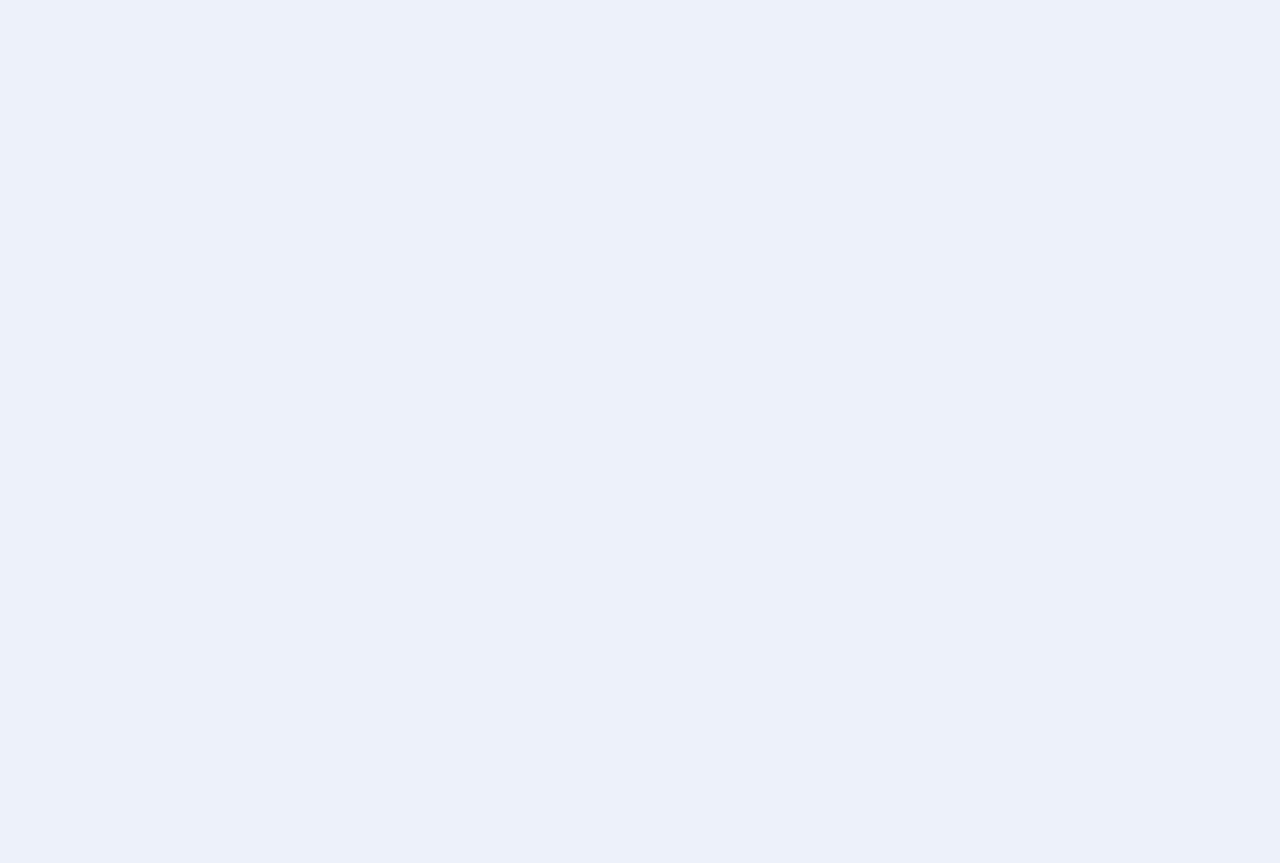 scroll, scrollTop: 0, scrollLeft: 0, axis: both 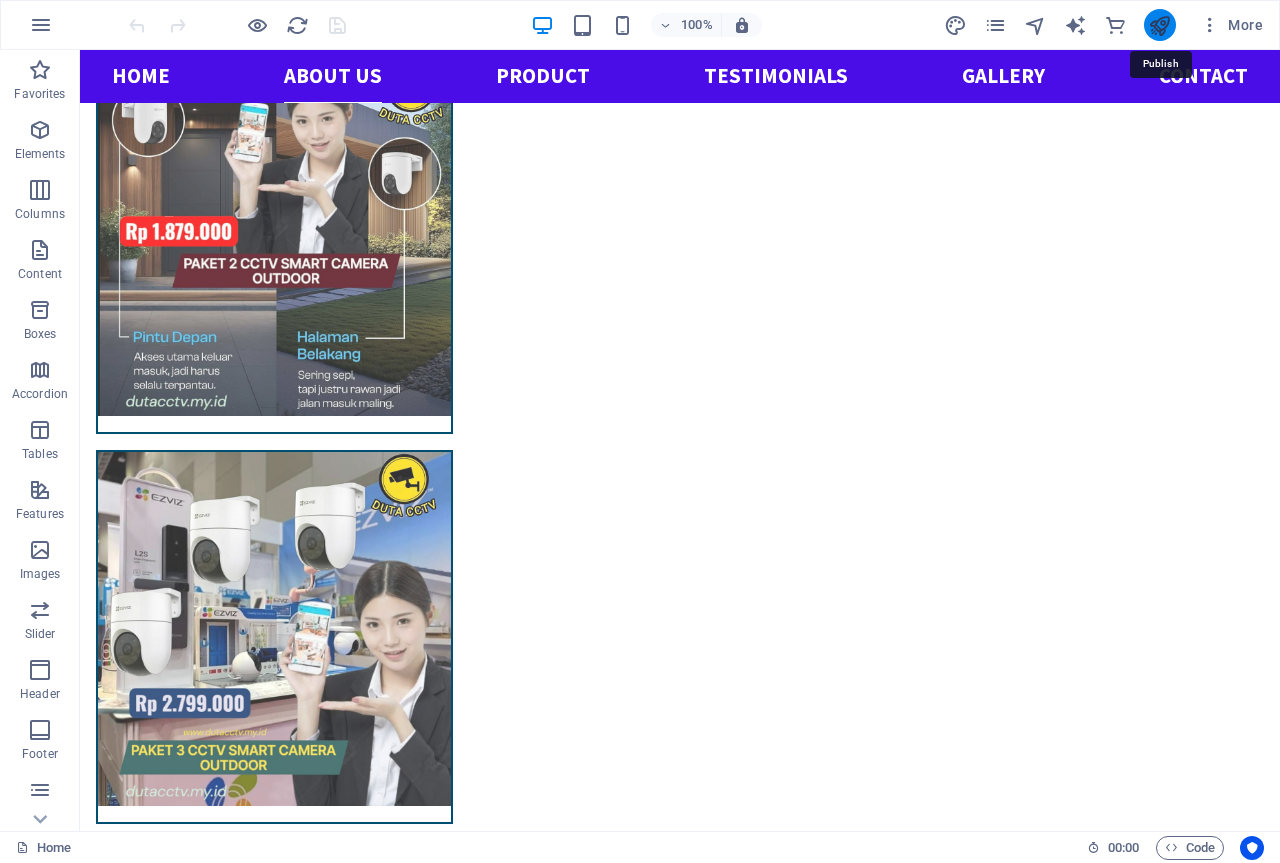 click at bounding box center [1159, 25] 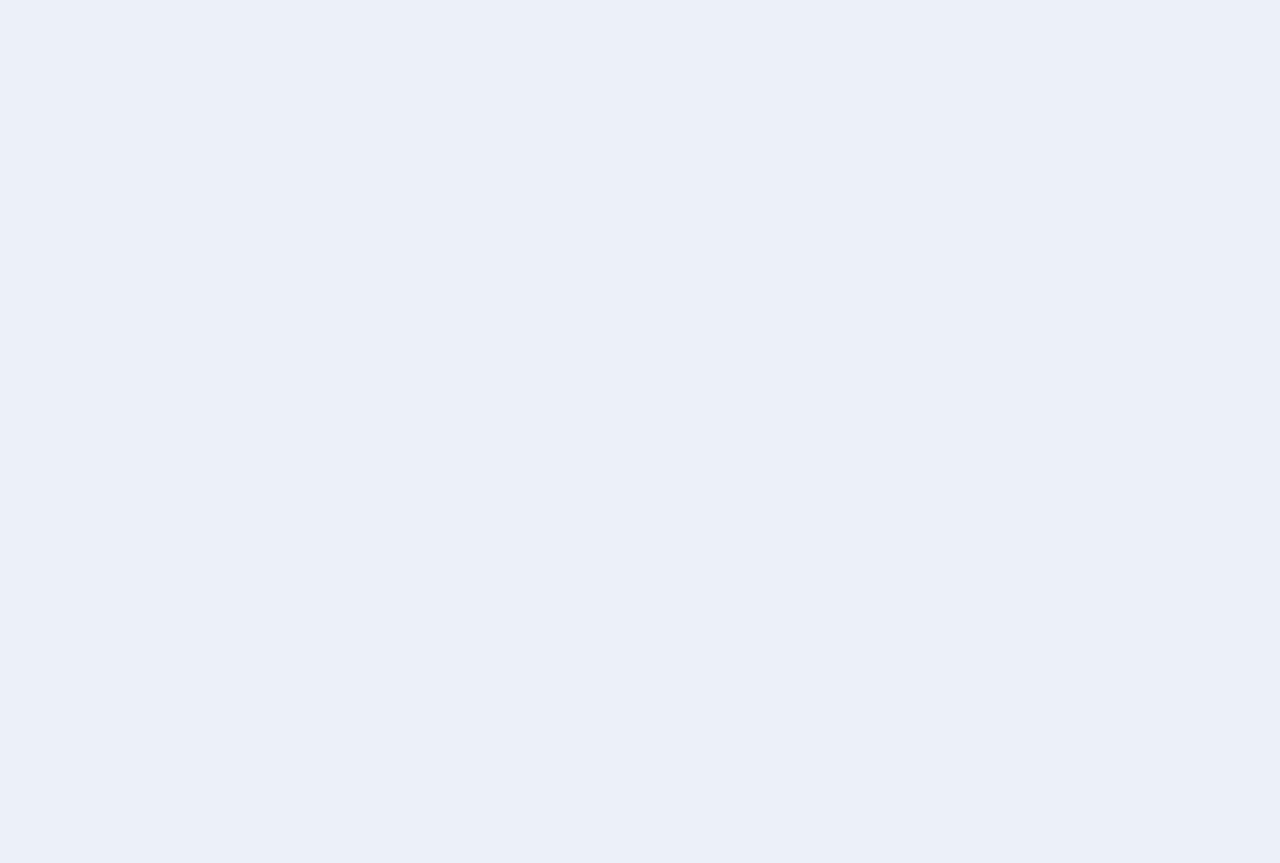 scroll, scrollTop: 0, scrollLeft: 0, axis: both 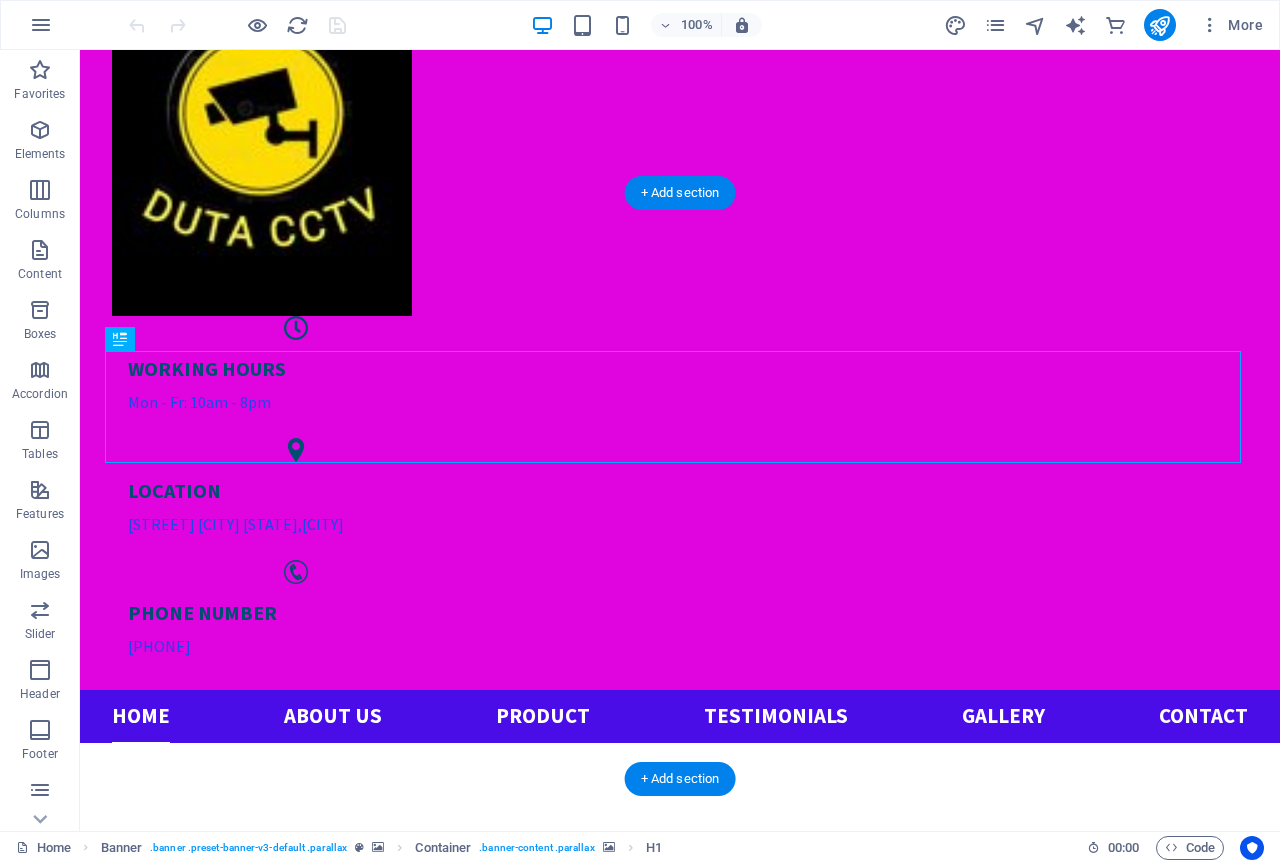 click at bounding box center (680, 1682) 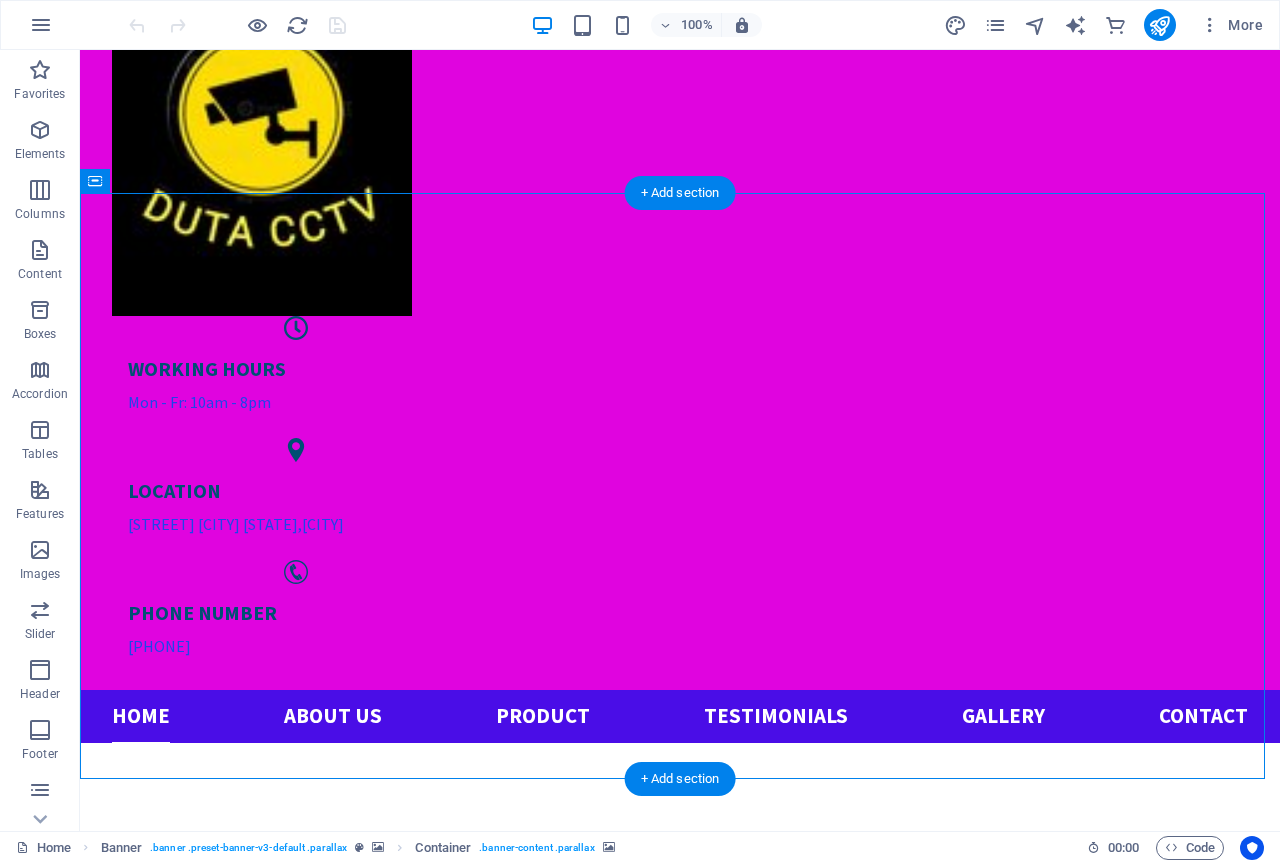 click at bounding box center [680, 1682] 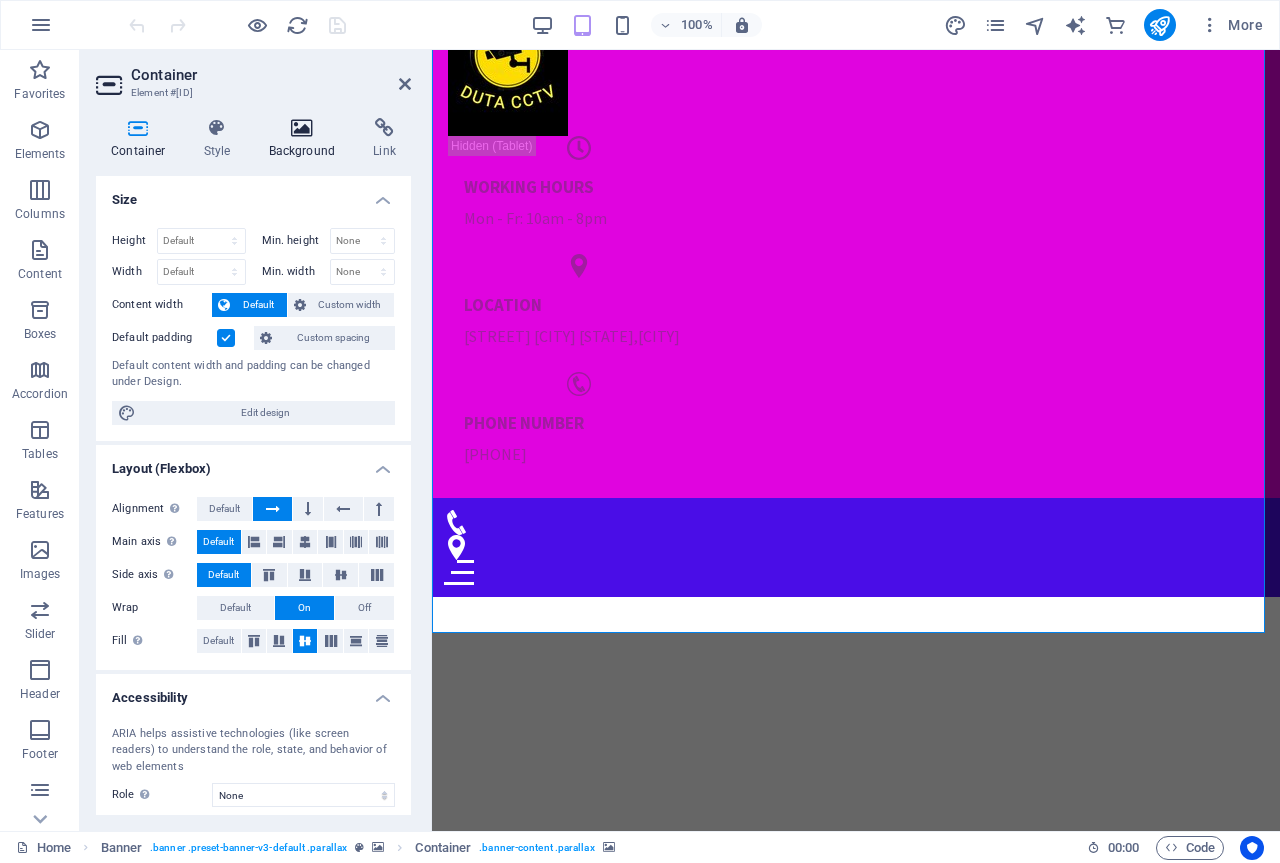 click on "Background" at bounding box center (306, 139) 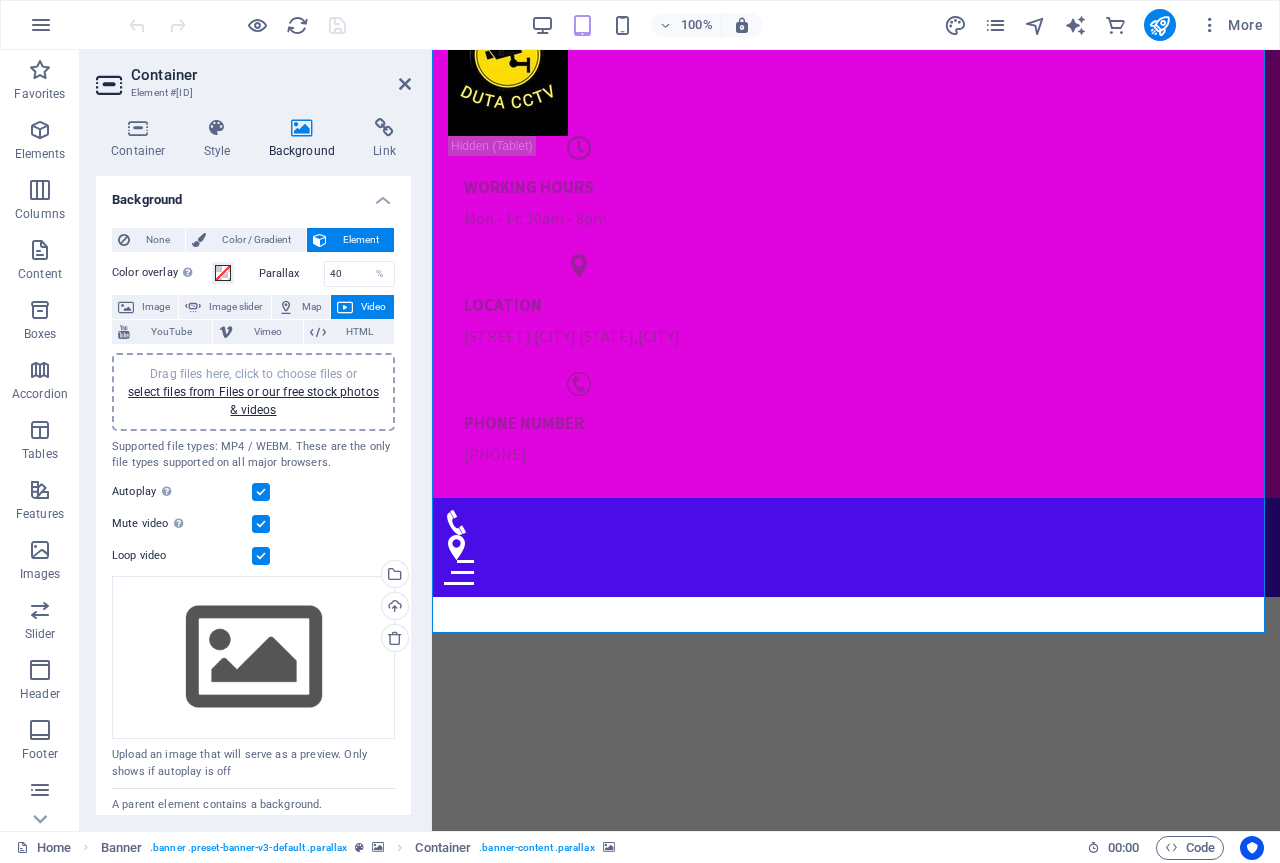 click on "Video" at bounding box center [362, 307] 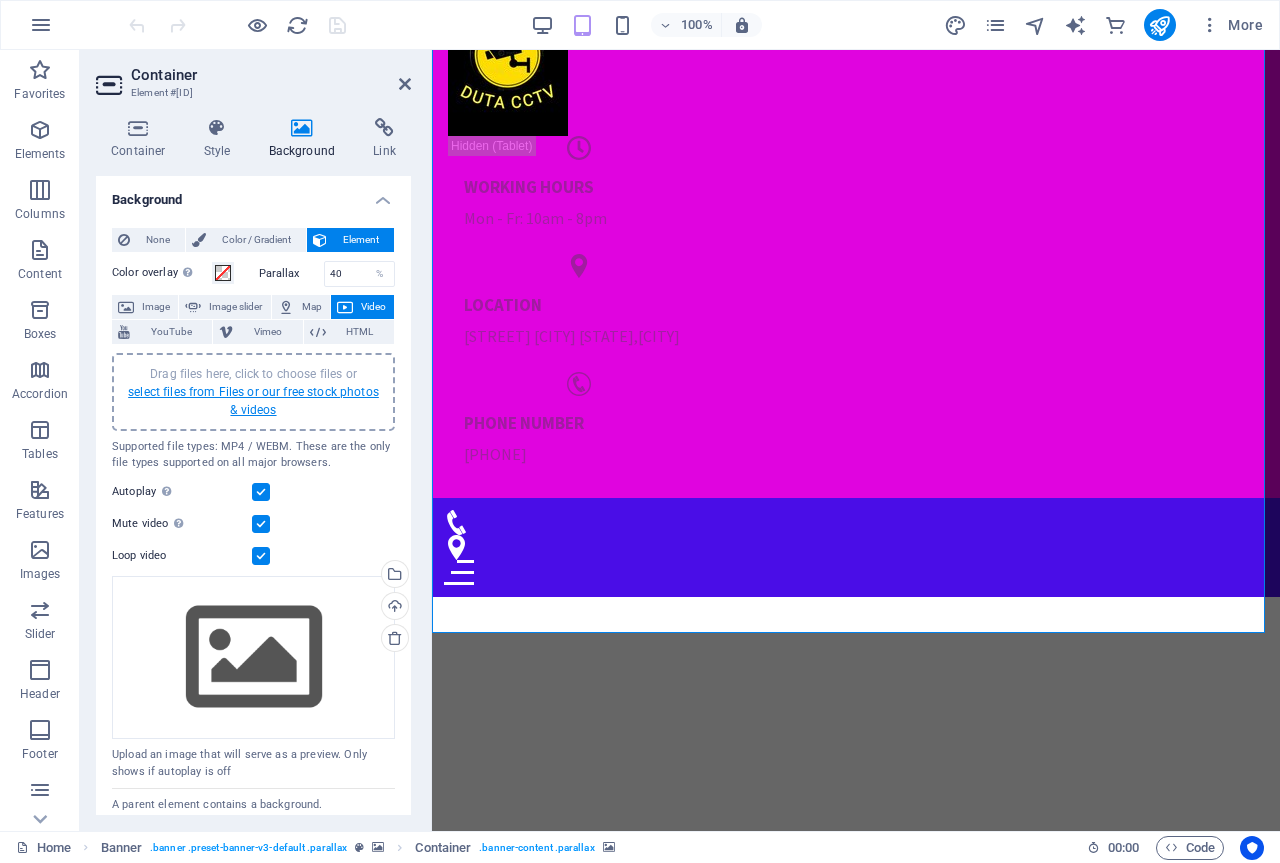 click on "select files from Files or our free stock photos & videos" at bounding box center (253, 401) 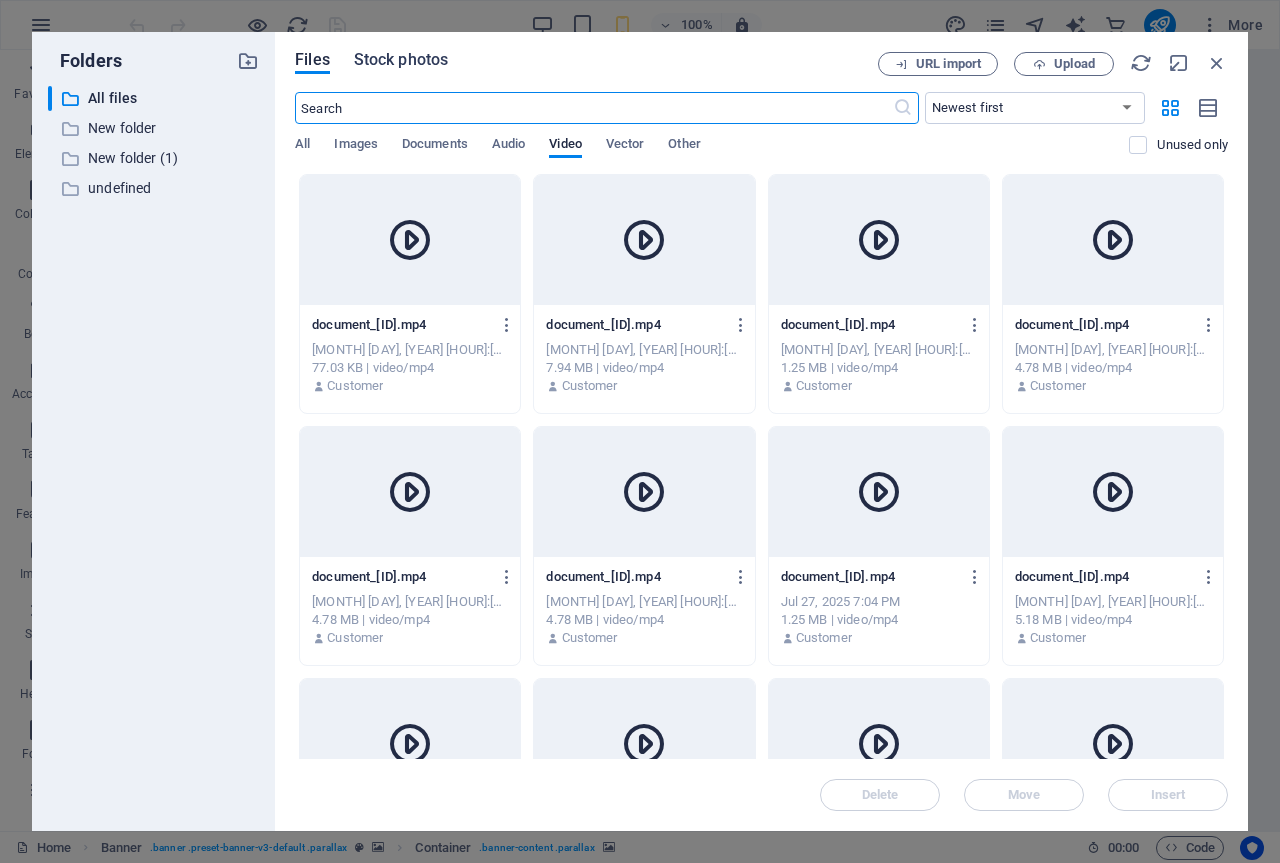 click on "Stock photos" at bounding box center (401, 60) 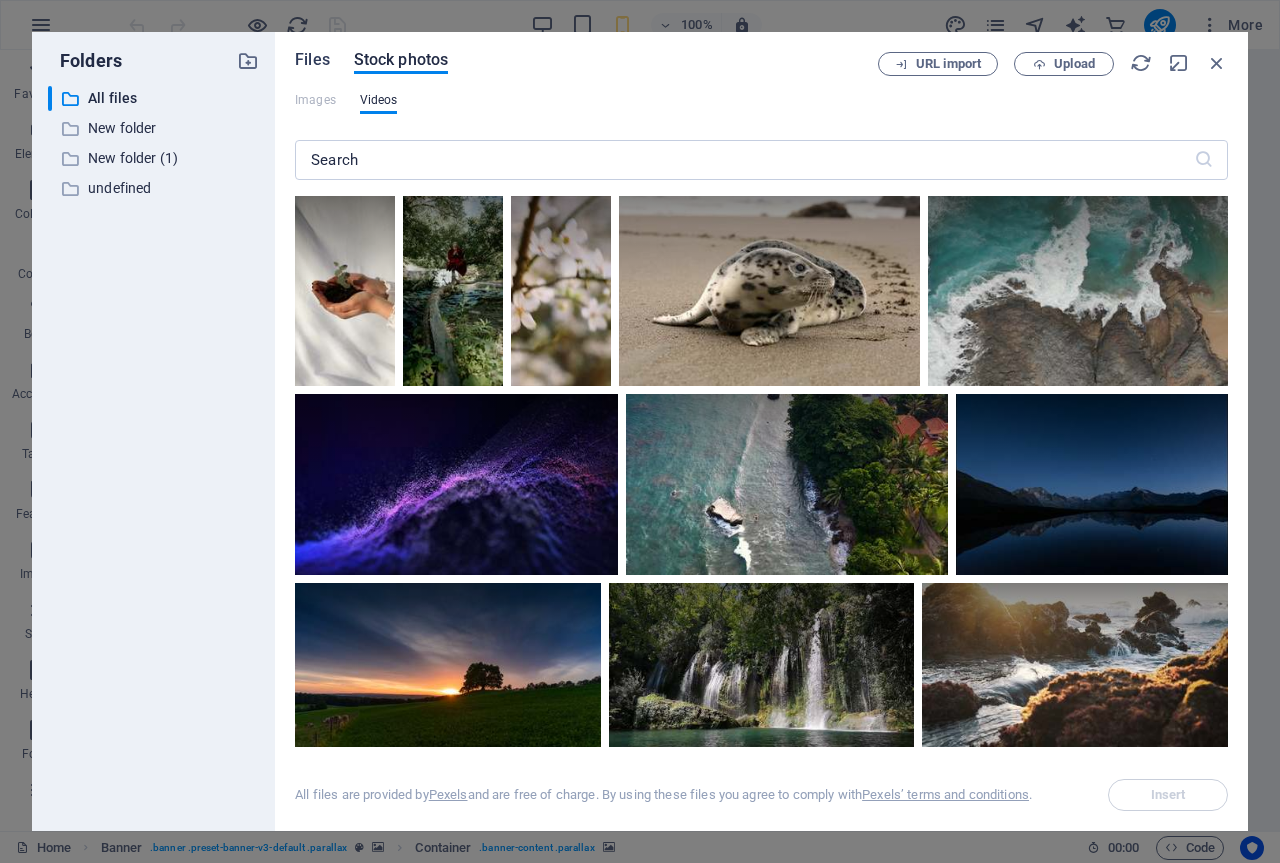 click on "Files" at bounding box center [312, 60] 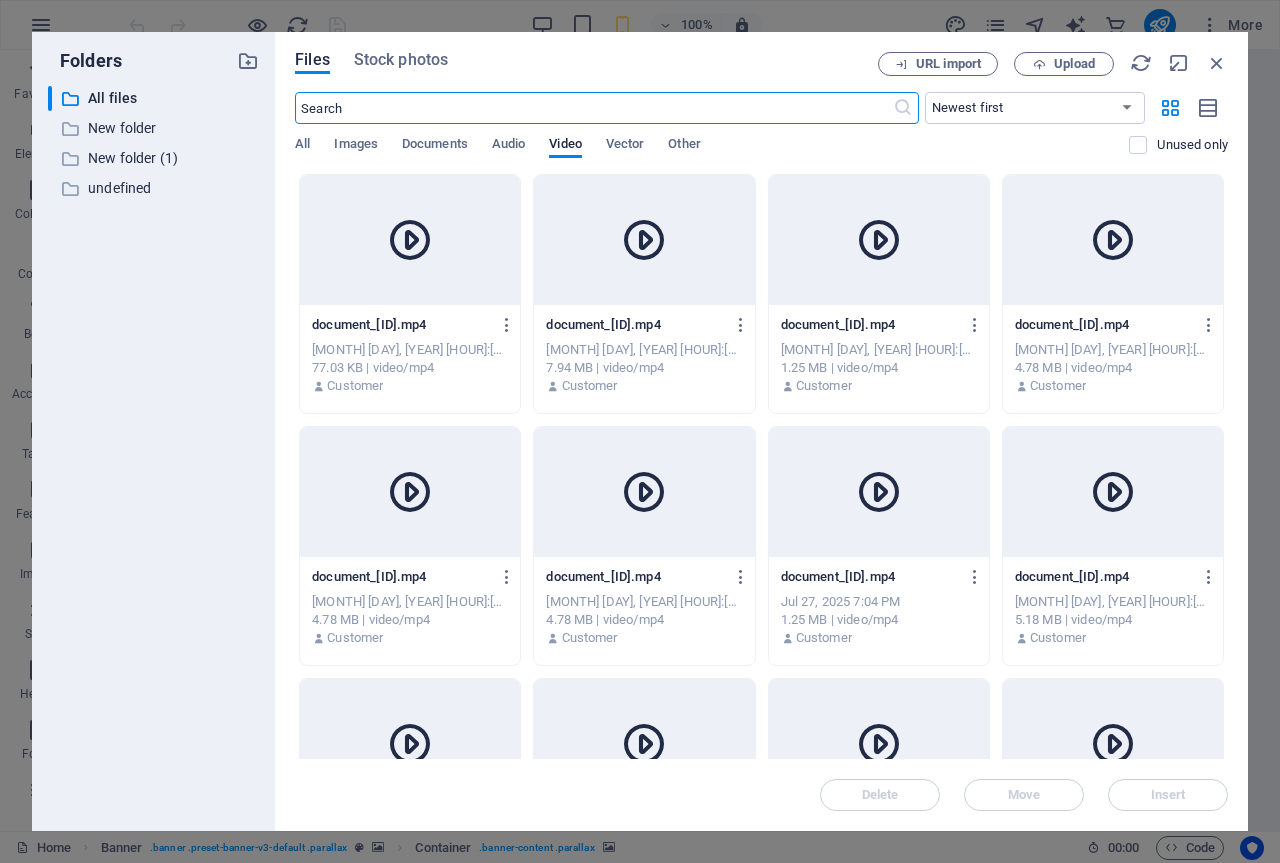 click at bounding box center [410, 240] 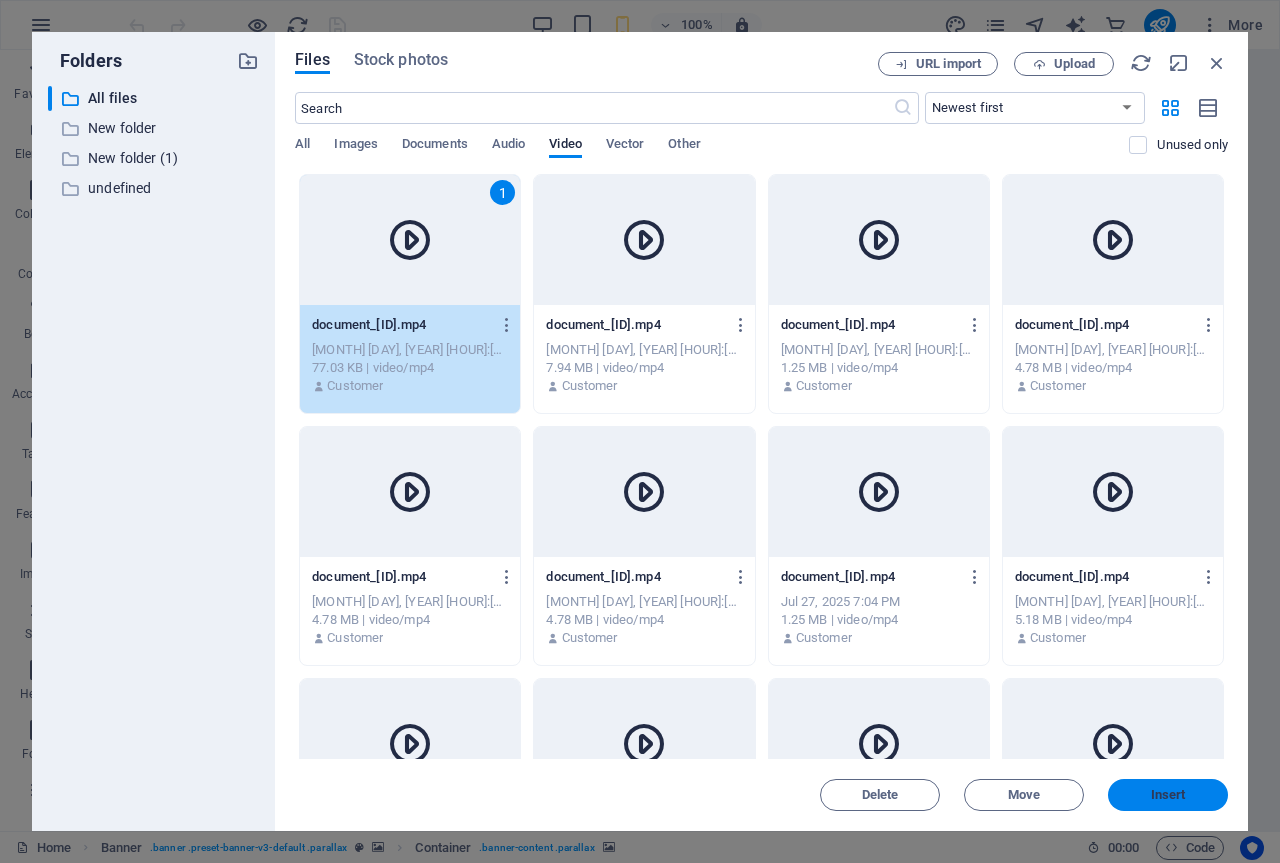 click on "Insert" at bounding box center (1168, 795) 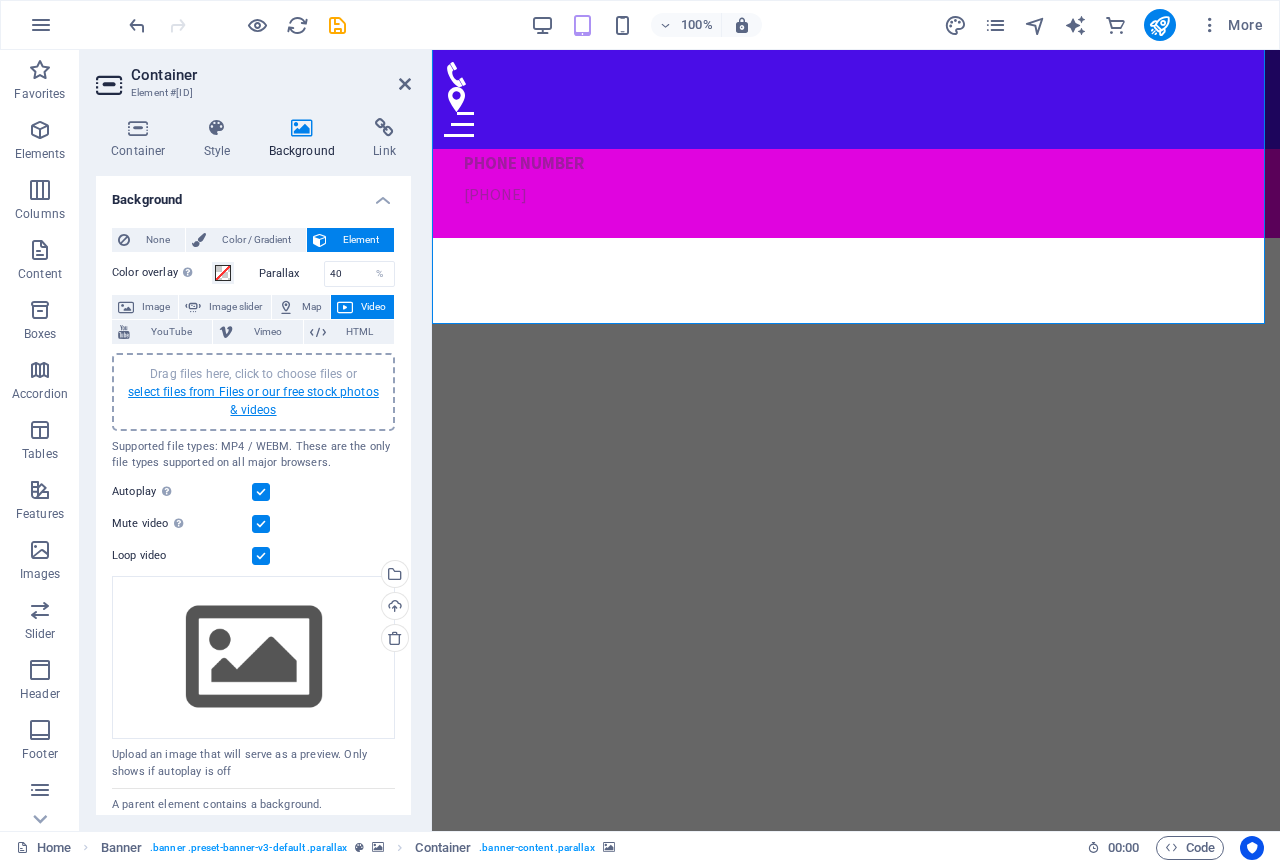 click on "select files from Files or our free stock photos & videos" at bounding box center [253, 401] 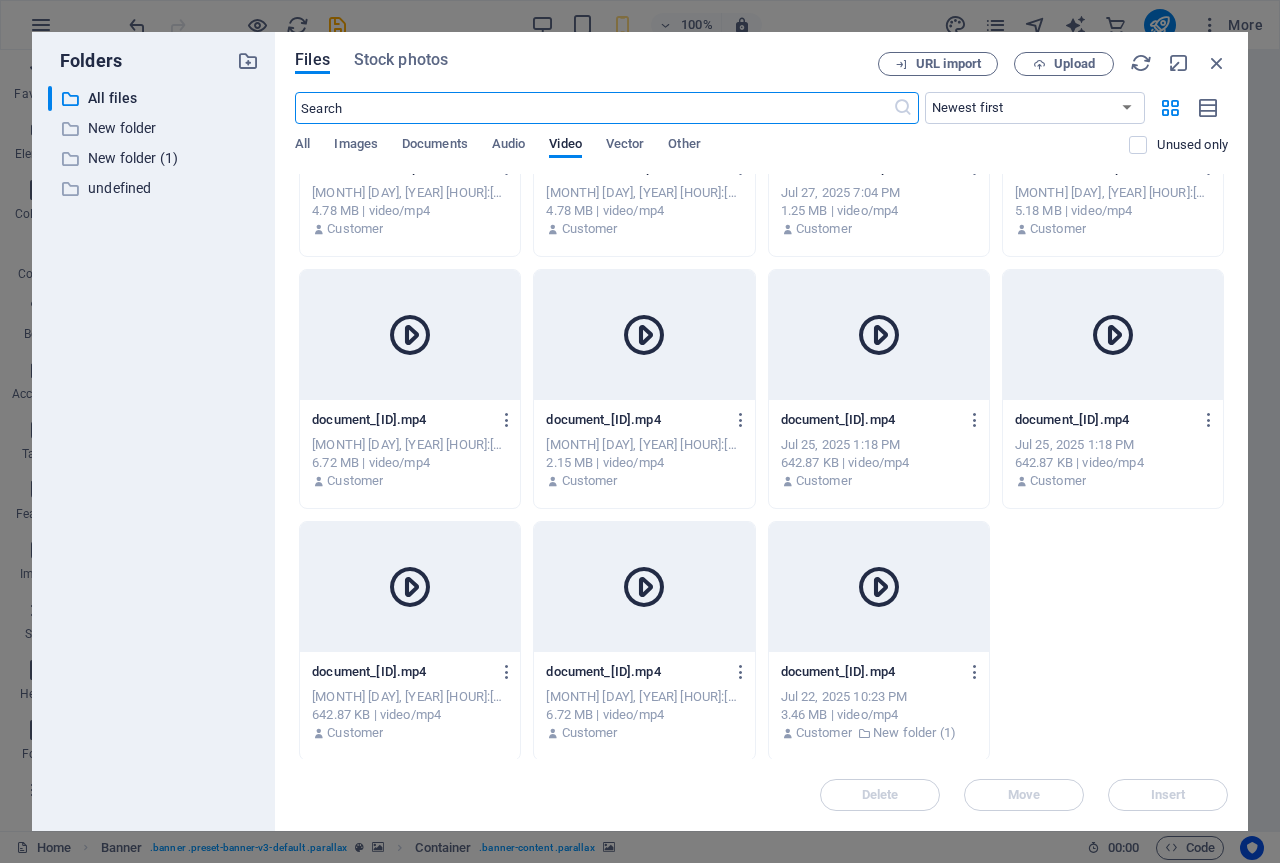 scroll, scrollTop: 411, scrollLeft: 0, axis: vertical 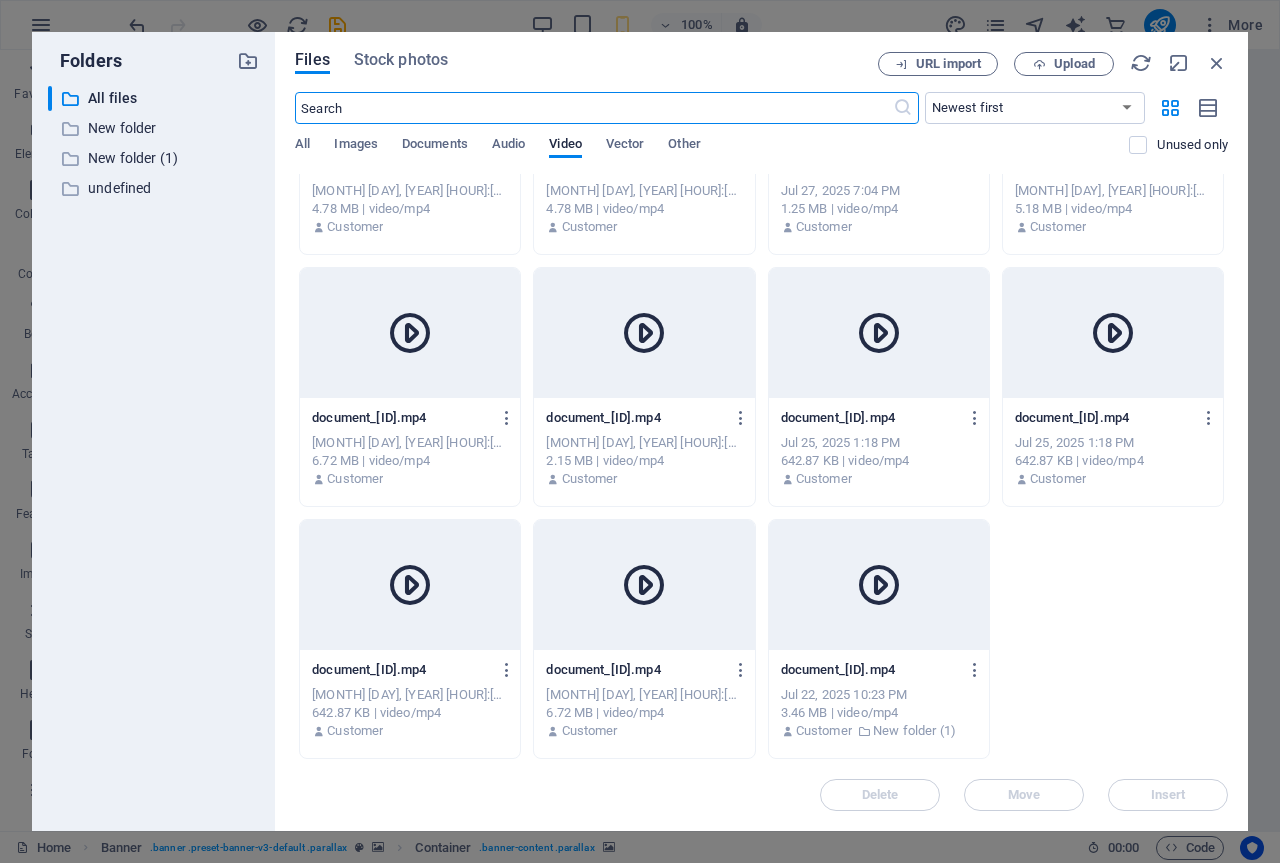 click at bounding box center (879, 585) 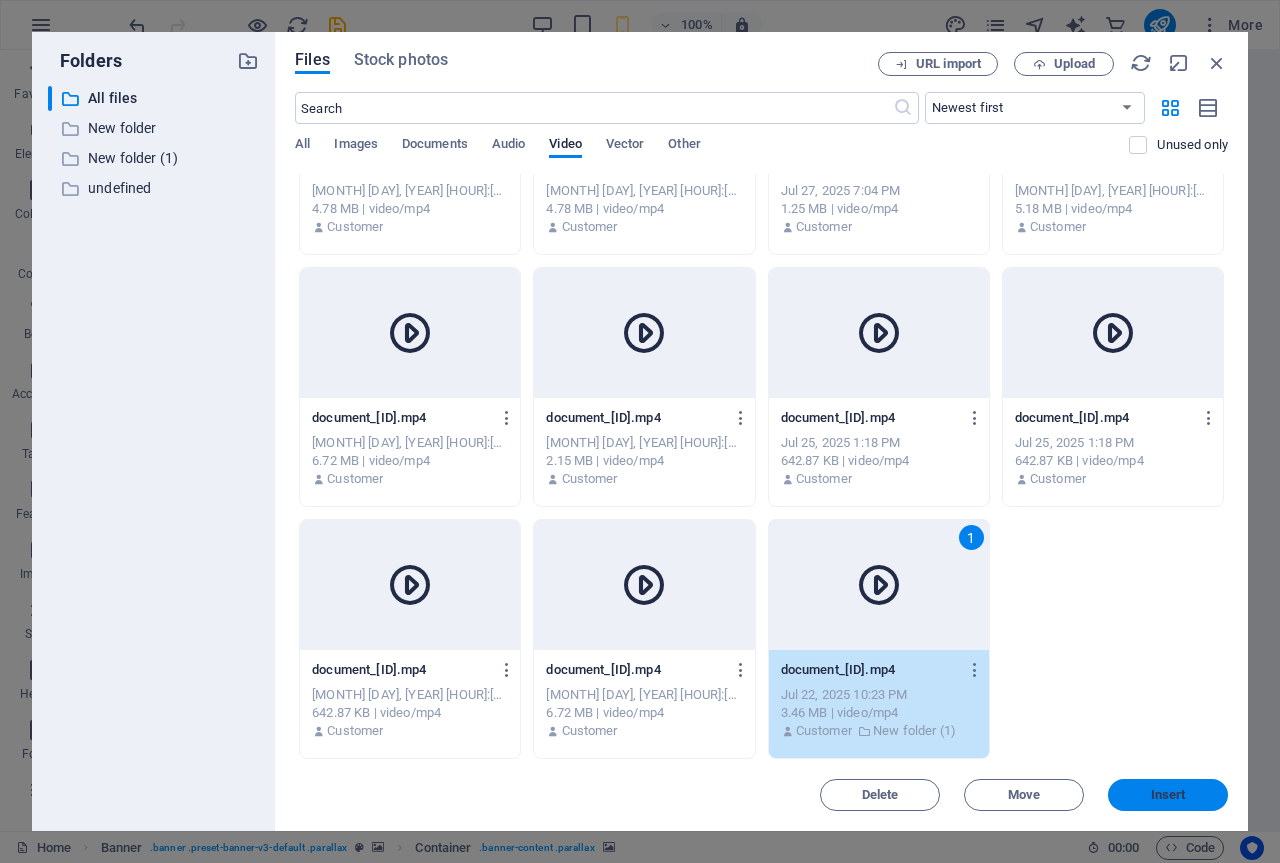click on "Insert" at bounding box center [1168, 795] 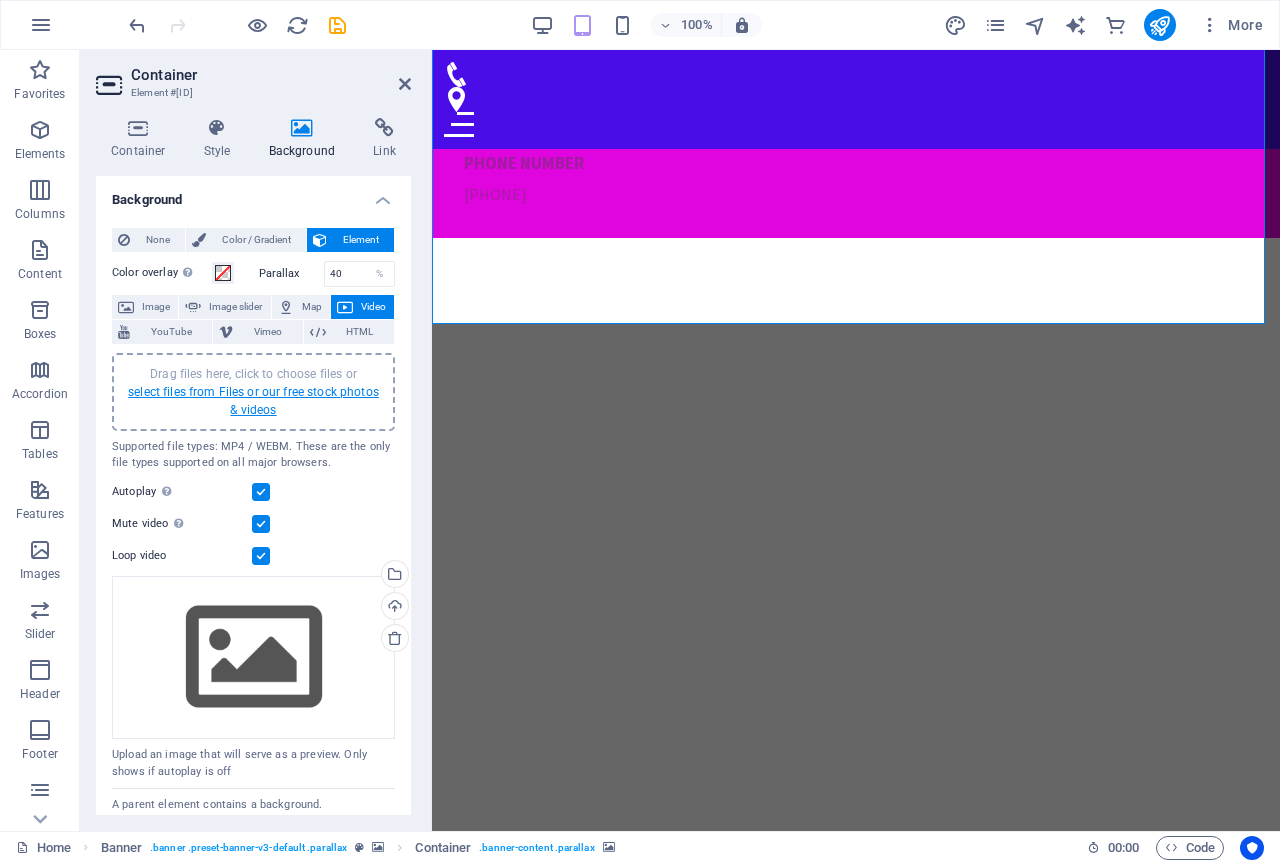 click on "select files from Files or our free stock photos & videos" at bounding box center (253, 401) 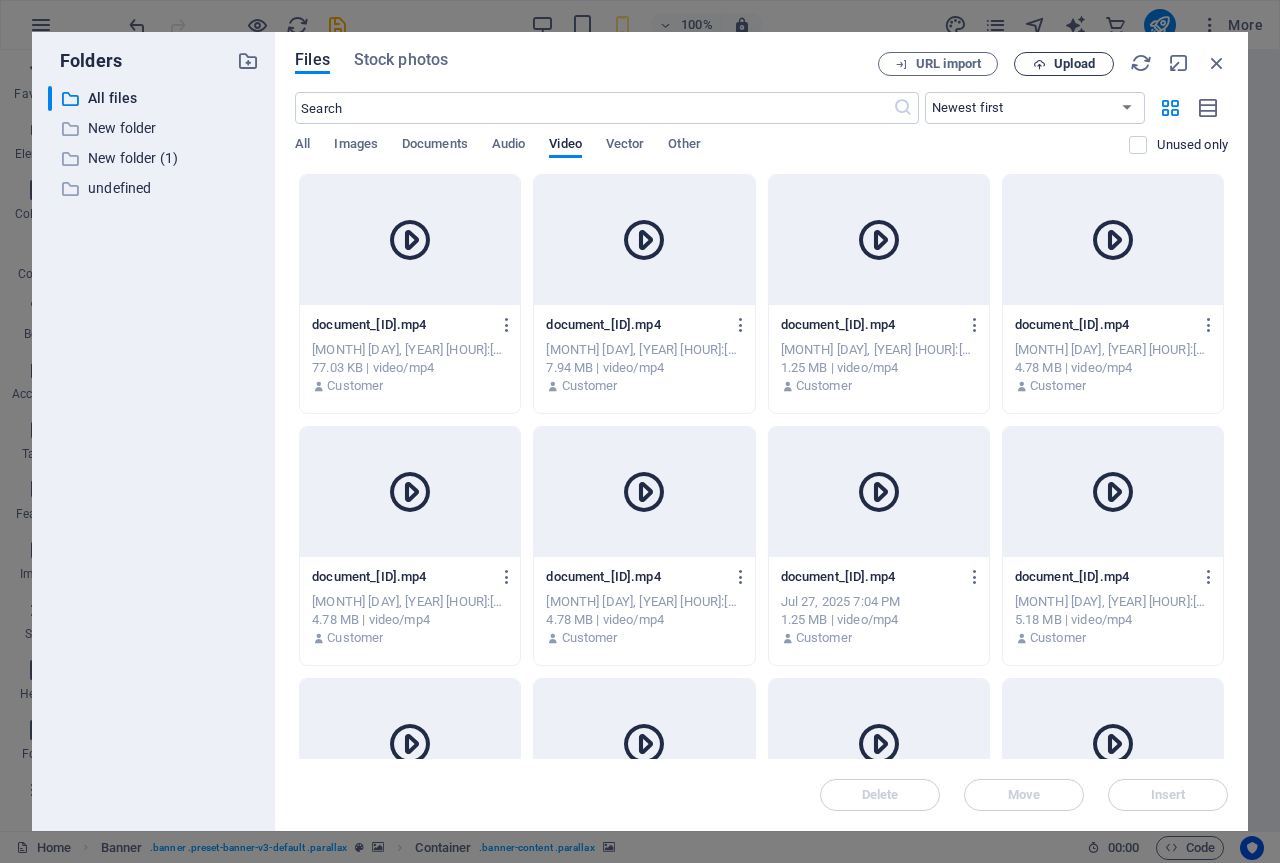click on "Upload" at bounding box center (1064, 64) 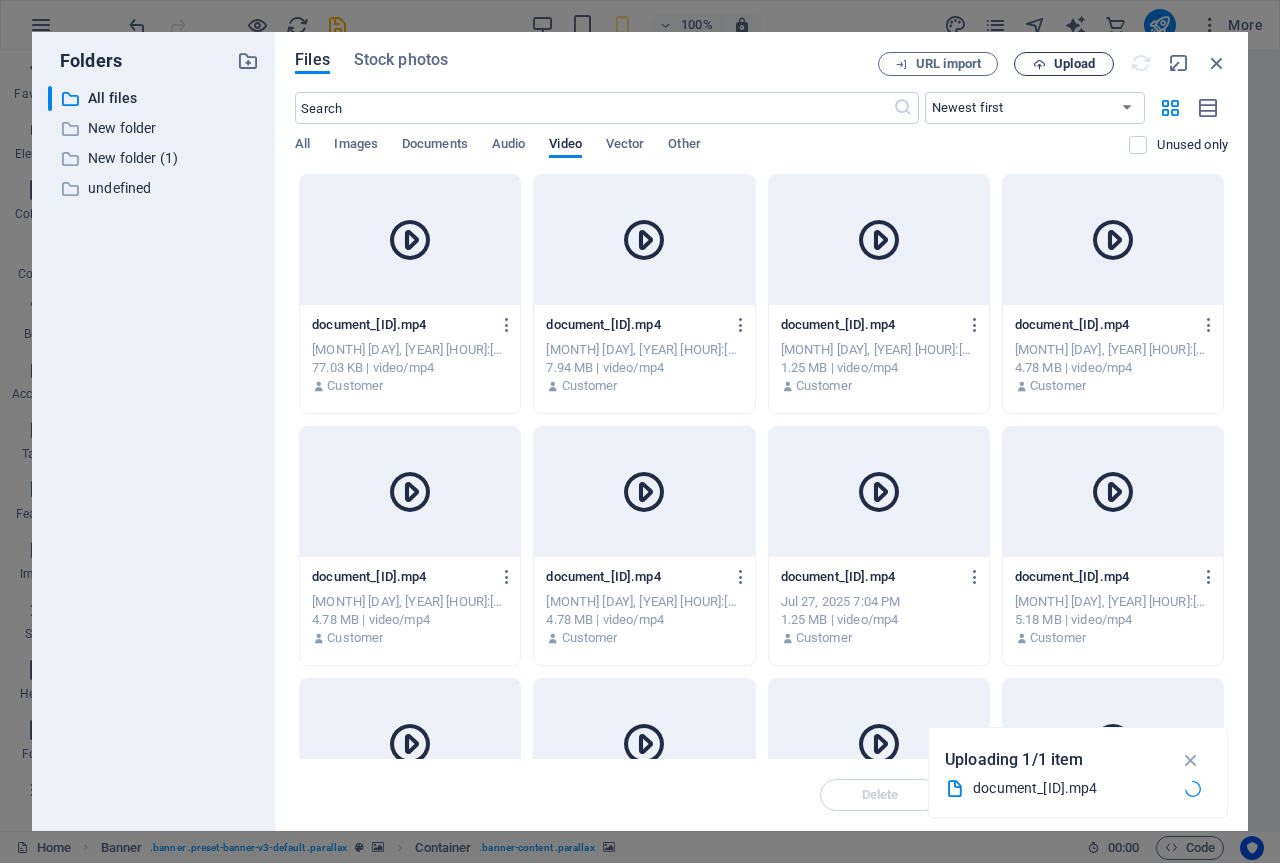 click on "Upload" at bounding box center (1064, 64) 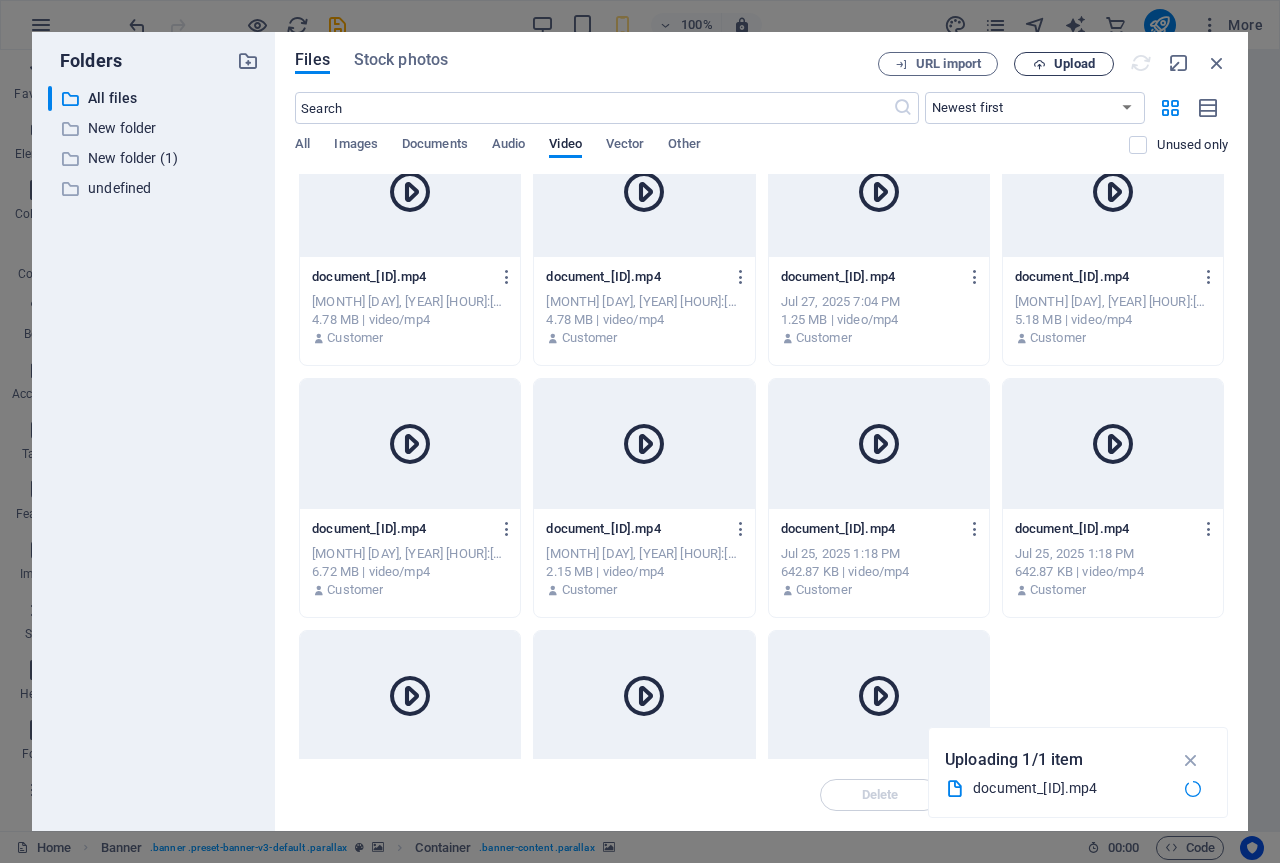 scroll, scrollTop: 411, scrollLeft: 0, axis: vertical 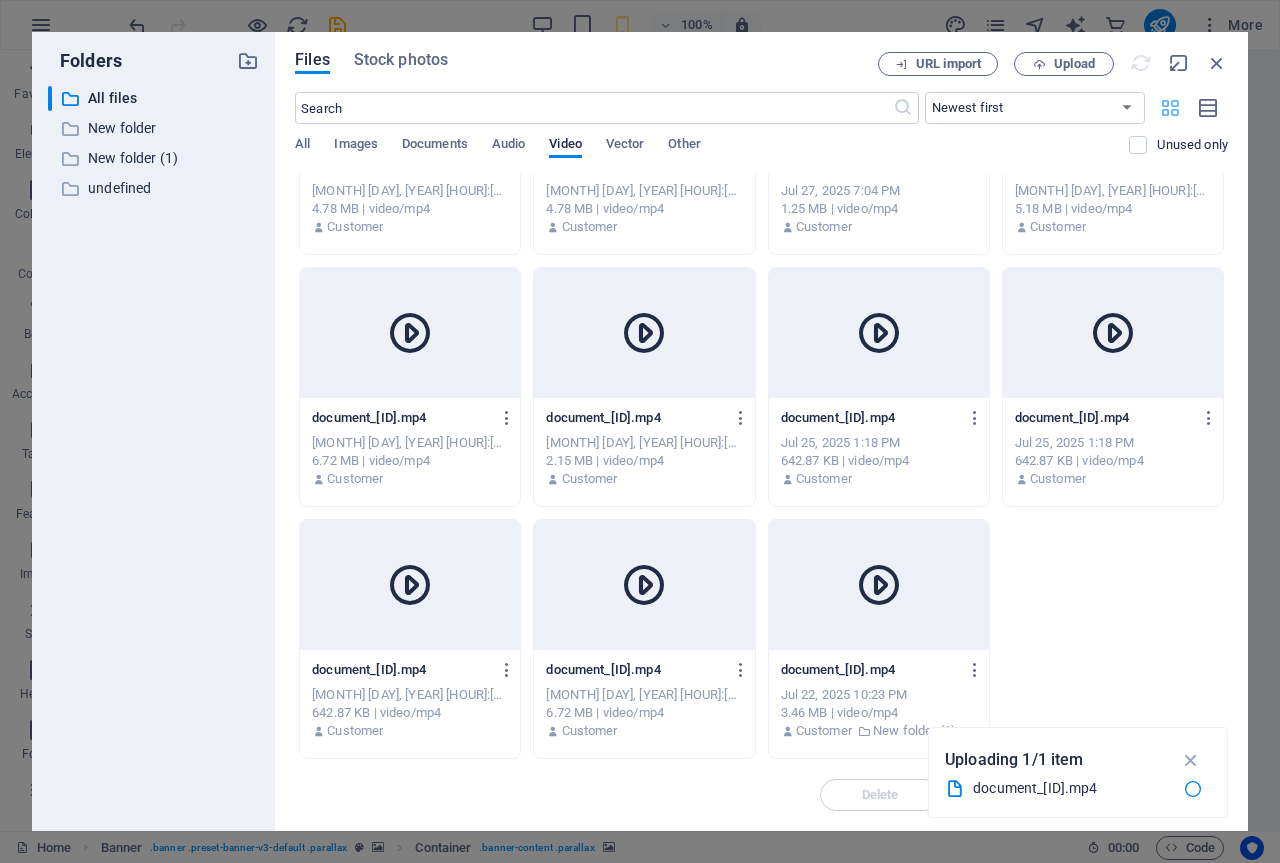 click at bounding box center (1170, 108) 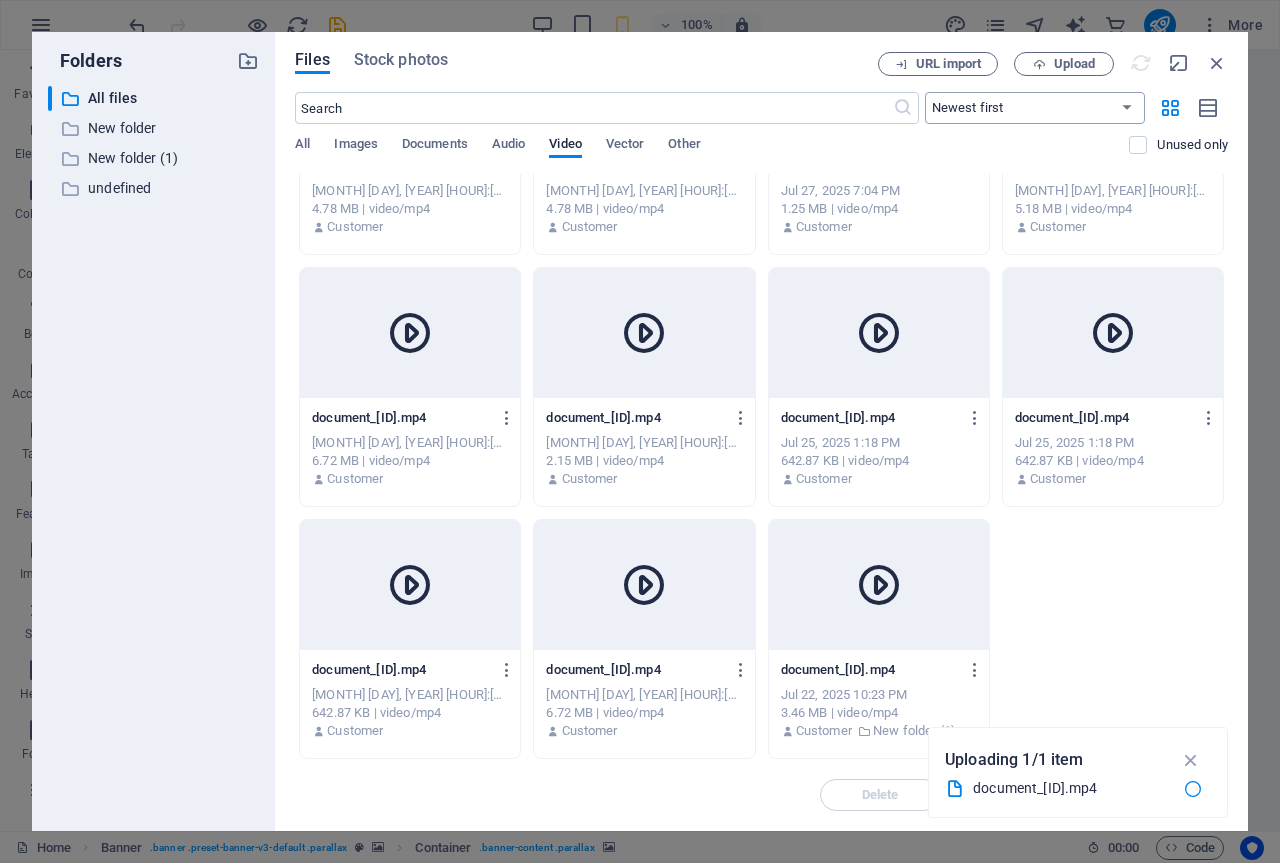 click on "Newest first Oldest first Name (A-Z) Name (Z-A) Size (0-9) Size (9-0) Resolution (0-9) Resolution (9-0)" at bounding box center [1035, 108] 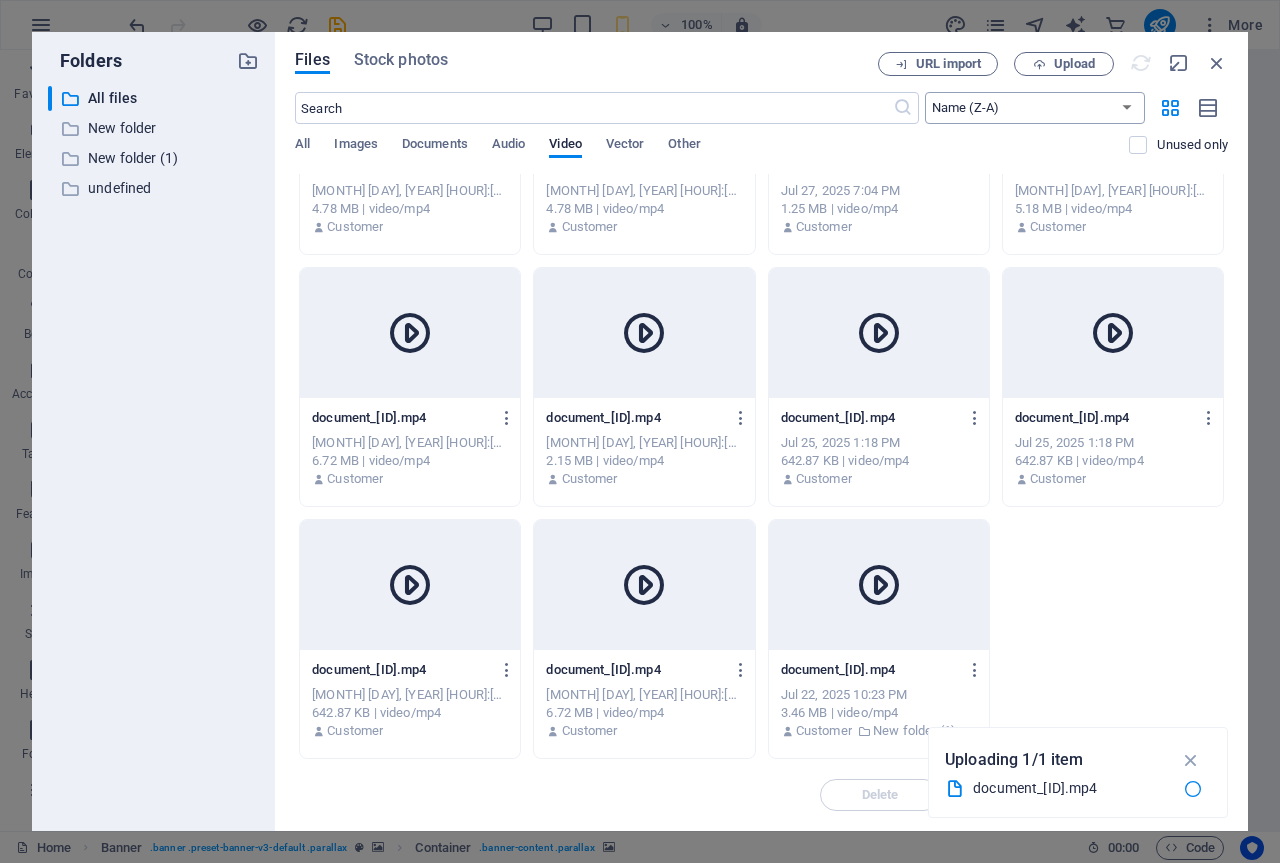click on "Newest first Oldest first Name (A-Z) Name (Z-A) Size (0-9) Size (9-0) Resolution (0-9) Resolution (9-0)" at bounding box center [1035, 108] 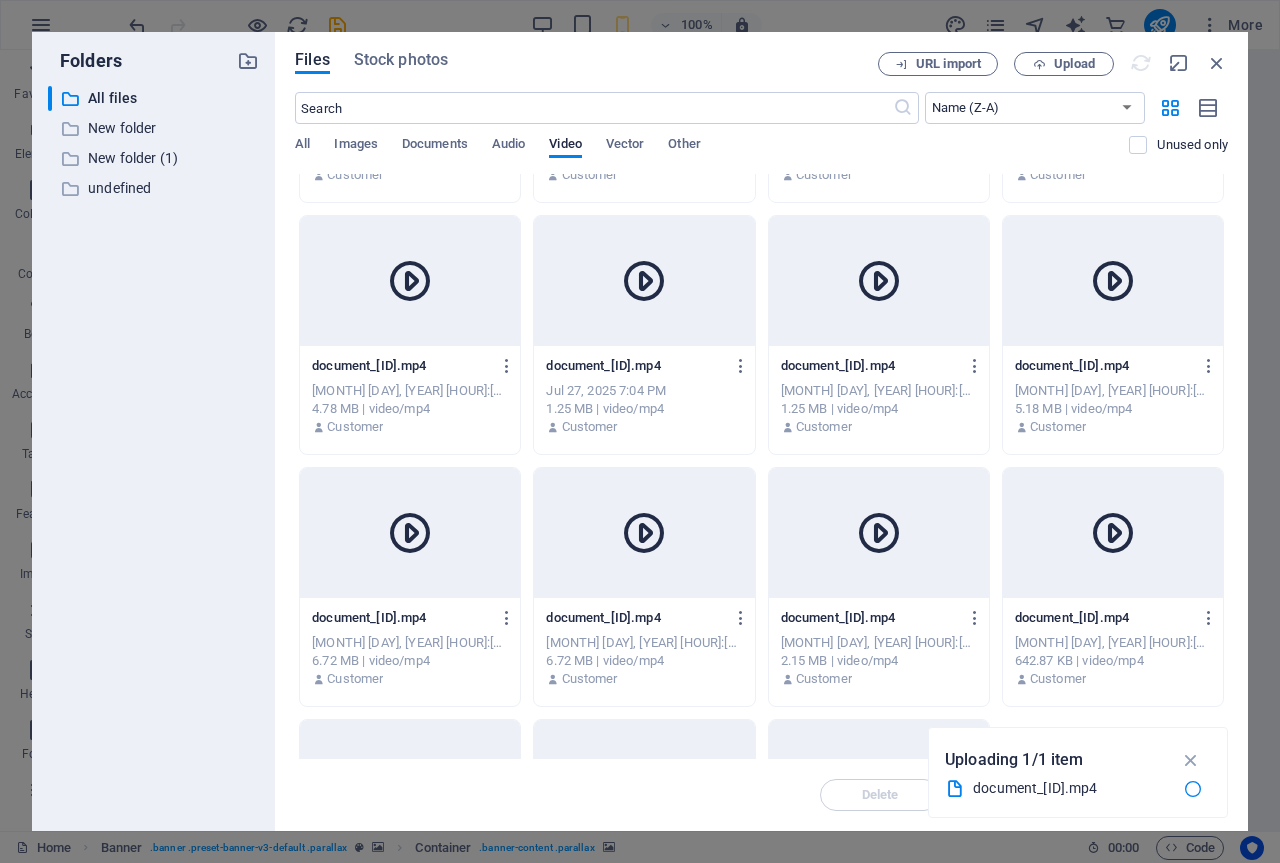 scroll, scrollTop: 0, scrollLeft: 0, axis: both 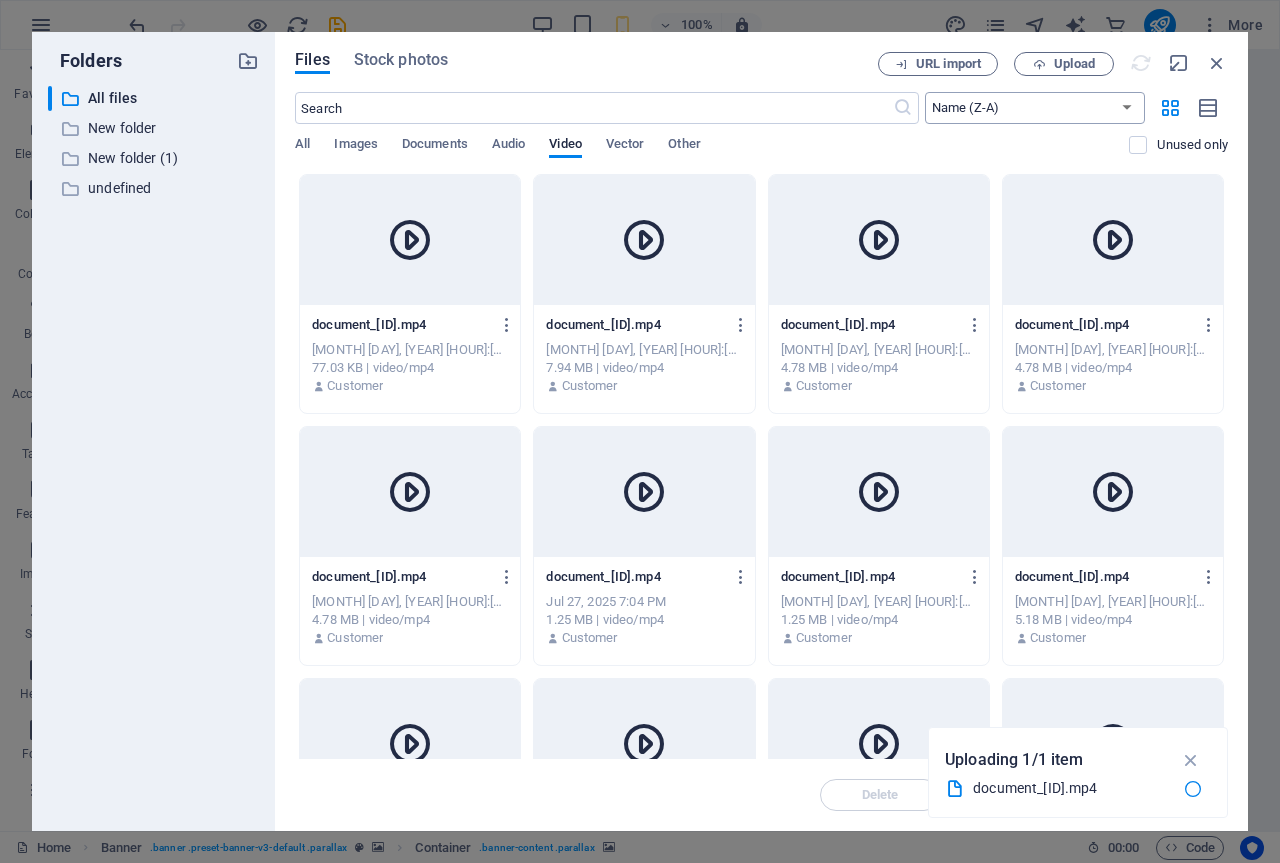 click on "Newest first Oldest first Name (A-Z) Name (Z-A) Size (0-9) Size (9-0) Resolution (0-9) Resolution (9-0)" at bounding box center [1035, 108] 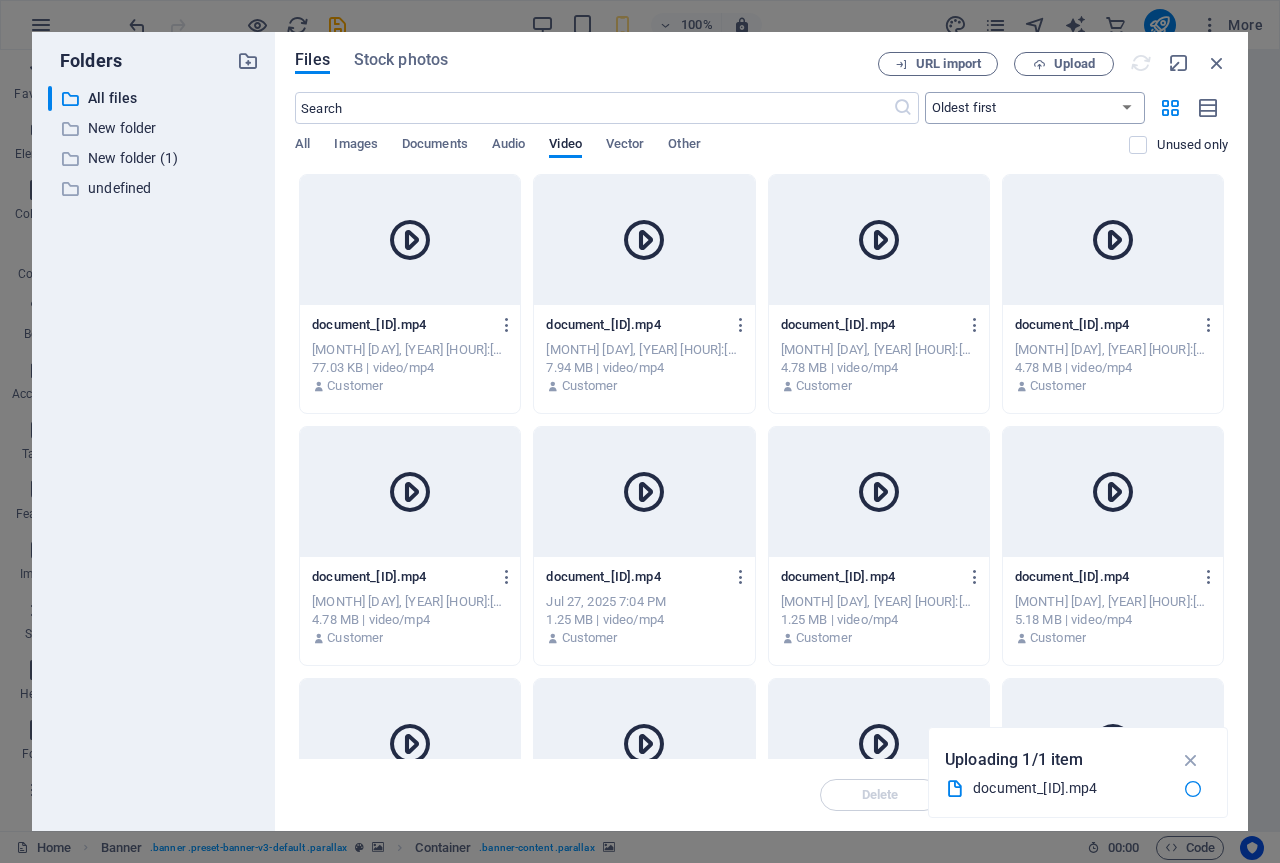 click on "Newest first Oldest first Name (A-Z) Name (Z-A) Size (0-9) Size (9-0) Resolution (0-9) Resolution (9-0)" at bounding box center [1035, 108] 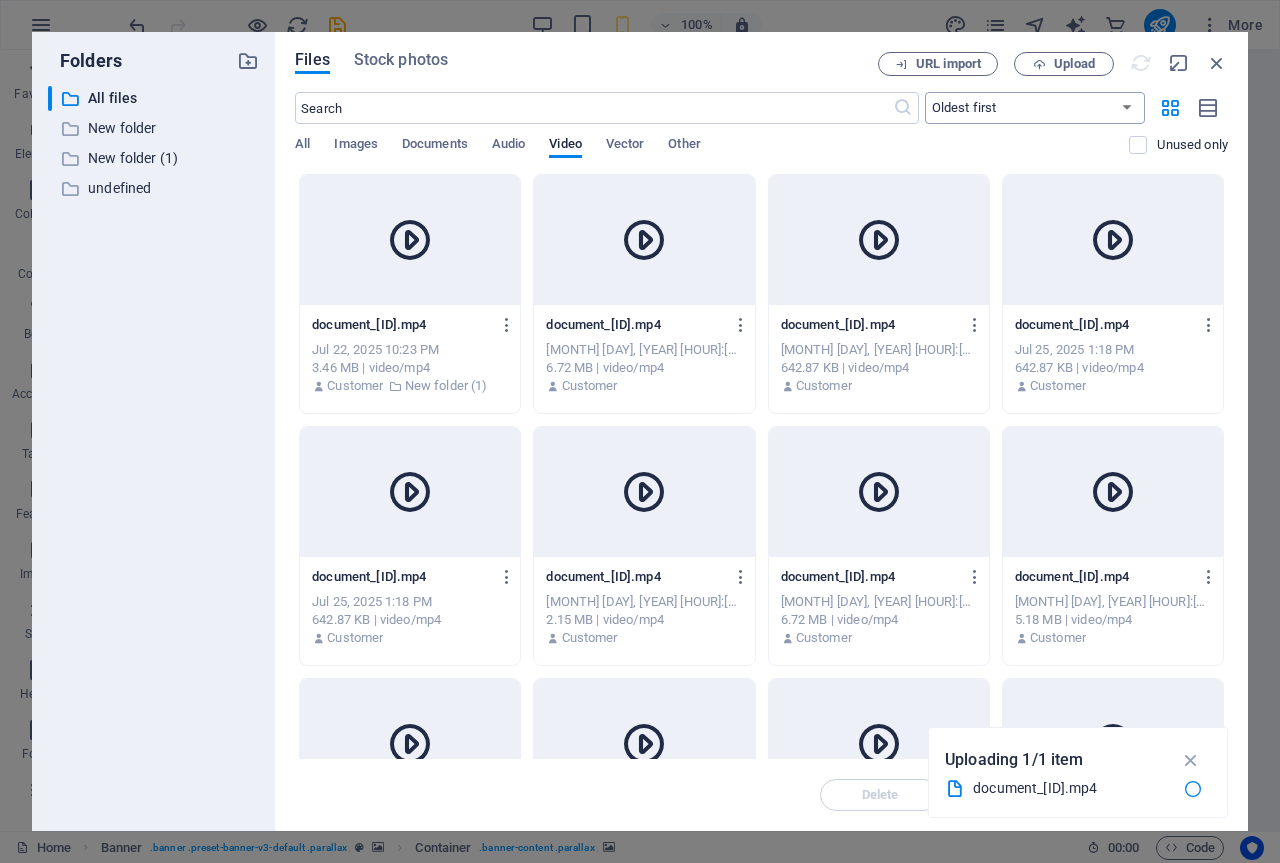 click on "Newest first Oldest first Name (A-Z) Name (Z-A) Size (0-9) Size (9-0) Resolution (0-9) Resolution (9-0)" at bounding box center (1035, 108) 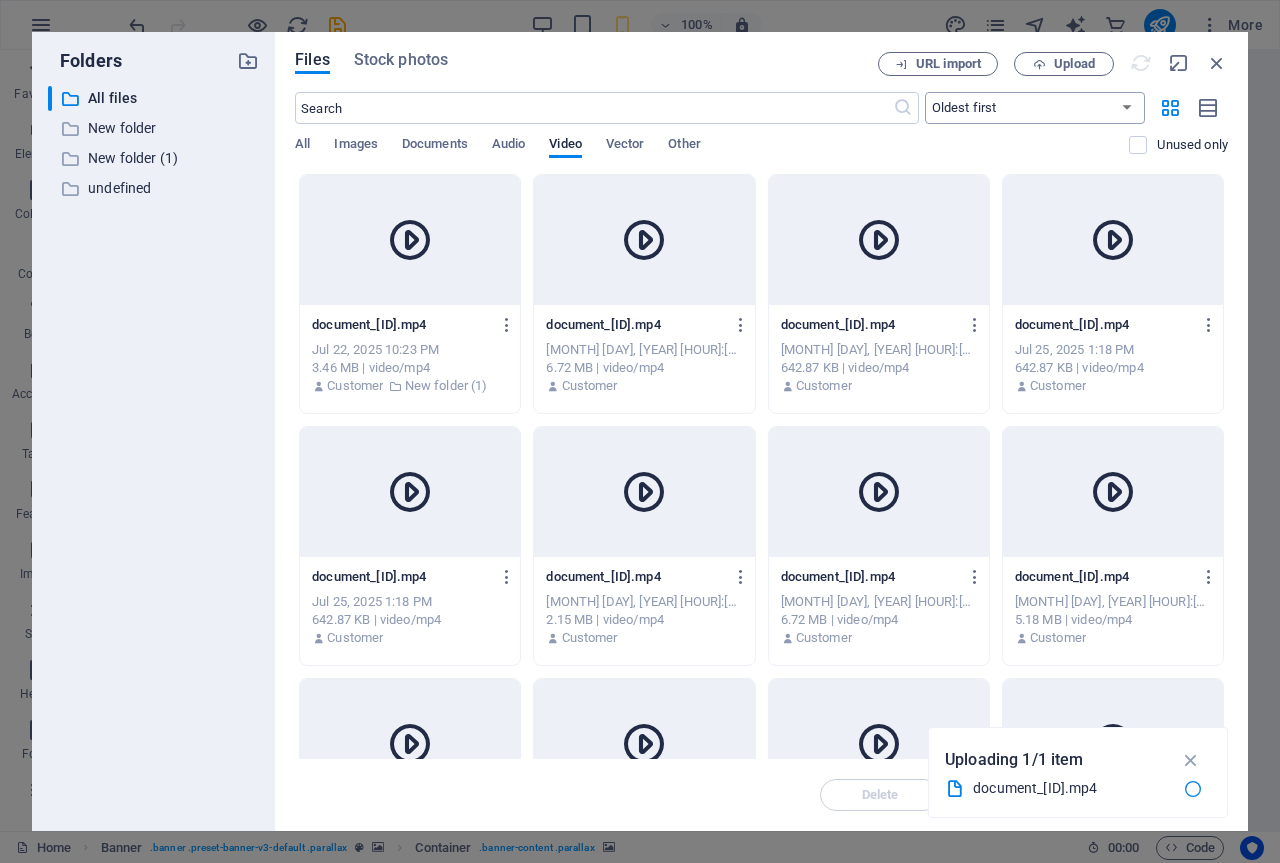 select on "newest_first" 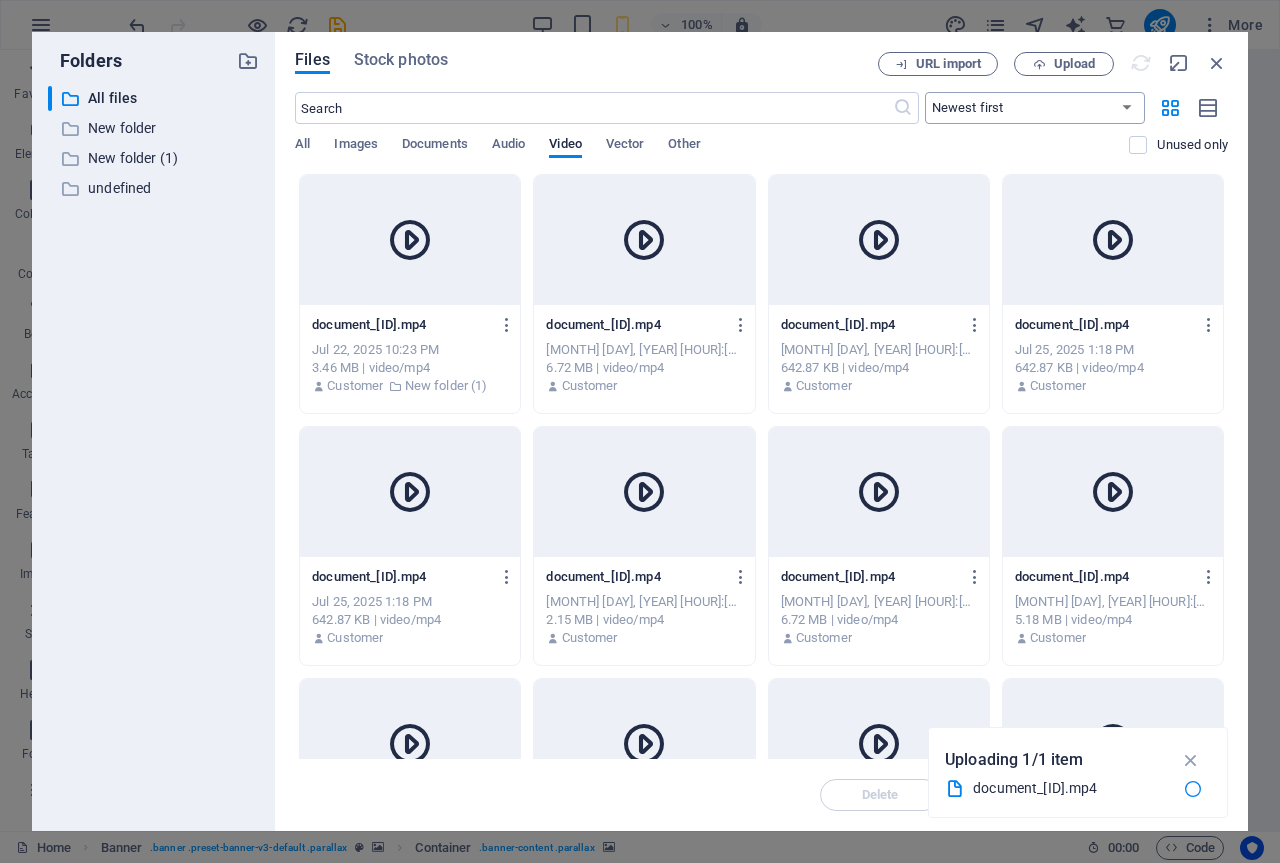 click on "Newest first Oldest first Name (A-Z) Name (Z-A) Size (0-9) Size (9-0) Resolution (0-9) Resolution (9-0)" at bounding box center (1035, 108) 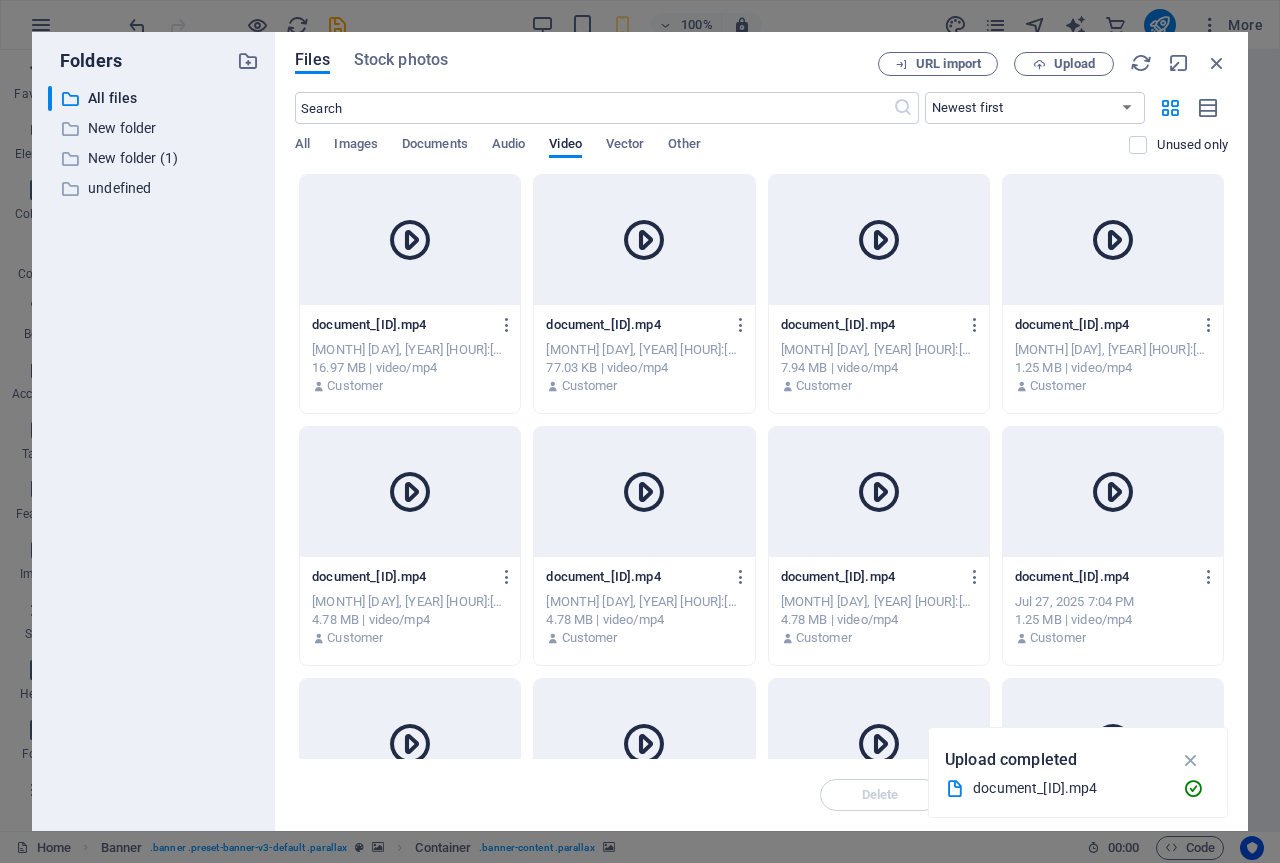 click on "document_6091415351273211722-SNsyHUcaHTHEvrLXXtLJwA.mp4 document_6091415351273211722-SNsyHUcaHTHEvrLXXtLJwA.mp4 Aug 5, 2025 9:12 AM 16.97 MB | video/mp4 Customer" at bounding box center [410, 356] 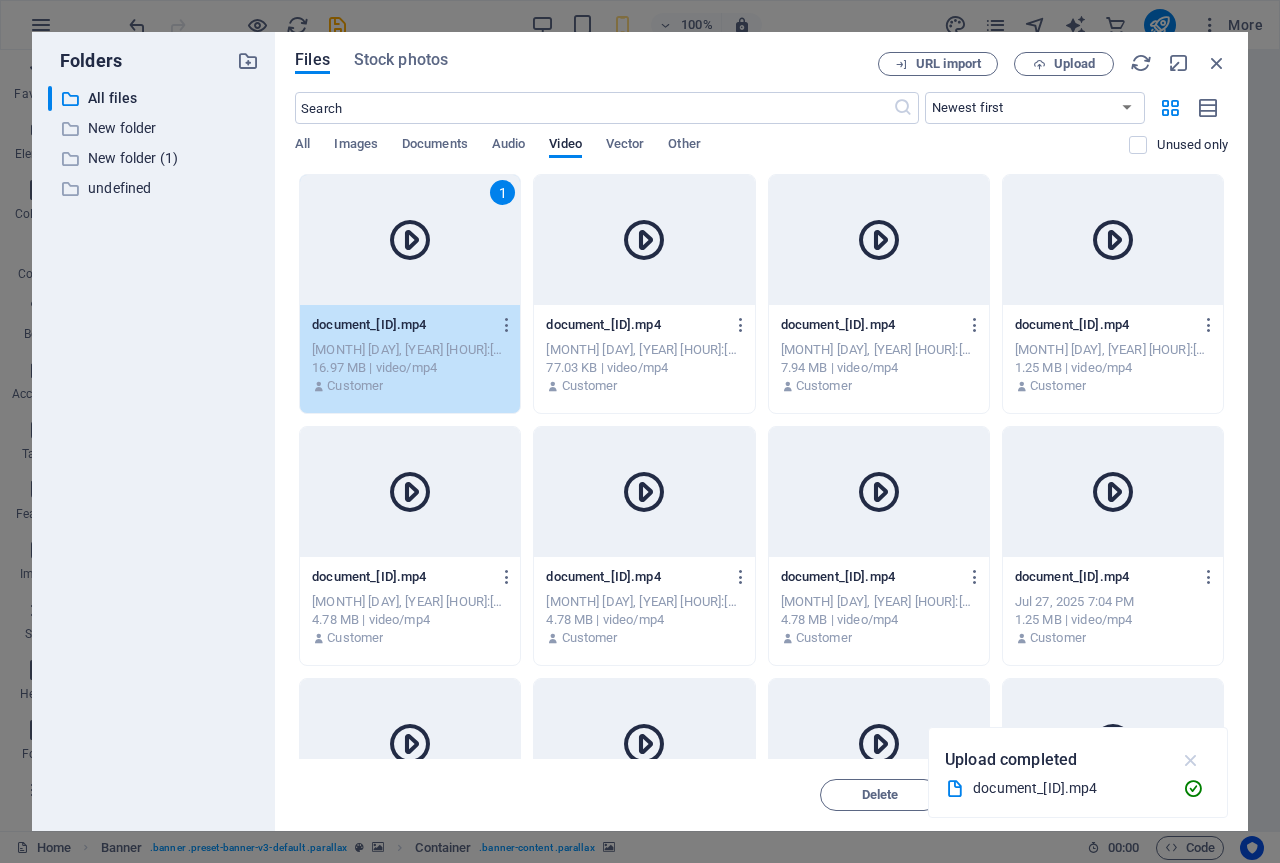 click at bounding box center [1191, 760] 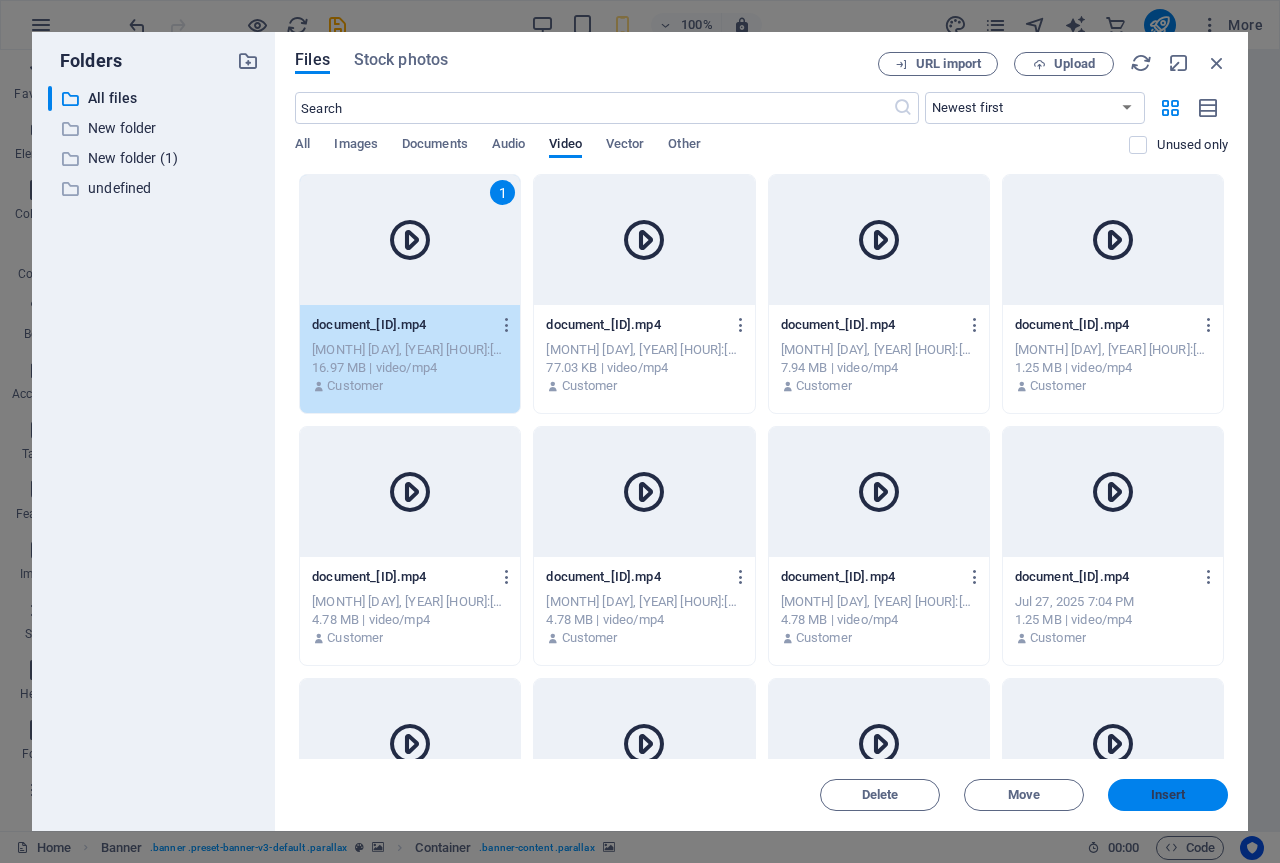 click on "Insert" at bounding box center (1168, 795) 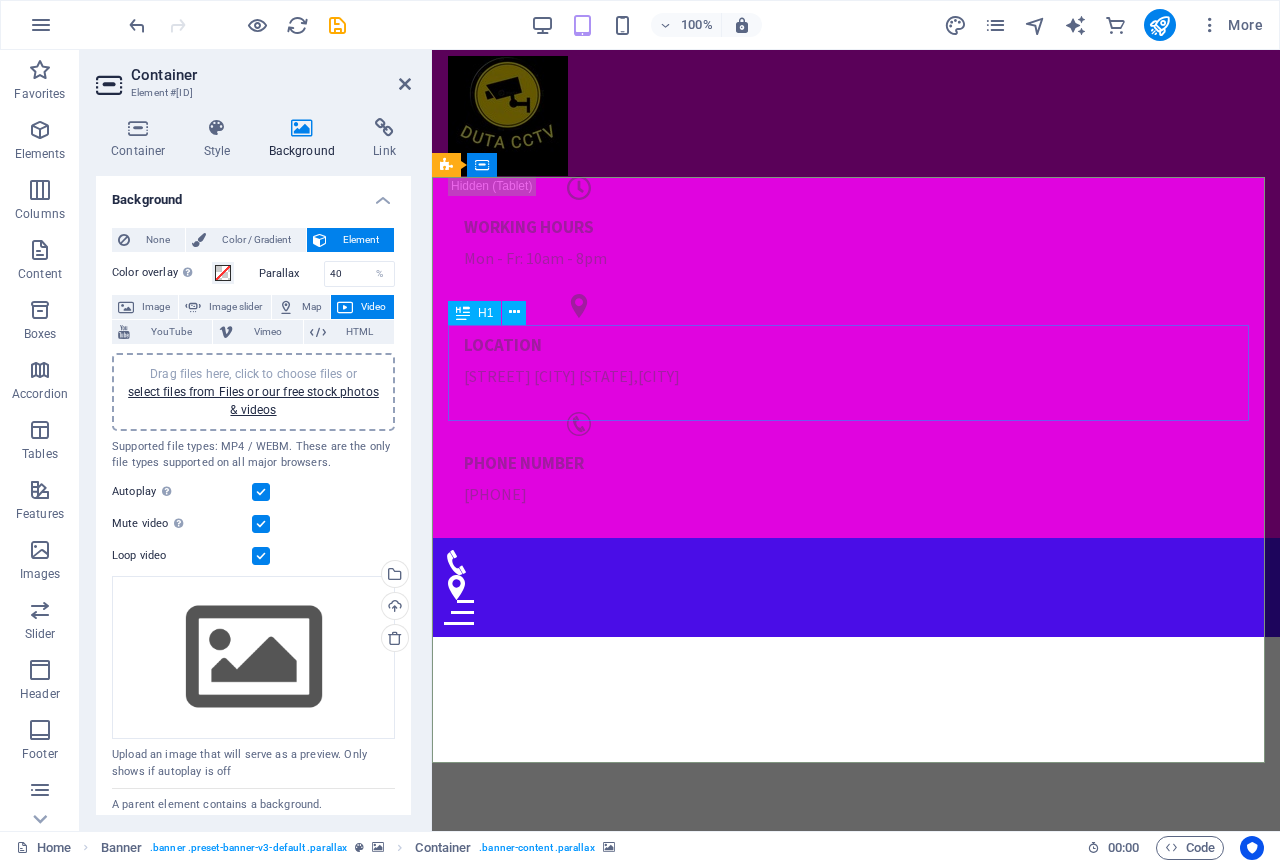 scroll, scrollTop: 0, scrollLeft: 0, axis: both 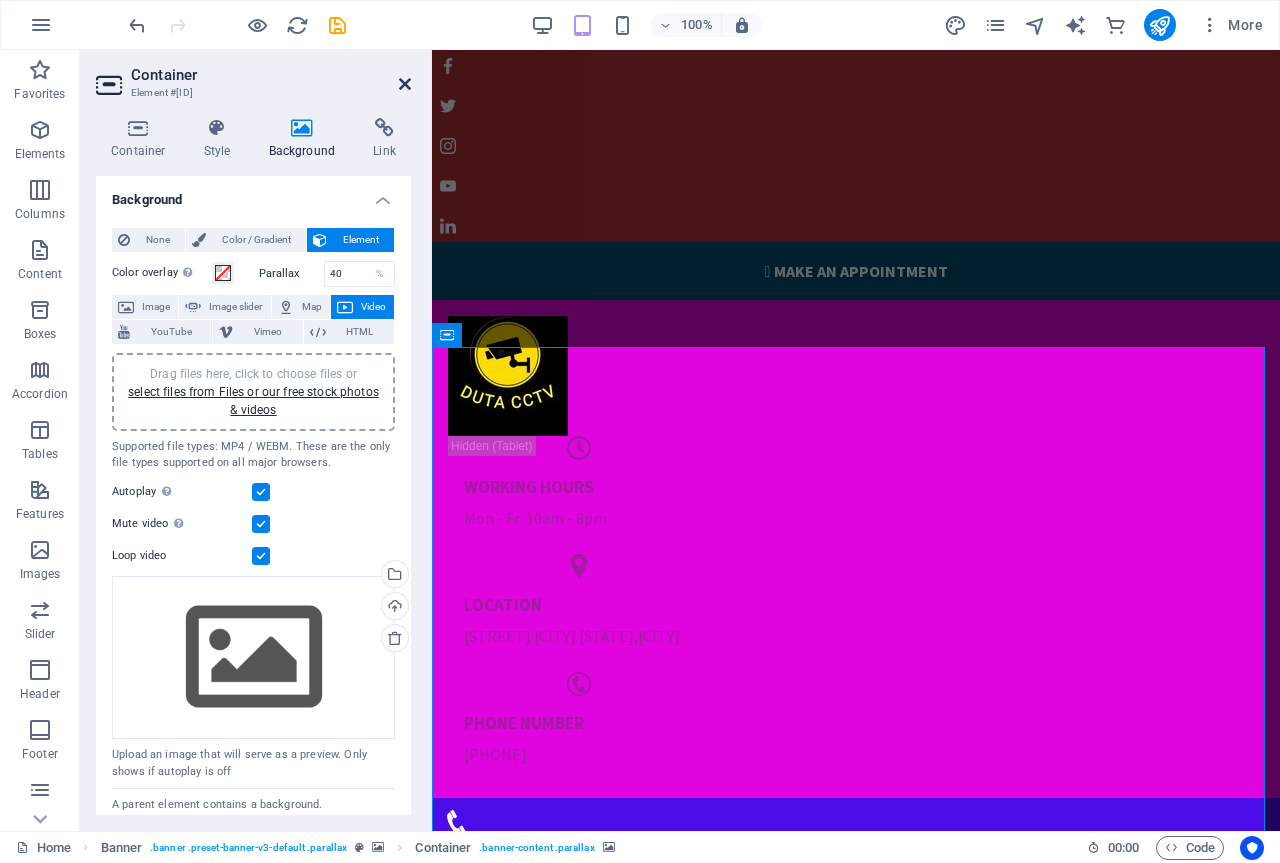 click at bounding box center [405, 84] 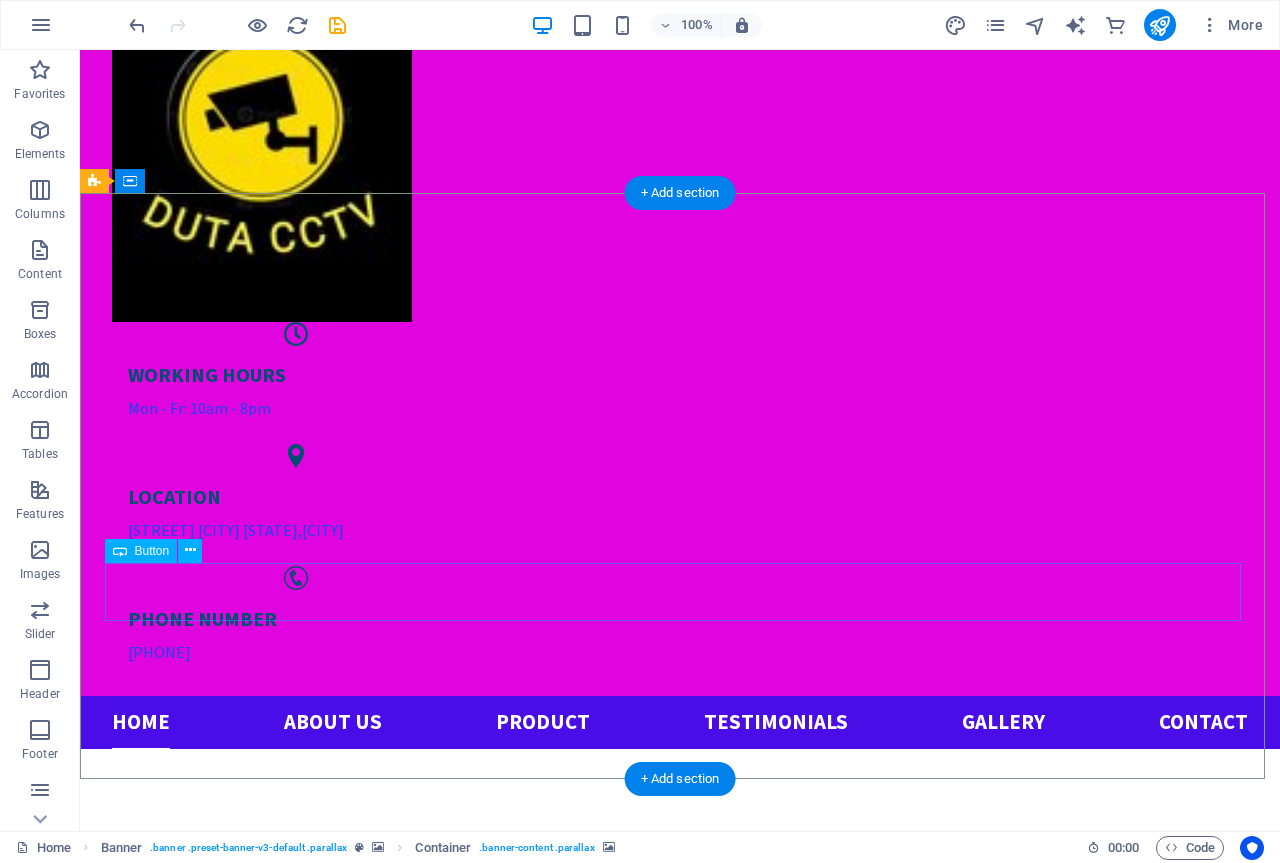 scroll, scrollTop: 300, scrollLeft: 0, axis: vertical 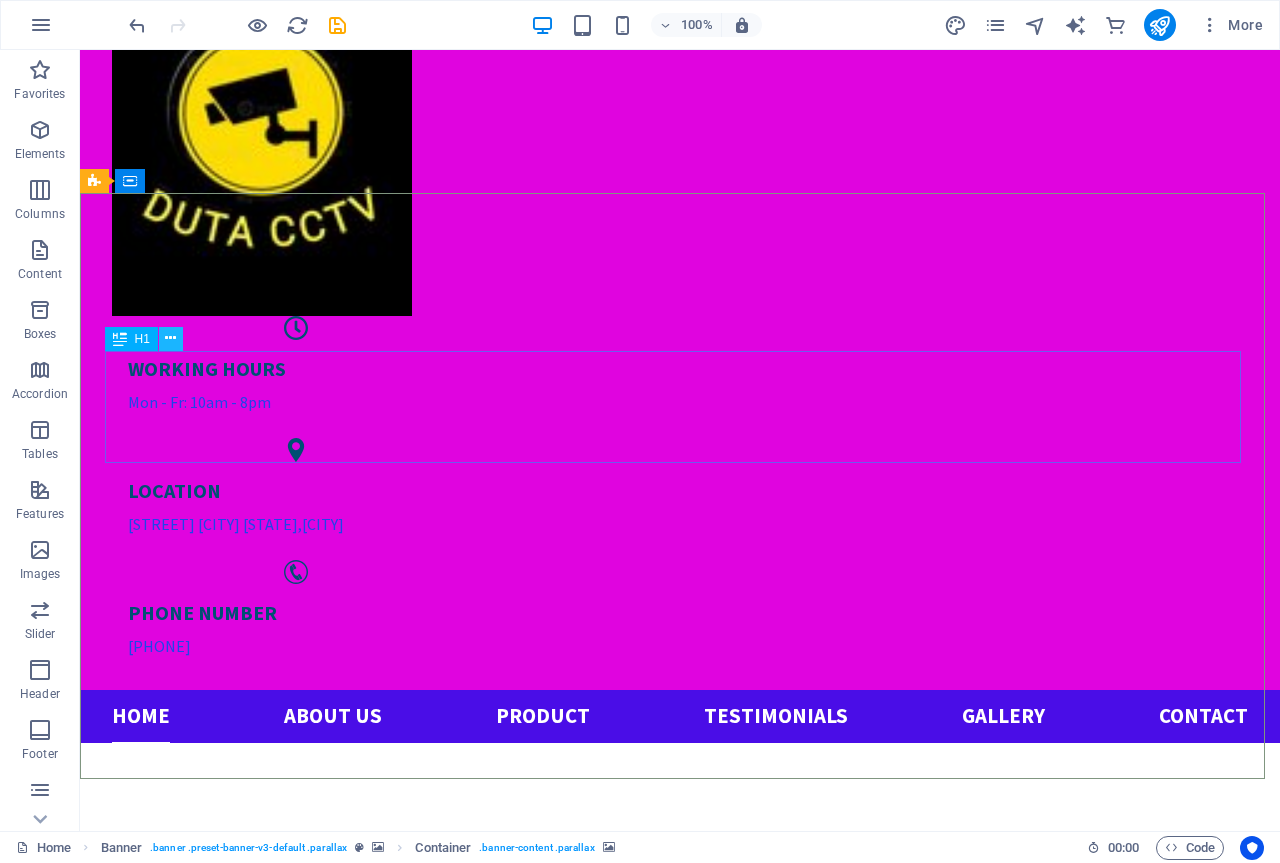 click at bounding box center [170, 338] 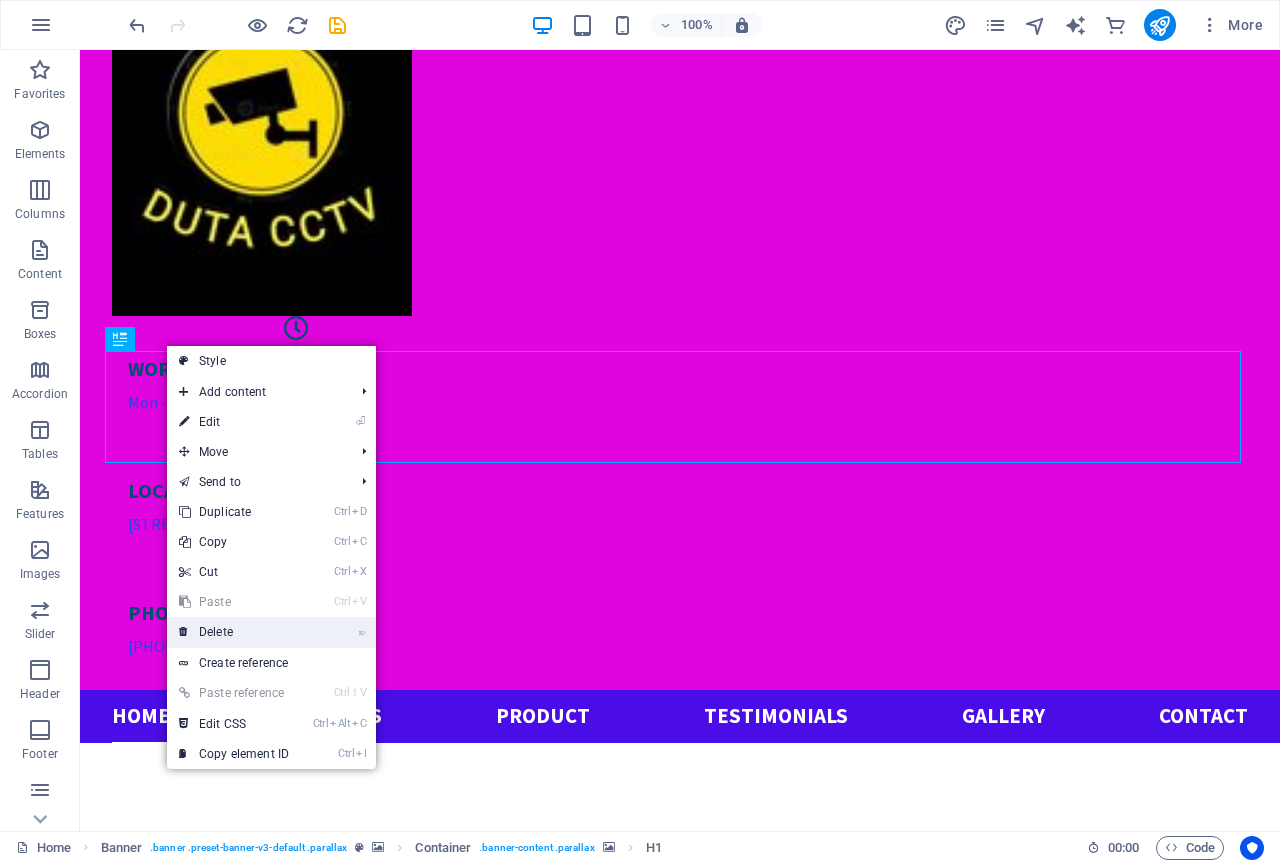 click on "⌦  Delete" at bounding box center (234, 632) 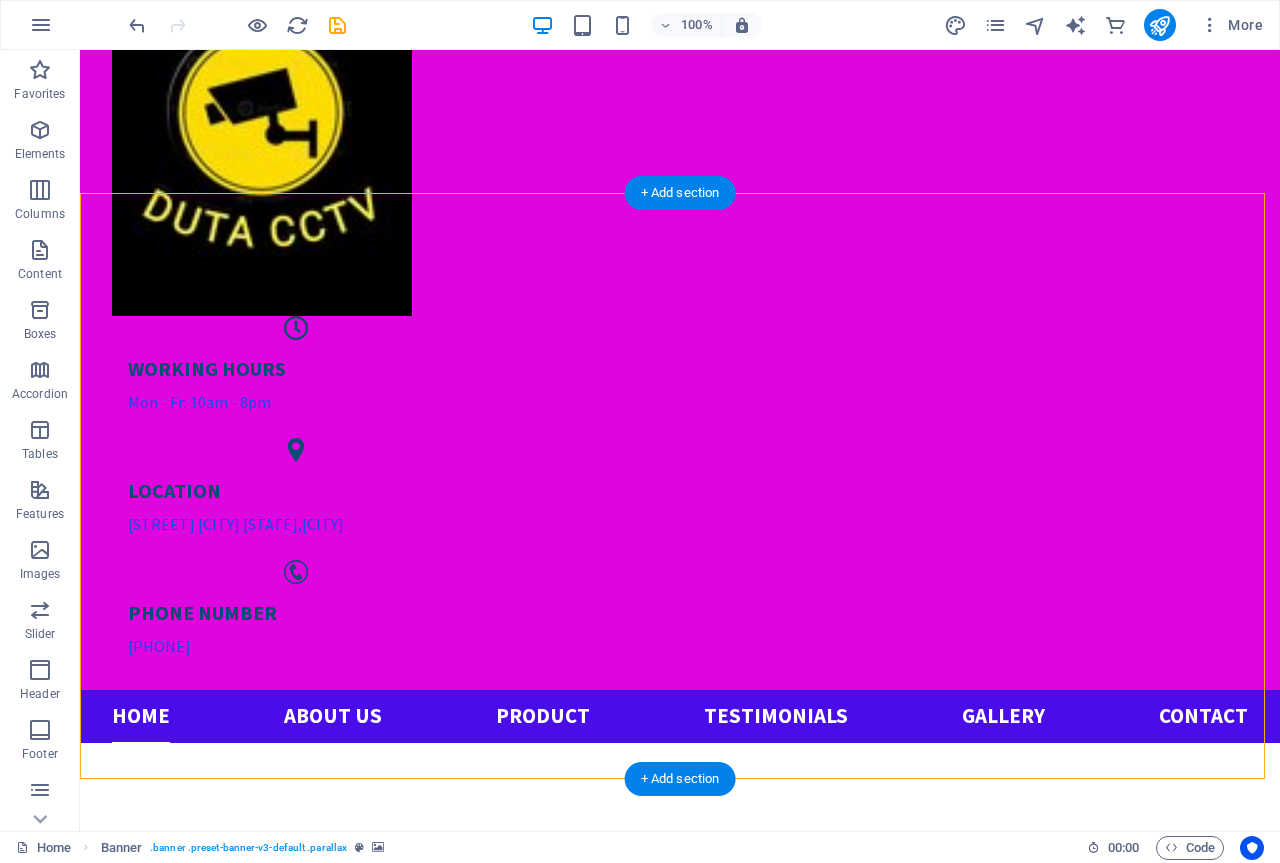 drag, startPoint x: 444, startPoint y: 426, endPoint x: 440, endPoint y: 257, distance: 169.04733 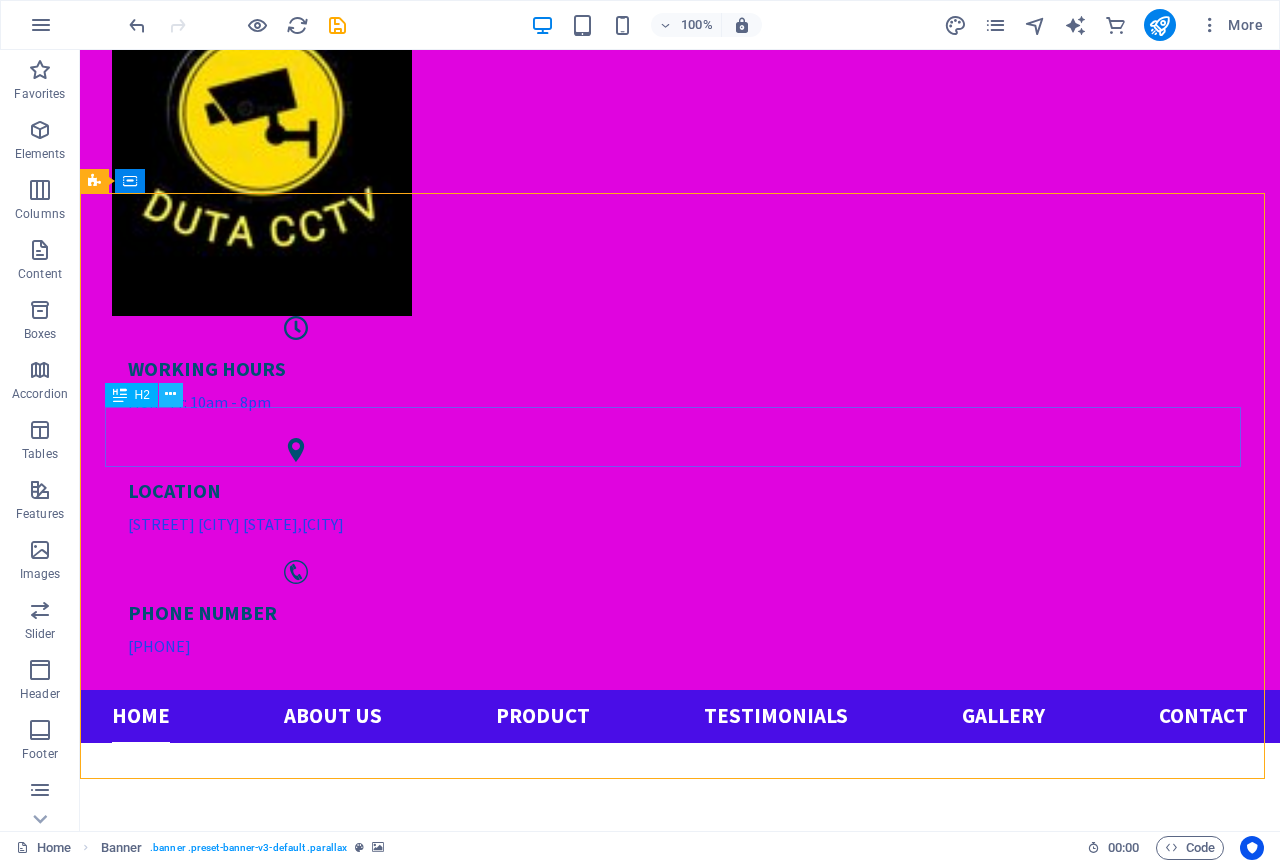 click at bounding box center [170, 394] 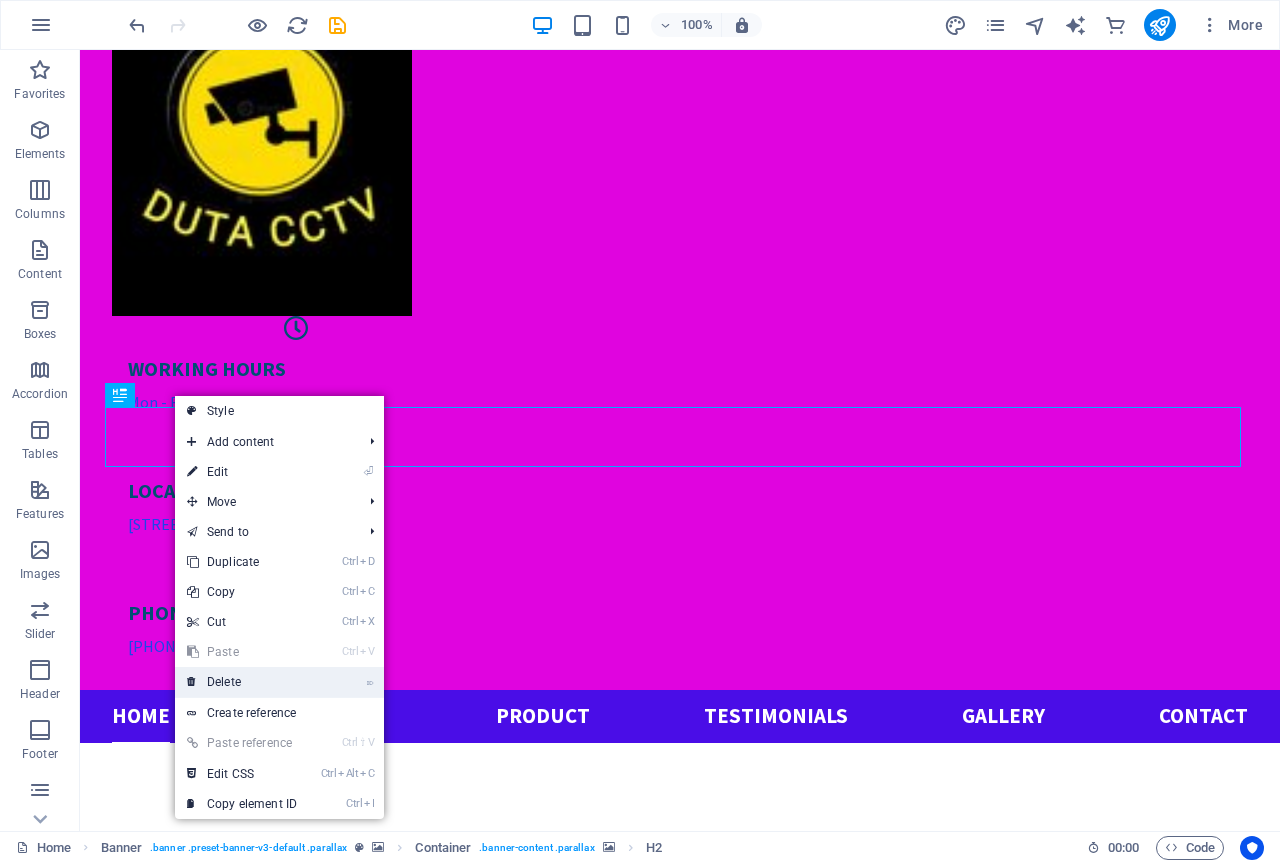 click on "⌦  Delete" at bounding box center [242, 682] 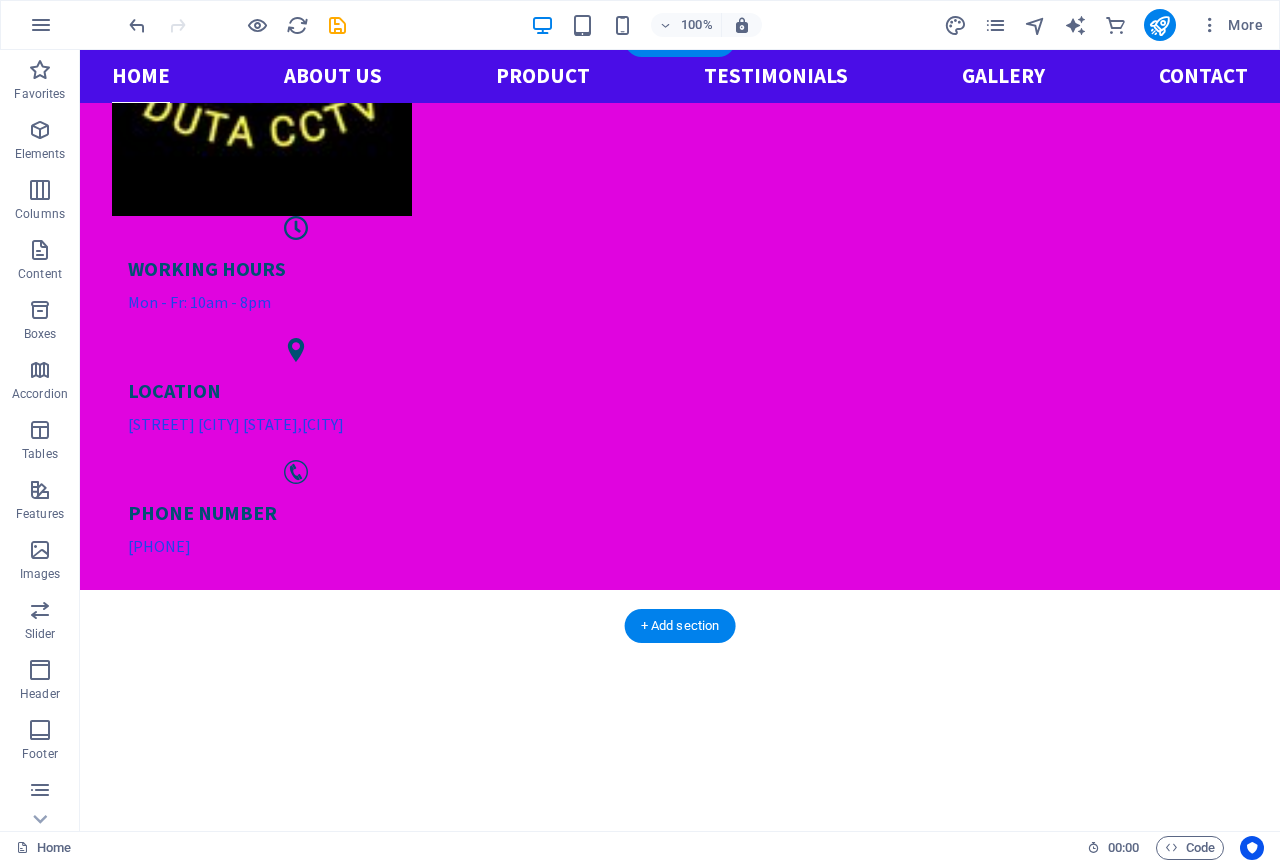scroll, scrollTop: 300, scrollLeft: 0, axis: vertical 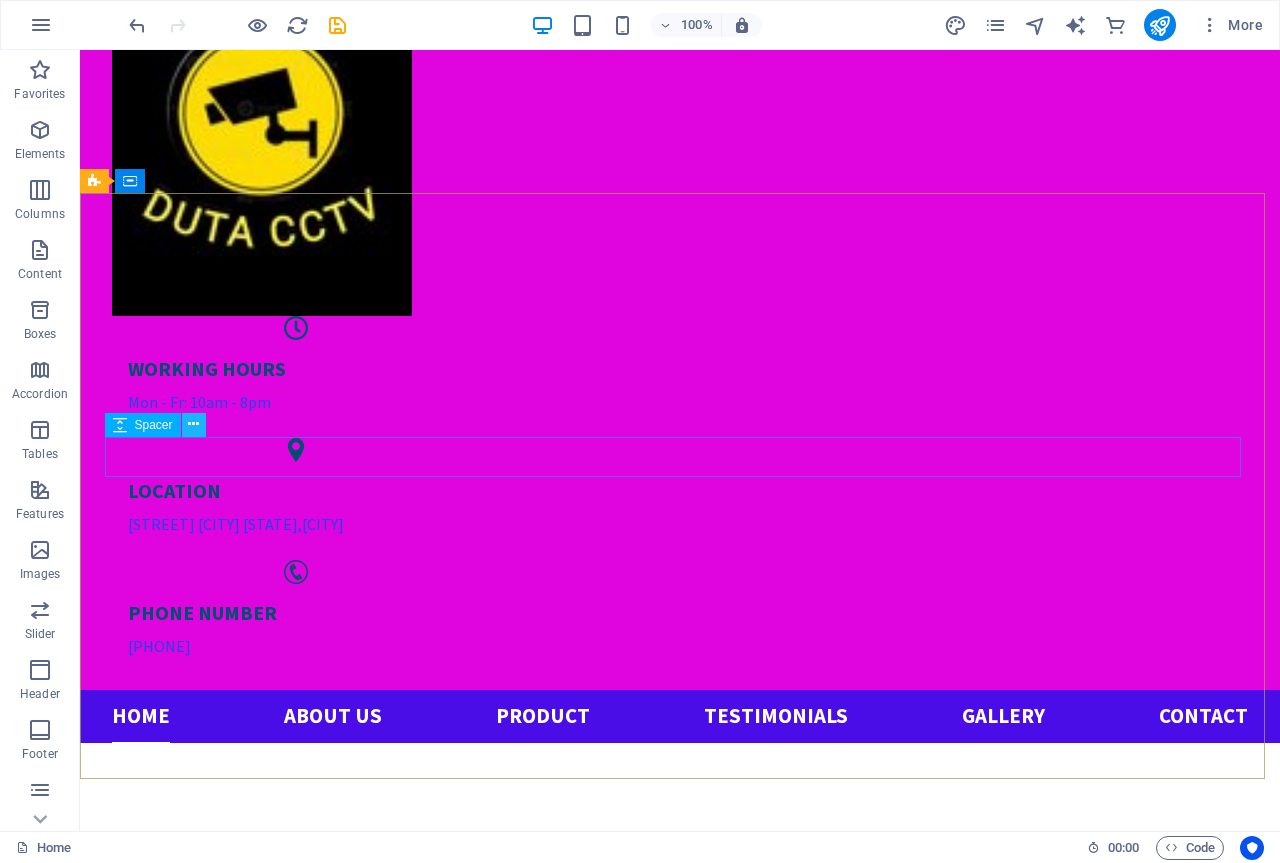 click at bounding box center [193, 424] 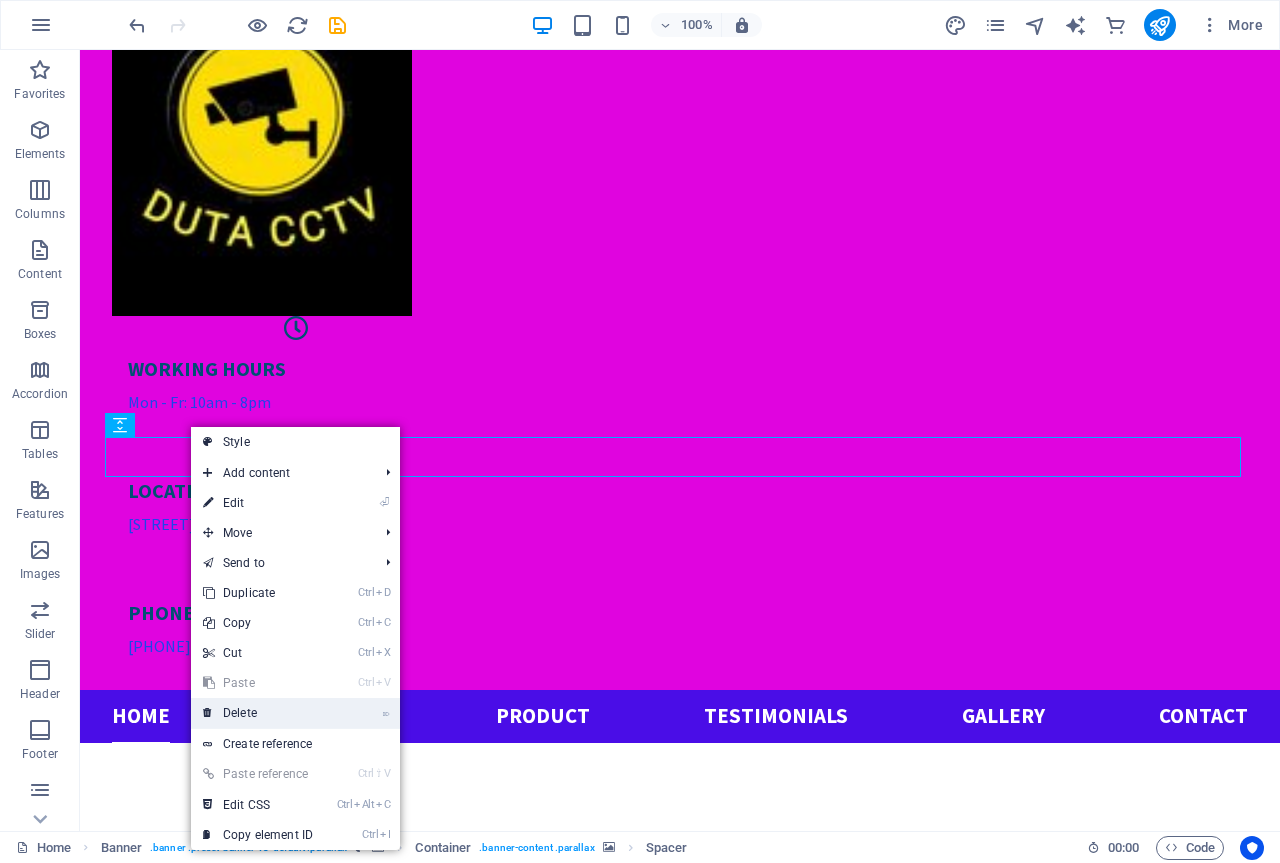 click on "⌦  Delete" at bounding box center [258, 713] 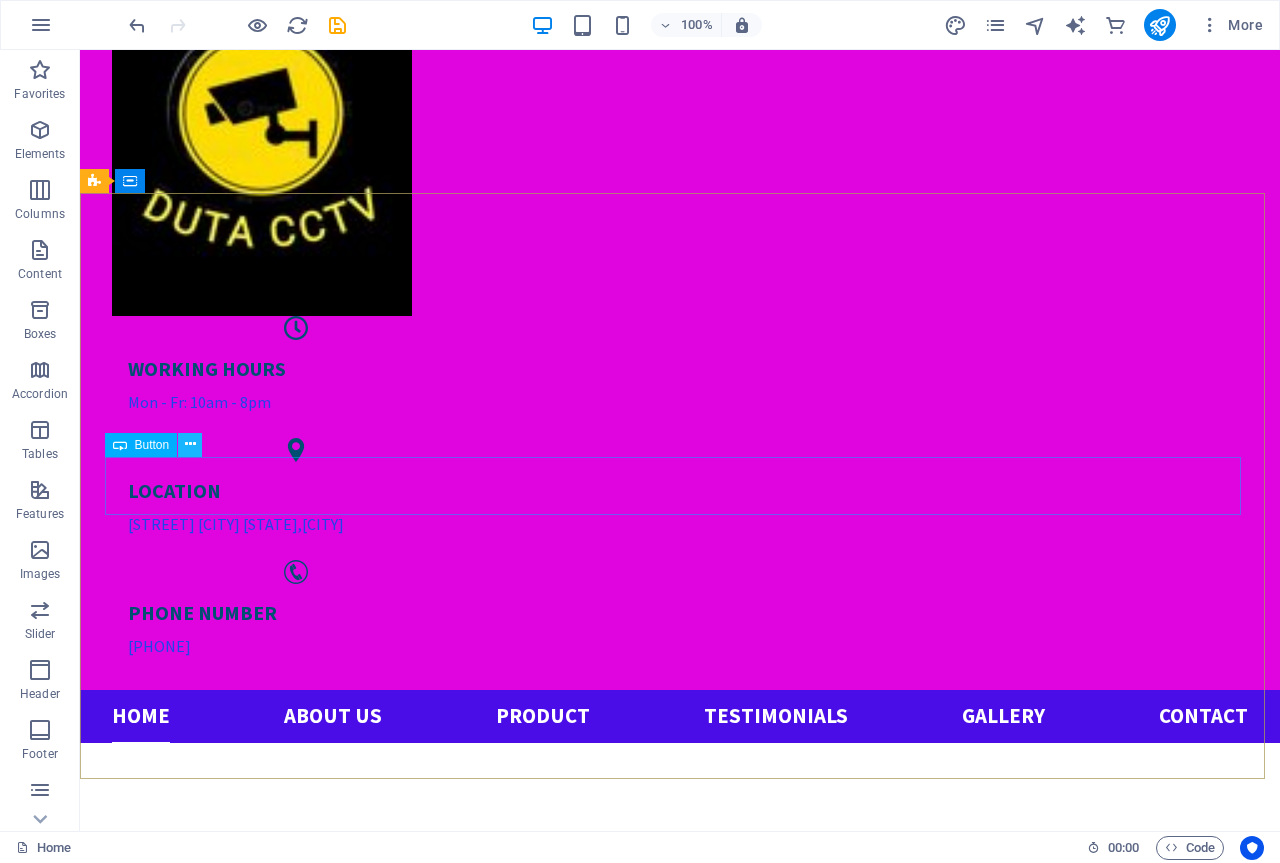 click at bounding box center [190, 444] 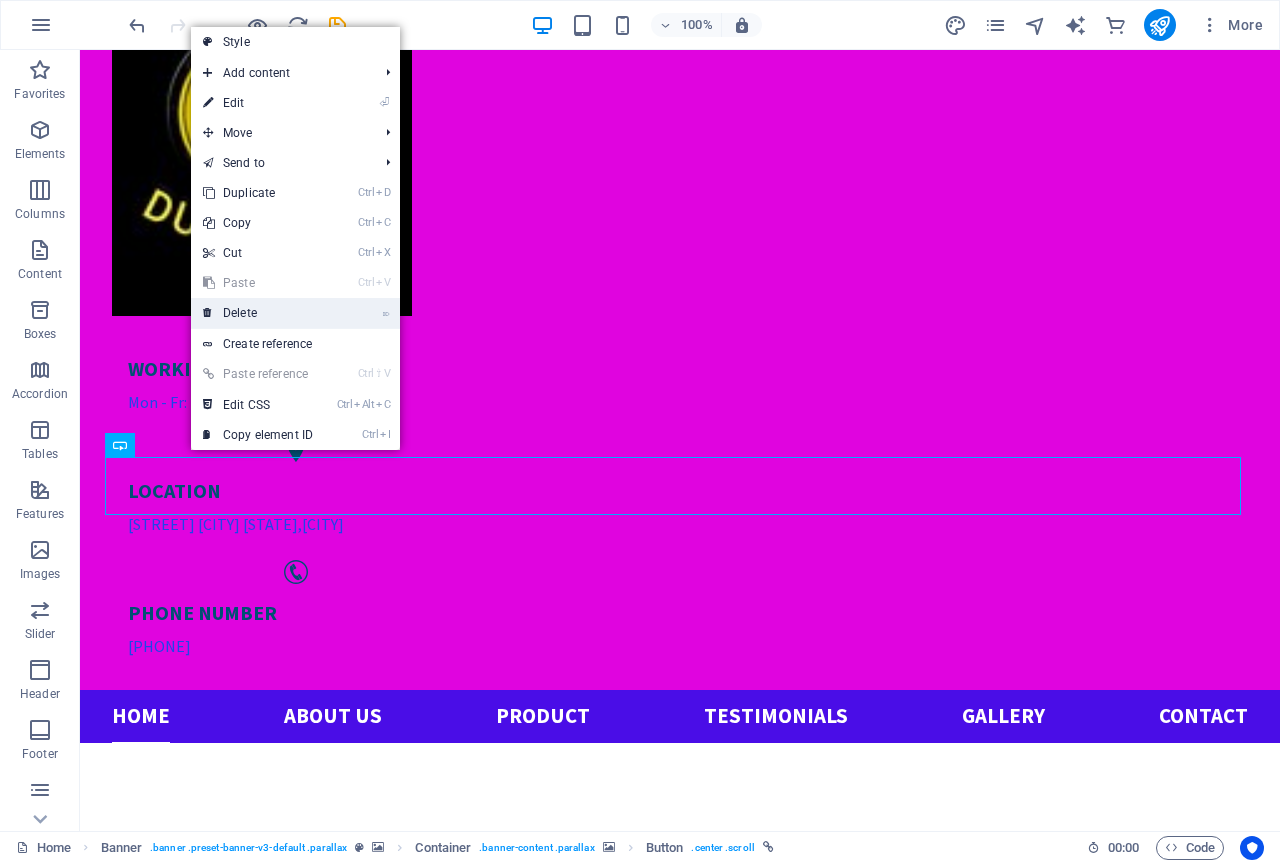 click on "⌦  Delete" at bounding box center [258, 313] 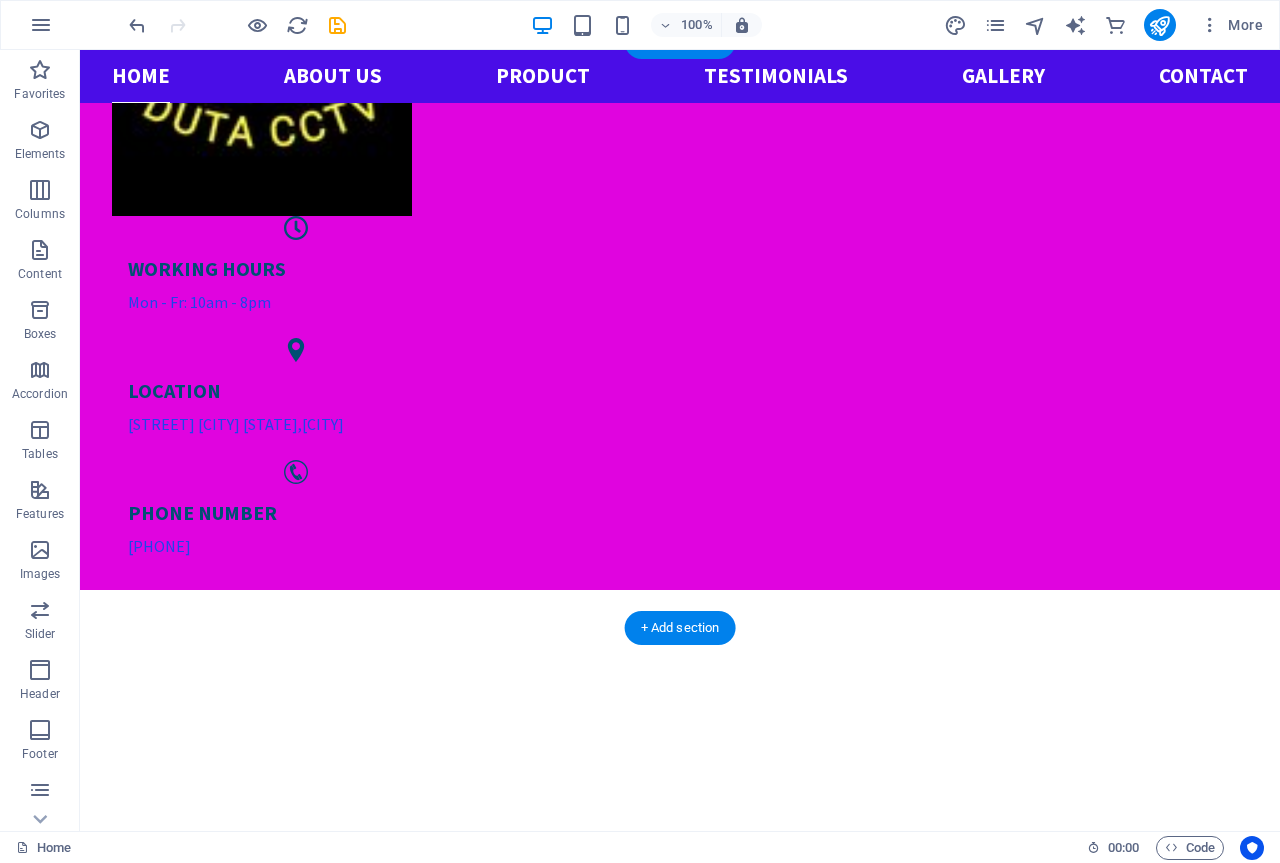 scroll, scrollTop: 300, scrollLeft: 0, axis: vertical 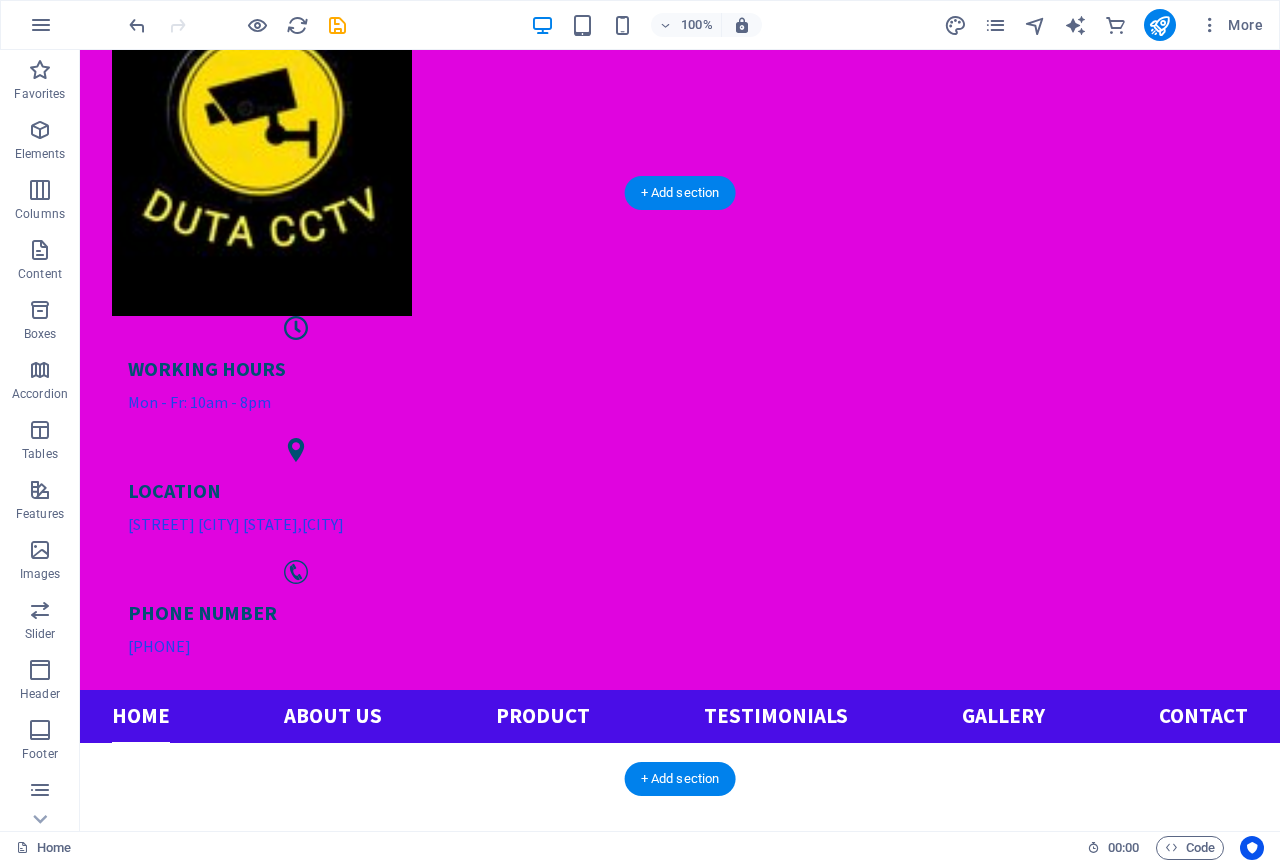 click at bounding box center (680, 1682) 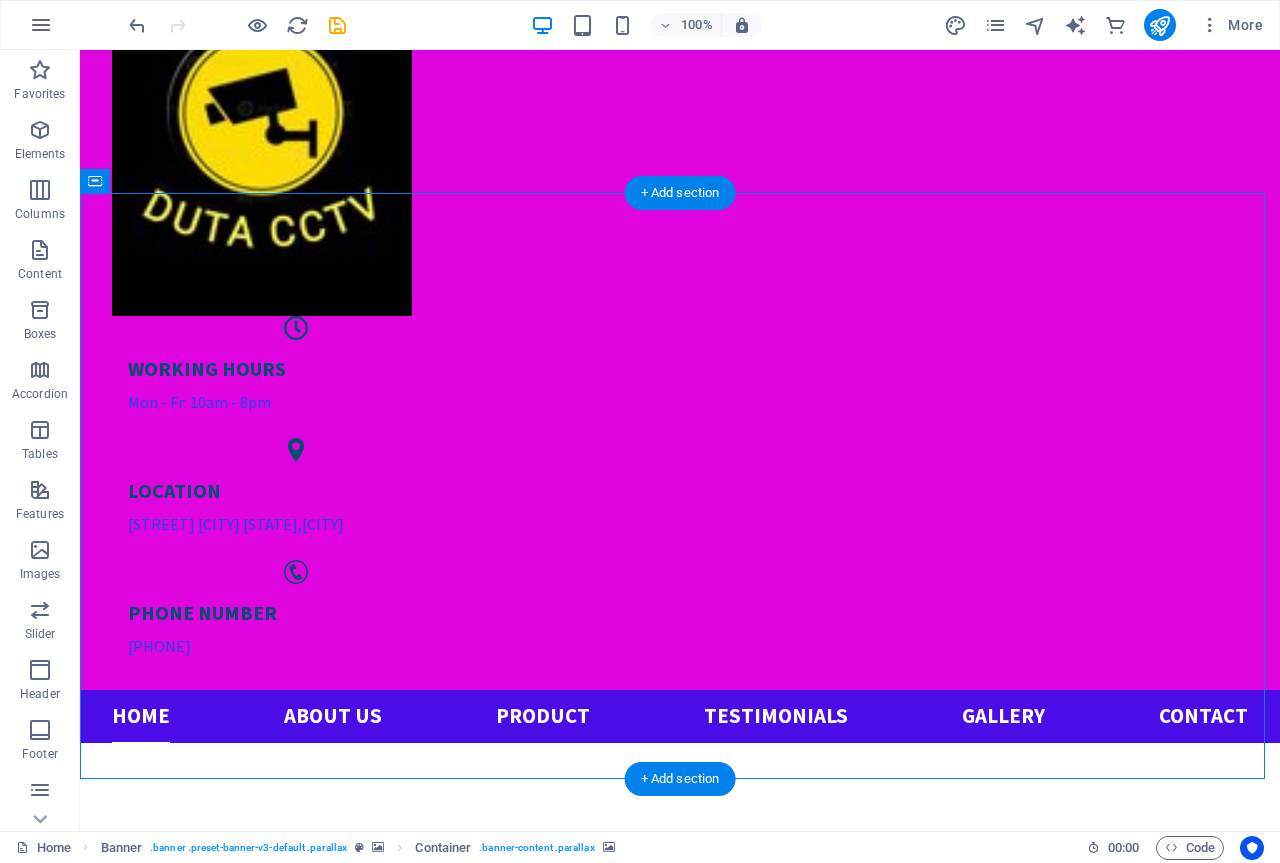 click at bounding box center [680, 1682] 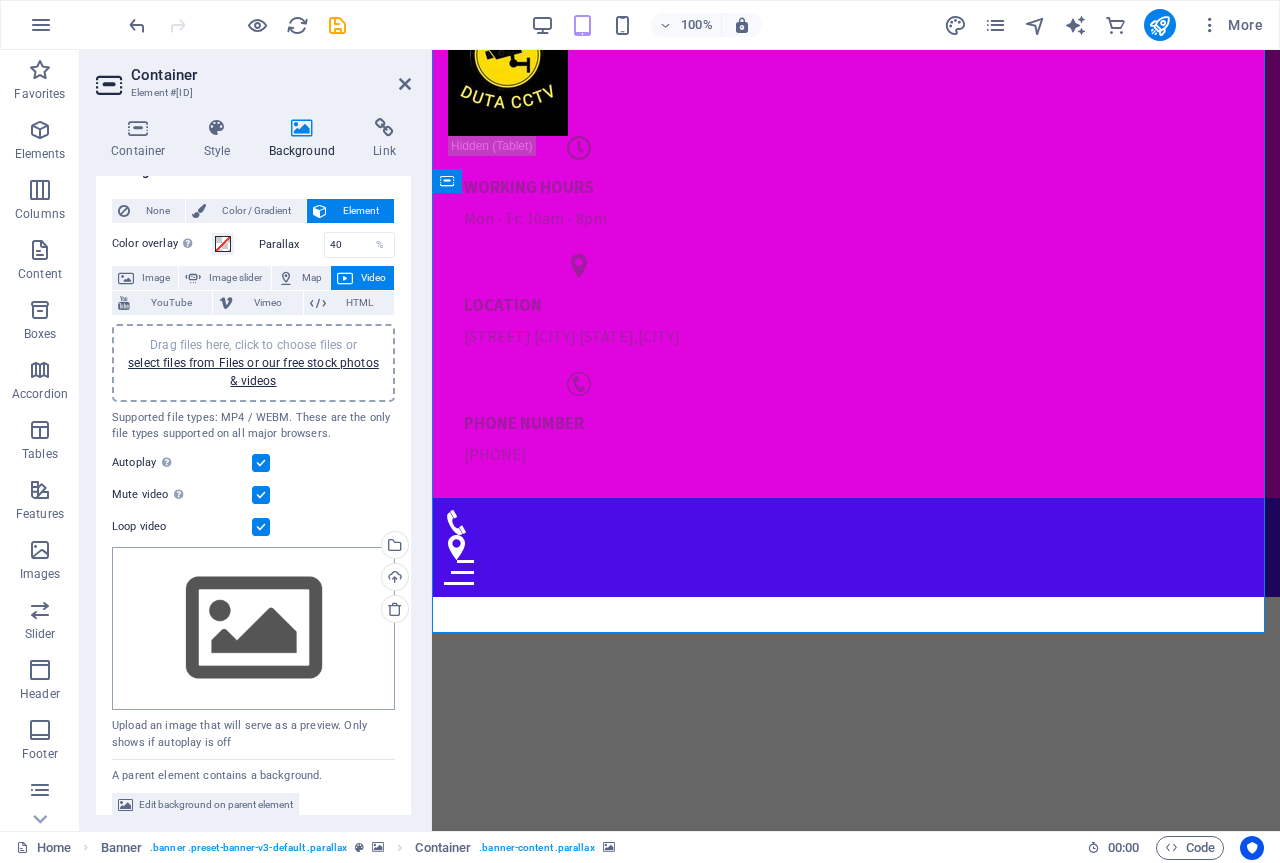 scroll, scrollTop: 44, scrollLeft: 0, axis: vertical 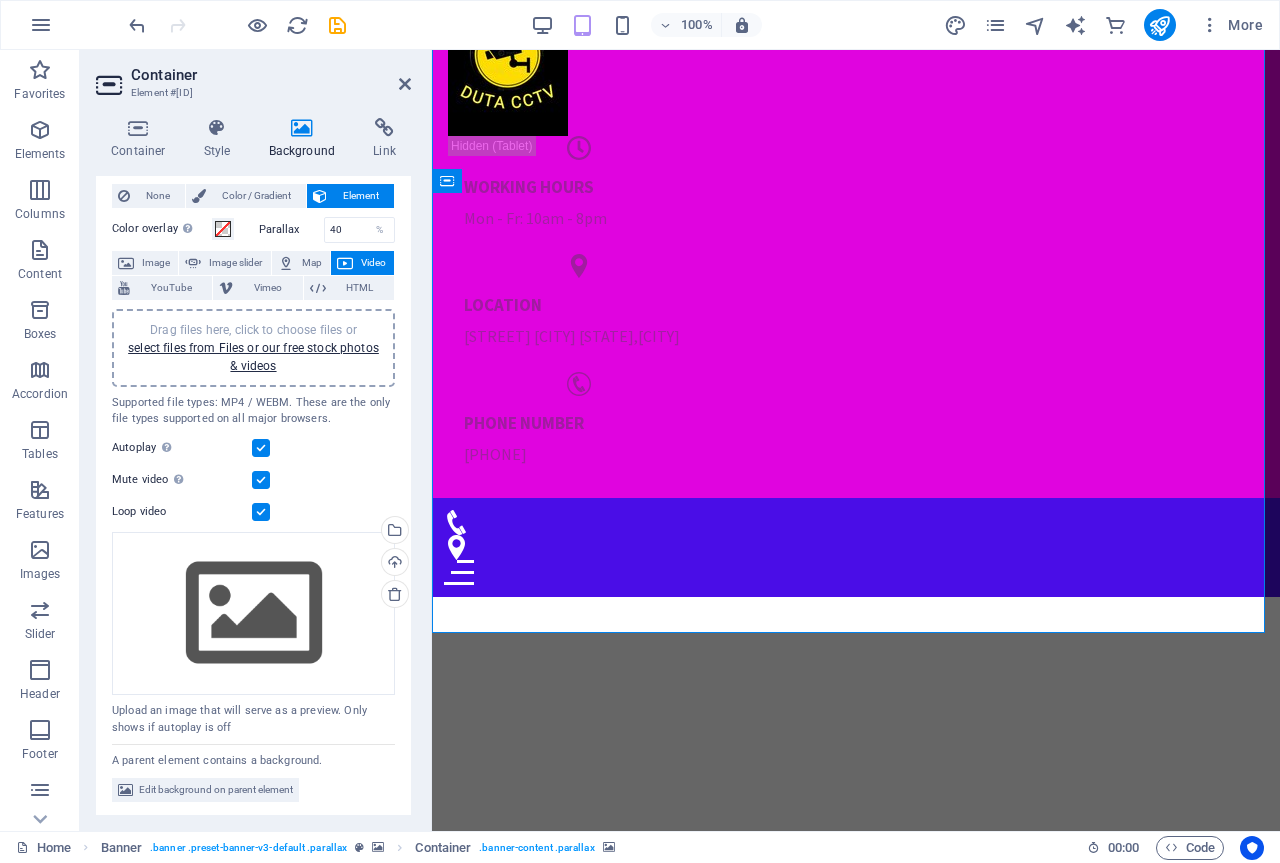 click at bounding box center (856, 2632) 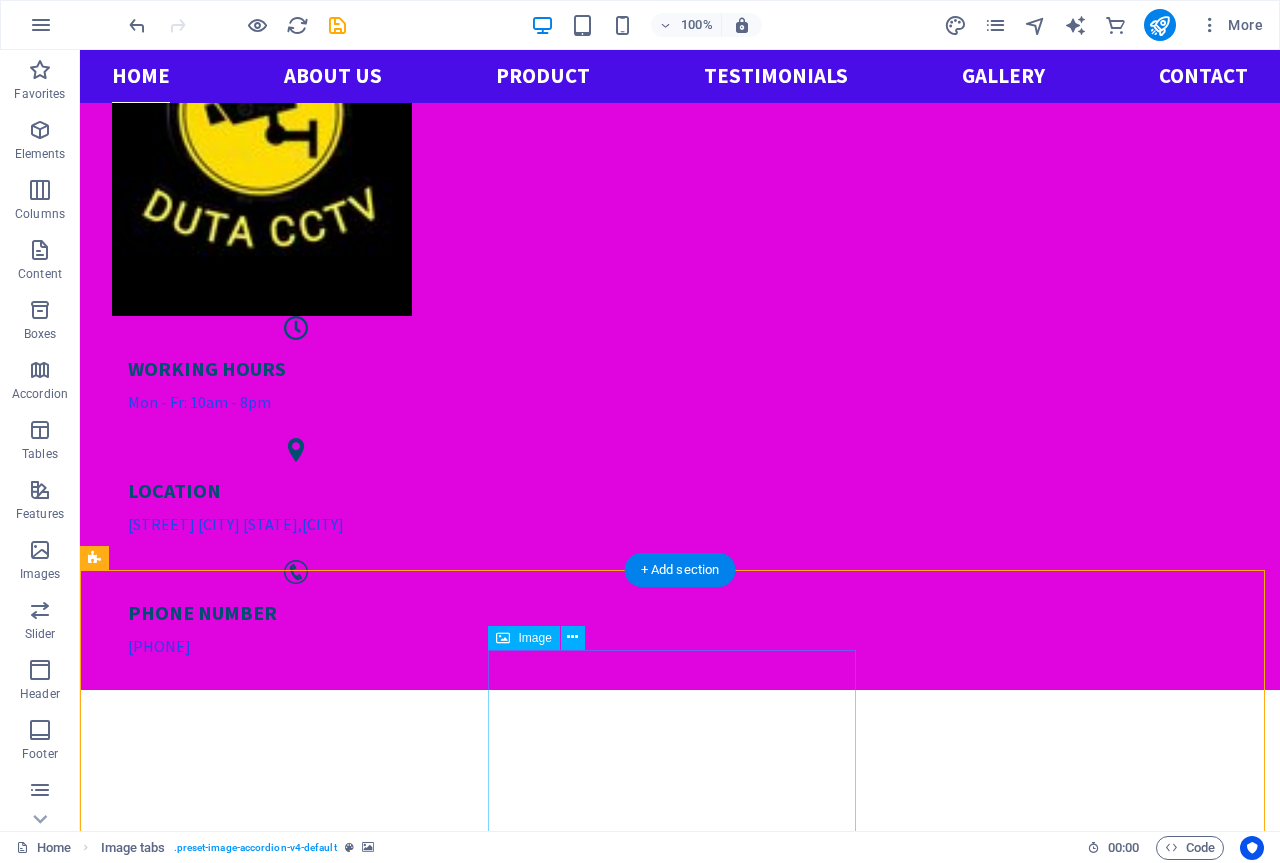 scroll, scrollTop: 456, scrollLeft: 0, axis: vertical 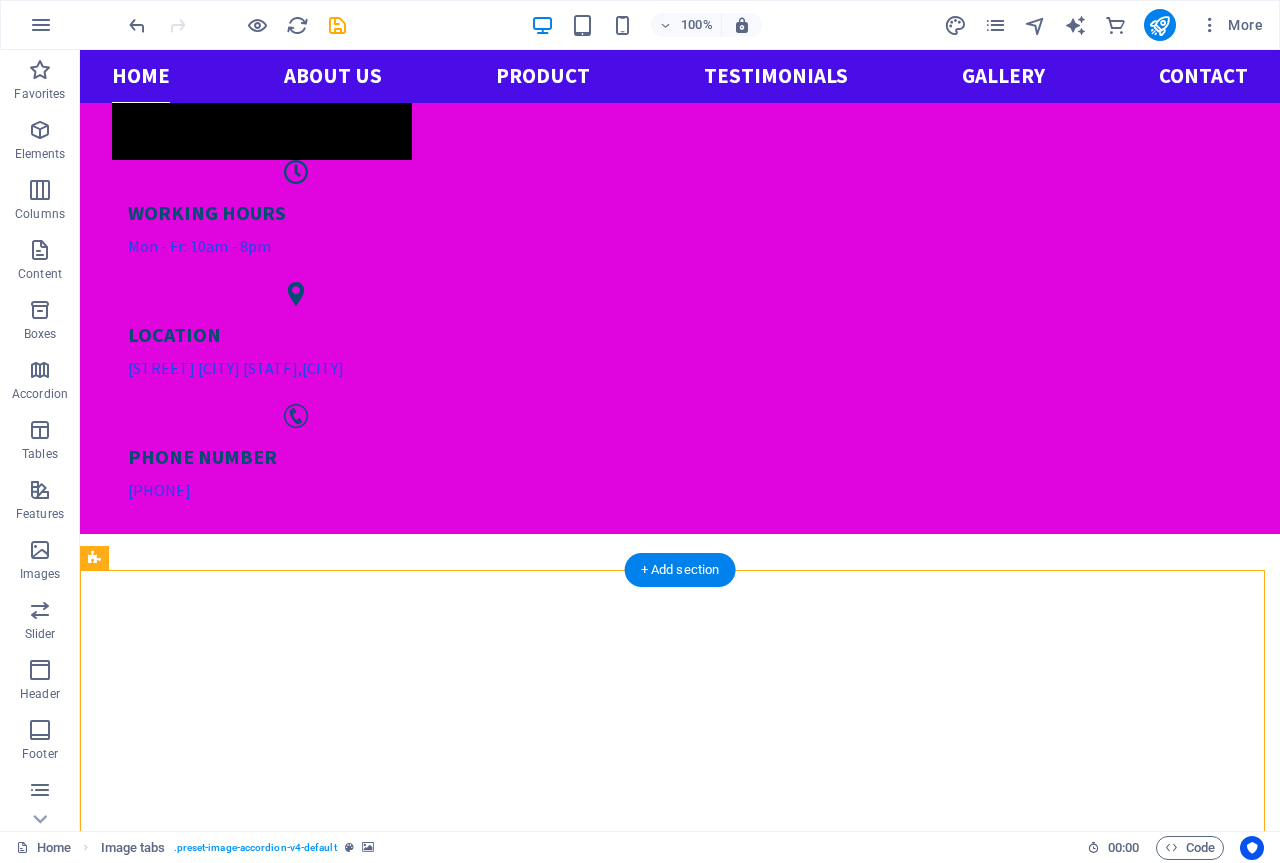 click at bounding box center (680, 1565) 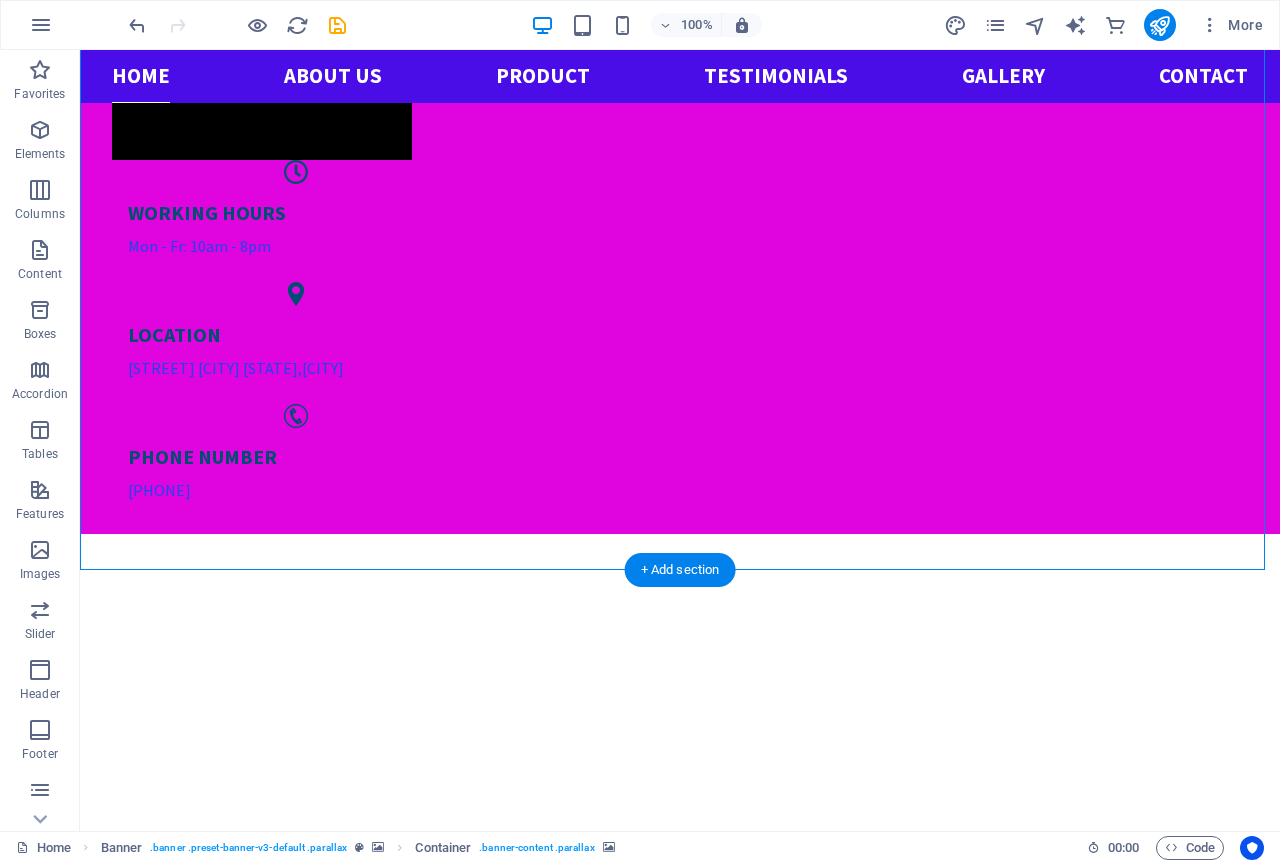 click at bounding box center (680, 1565) 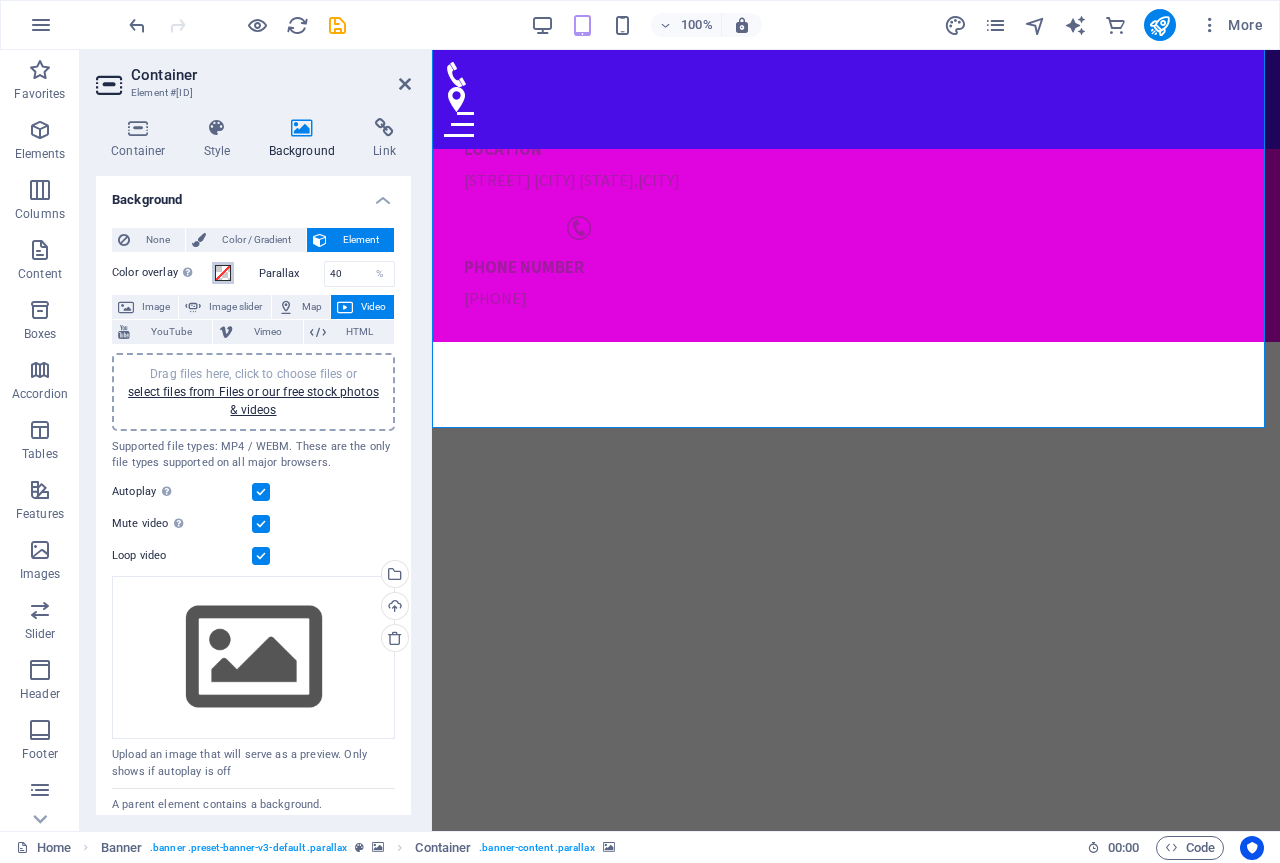 click at bounding box center (223, 273) 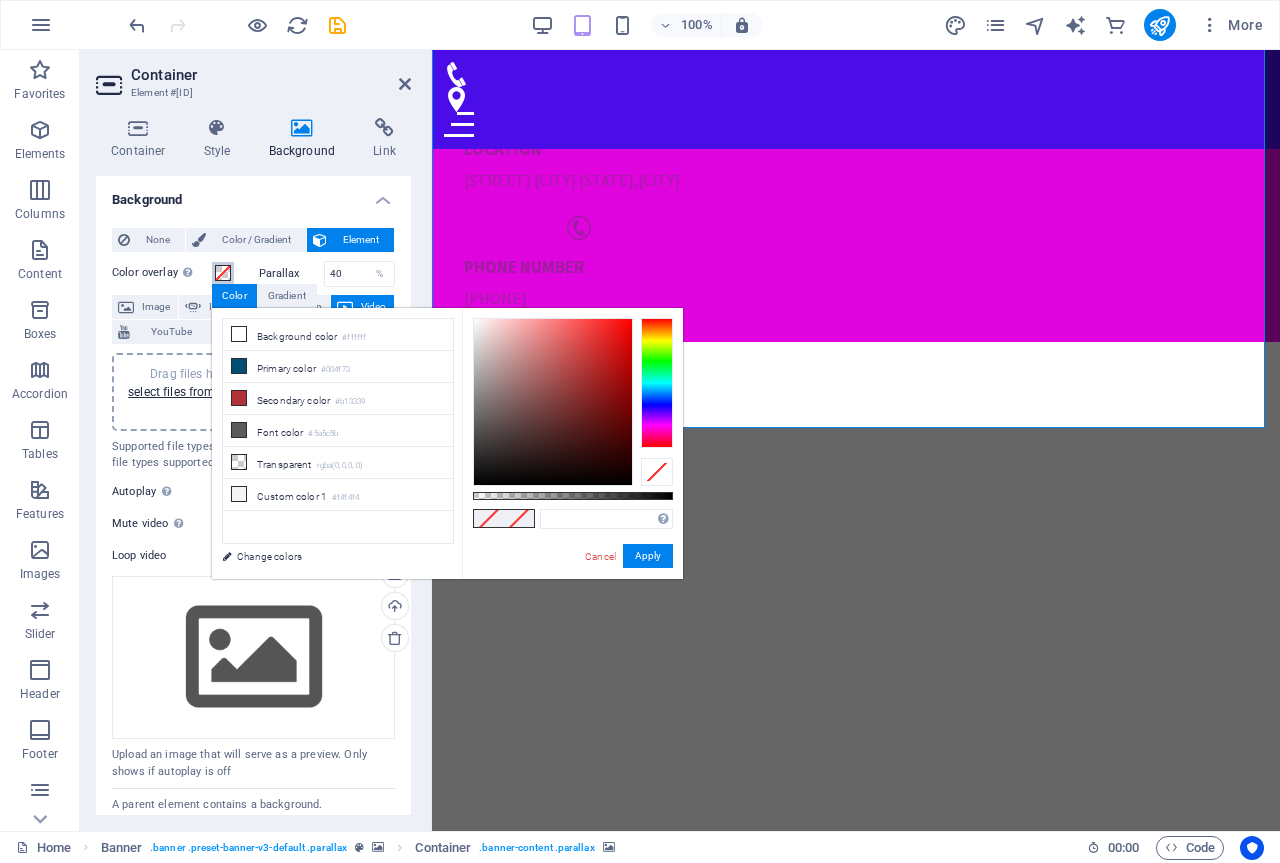 click at bounding box center [223, 273] 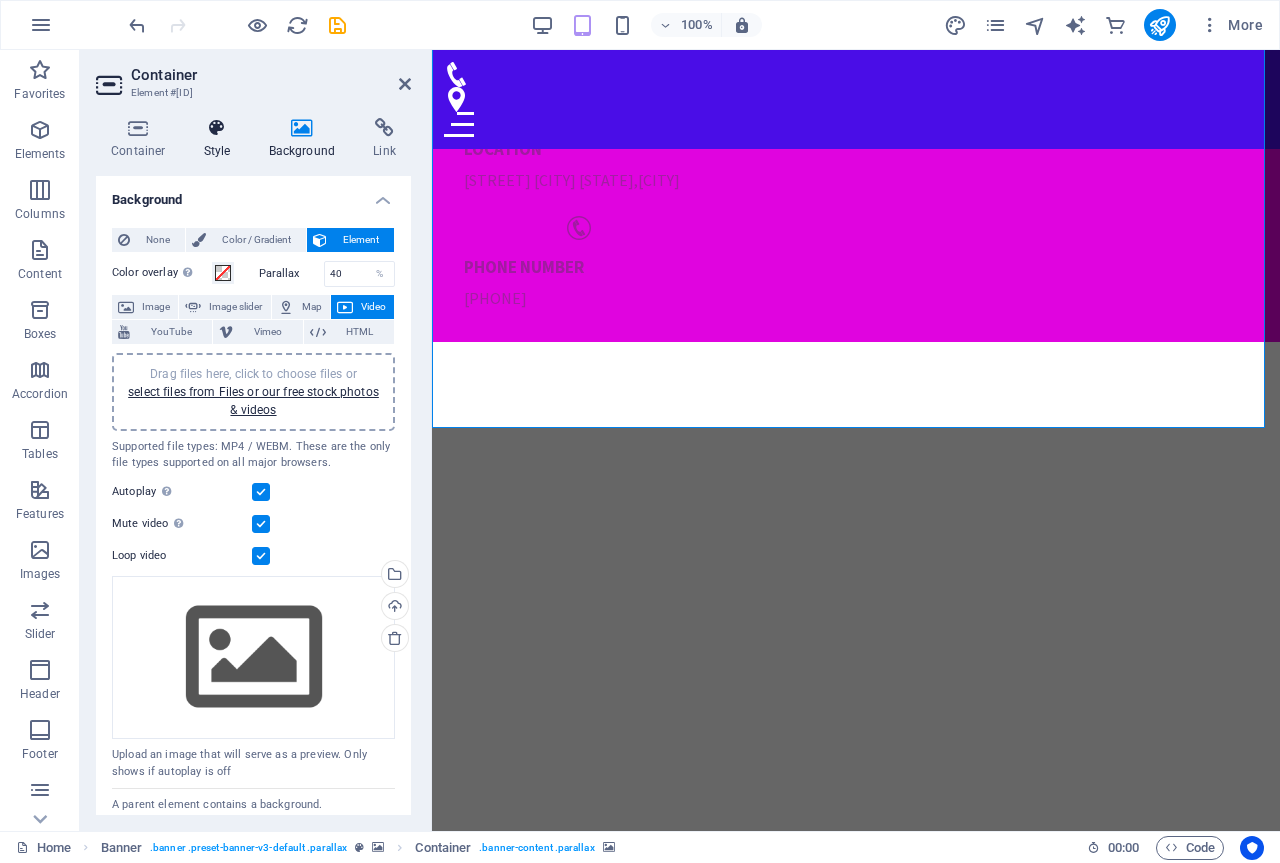 click at bounding box center (217, 128) 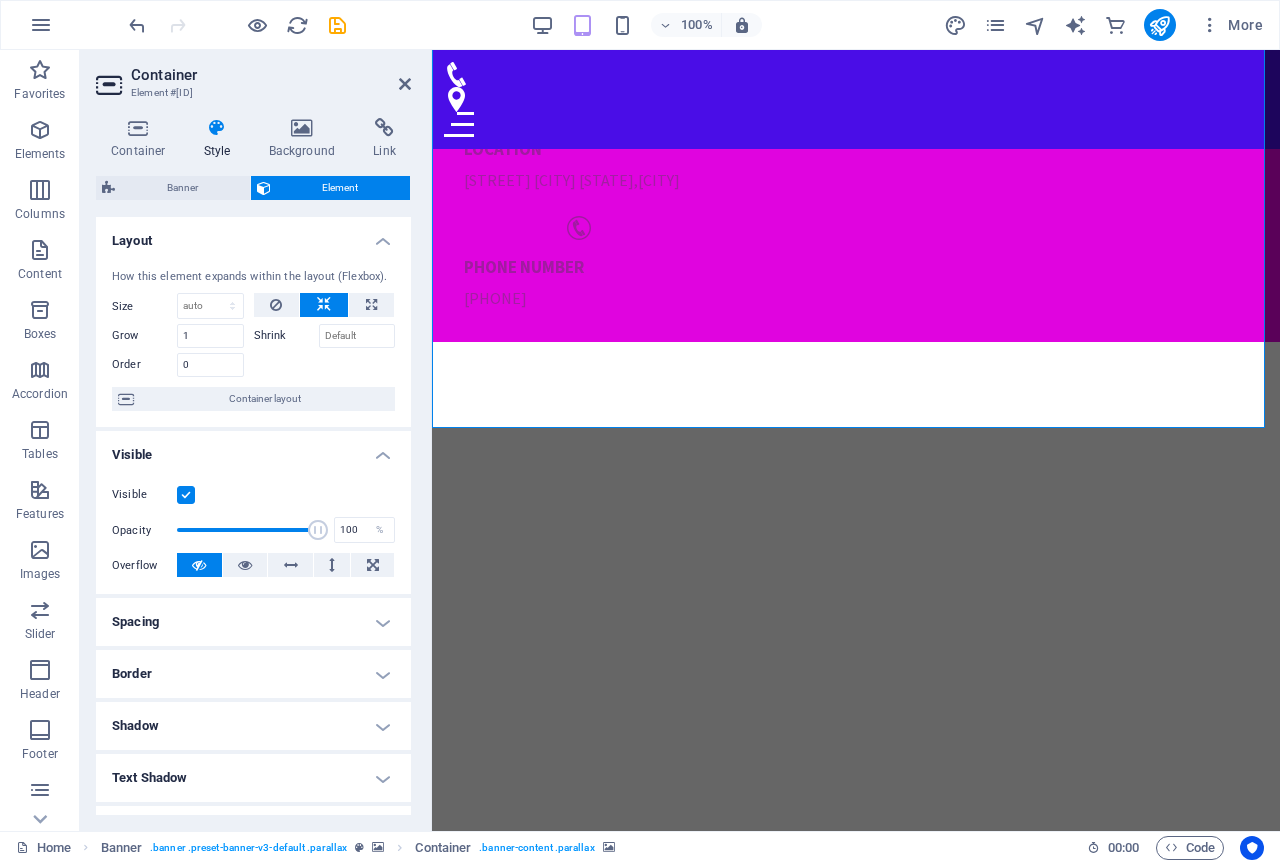 click on "Spacing" at bounding box center (253, 622) 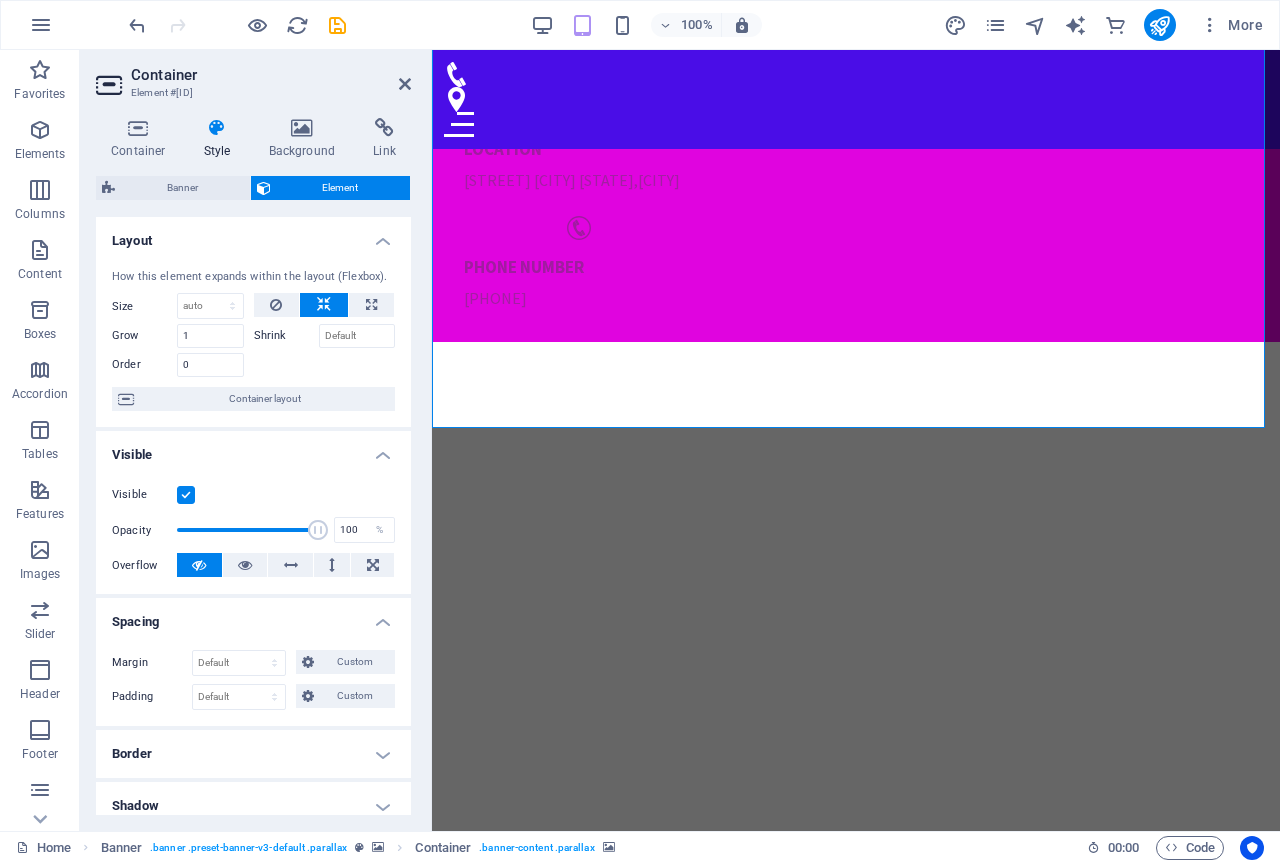 click on "Spacing" at bounding box center [253, 616] 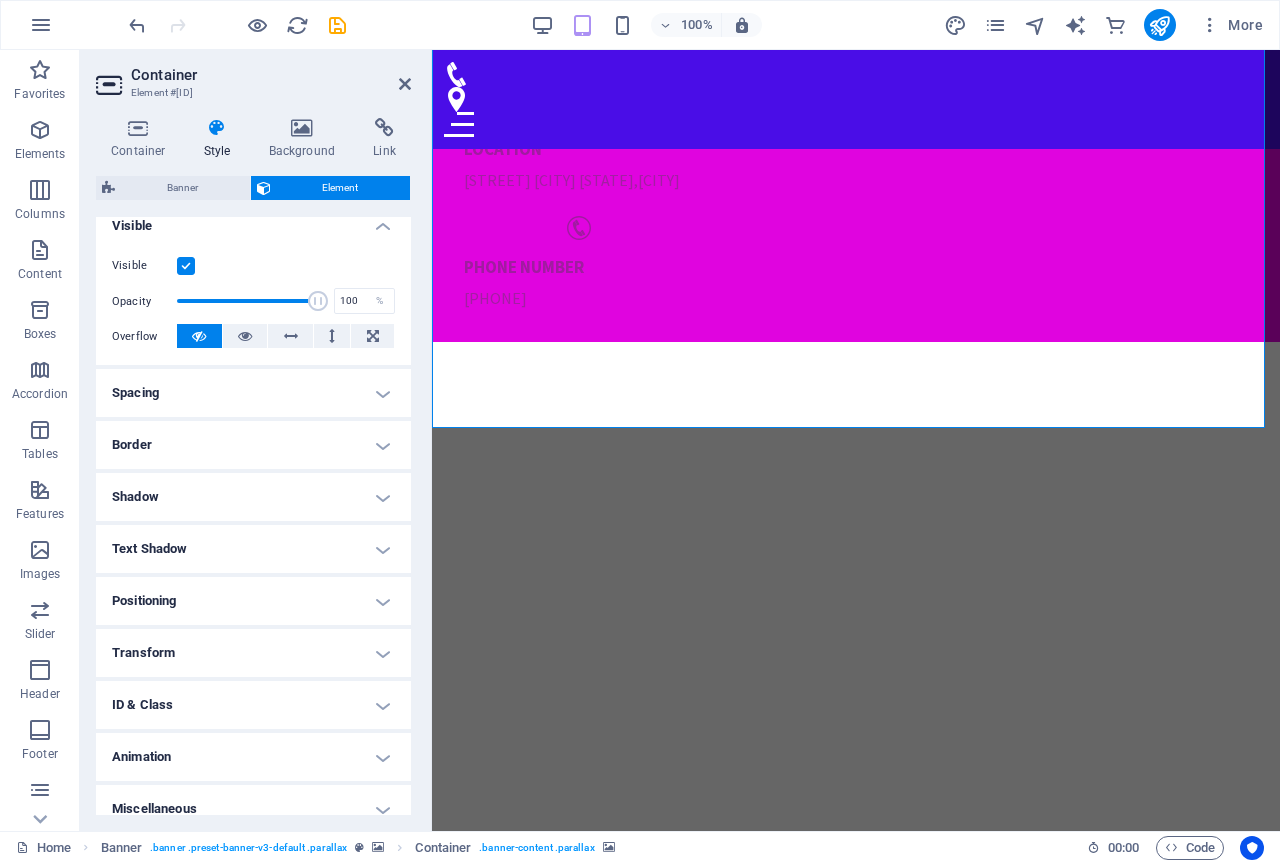 scroll, scrollTop: 247, scrollLeft: 0, axis: vertical 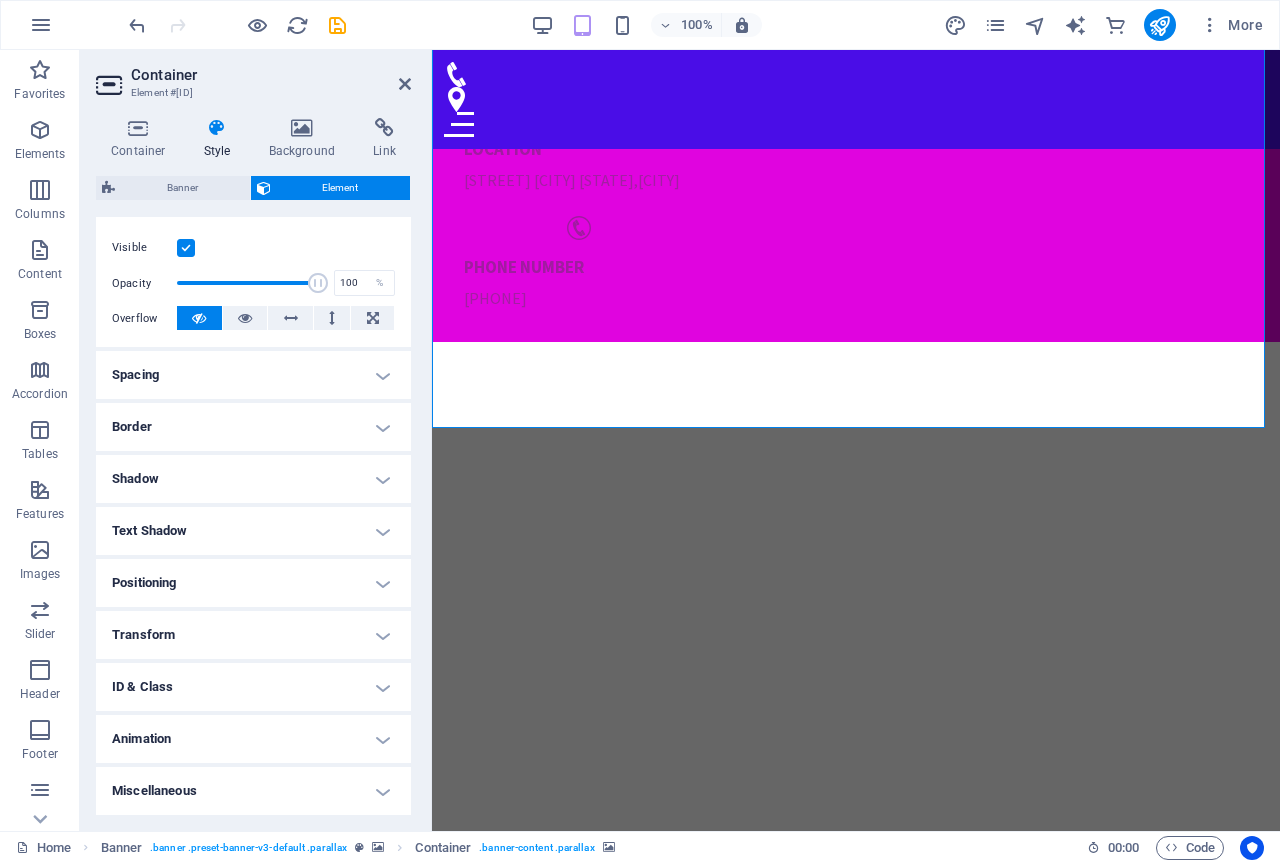 click on "Border" at bounding box center [253, 427] 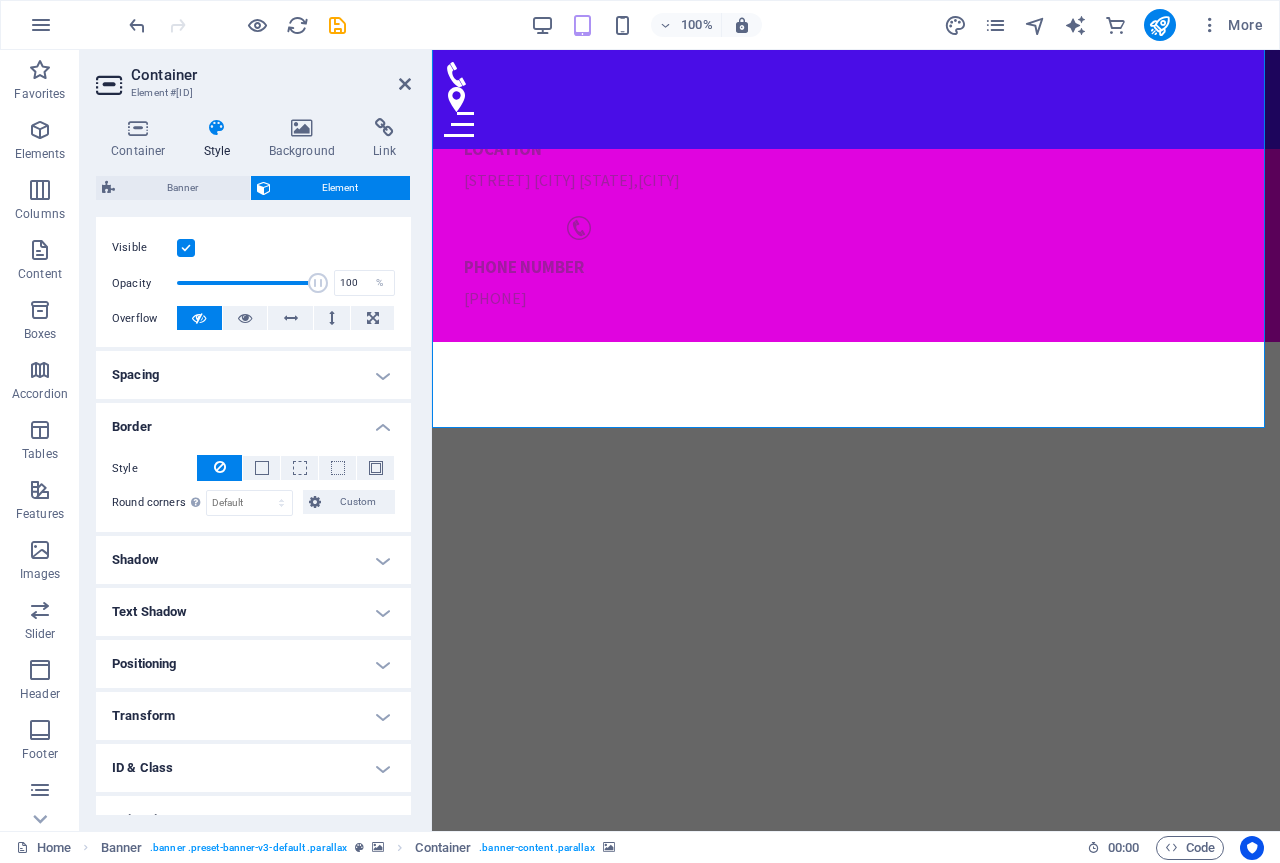 click on "Border" at bounding box center [253, 421] 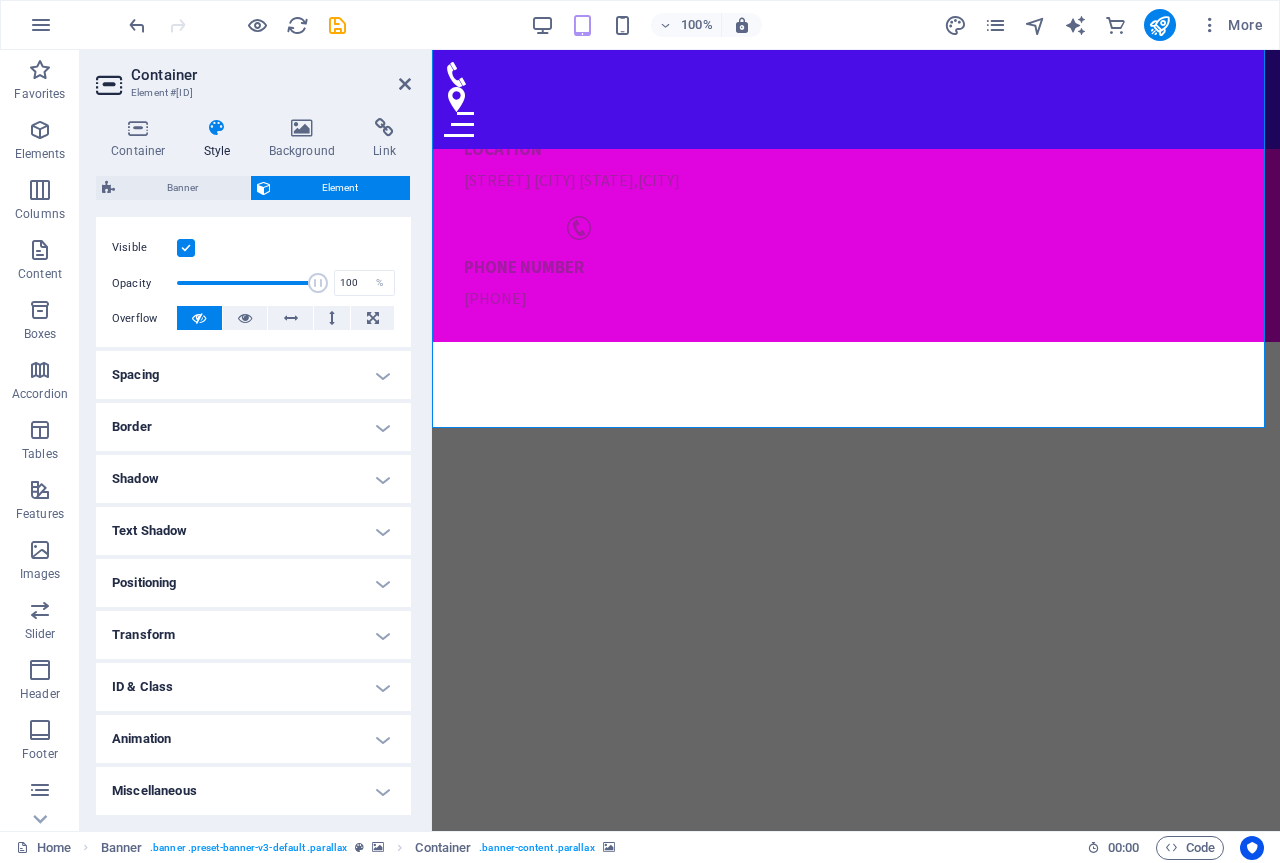 click on "ID & Class" at bounding box center [253, 687] 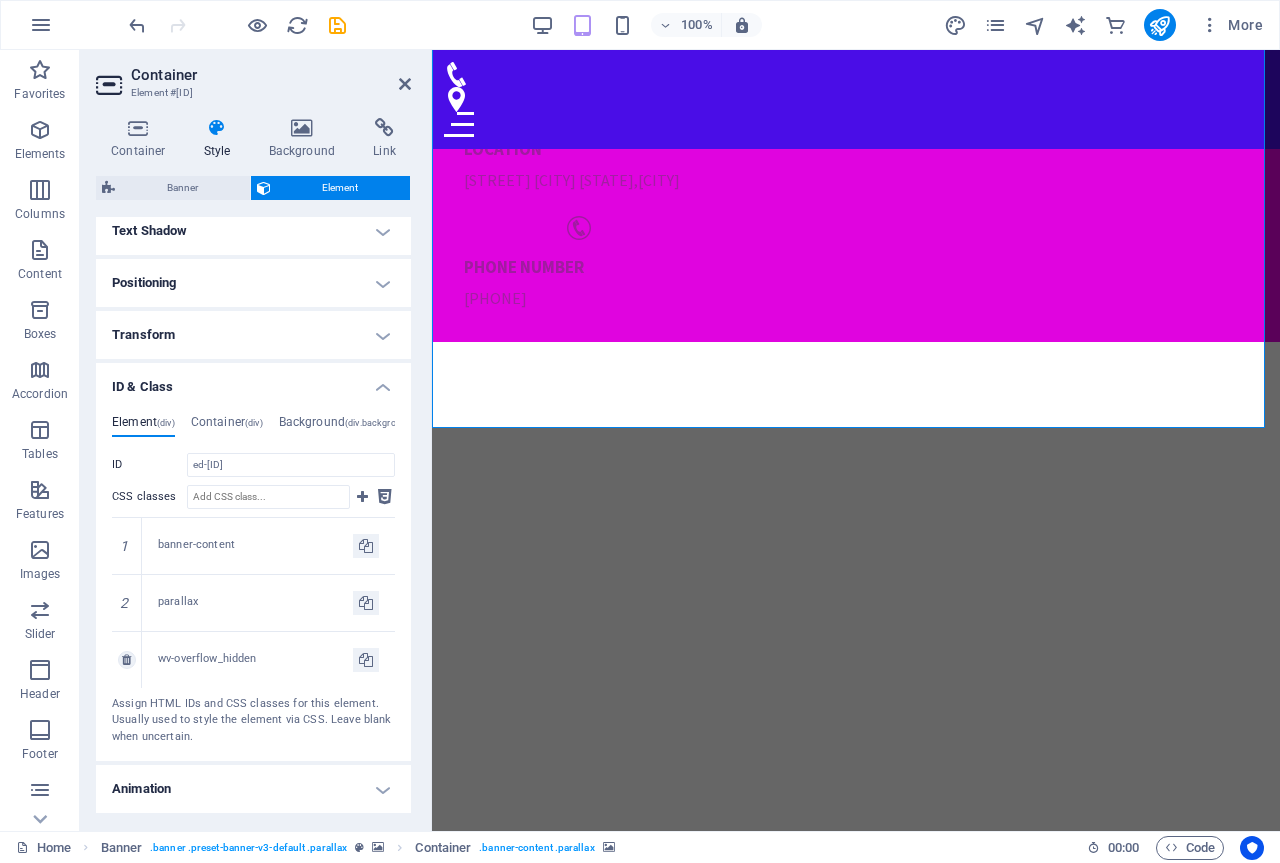 scroll, scrollTop: 597, scrollLeft: 0, axis: vertical 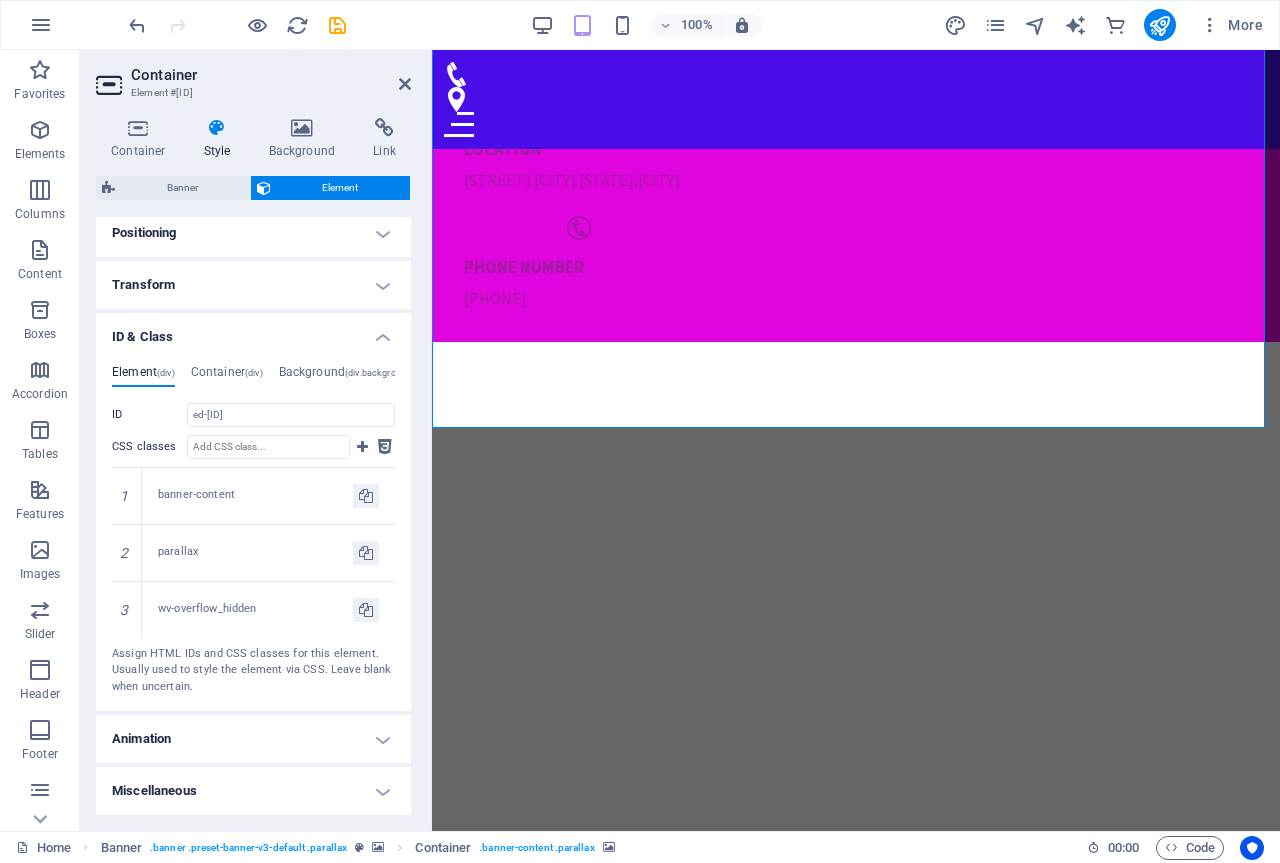 click on "Animation" at bounding box center (253, 739) 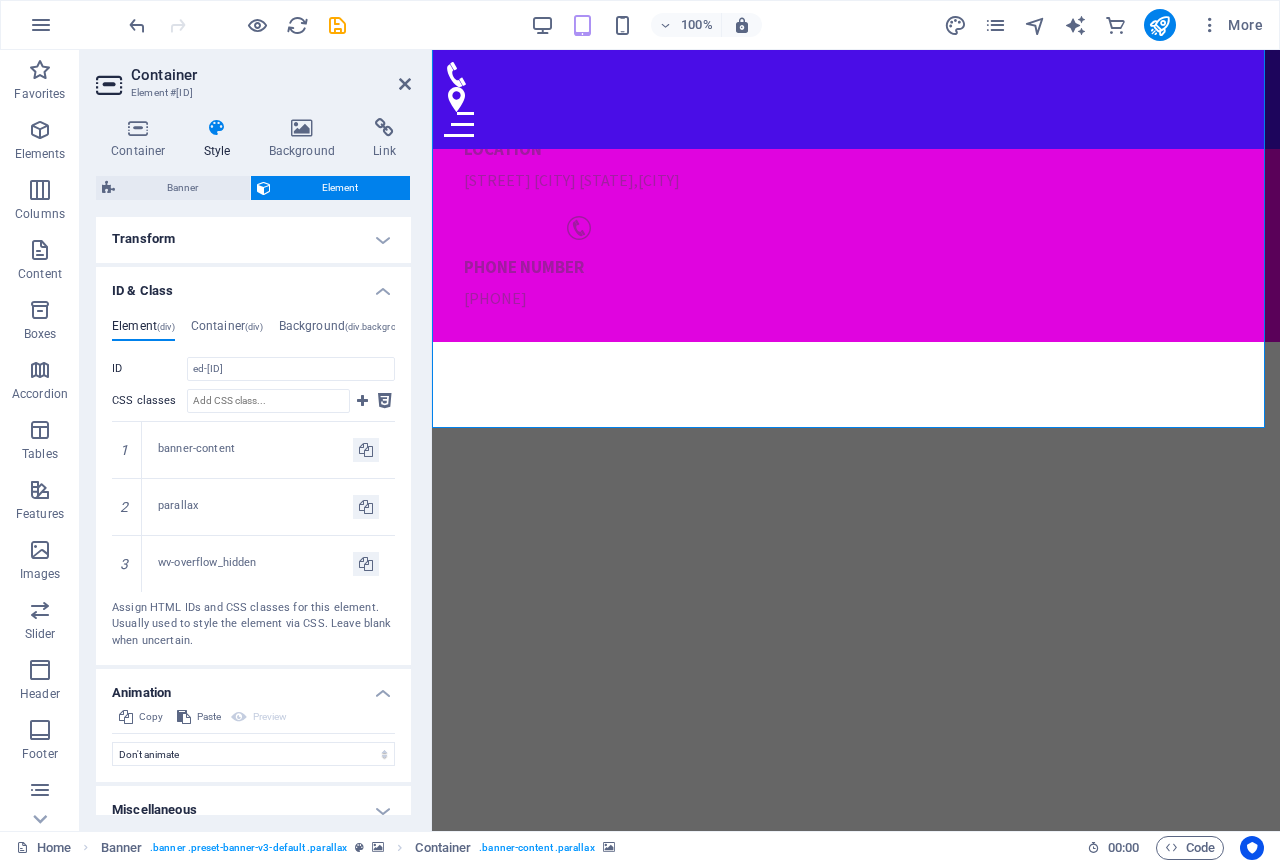 scroll, scrollTop: 662, scrollLeft: 0, axis: vertical 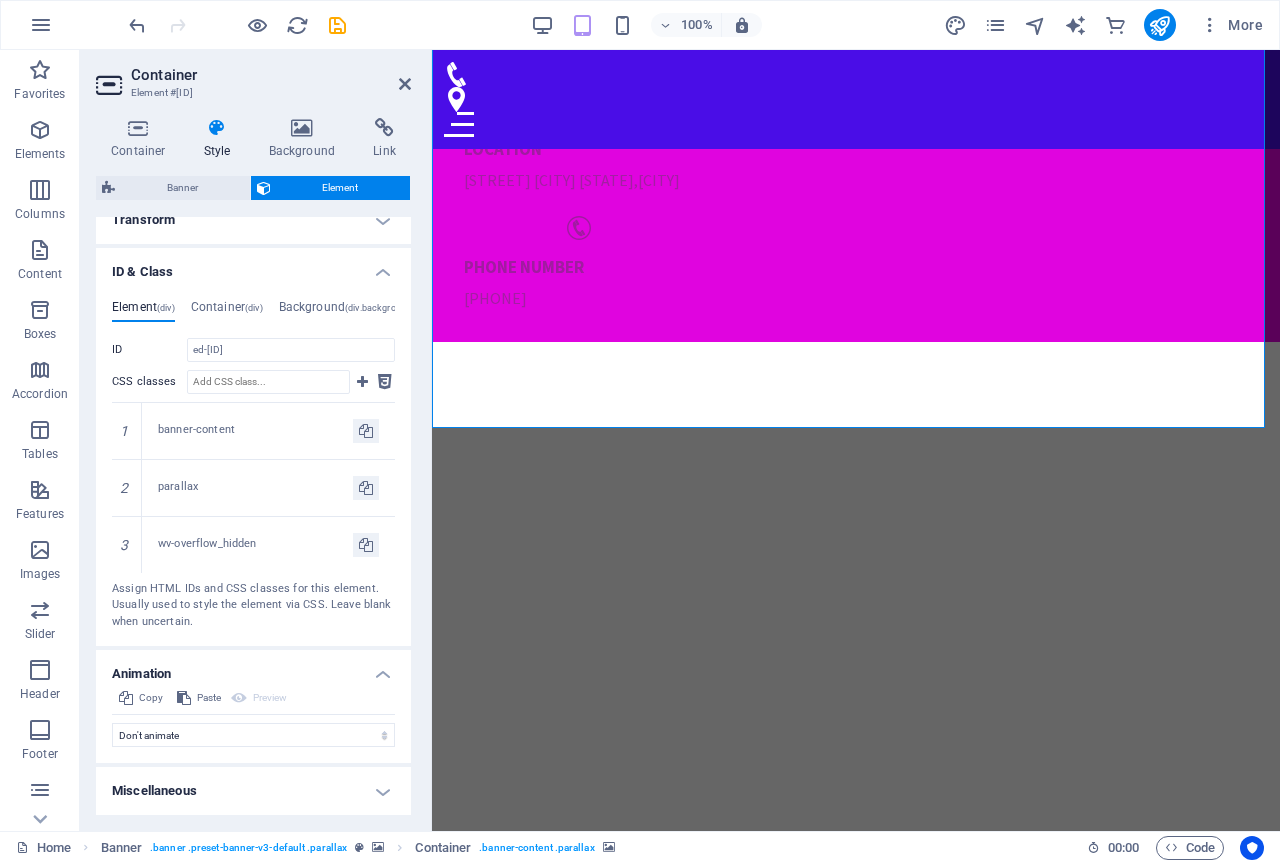 click on "Miscellaneous" at bounding box center (253, 791) 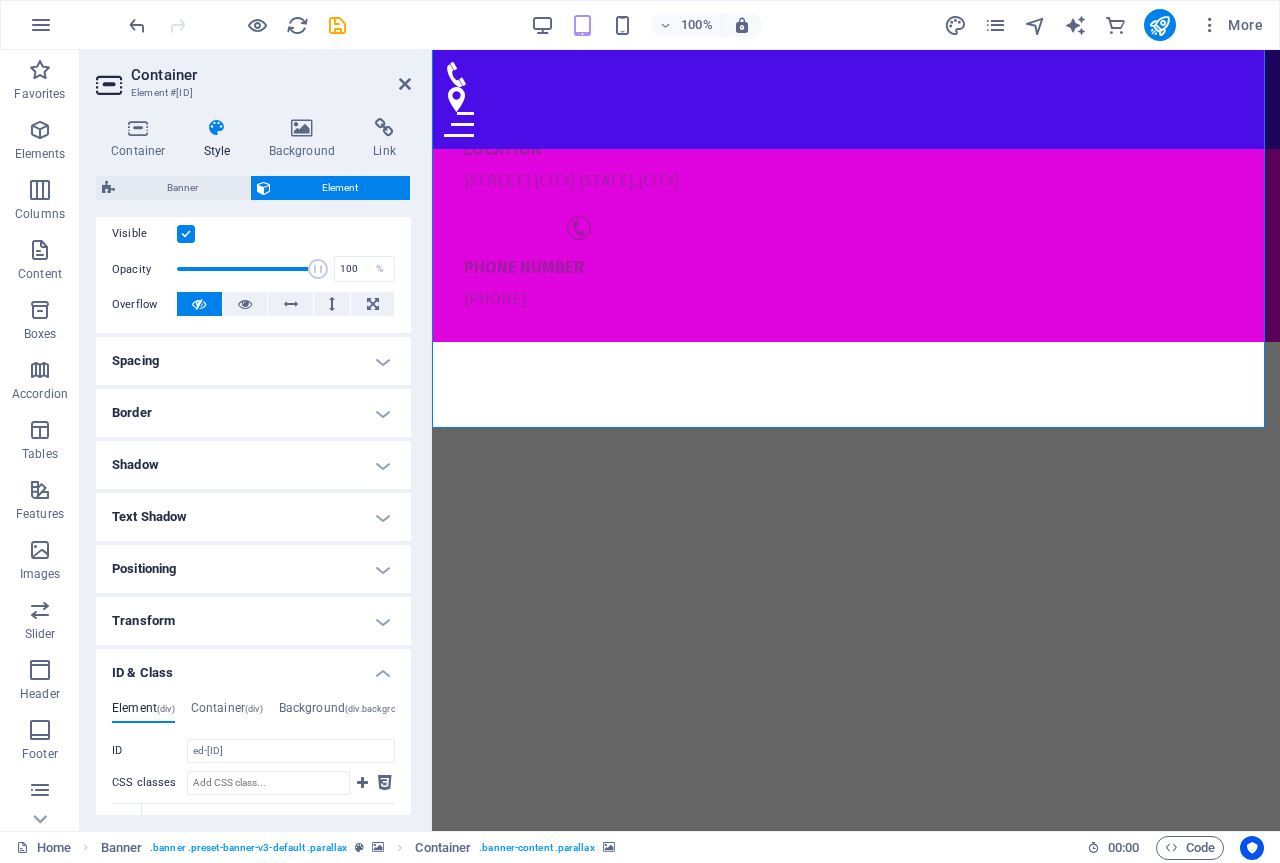 scroll, scrollTop: 86, scrollLeft: 0, axis: vertical 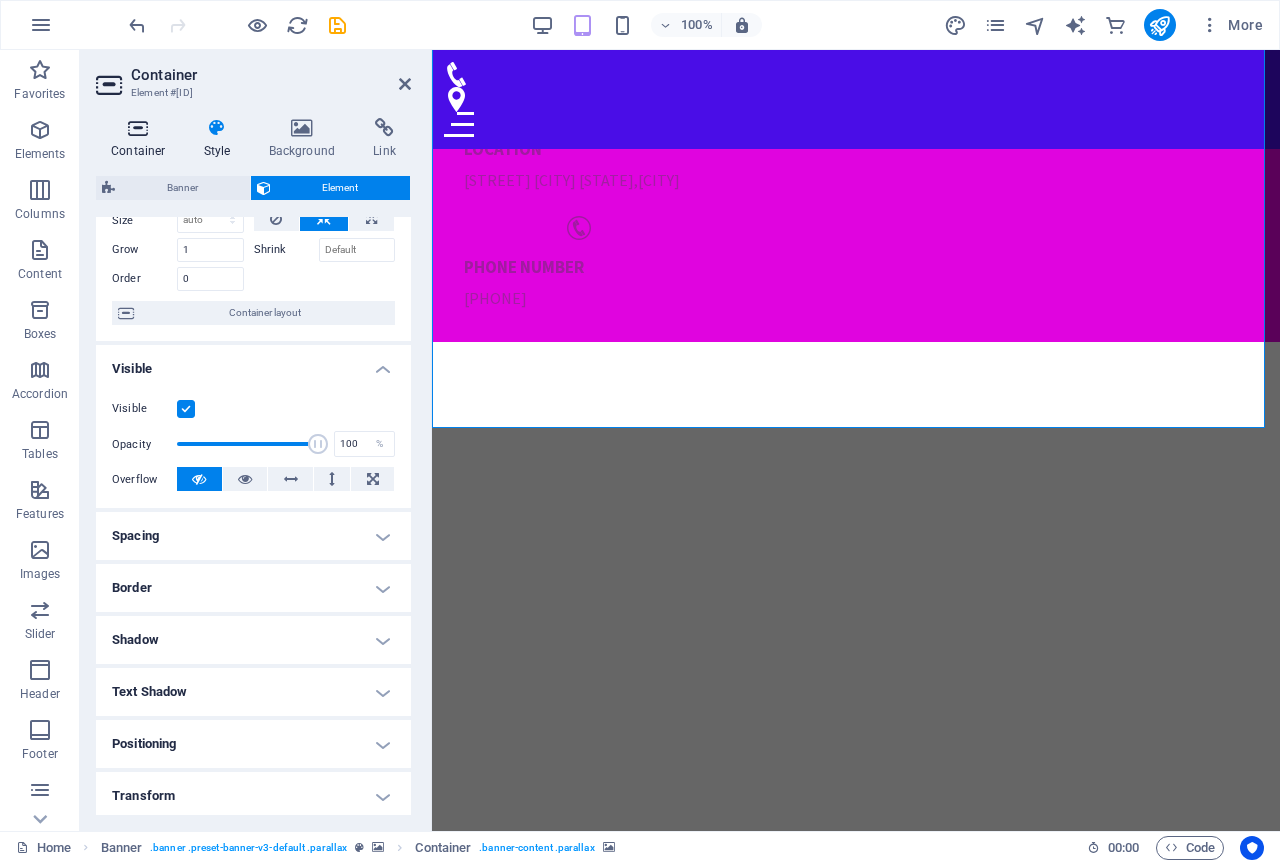 click on "Container" at bounding box center (142, 139) 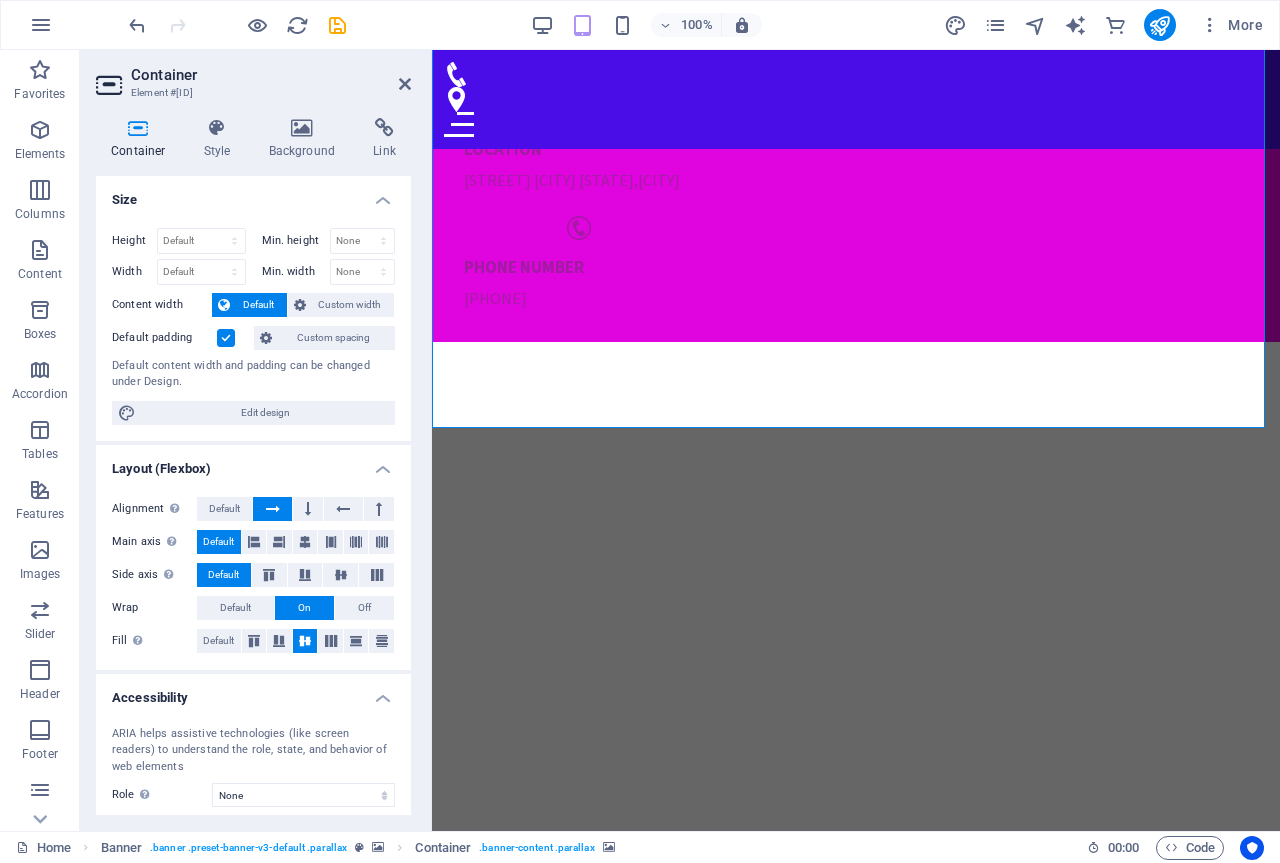 scroll, scrollTop: 376, scrollLeft: 0, axis: vertical 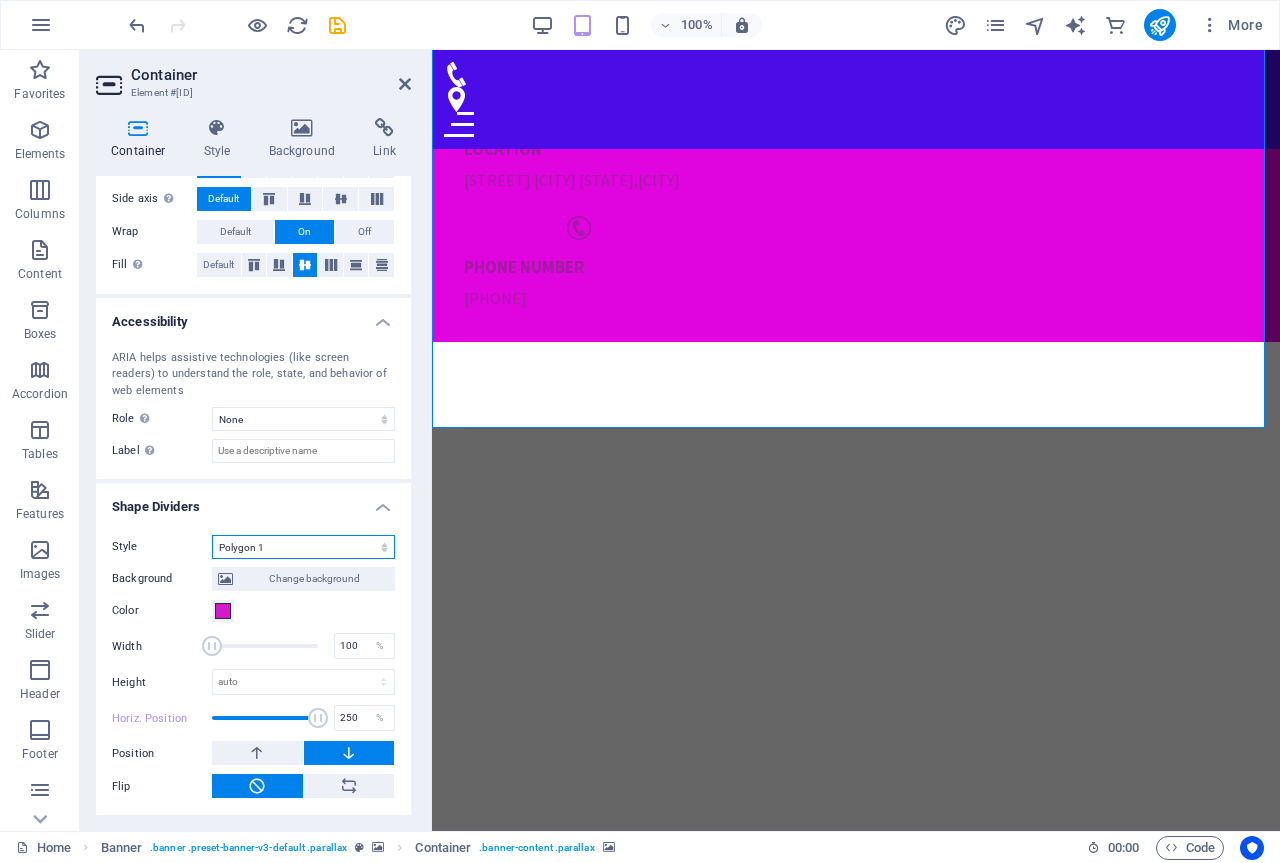 click on "None Triangle Square Diagonal Polygon 1 Polygon 2 Zigzag Multiple Zigzags Waves Multiple Waves Half Circle Circle Circle Shadow Blocks Hexagons Clouds Multiple Clouds Fan Pyramids Book Paint Drip Fire Shredded Paper Arrow" at bounding box center (303, 547) 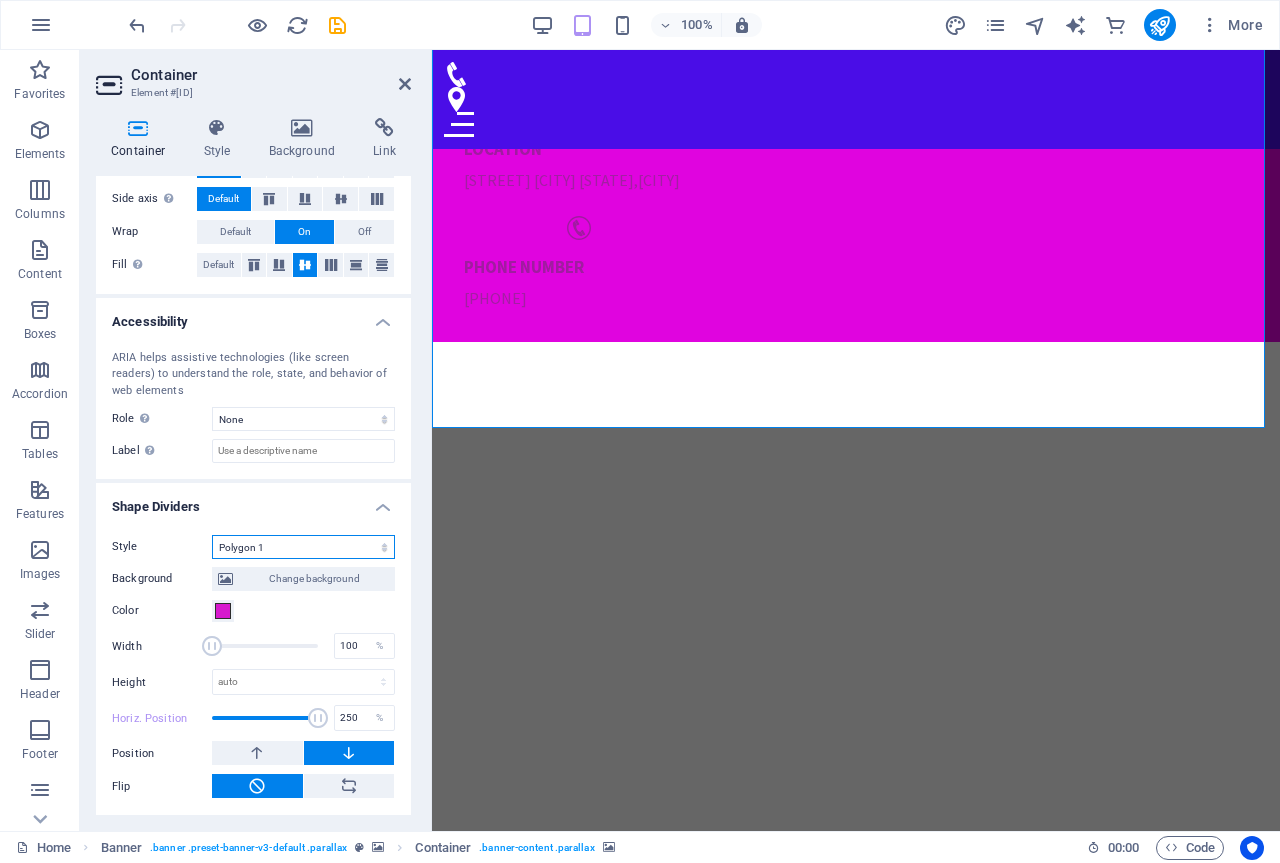 click on "None Triangle Square Diagonal Polygon 1 Polygon 2 Zigzag Multiple Zigzags Waves Multiple Waves Half Circle Circle Circle Shadow Blocks Hexagons Clouds Multiple Clouds Fan Pyramids Book Paint Drip Fire Shredded Paper Arrow" at bounding box center [303, 547] 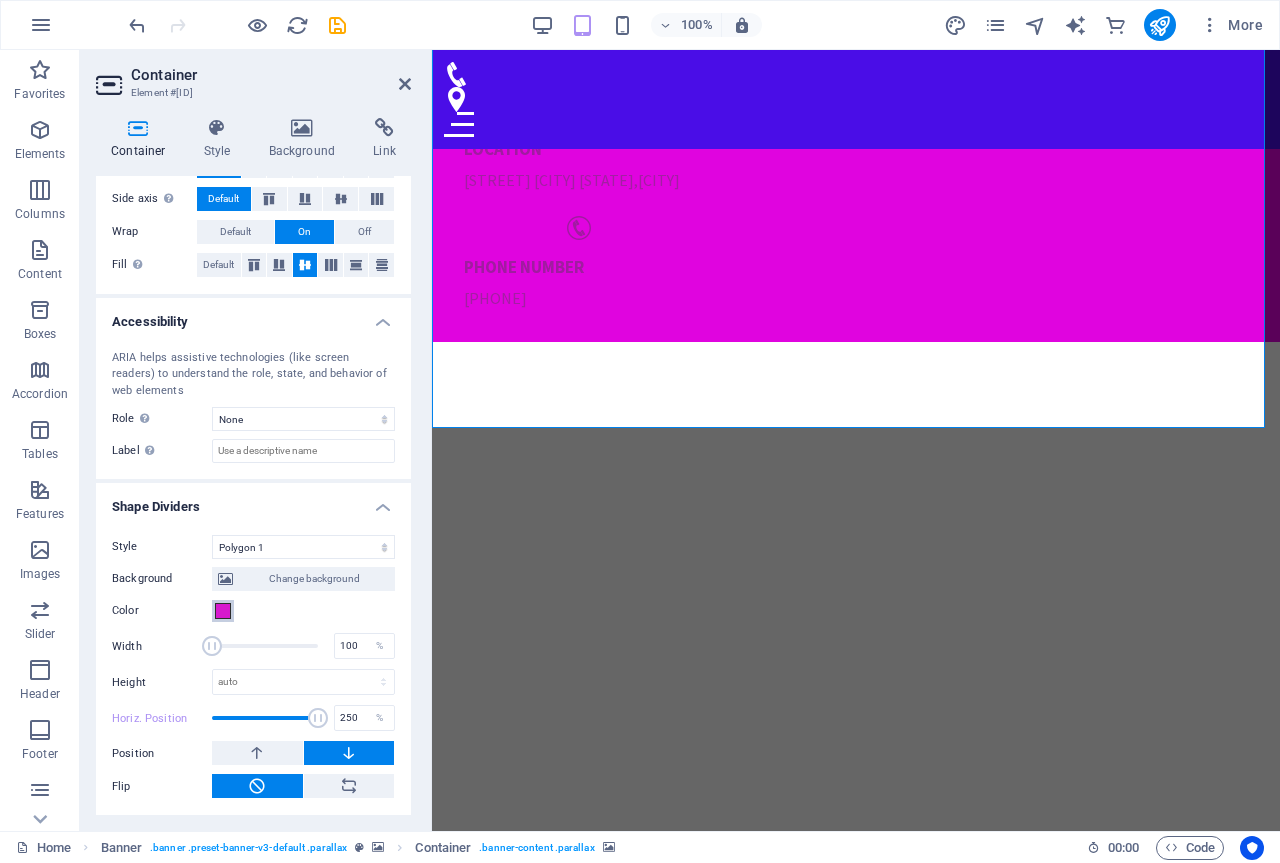 click at bounding box center (223, 611) 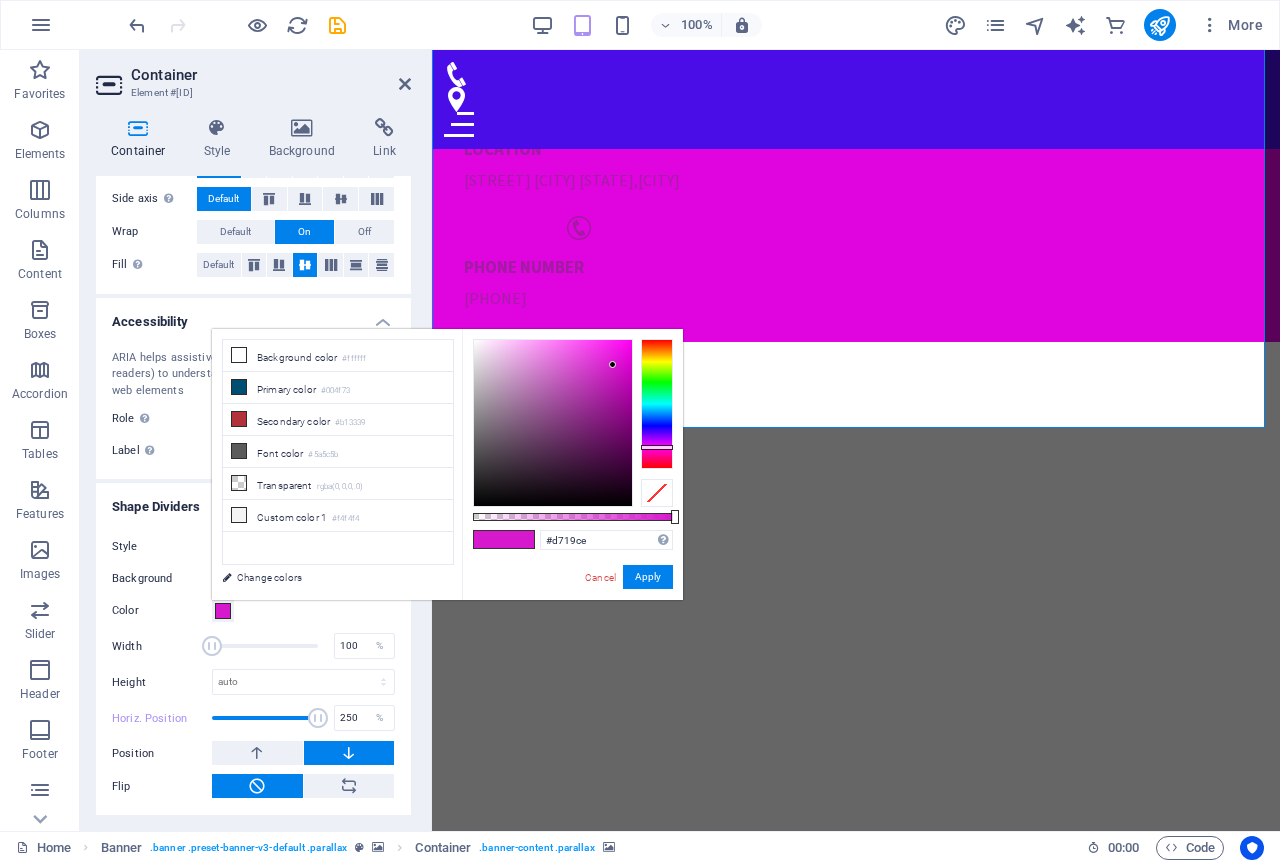 click at bounding box center (223, 611) 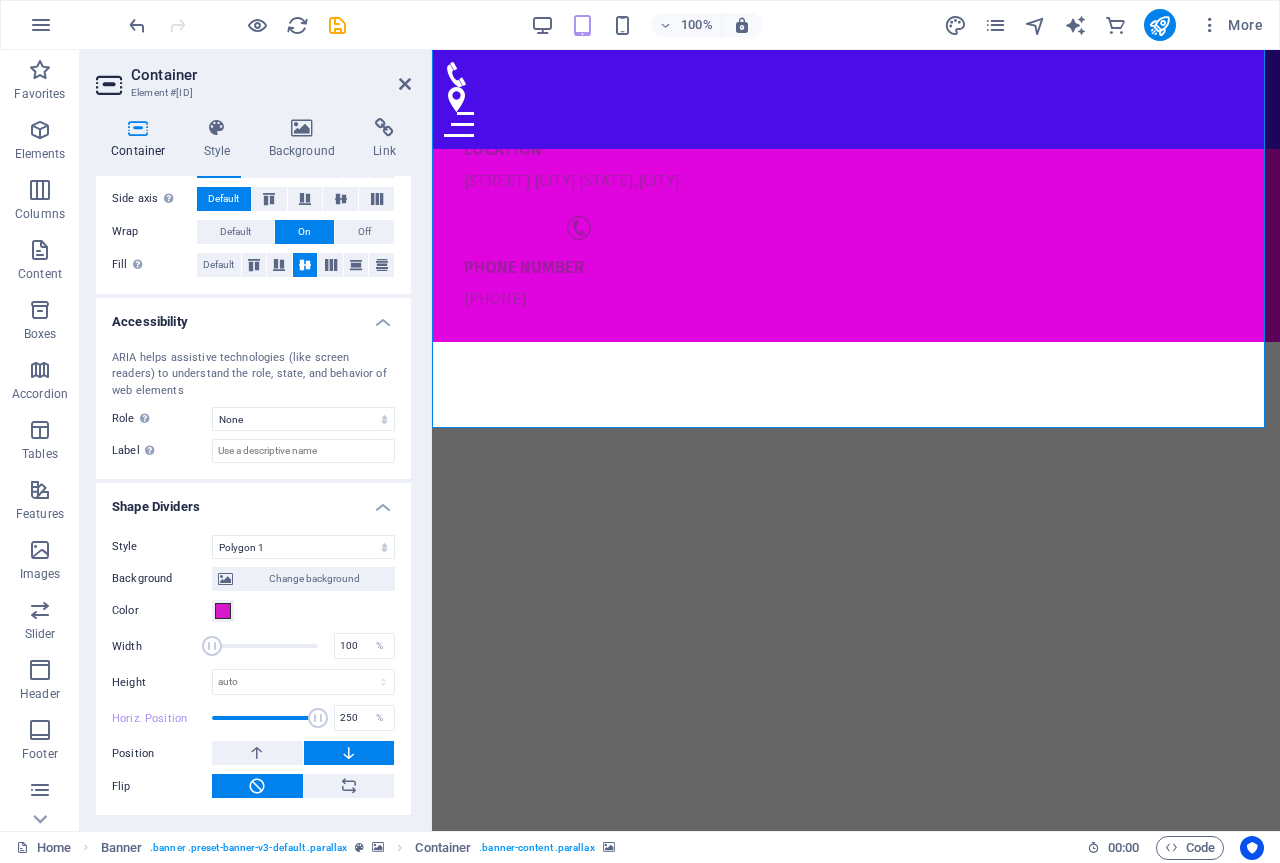 click on "Container Element #ed-806642800" at bounding box center [253, 76] 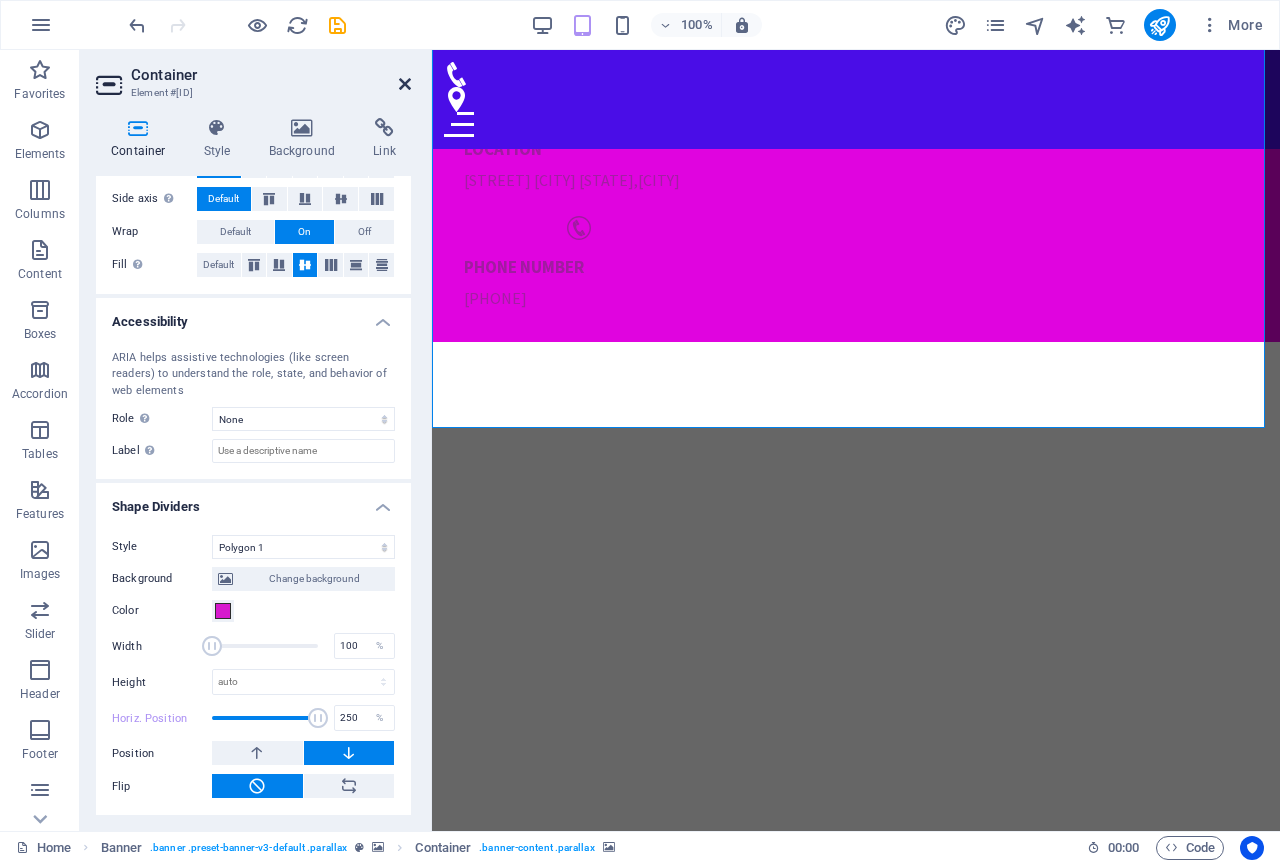 click at bounding box center (405, 84) 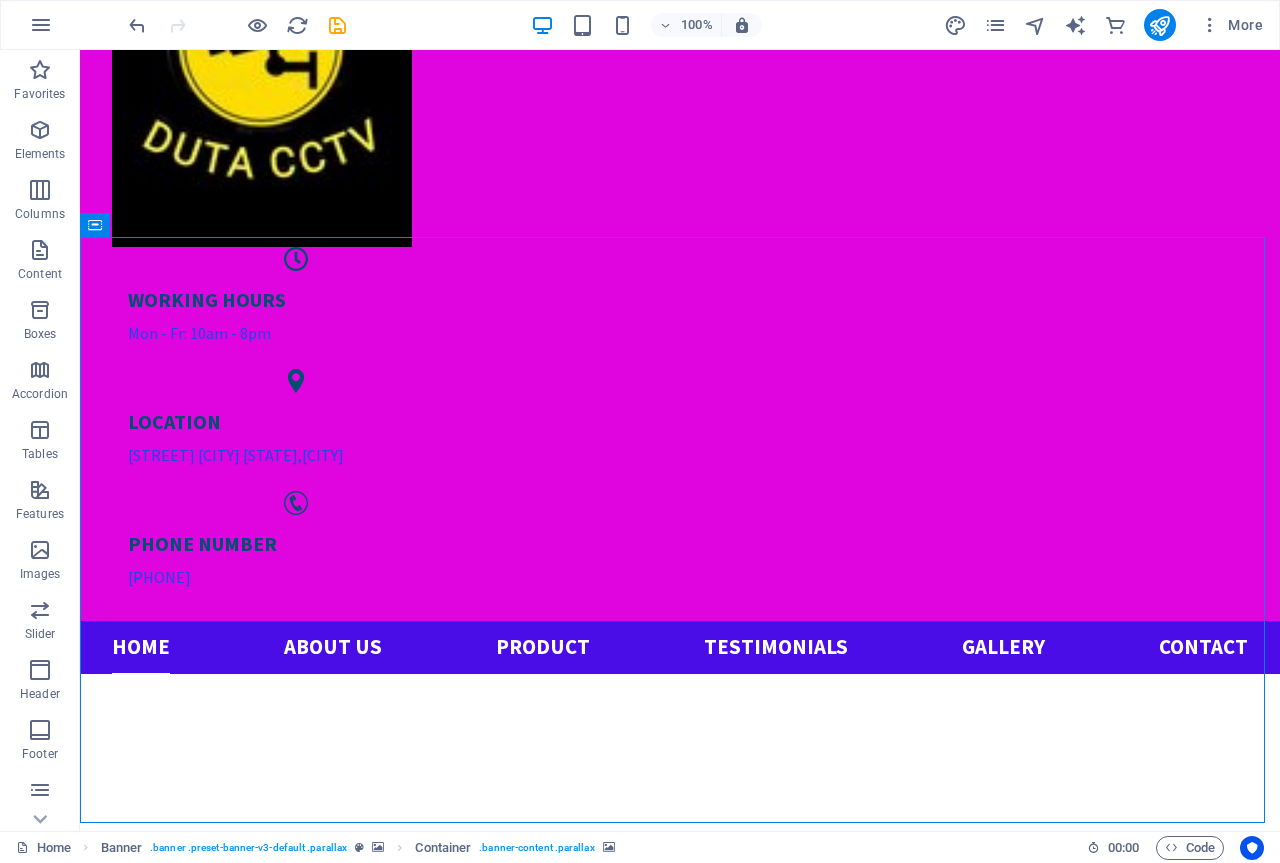 scroll, scrollTop: 456, scrollLeft: 0, axis: vertical 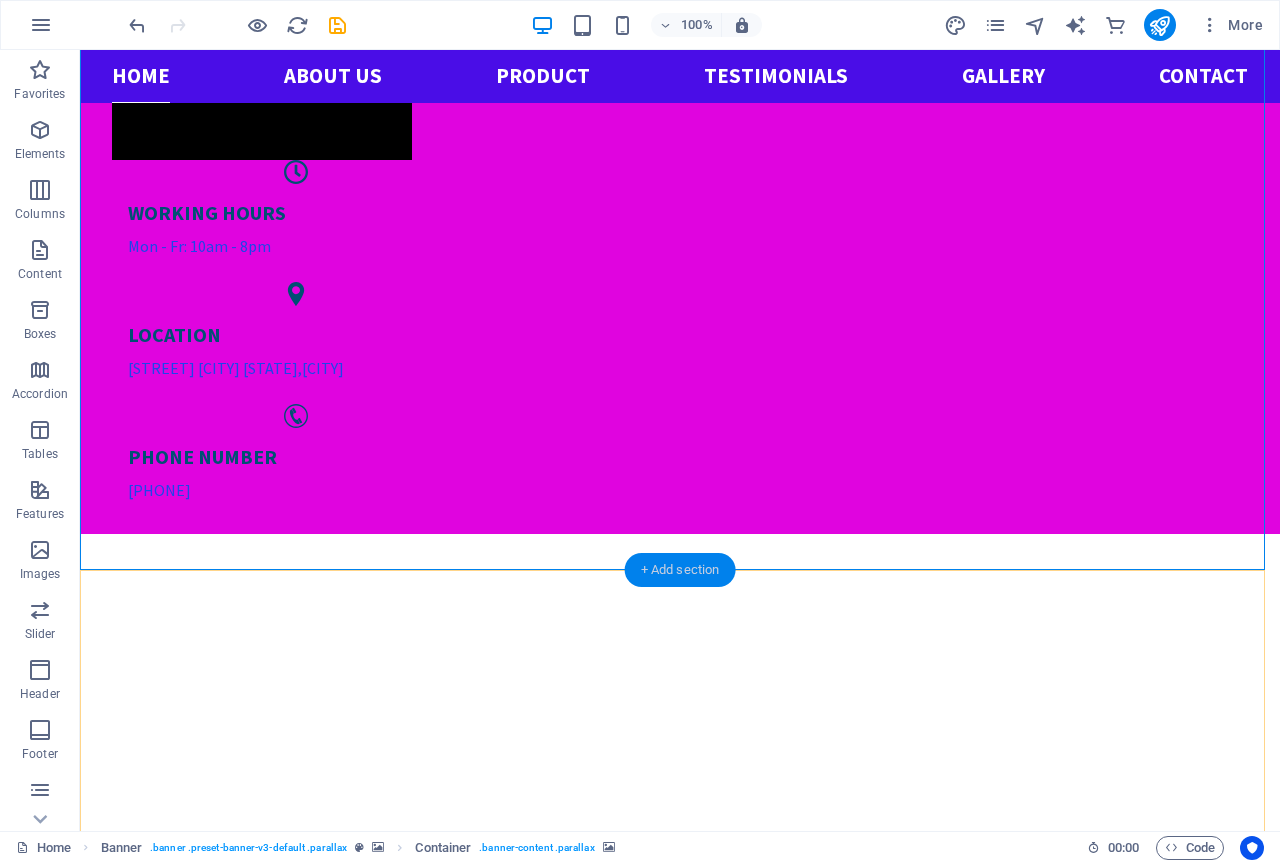 click on "+ Add section" at bounding box center [680, 570] 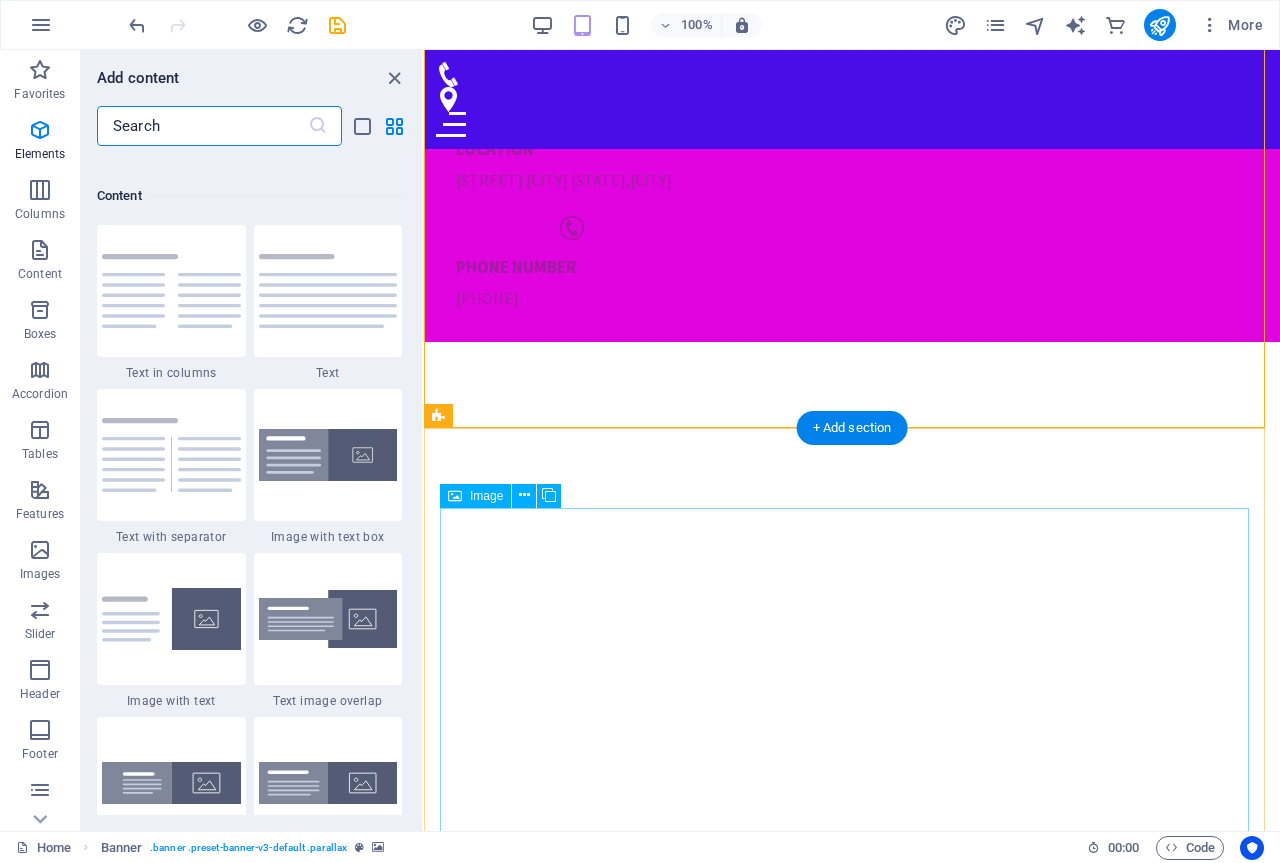 scroll, scrollTop: 3499, scrollLeft: 0, axis: vertical 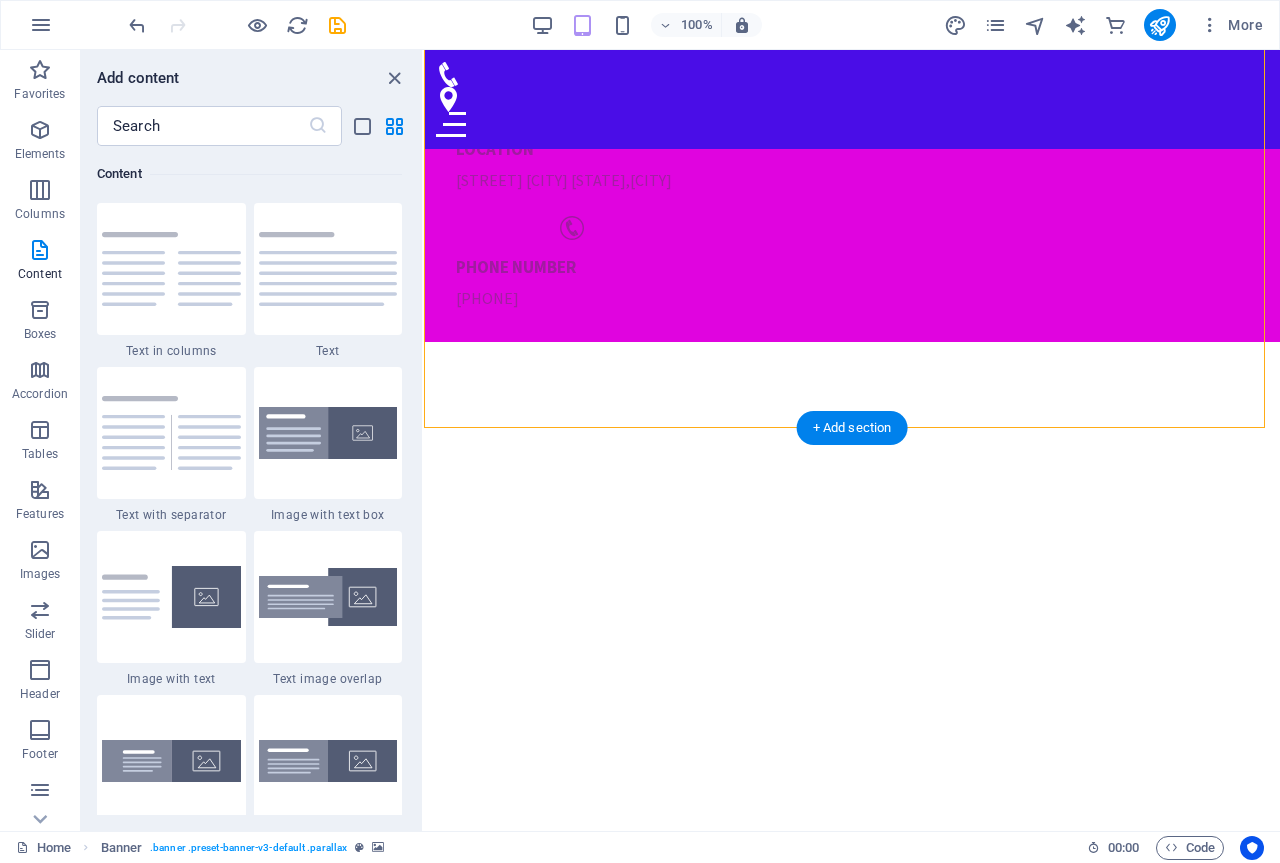 click at bounding box center [852, 1393] 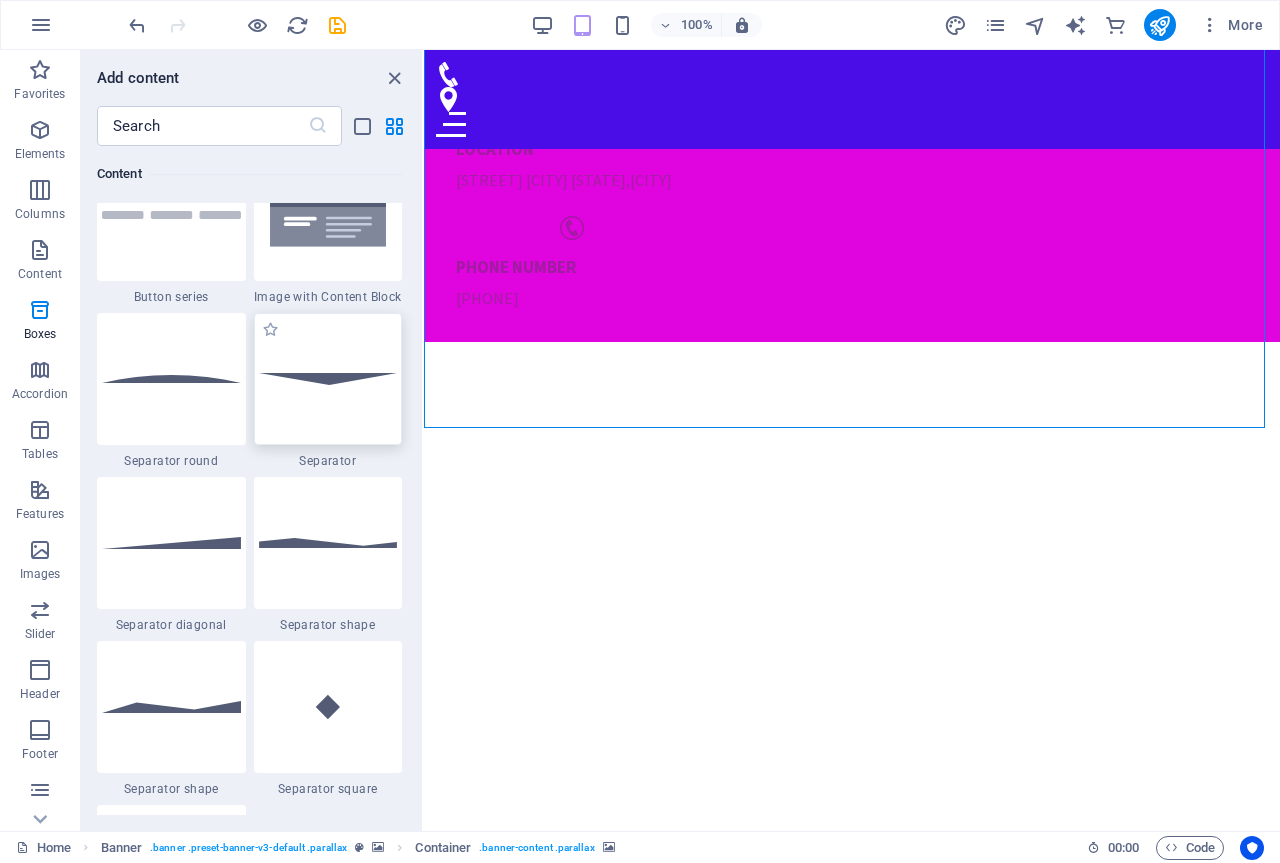 scroll, scrollTop: 4699, scrollLeft: 0, axis: vertical 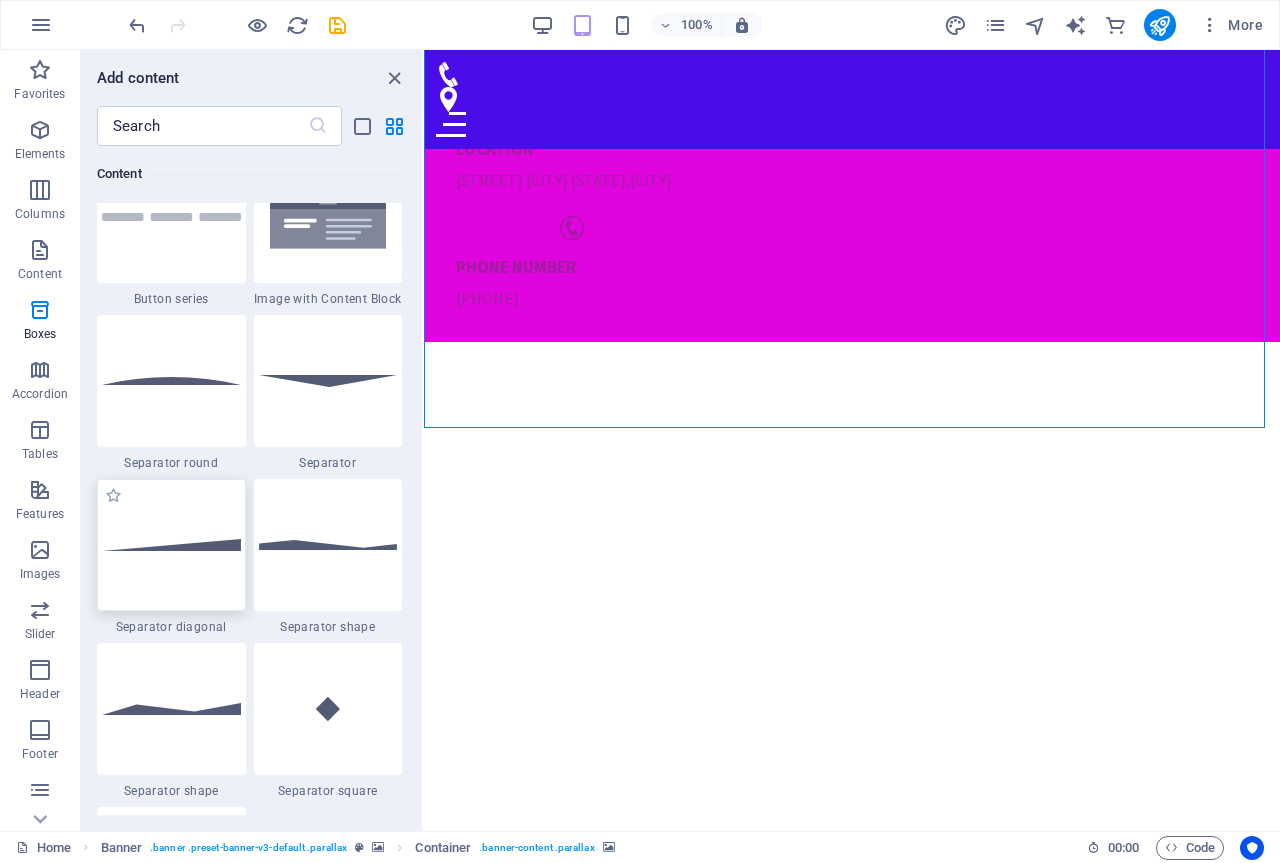 click at bounding box center [171, 545] 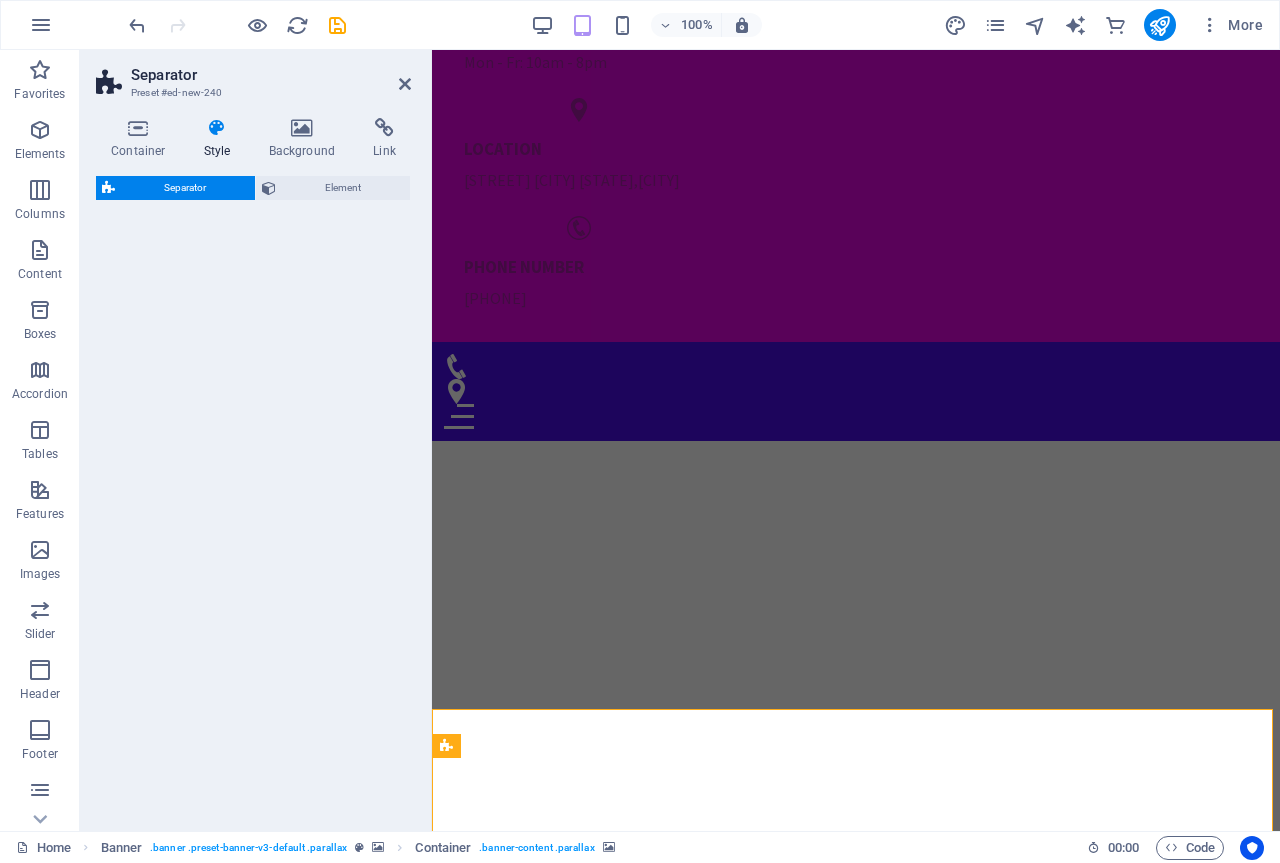 select on "diagonal" 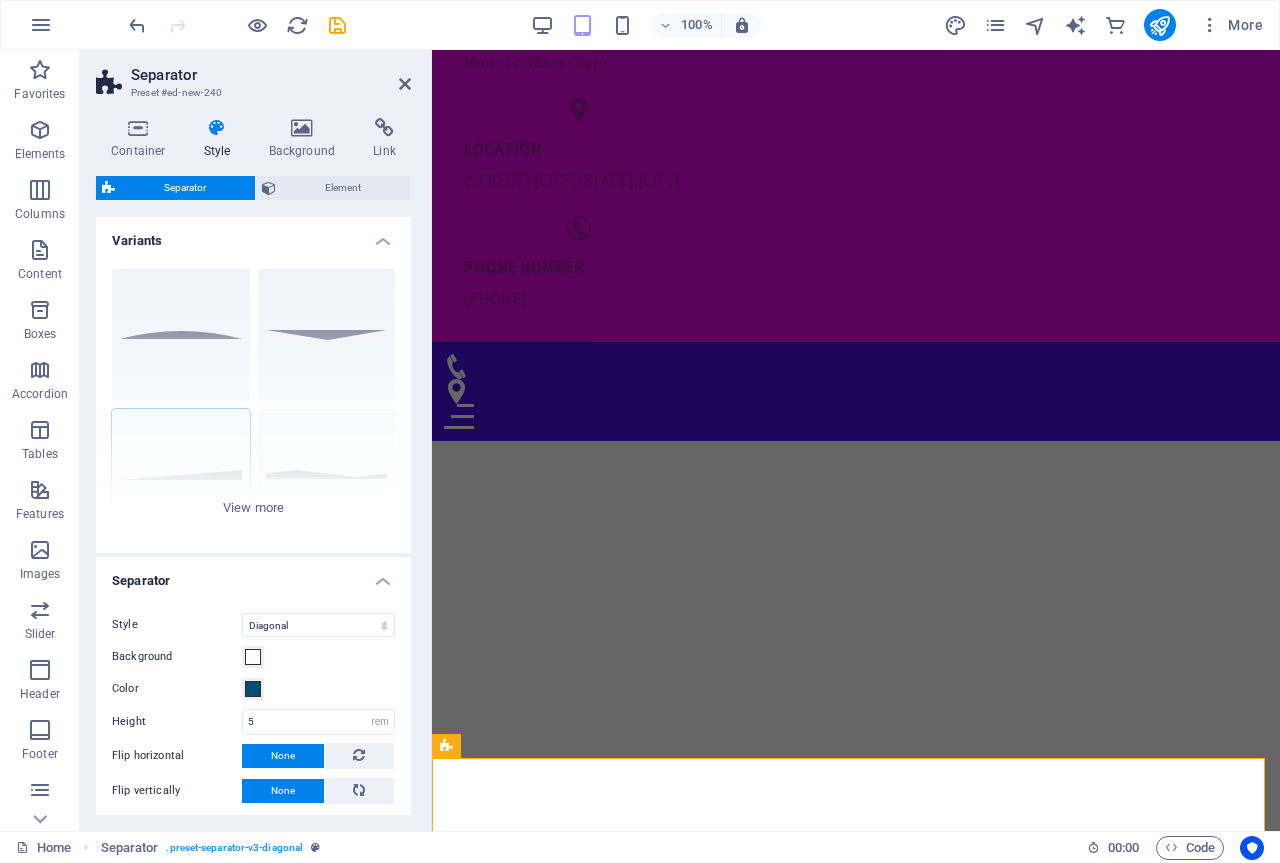 scroll, scrollTop: 175, scrollLeft: 0, axis: vertical 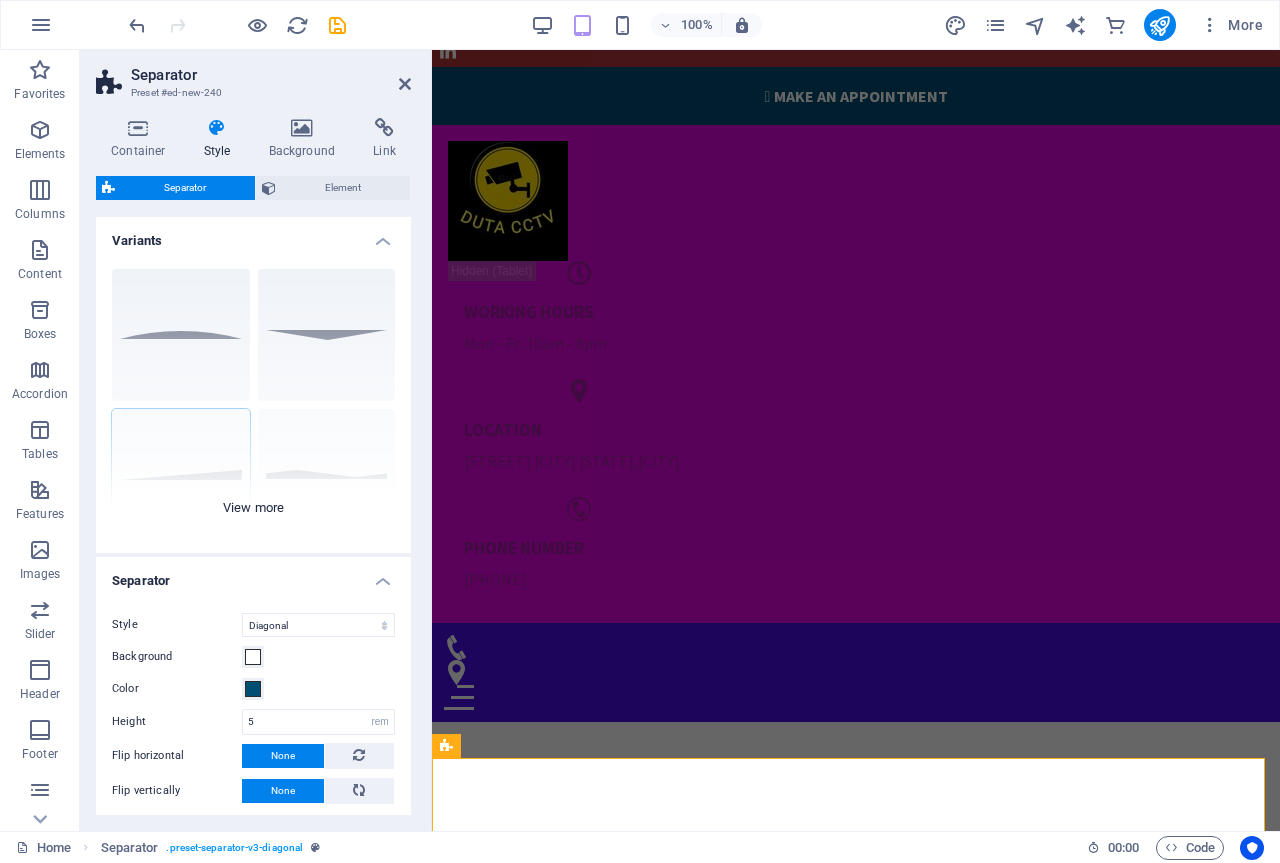 click on "Circle Default Diagonal Polygon 1 Polygon 2 Square Zigzag" at bounding box center (253, 403) 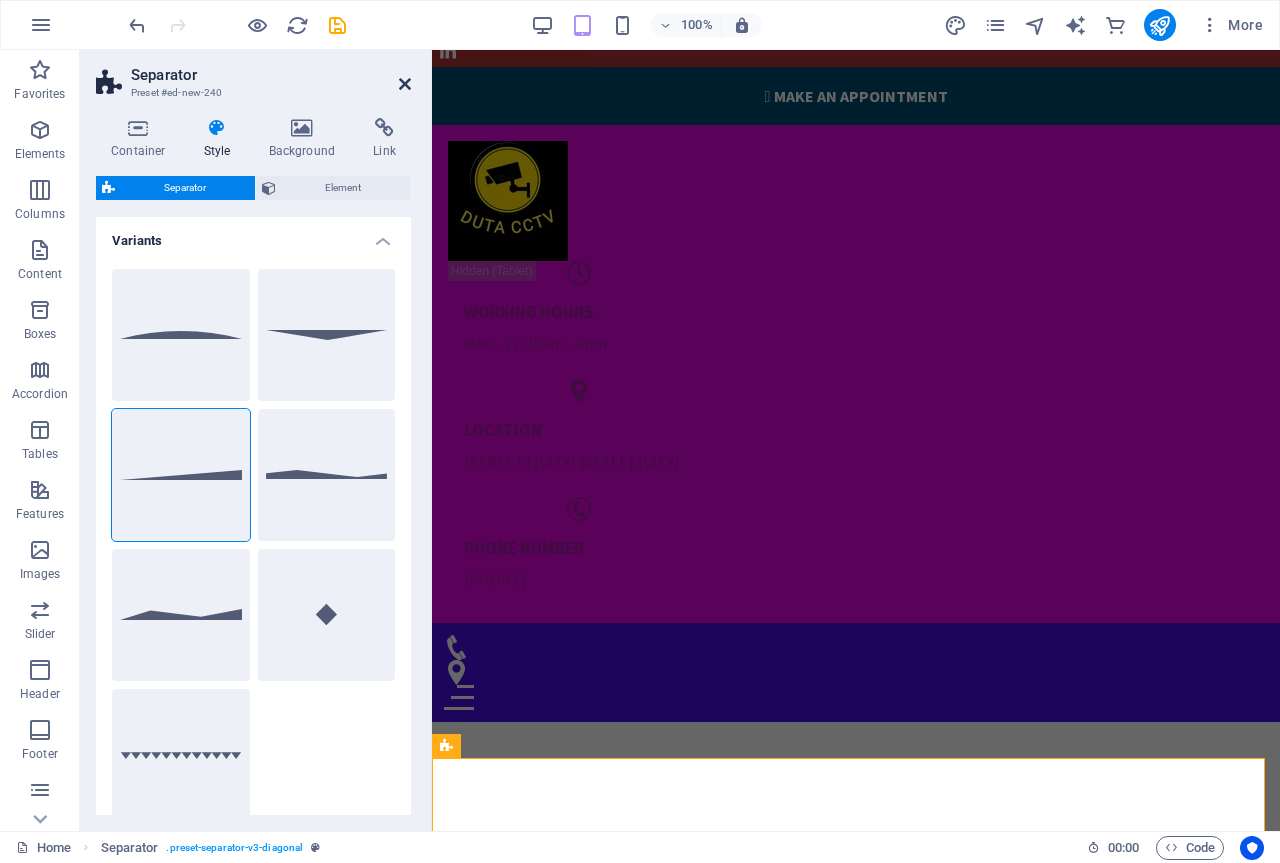 click at bounding box center (405, 84) 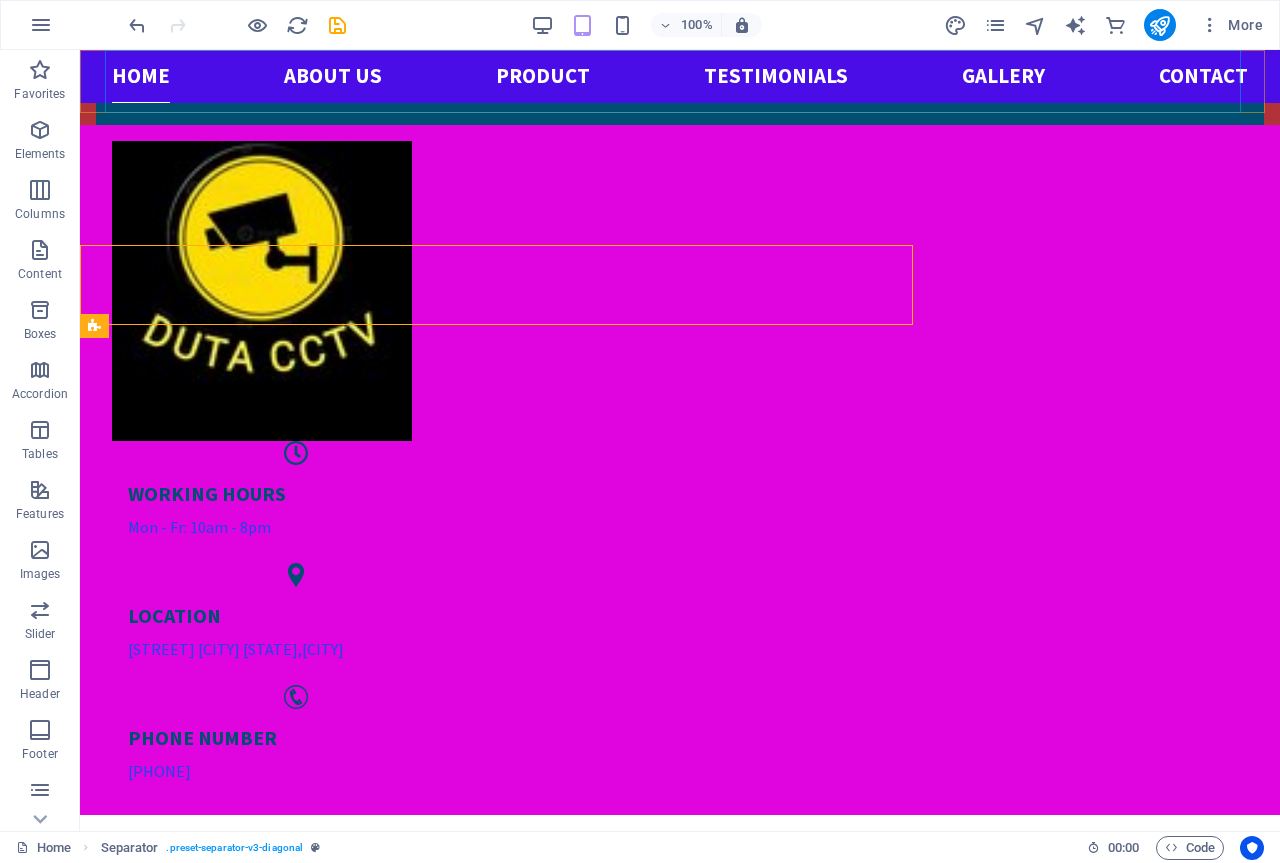 scroll, scrollTop: 688, scrollLeft: 0, axis: vertical 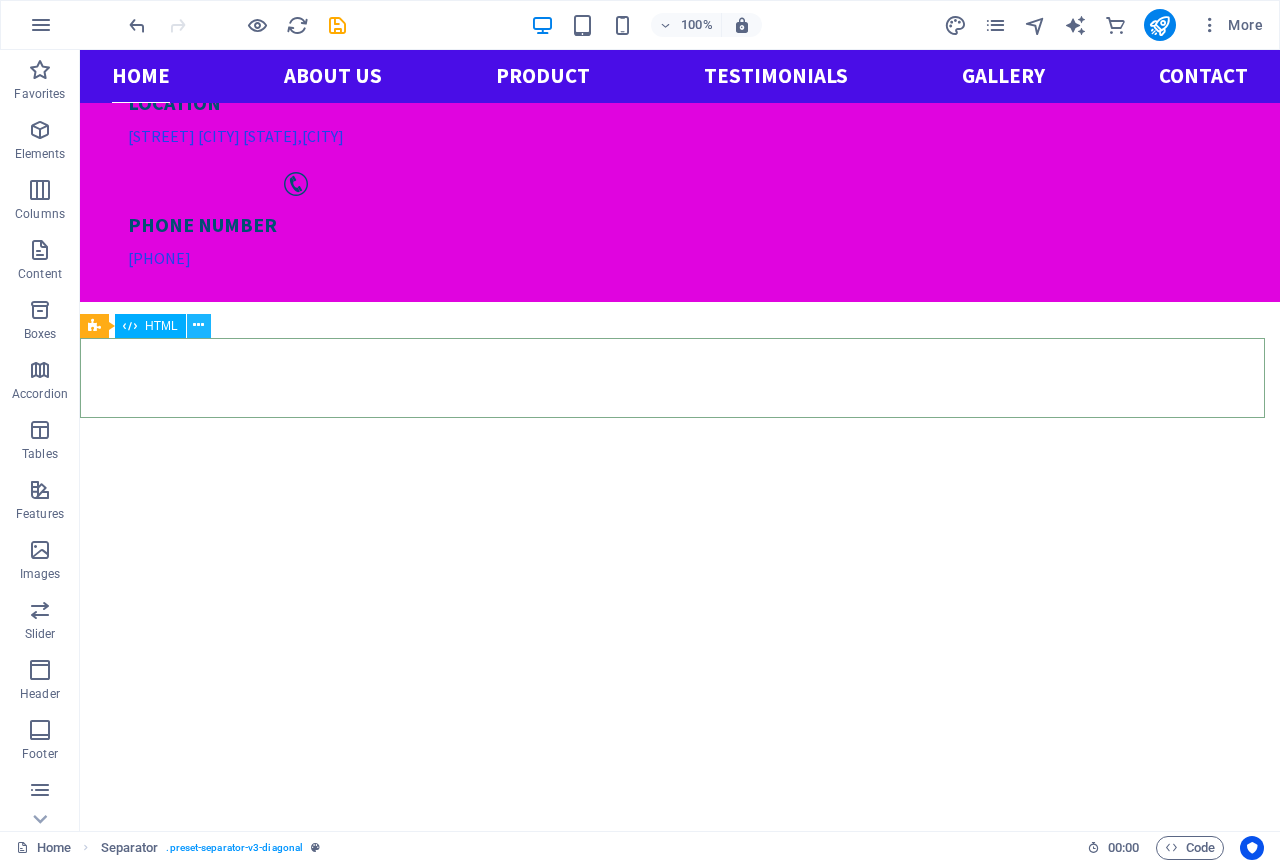 click at bounding box center [198, 325] 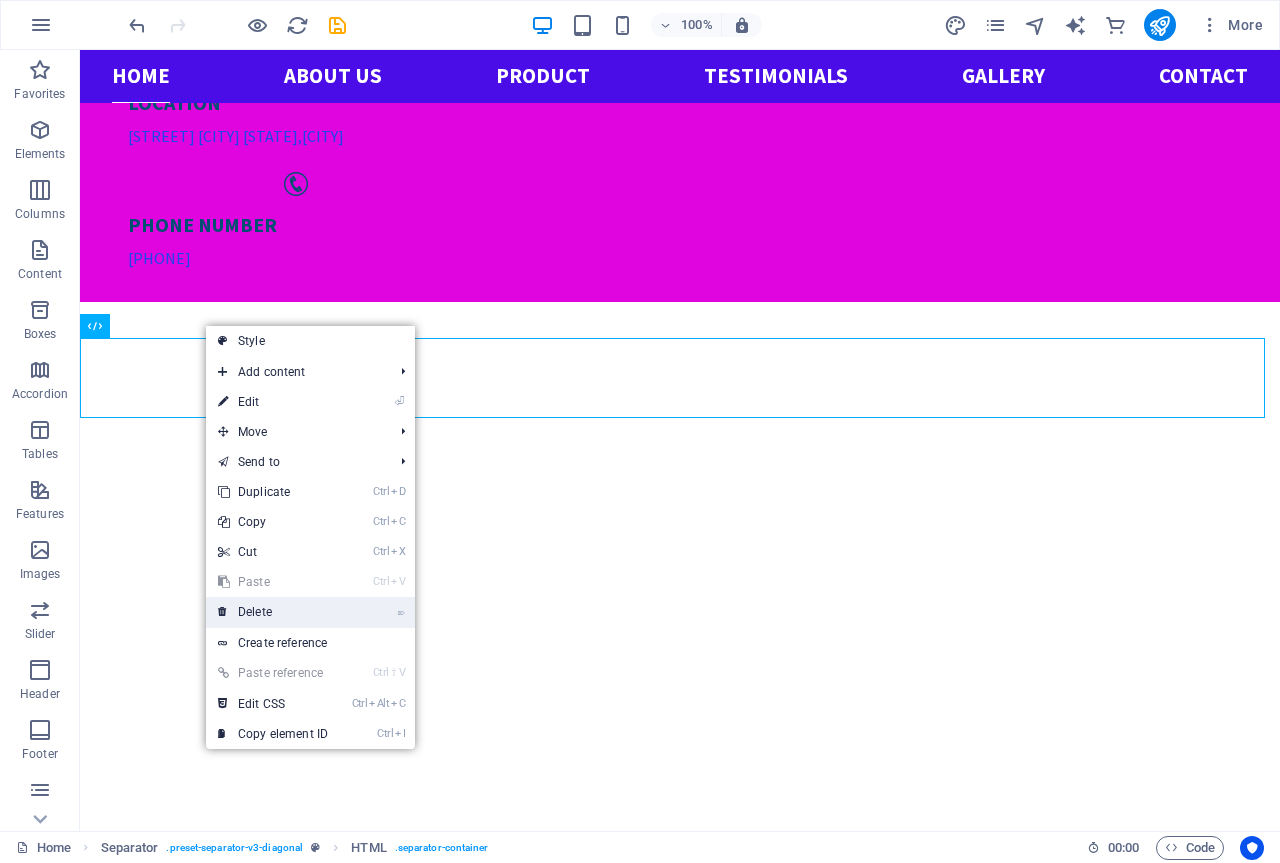 drag, startPoint x: 291, startPoint y: 607, endPoint x: 211, endPoint y: 558, distance: 93.813644 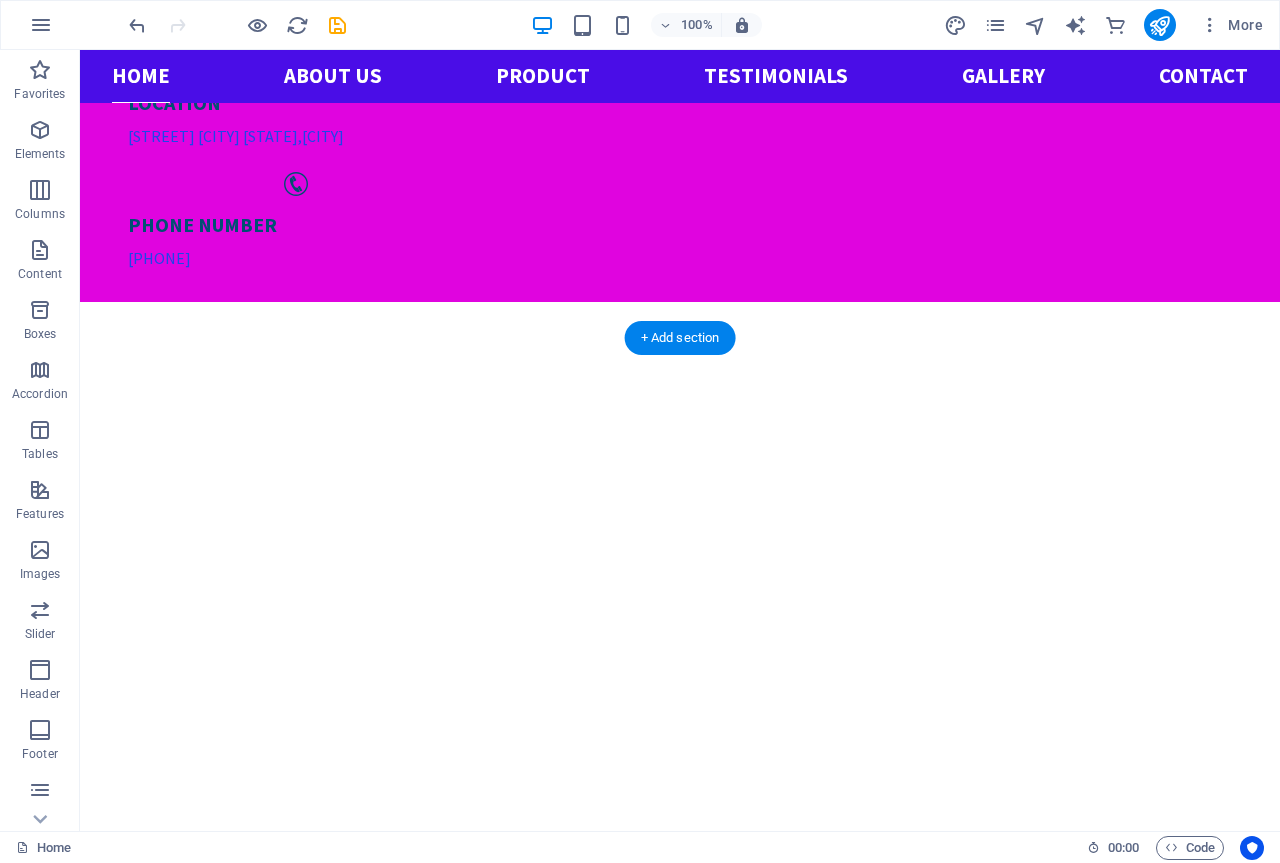 click at bounding box center [680, 1433] 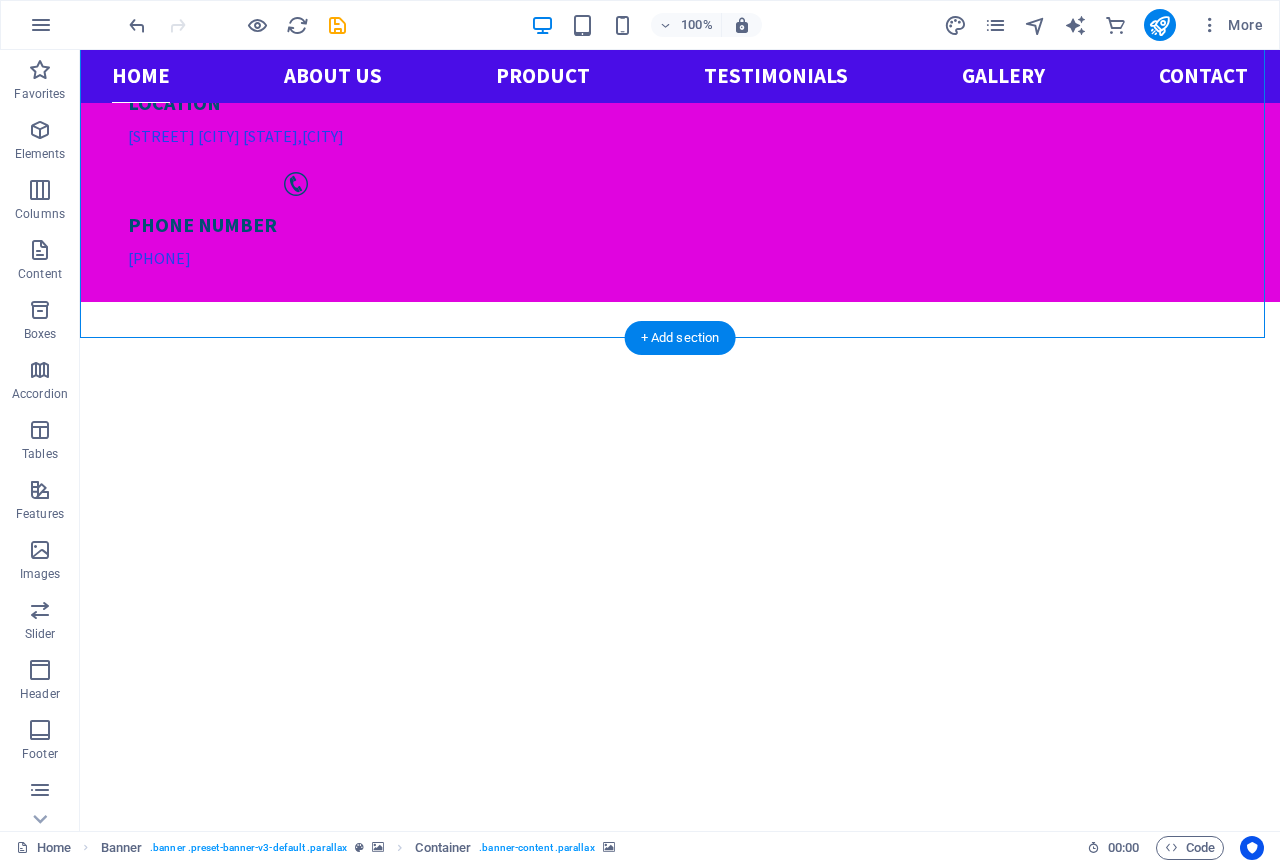 click at bounding box center (680, 1433) 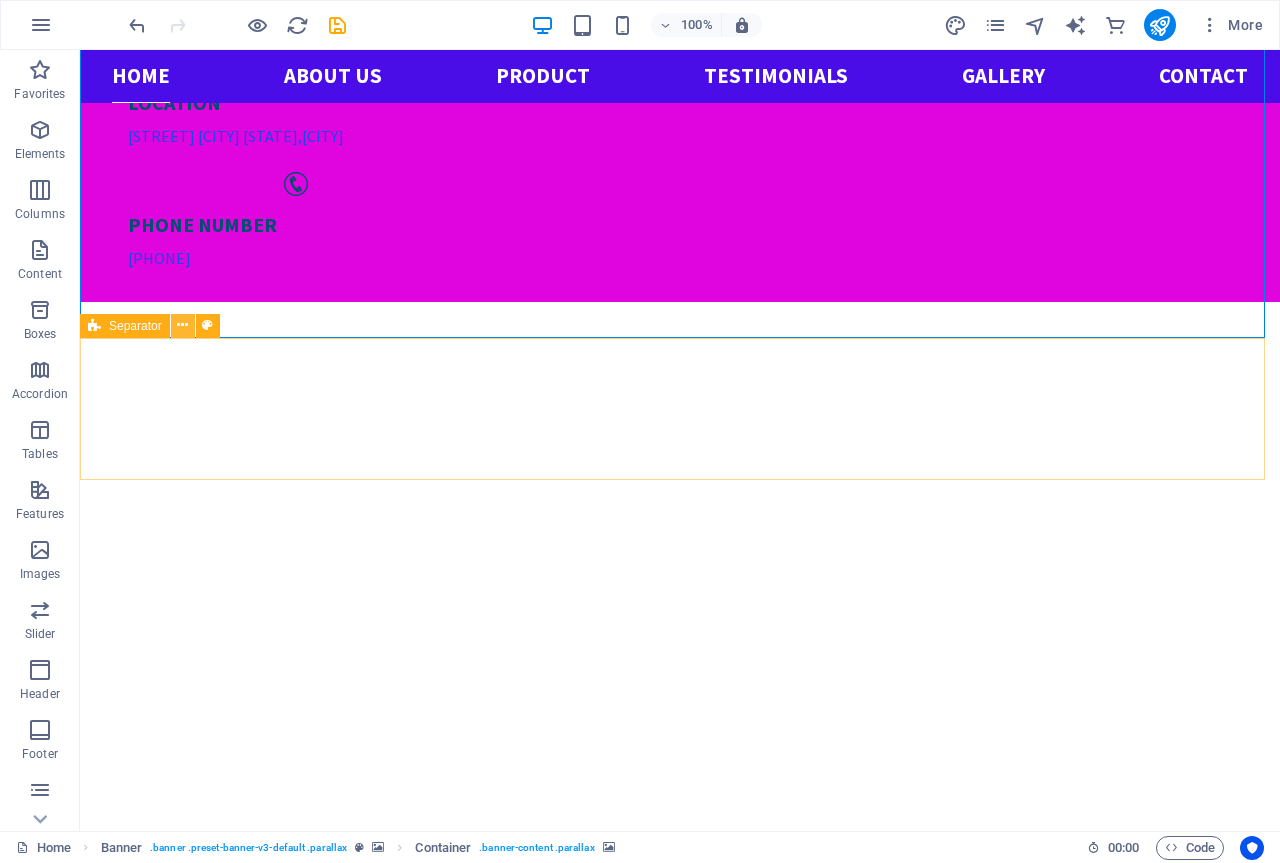click at bounding box center (182, 325) 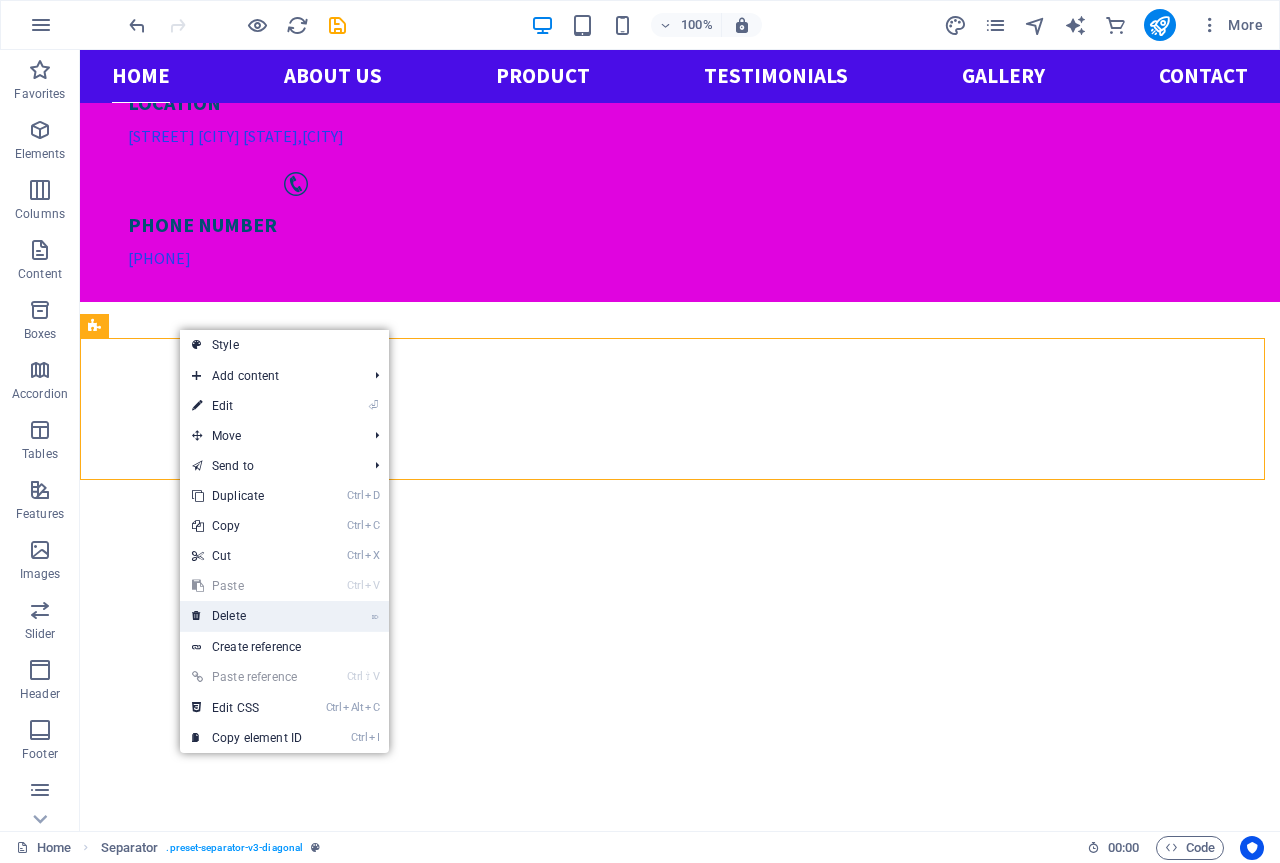 click on "⌦  Delete" at bounding box center (247, 616) 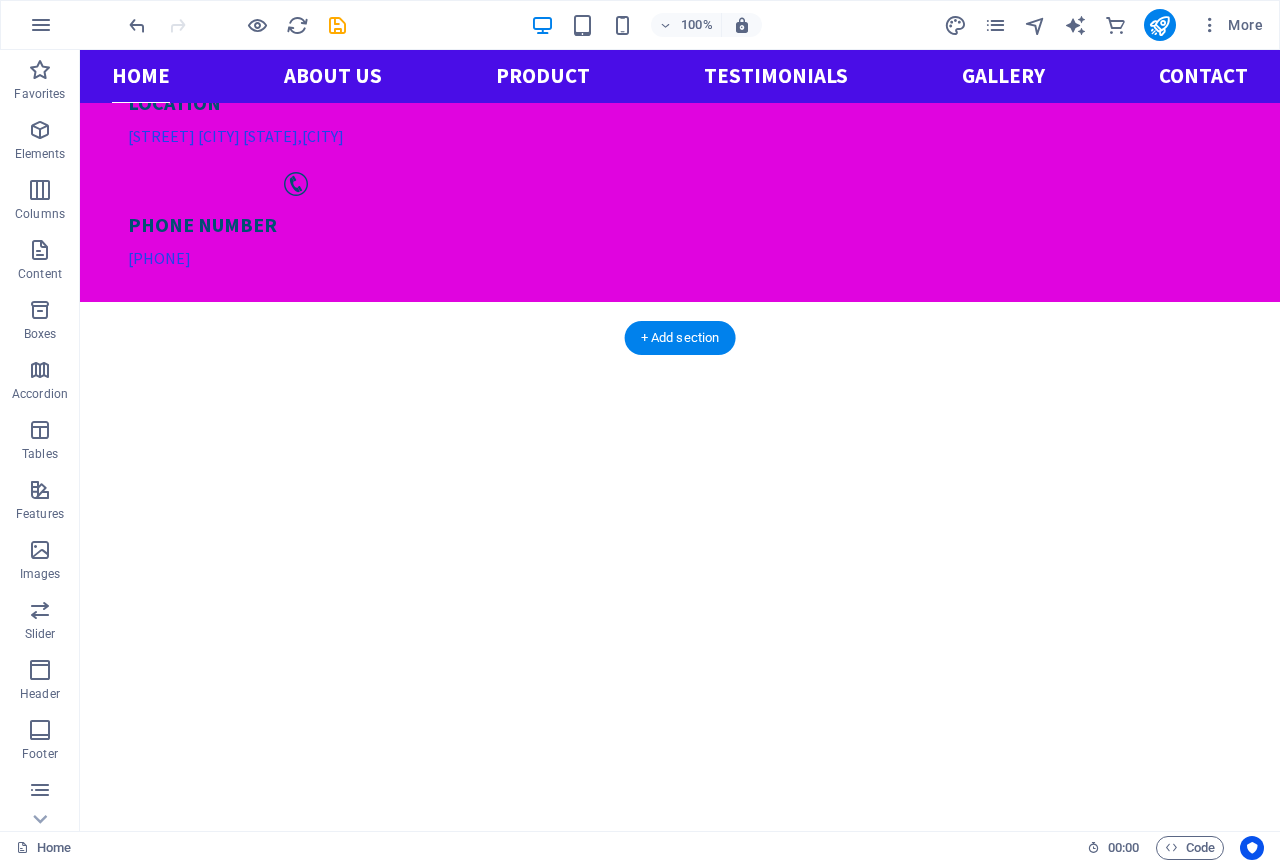 click at bounding box center [680, 1433] 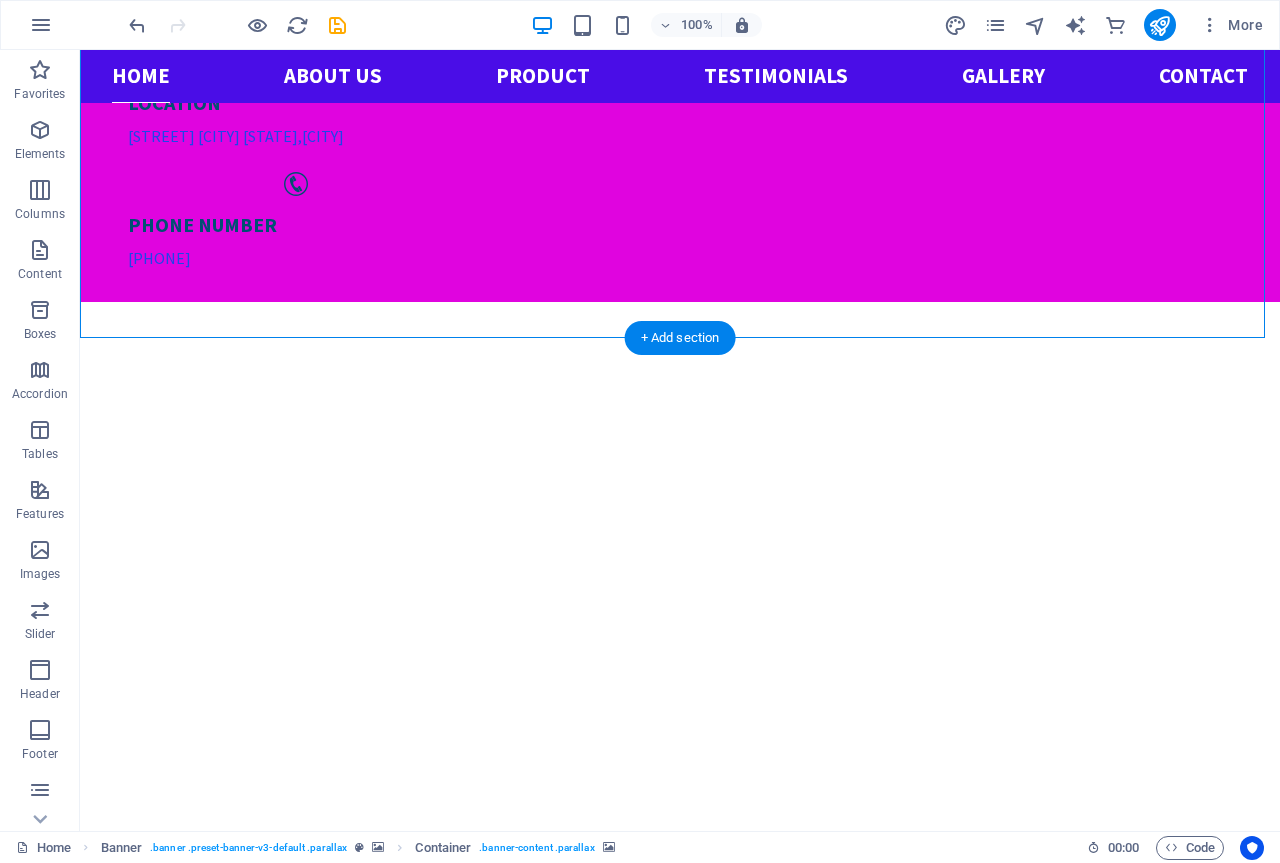 click at bounding box center [680, 1433] 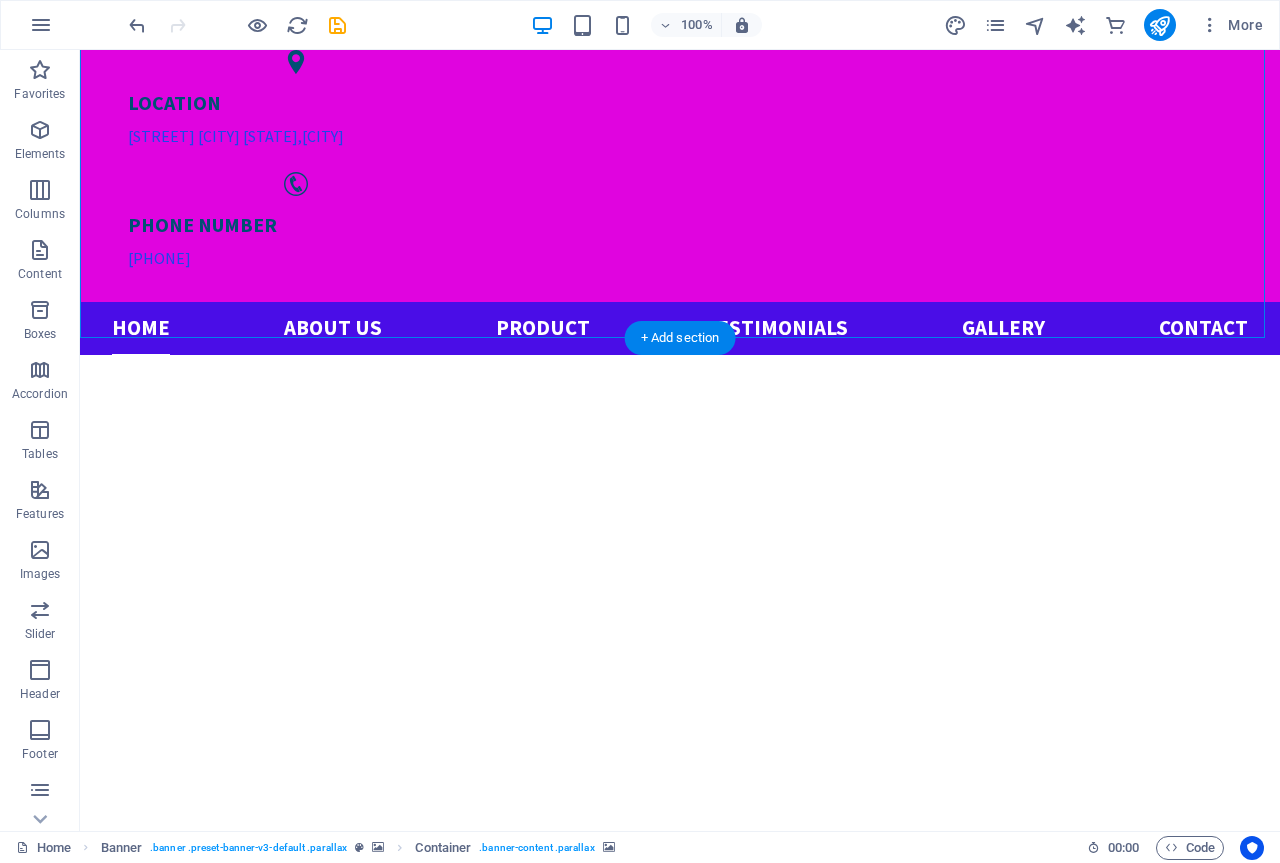 select on "polygon-1" 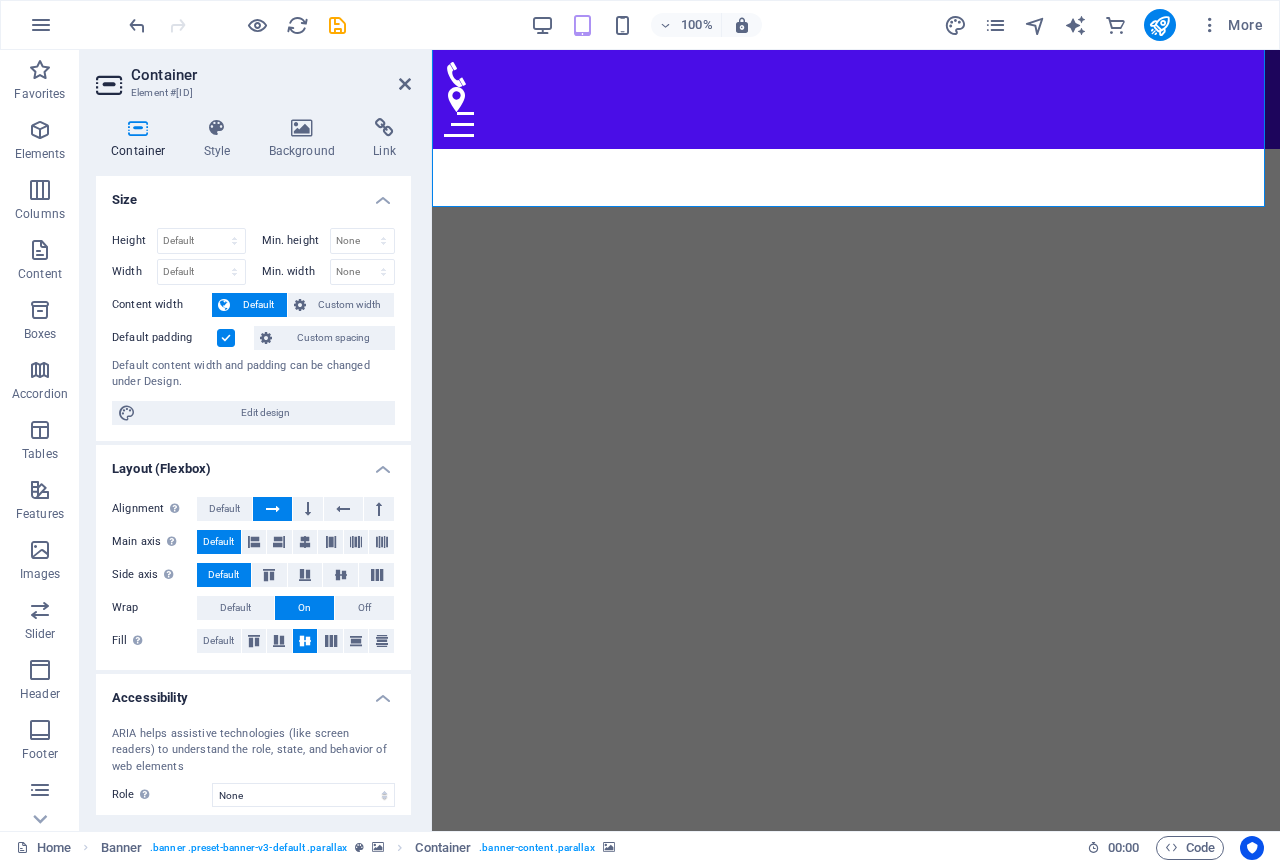 scroll, scrollTop: 677, scrollLeft: 0, axis: vertical 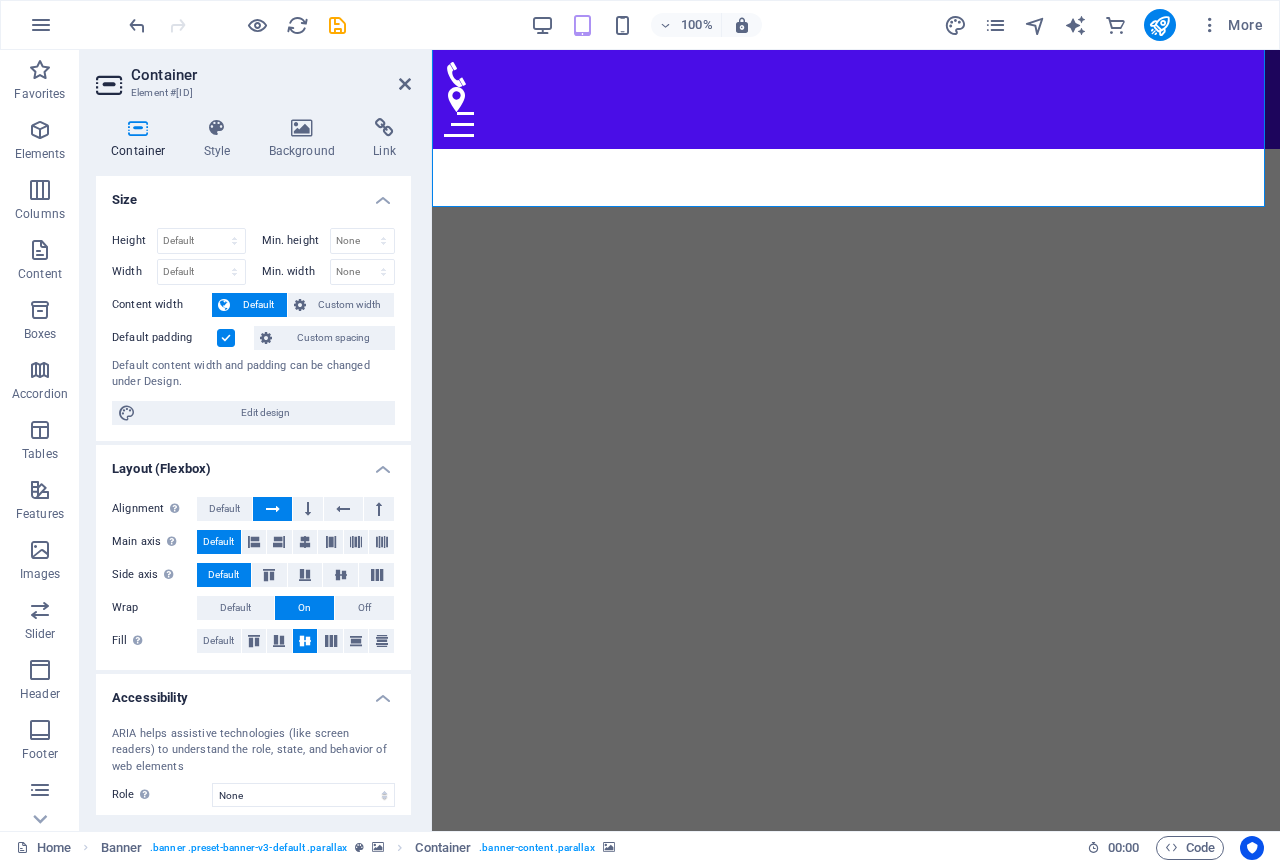 click at bounding box center (226, 338) 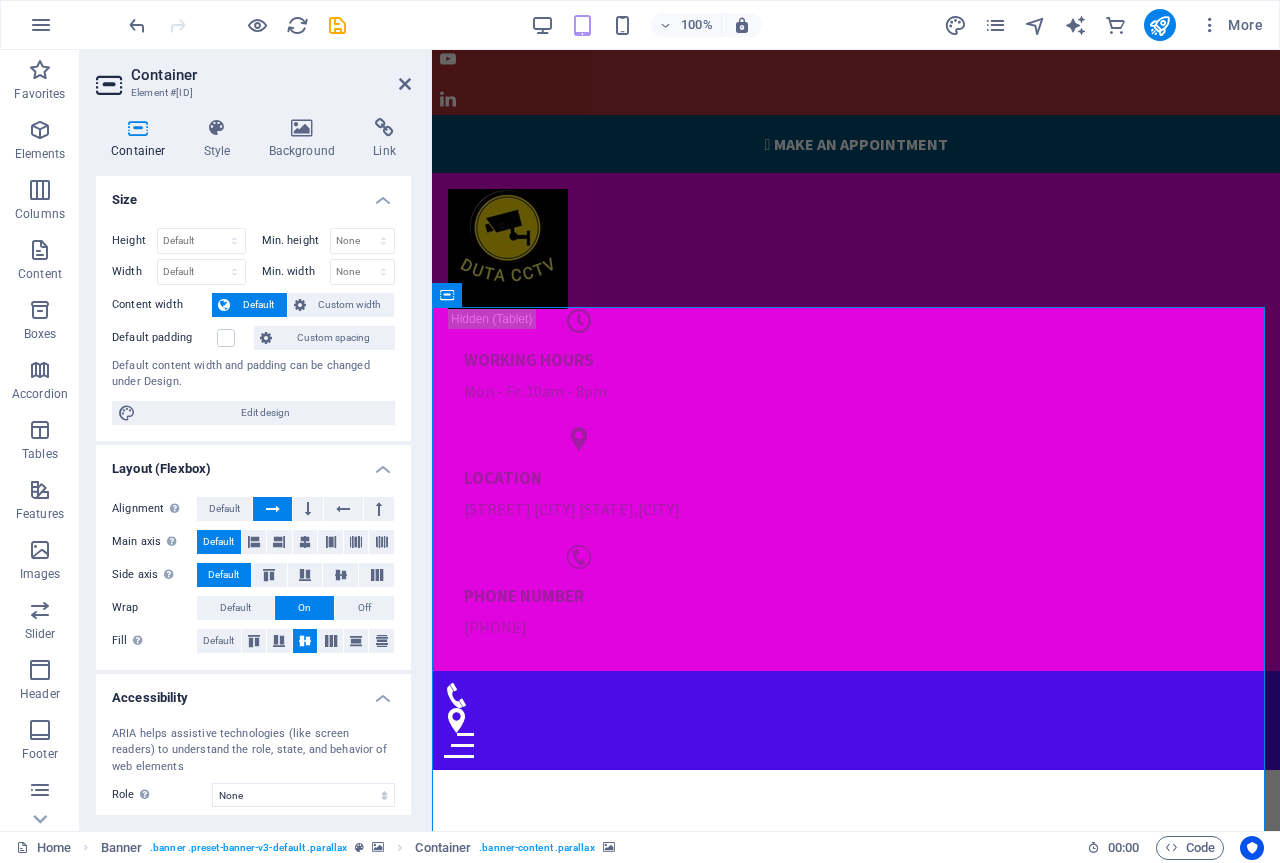 scroll, scrollTop: 0, scrollLeft: 0, axis: both 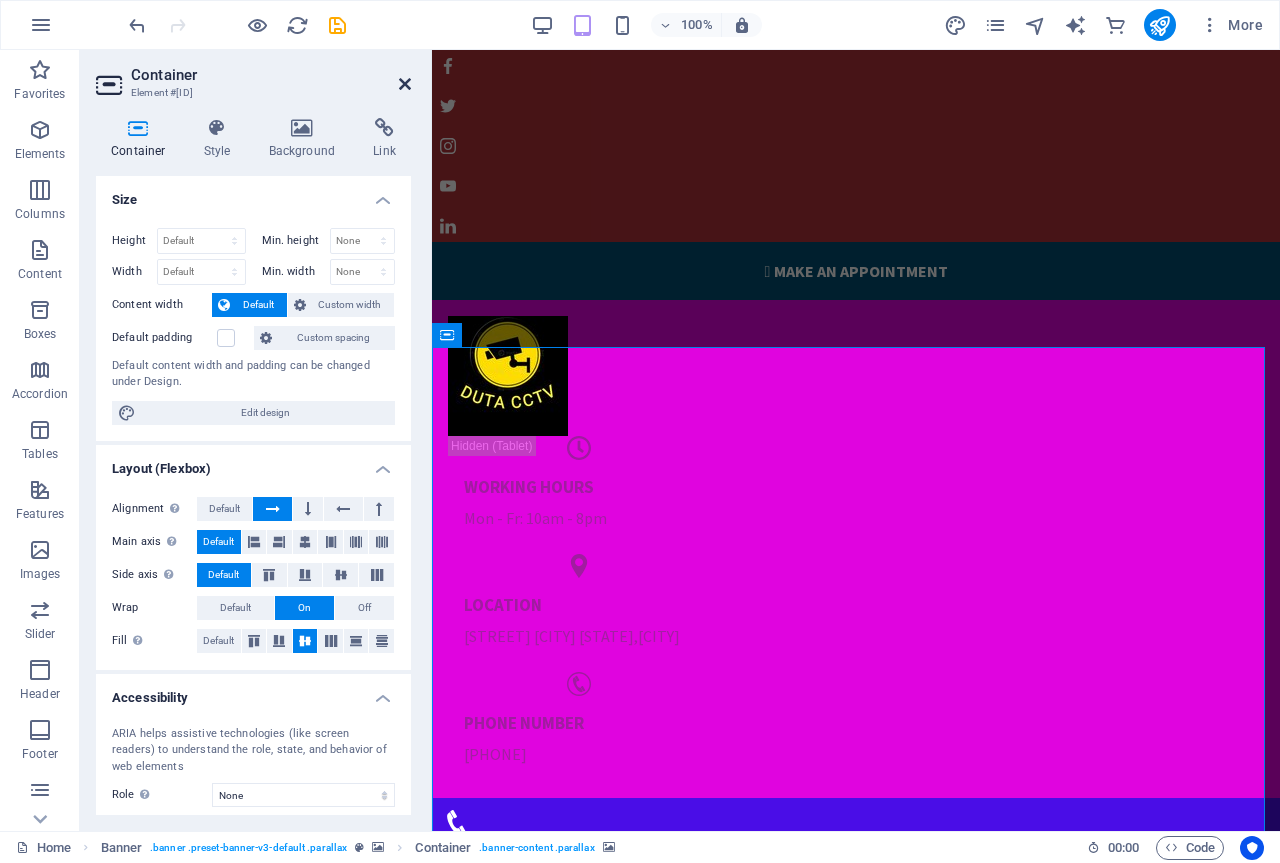 click at bounding box center (405, 84) 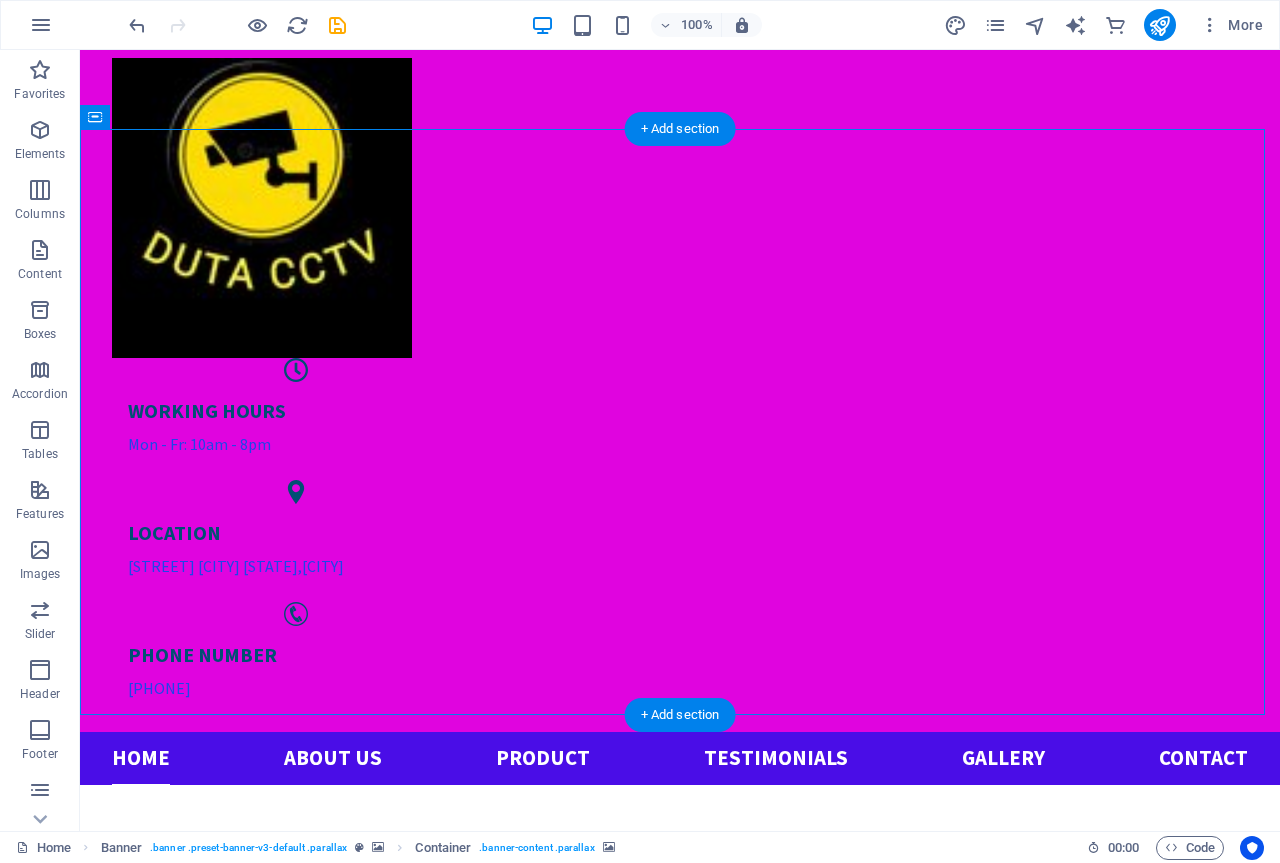 scroll, scrollTop: 500, scrollLeft: 0, axis: vertical 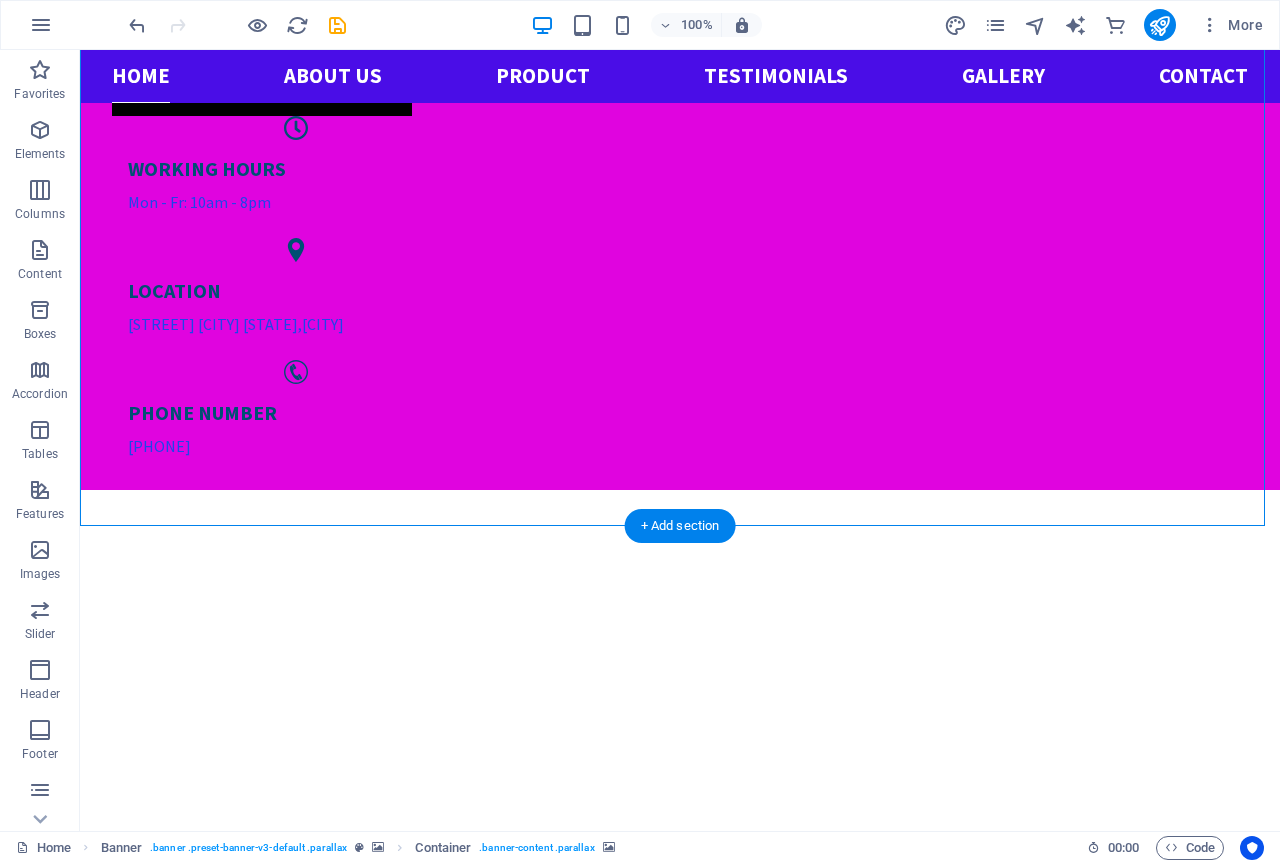 click at bounding box center [680, 1562] 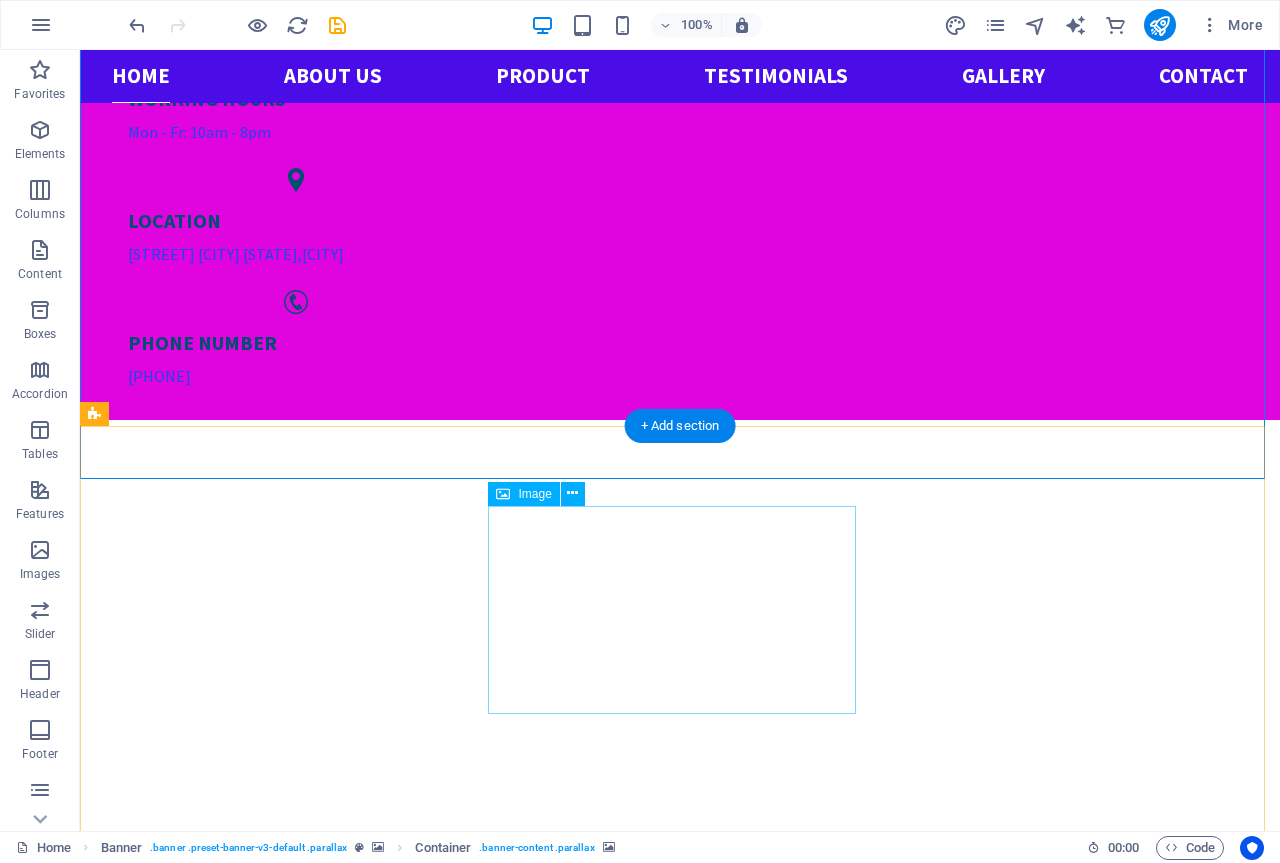 scroll, scrollTop: 600, scrollLeft: 0, axis: vertical 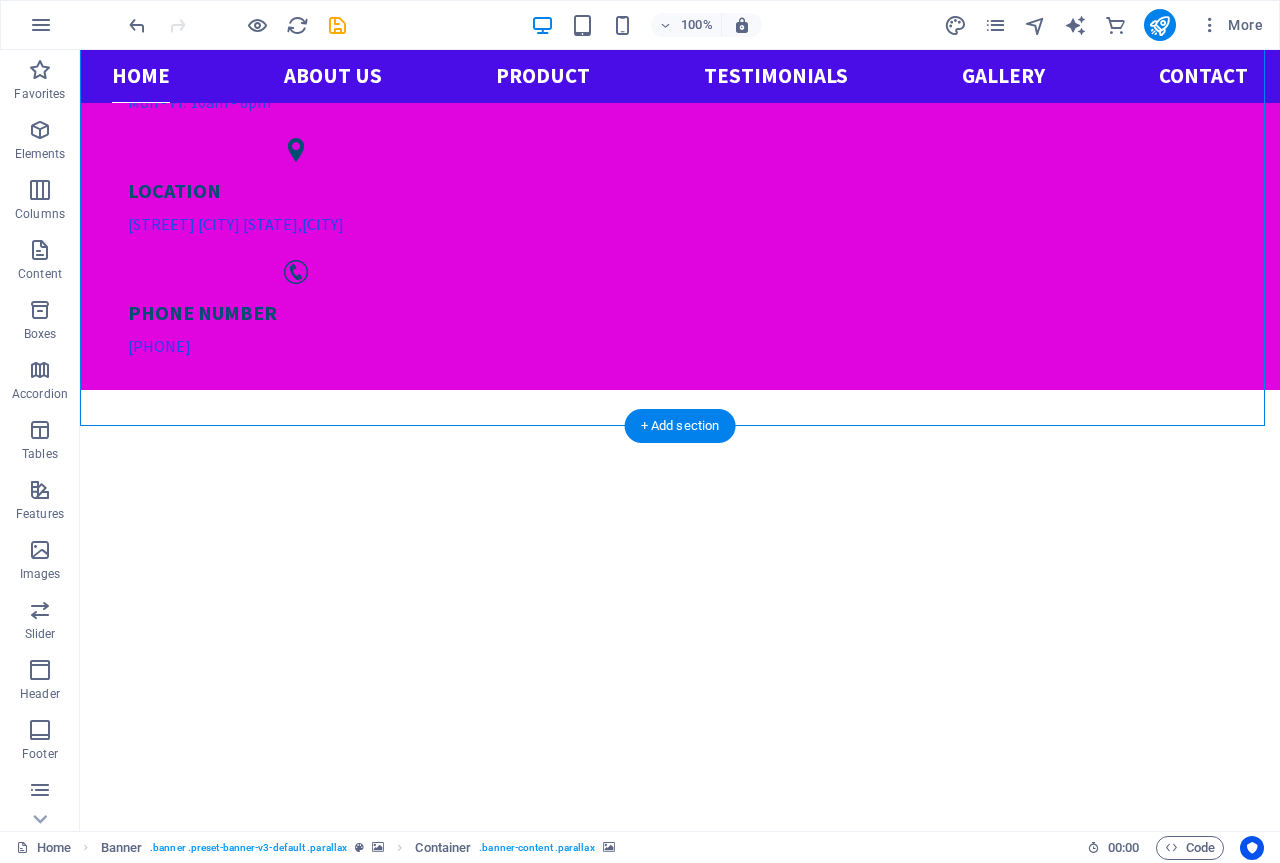 click at bounding box center [680, 1502] 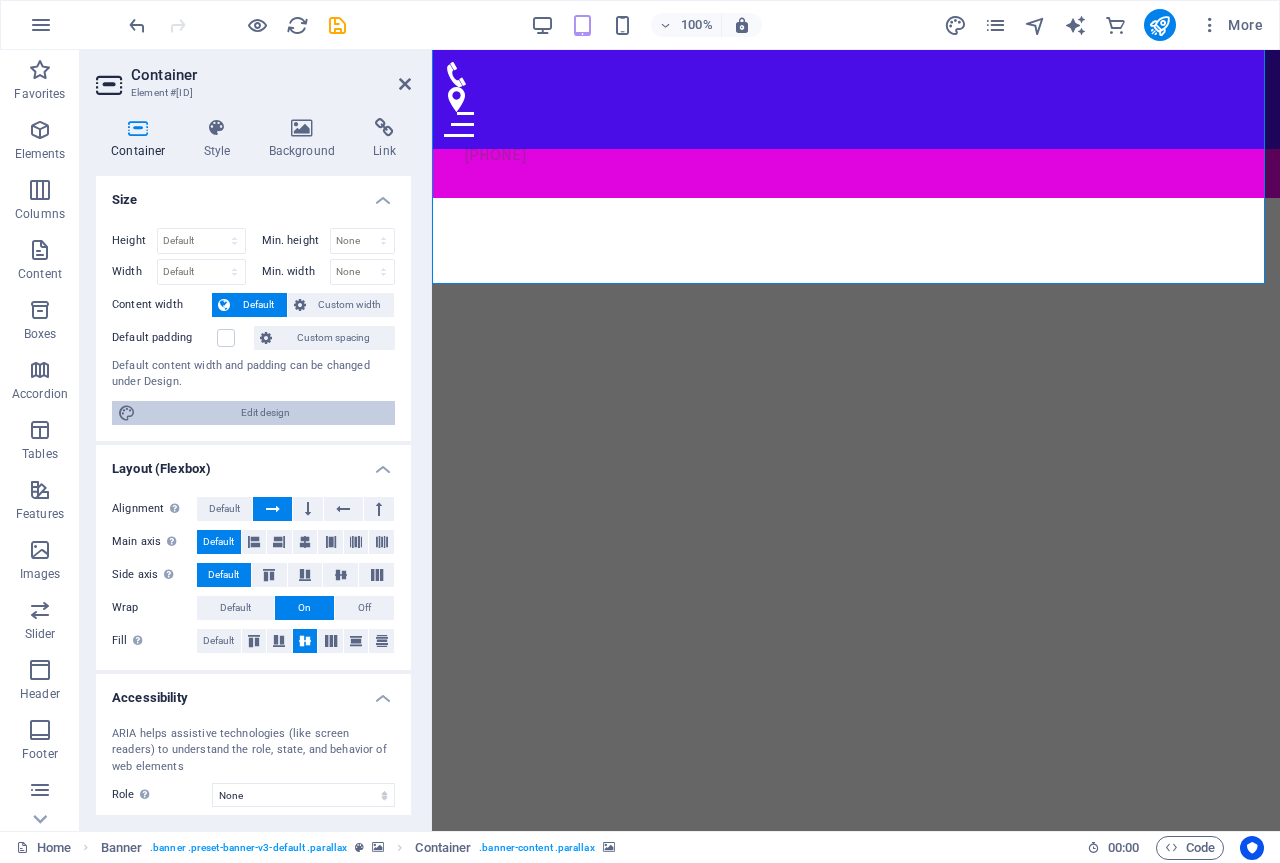 click on "Edit design" at bounding box center [265, 413] 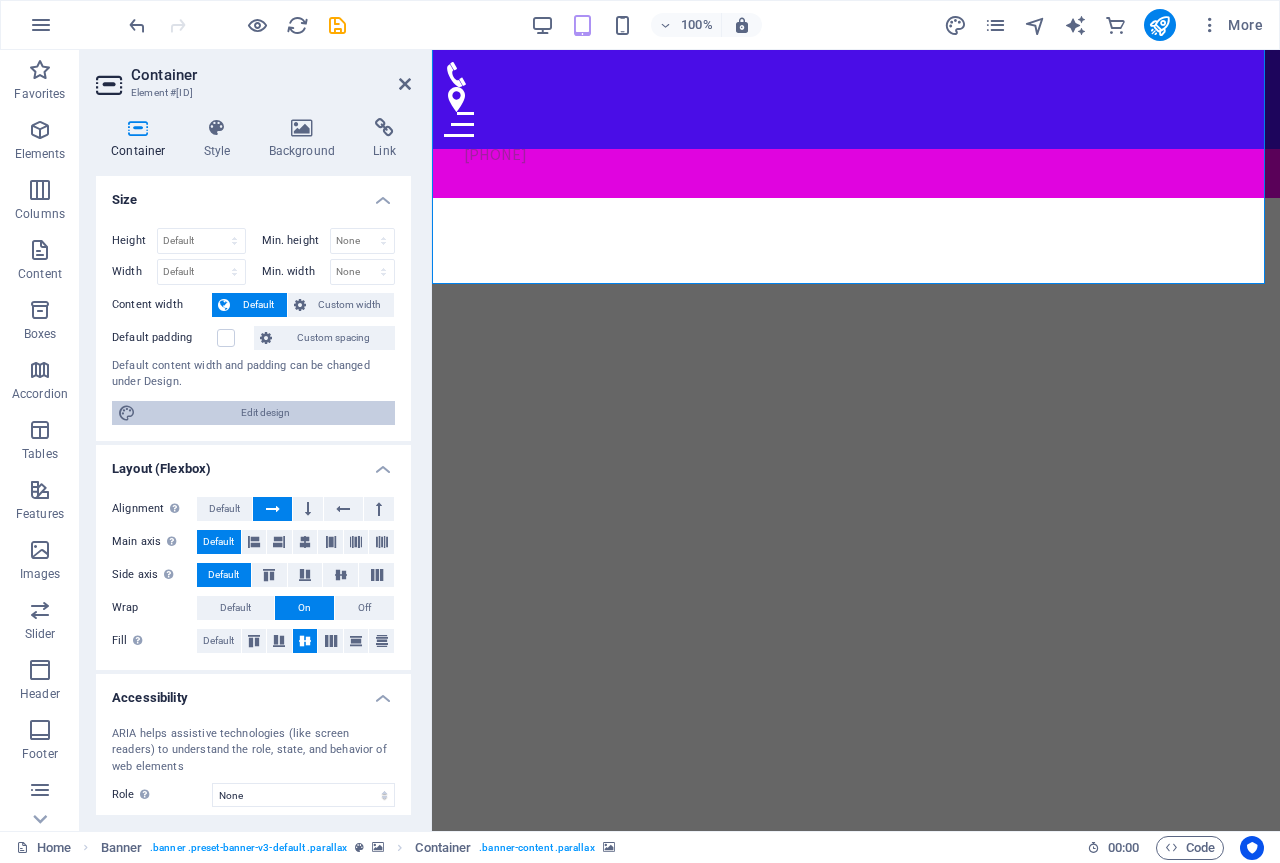 select on "rem" 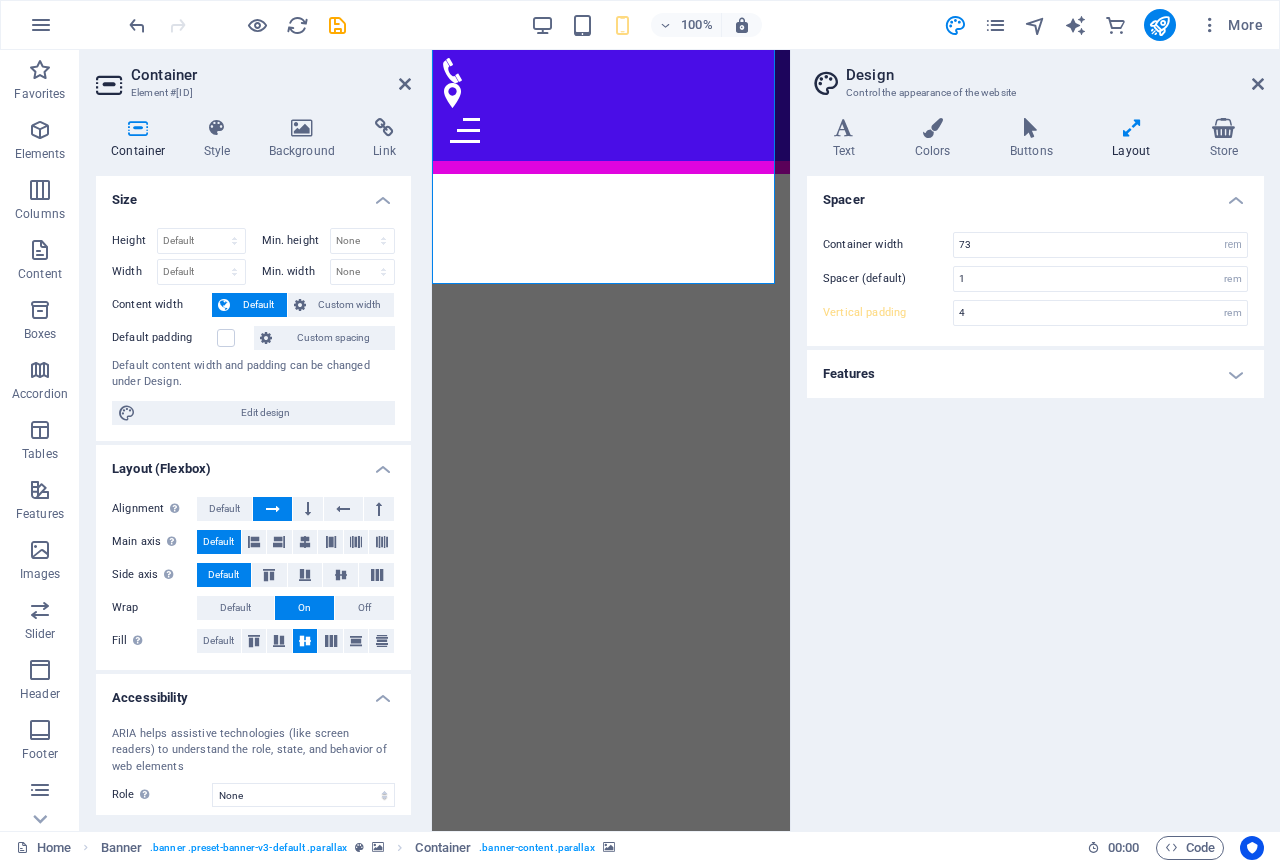 scroll, scrollTop: 848, scrollLeft: 0, axis: vertical 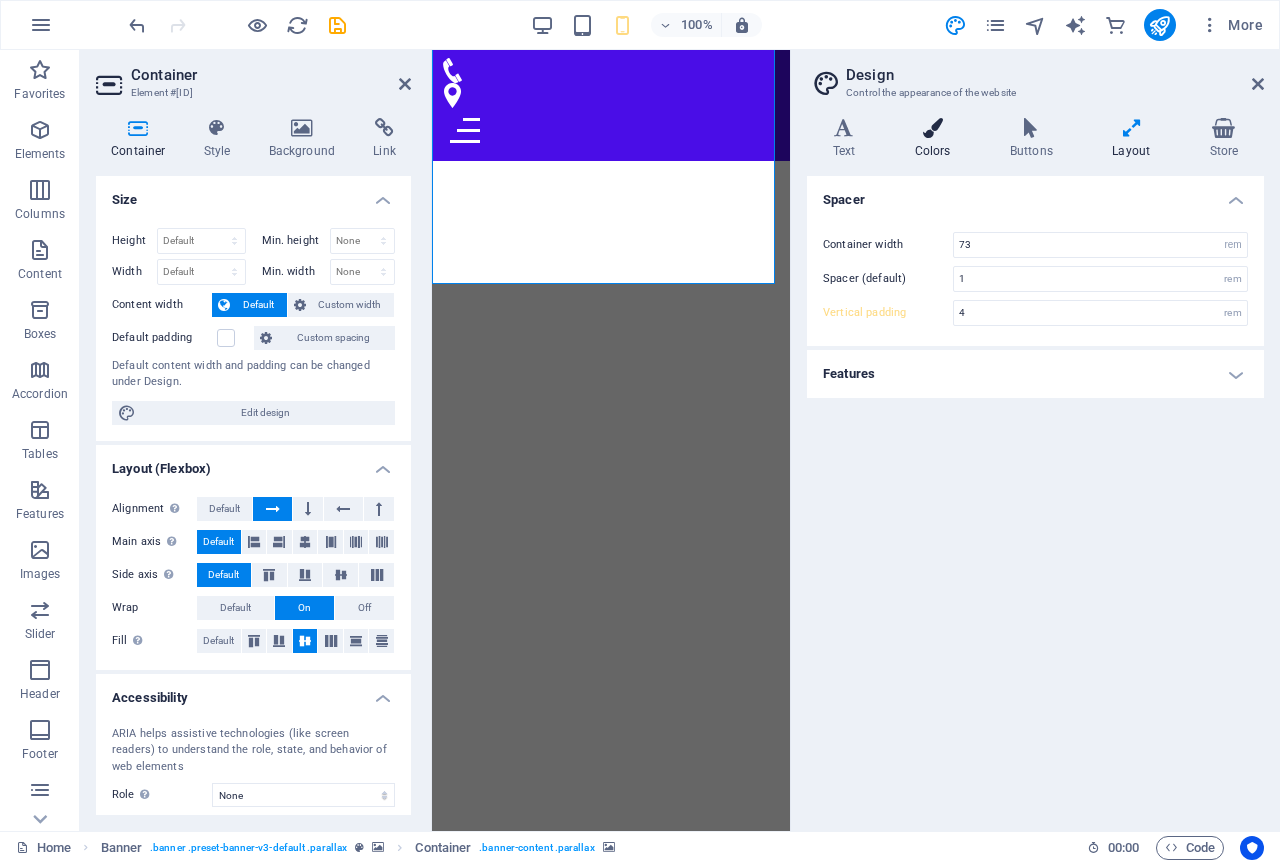 click on "Colors" at bounding box center [936, 139] 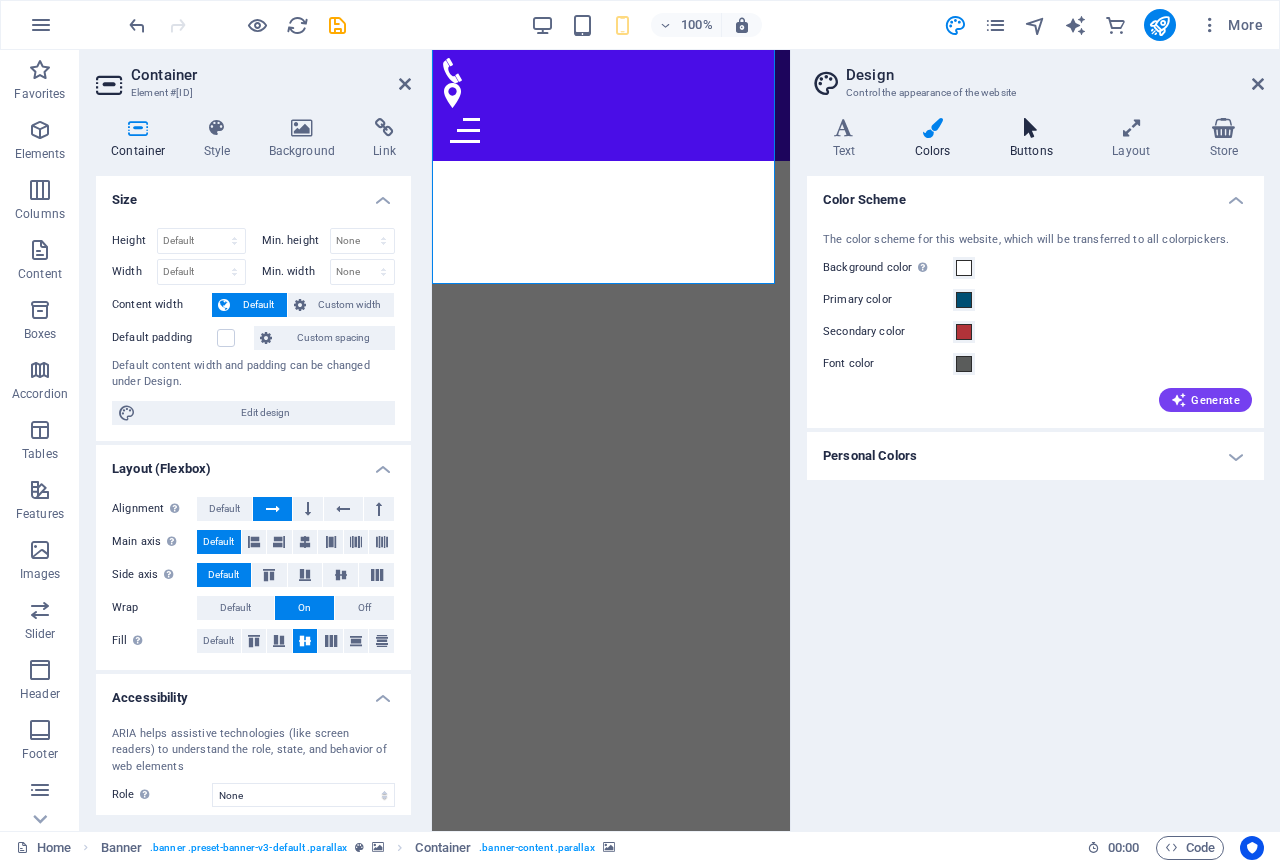 click at bounding box center [1031, 128] 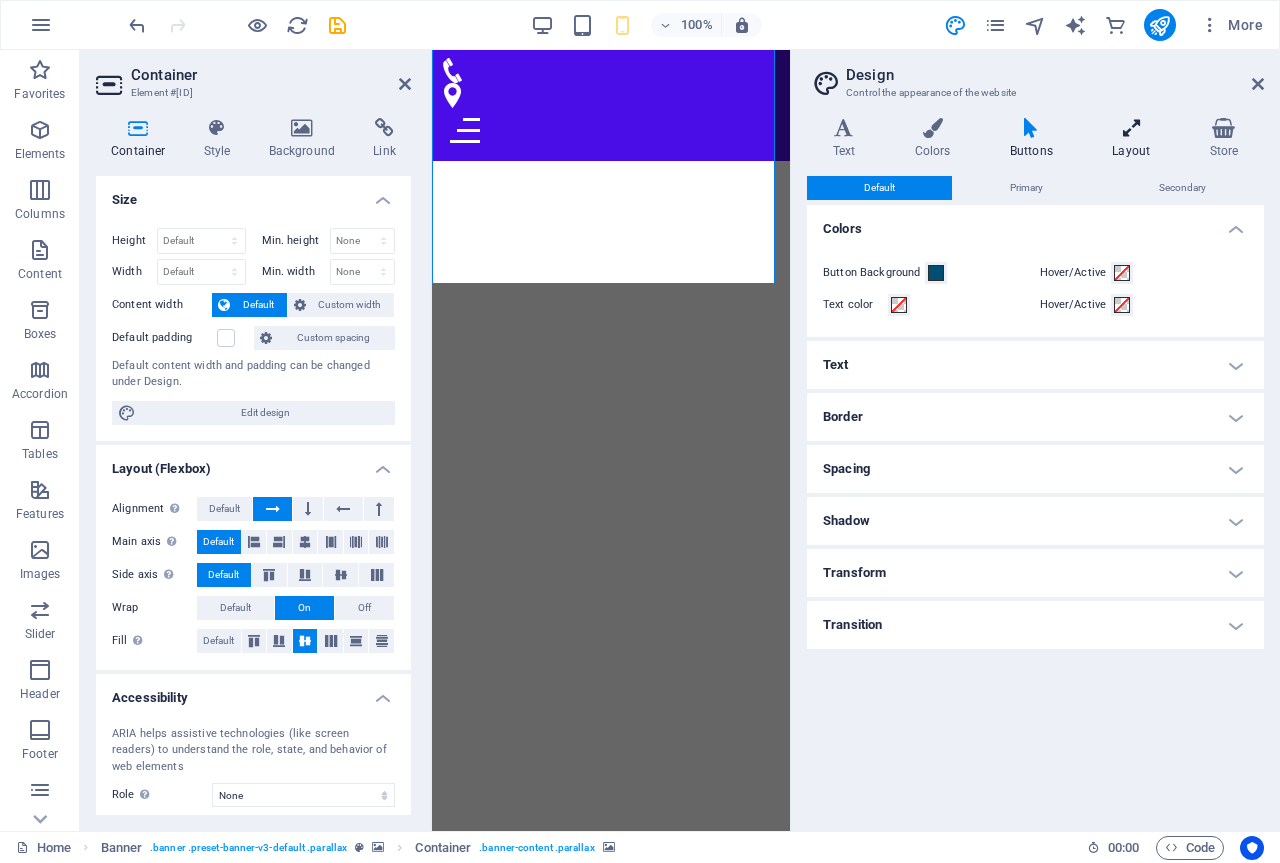 click on "Layout" at bounding box center (1135, 139) 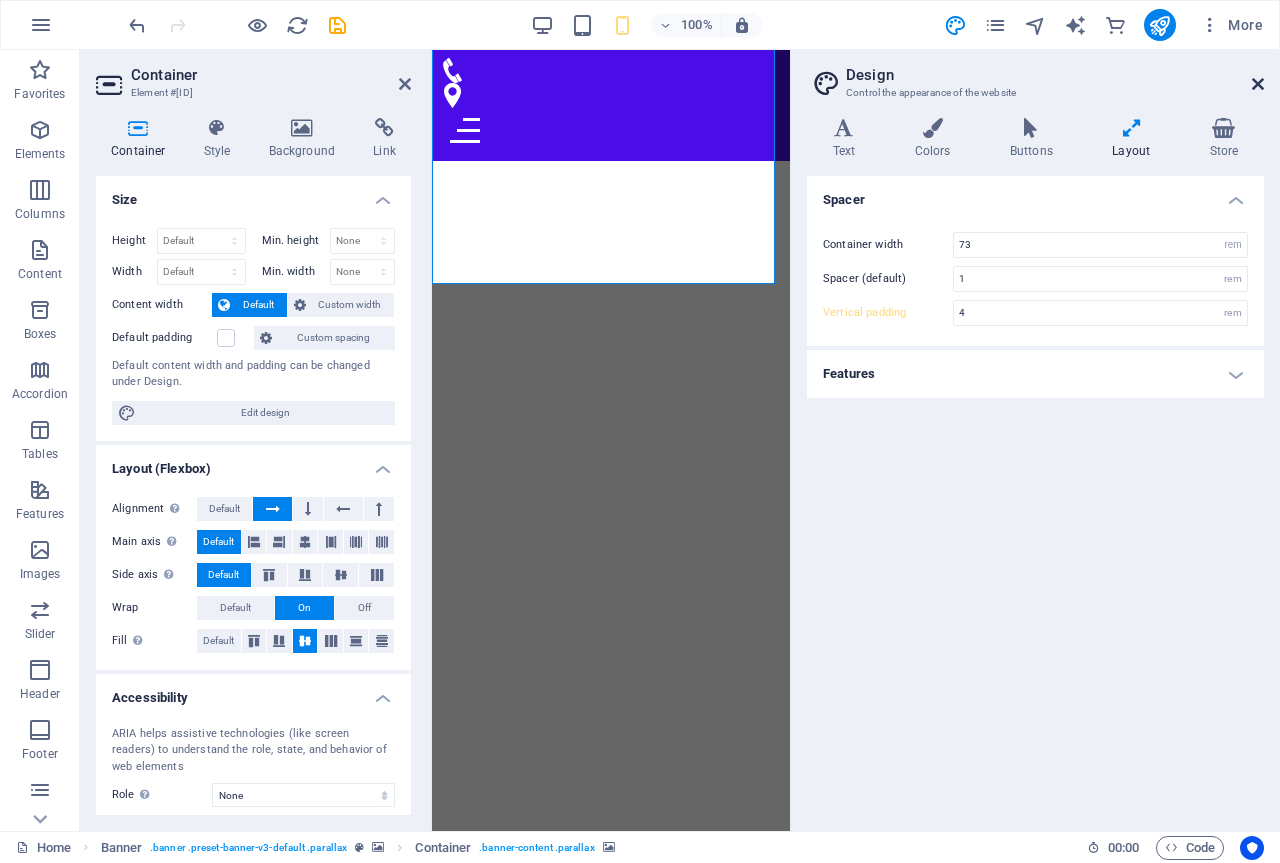 click at bounding box center (1258, 84) 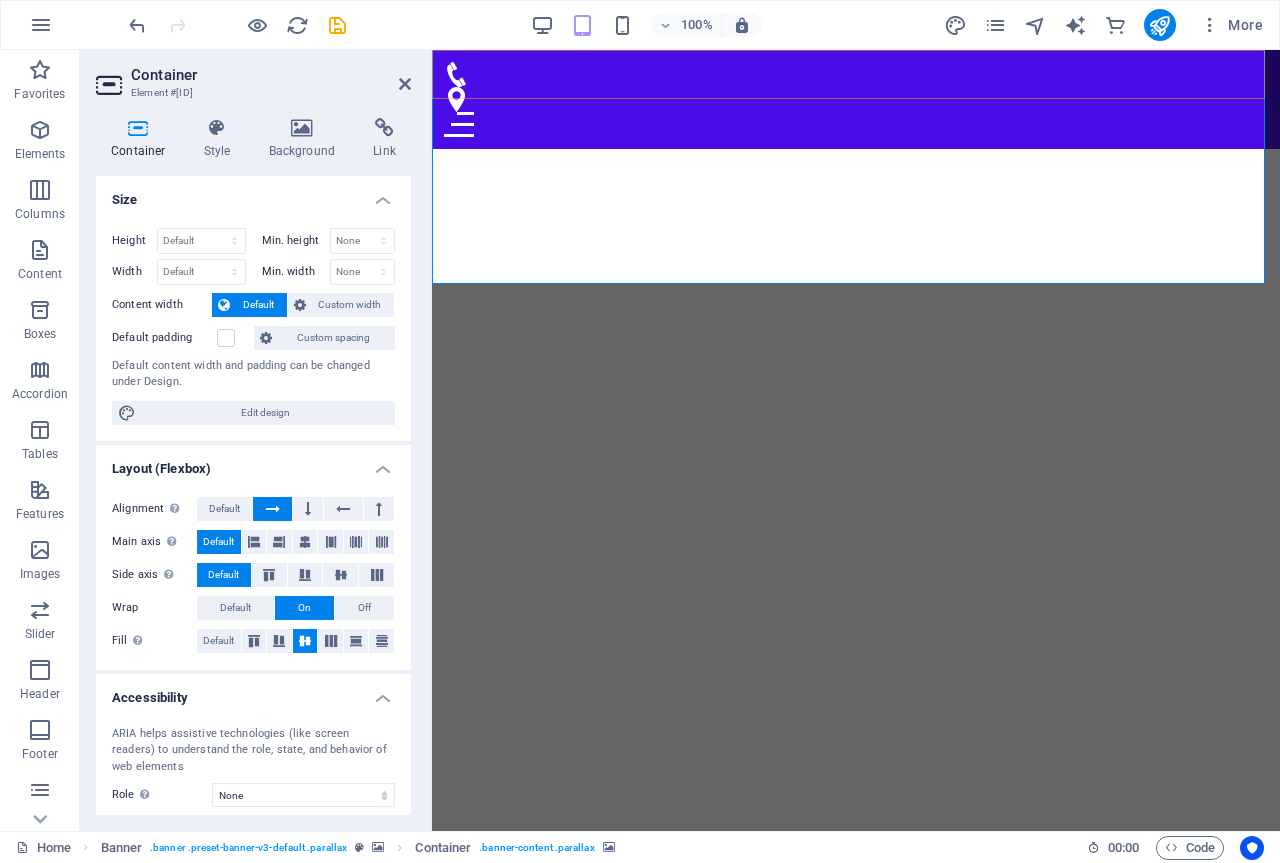 scroll, scrollTop: 600, scrollLeft: 0, axis: vertical 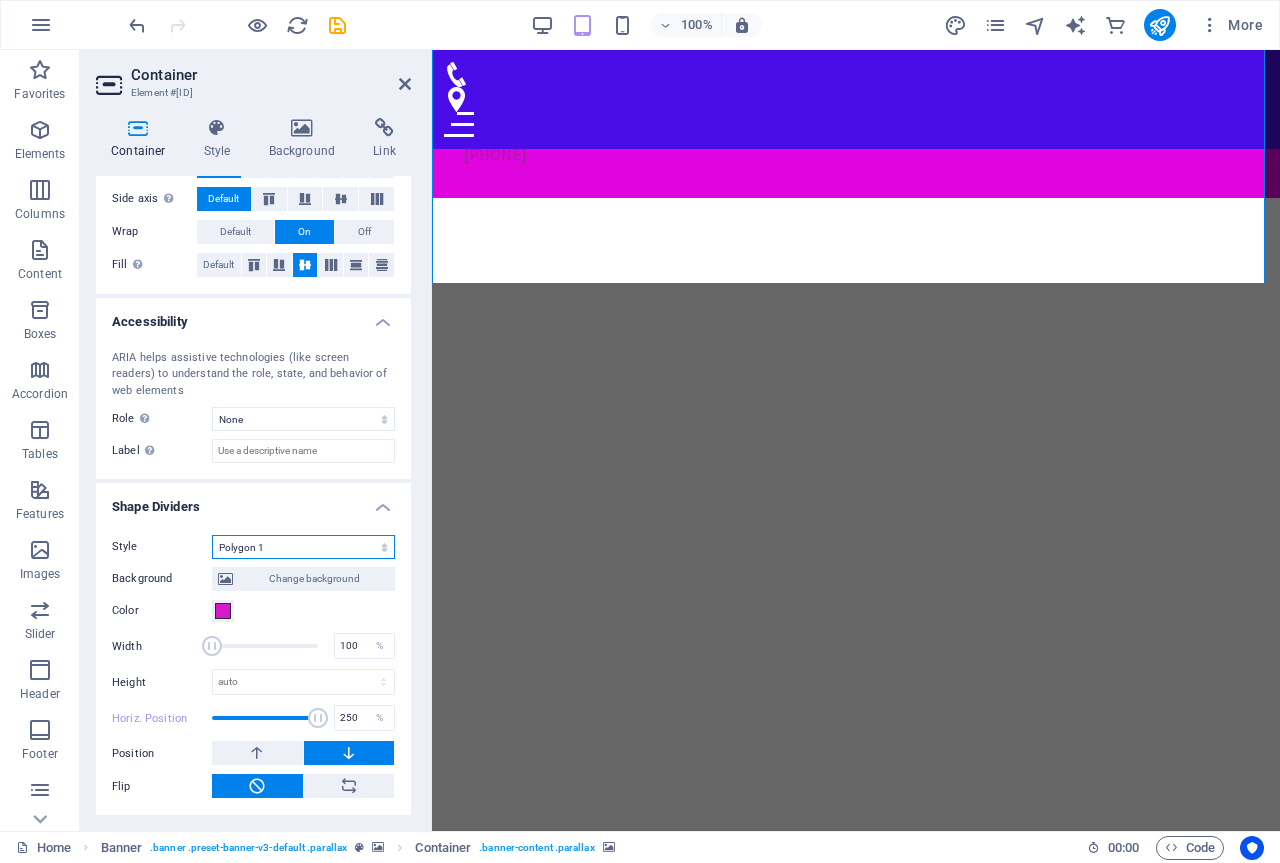 click on "None Triangle Square Diagonal Polygon 1 Polygon 2 Zigzag Multiple Zigzags Waves Multiple Waves Half Circle Circle Circle Shadow Blocks Hexagons Clouds Multiple Clouds Fan Pyramids Book Paint Drip Fire Shredded Paper Arrow" at bounding box center [303, 547] 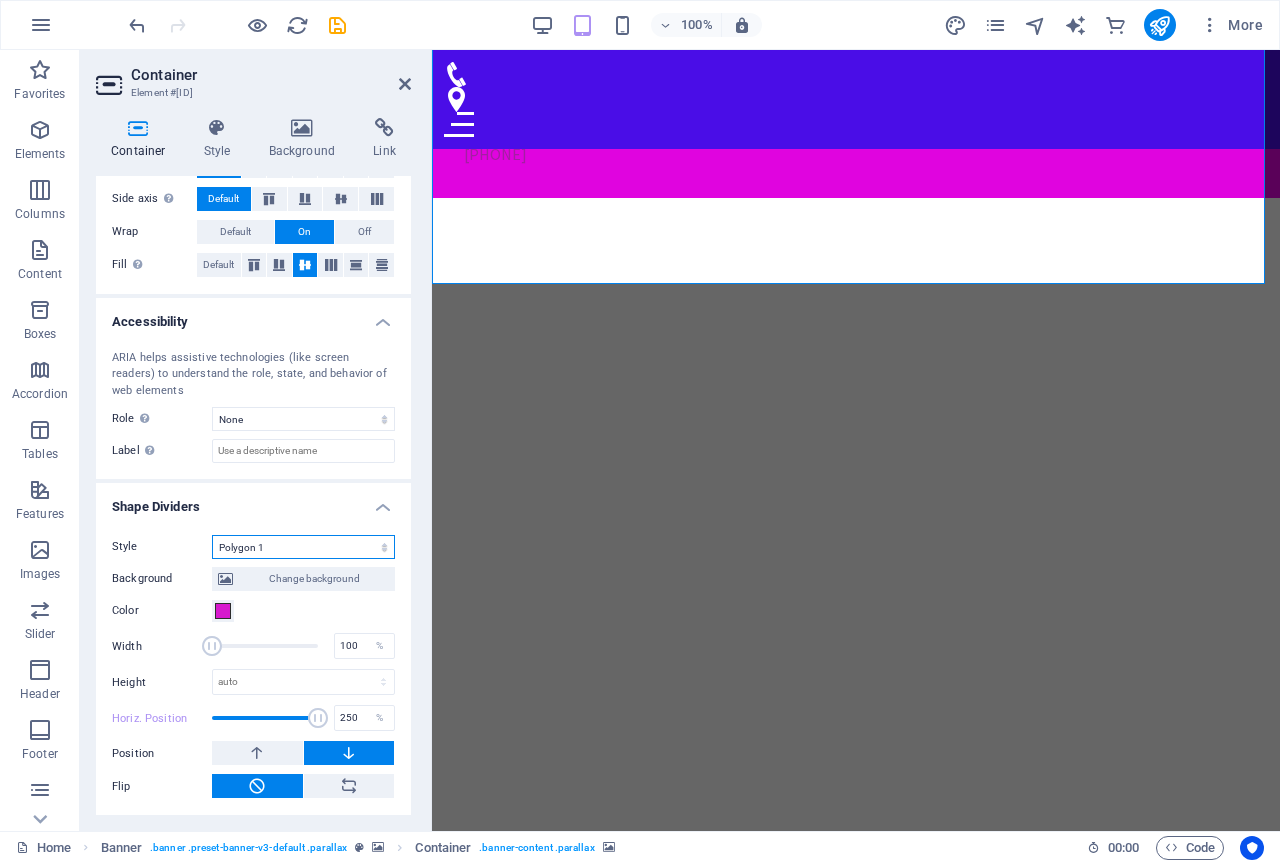 select on "none" 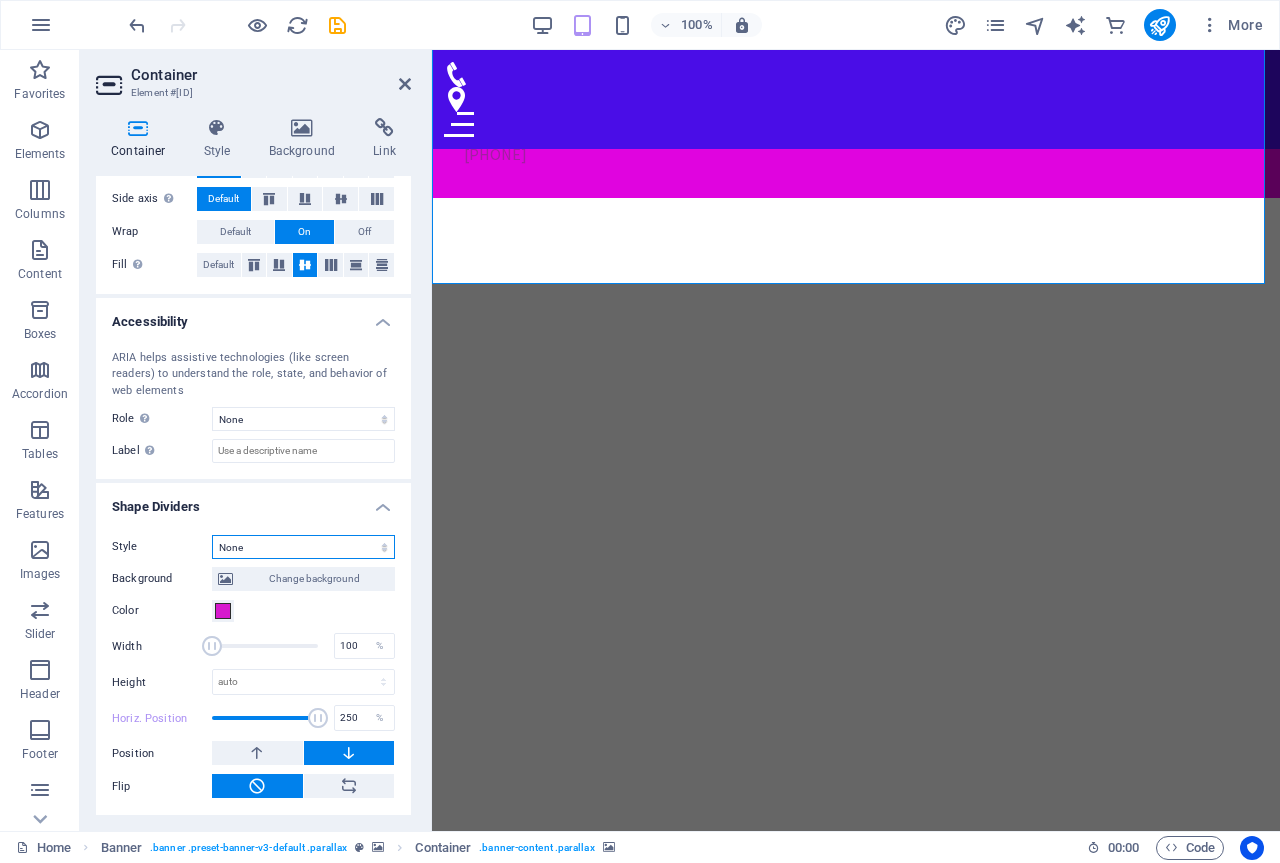 click on "None Triangle Square Diagonal Polygon 1 Polygon 2 Zigzag Multiple Zigzags Waves Multiple Waves Half Circle Circle Circle Shadow Blocks Hexagons Clouds Multiple Clouds Fan Pyramids Book Paint Drip Fire Shredded Paper Arrow" at bounding box center [303, 547] 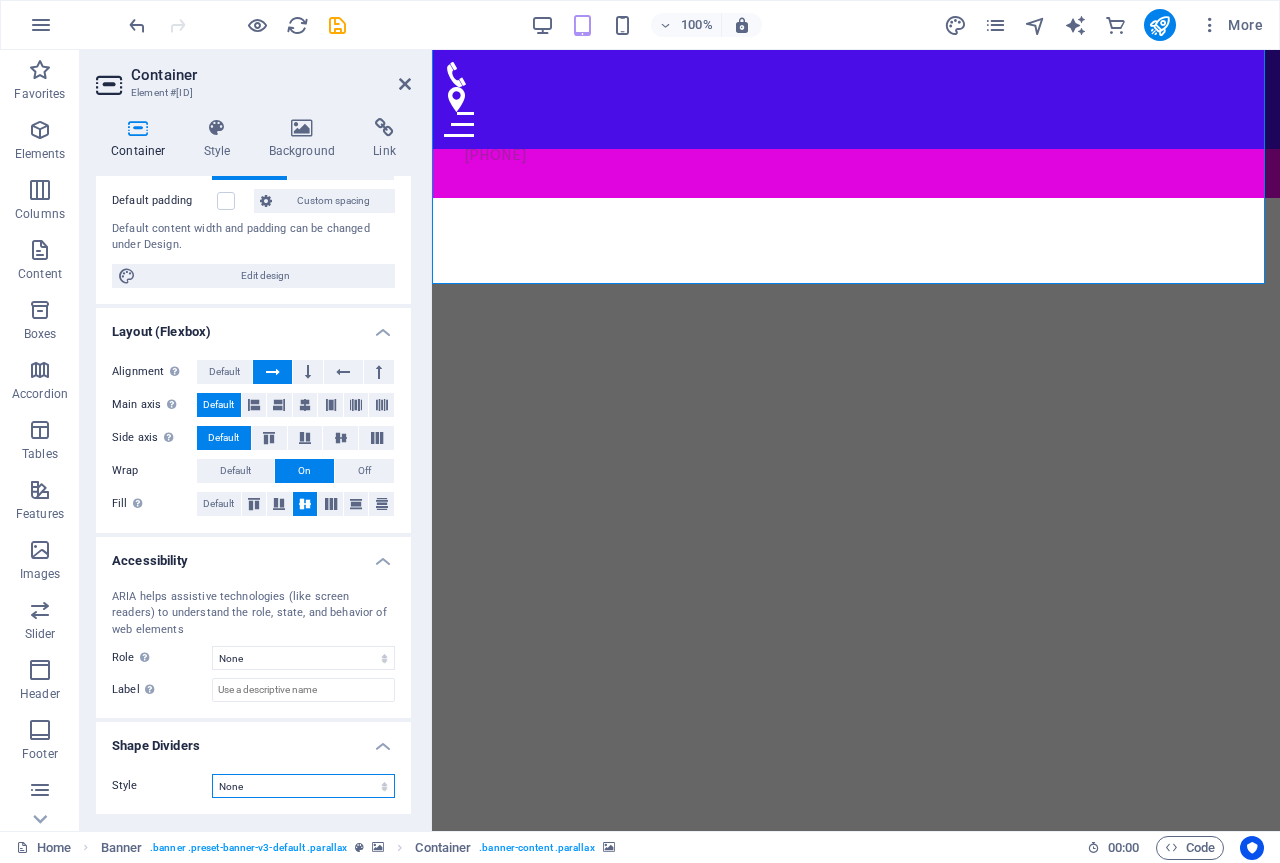 scroll, scrollTop: 137, scrollLeft: 0, axis: vertical 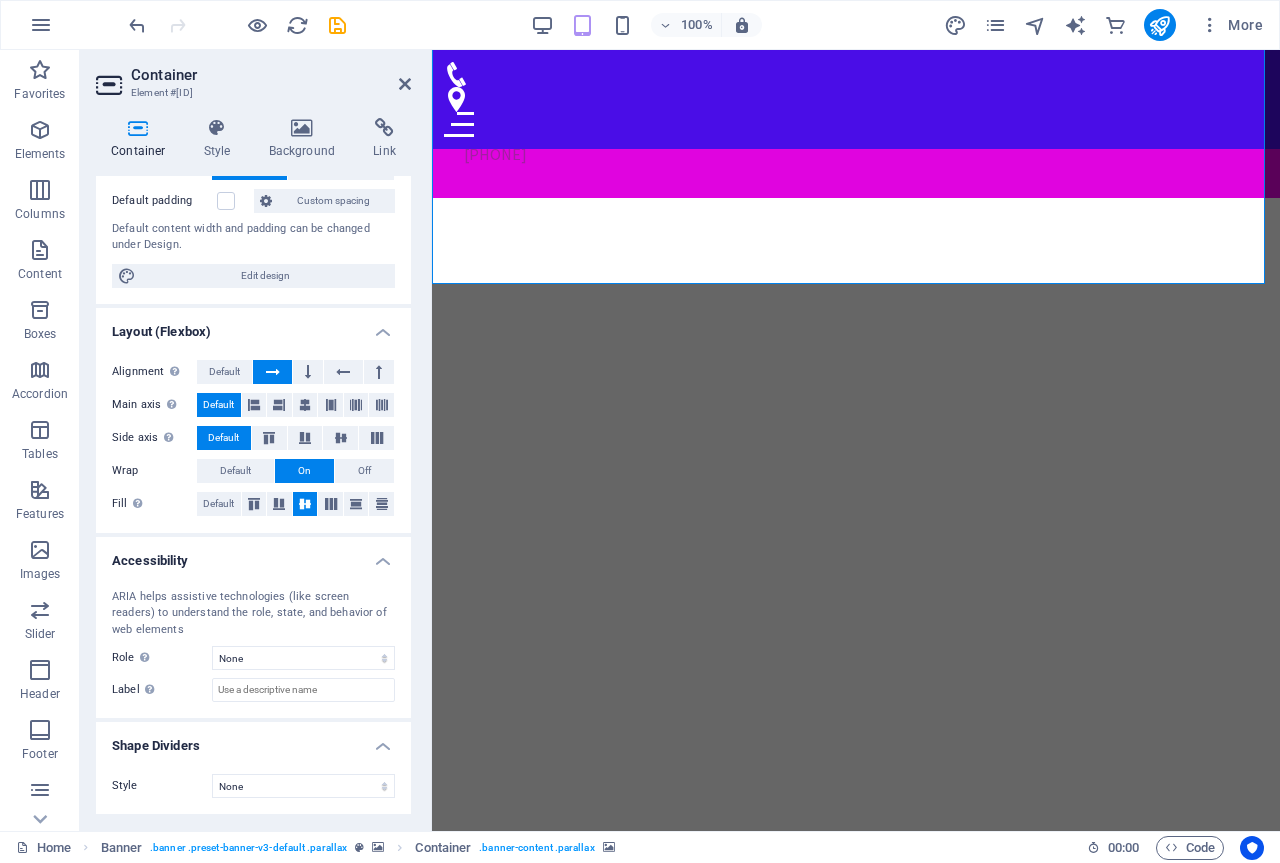 click on "Container Element #ed-806642800" at bounding box center [253, 76] 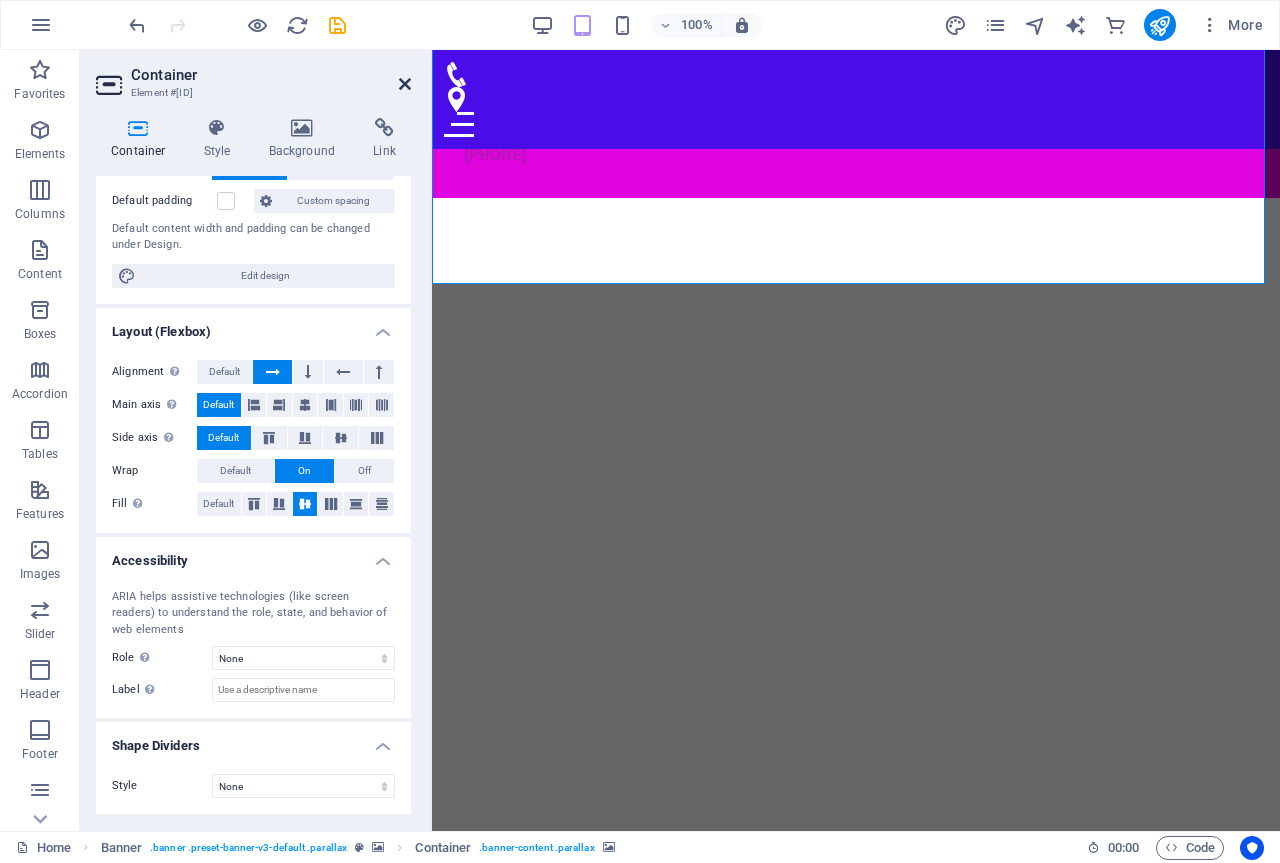 drag, startPoint x: 404, startPoint y: 86, endPoint x: 388, endPoint y: 130, distance: 46.818798 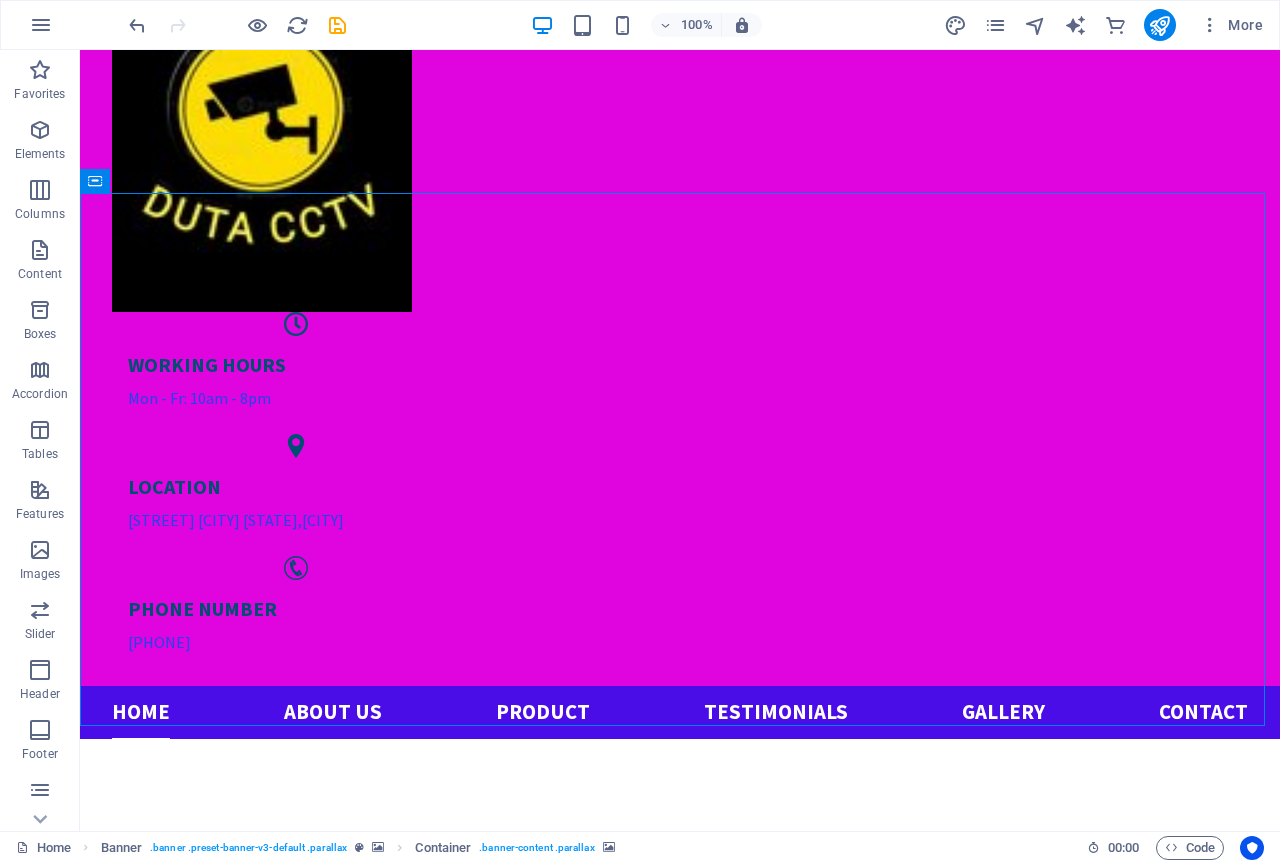 scroll, scrollTop: 300, scrollLeft: 0, axis: vertical 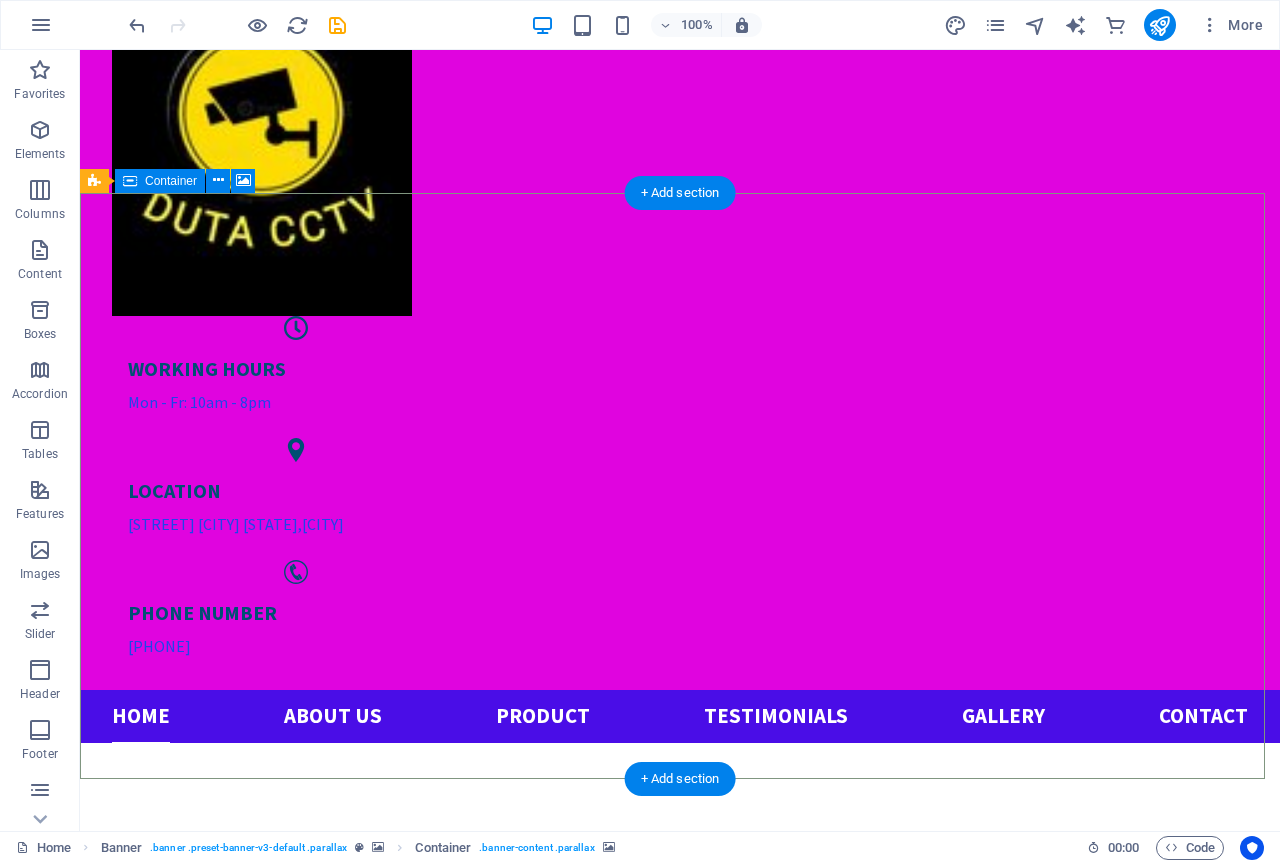 click at bounding box center (680, 1666) 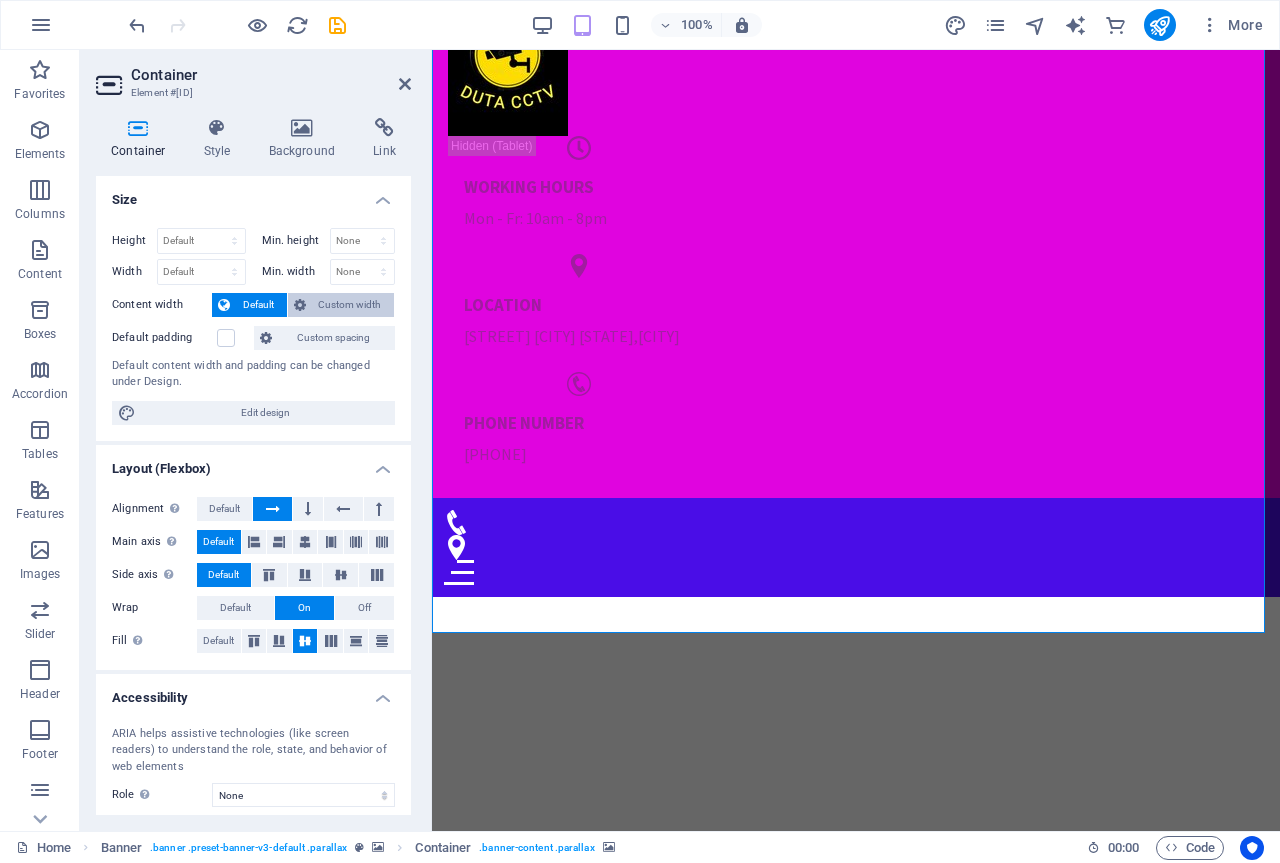click on "Custom width" at bounding box center [350, 305] 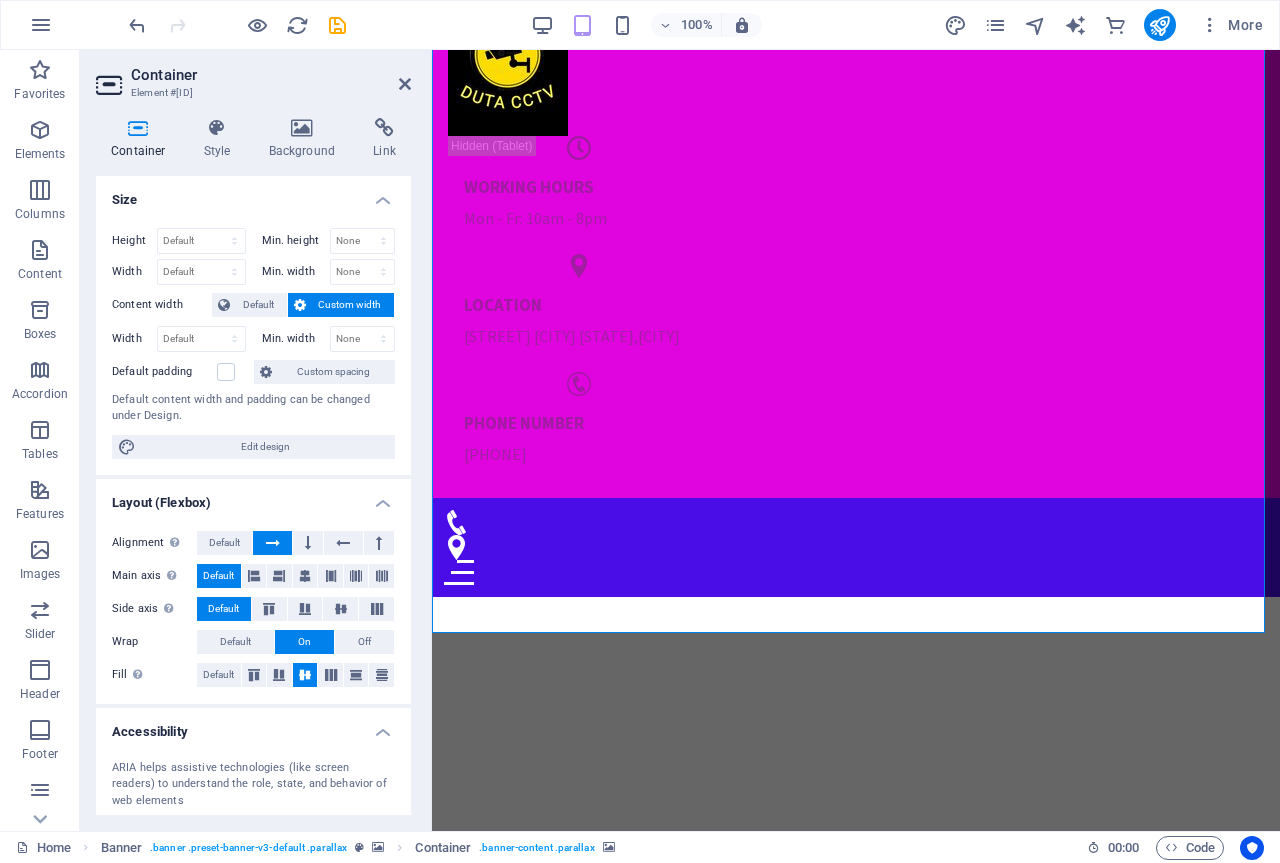 click at bounding box center [856, 1594] 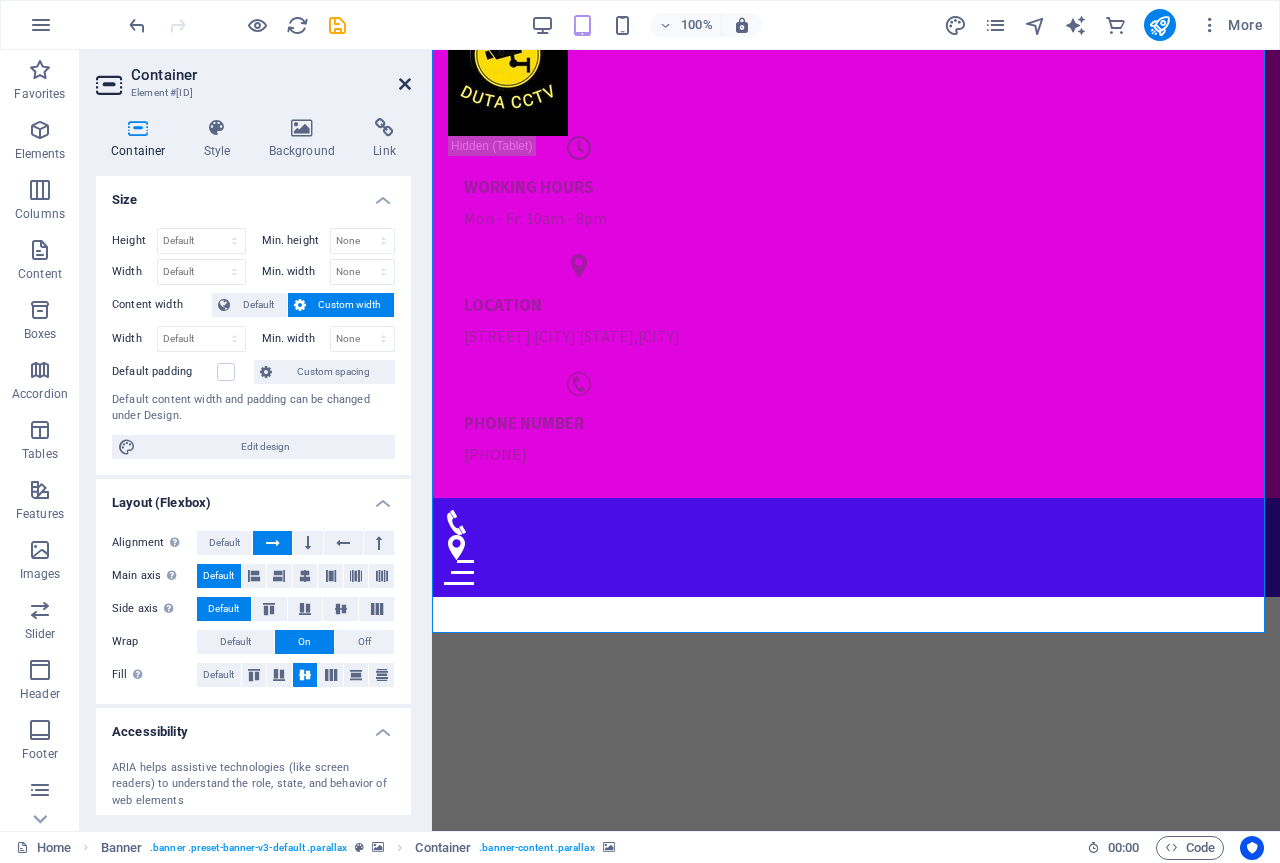 click at bounding box center [405, 84] 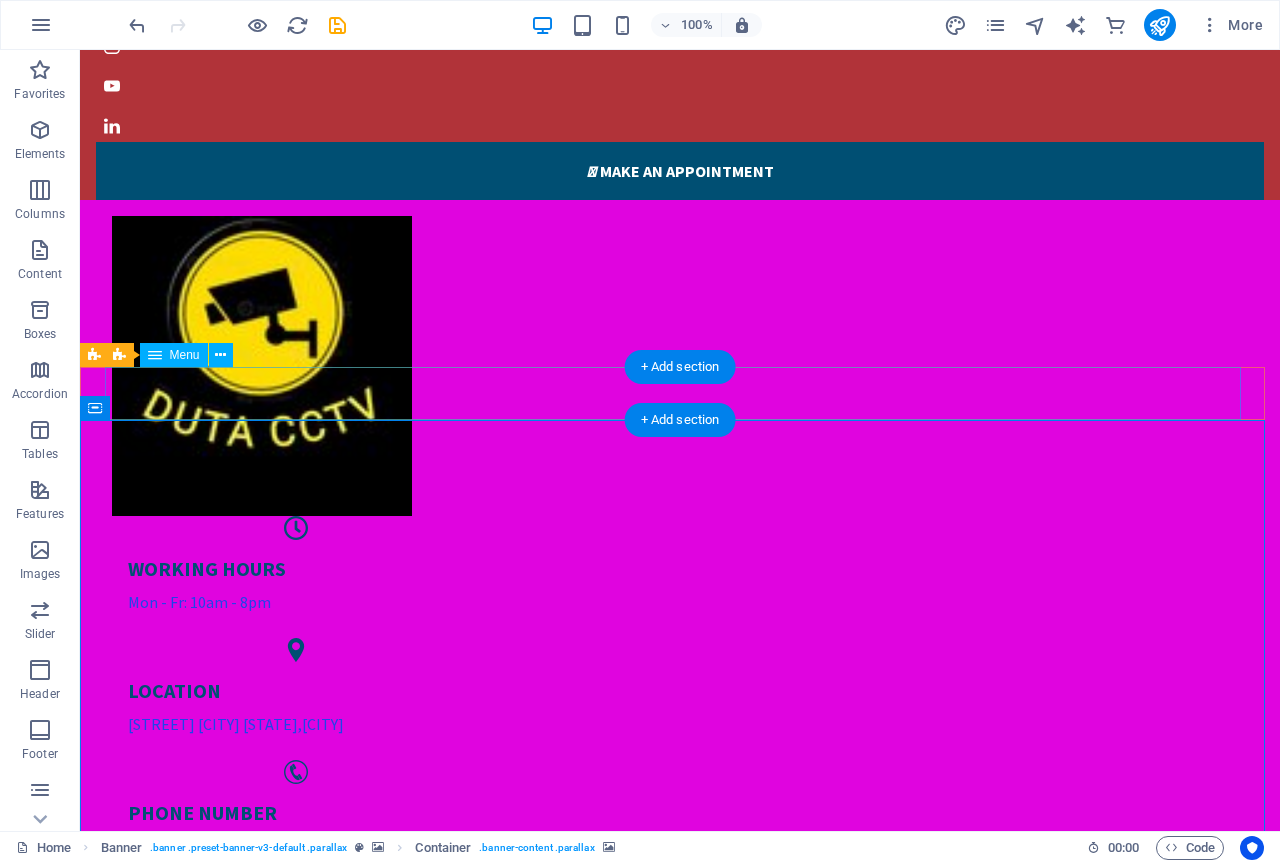 scroll, scrollTop: 0, scrollLeft: 0, axis: both 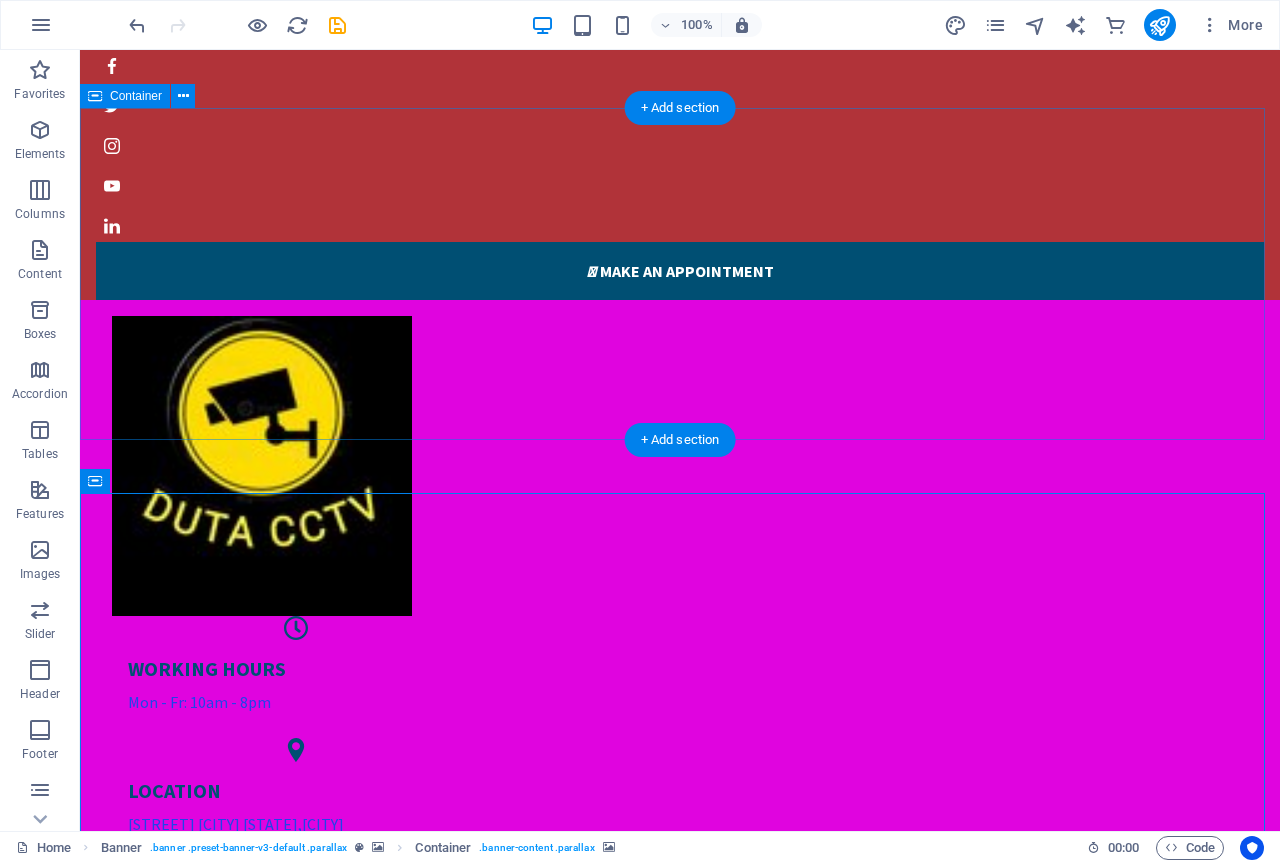 click on "WORKING HOURS Mon - Fr: 10am - 8pm LOCATION Jl. PASUNG GRIGIS GIANYAR BALI ,  Gianyar PHONE NUMBER 085183962117" at bounding box center [680, 645] 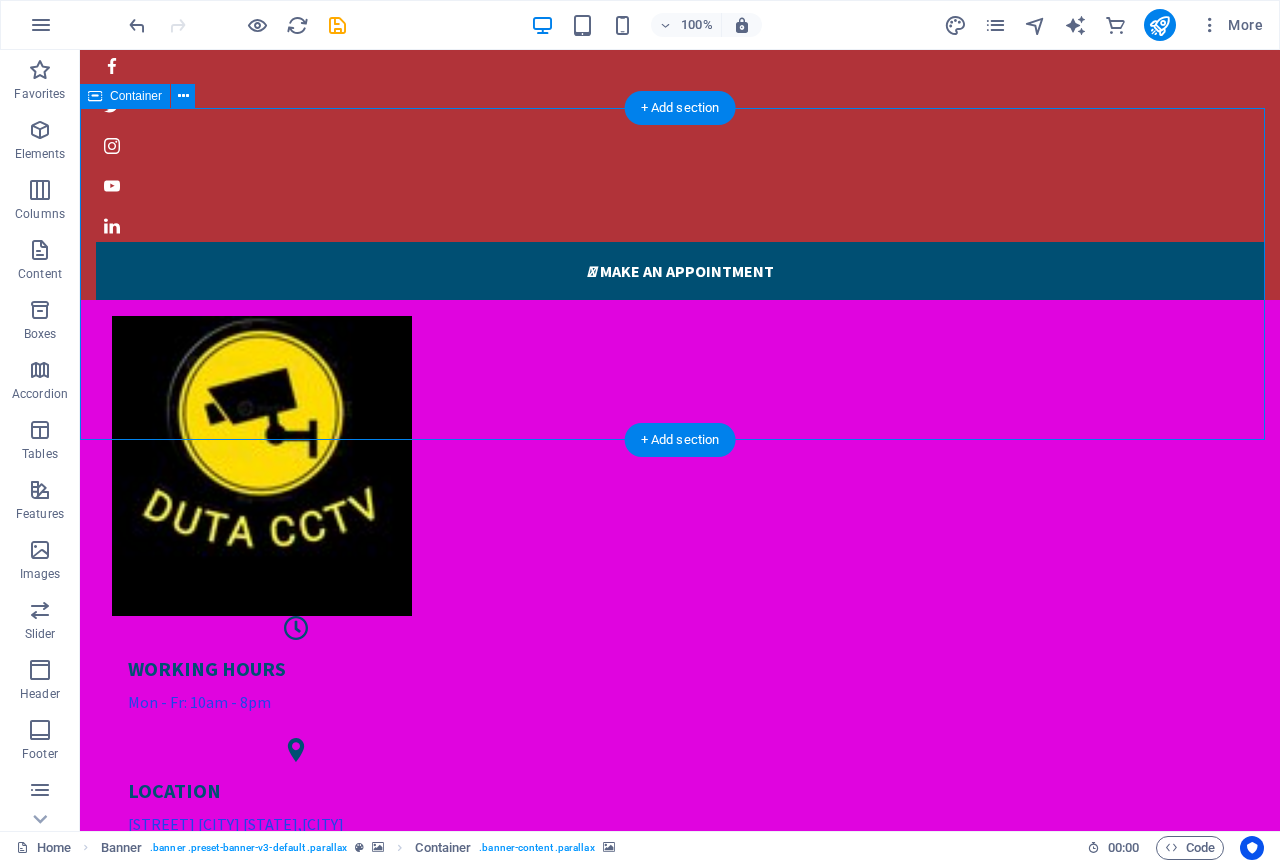 click on "WORKING HOURS Mon - Fr: 10am - 8pm LOCATION Jl. PASUNG GRIGIS GIANYAR BALI ,  Gianyar PHONE NUMBER 085183962117" at bounding box center (680, 645) 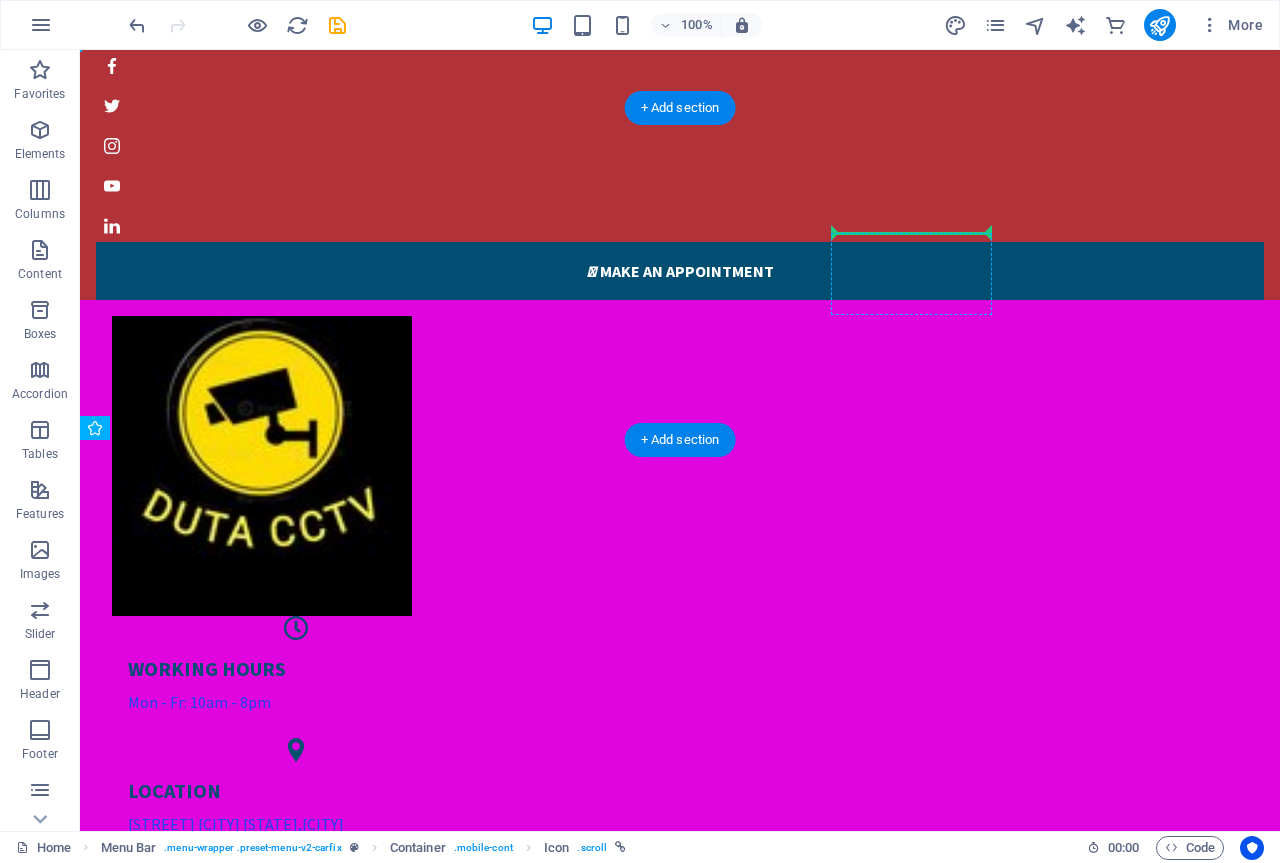 drag, startPoint x: 952, startPoint y: 352, endPoint x: 847, endPoint y: 248, distance: 147.787 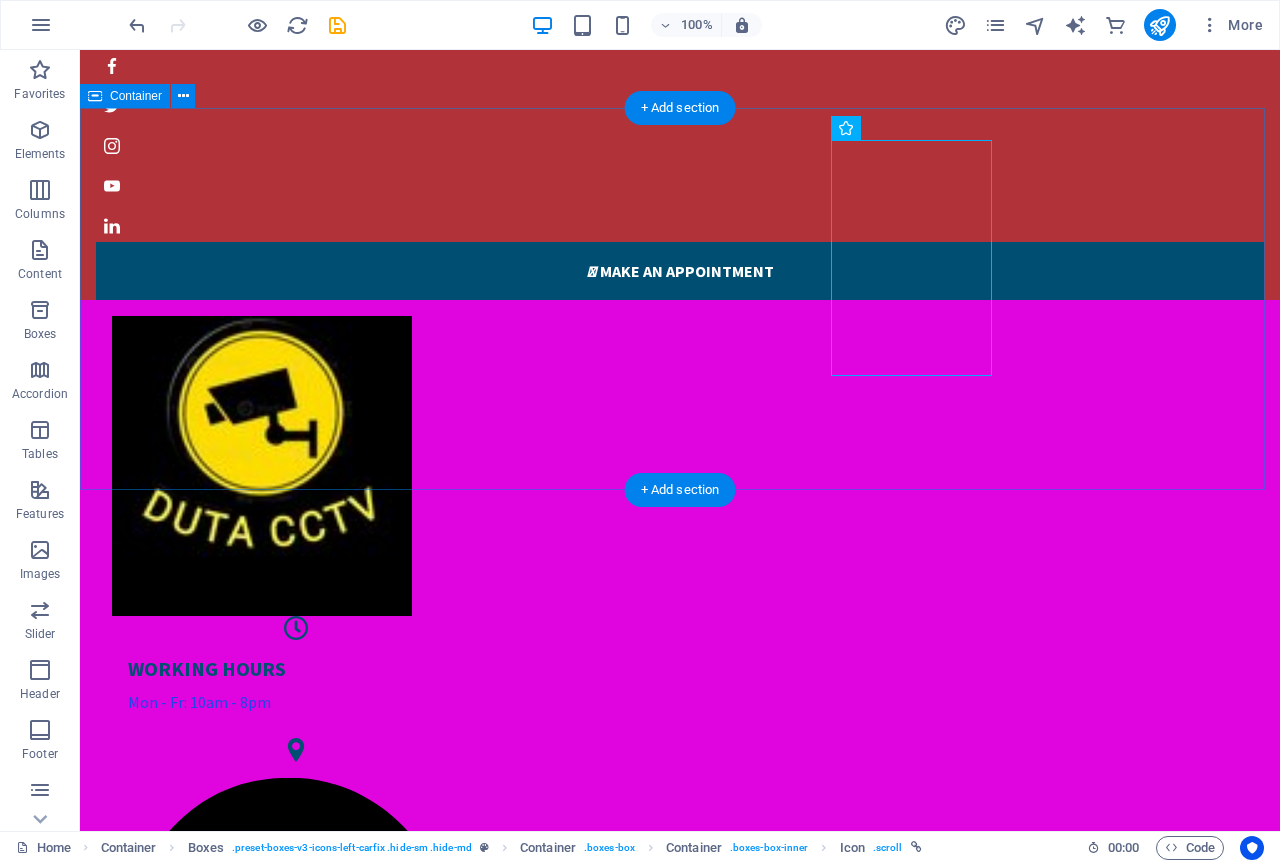 click on "WORKING HOURS Mon - Fr: 10am - 8pm LOCATION Jl. PASUNG GRIGIS GIANYAR BALI ,  Gianyar PHONE NUMBER 085183962117" at bounding box center [680, 883] 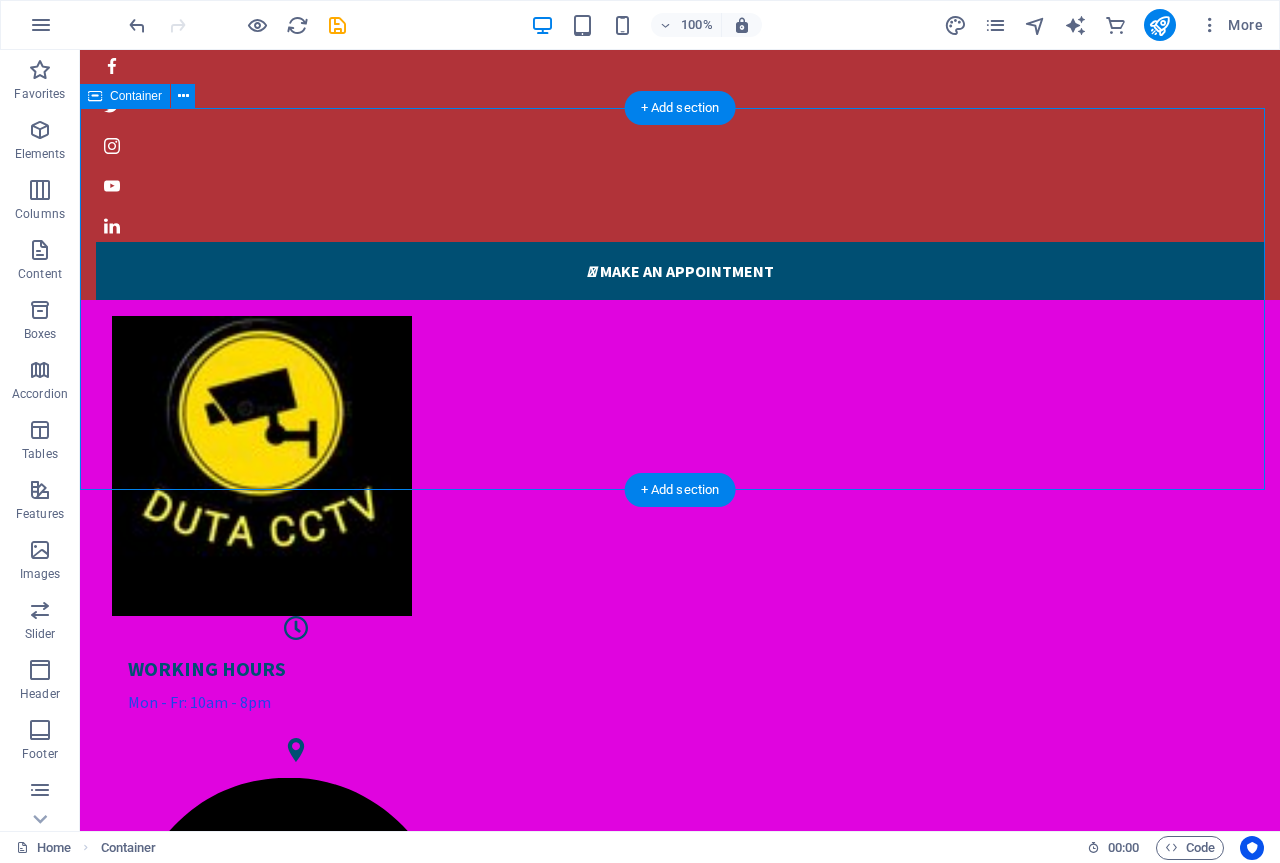 click on "WORKING HOURS Mon - Fr: 10am - 8pm LOCATION Jl. PASUNG GRIGIS GIANYAR BALI ,  Gianyar PHONE NUMBER 085183962117" at bounding box center (680, 883) 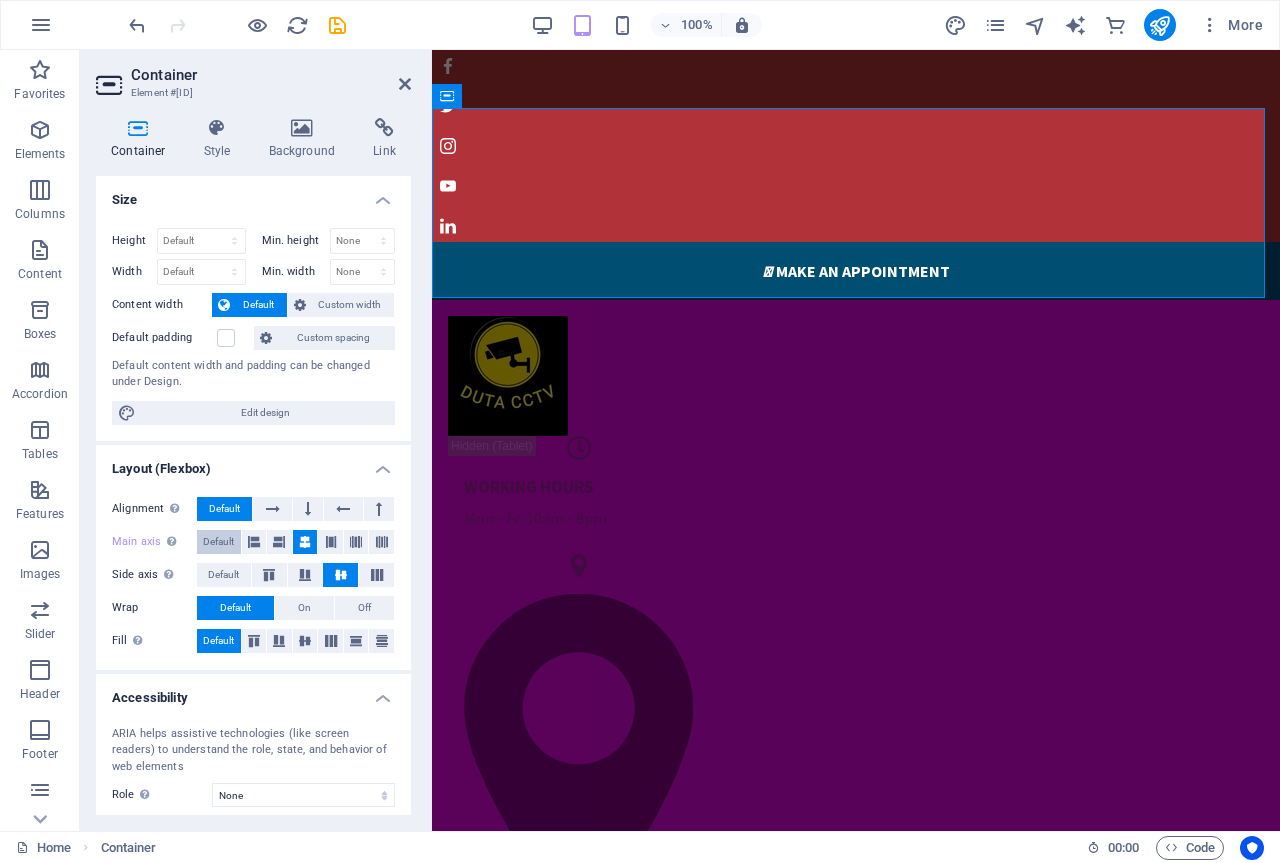 scroll, scrollTop: 136, scrollLeft: 0, axis: vertical 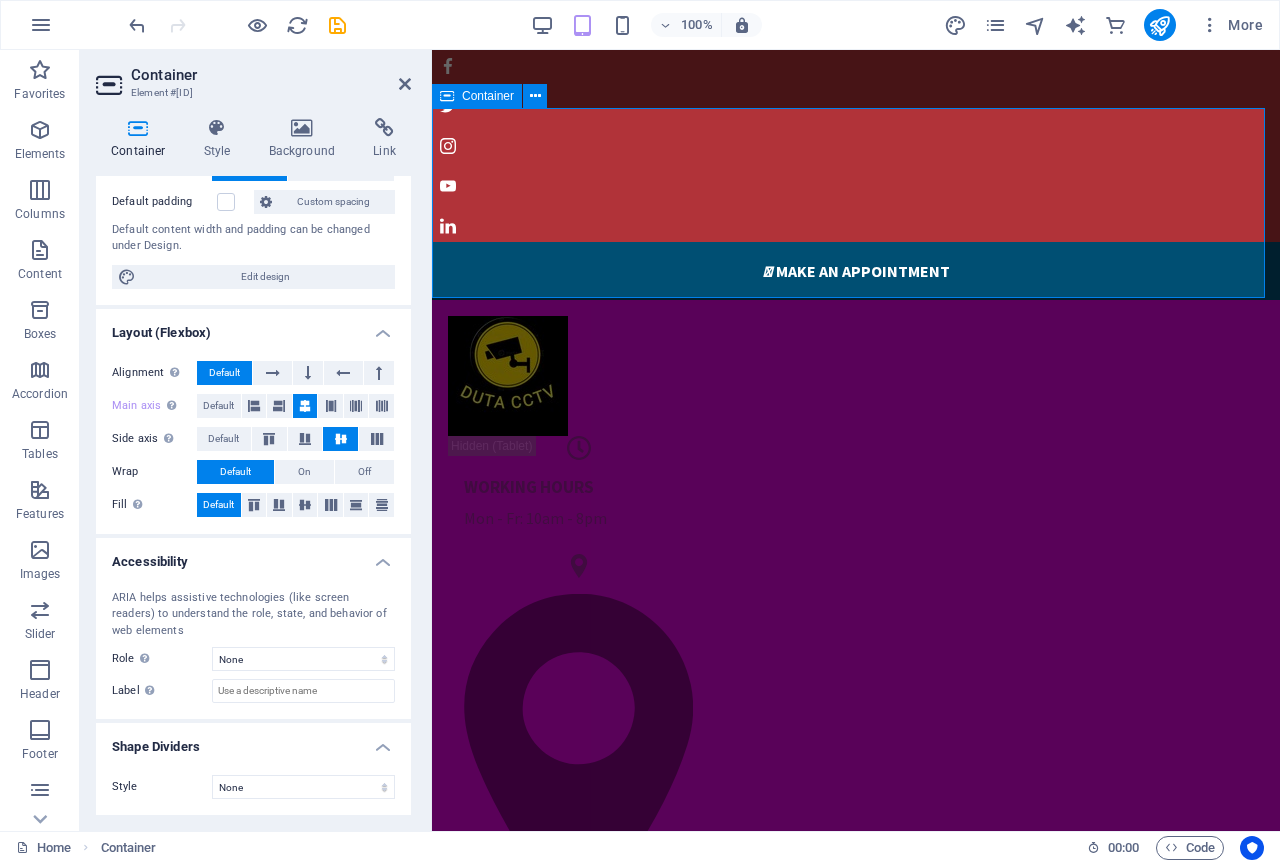 click on "WORKING HOURS Mon - Fr: 10am - 8pm LOCATION Jl. PASUNG GRIGIS GIANYAR BALI ,  Gianyar PHONE NUMBER 085183962117" at bounding box center [856, 721] 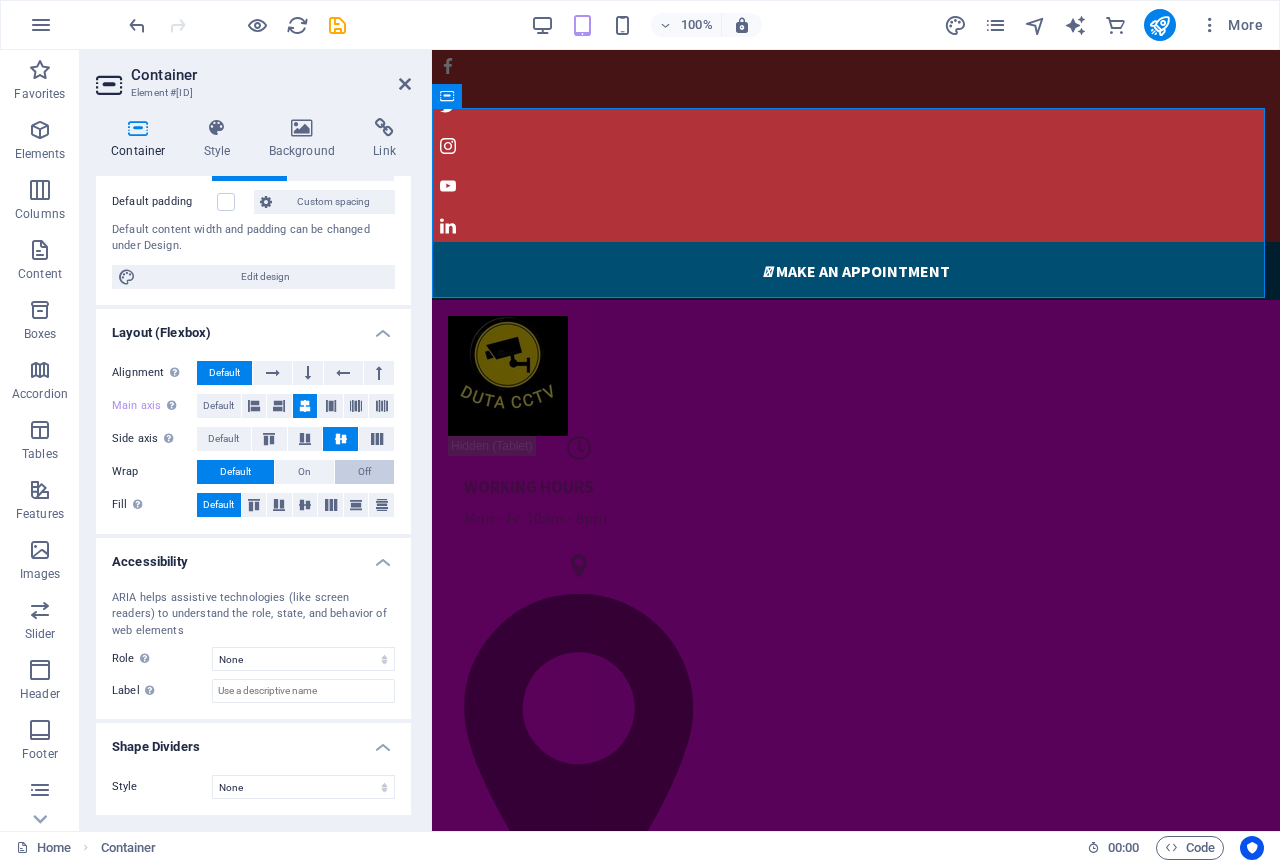 click on "Off" at bounding box center (364, 472) 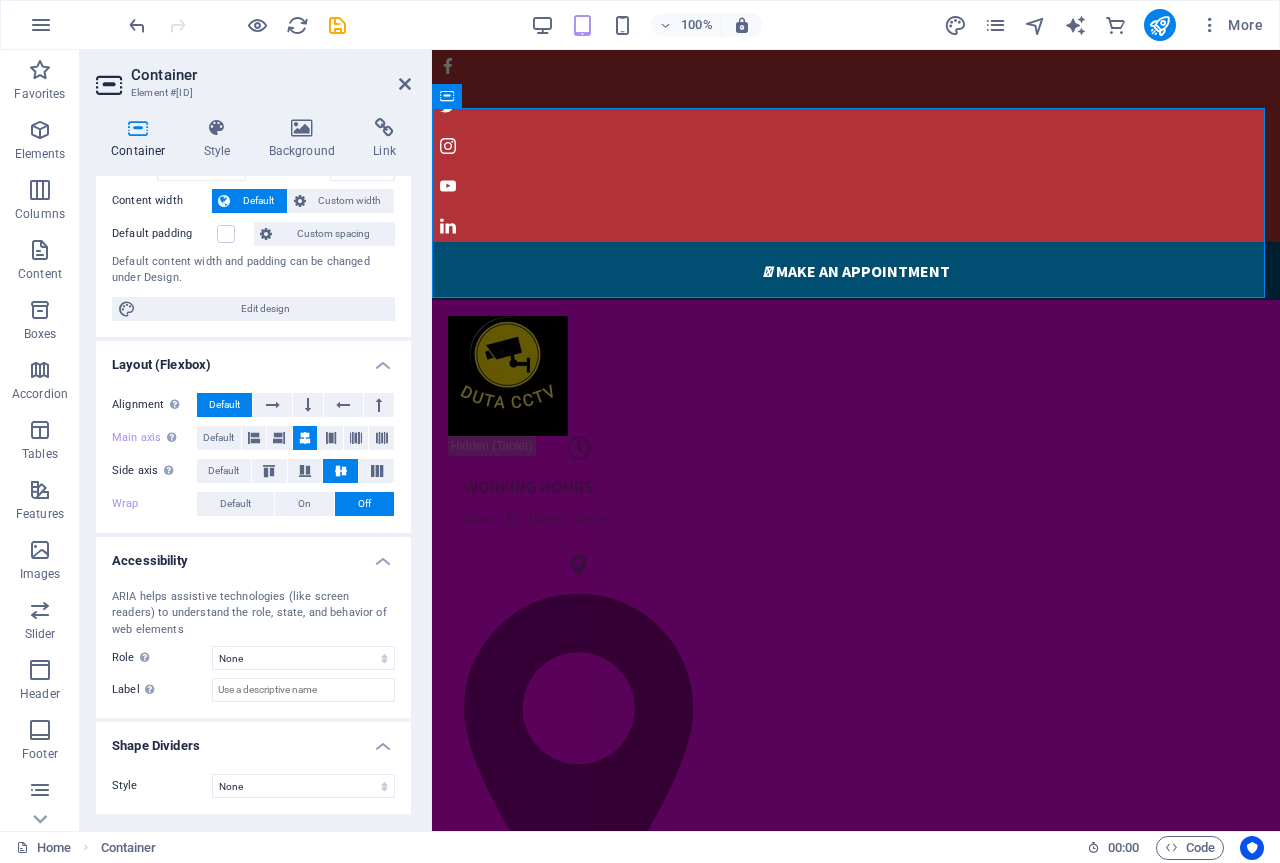 scroll, scrollTop: 104, scrollLeft: 0, axis: vertical 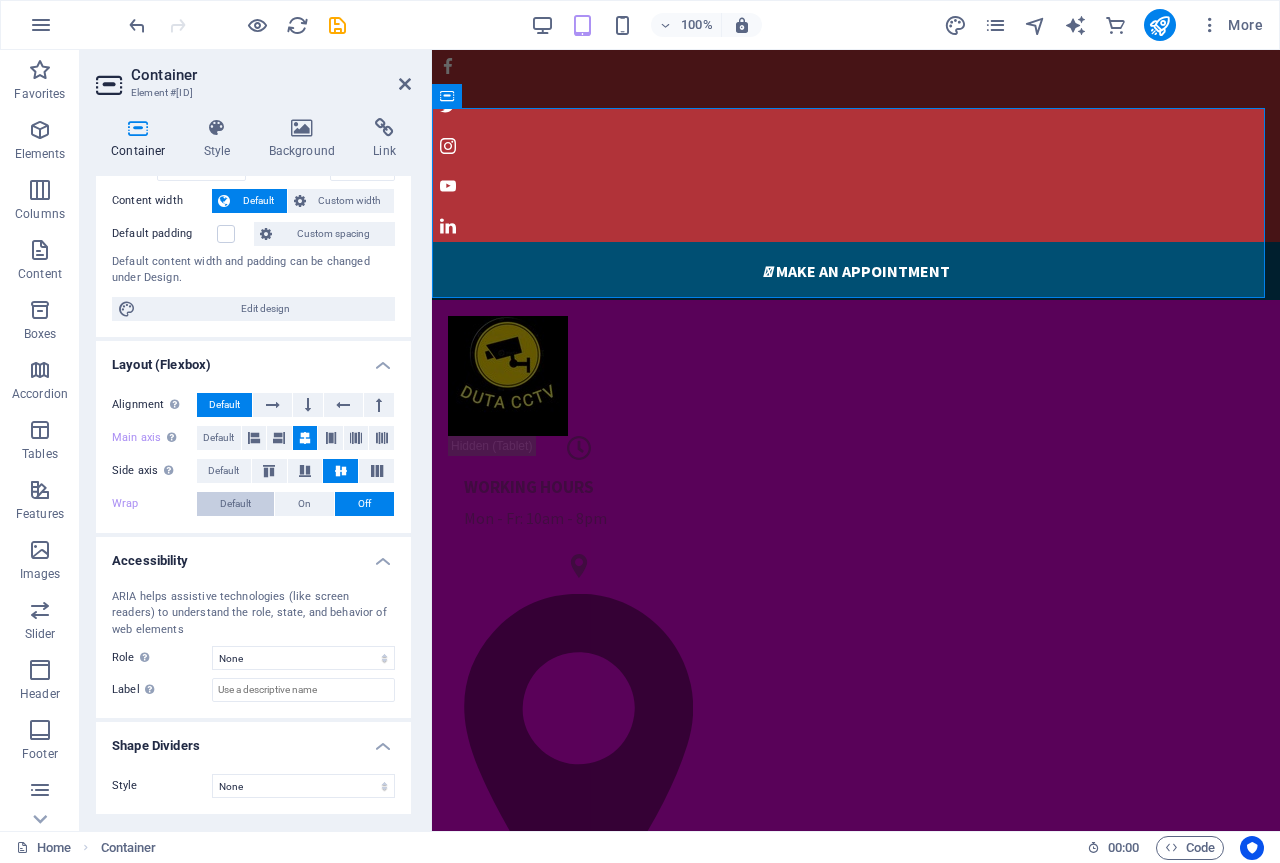 click on "Default" at bounding box center (235, 504) 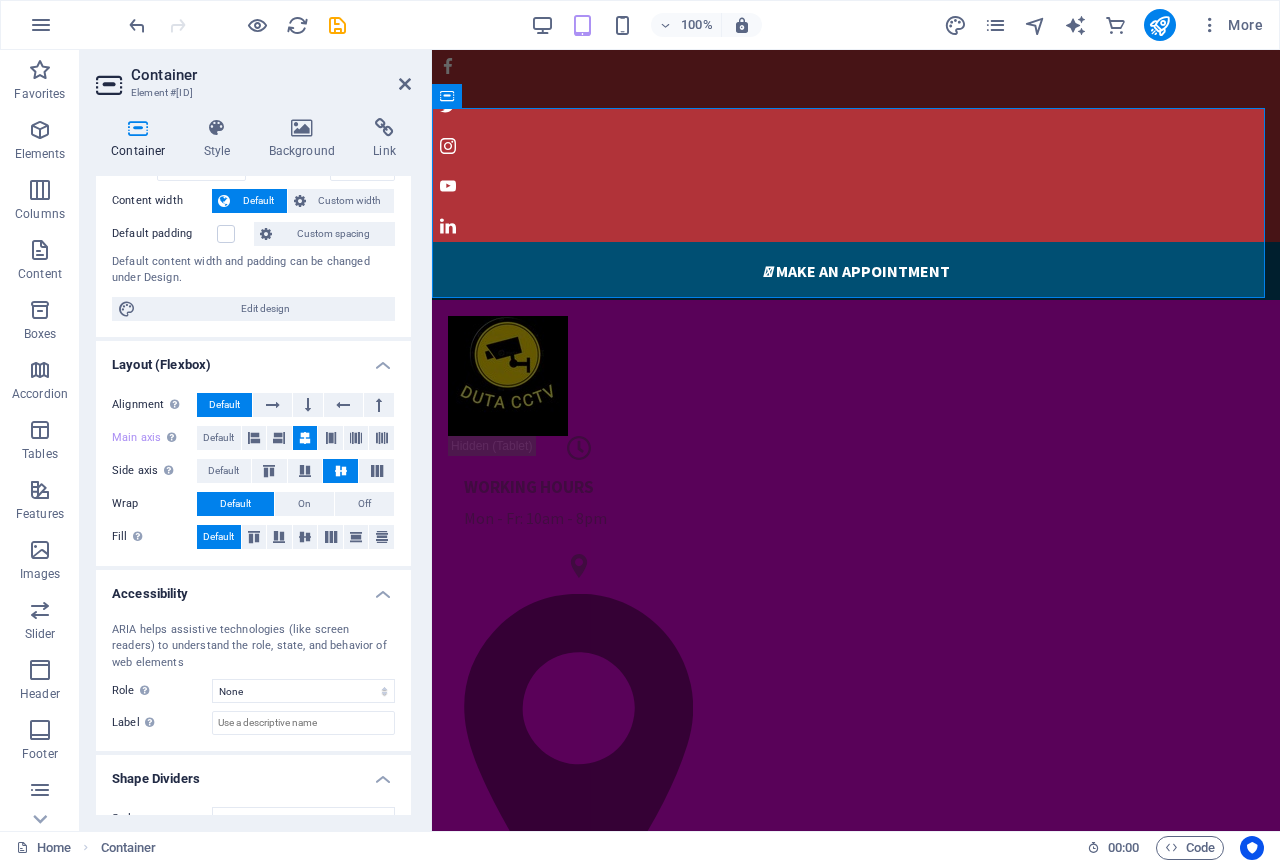 click on "Default" at bounding box center [235, 504] 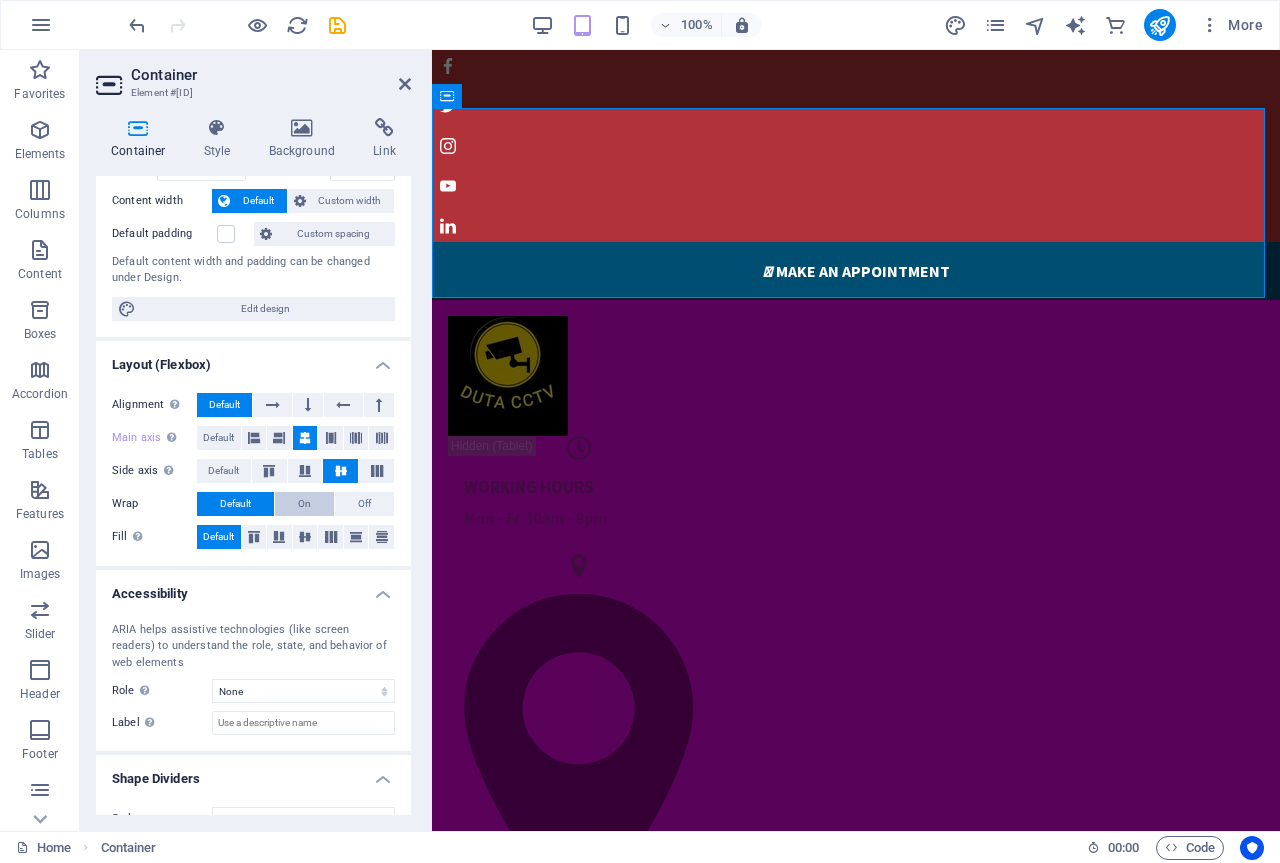 click on "On" at bounding box center [304, 504] 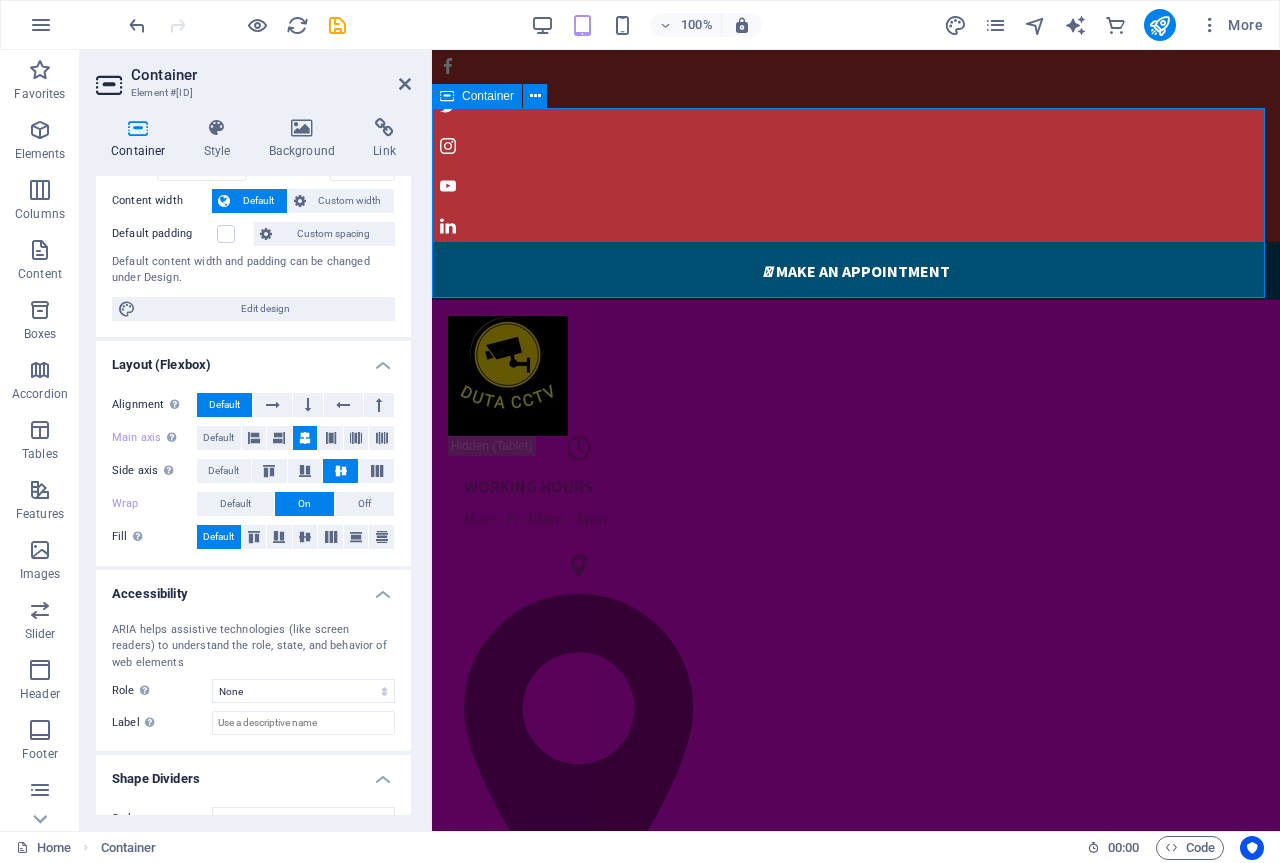click on "WORKING HOURS Mon - Fr: 10am - 8pm LOCATION Jl. PASUNG GRIGIS GIANYAR BALI ,  Gianyar PHONE NUMBER 085183962117" at bounding box center (856, 721) 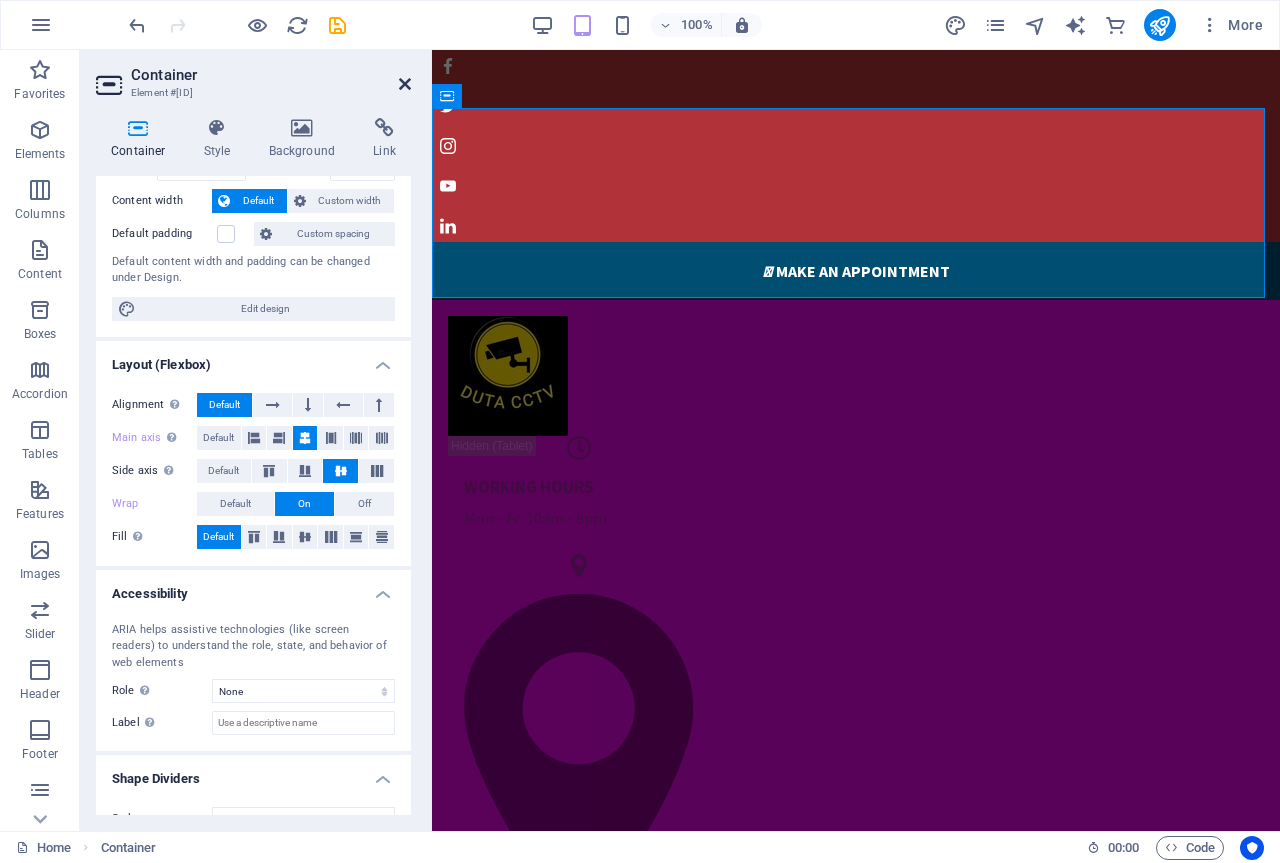 click at bounding box center [405, 84] 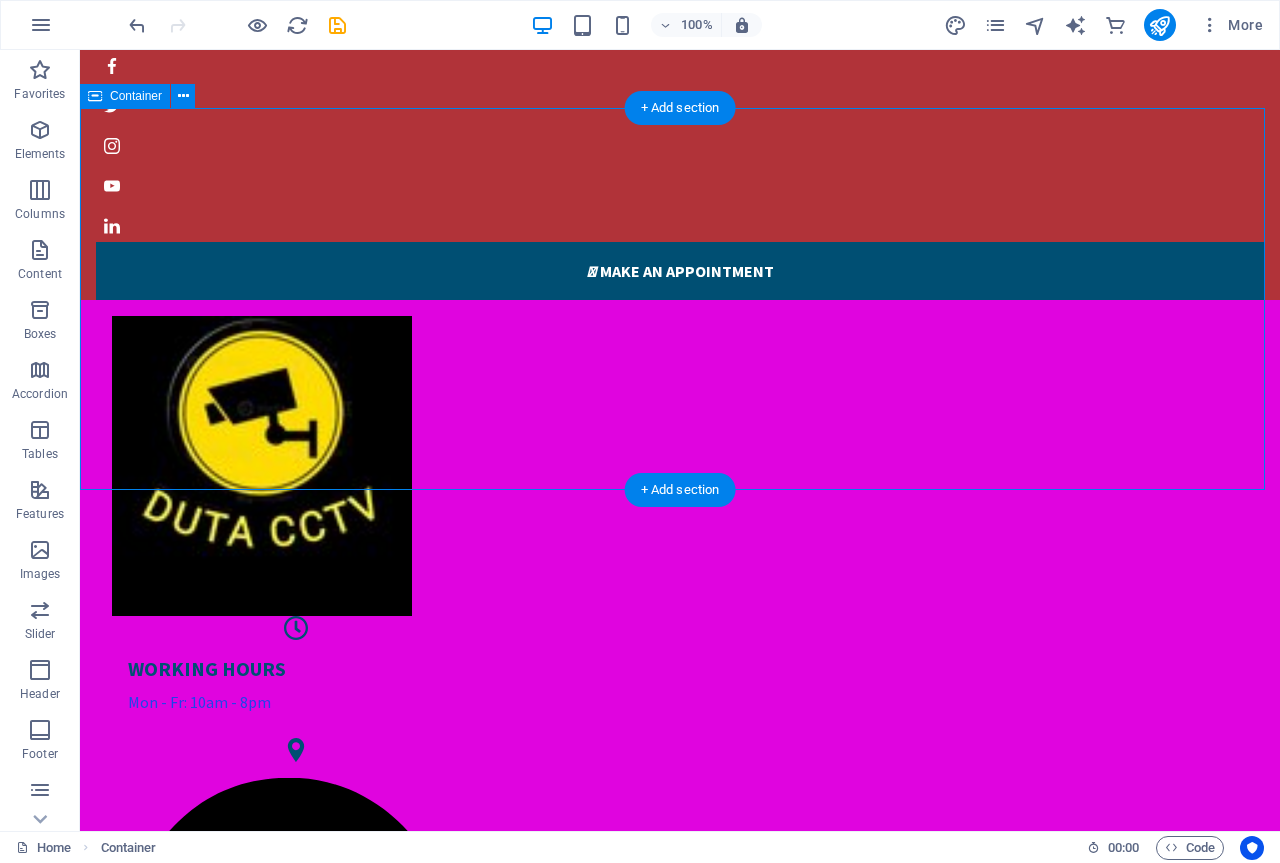 click on "WORKING HOURS Mon - Fr: 10am - 8pm LOCATION Jl. PASUNG GRIGIS GIANYAR BALI ,  Gianyar PHONE NUMBER 085183962117" at bounding box center [680, 883] 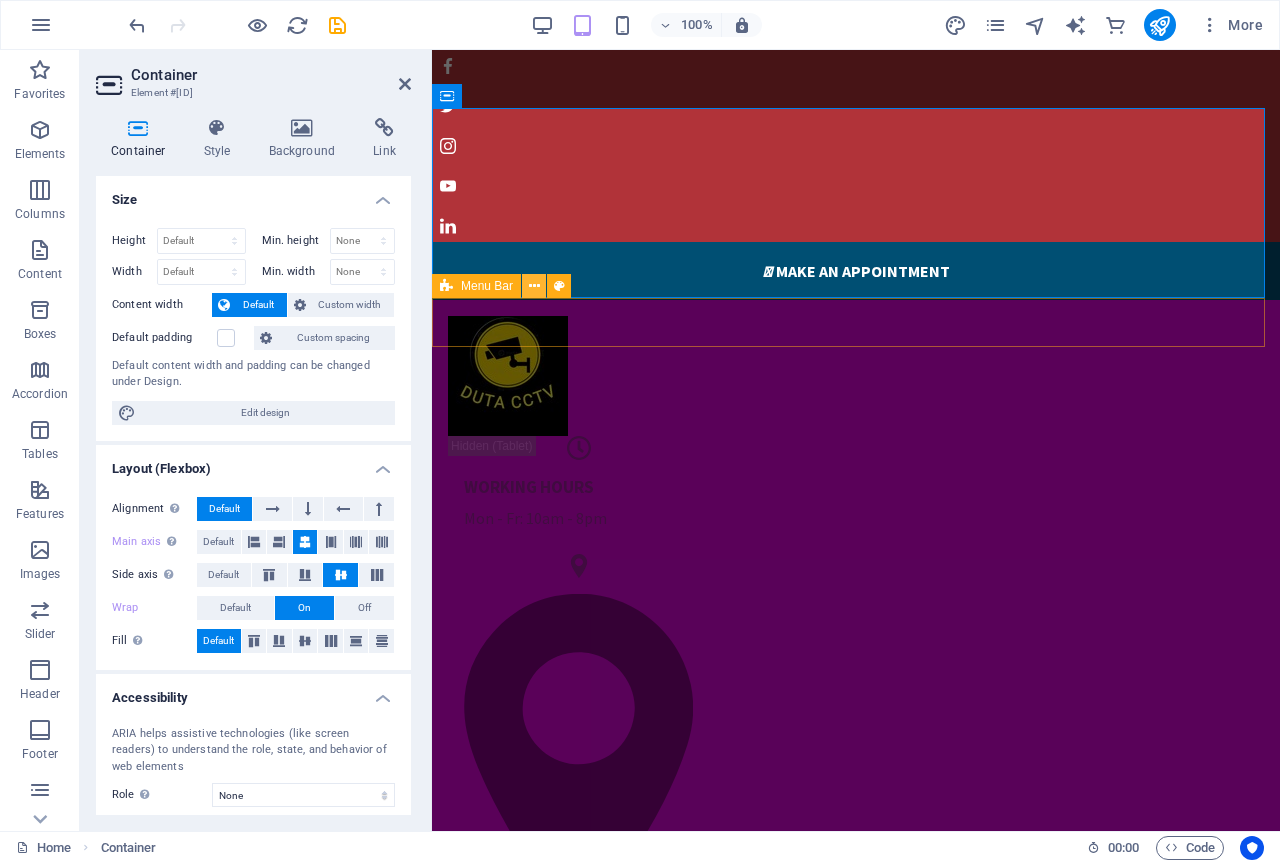 click at bounding box center [534, 286] 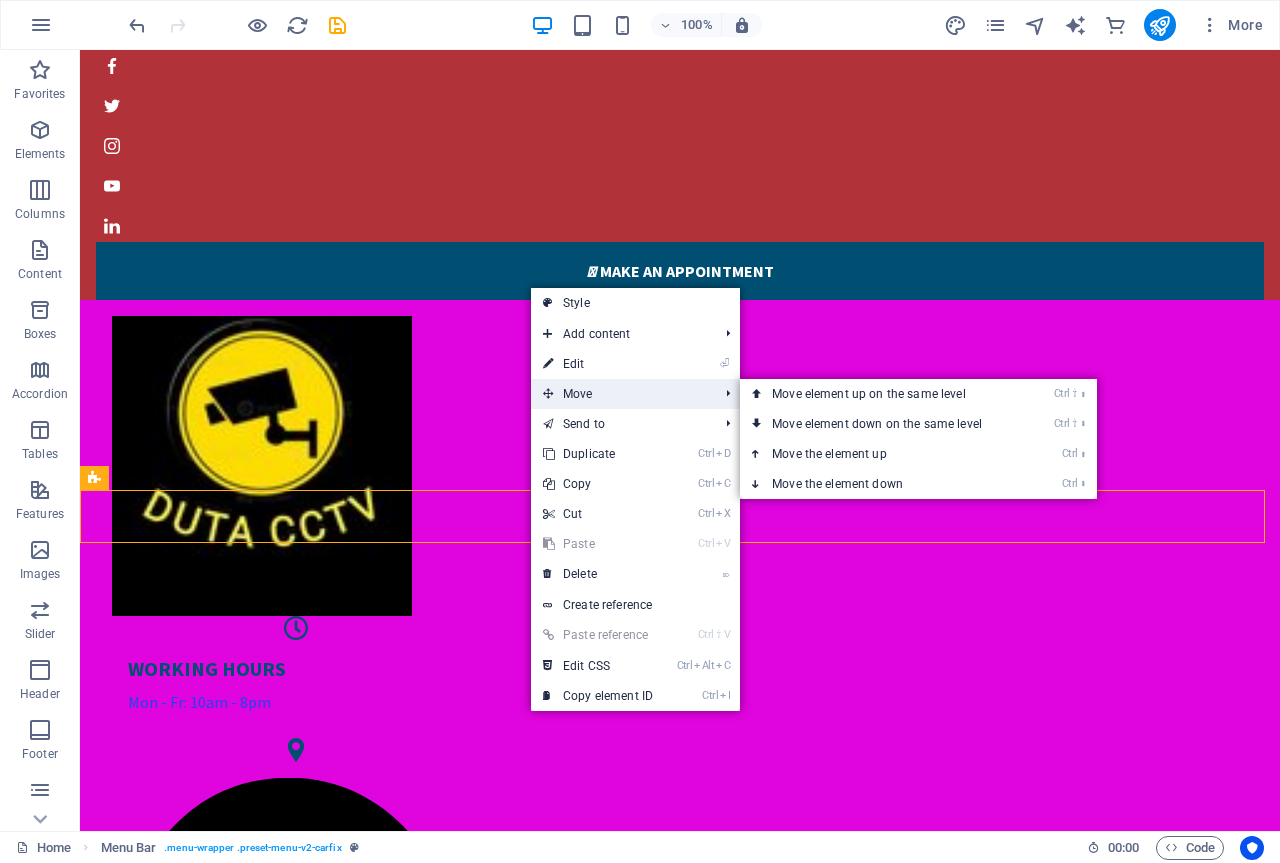 click on "Move" at bounding box center (620, 394) 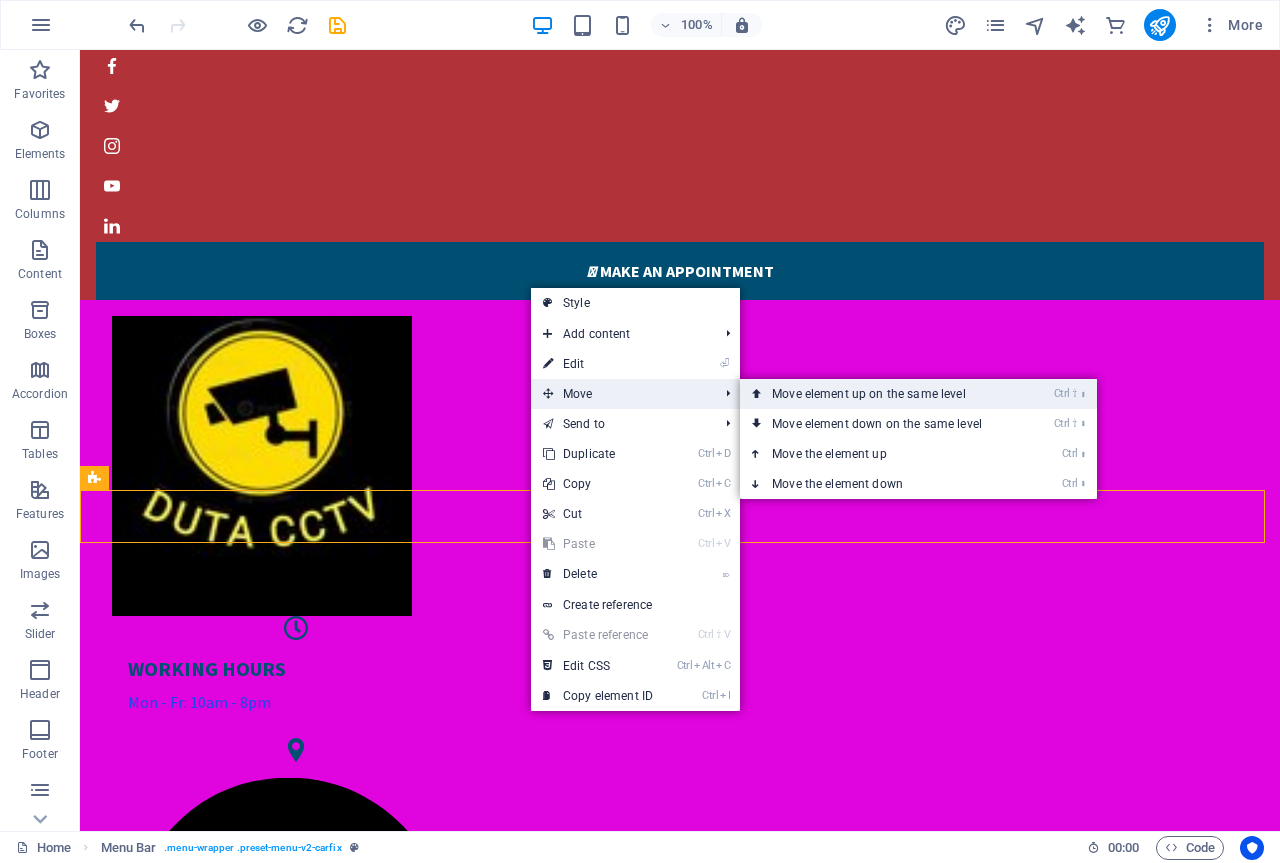 click on "Ctrl ⇧ ⬆  Move element up on the same level" at bounding box center [881, 394] 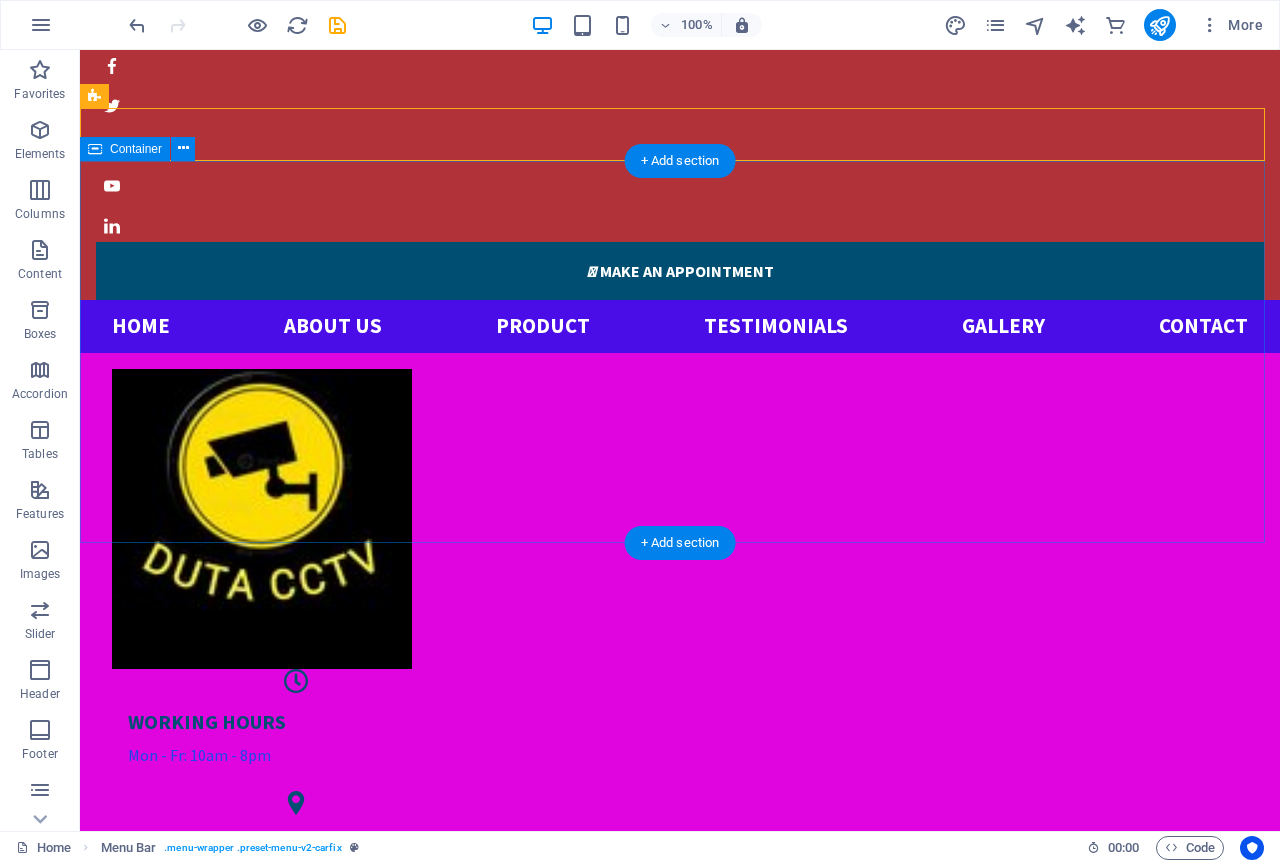 click on "WORKING HOURS Mon - Fr: 10am - 8pm LOCATION Jl. PASUNG GRIGIS GIANYAR BALI ,  Gianyar PHONE NUMBER 085183962117" at bounding box center (680, 936) 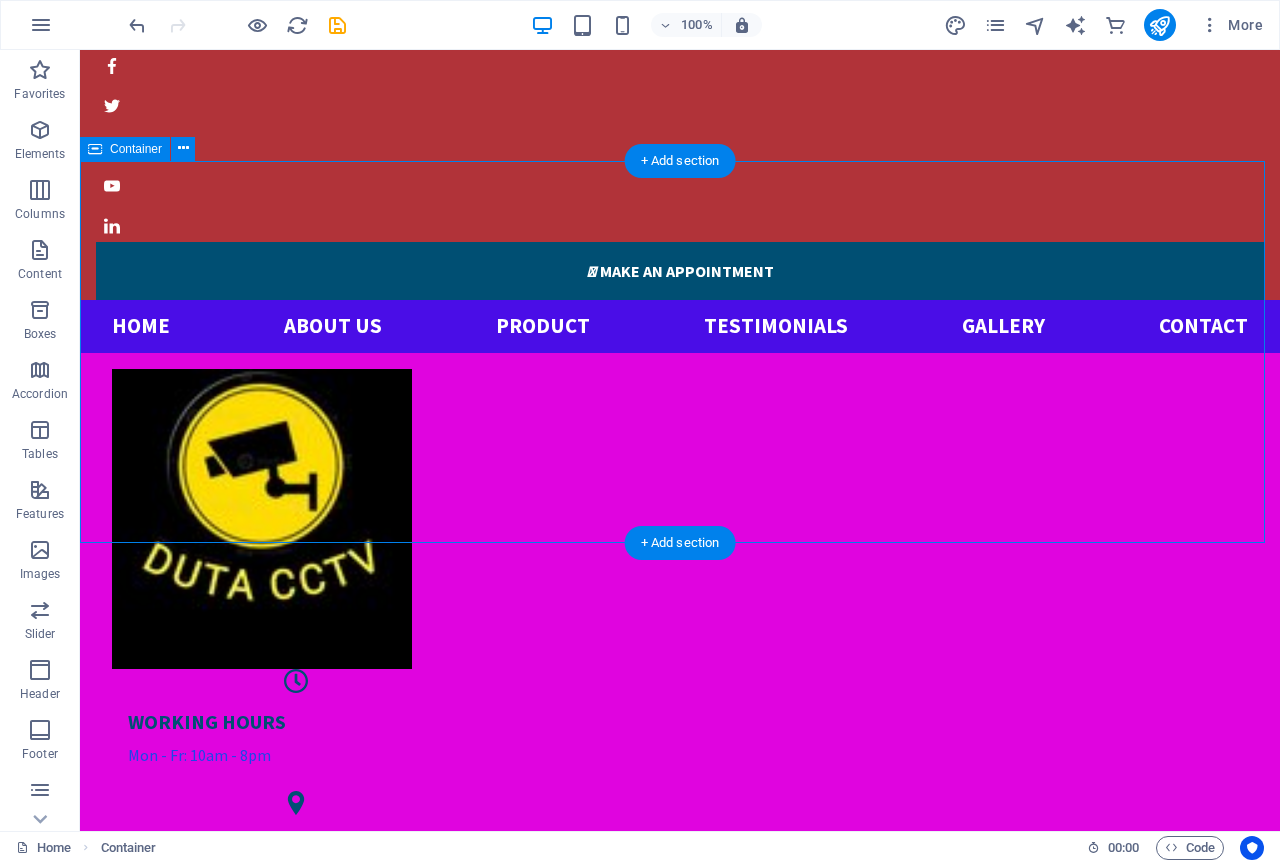 click on "WORKING HOURS Mon - Fr: 10am - 8pm LOCATION Jl. PASUNG GRIGIS GIANYAR BALI ,  Gianyar PHONE NUMBER 085183962117" at bounding box center (680, 936) 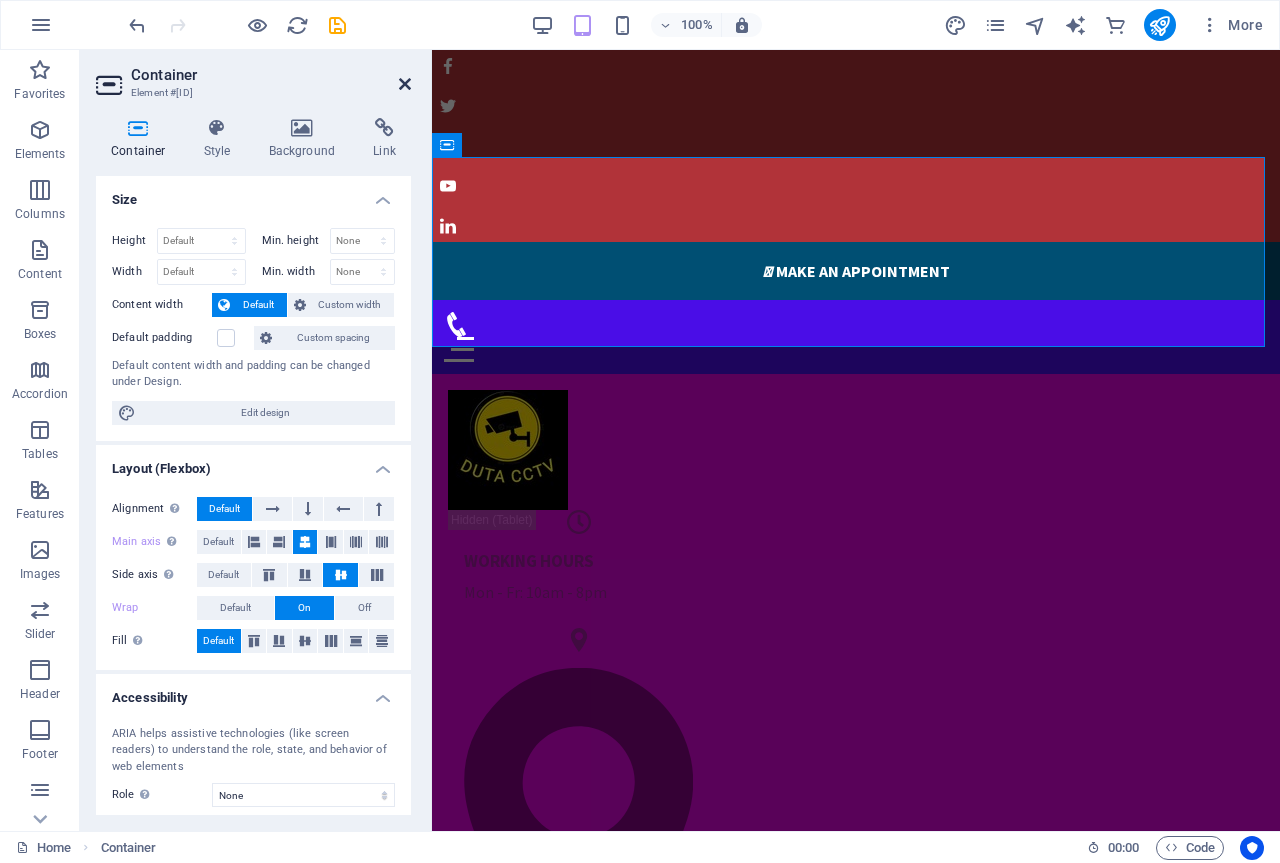 click at bounding box center [405, 84] 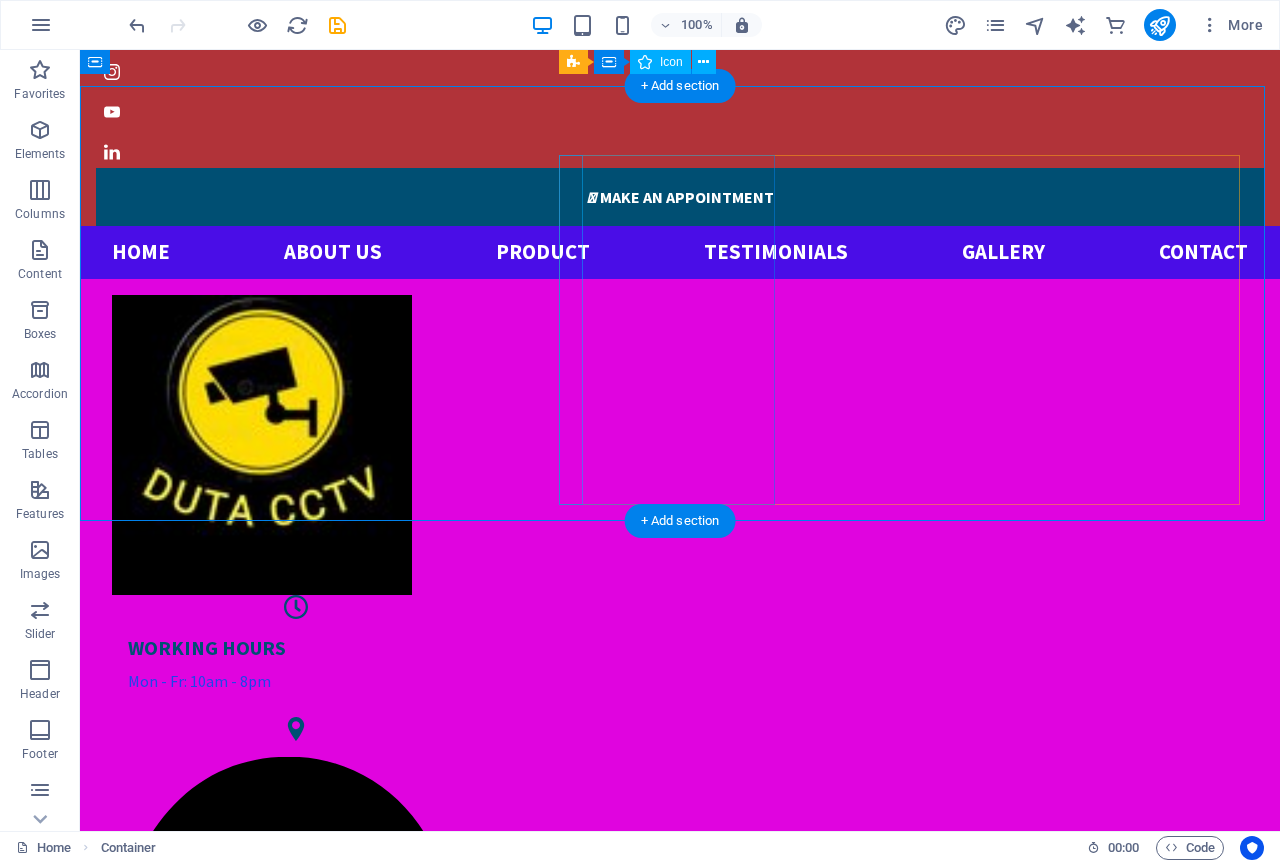scroll, scrollTop: 0, scrollLeft: 0, axis: both 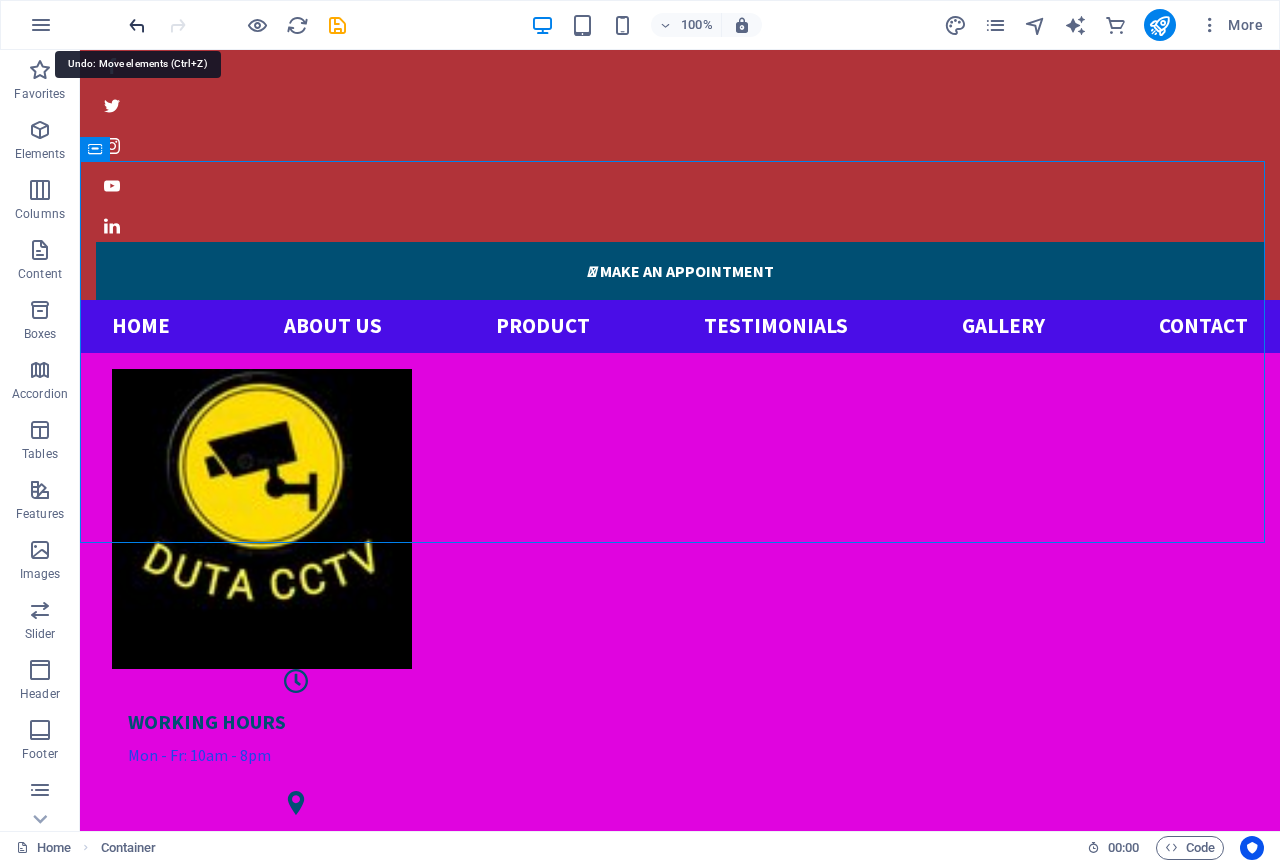 click at bounding box center (137, 25) 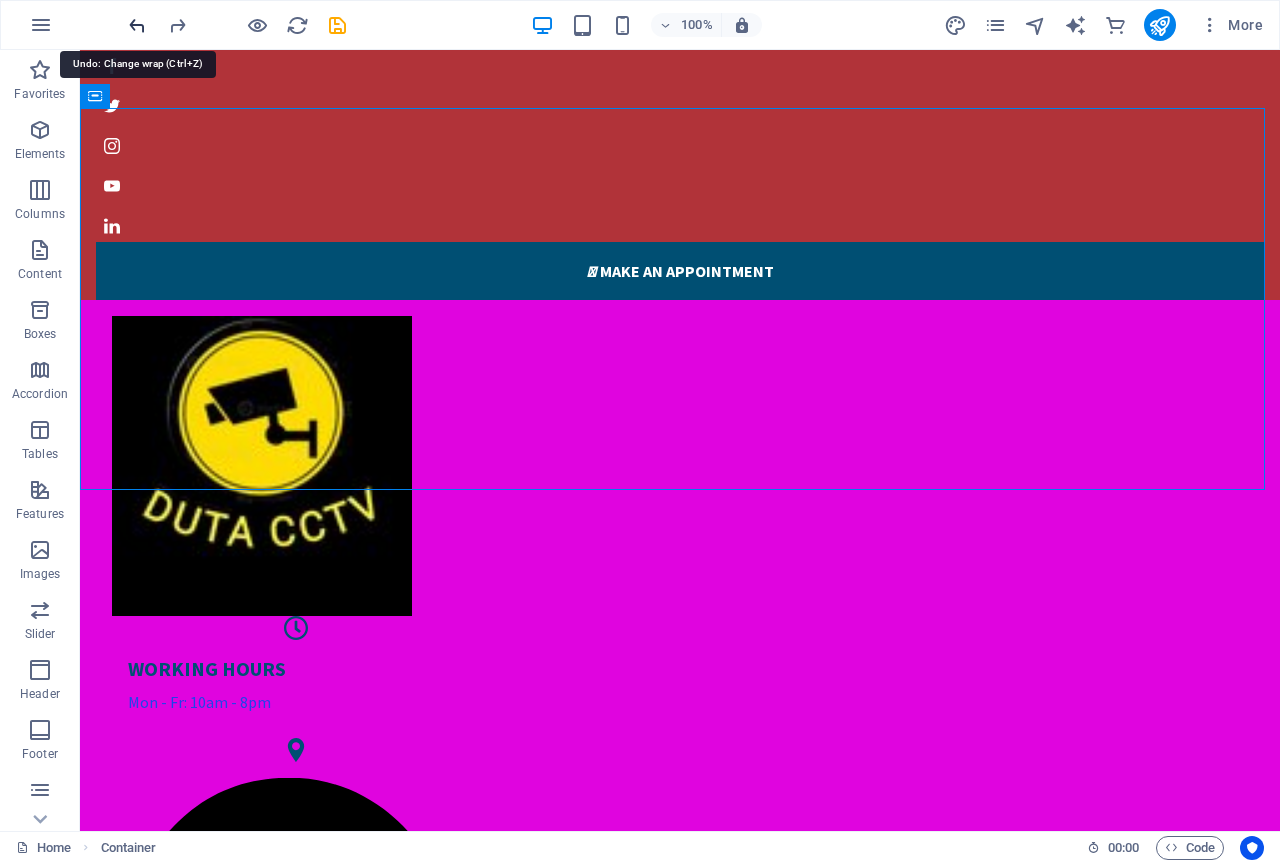 click at bounding box center [137, 25] 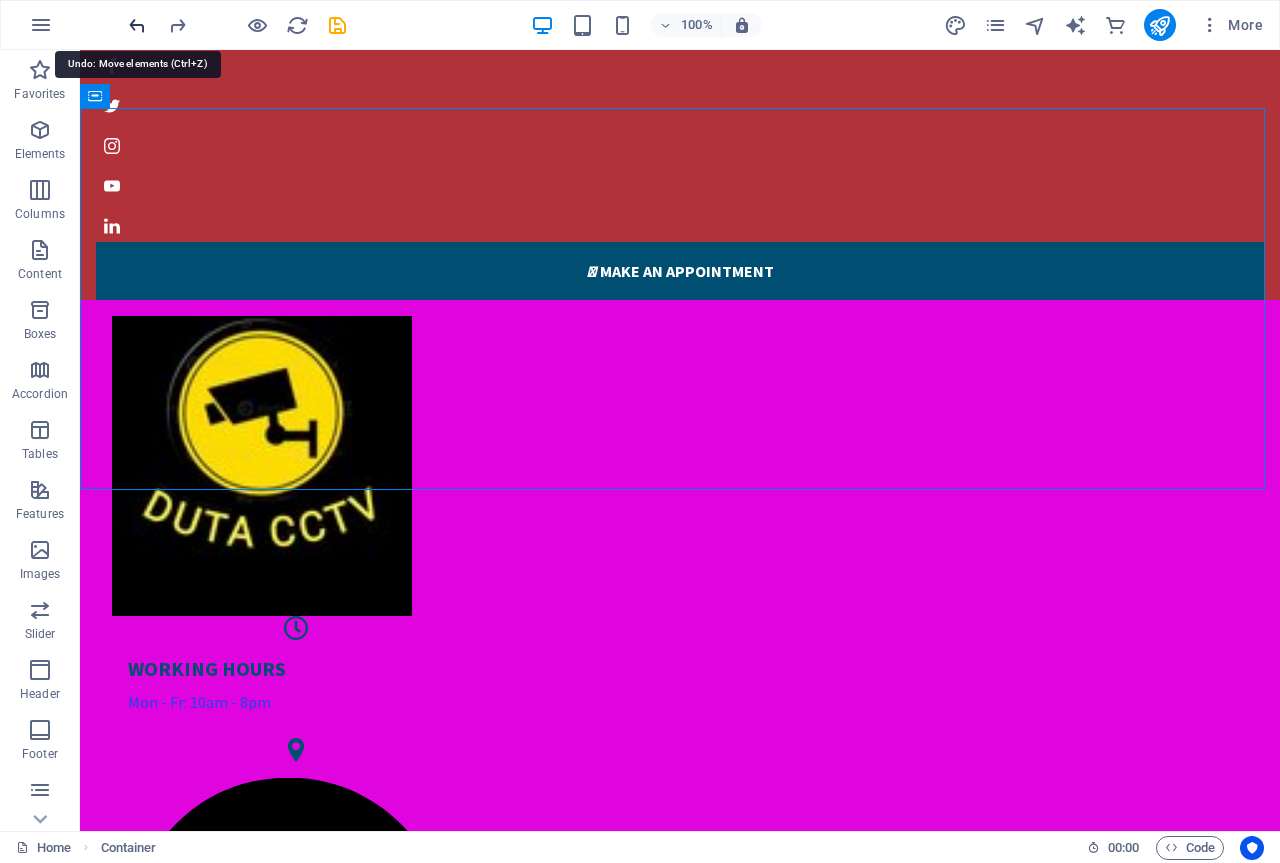 click at bounding box center [137, 25] 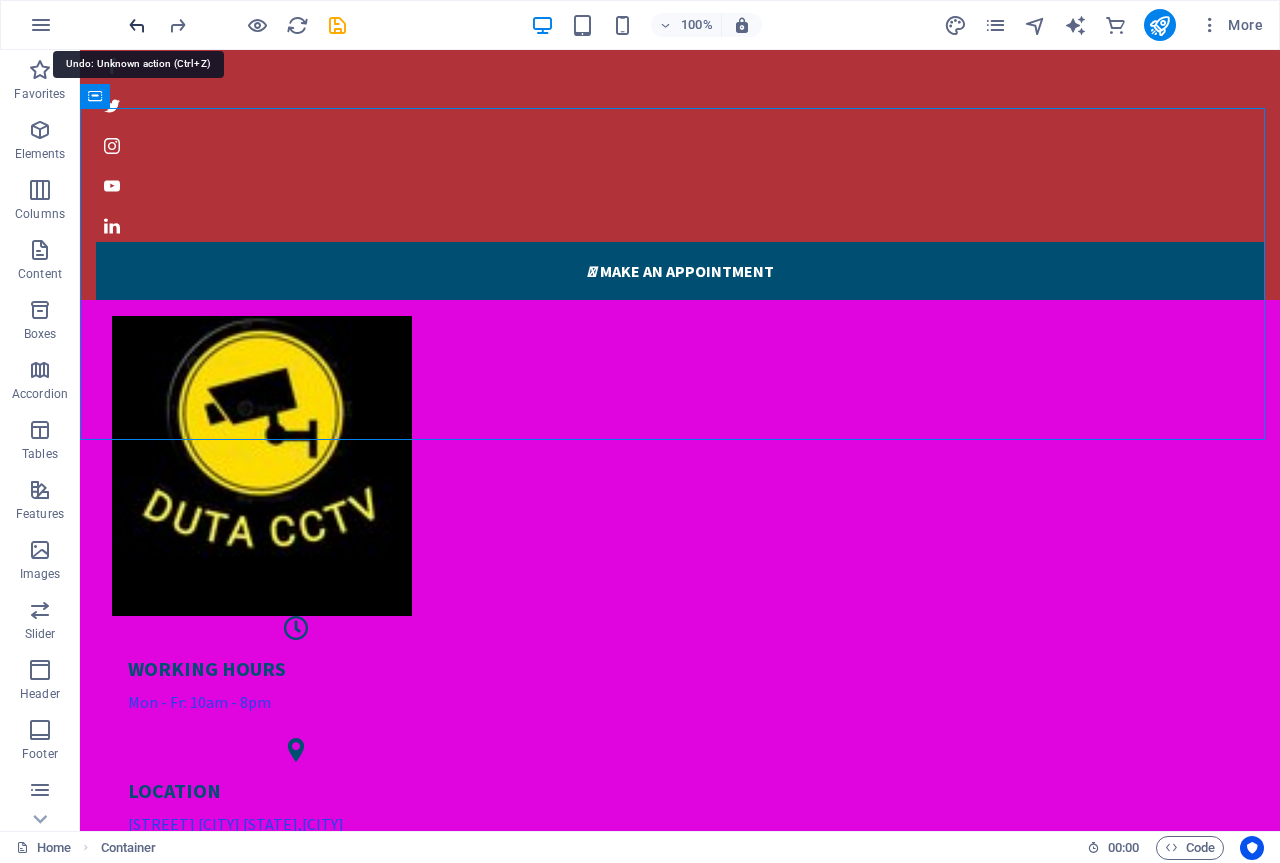 click at bounding box center [137, 25] 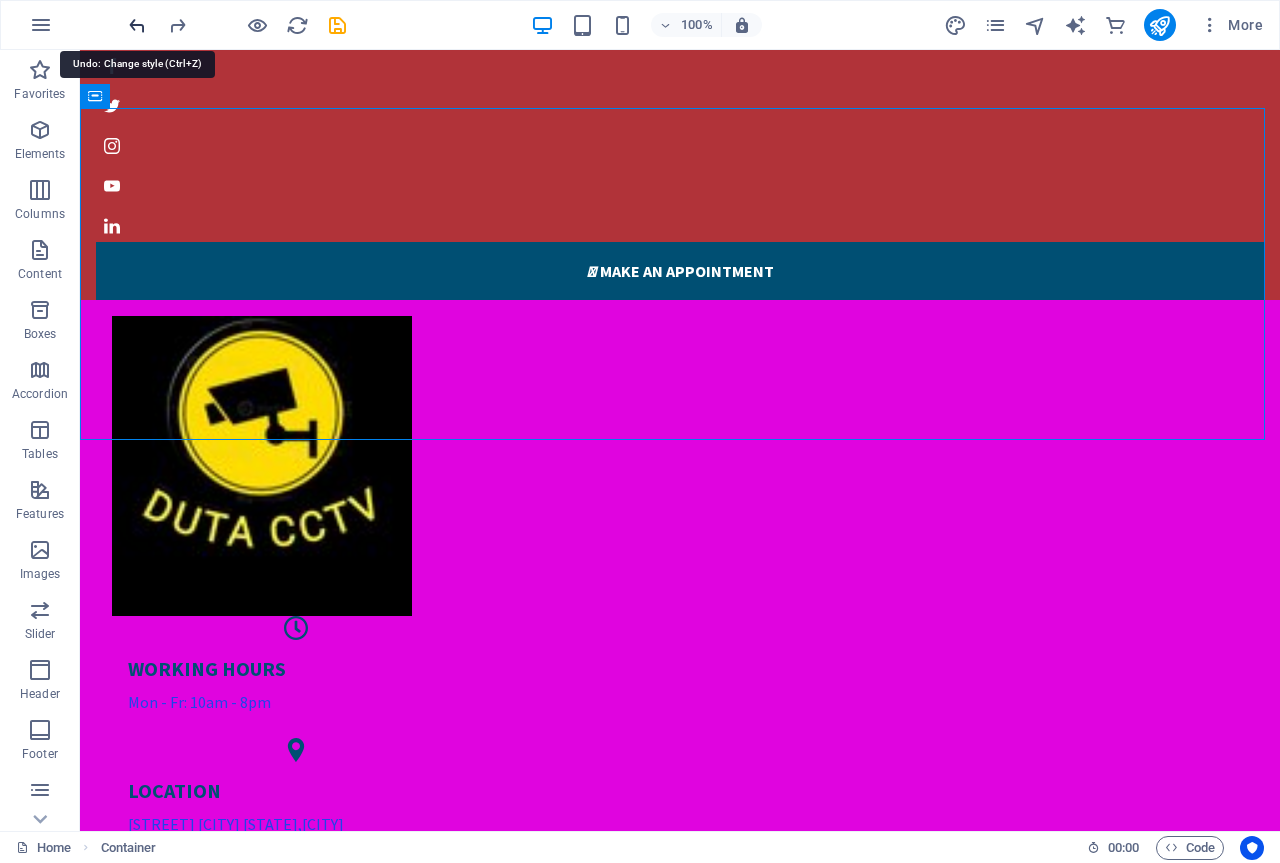 click at bounding box center (137, 25) 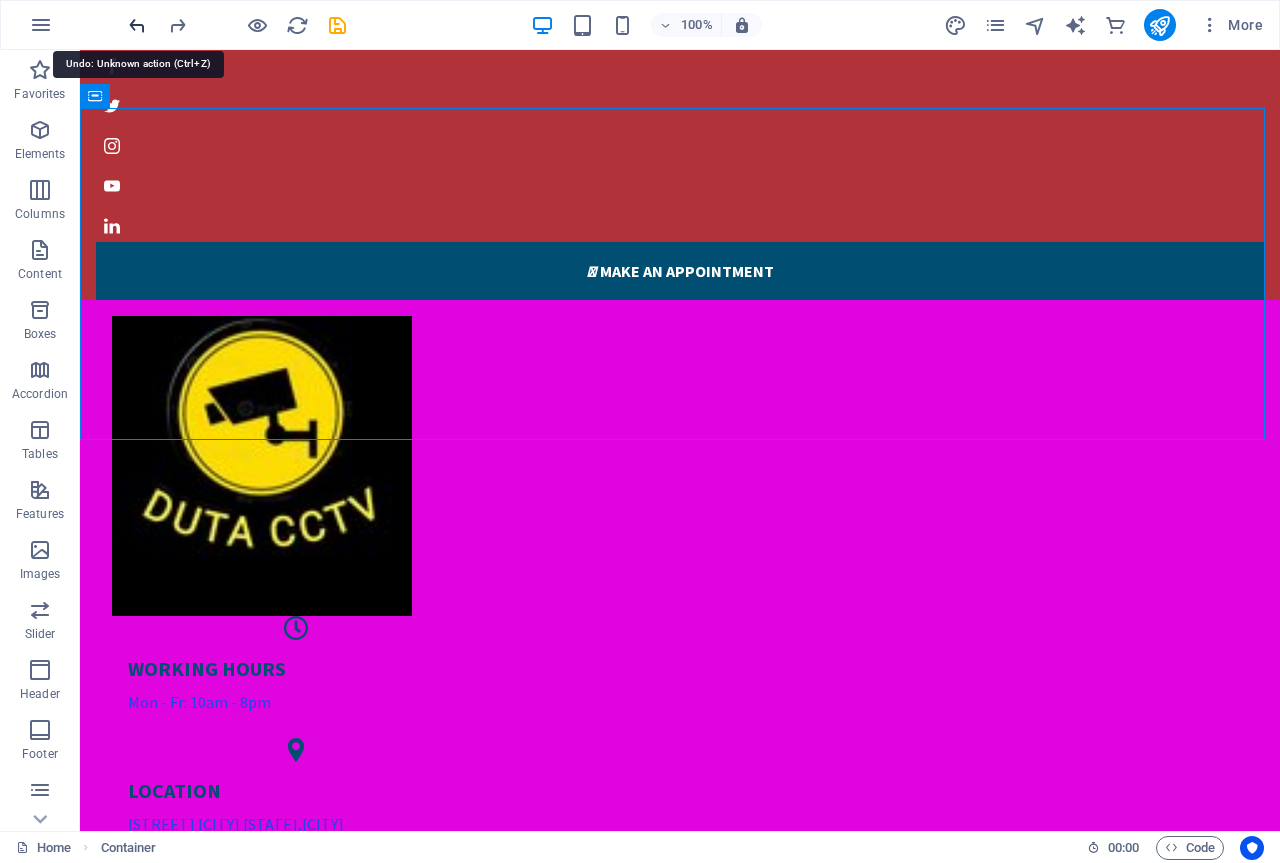 click at bounding box center [137, 25] 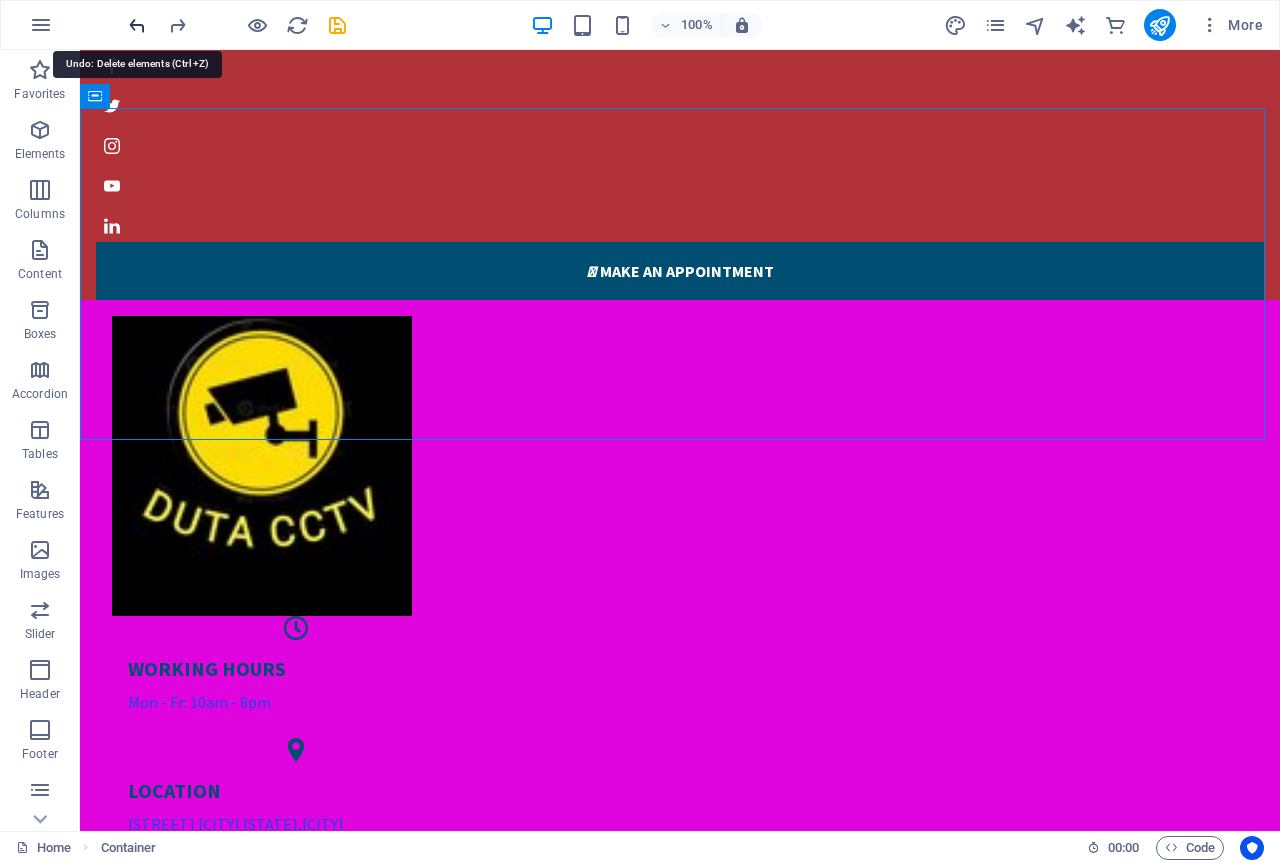 click at bounding box center [137, 25] 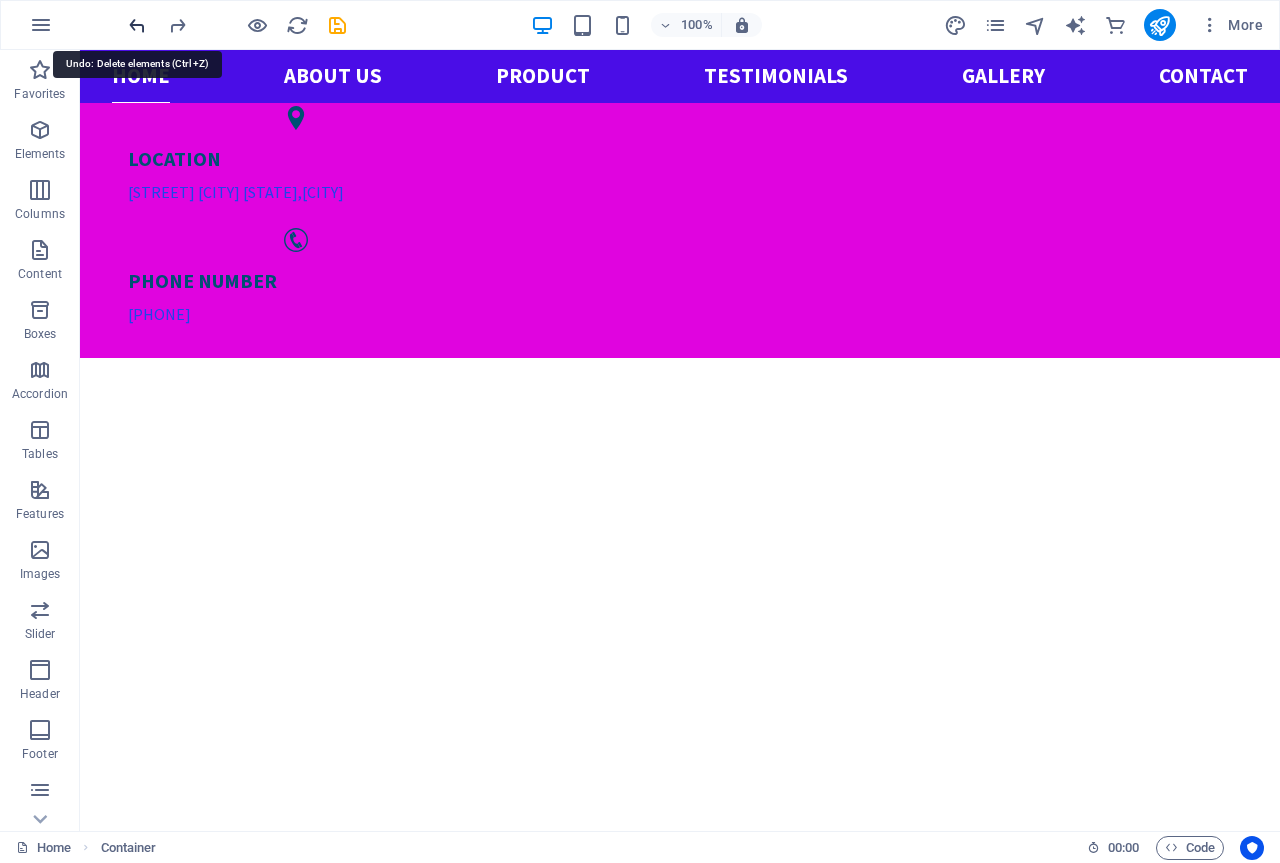 scroll, scrollTop: 656, scrollLeft: 0, axis: vertical 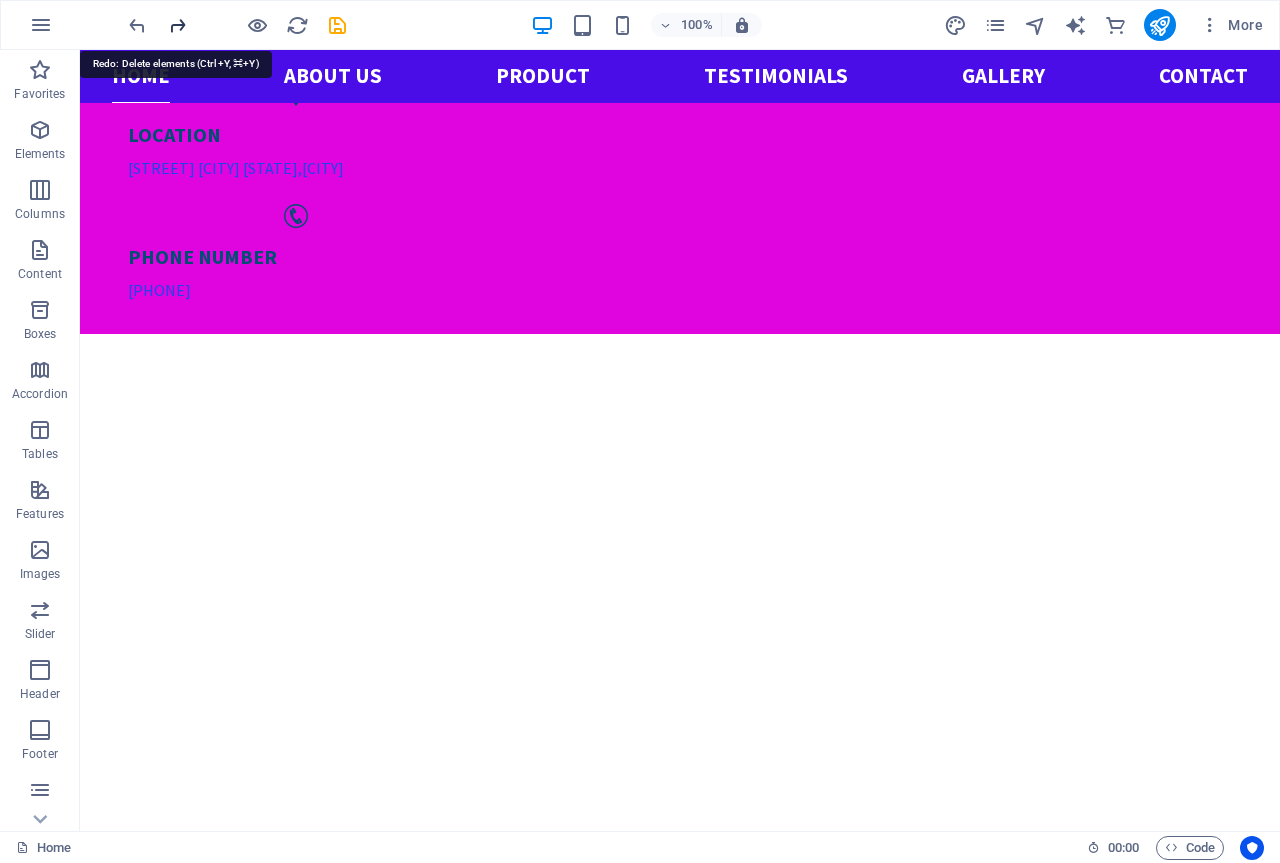 click at bounding box center [177, 25] 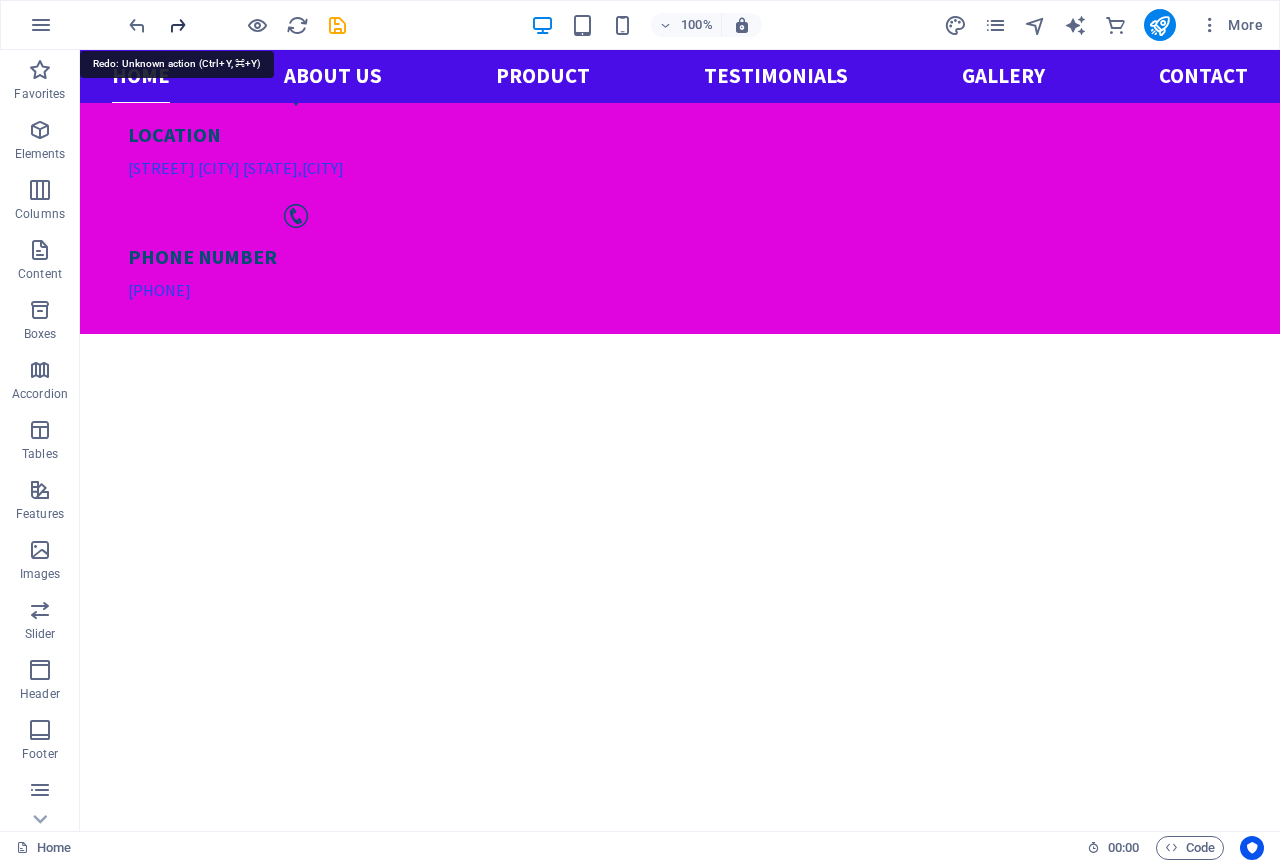 click at bounding box center (177, 25) 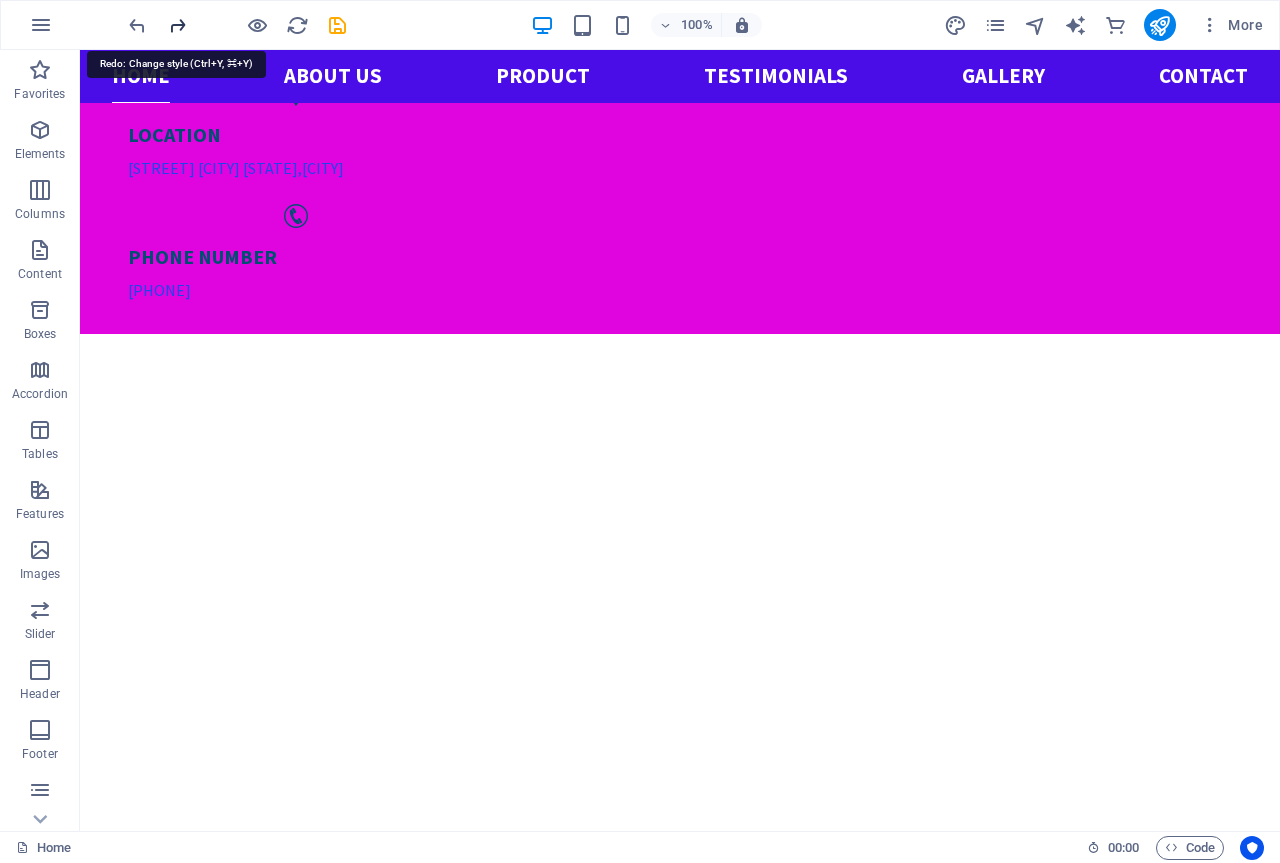 click at bounding box center (177, 25) 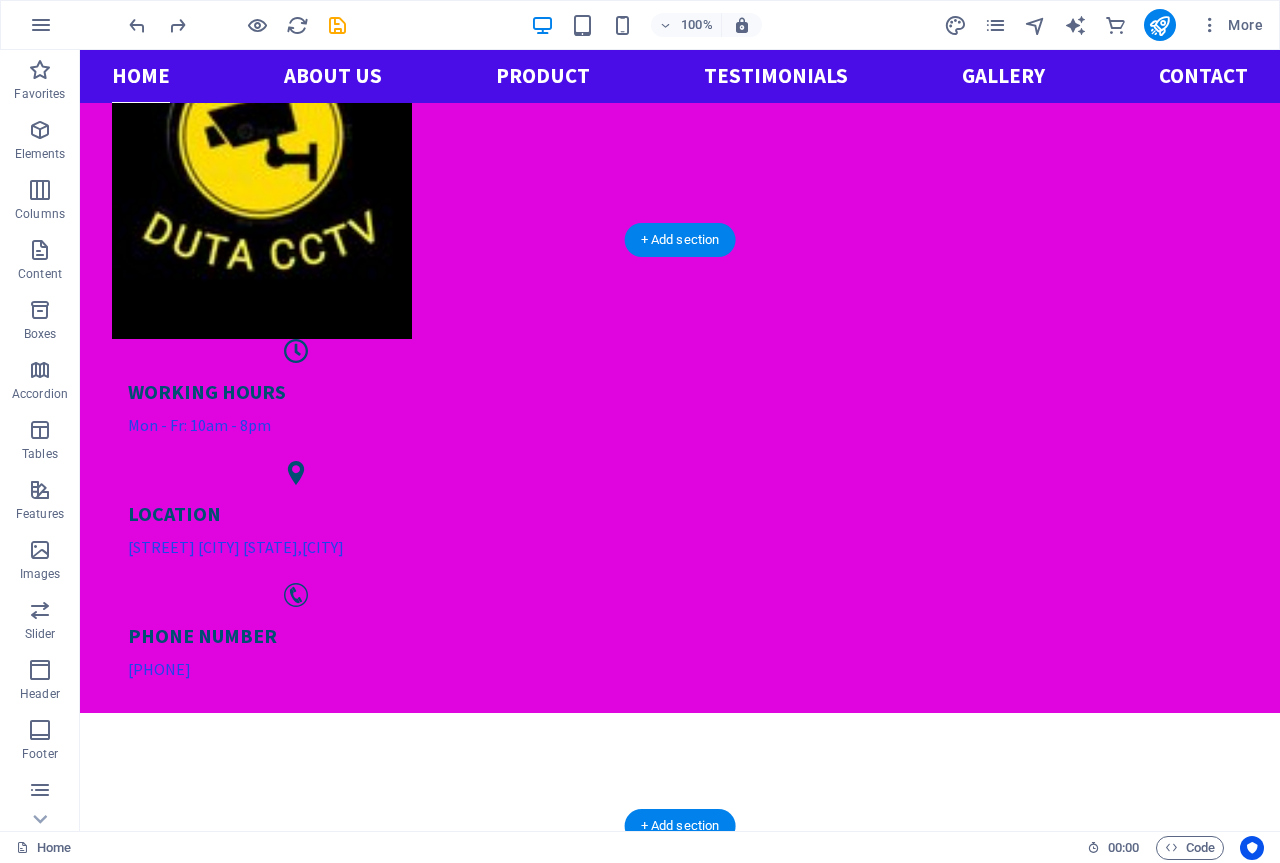 scroll, scrollTop: 400, scrollLeft: 0, axis: vertical 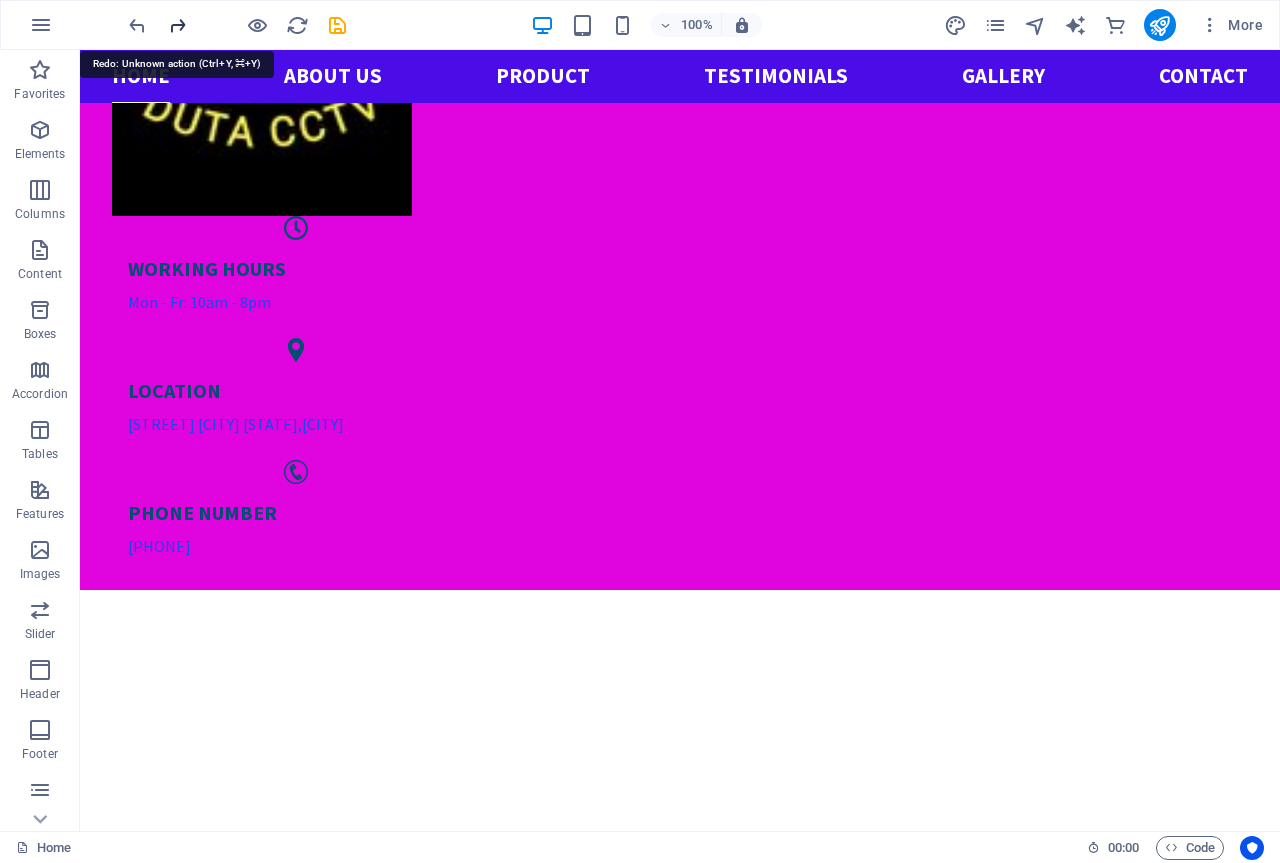 click at bounding box center [177, 25] 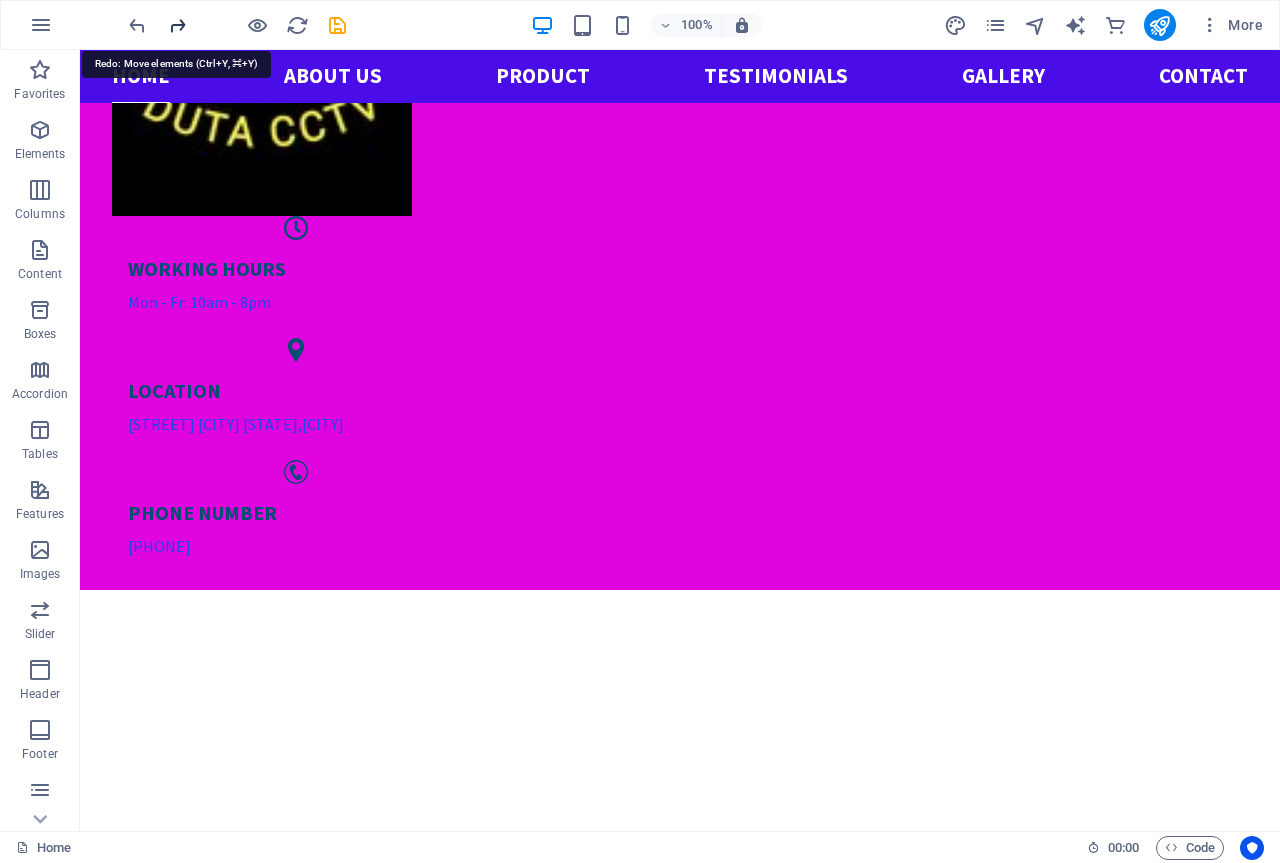 click at bounding box center [177, 25] 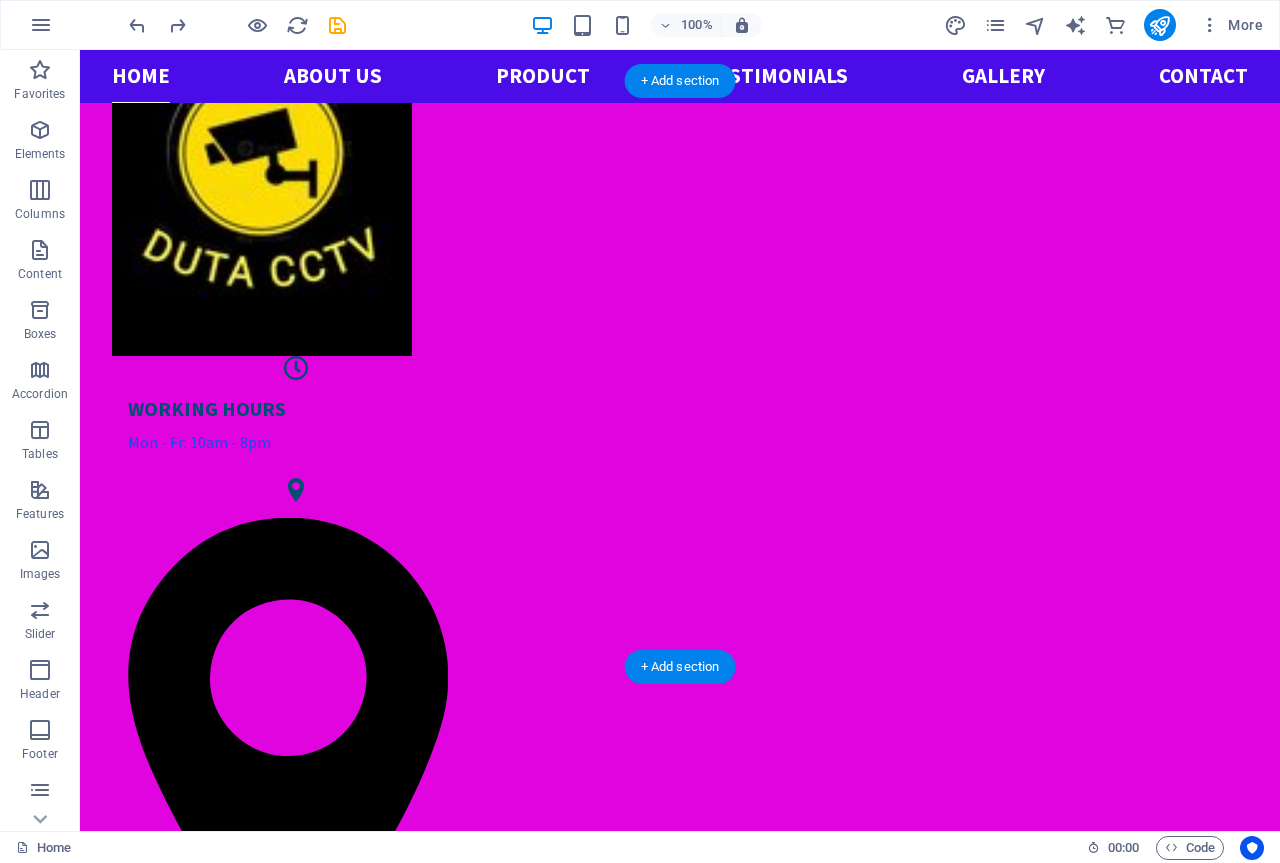 scroll, scrollTop: 100, scrollLeft: 0, axis: vertical 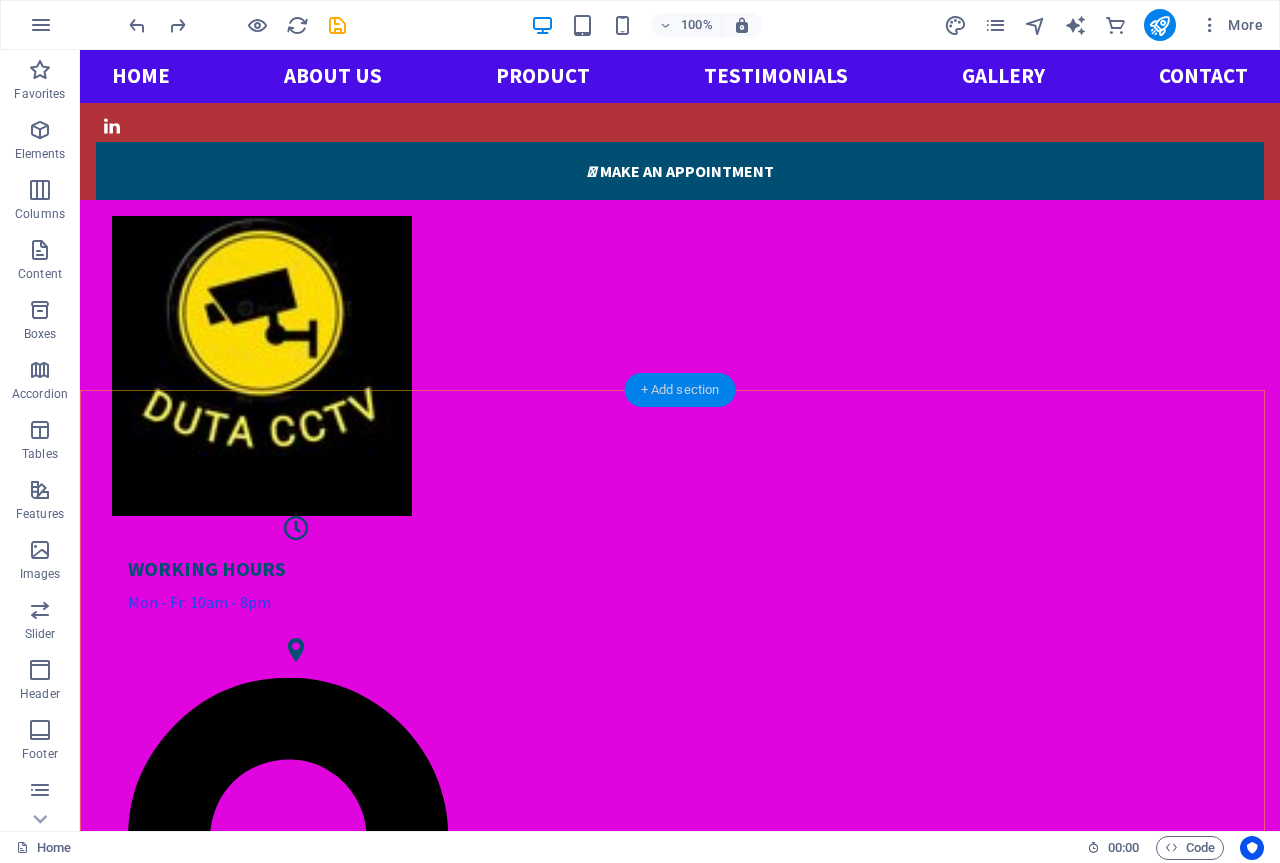 click on "+ Add section" at bounding box center [680, 390] 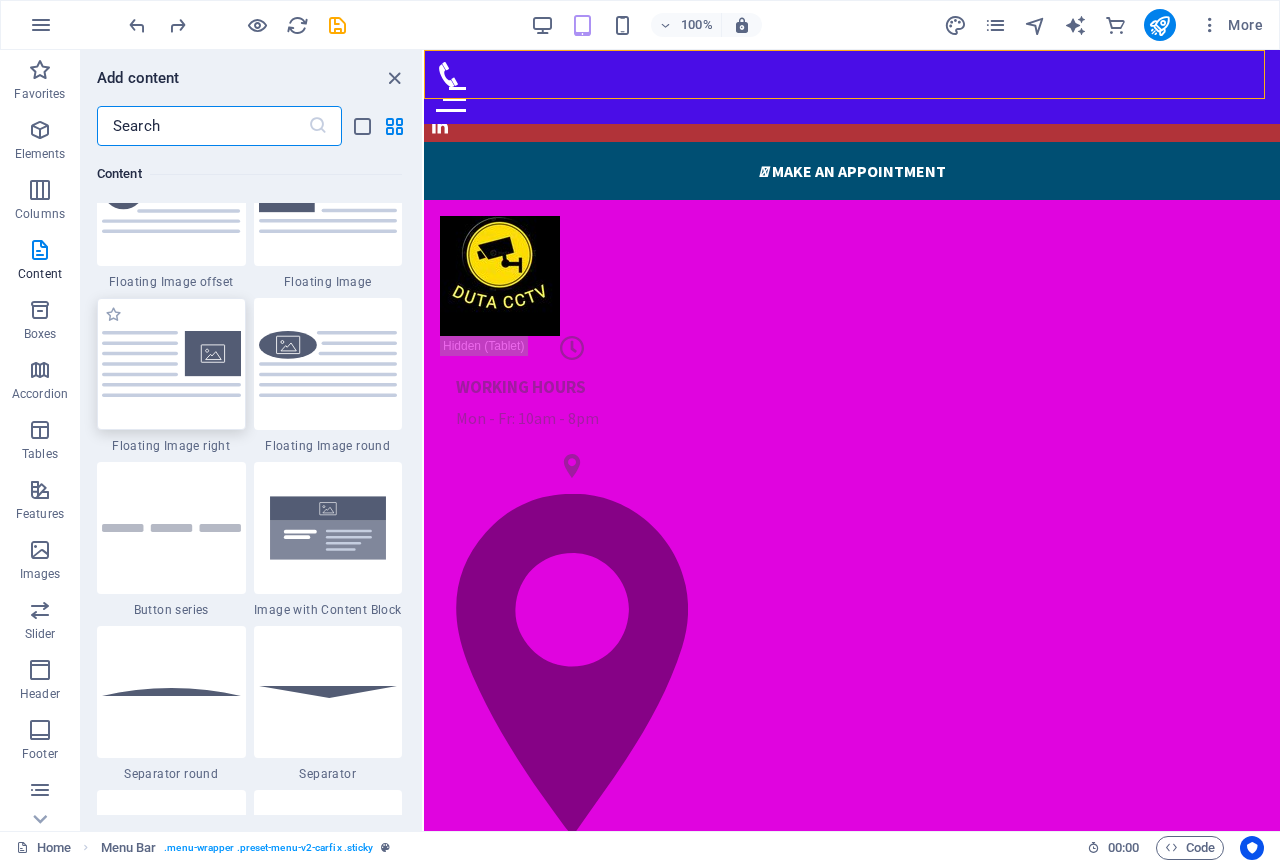 scroll, scrollTop: 4499, scrollLeft: 0, axis: vertical 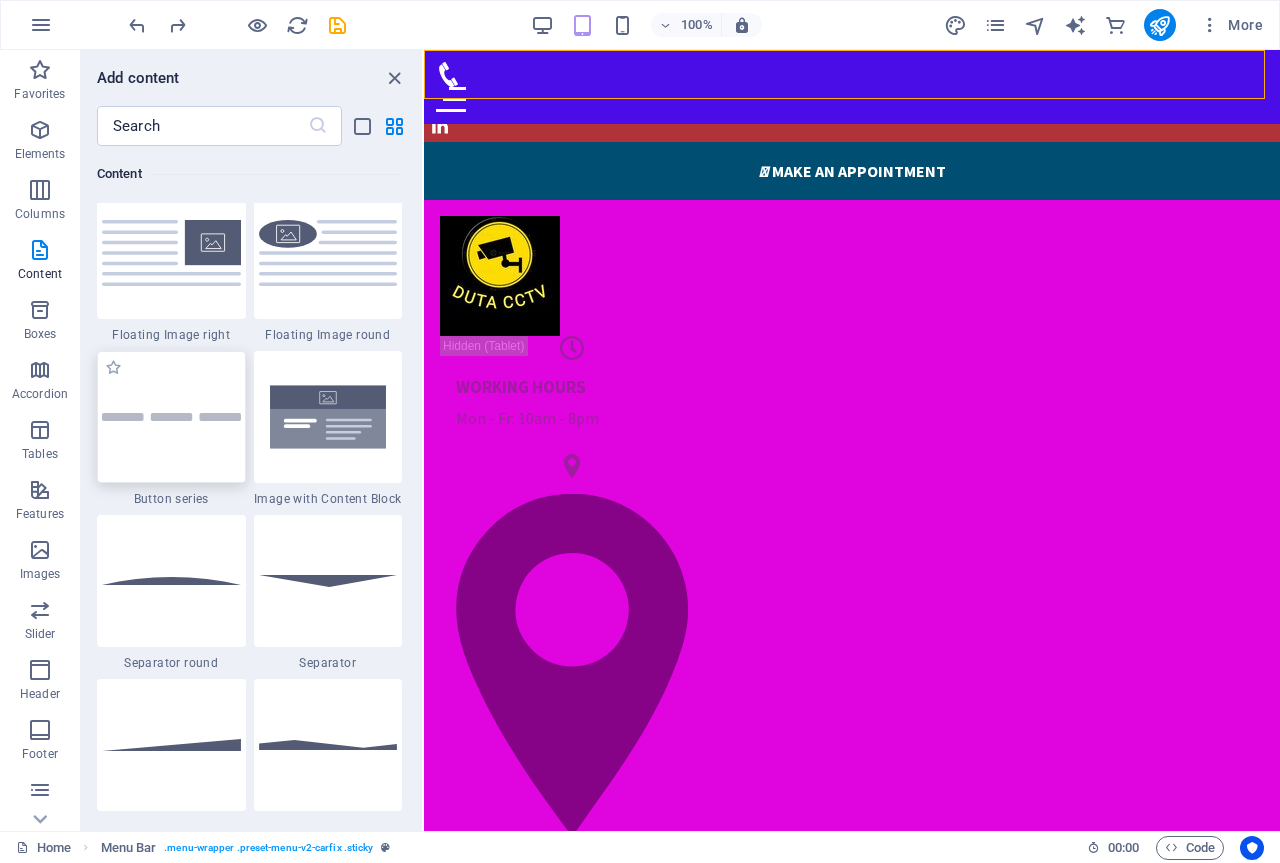 click at bounding box center [171, 417] 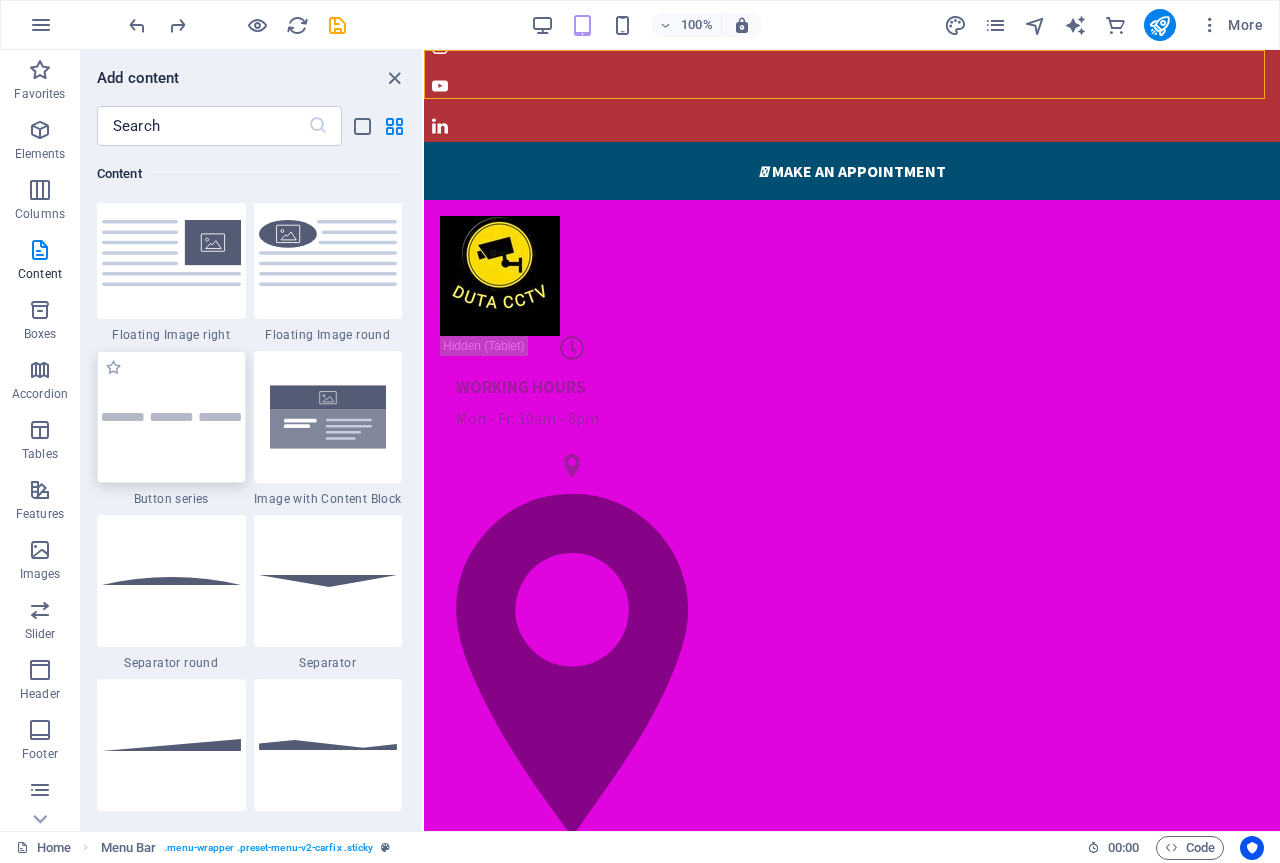 scroll, scrollTop: 0, scrollLeft: 0, axis: both 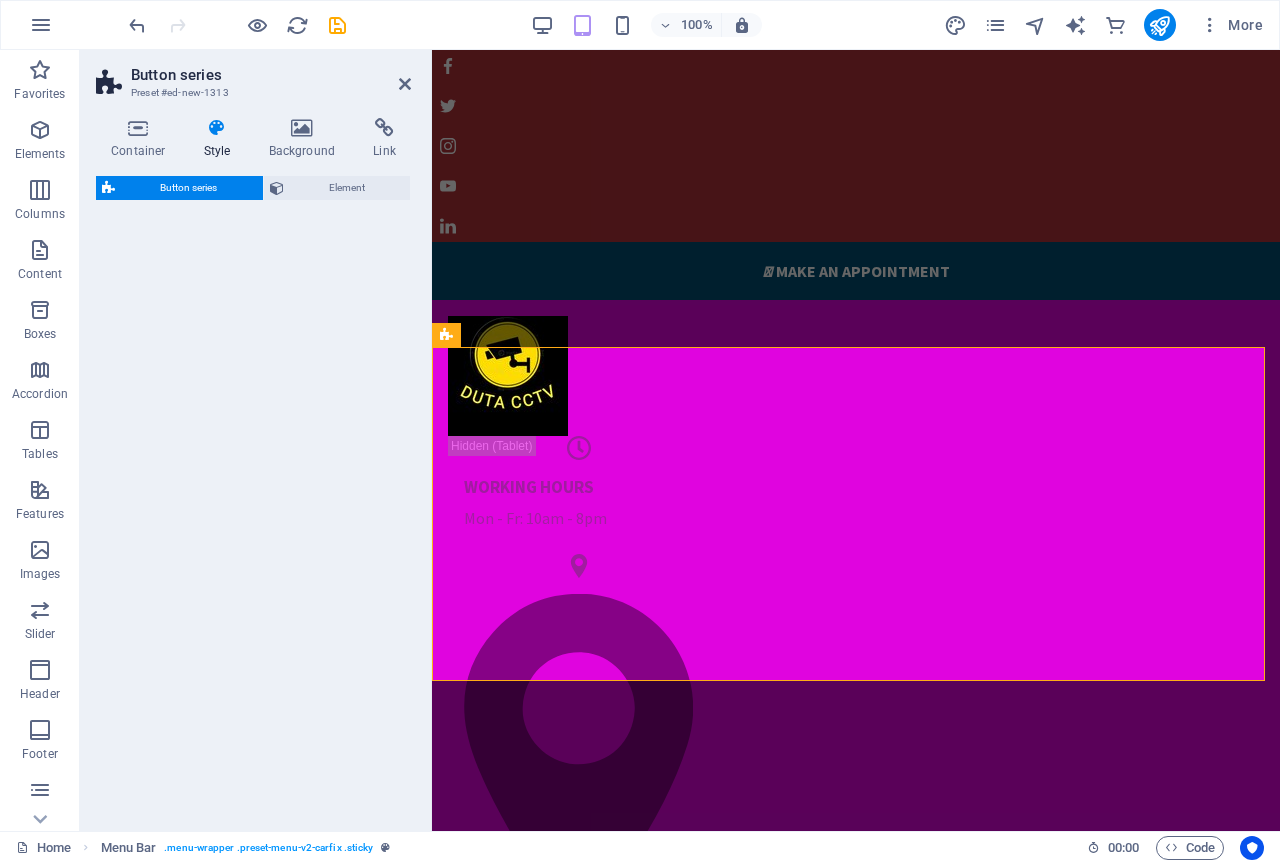 select on "rem" 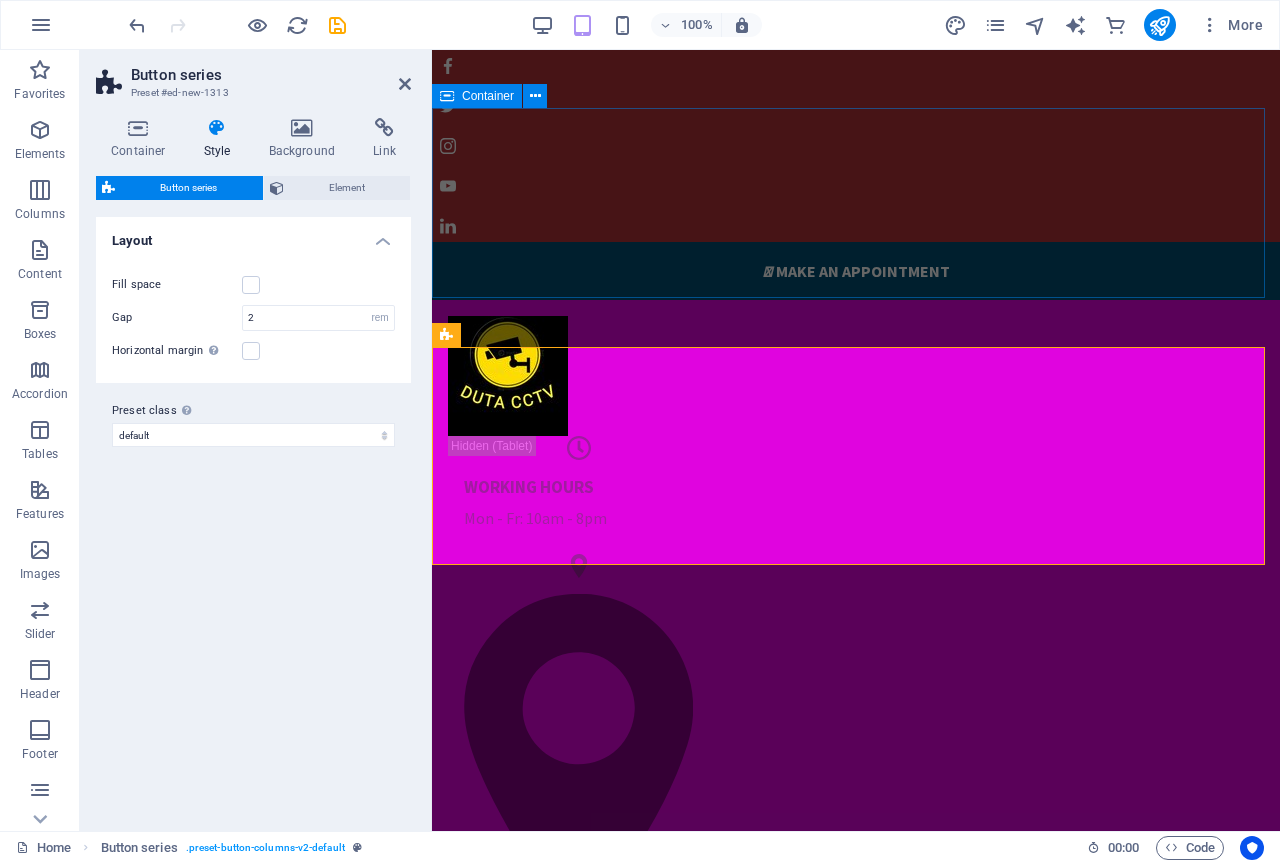 click on "WORKING HOURS Mon - Fr: 10am - 8pm LOCATION Jl. PASUNG GRIGIS GIANYAR BALI ,  Gianyar PHONE NUMBER 085183962117" at bounding box center [856, 721] 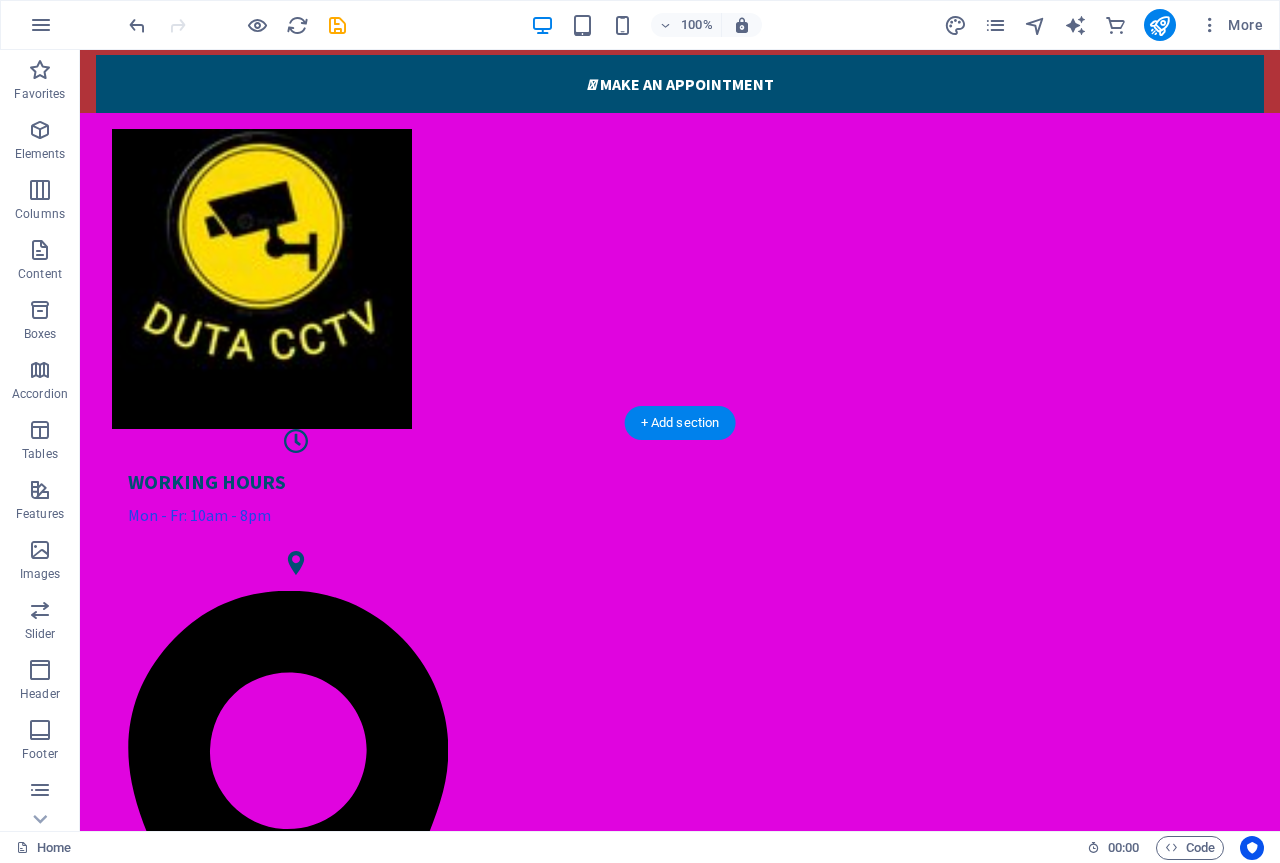 scroll, scrollTop: 100, scrollLeft: 0, axis: vertical 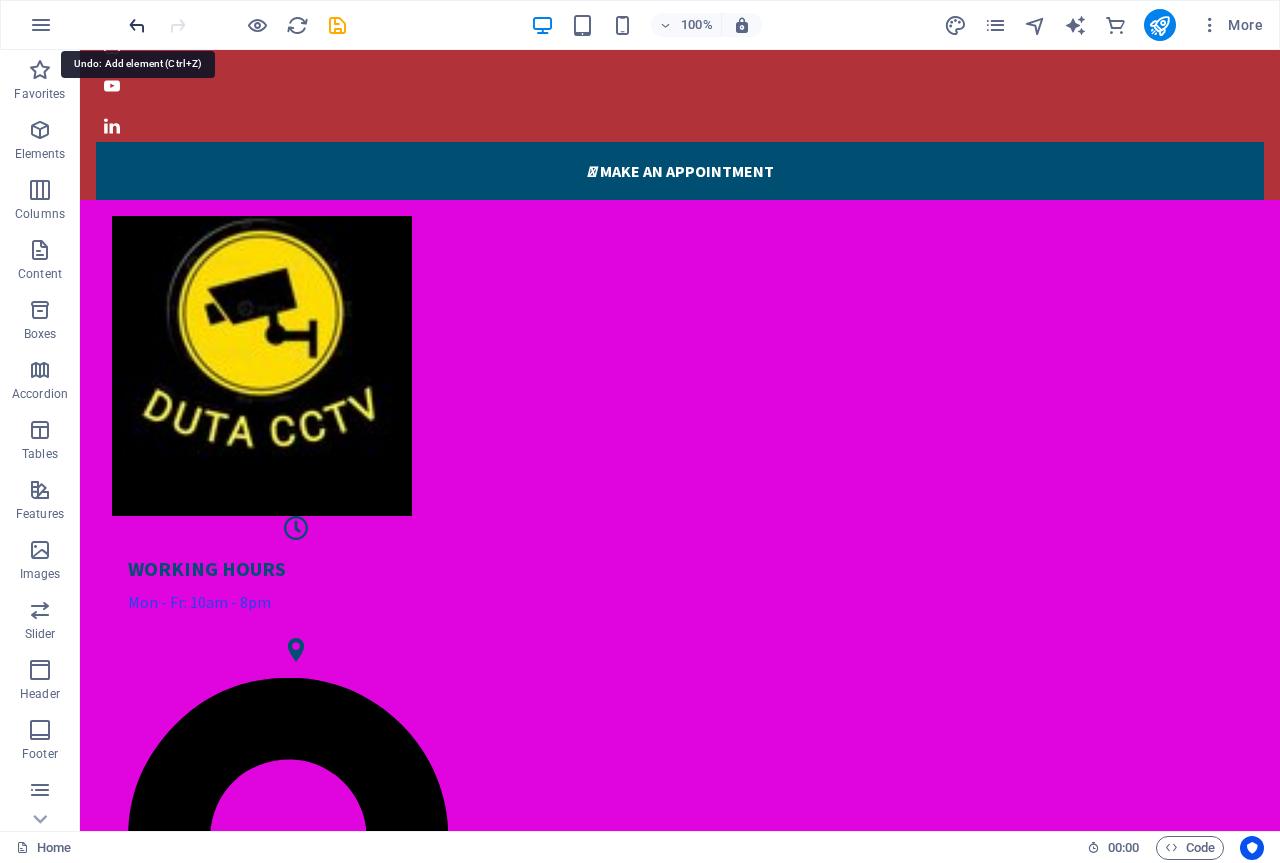 click at bounding box center (137, 25) 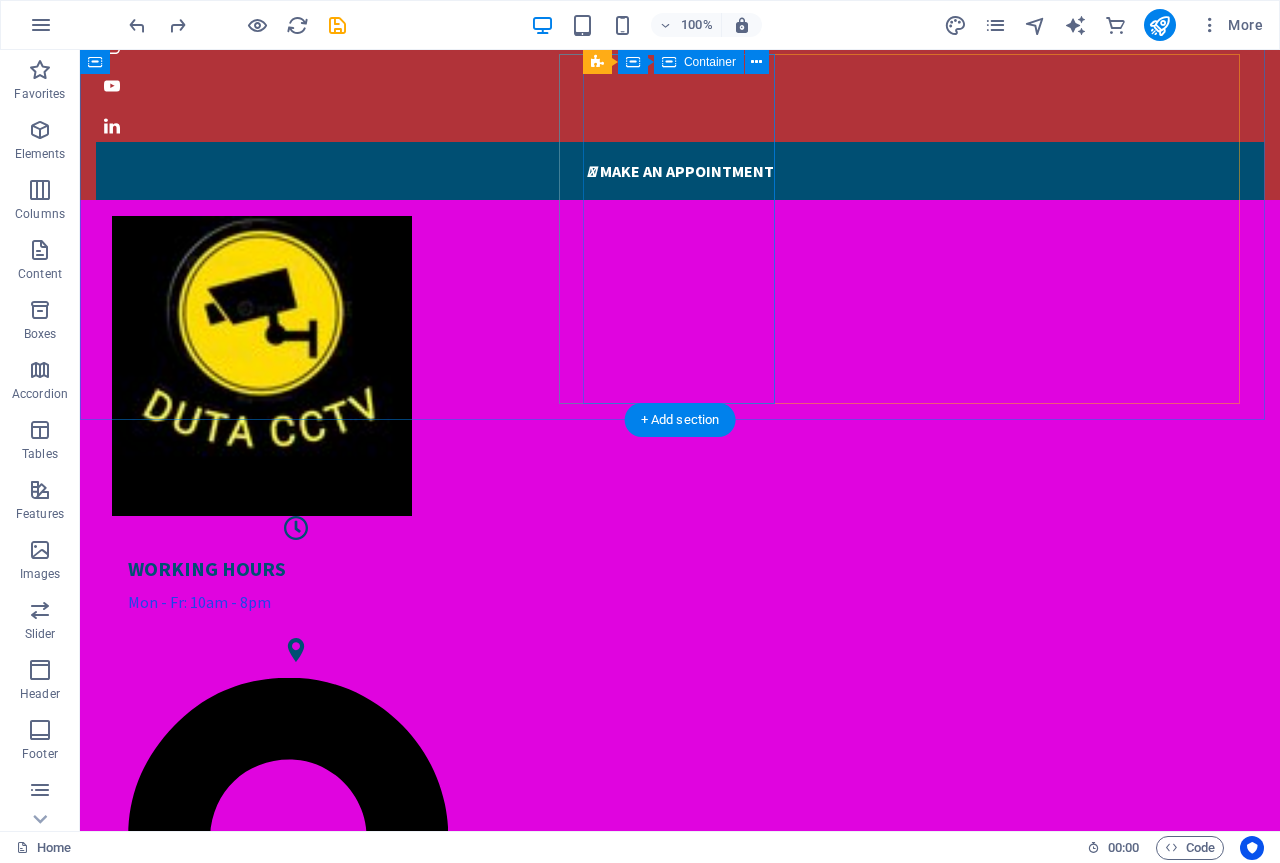 scroll, scrollTop: 0, scrollLeft: 0, axis: both 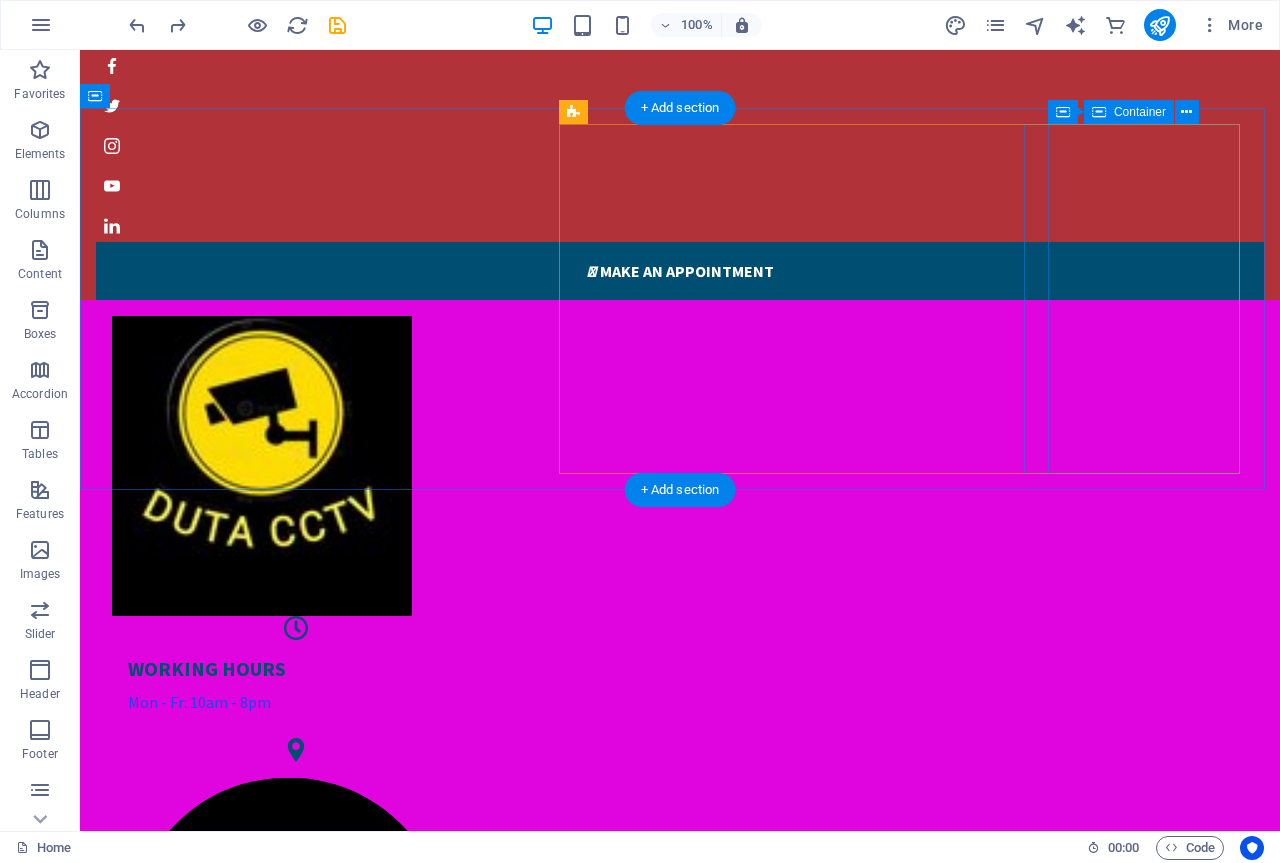 click on "PHONE NUMBER 085183962117" at bounding box center (296, 1406) 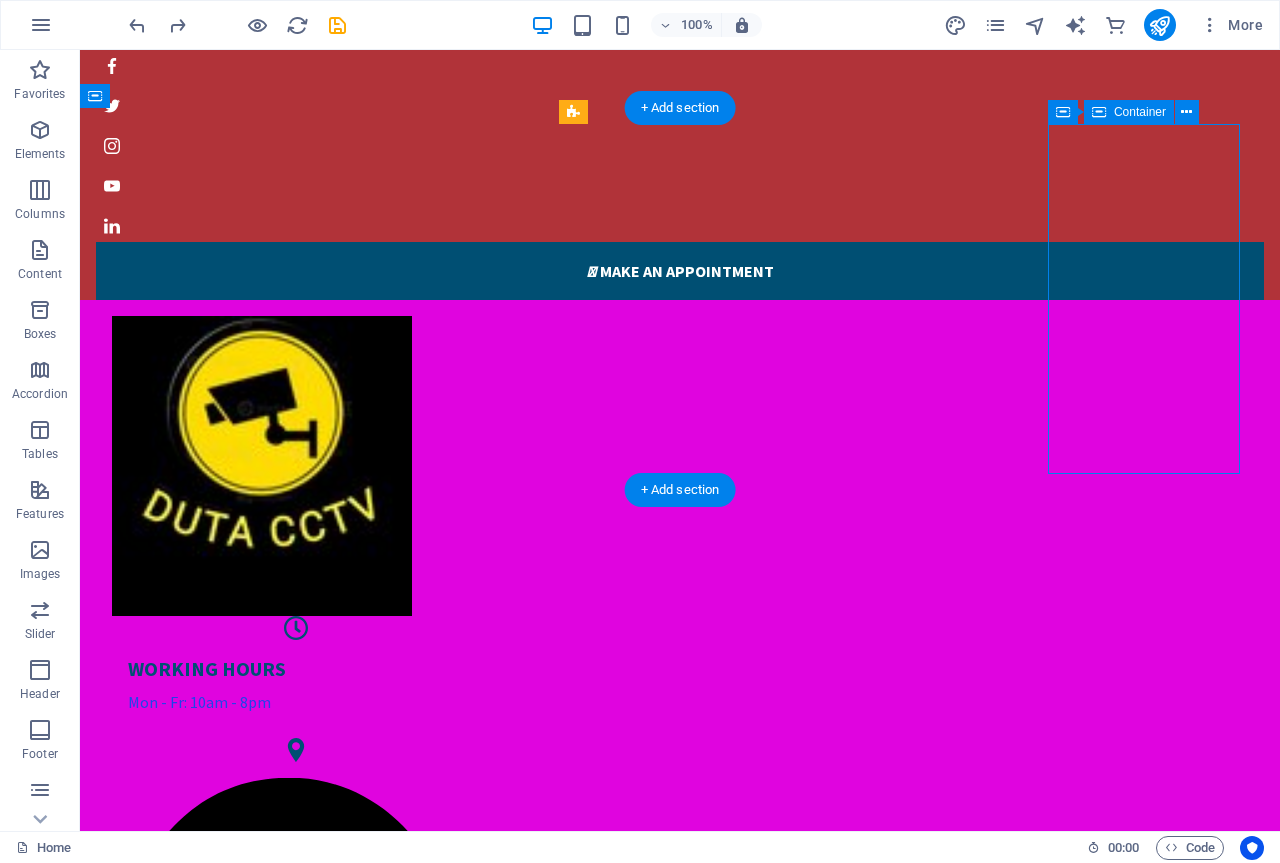 click on "PHONE NUMBER 085183962117" at bounding box center (296, 1406) 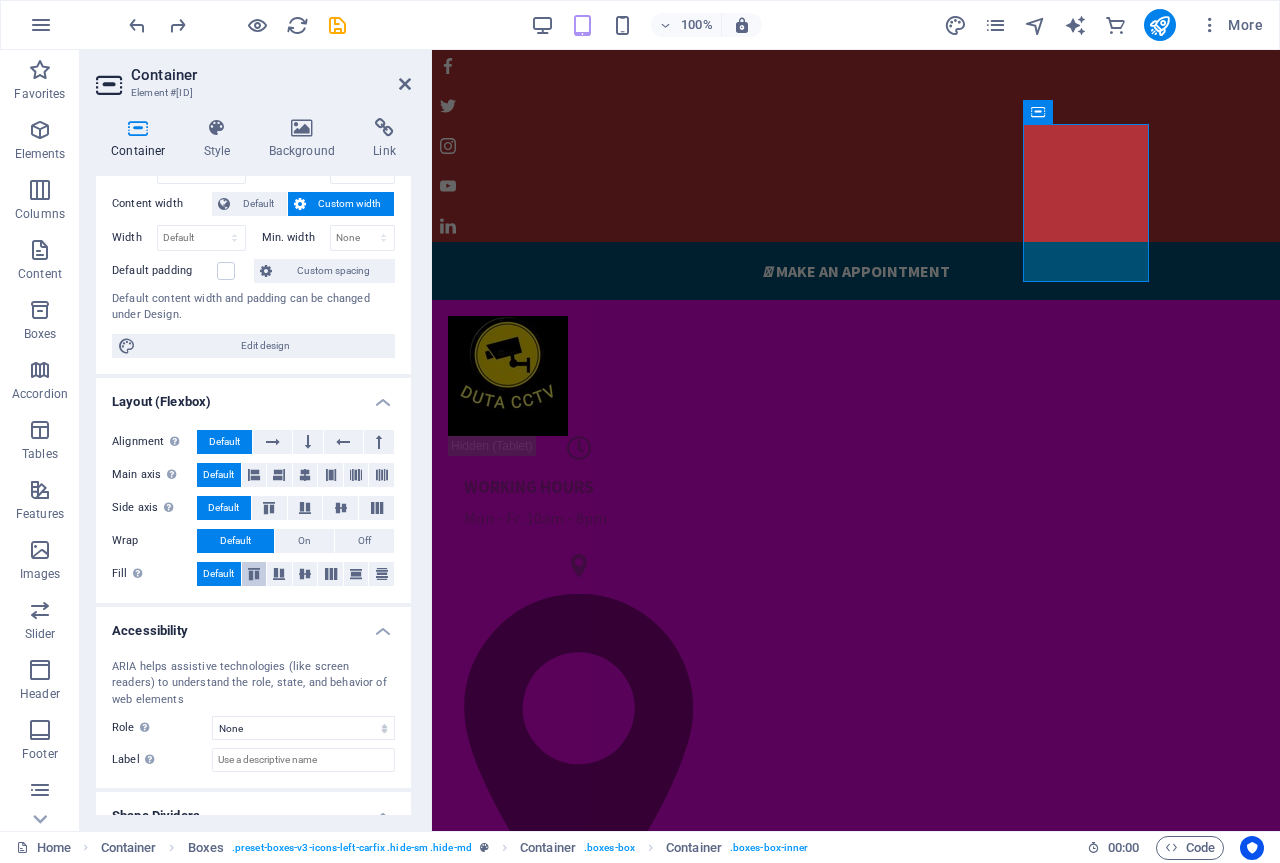 scroll, scrollTop: 170, scrollLeft: 0, axis: vertical 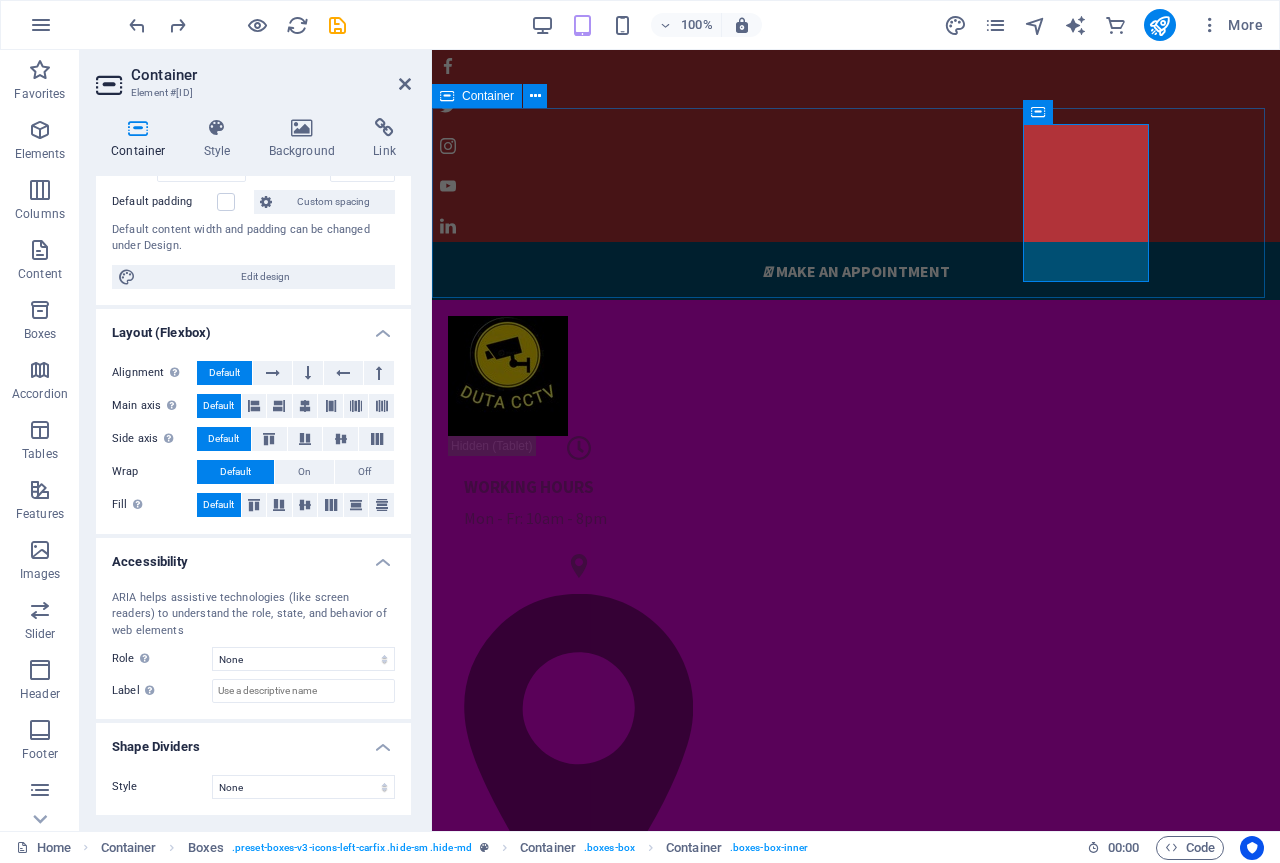 click on "WORKING HOURS Mon - Fr: 10am - 8pm LOCATION Jl. PASUNG GRIGIS GIANYAR BALI ,  Gianyar PHONE NUMBER 085183962117" at bounding box center [856, 721] 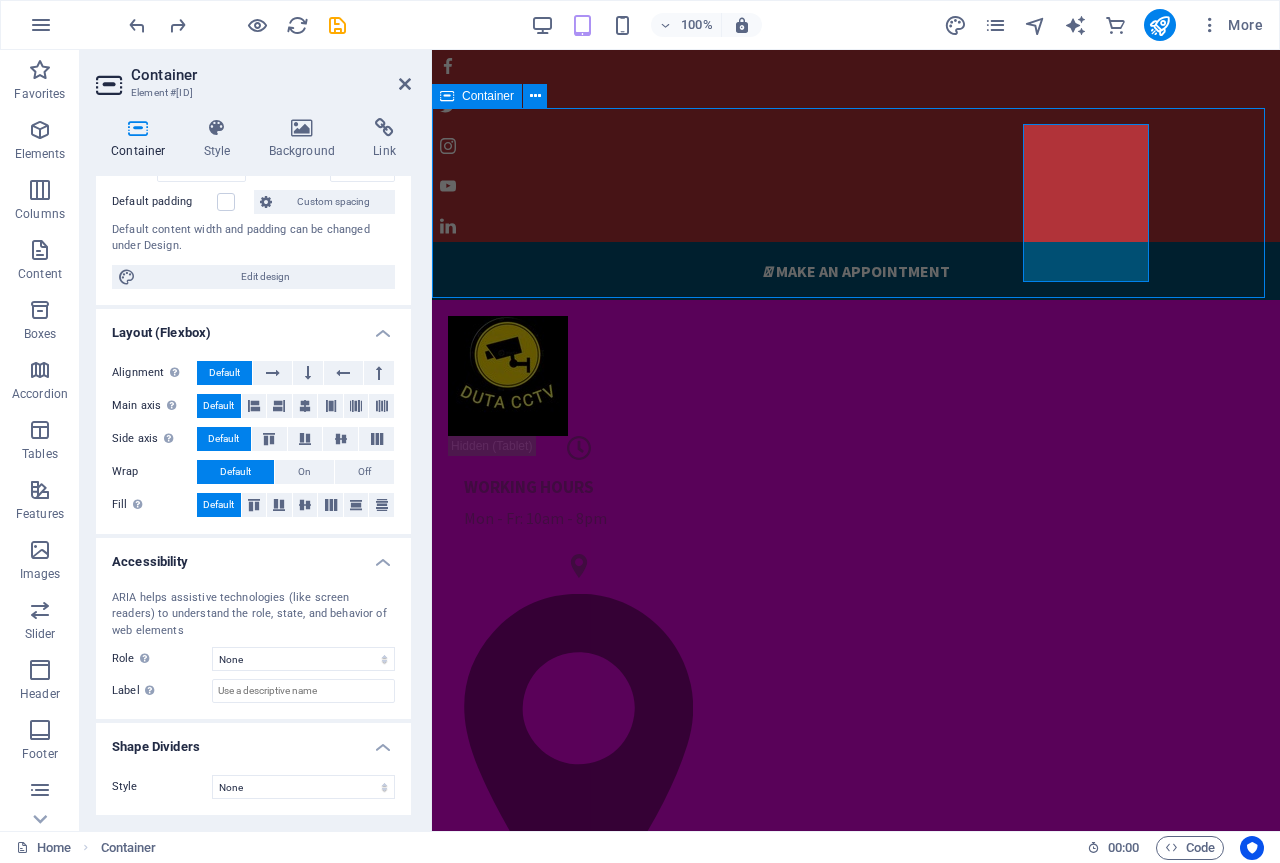 click on "WORKING HOURS Mon - Fr: 10am - 8pm LOCATION Jl. PASUNG GRIGIS GIANYAR BALI ,  Gianyar PHONE NUMBER 085183962117" at bounding box center (856, 721) 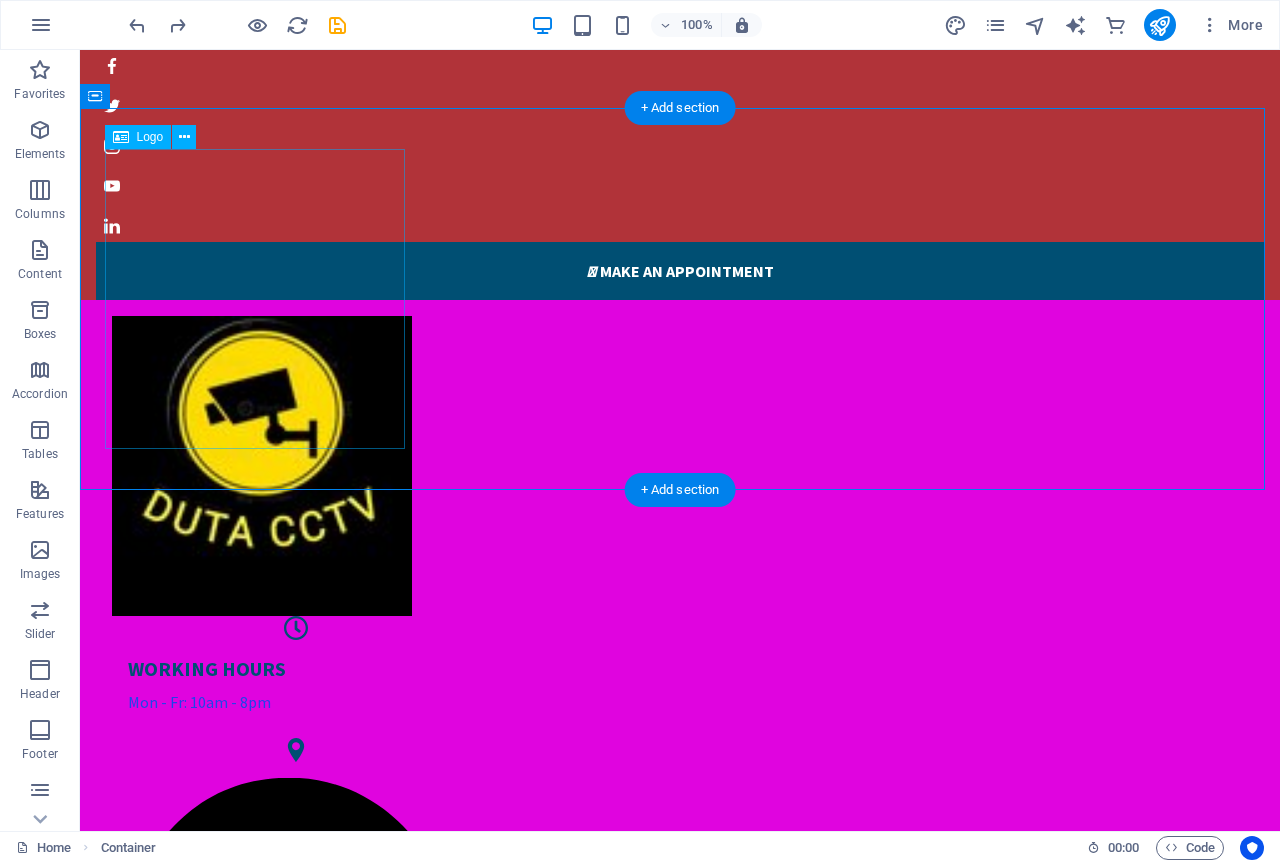click at bounding box center (680, 466) 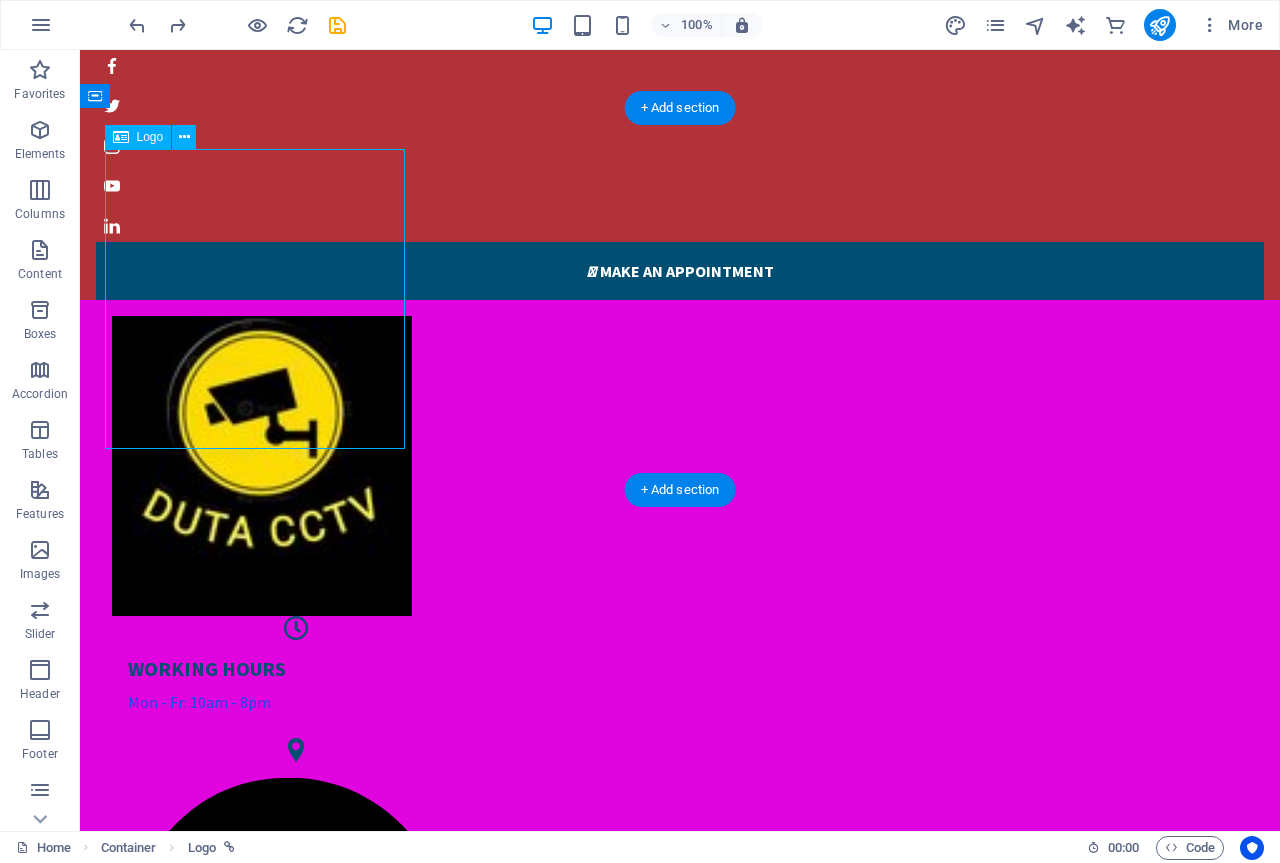 click at bounding box center (680, 466) 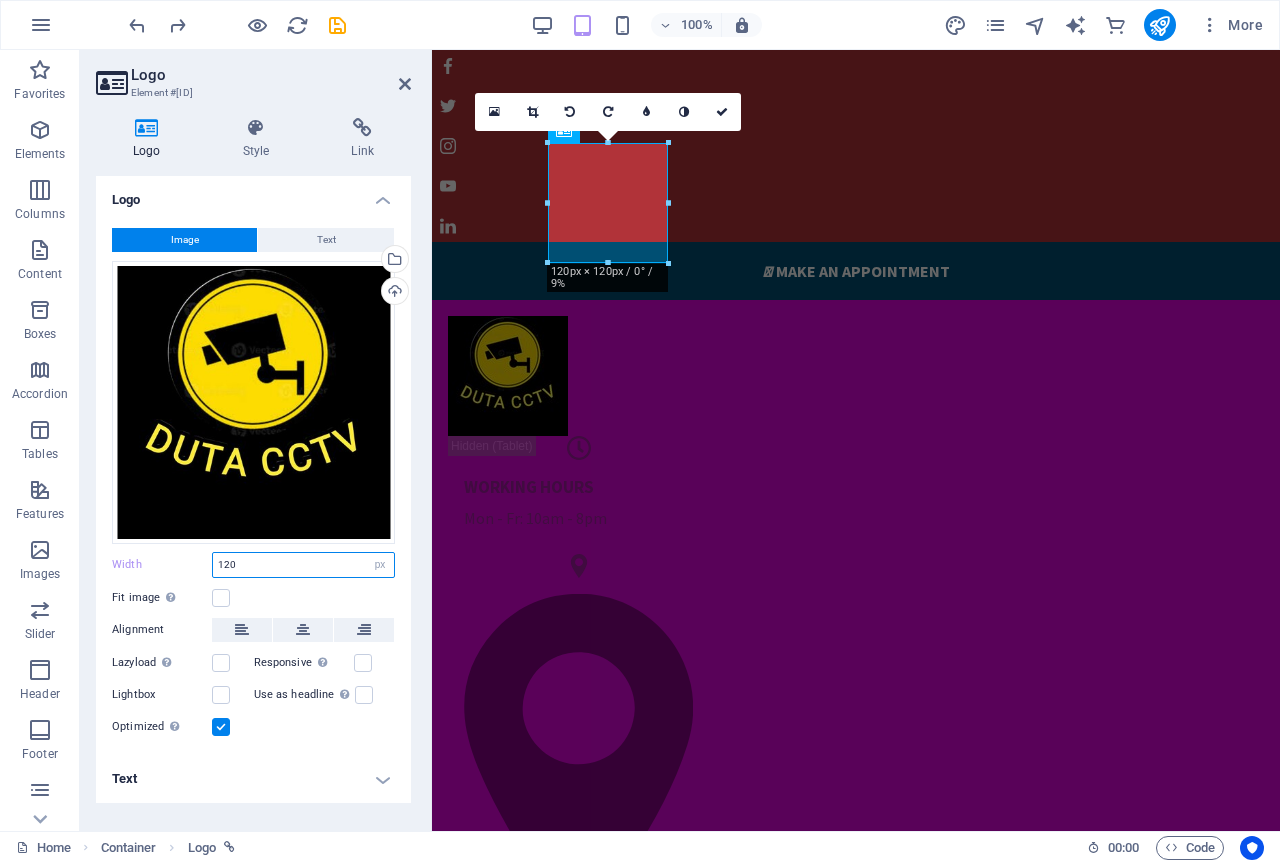 click on "120" at bounding box center [303, 565] 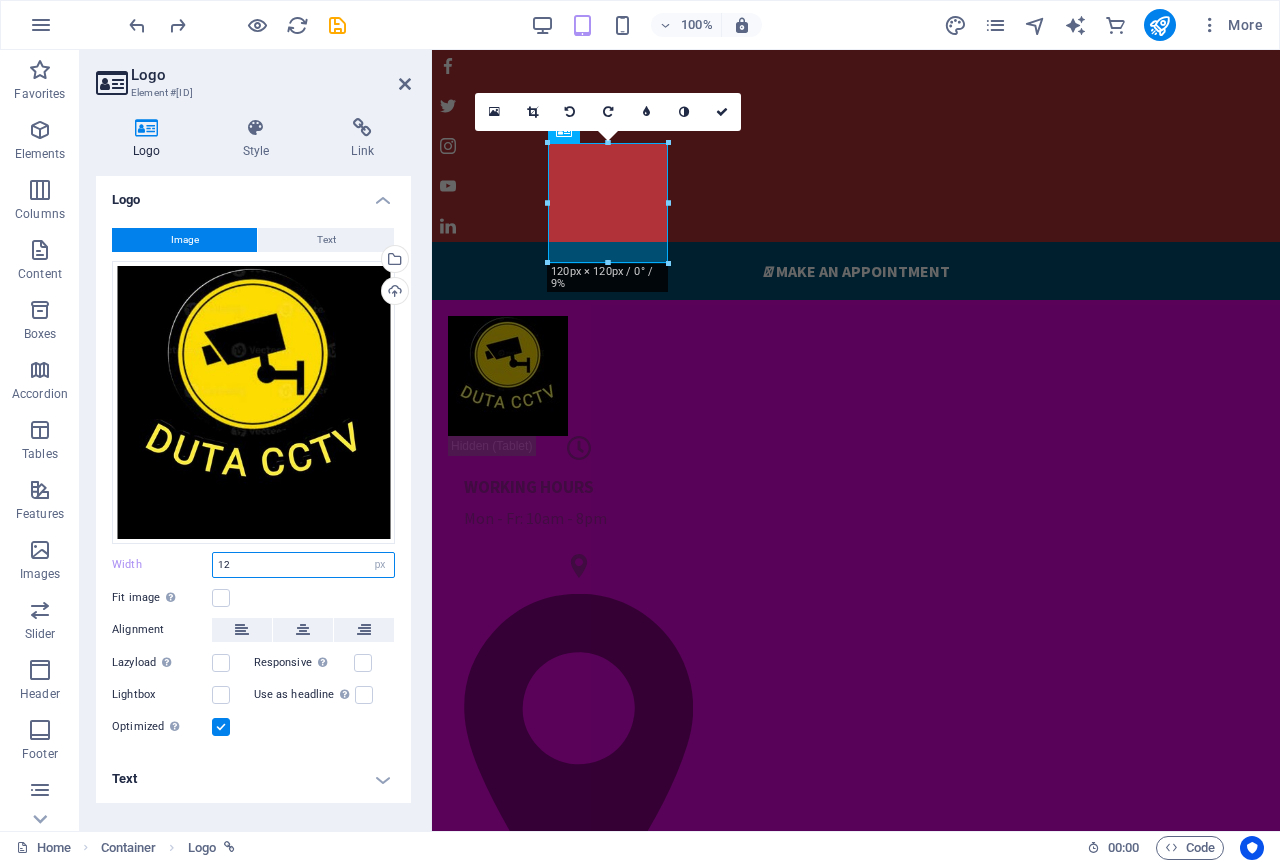 type on "1" 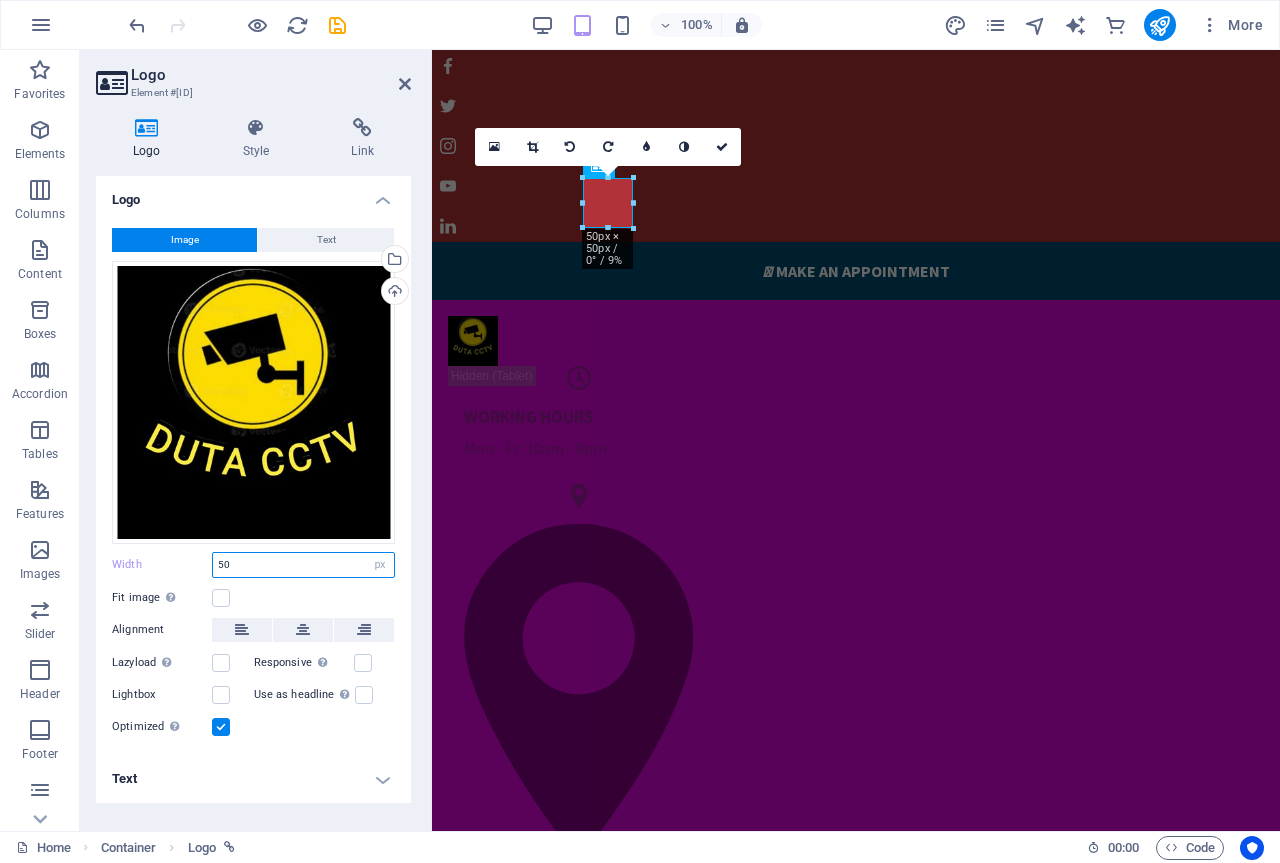type on "5" 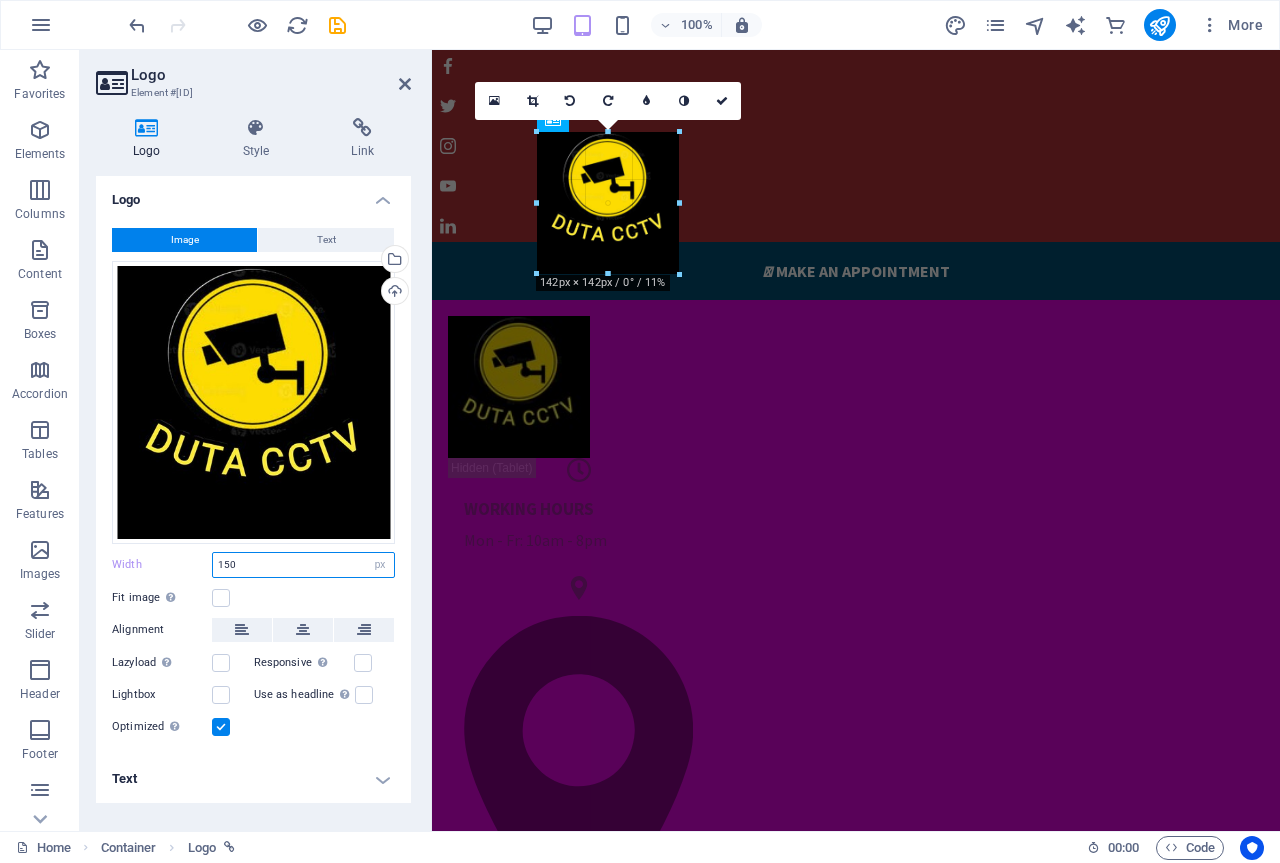drag, startPoint x: 685, startPoint y: 281, endPoint x: 238, endPoint y: 211, distance: 452.44778 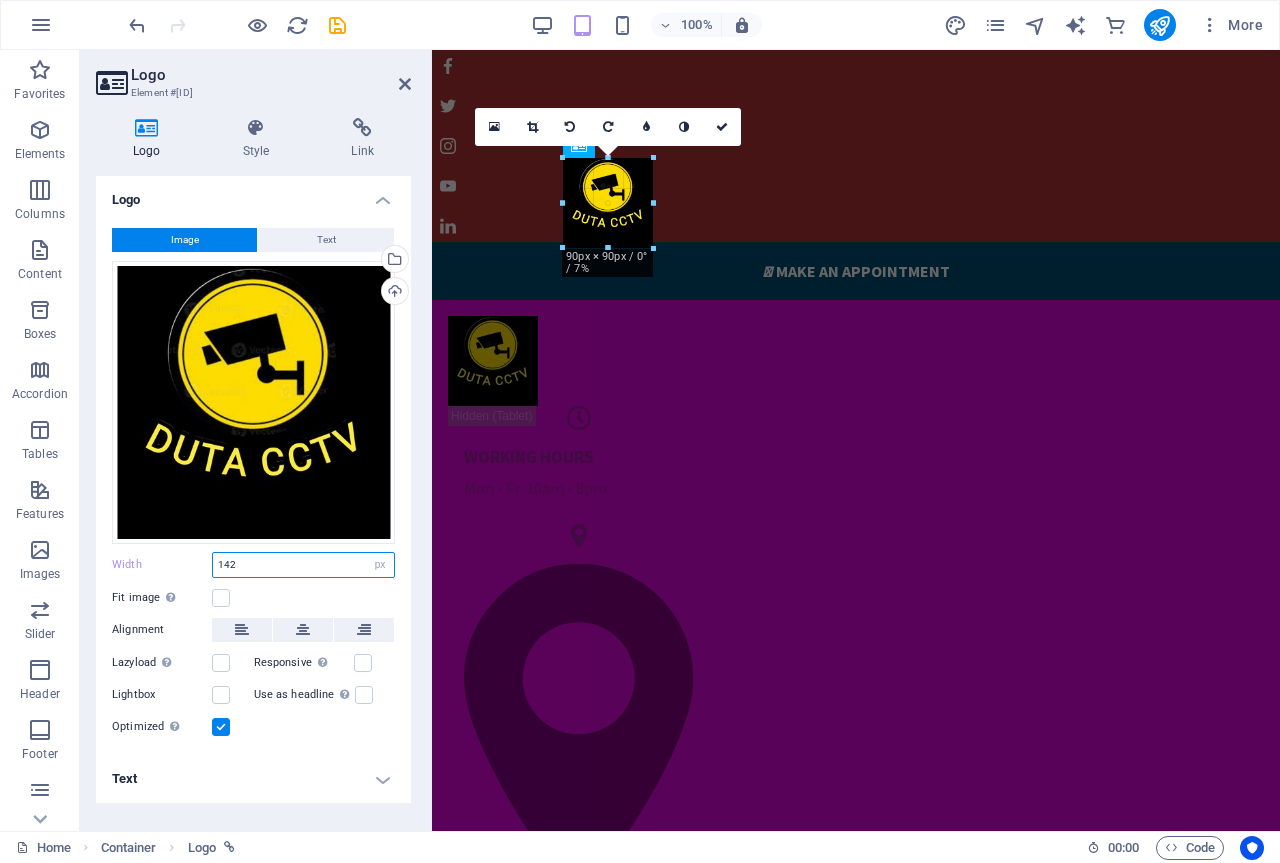drag, startPoint x: 677, startPoint y: 271, endPoint x: 183, endPoint y: 165, distance: 505.2445 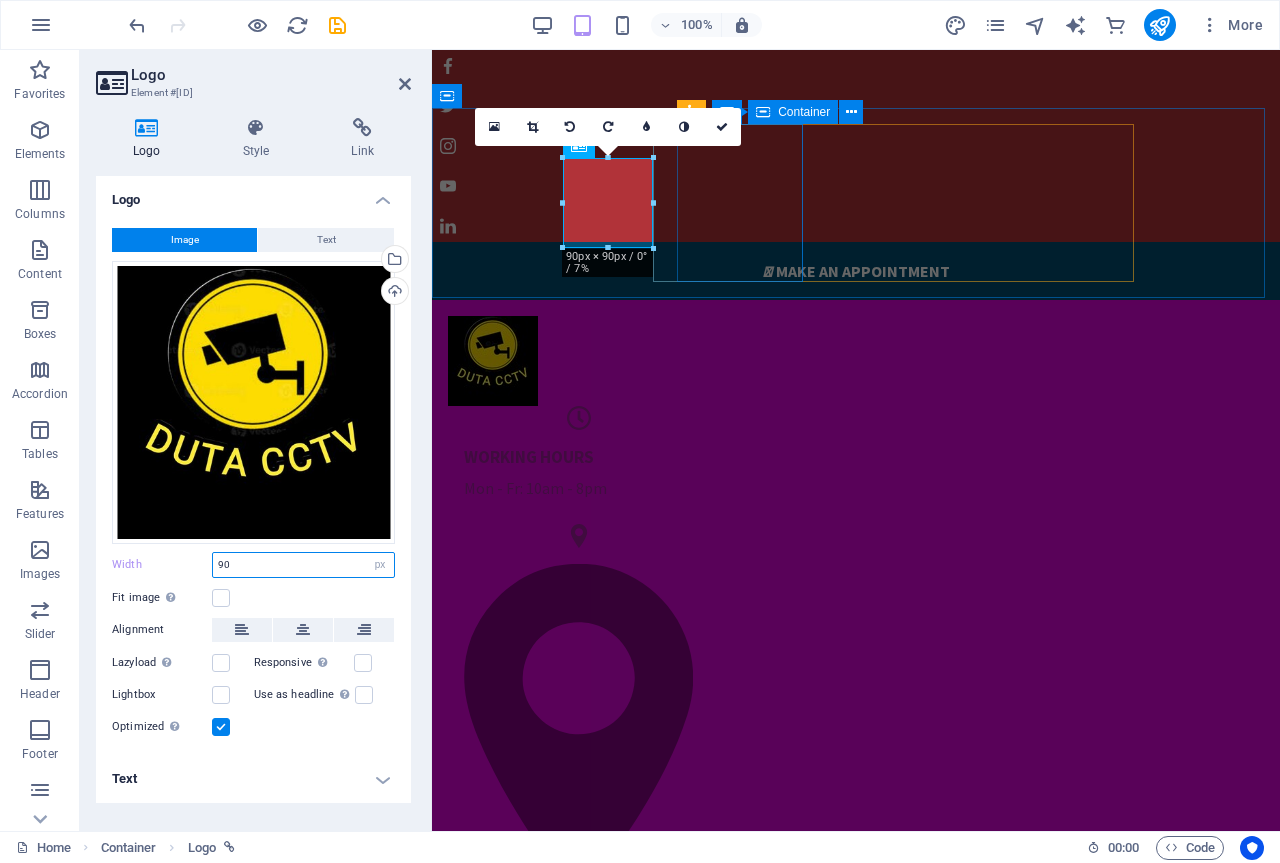 type on "90" 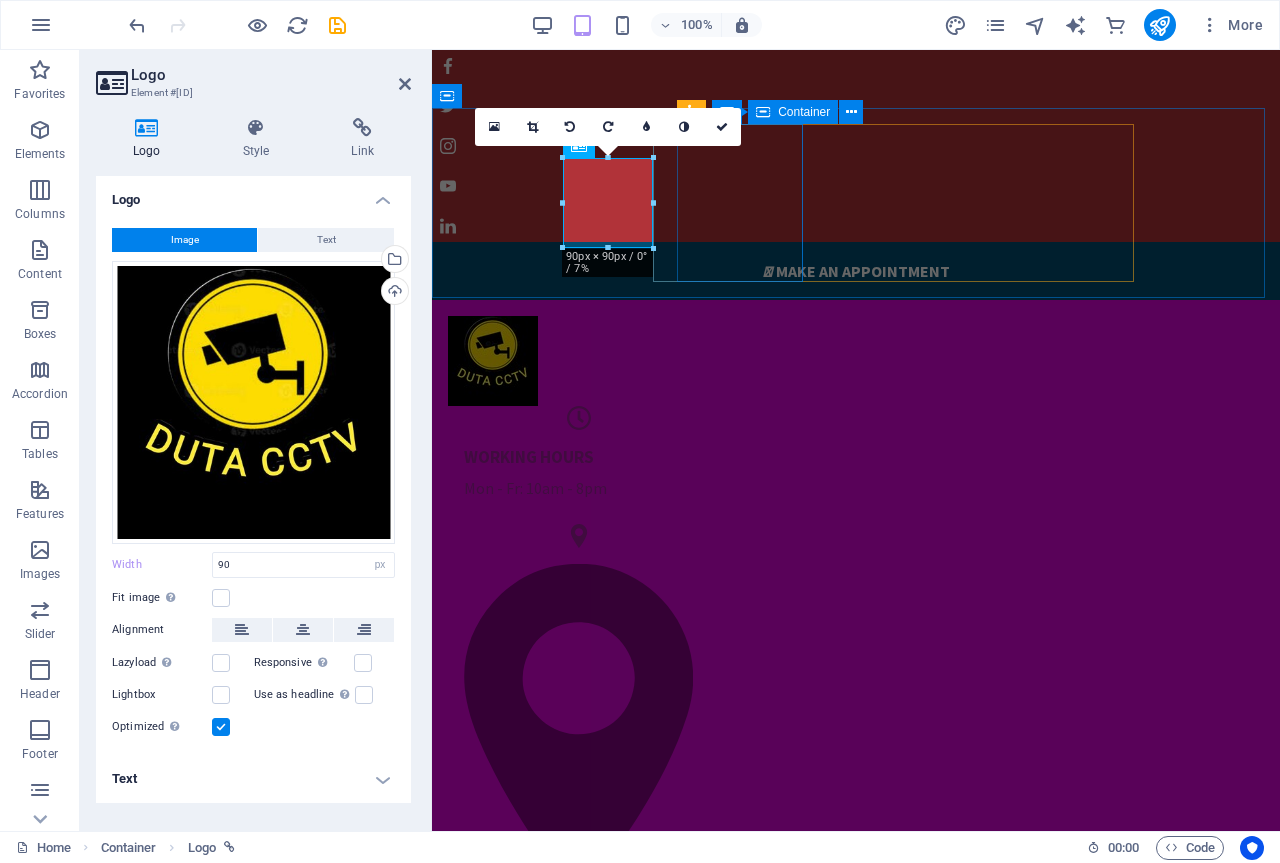 click on "WORKING HOURS Mon - Fr: 10am - 8pm" at bounding box center (578, 473) 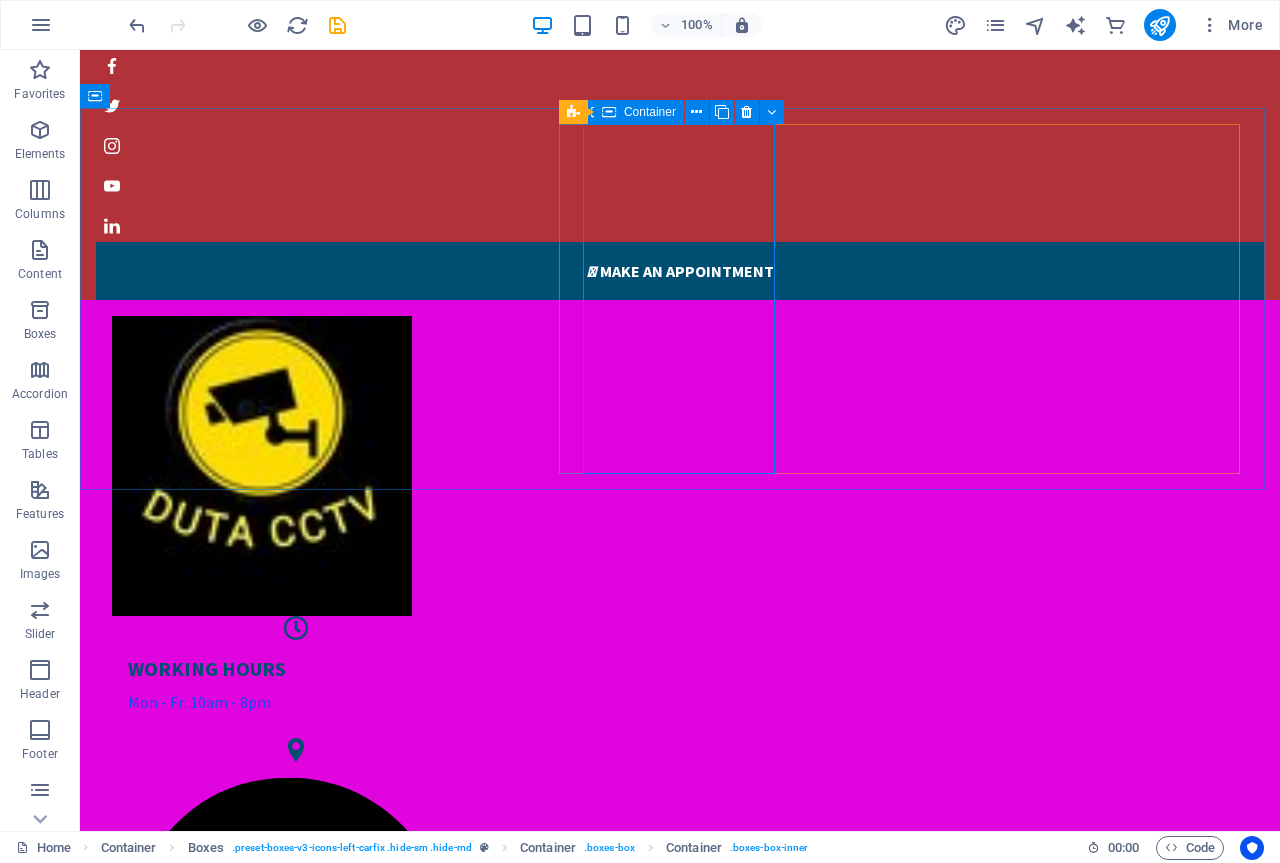 click on "Container" at bounding box center [650, 112] 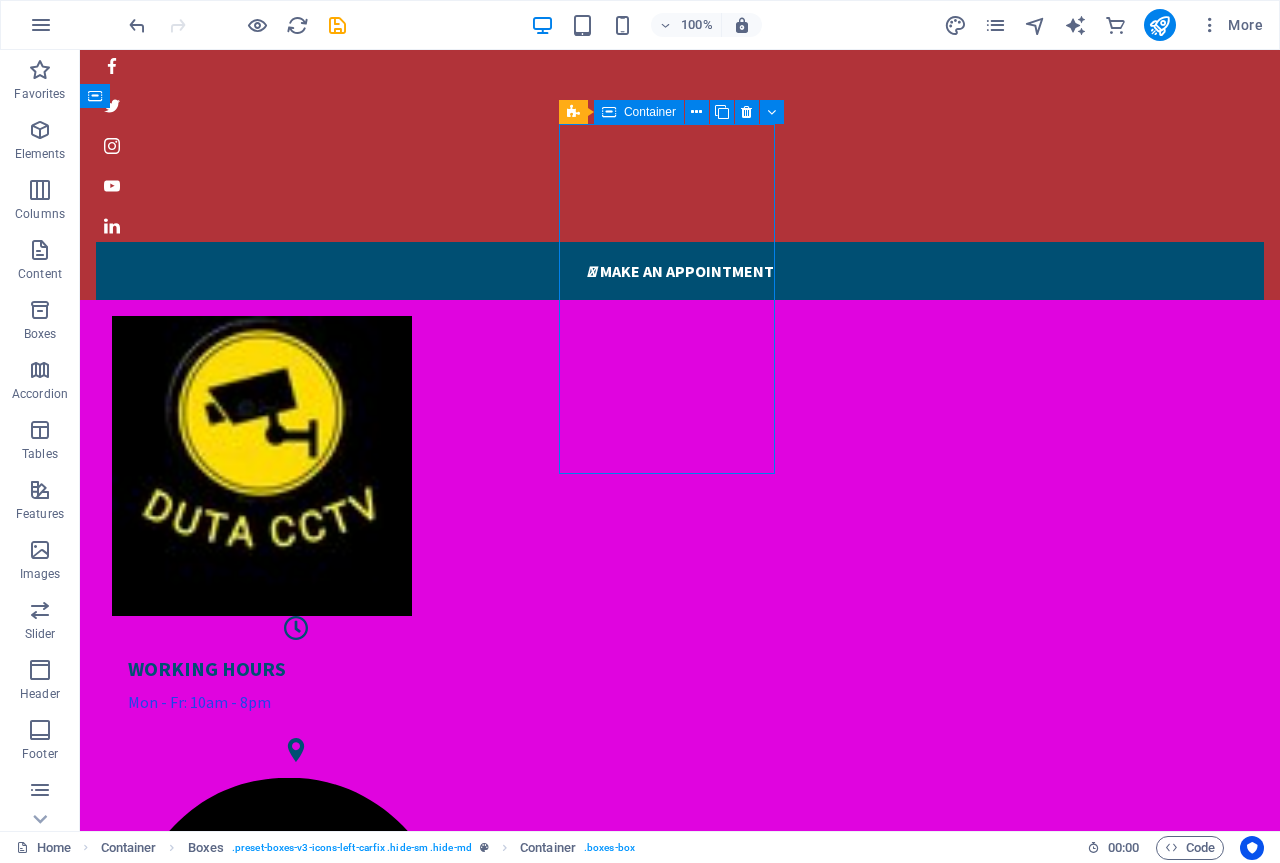 click on "Container" at bounding box center [650, 112] 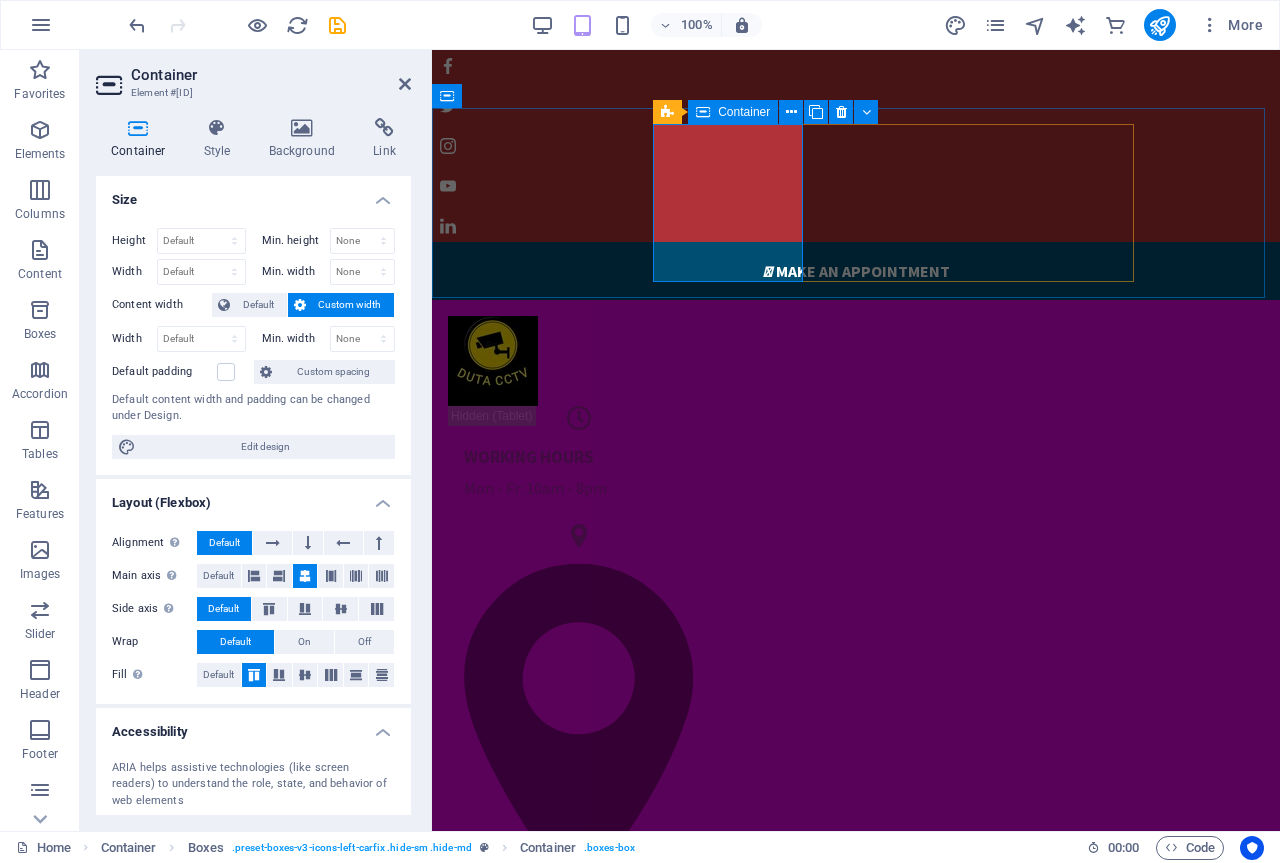 click on "Container" at bounding box center (744, 112) 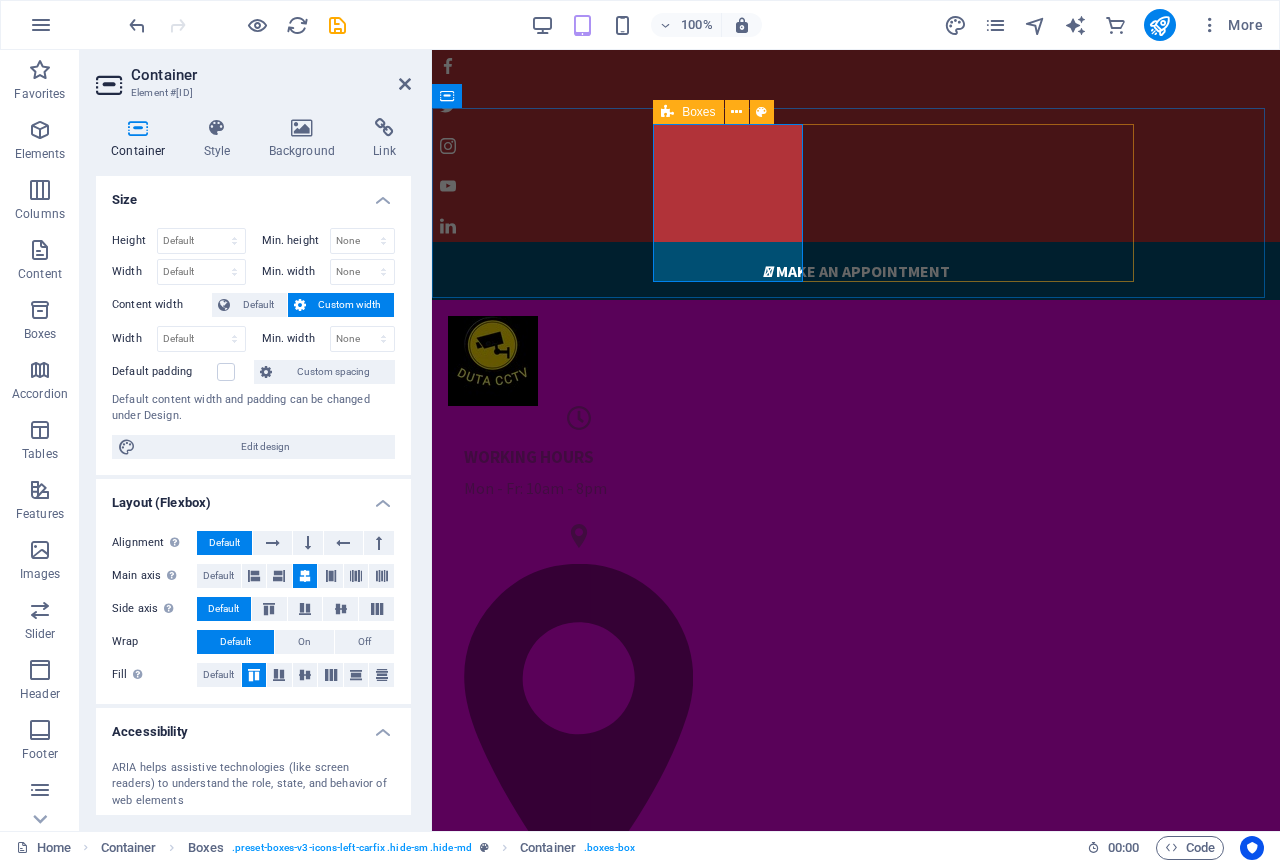 drag, startPoint x: 1221, startPoint y: 166, endPoint x: 807, endPoint y: 169, distance: 414.01086 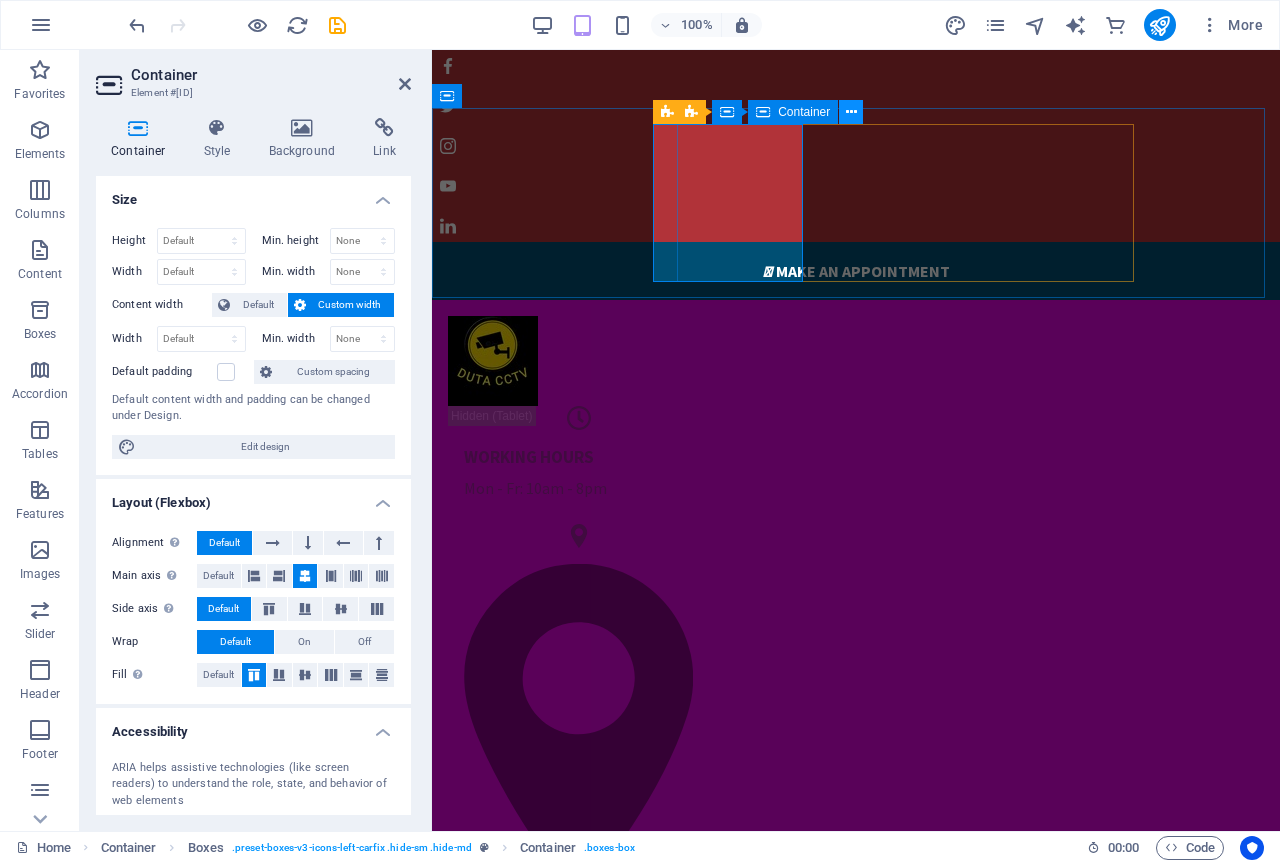 click at bounding box center (851, 112) 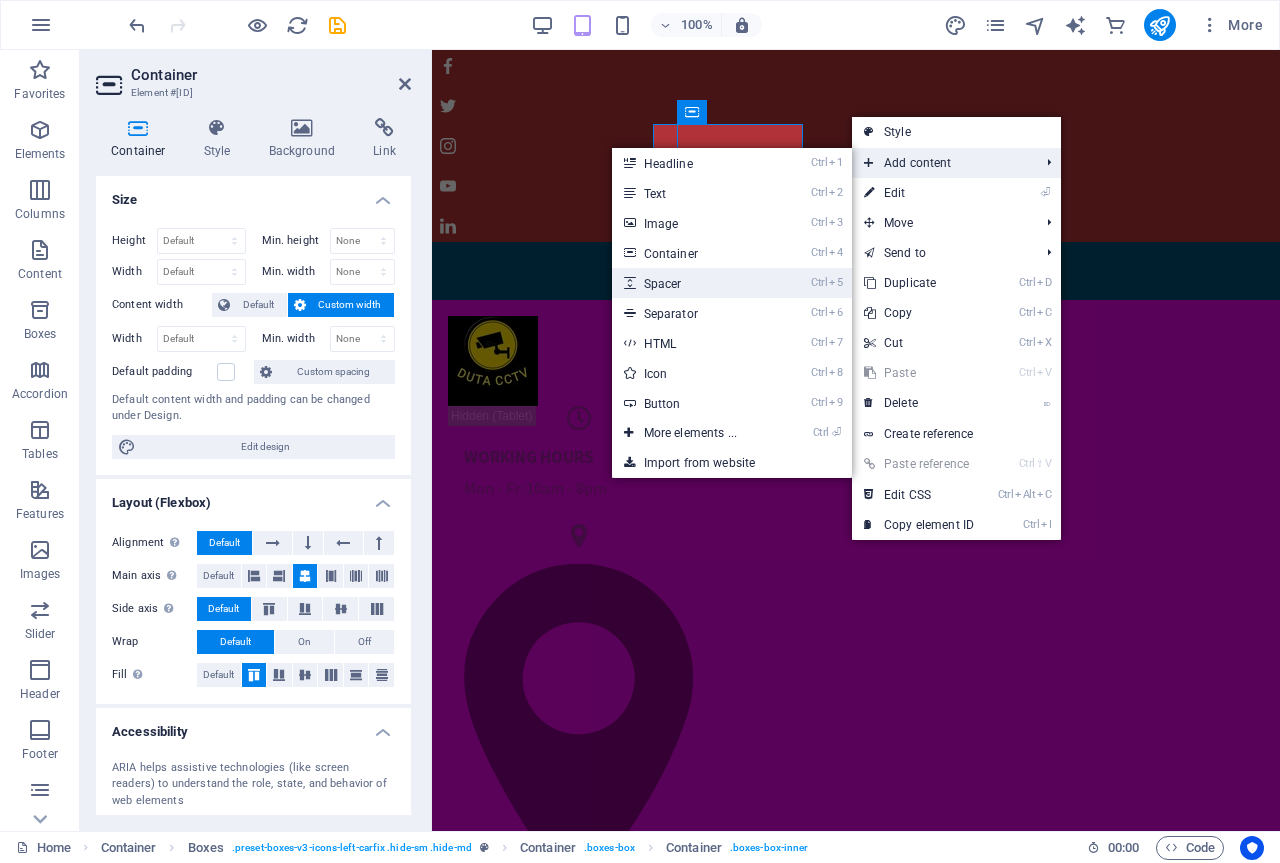 click on "Ctrl 5  Spacer" at bounding box center (694, 283) 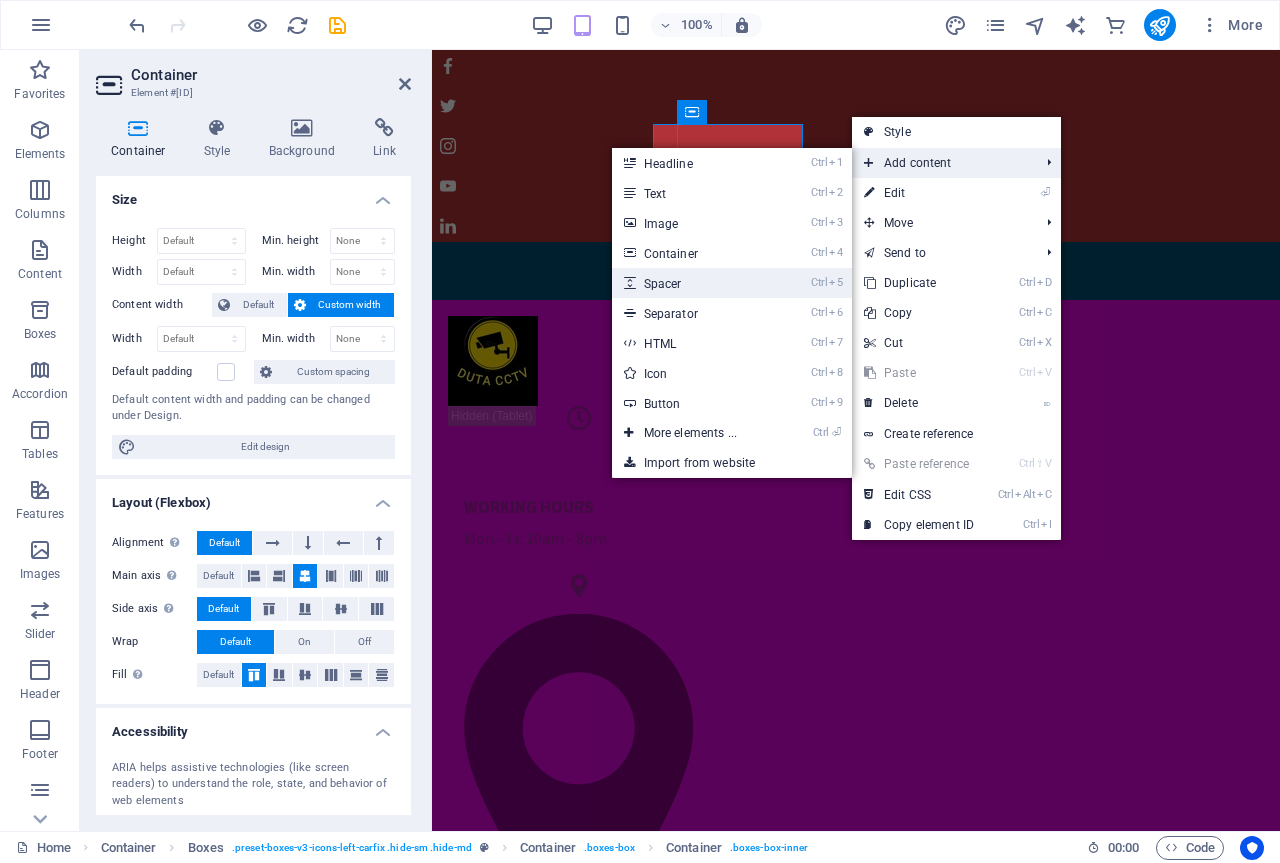 select on "px" 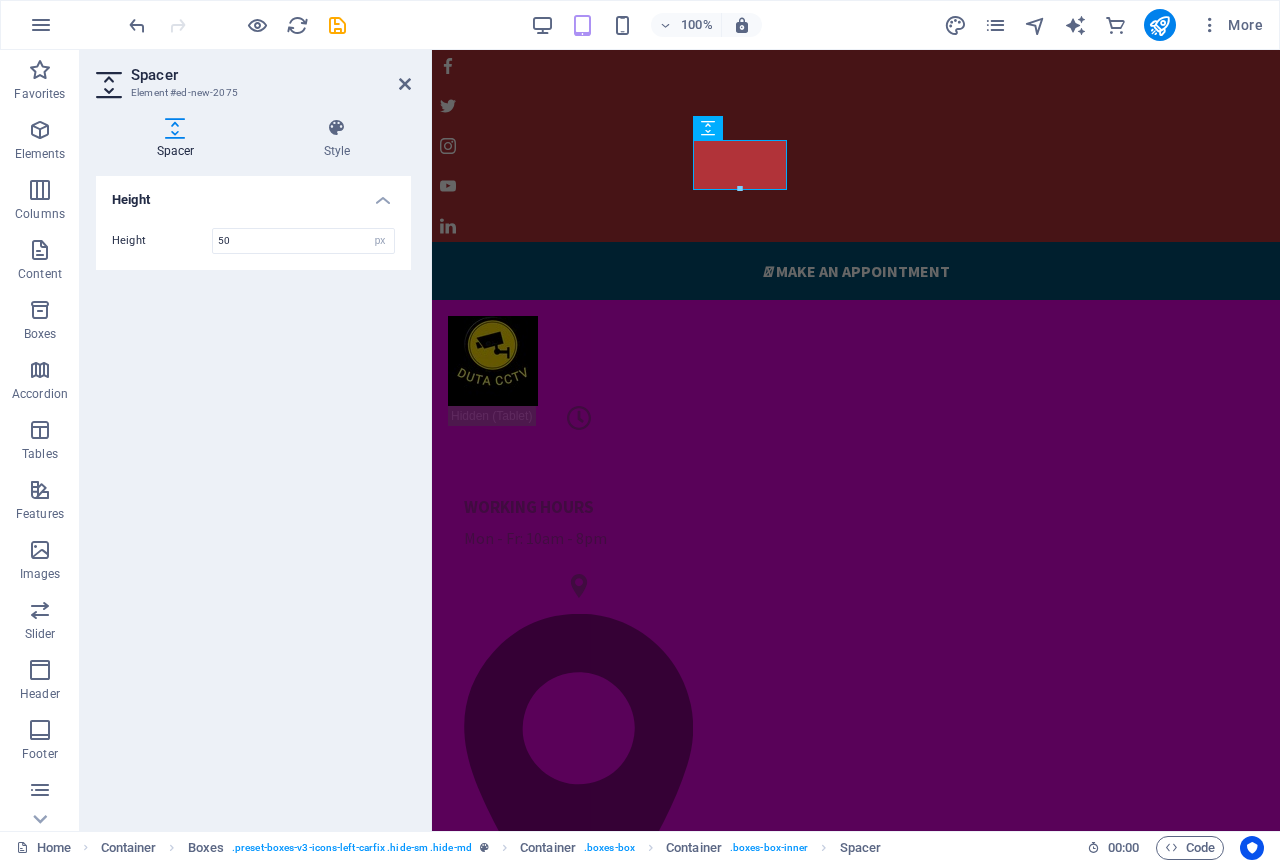 click on "Height" at bounding box center (253, 194) 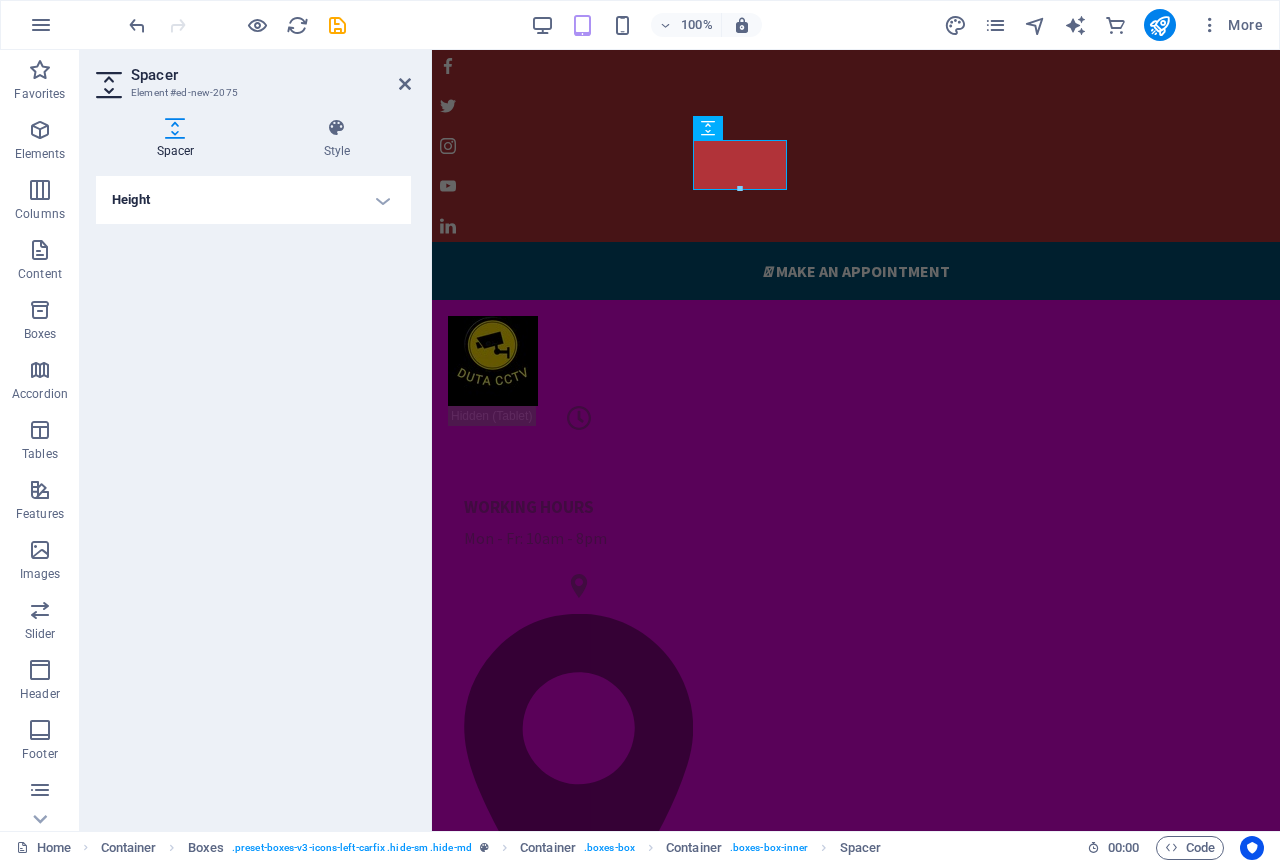 click on "Height" at bounding box center (253, 200) 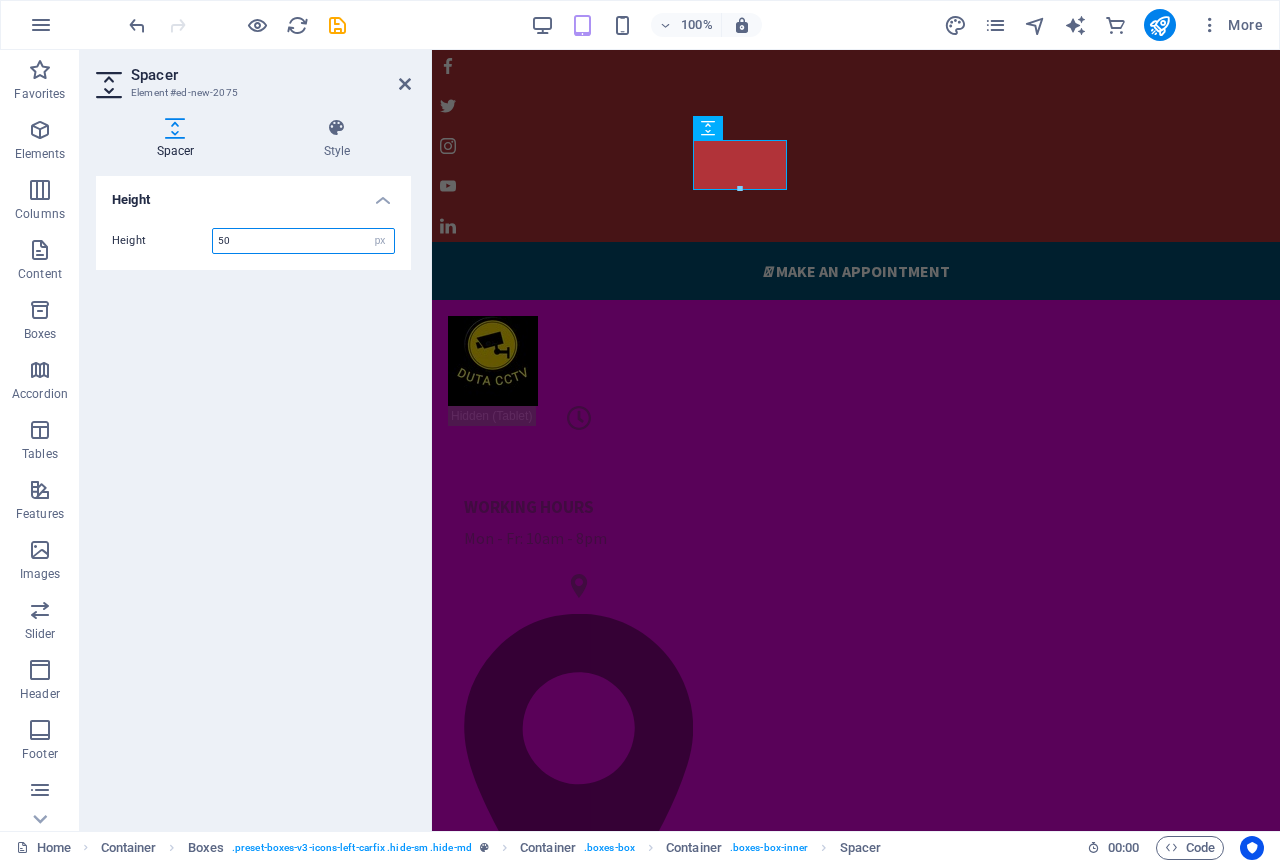 click on "50" at bounding box center [303, 241] 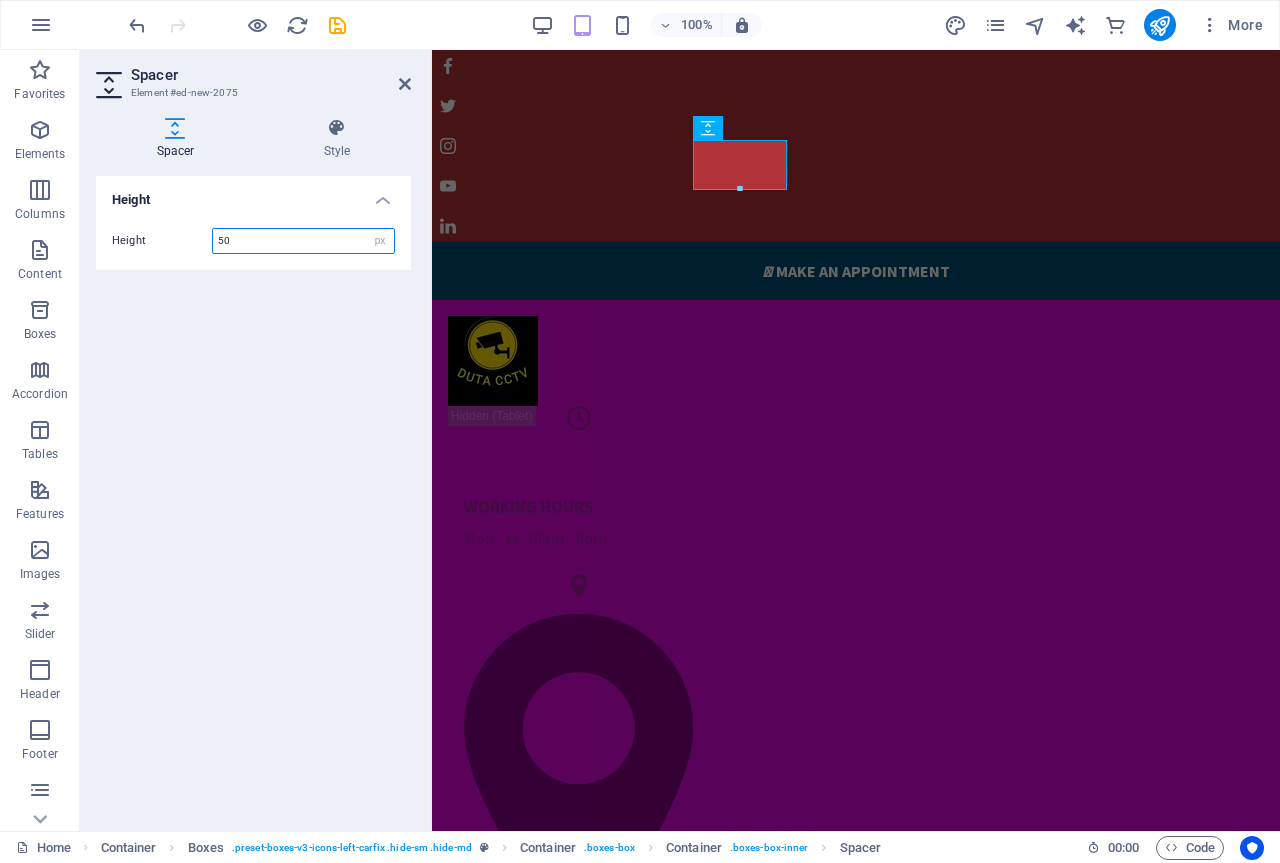 type on "5" 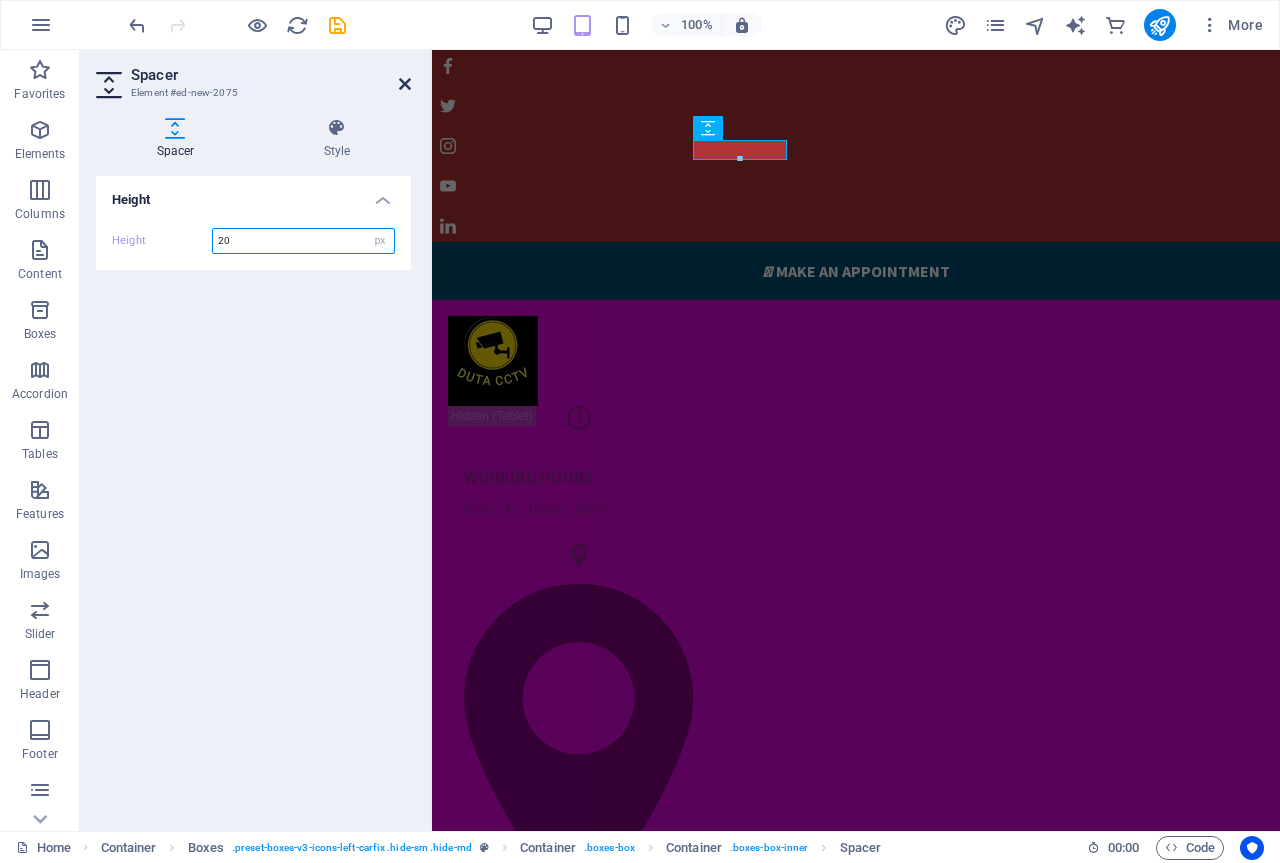 type on "20" 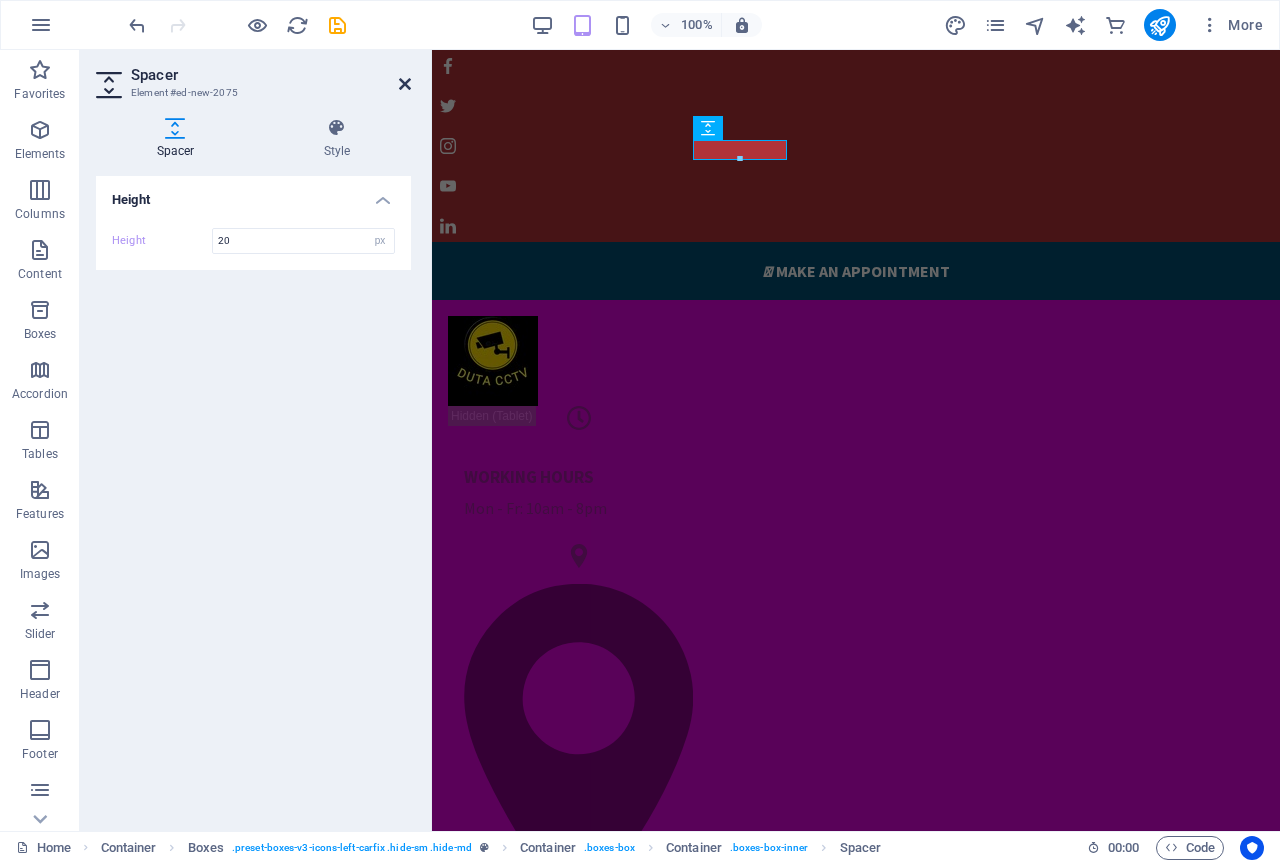 click at bounding box center (405, 84) 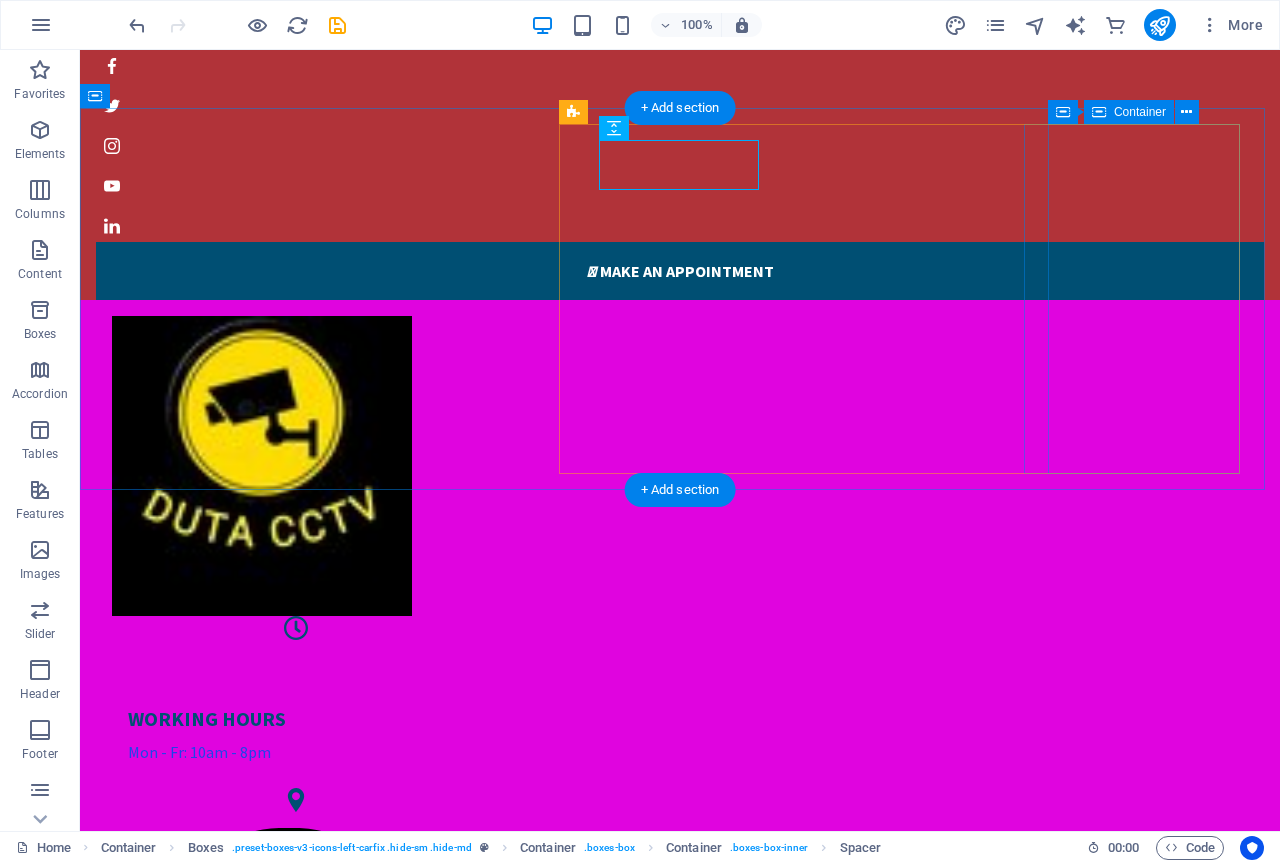 click on "PHONE NUMBER 085183962117" at bounding box center (296, 1456) 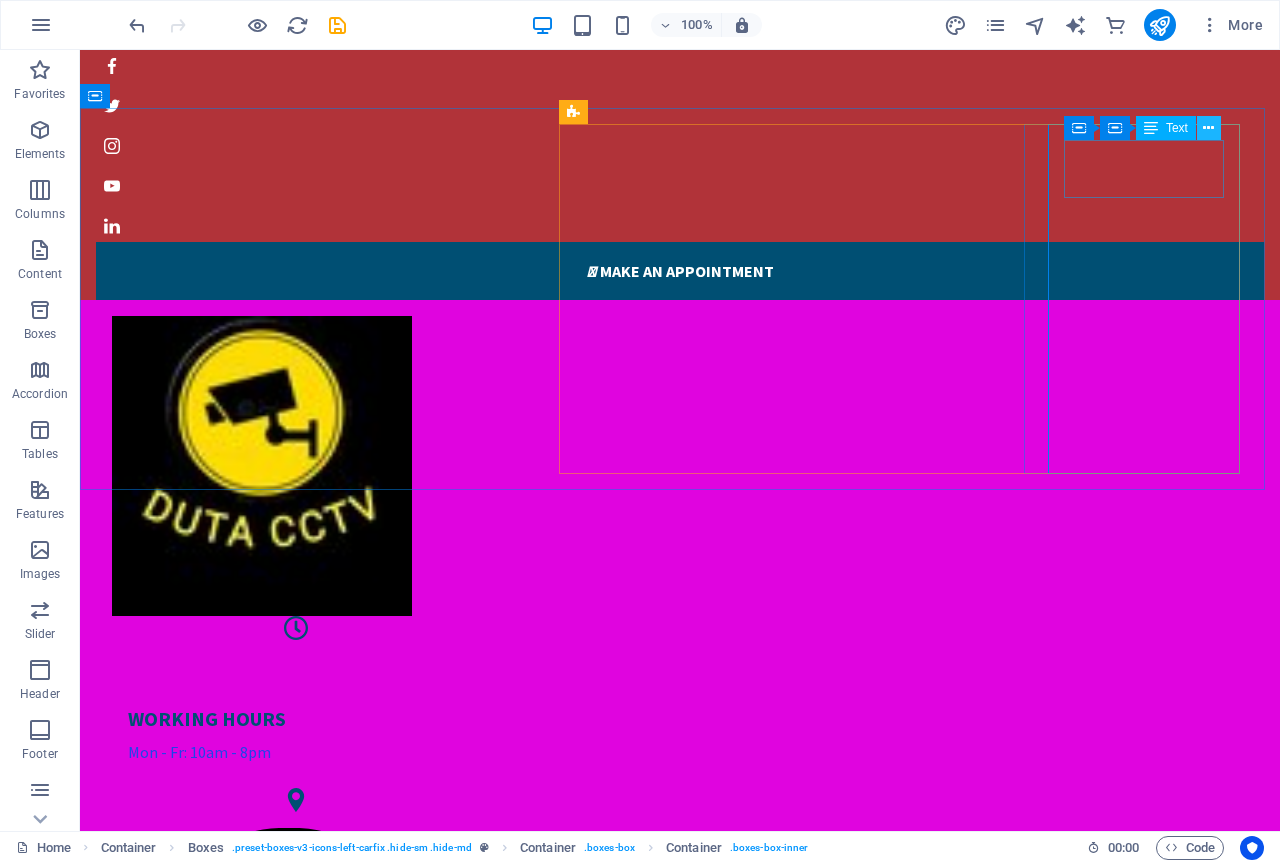 click at bounding box center [1208, 128] 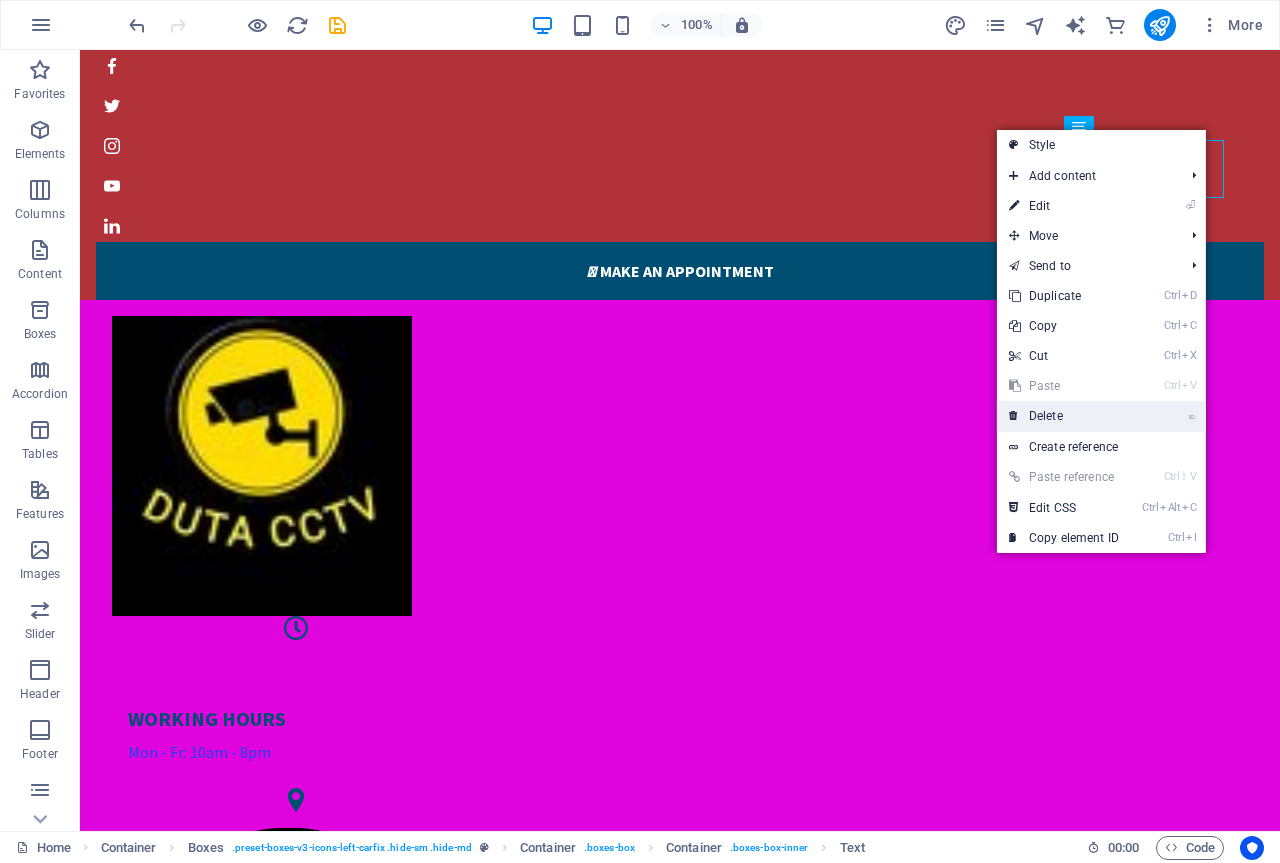 click on "⌦  Delete" at bounding box center (1064, 416) 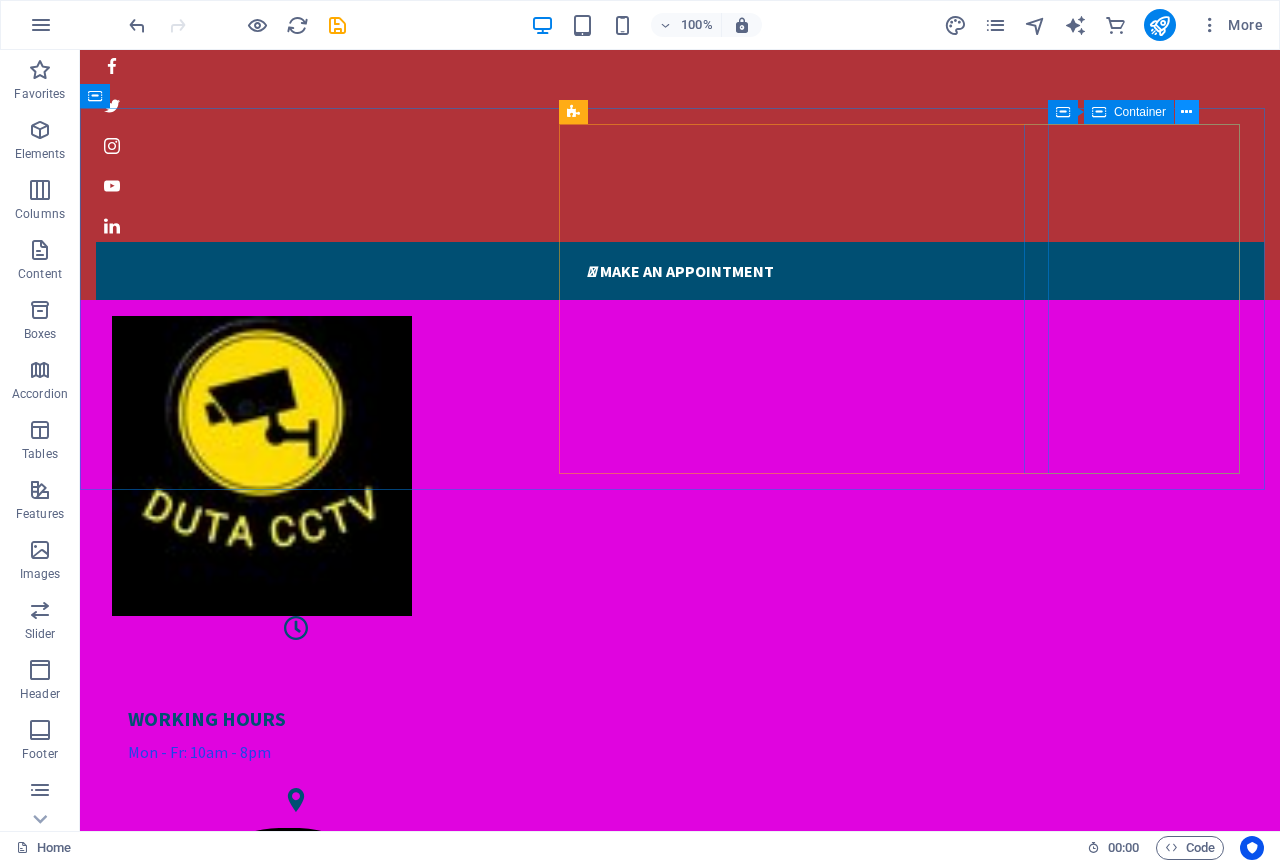 click at bounding box center [1186, 112] 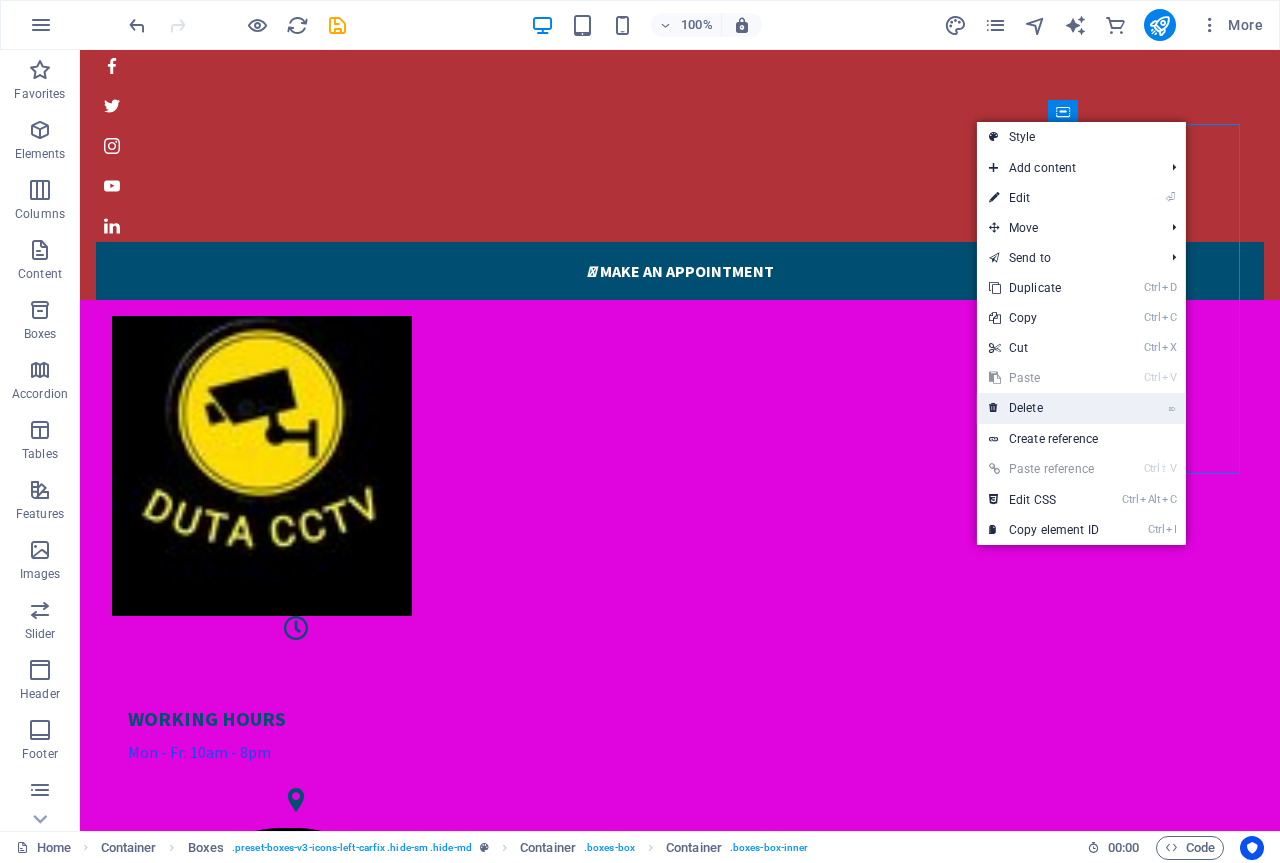 drag, startPoint x: 1063, startPoint y: 406, endPoint x: 960, endPoint y: 338, distance: 123.42204 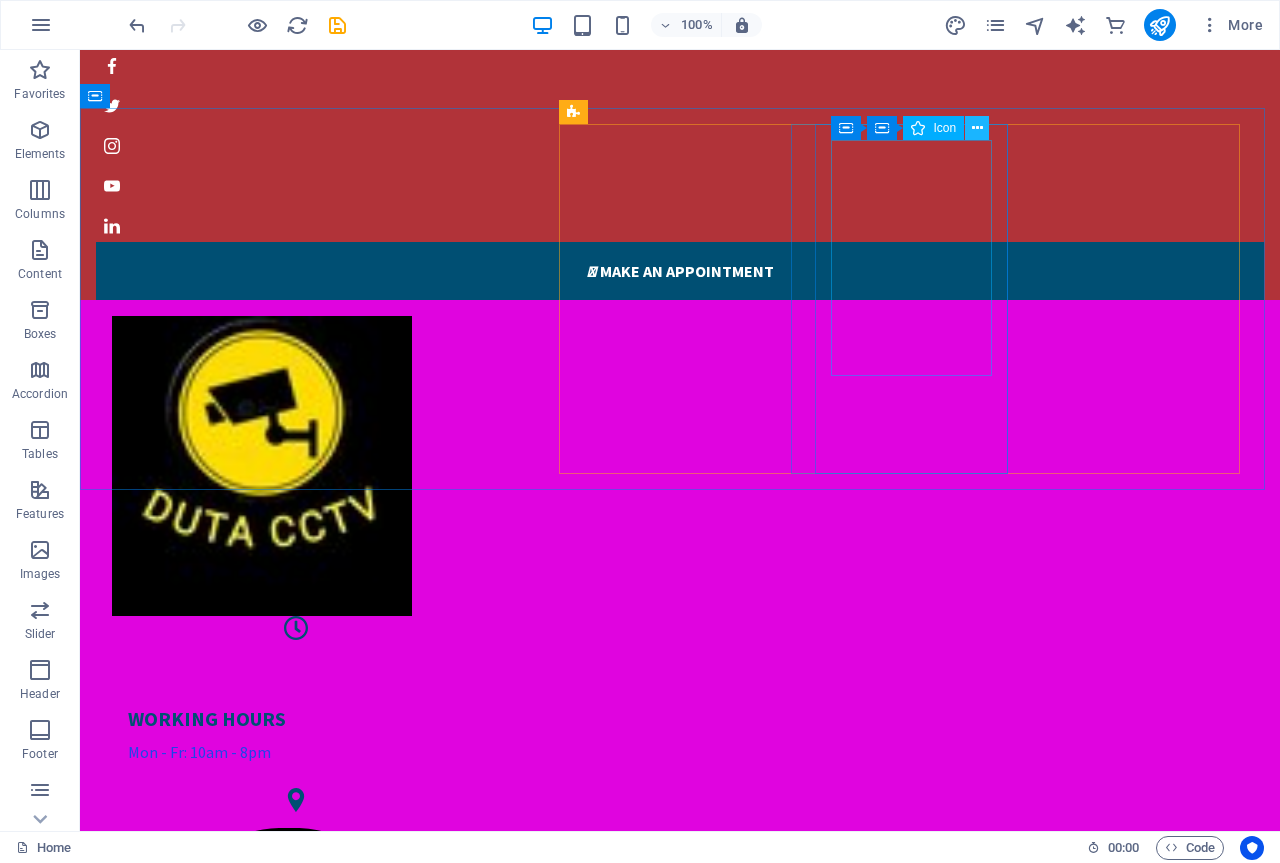 click at bounding box center [977, 128] 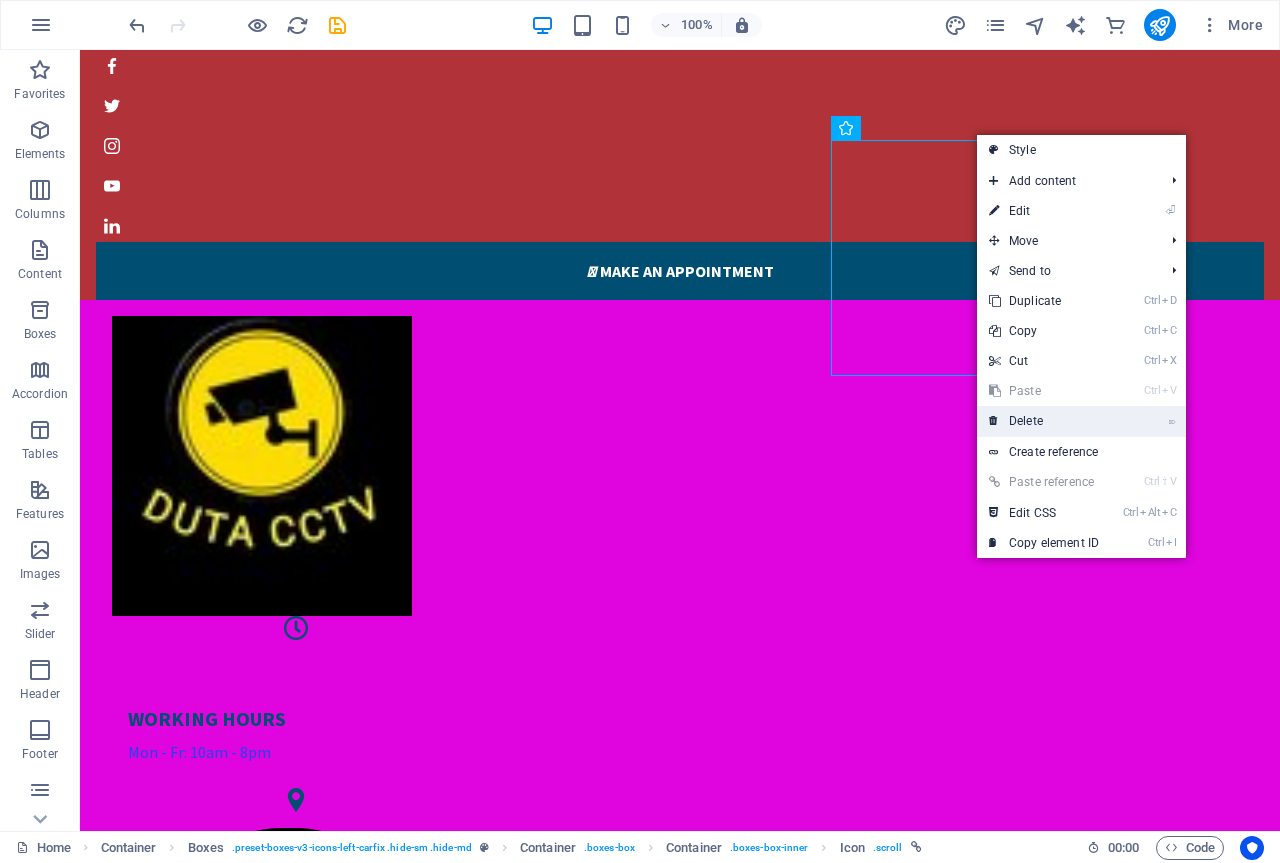 click on "⌦  Delete" at bounding box center [1044, 421] 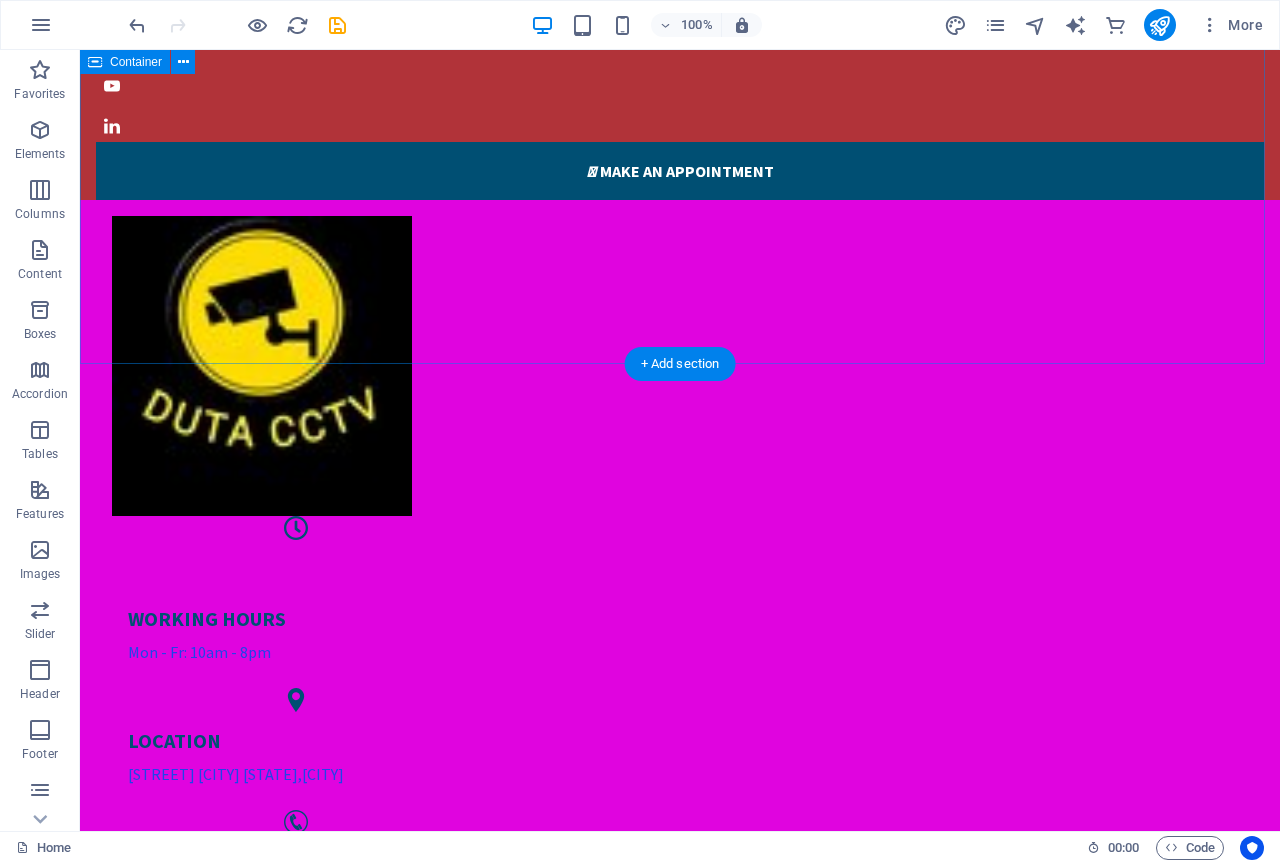 scroll, scrollTop: 0, scrollLeft: 0, axis: both 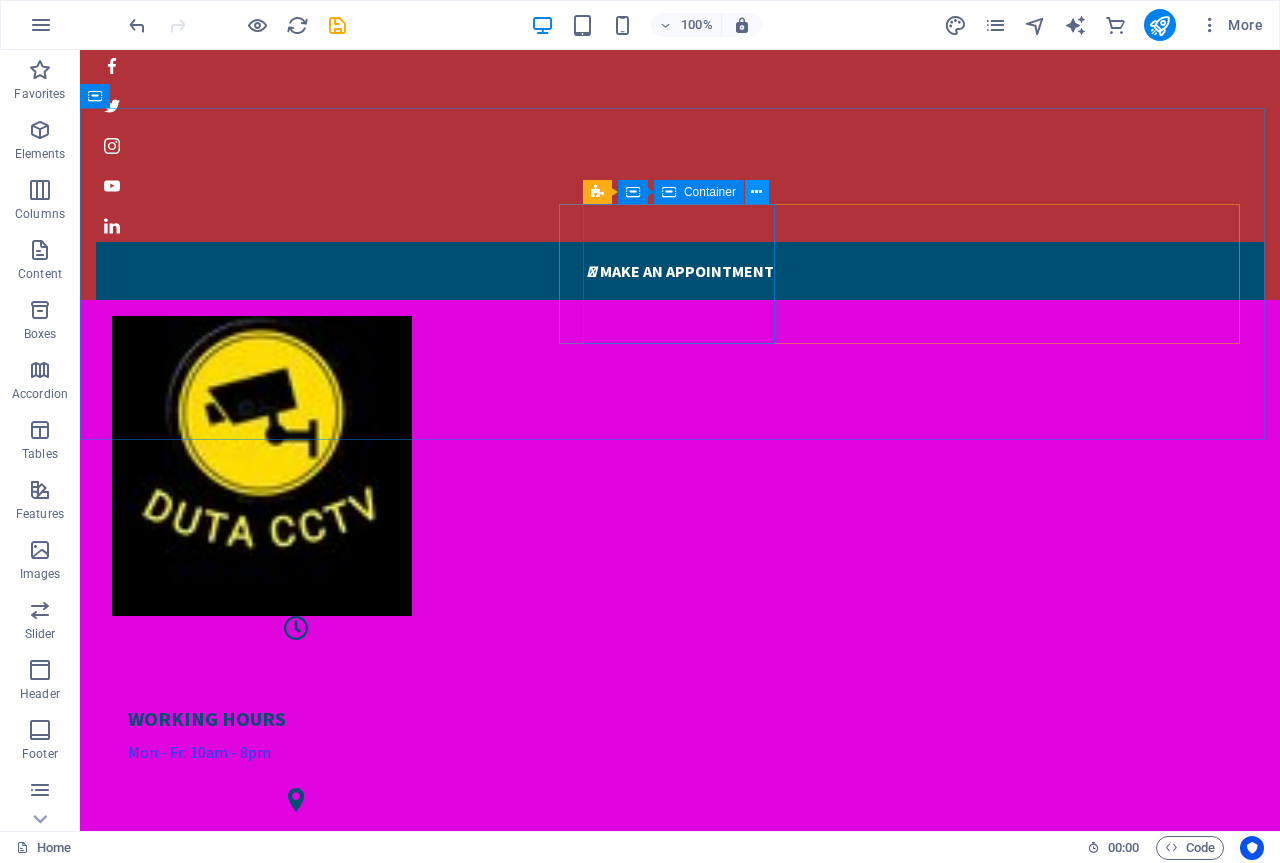 click at bounding box center (756, 192) 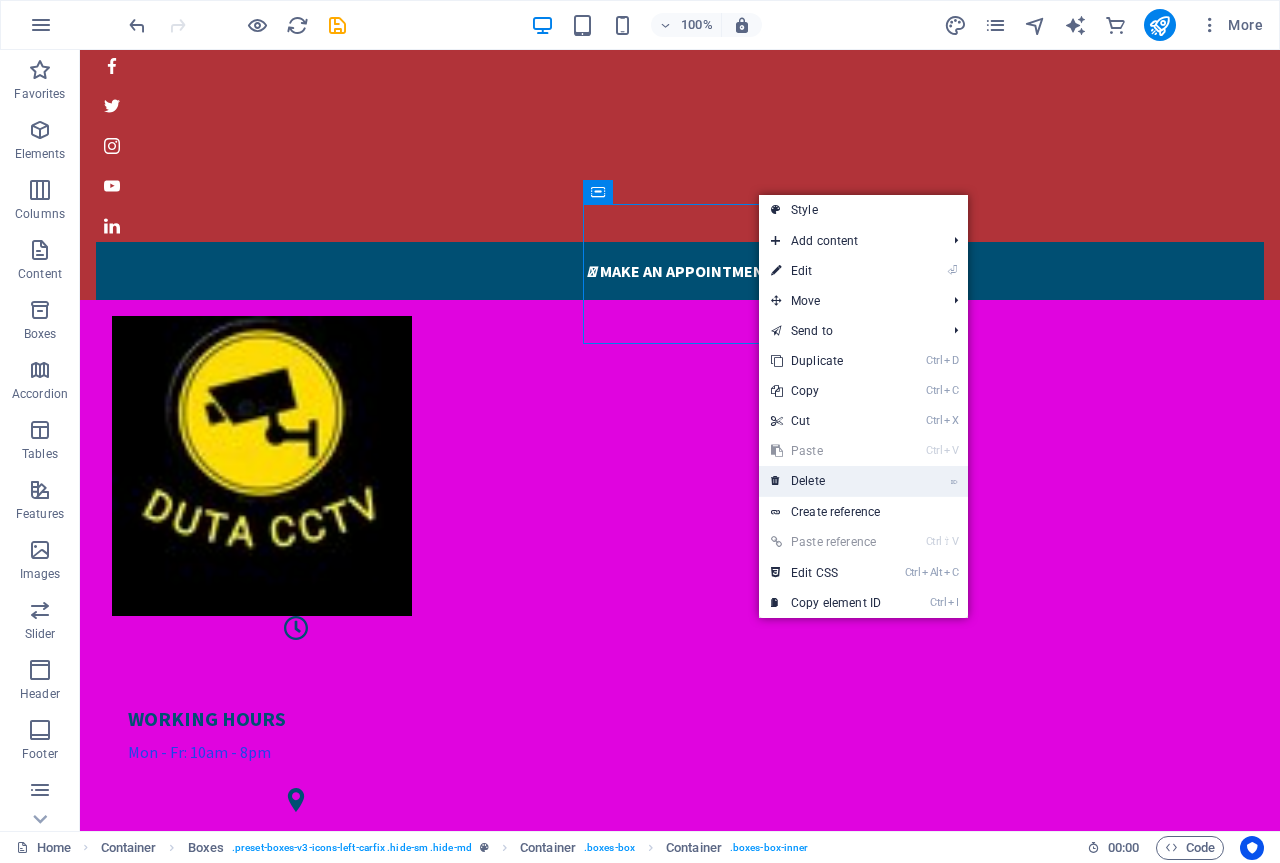 click on "⌦  Delete" at bounding box center (826, 481) 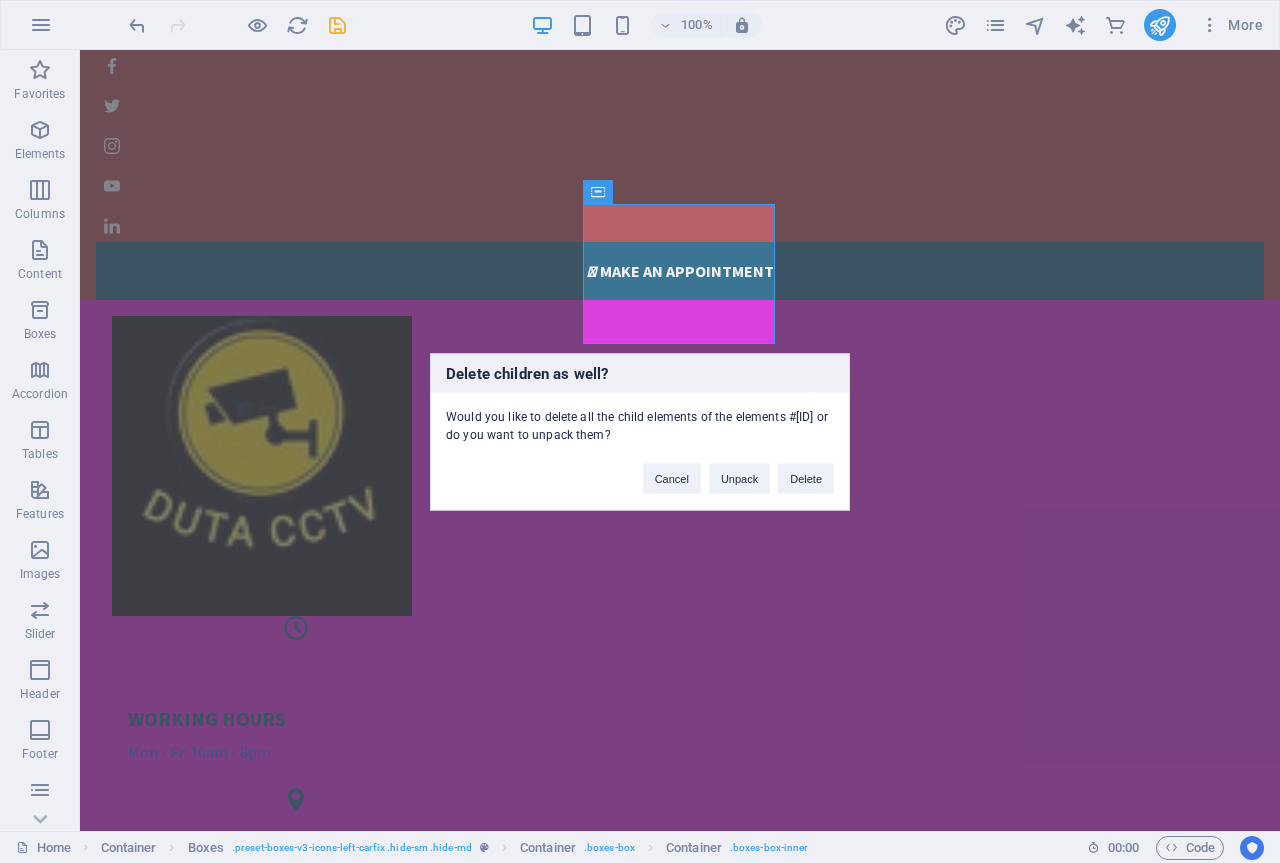 click on "Delete children as well? Would you like to delete all the child elements of the elements #ed-806643379 or do you want to unpack them? Cancel Unpack Delete" at bounding box center (640, 431) 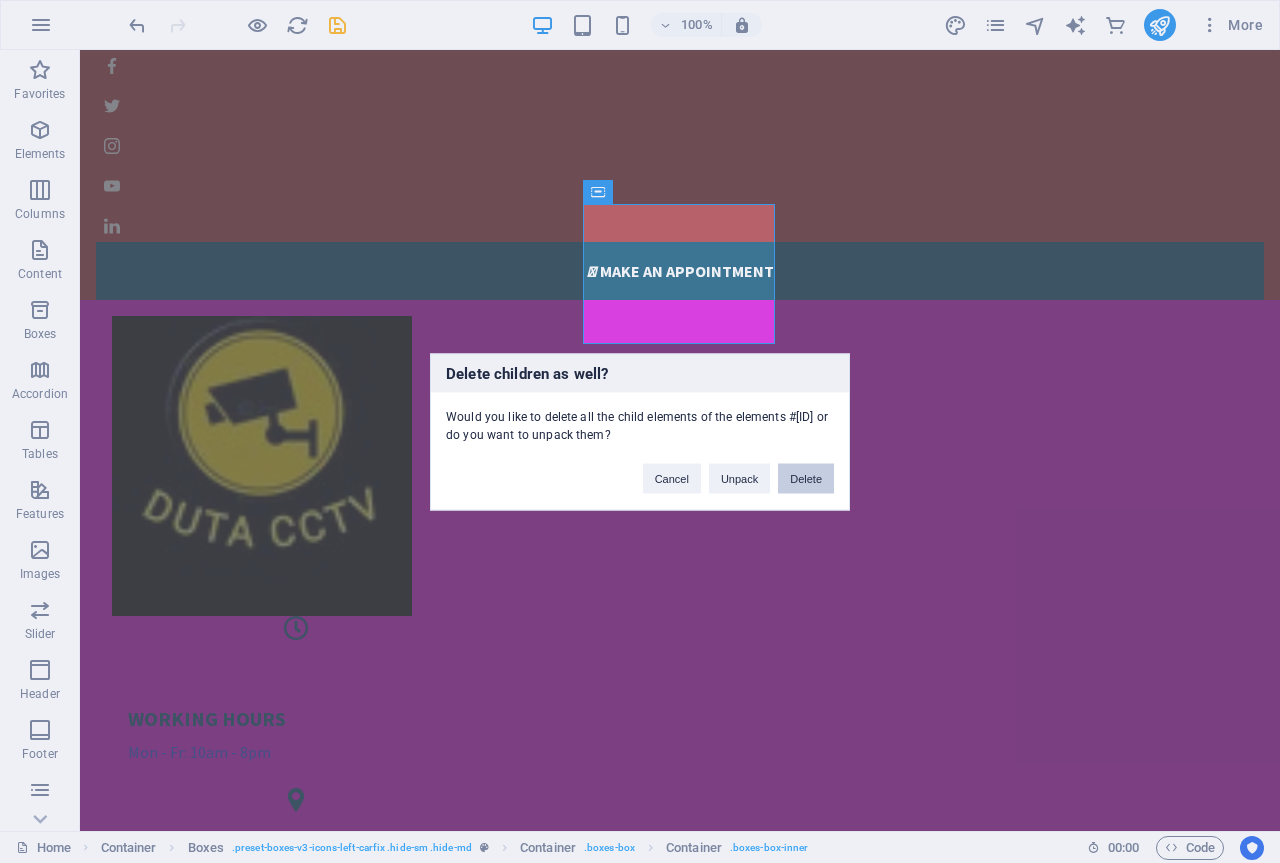 click on "Delete" at bounding box center [806, 478] 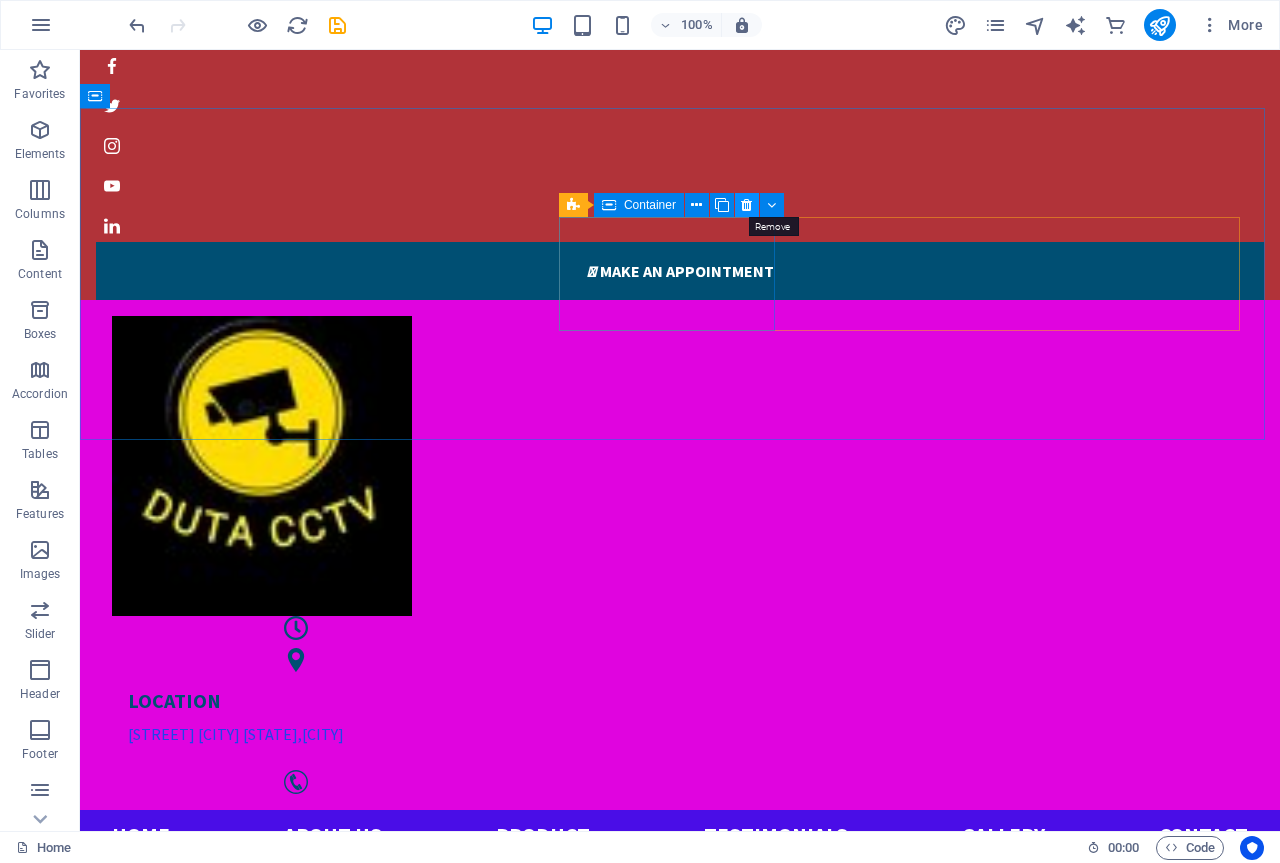 click at bounding box center (746, 205) 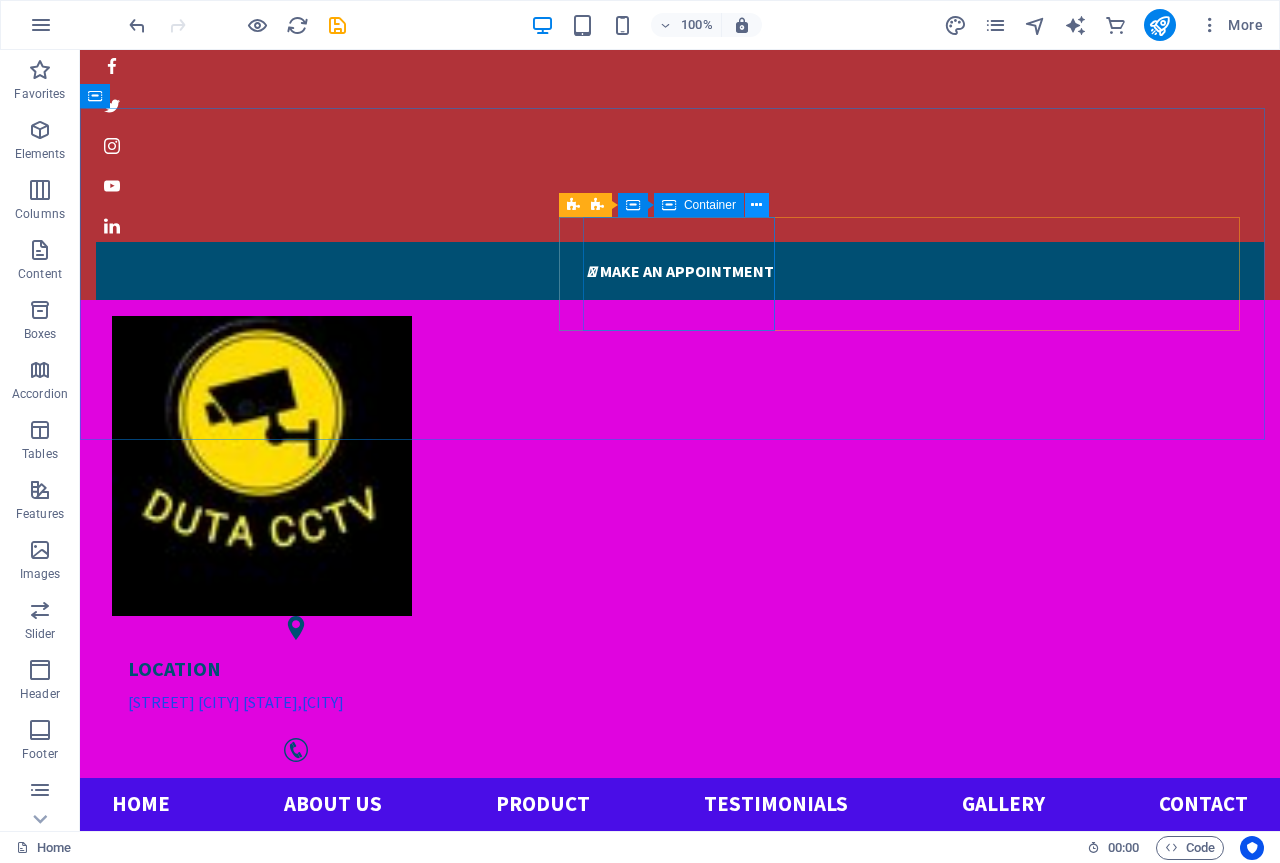 click at bounding box center (757, 205) 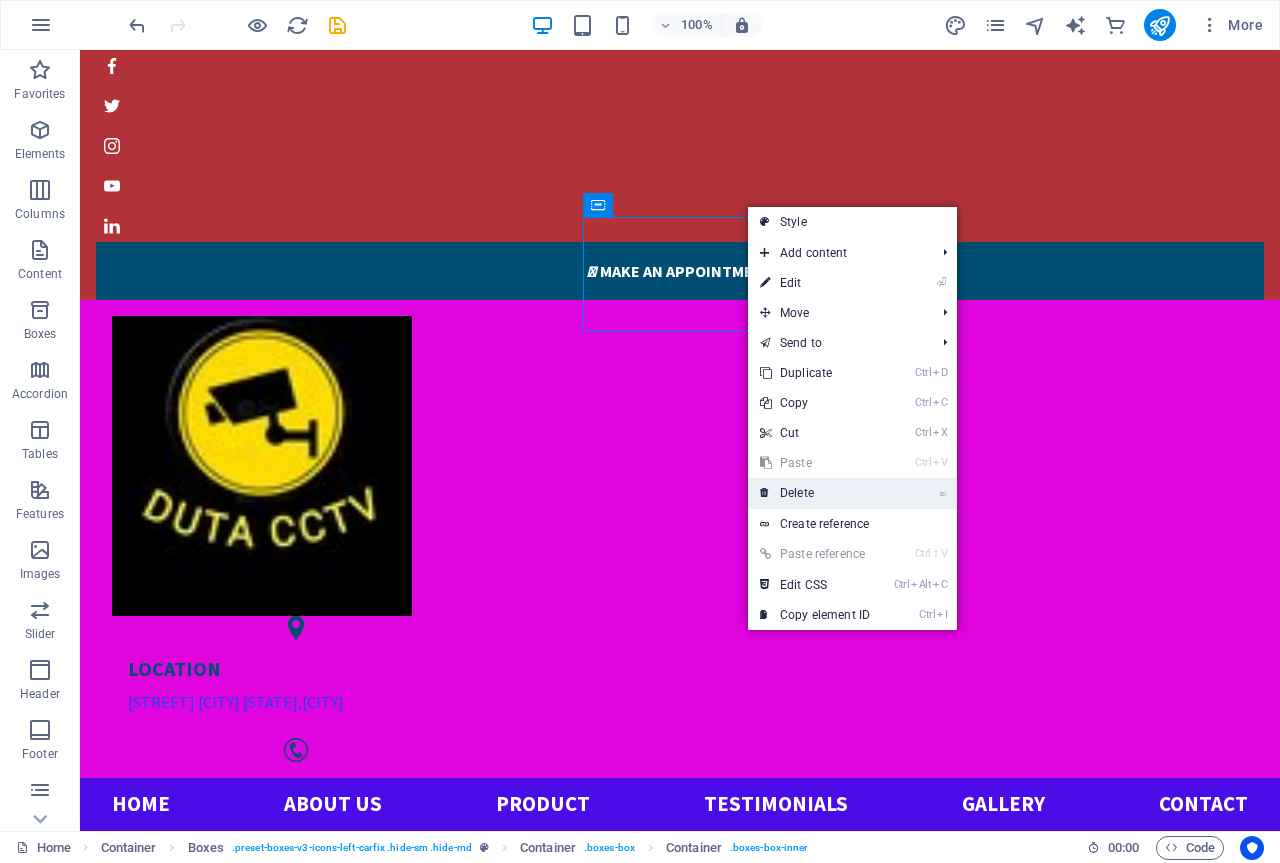click on "⌦  Delete" at bounding box center [815, 493] 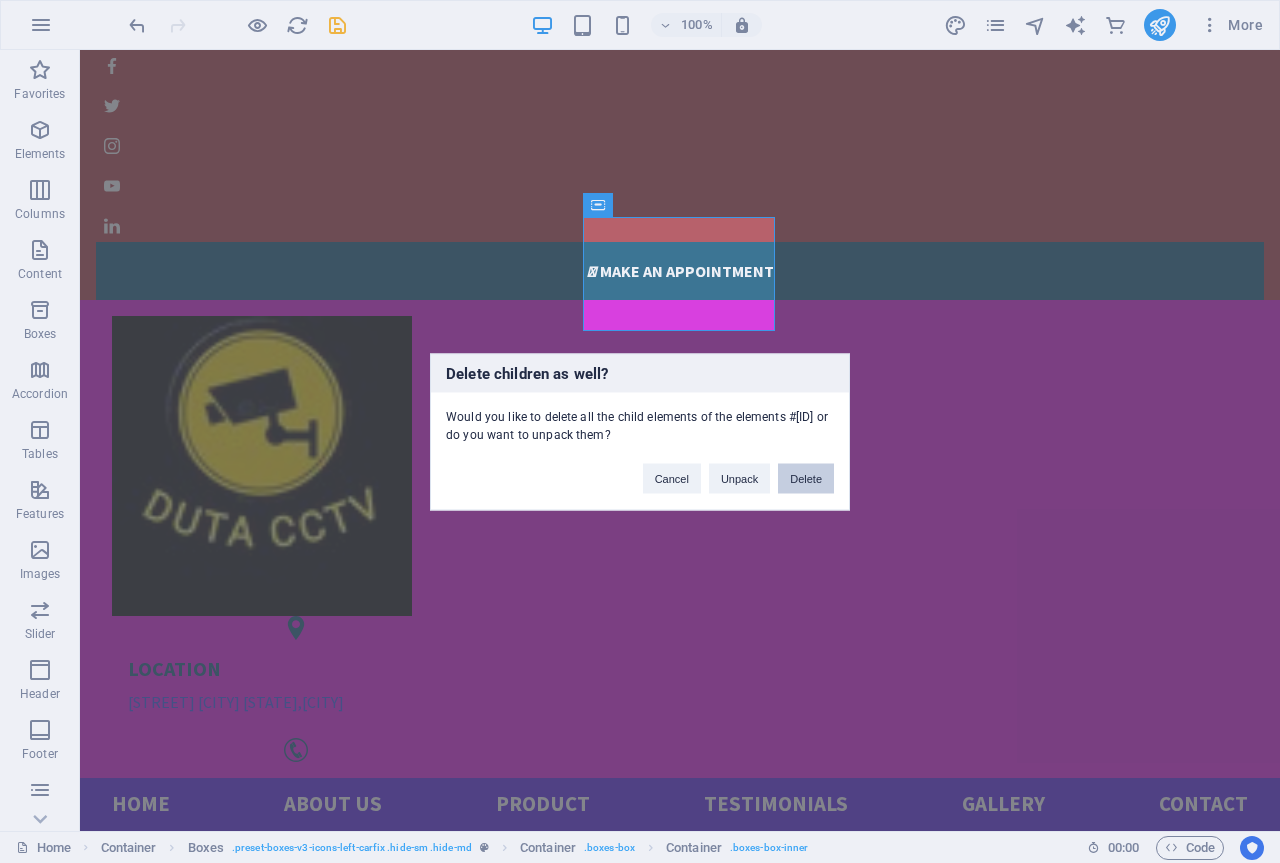 click on "Delete" at bounding box center (806, 478) 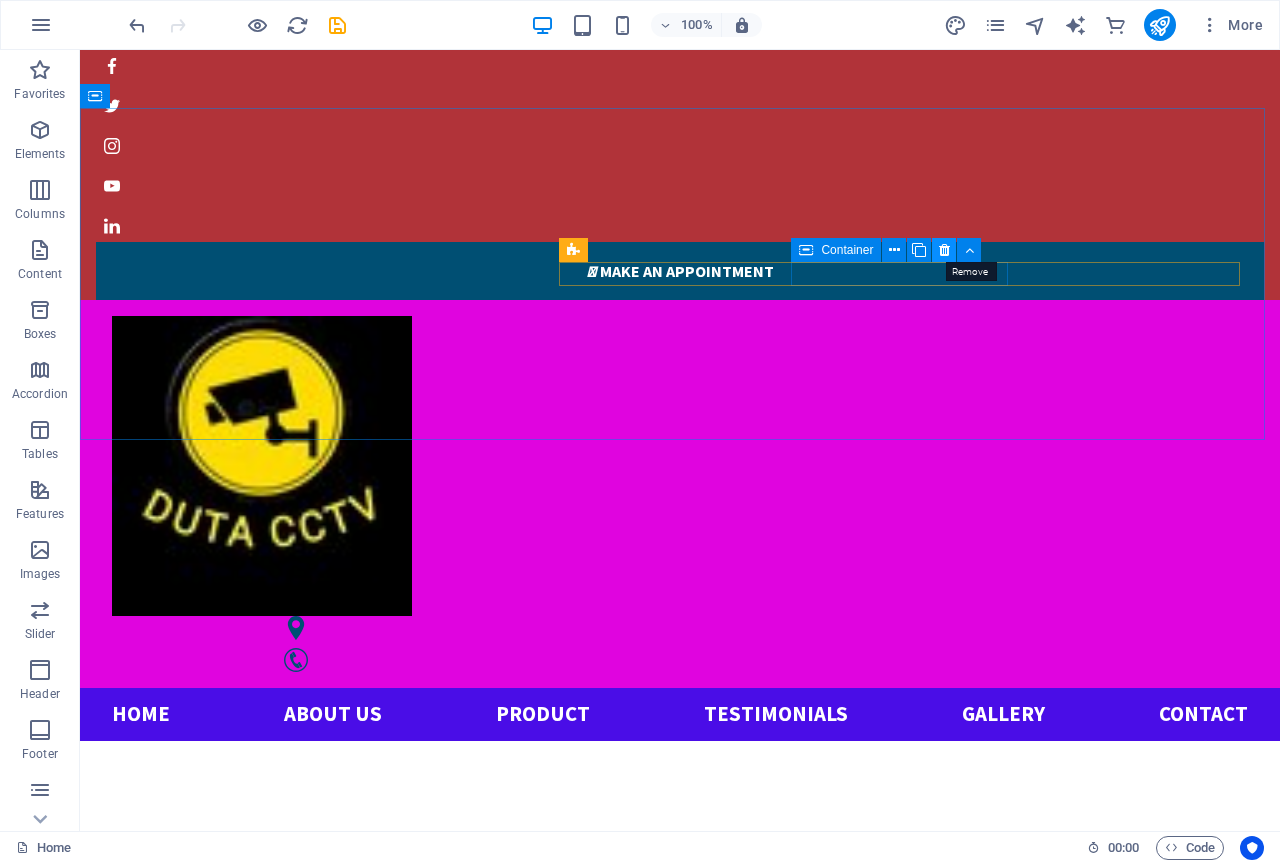 drag, startPoint x: 939, startPoint y: 250, endPoint x: 859, endPoint y: 200, distance: 94.33981 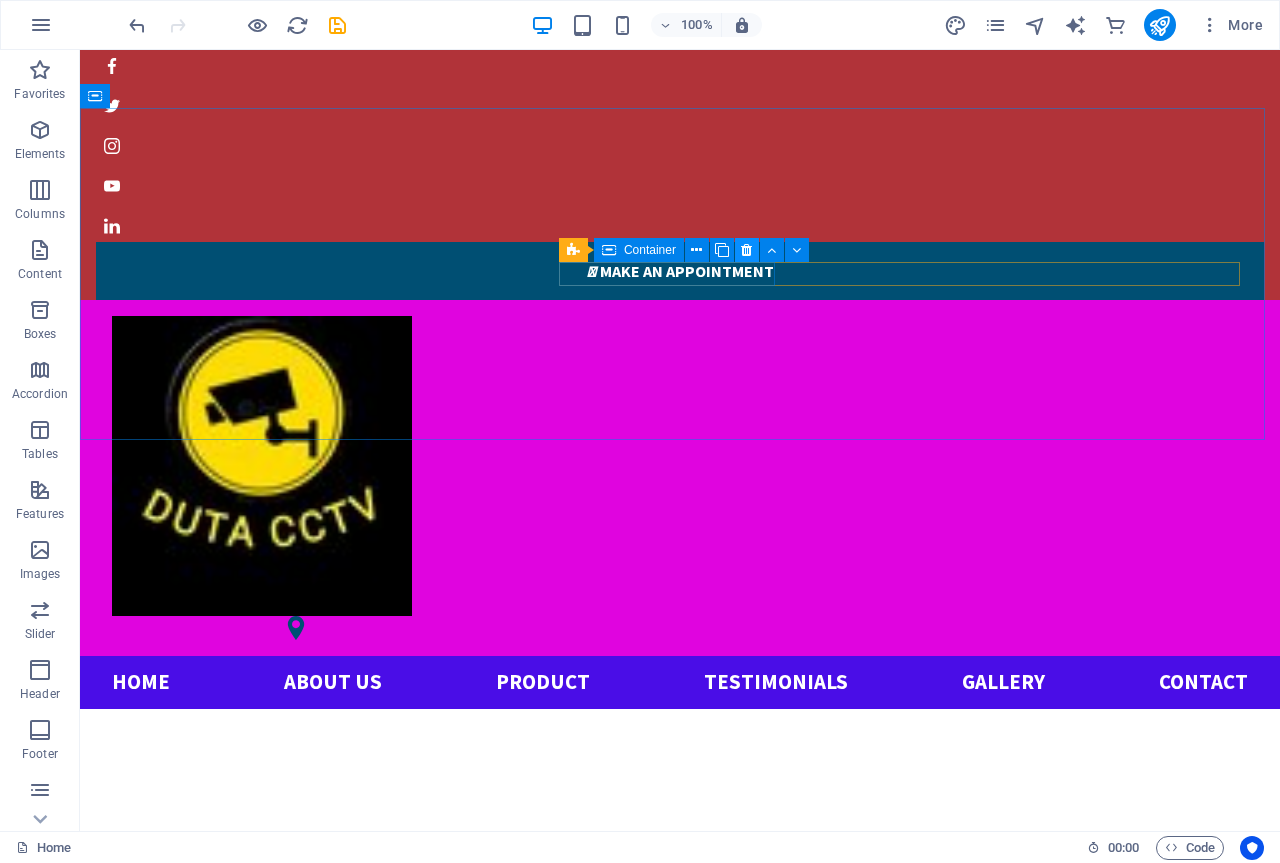 click at bounding box center (746, 250) 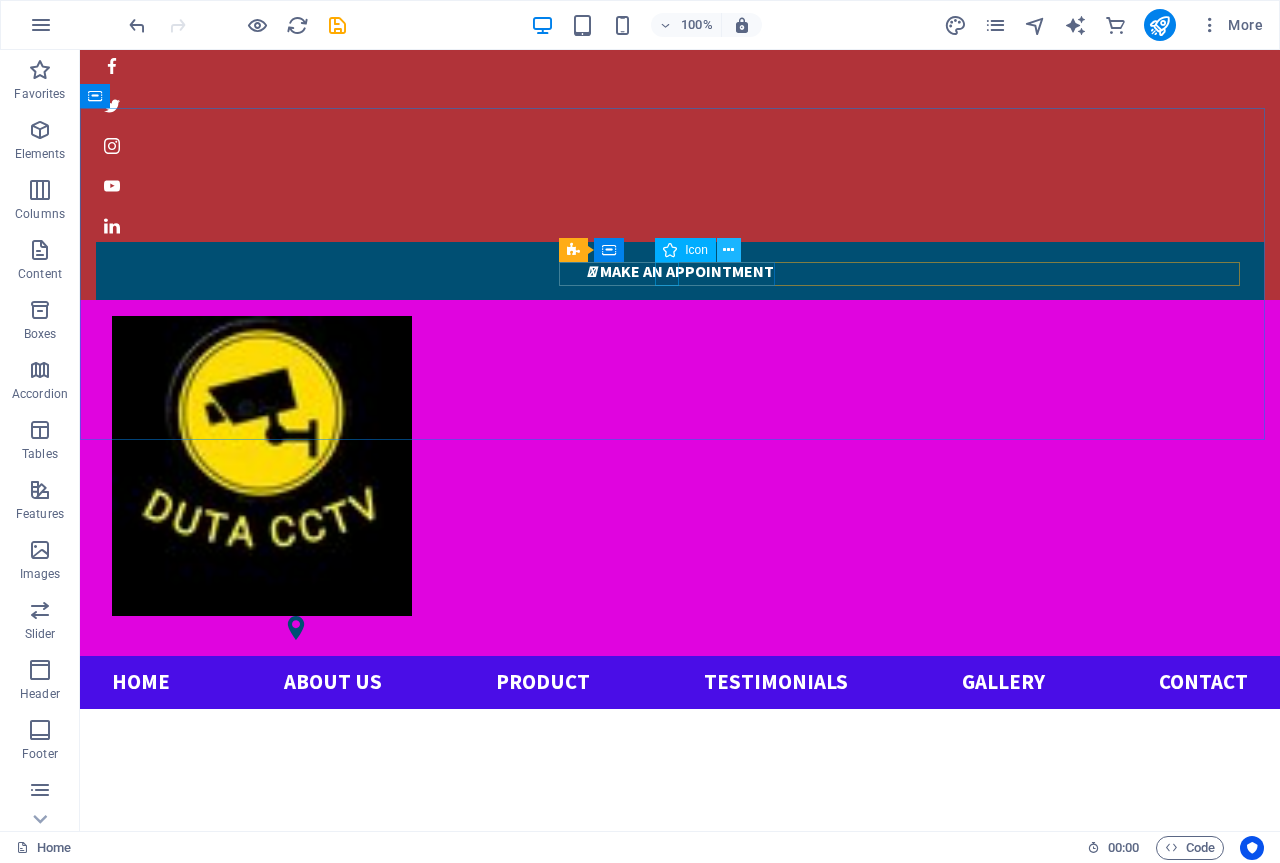 click at bounding box center (728, 250) 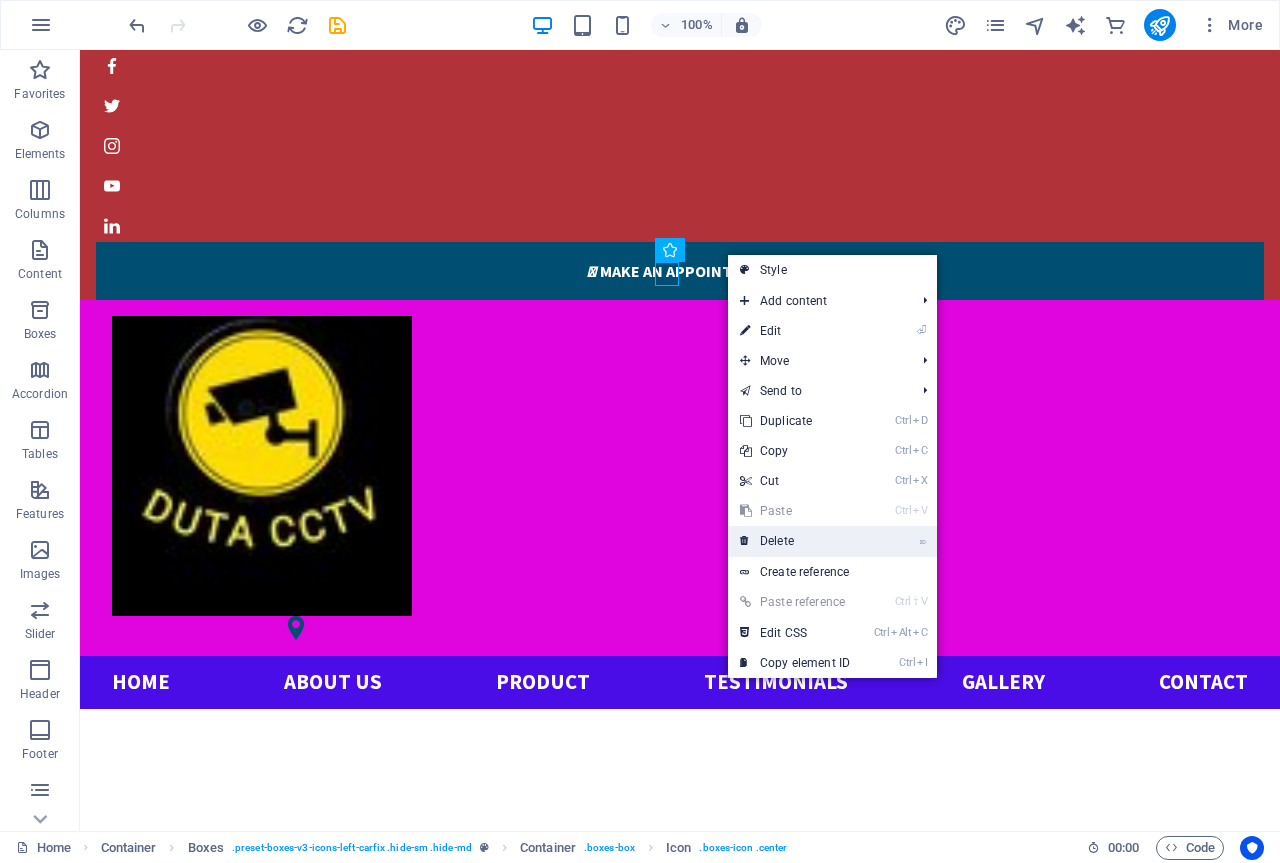 drag, startPoint x: 796, startPoint y: 538, endPoint x: 716, endPoint y: 458, distance: 113.137085 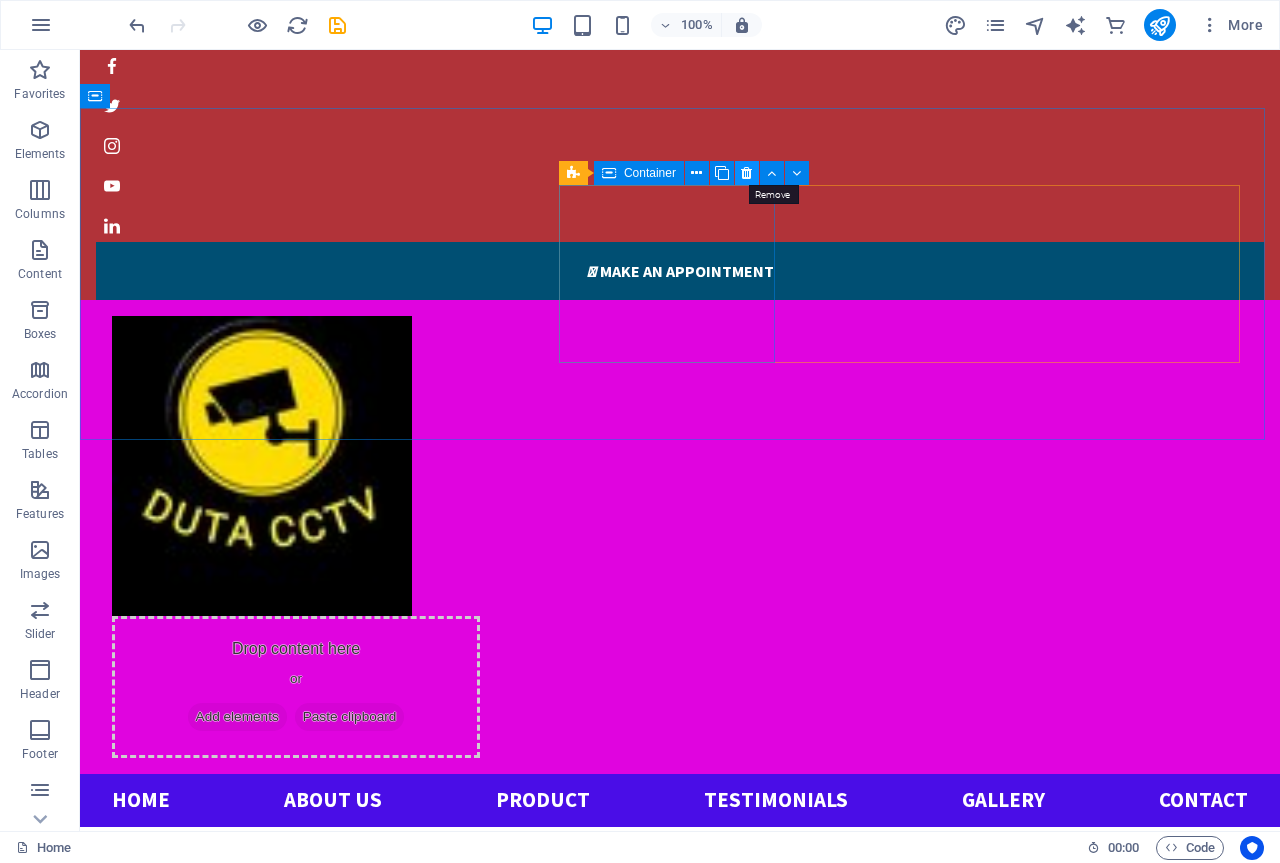 click at bounding box center [746, 173] 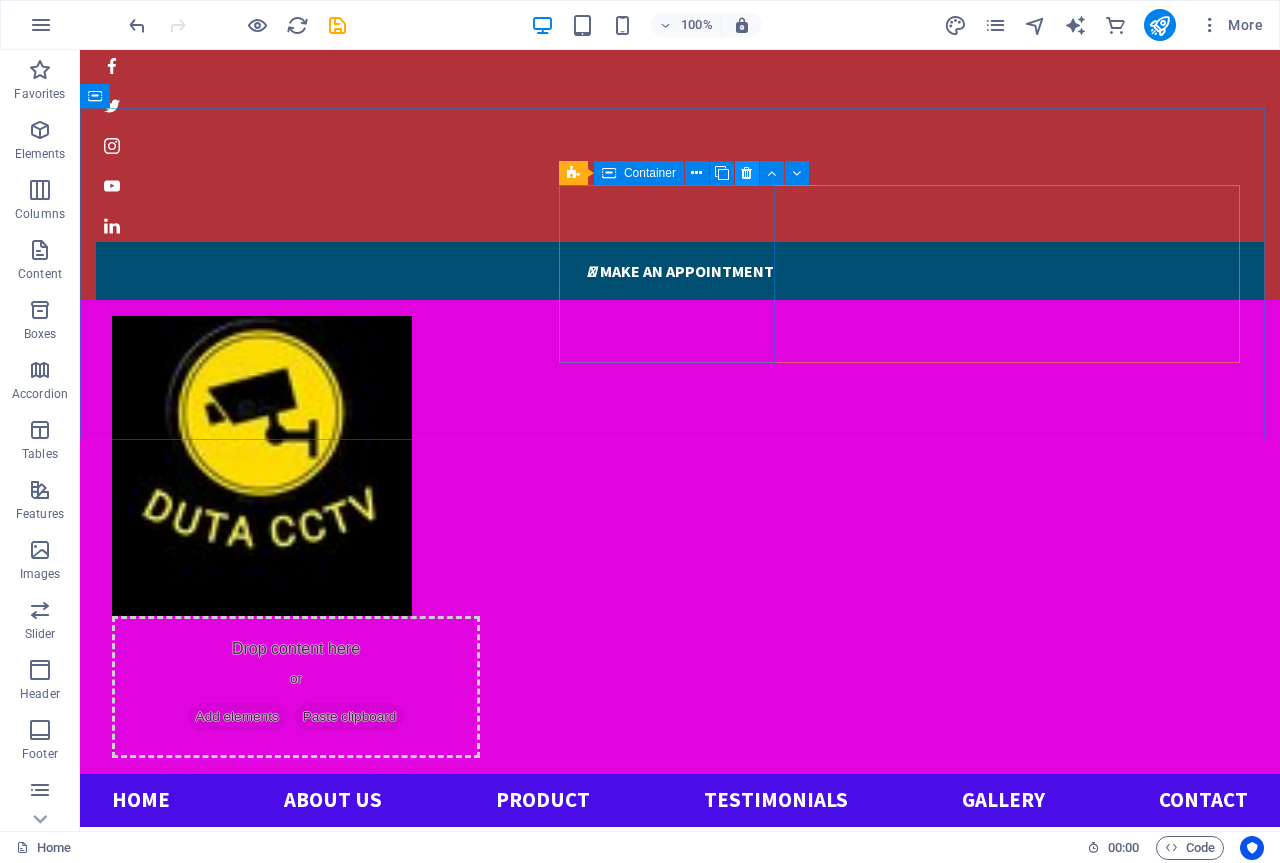 click at bounding box center [746, 173] 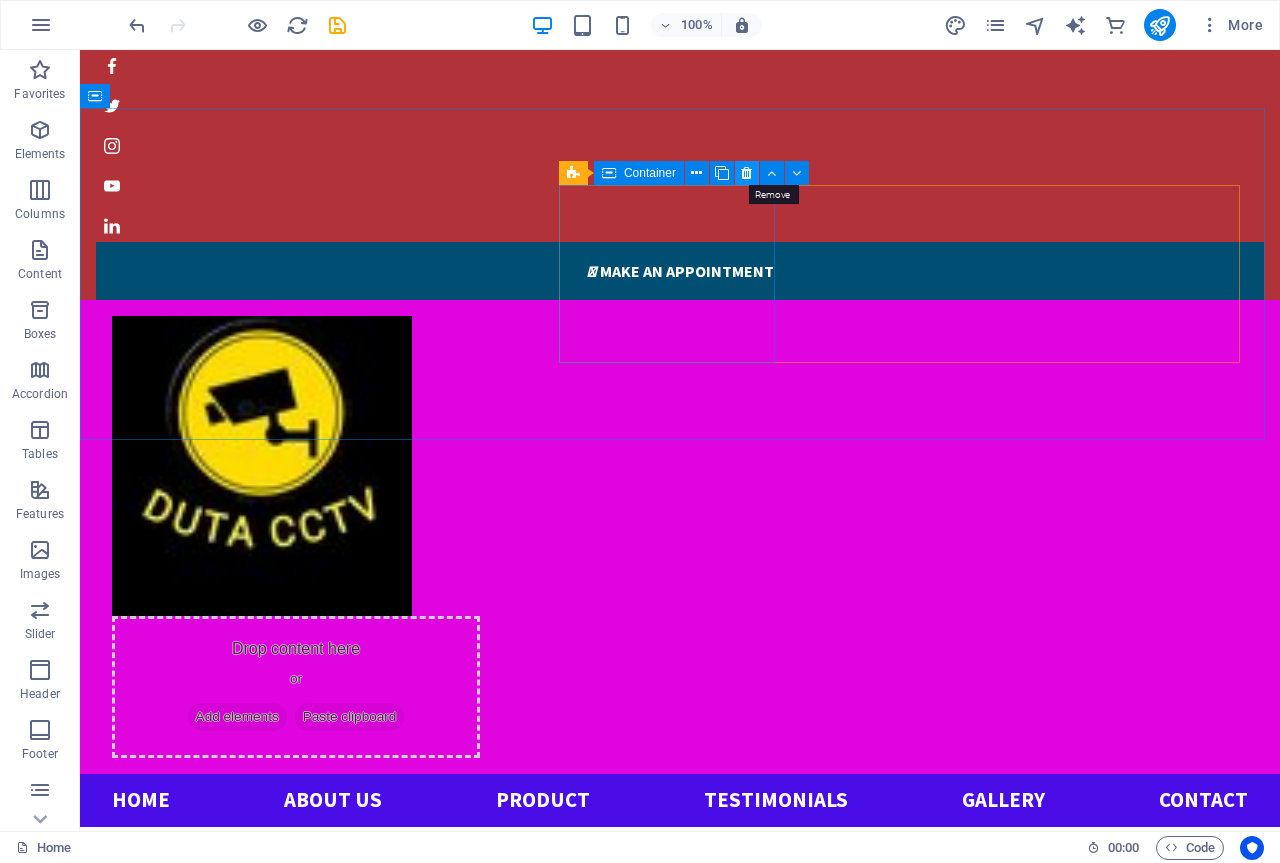 click at bounding box center [746, 173] 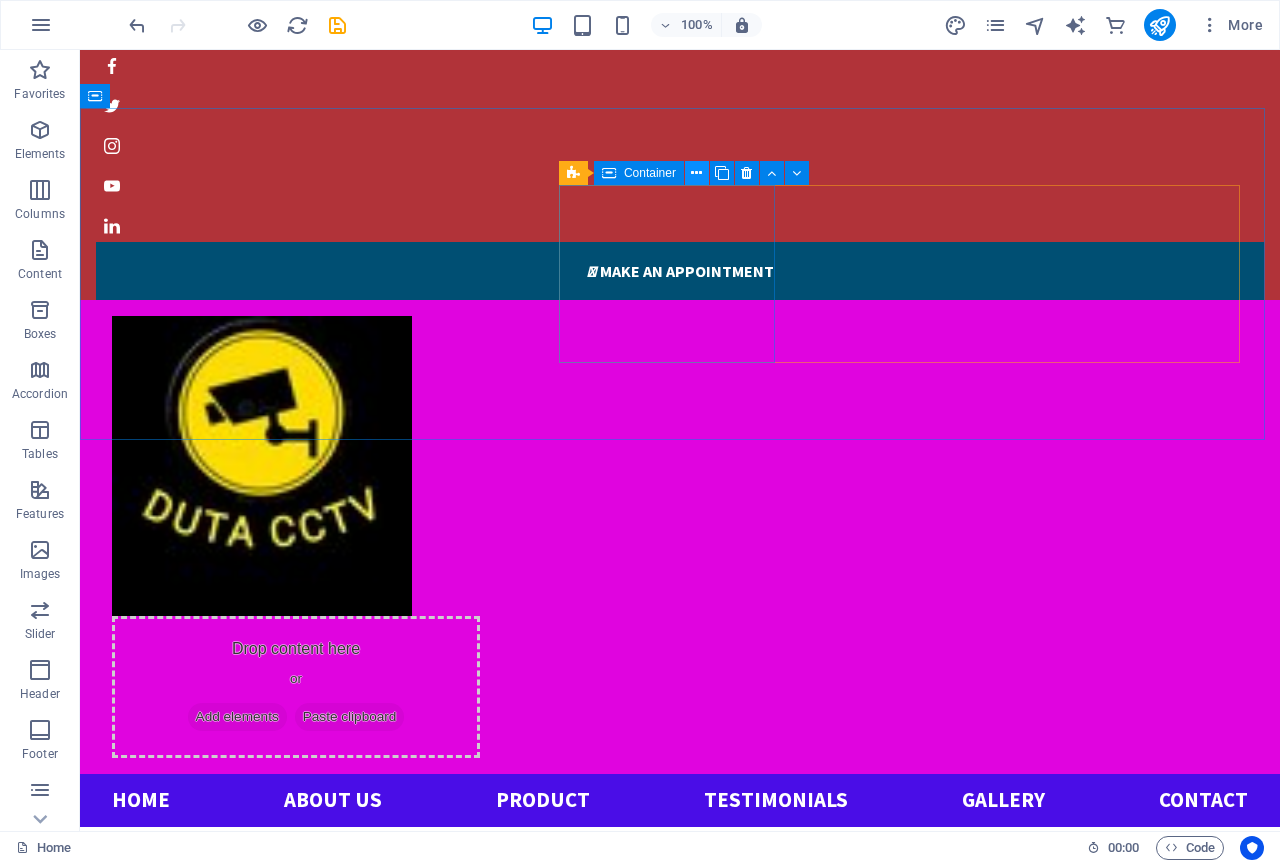 click at bounding box center [696, 173] 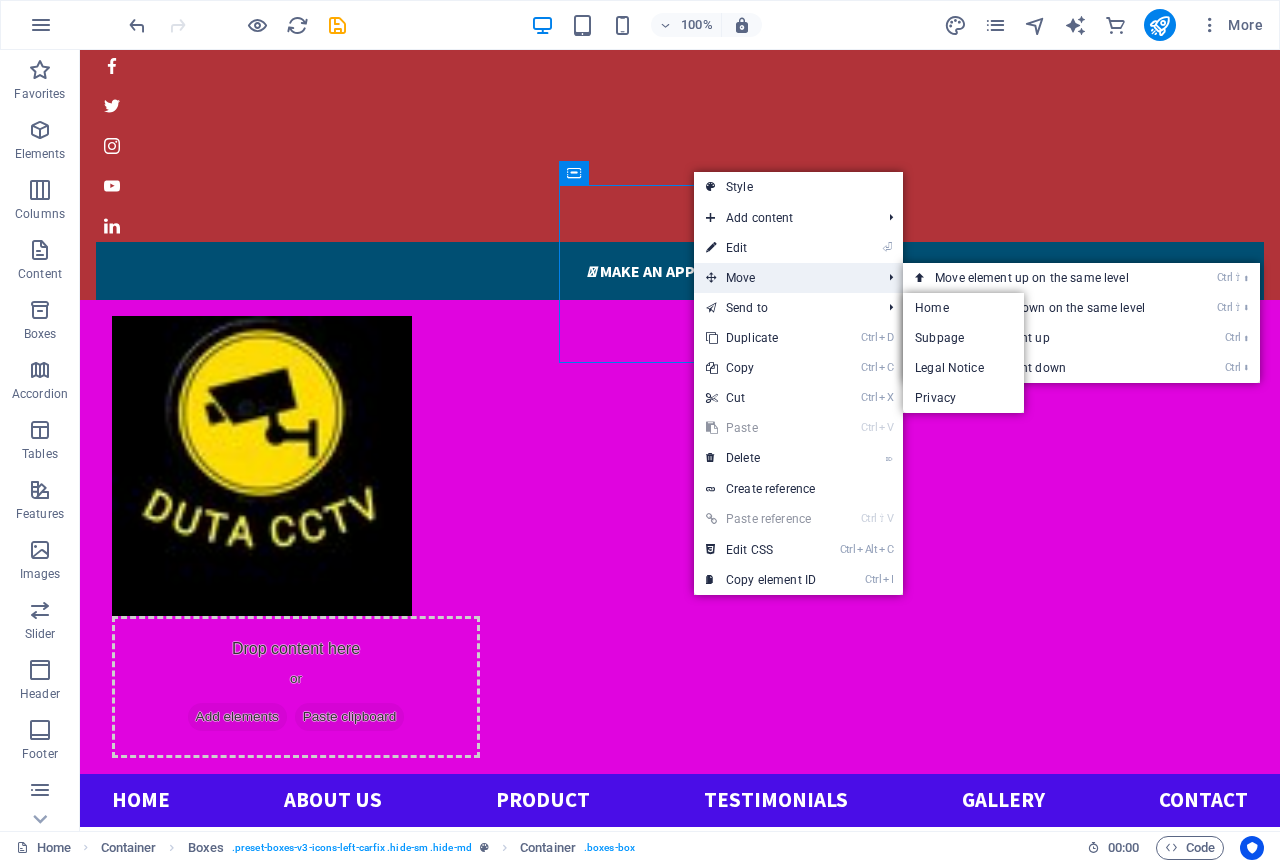 click on "Move" at bounding box center (783, 278) 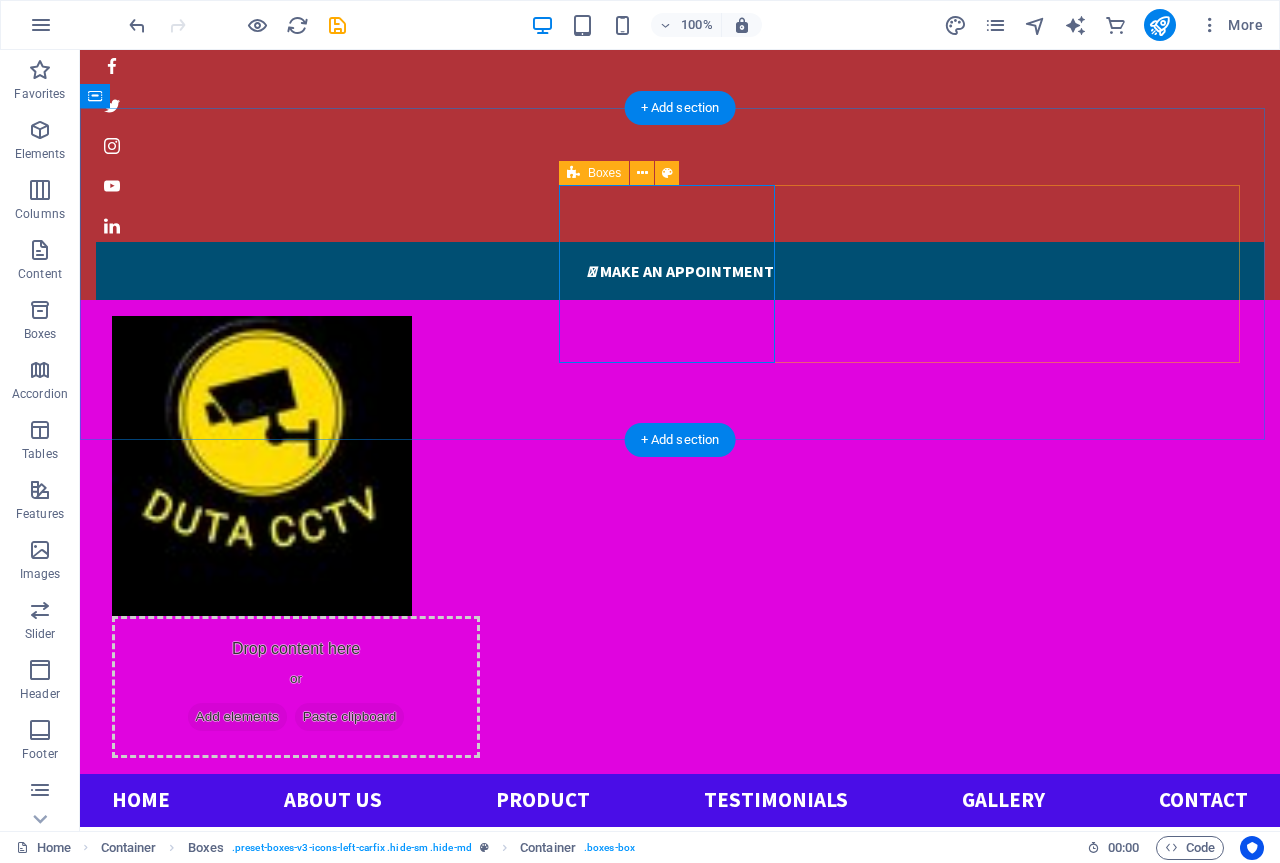 click on "Drop content here or  Add elements  Paste clipboard" at bounding box center [680, 687] 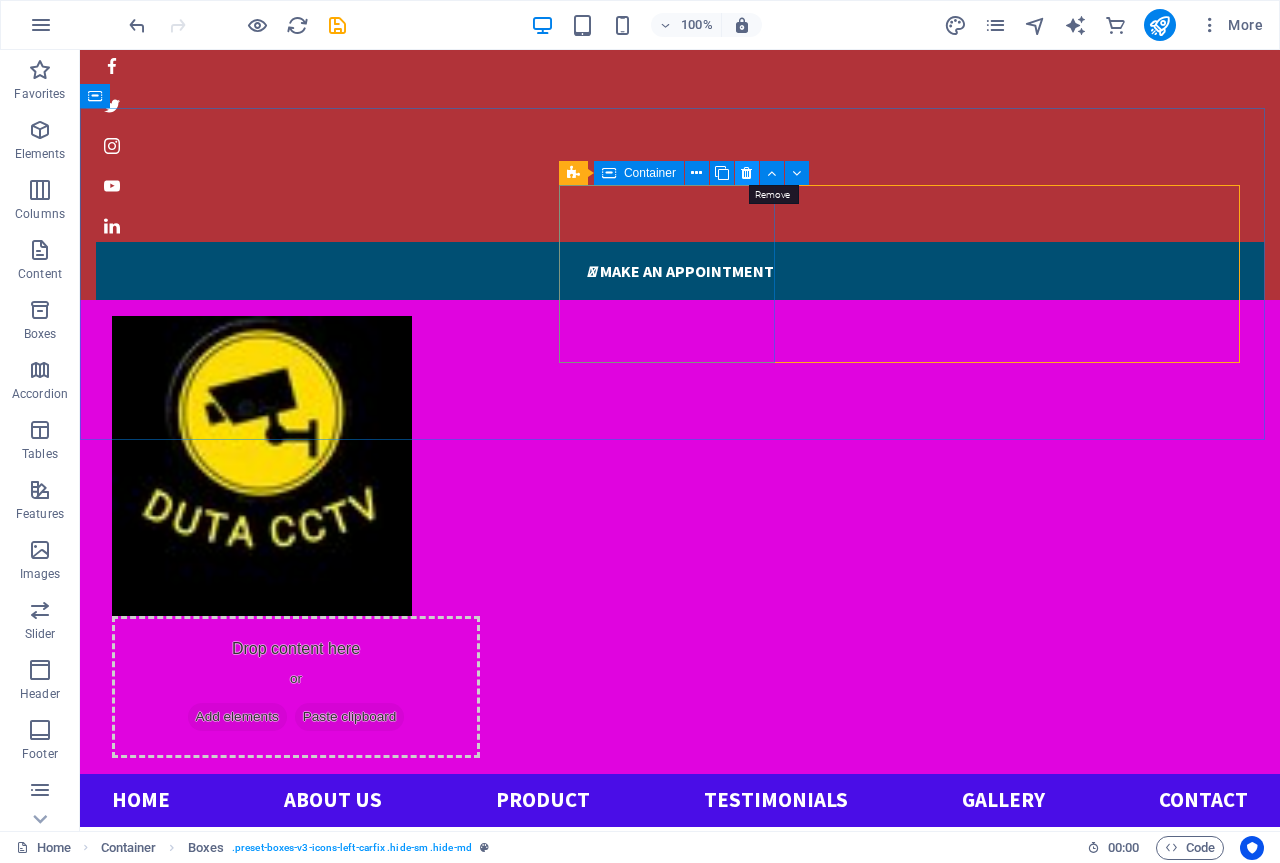 click at bounding box center (746, 173) 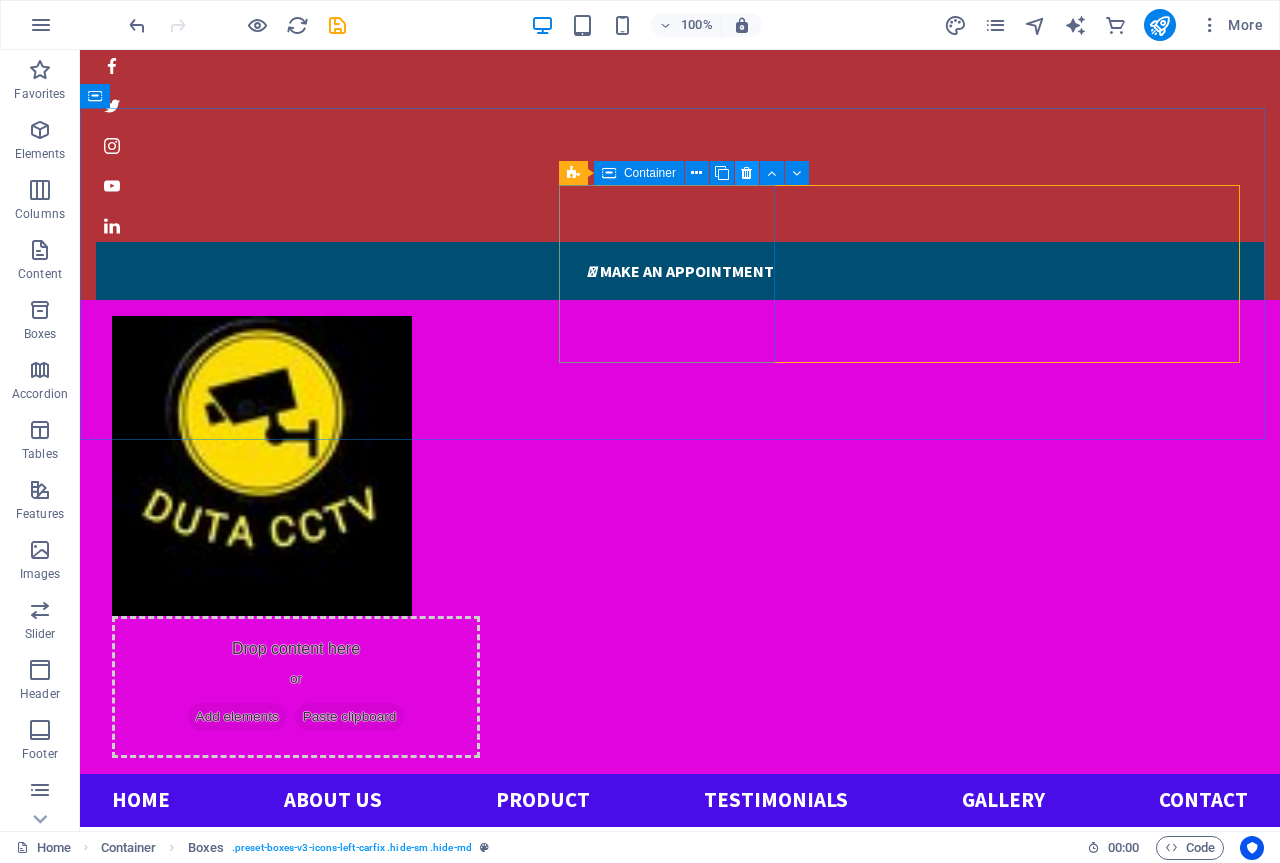 click at bounding box center (746, 173) 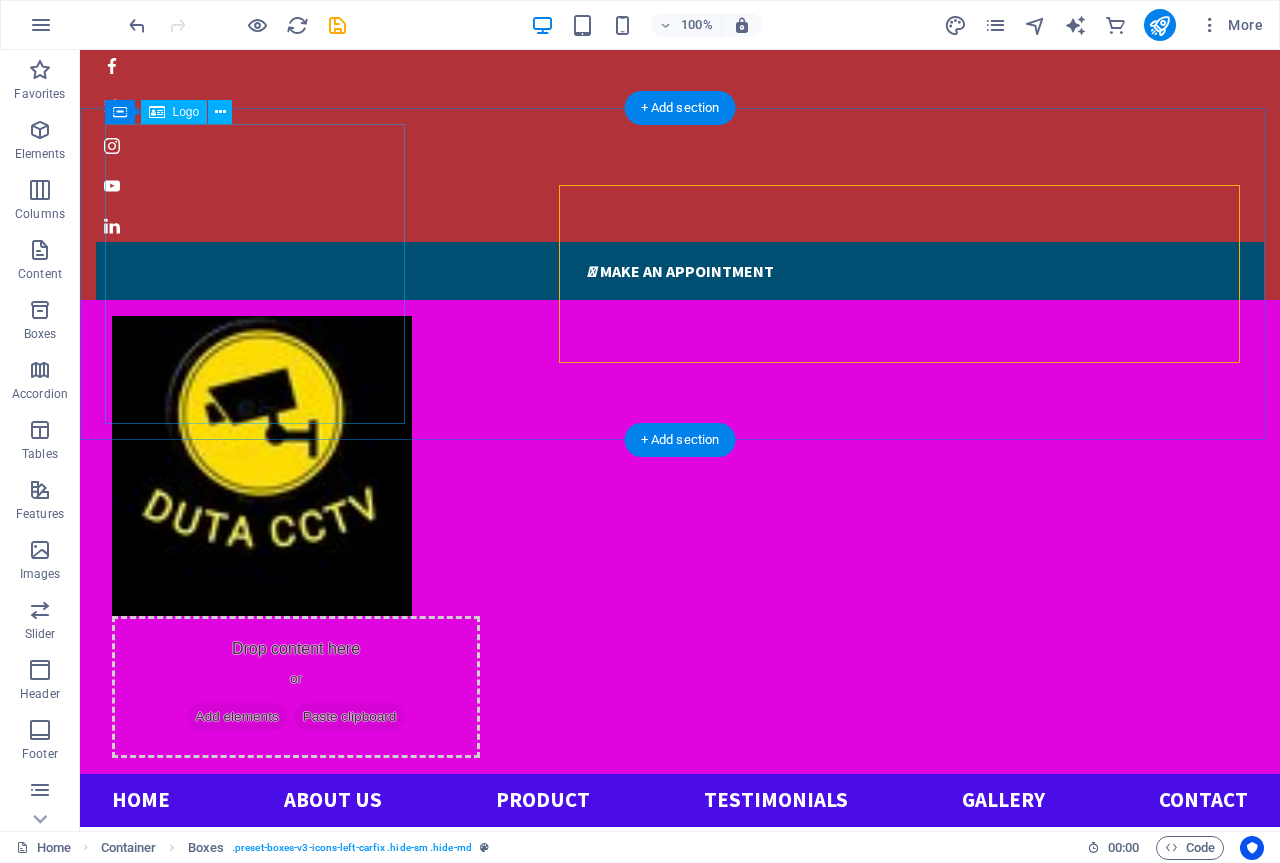 click at bounding box center (680, 466) 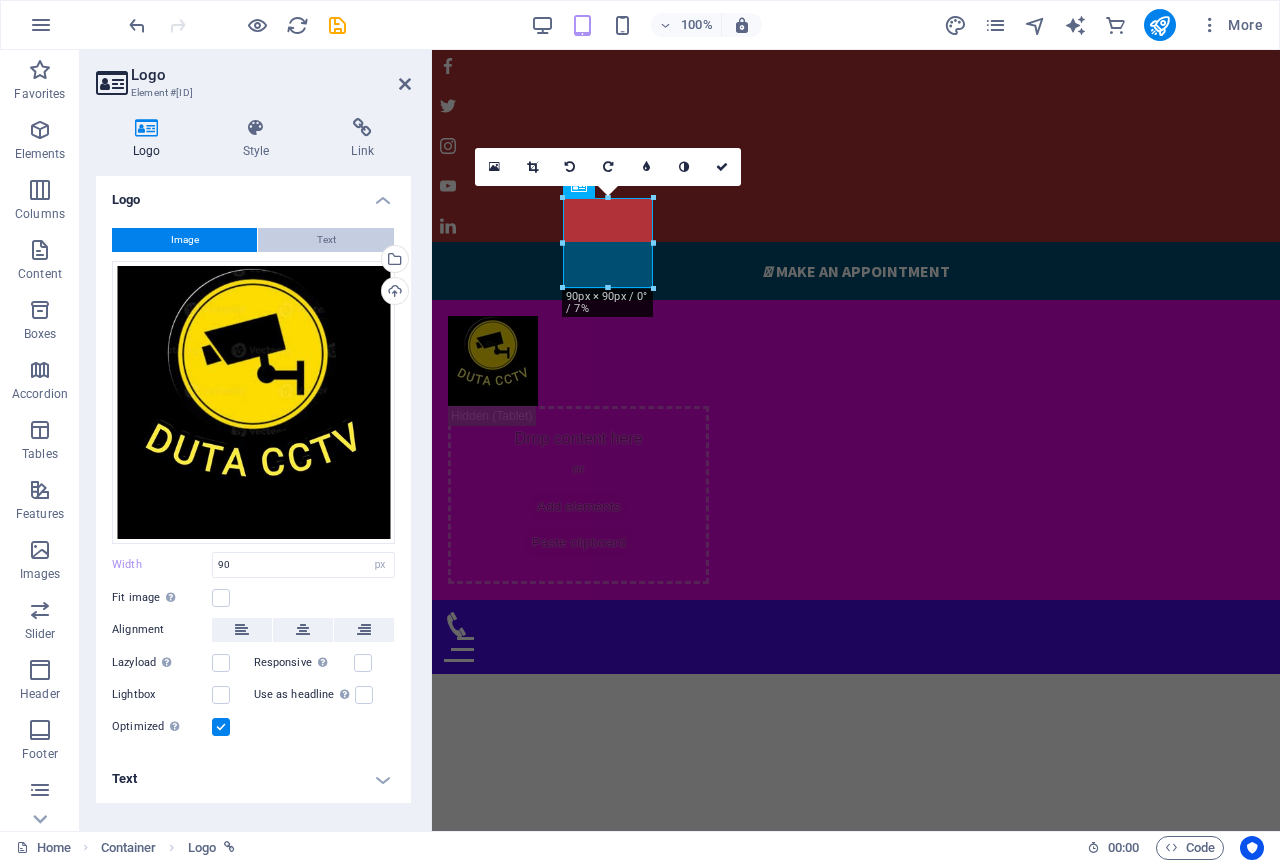click on "Text" at bounding box center [326, 240] 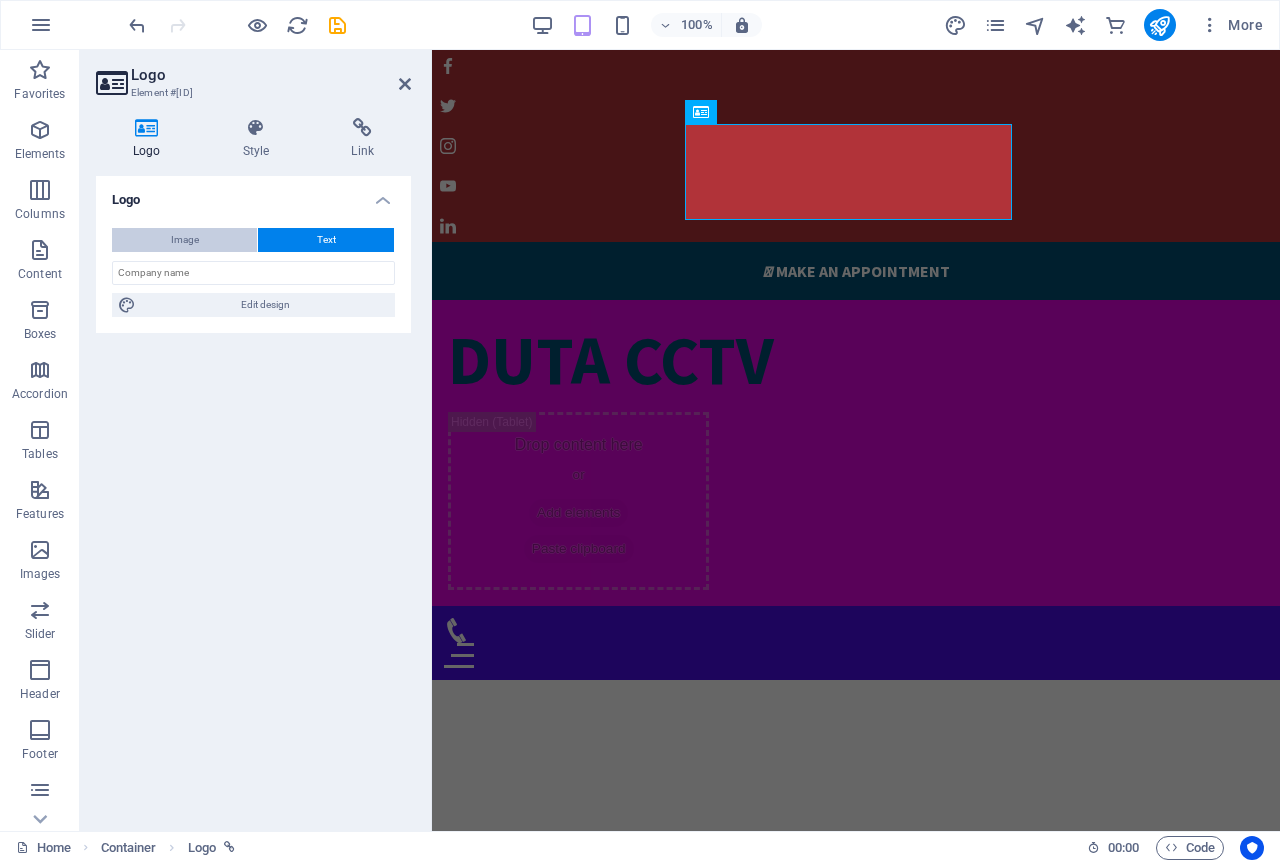 click on "Image" at bounding box center [185, 240] 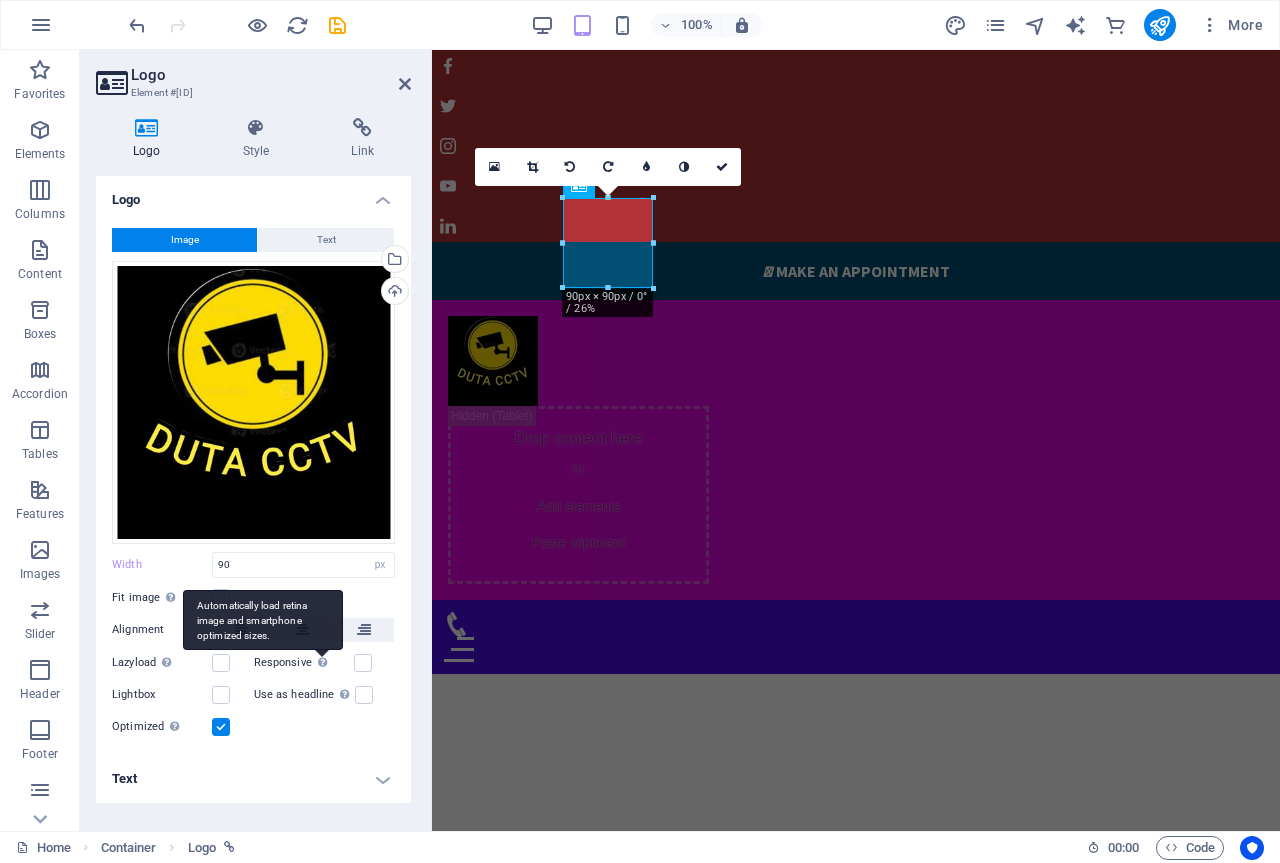 click on "Automatically load retina image and smartphone optimized sizes." at bounding box center [263, 620] 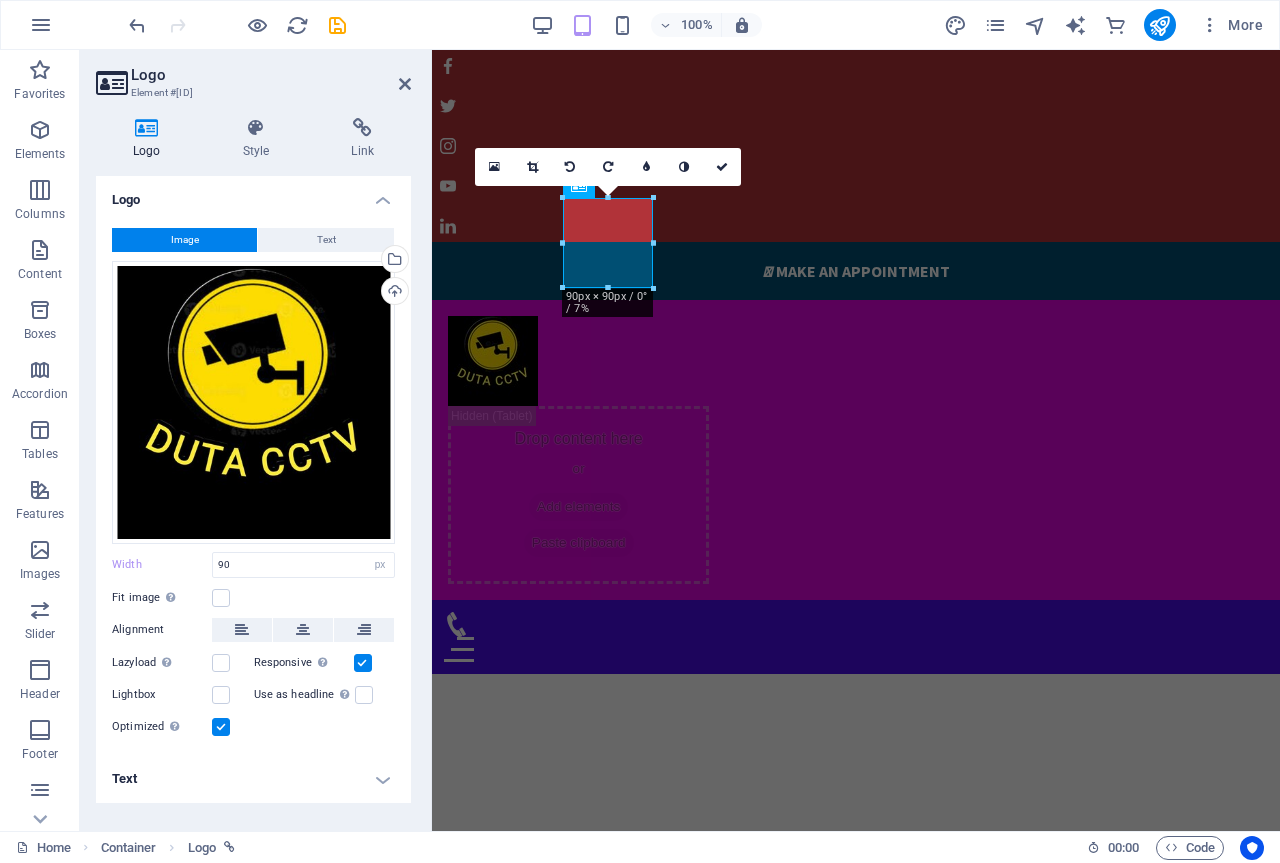 click on "Text" at bounding box center [253, 779] 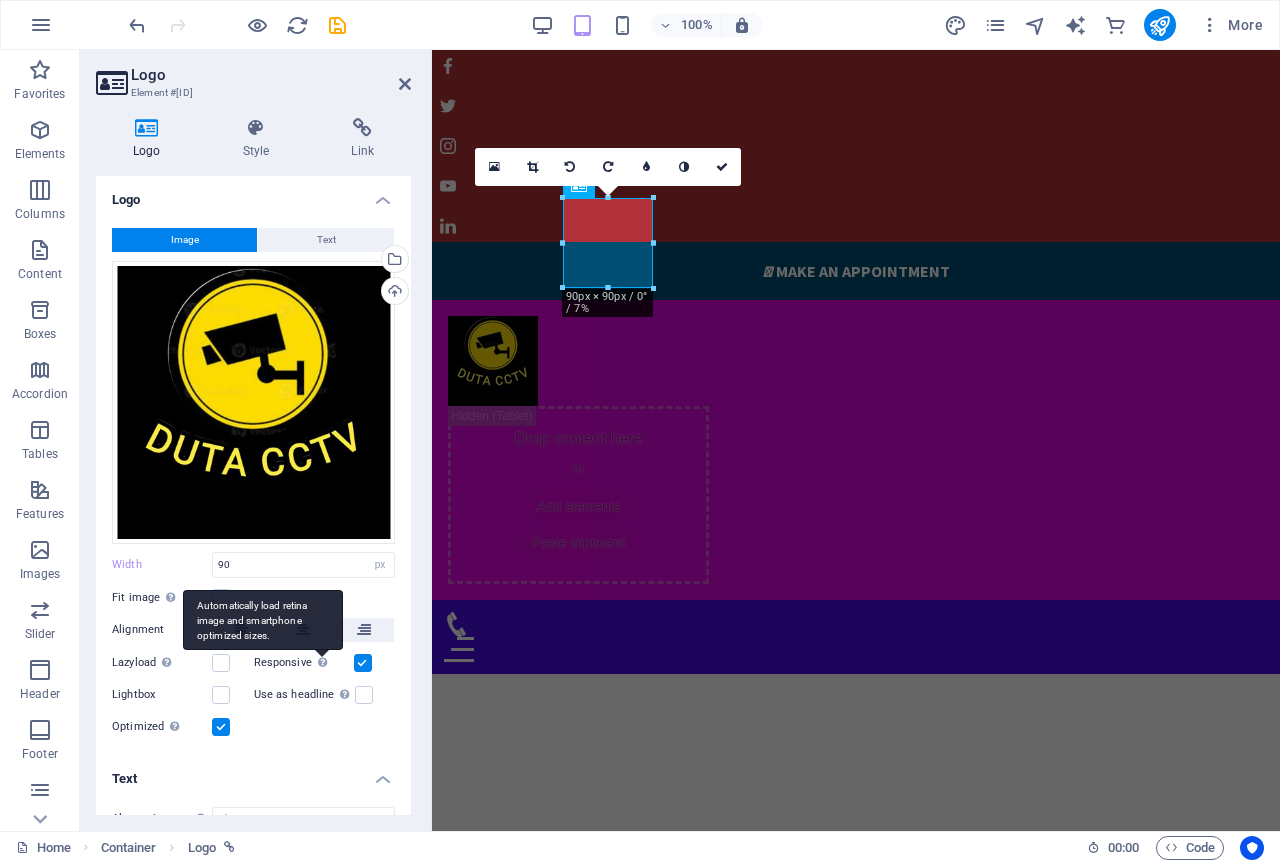 click on "Automatically load retina image and smartphone optimized sizes." at bounding box center (263, 620) 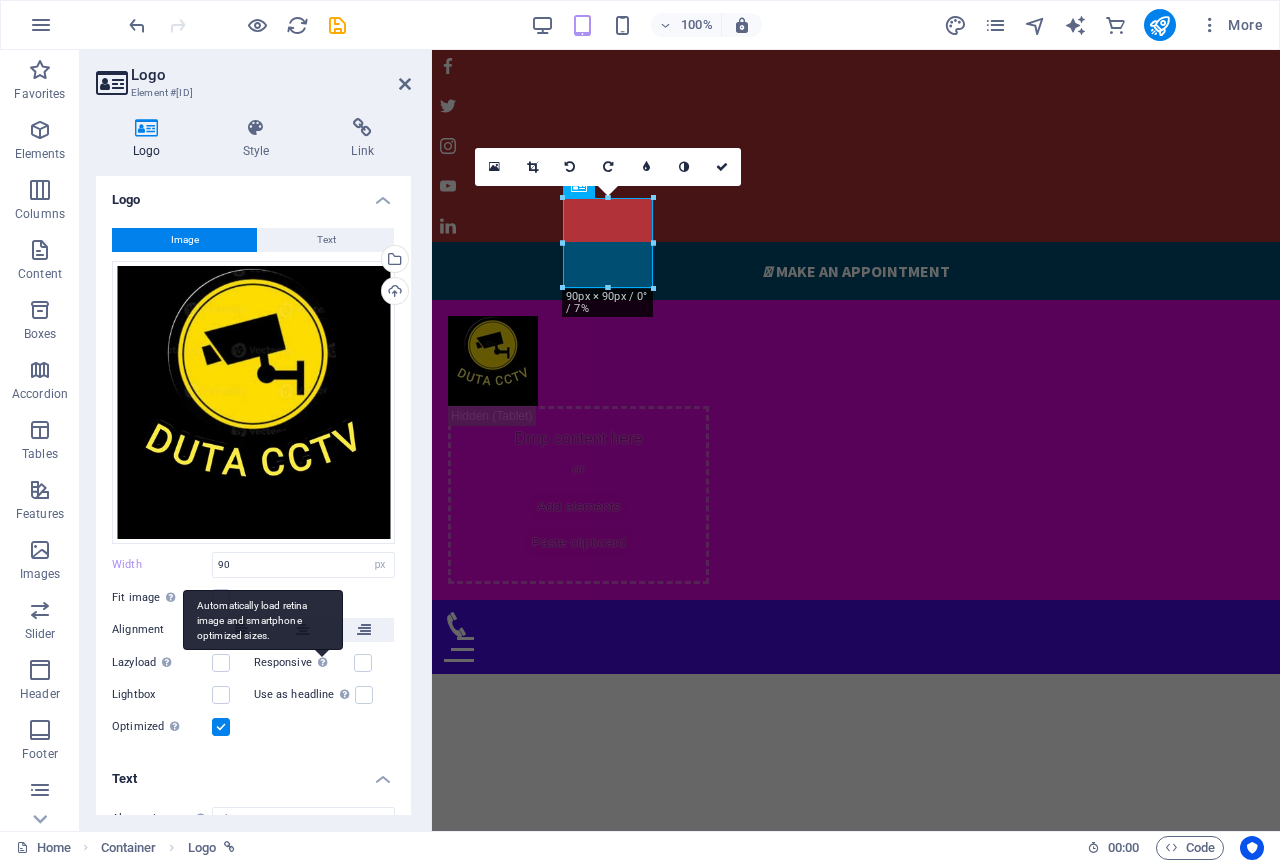 click on "Automatically load retina image and smartphone optimized sizes." at bounding box center (263, 620) 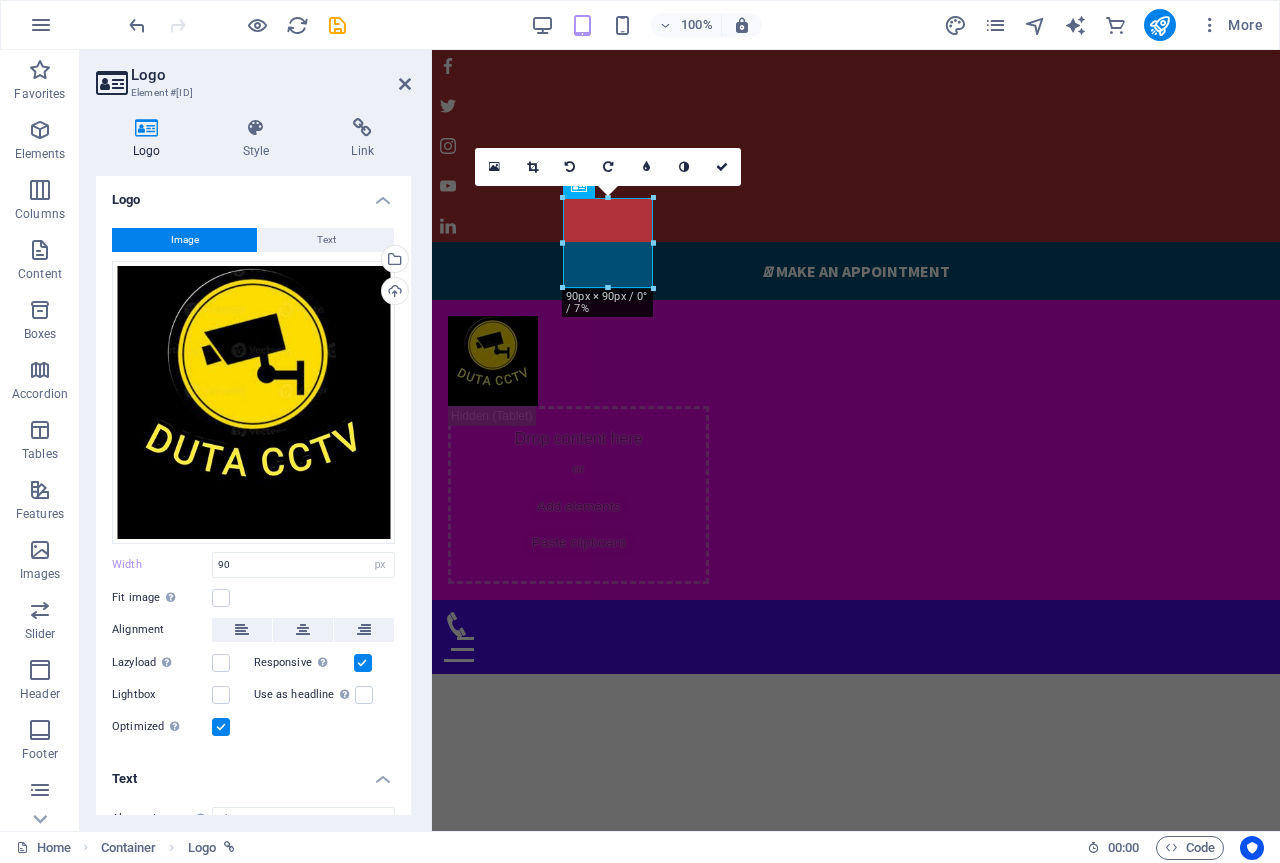 click at bounding box center (363, 663) 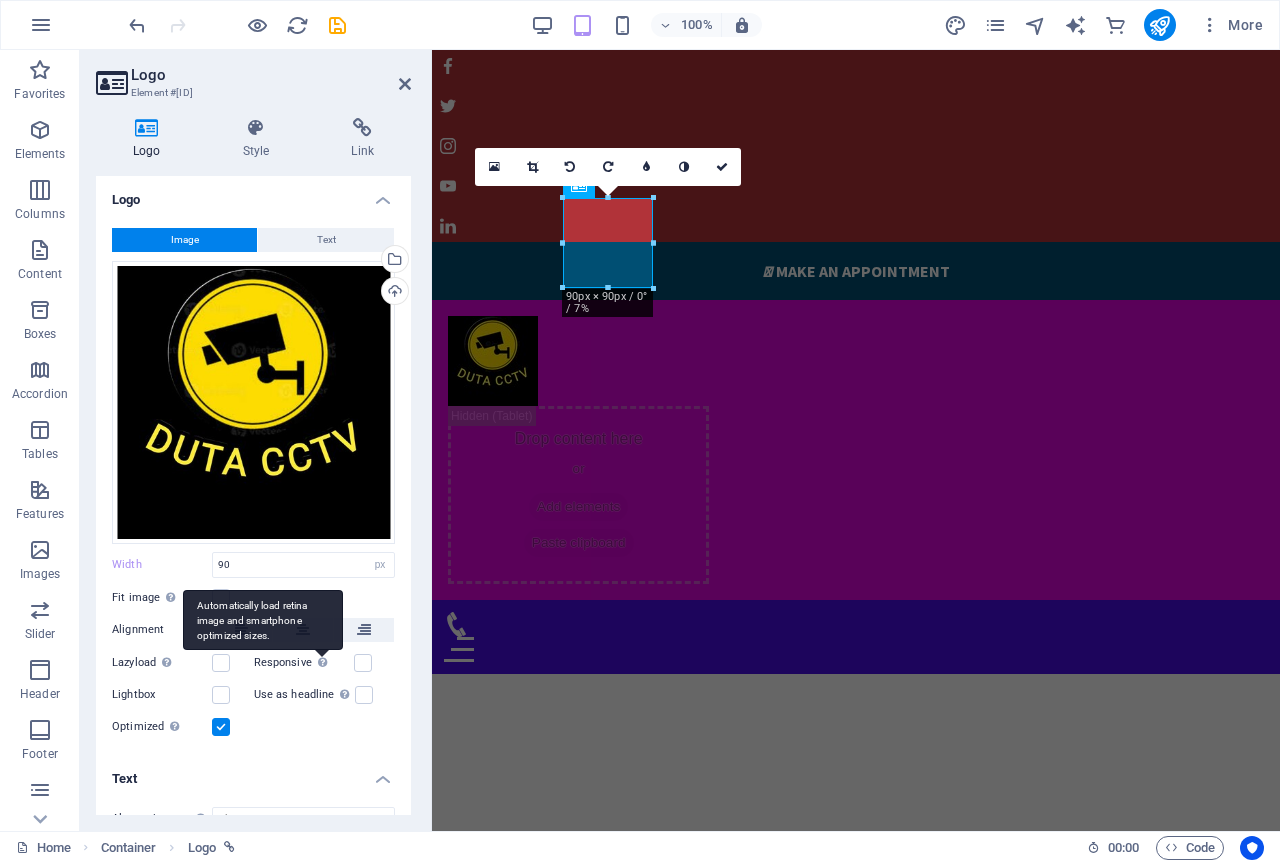 click on "Automatically load retina image and smartphone optimized sizes." at bounding box center [263, 620] 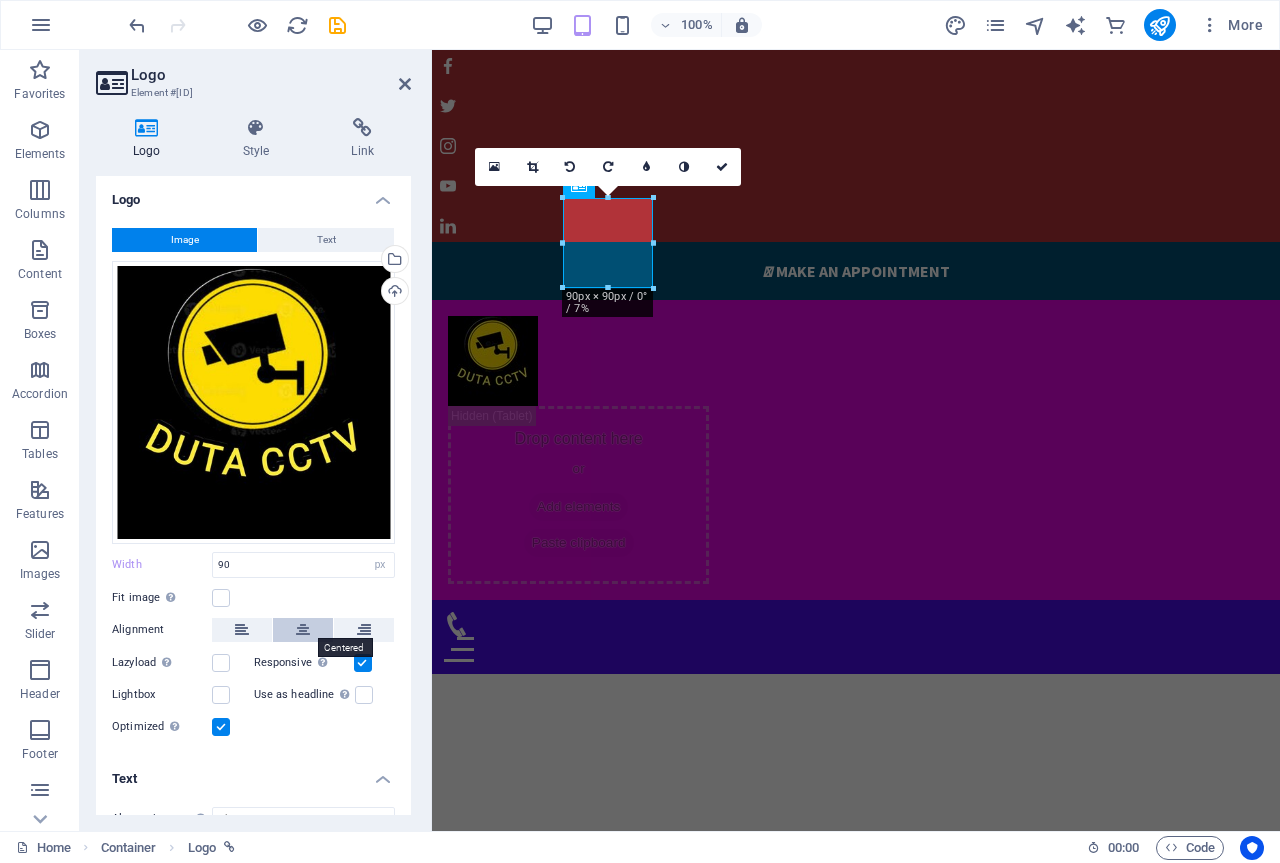 click at bounding box center [303, 630] 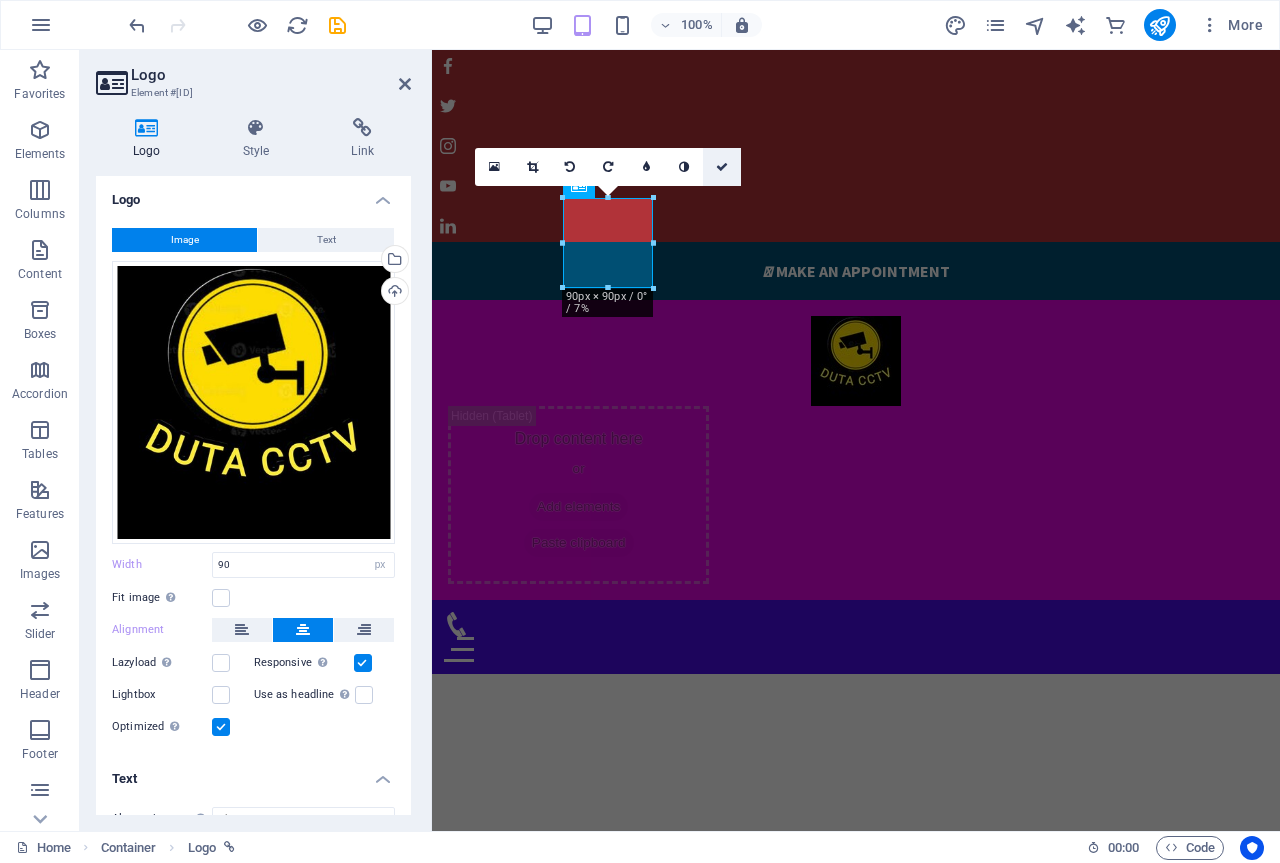 click at bounding box center (722, 167) 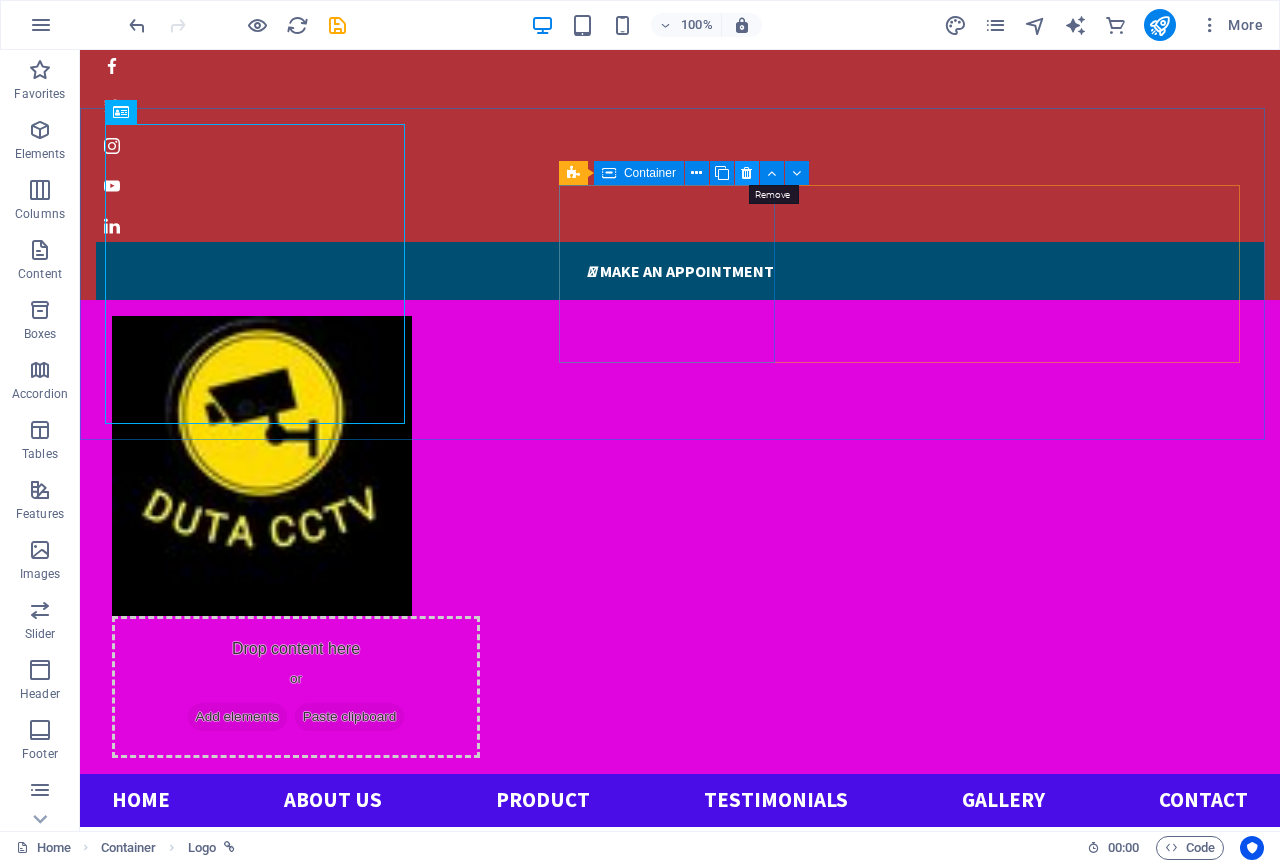 click at bounding box center (746, 173) 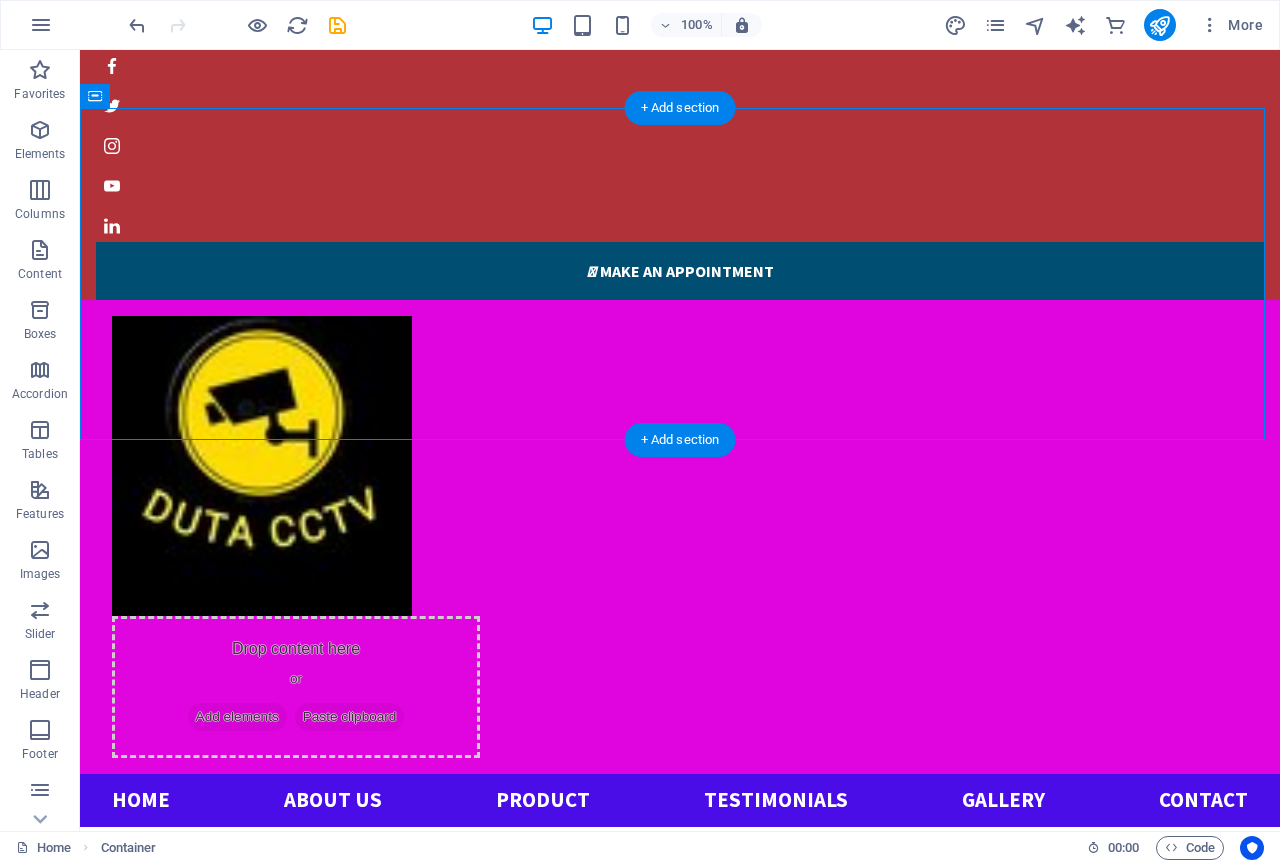 drag, startPoint x: 780, startPoint y: 408, endPoint x: 778, endPoint y: 274, distance: 134.01492 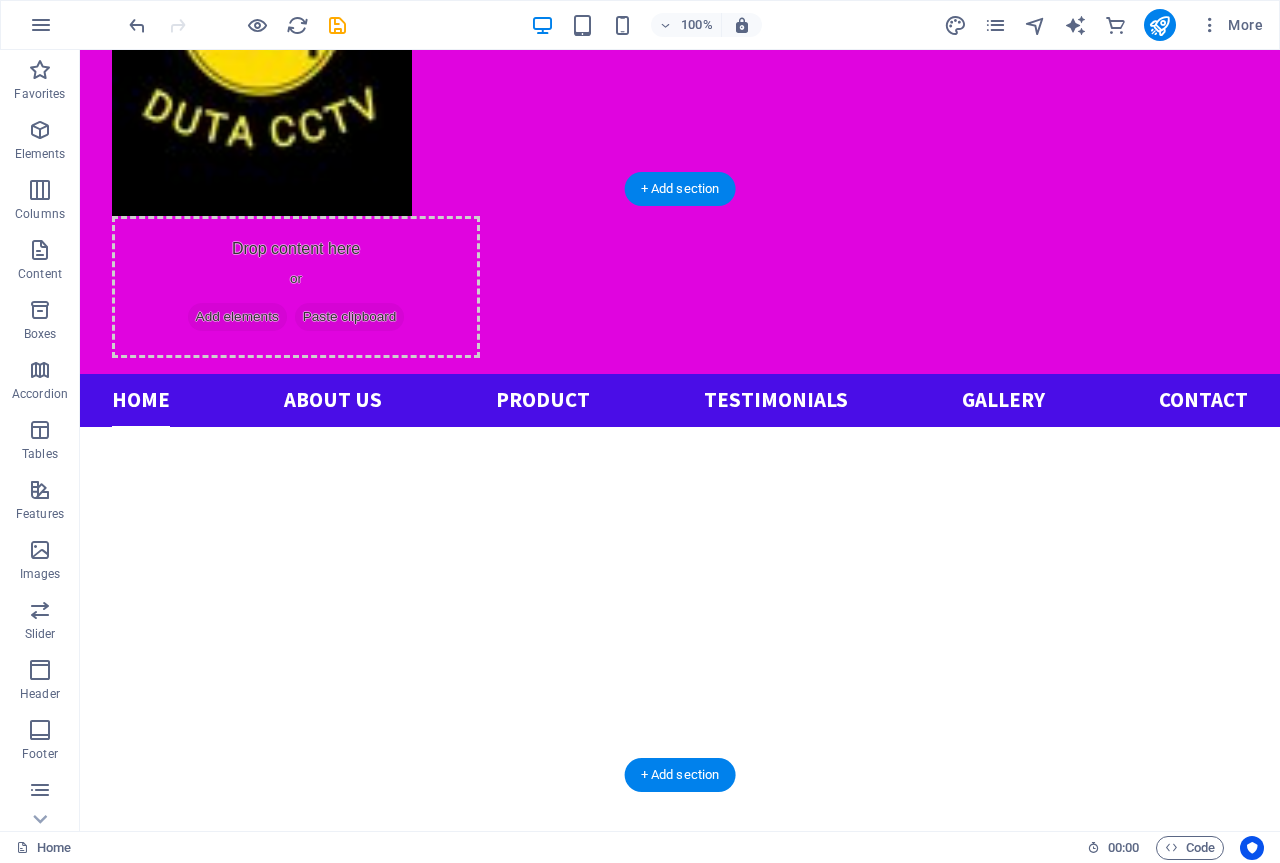 scroll, scrollTop: 0, scrollLeft: 0, axis: both 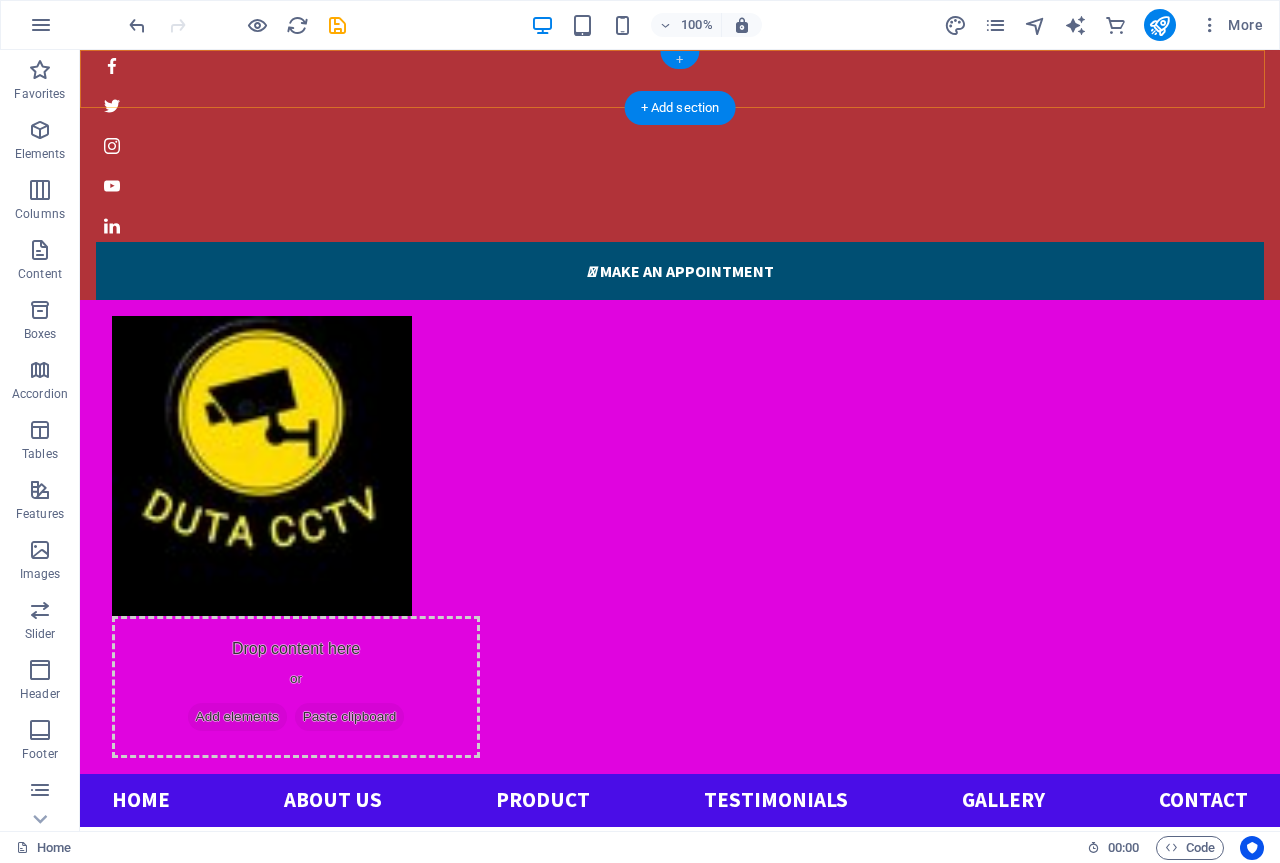 click on "+" at bounding box center (679, 60) 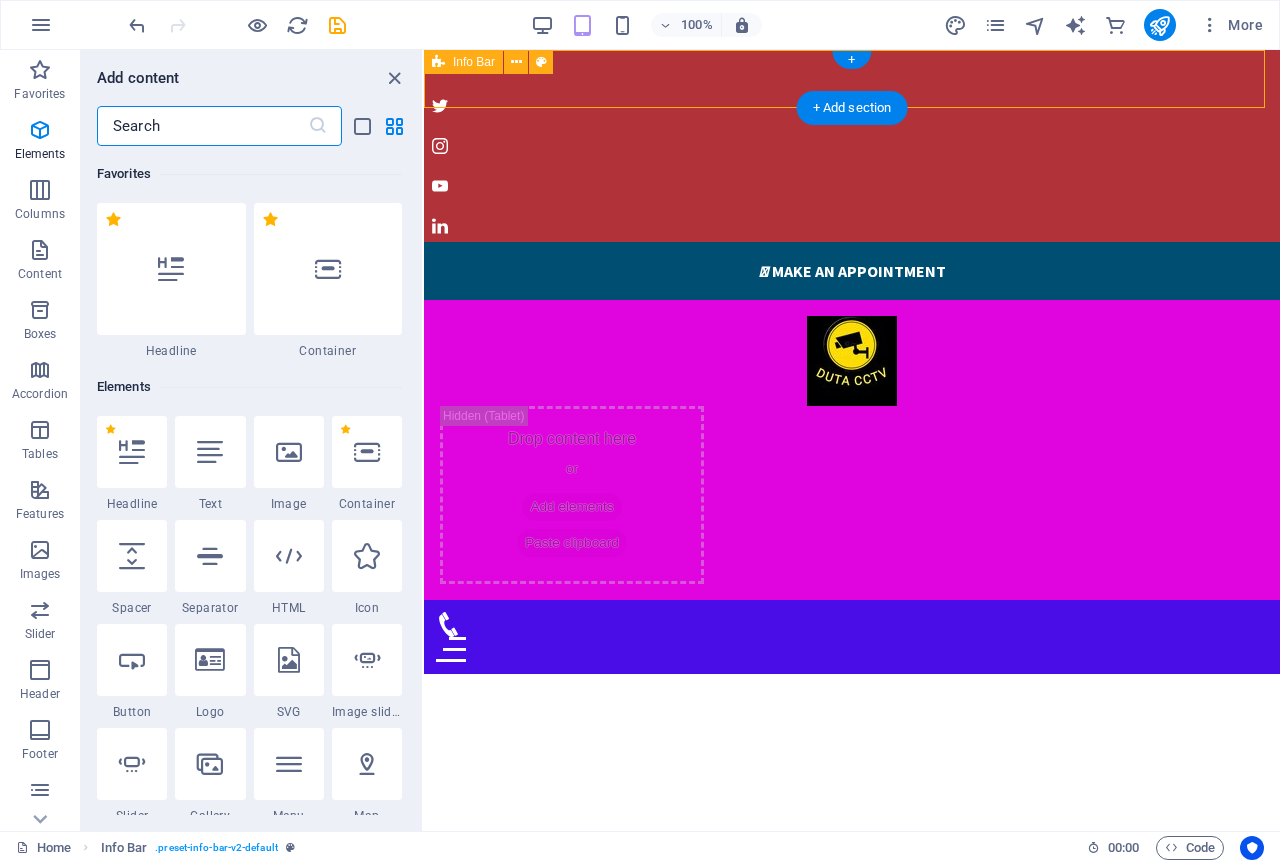 scroll, scrollTop: 3499, scrollLeft: 0, axis: vertical 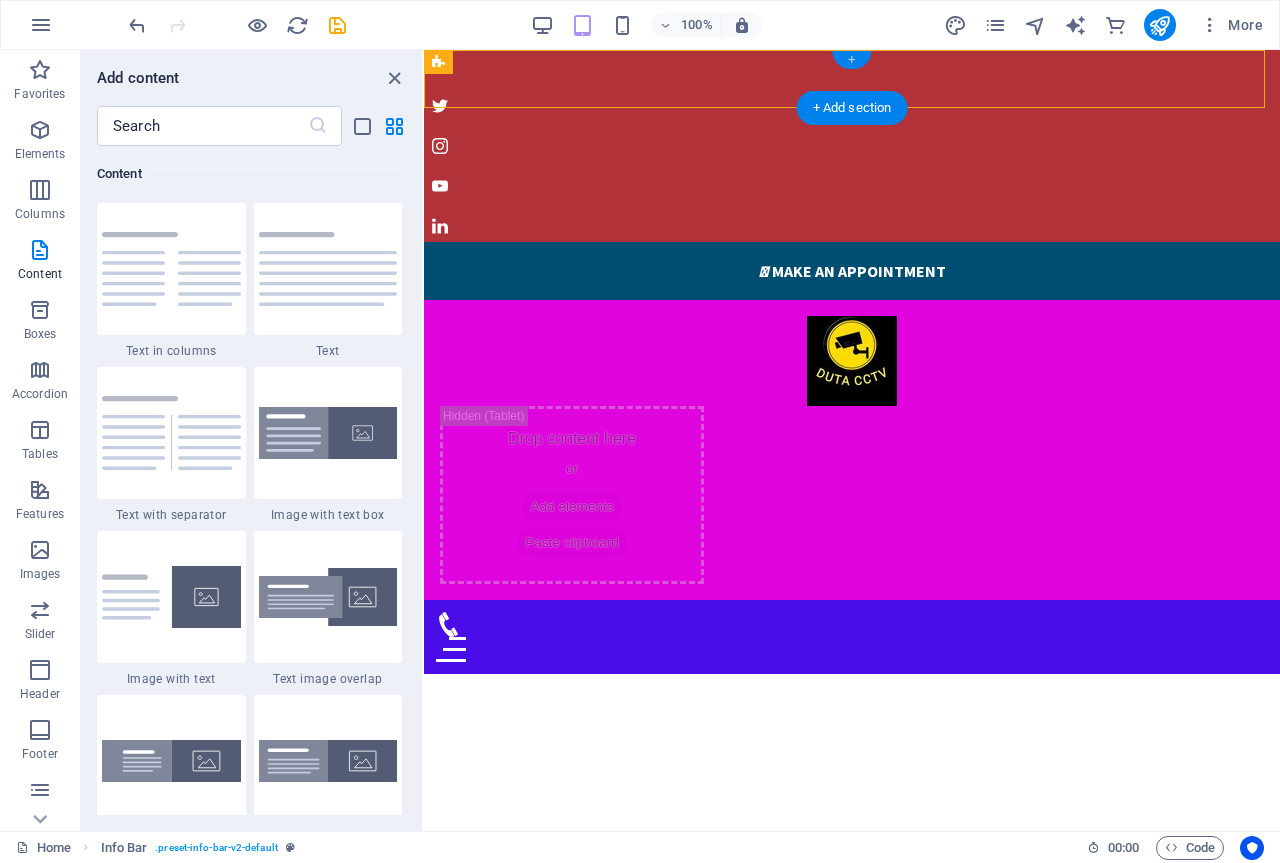 click on "+" at bounding box center (851, 60) 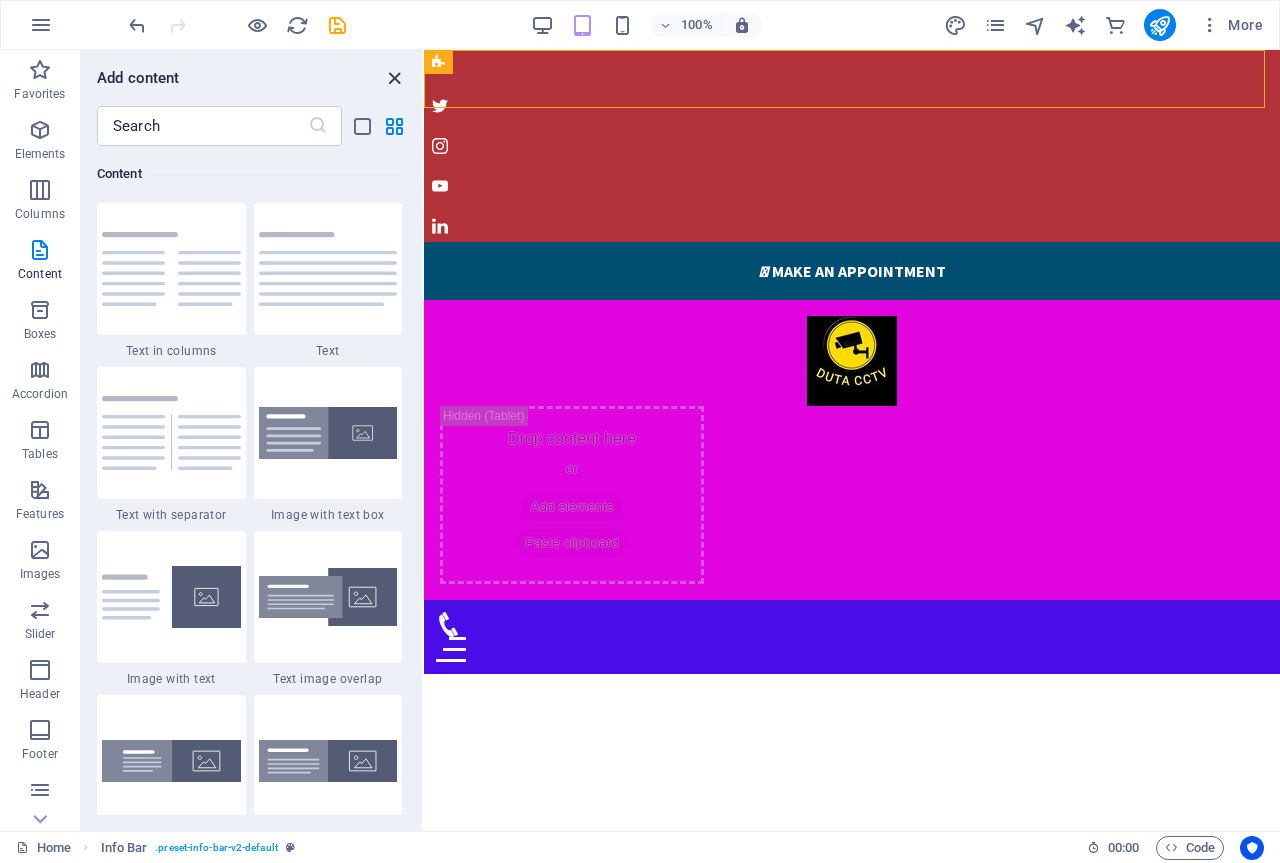 click at bounding box center (394, 78) 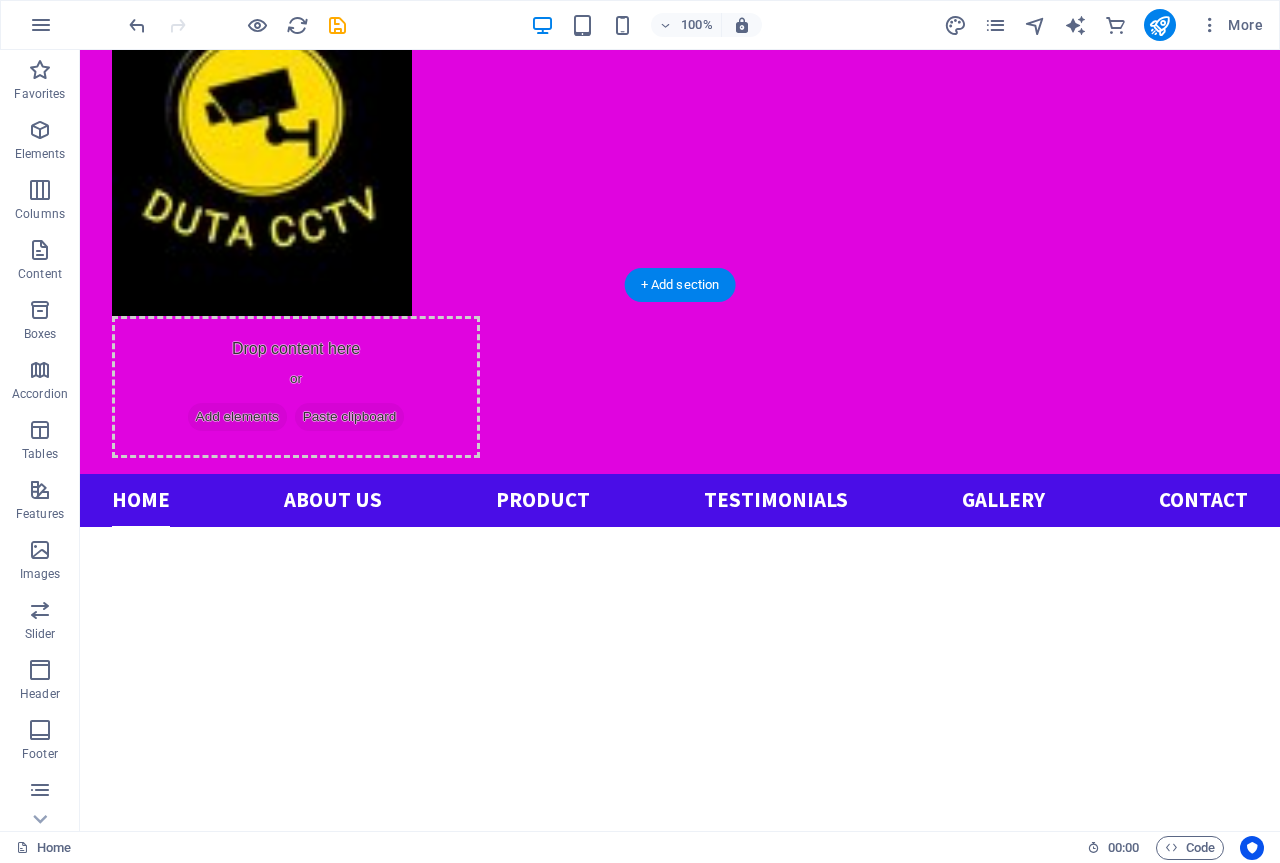 scroll, scrollTop: 0, scrollLeft: 0, axis: both 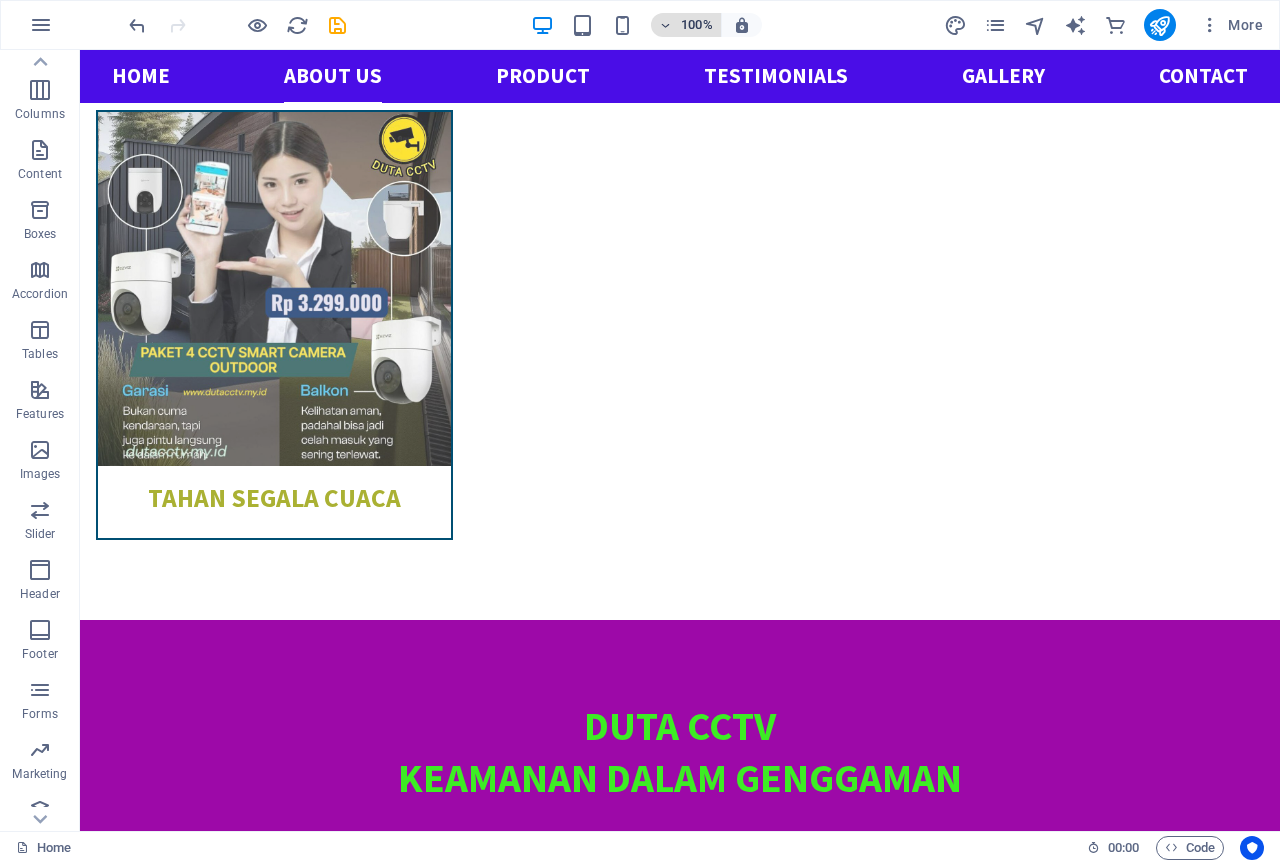 click on "100%" at bounding box center [697, 25] 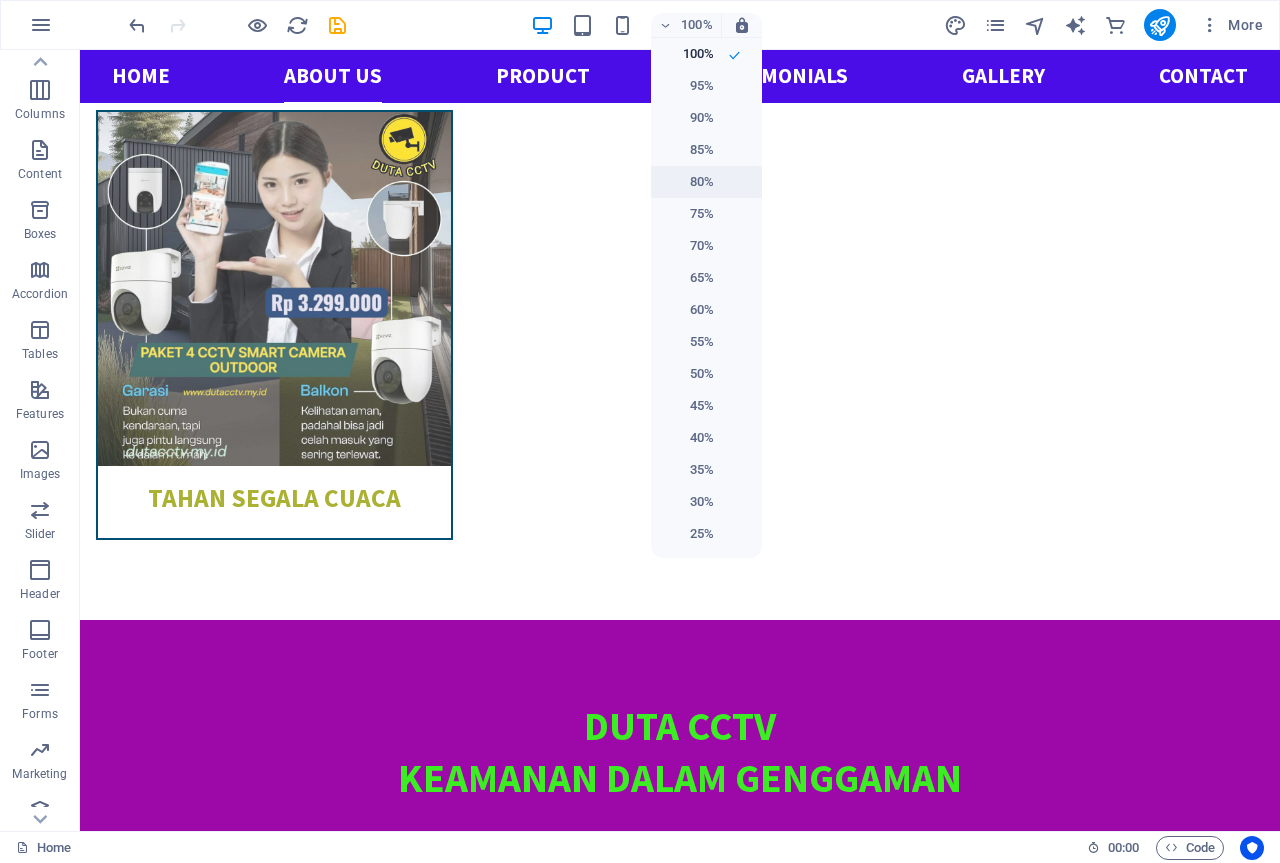 click on "80%" at bounding box center (706, 182) 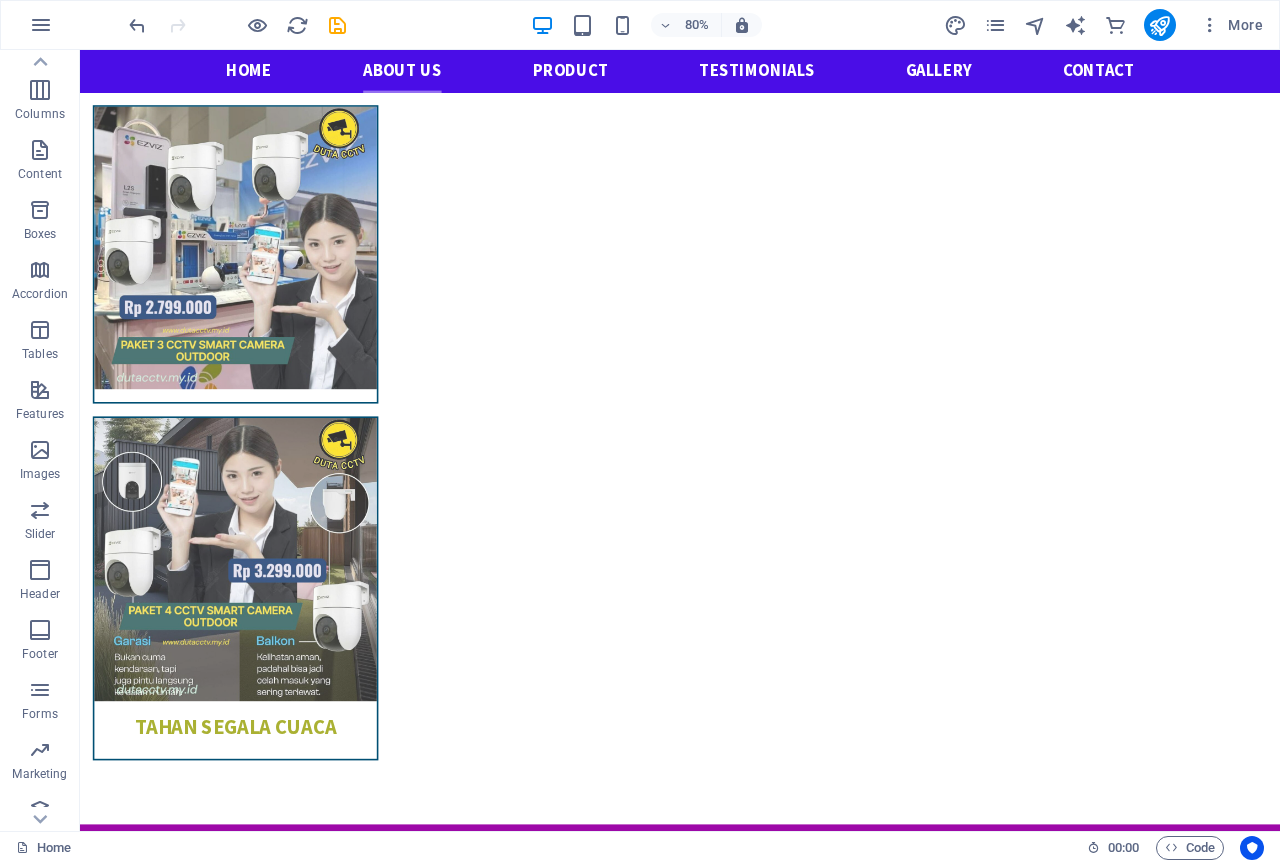 scroll, scrollTop: 6966, scrollLeft: 0, axis: vertical 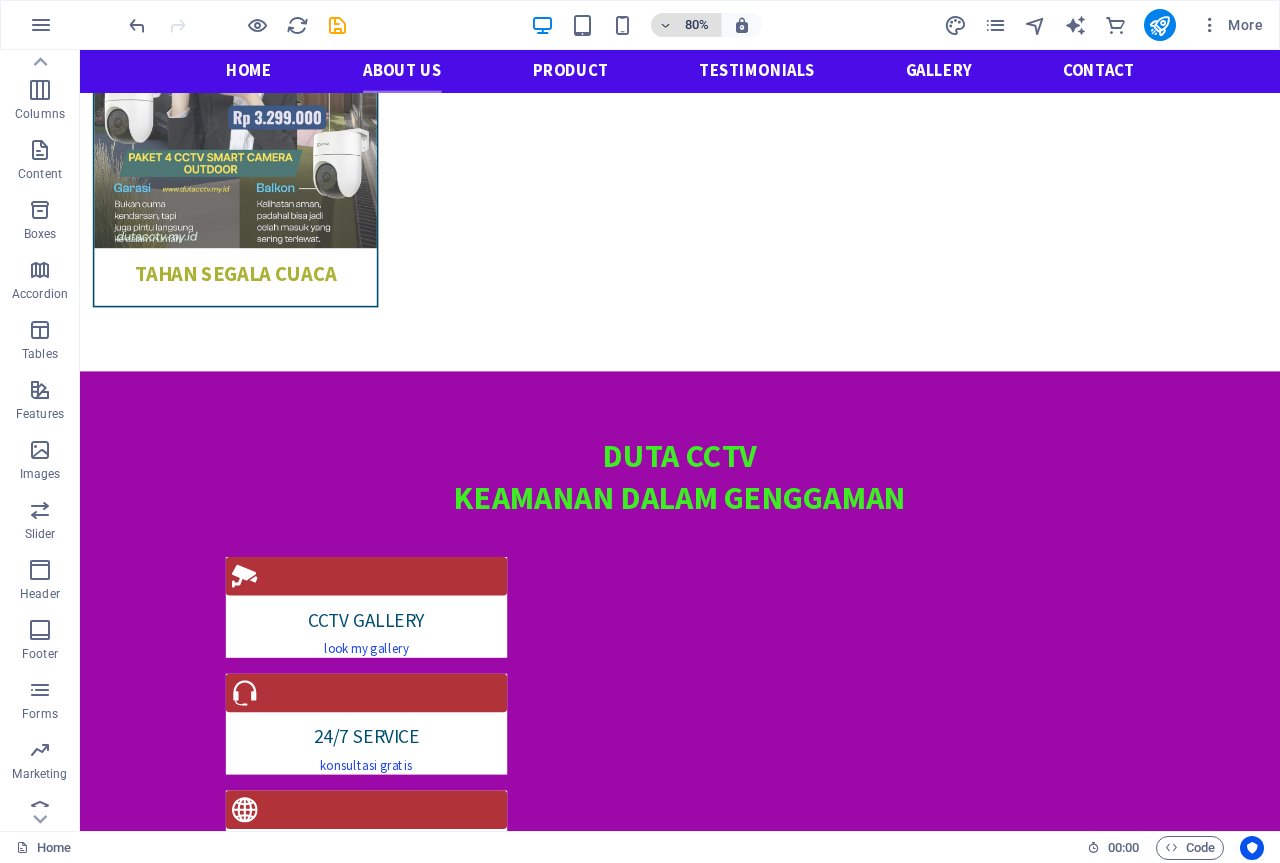 click on "80%" at bounding box center (697, 25) 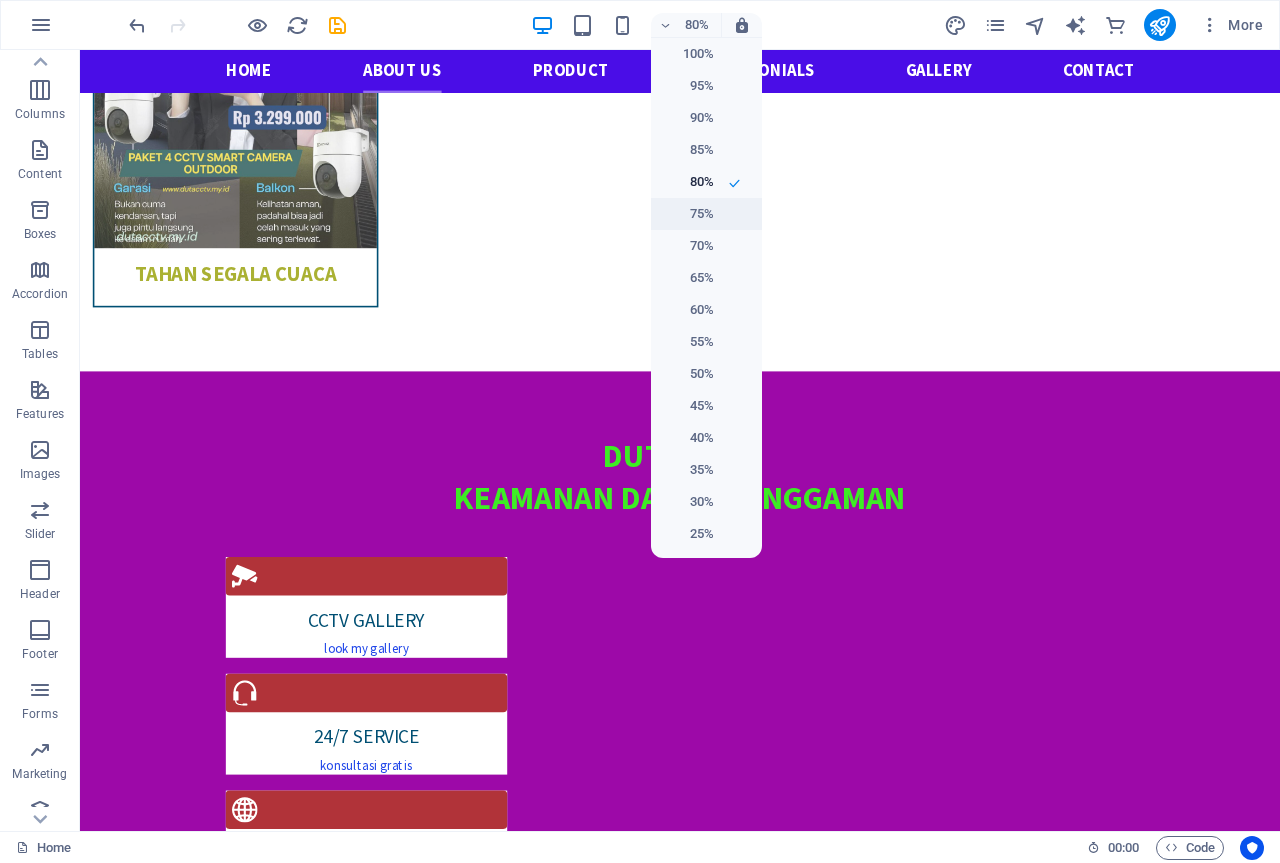 click on "75%" at bounding box center (706, 214) 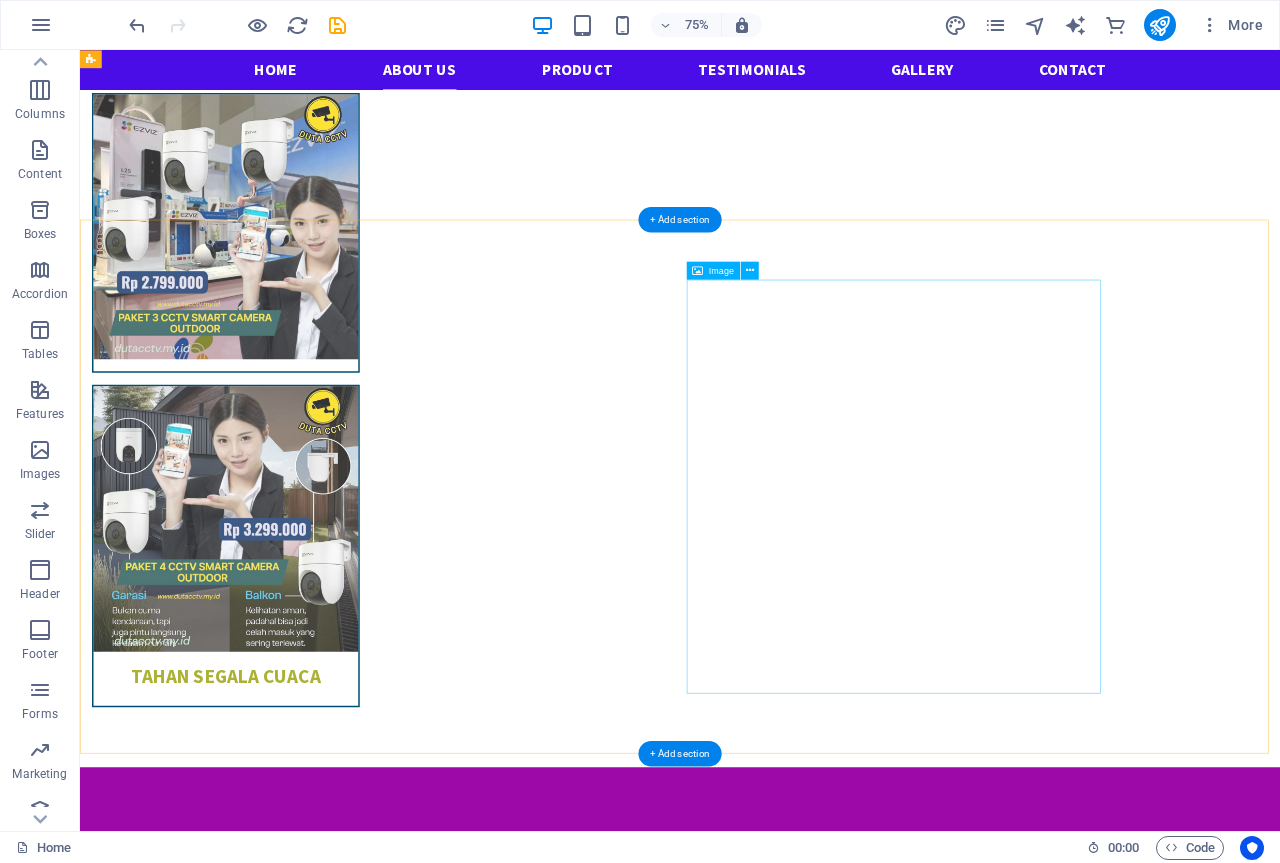 scroll, scrollTop: 5955, scrollLeft: 0, axis: vertical 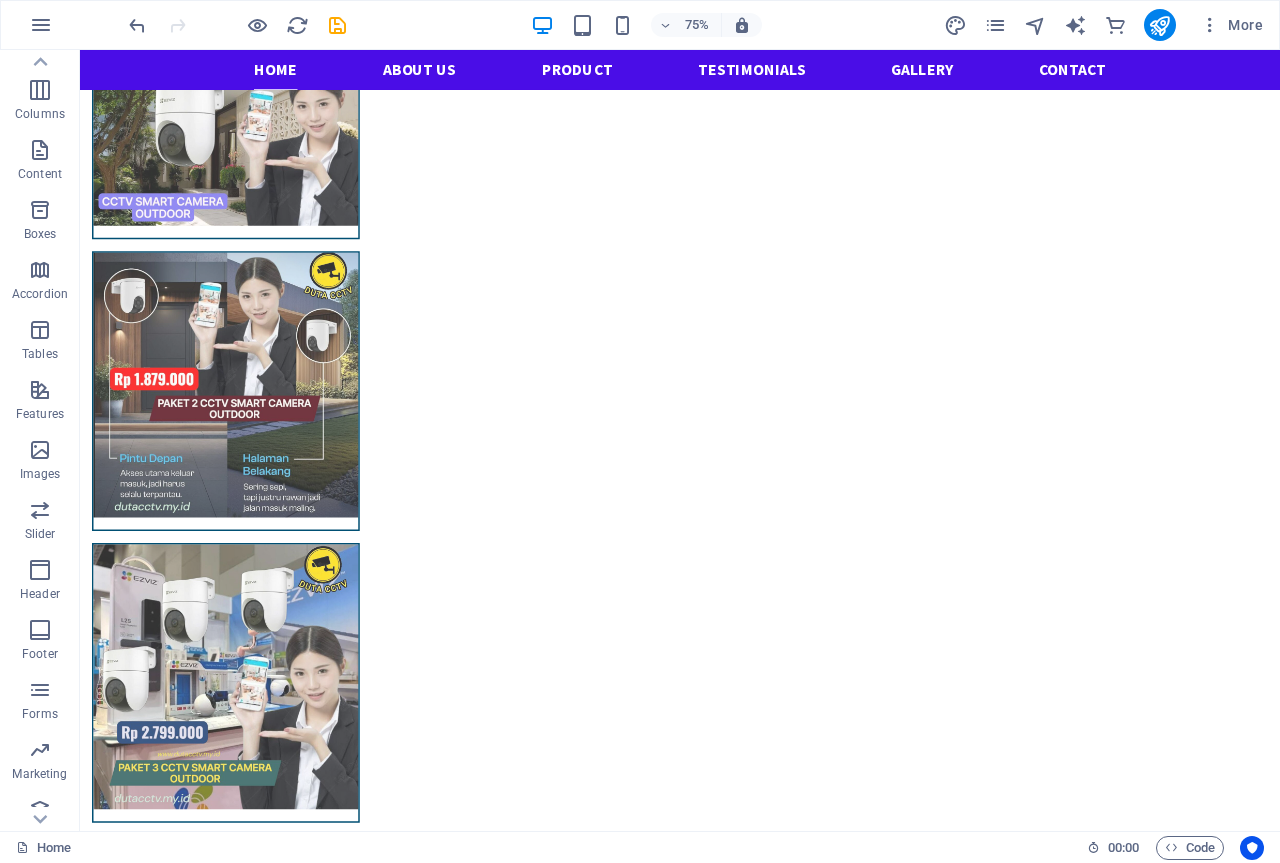 click on "75% More" at bounding box center [698, 25] 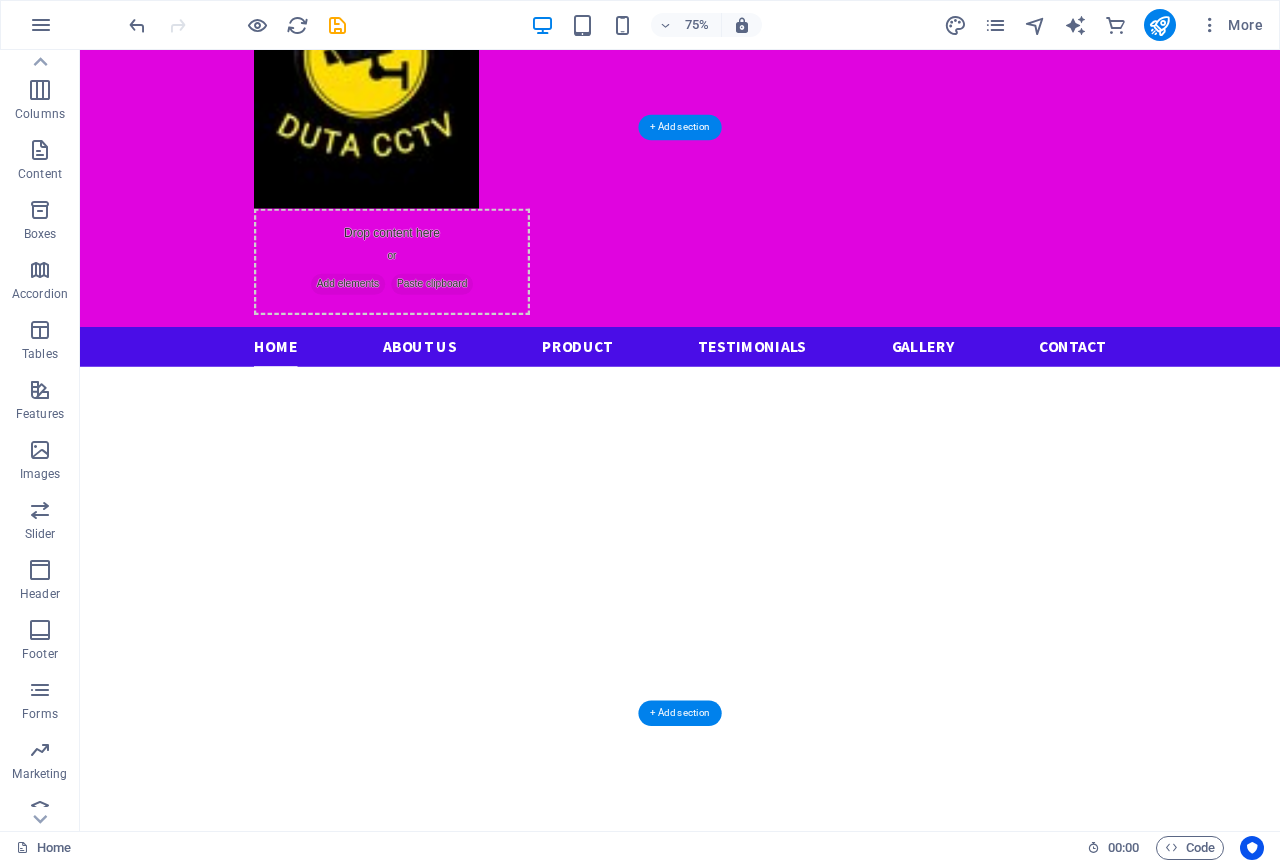 scroll, scrollTop: 0, scrollLeft: 0, axis: both 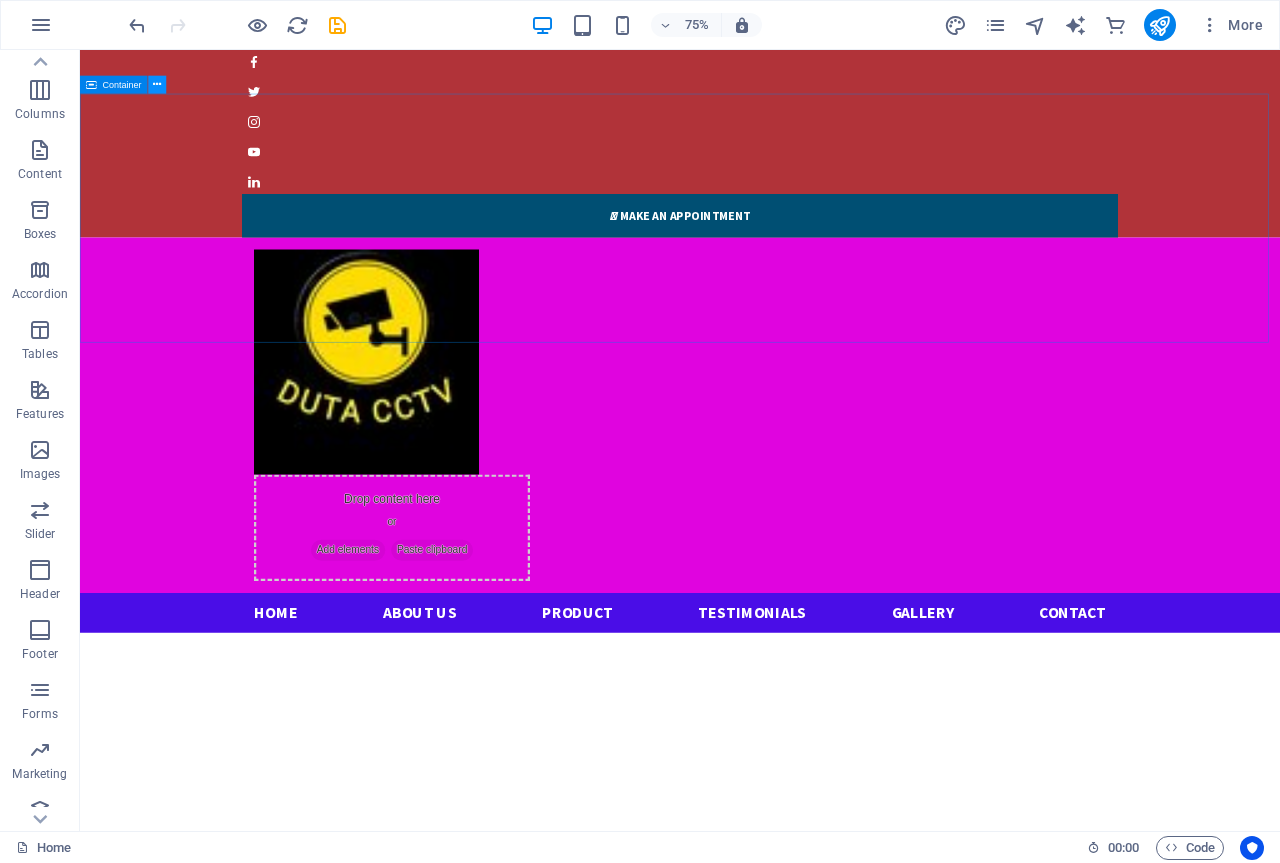 click at bounding box center (157, 85) 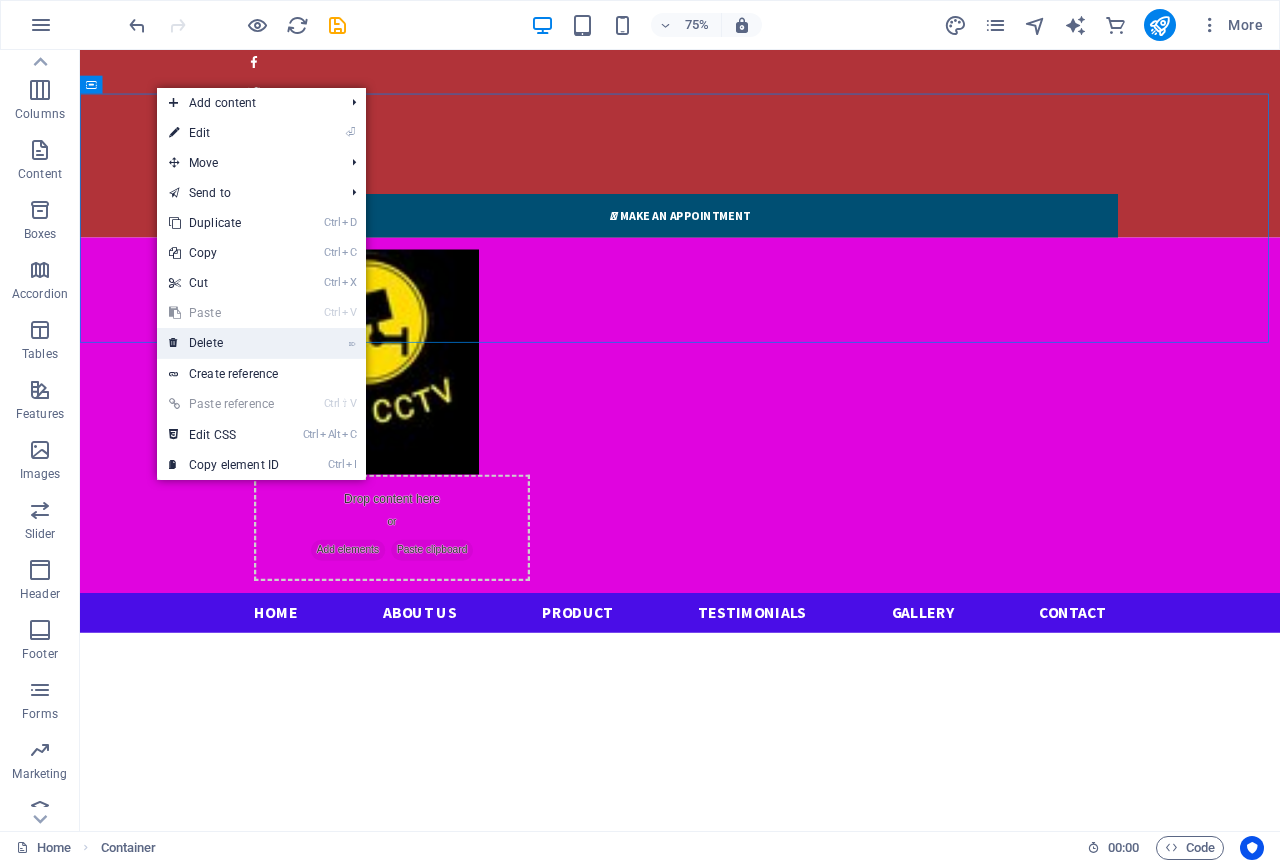 click on "⌦  Delete" at bounding box center (224, 343) 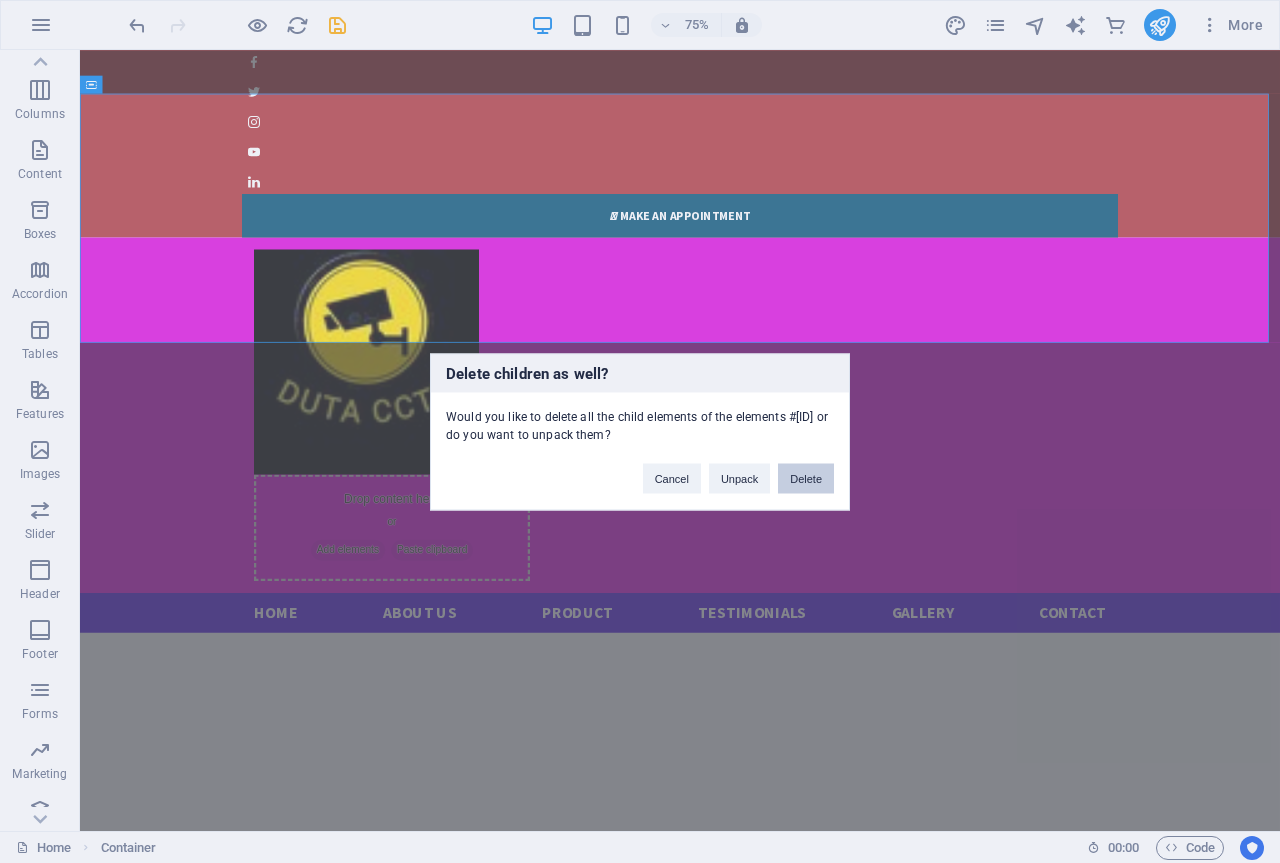 click on "Delete" at bounding box center (806, 478) 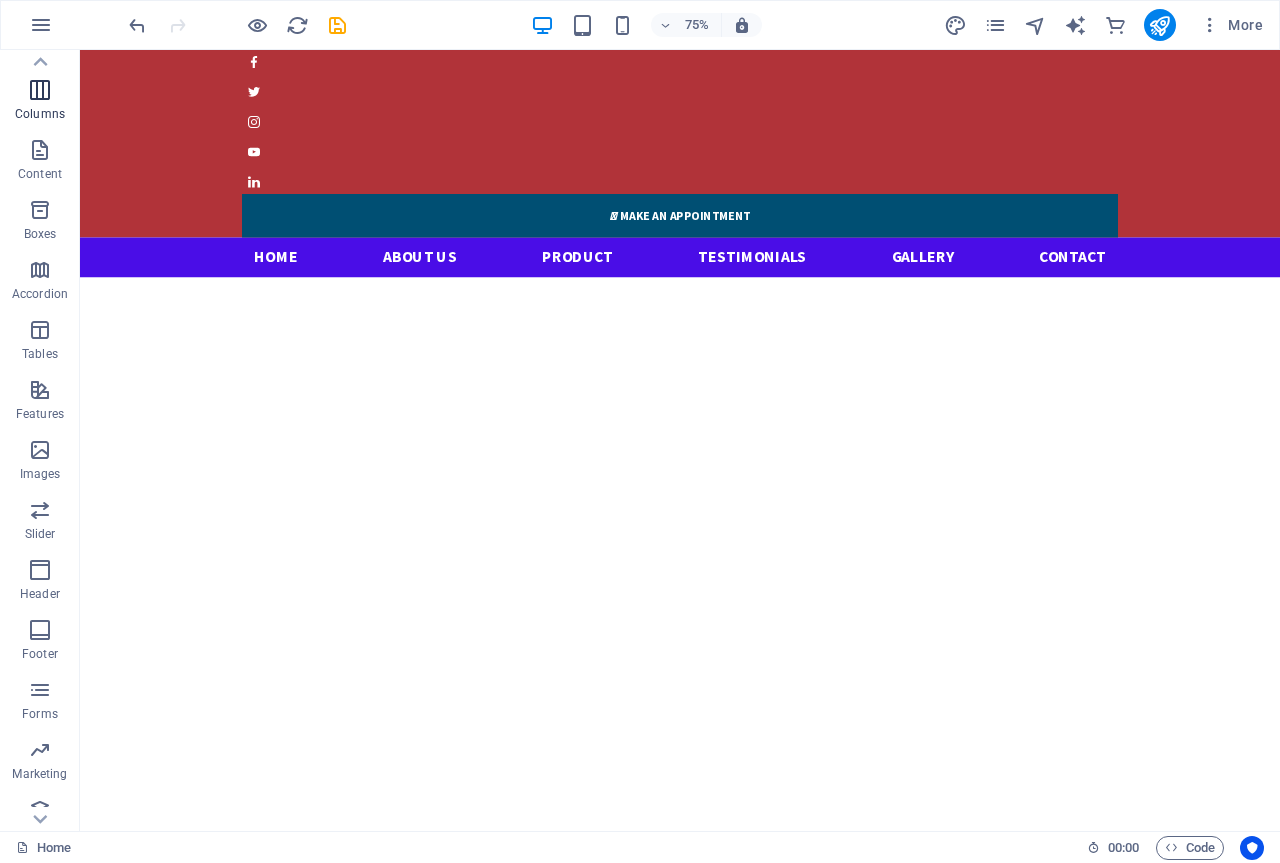 click at bounding box center (40, 90) 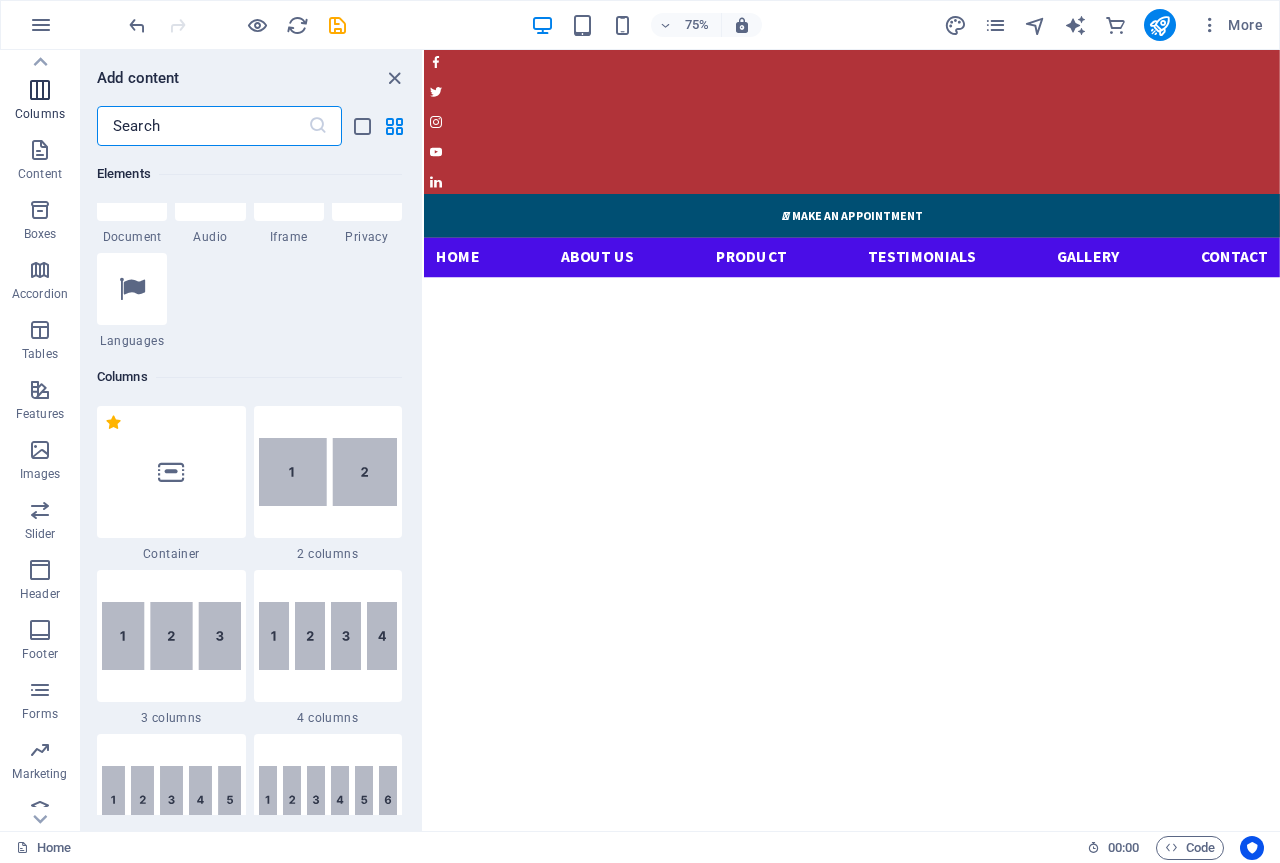 scroll, scrollTop: 990, scrollLeft: 0, axis: vertical 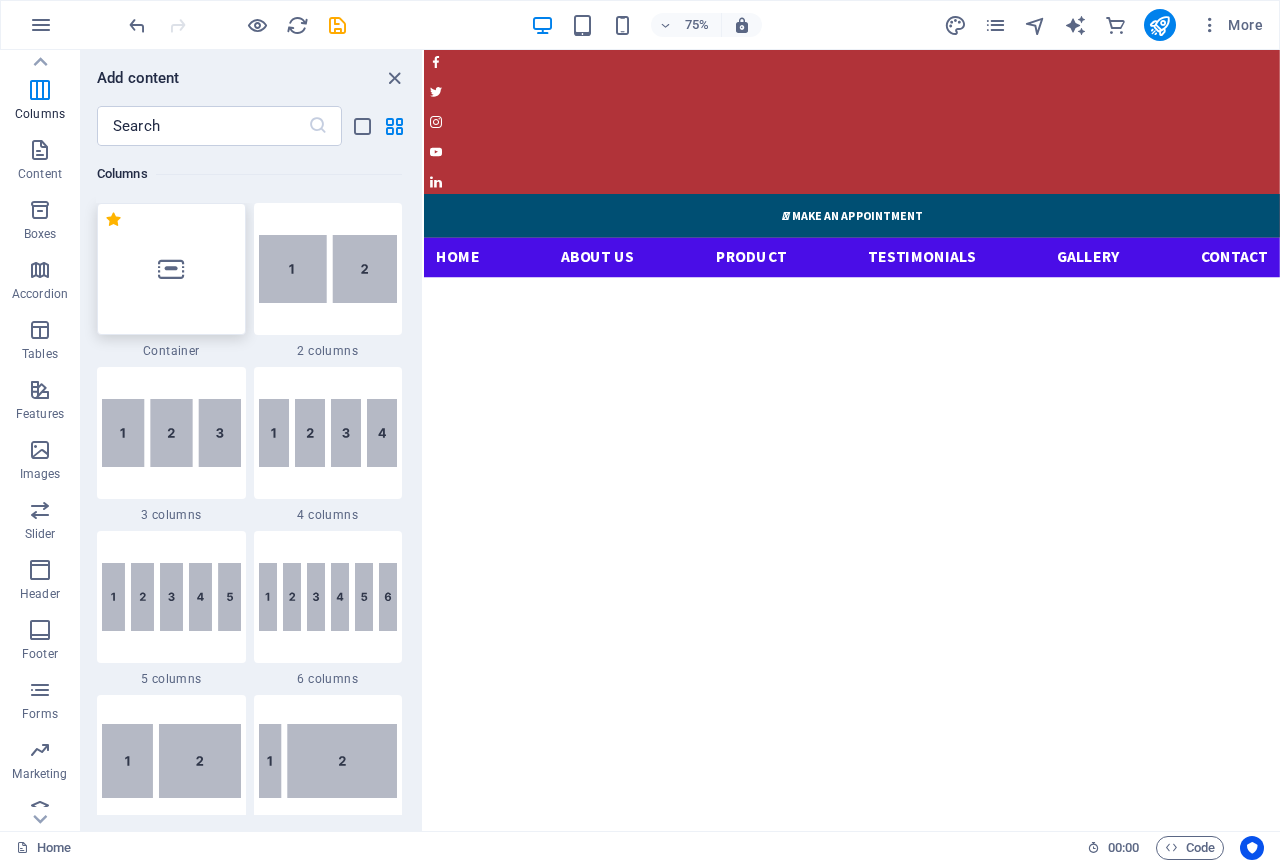 click at bounding box center [171, 269] 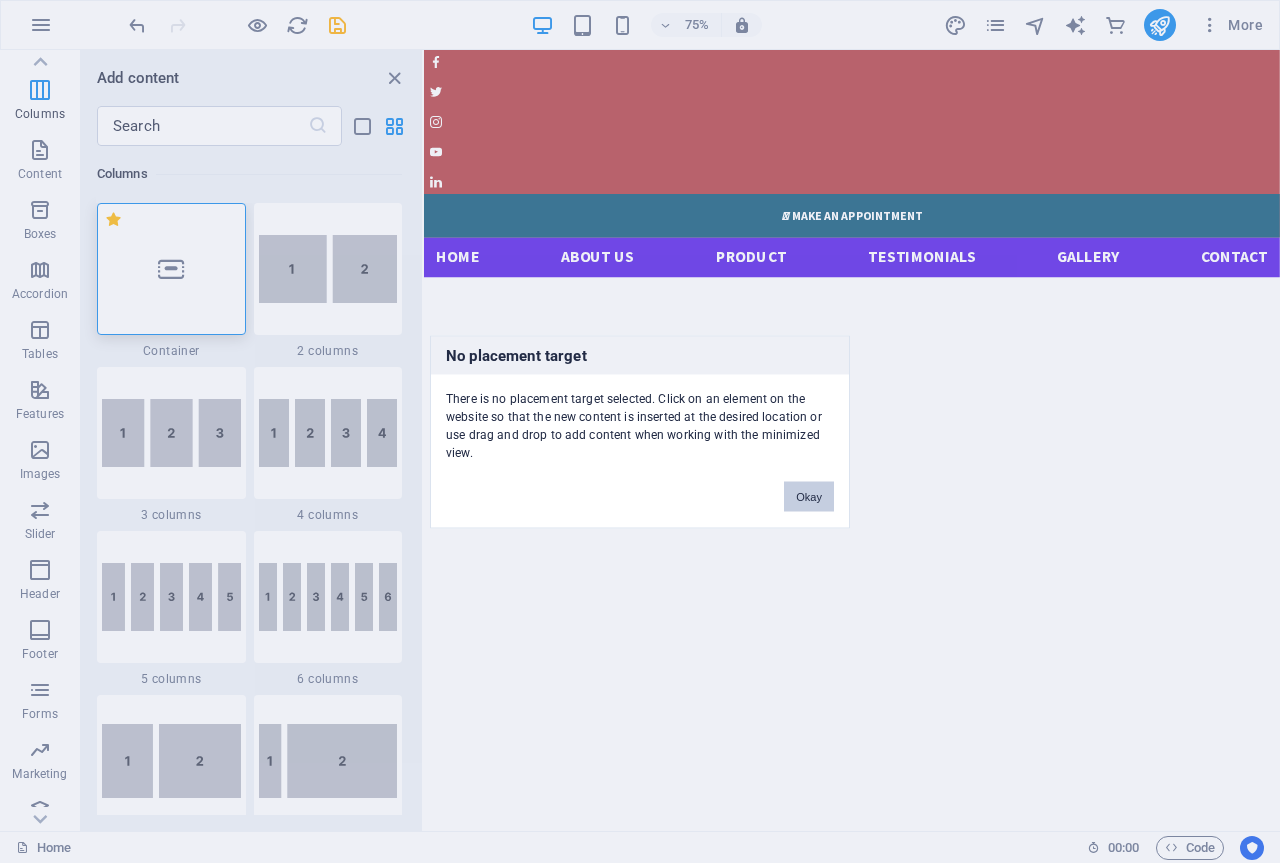 click on "Okay" at bounding box center (809, 496) 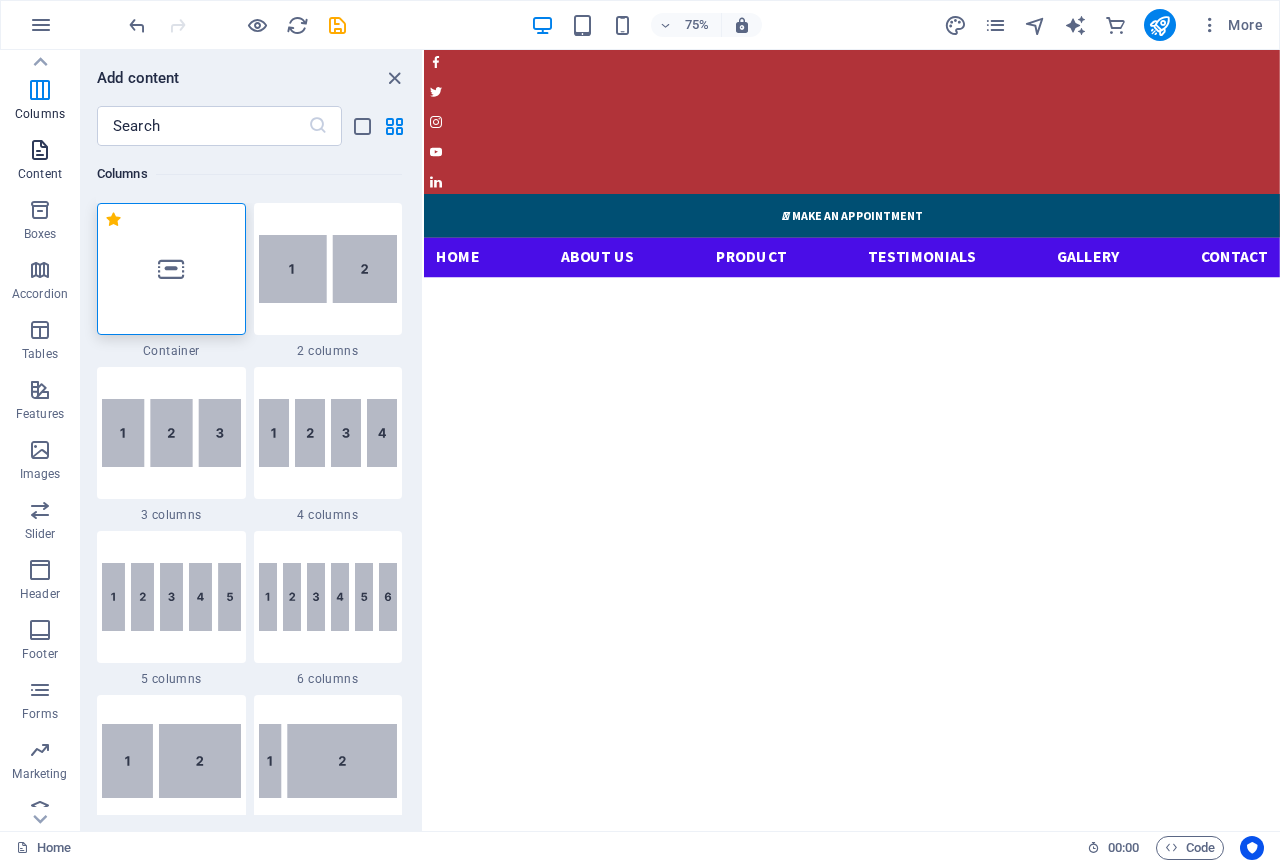 click on "Content" at bounding box center [40, 174] 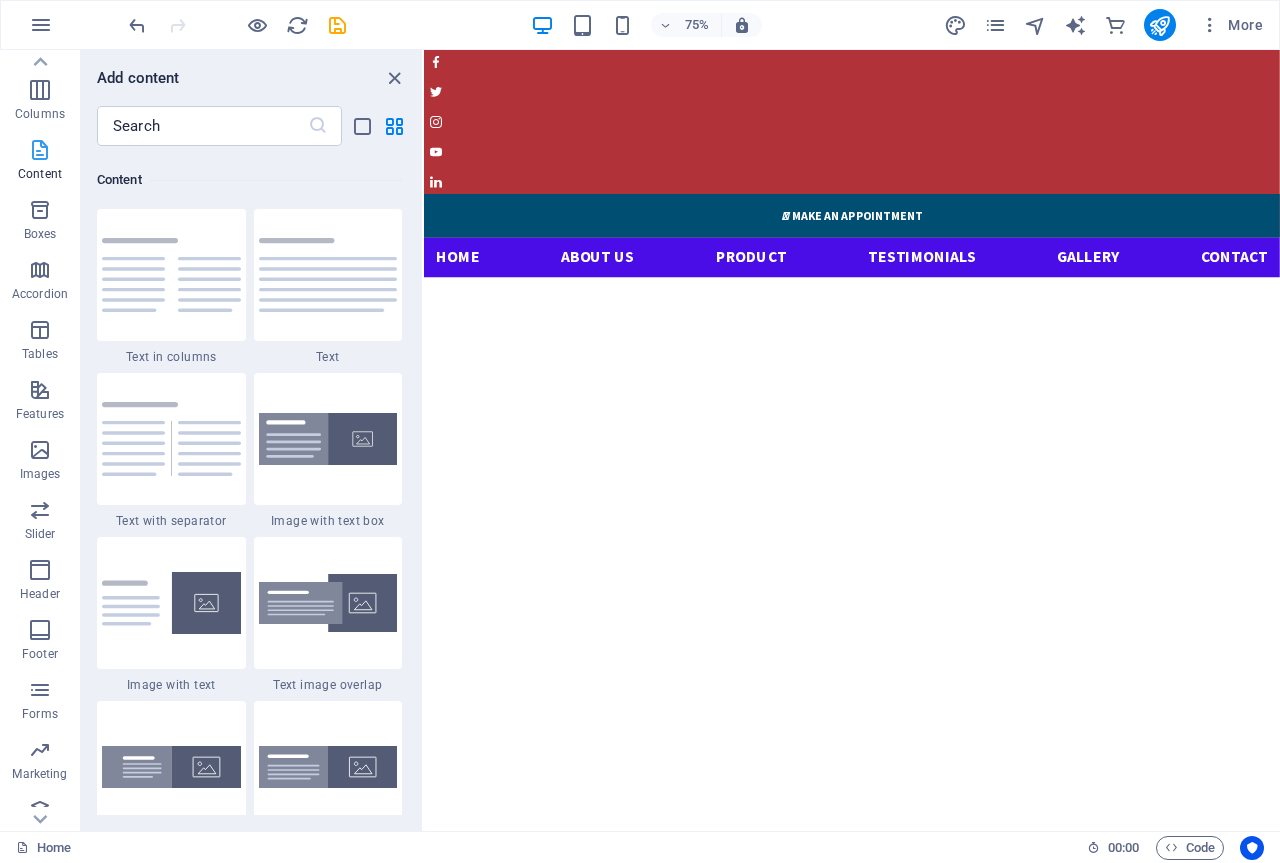 scroll, scrollTop: 3499, scrollLeft: 0, axis: vertical 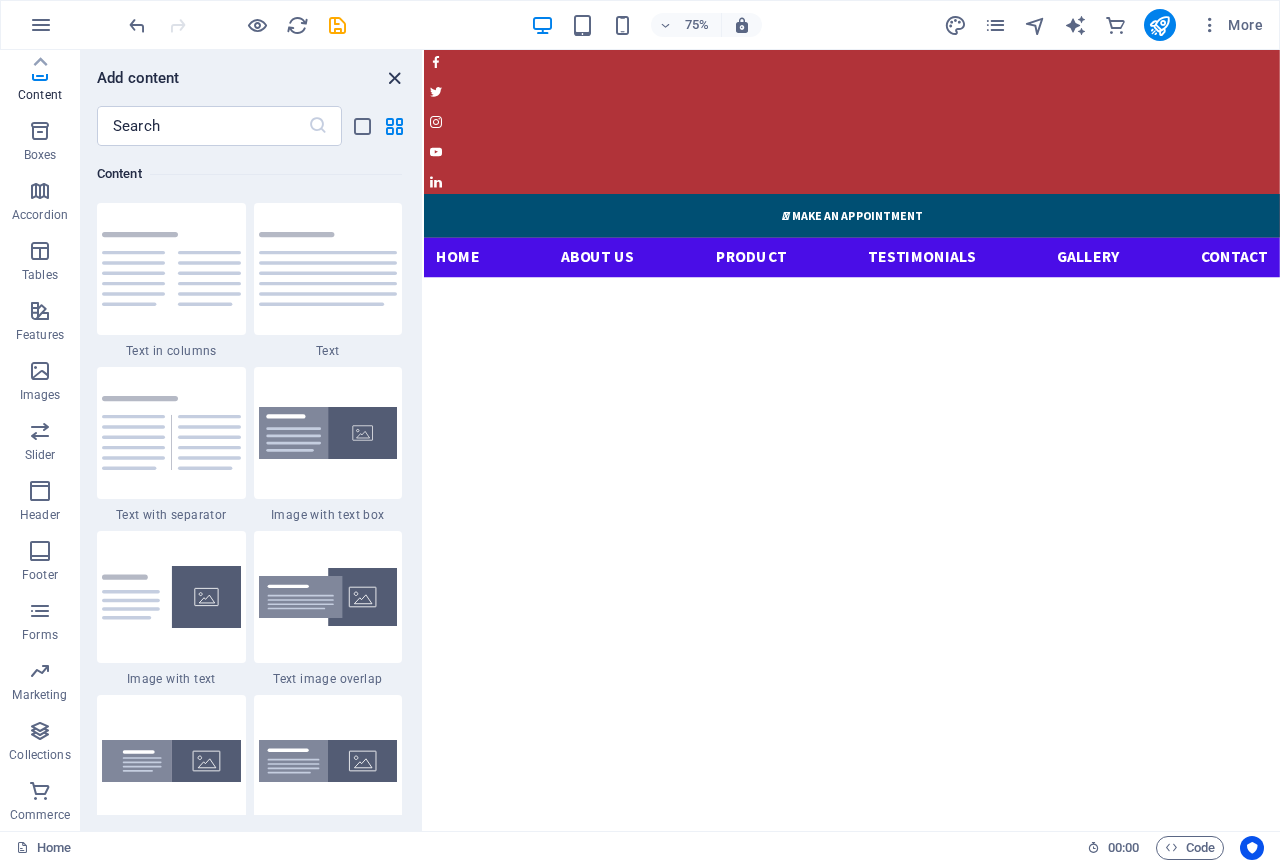 click at bounding box center (394, 78) 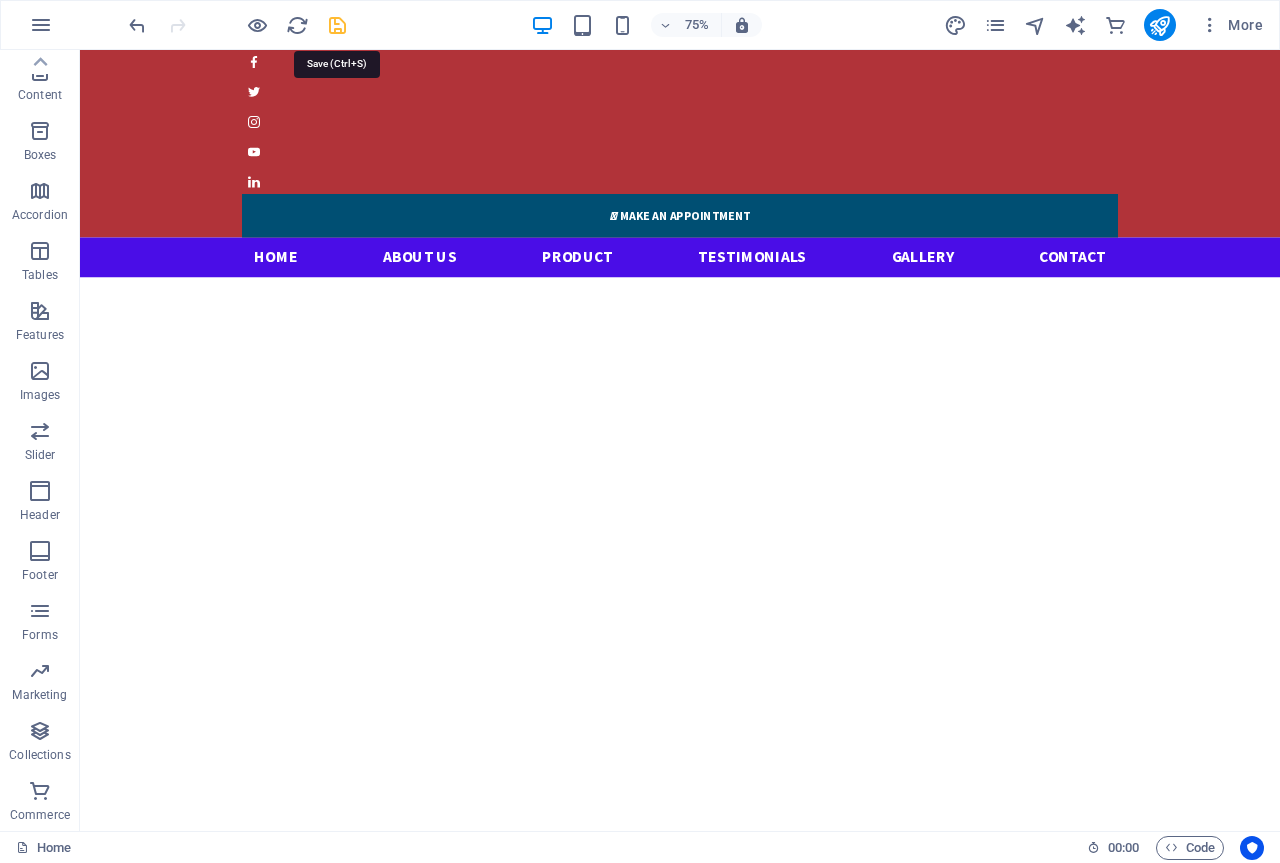click at bounding box center [337, 25] 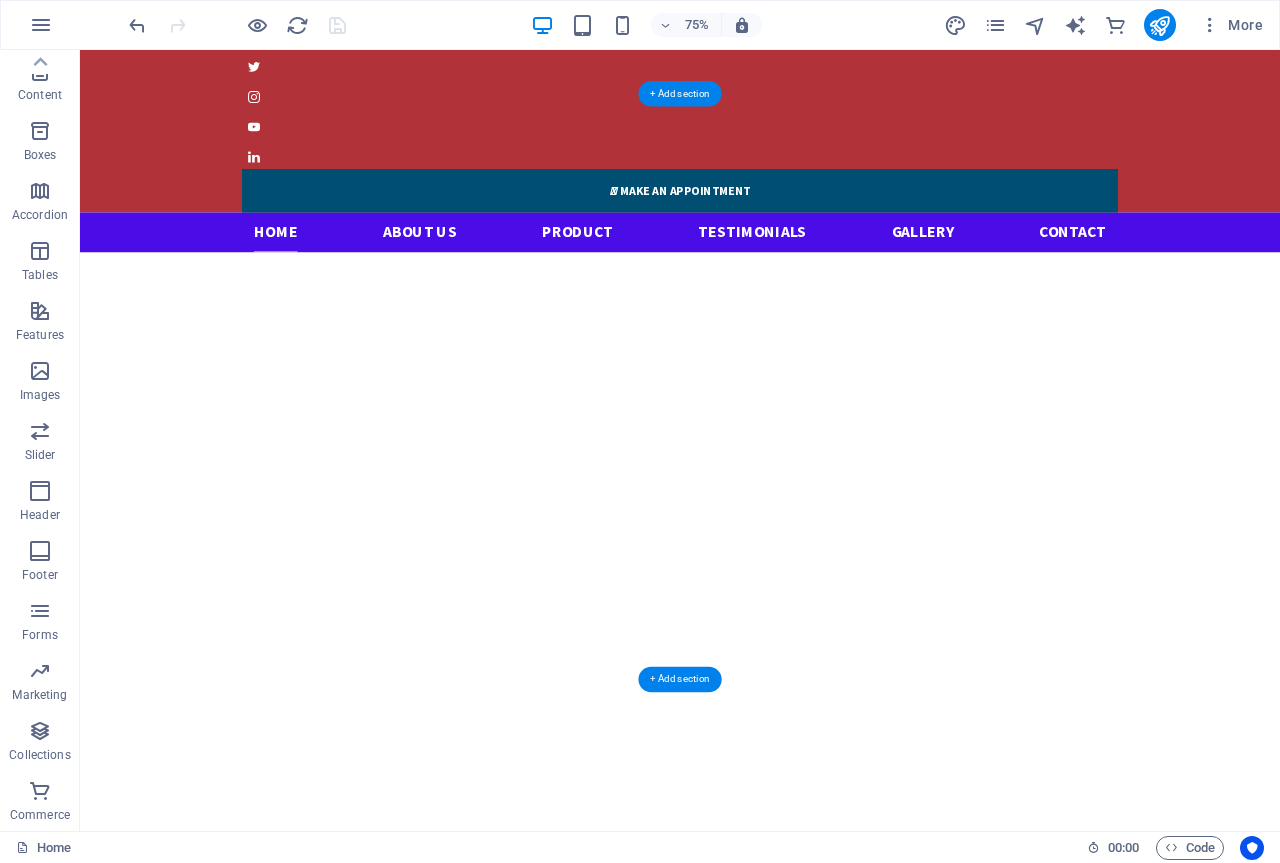 scroll, scrollTop: 0, scrollLeft: 0, axis: both 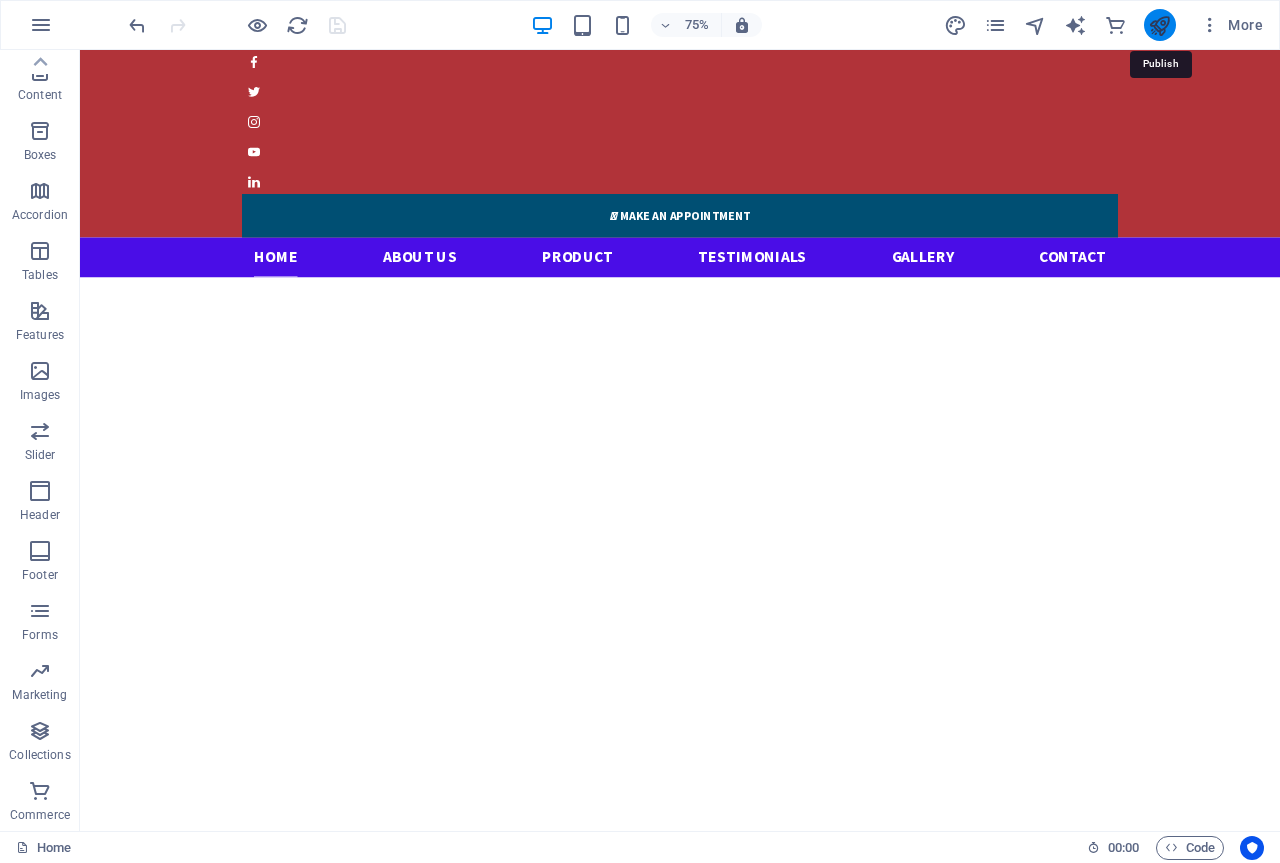 click at bounding box center (1159, 25) 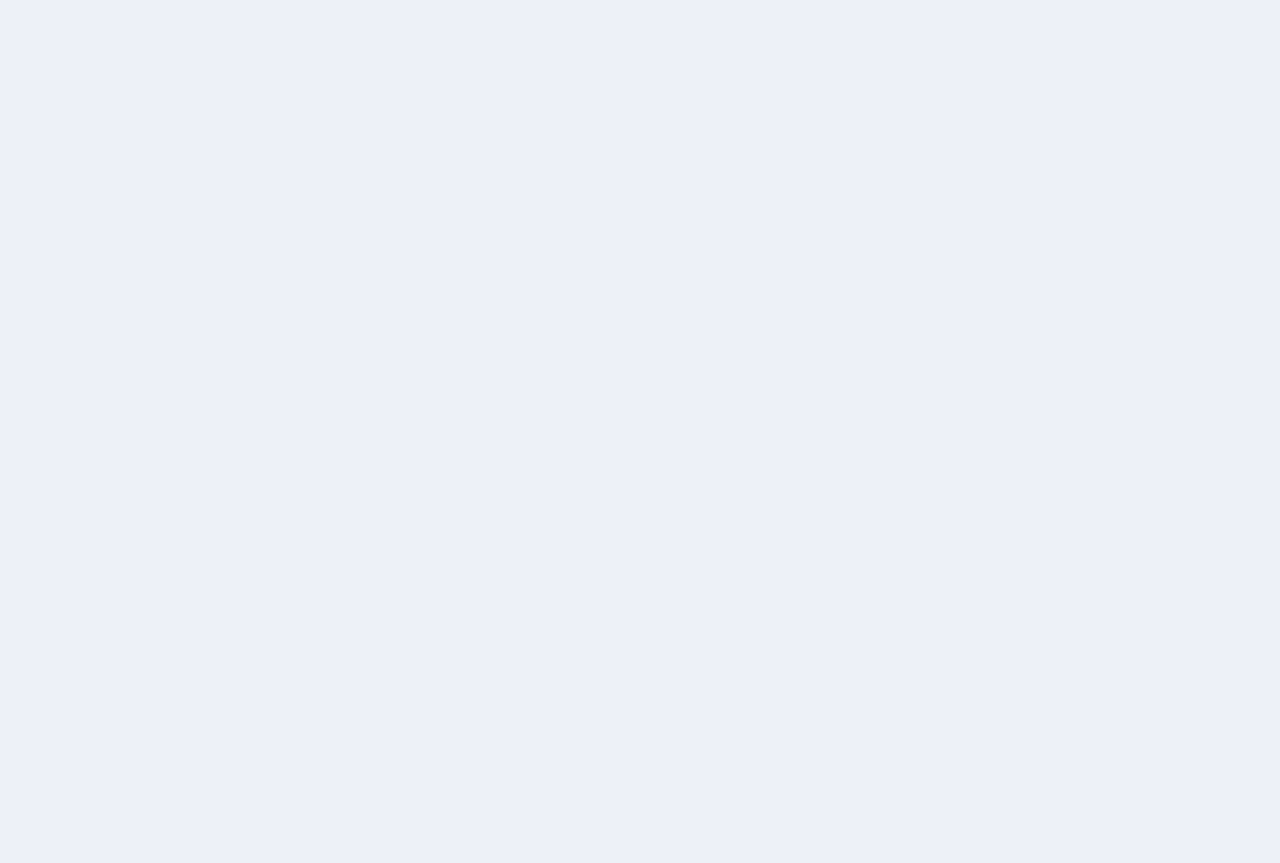 scroll, scrollTop: 0, scrollLeft: 0, axis: both 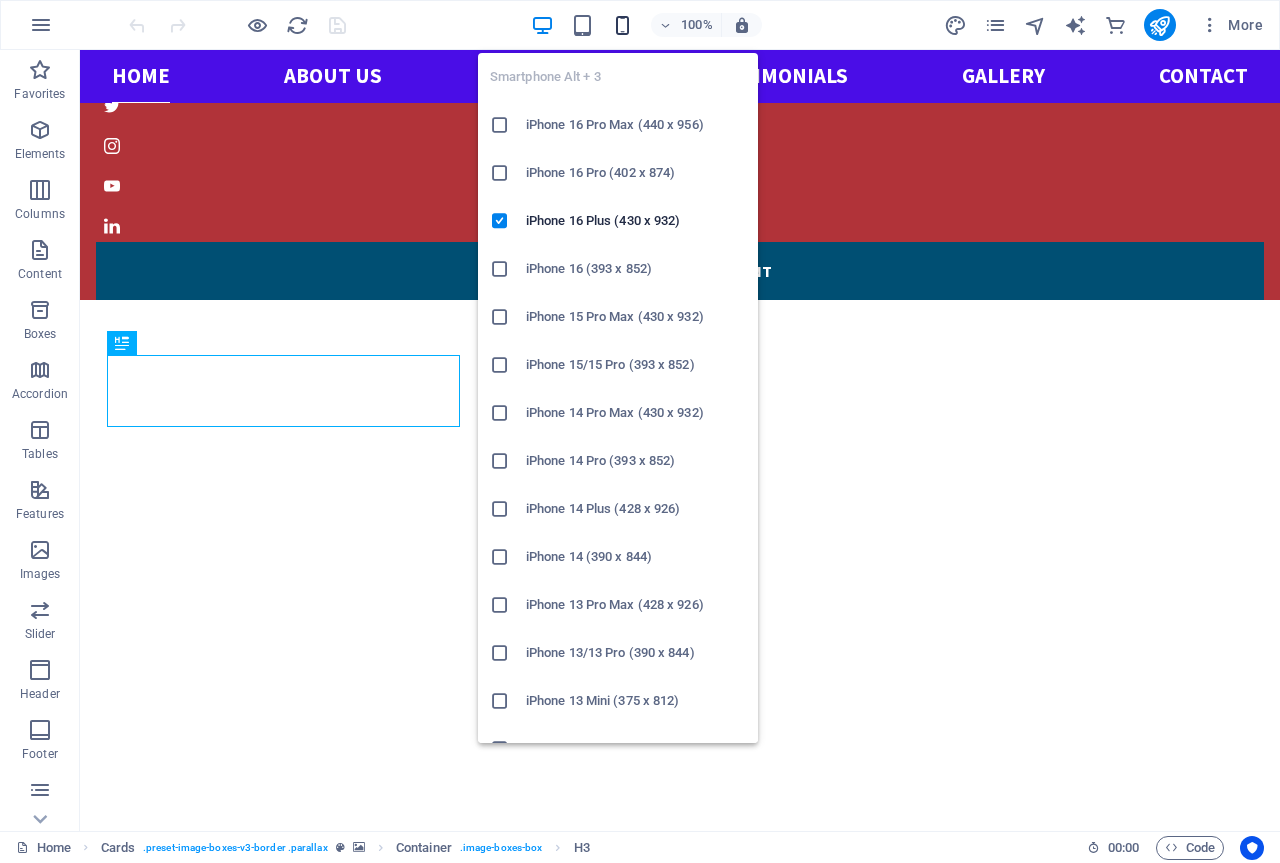 click at bounding box center (622, 25) 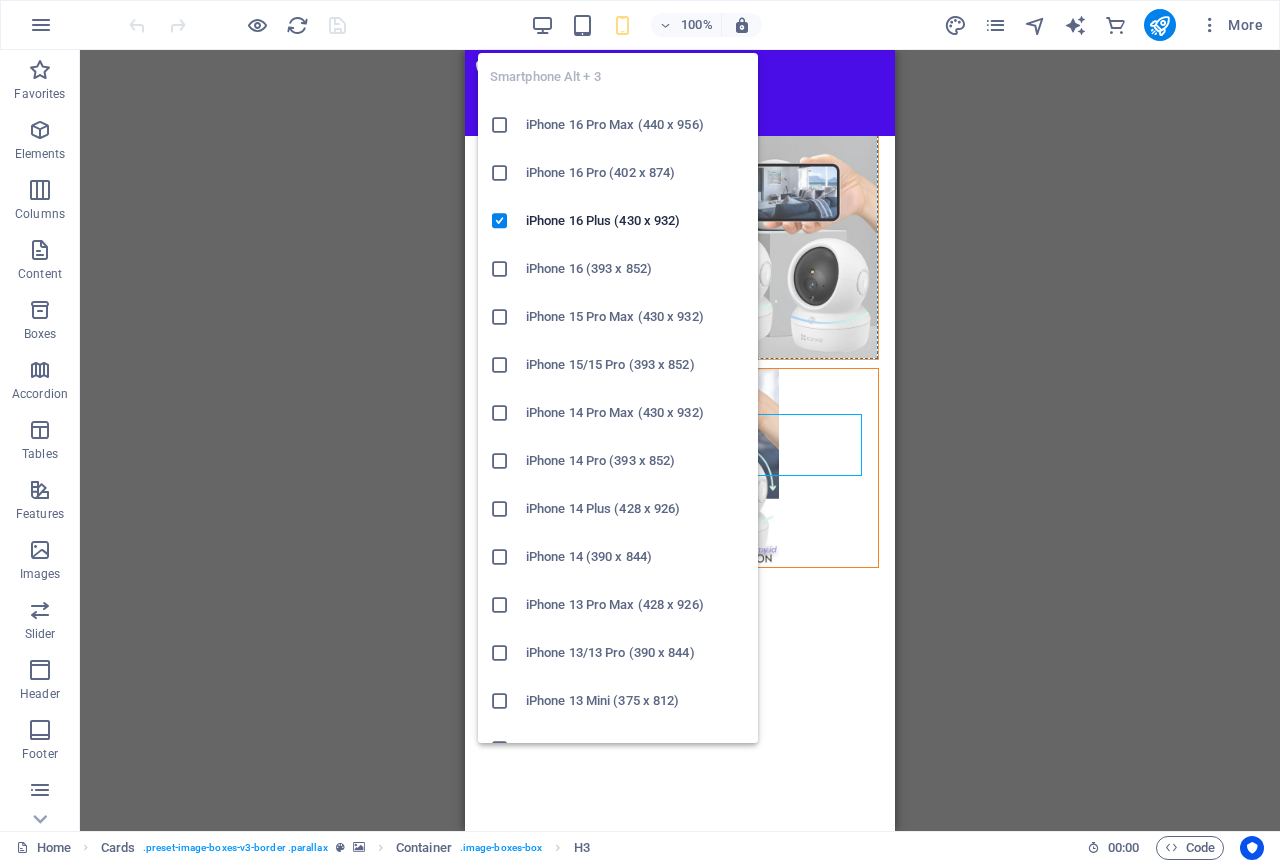 click at bounding box center [622, 25] 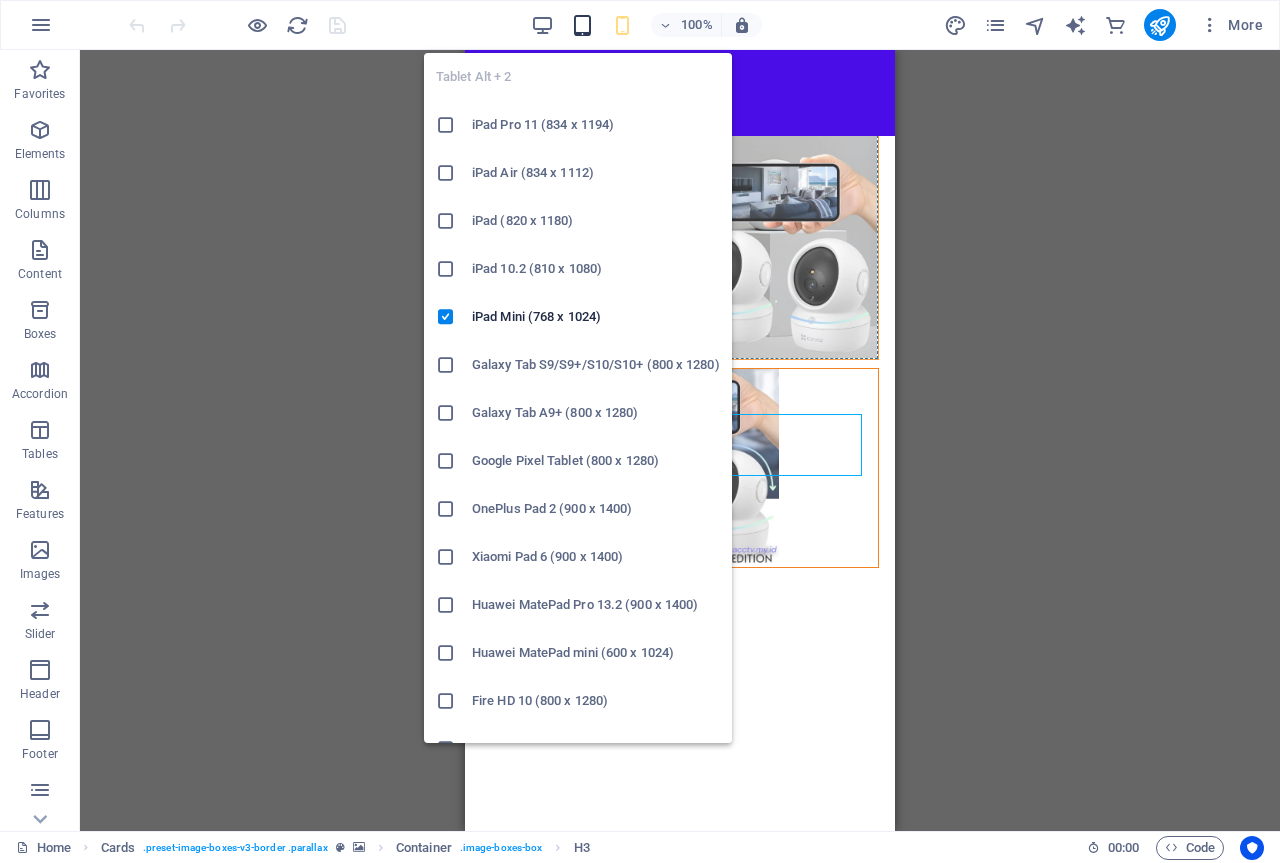 click at bounding box center [582, 25] 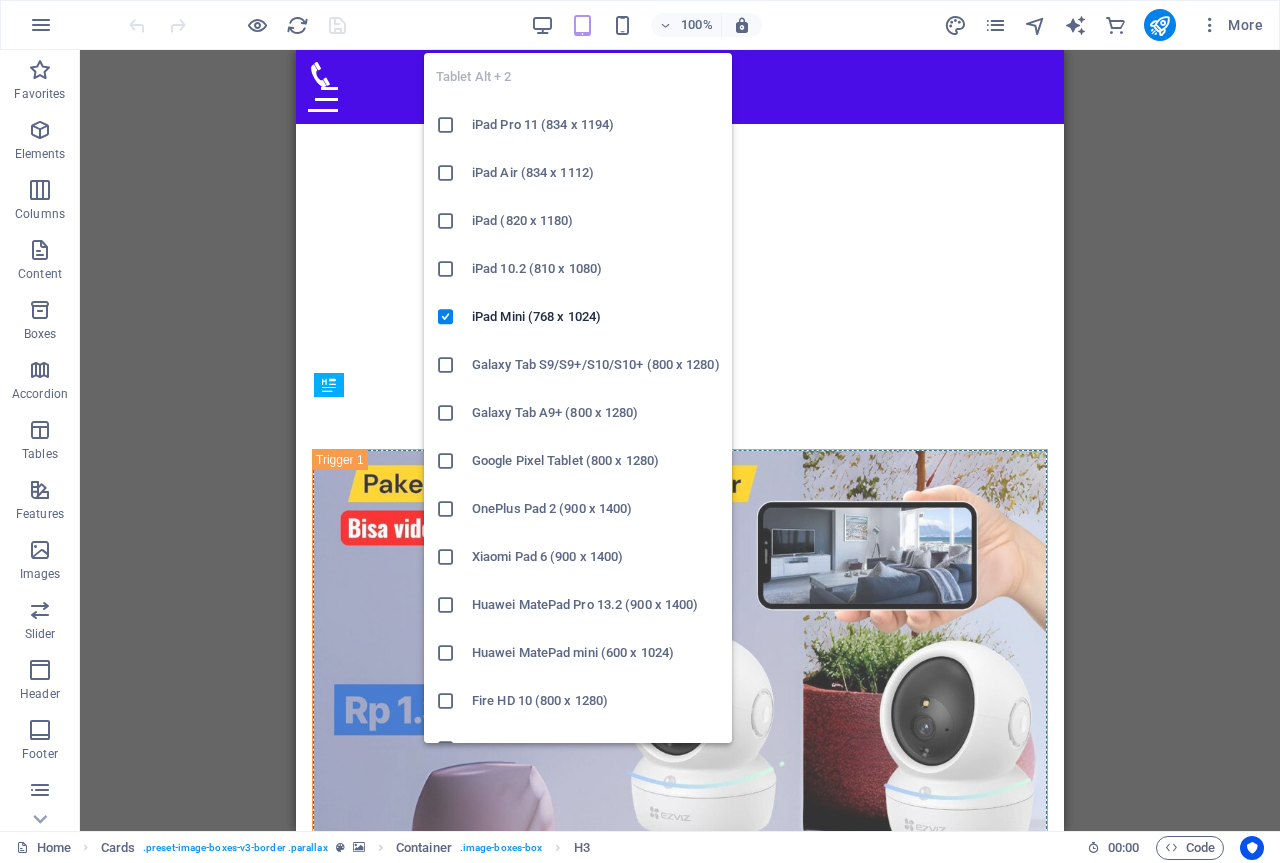 scroll, scrollTop: 2652, scrollLeft: 0, axis: vertical 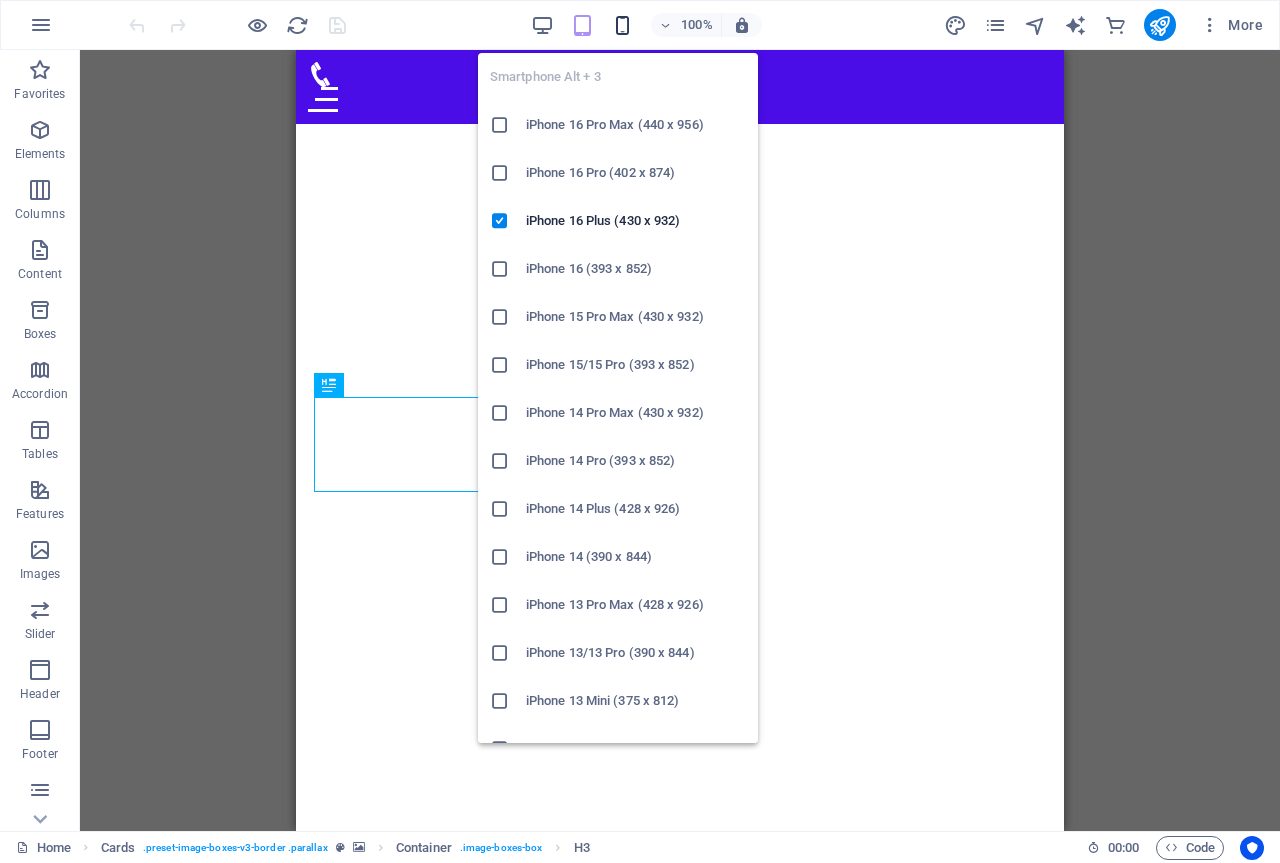 click at bounding box center (622, 25) 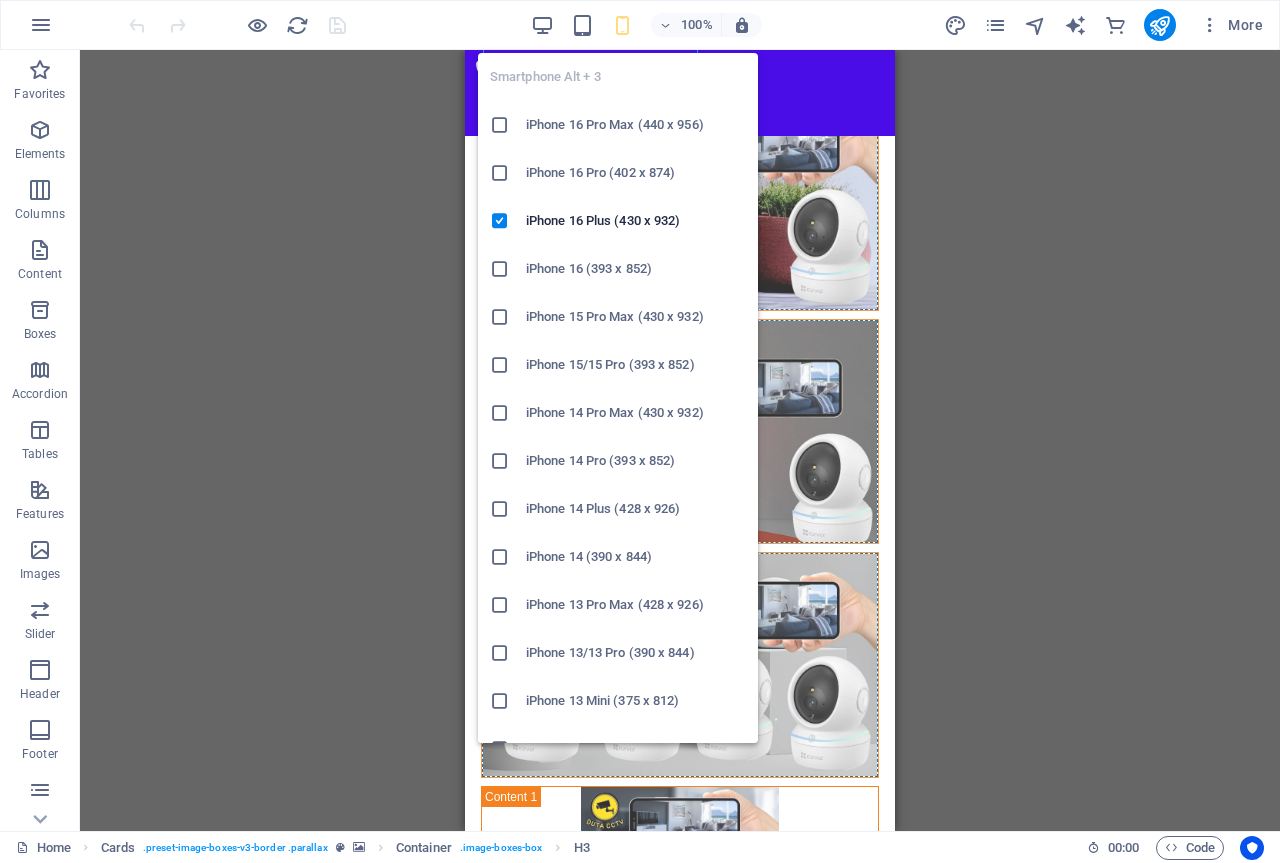 scroll, scrollTop: 3070, scrollLeft: 0, axis: vertical 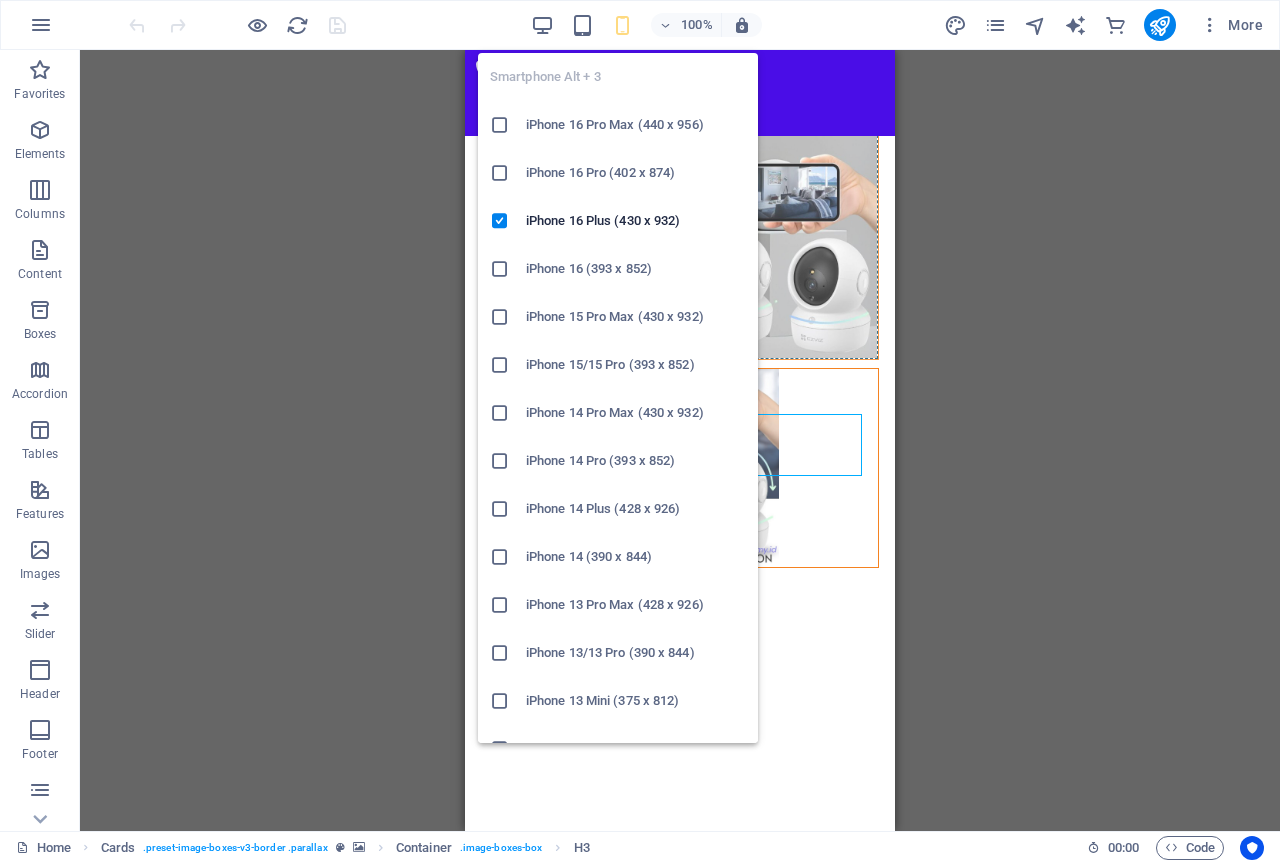 click at bounding box center [500, 365] 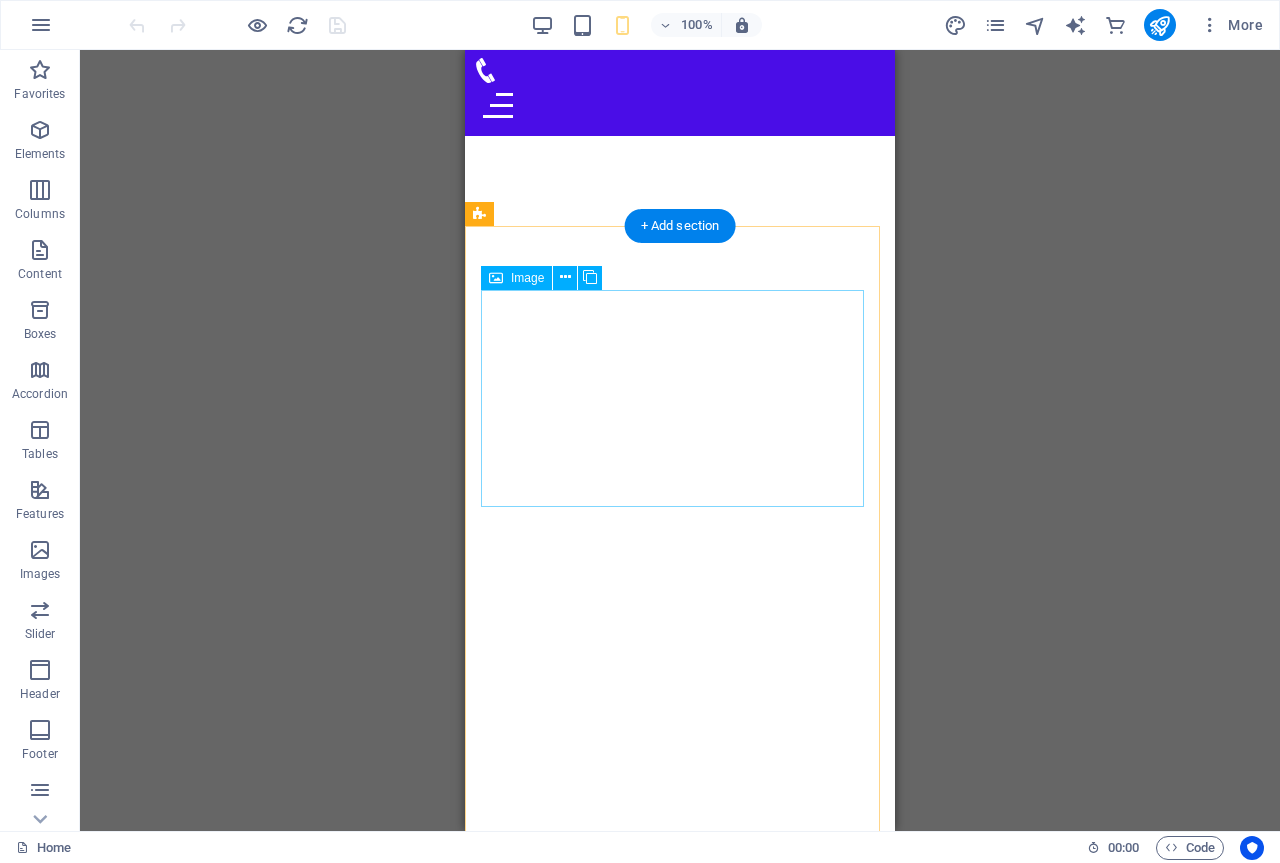 scroll, scrollTop: 70, scrollLeft: 0, axis: vertical 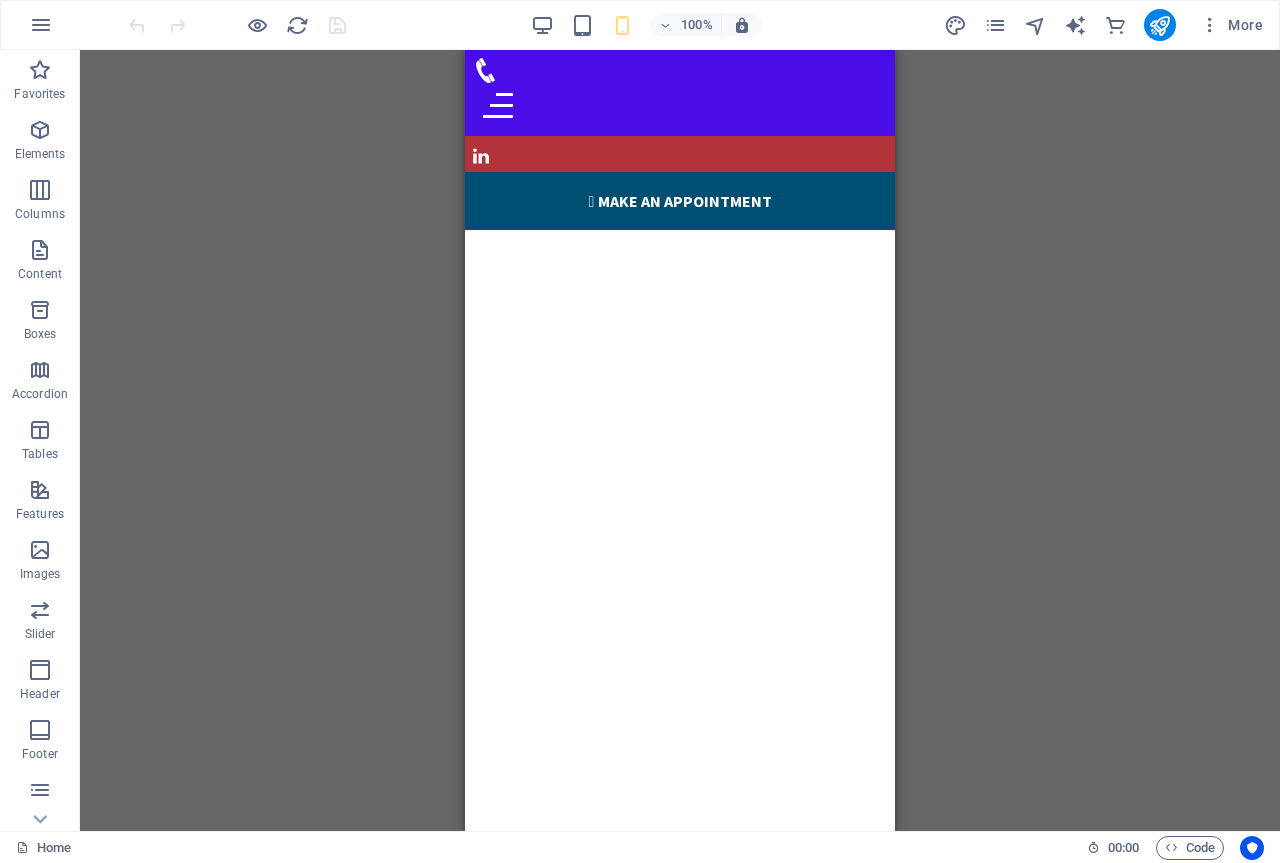 click at bounding box center (680, 1237) 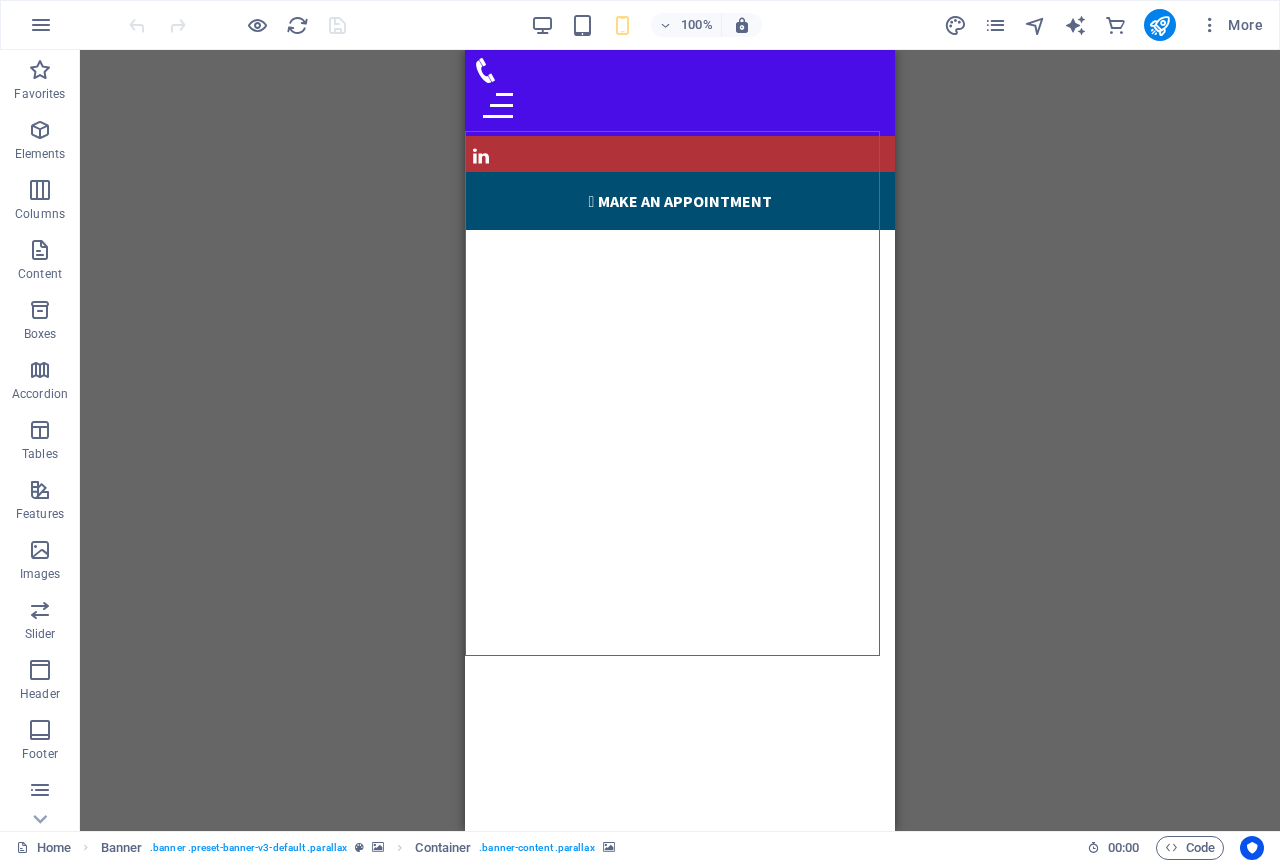 click at bounding box center [680, 1237] 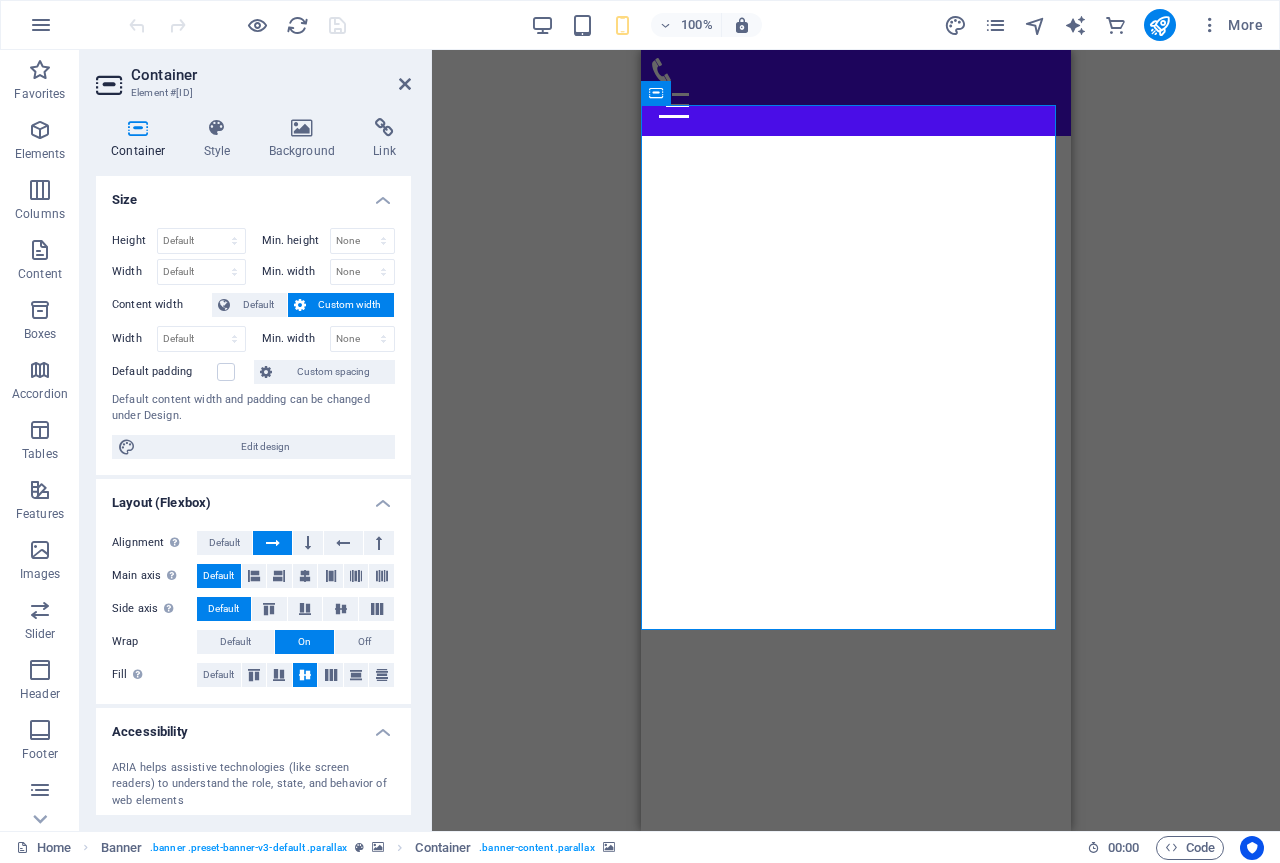 scroll, scrollTop: 0, scrollLeft: 0, axis: both 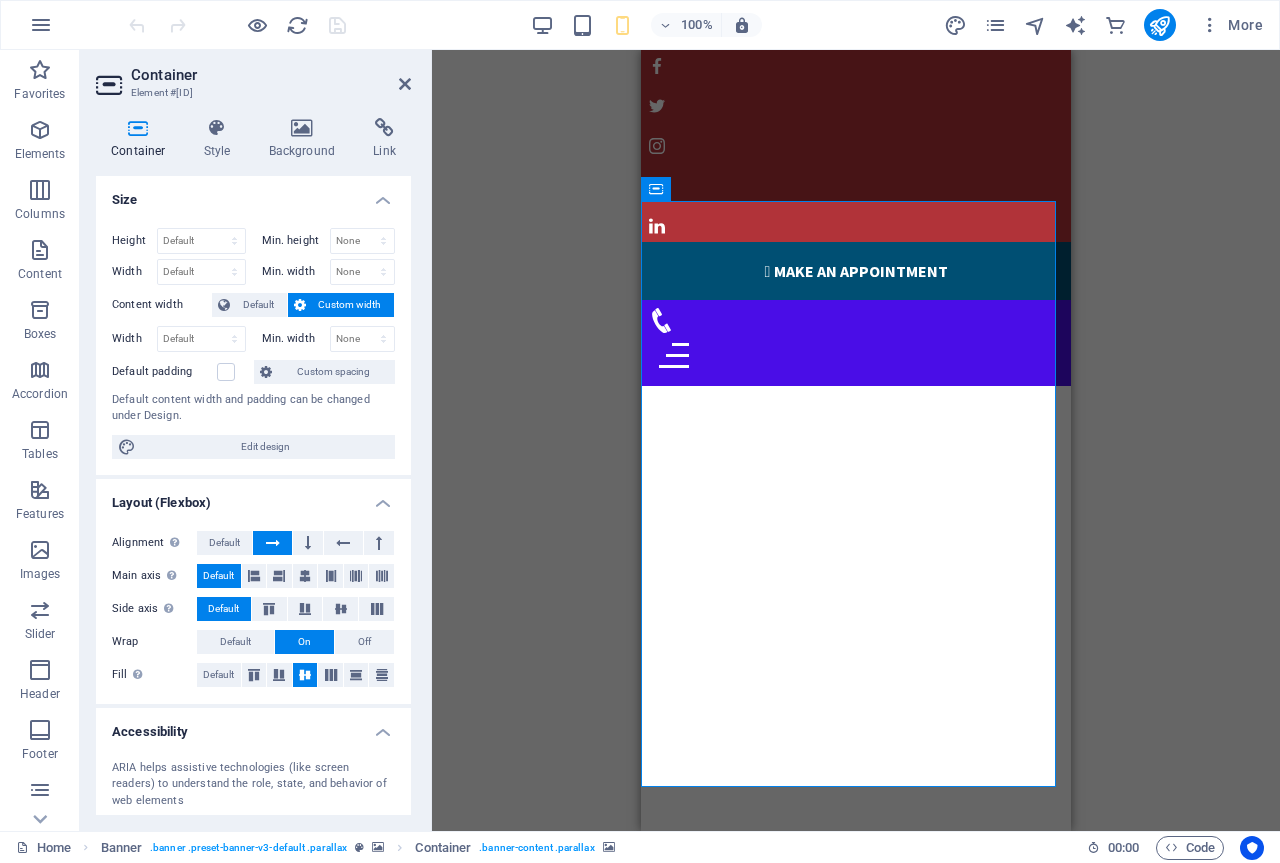 click at bounding box center (856, 1304) 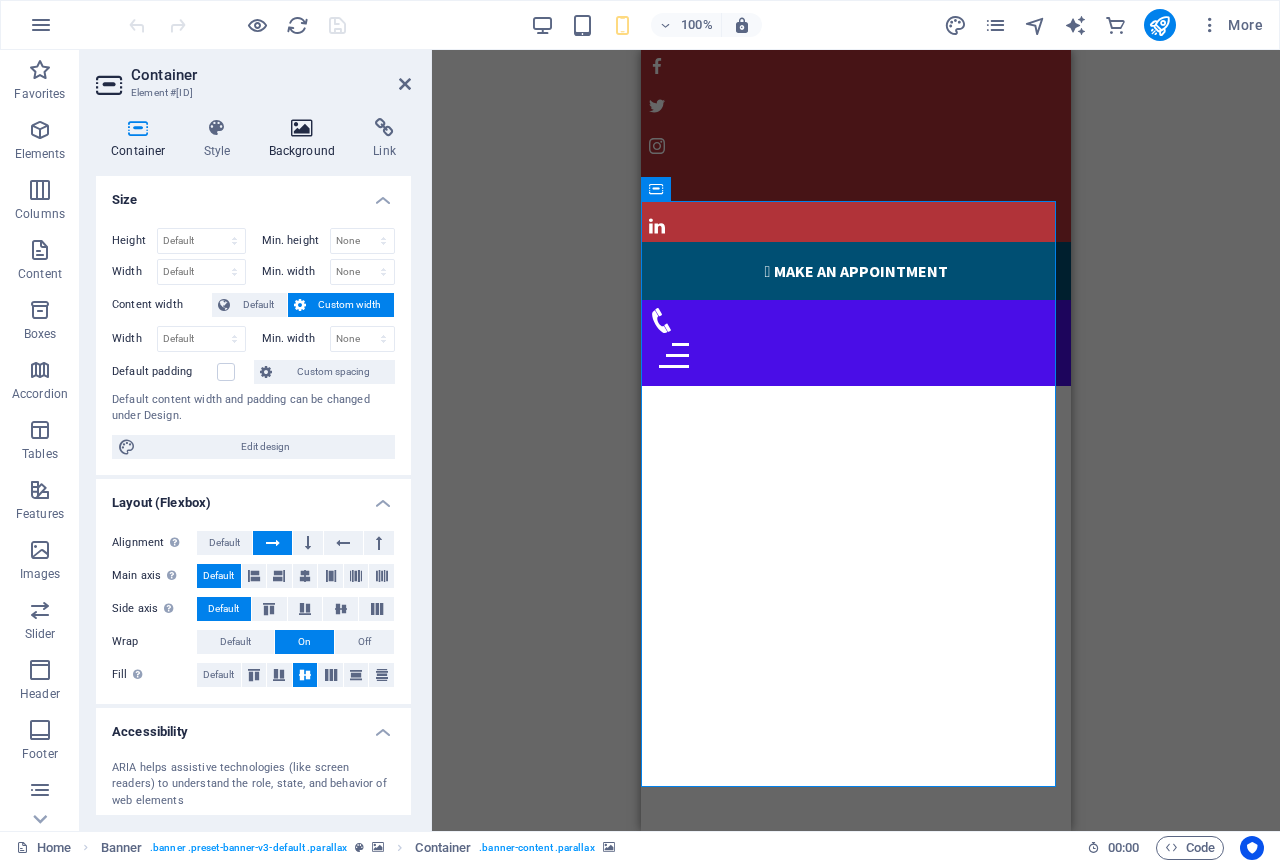 click on "Background" at bounding box center (306, 139) 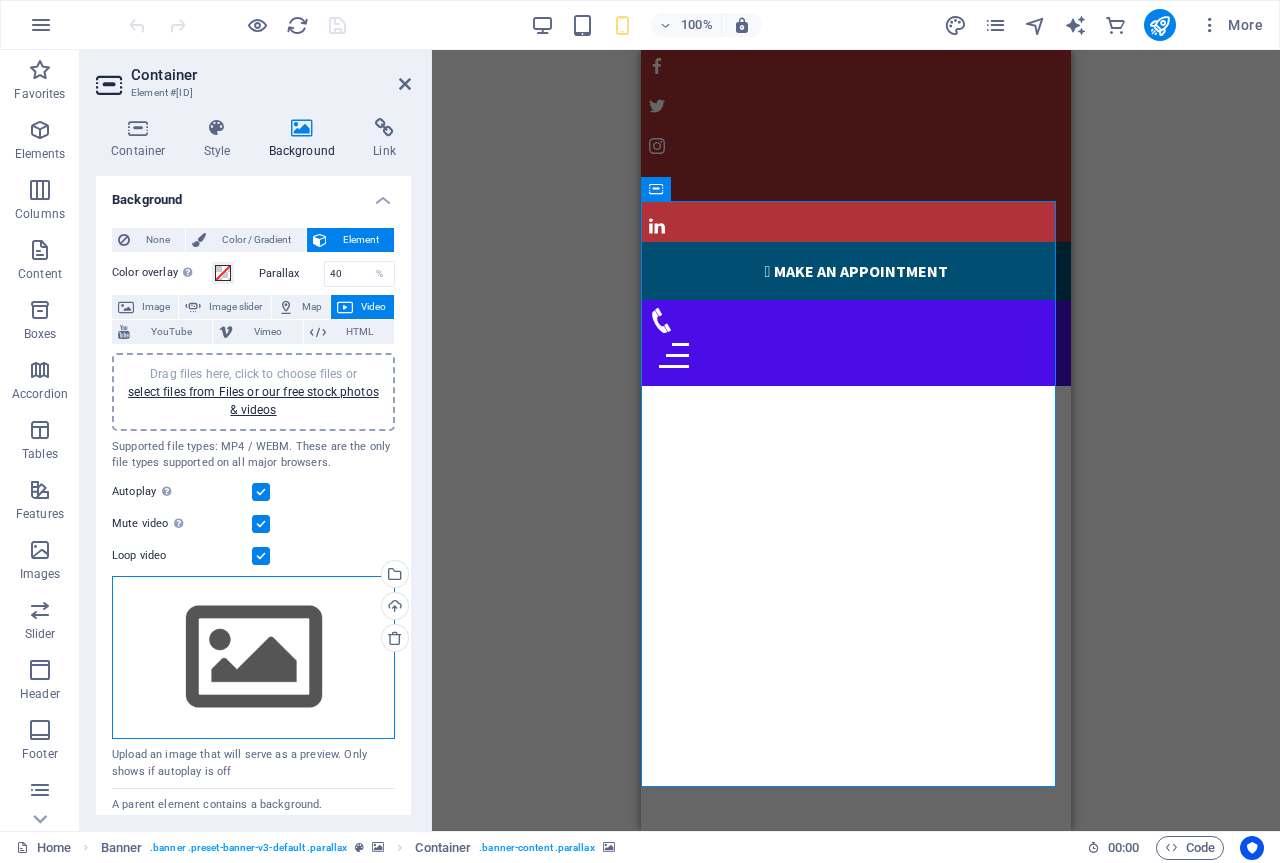 click on "Drag files here, click to choose files or select files from Files or our free stock photos & videos" at bounding box center (253, 658) 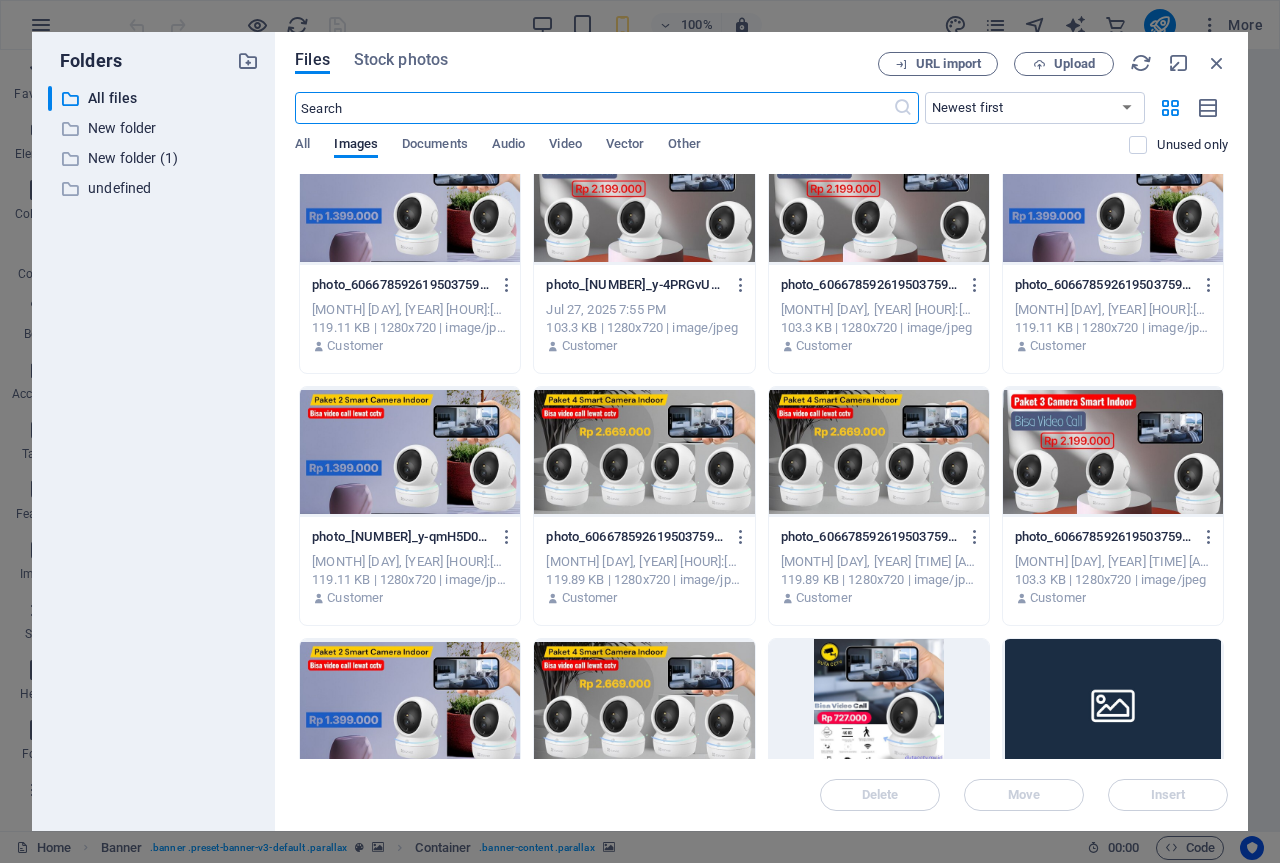 scroll, scrollTop: 1800, scrollLeft: 0, axis: vertical 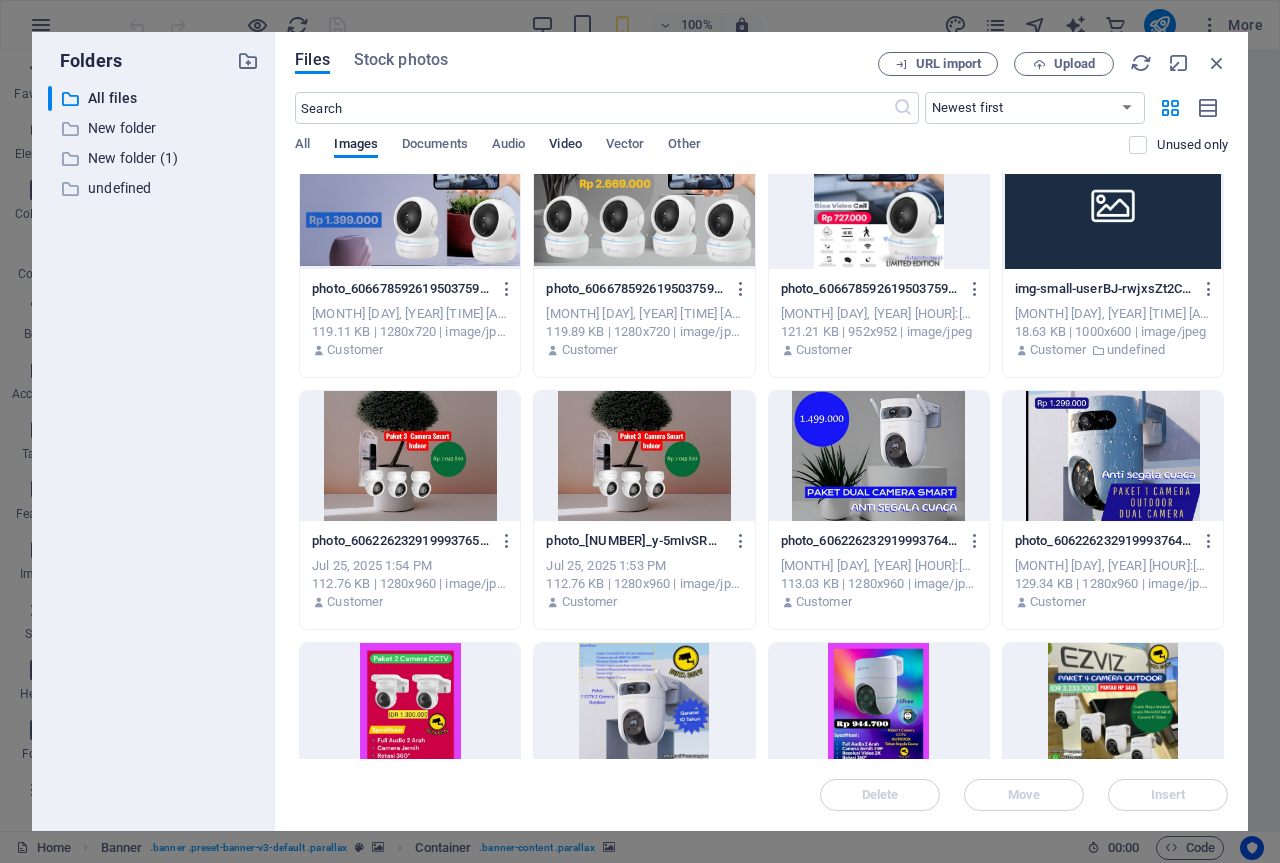 click on "Video" at bounding box center [565, 146] 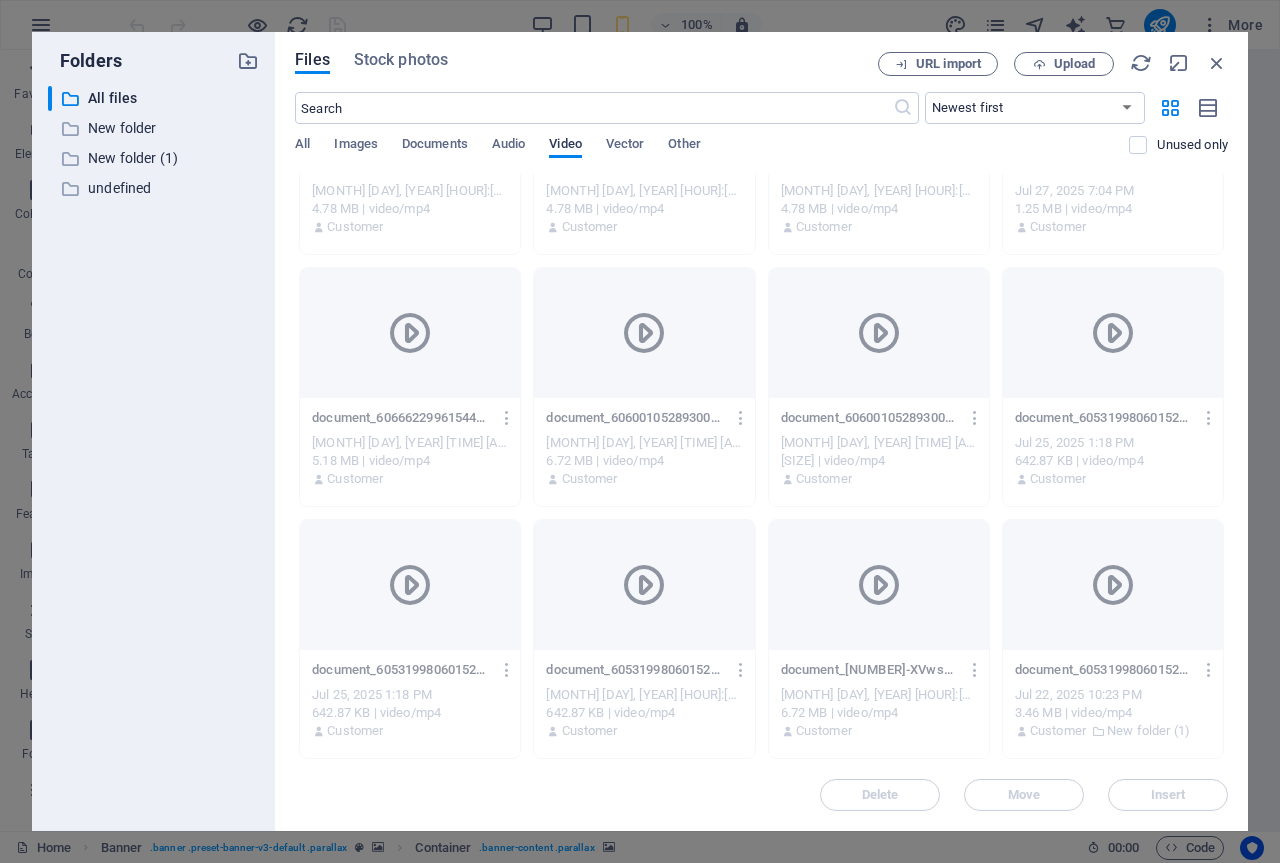scroll, scrollTop: 411, scrollLeft: 0, axis: vertical 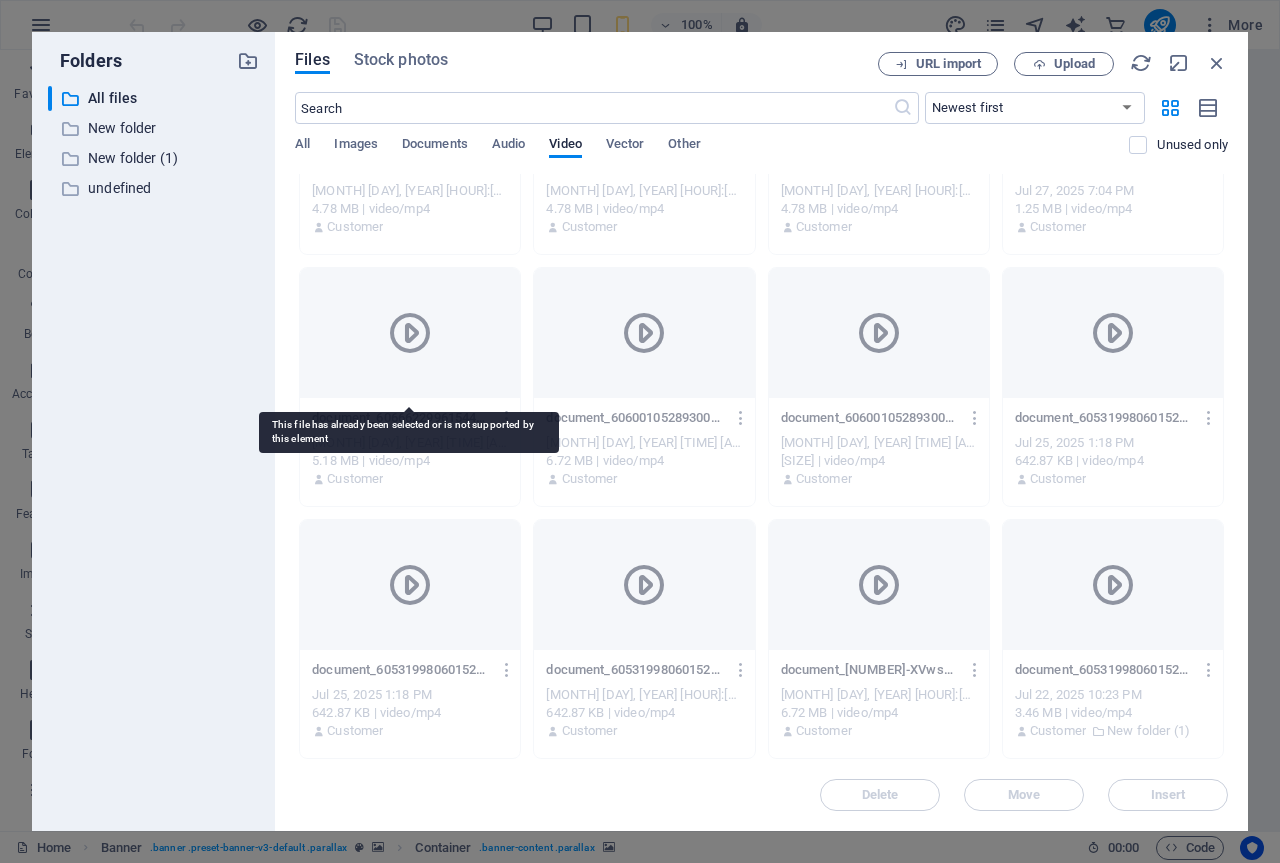 click at bounding box center (410, 333) 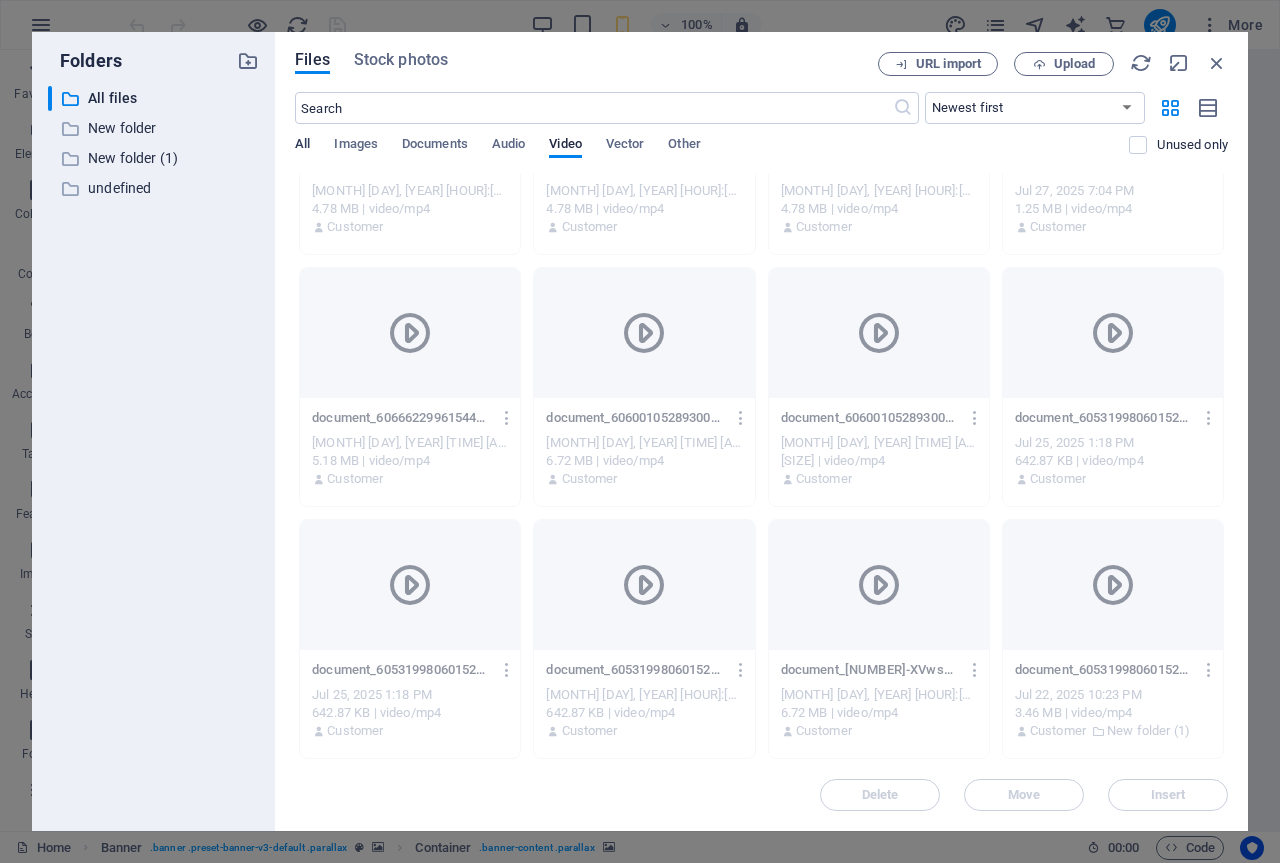click on "All" at bounding box center (302, 146) 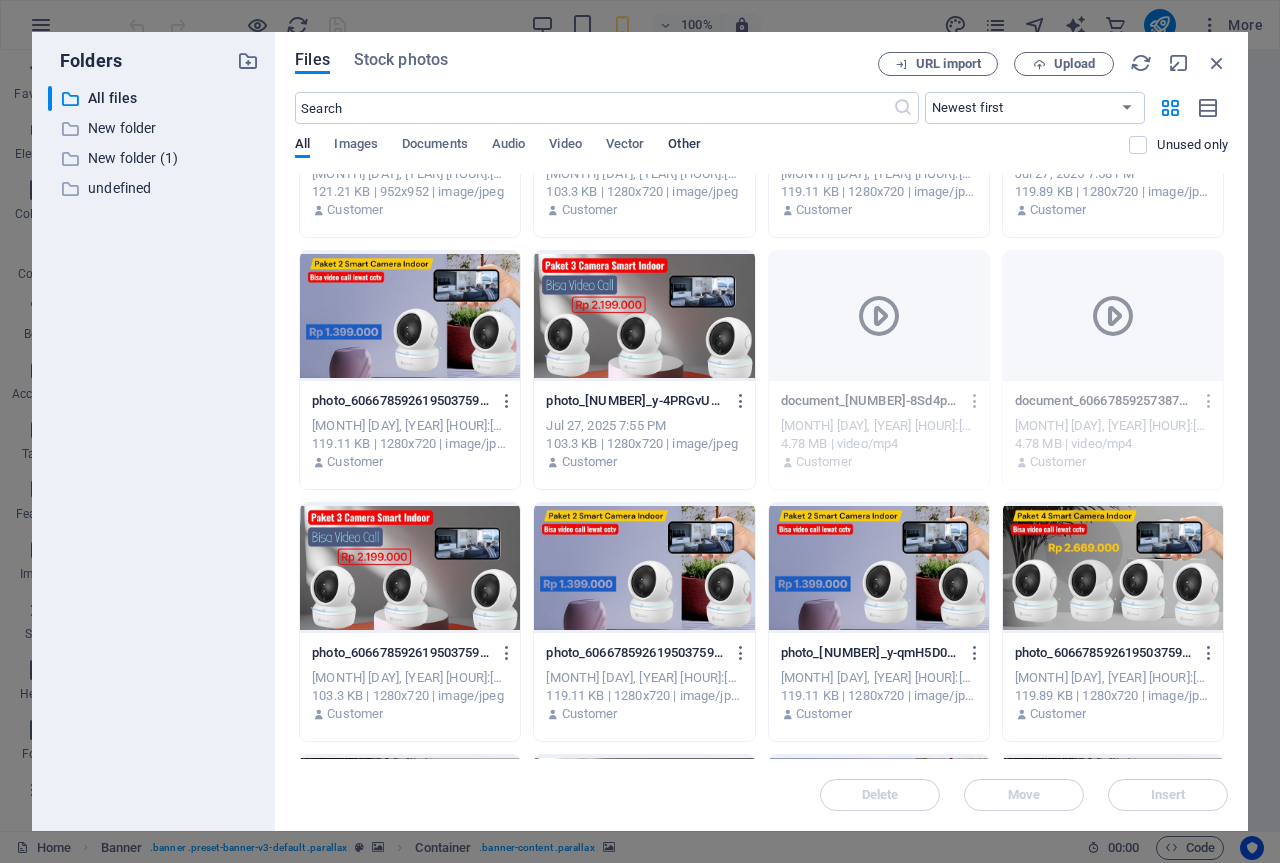 scroll, scrollTop: 1300, scrollLeft: 0, axis: vertical 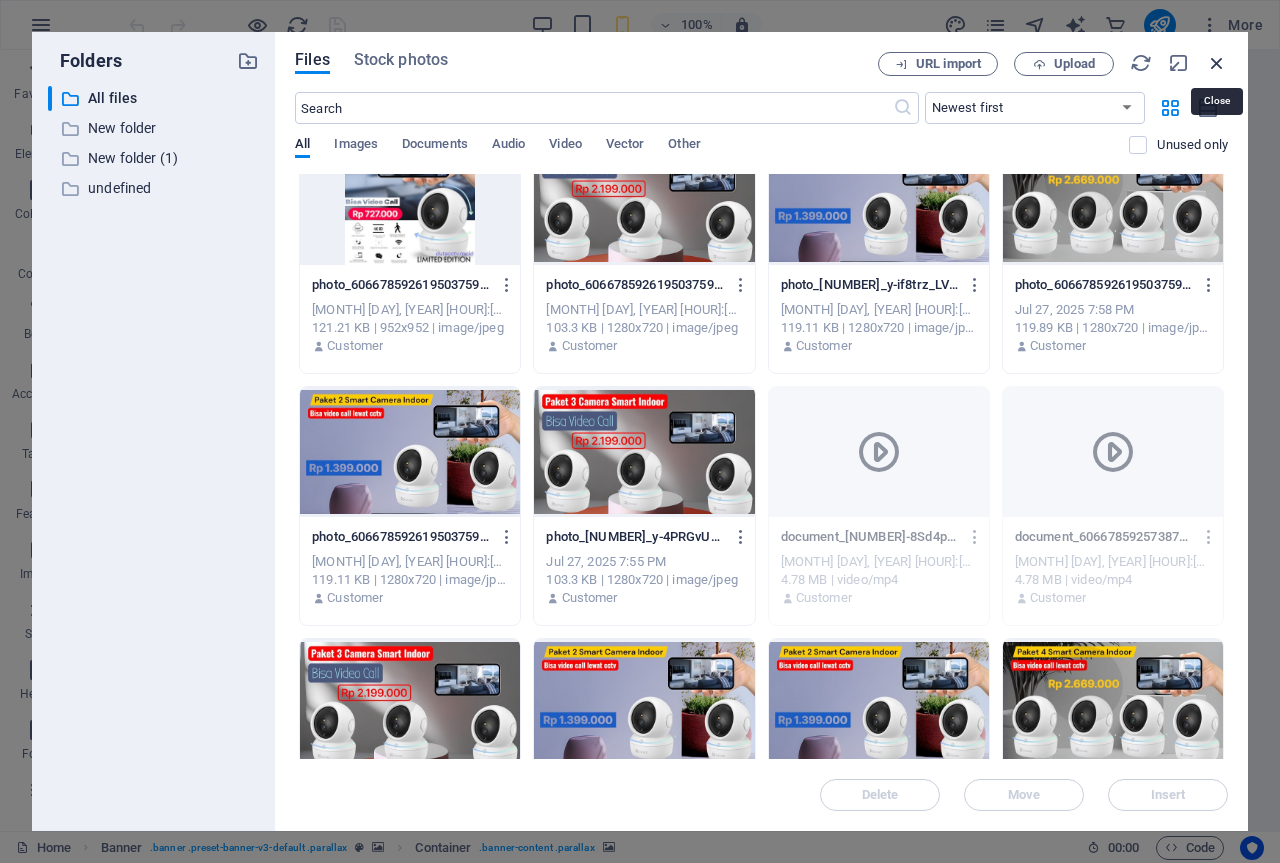 click at bounding box center (1217, 63) 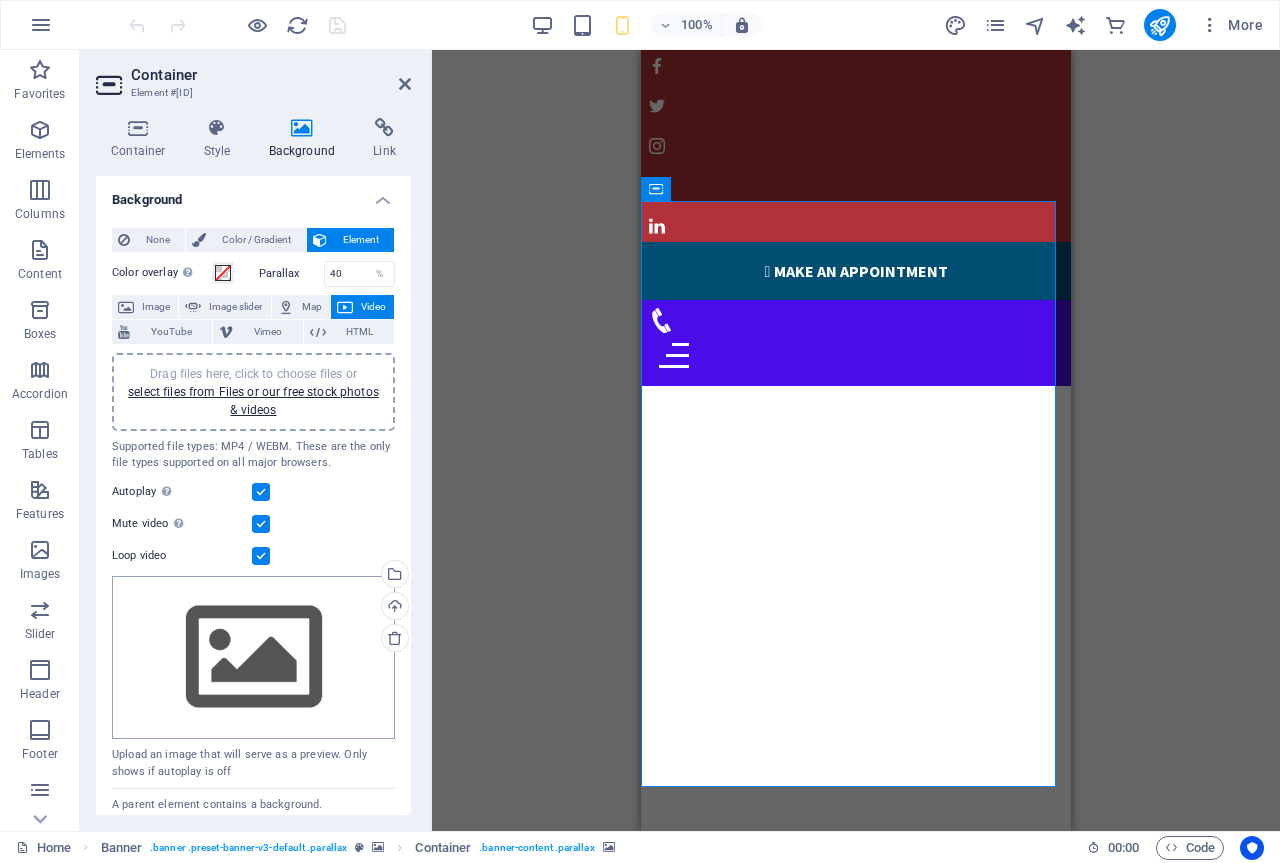 scroll, scrollTop: 44, scrollLeft: 0, axis: vertical 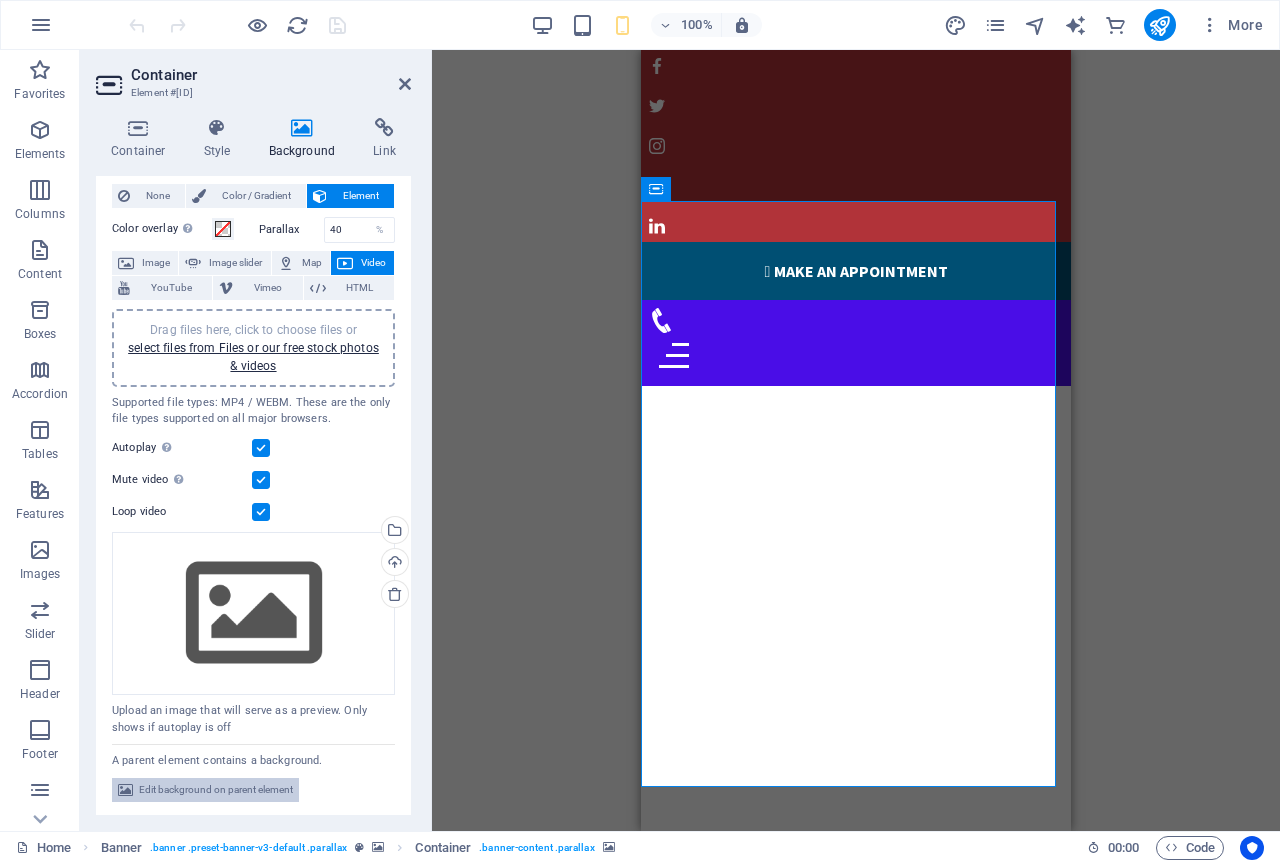click on "Edit background on parent element" at bounding box center [216, 790] 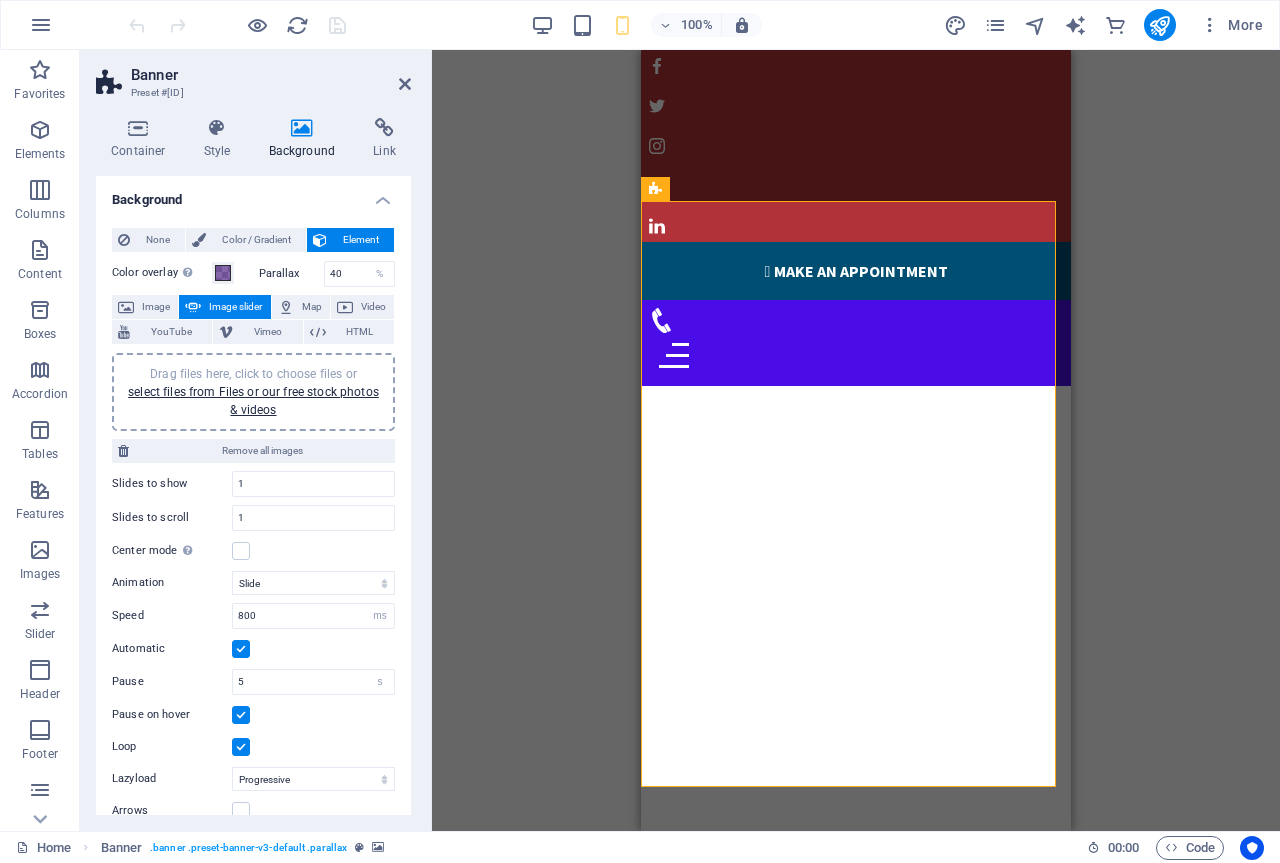 click on "Parallax" at bounding box center (291, 273) 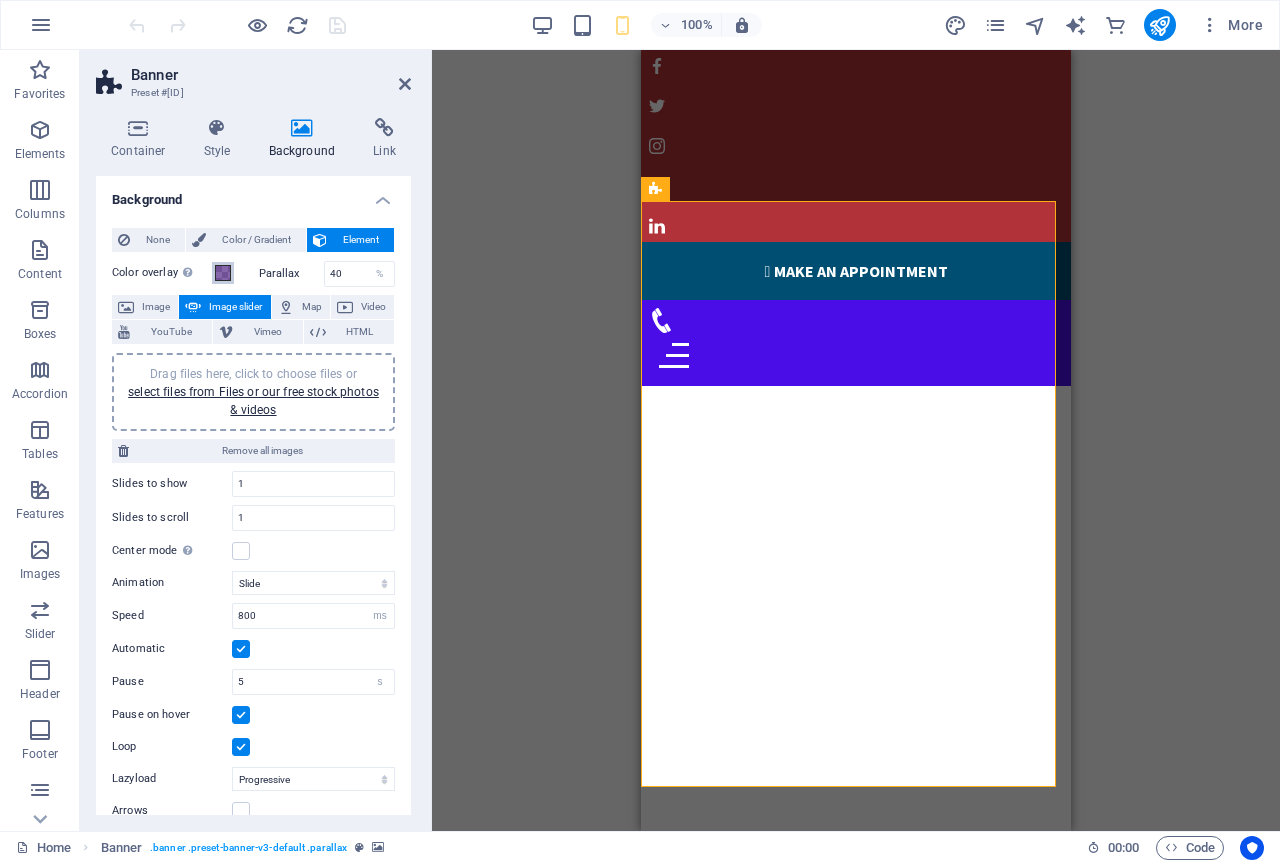 click at bounding box center [223, 273] 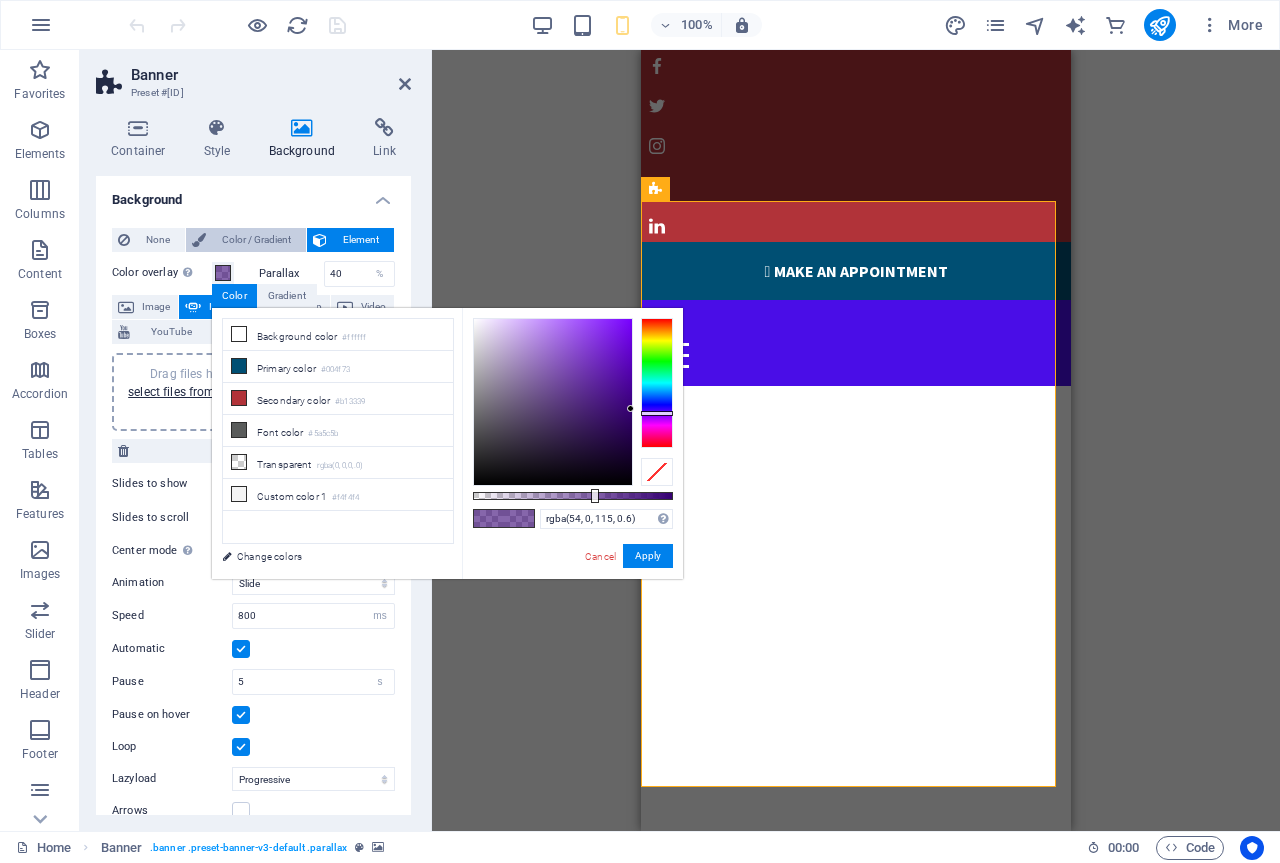 click on "Color / Gradient" at bounding box center [256, 240] 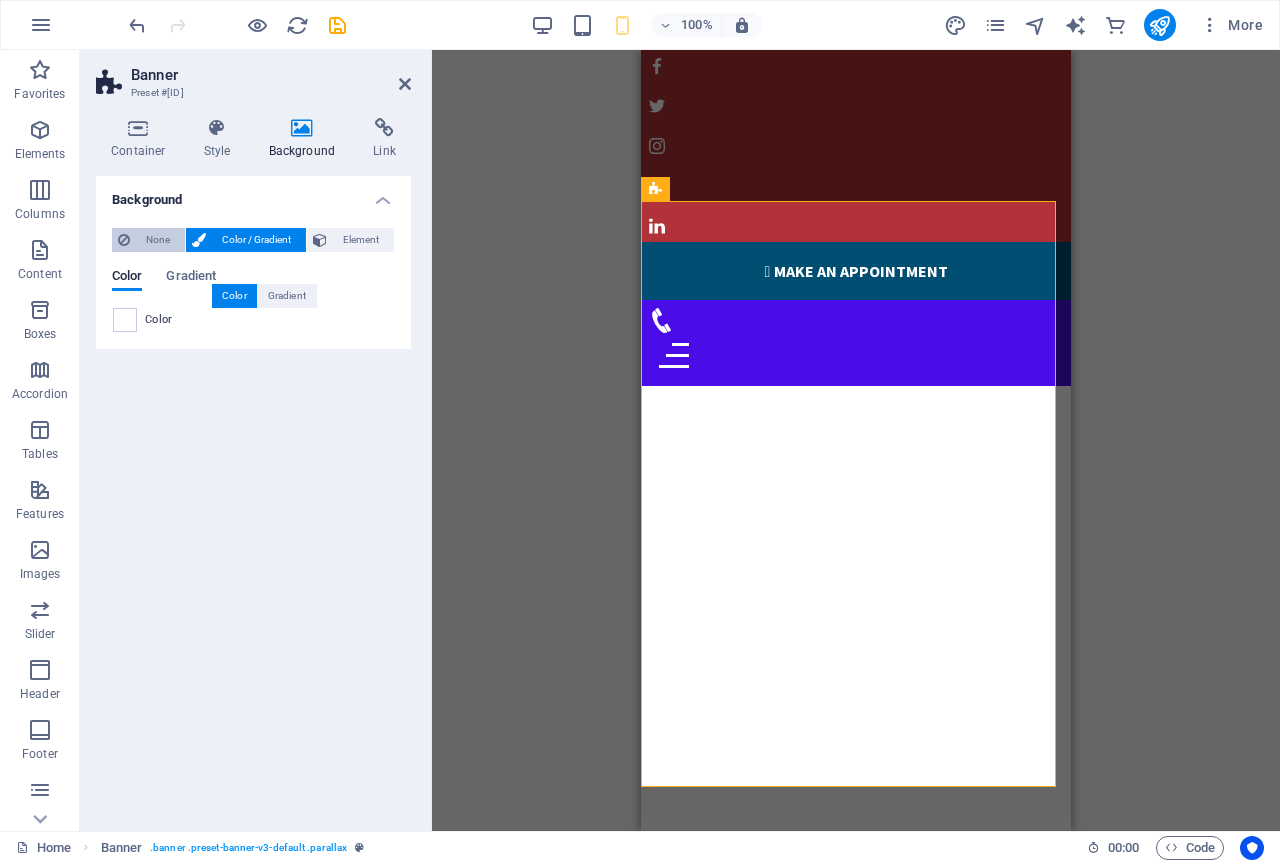 click on "None" at bounding box center (157, 240) 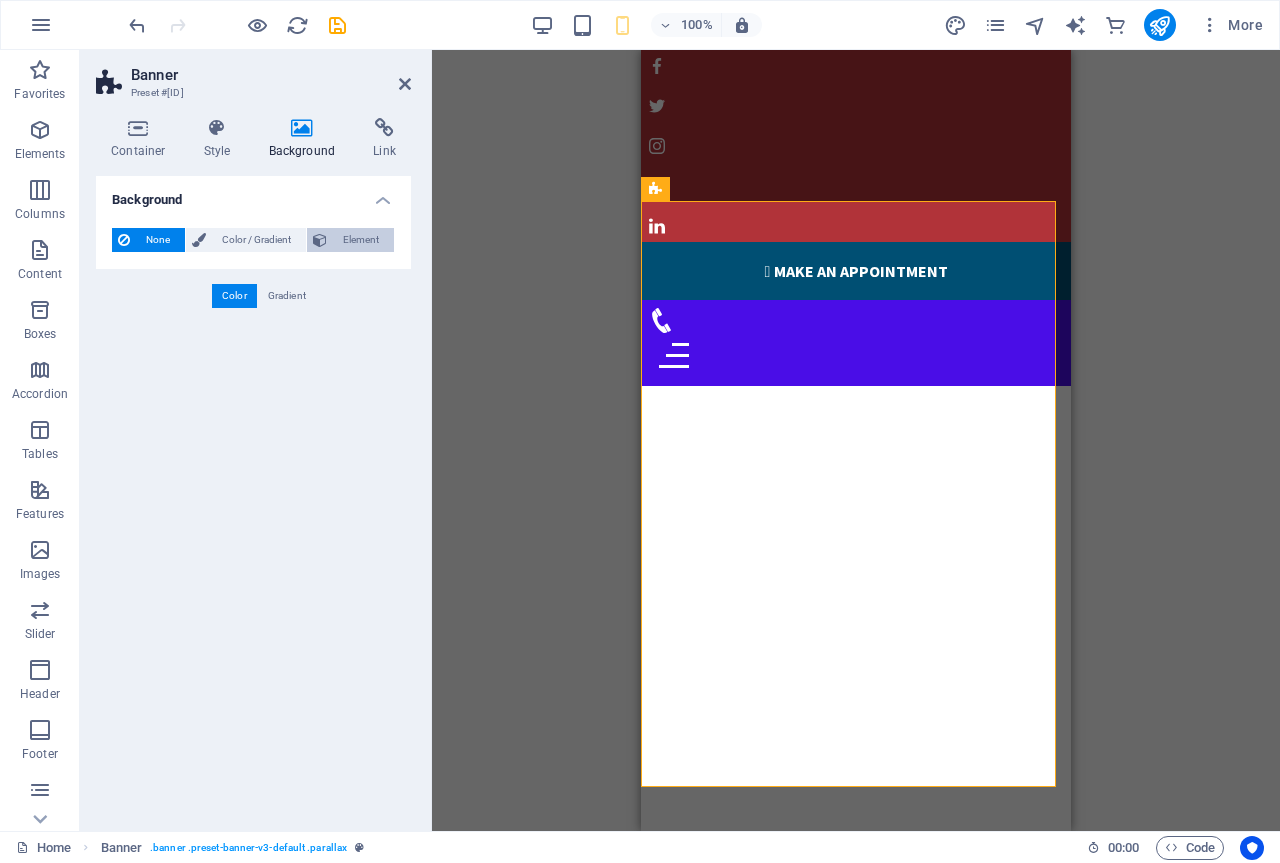 click on "Element" at bounding box center [360, 240] 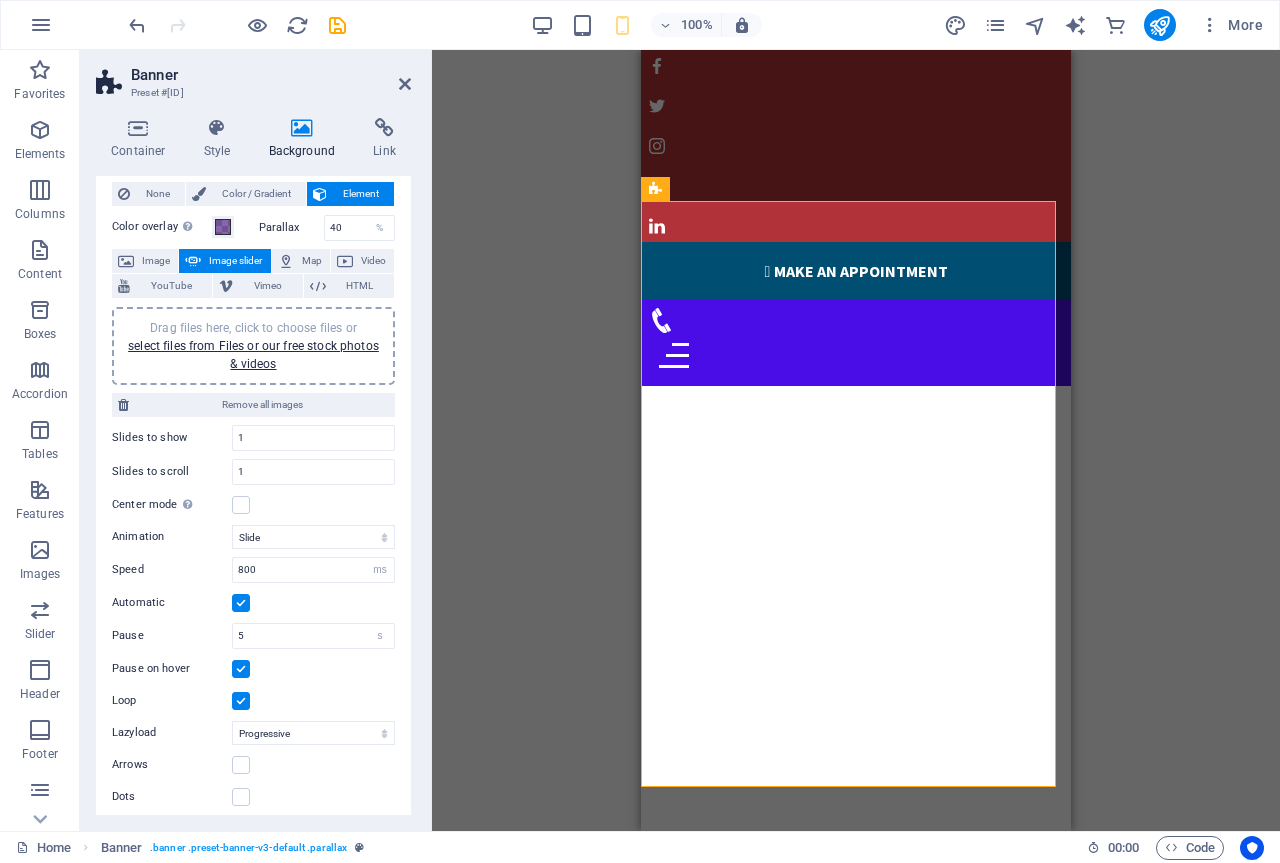 scroll, scrollTop: 56, scrollLeft: 0, axis: vertical 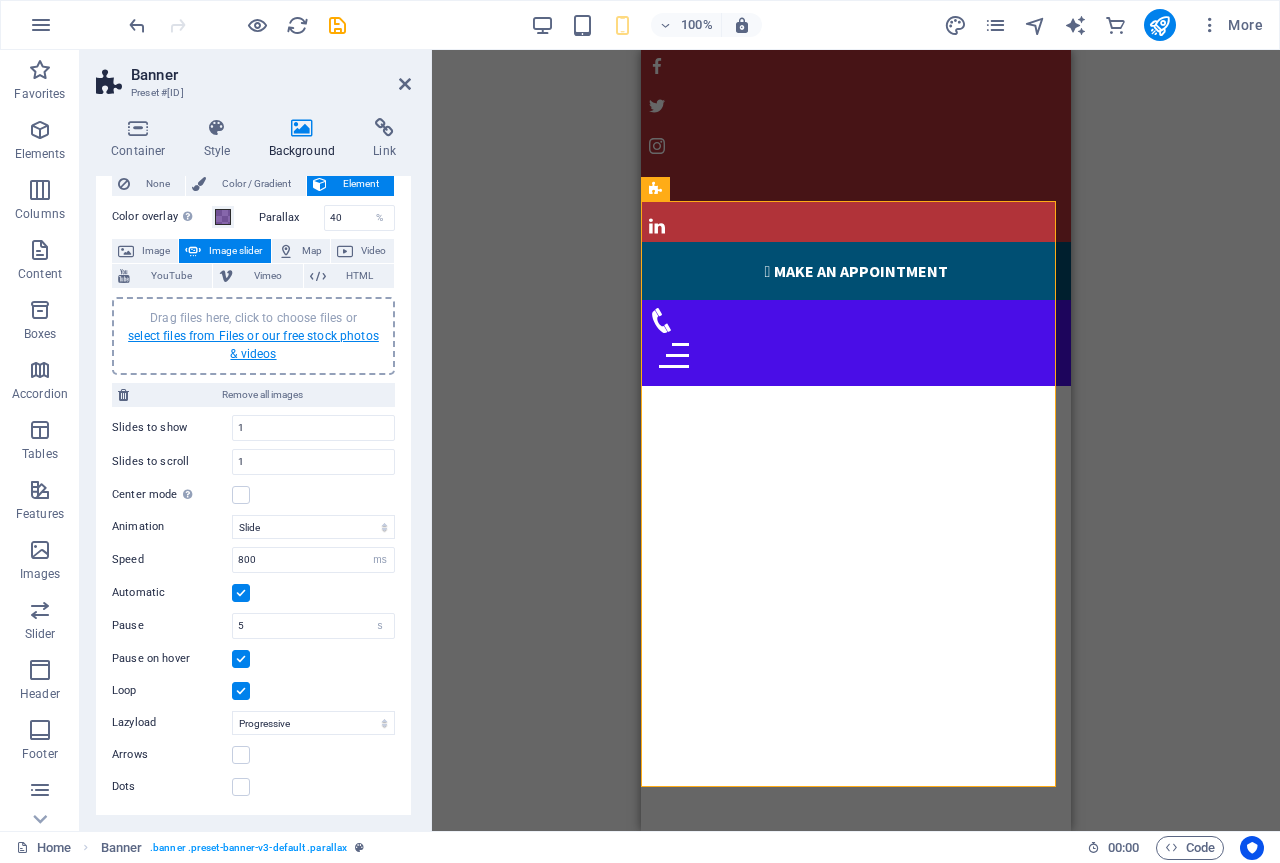 click on "select files from Files or our free stock photos & videos" at bounding box center [253, 345] 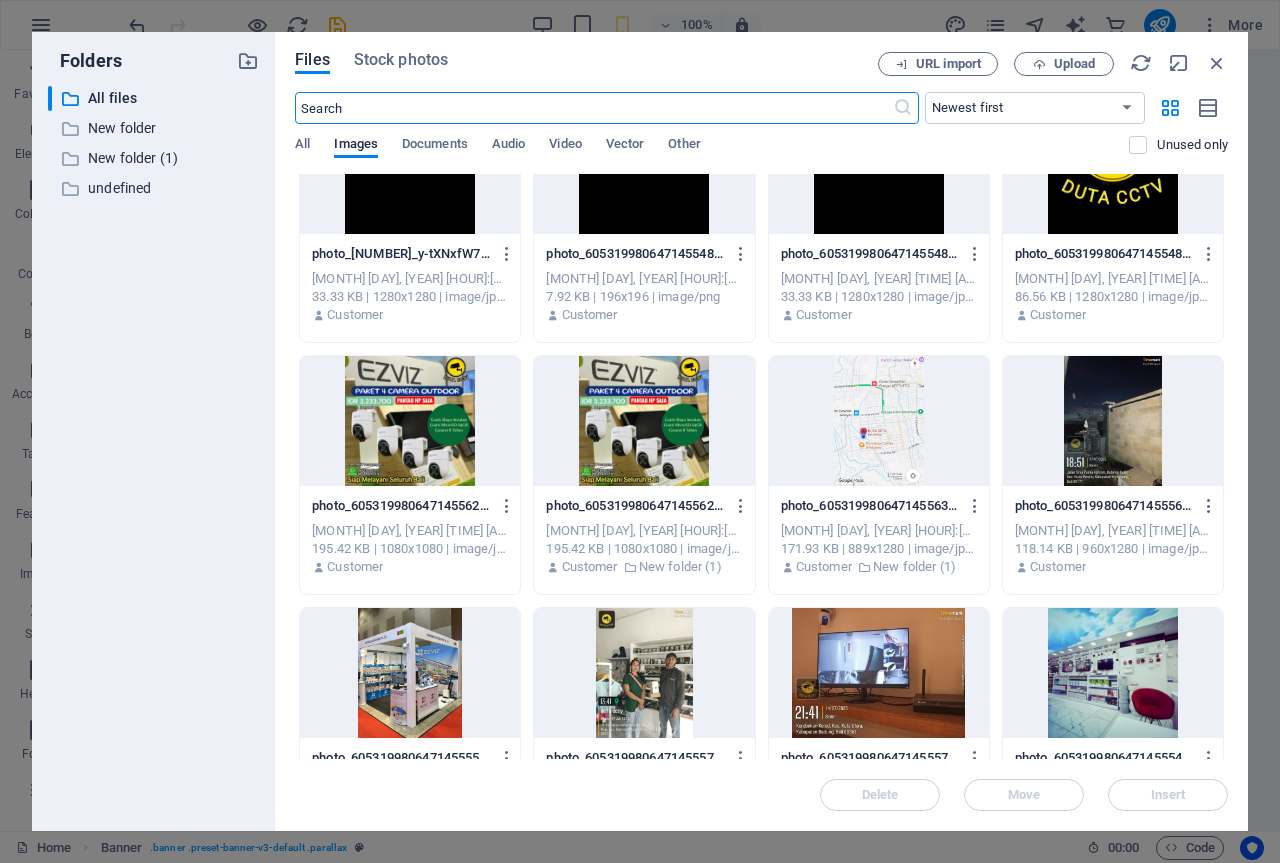 scroll, scrollTop: 5203, scrollLeft: 0, axis: vertical 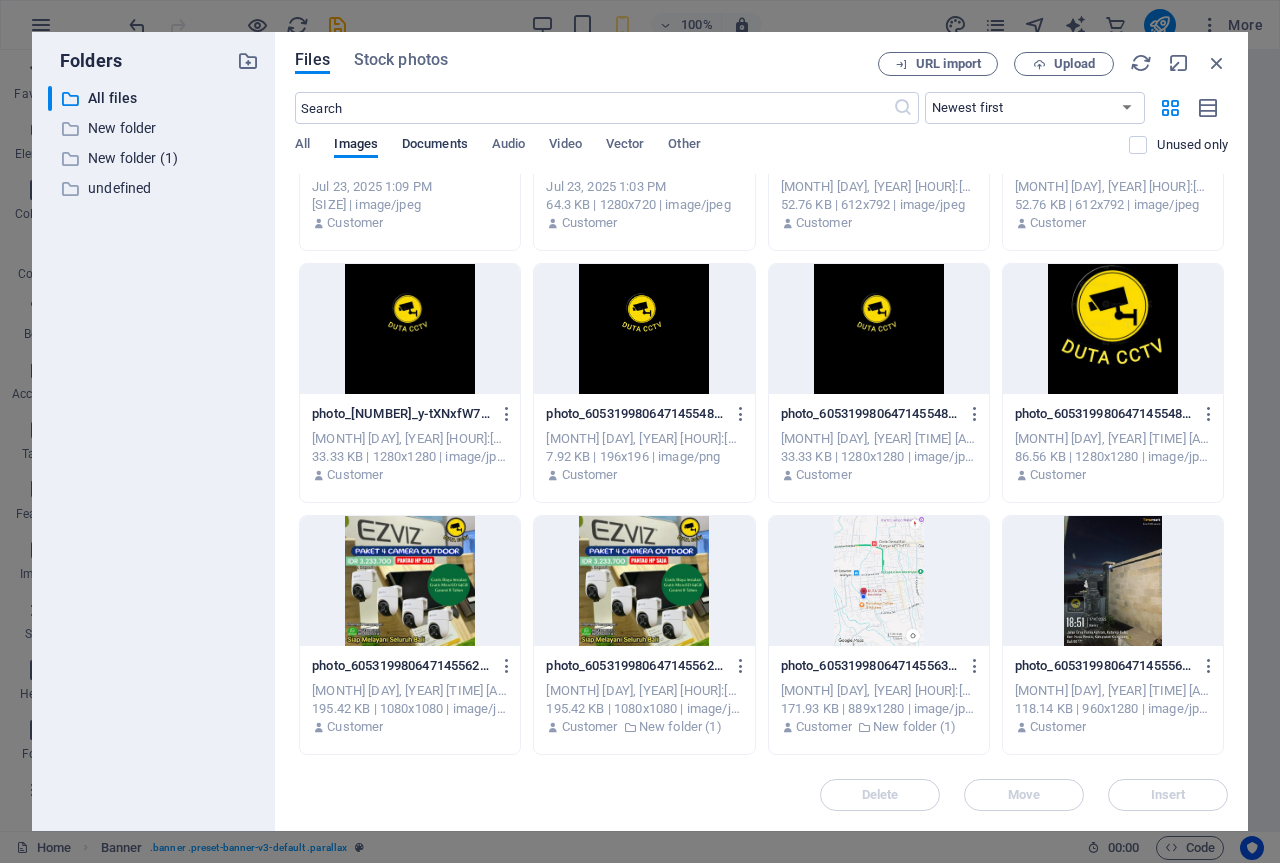 click on "Documents" at bounding box center [435, 146] 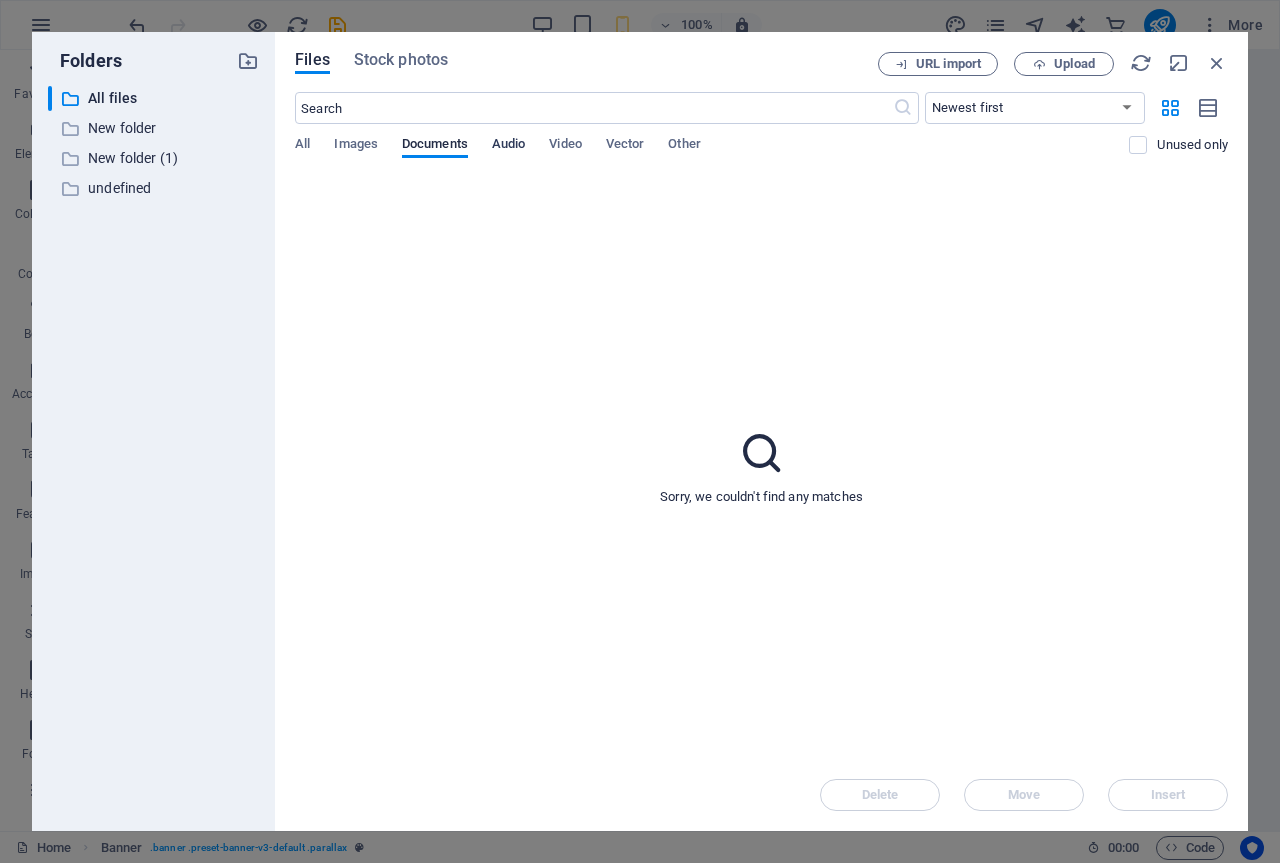 click on "Audio" at bounding box center [508, 146] 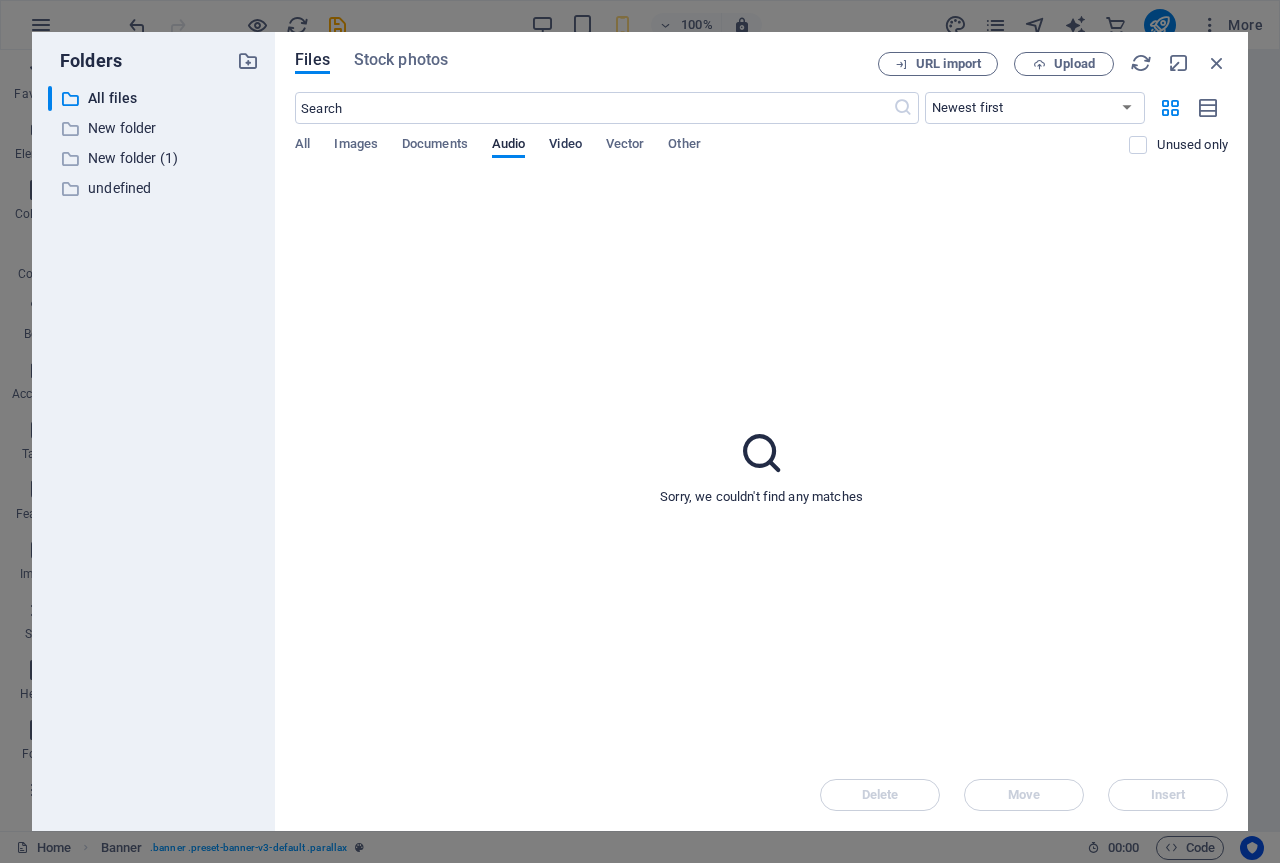 click on "Video" at bounding box center (565, 146) 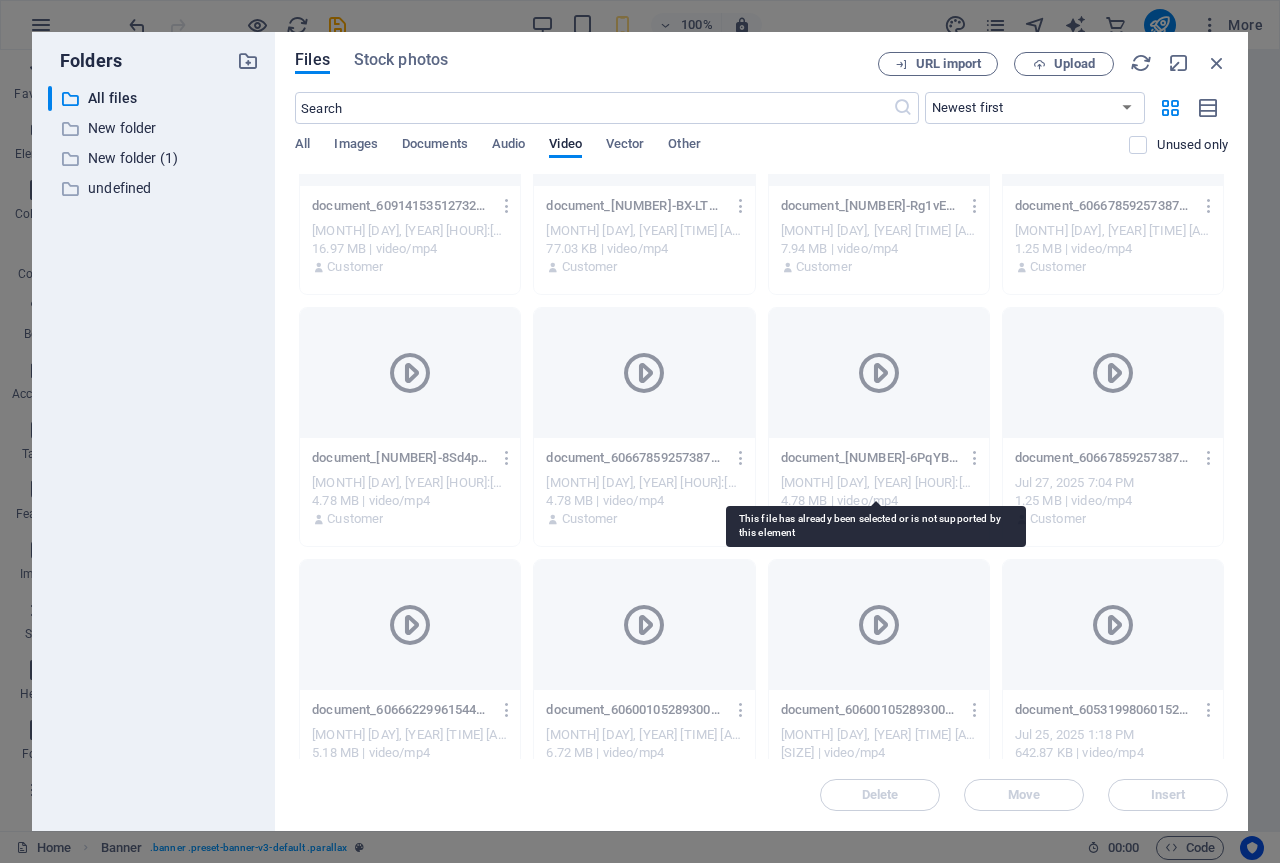 scroll, scrollTop: 0, scrollLeft: 0, axis: both 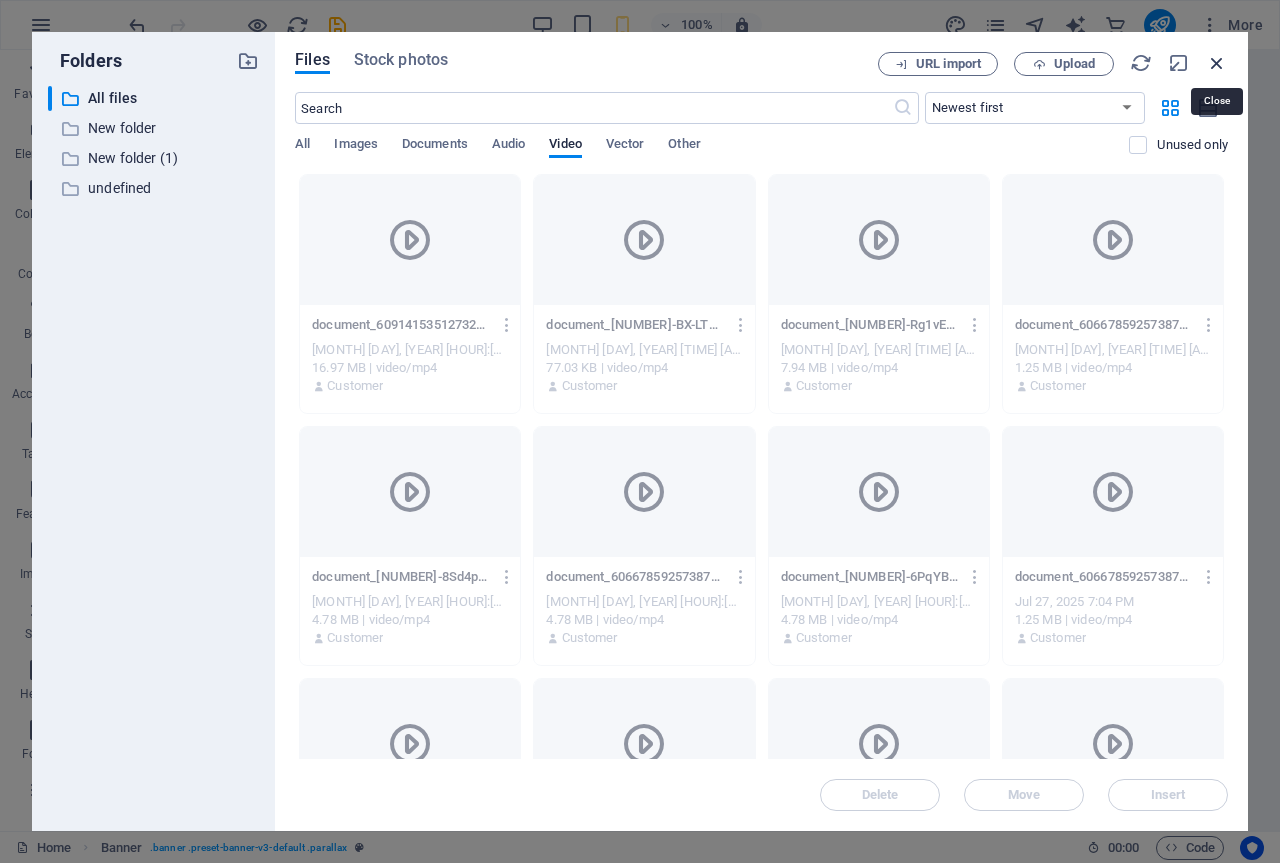 click at bounding box center (1217, 63) 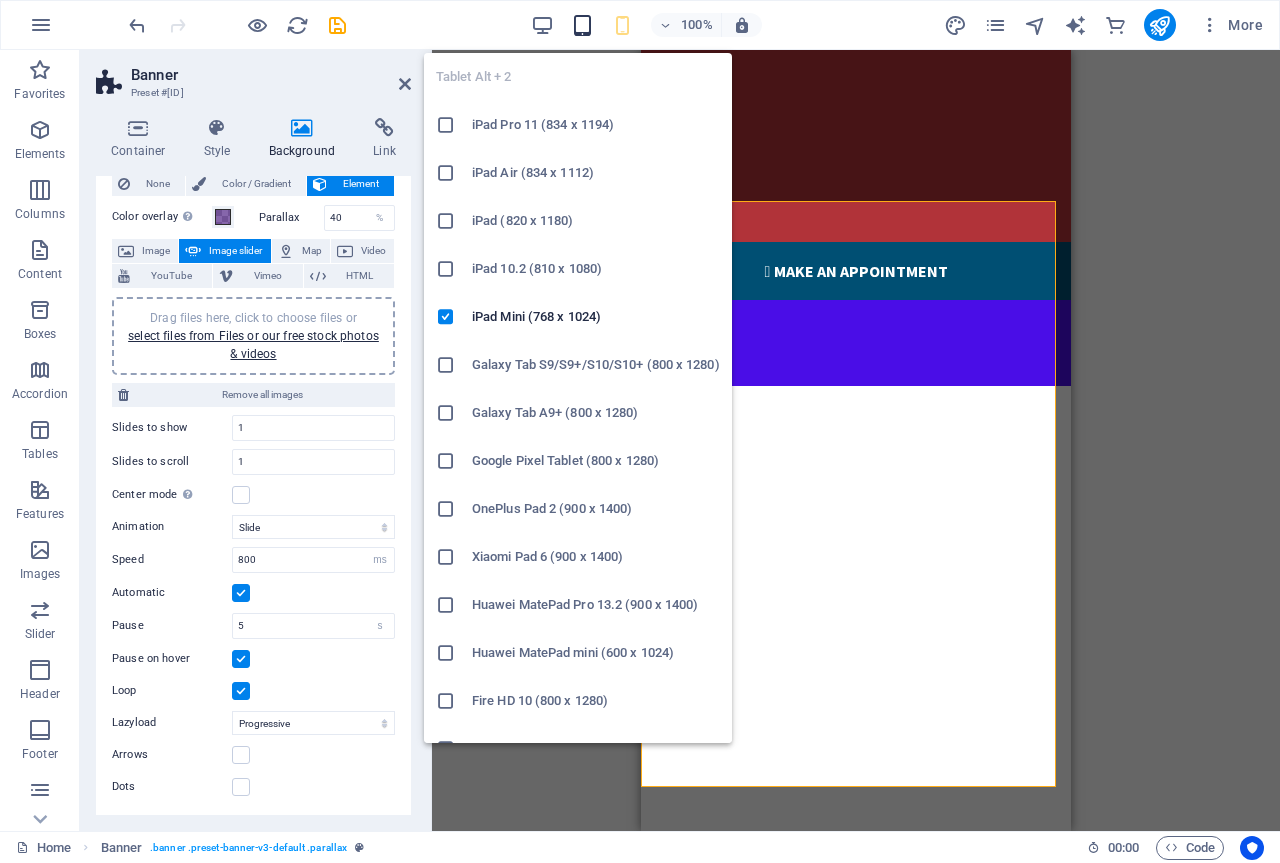 click at bounding box center [582, 25] 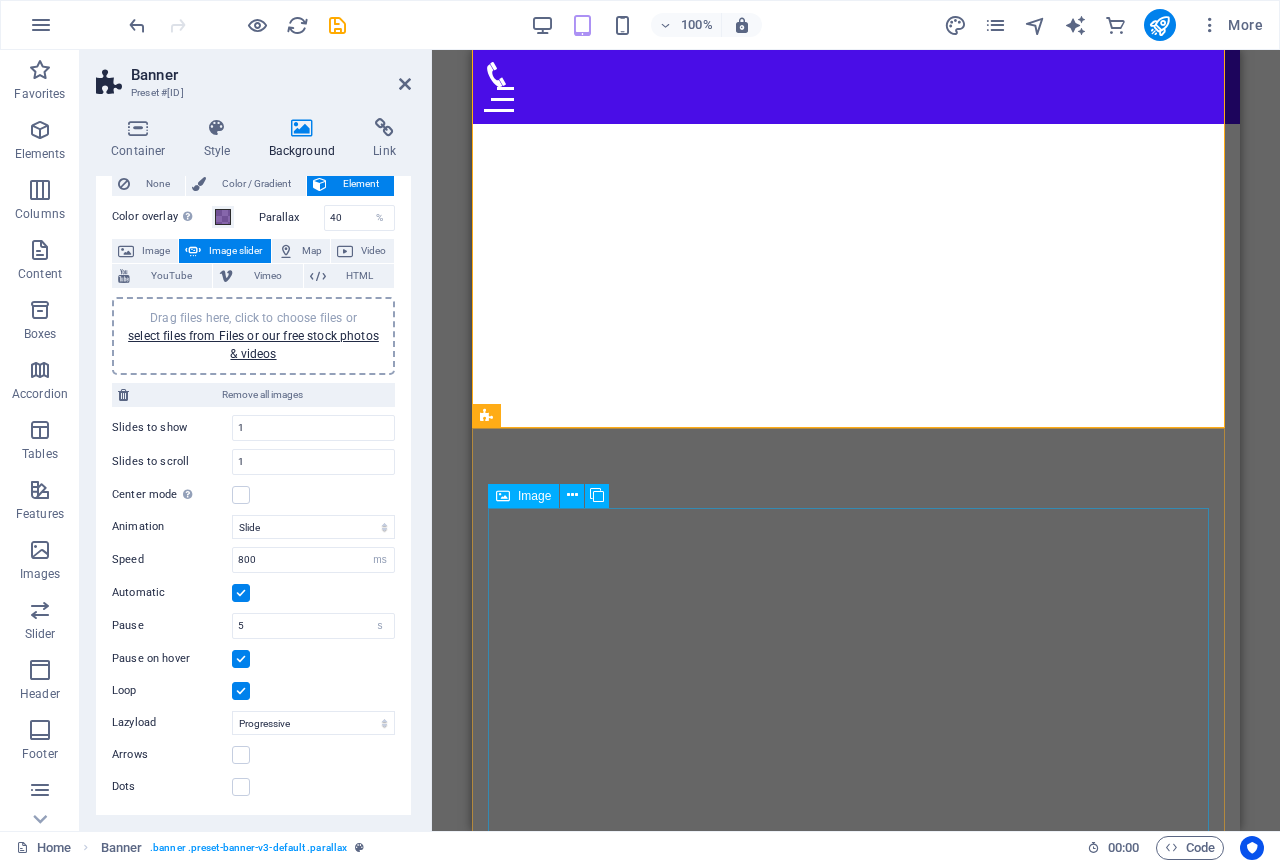 scroll, scrollTop: 0, scrollLeft: 0, axis: both 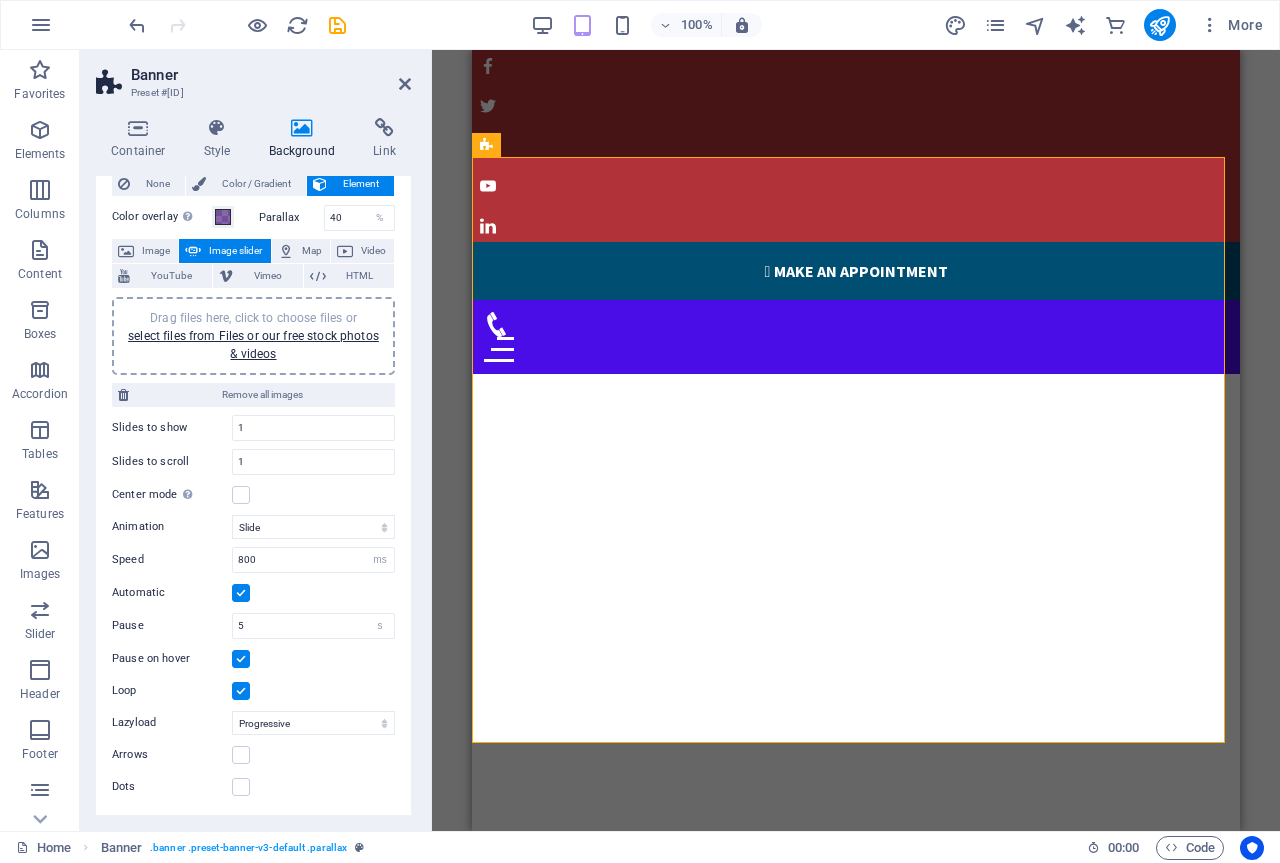 click at bounding box center (856, 1327) 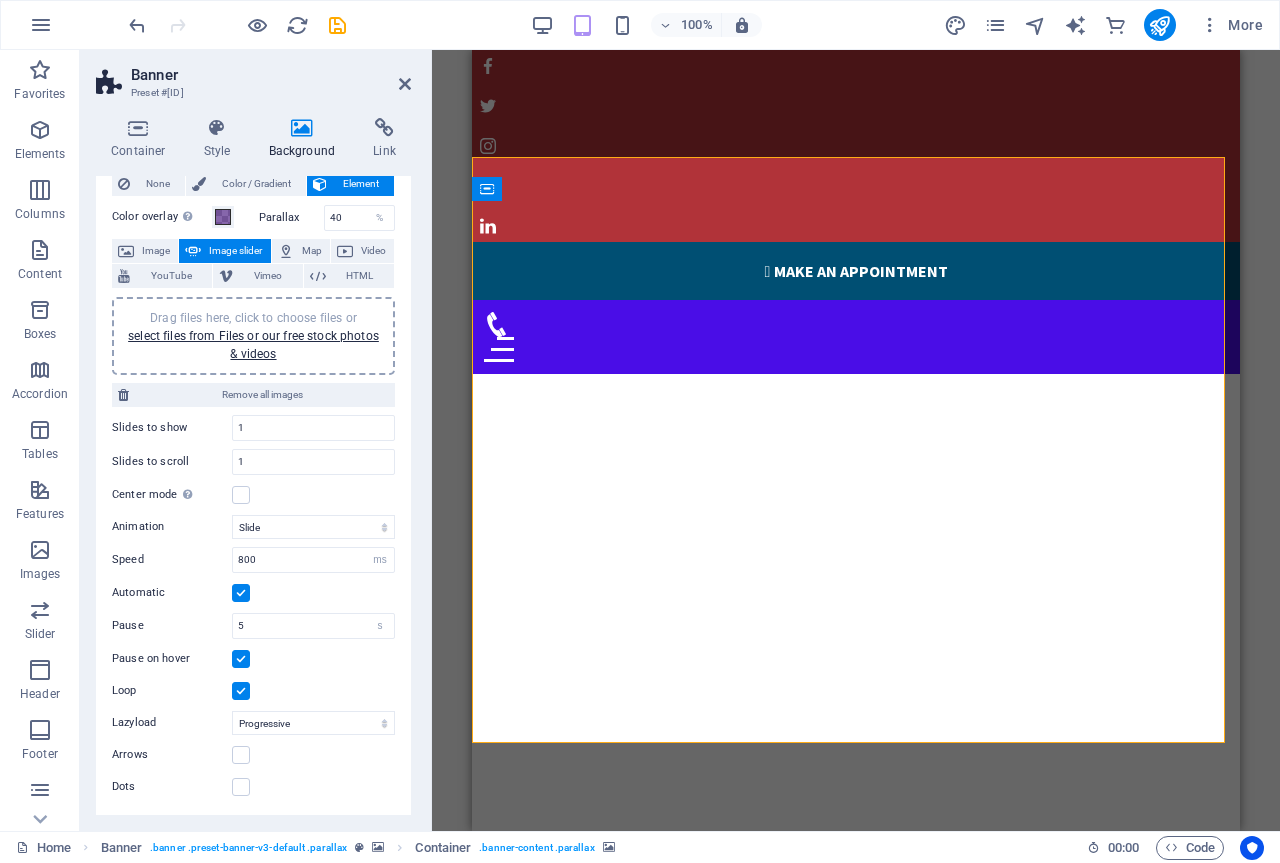 click at bounding box center (856, 1327) 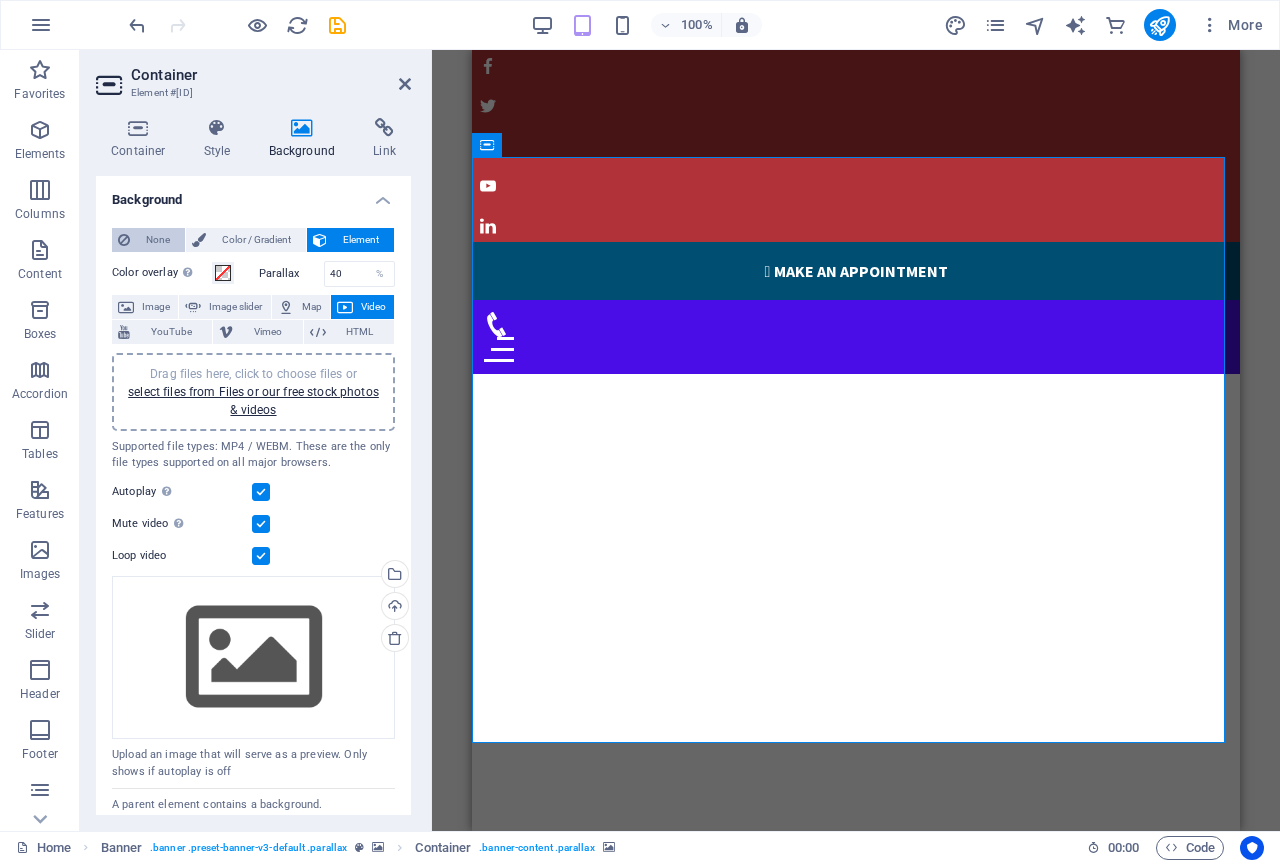click on "None" at bounding box center (157, 240) 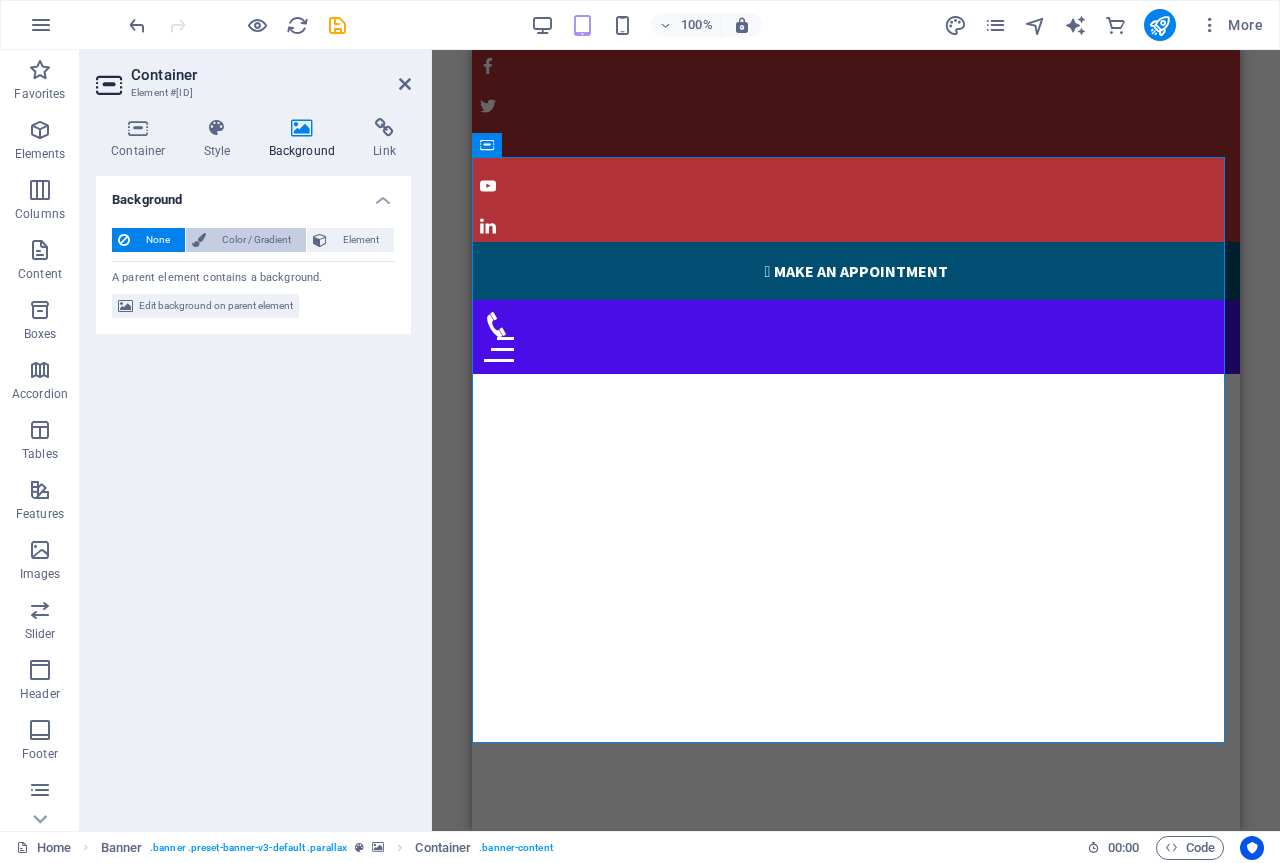 click on "Color / Gradient" at bounding box center (256, 240) 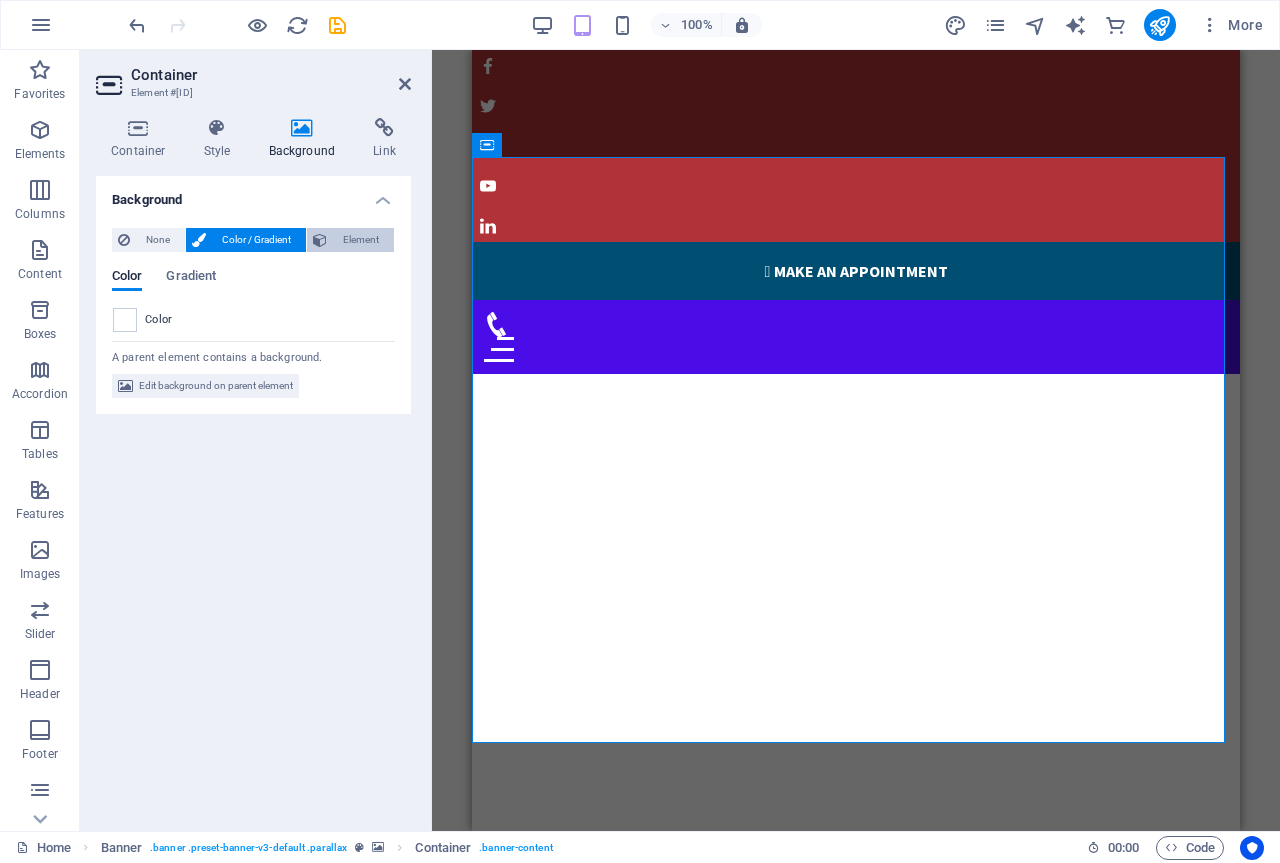 click on "Element" at bounding box center [360, 240] 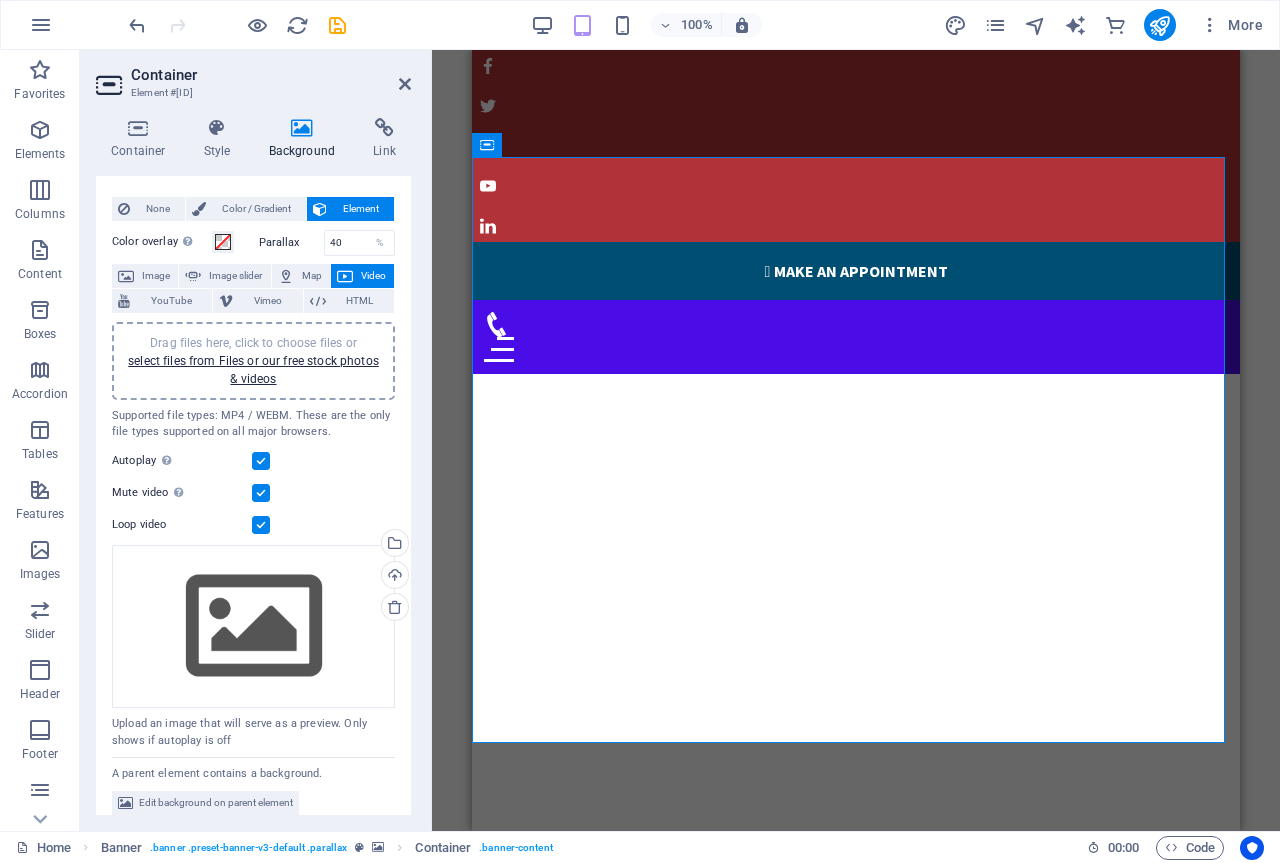 scroll, scrollTop: 44, scrollLeft: 0, axis: vertical 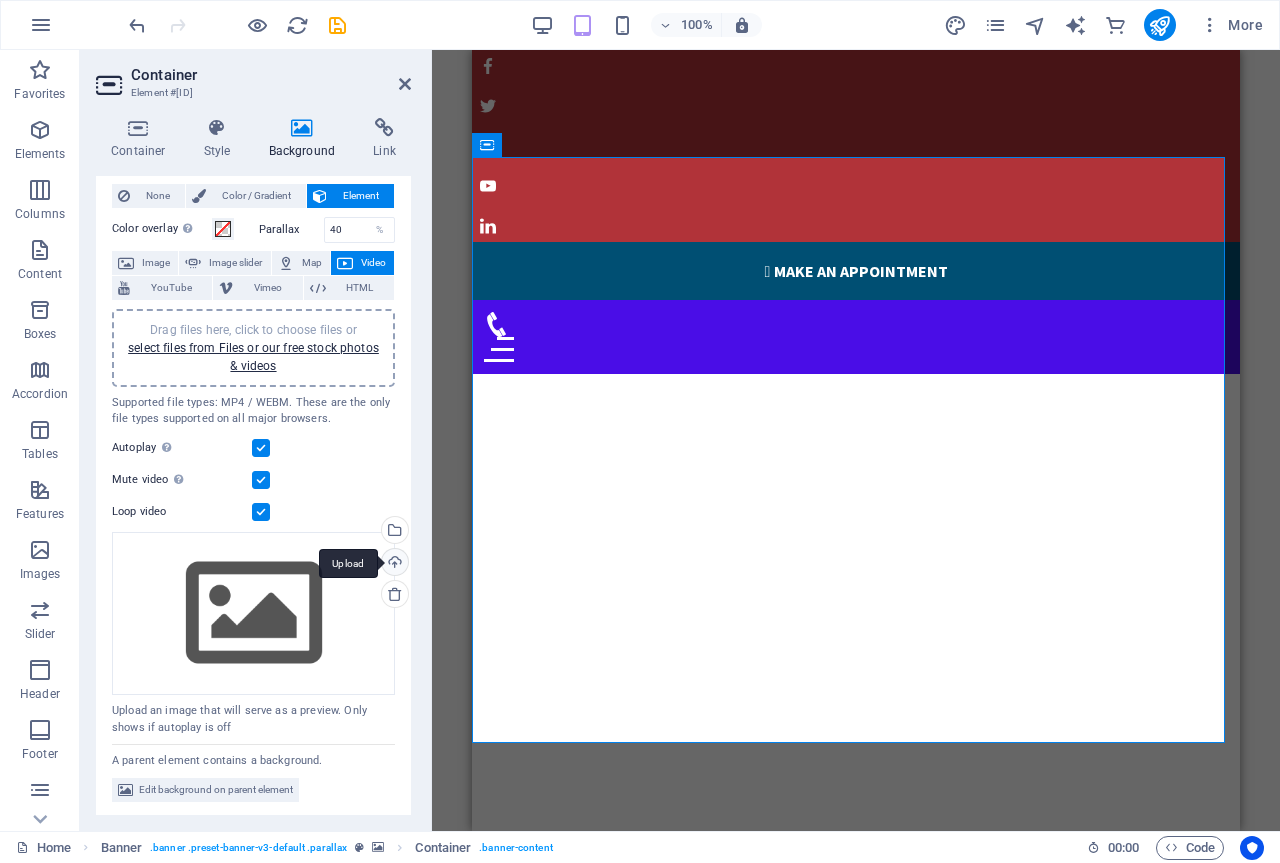 click on "Upload" at bounding box center (393, 564) 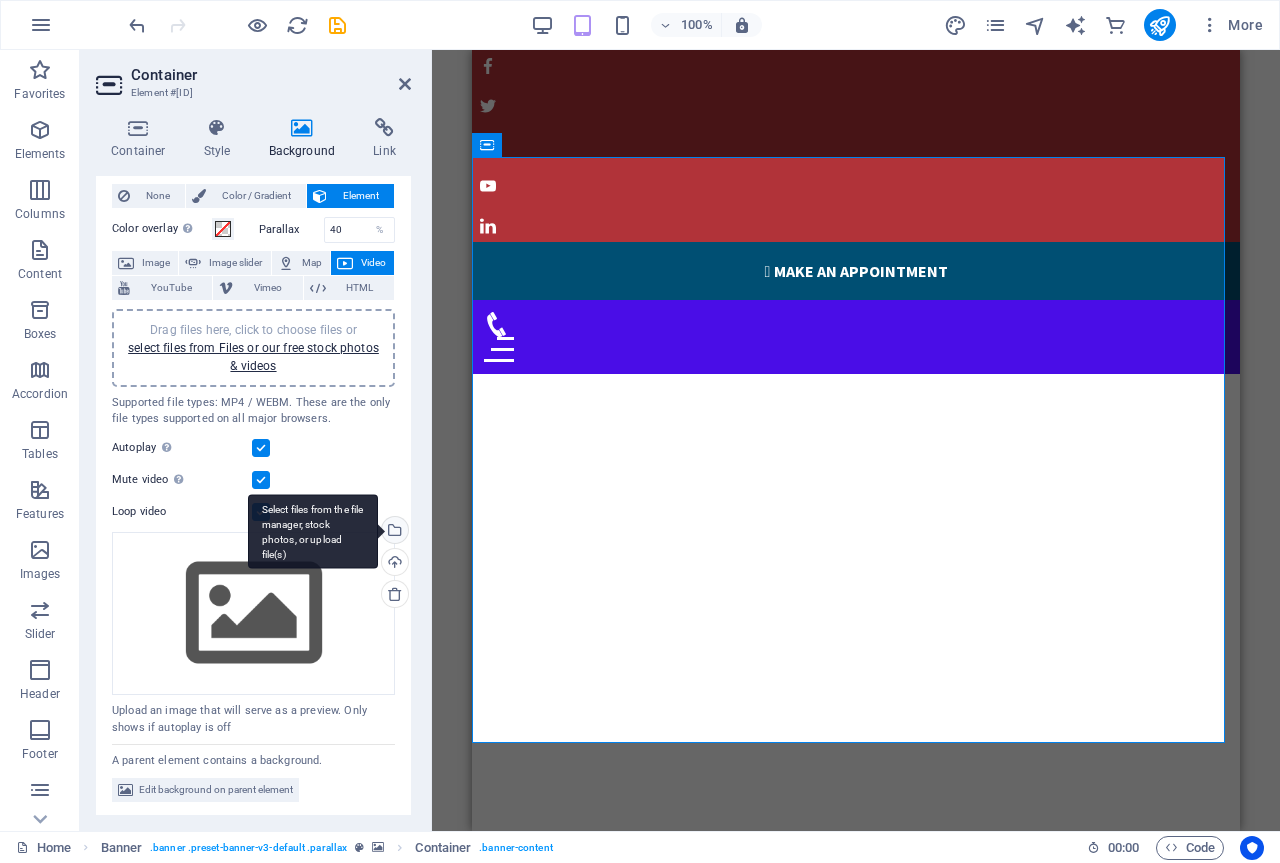 click on "Select files from the file manager, stock photos, or upload file(s)" at bounding box center [393, 532] 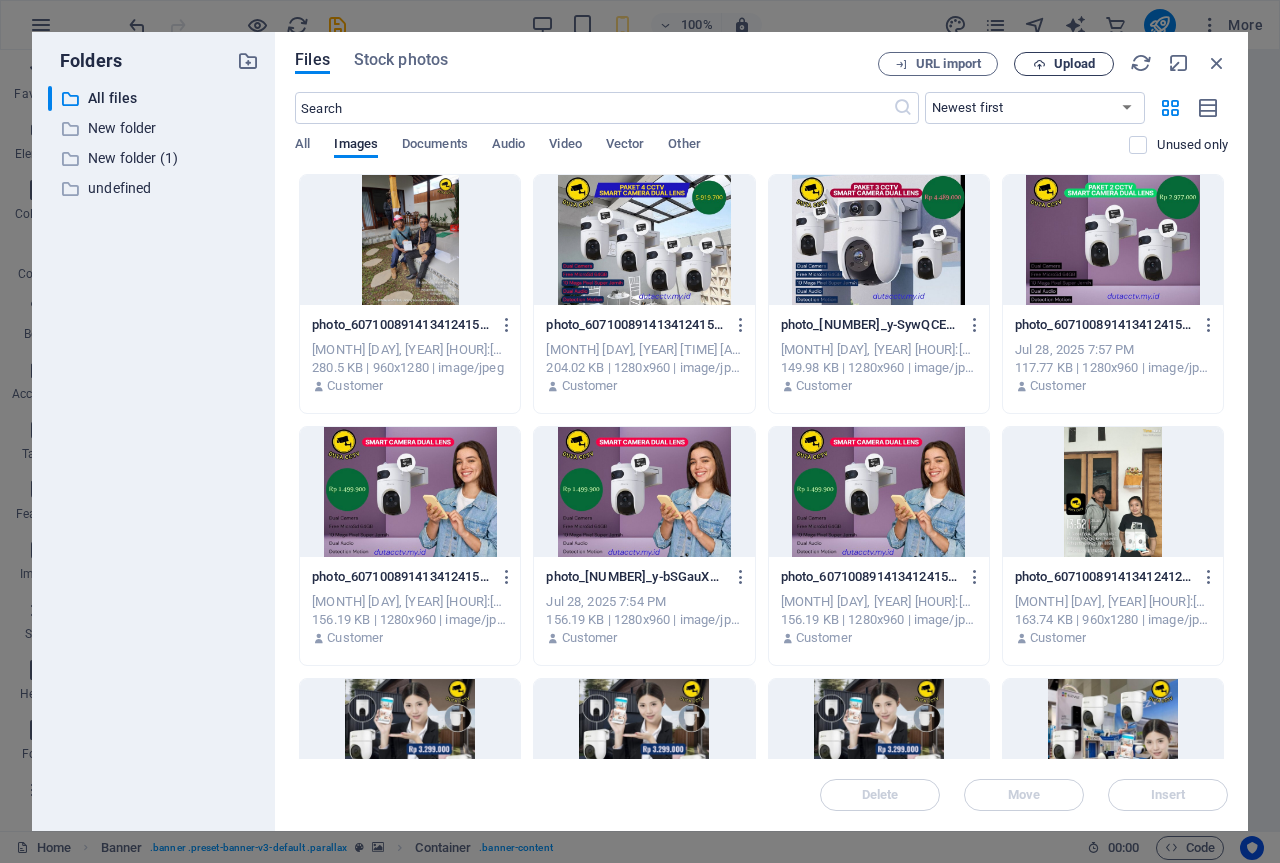 click at bounding box center [1039, 64] 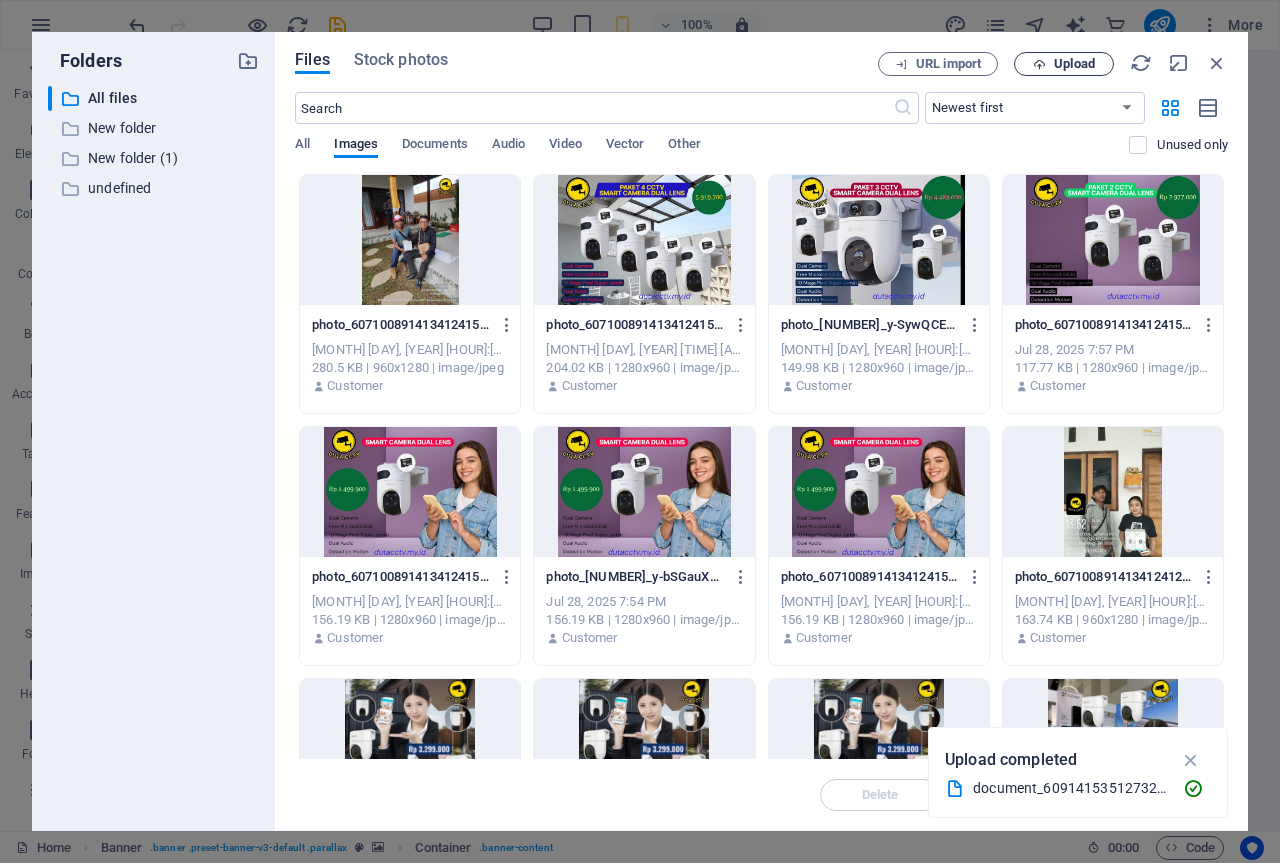 click at bounding box center (1039, 64) 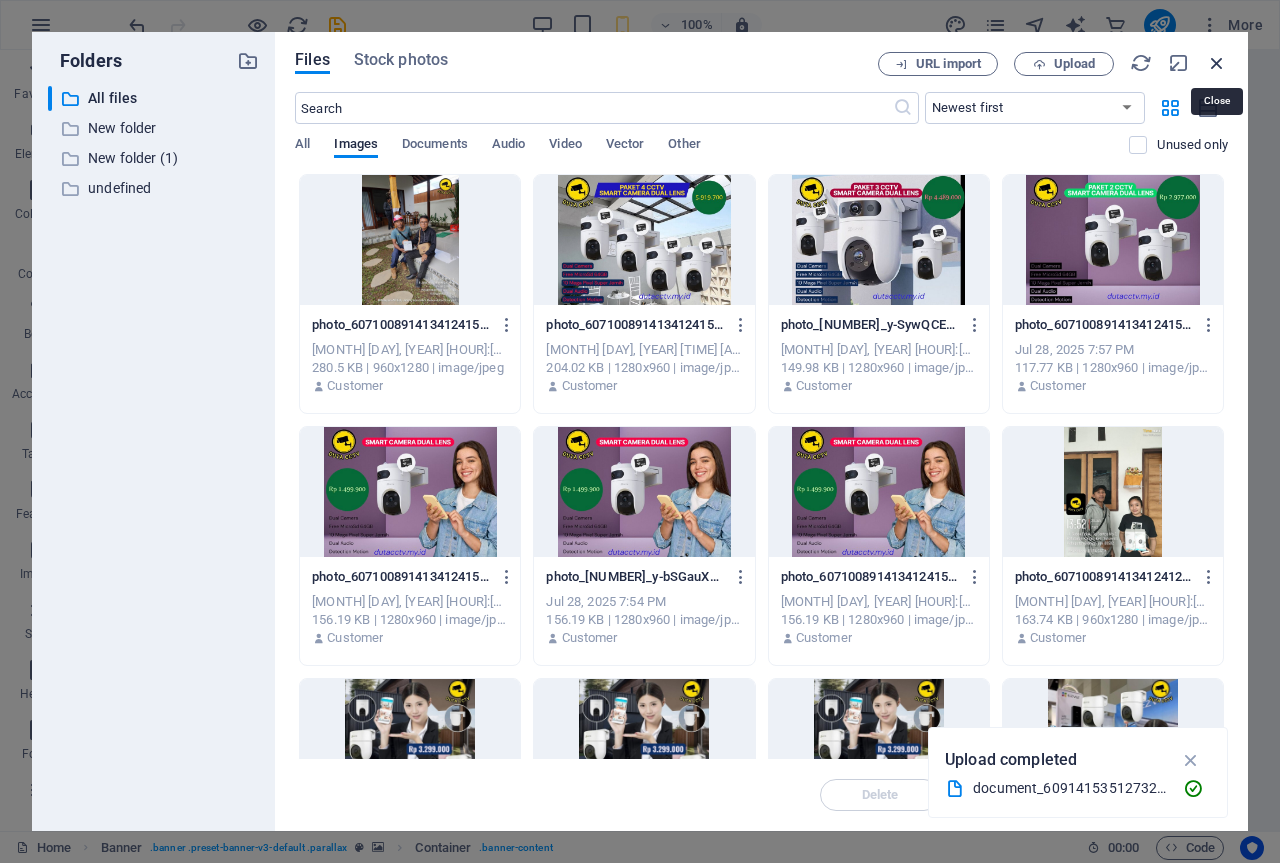 click at bounding box center [1217, 63] 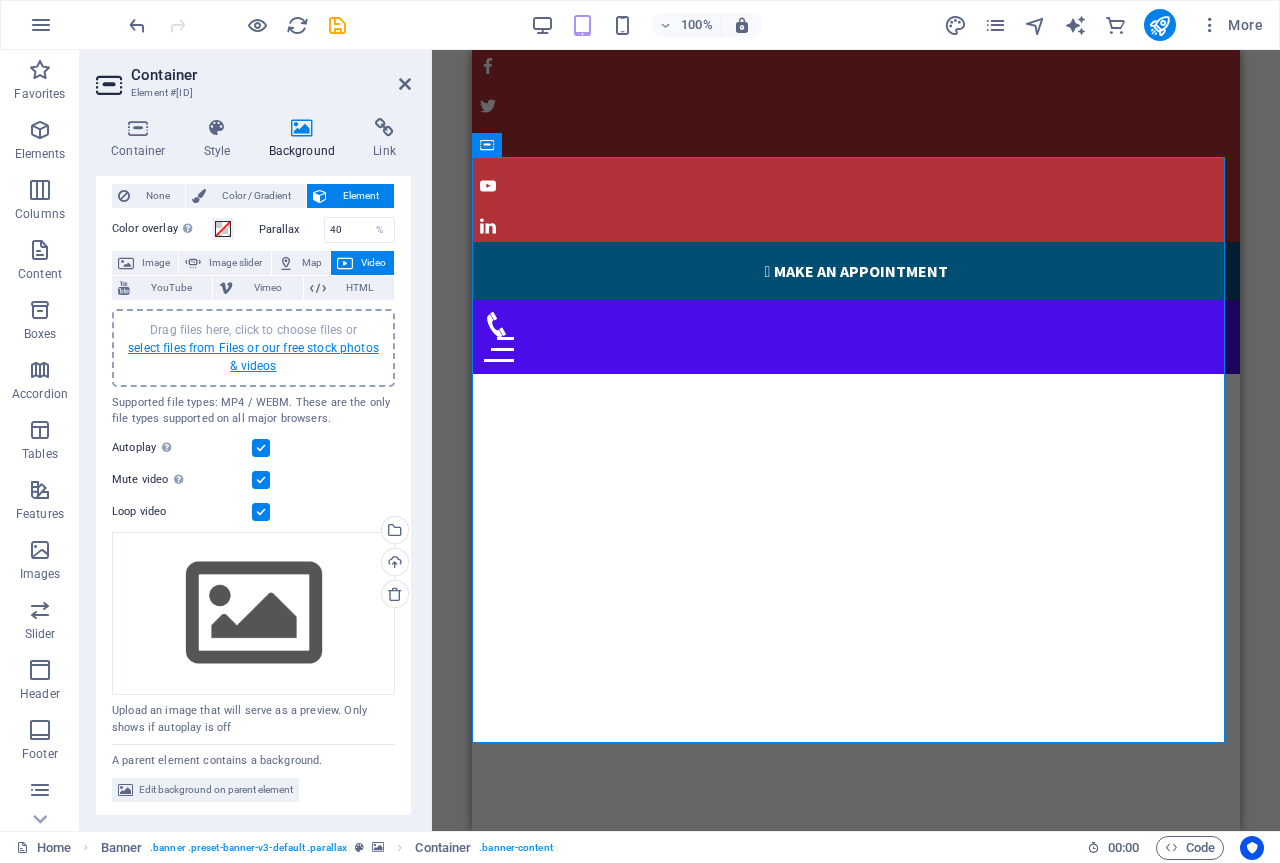 click on "select files from Files or our free stock photos & videos" at bounding box center (253, 357) 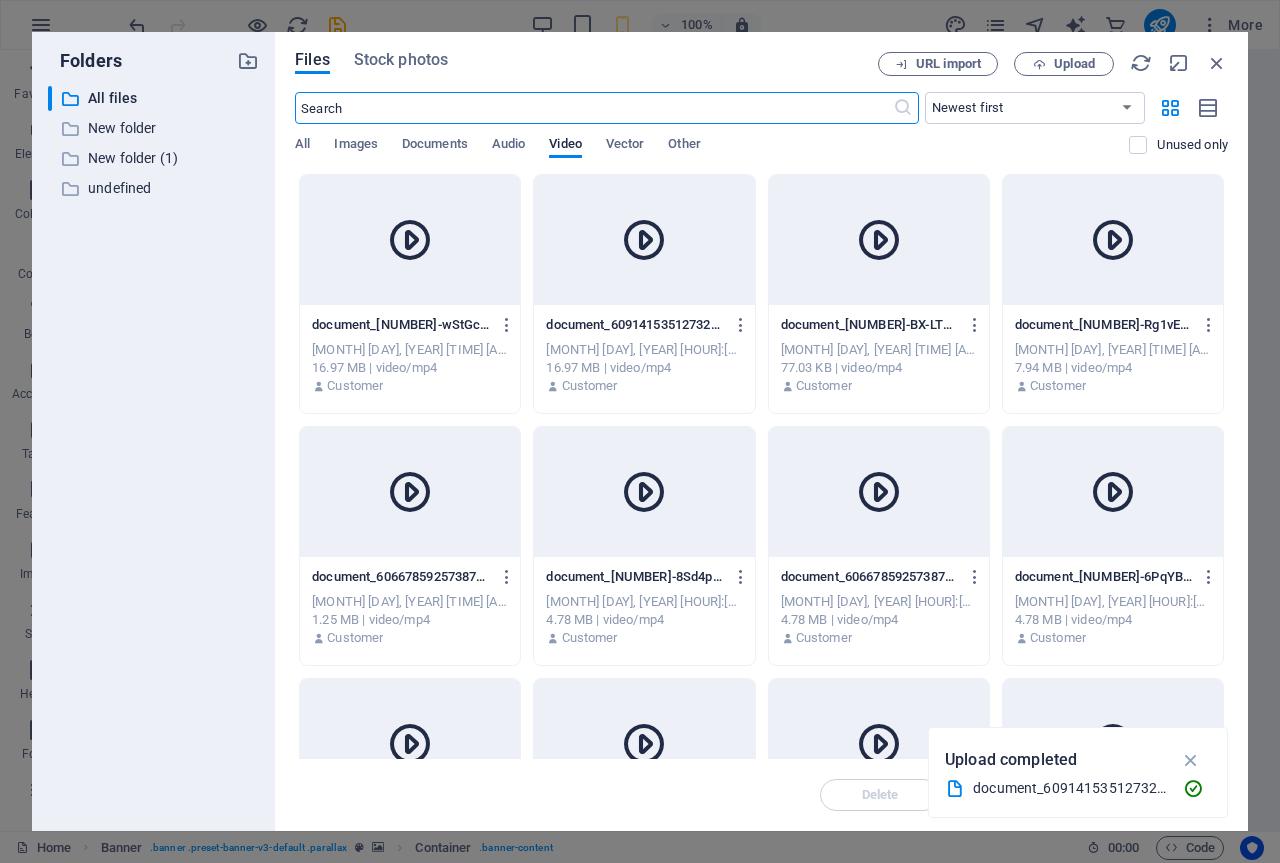 click at bounding box center [410, 240] 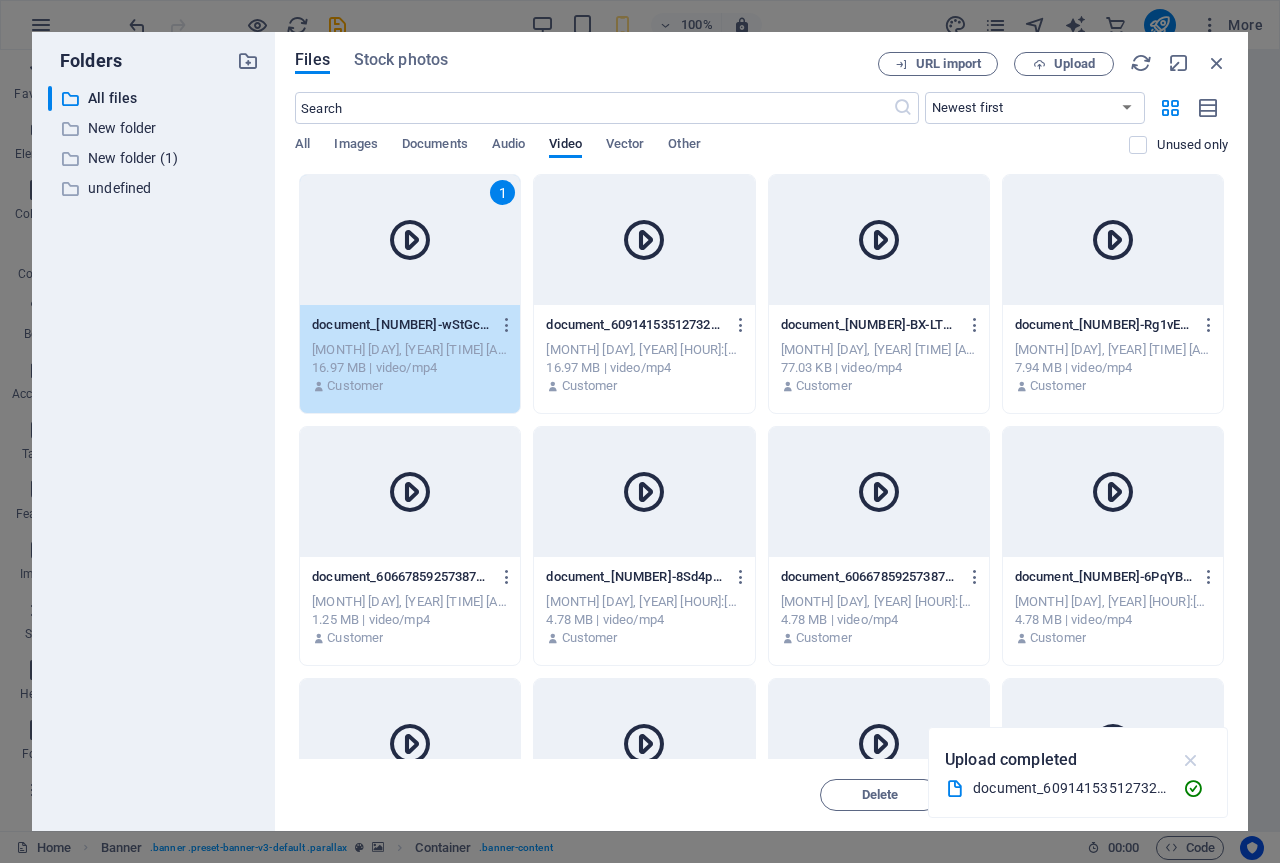 click at bounding box center [1191, 760] 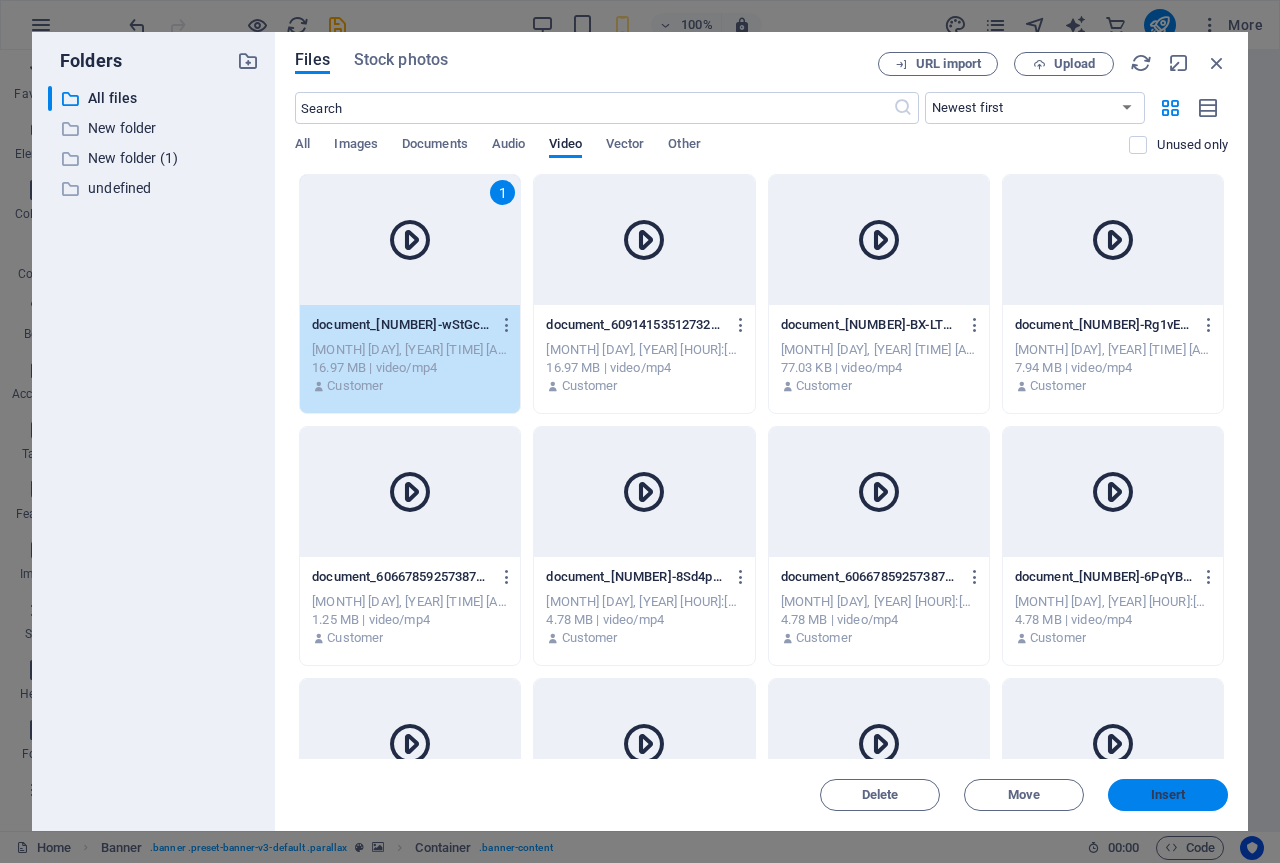 click on "Insert" at bounding box center [1168, 795] 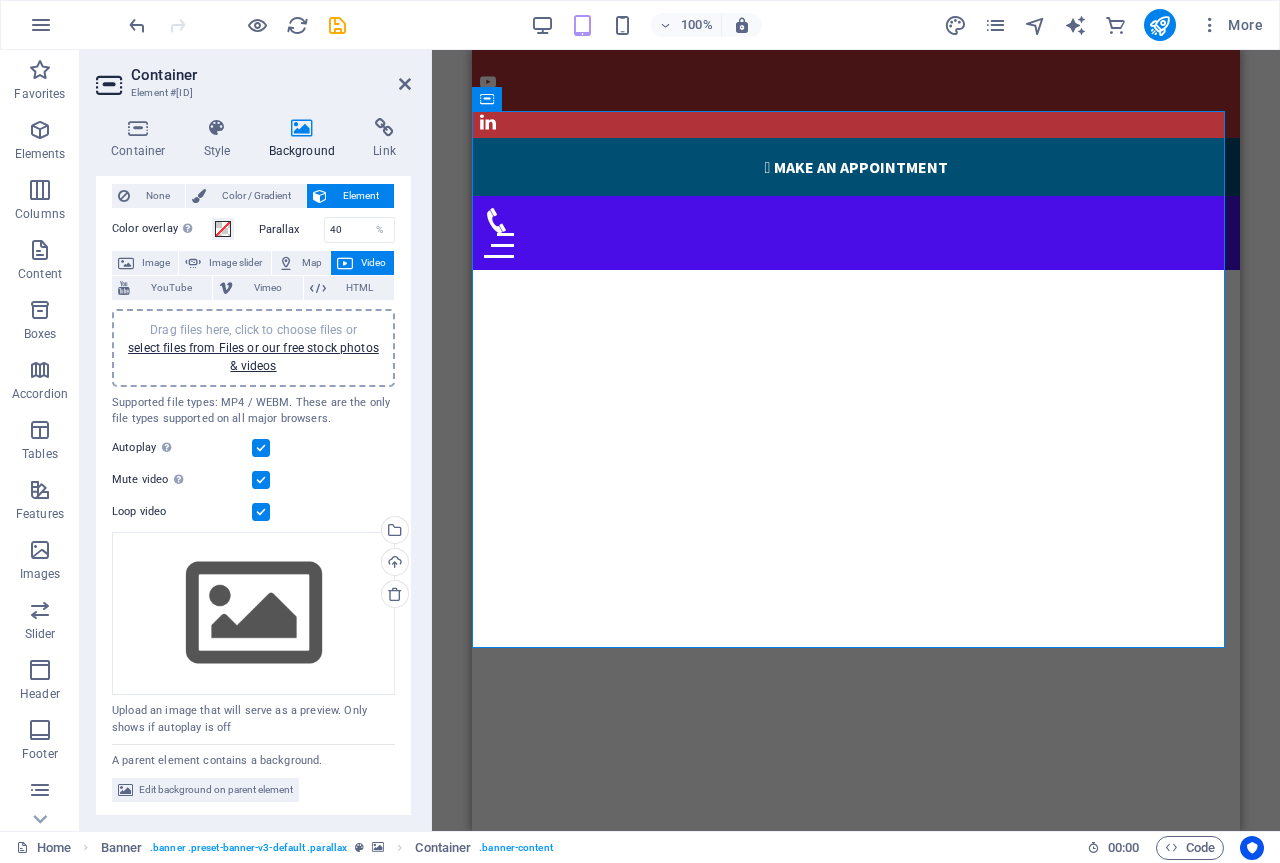 scroll, scrollTop: 0, scrollLeft: 0, axis: both 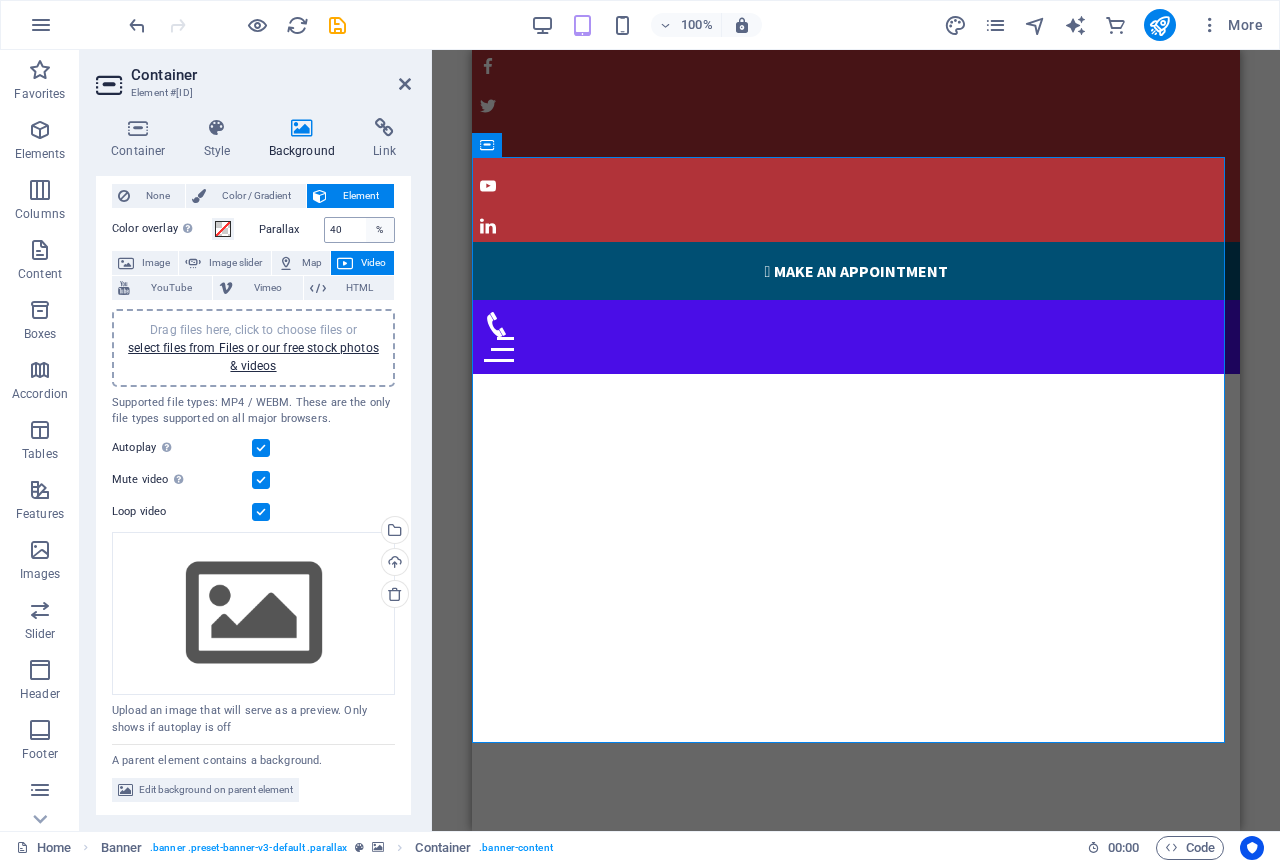click on "%" at bounding box center (380, 230) 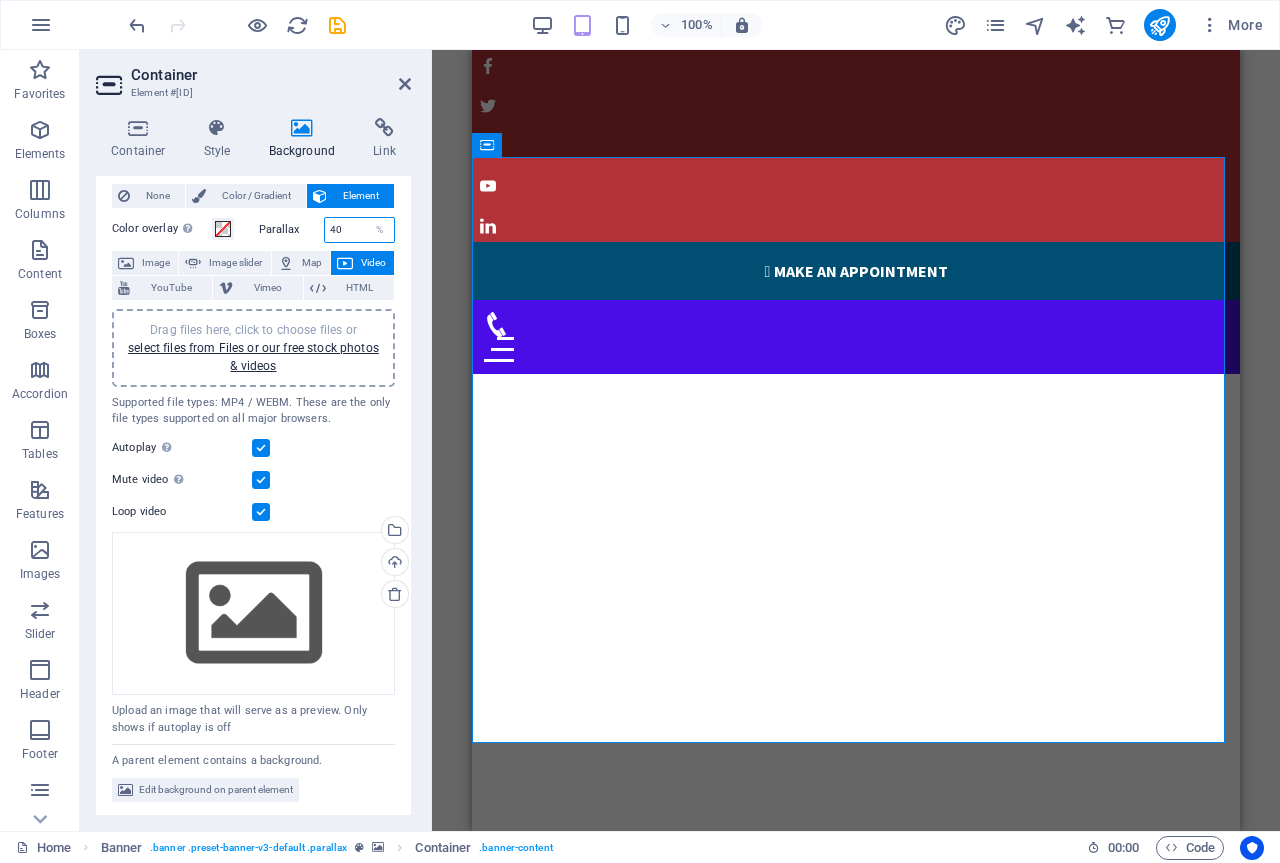 drag, startPoint x: 346, startPoint y: 228, endPoint x: 326, endPoint y: 227, distance: 20.024984 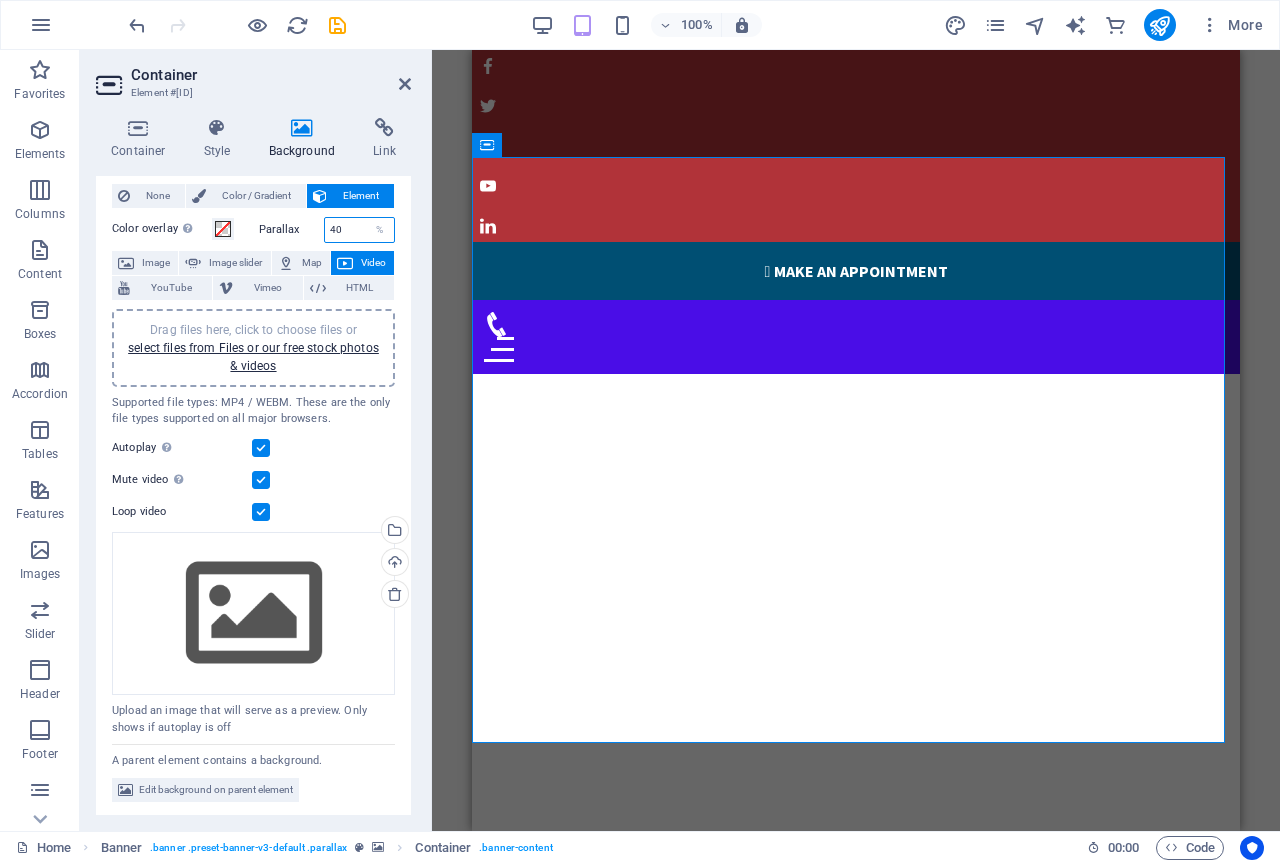 click on "40" at bounding box center [360, 230] 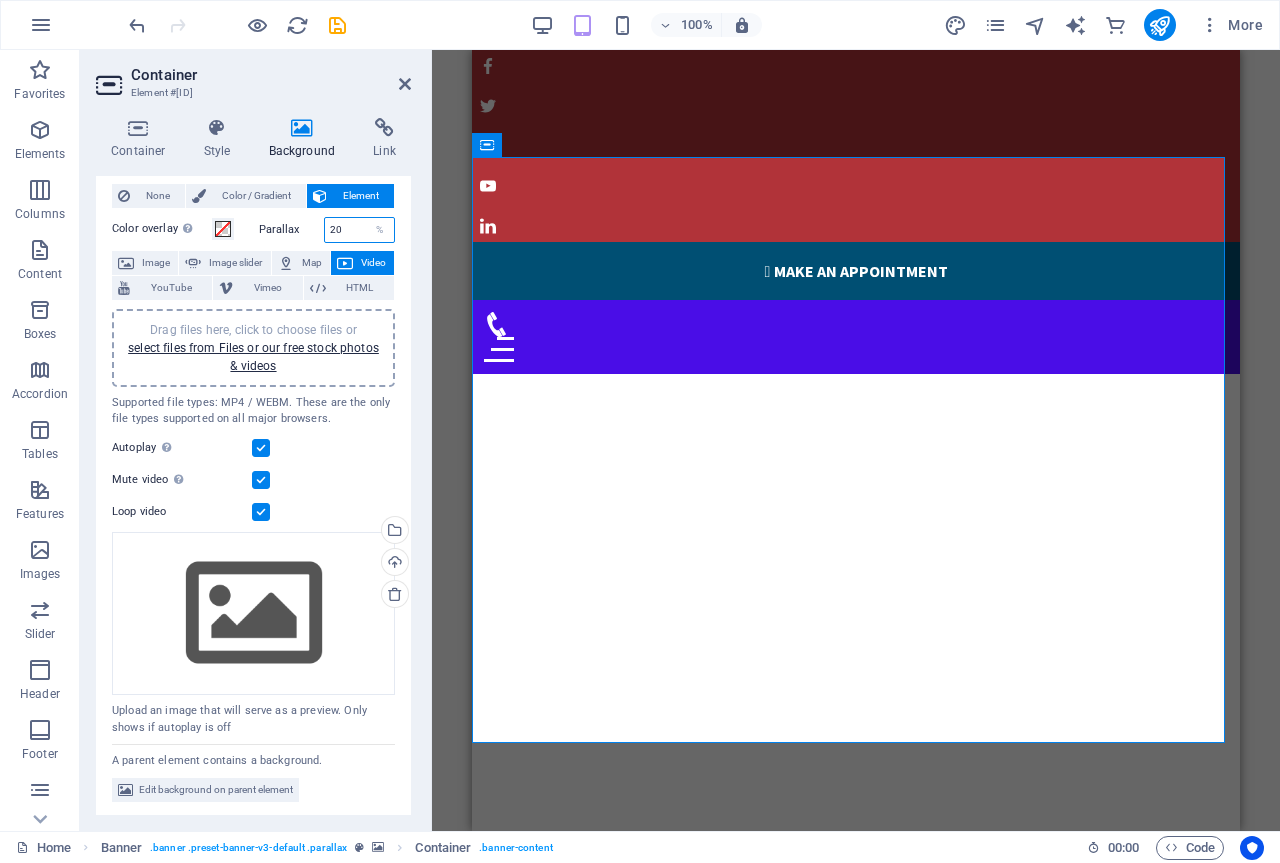 type on "2" 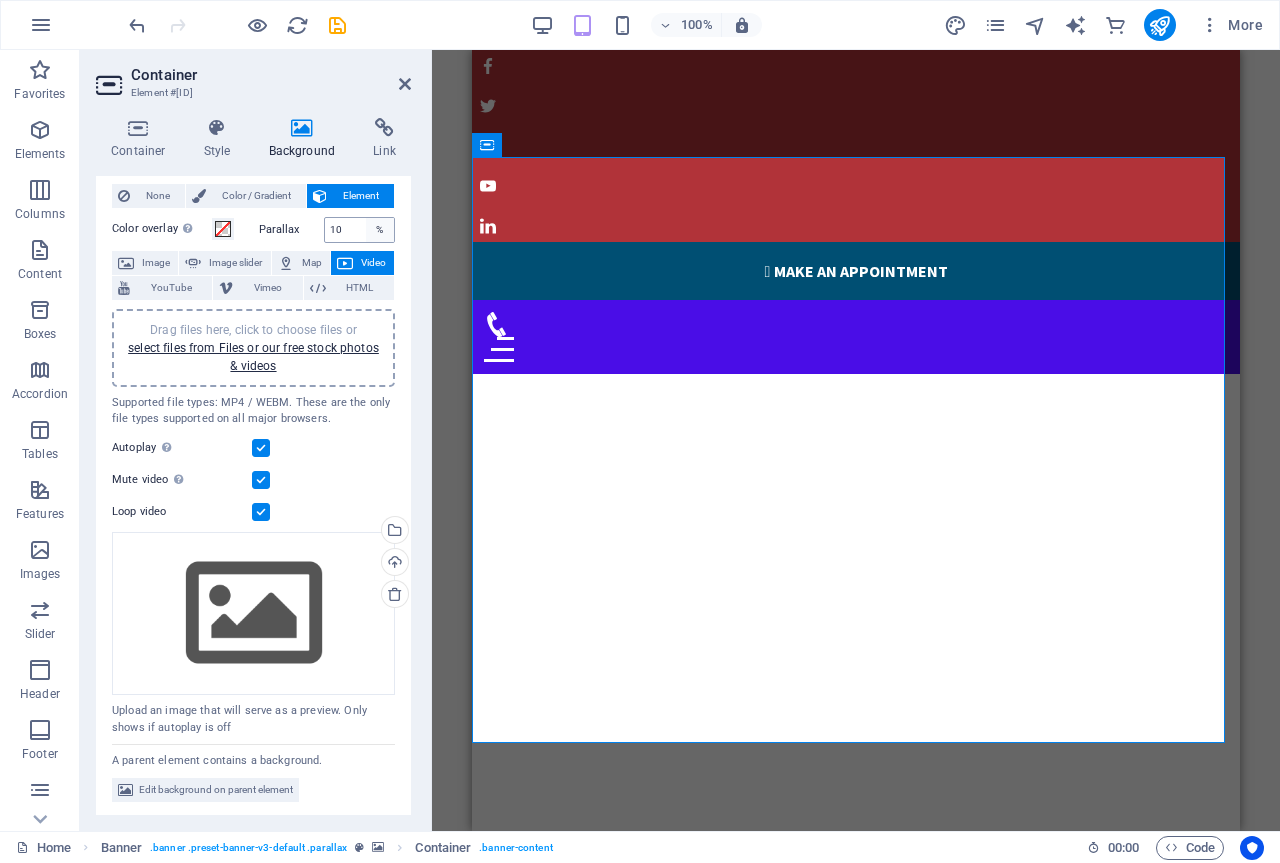click on "%" at bounding box center [380, 230] 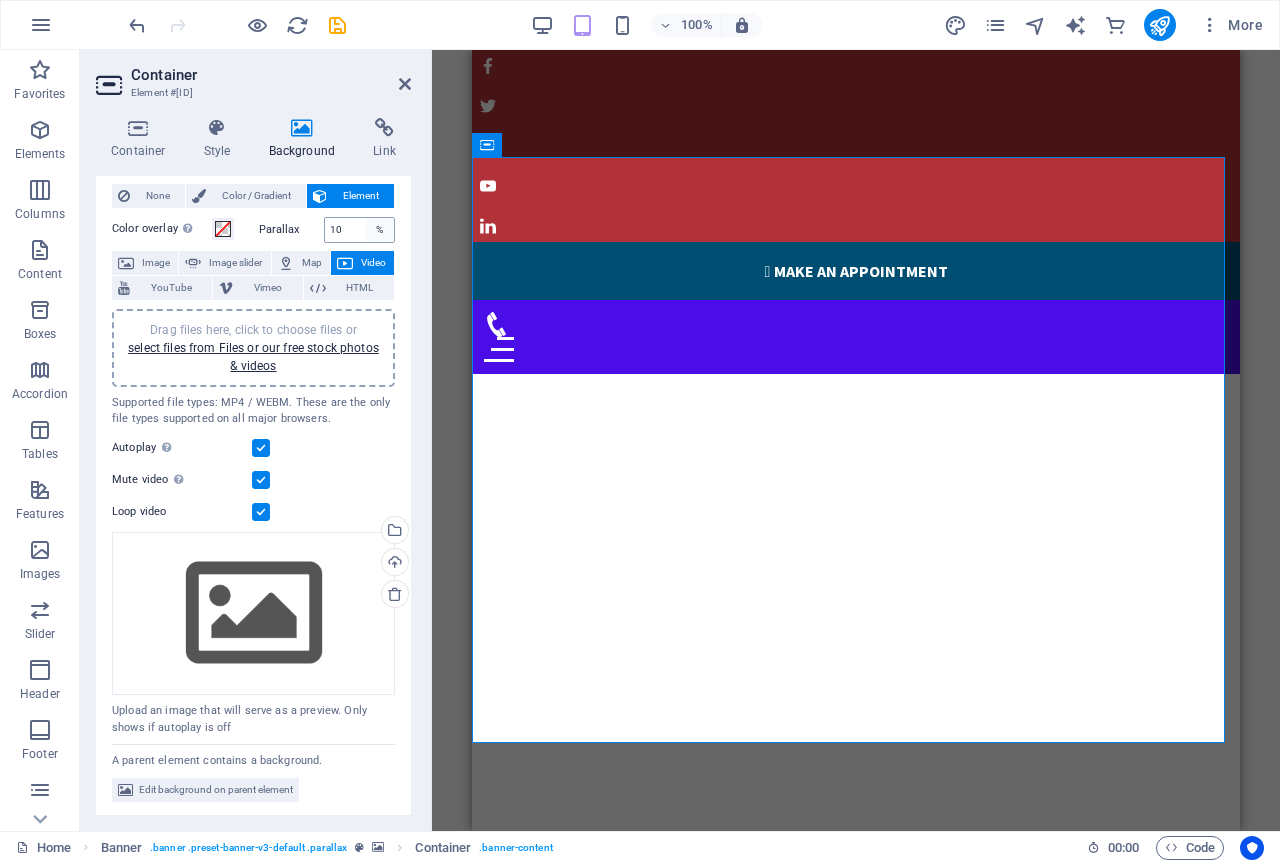 click on "%" at bounding box center [380, 230] 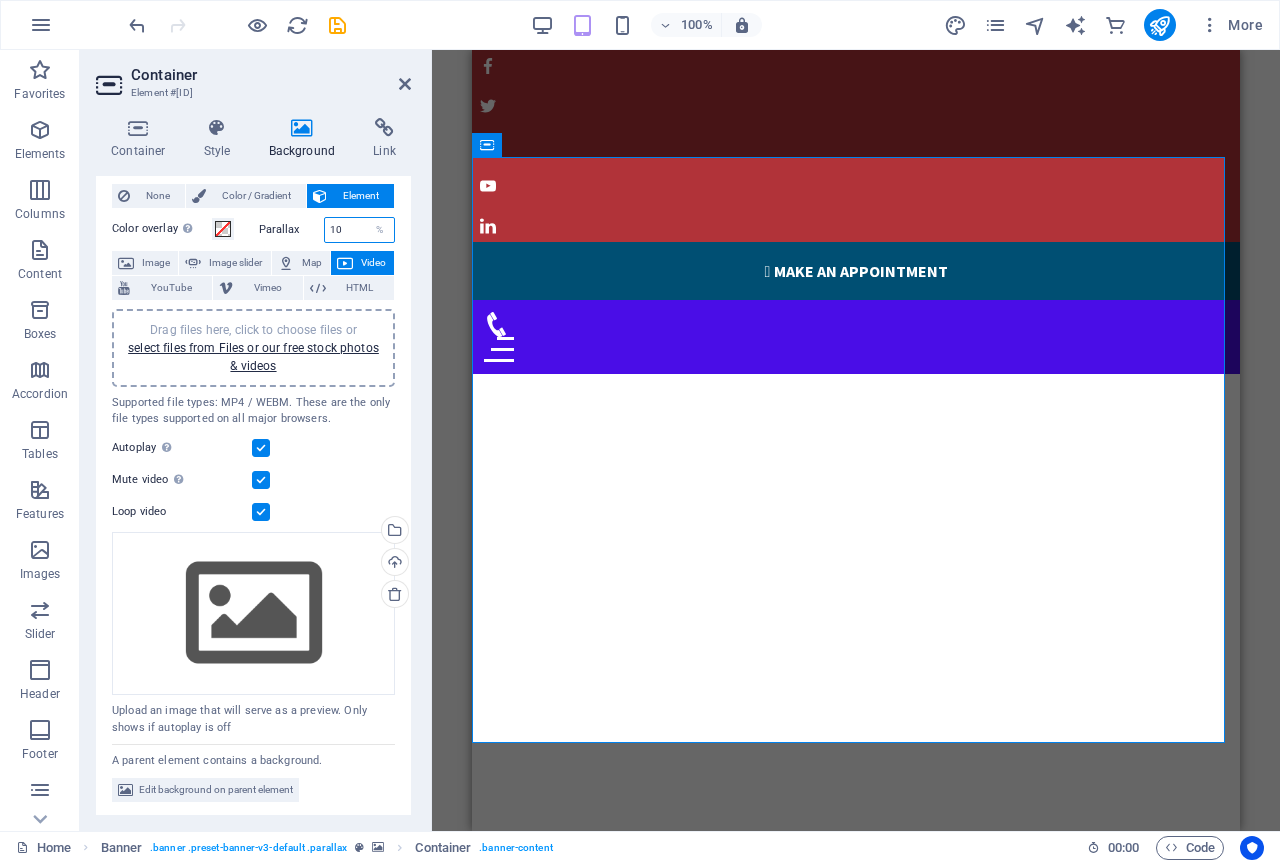 drag, startPoint x: 347, startPoint y: 227, endPoint x: 320, endPoint y: 222, distance: 27.45906 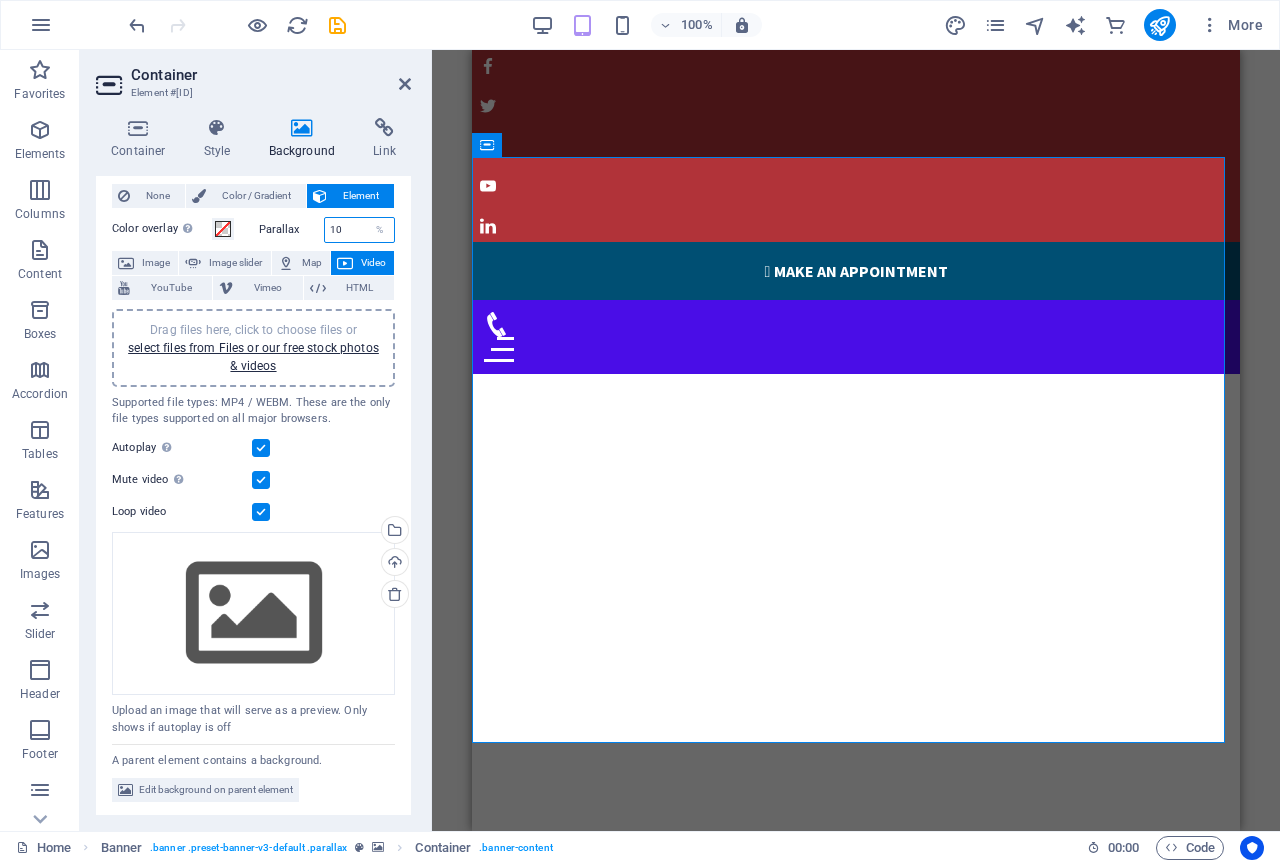 click on "Parallax 10 %" at bounding box center [327, 230] 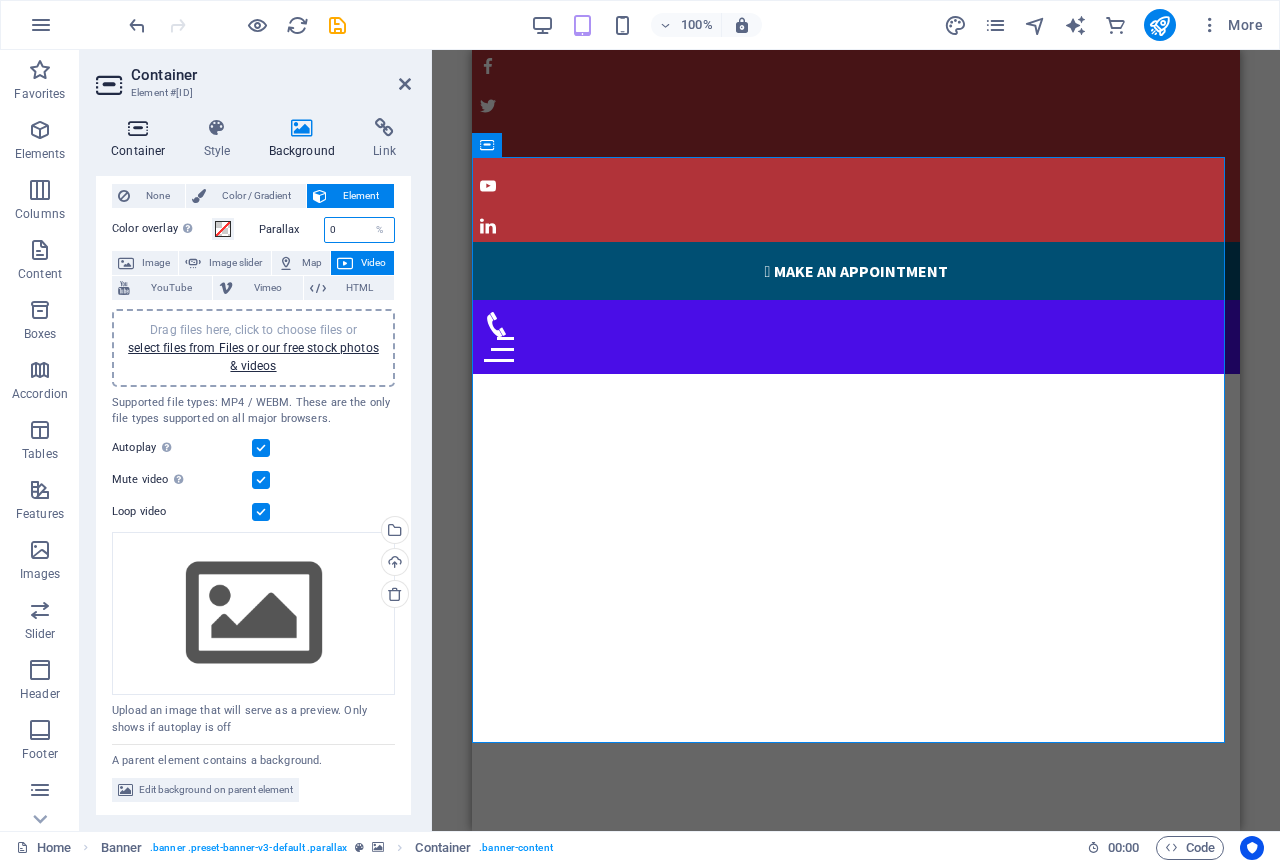 type on "0" 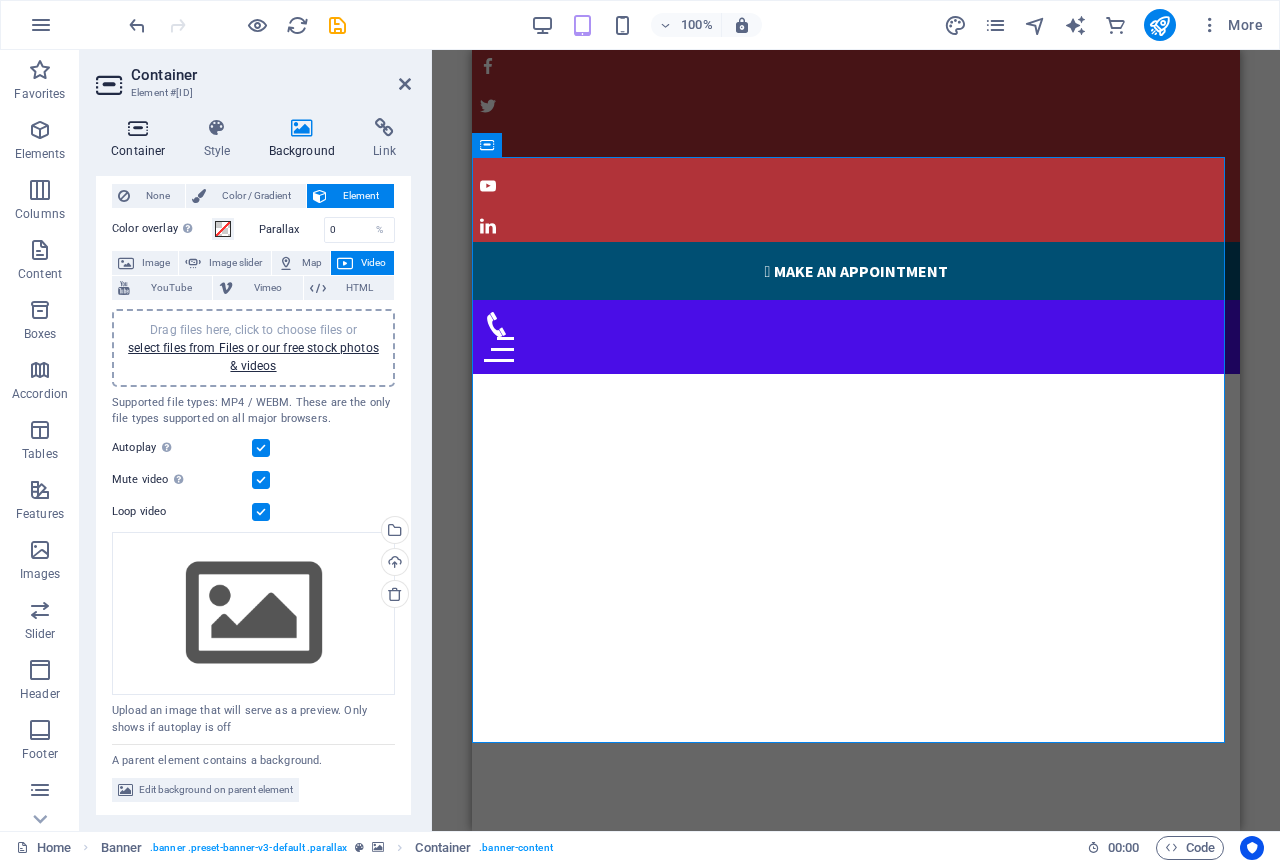 click at bounding box center [138, 128] 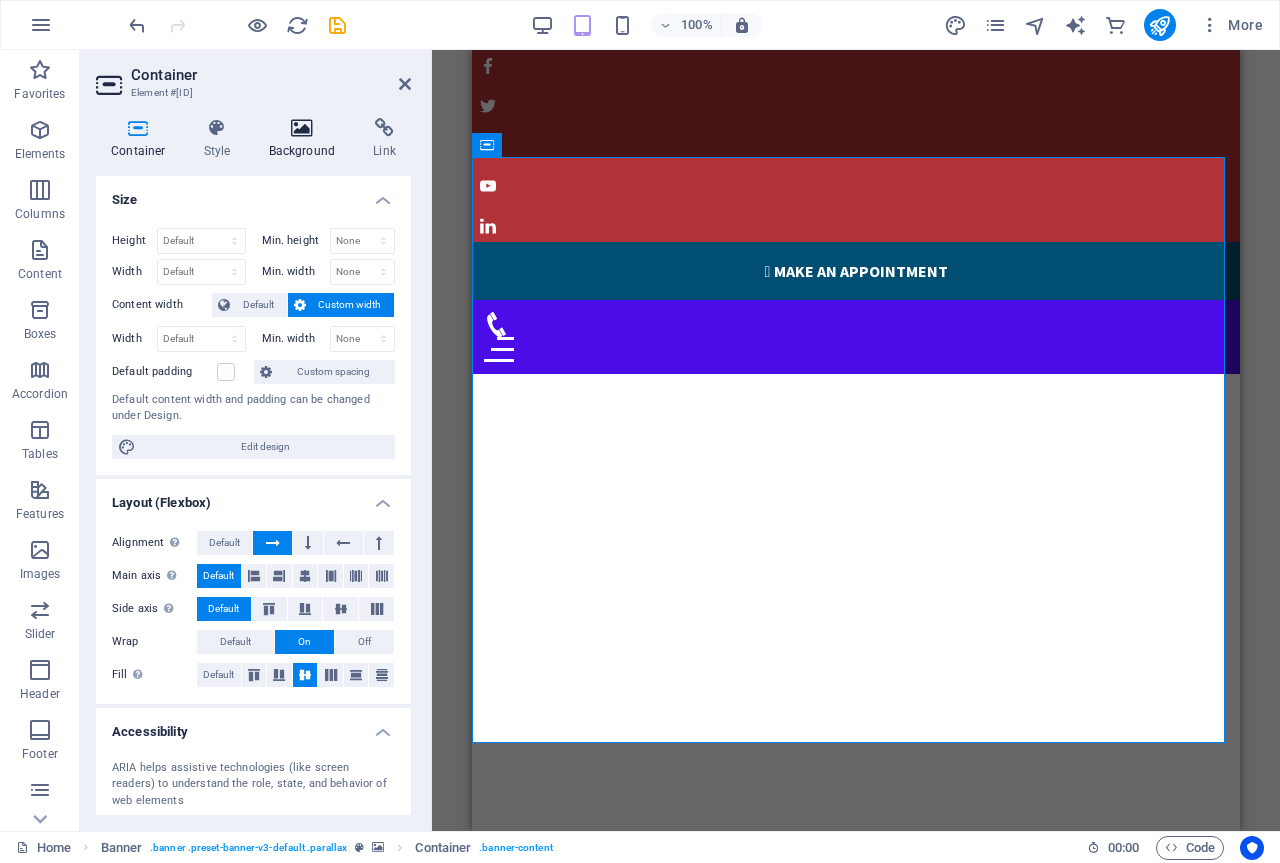 click at bounding box center (302, 128) 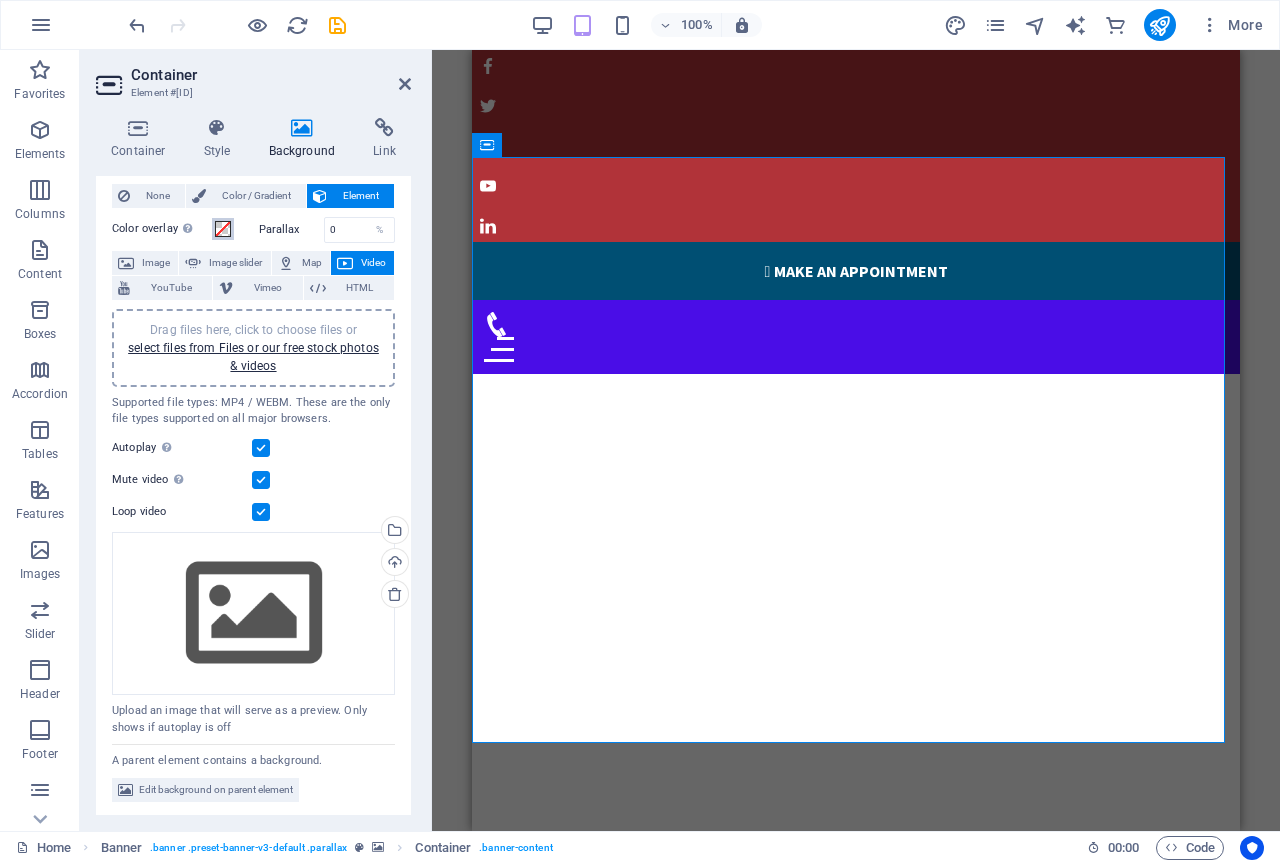 click at bounding box center (223, 229) 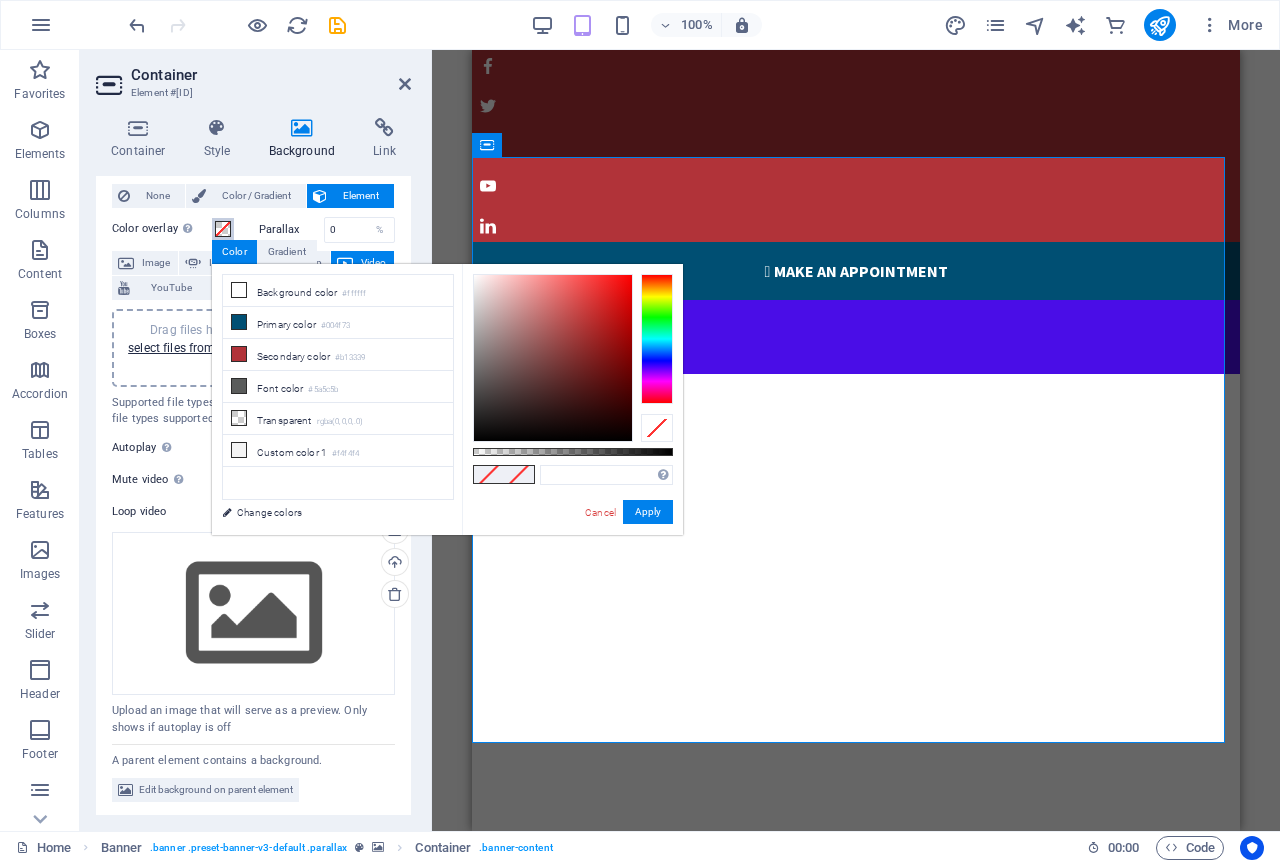 click at bounding box center [223, 229] 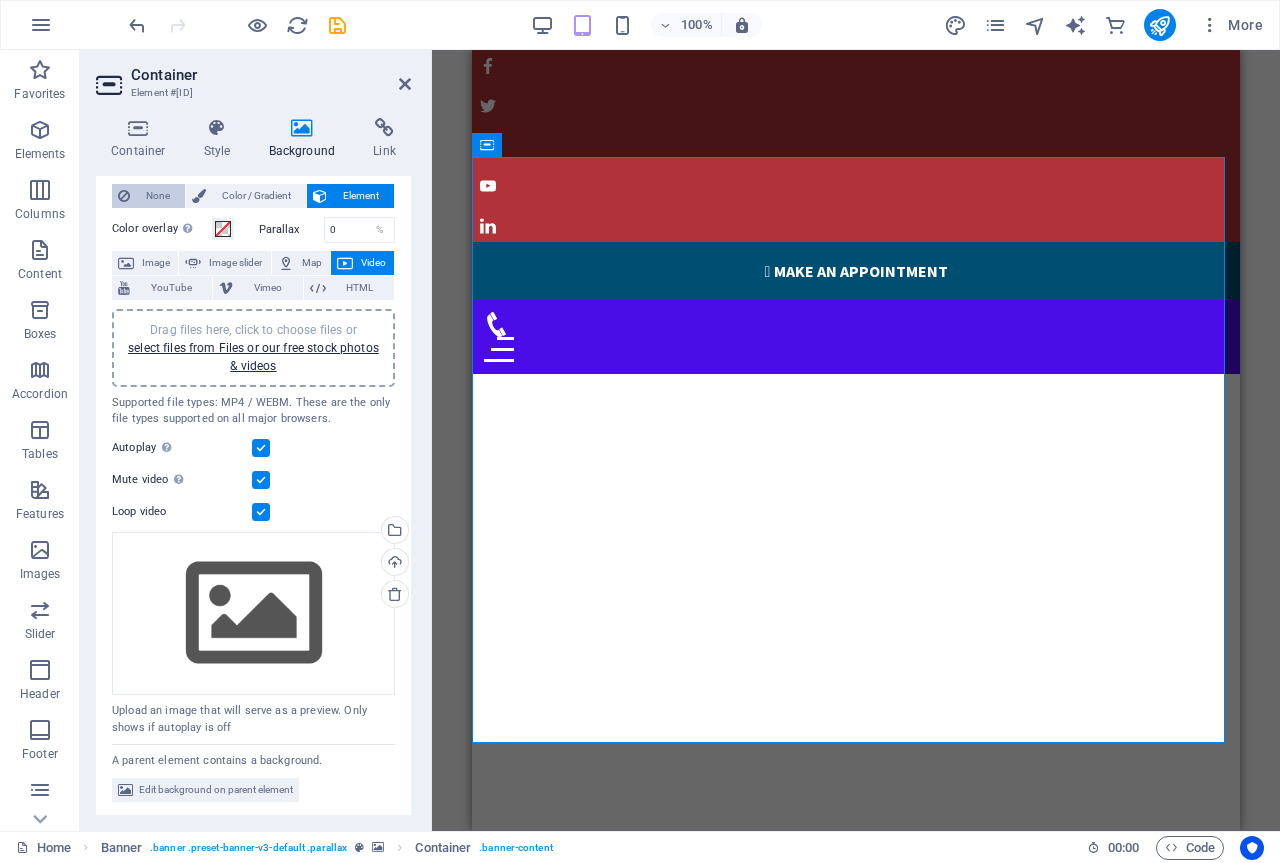 click on "None" at bounding box center (157, 196) 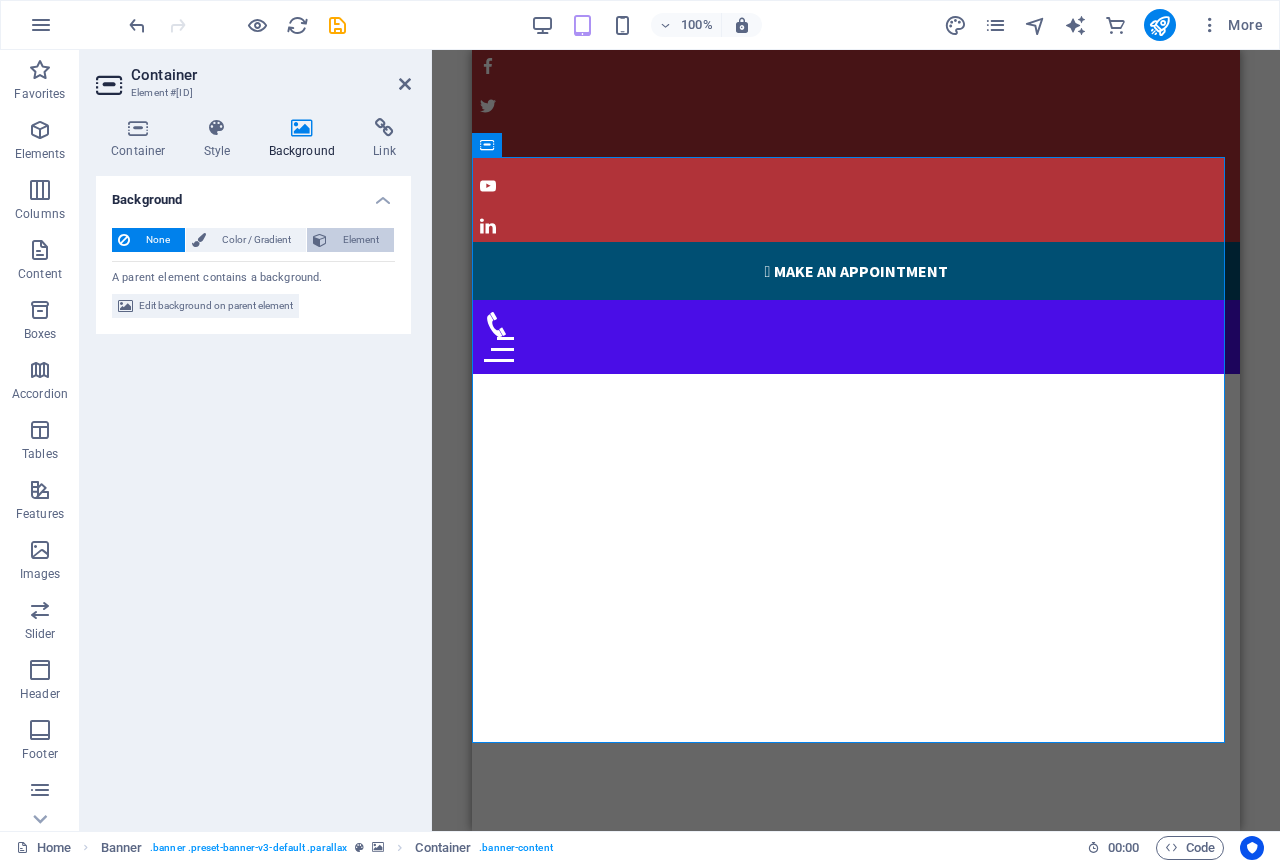 click on "Element" at bounding box center [360, 240] 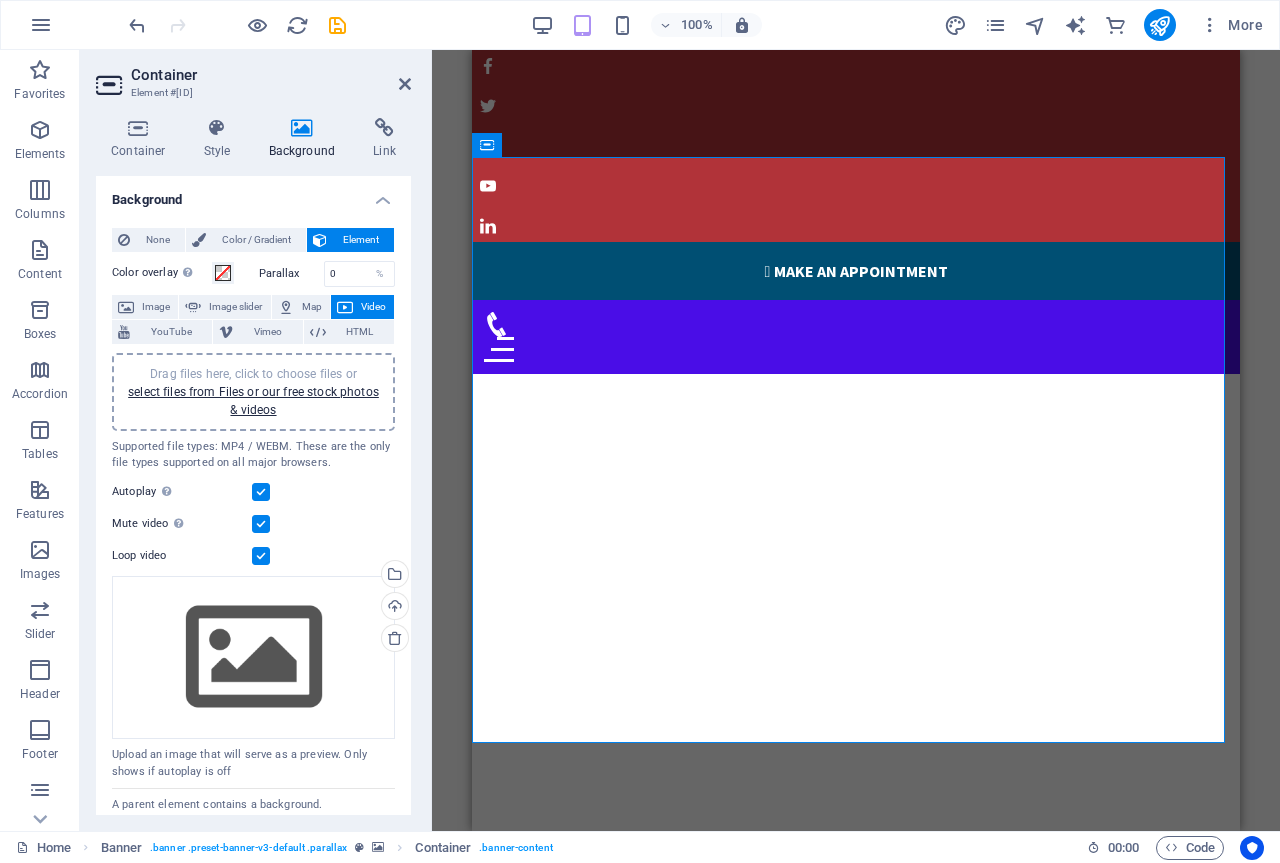 click on "Video" at bounding box center [373, 307] 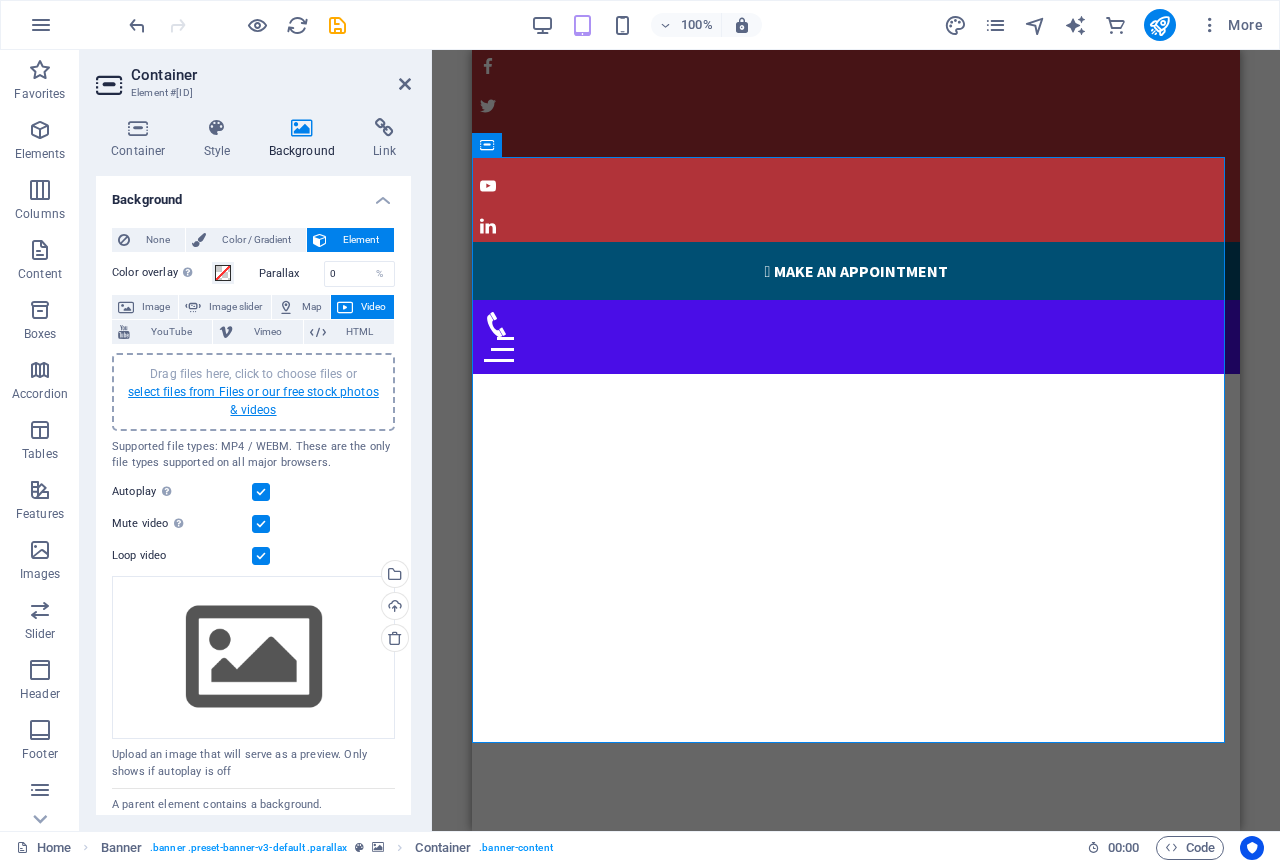 click on "select files from Files or our free stock photos & videos" at bounding box center (253, 401) 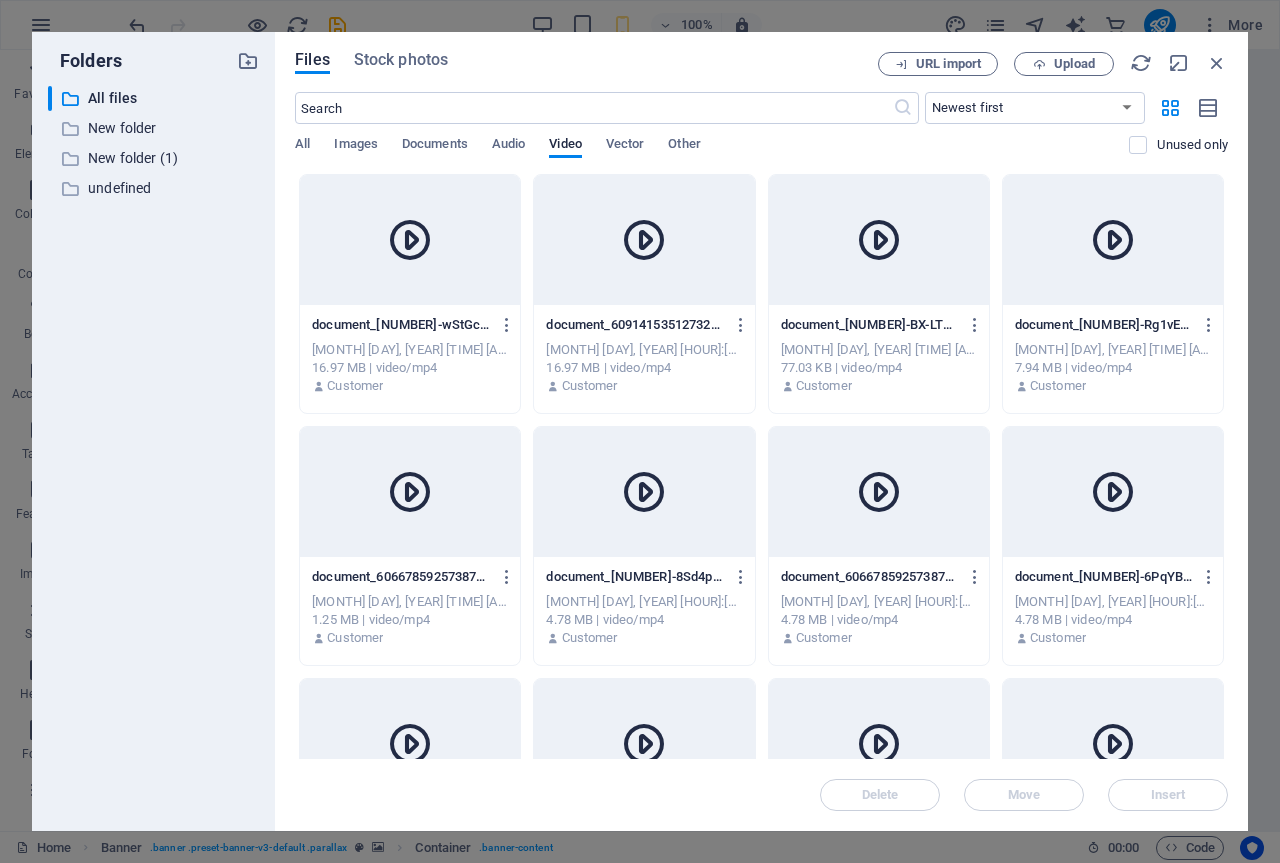 click at bounding box center (410, 240) 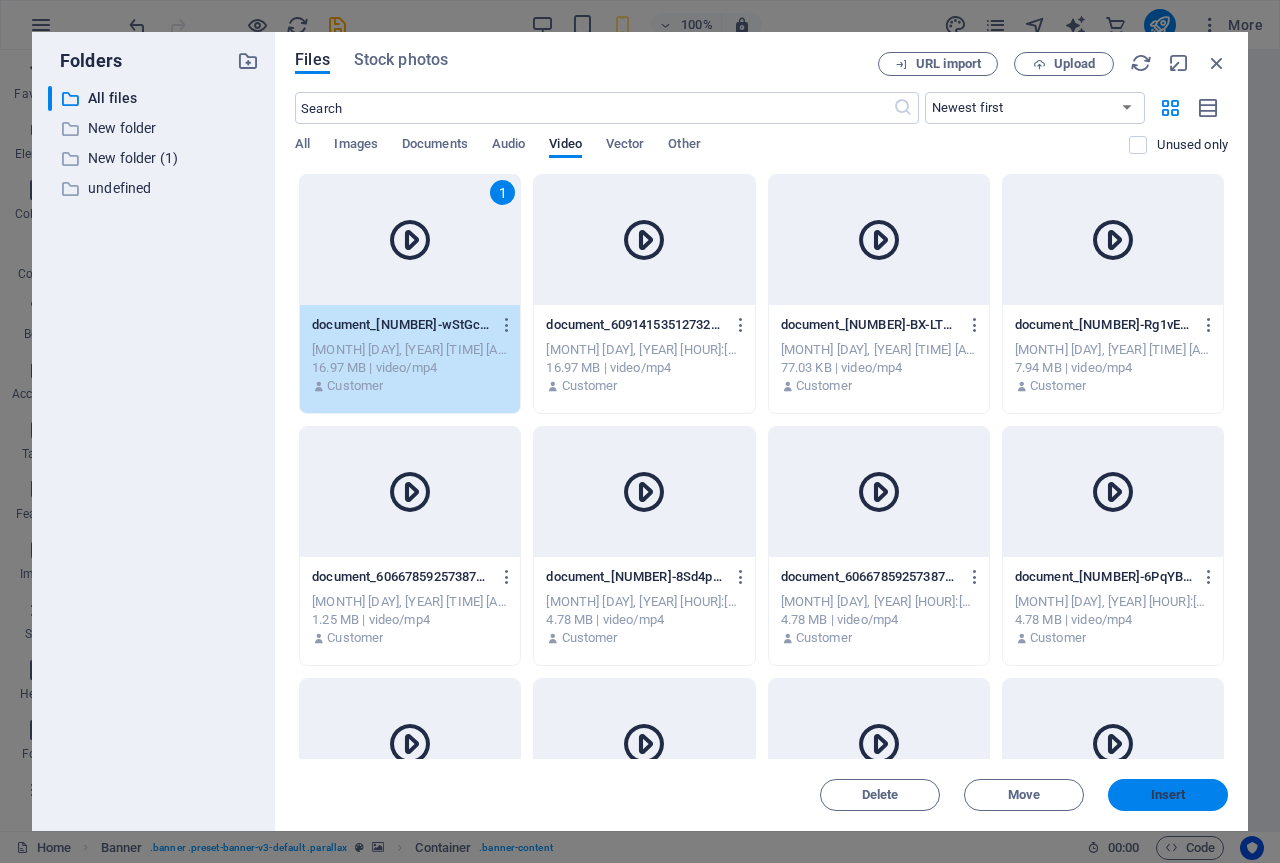 click on "Insert" at bounding box center [1168, 795] 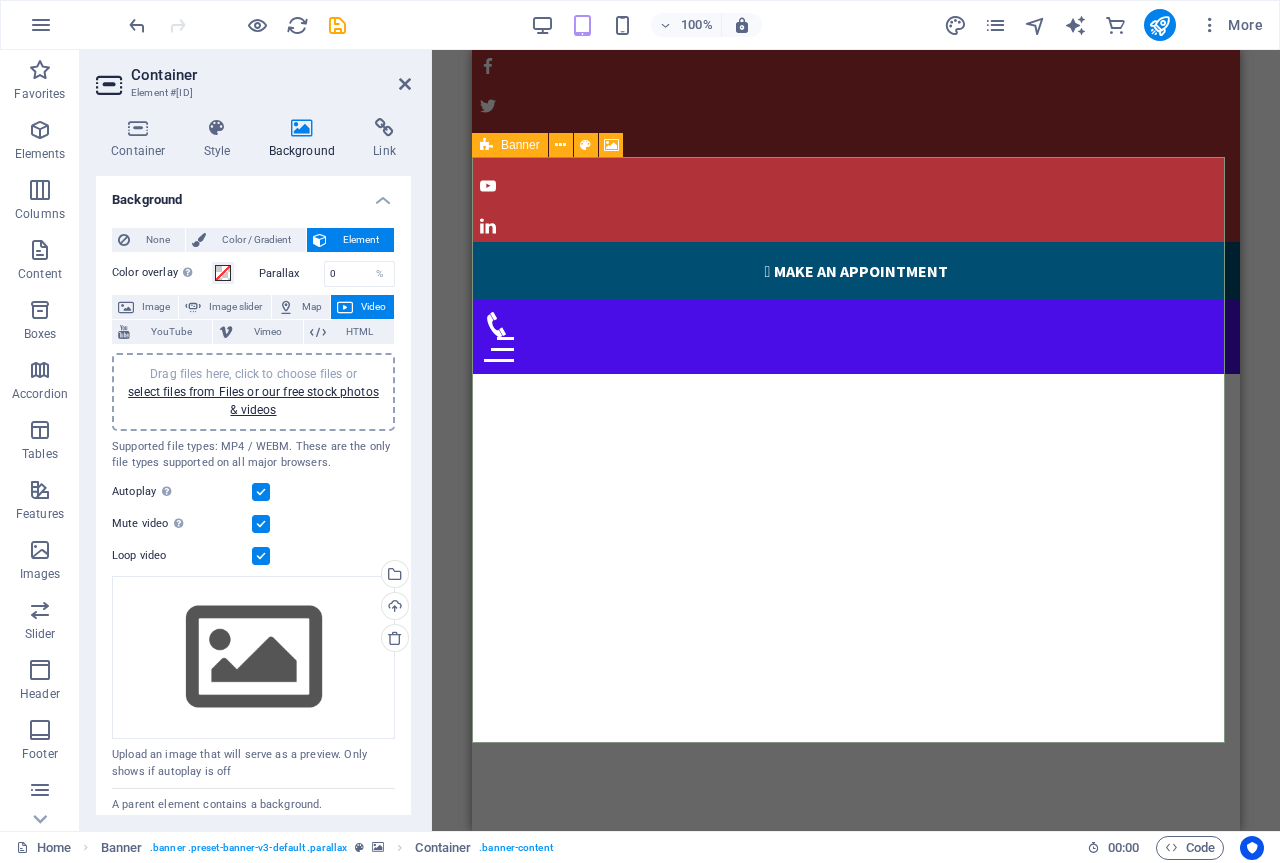 click at bounding box center [486, 145] 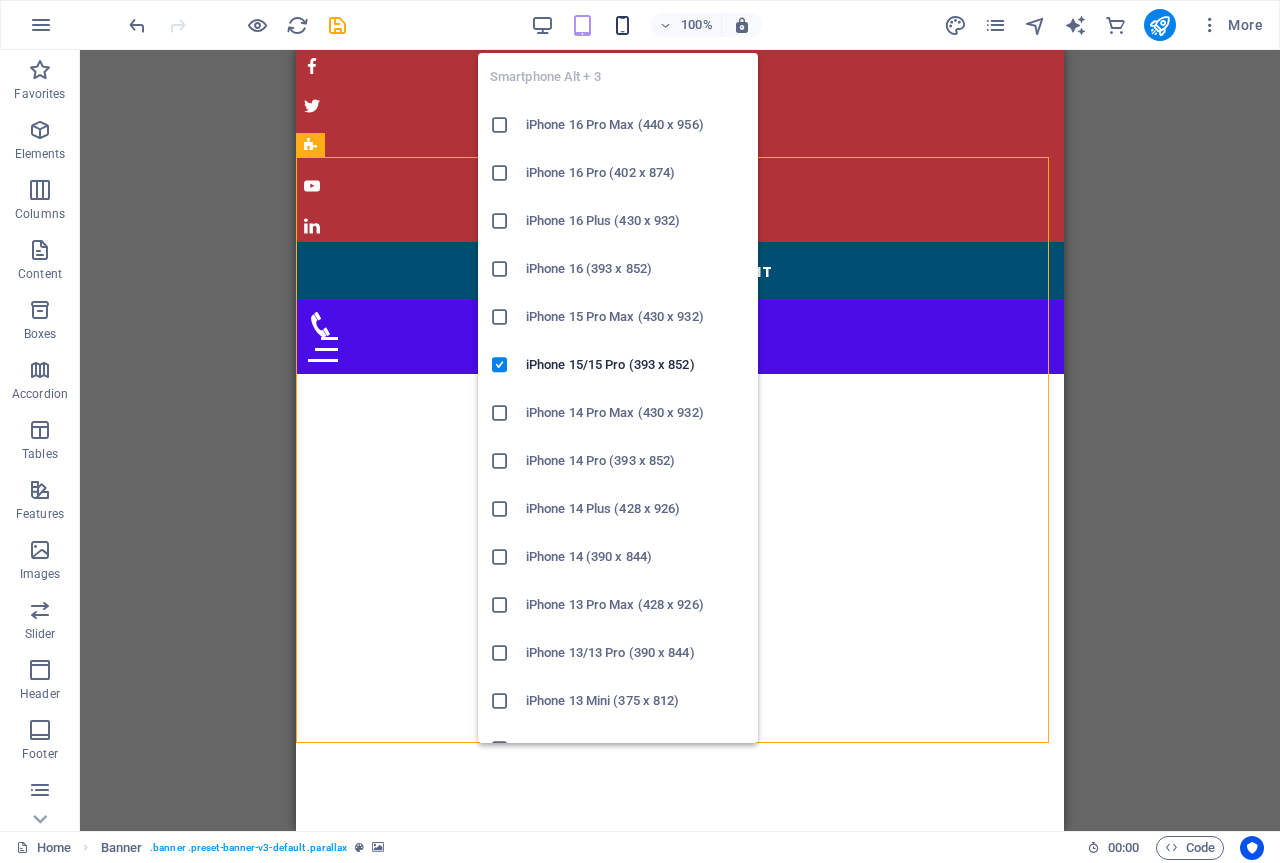 click at bounding box center [622, 25] 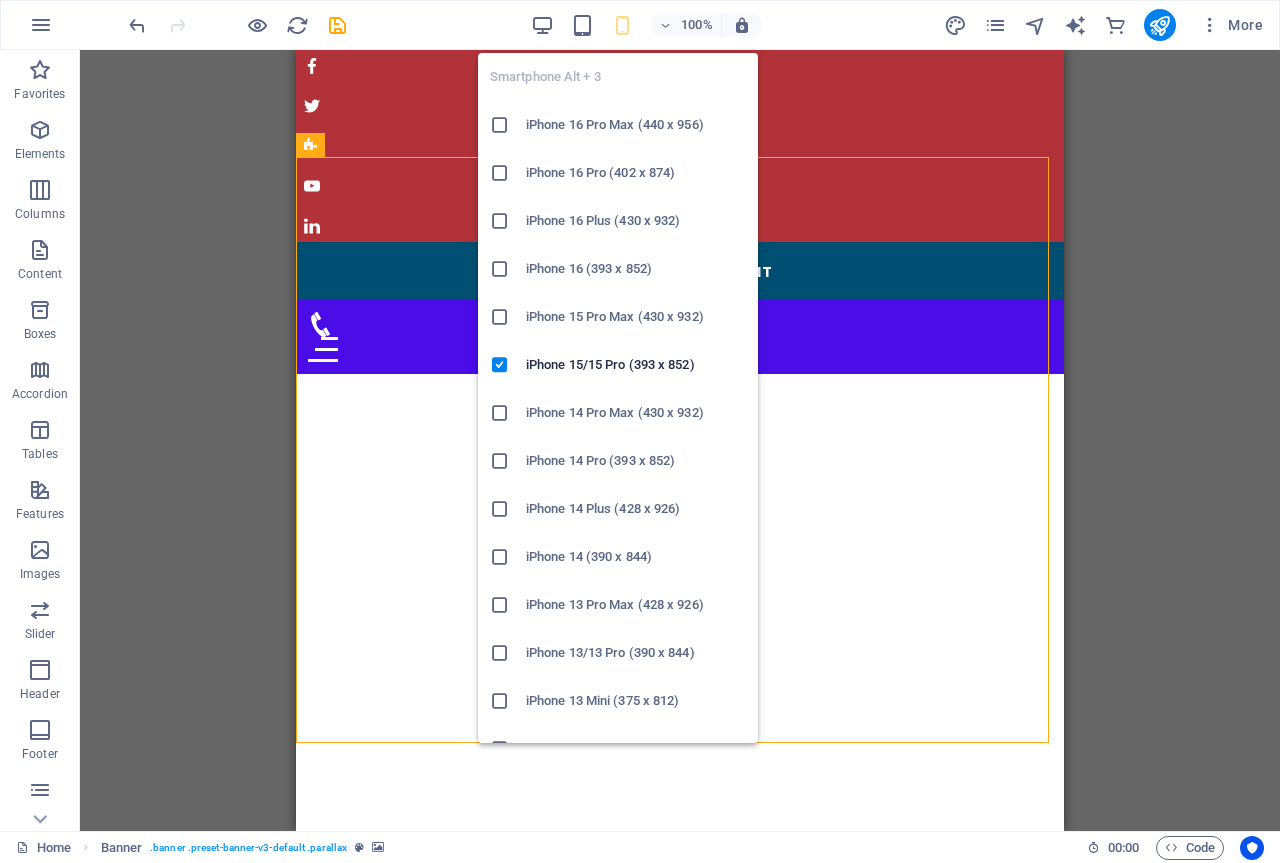 click at bounding box center (500, 269) 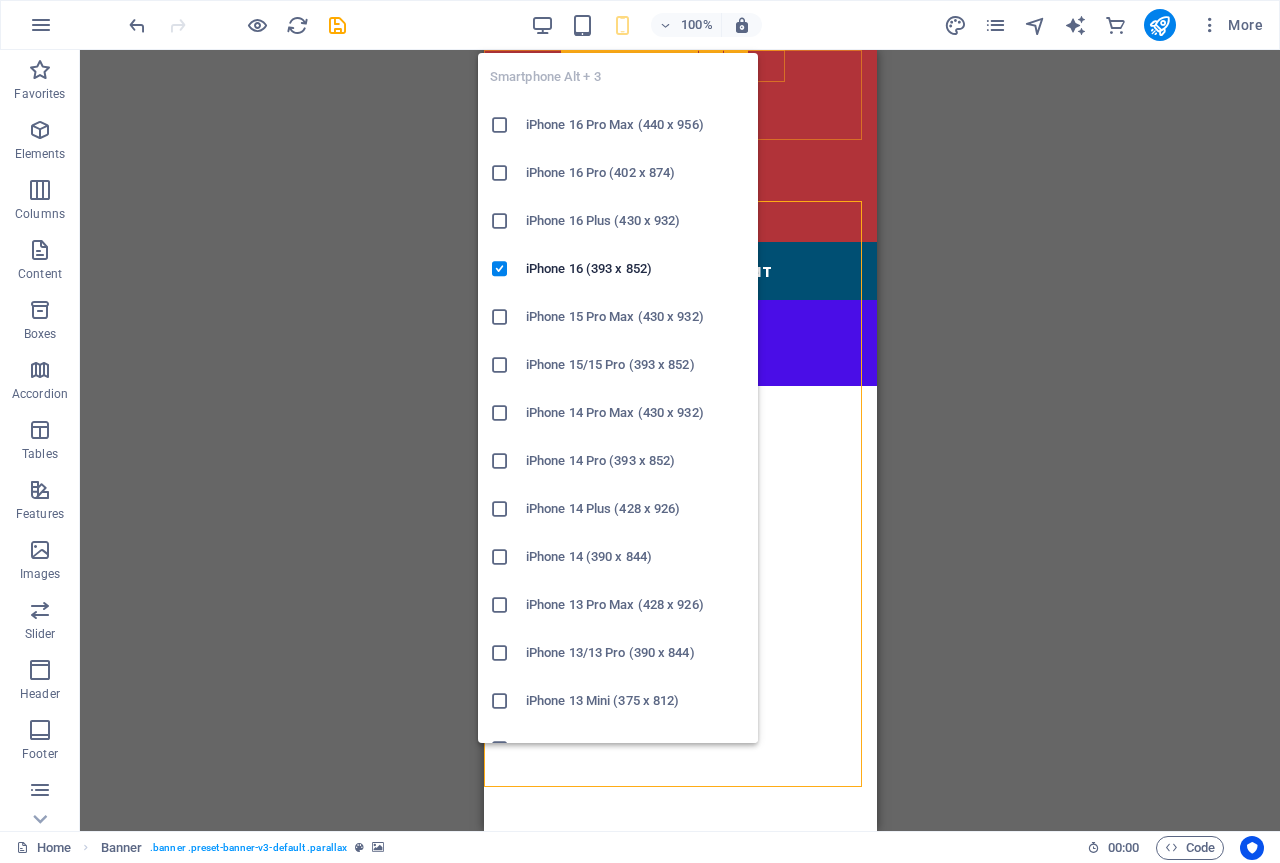 click at bounding box center (622, 25) 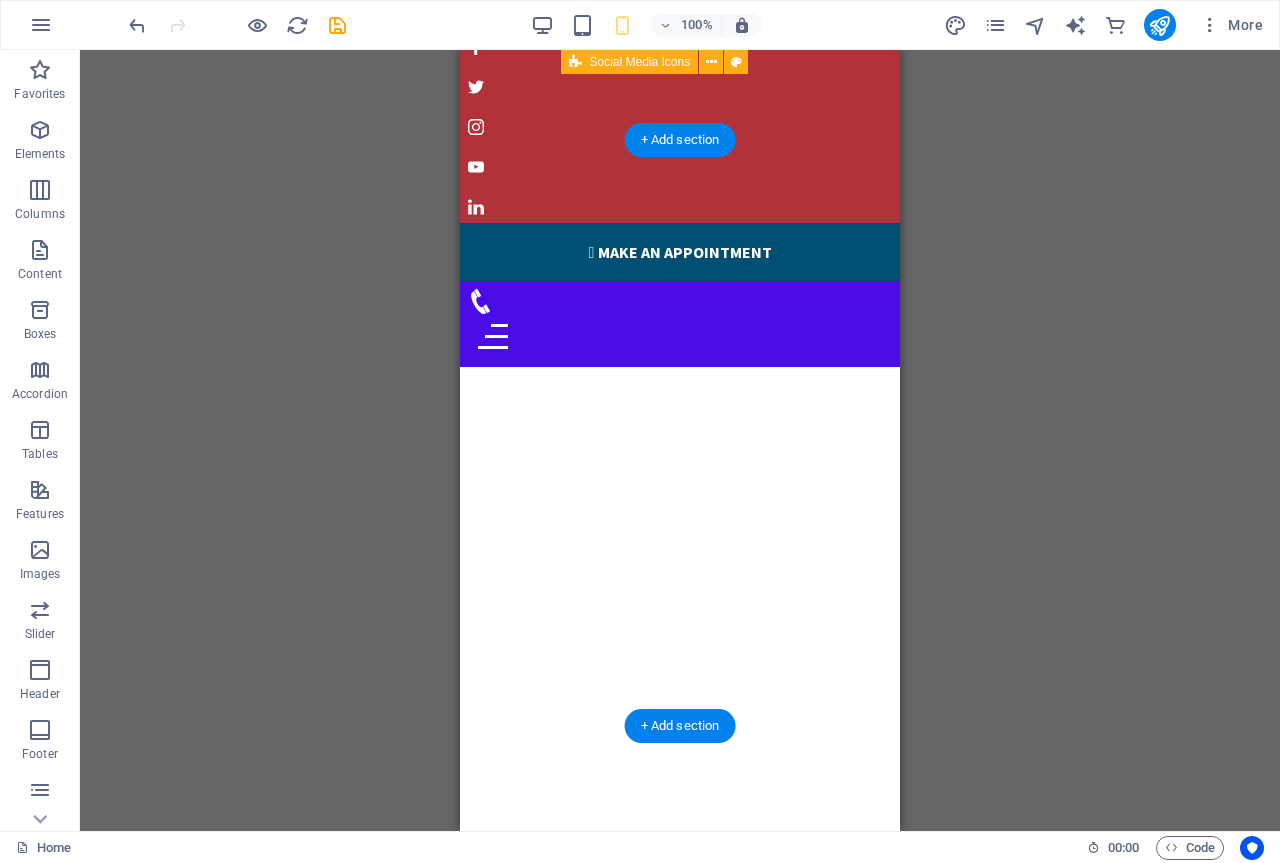 scroll, scrollTop: 0, scrollLeft: 0, axis: both 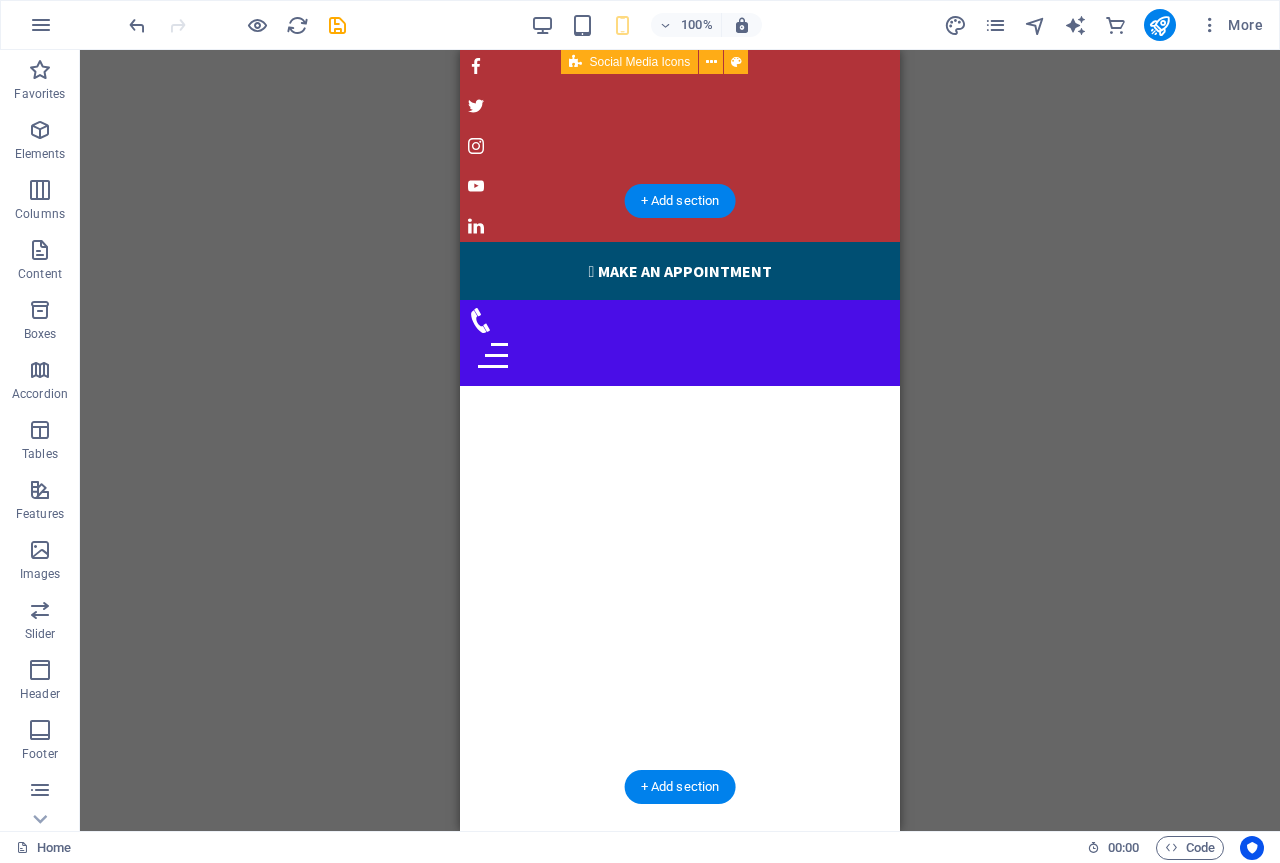 click at bounding box center (680, 1312) 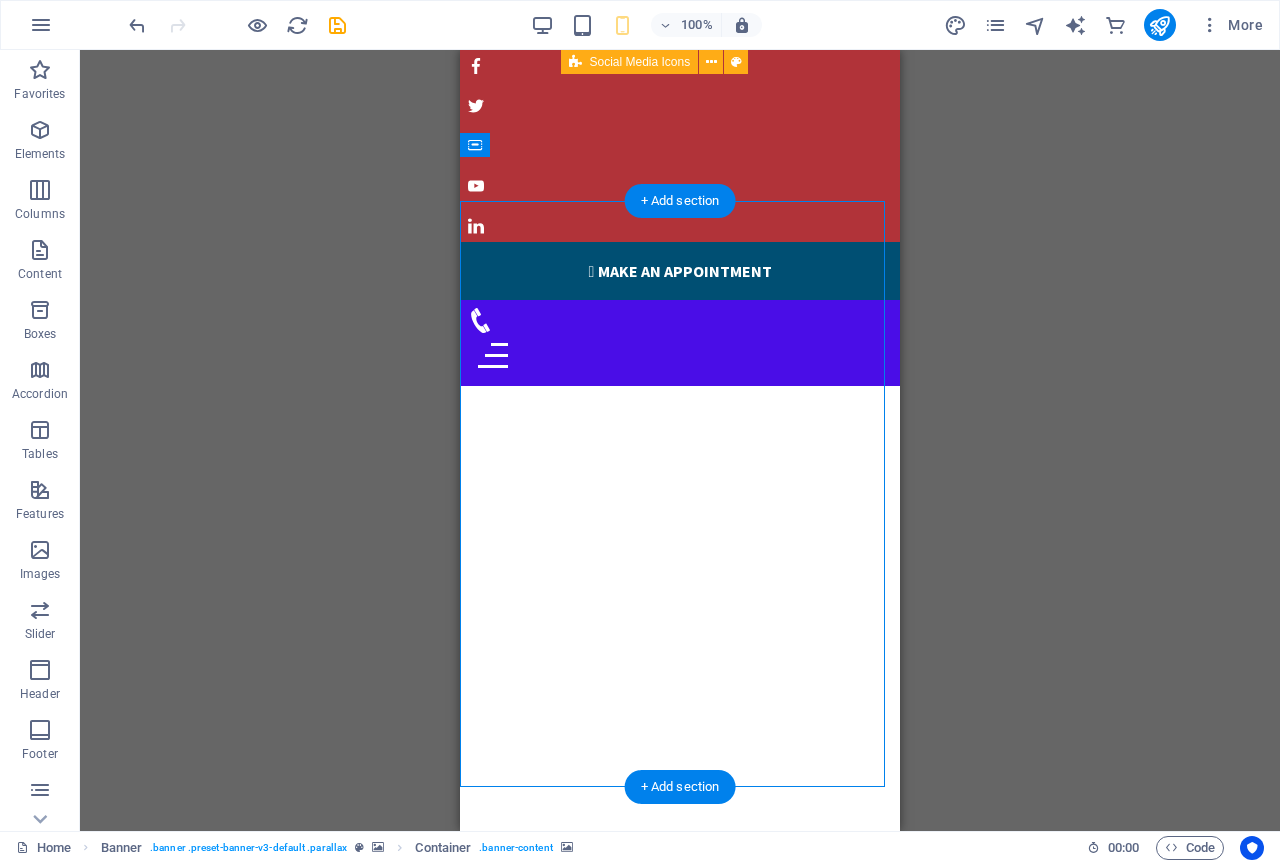click at bounding box center (680, 1312) 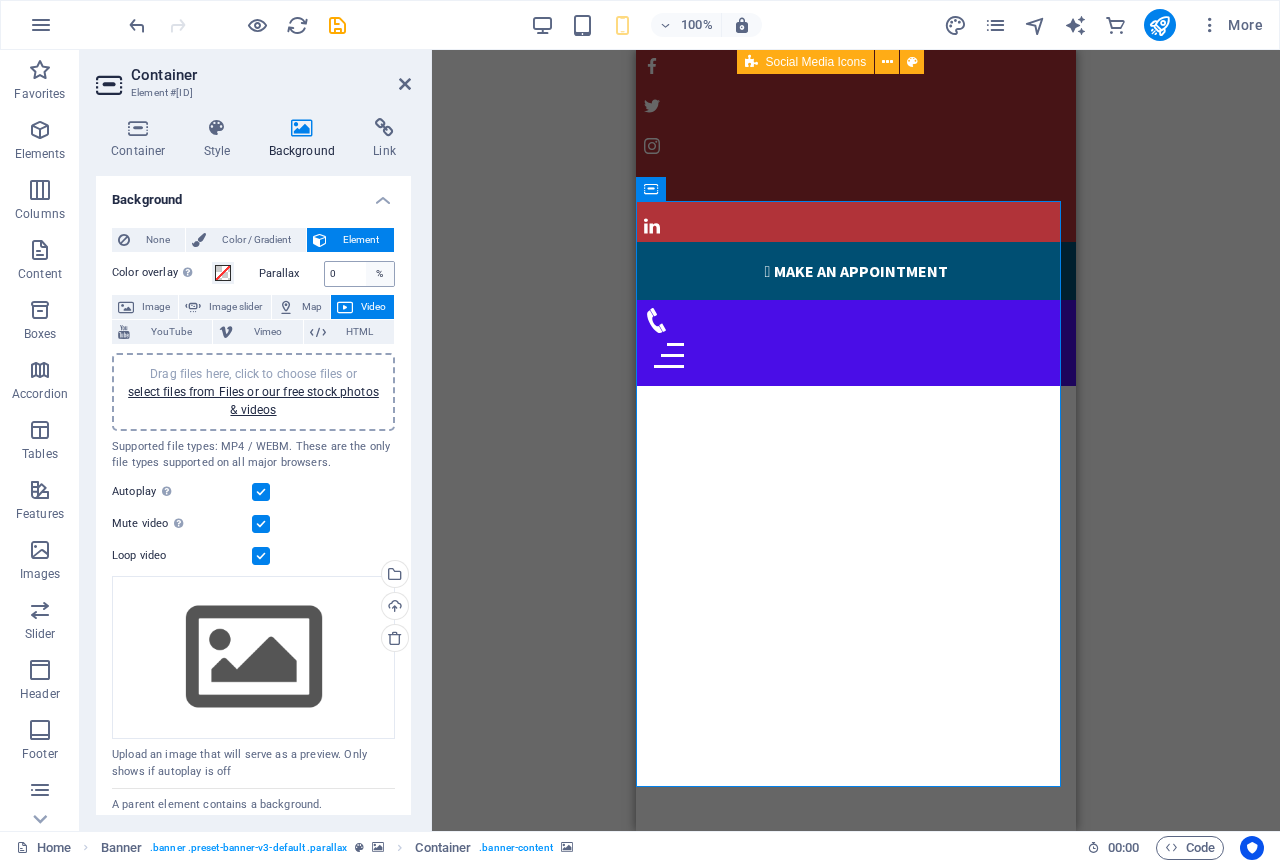 click on "%" at bounding box center (380, 274) 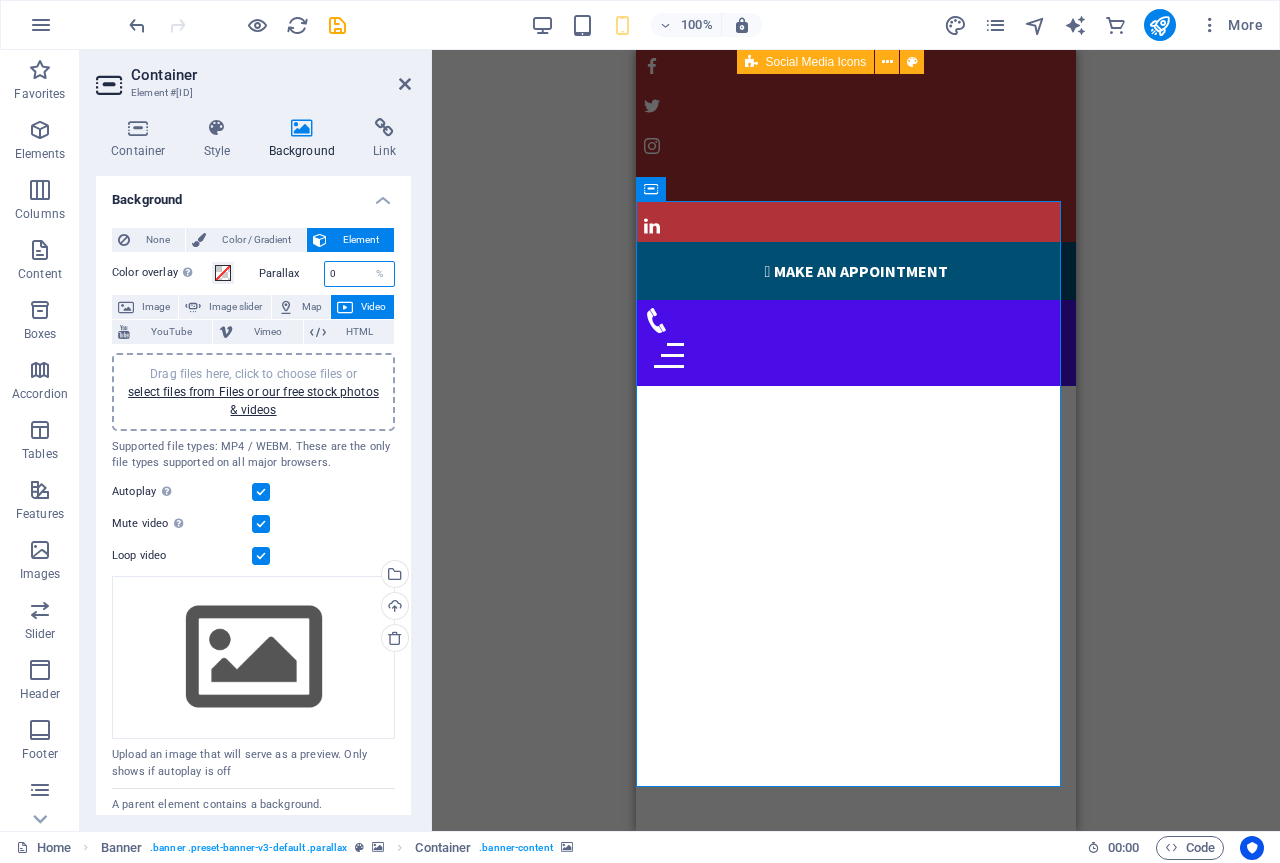 drag, startPoint x: 354, startPoint y: 274, endPoint x: 330, endPoint y: 275, distance: 24.020824 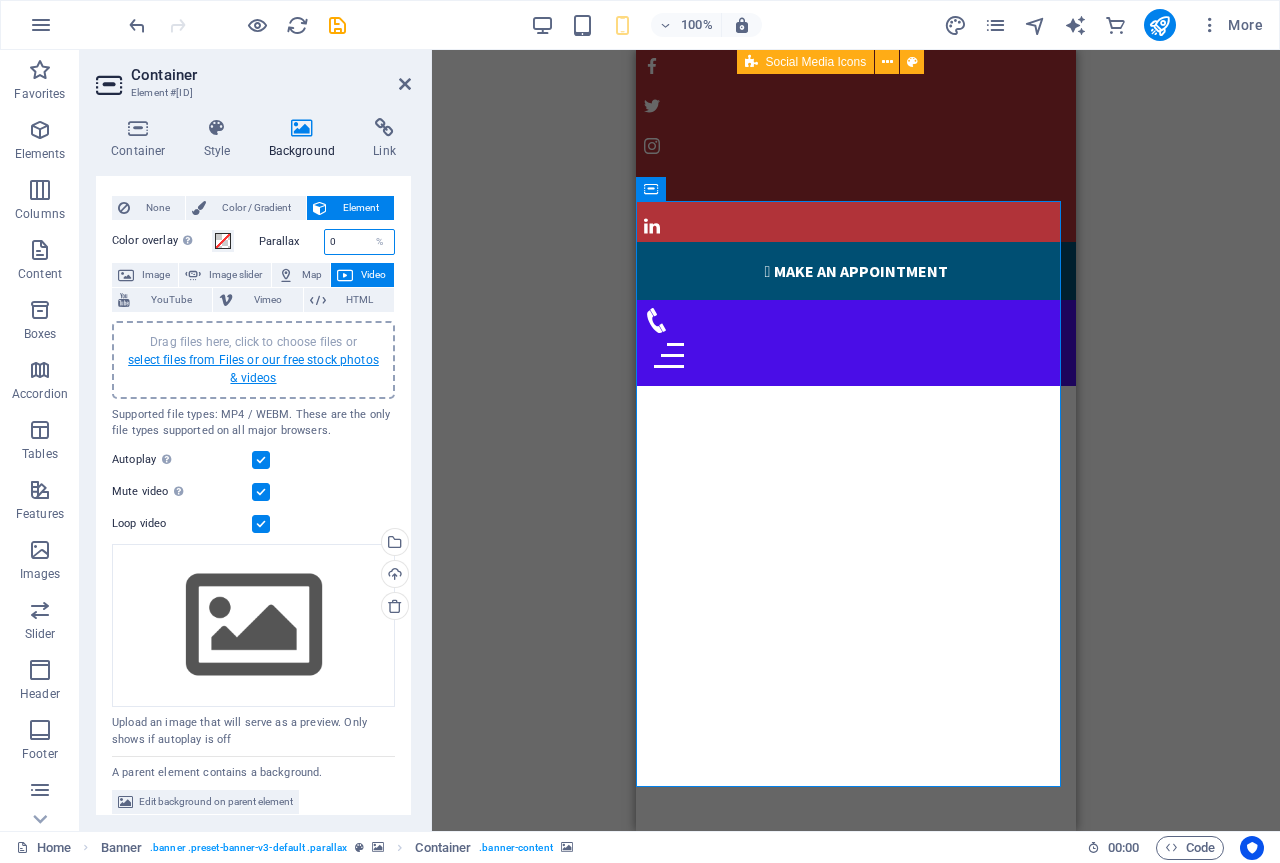 scroll, scrollTop: 44, scrollLeft: 0, axis: vertical 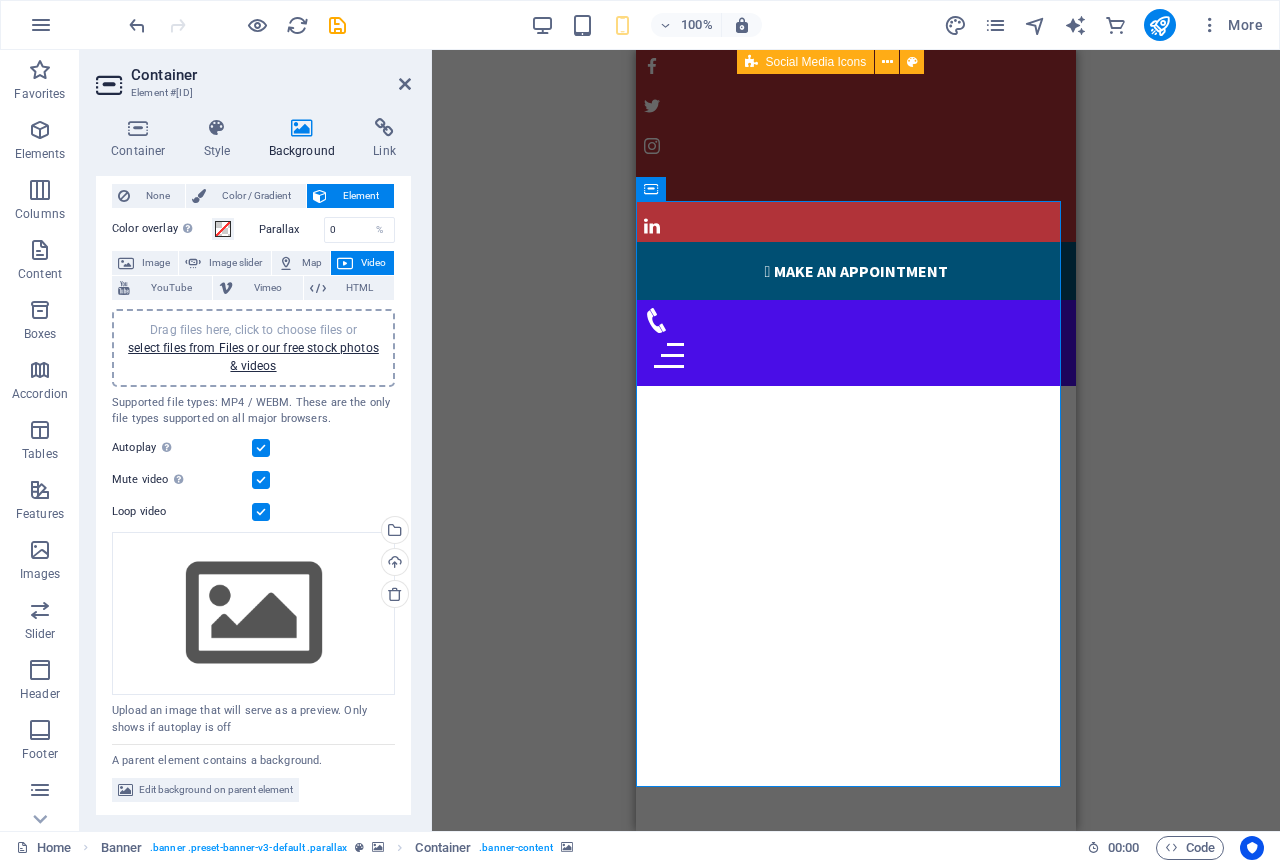 click on "Autoplay Autoplay is only available if muted is checked" at bounding box center [253, 448] 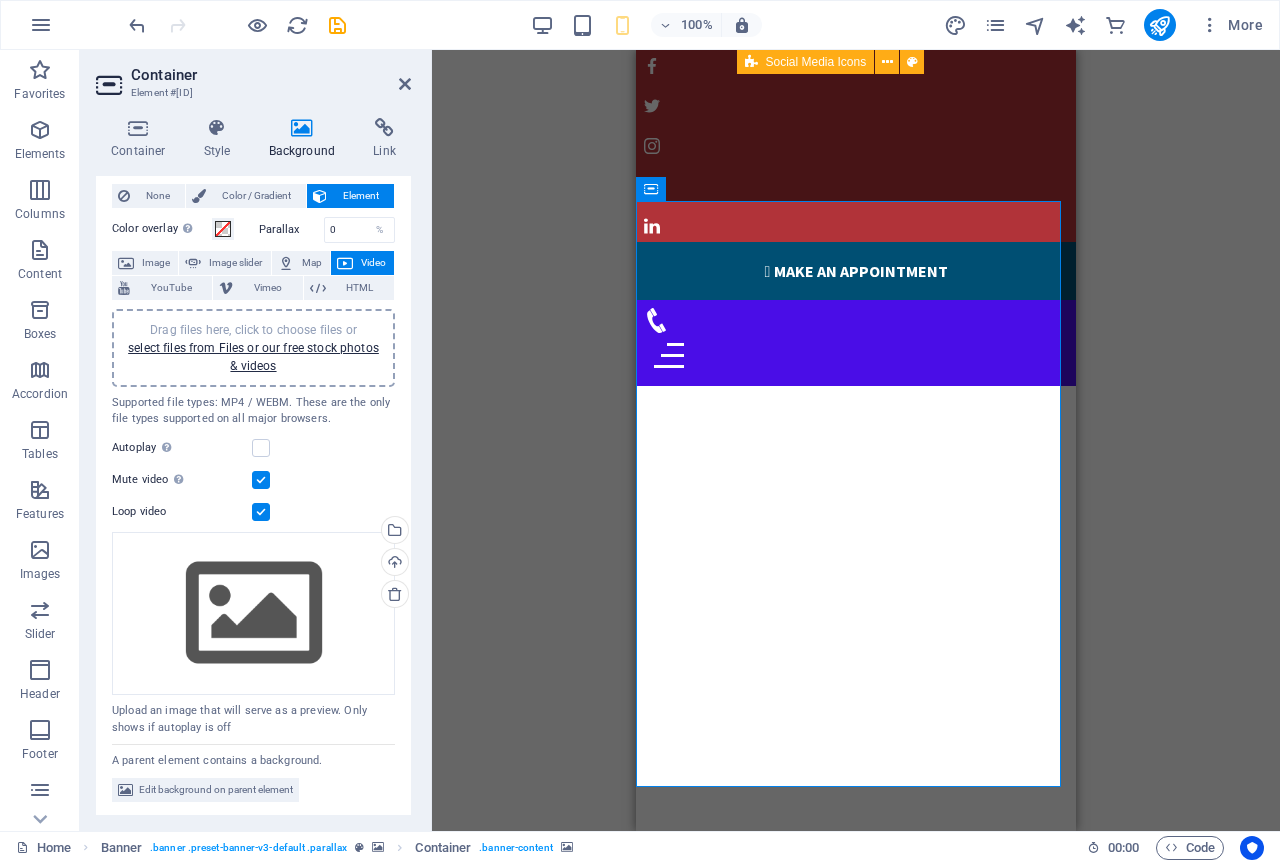 click on "Mute video Autoplay will be available if muted is checked" at bounding box center [253, 480] 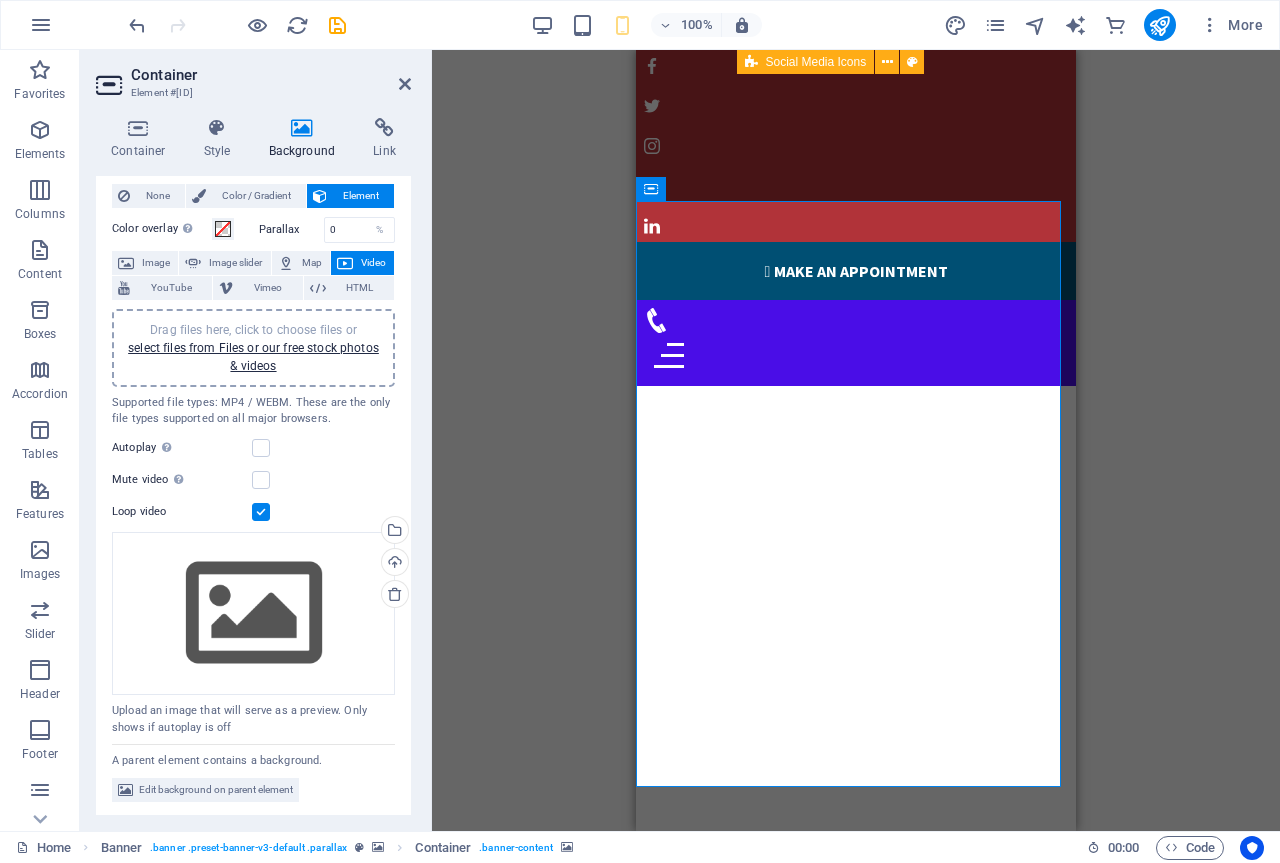 click at bounding box center [261, 512] 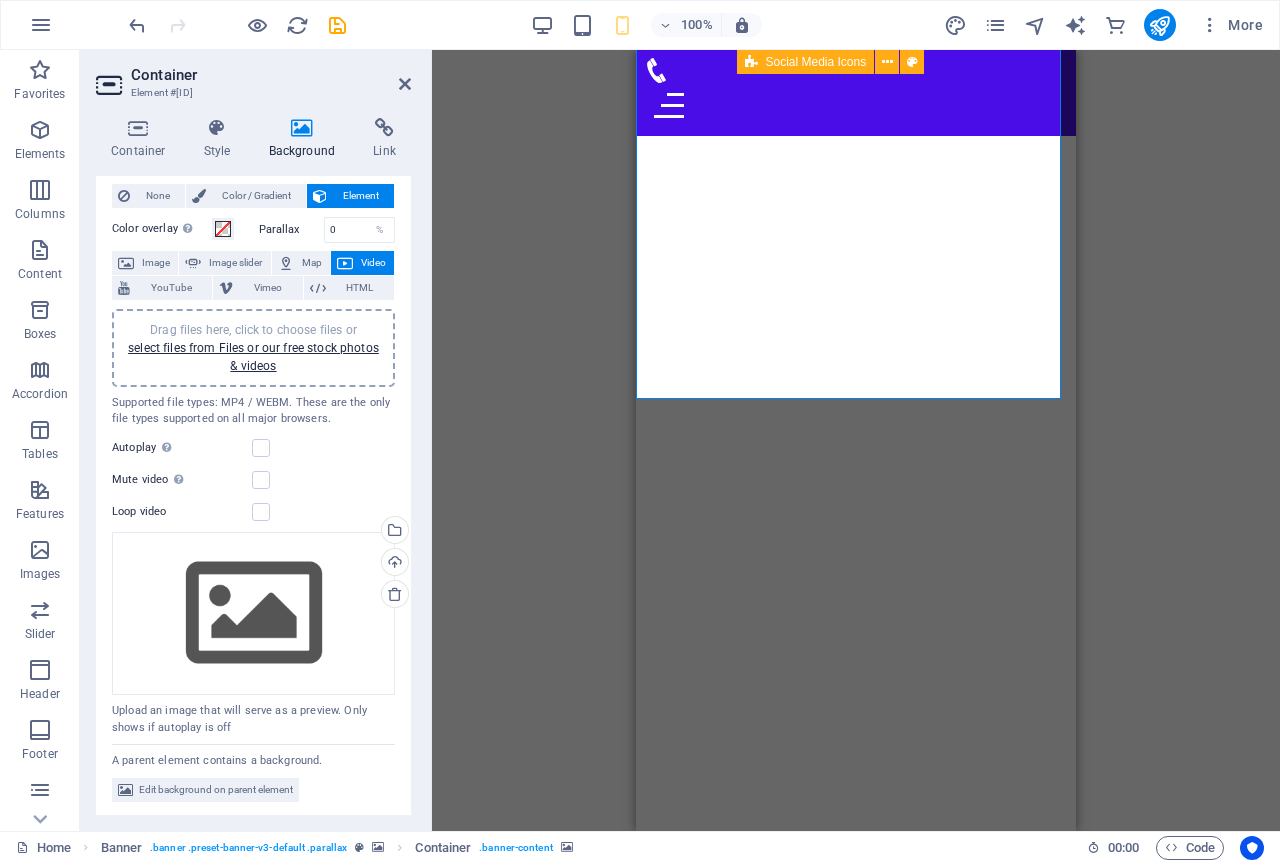 scroll, scrollTop: 0, scrollLeft: 0, axis: both 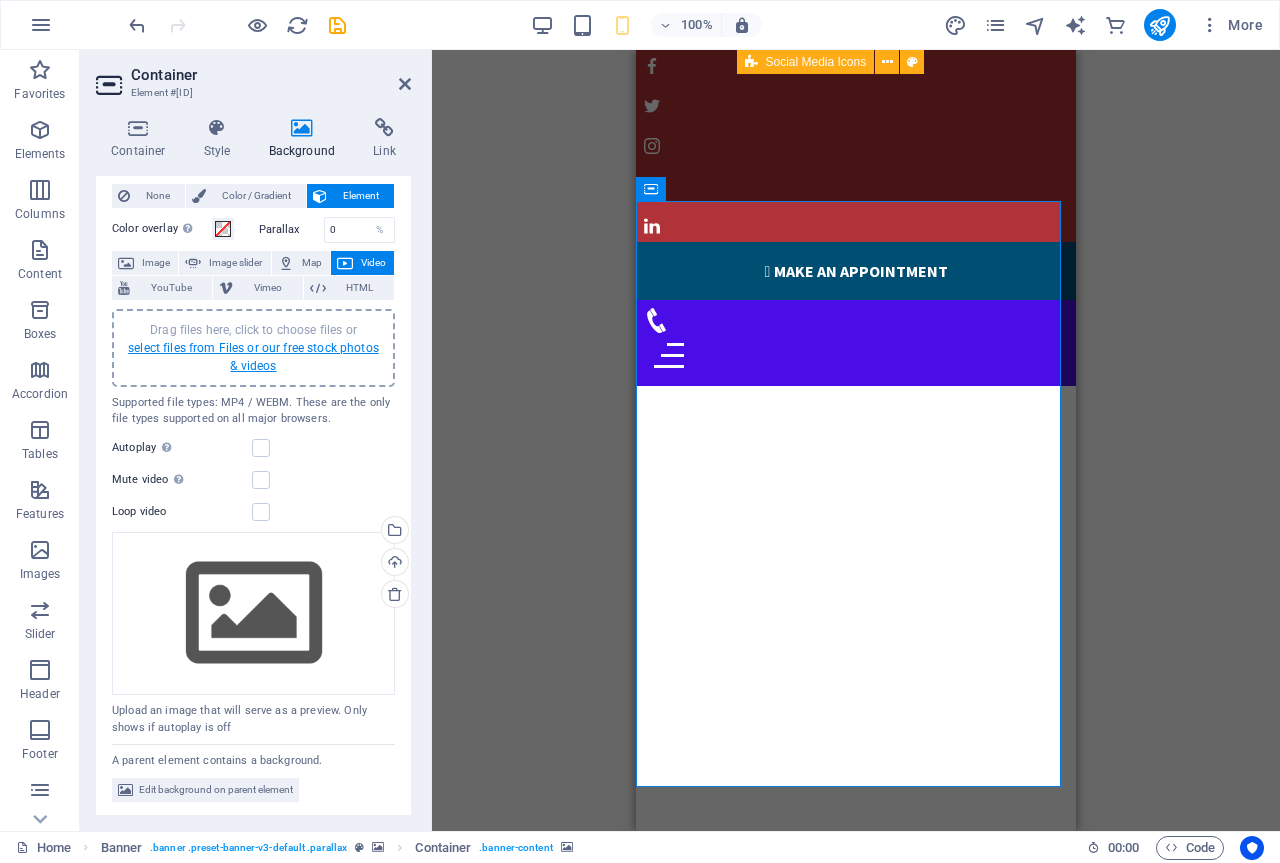 click on "select files from Files or our free stock photos & videos" at bounding box center (253, 357) 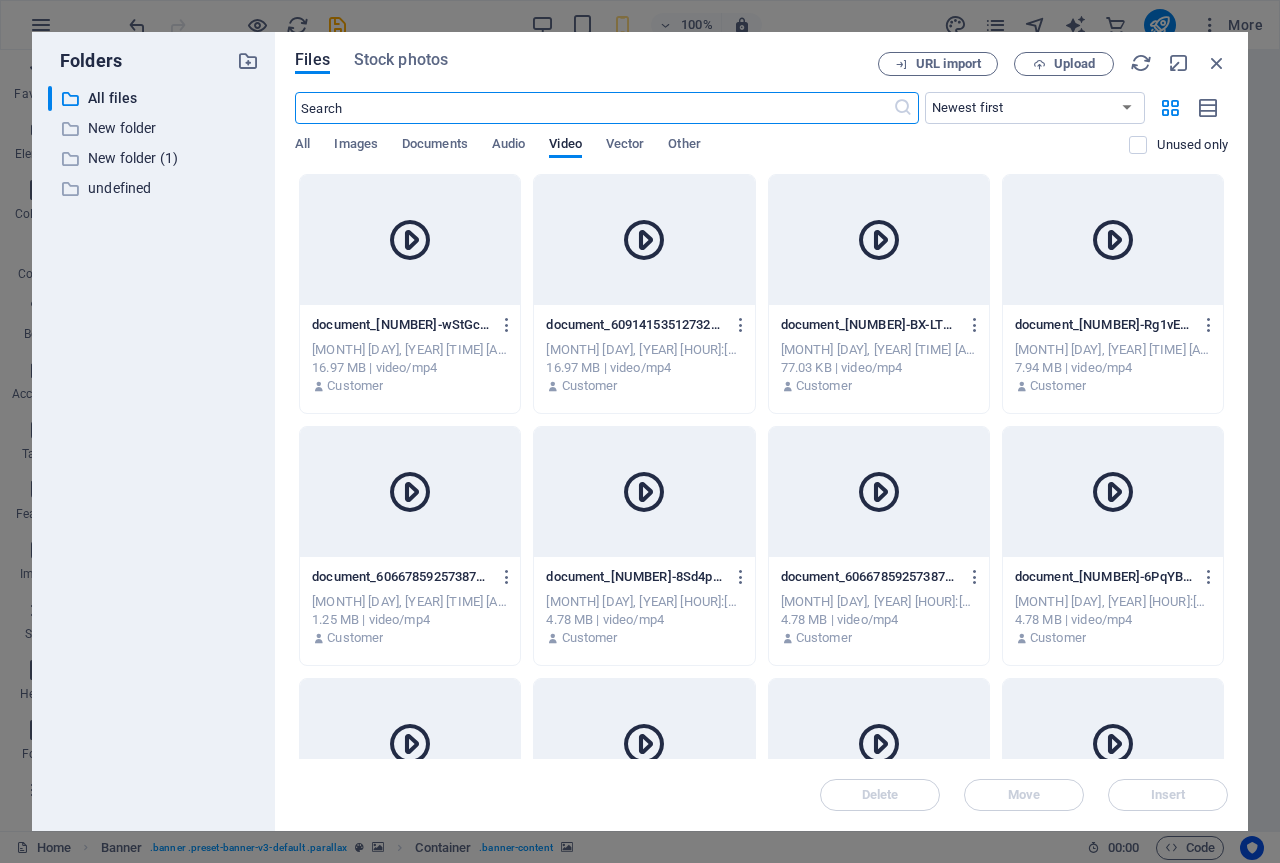 click at bounding box center (410, 240) 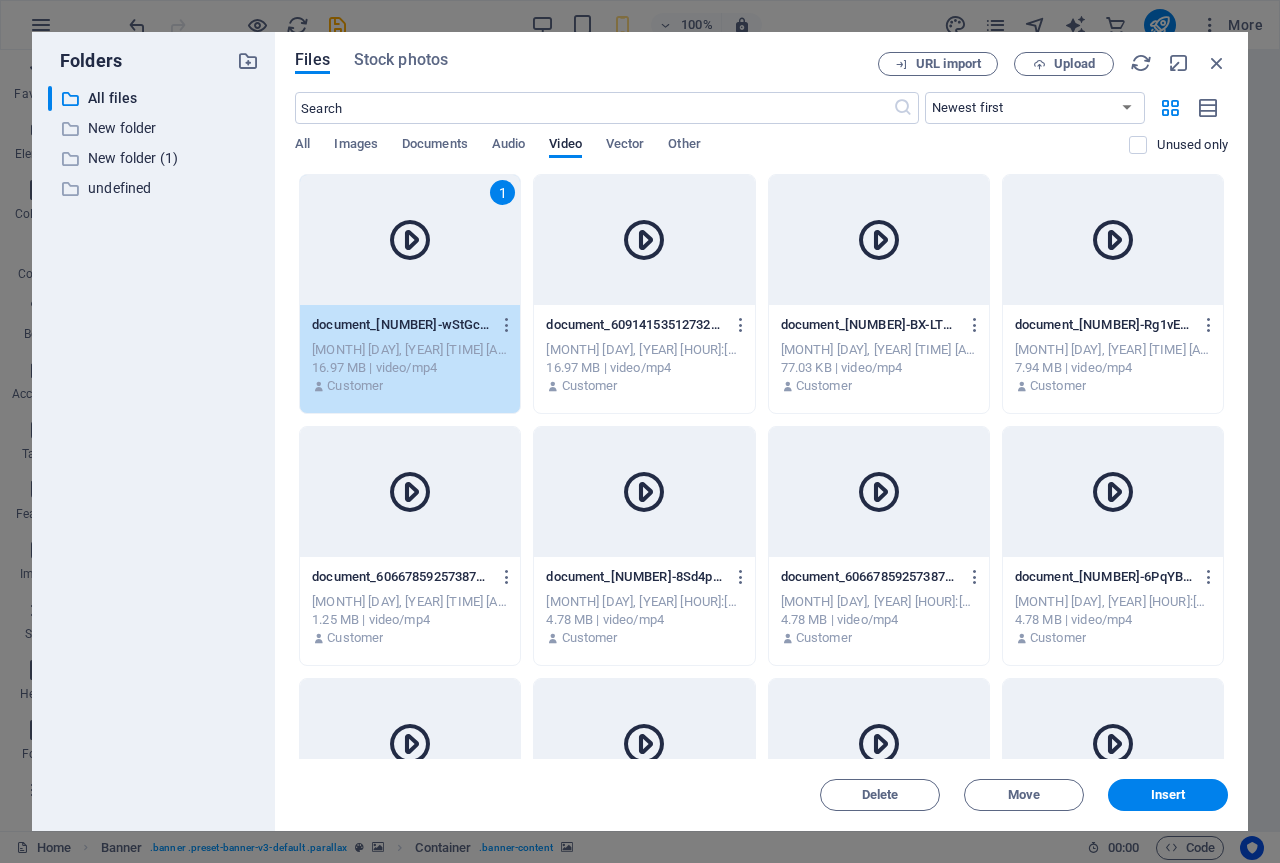 click on "Insert" at bounding box center [1168, 795] 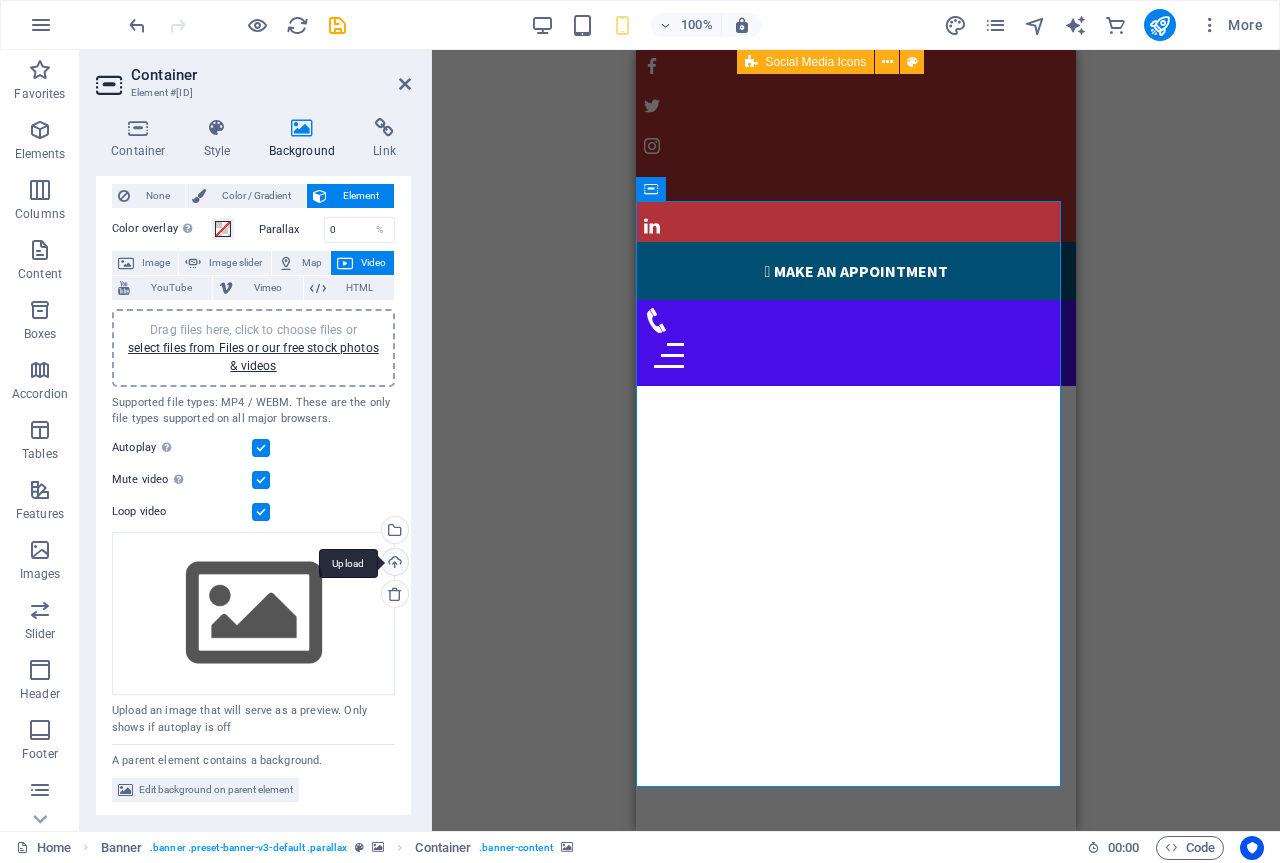 click on "Upload" at bounding box center [393, 564] 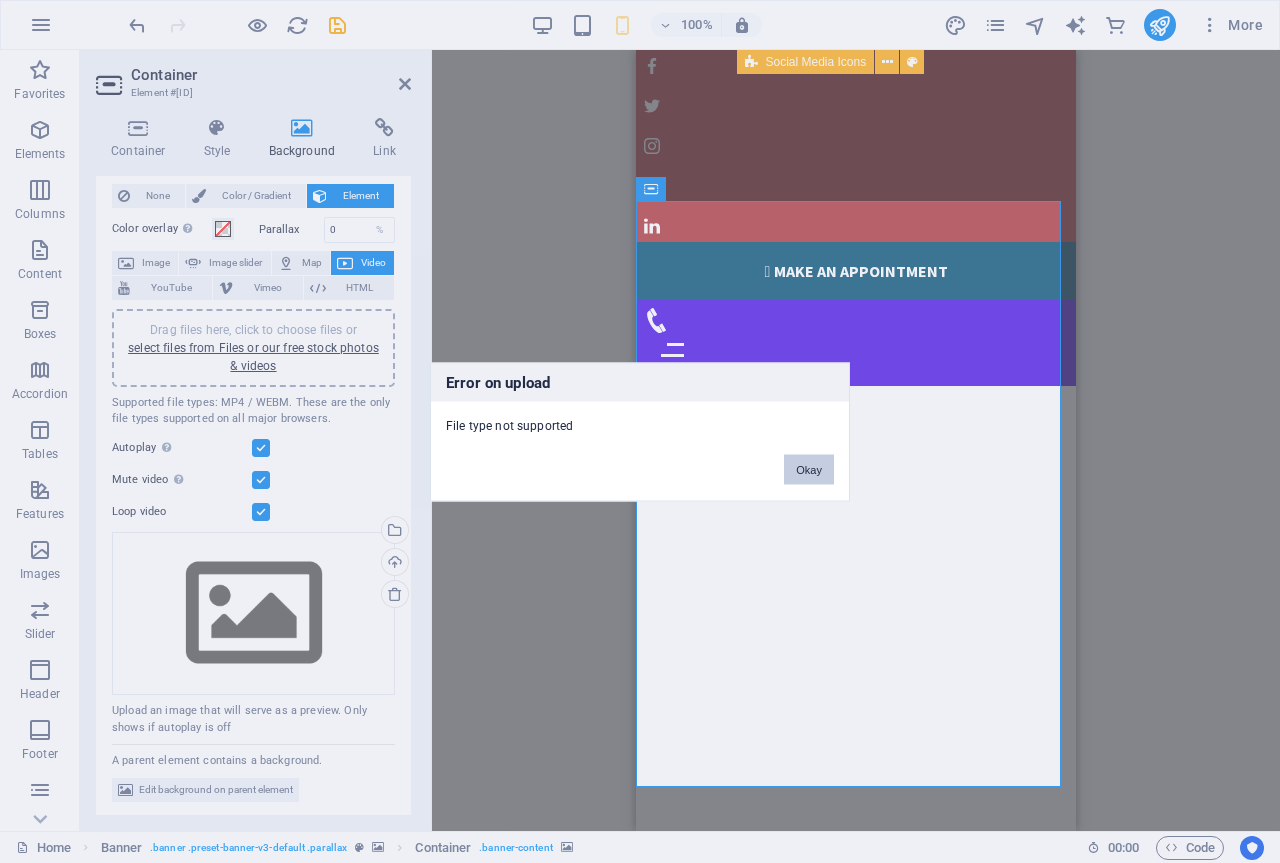 click on "Okay" at bounding box center (809, 469) 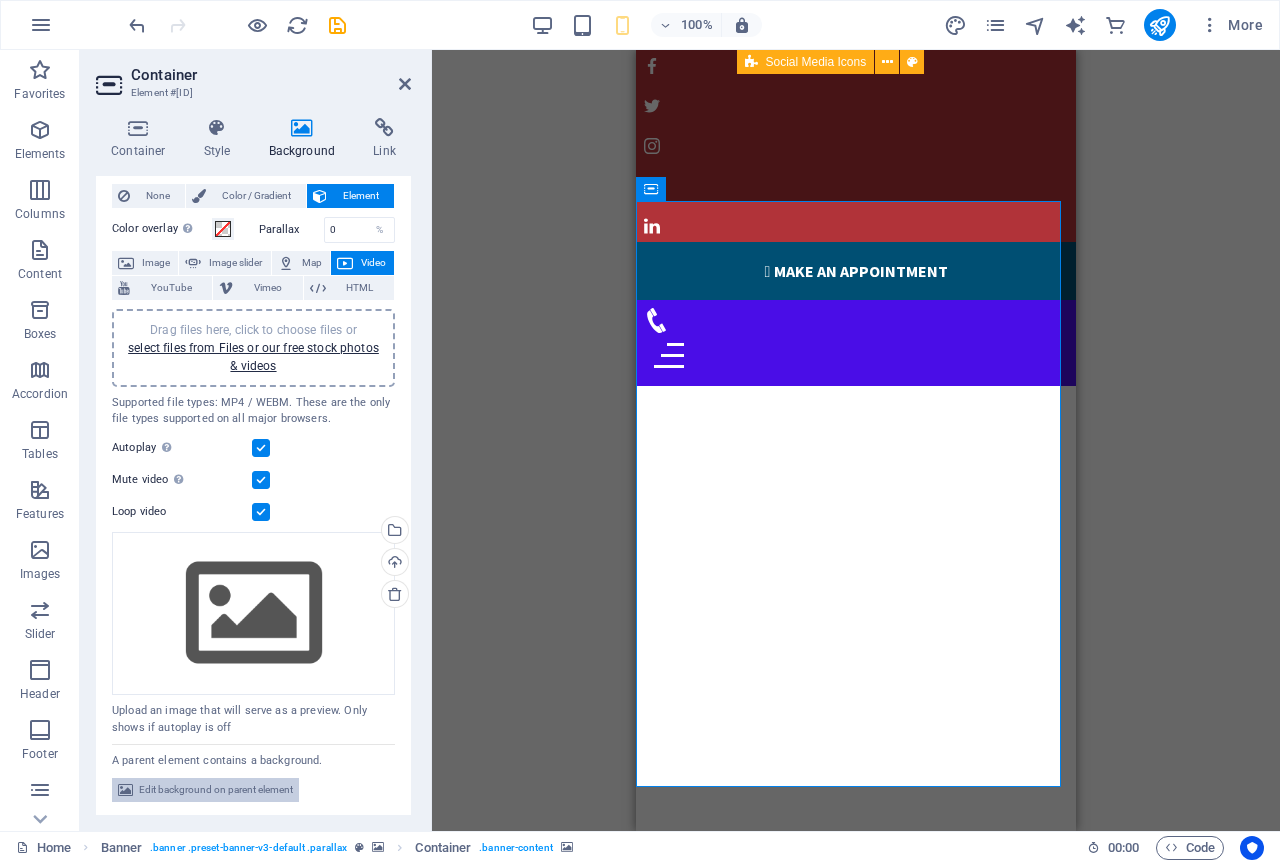 click on "Edit background on parent element" at bounding box center (216, 790) 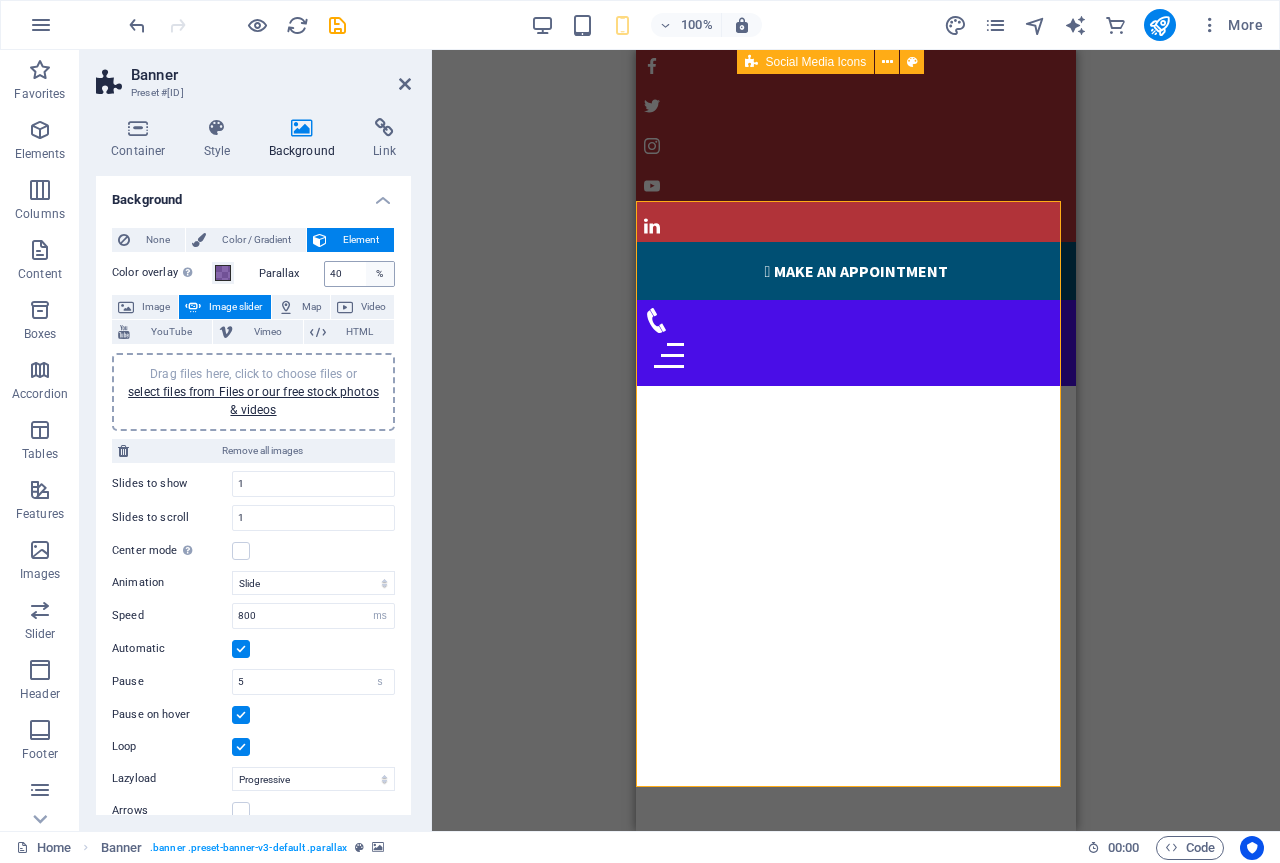 click on "%" at bounding box center (380, 274) 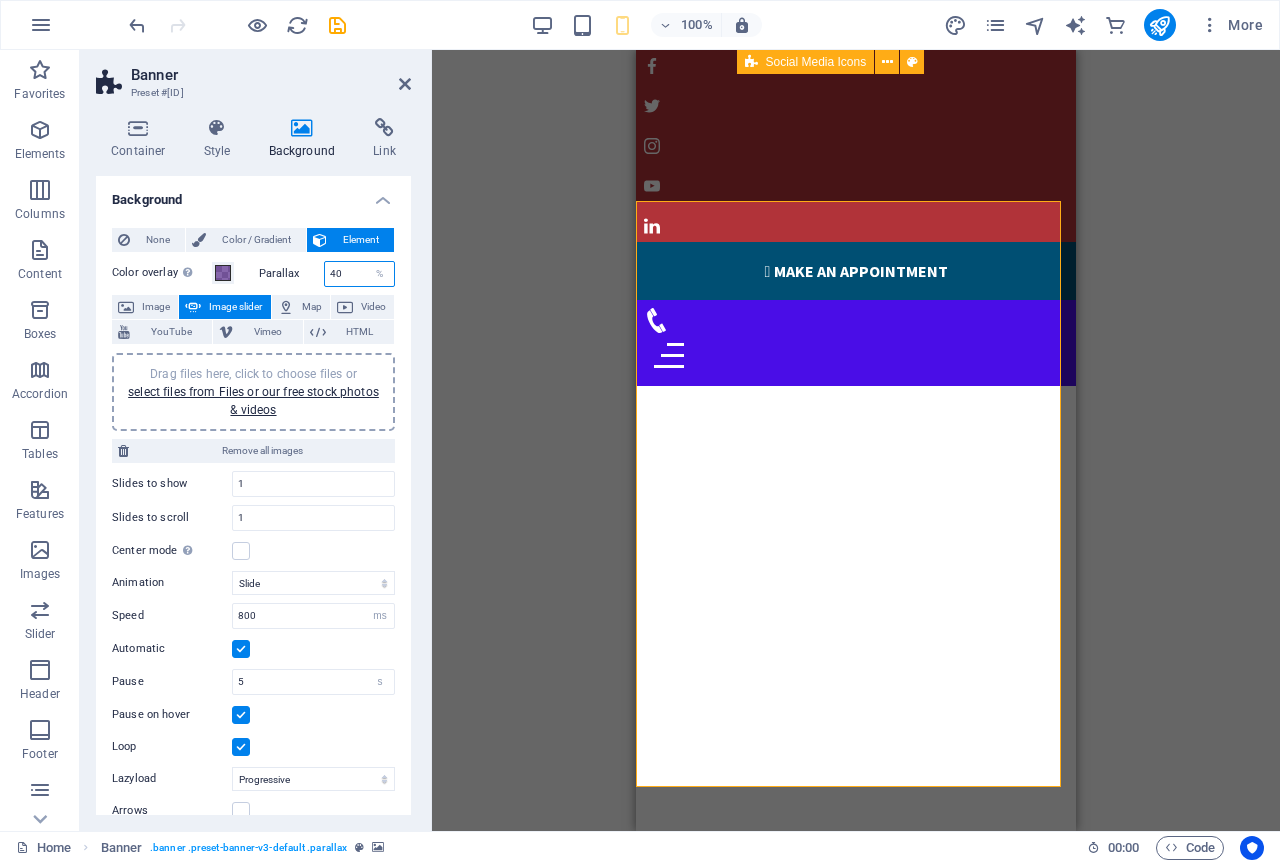 drag, startPoint x: 345, startPoint y: 270, endPoint x: 311, endPoint y: 274, distance: 34.234486 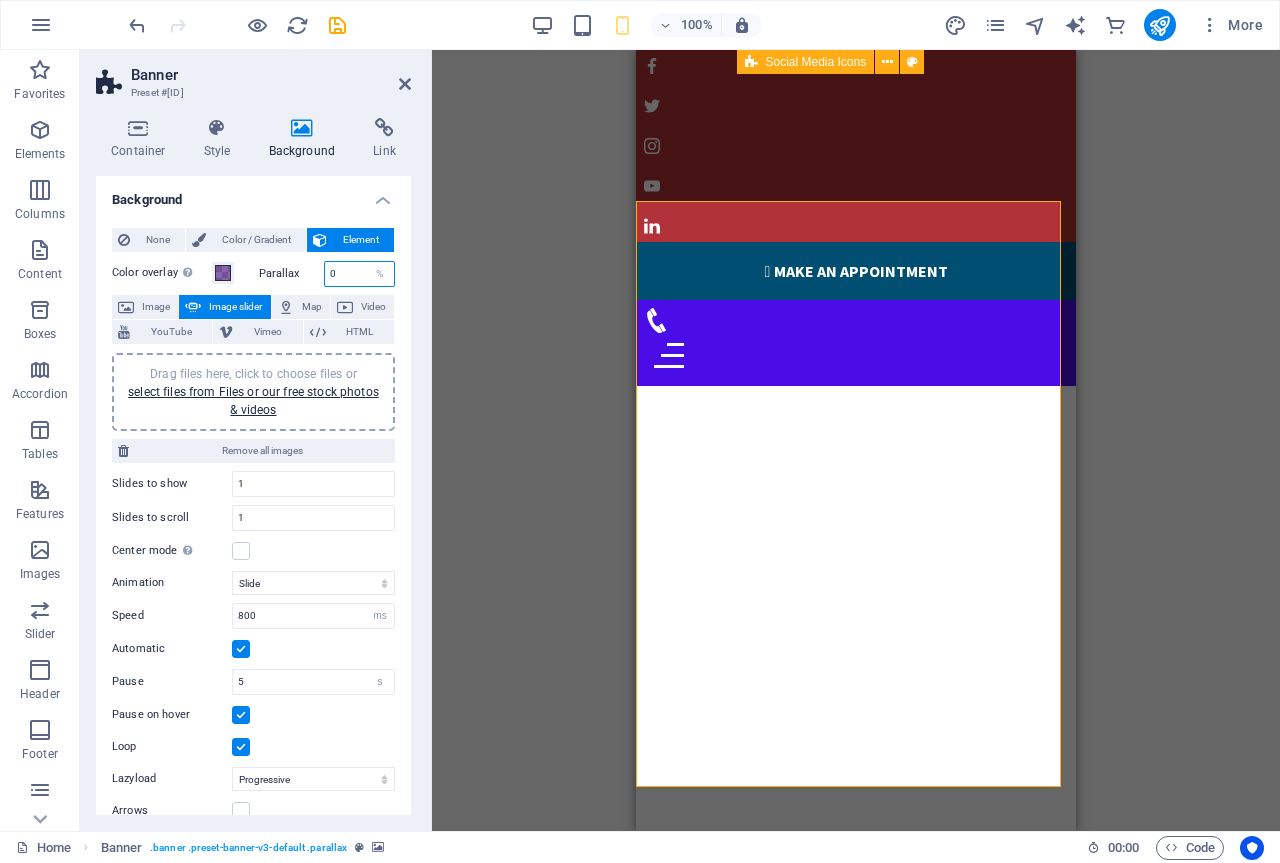 type on "0" 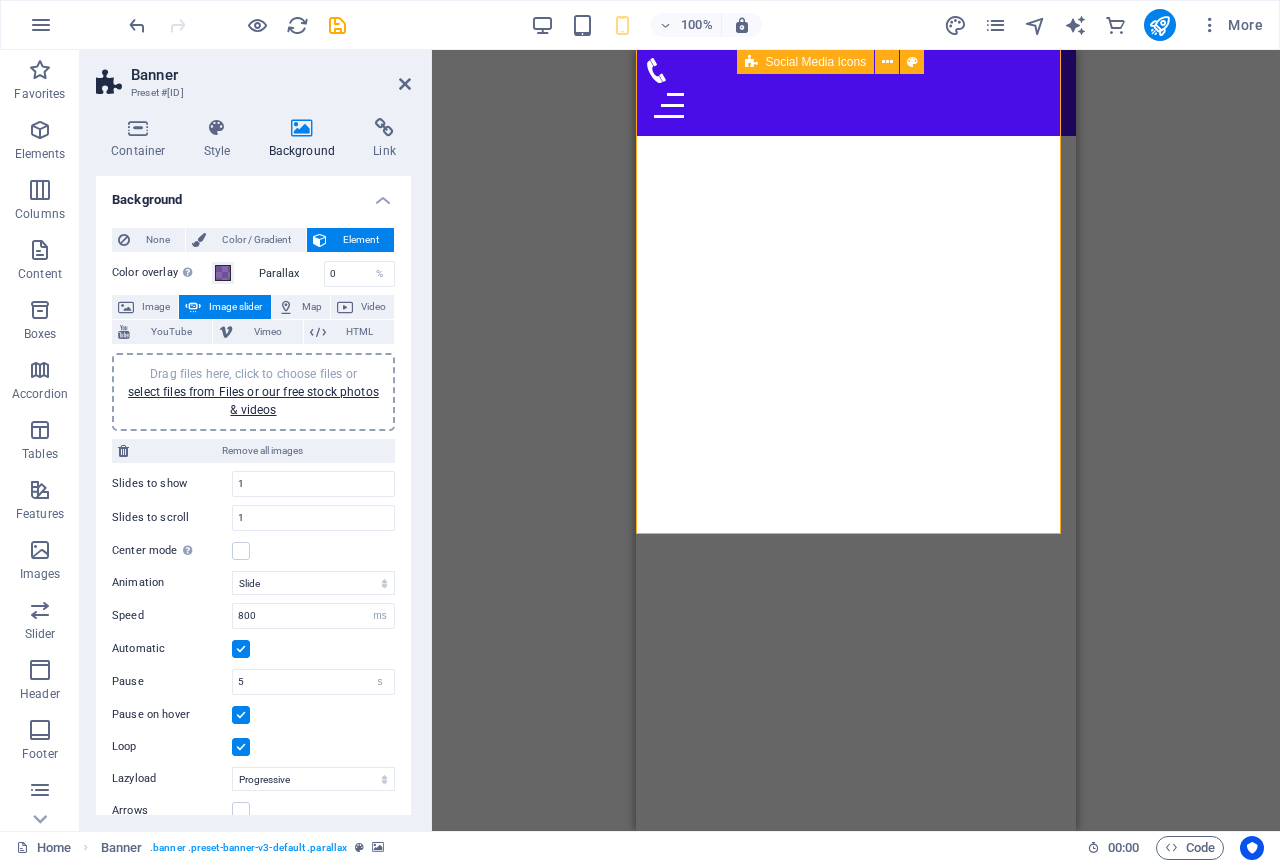 scroll, scrollTop: 0, scrollLeft: 0, axis: both 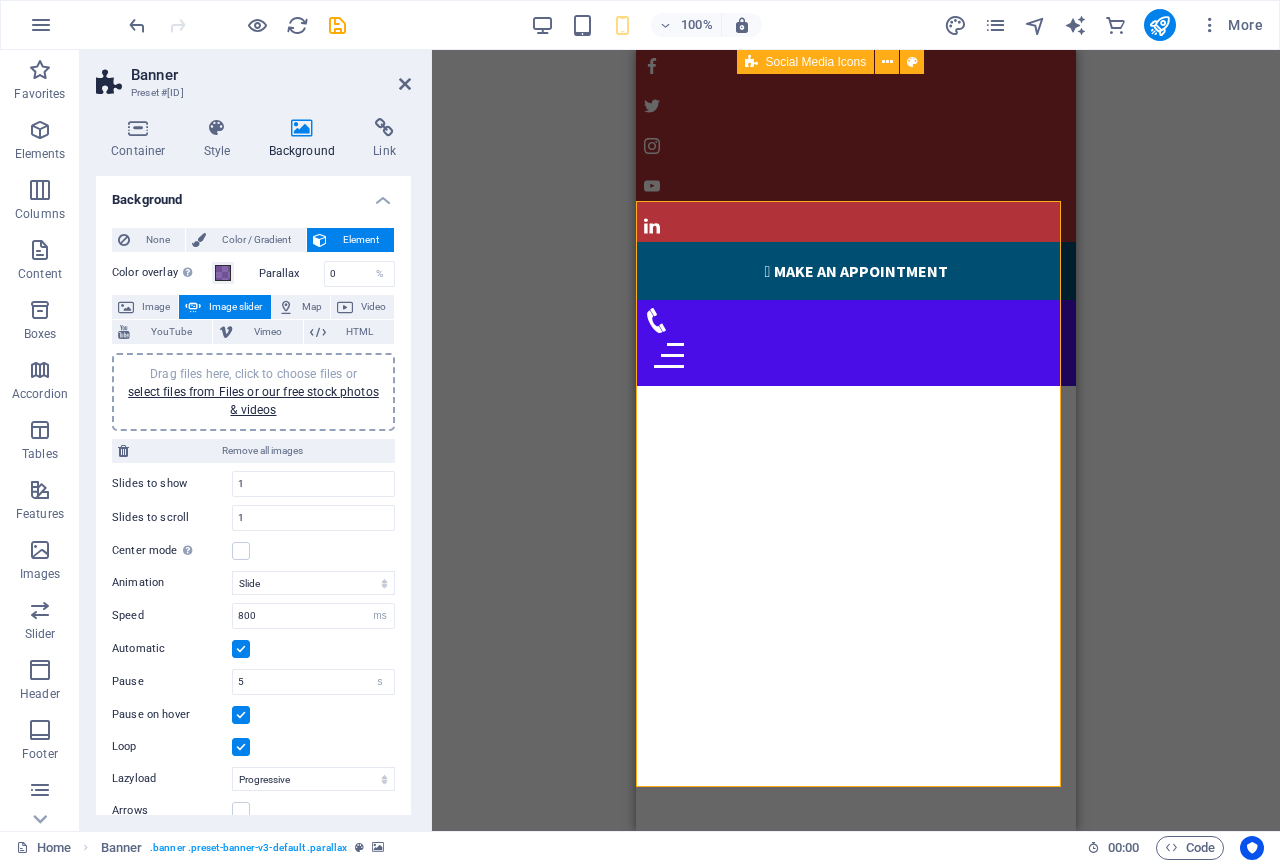 click at bounding box center [856, 1265] 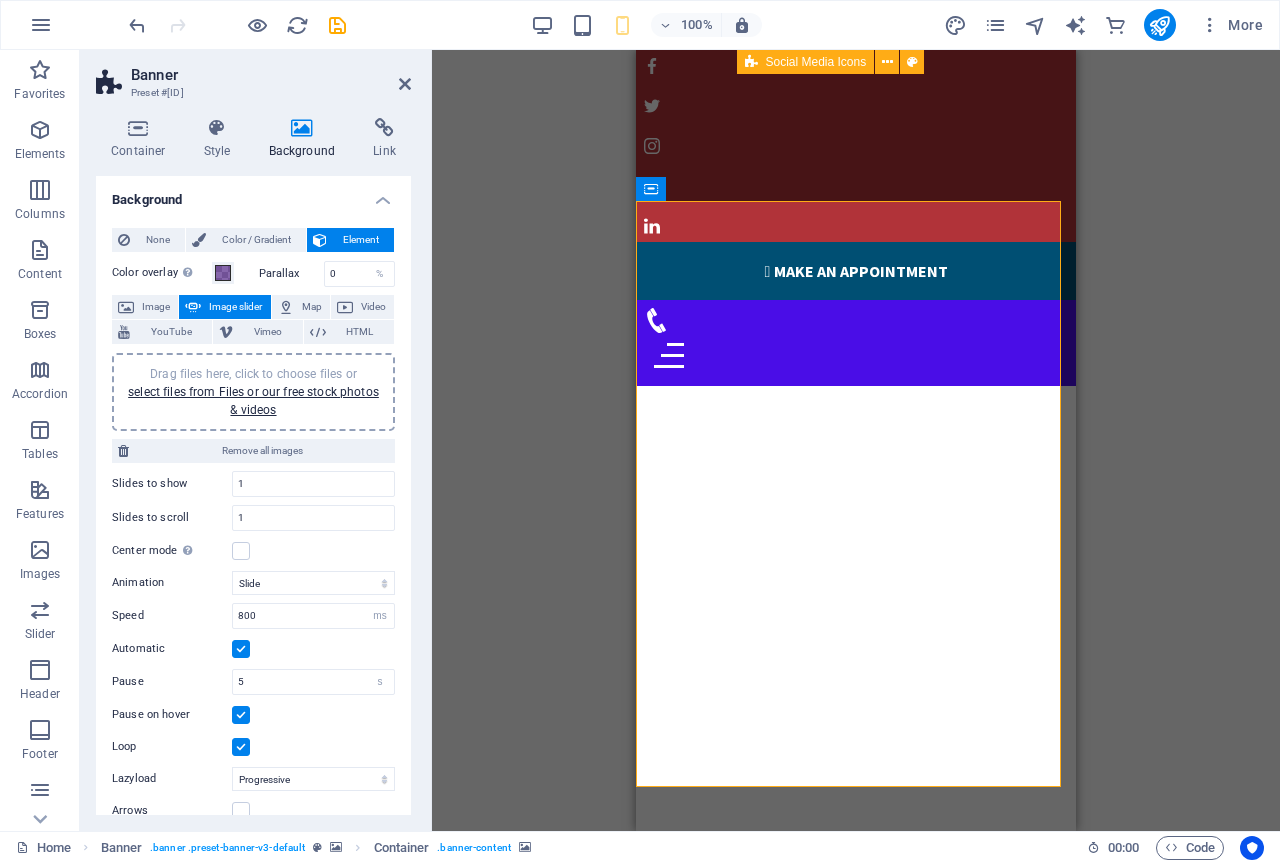 click at bounding box center (856, 1265) 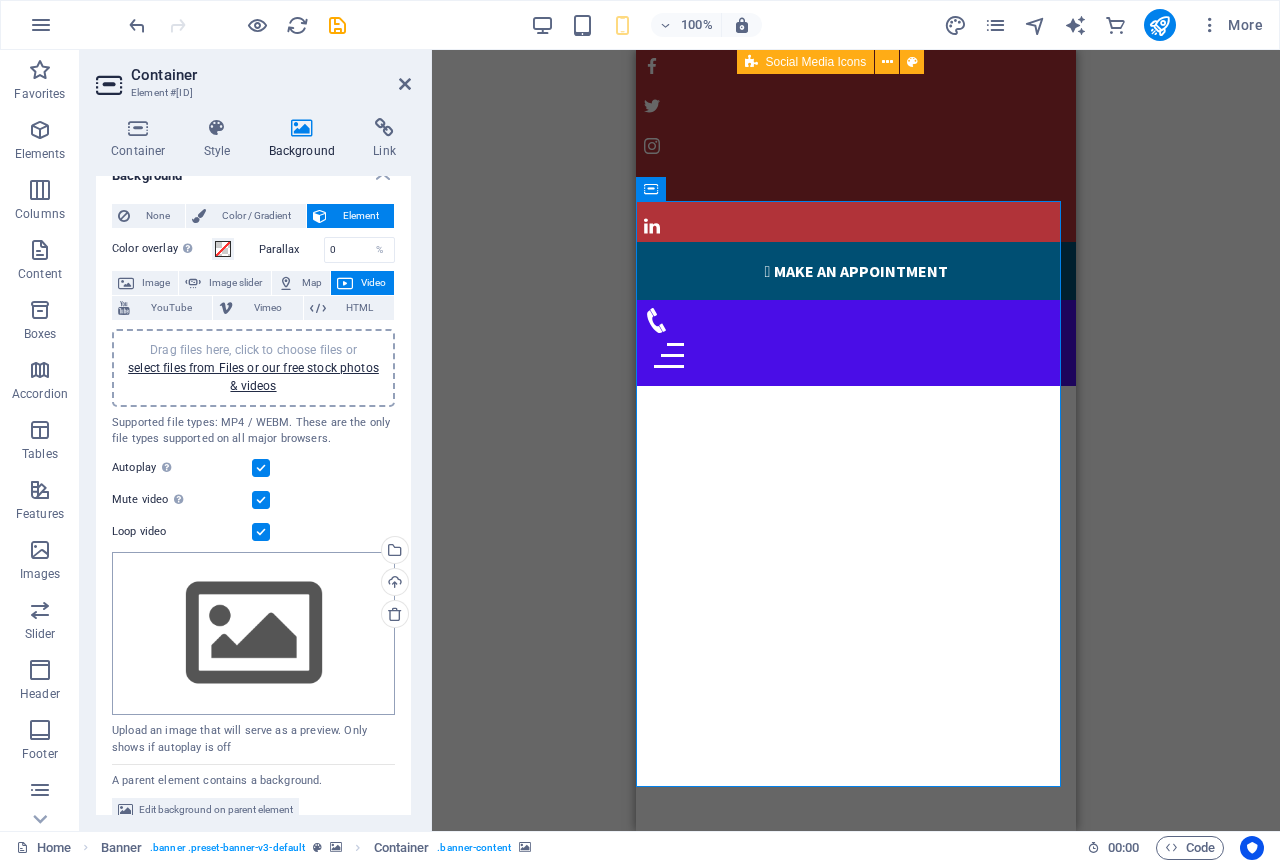 scroll, scrollTop: 44, scrollLeft: 0, axis: vertical 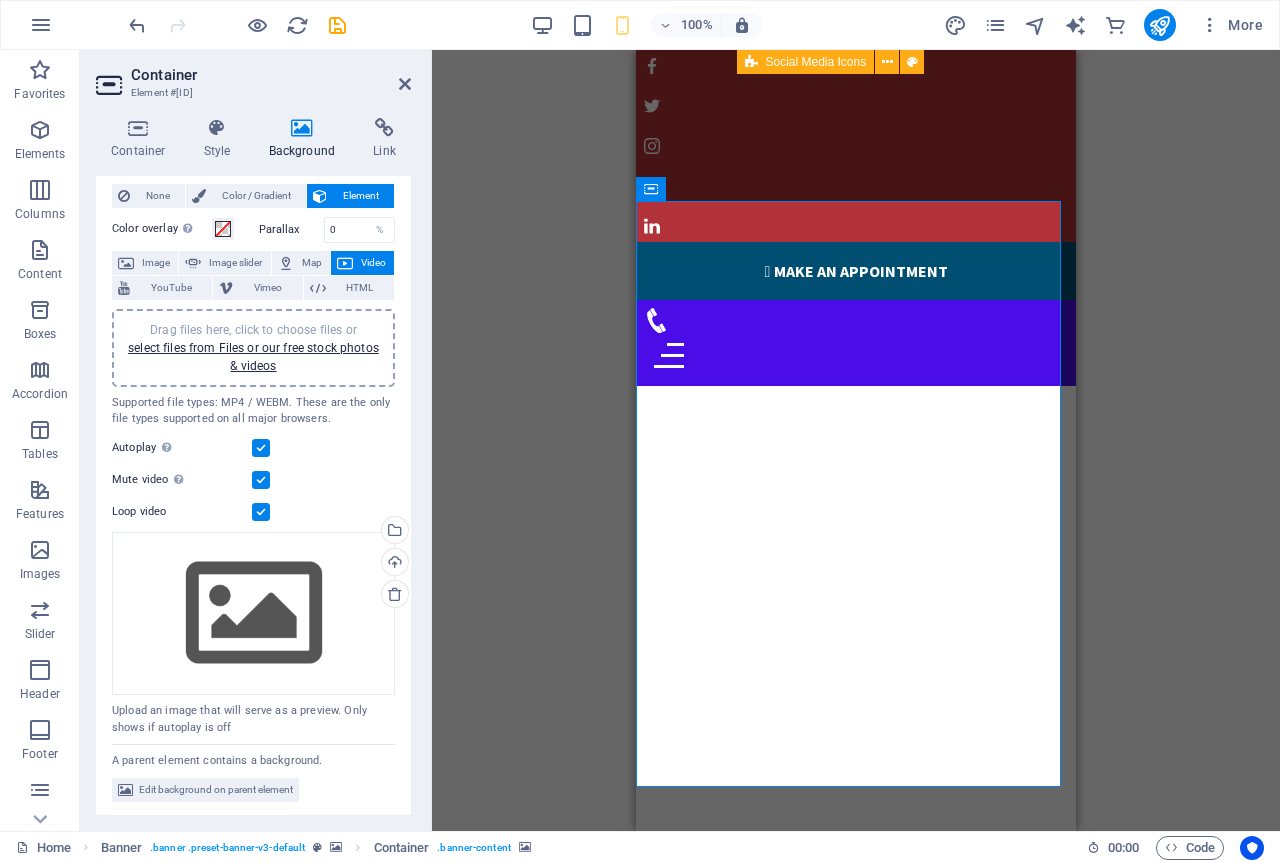 click on "Image" at bounding box center (145, 263) 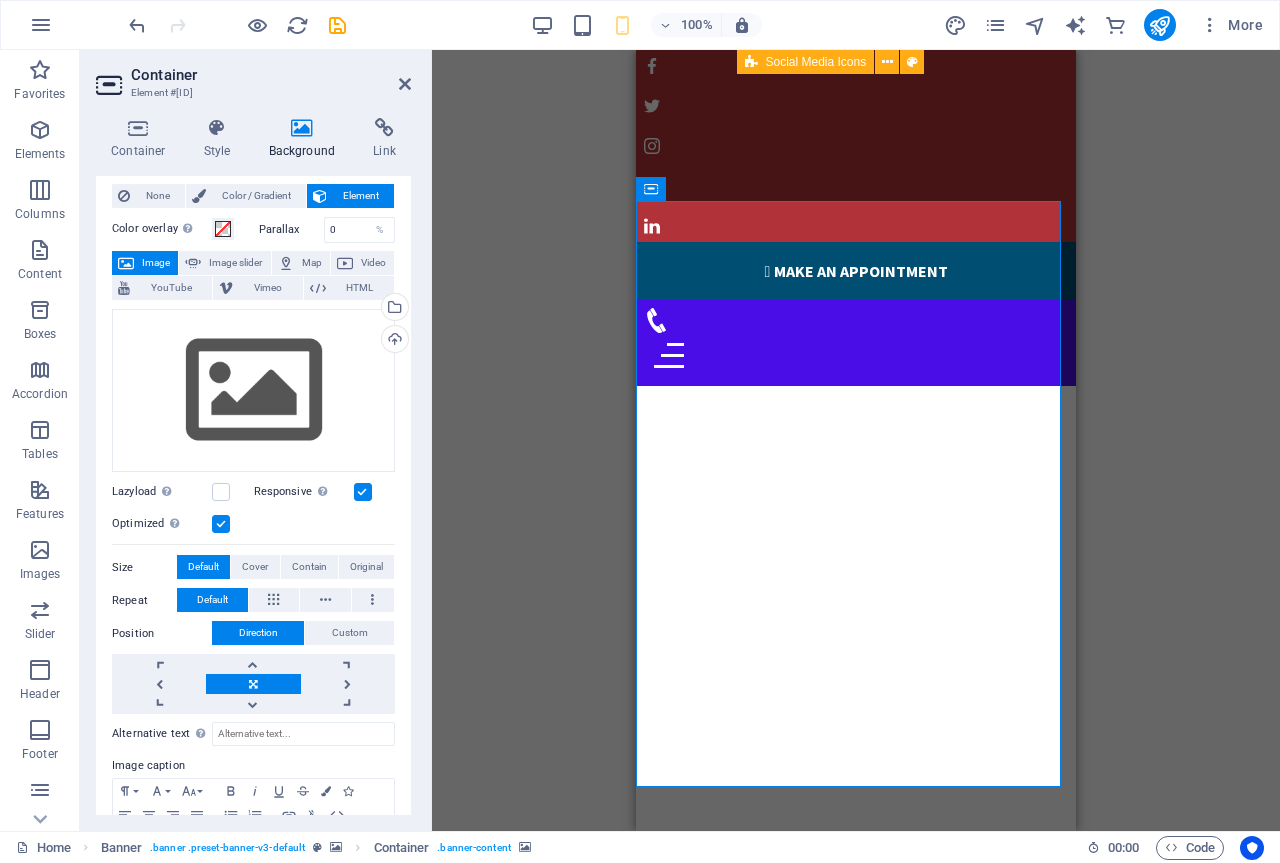 scroll, scrollTop: 0, scrollLeft: 0, axis: both 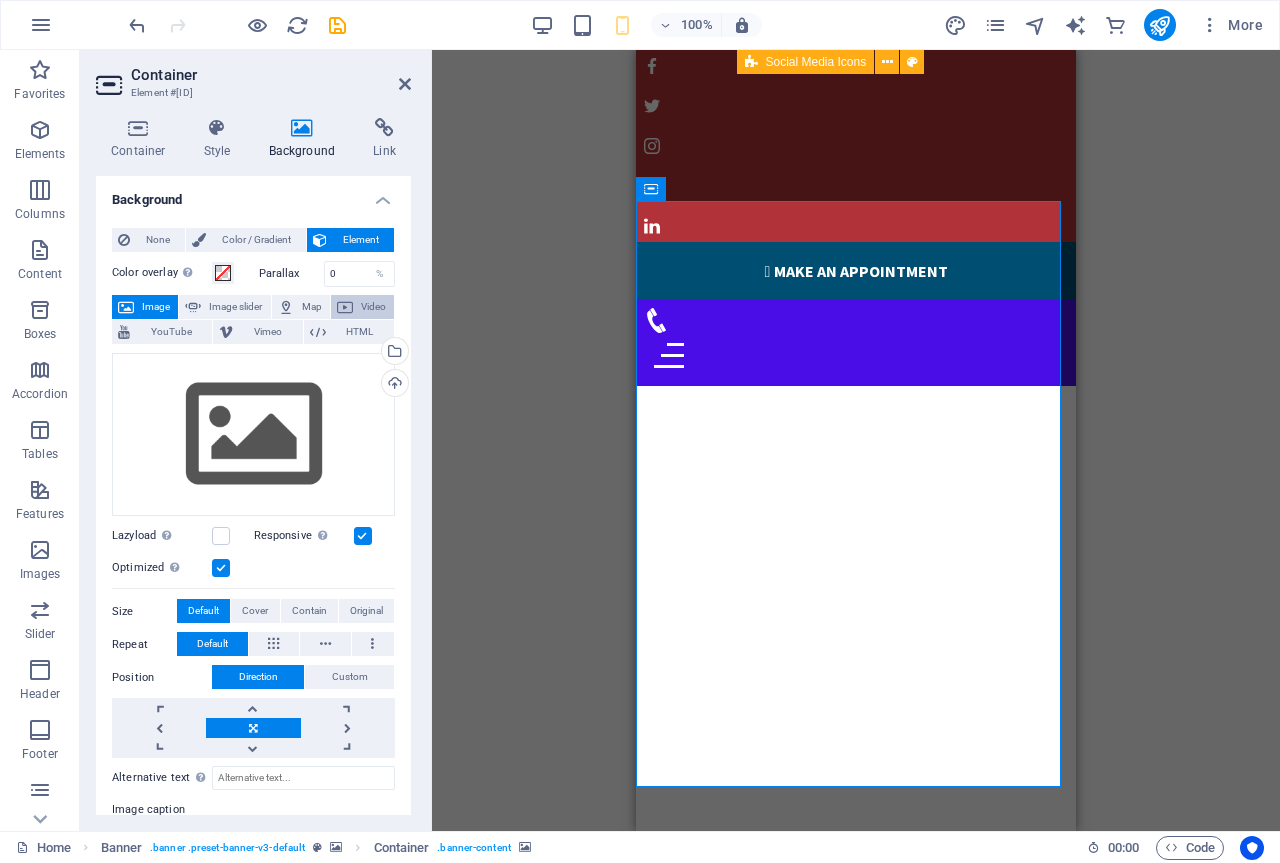 click at bounding box center [345, 307] 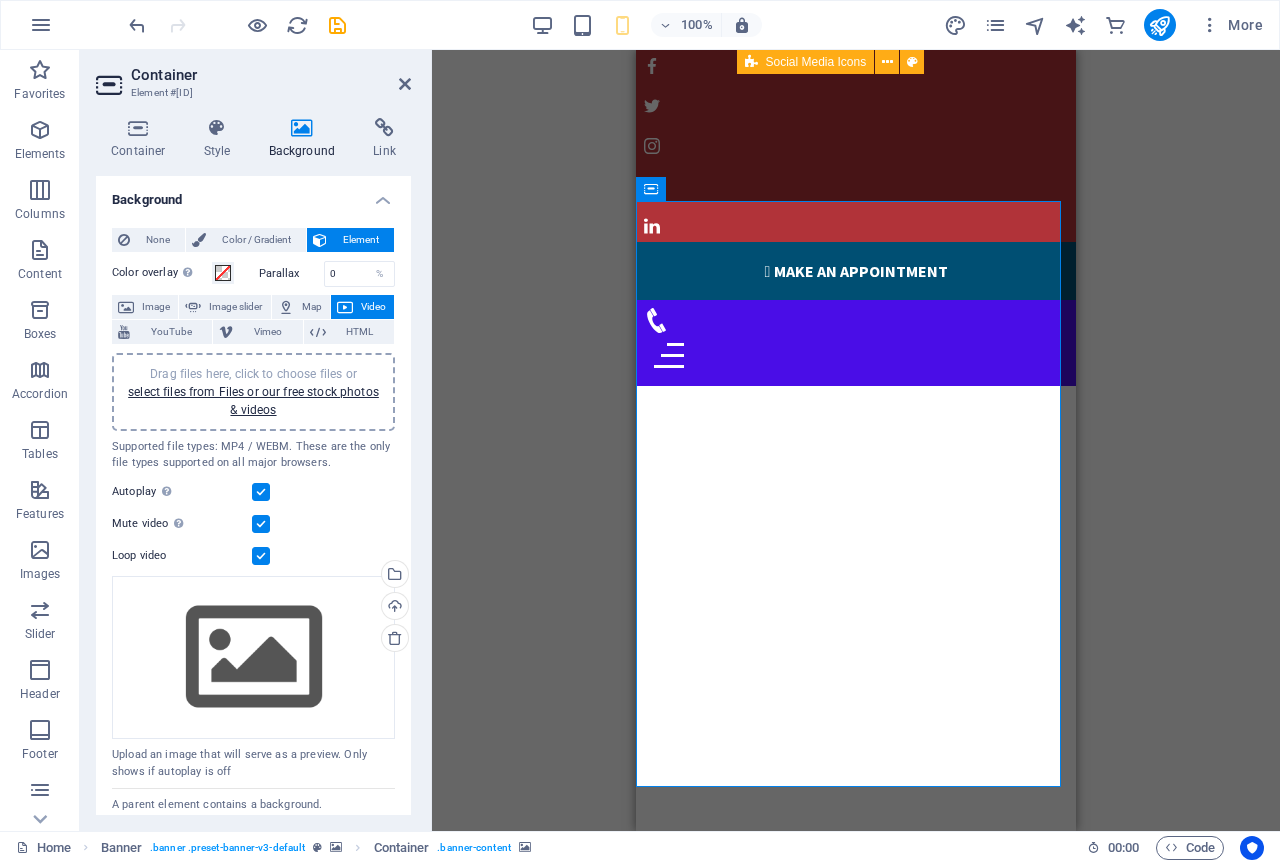 click on "Drag files here, click to choose files or select files from Files or our free stock photos & videos" at bounding box center (253, 392) 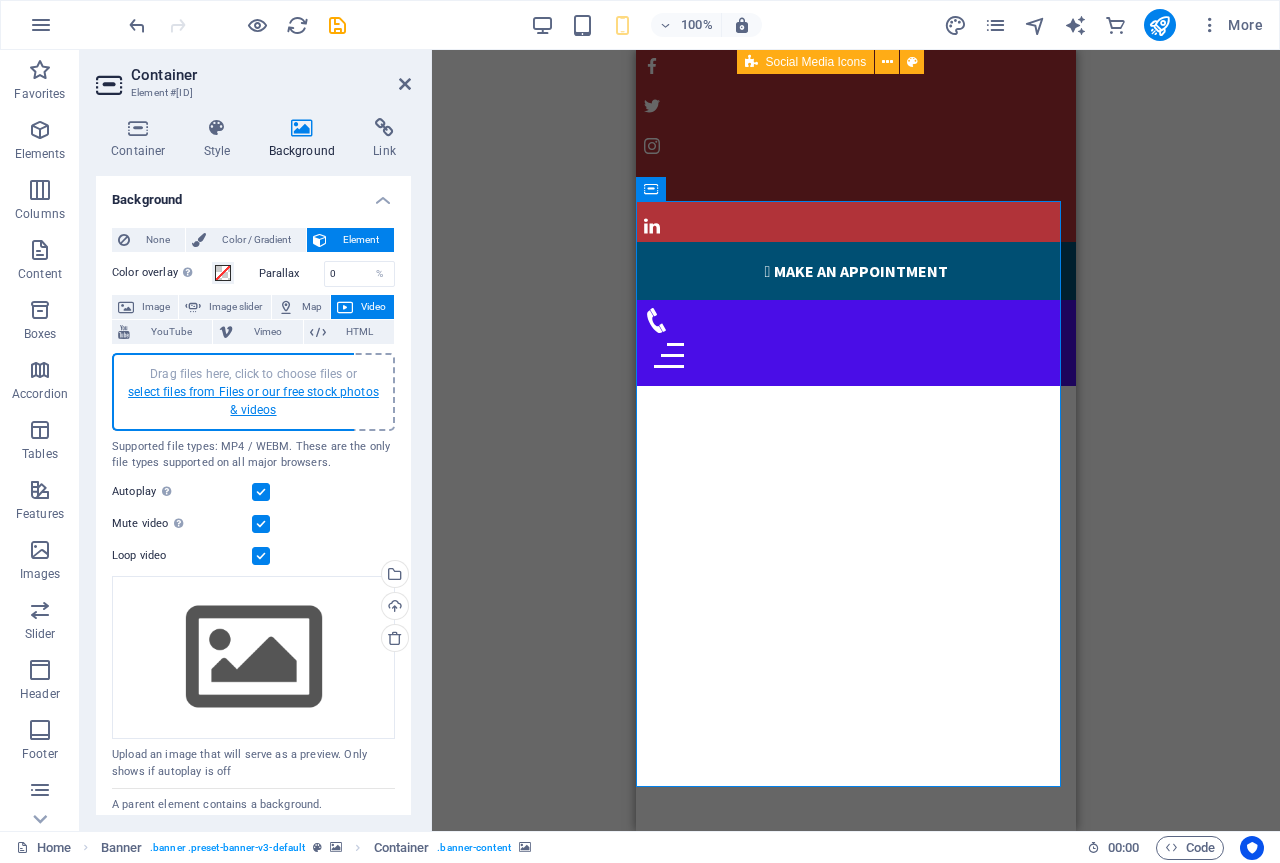 click on "select files from Files or our free stock photos & videos" at bounding box center [253, 401] 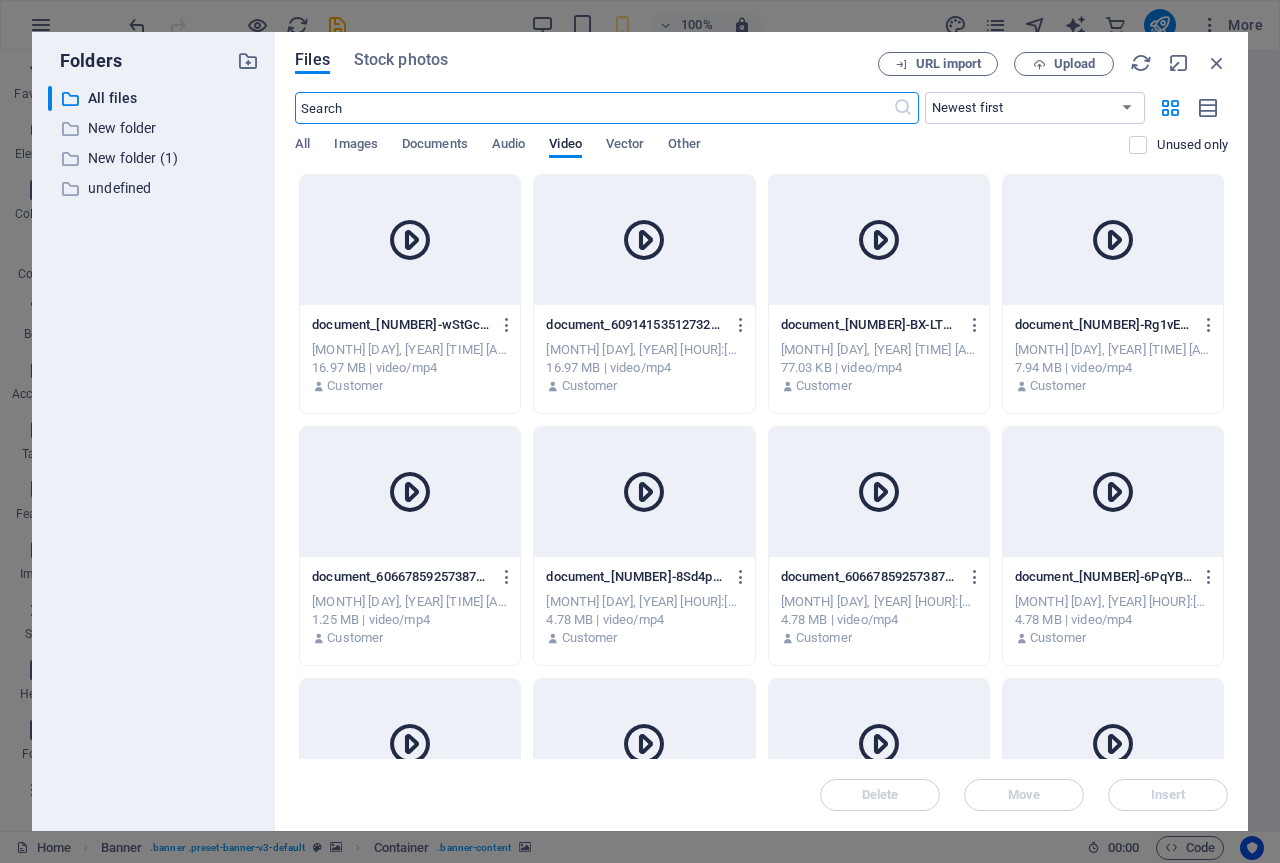 click at bounding box center (410, 240) 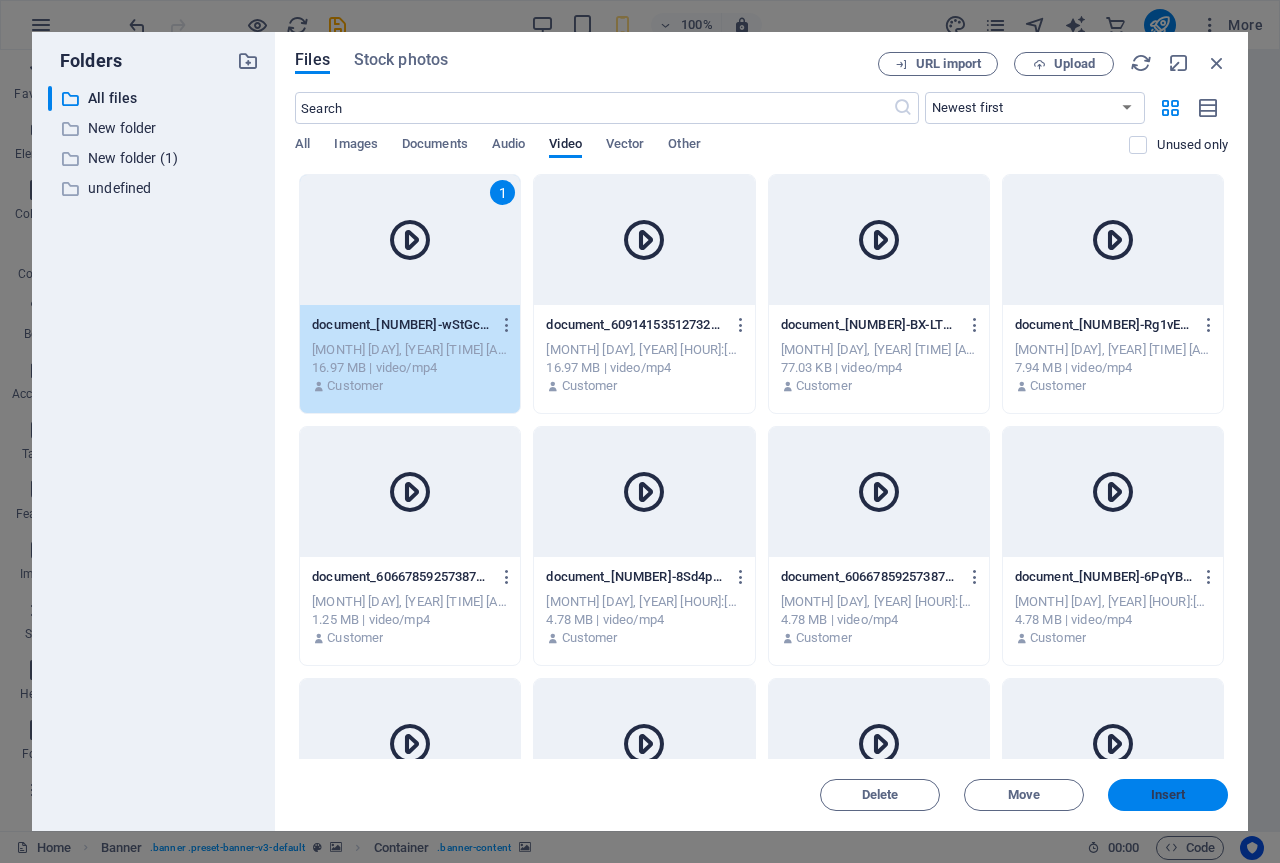 click on "Insert" at bounding box center (1168, 795) 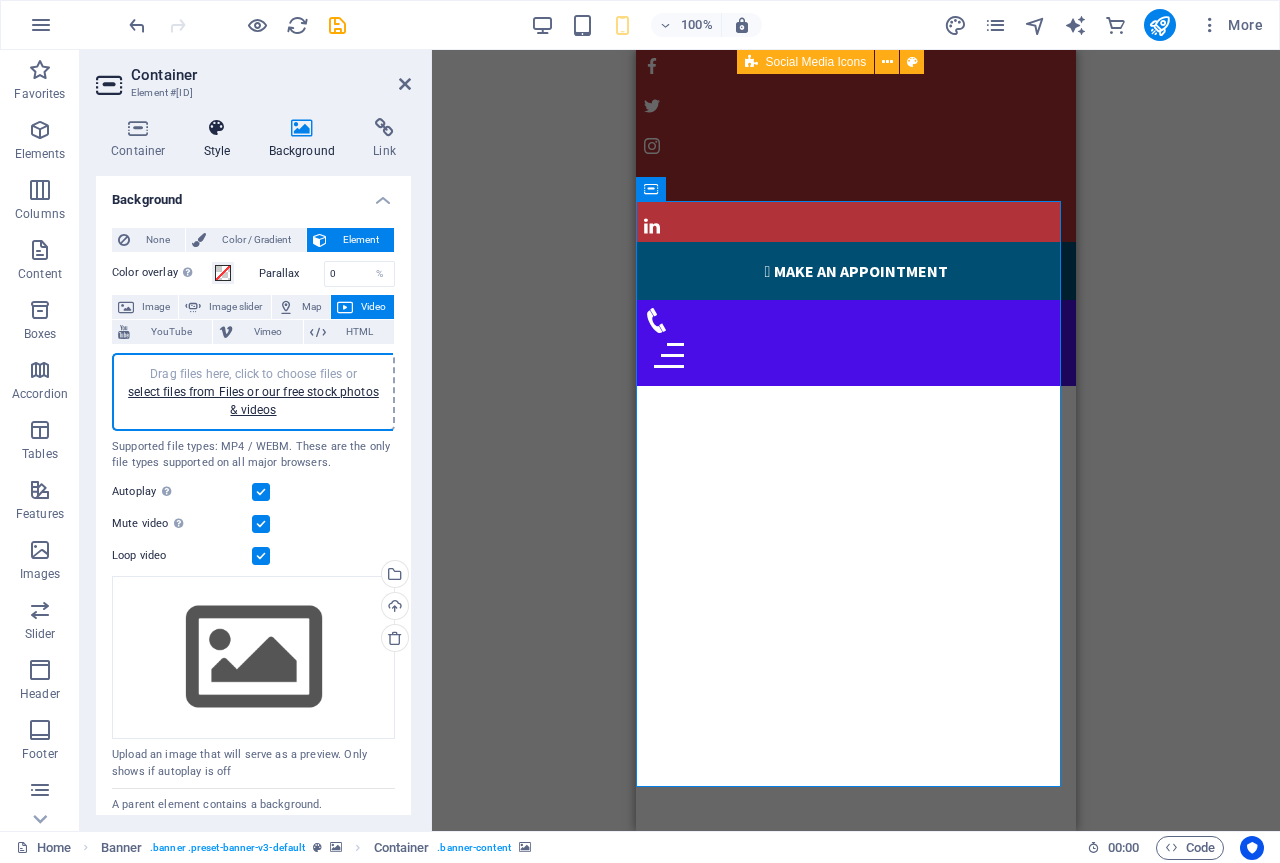 click at bounding box center [217, 128] 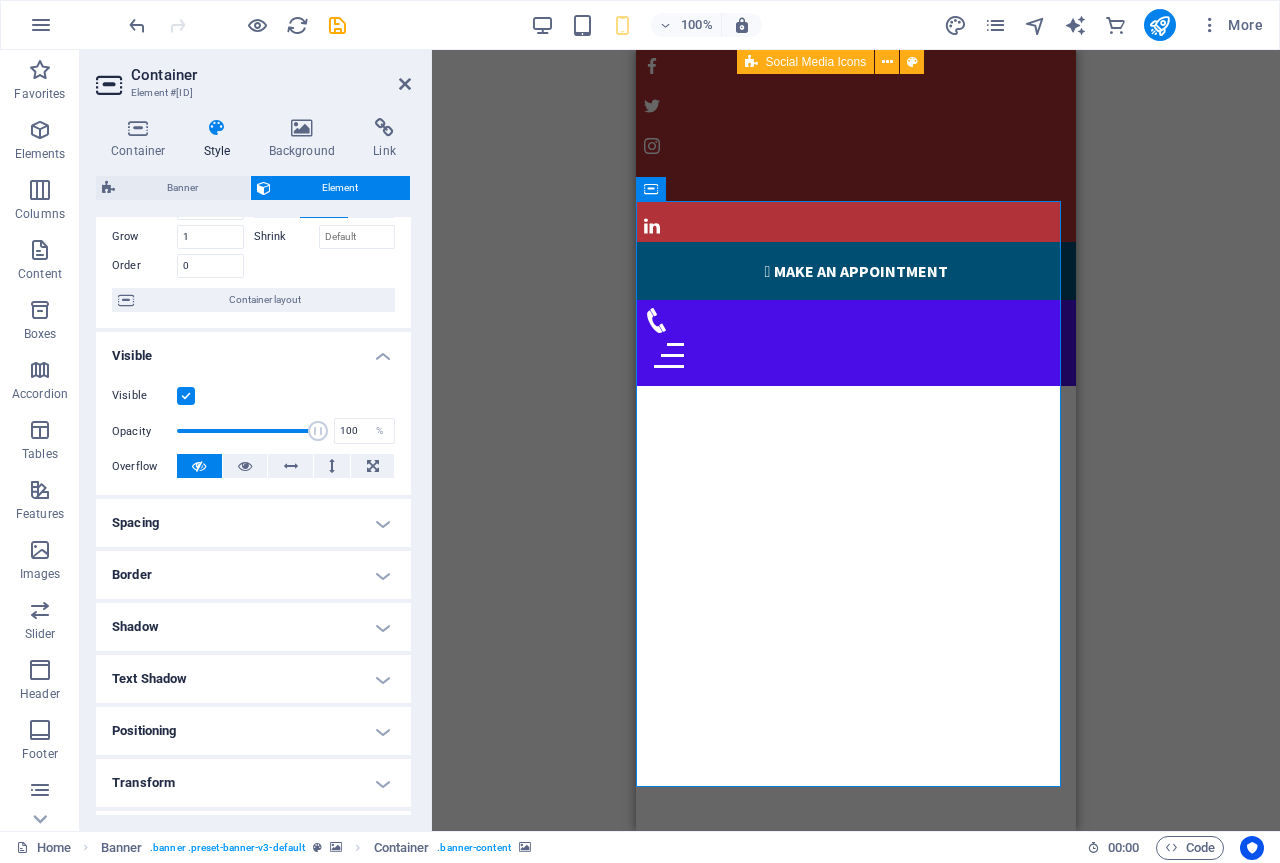 scroll, scrollTop: 100, scrollLeft: 0, axis: vertical 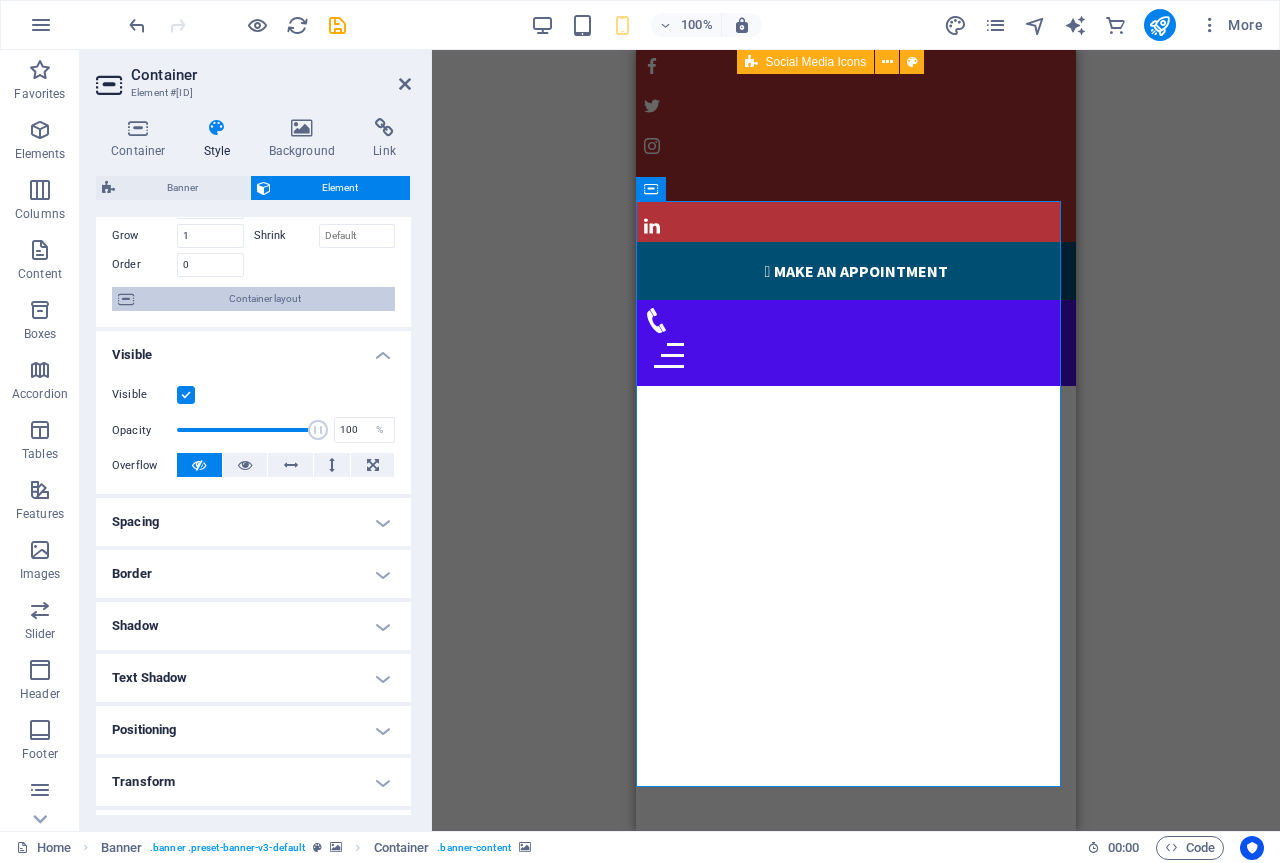 click on "Container layout" at bounding box center [264, 299] 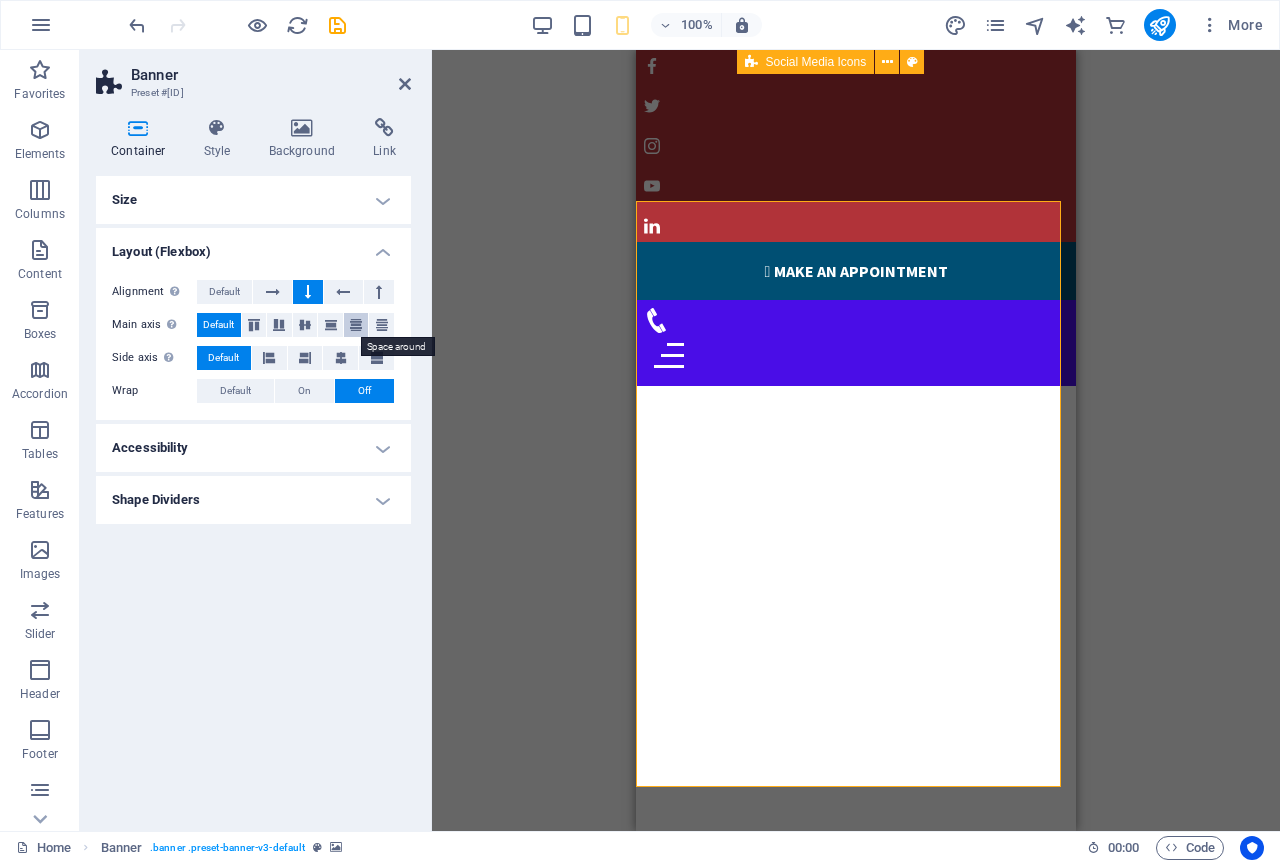 click at bounding box center (356, 325) 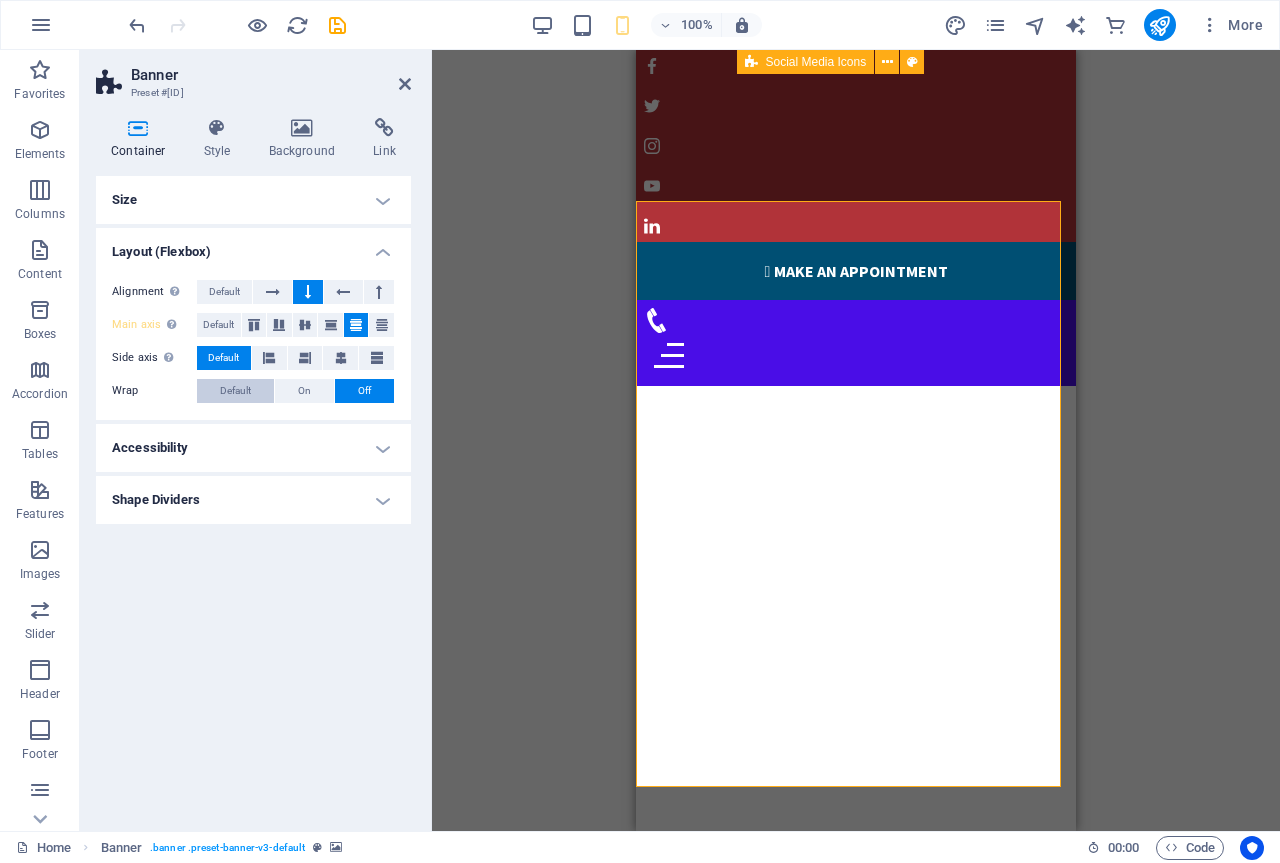 click on "Default" at bounding box center [235, 391] 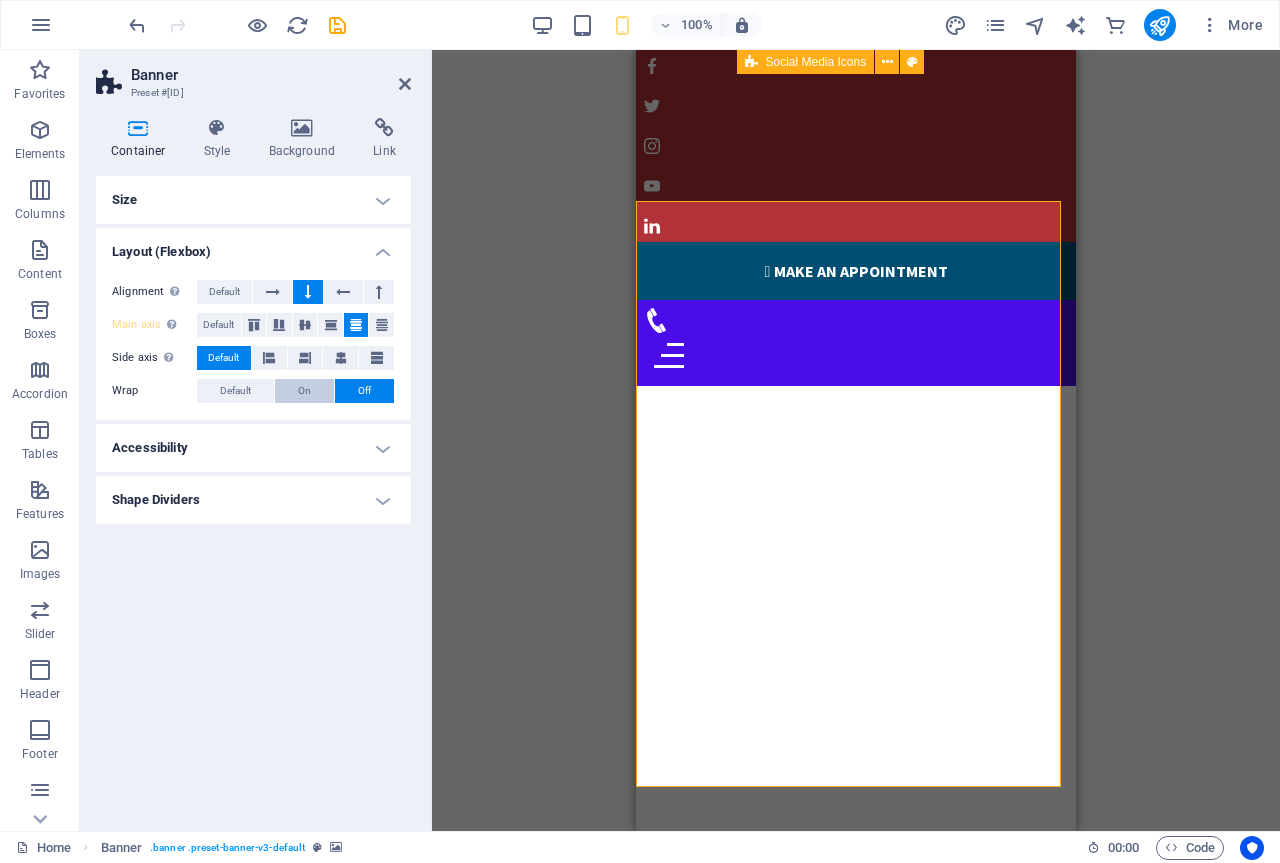 click on "On" at bounding box center (304, 391) 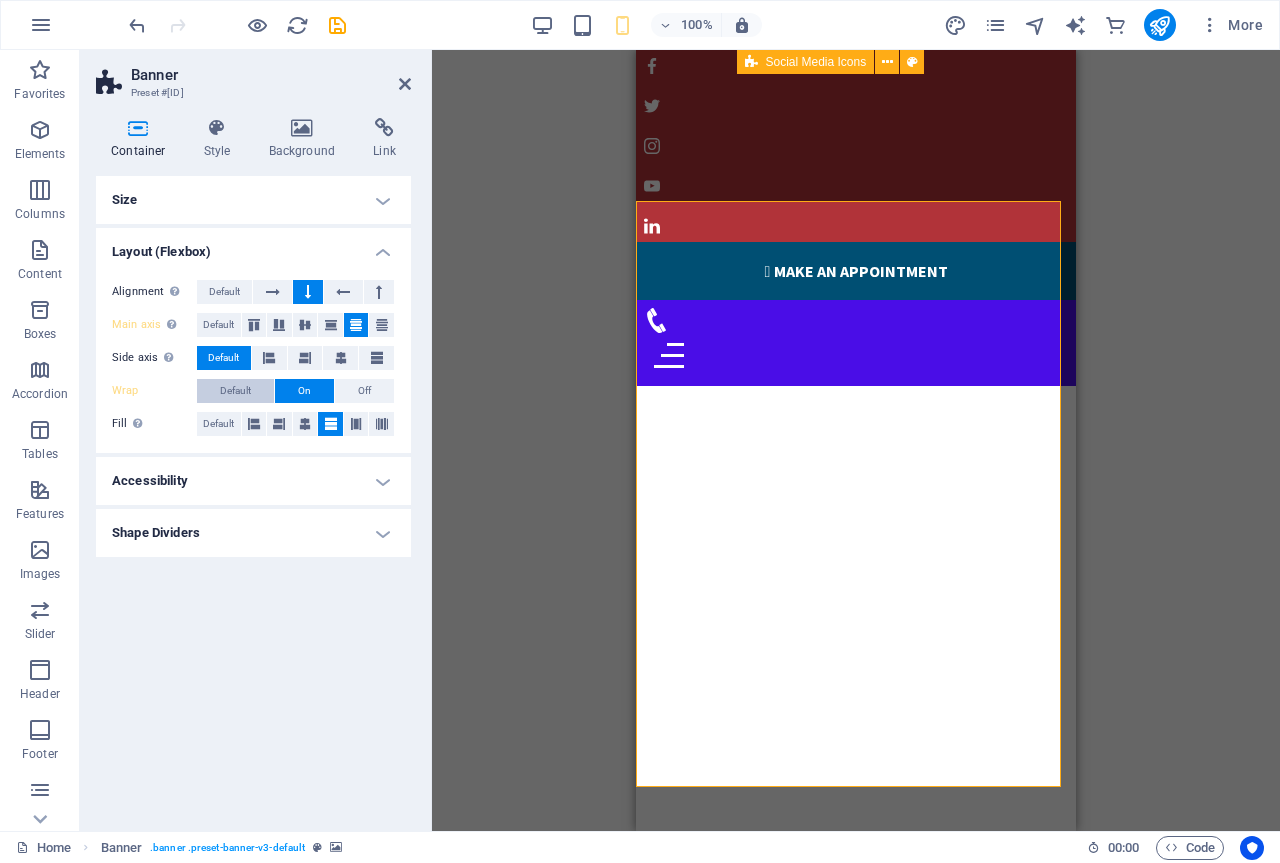 click on "Default" at bounding box center [235, 391] 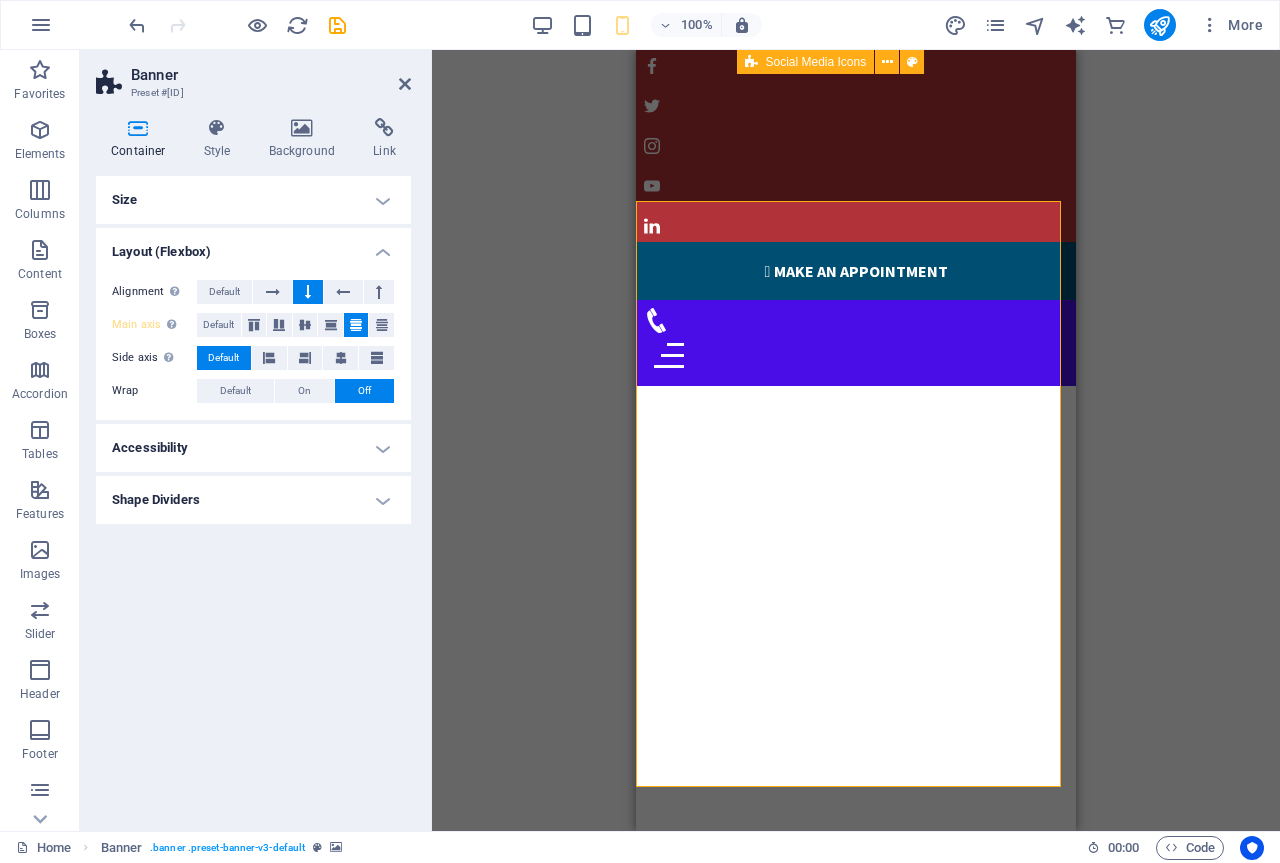 click on "Accessibility" at bounding box center [253, 448] 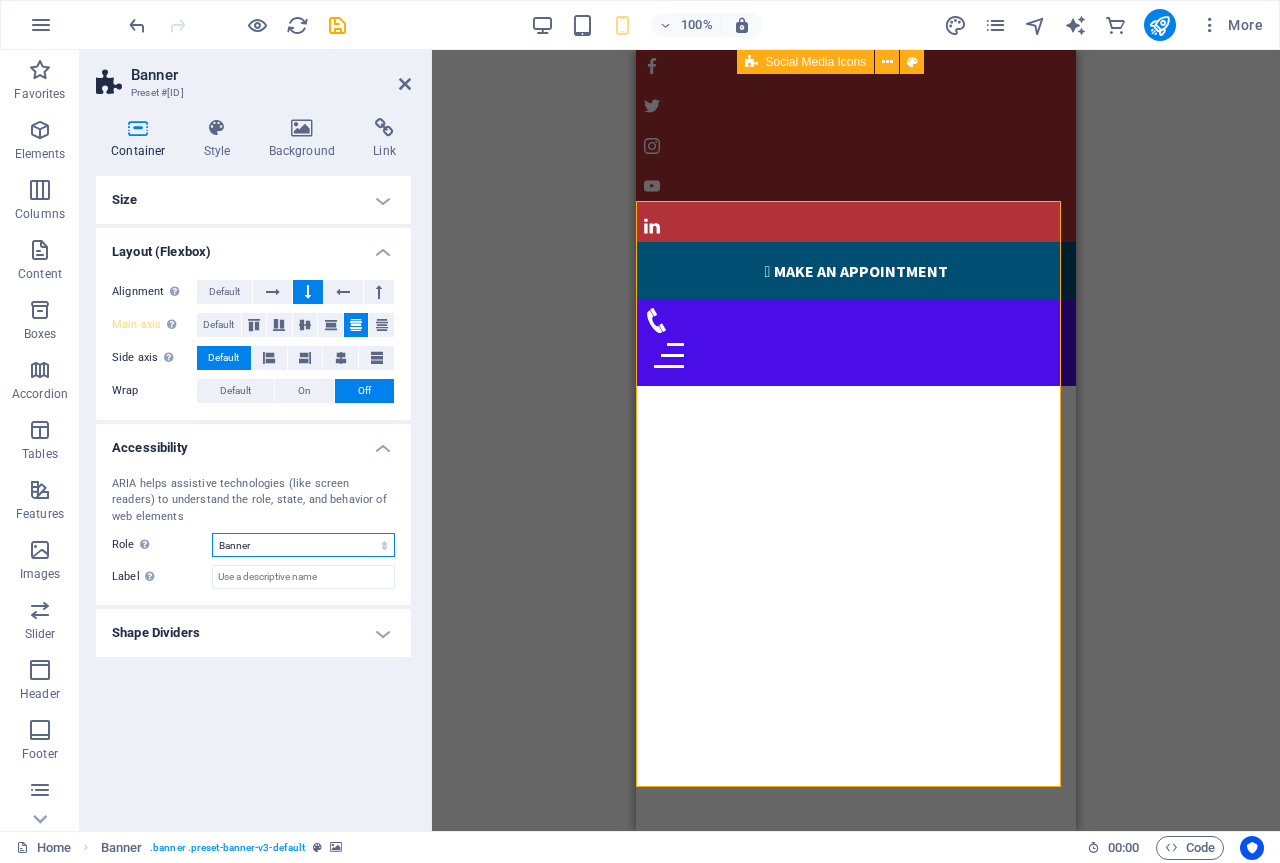 click on "None Alert Article Banner Comment Complementary Dialog Footer Header Marquee Presentation Region Section Separator Status Timer" at bounding box center [303, 545] 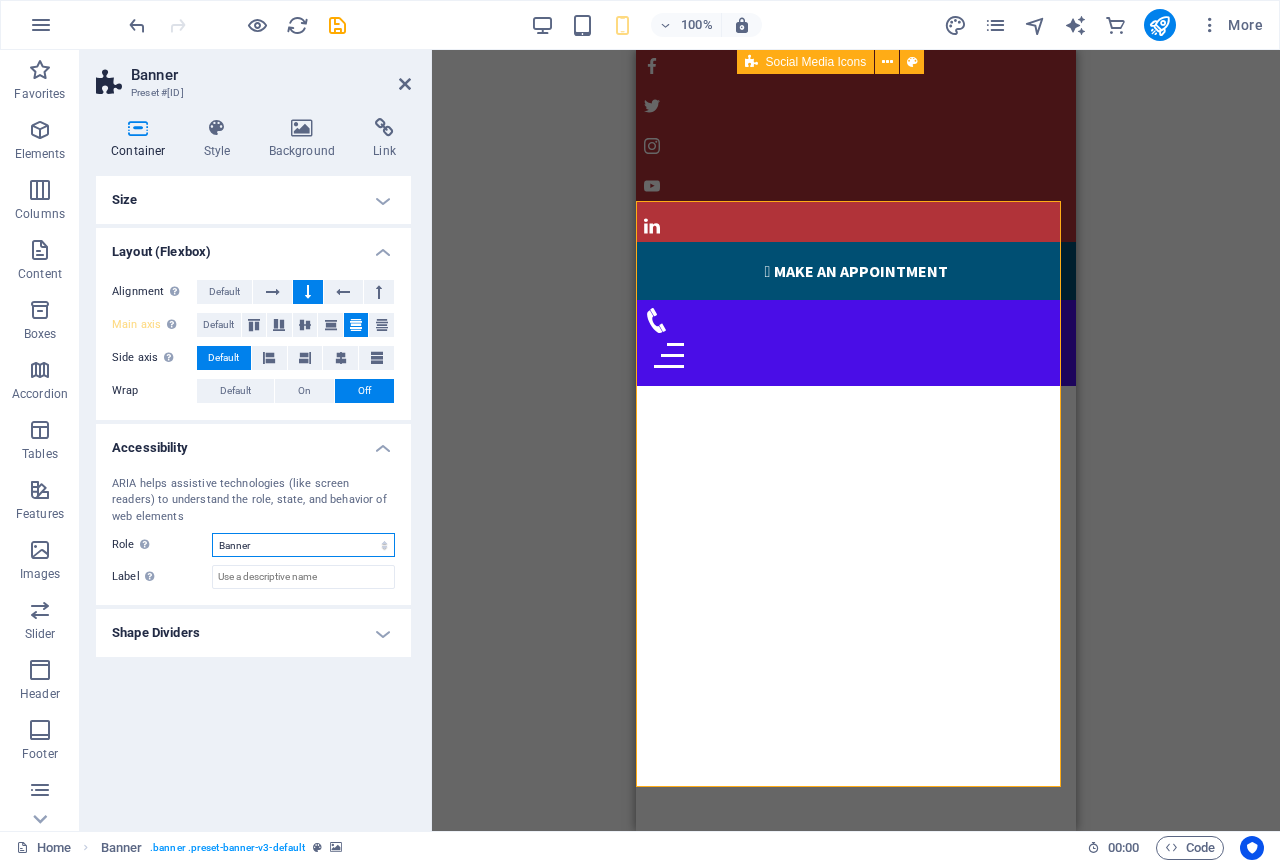 select on "none" 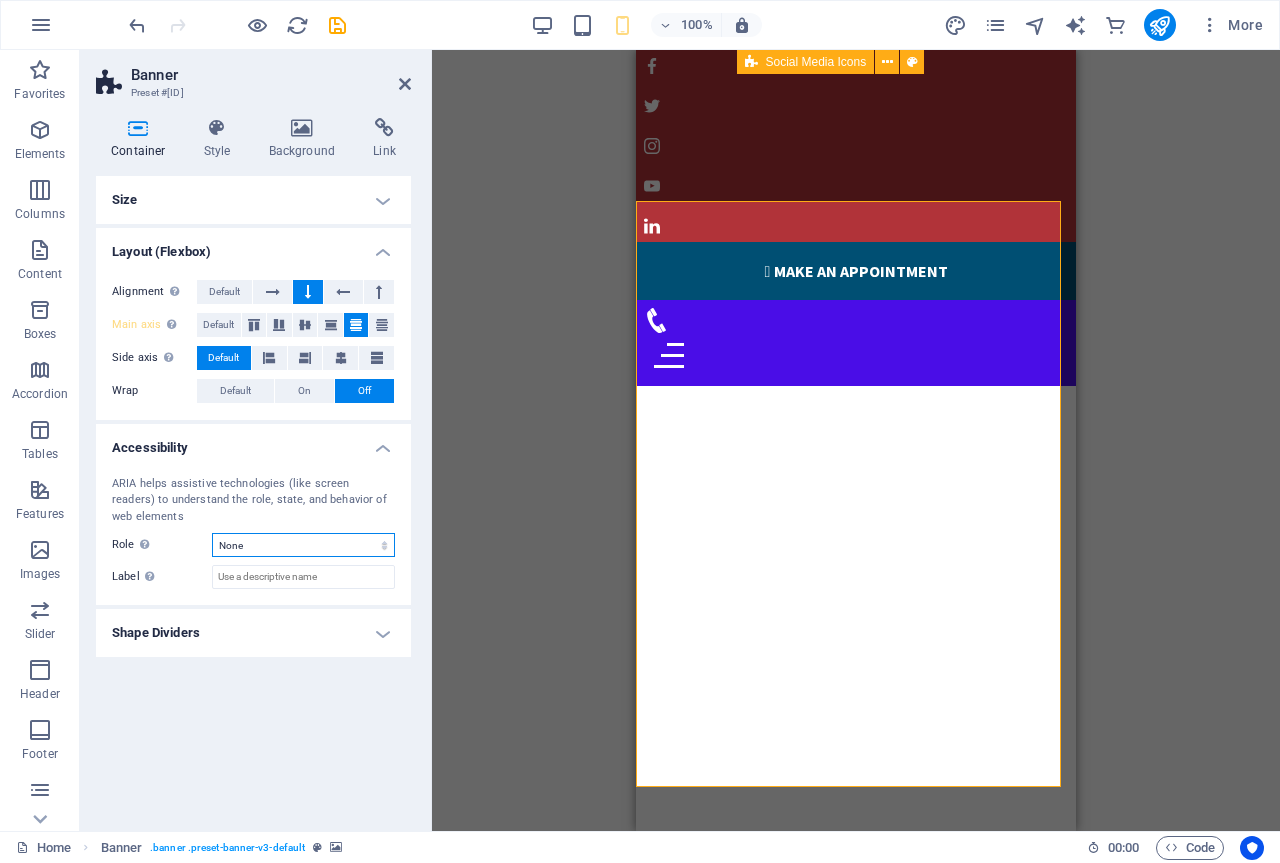 click on "None Alert Article Banner Comment Complementary Dialog Footer Header Marquee Presentation Region Section Separator Status Timer" at bounding box center (303, 545) 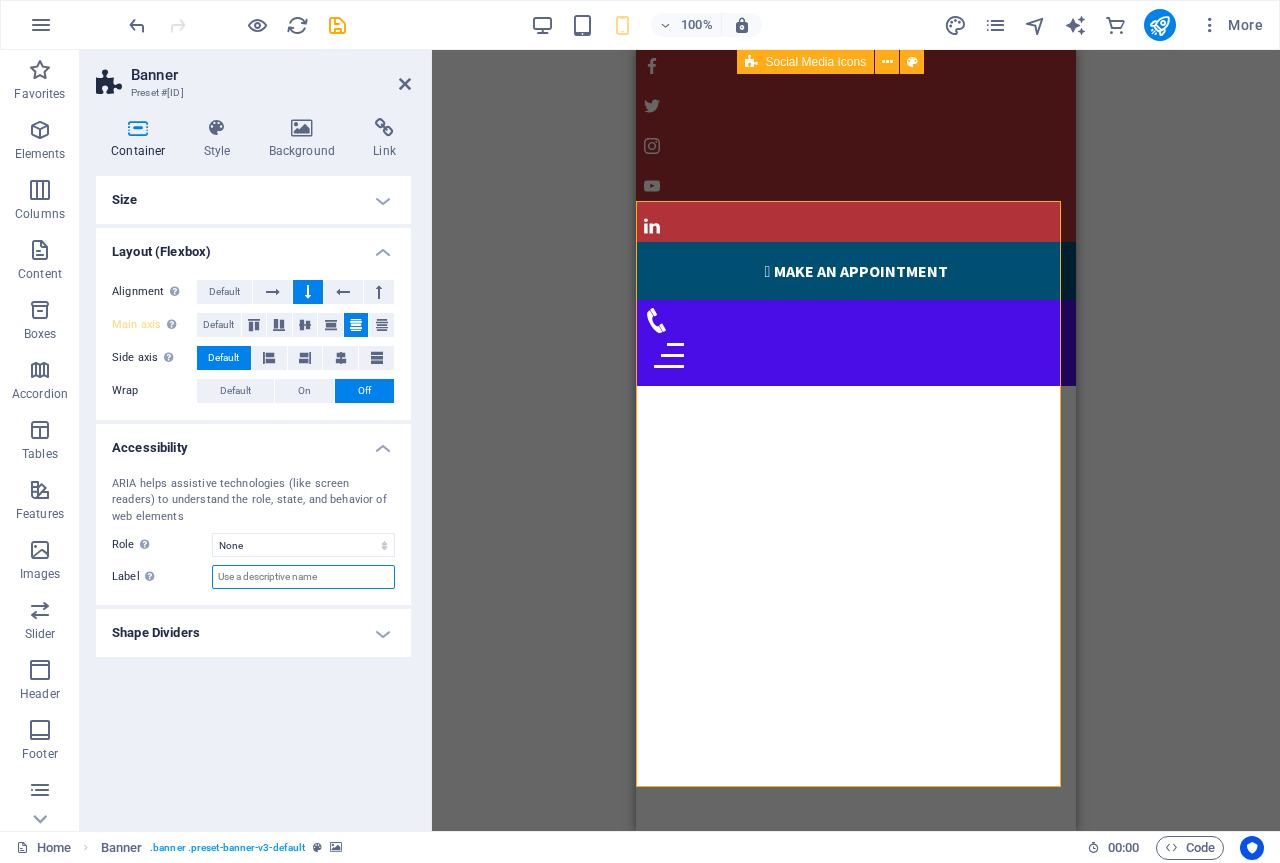click on "Label Use the  ARIA label  to provide a clear and descriptive name for elements that aren not self-explanatory on their own." at bounding box center [303, 577] 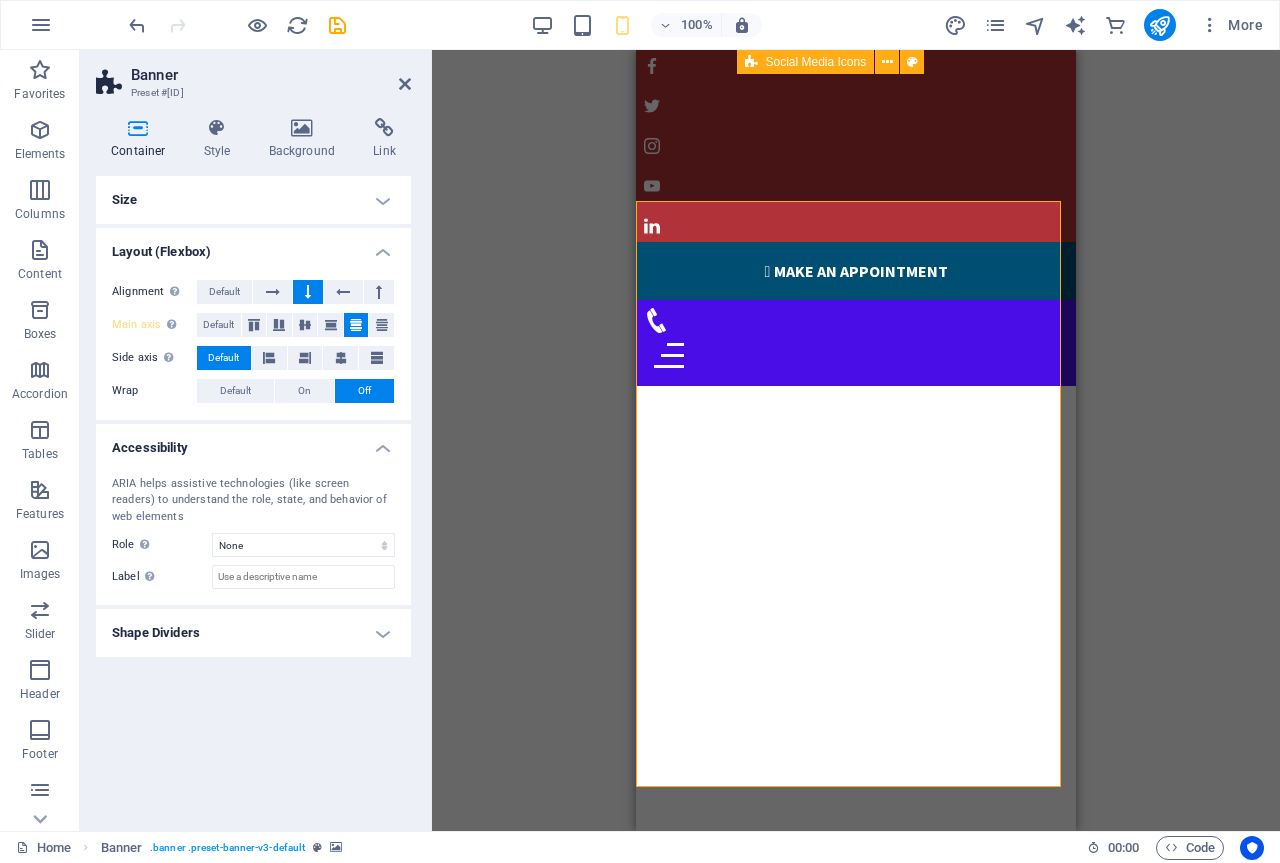 click on "Shape Dividers" at bounding box center [253, 633] 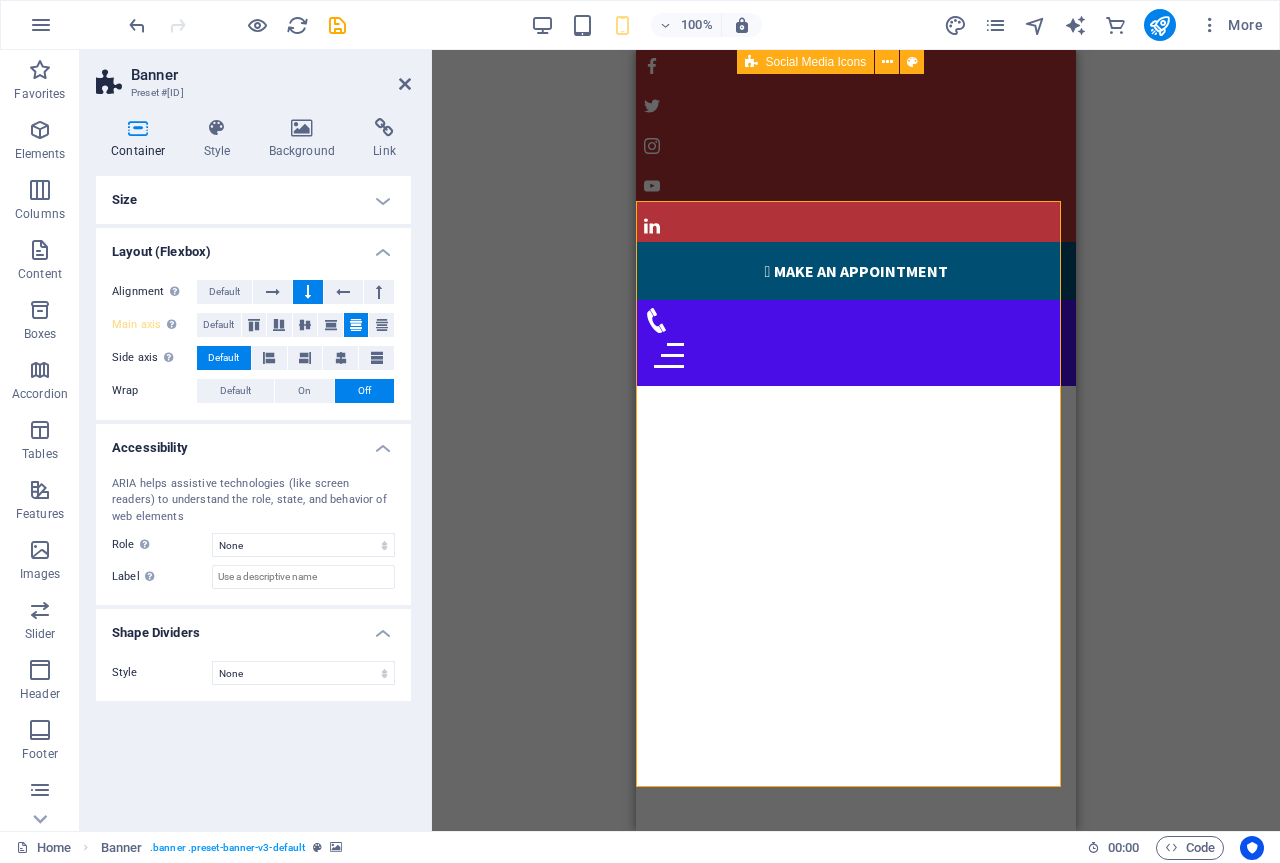 click on "Shape Dividers" at bounding box center (253, 627) 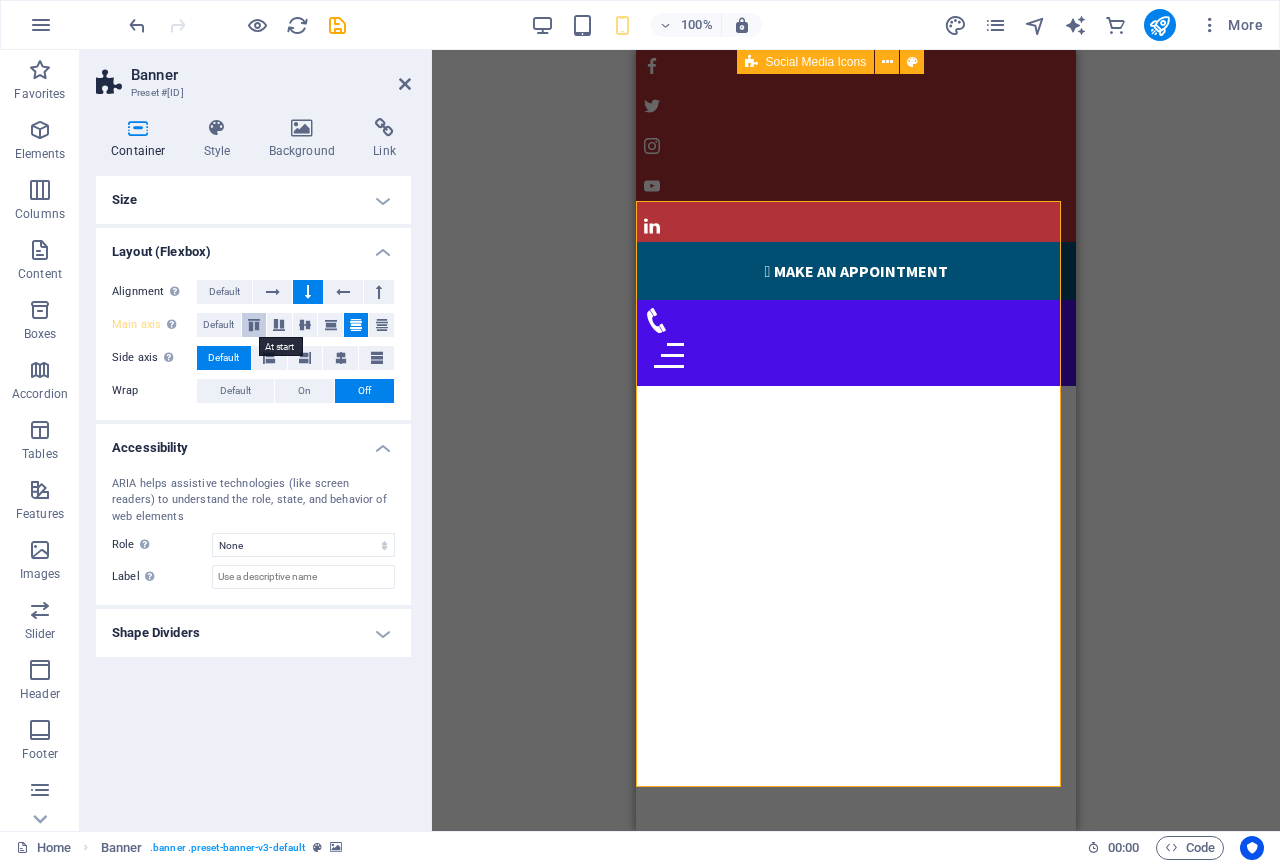 click at bounding box center [254, 325] 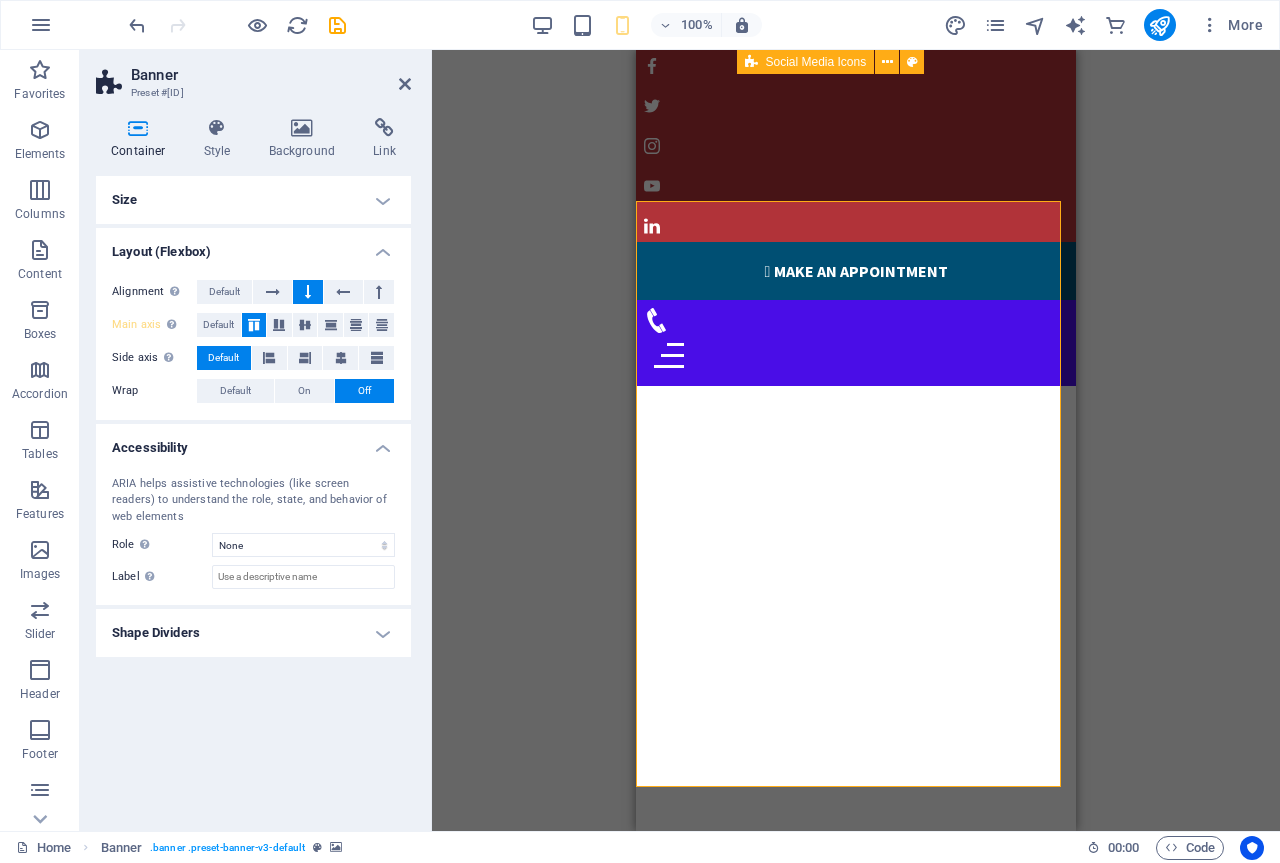 click on "Size" at bounding box center [253, 200] 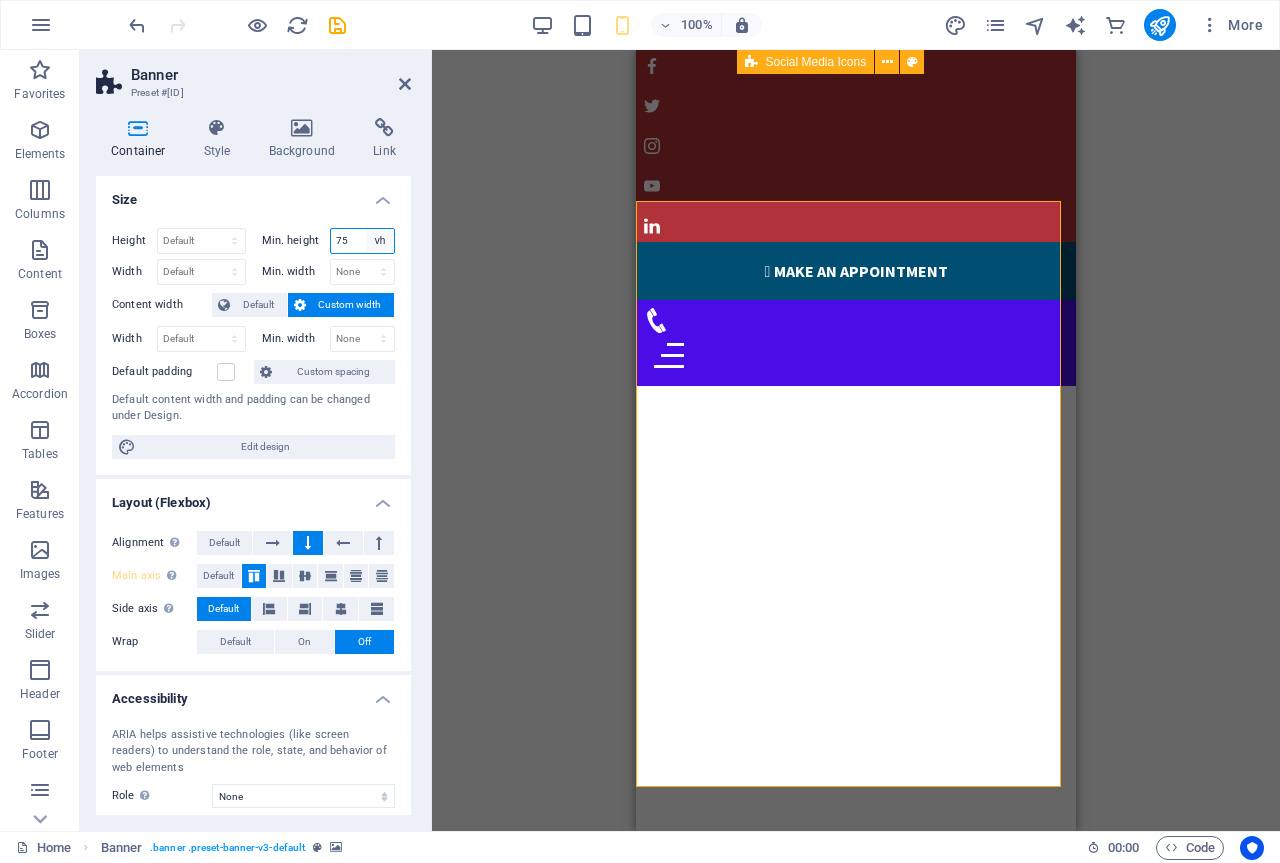 click on "None px rem % vh vw" at bounding box center (380, 241) 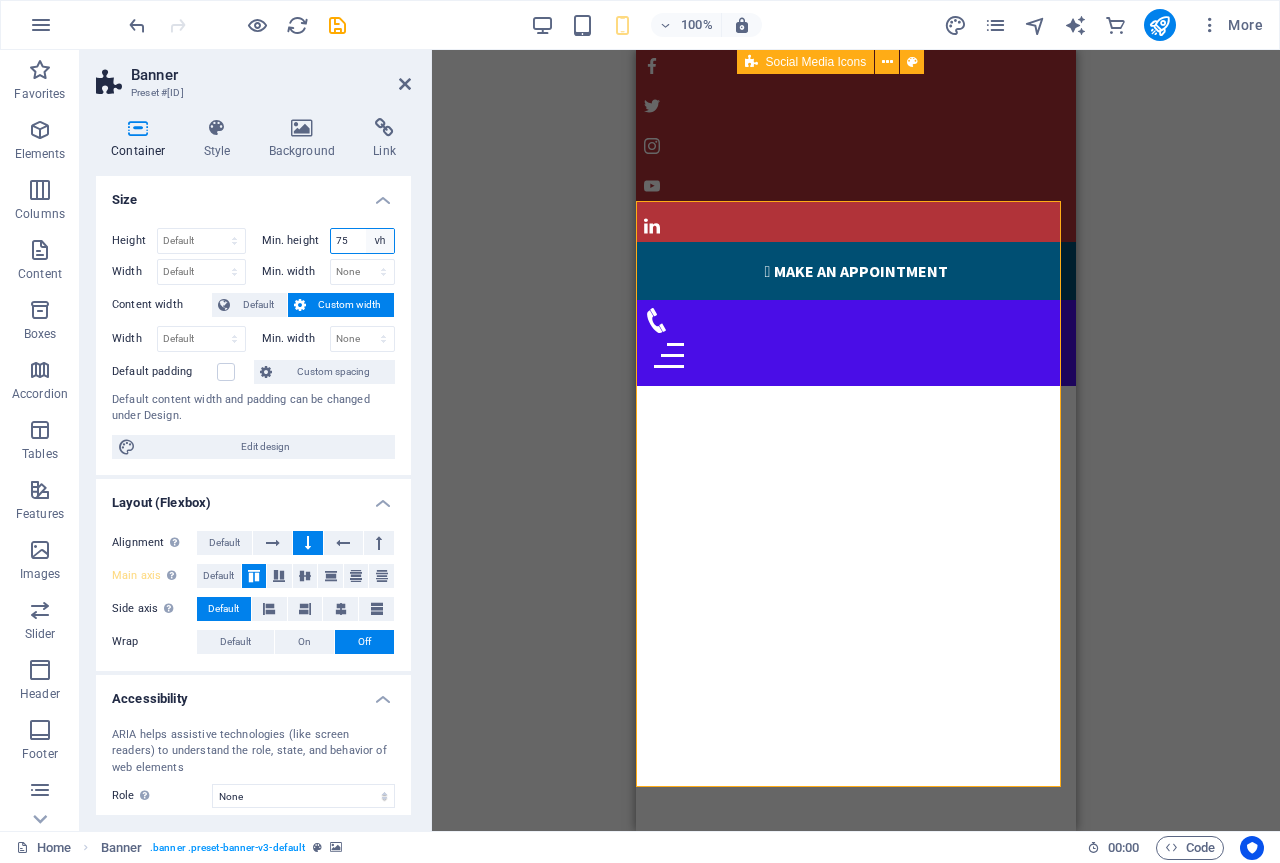 select on "%" 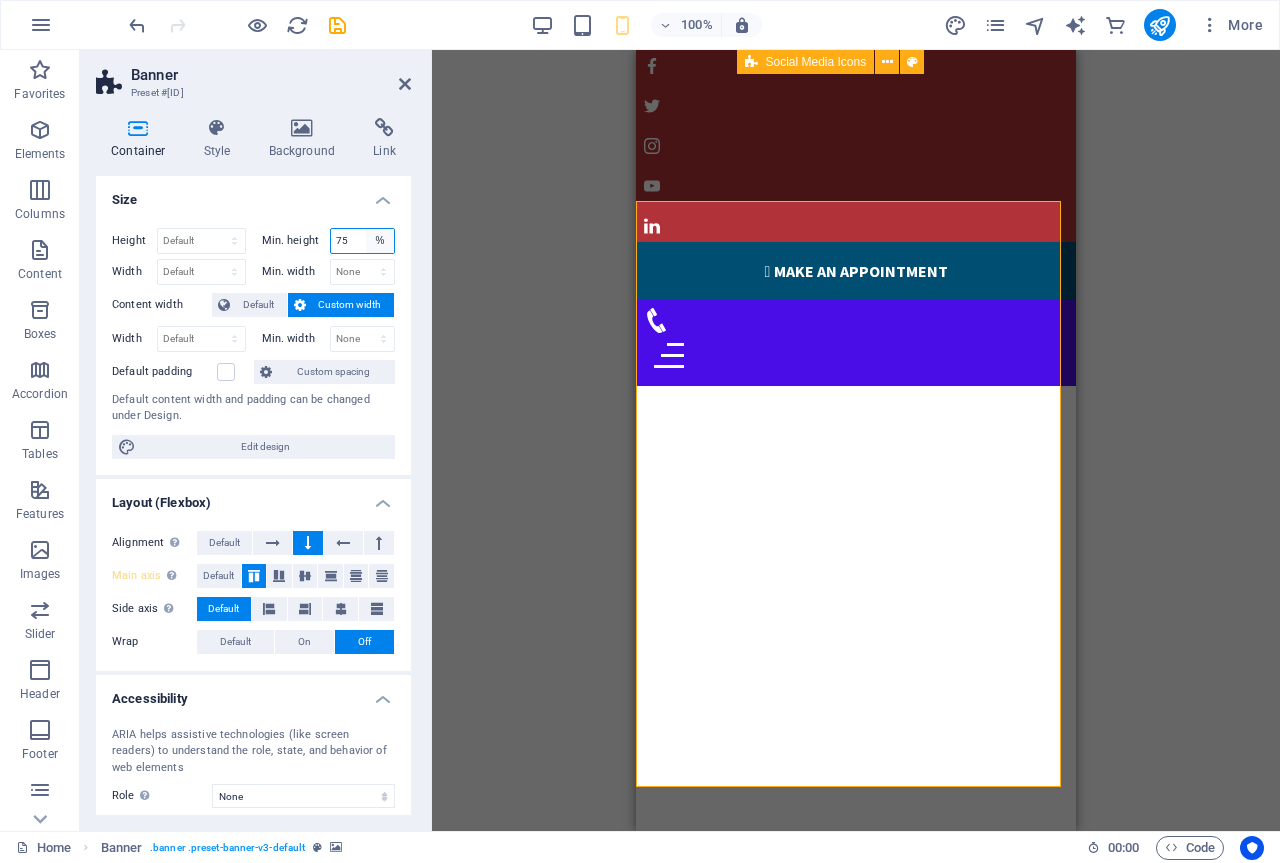 click on "None px rem % vh vw" at bounding box center (380, 241) 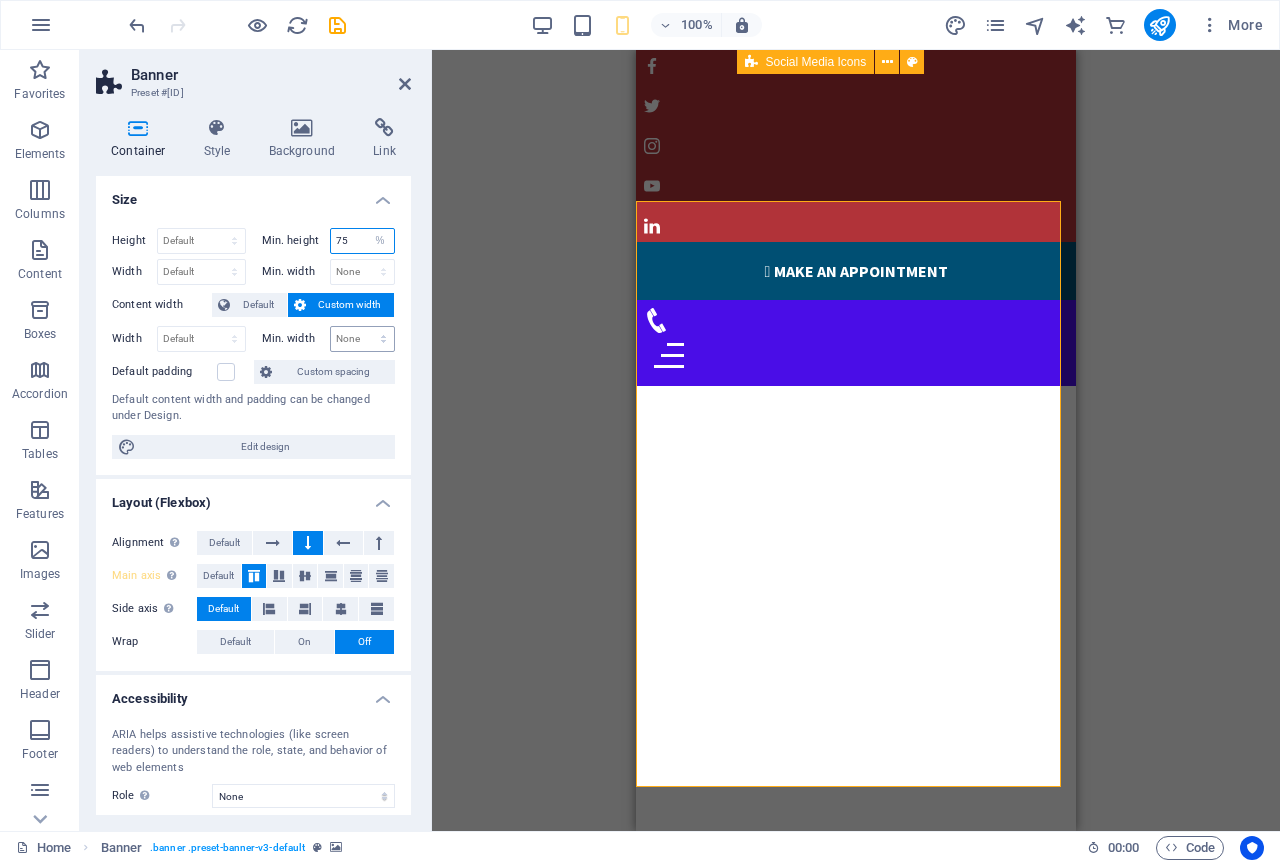 type on "100" 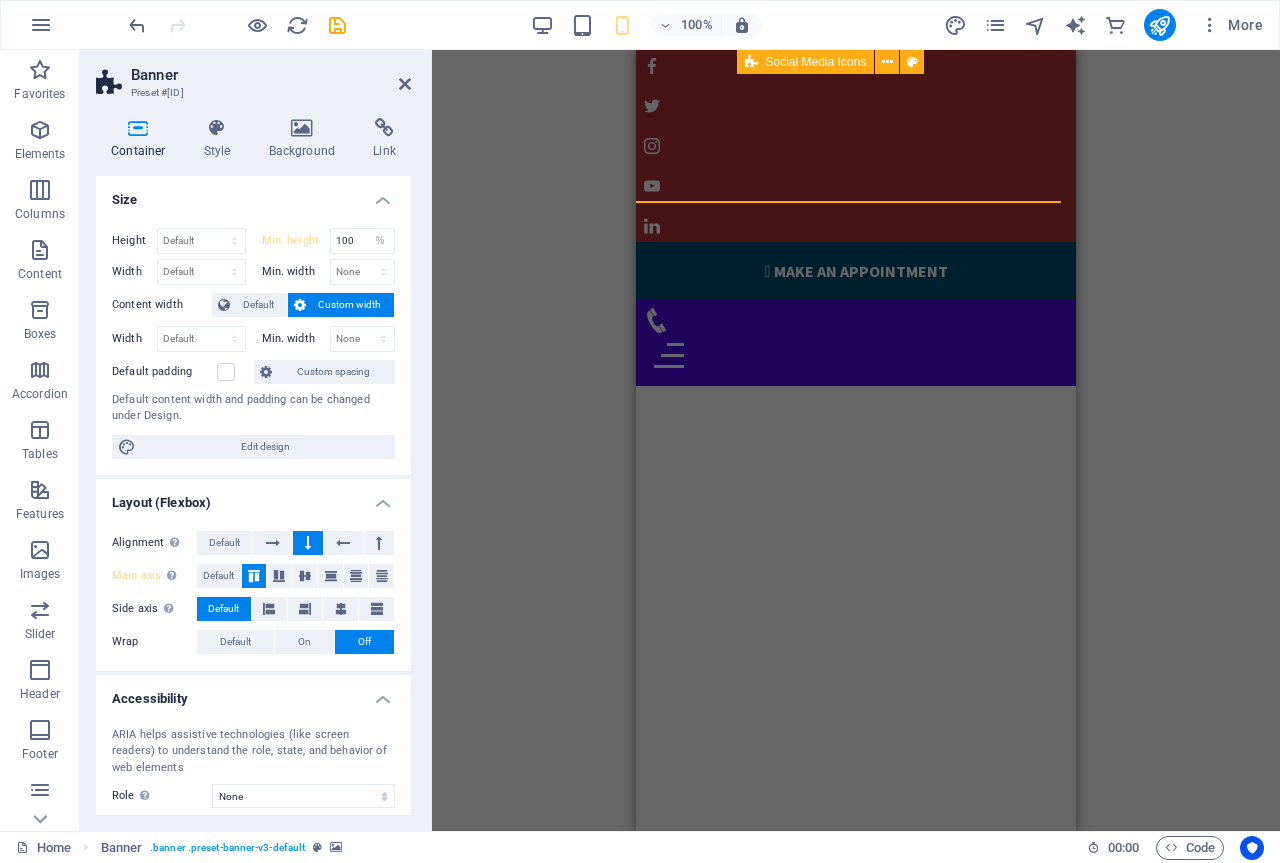 click on "H3   Cards   Container   Container   H4   Container   Boxes   Container   Container   Container   Image   Container   Image   Container   Container   Image   Container   Container   Image   Container   Container   Image   Image tabs   Container   Image   Image   Image   Menu Bar   Menu Bar   Container   Banner   Container   Banner   HTML   Info Bar   Button   Info Bar   H2   Container   Icon   Container   Container   H2   Banner Grid   Banner Grid   Container   Container   Button   Placeholder   Container   Gallery   Gallery   Gallery   Container   H2   Callout   Container   Textarea   Contact Form   Contact Form   Form   Captcha   Container   H2   Image with text   Container   Container   Image slider   Image slider columns   Container   Container   H2   Container   Image   Cards   Container   H4   Container   Image   Container   H4   Text   H2   Container   Spacer   Container   Image   4 columns   Container   Text   Gallery   Gallery   Gallery   Container   Footer Nornir   Container   H2" at bounding box center (856, 440) 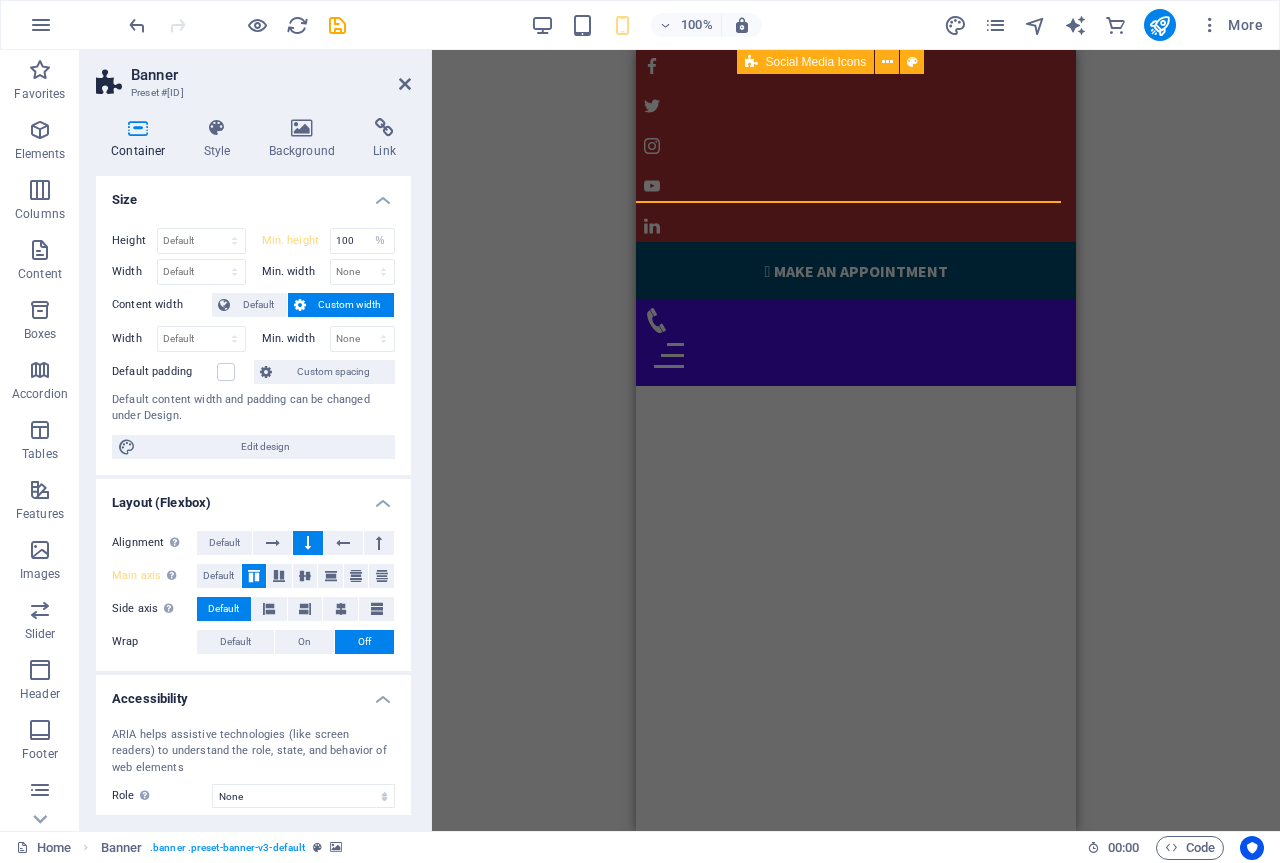 click on "H3   Cards   Container   Container   H4   Container   Boxes   Container   Container   Container   Image   Container   Image   Container   Container   Image   Container   Container   Image   Container   Container   Image   Image tabs   Container   Image   Image   Image   Menu Bar   Menu Bar   Container   Banner   Container   Banner   HTML   Info Bar   Button   Info Bar   H2   Container   Icon   Container   Container   H2   Banner Grid   Banner Grid   Container   Container   Button   Placeholder   Container   Gallery   Gallery   Gallery   Container   H2   Callout   Container   Textarea   Contact Form   Contact Form   Form   Captcha   Container   H2   Image with text   Container   Container   Image slider   Image slider columns   Container   Container   H2   Container   Image   Cards   Container   H4   Container   Image   Container   H4   Text   H2   Container   Spacer   Container   Image   4 columns   Container   Text   Gallery   Gallery   Gallery   Container   Footer Nornir   Container   H2" at bounding box center [856, 440] 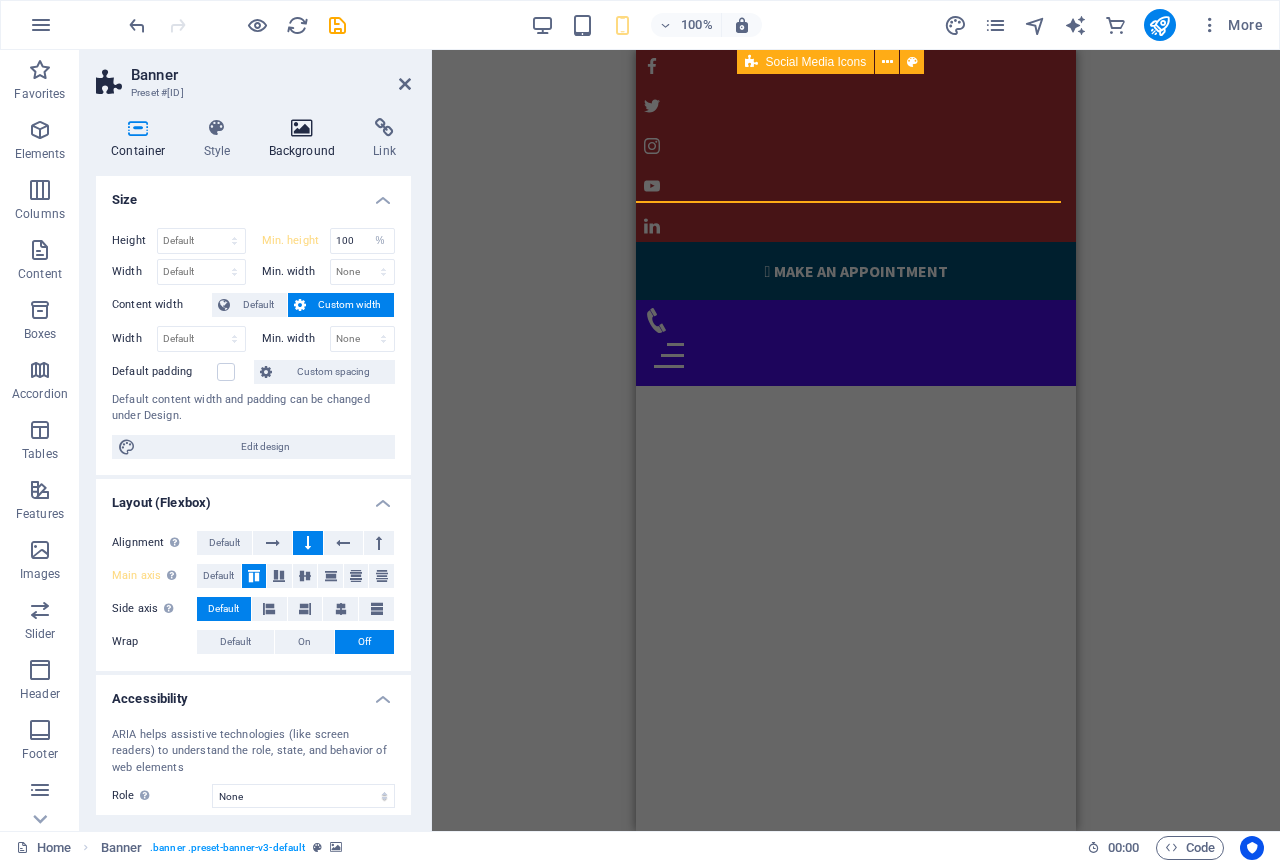 click at bounding box center [302, 128] 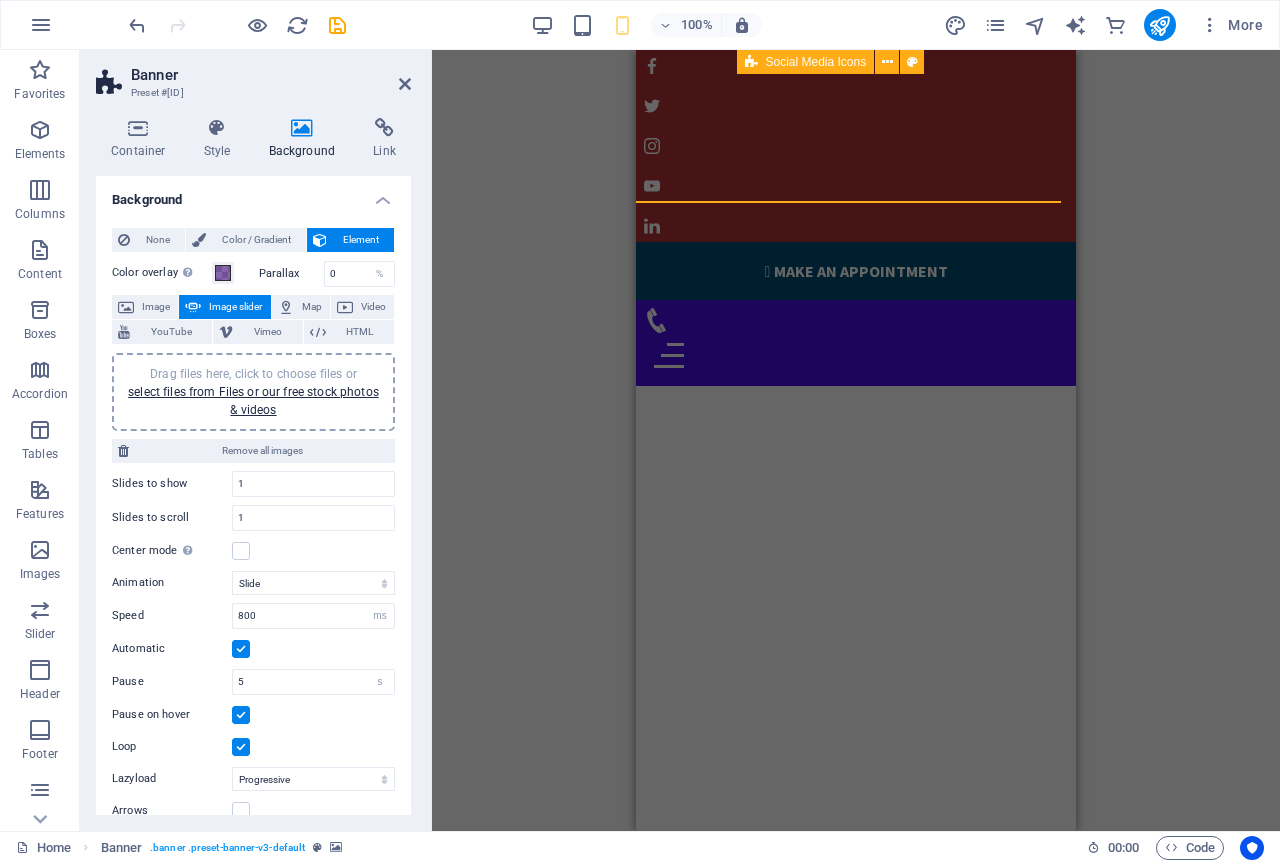 click on "Element" at bounding box center (360, 240) 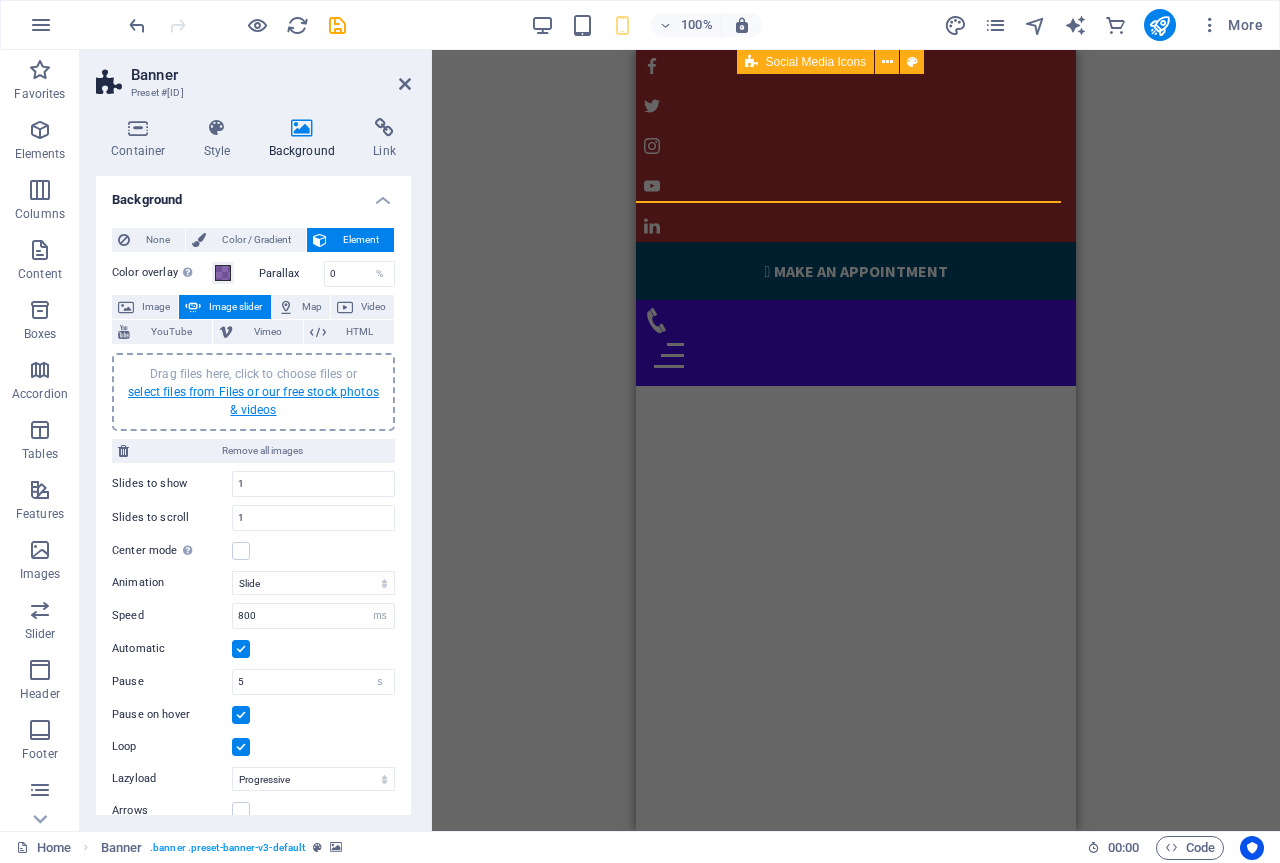 scroll, scrollTop: 56, scrollLeft: 0, axis: vertical 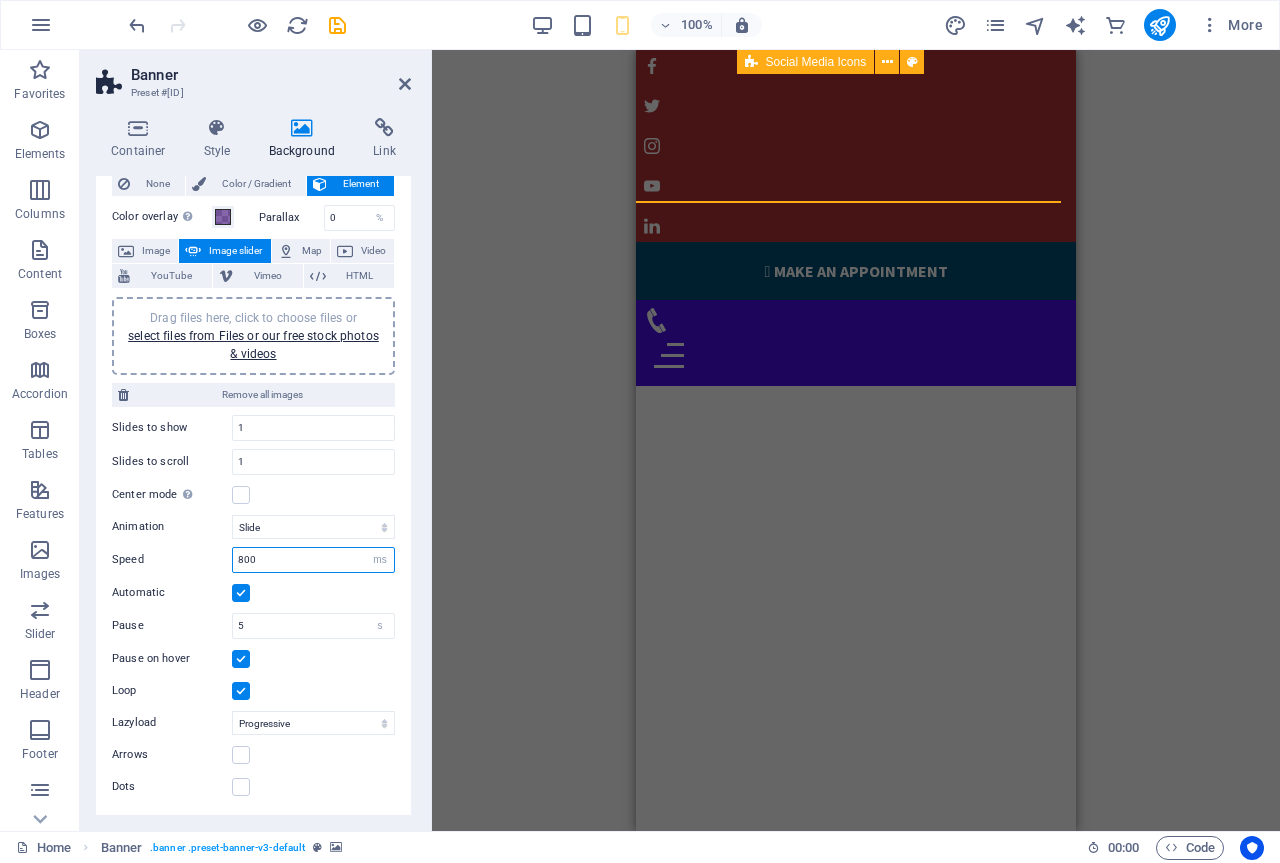 click on "800" at bounding box center [313, 560] 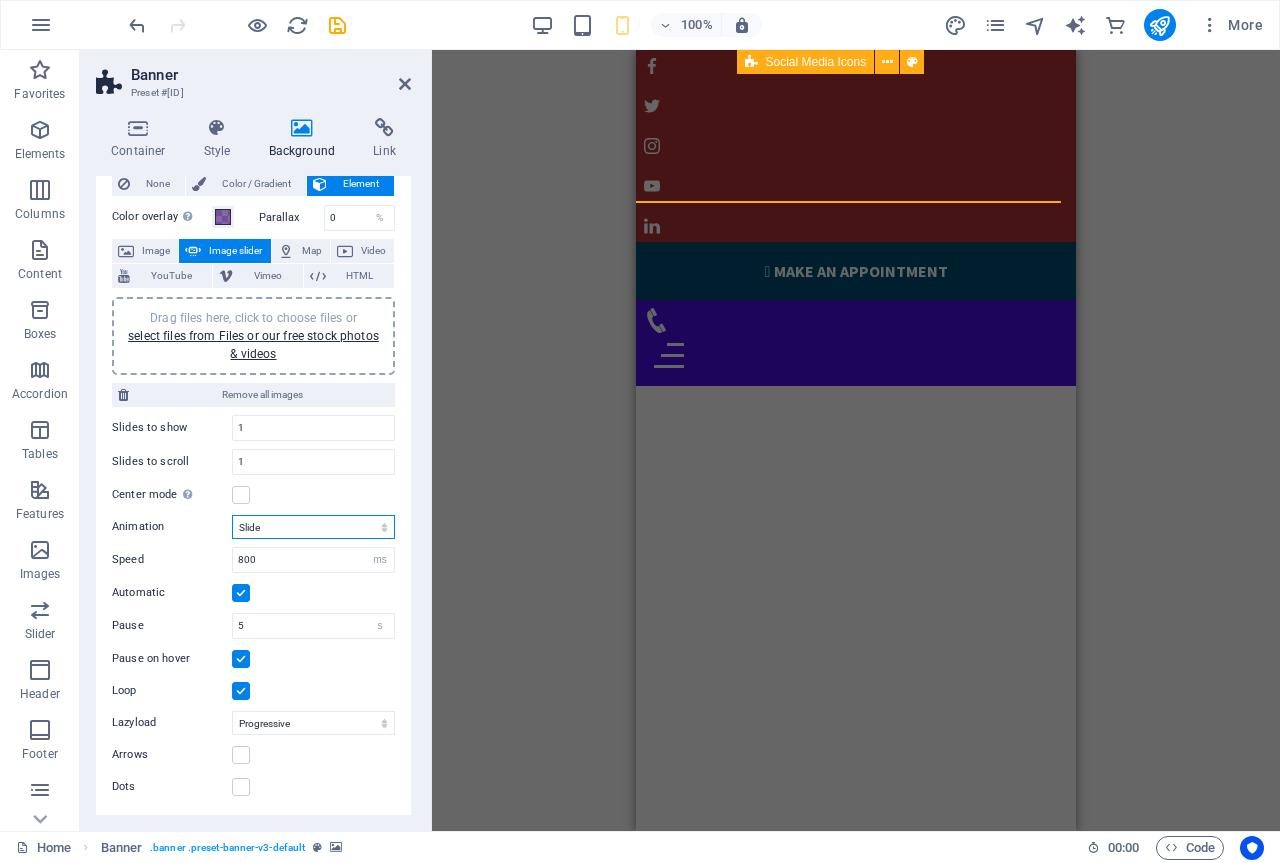 click on "Slide Fade" at bounding box center (313, 527) 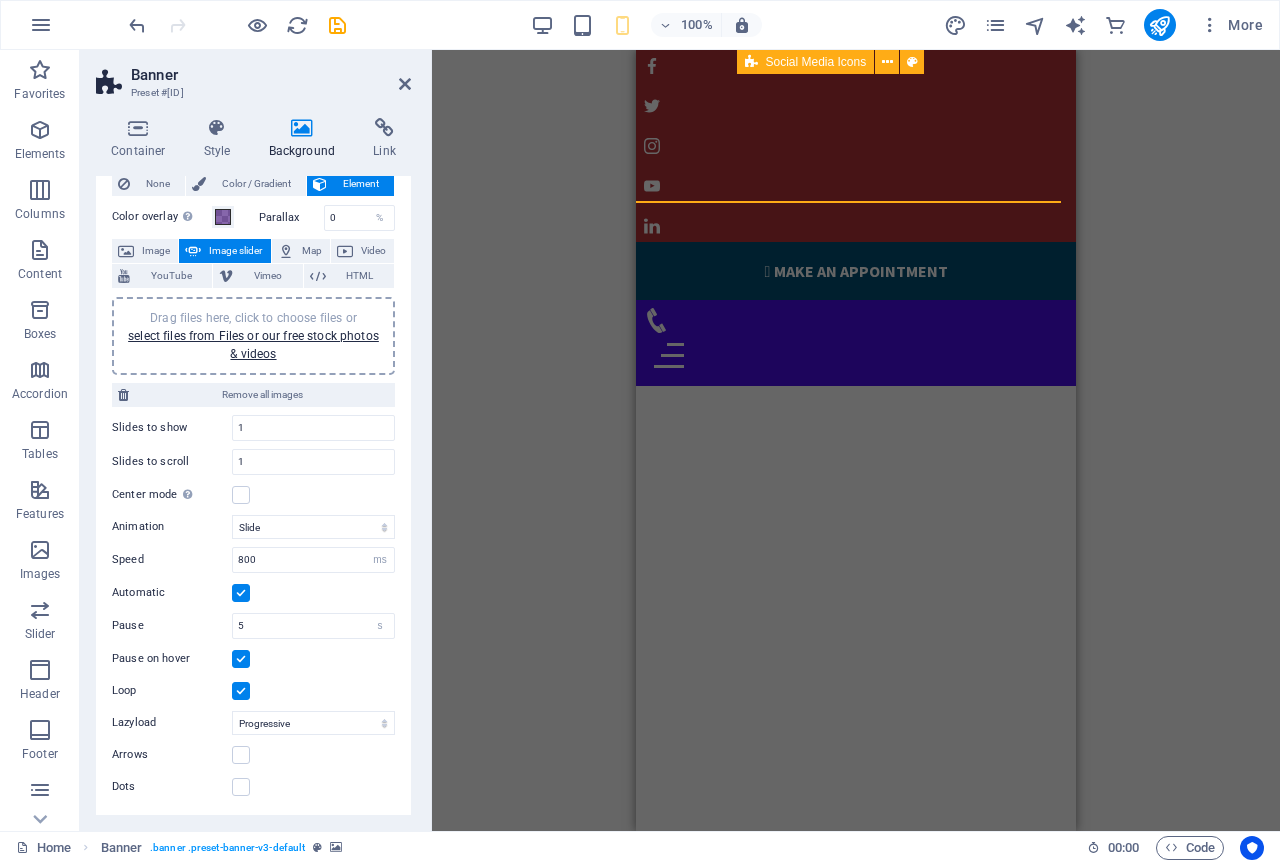 click on "H3   Cards   Container   Container   H4   Container   Boxes   Container   Container   Container   Image   Container   Image   Container   Container   Image   Container   Container   Image   Container   Container   Image   Image tabs   Container   Image   Image   Image   Menu Bar   Menu Bar   Container   Banner   Container   Banner   HTML   Info Bar   Button   Info Bar   H2   Container   Icon   Container   Container   H2   Banner Grid   Banner Grid   Container   Container   Button   Placeholder   Container   Gallery   Gallery   Gallery   Container   H2   Callout   Container   Textarea   Contact Form   Contact Form   Form   Captcha   Container   H2   Image with text   Container   Container   Image slider   Image slider columns   Container   Container   H2   Container   Image   Cards   Container   H4   Container   Image   Container   H4   Text   H2   Container   Spacer   Container   Image   4 columns   Container   Text   Gallery   Gallery   Gallery   Container   Footer Nornir   Container   H2" at bounding box center (856, 440) 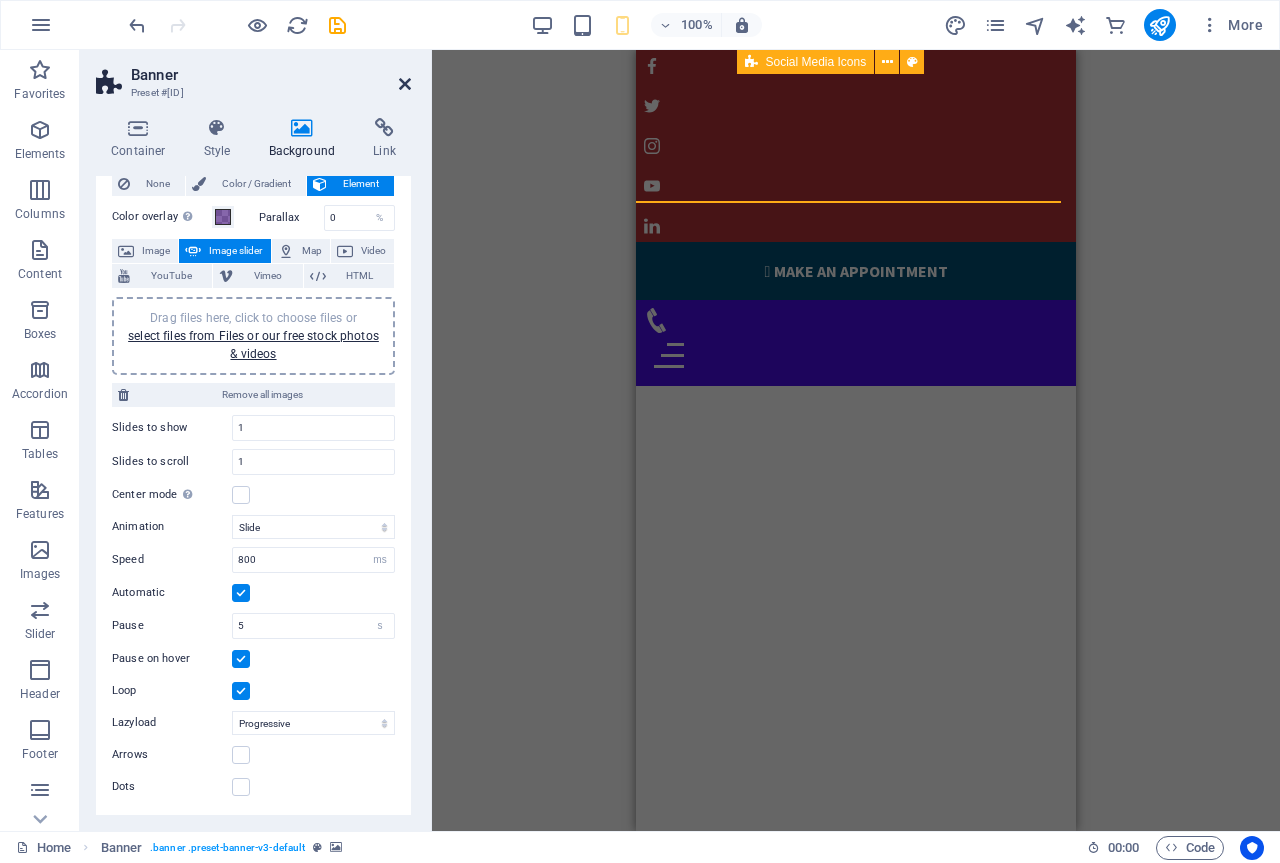 click at bounding box center [405, 84] 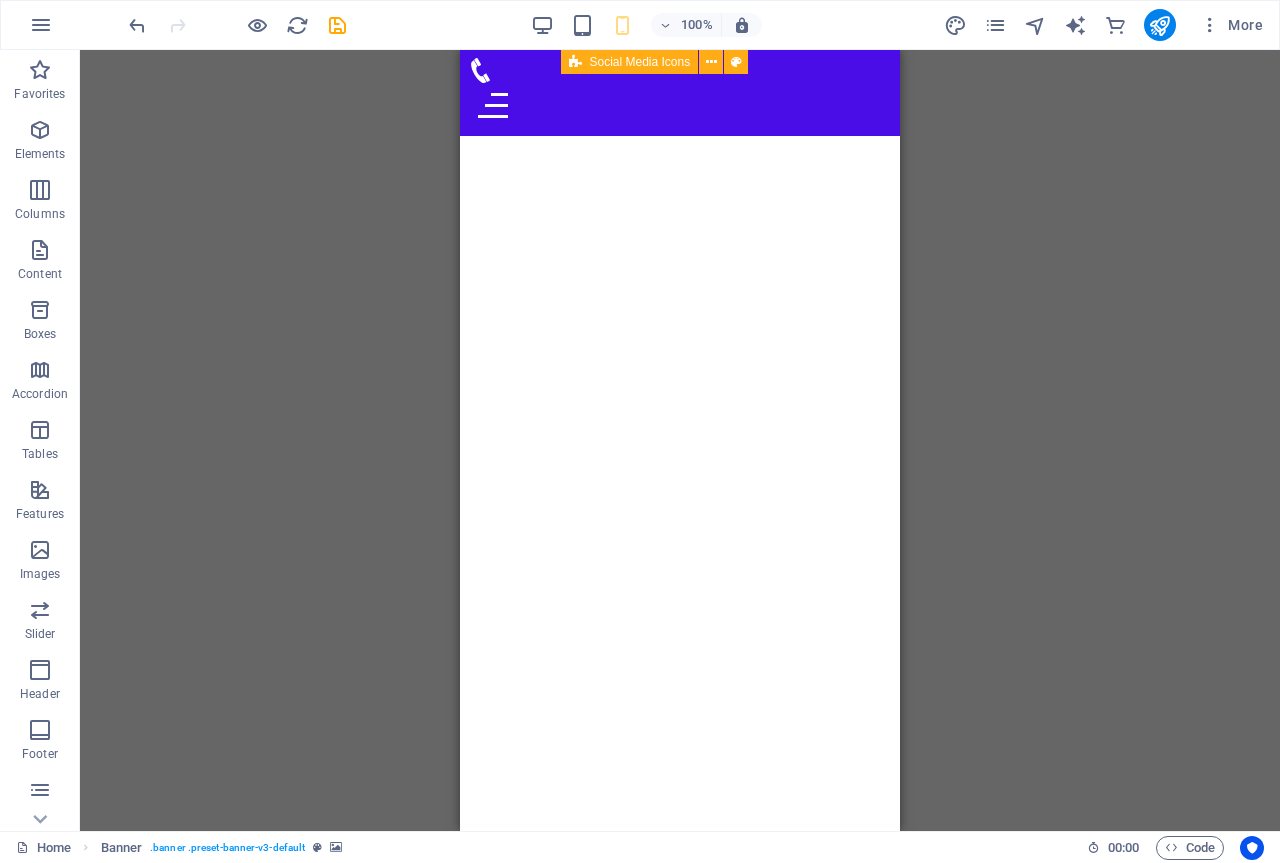 scroll, scrollTop: 0, scrollLeft: 0, axis: both 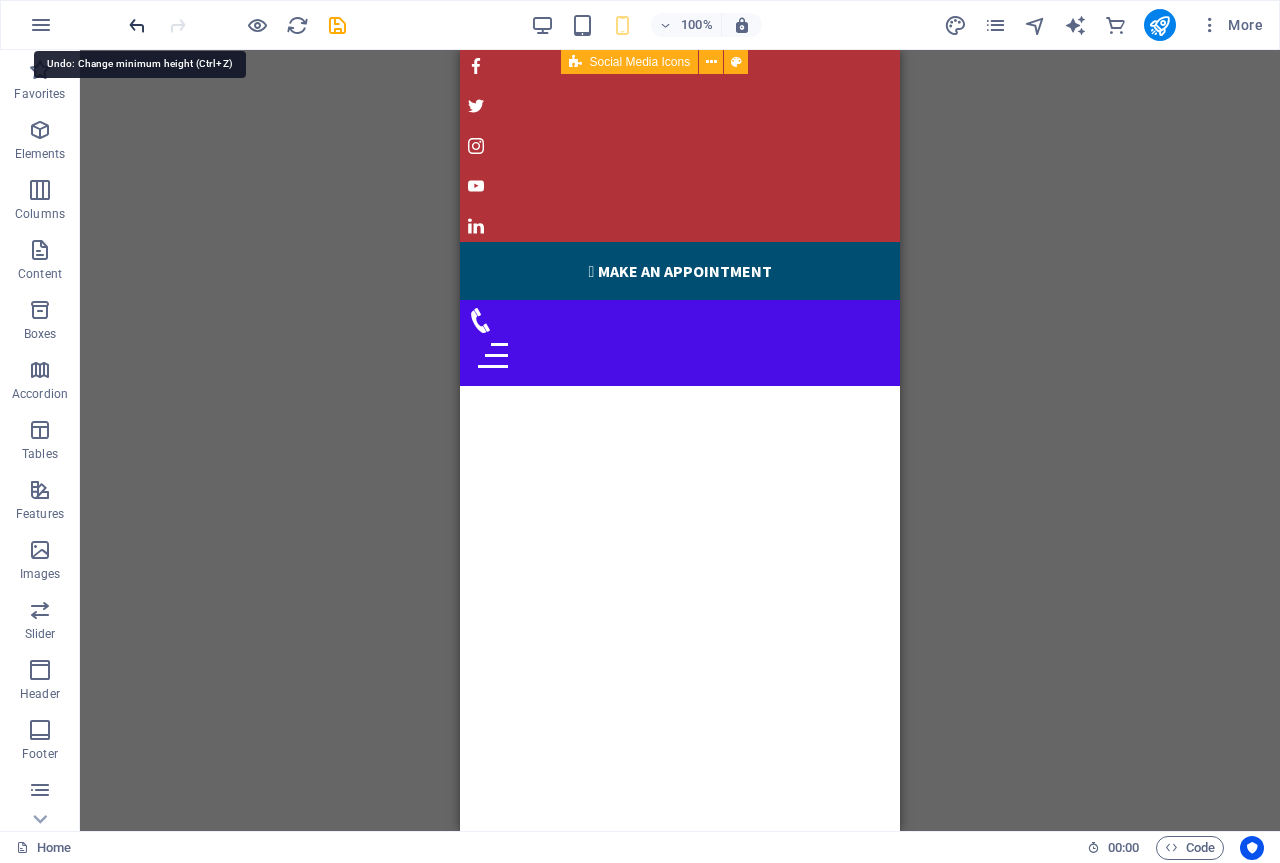 click at bounding box center (137, 25) 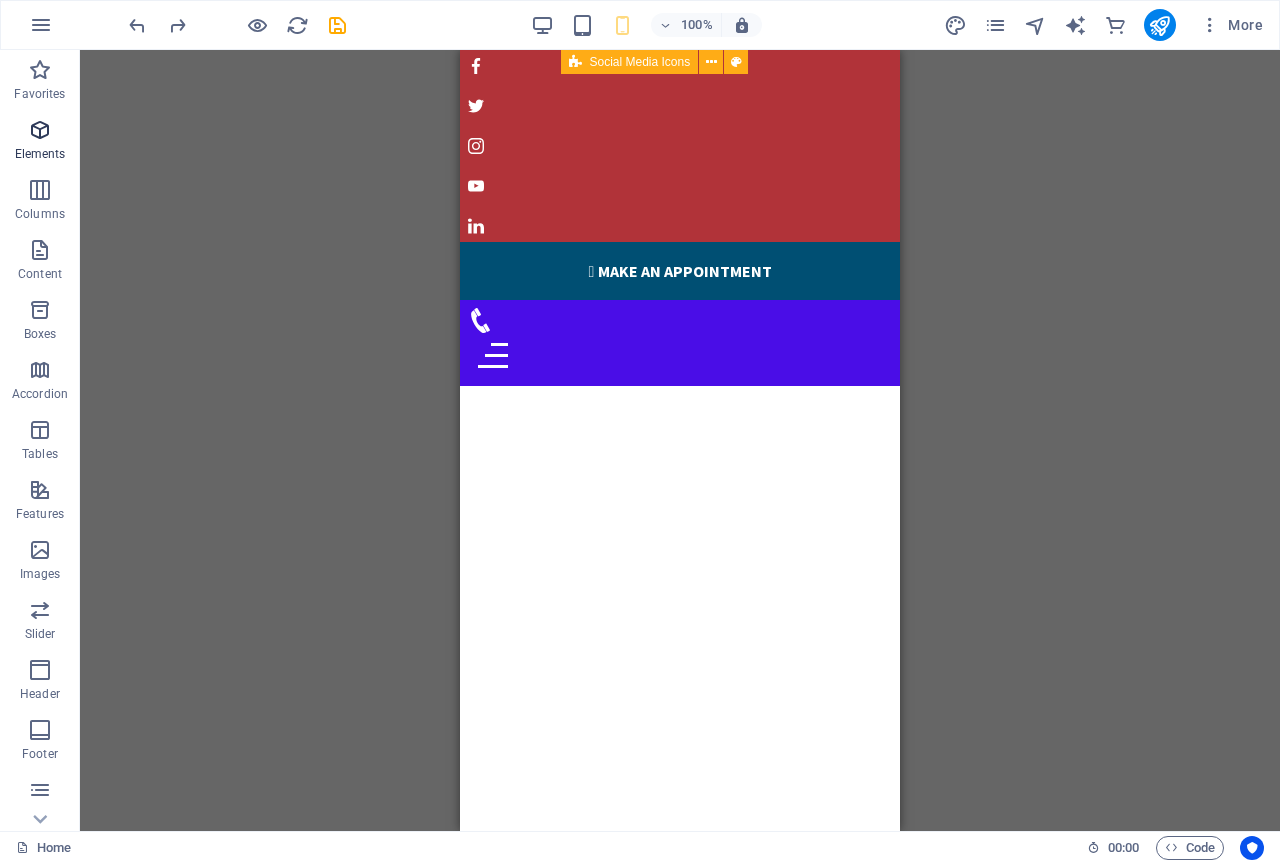click at bounding box center [40, 130] 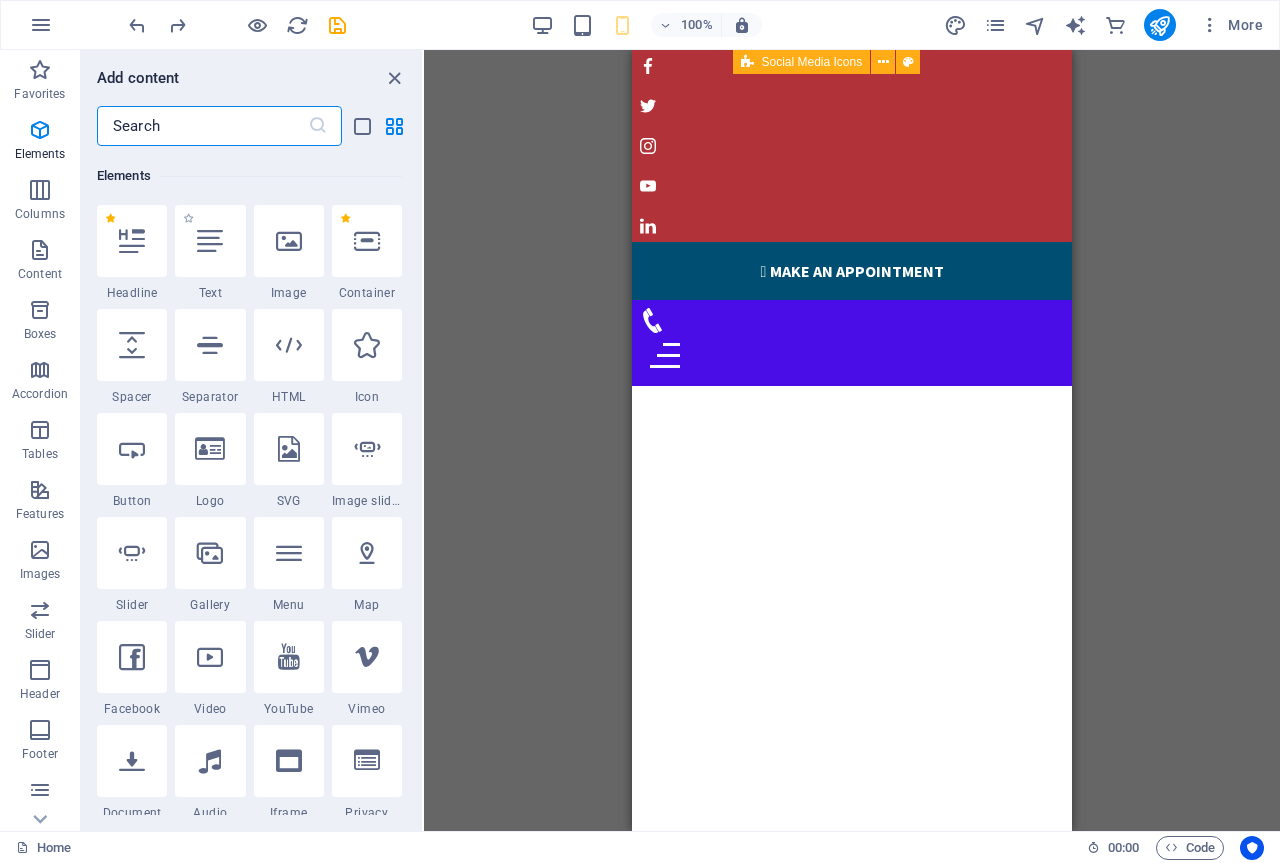 scroll, scrollTop: 213, scrollLeft: 0, axis: vertical 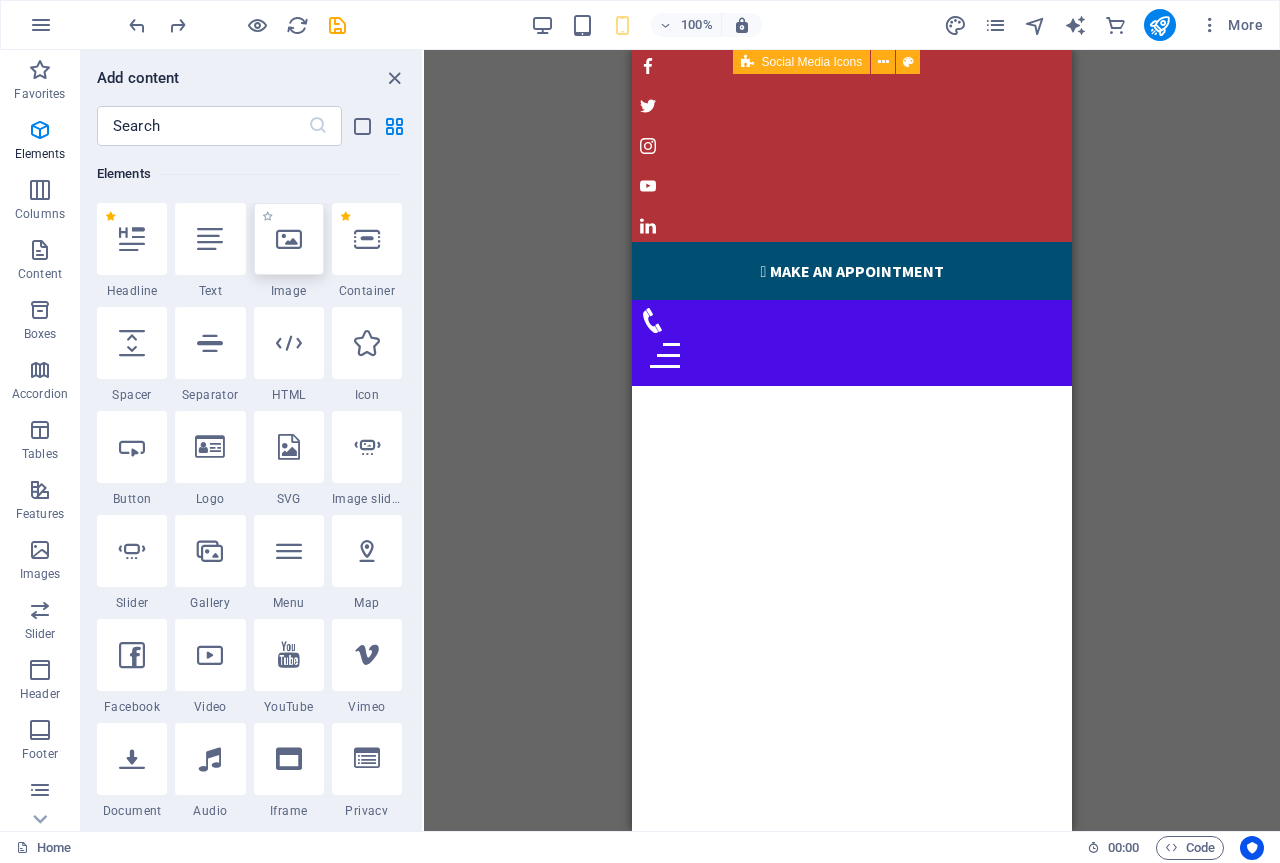 click at bounding box center (289, 239) 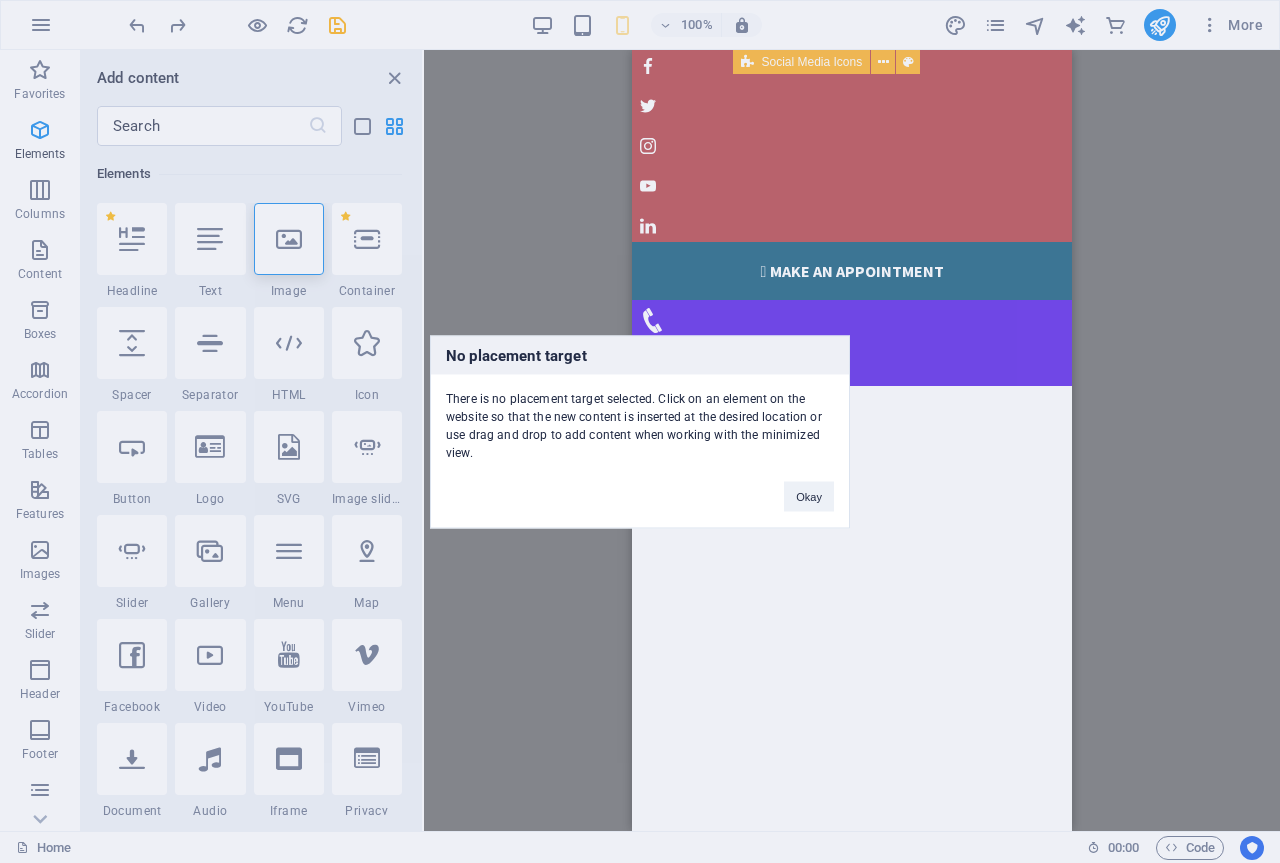 click on "No placement target There is no placement target selected. Click on an element on the website so that the new content is inserted at the desired location or use drag and drop to add content when working with the minimized view. Okay" at bounding box center (640, 431) 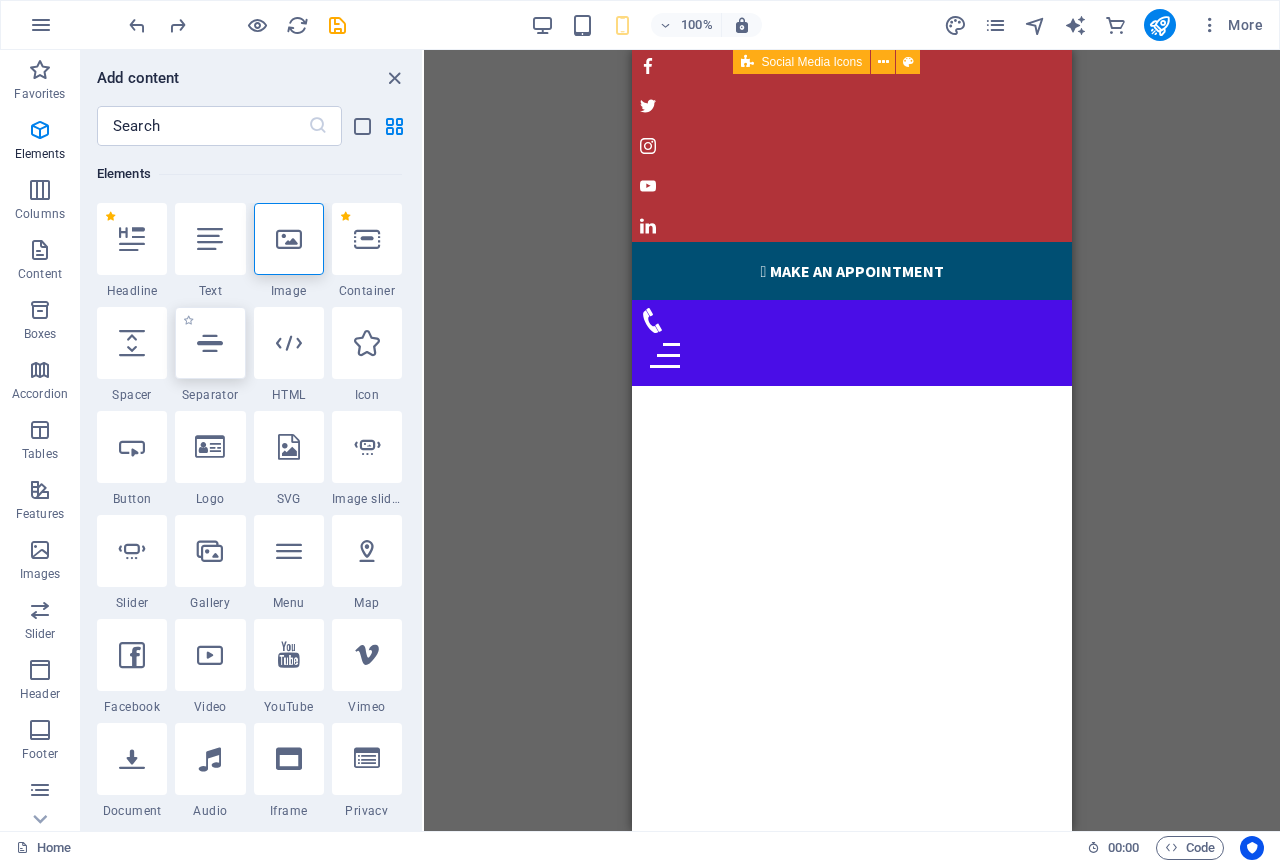 click at bounding box center [210, 343] 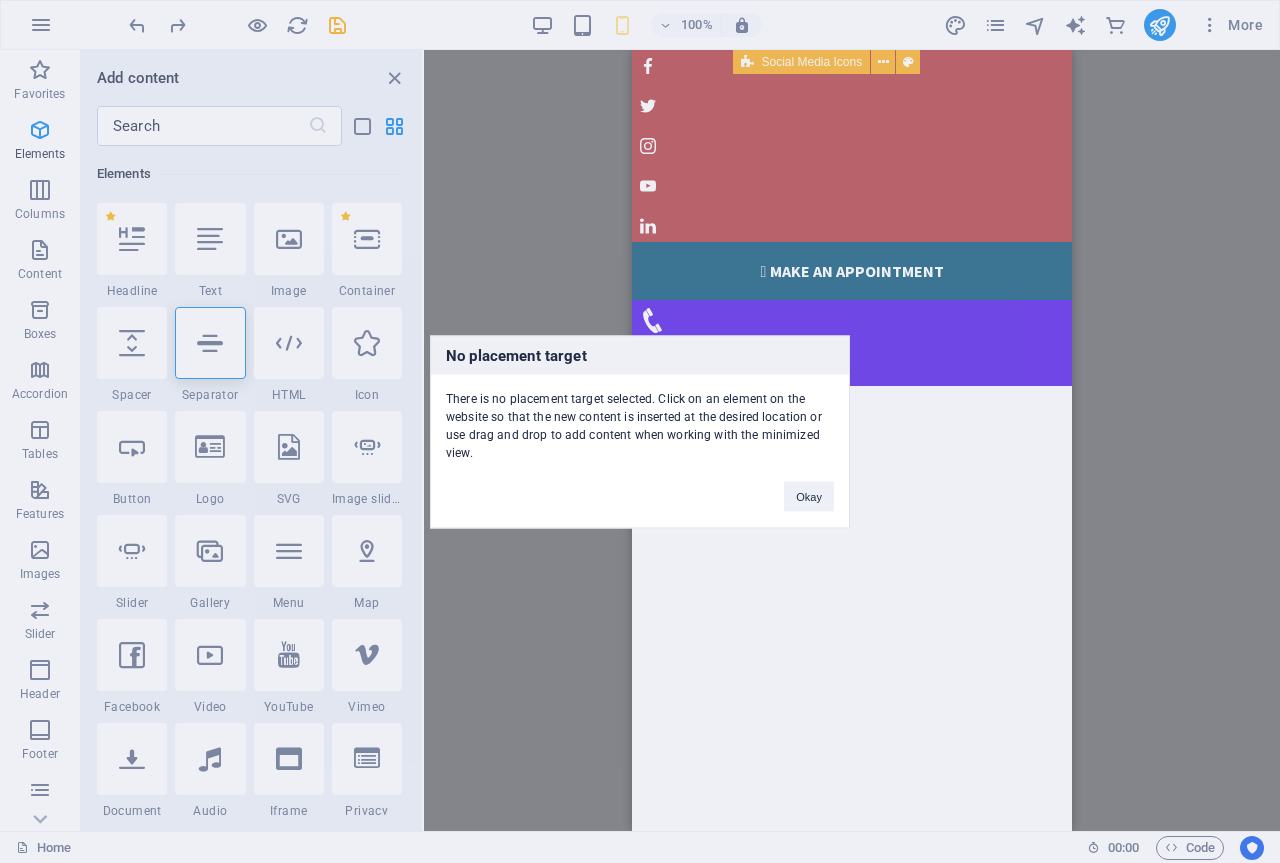 click on "No placement target There is no placement target selected. Click on an element on the website so that the new content is inserted at the desired location or use drag and drop to add content when working with the minimized view. Okay" at bounding box center [640, 431] 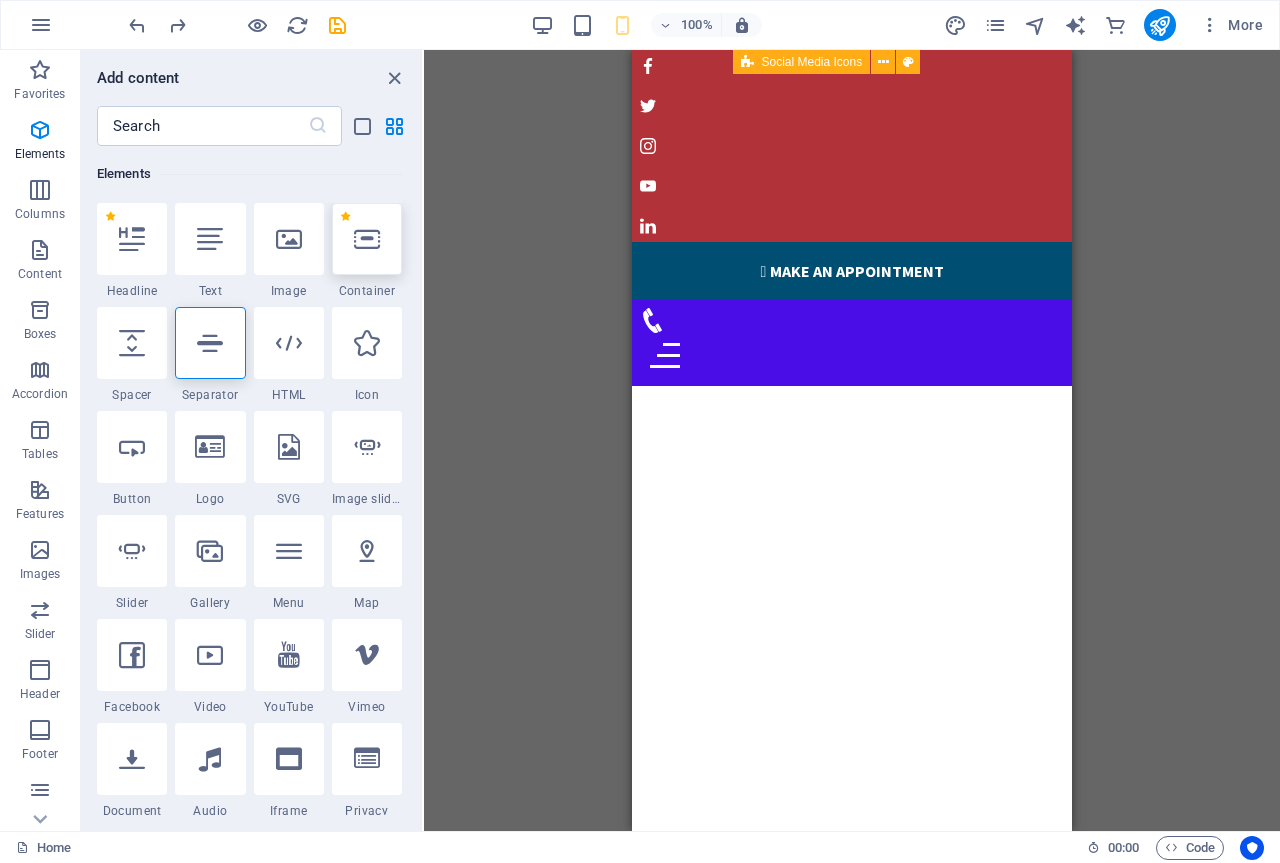 click at bounding box center [367, 239] 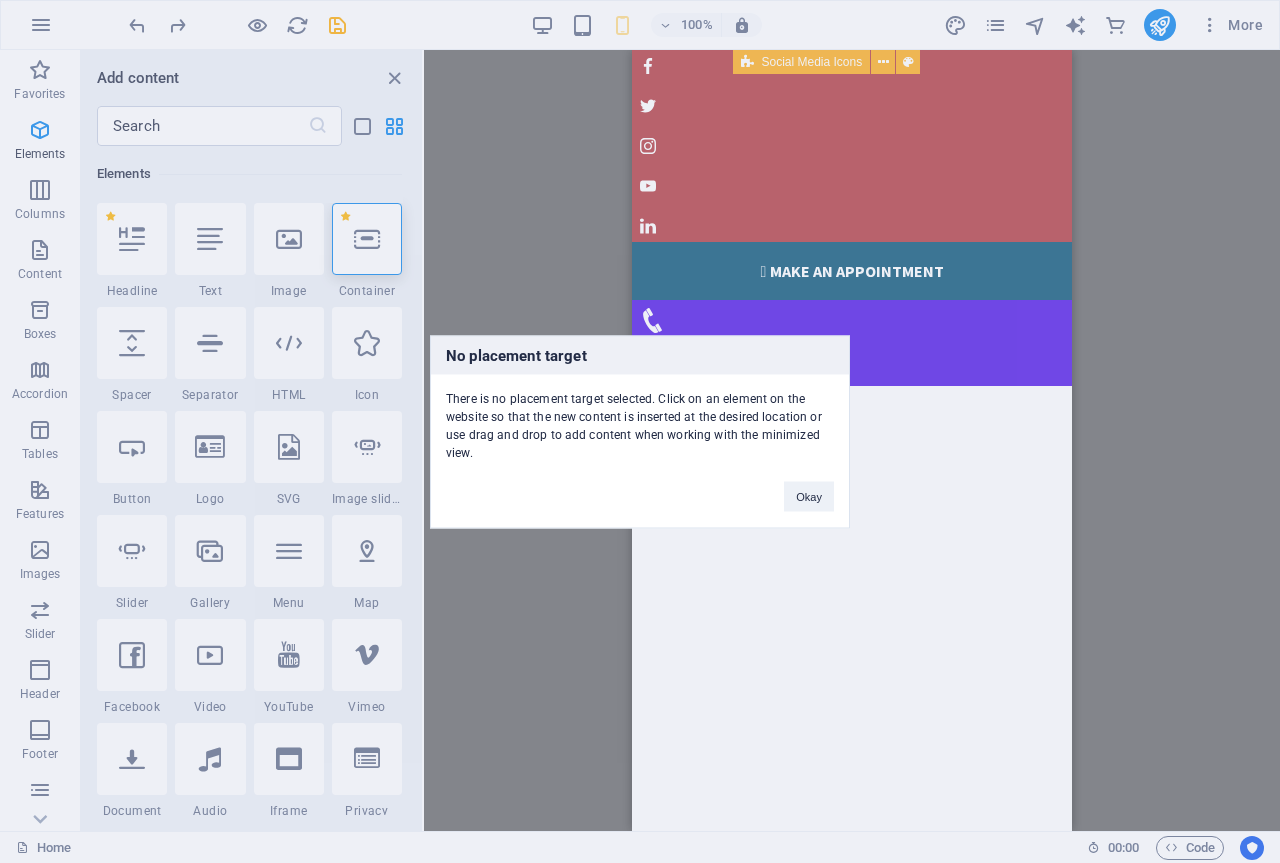 click on "No placement target There is no placement target selected. Click on an element on the website so that the new content is inserted at the desired location or use drag and drop to add content when working with the minimized view. Okay" at bounding box center [640, 431] 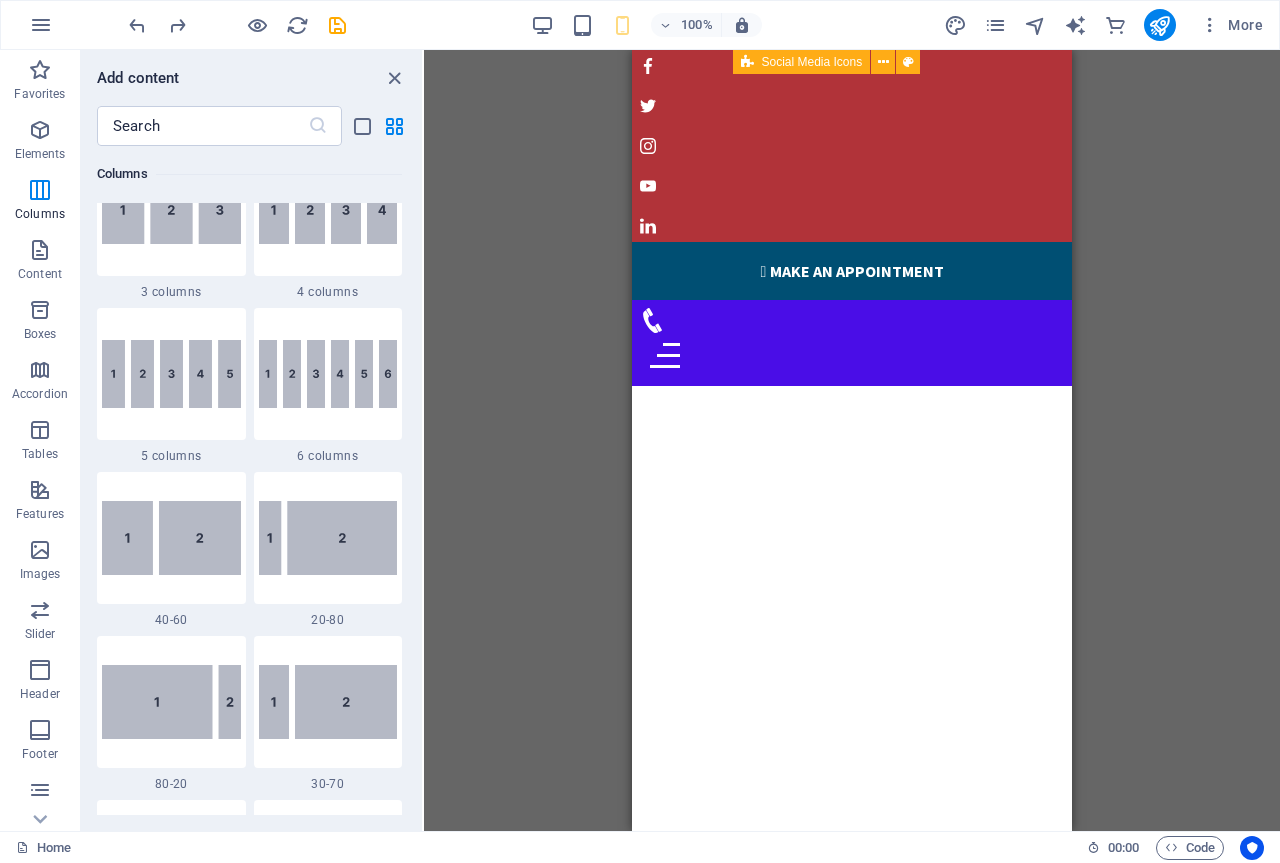 scroll, scrollTop: 813, scrollLeft: 0, axis: vertical 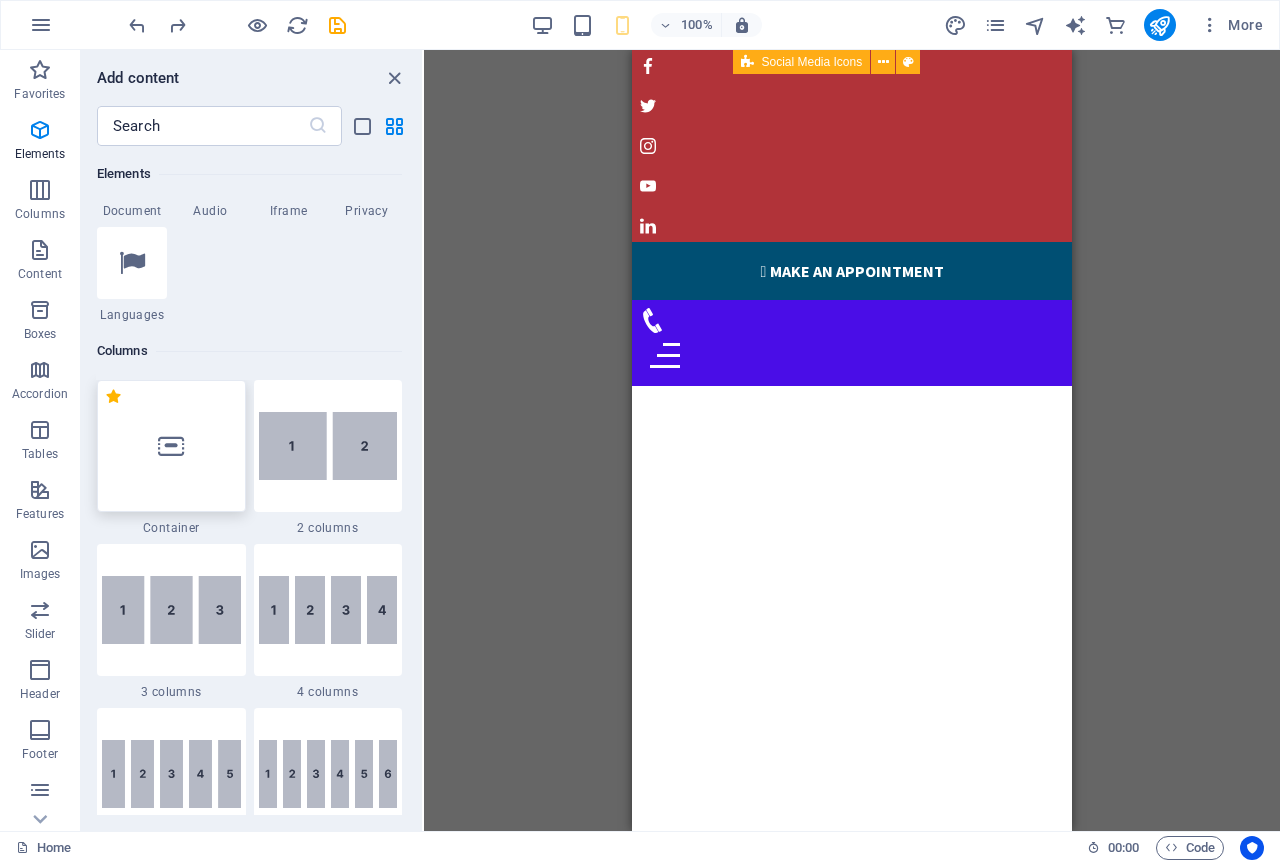 click at bounding box center [171, 446] 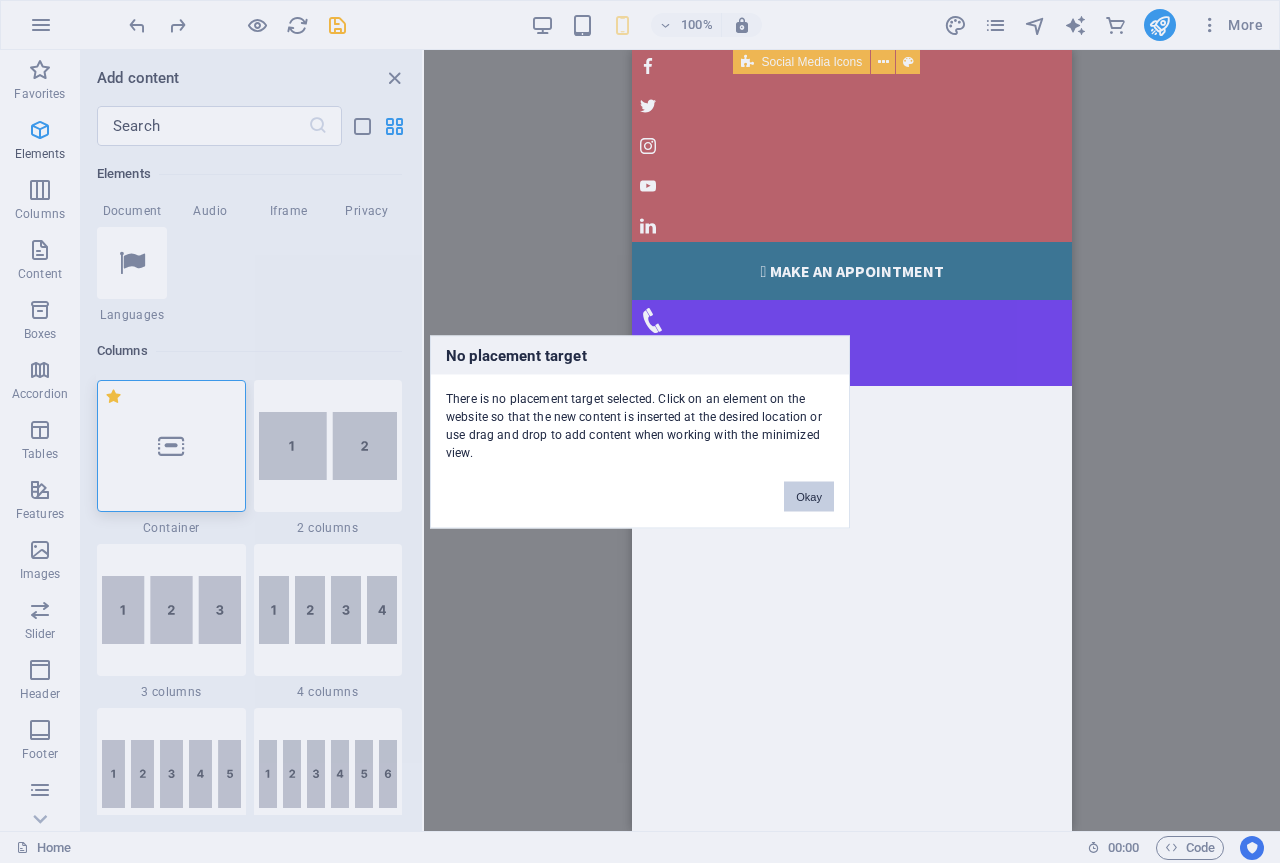 click on "Okay" at bounding box center (809, 496) 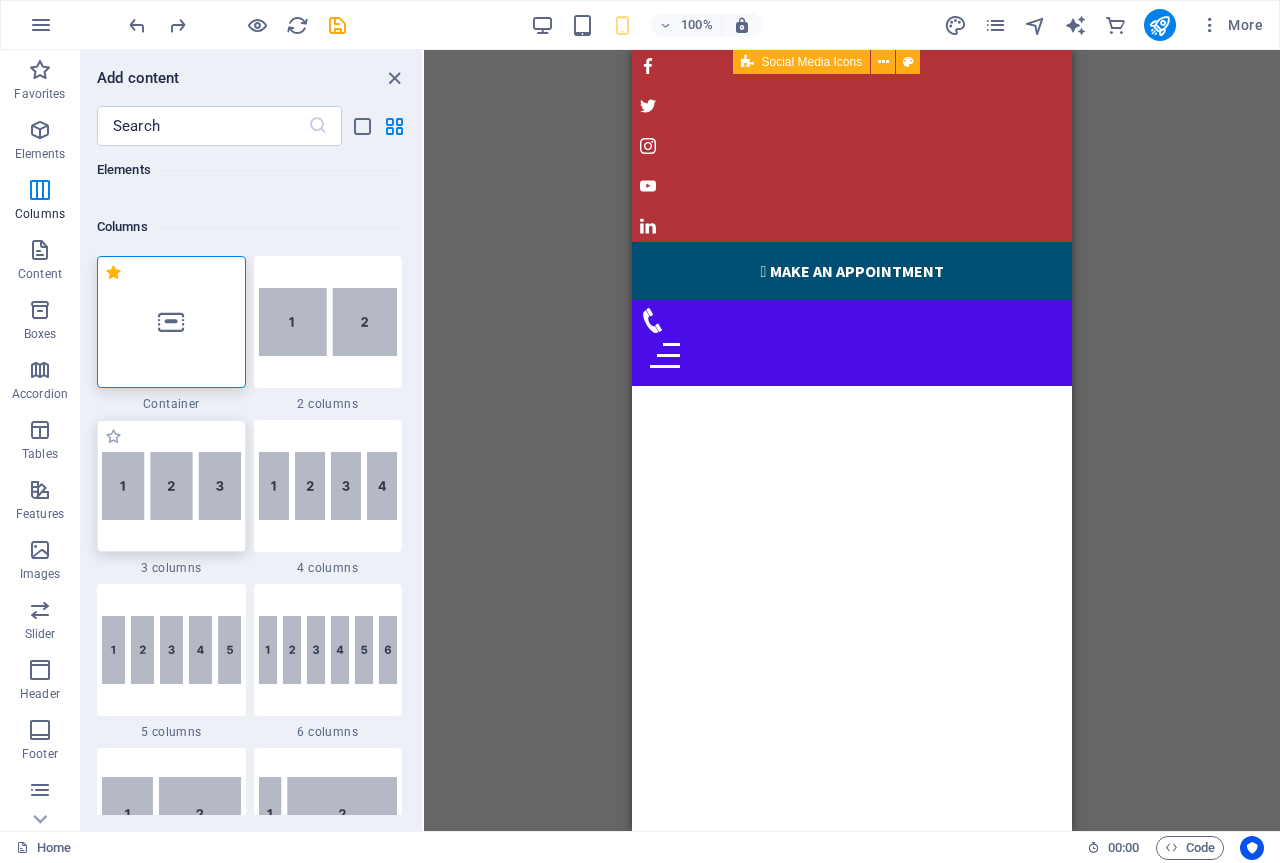 scroll, scrollTop: 713, scrollLeft: 0, axis: vertical 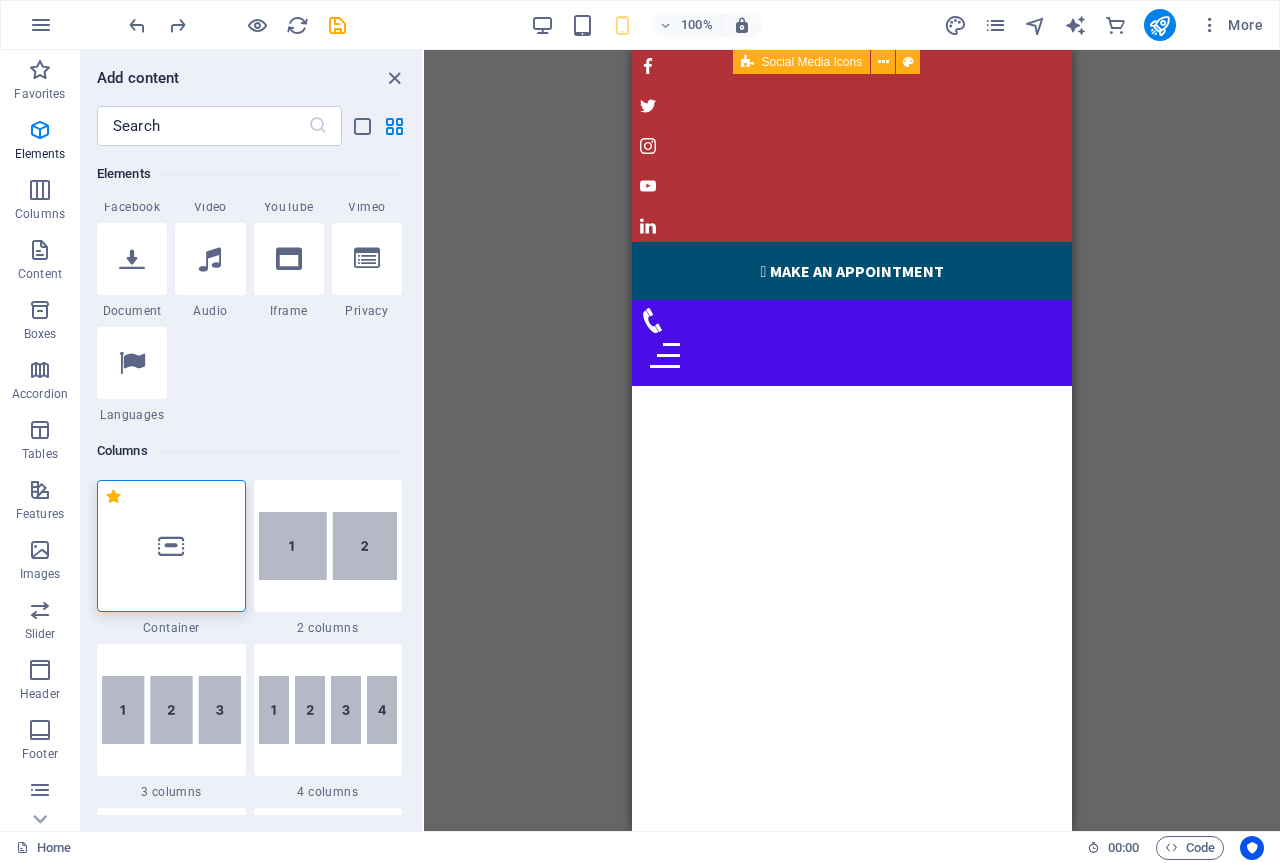 click on "1 Star Headline 1 Star Text 1 Star Image 1 Star Container 1 Star Spacer 1 Star Separator 1 Star HTML 1 Star Icon 1 Star Button 1 Star Logo 1 Star SVG 1 Star Image slider 1 Star Slider 1 Star Gallery 1 Star Menu 1 Star Map 1 Star Facebook 1 Star Video 1 Star YouTube 1 Star Vimeo 1 Star Document 1 Star Audio 1 Star Iframe 1 Star Privacy 1 Star Languages" at bounding box center (249, 63) 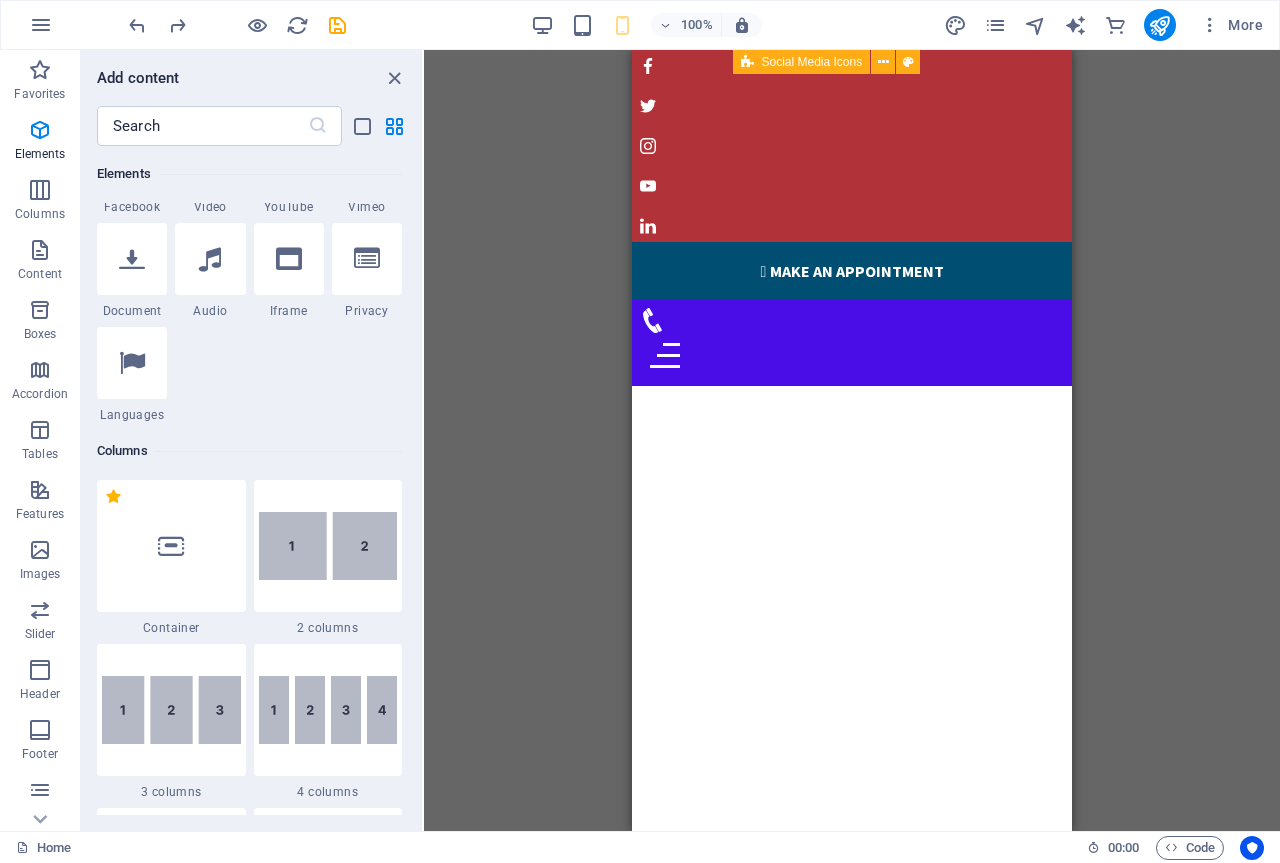 click on "Video" at bounding box center [210, 207] 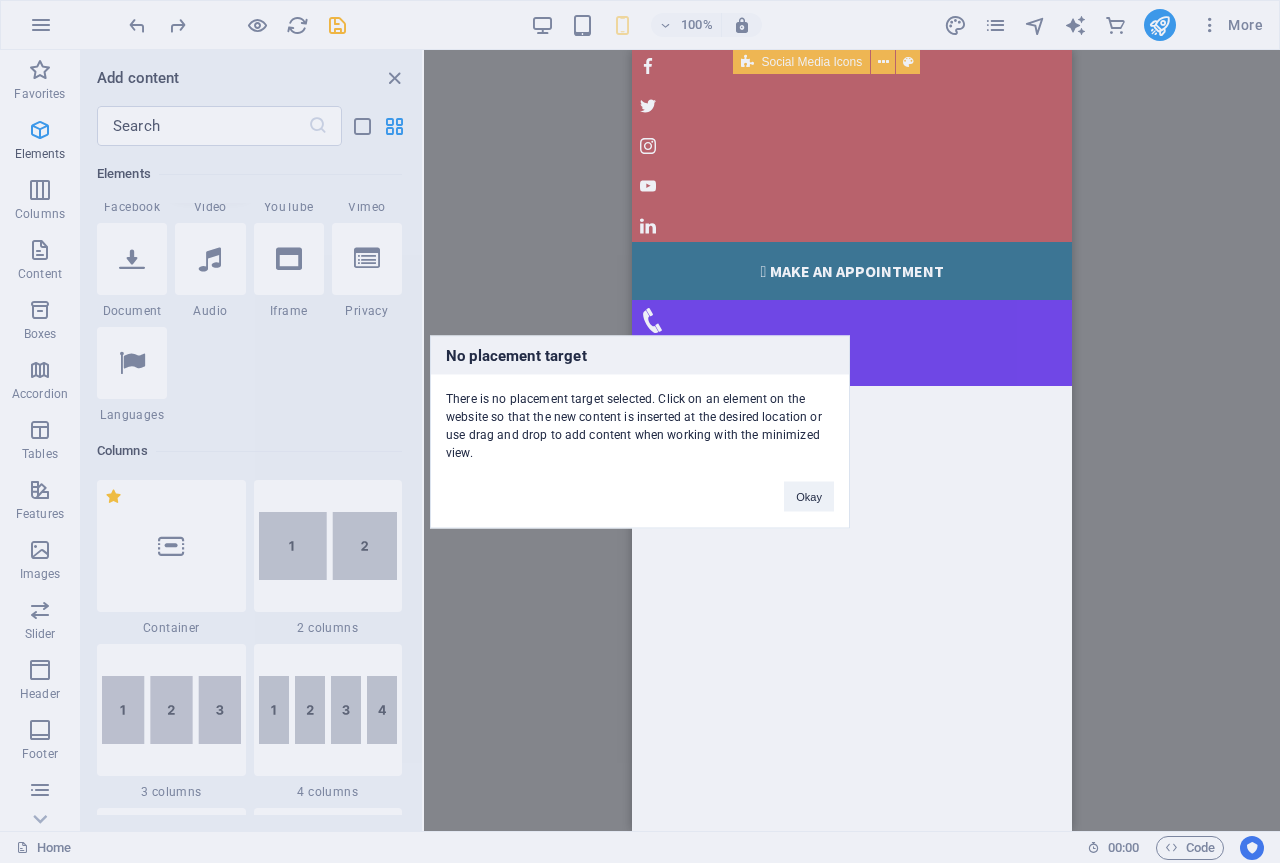 click on "No placement target There is no placement target selected. Click on an element on the website so that the new content is inserted at the desired location or use drag and drop to add content when working with the minimized view. Okay" at bounding box center [640, 431] 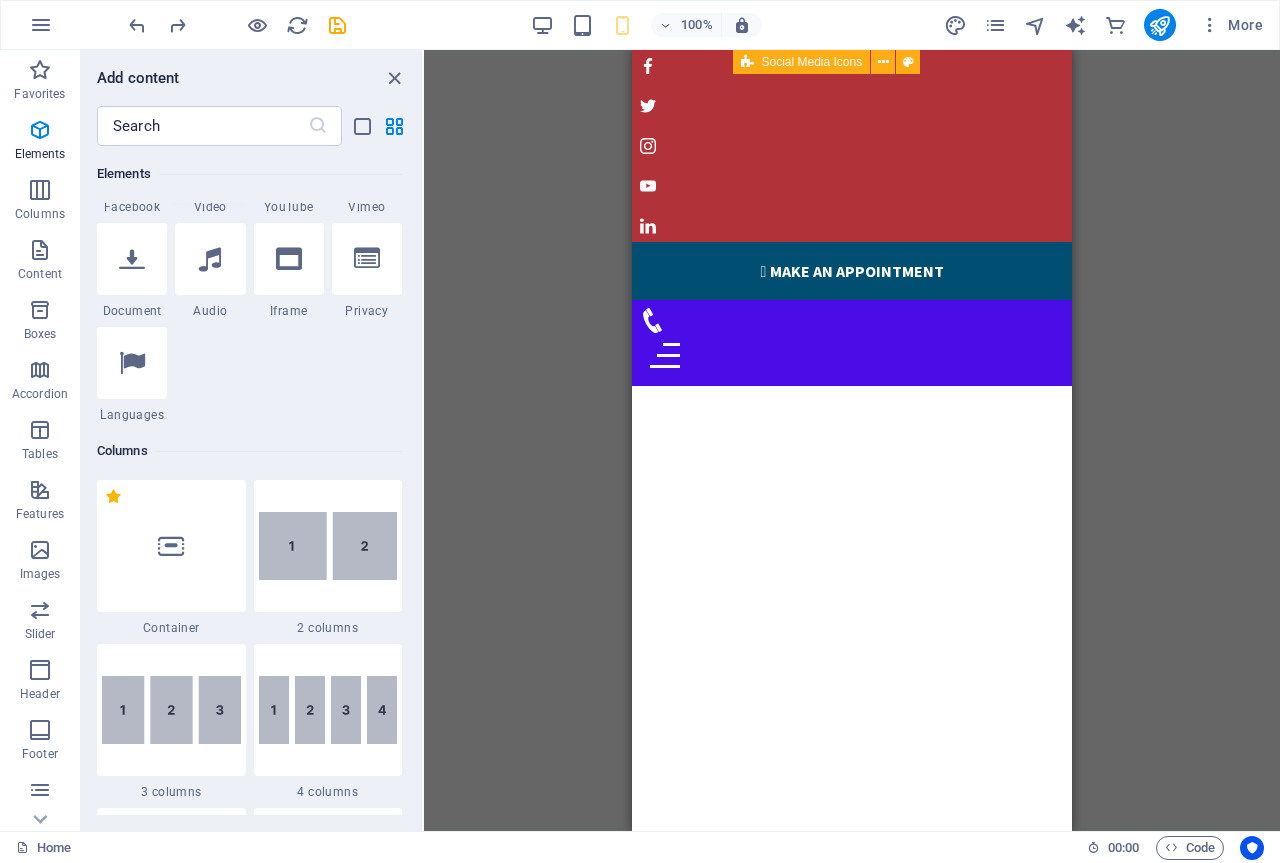 click on "Video" at bounding box center (210, 207) 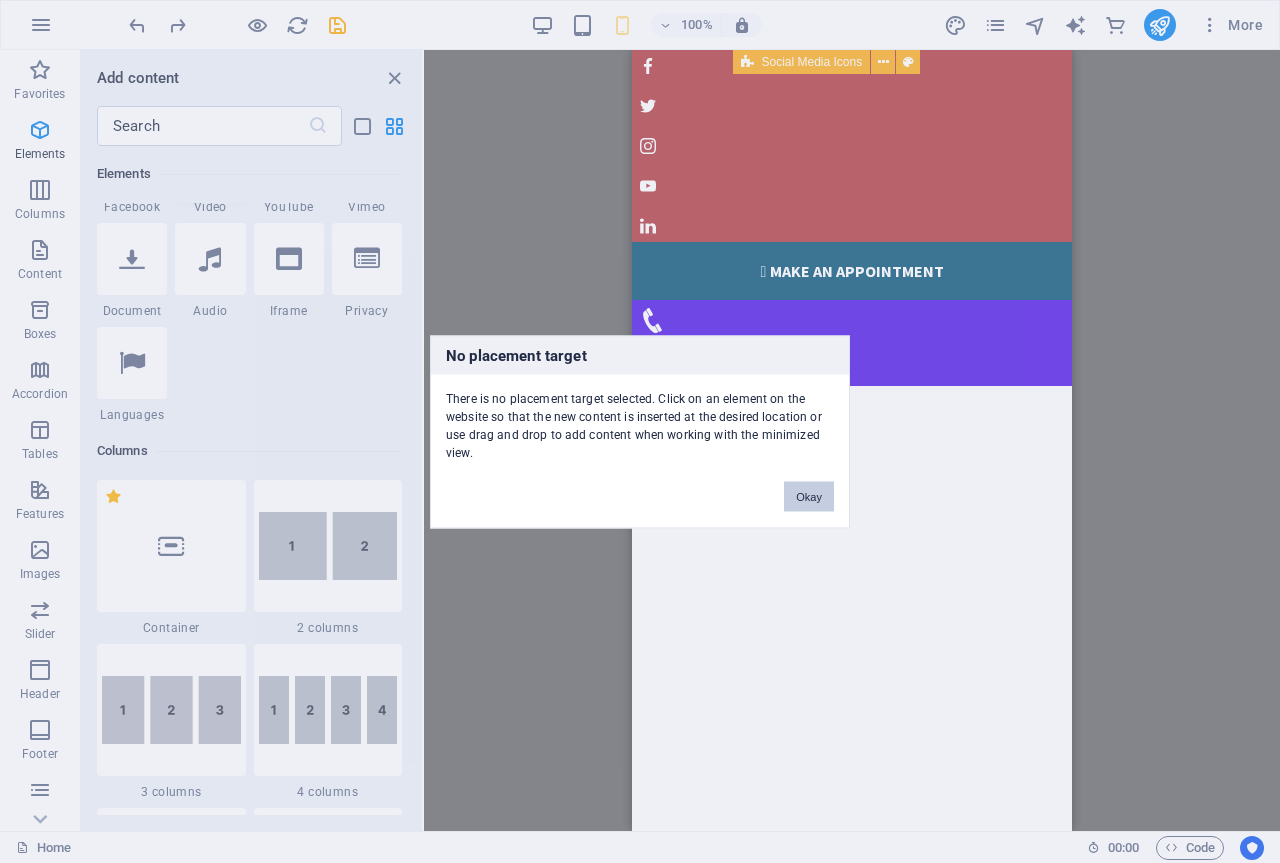 click on "Okay" at bounding box center (809, 496) 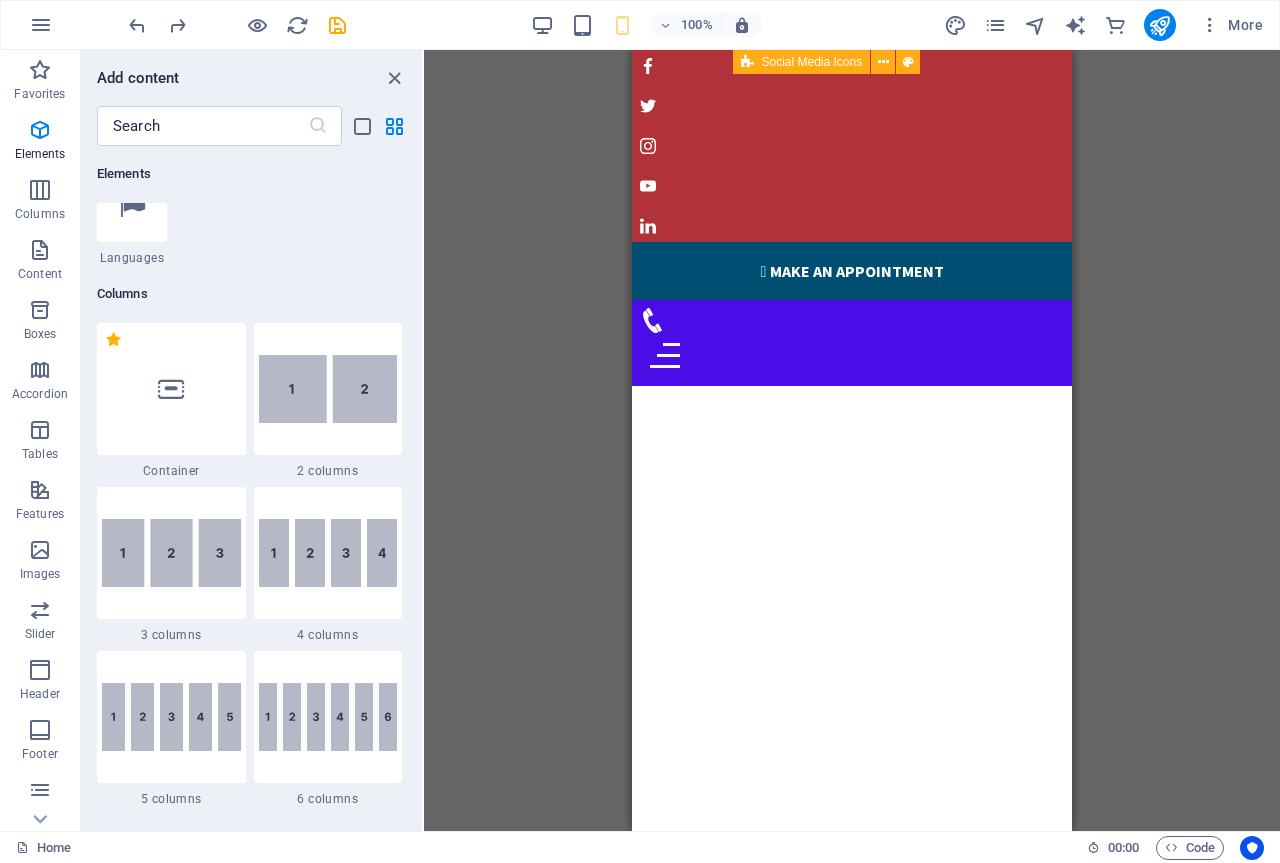 scroll, scrollTop: 613, scrollLeft: 0, axis: vertical 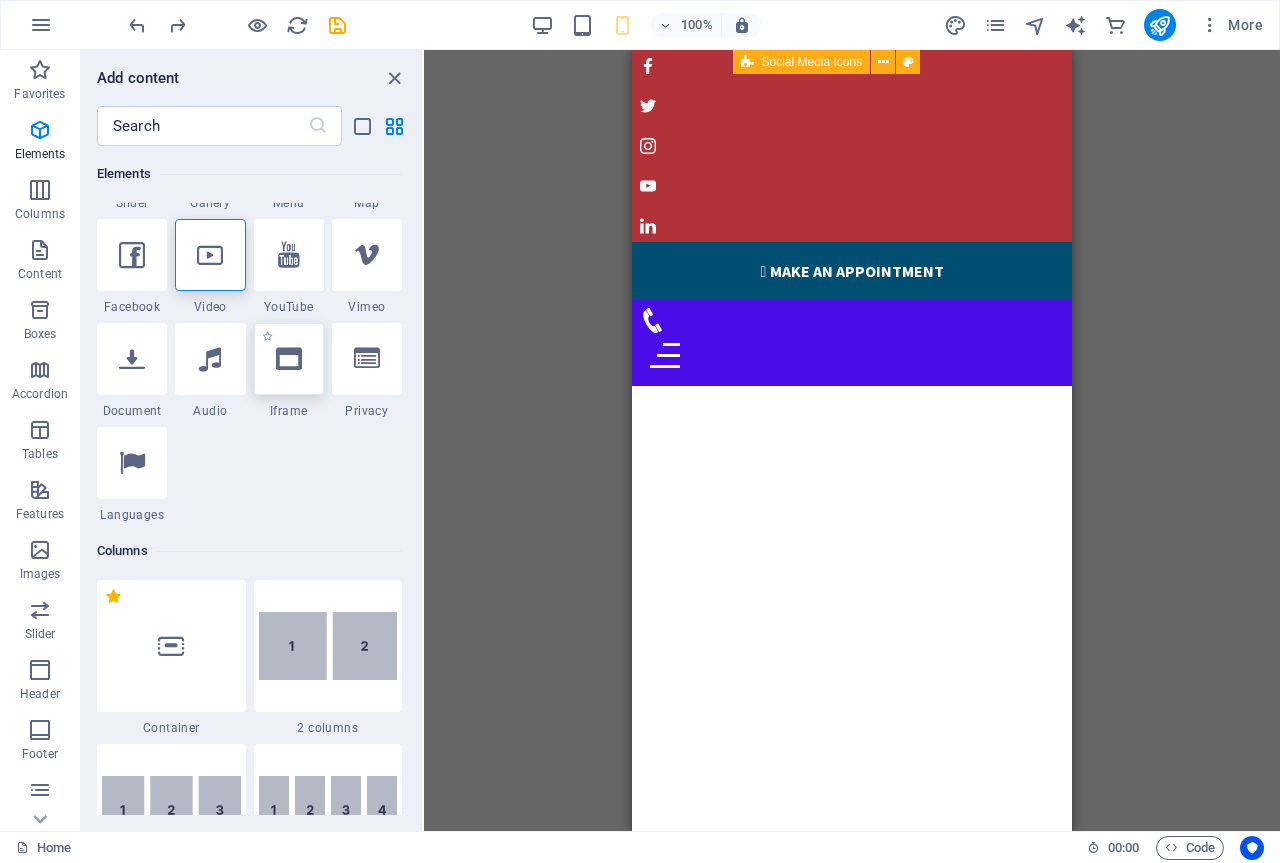 click at bounding box center [289, 359] 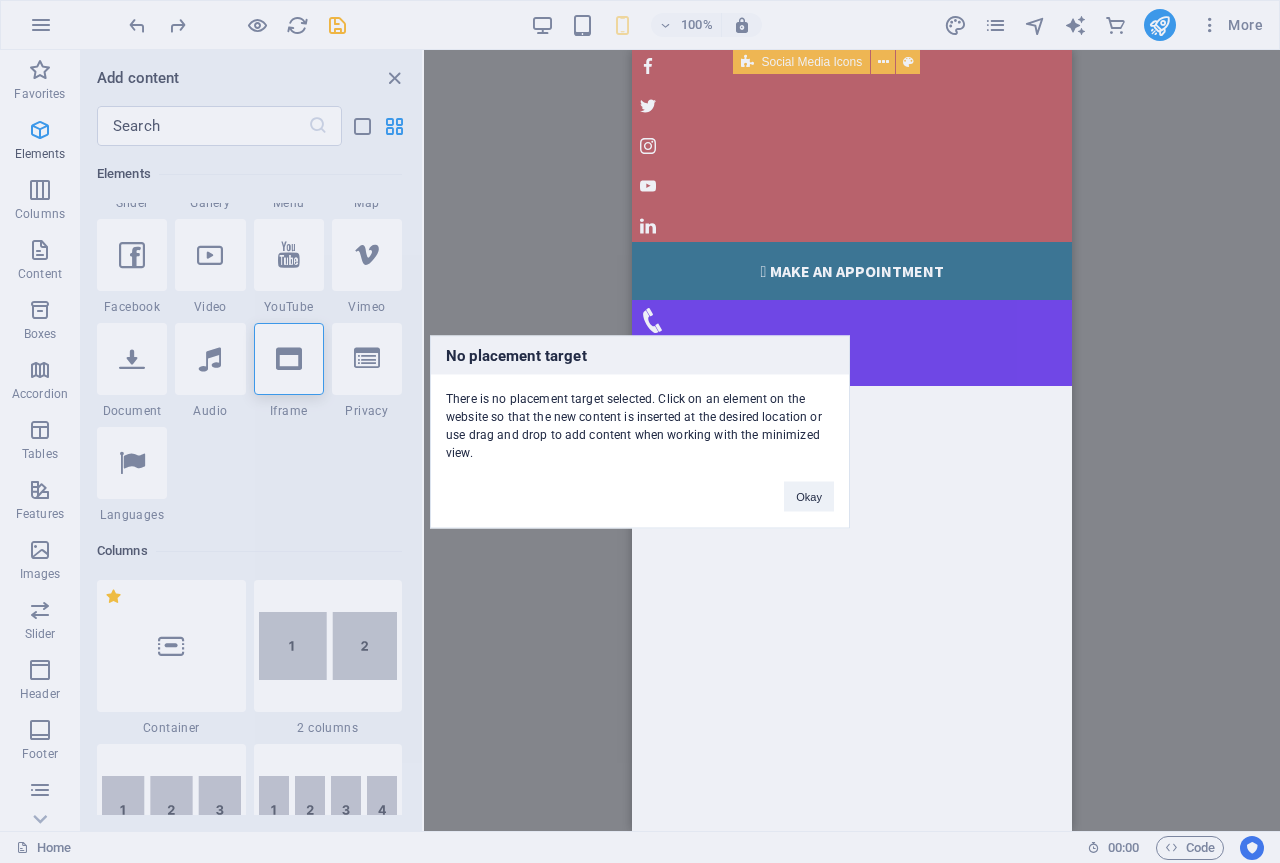 click on "No placement target There is no placement target selected. Click on an element on the website so that the new content is inserted at the desired location or use drag and drop to add content when working with the minimized view. Okay" at bounding box center [640, 431] 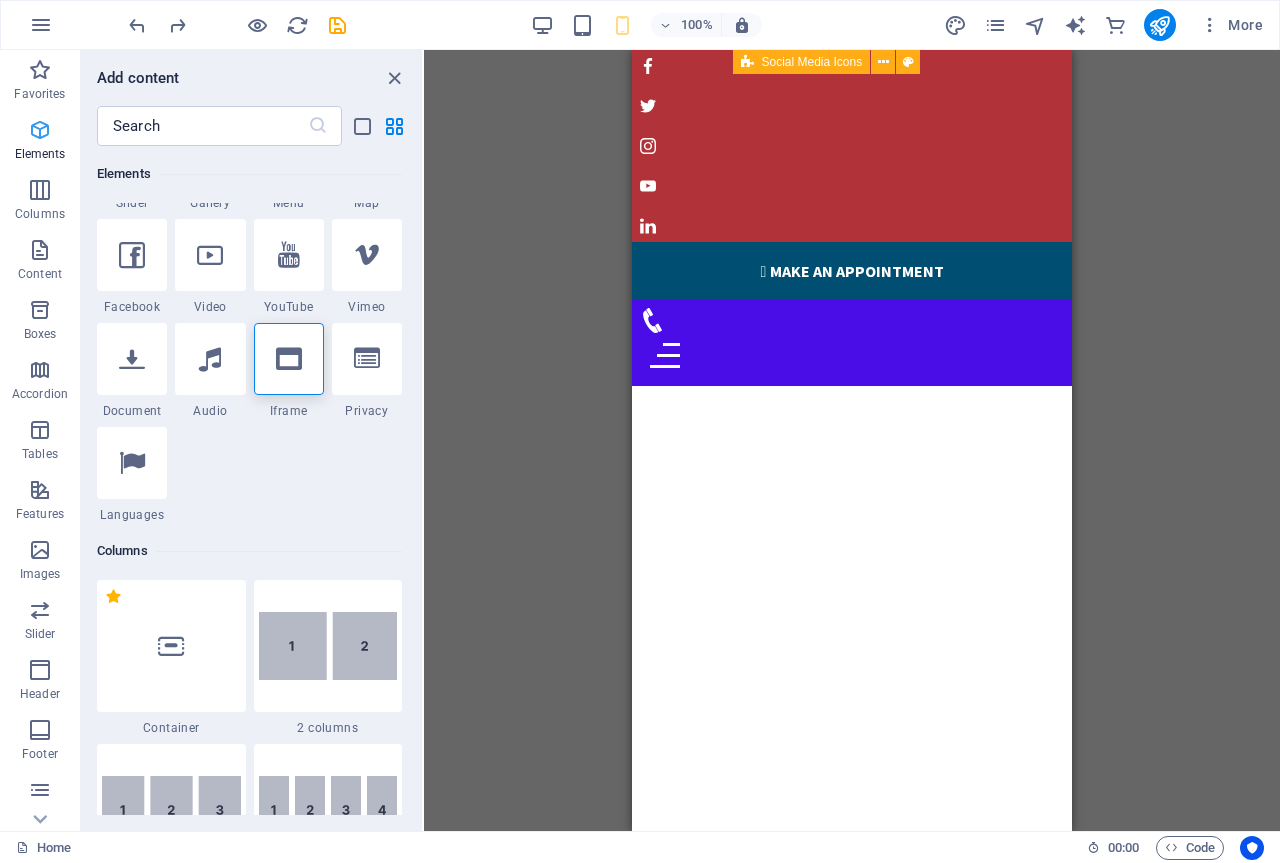 click at bounding box center [40, 130] 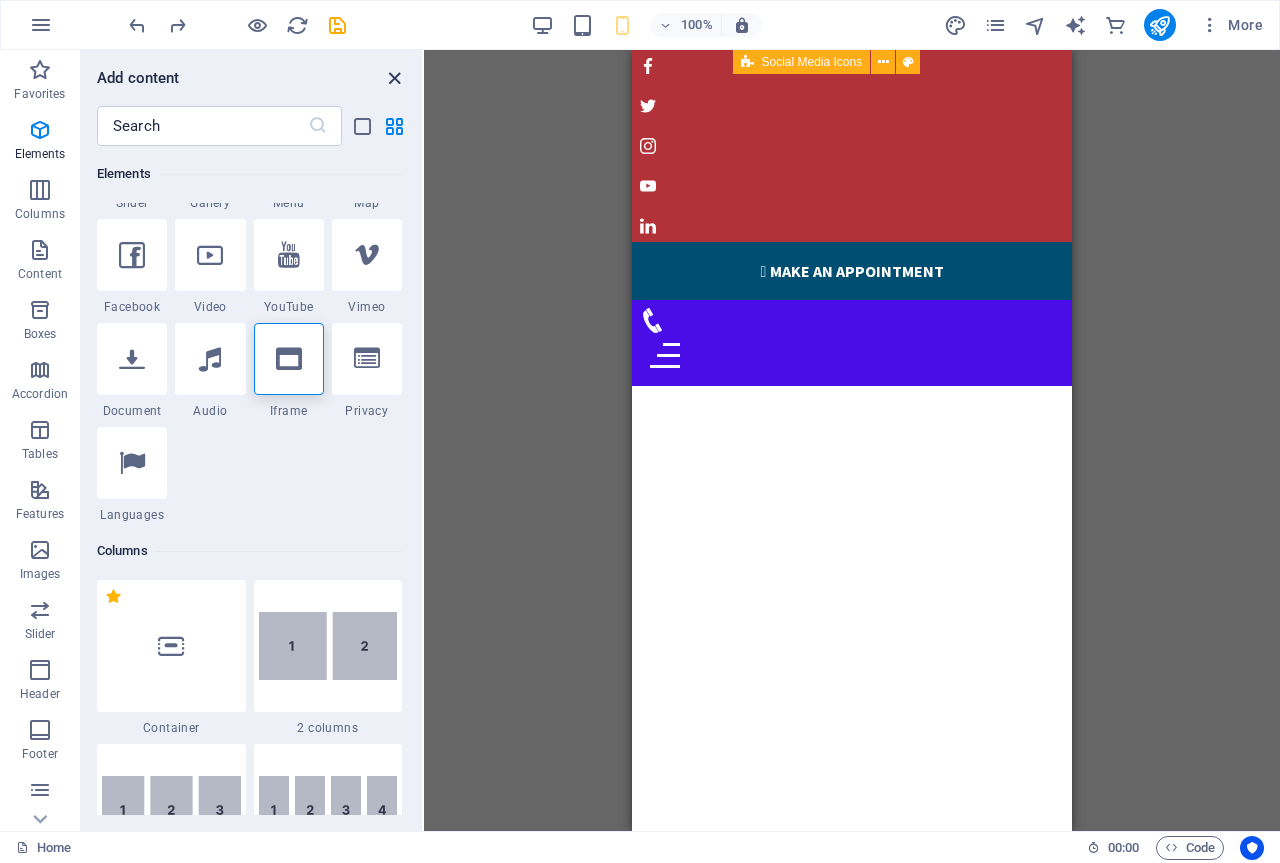 click at bounding box center (394, 78) 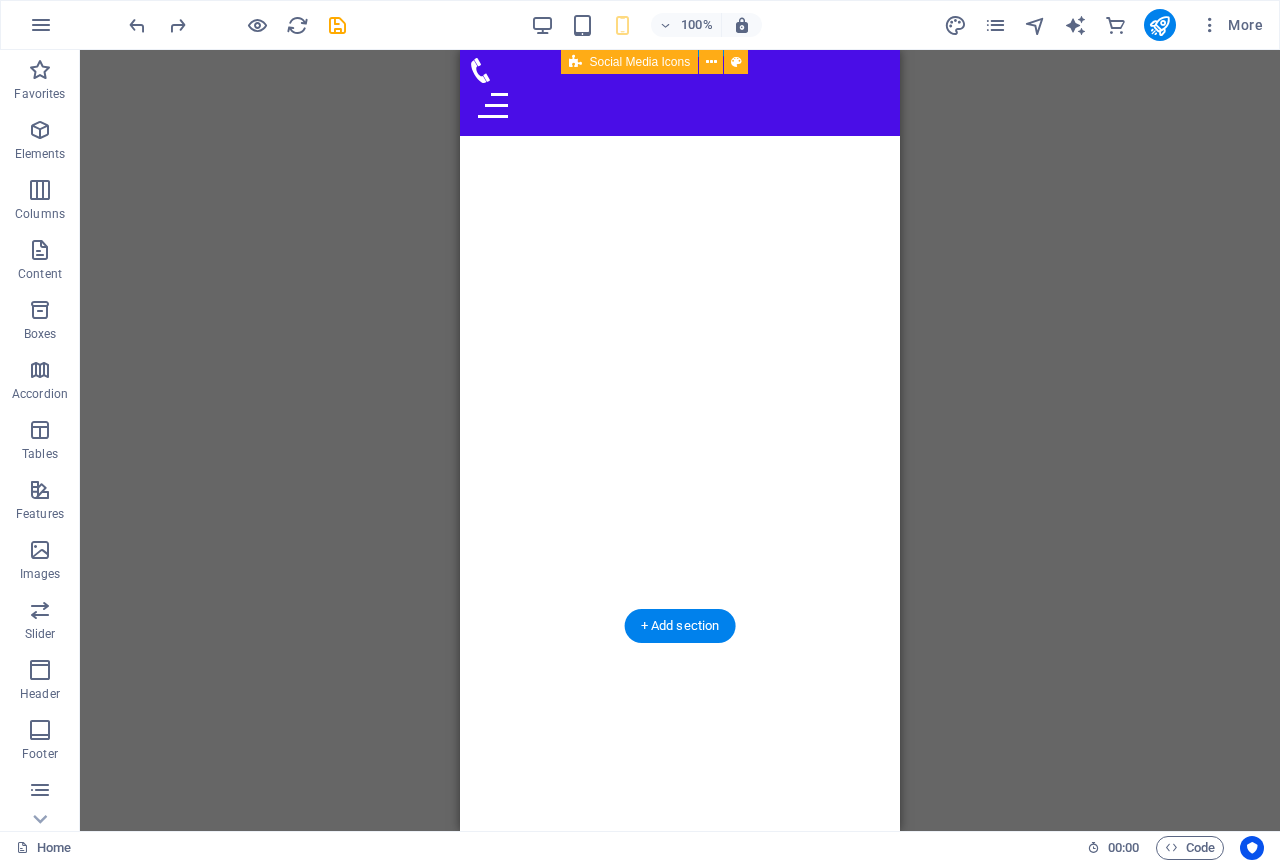 scroll, scrollTop: 100, scrollLeft: 0, axis: vertical 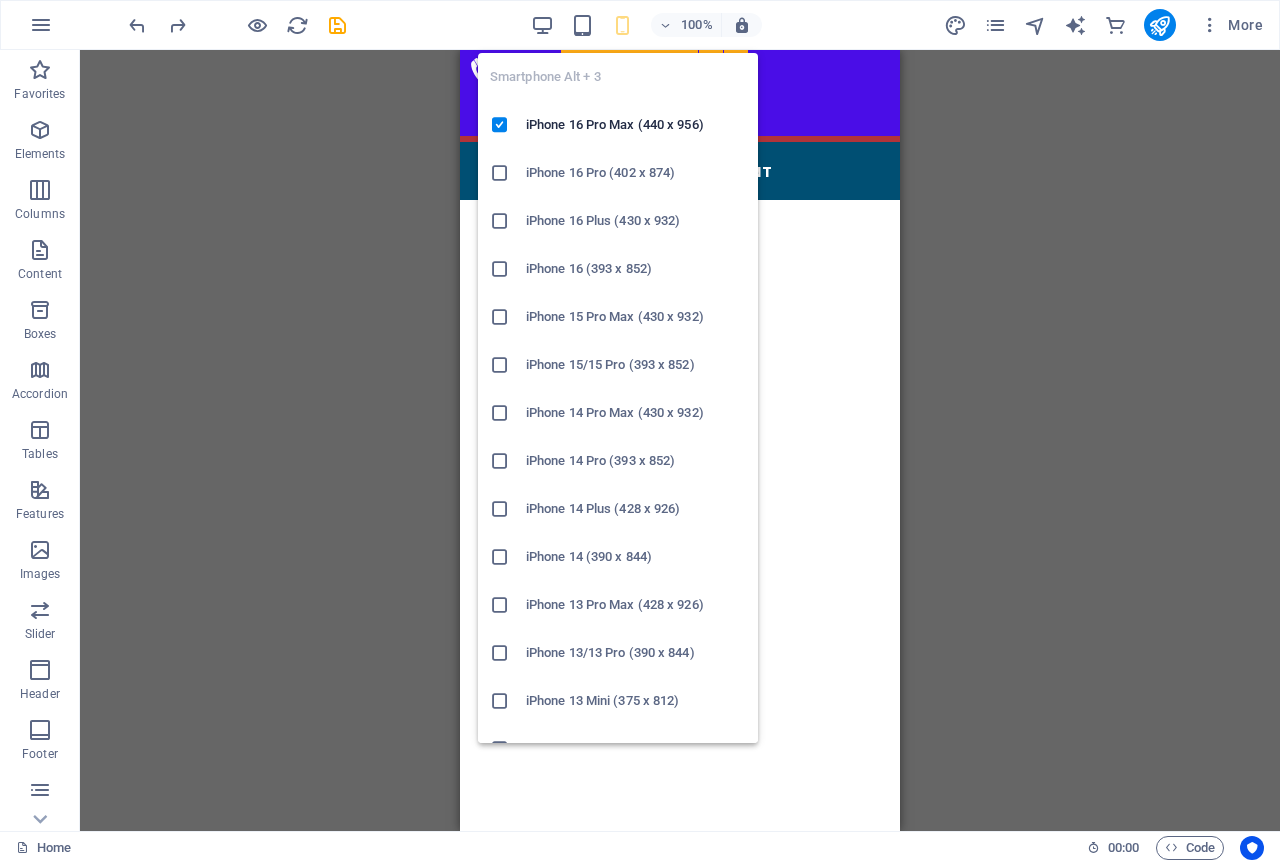 click at bounding box center [623, 25] 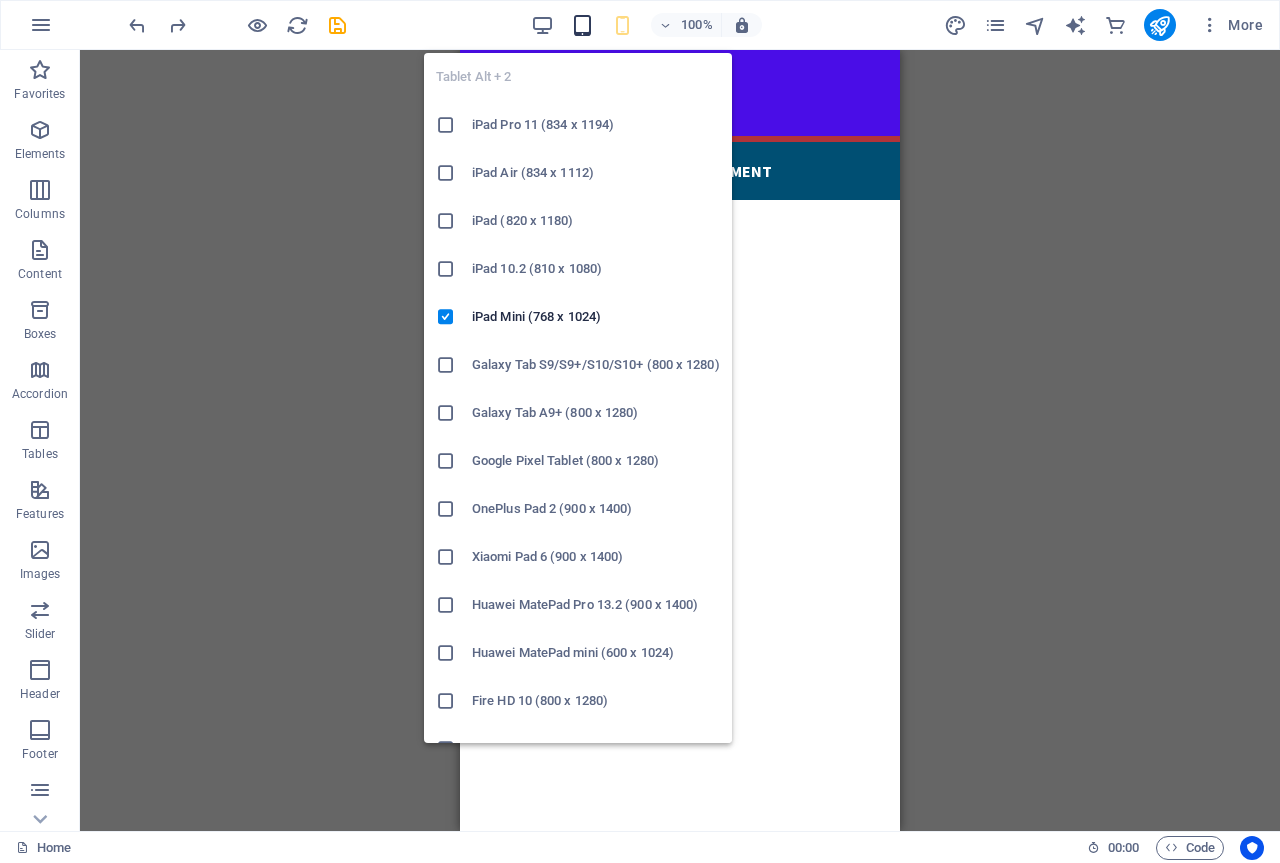 click at bounding box center [582, 25] 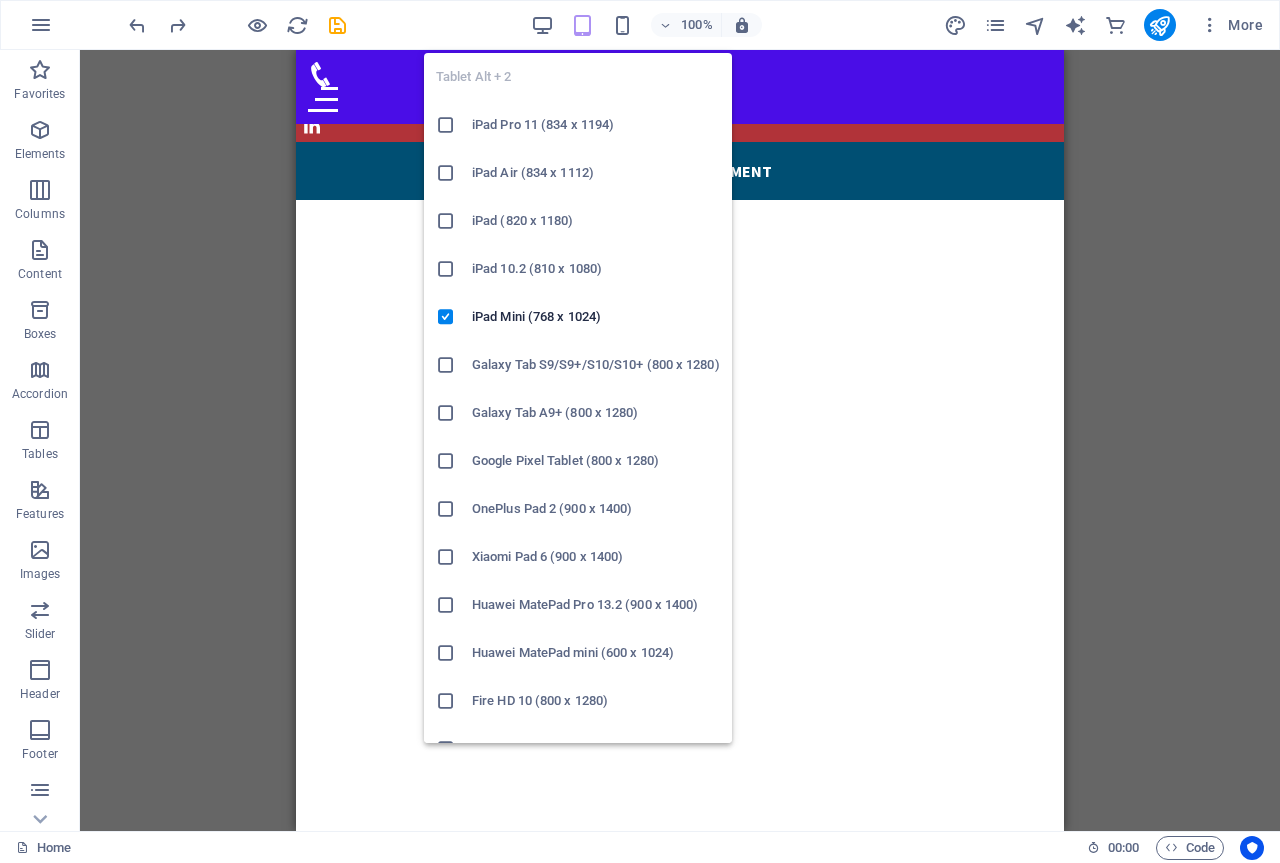 scroll, scrollTop: 68, scrollLeft: 0, axis: vertical 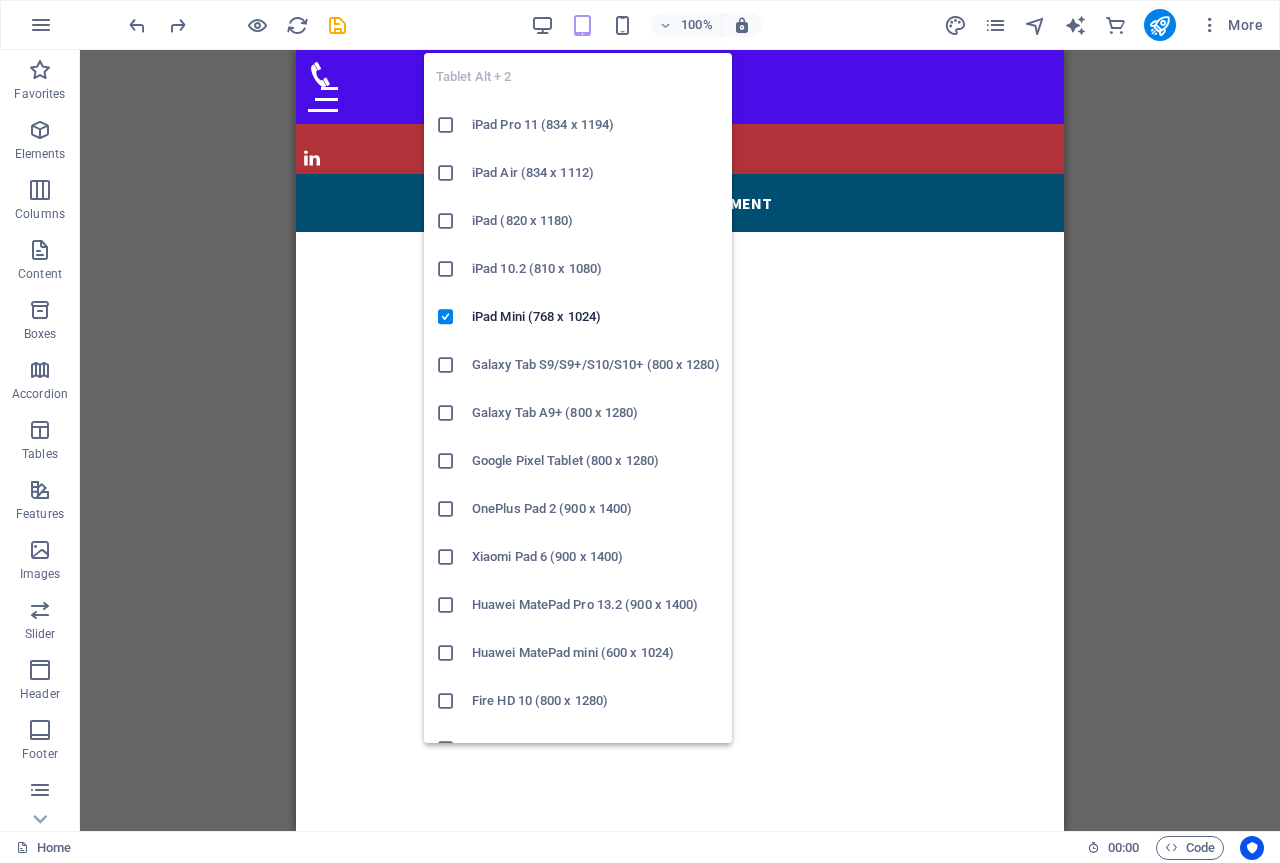 click at bounding box center [446, 365] 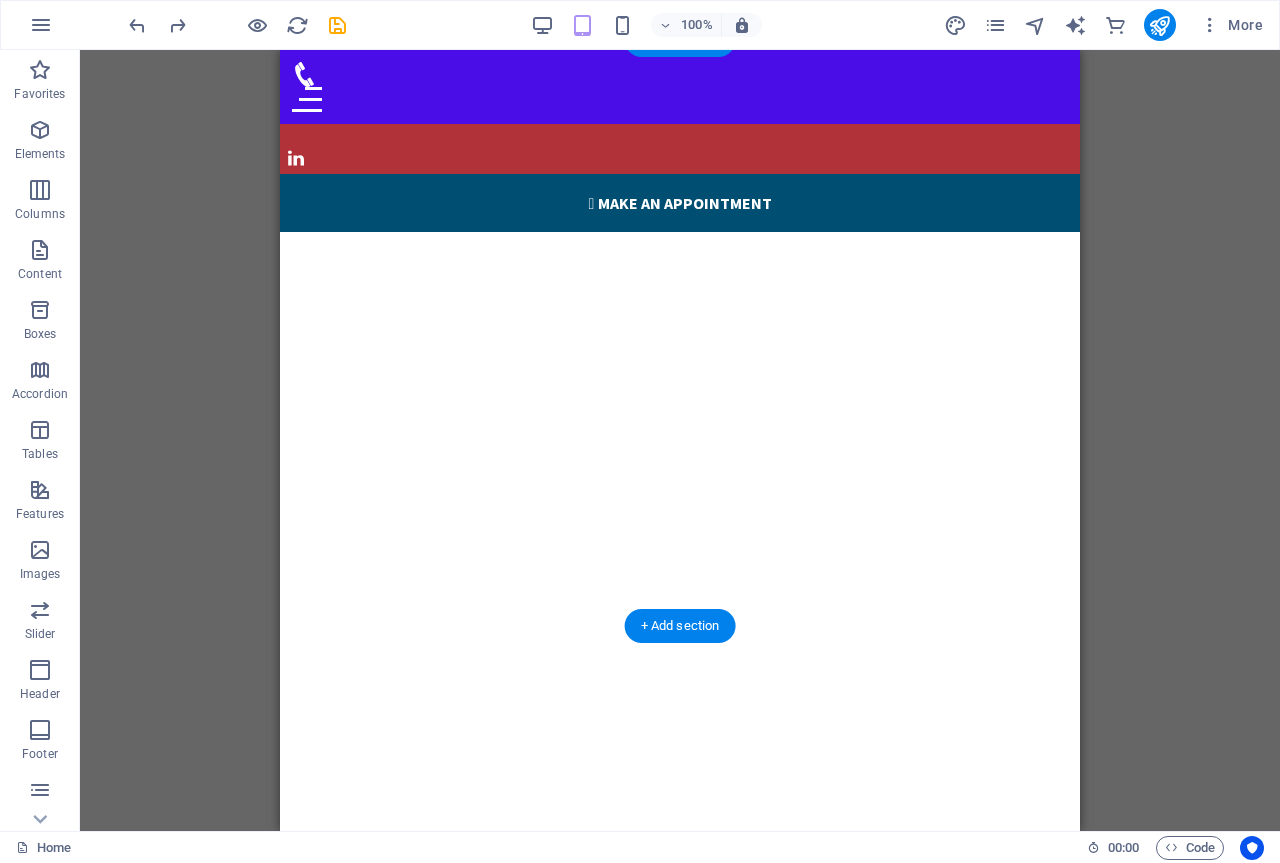 click at bounding box center (680, 1135) 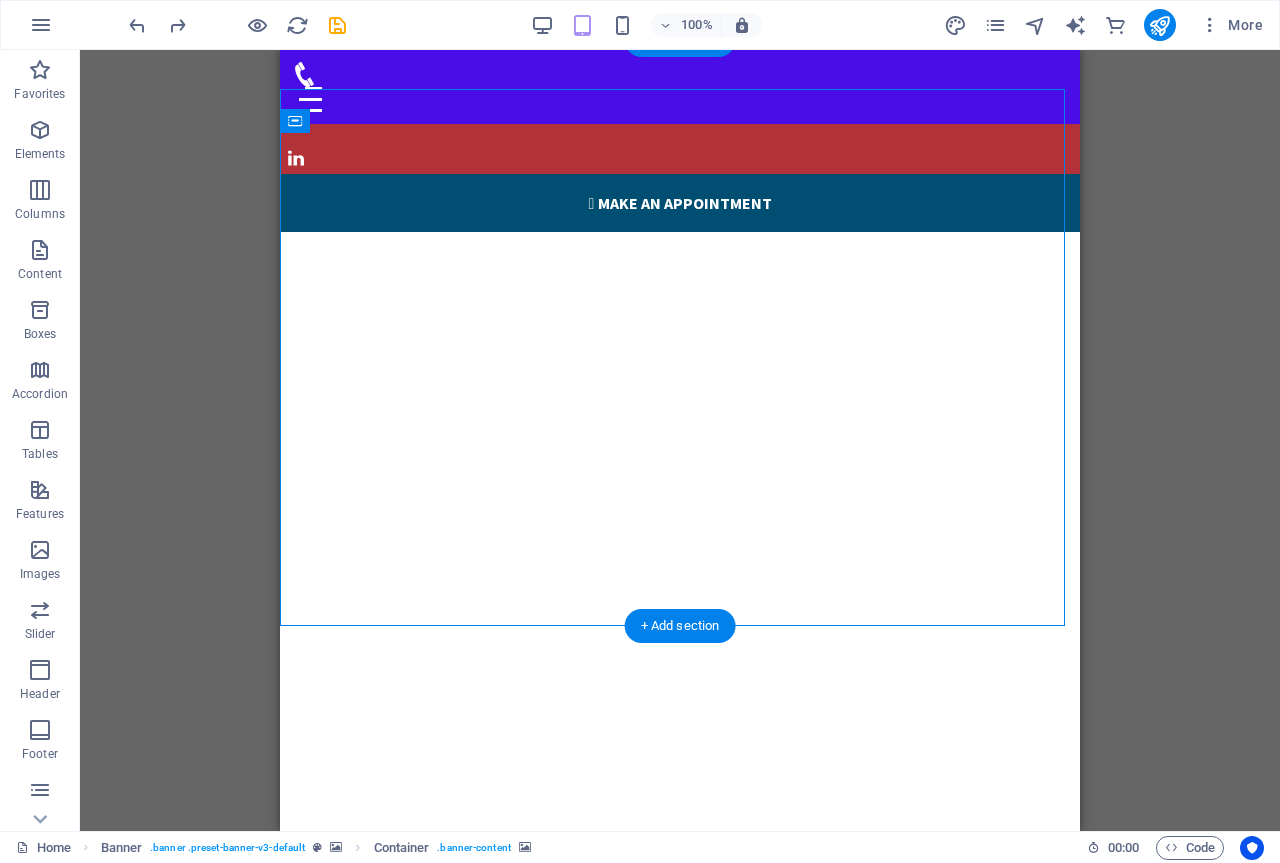 click at bounding box center (680, 1135) 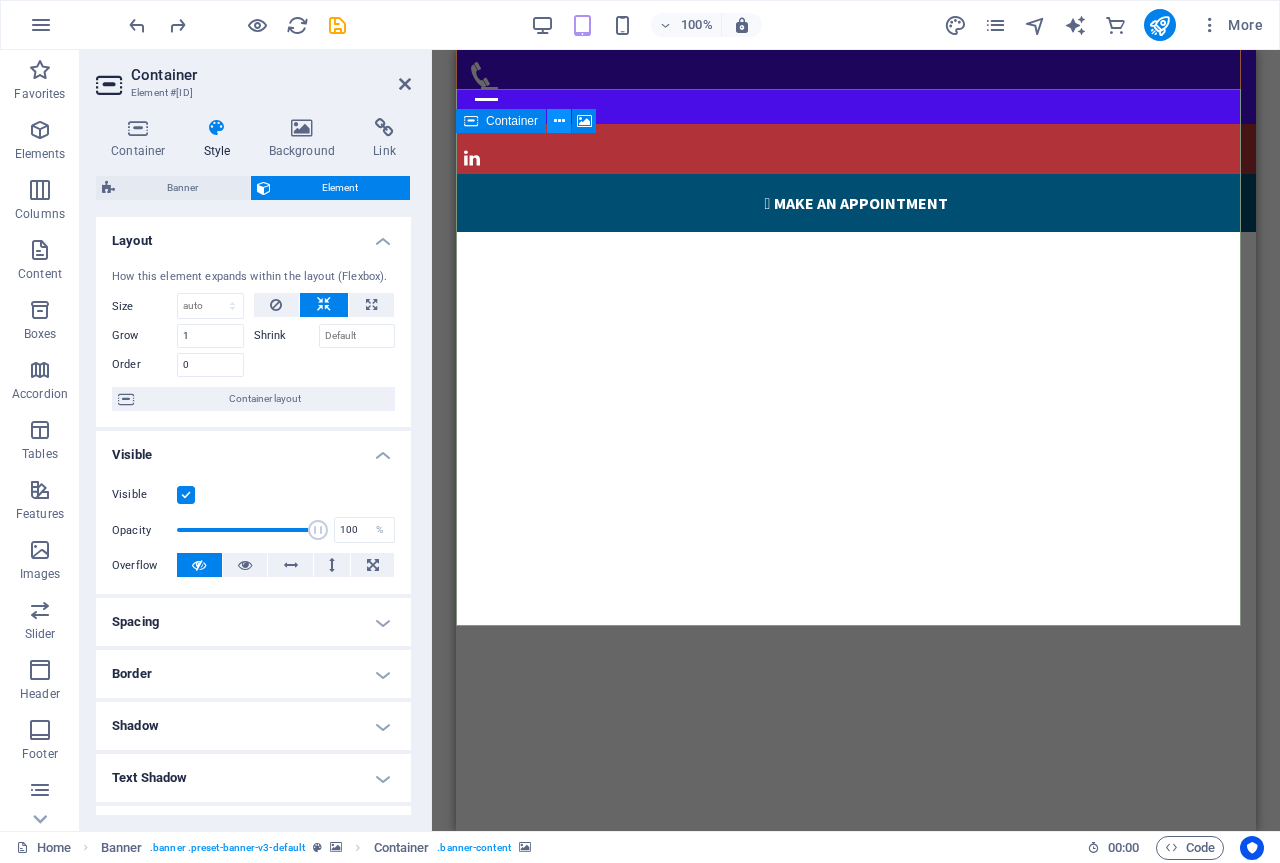 click at bounding box center (559, 121) 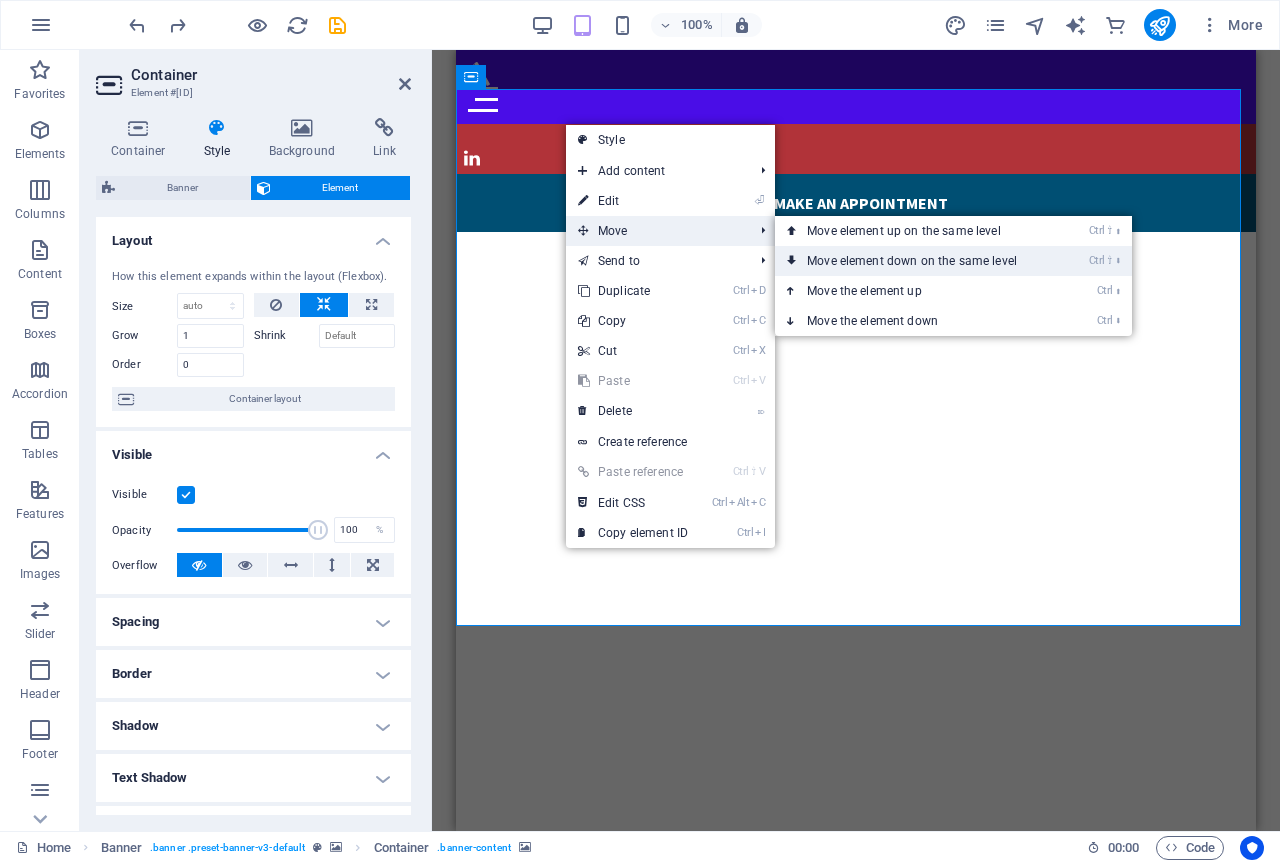 click on "Ctrl ⇧ ⬇  Move element down on the same level" at bounding box center [916, 261] 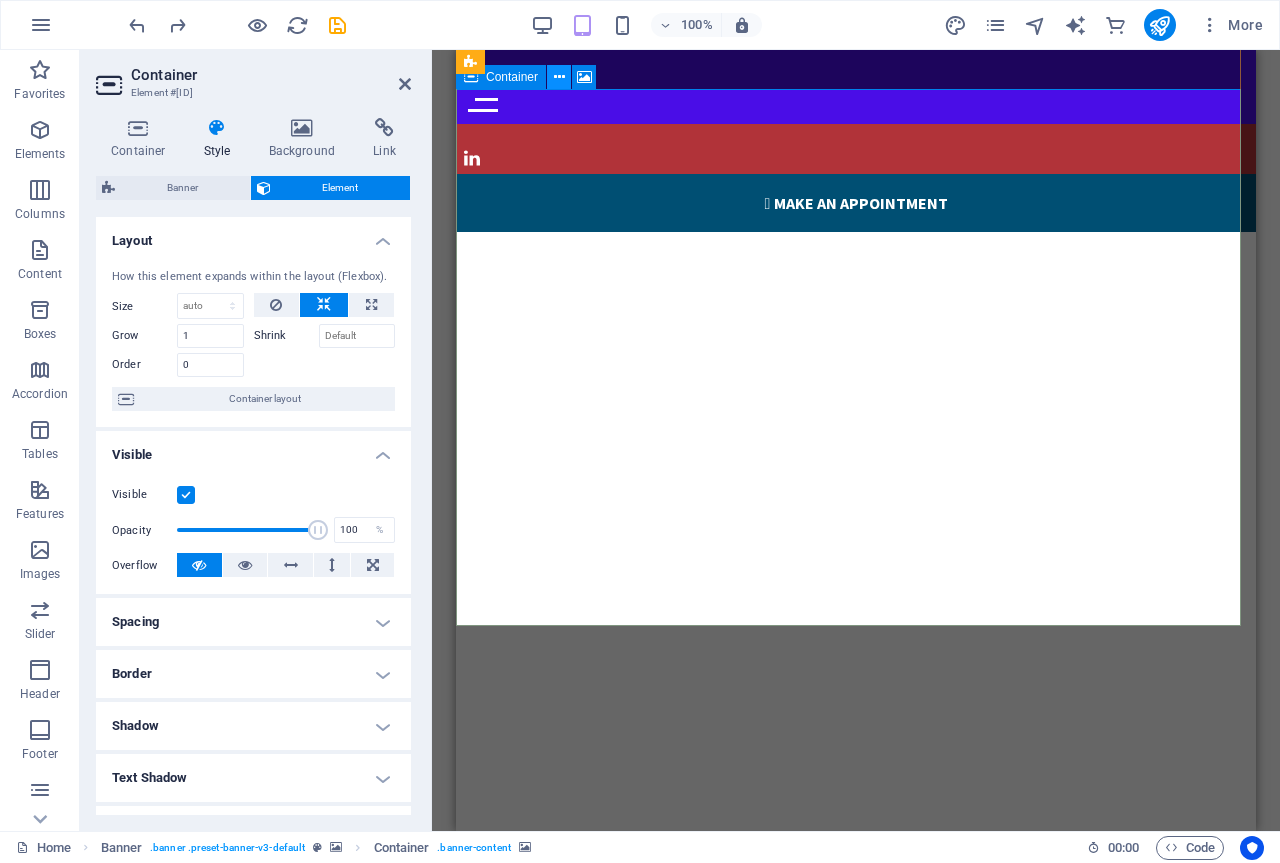 click at bounding box center [559, 77] 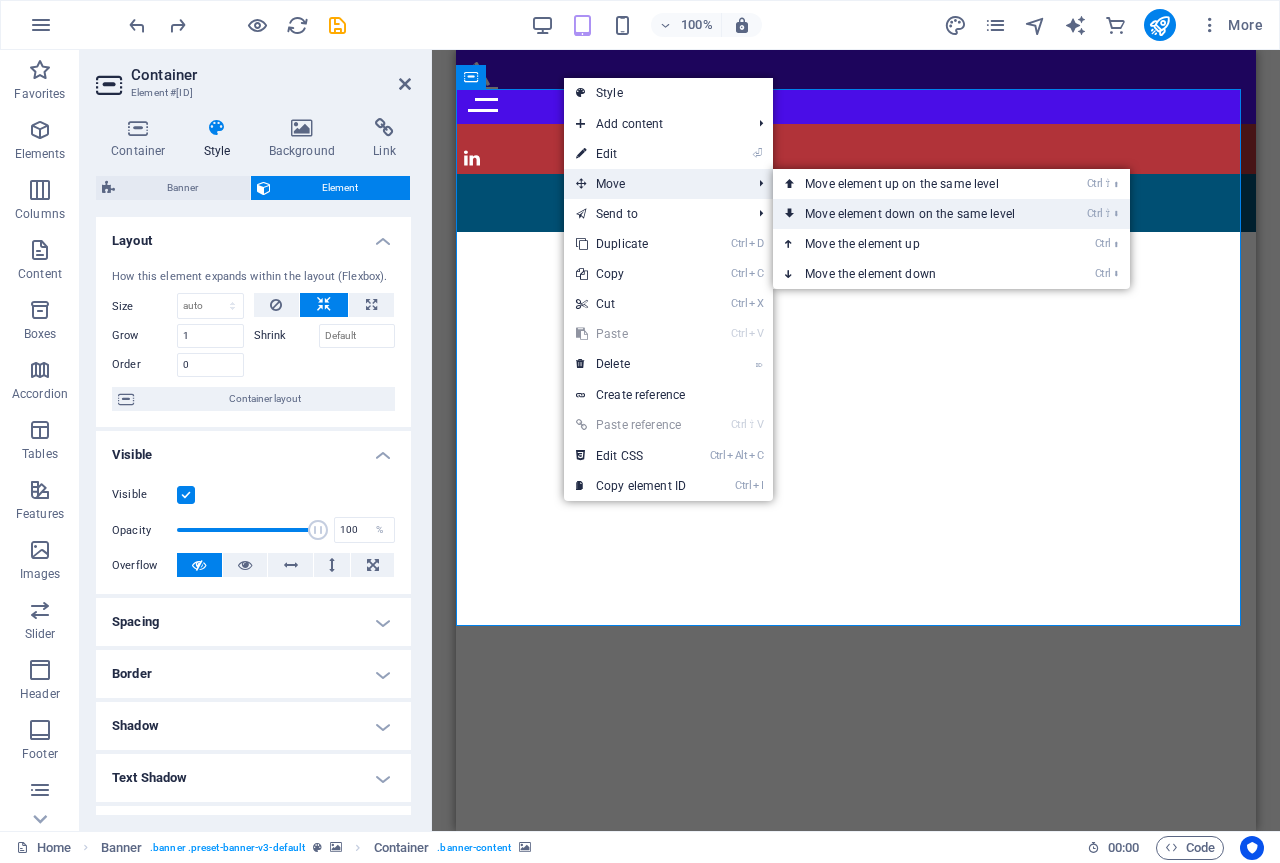 drag, startPoint x: 841, startPoint y: 207, endPoint x: 386, endPoint y: 156, distance: 457.84933 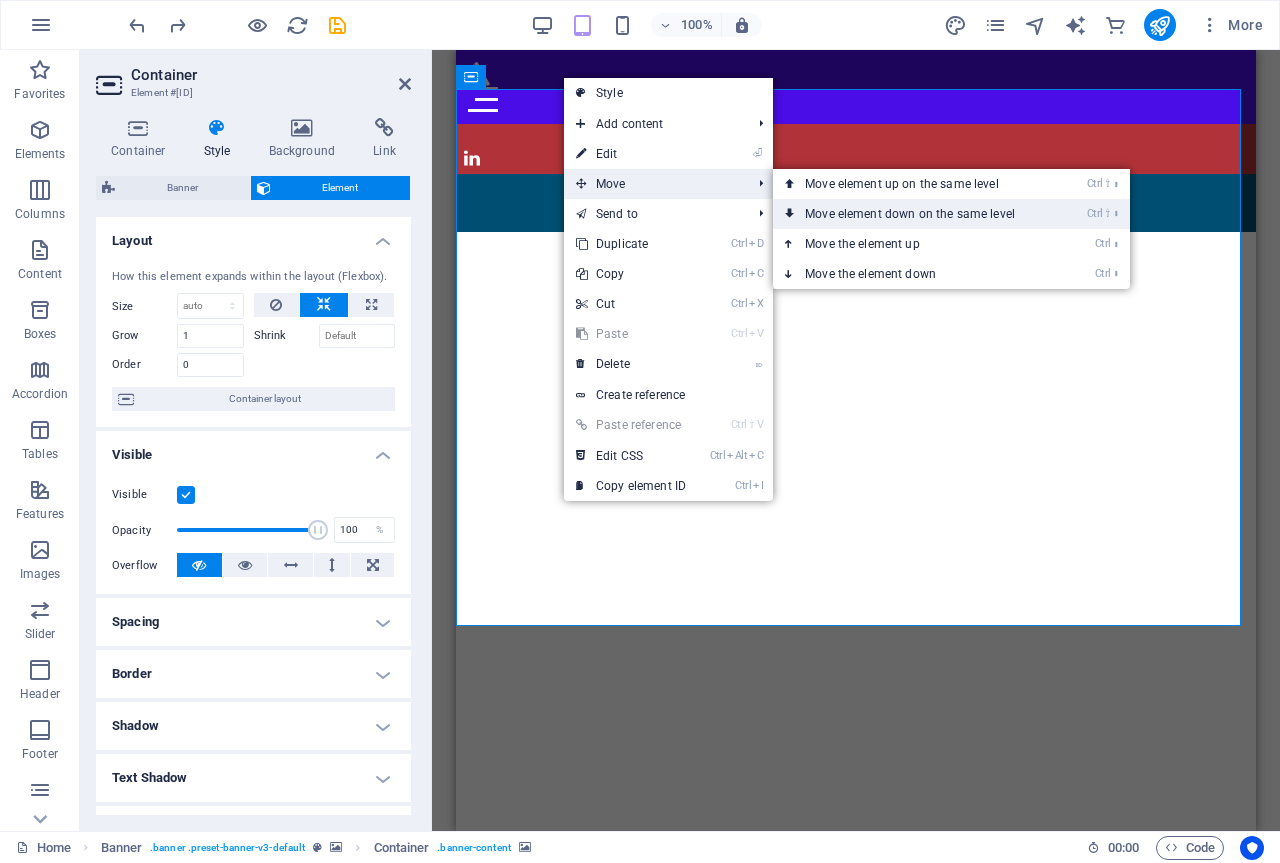 click on "Ctrl ⇧ ⬇  Move element down on the same level" at bounding box center (914, 214) 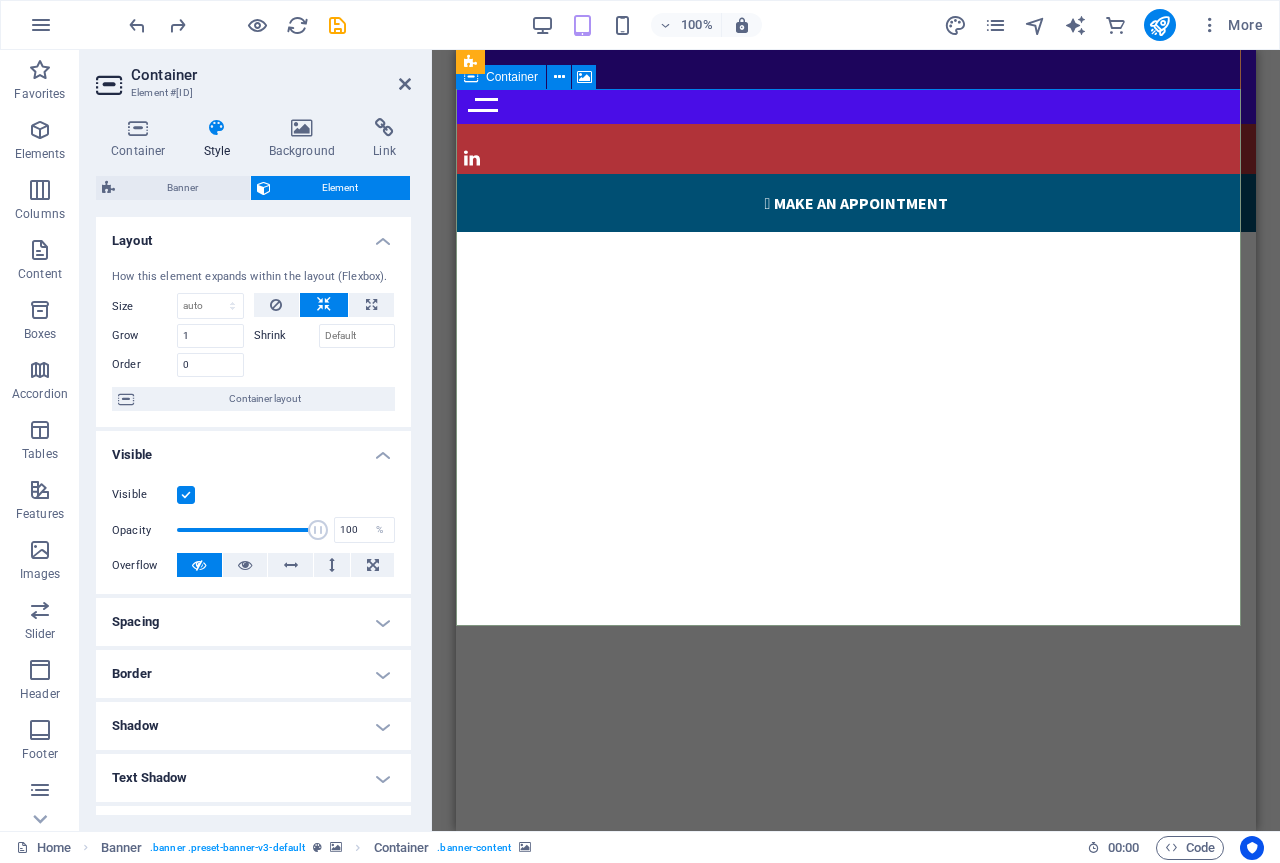 click on "Container" at bounding box center [501, 77] 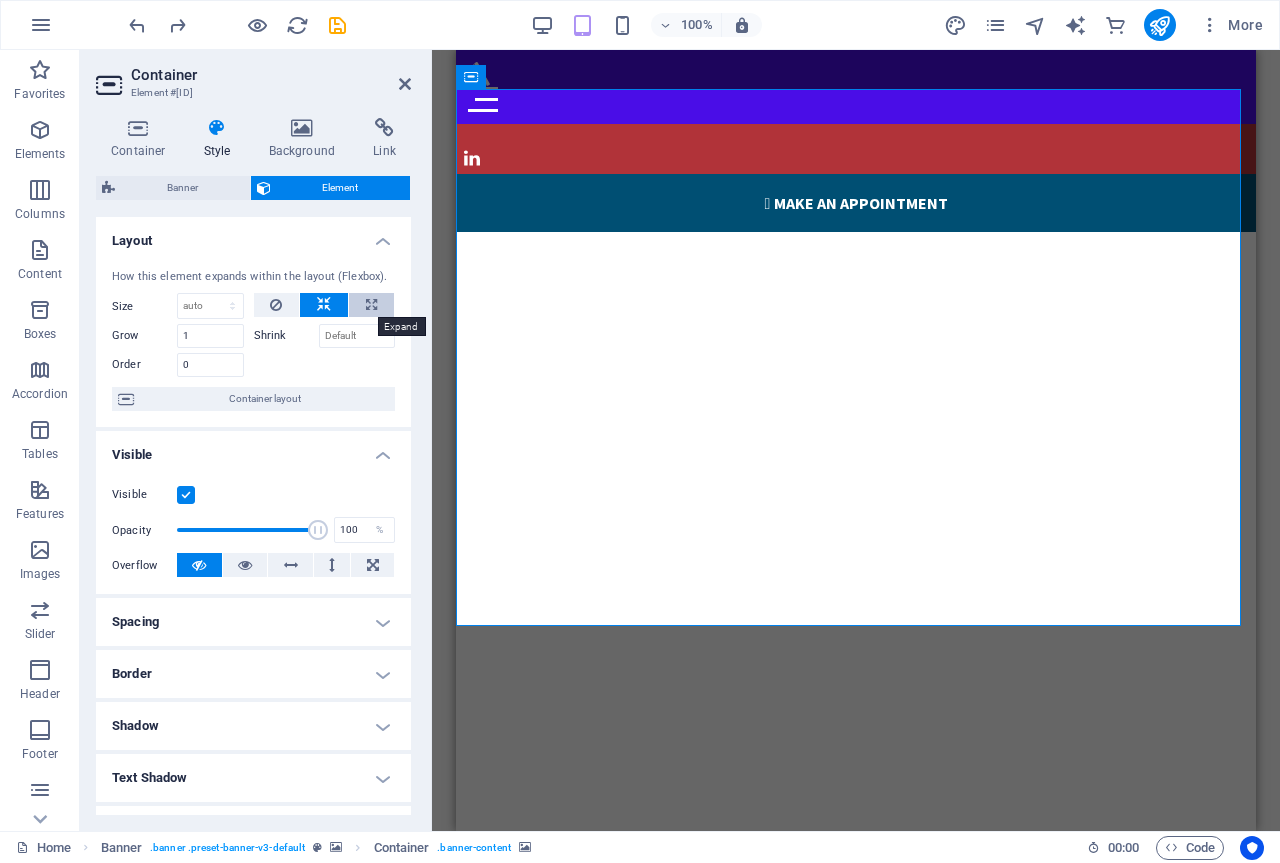 click at bounding box center [371, 305] 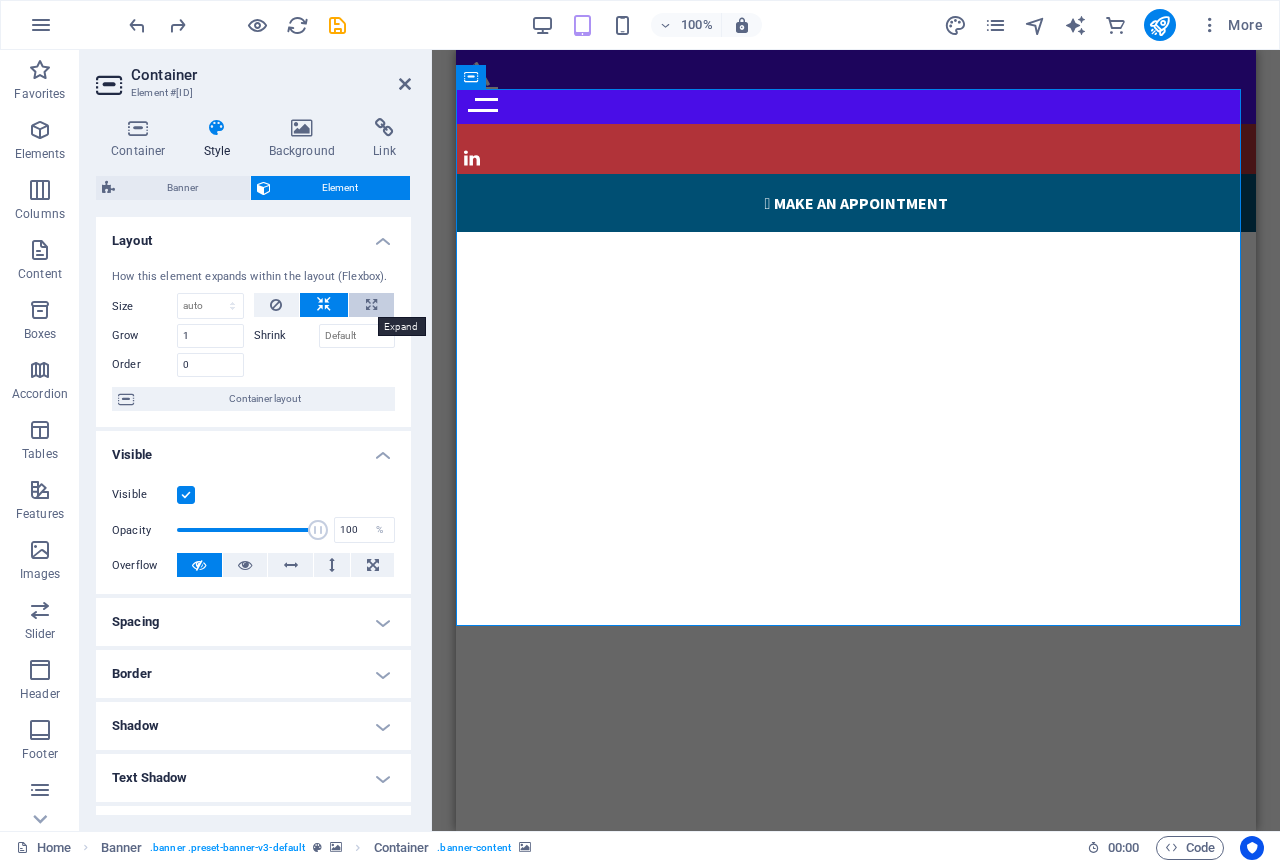 type on "100" 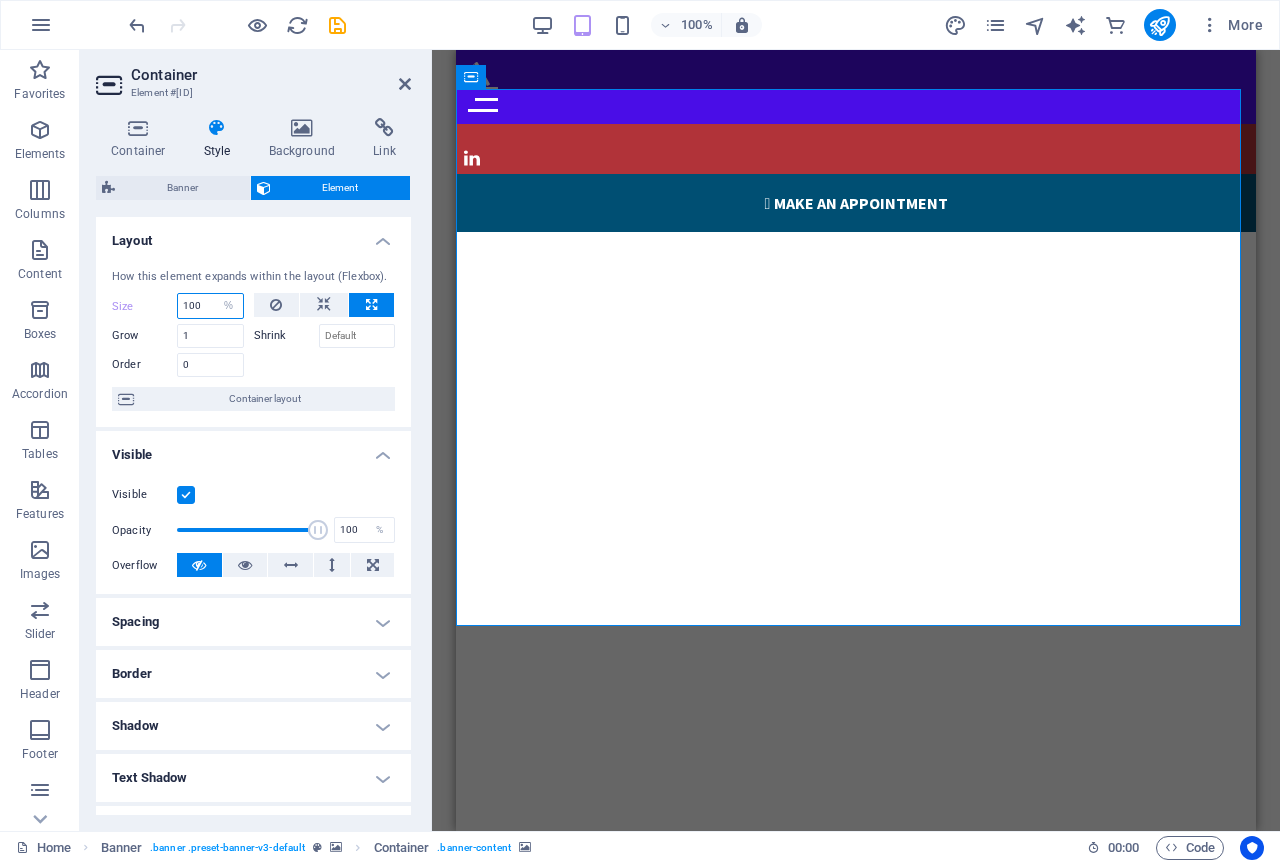 click on "100" at bounding box center [210, 306] 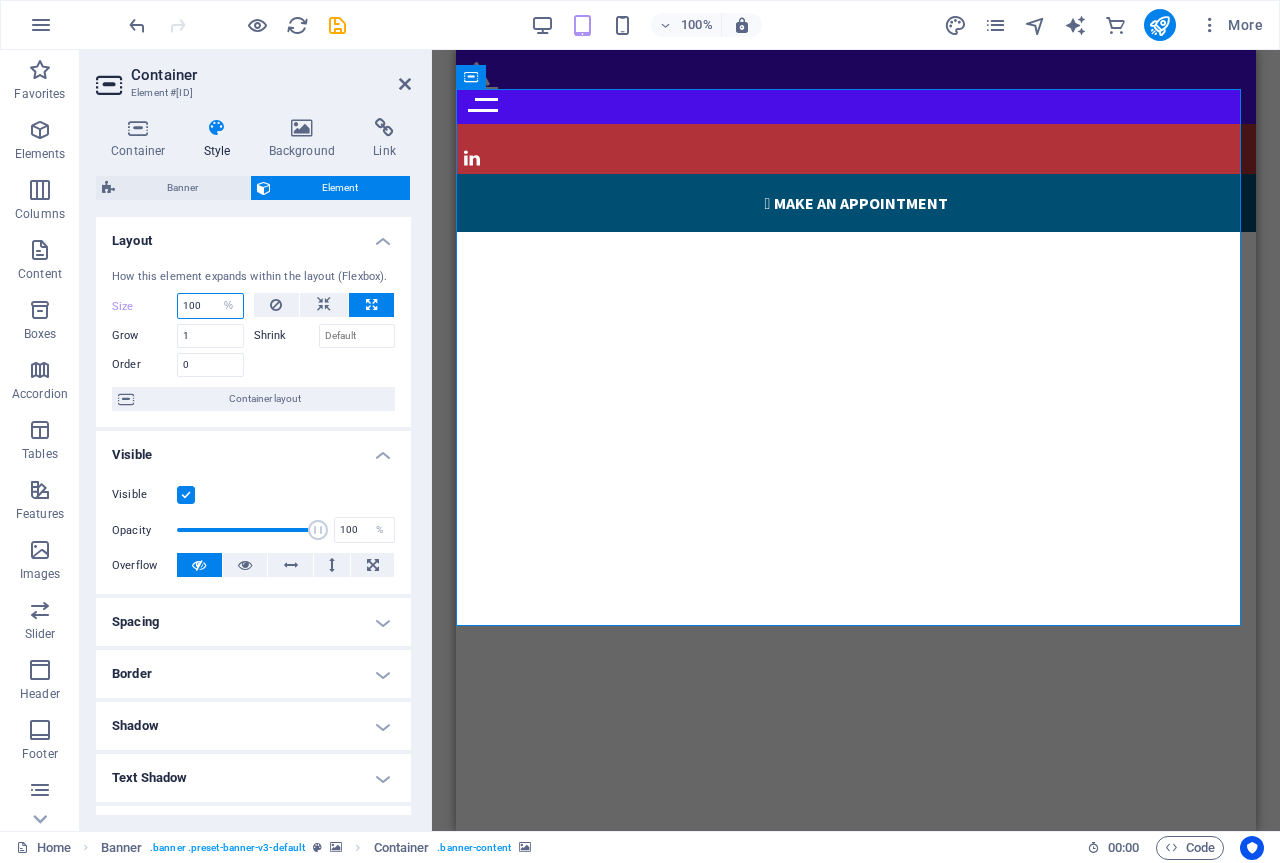 drag, startPoint x: 207, startPoint y: 304, endPoint x: 158, endPoint y: 297, distance: 49.497475 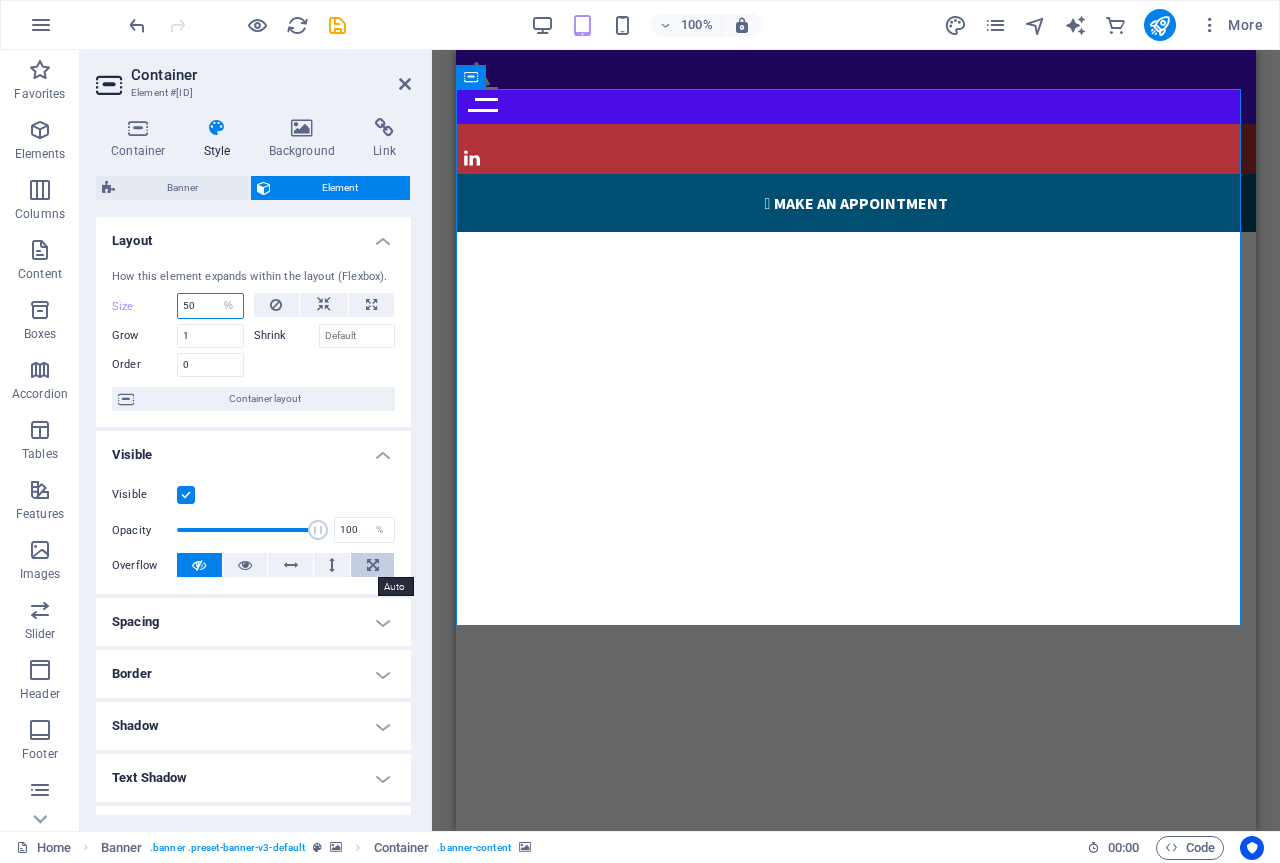 type on "50" 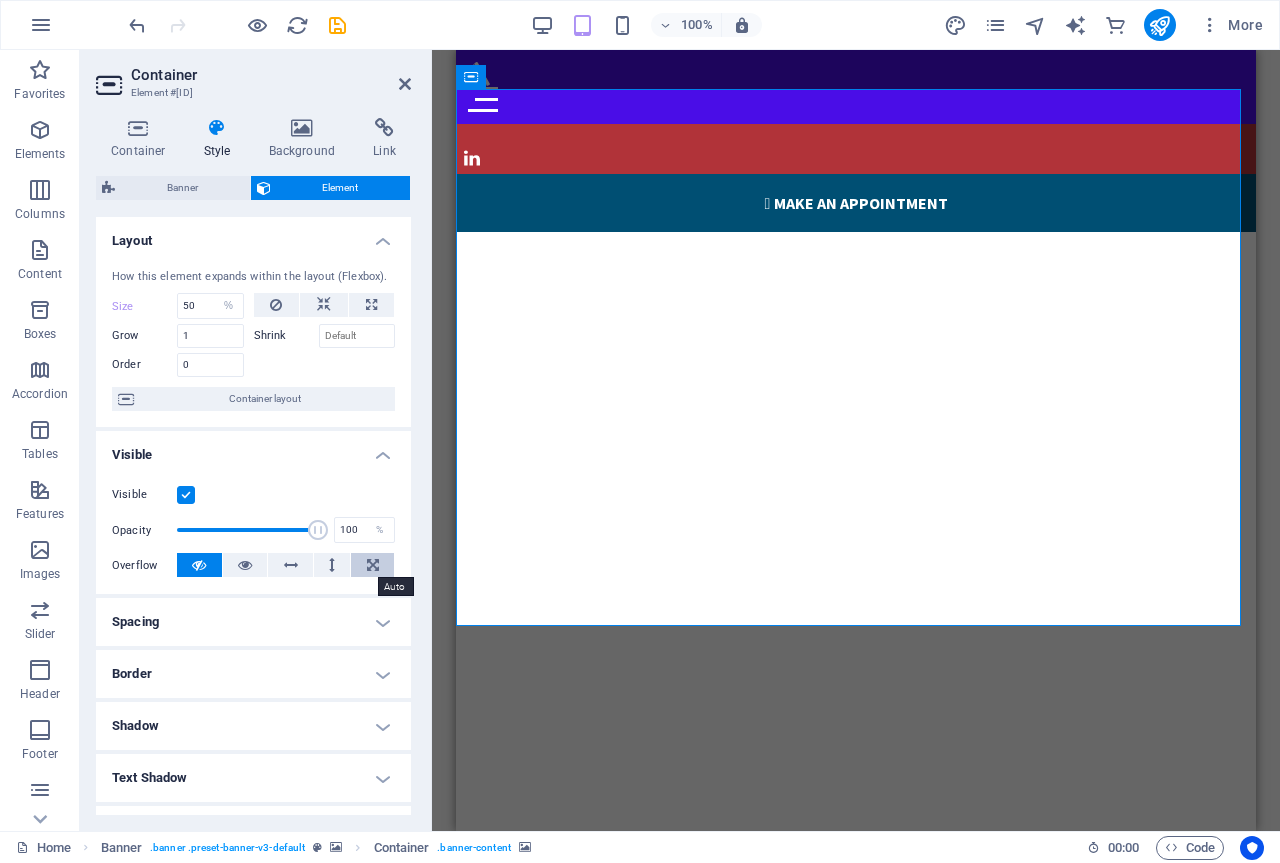 click at bounding box center (372, 565) 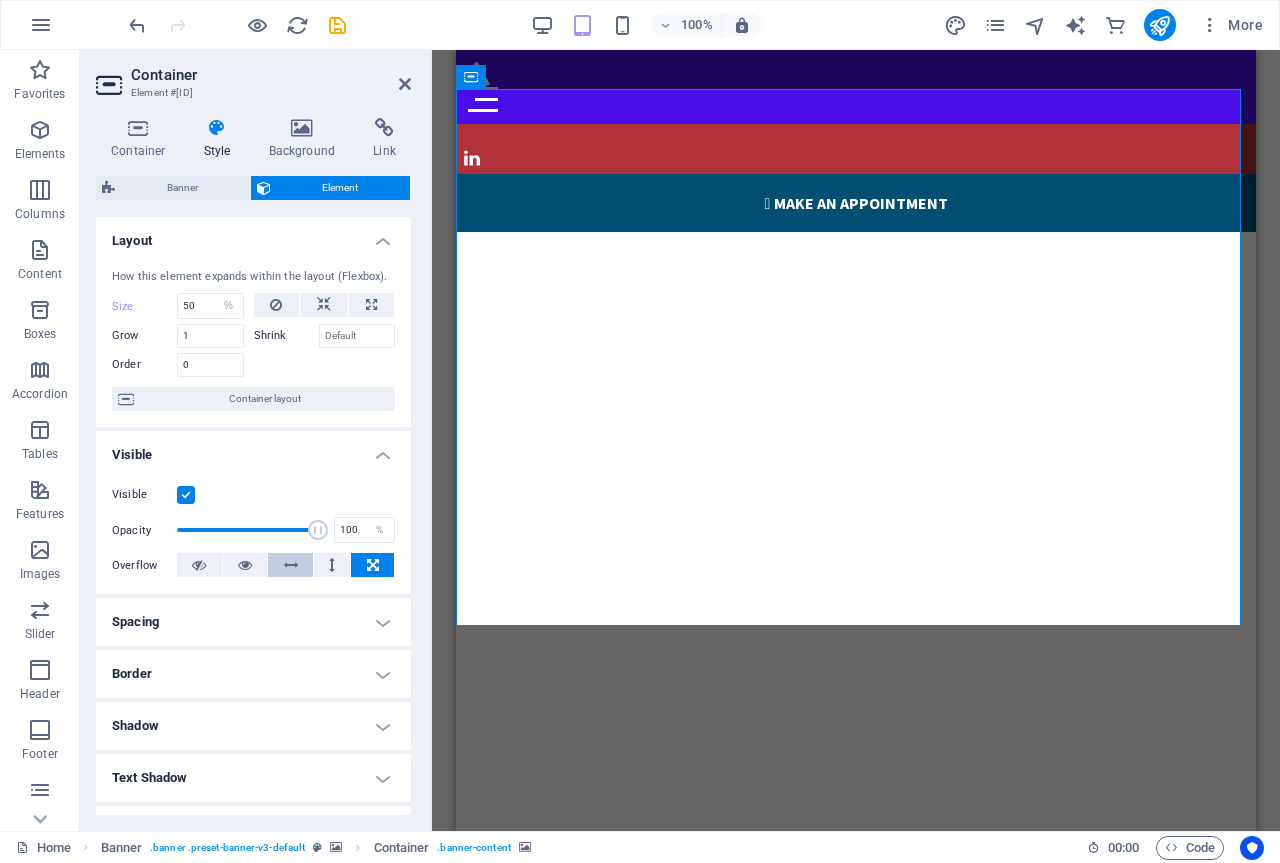 click at bounding box center (291, 565) 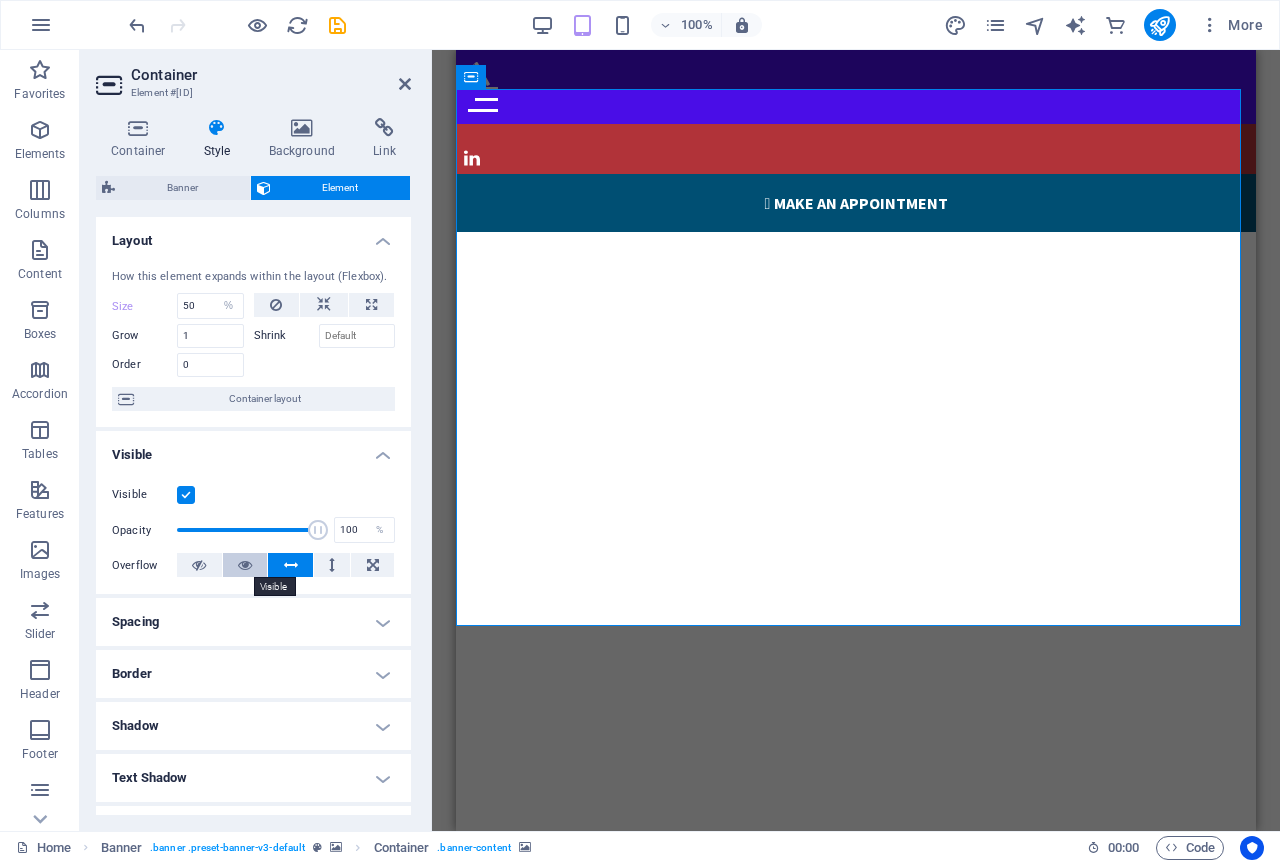click at bounding box center (245, 565) 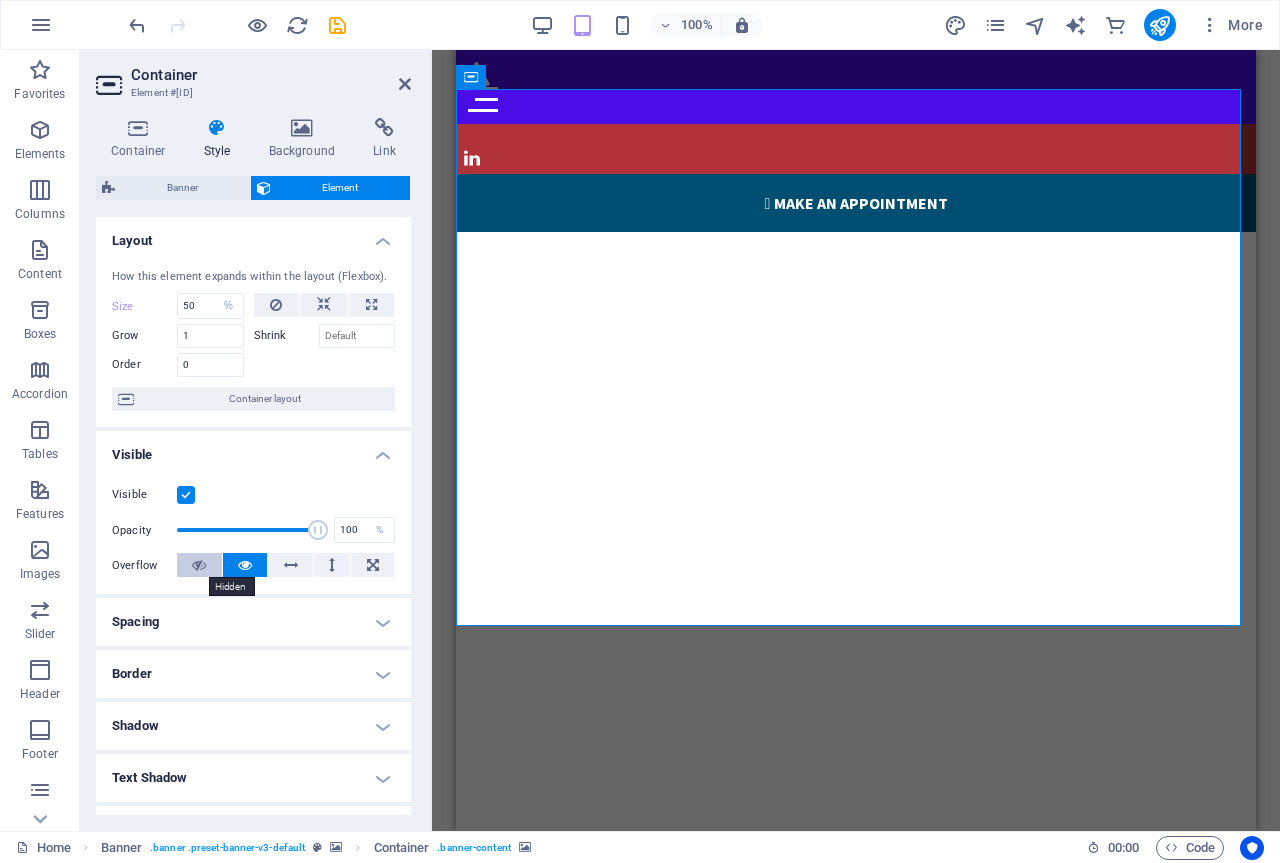 click at bounding box center [199, 565] 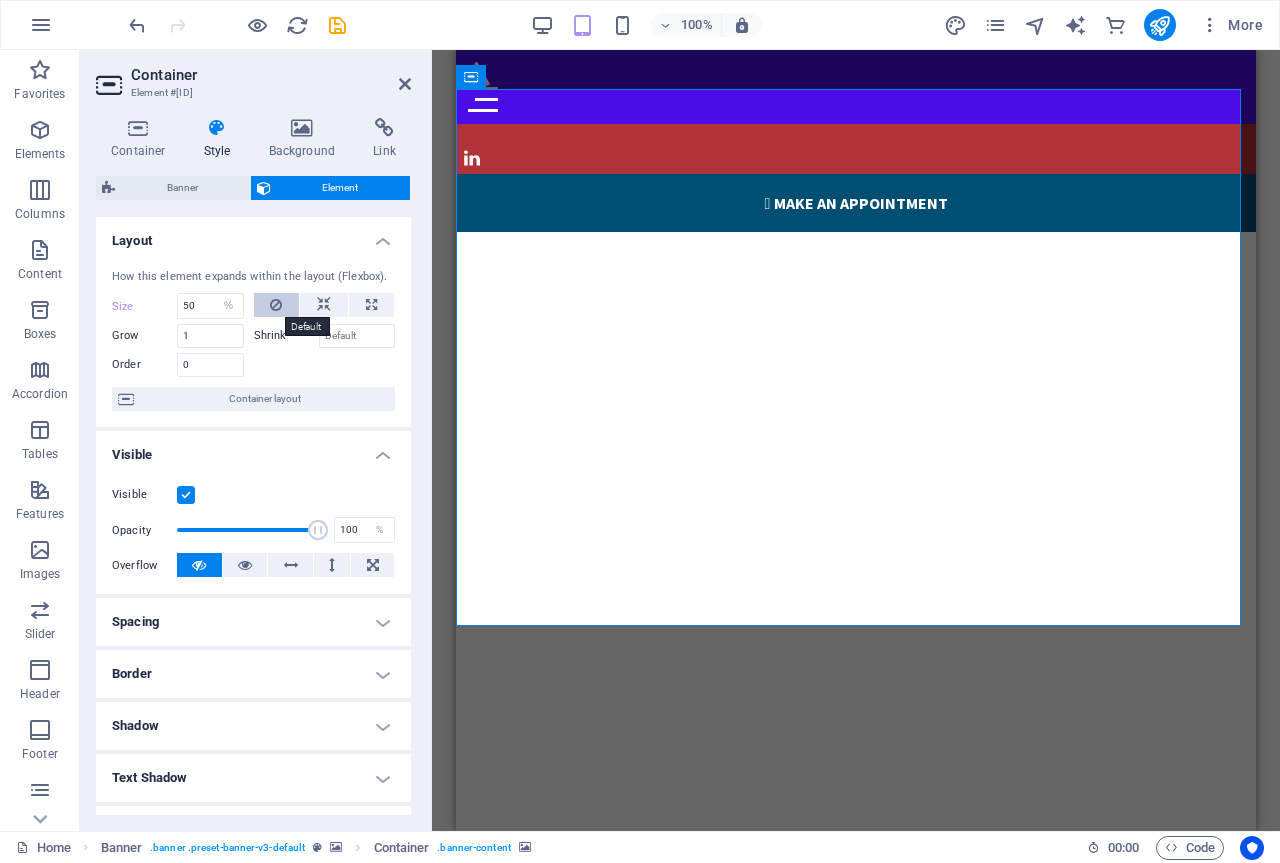 click at bounding box center [276, 305] 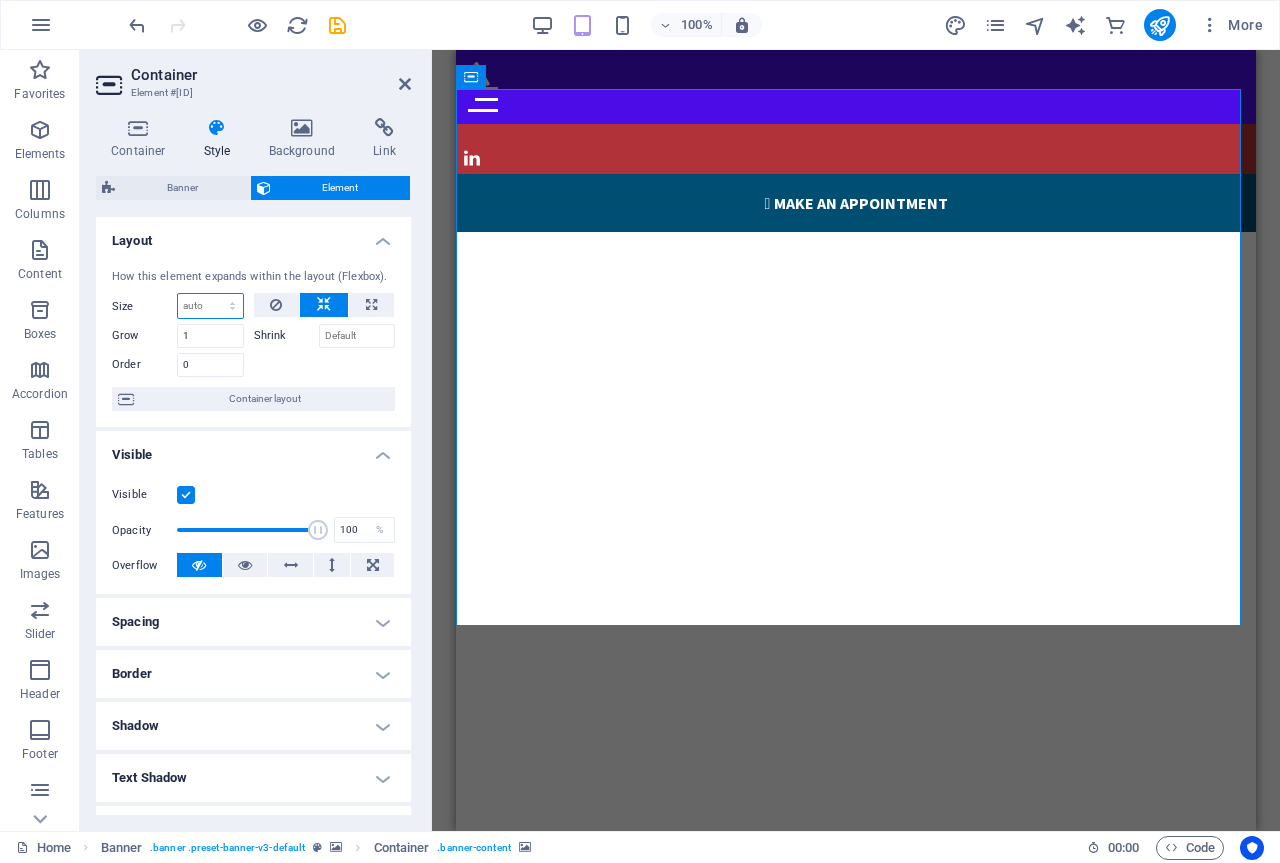 click on "Default auto px % 1/1 1/2 1/3 1/4 1/5 1/6 1/7 1/8 1/9 1/10" at bounding box center [210, 306] 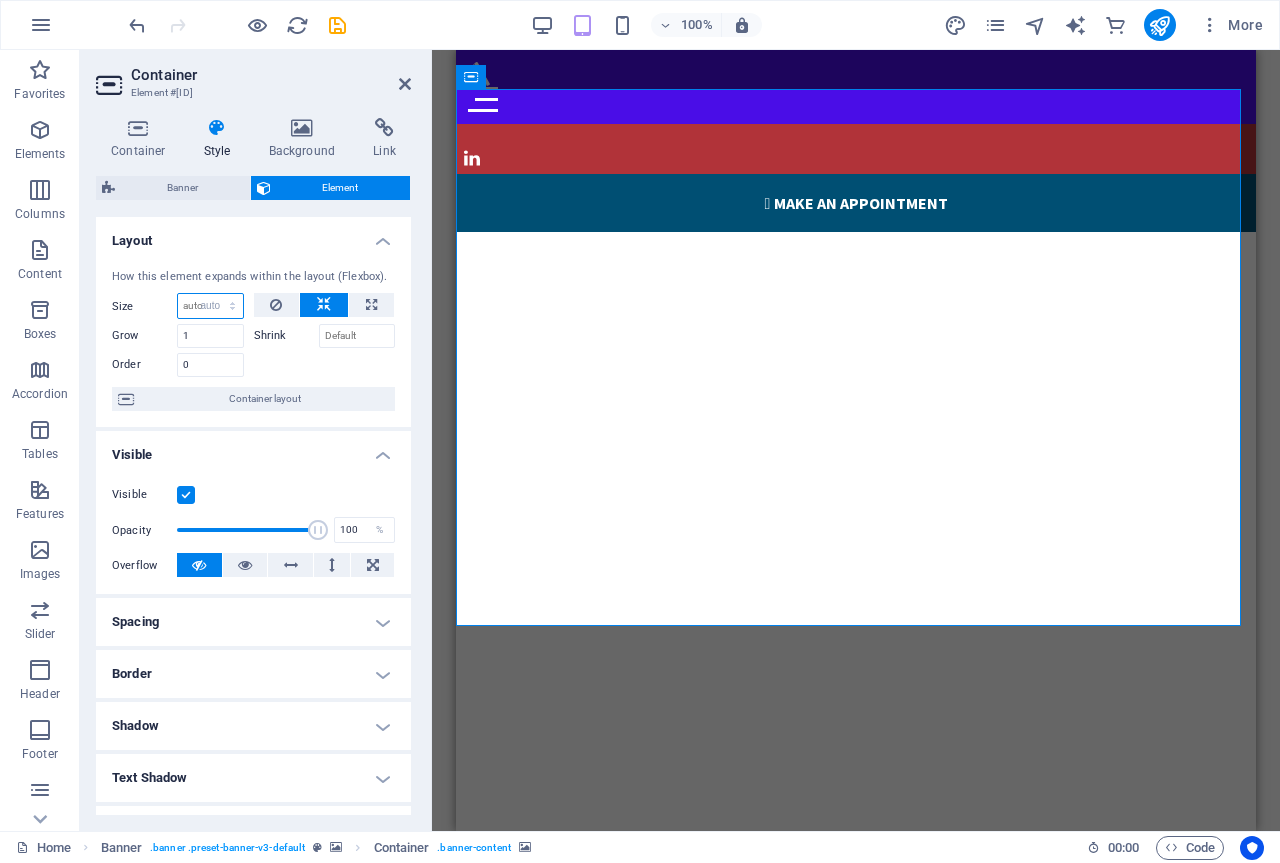 click on "Default auto px % 1/1 1/2 1/3 1/4 1/5 1/6 1/7 1/8 1/9 1/10" at bounding box center [210, 306] 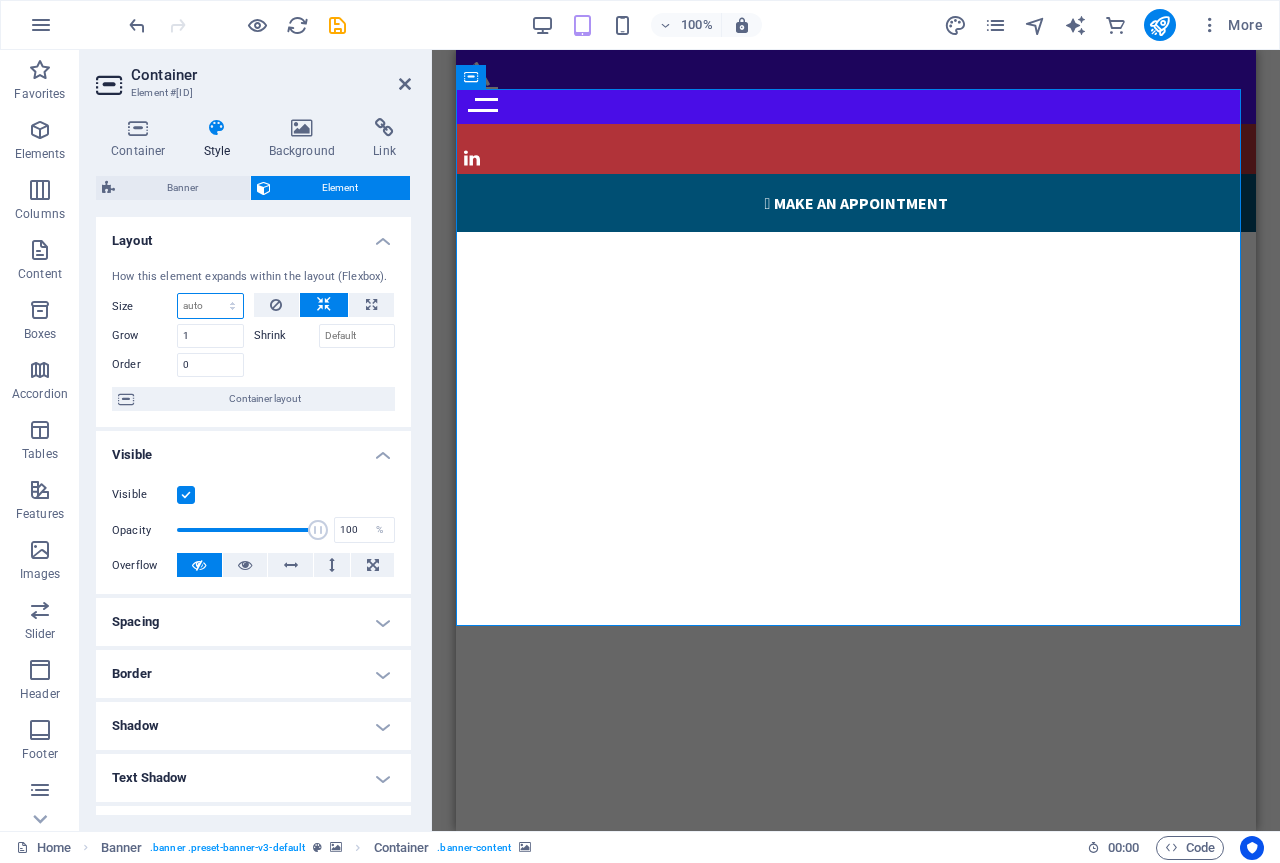 click on "Default auto px % 1/1 1/2 1/3 1/4 1/5 1/6 1/7 1/8 1/9 1/10" at bounding box center (210, 306) 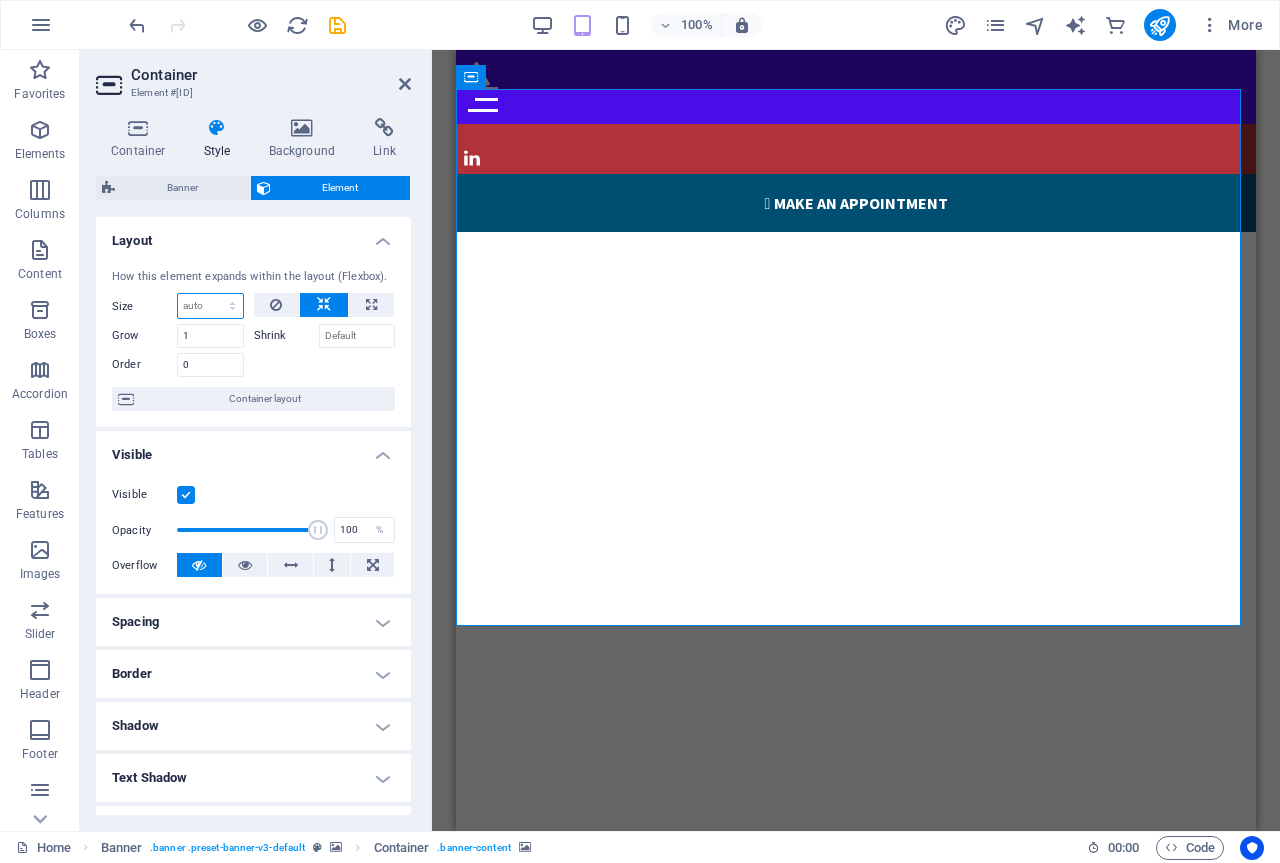 select on "1/3" 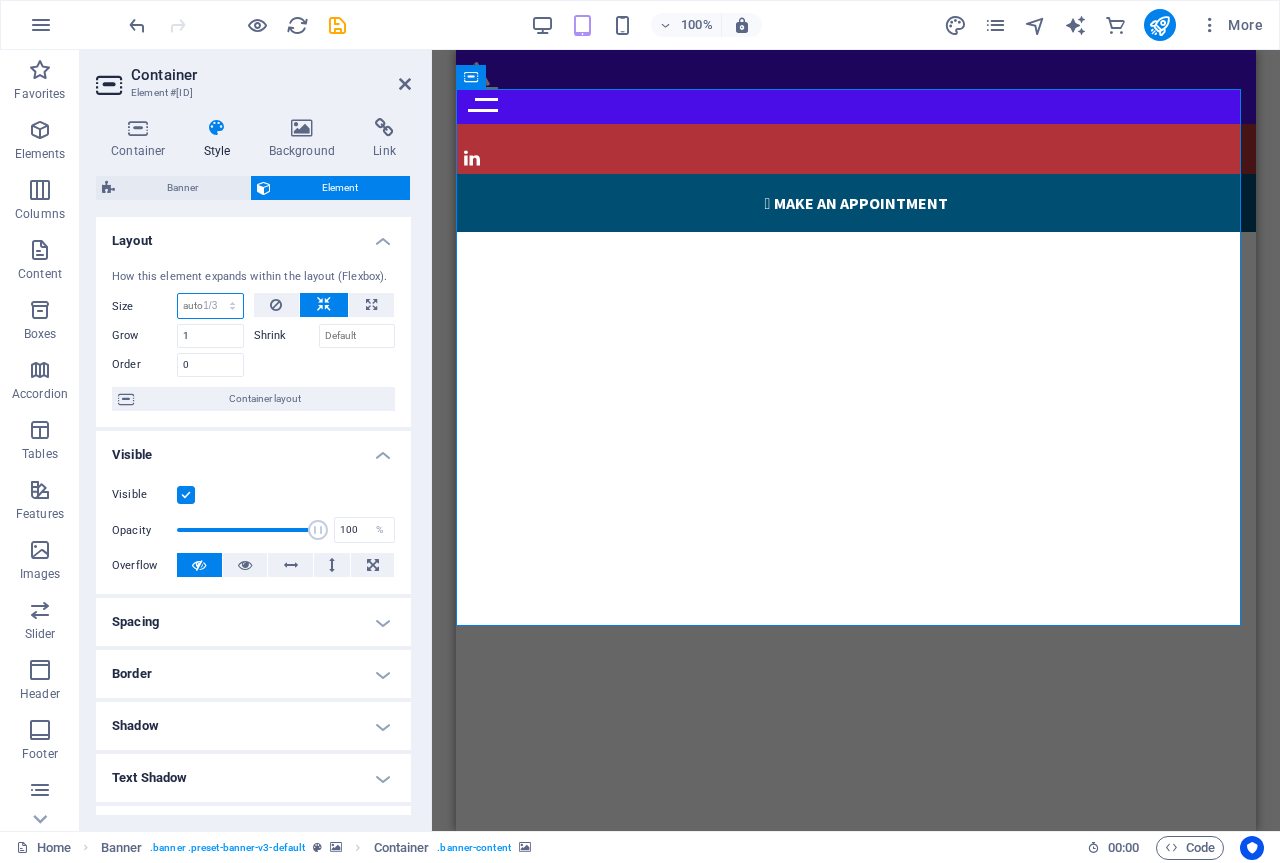click on "Default auto px % 1/1 1/2 1/3 1/4 1/5 1/6 1/7 1/8 1/9 1/10" at bounding box center [210, 306] 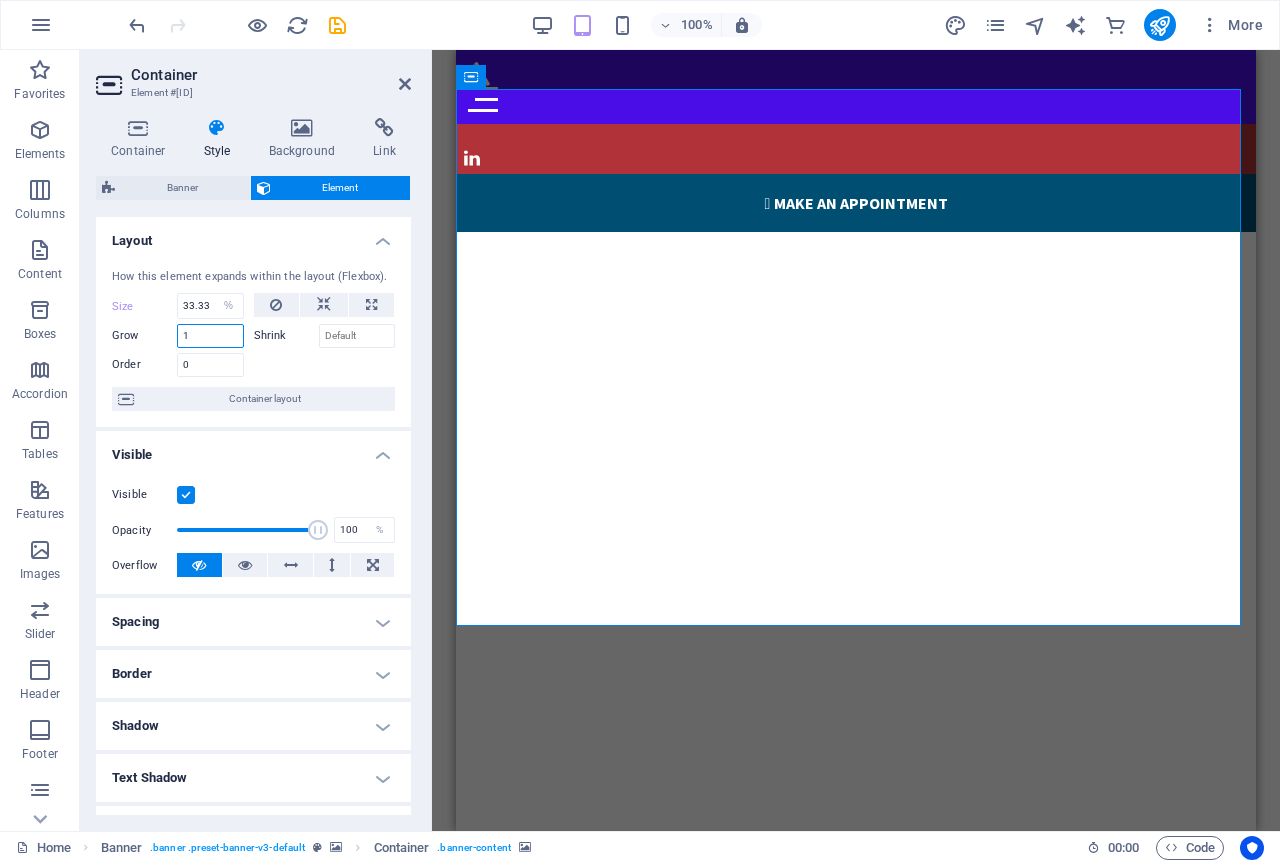 click on "1" at bounding box center (210, 336) 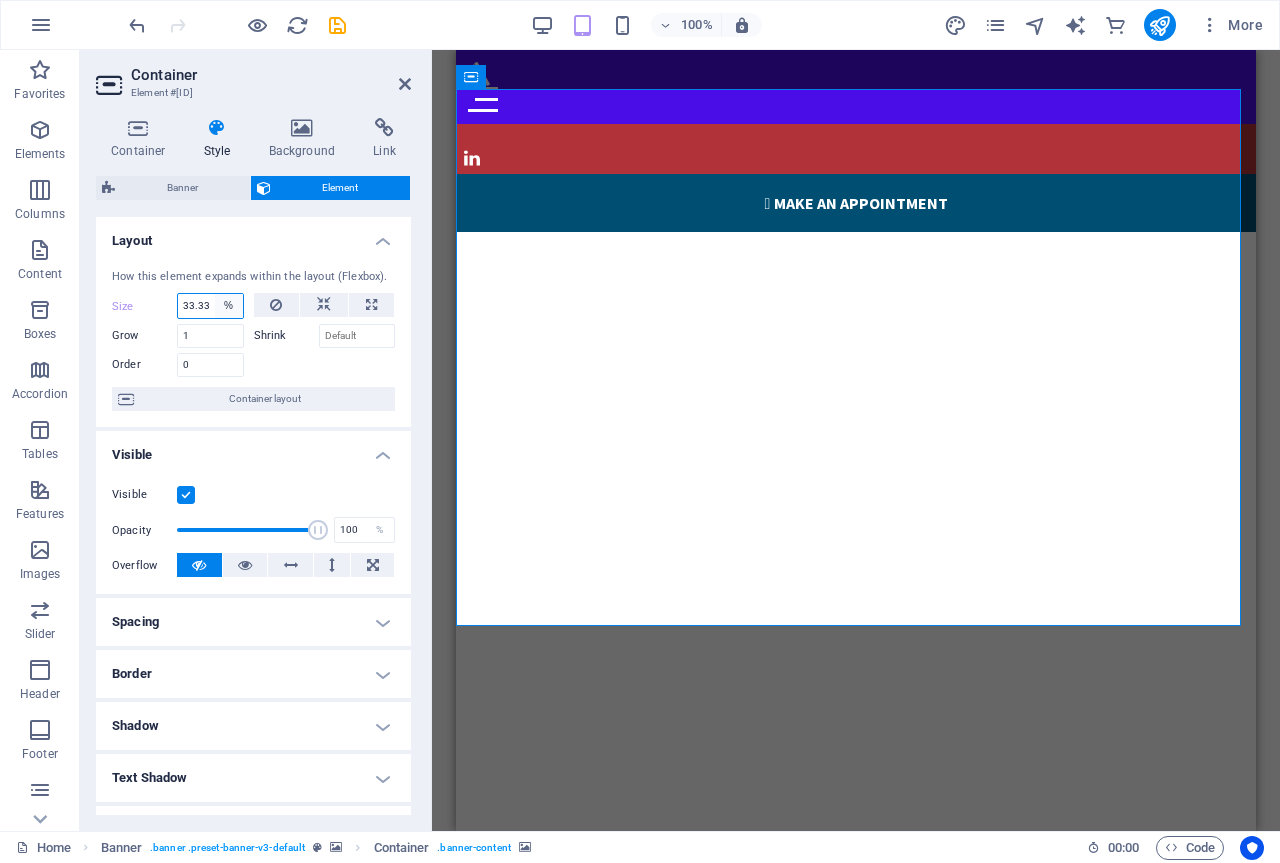 click on "Default auto px % 1/1 1/2 1/3 1/4 1/5 1/6 1/7 1/8 1/9 1/10" at bounding box center [229, 306] 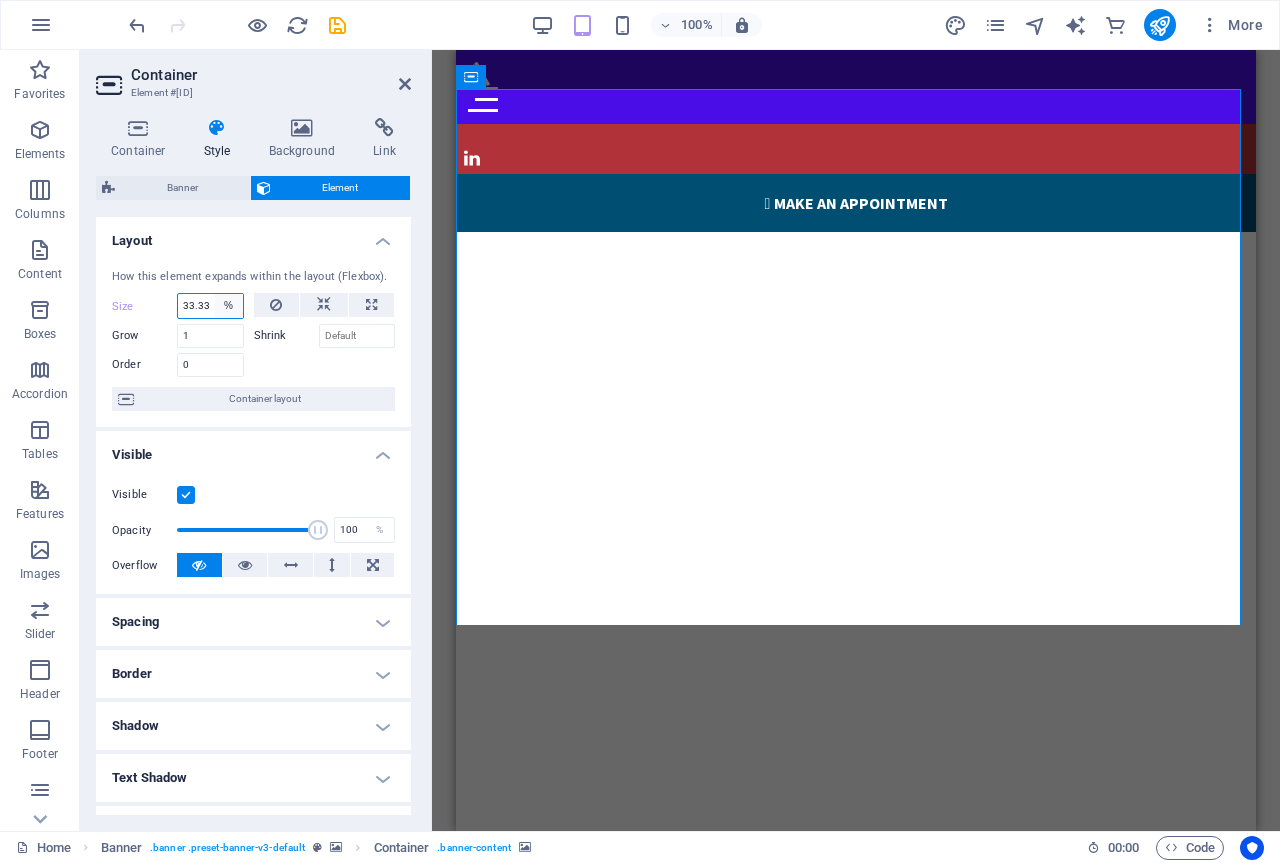 select on "1/4" 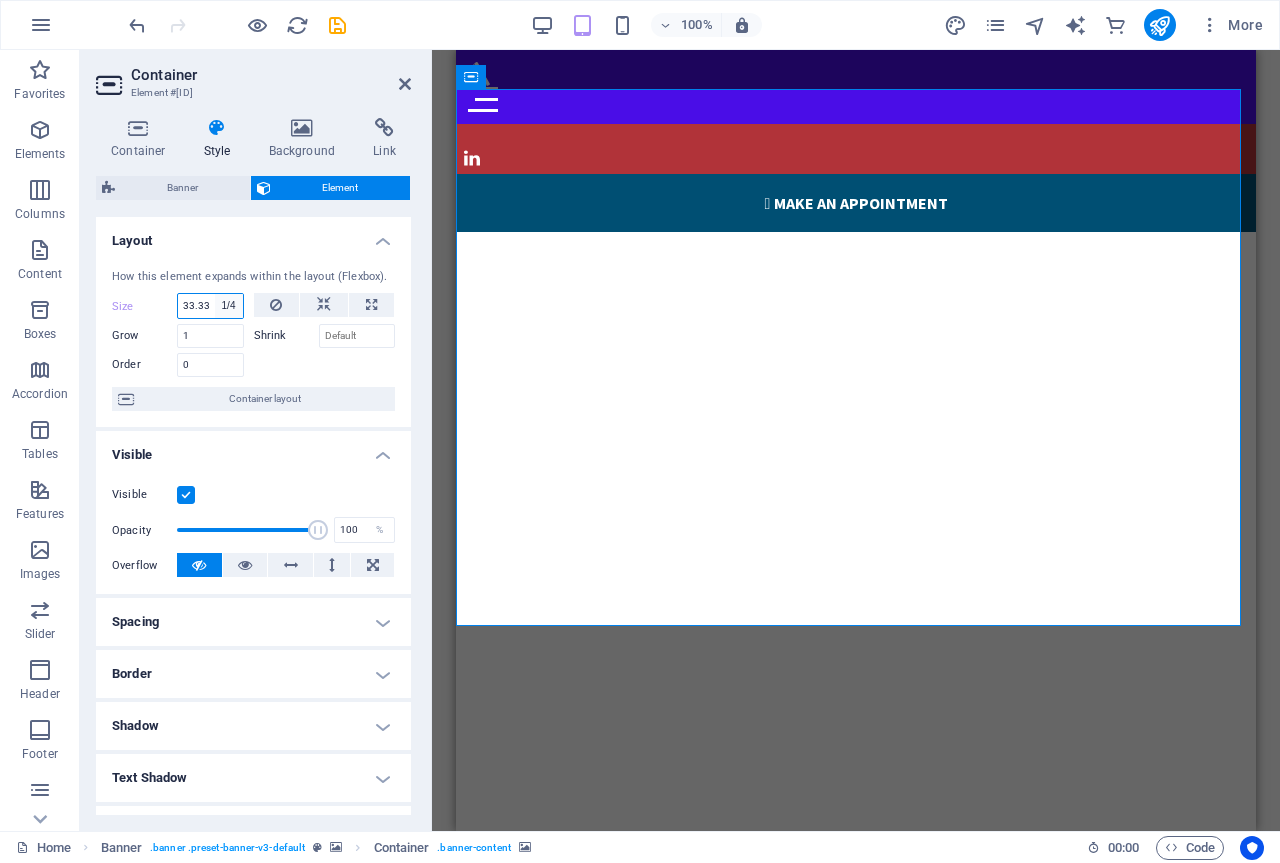 click on "Default auto px % 1/1 1/2 1/3 1/4 1/5 1/6 1/7 1/8 1/9 1/10" at bounding box center [229, 306] 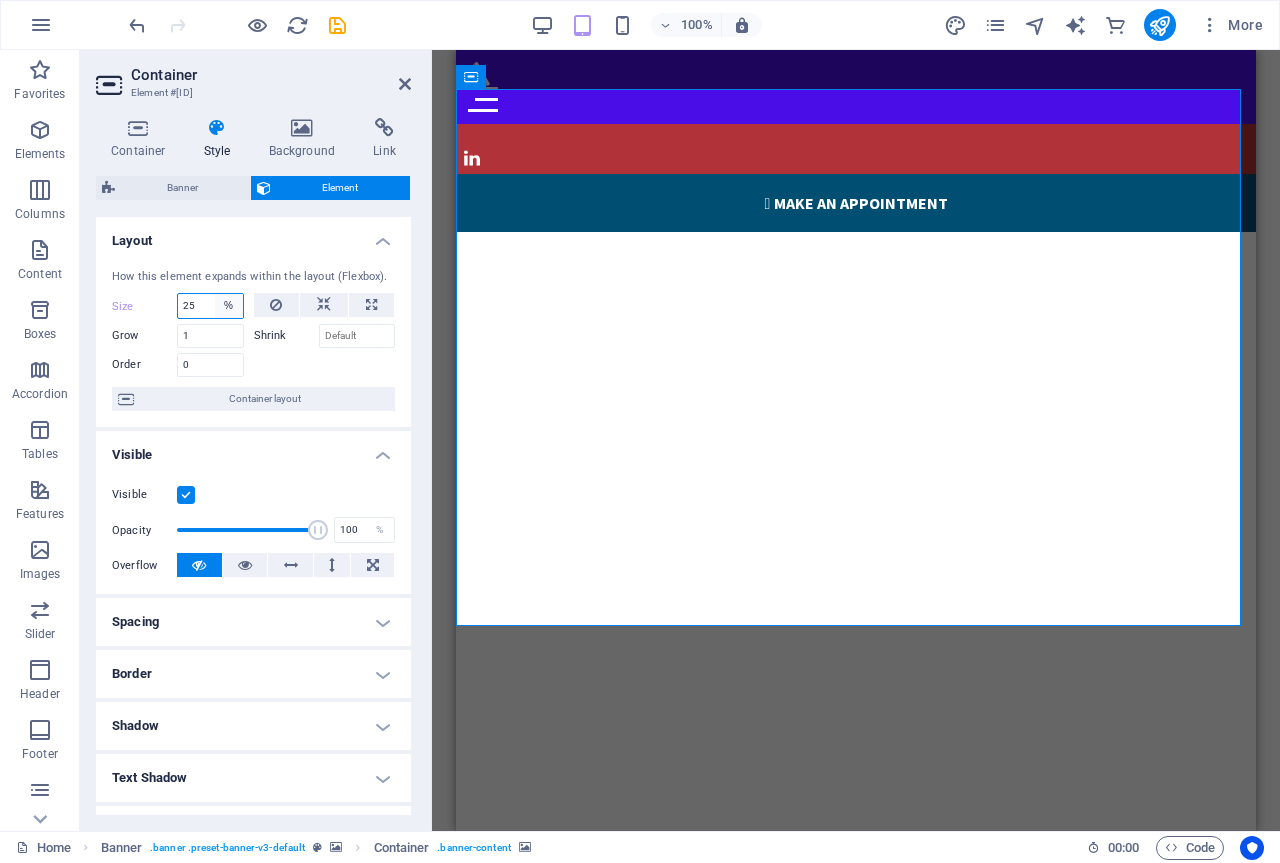 click on "Default auto px % 1/1 1/2 1/3 1/4 1/5 1/6 1/7 1/8 1/9 1/10" at bounding box center [229, 306] 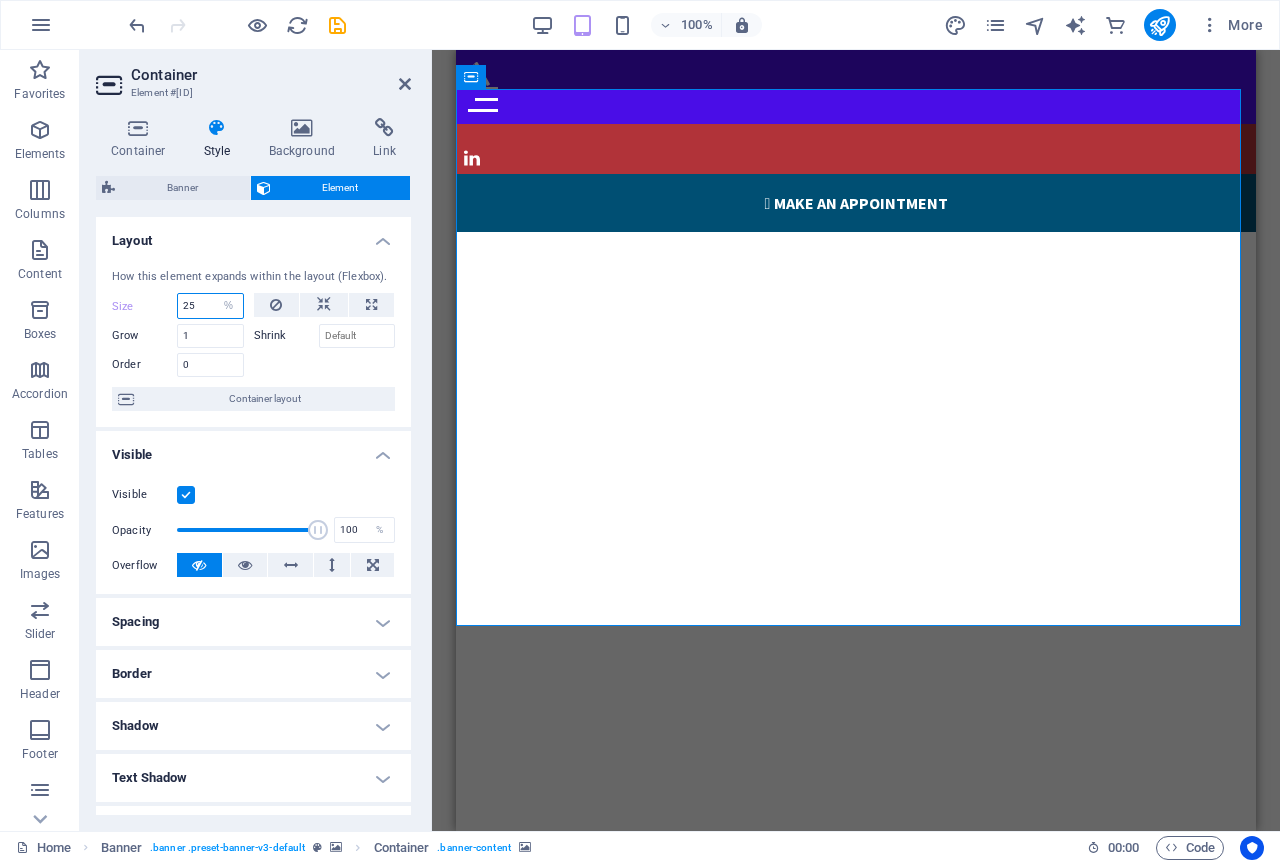 select on "1/10" 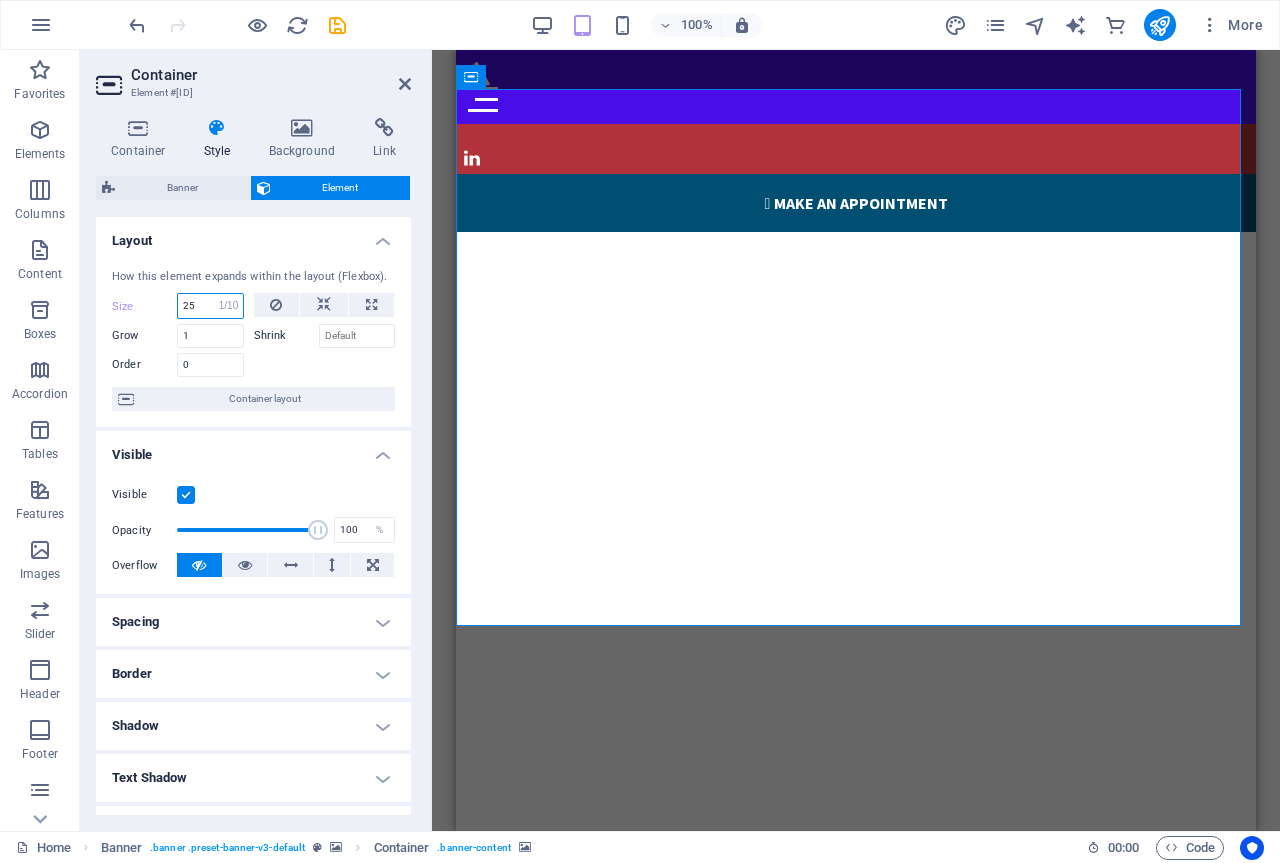 click on "Default auto px % 1/1 1/2 1/3 1/4 1/5 1/6 1/7 1/8 1/9 1/10" at bounding box center (229, 306) 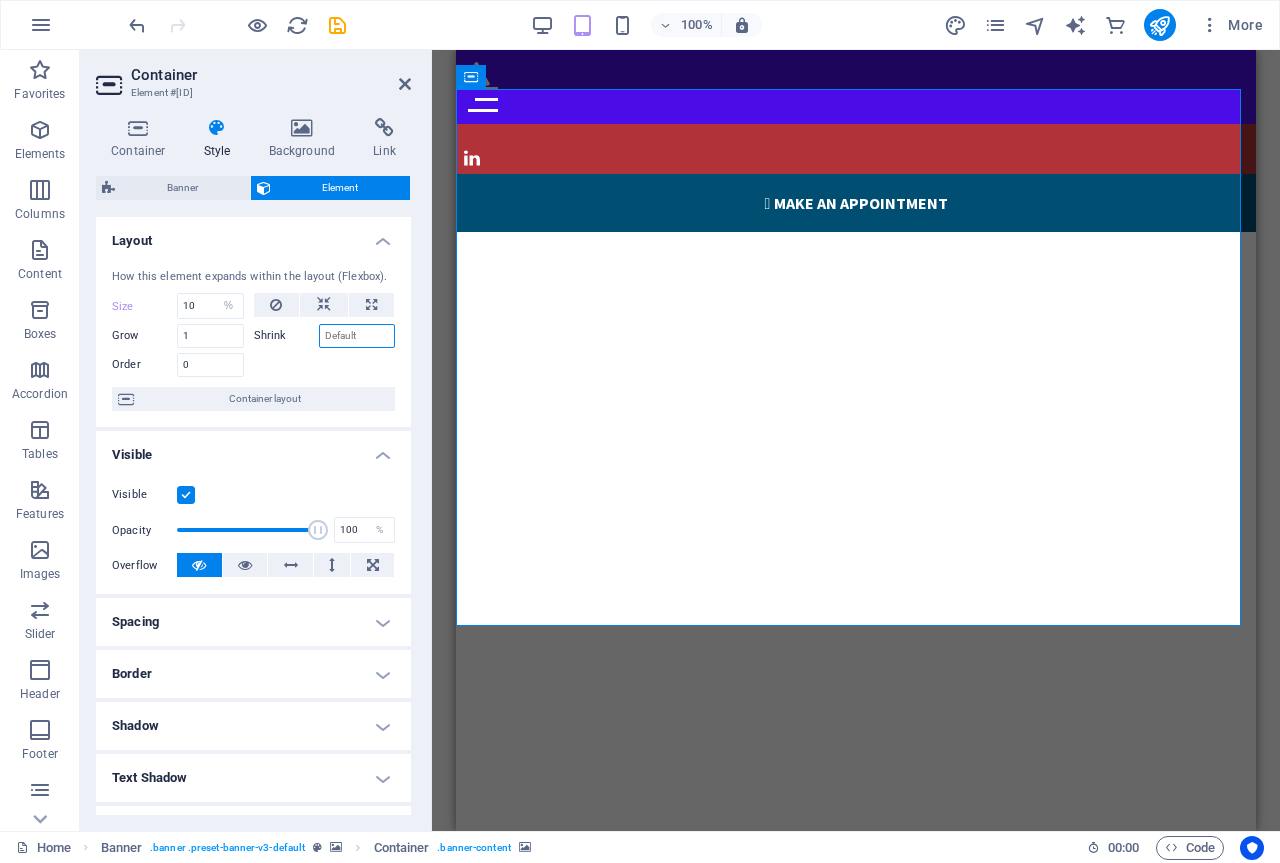 click on "Shrink" at bounding box center (357, 336) 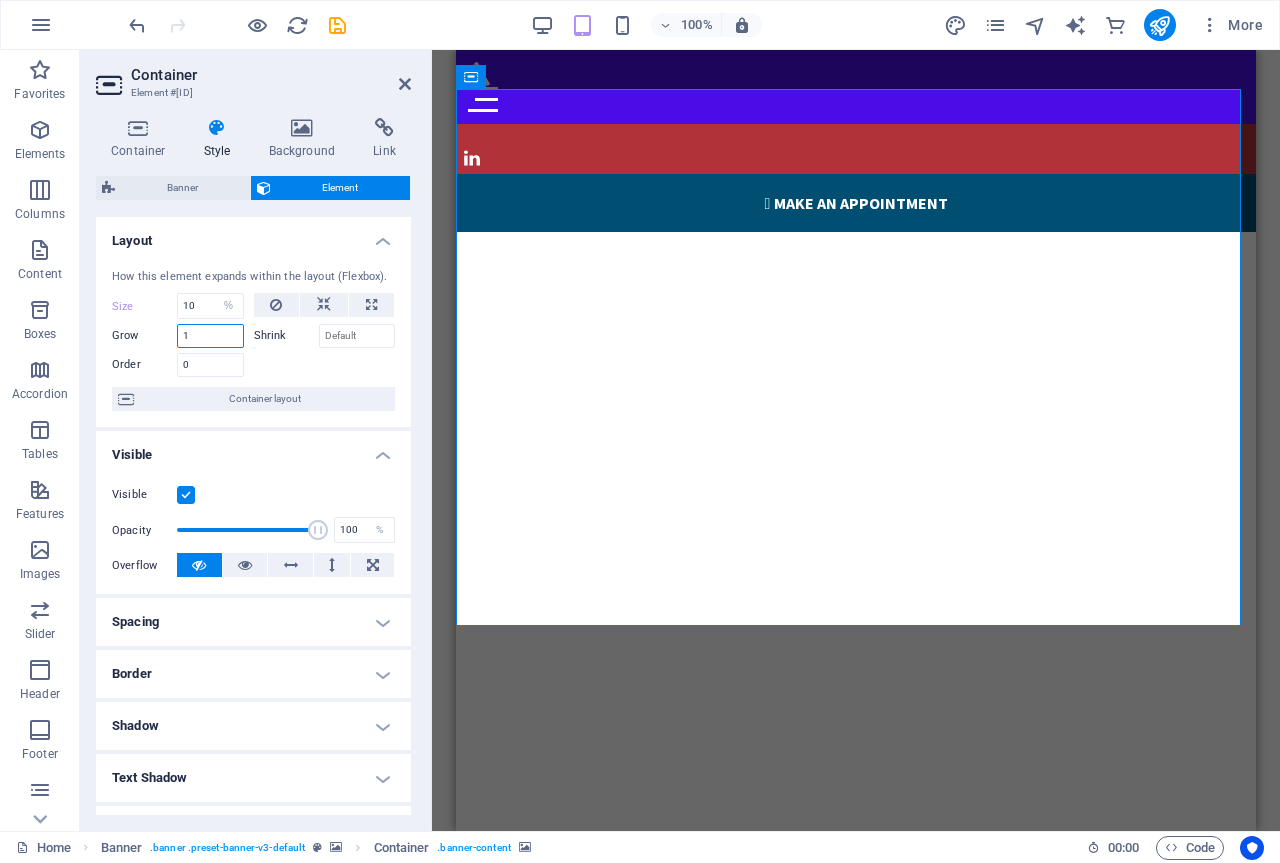 click on "1" at bounding box center (210, 336) 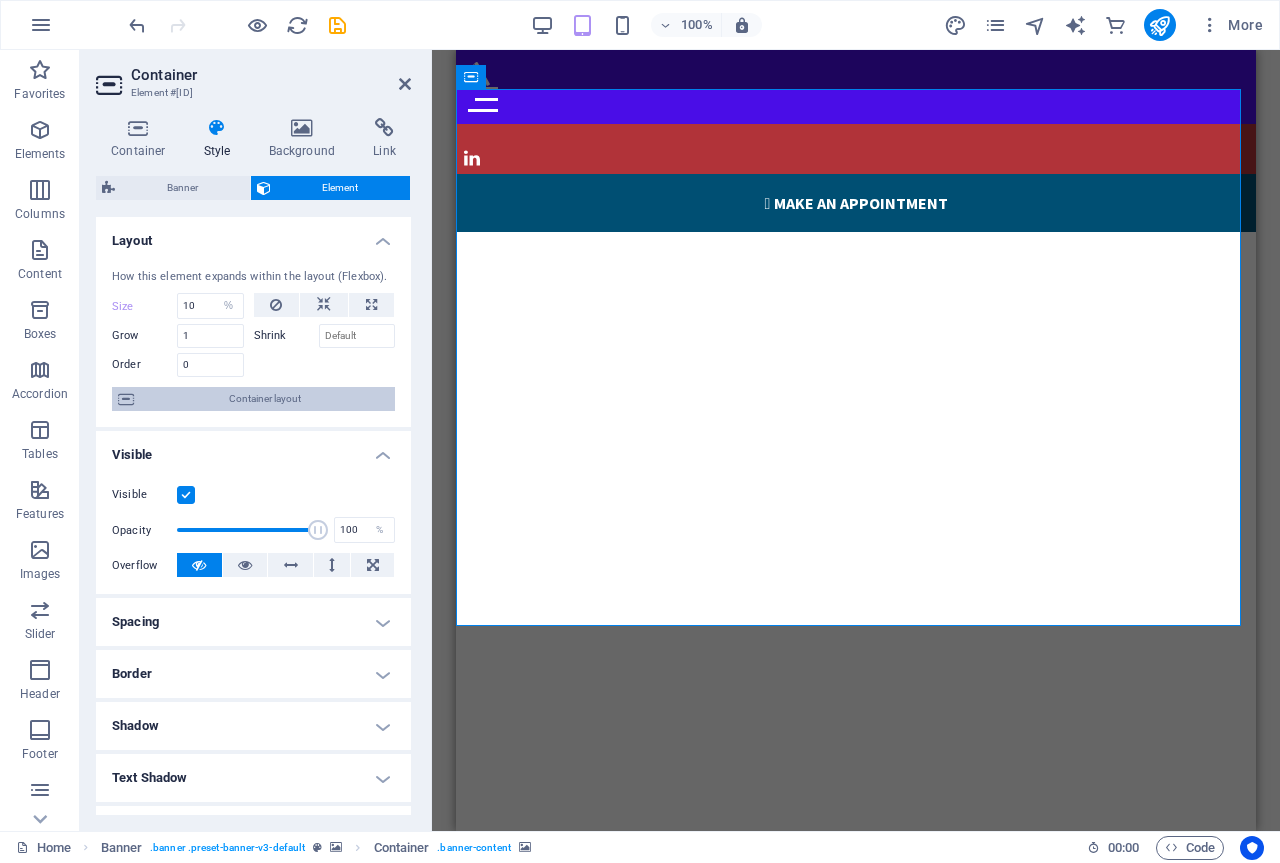click on "Container layout" at bounding box center (264, 399) 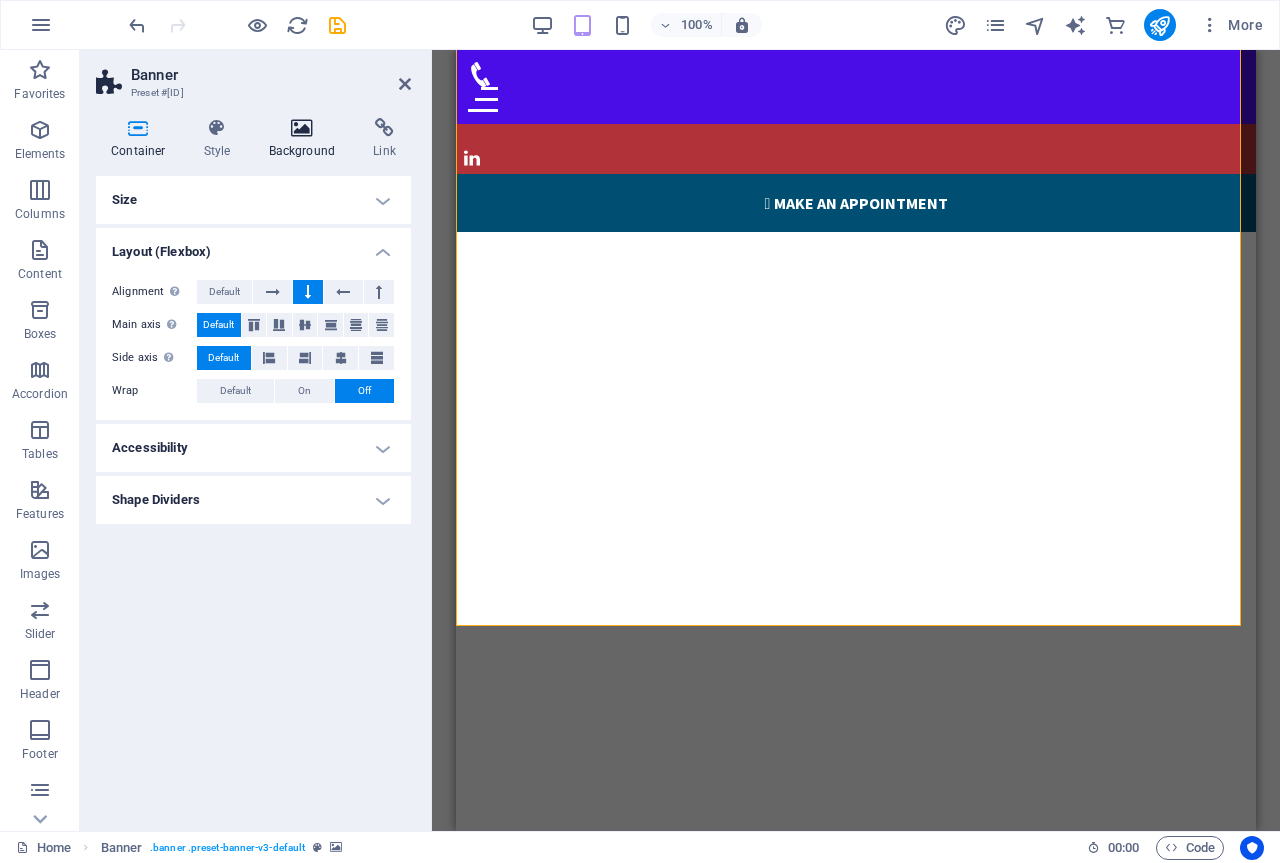 click on "Background" at bounding box center [306, 139] 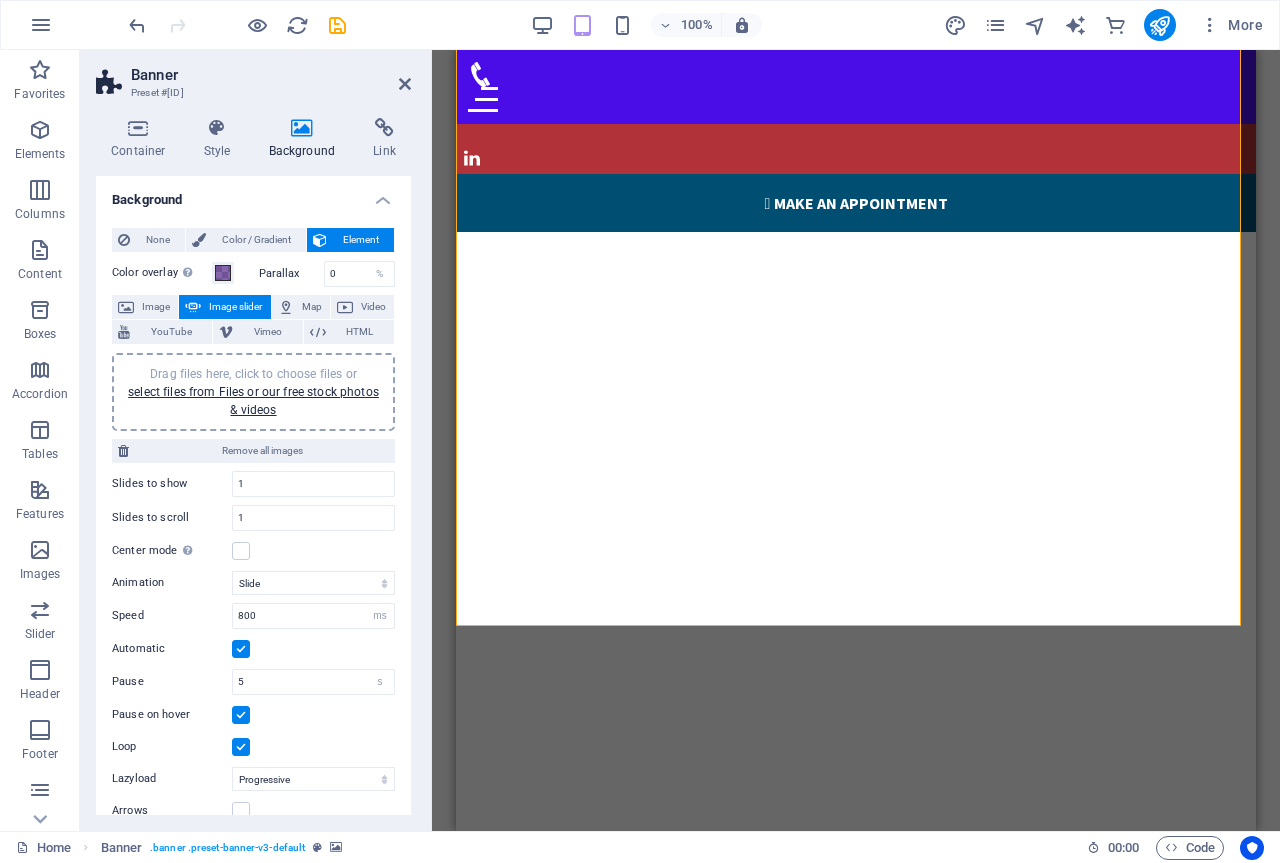 click on "Element" at bounding box center [360, 240] 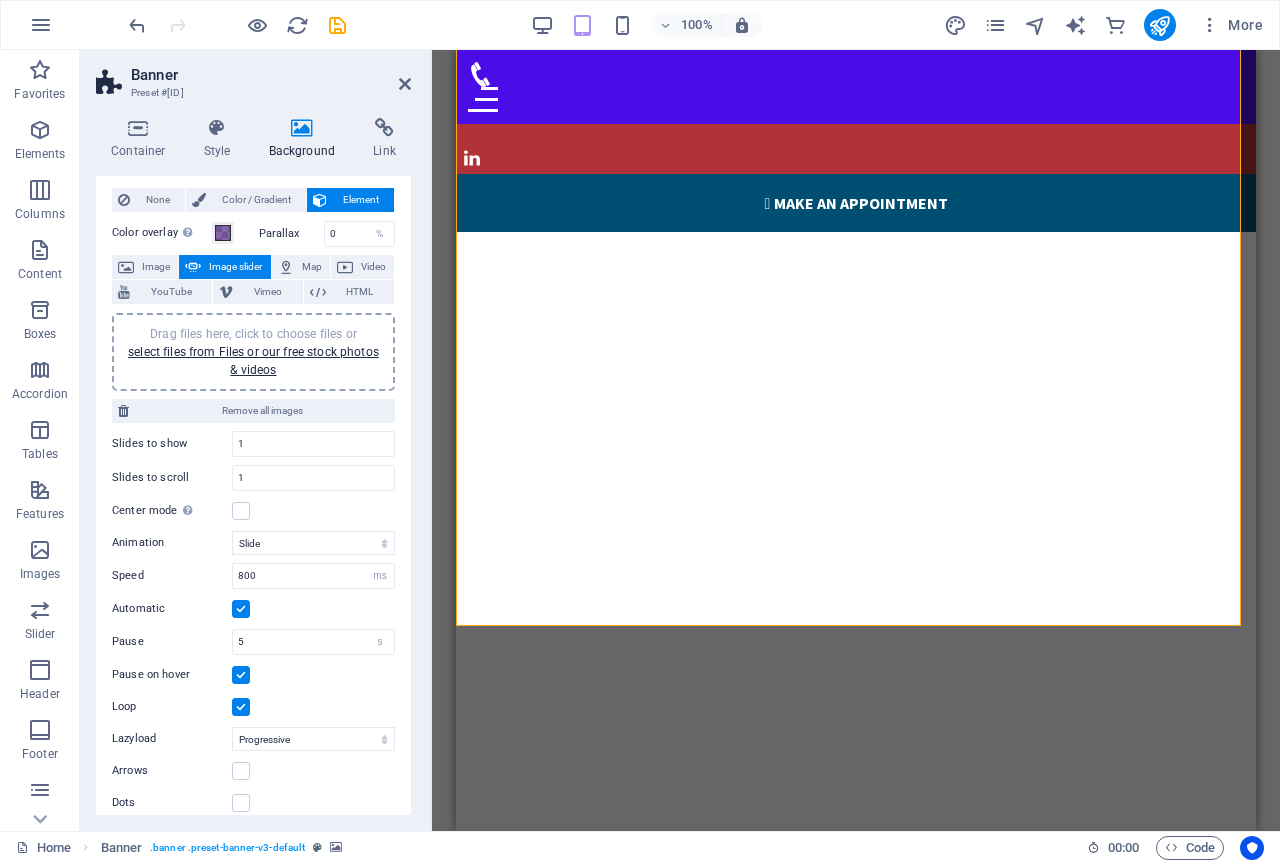 scroll, scrollTop: 56, scrollLeft: 0, axis: vertical 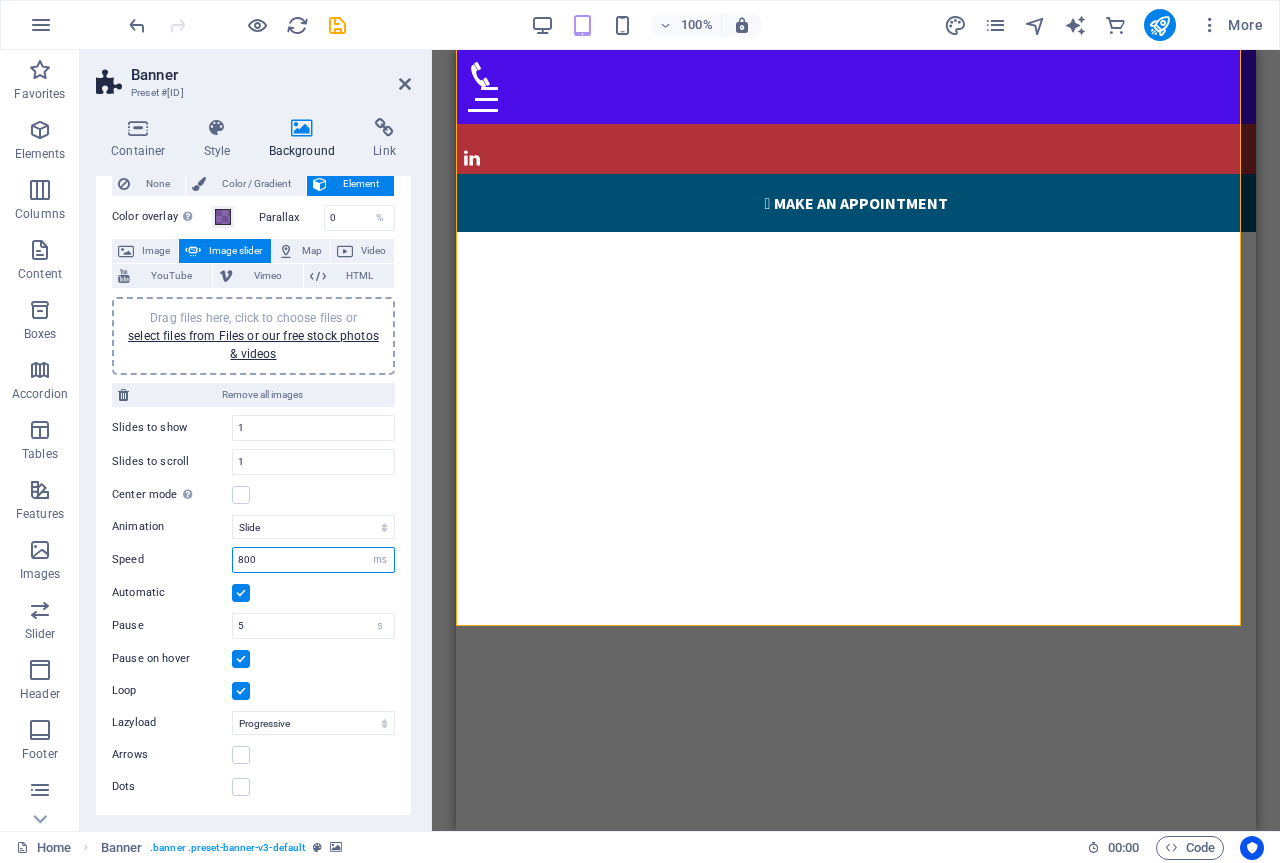 drag, startPoint x: 273, startPoint y: 559, endPoint x: 230, endPoint y: 564, distance: 43.289722 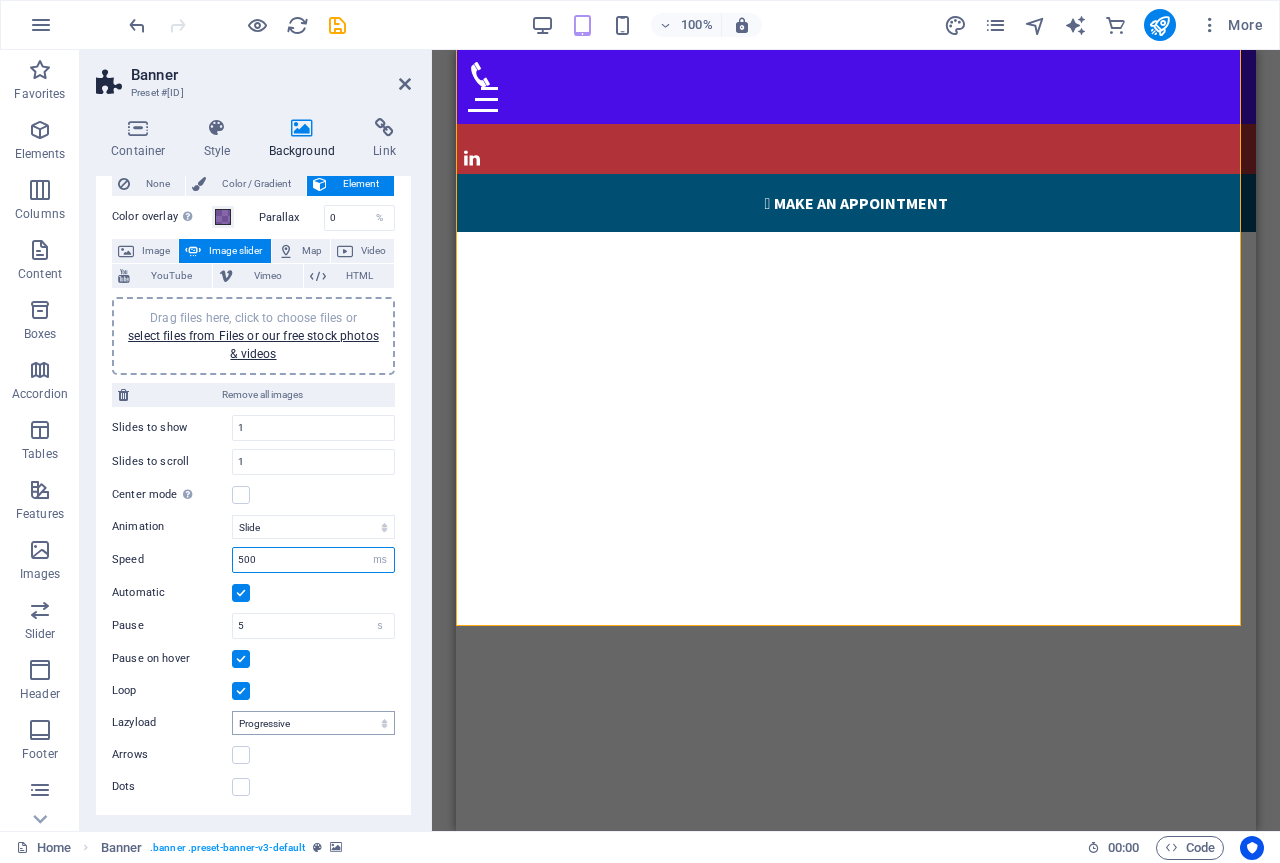 type on "500" 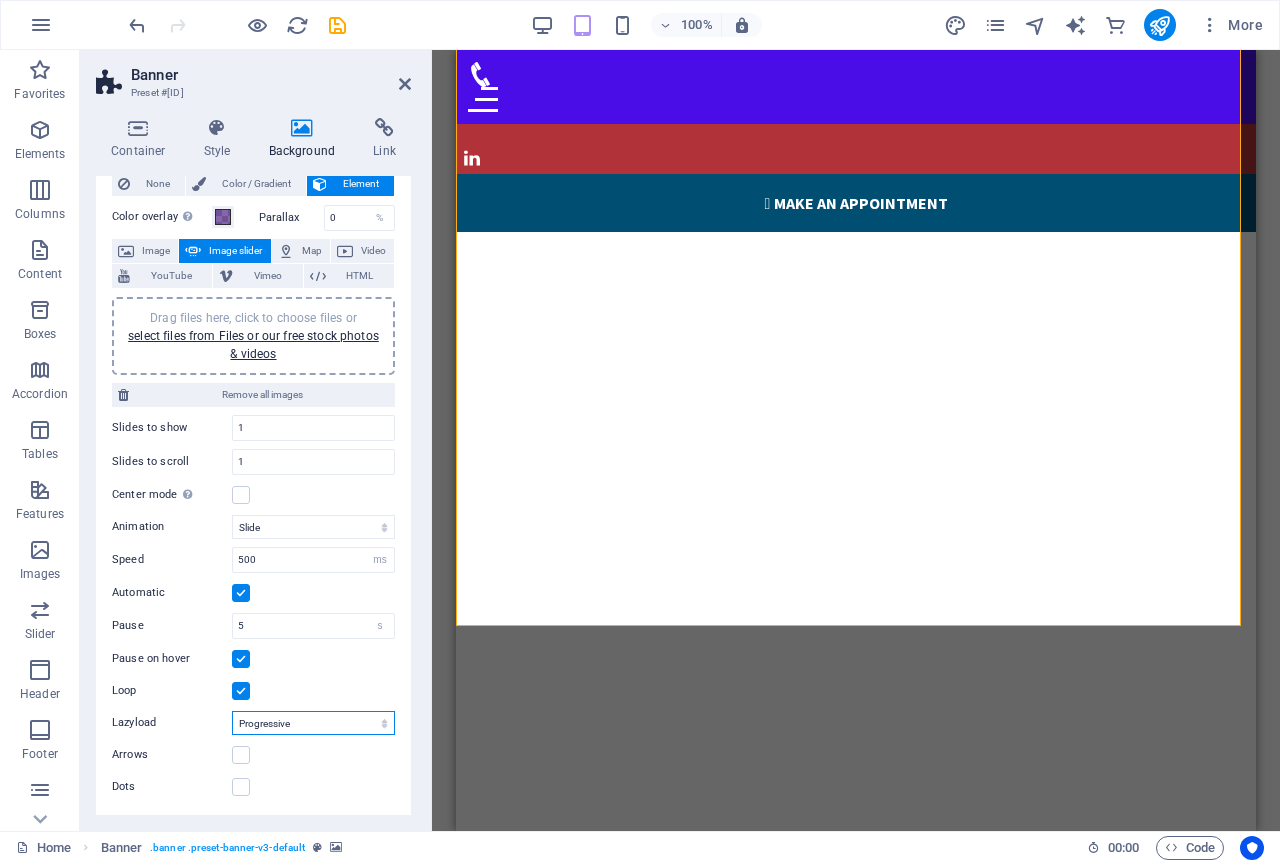 click on "Off On demand Progressive" at bounding box center (313, 723) 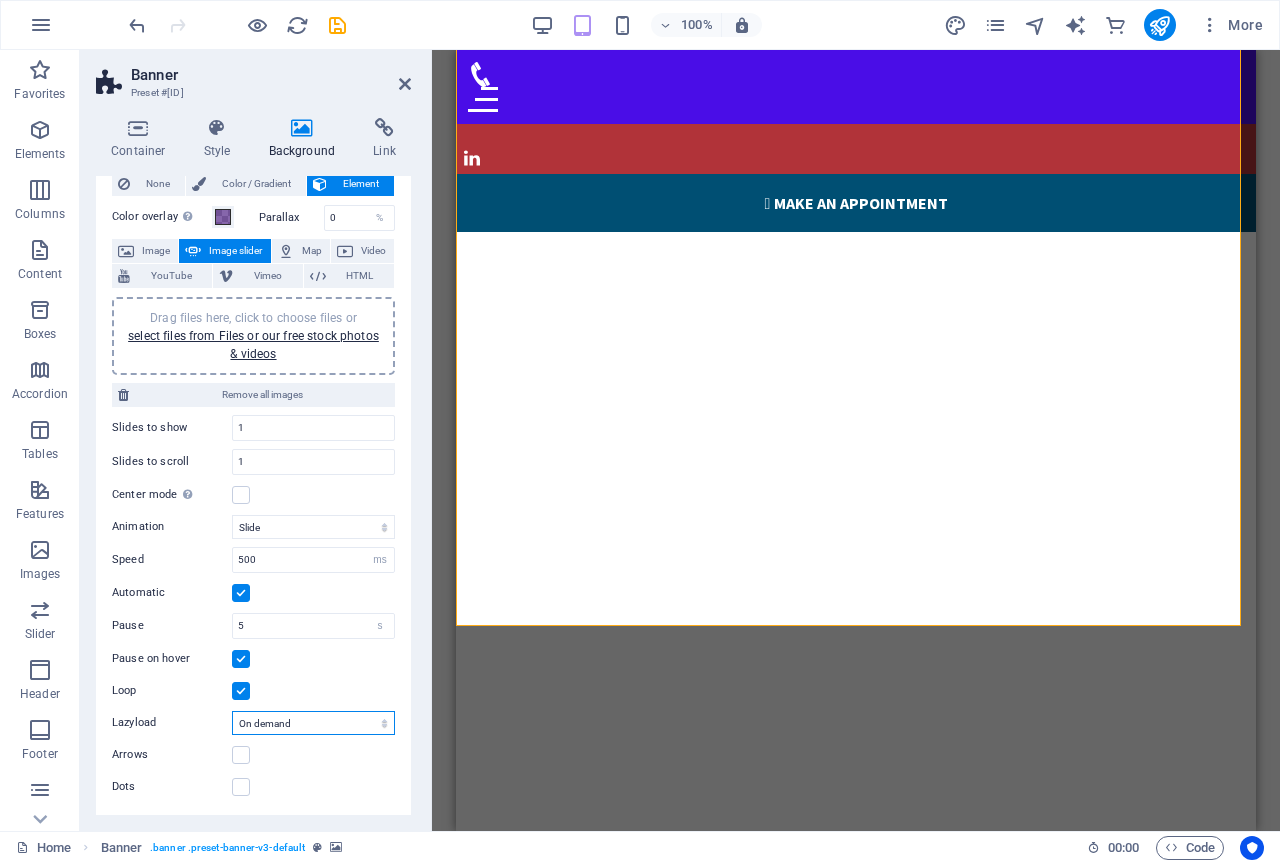 click on "Off On demand Progressive" at bounding box center [313, 723] 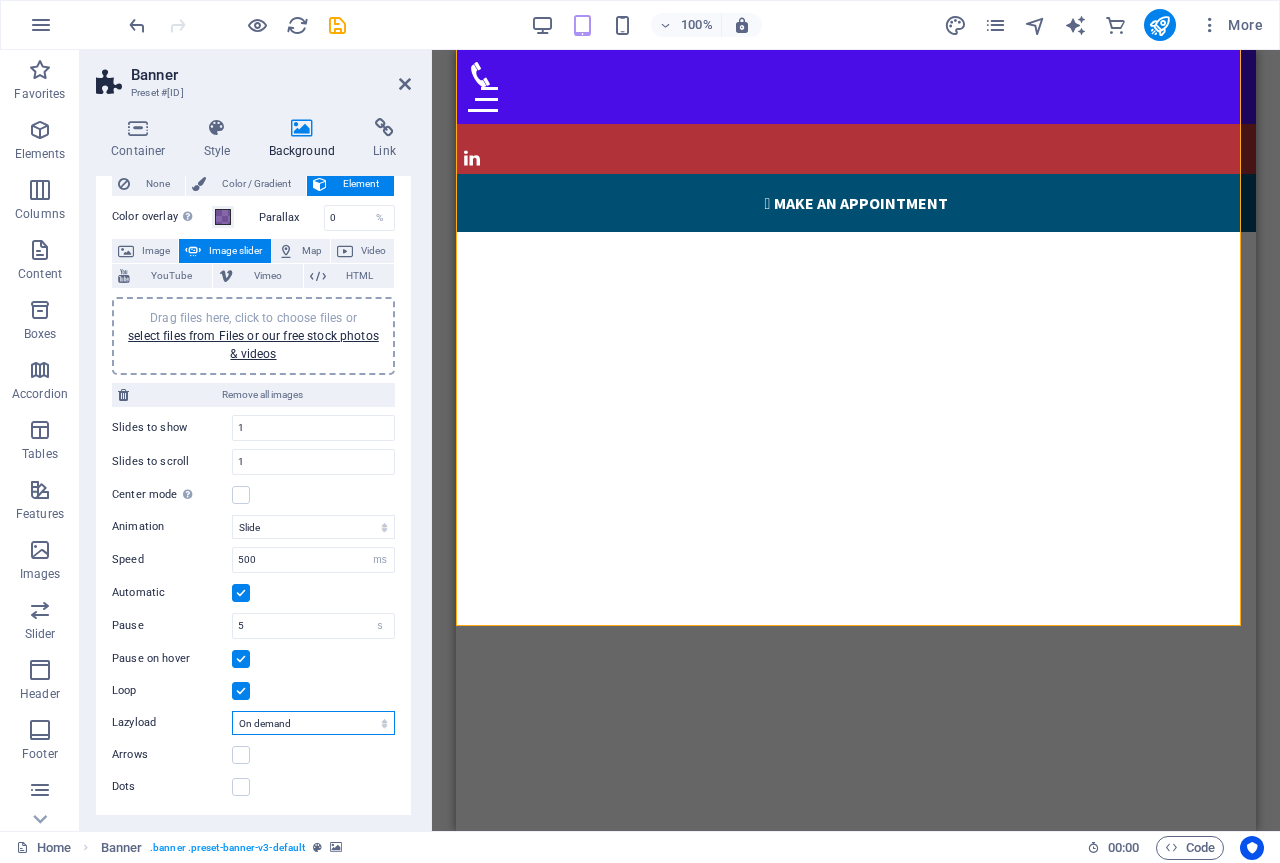 click on "Off On demand Progressive" at bounding box center [313, 723] 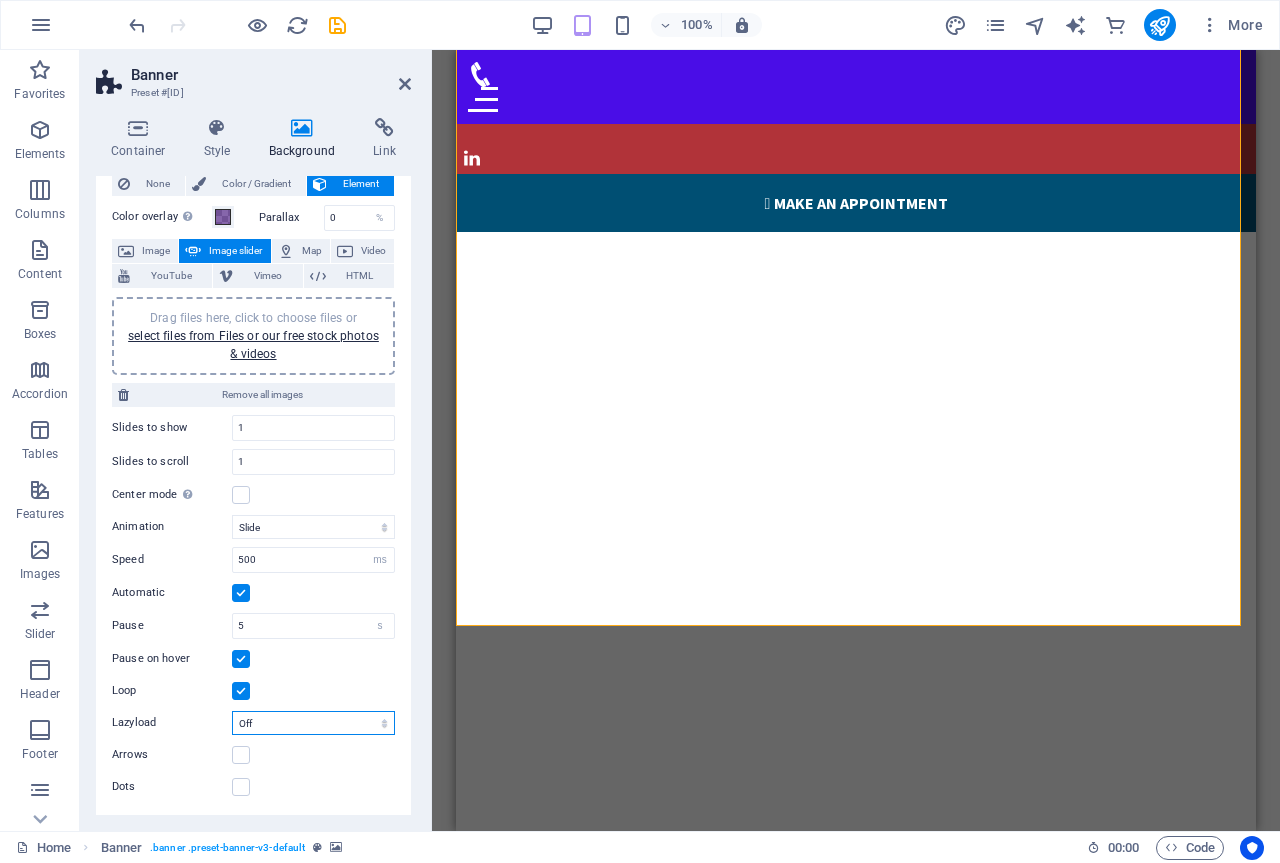 click on "Off On demand Progressive" at bounding box center (313, 723) 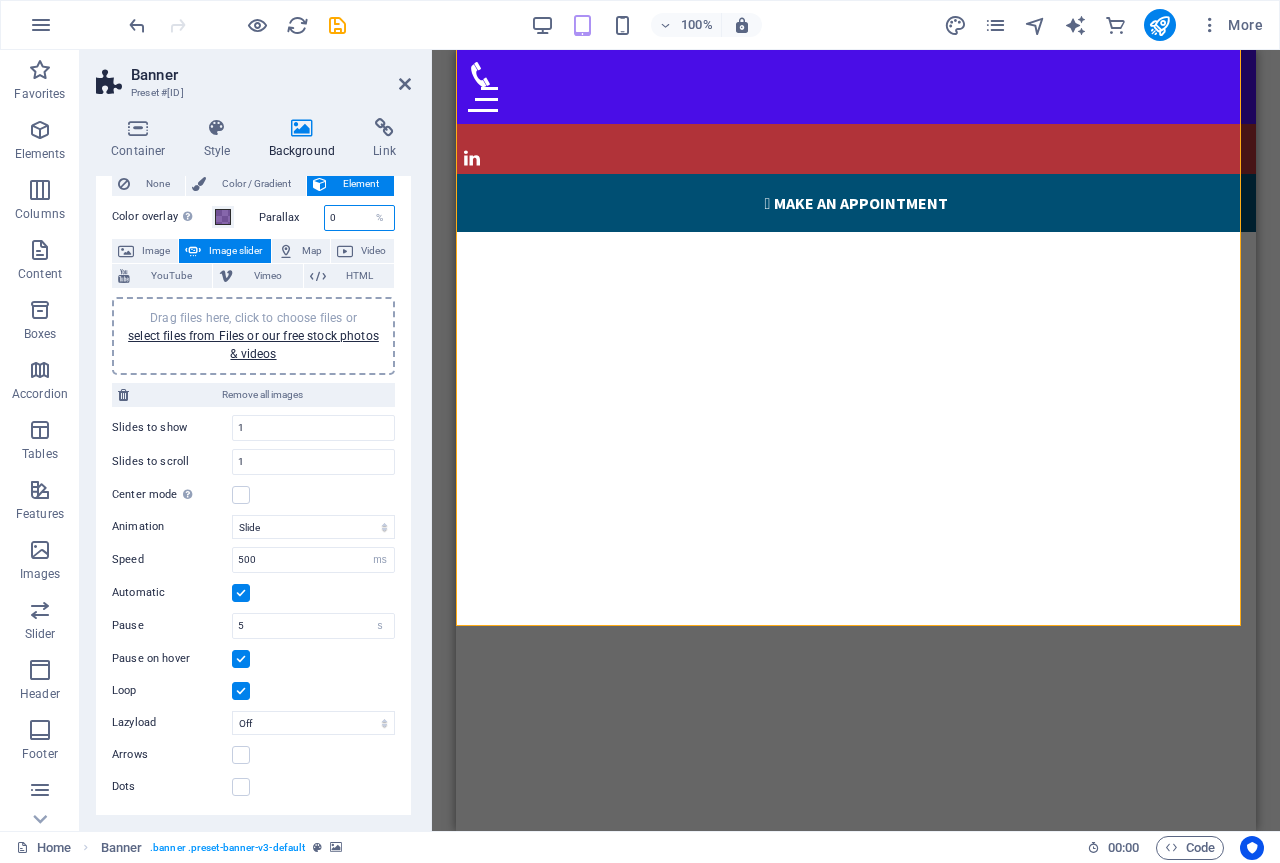 drag, startPoint x: 343, startPoint y: 217, endPoint x: 316, endPoint y: 215, distance: 27.073973 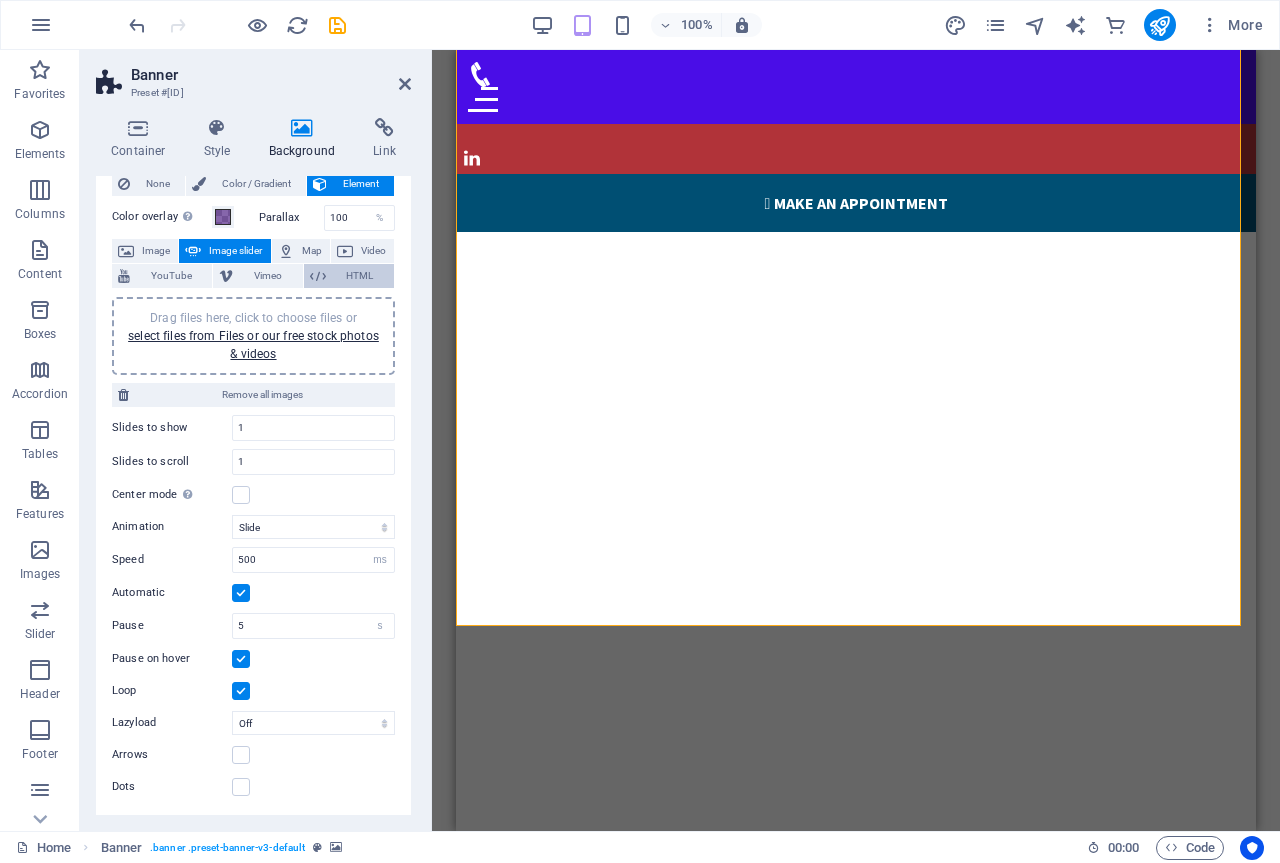 click at bounding box center (318, 276) 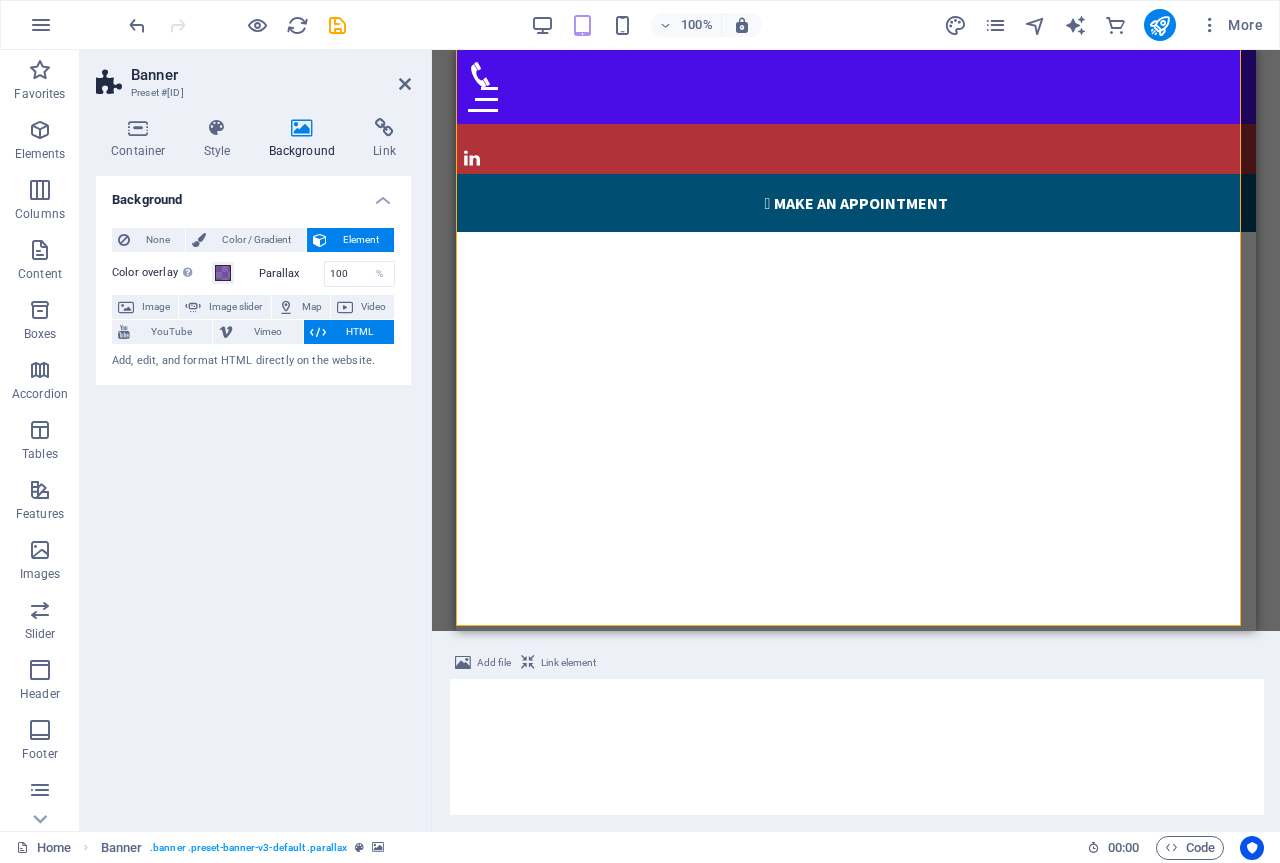 scroll, scrollTop: 0, scrollLeft: 0, axis: both 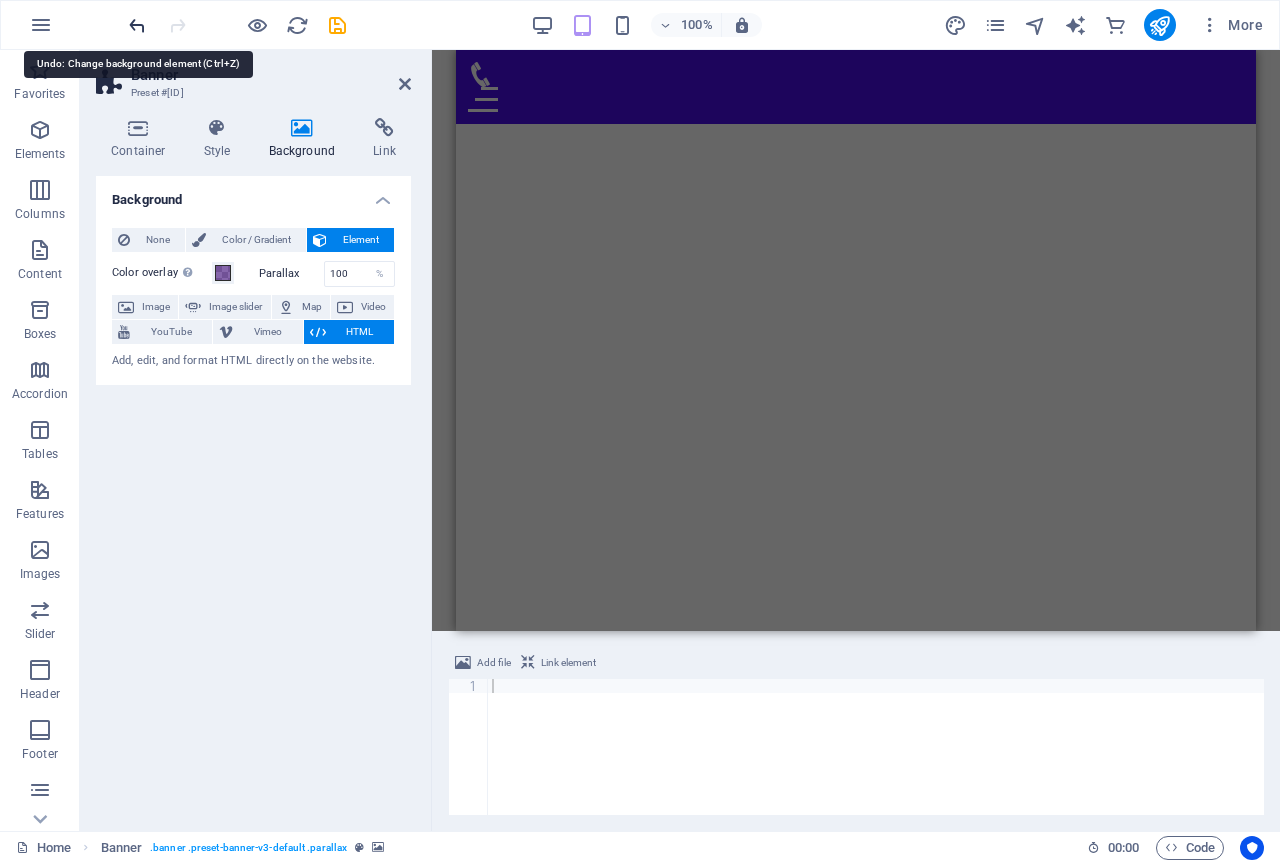 click at bounding box center (137, 25) 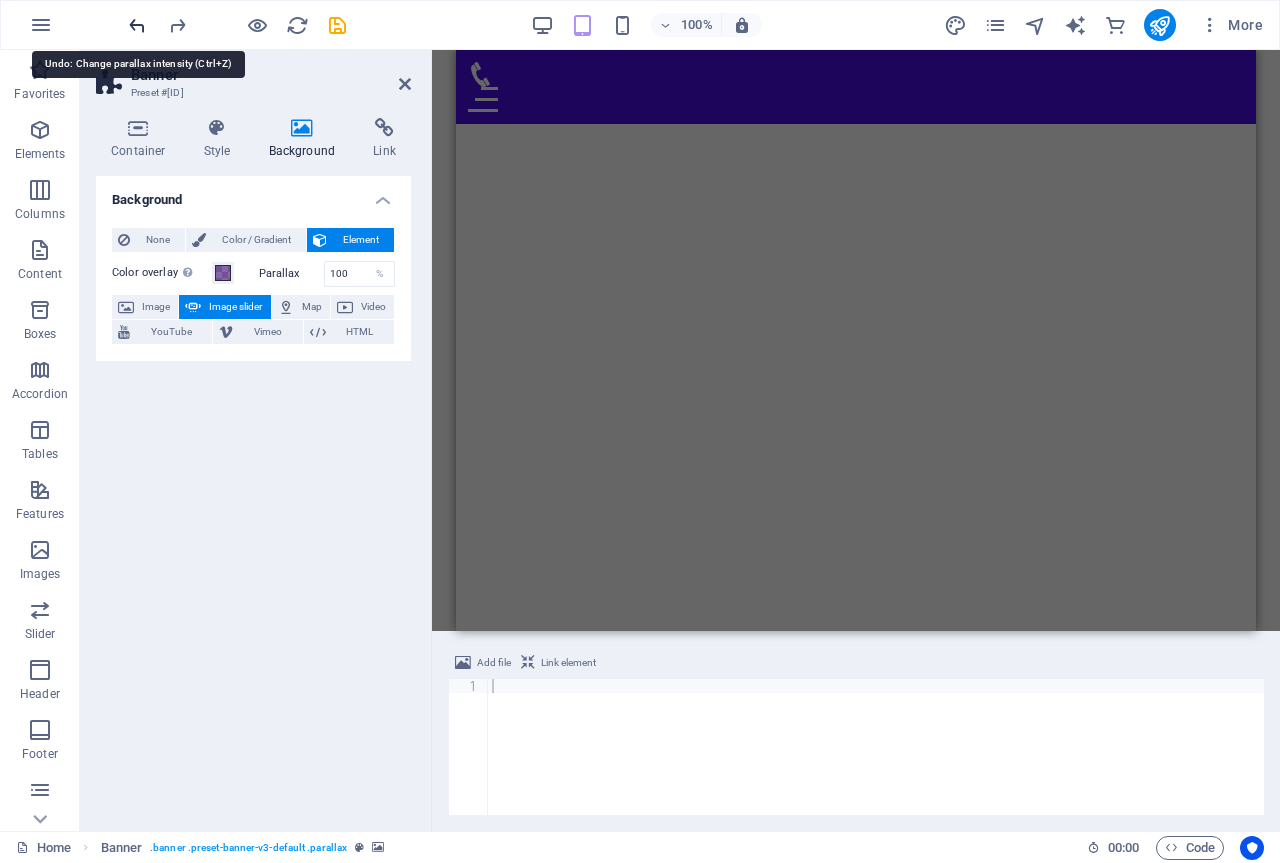 scroll, scrollTop: 35, scrollLeft: 0, axis: vertical 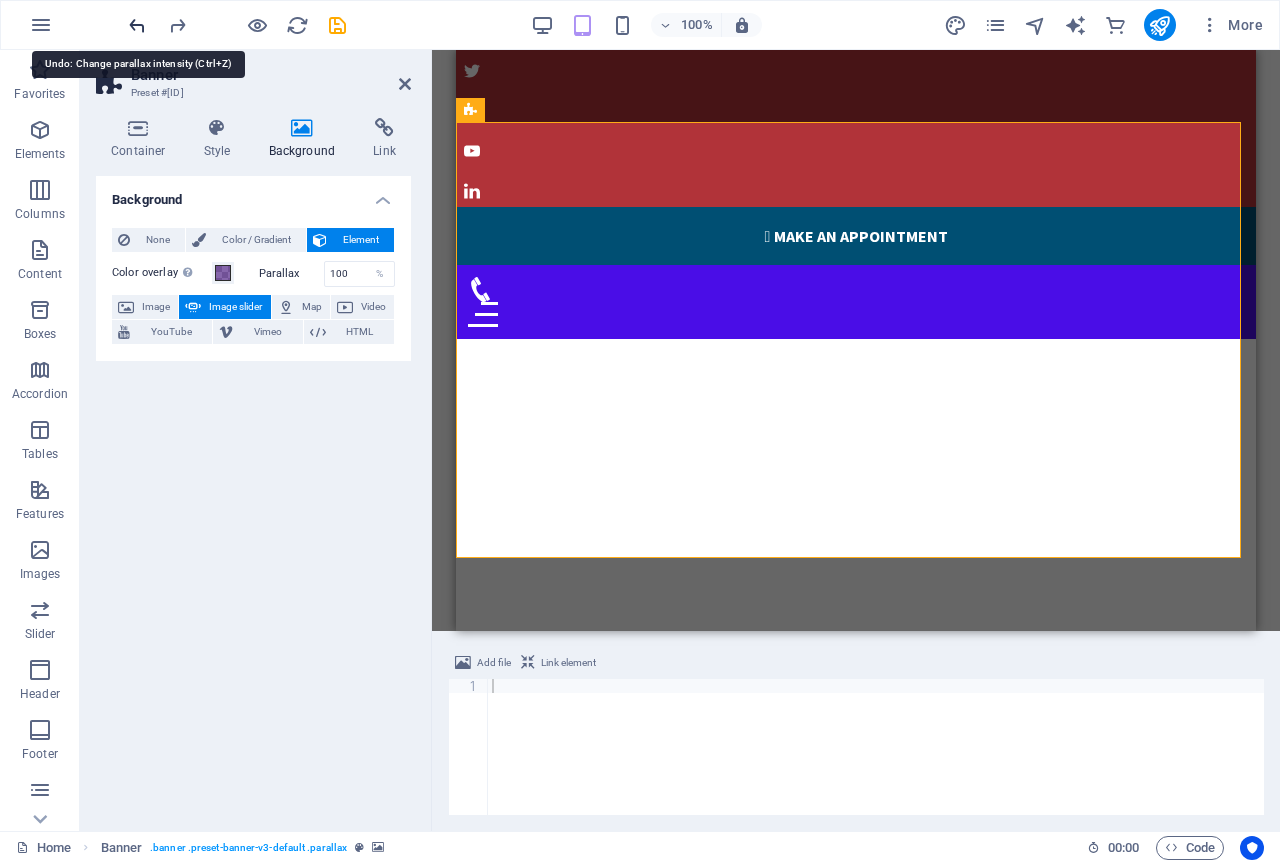 click at bounding box center [137, 25] 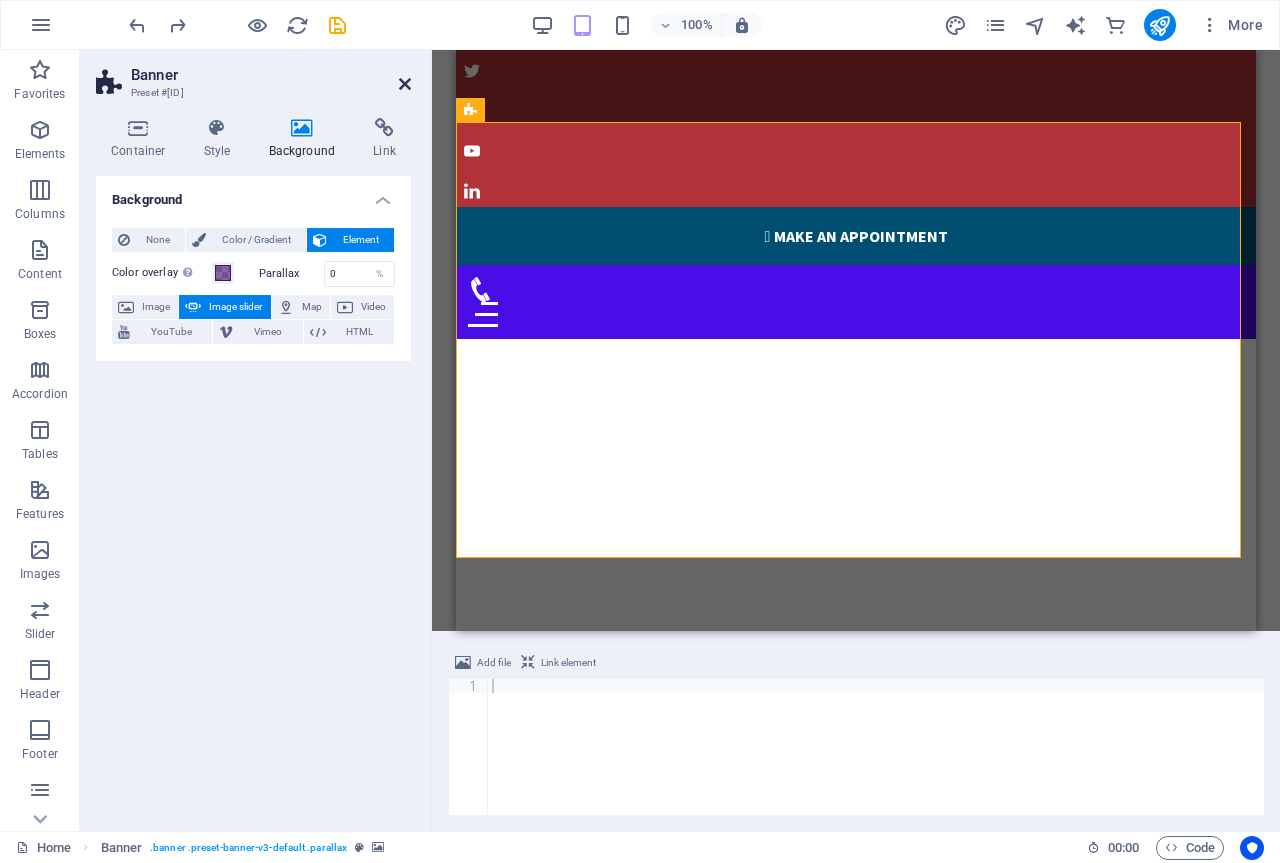 click at bounding box center [405, 84] 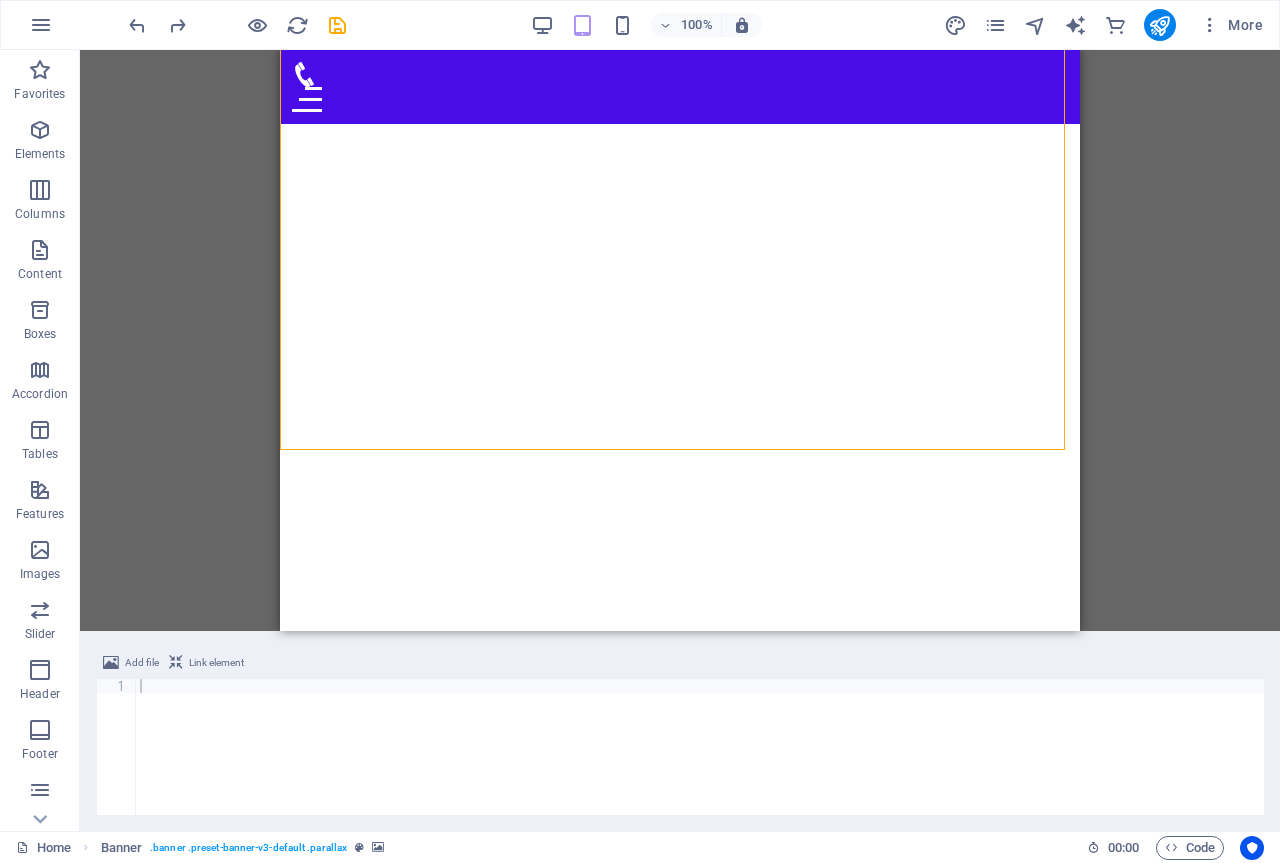 scroll, scrollTop: 435, scrollLeft: 0, axis: vertical 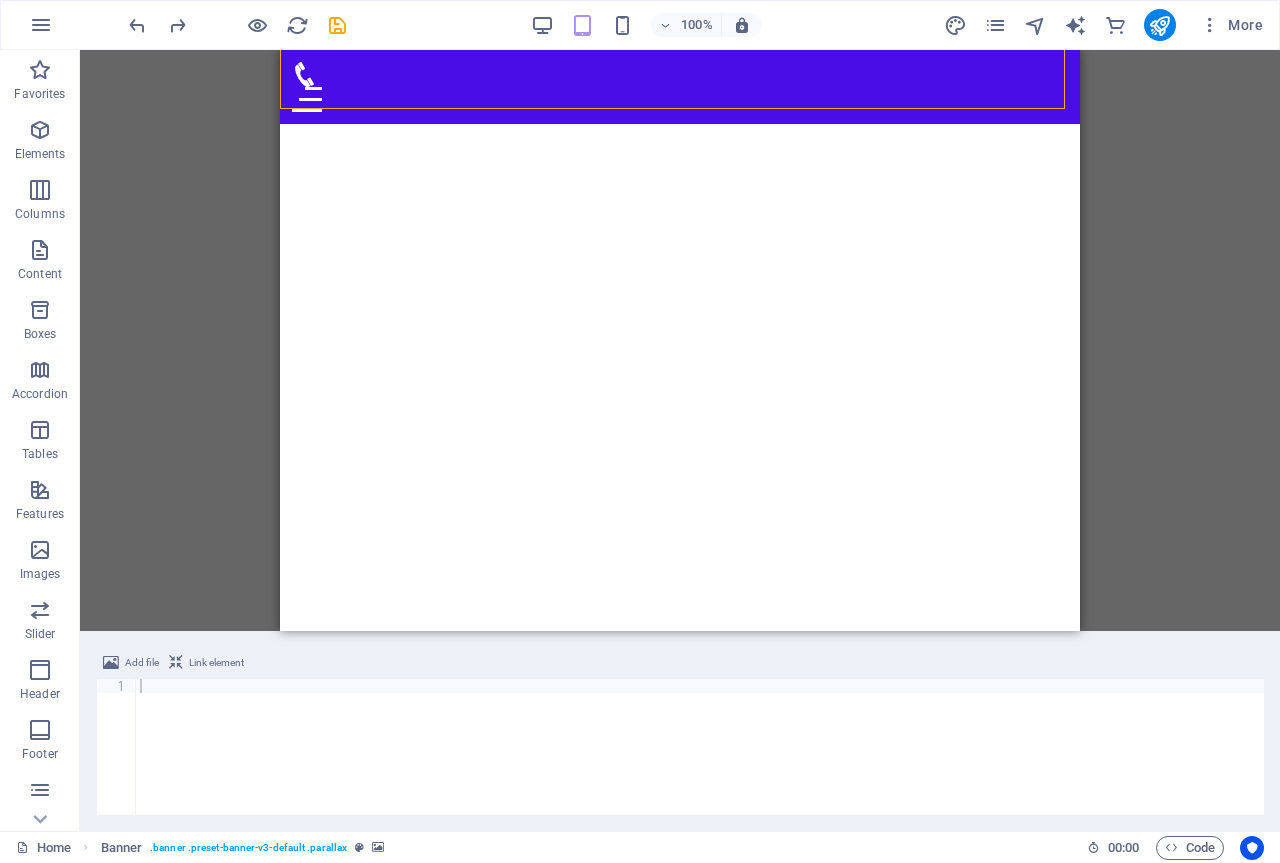 click on "Drag here to replace the existing content. Press “Ctrl” if you want to create a new element.
H3   Cards   Container   Container   H4   Container   Boxes   Container   Container   Container   Image   Container   Image   Container   Container   Image   Container   Container   Image   Container   Container   Image   Image tabs   Container   Image   Image   Image   Menu Bar   Container   Container   Banner   HTML   Info Bar   Button   Info Bar   H2   Container   Icon   Container   Container   H2   Banner Grid   Banner Grid   Container   Container   Button   Placeholder   Container   Gallery   Gallery   Gallery   Container   H2   Callout   Container   Textarea   Contact Form   Contact Form   Form   Captcha   Container   H2   Image with text   Container   Container   Image slider   Image slider columns   Container   Container   H2   Container   Image   Cards   Container   H4   Container   Image   Container   H4   Text   H2   Container   Spacer   Container   Image   4 columns   Container" at bounding box center [680, 340] 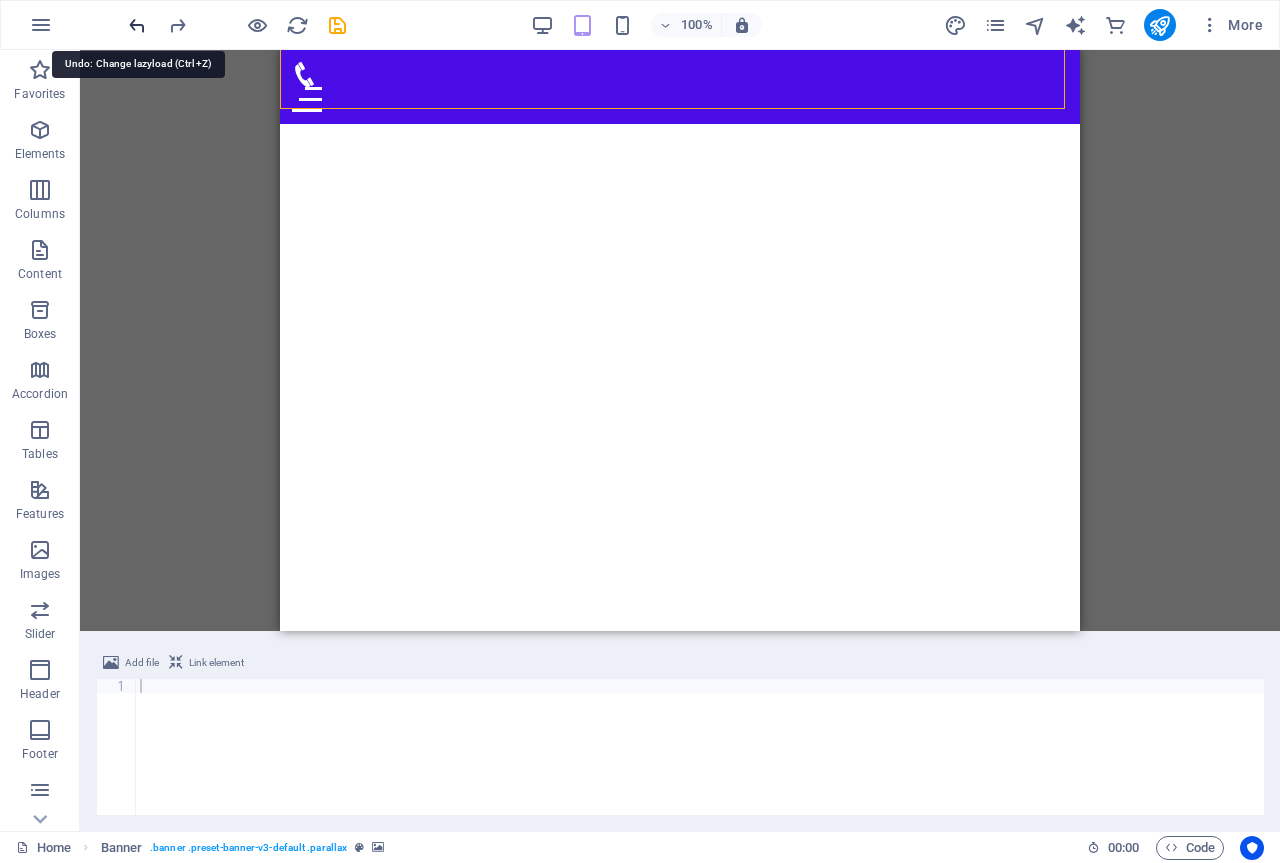 click at bounding box center (137, 25) 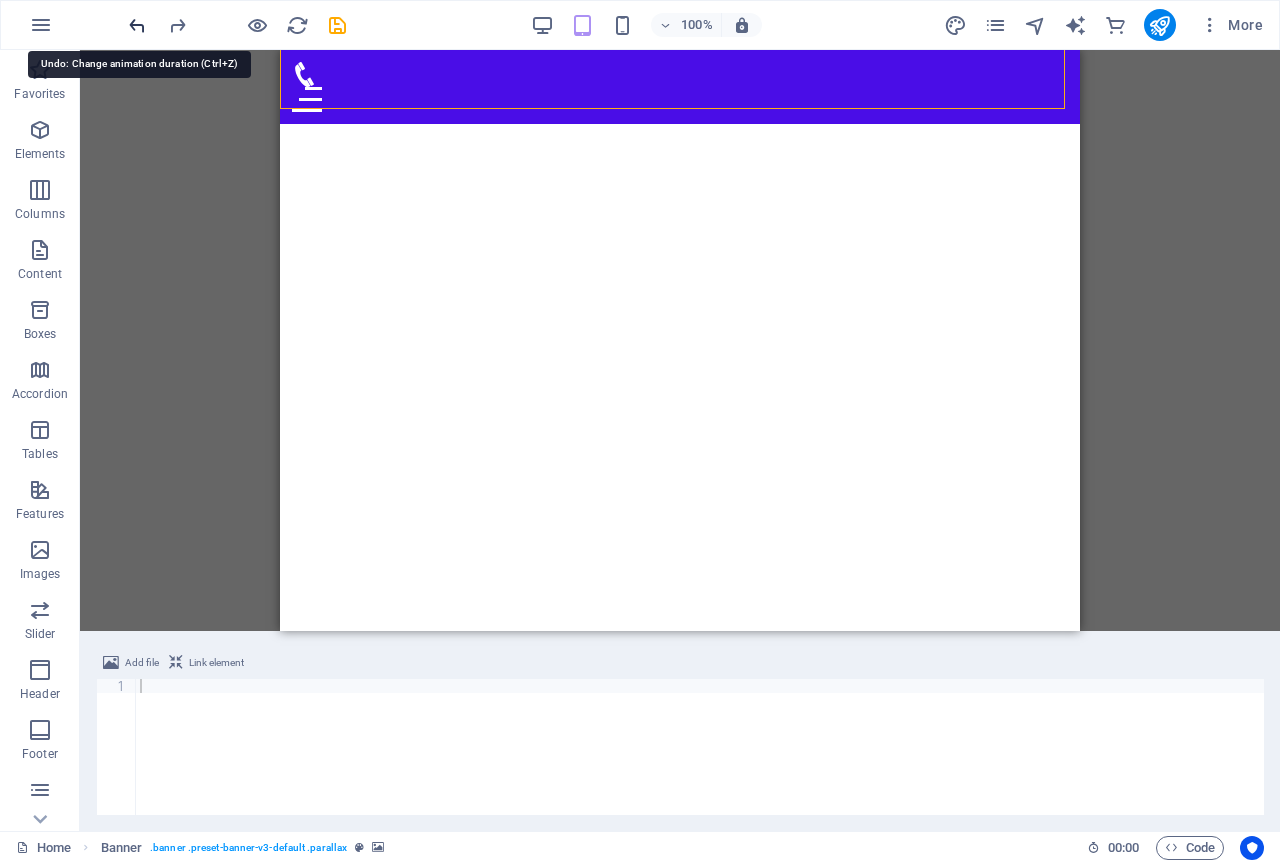 click at bounding box center [137, 25] 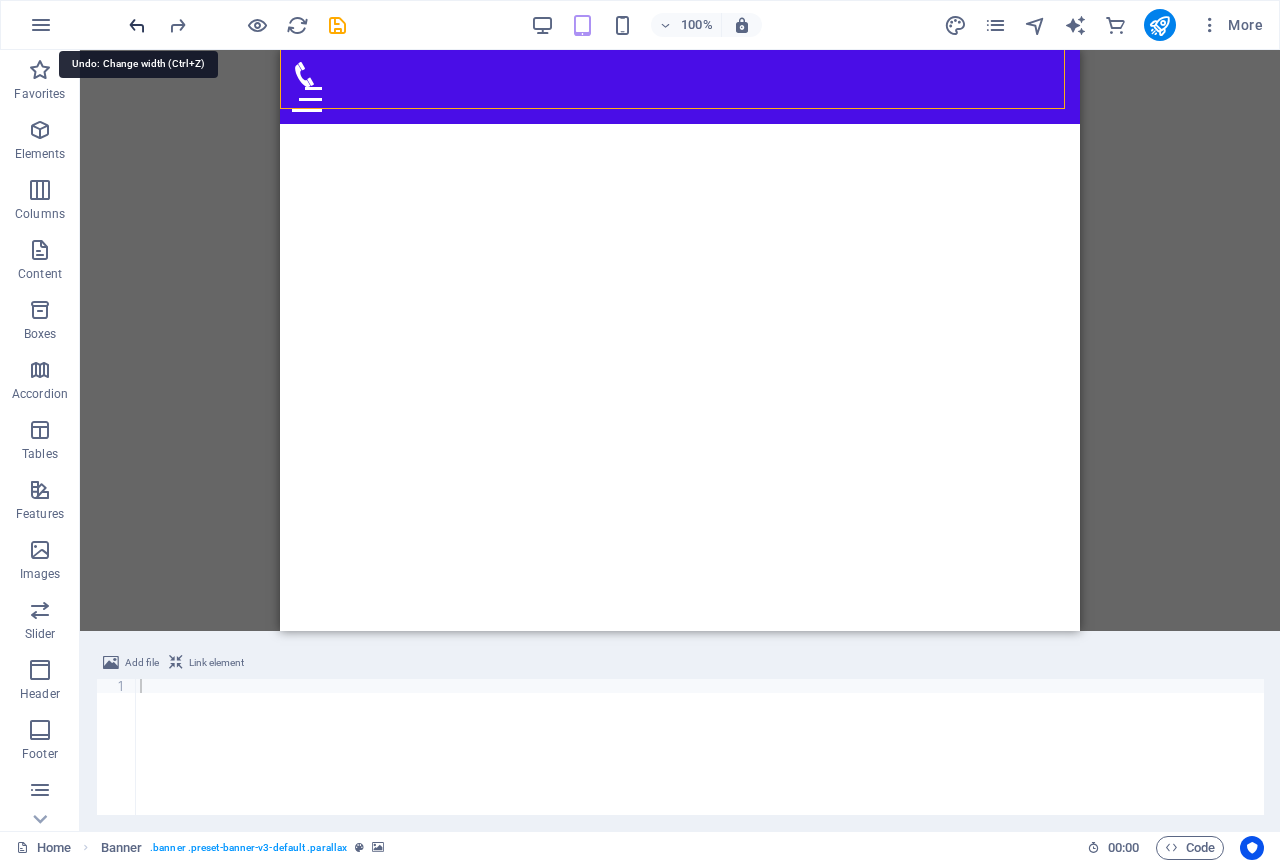 click at bounding box center (137, 25) 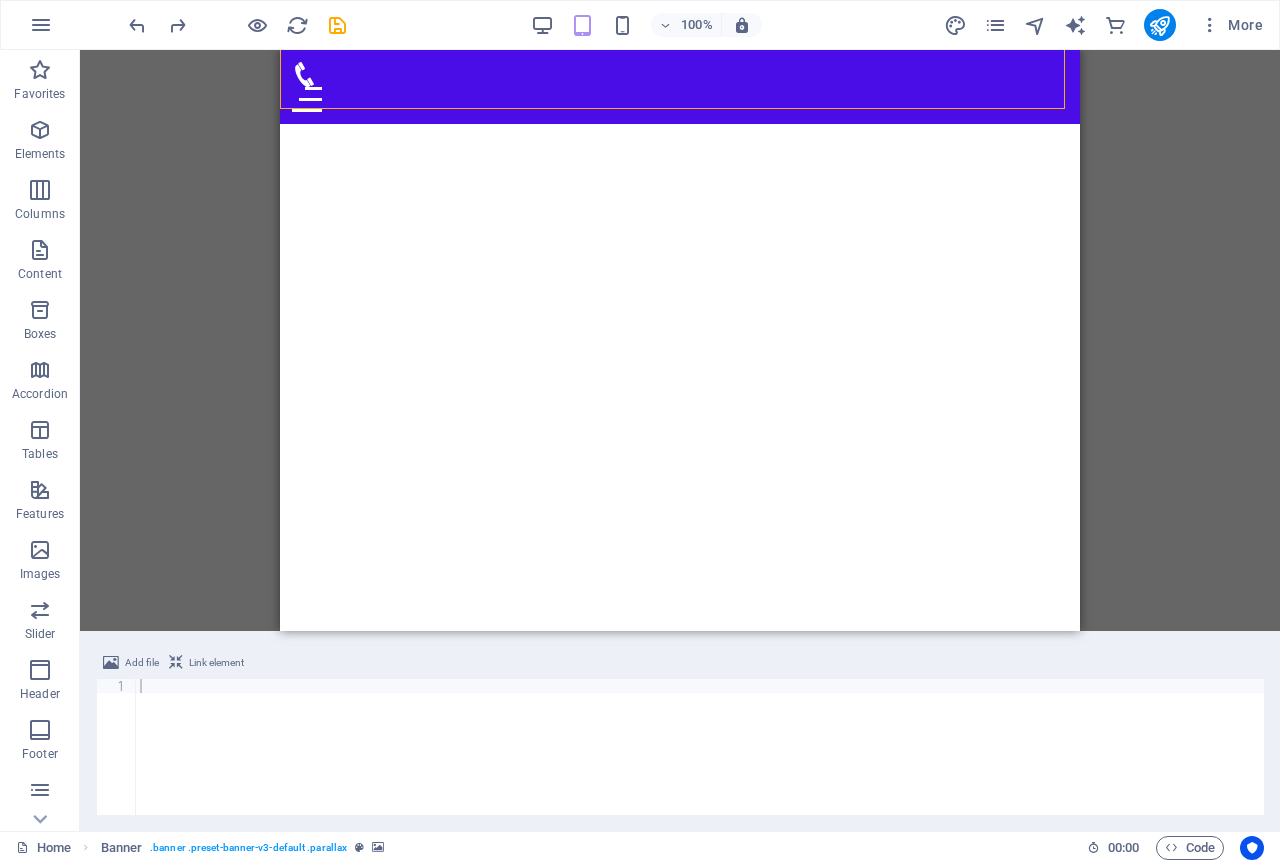 click on "Drag here to replace the existing content. Press “Ctrl” if you want to create a new element.
H3   Cards   Container   Container   H4   Container   Boxes   Container   Container   Container   Image   Container   Image   Container   Container   Image   Container   Container   Image   Container   Container   Image   Image tabs   Container   Image   Image   Image   Menu Bar   Container   Container   Banner   HTML   Info Bar   Button   Info Bar   H2   Container   Icon   Container   Container   H2   Banner Grid   Banner Grid   Container   Container   Button   Placeholder   Container   Gallery   Gallery   Gallery   Container   H2   Callout   Container   Textarea   Contact Form   Contact Form   Form   Captcha   Container   H2   Image with text   Container   Container   Image slider   Image slider columns   Container   Container   H2   Container   Image   Cards   Container   H4   Container   Image   Container   H4   Text   H2   Container   Spacer   Container   Image   4 columns   Container" at bounding box center (680, 340) 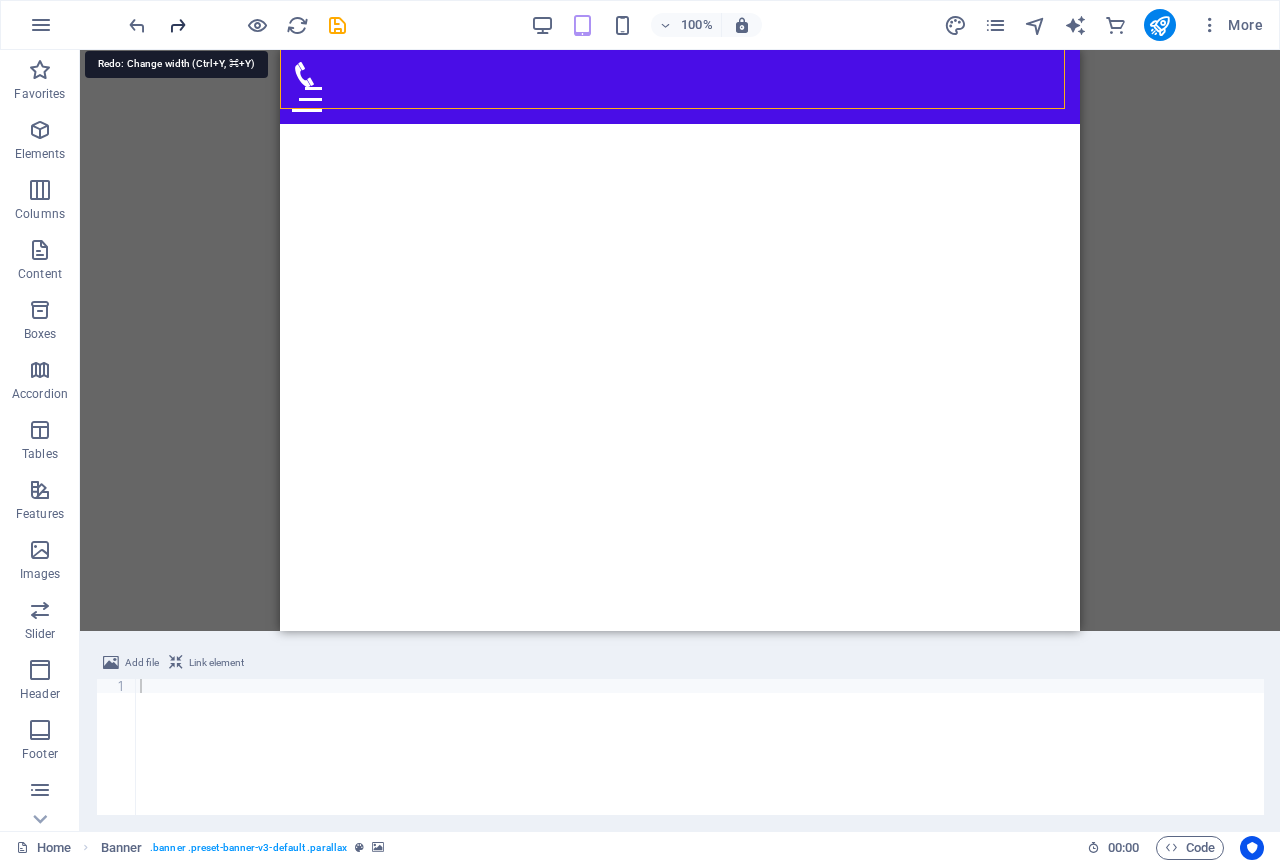 click at bounding box center [177, 25] 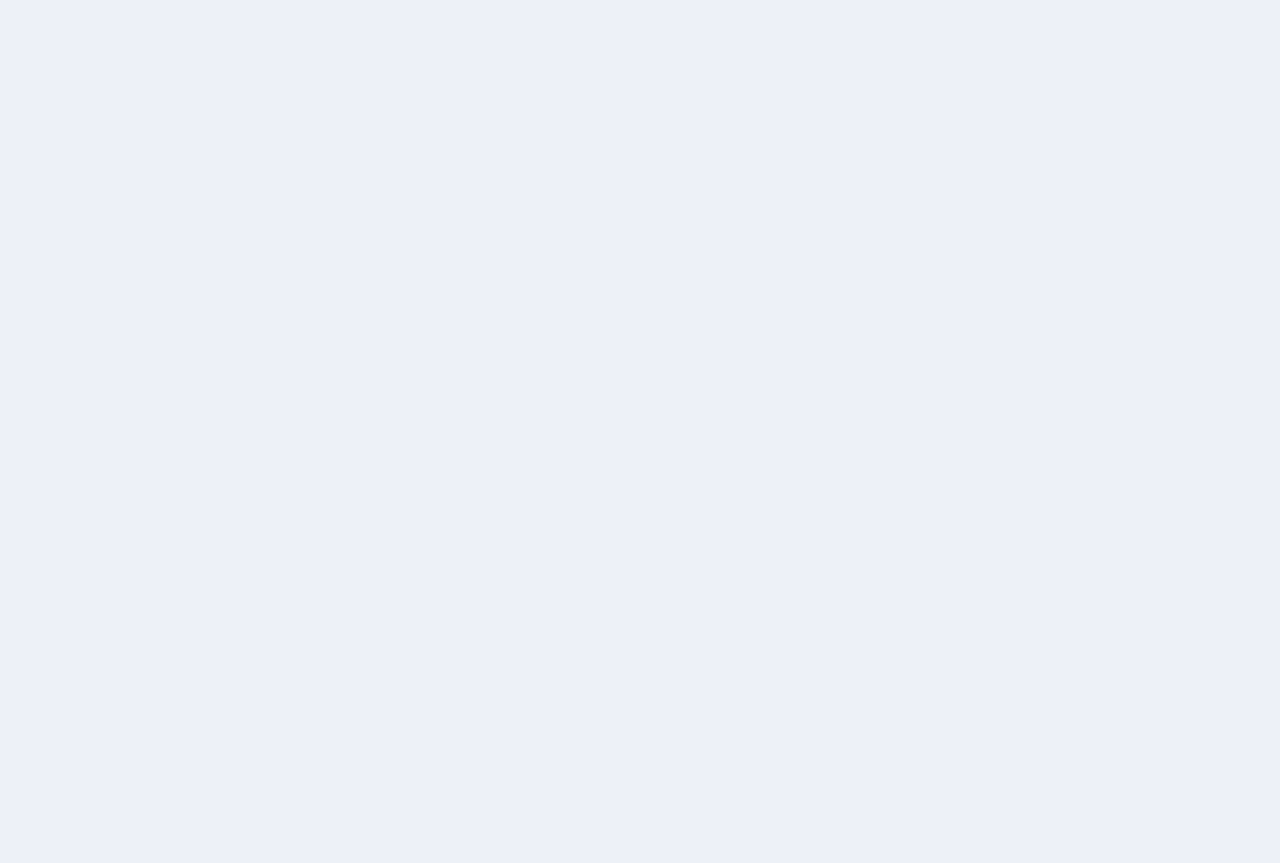 scroll, scrollTop: 0, scrollLeft: 0, axis: both 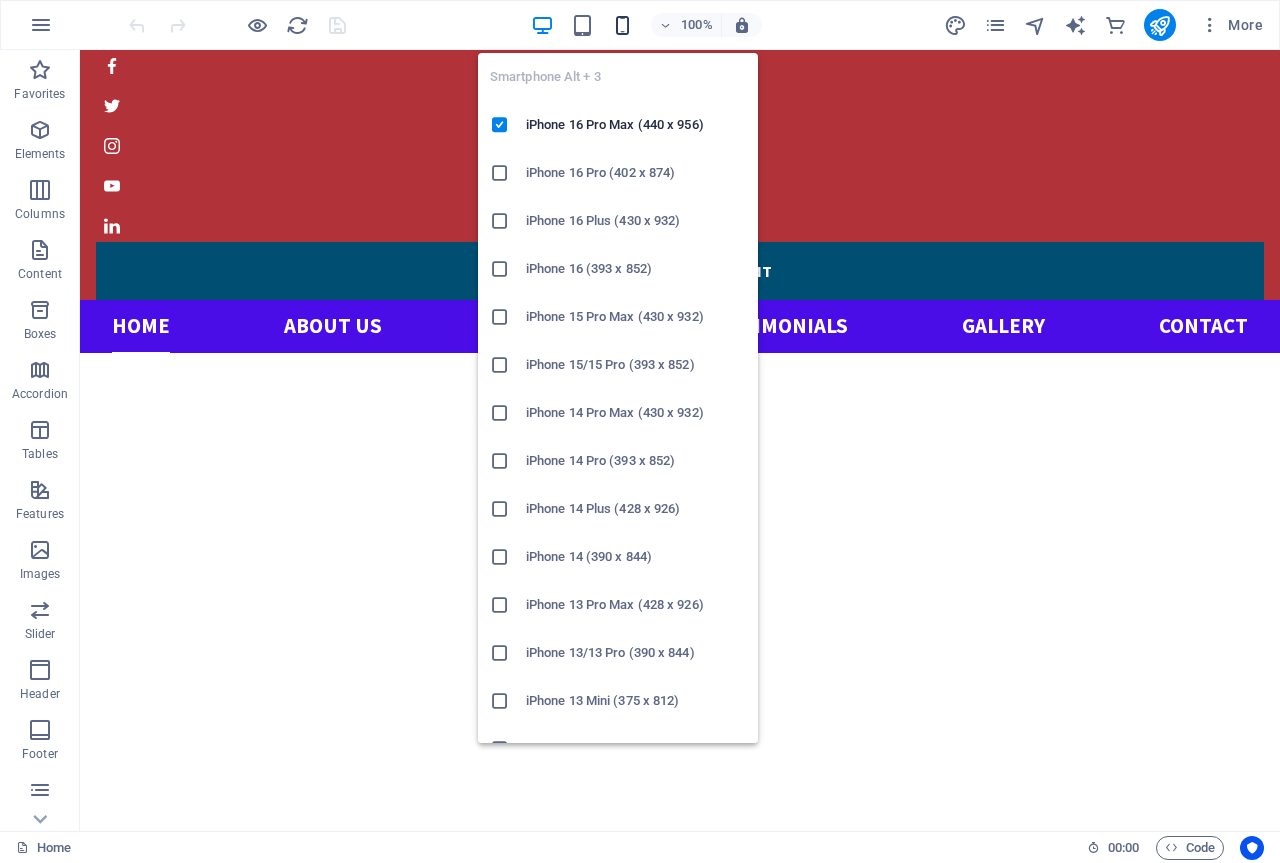 click at bounding box center (622, 25) 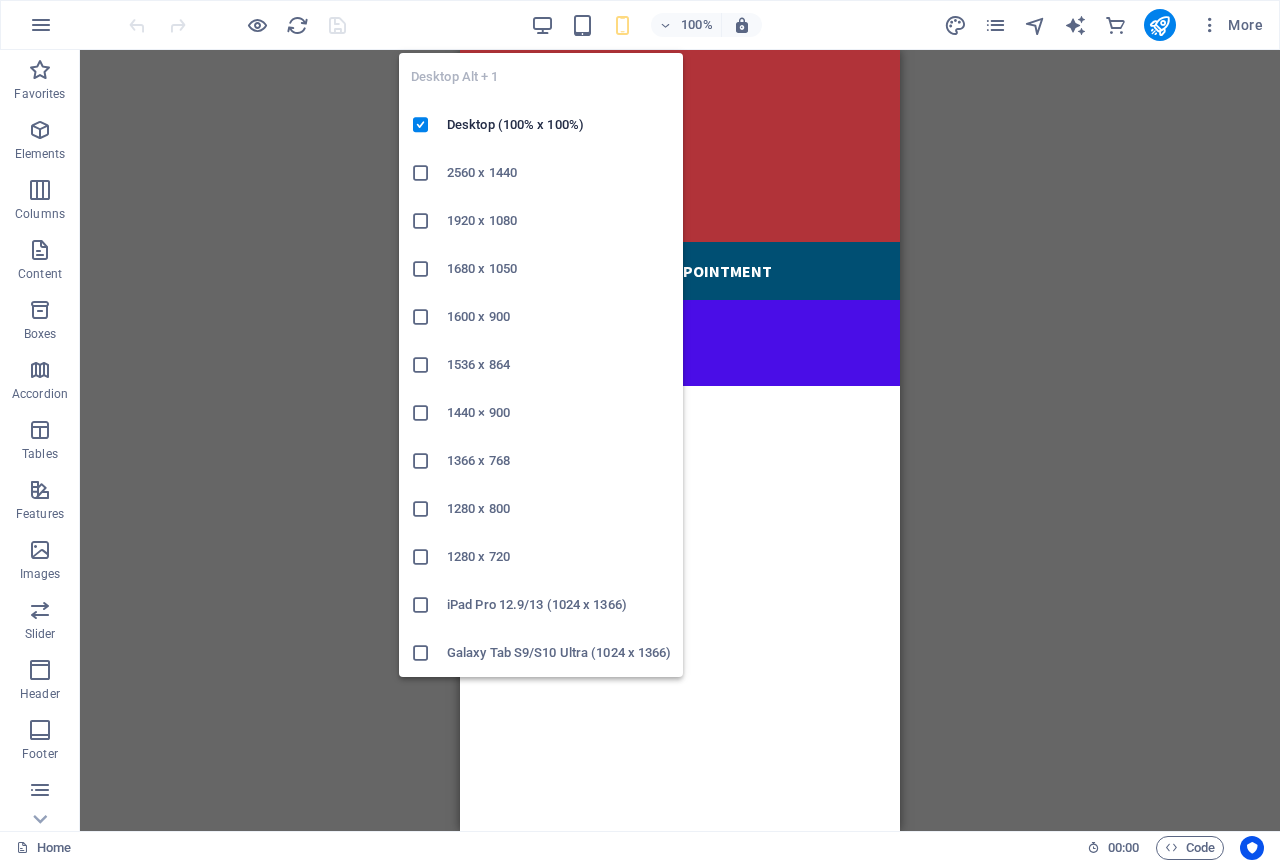 click at bounding box center [421, 413] 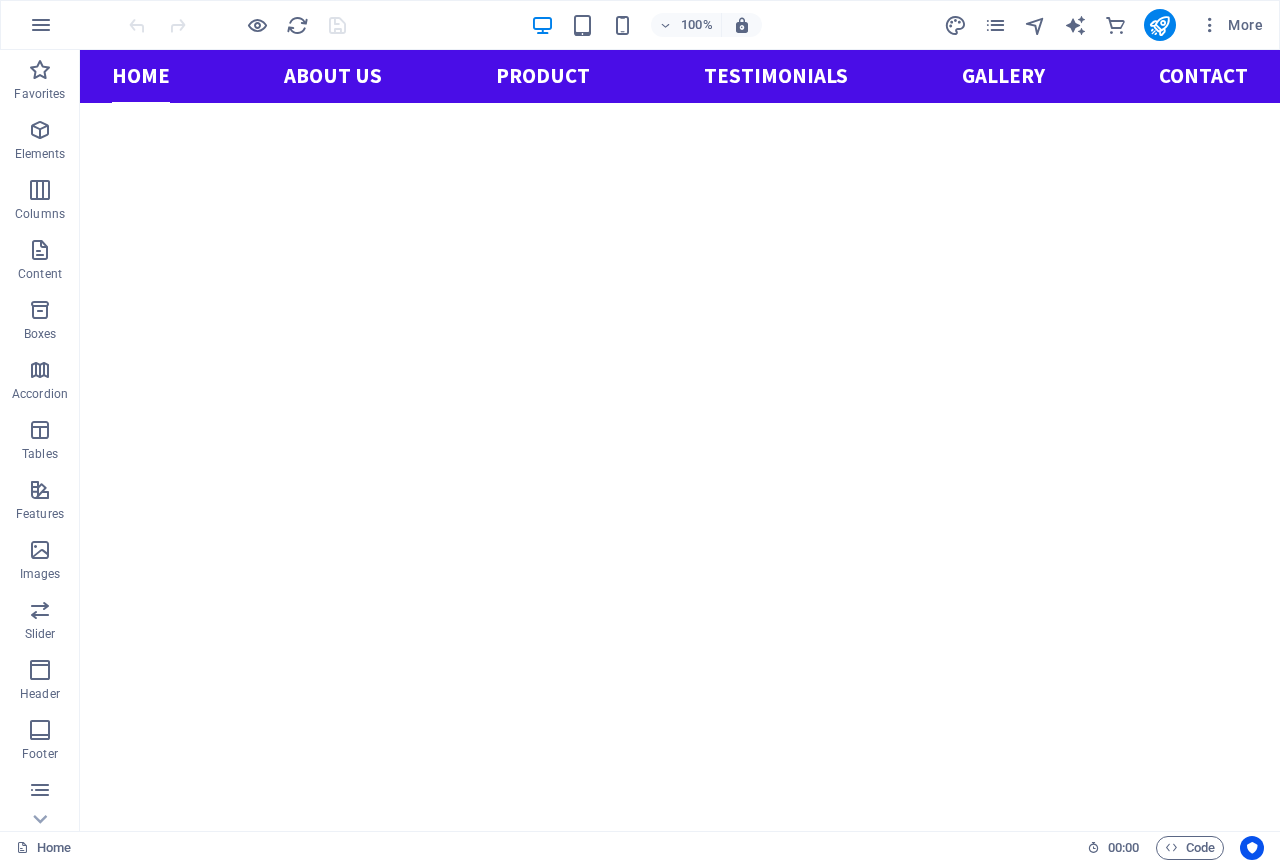 scroll, scrollTop: 0, scrollLeft: 0, axis: both 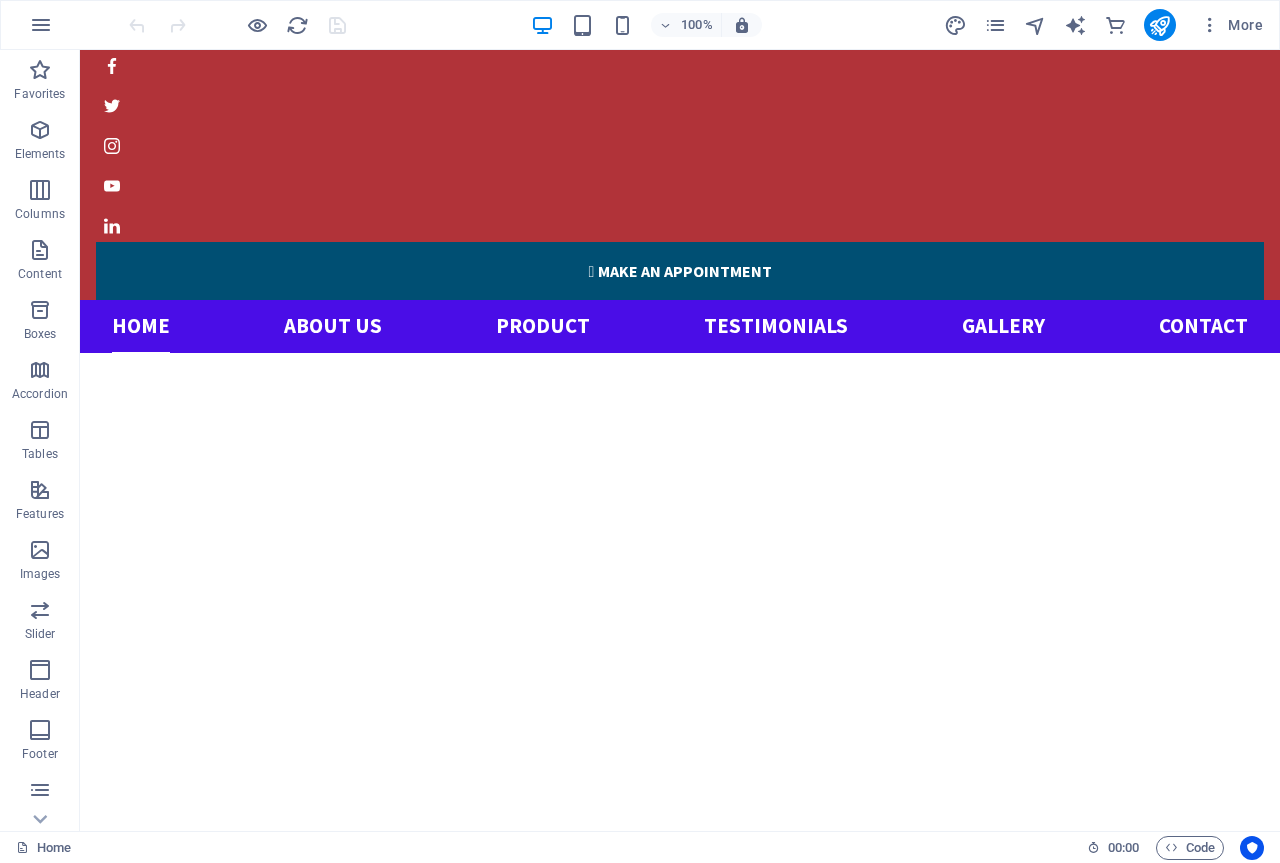 click at bounding box center [680, 1288] 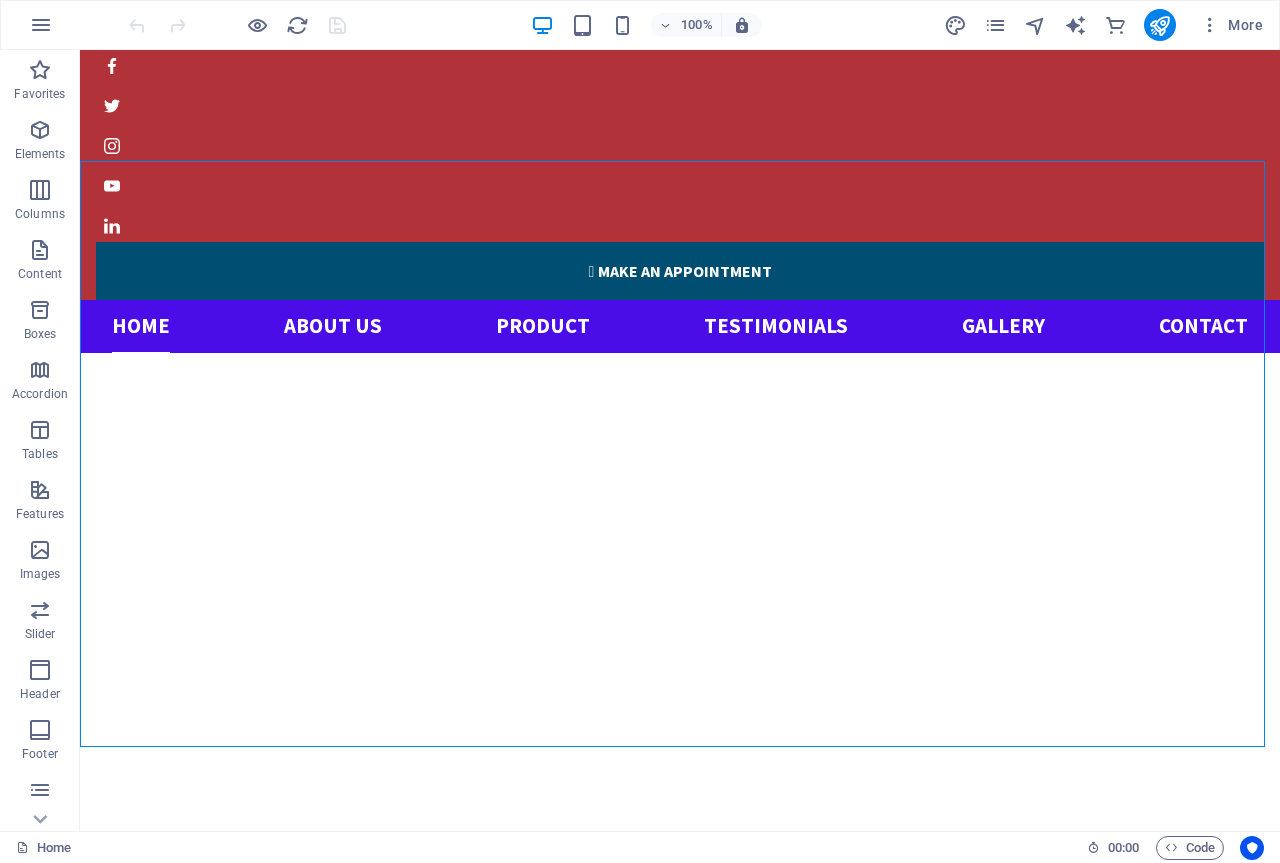 click at bounding box center (680, 1288) 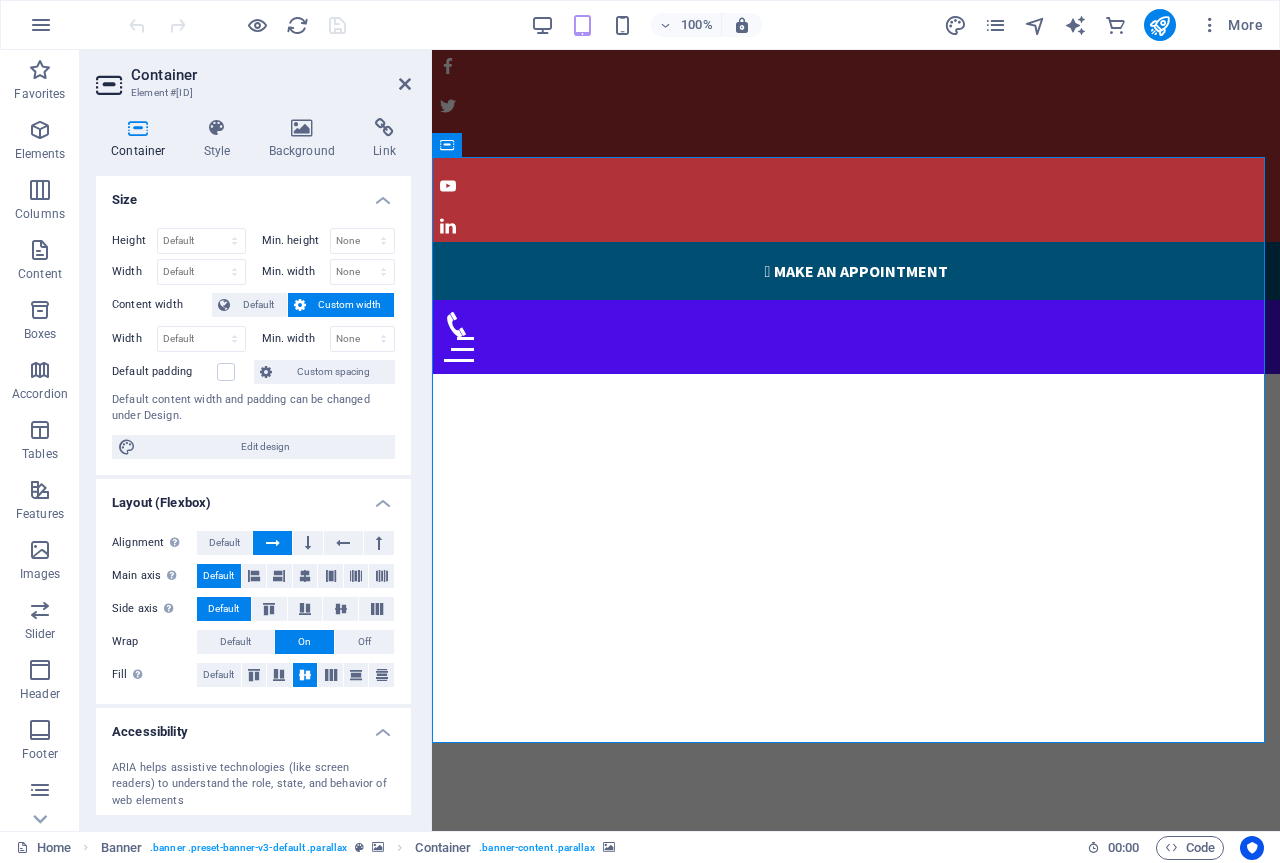 click on "Custom width" at bounding box center (350, 305) 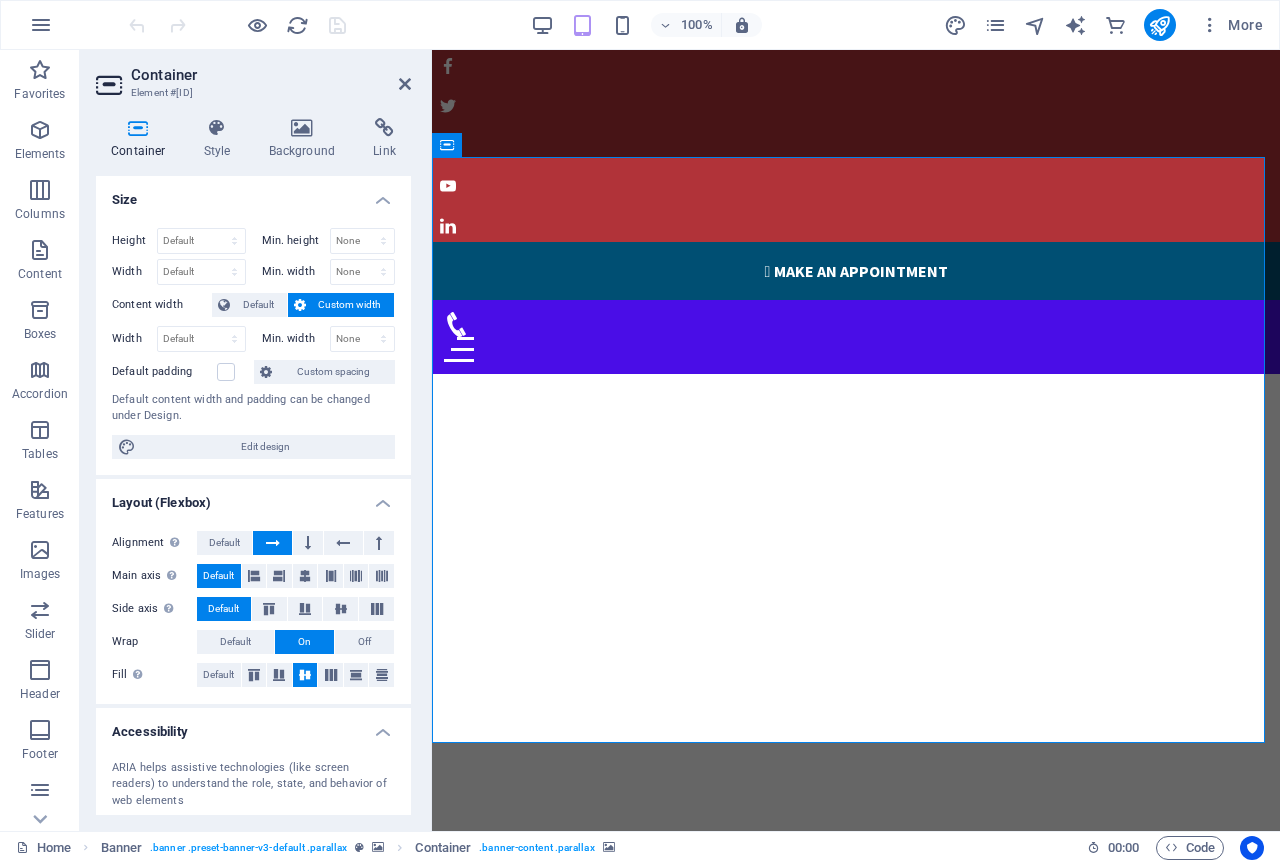 click on "Custom width" at bounding box center (350, 305) 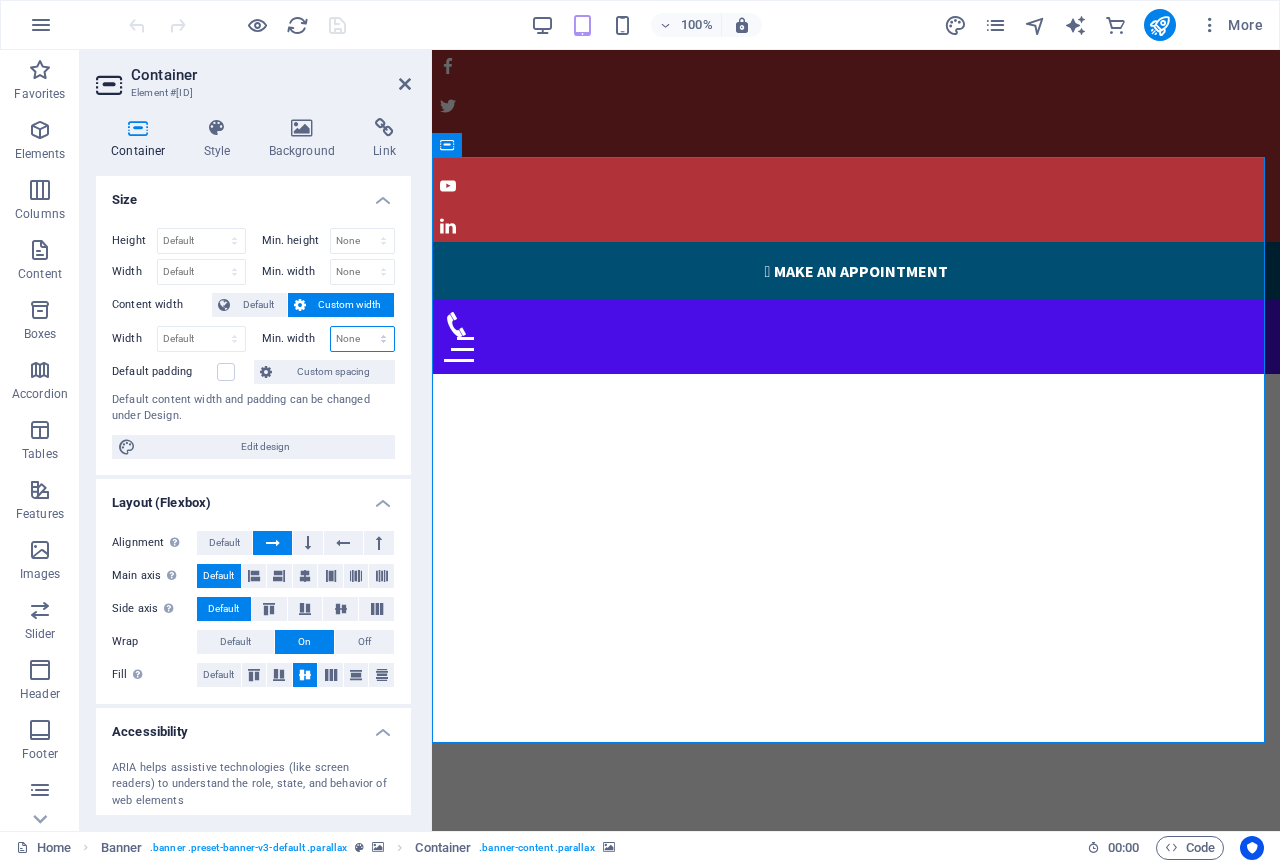 click on "None px rem % vh vw" at bounding box center (363, 339) 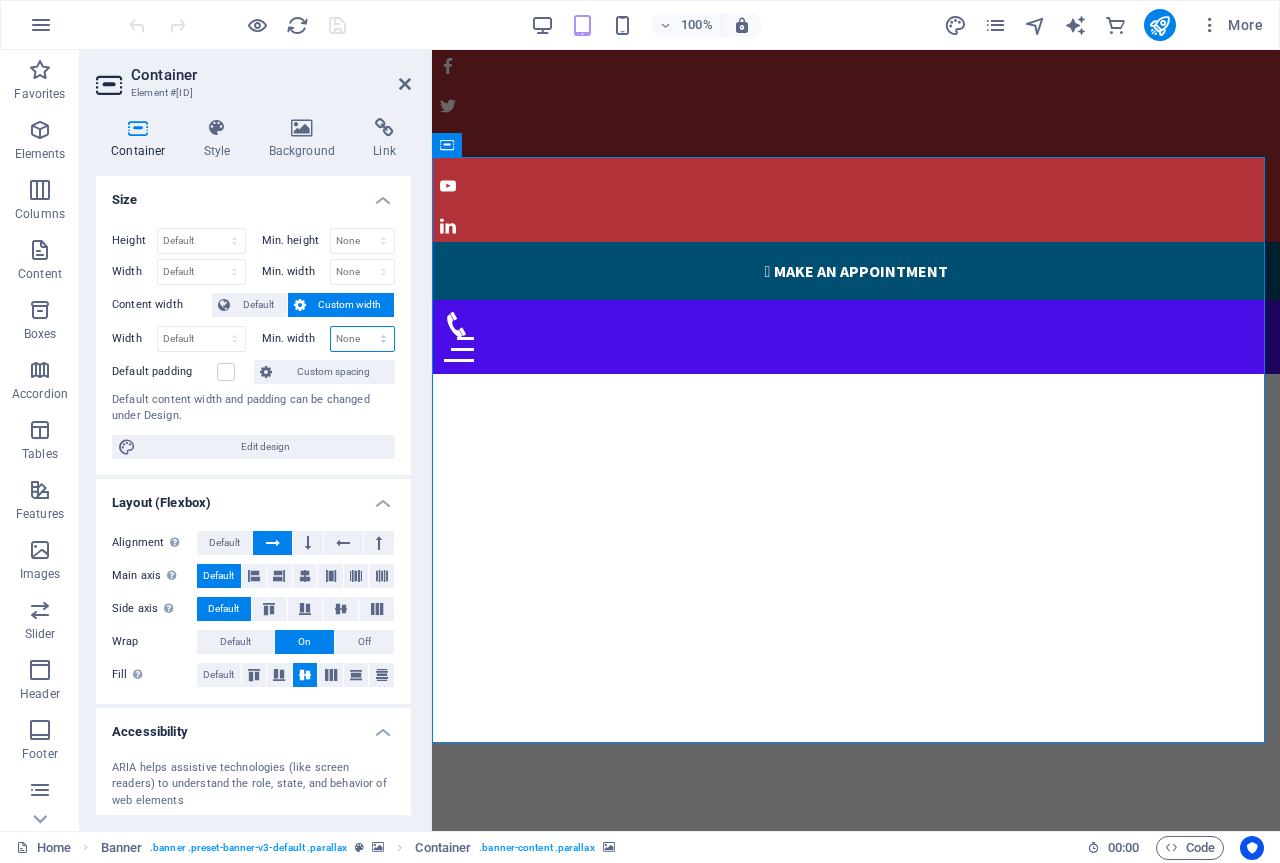 select on "%" 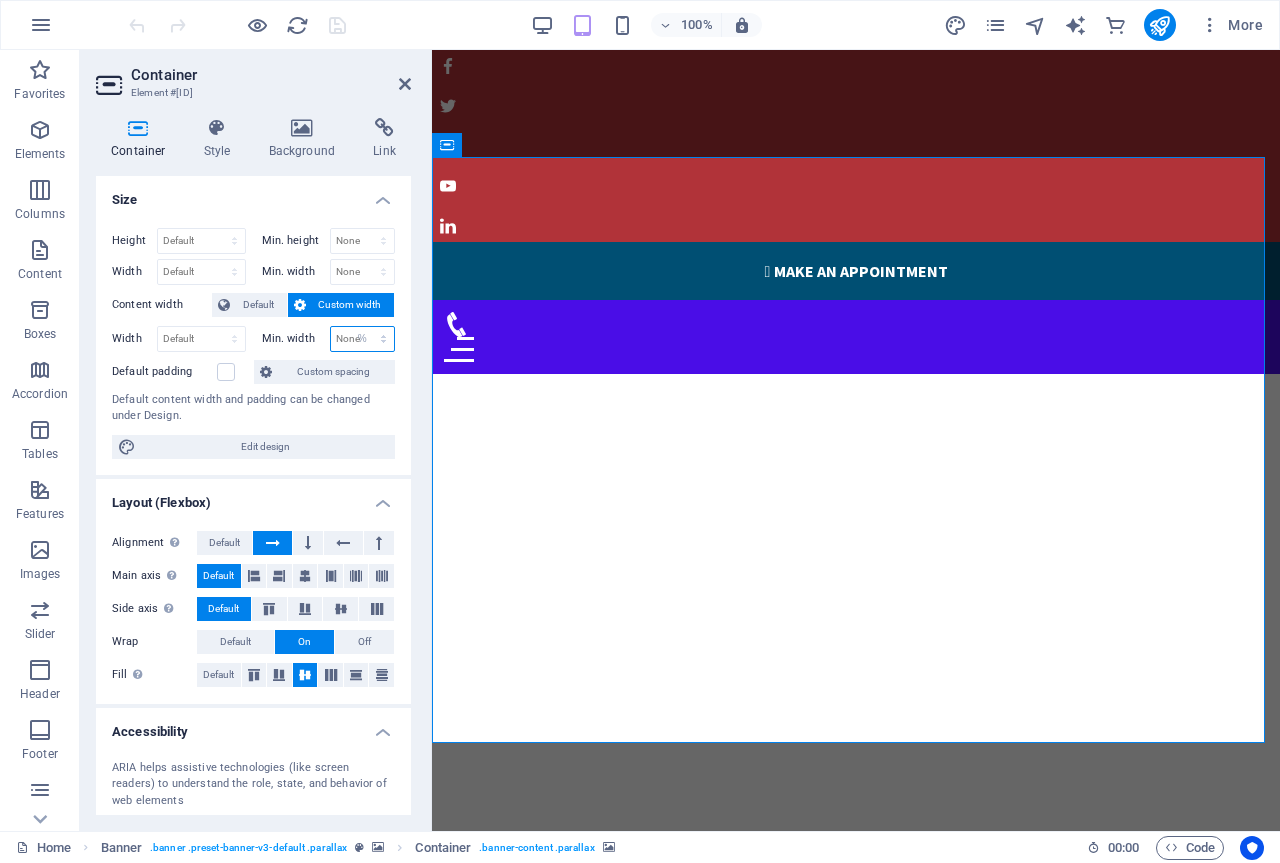 click on "None px rem % vh vw" at bounding box center (363, 339) 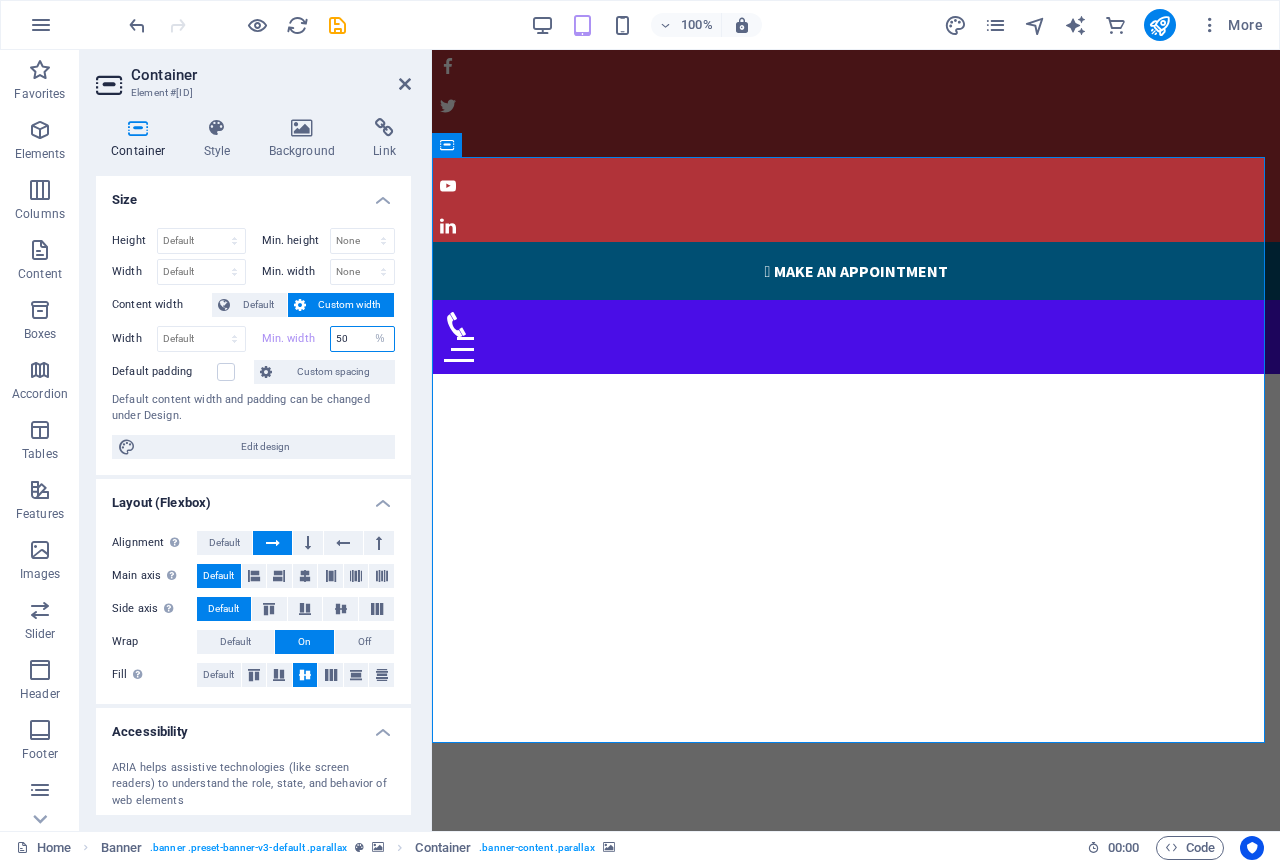 type on "50" 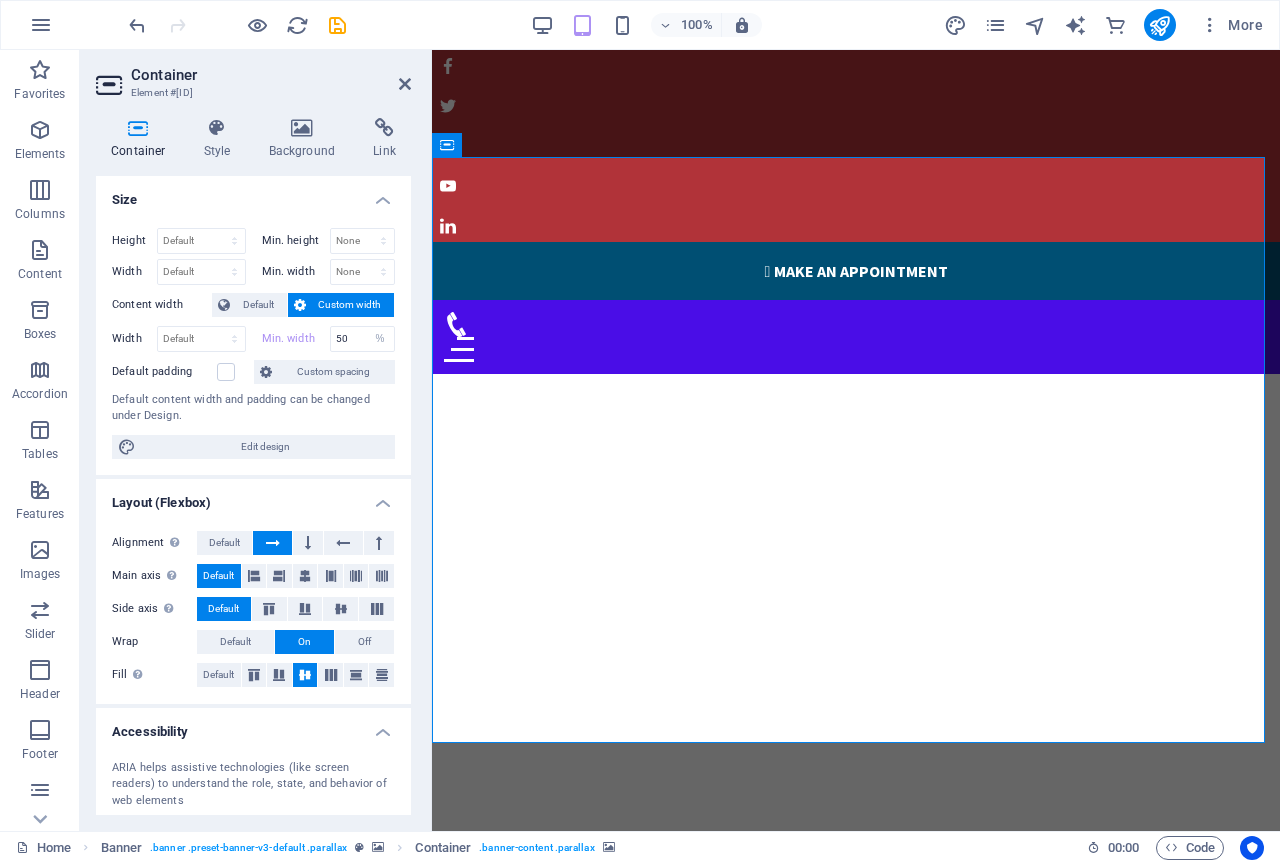 click at bounding box center [856, 1327] 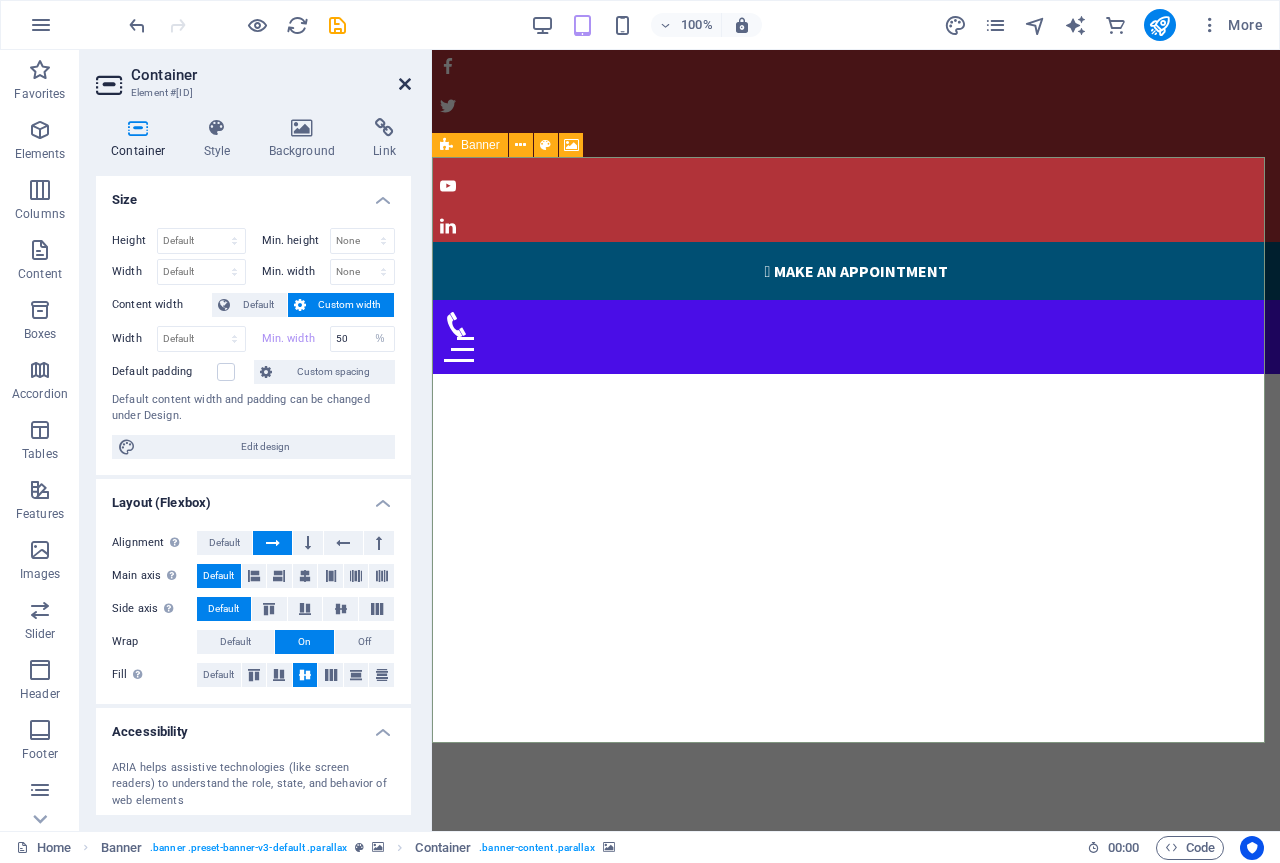 click at bounding box center (405, 84) 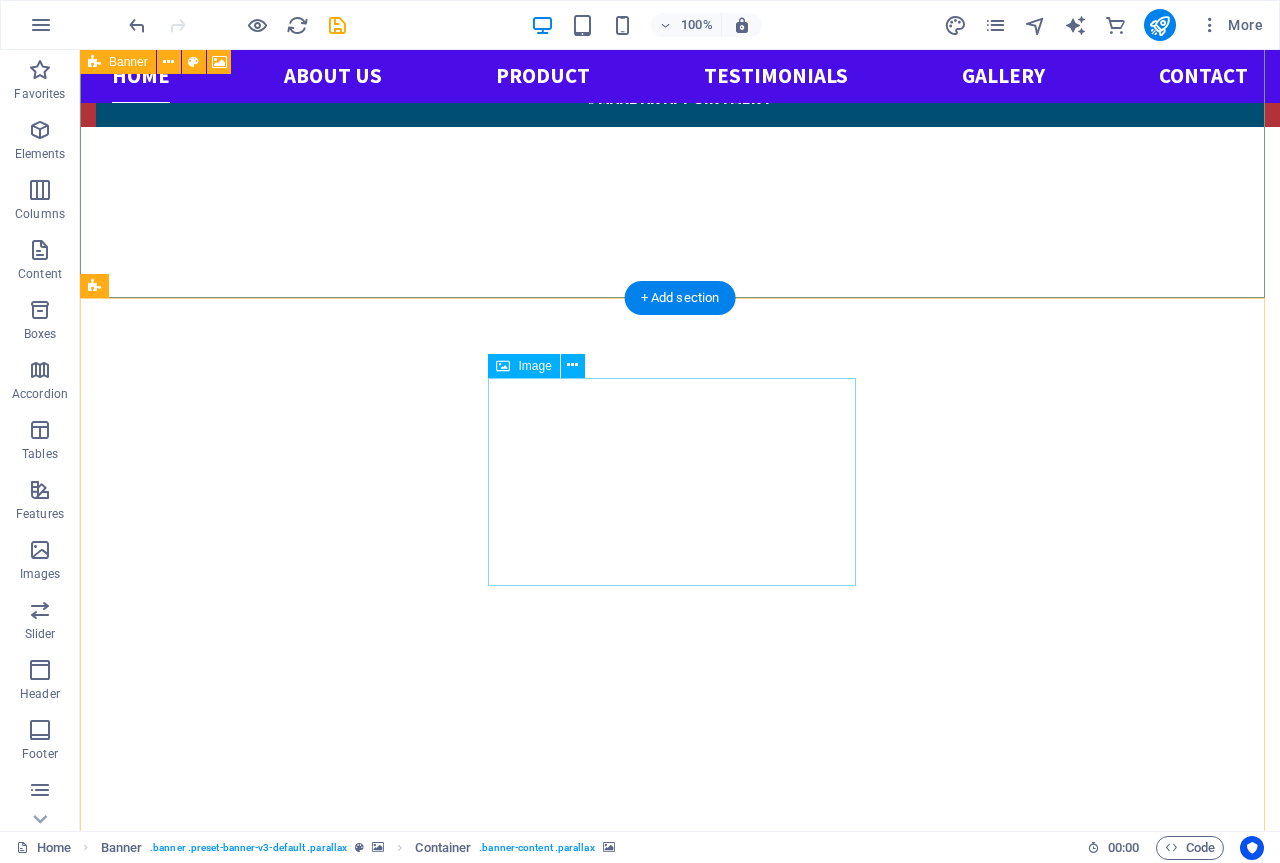 scroll, scrollTop: 0, scrollLeft: 0, axis: both 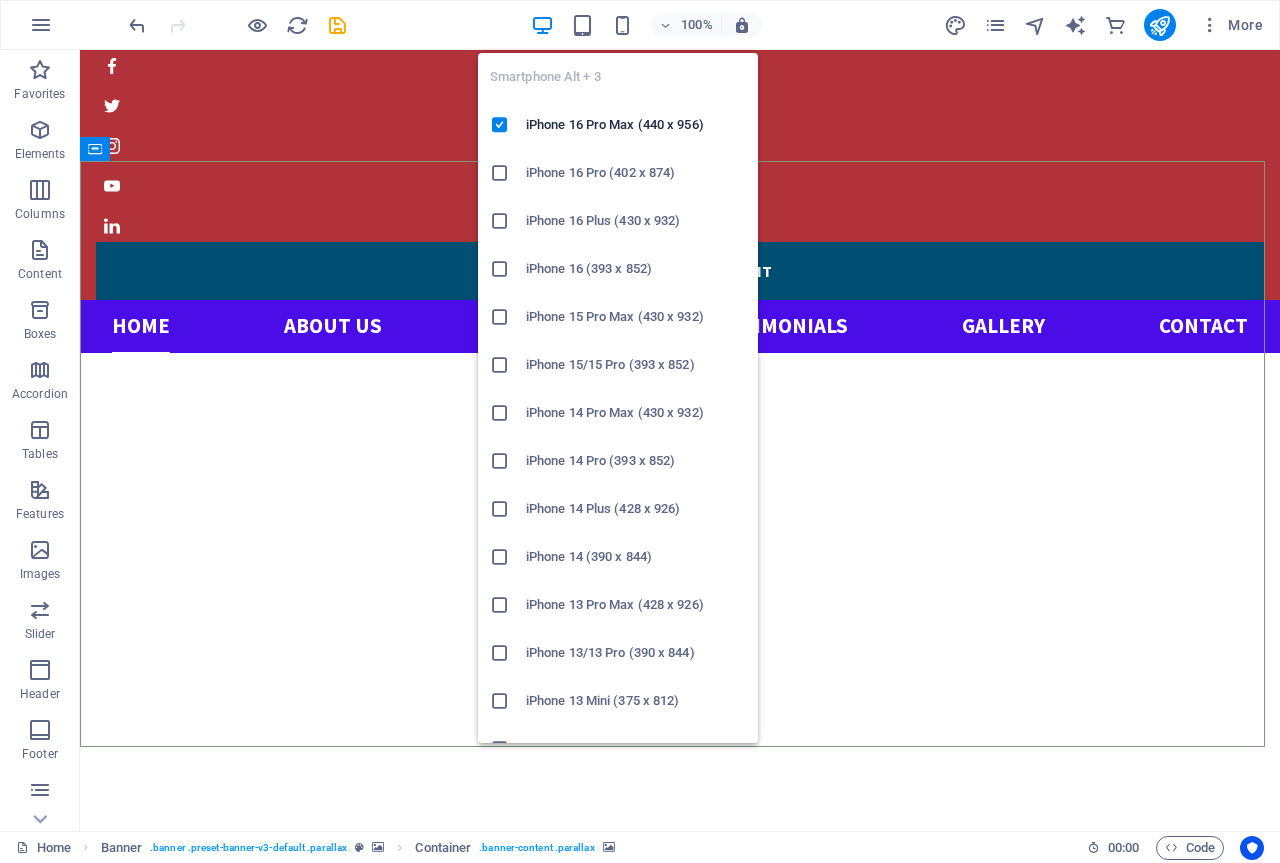 click at bounding box center [500, 221] 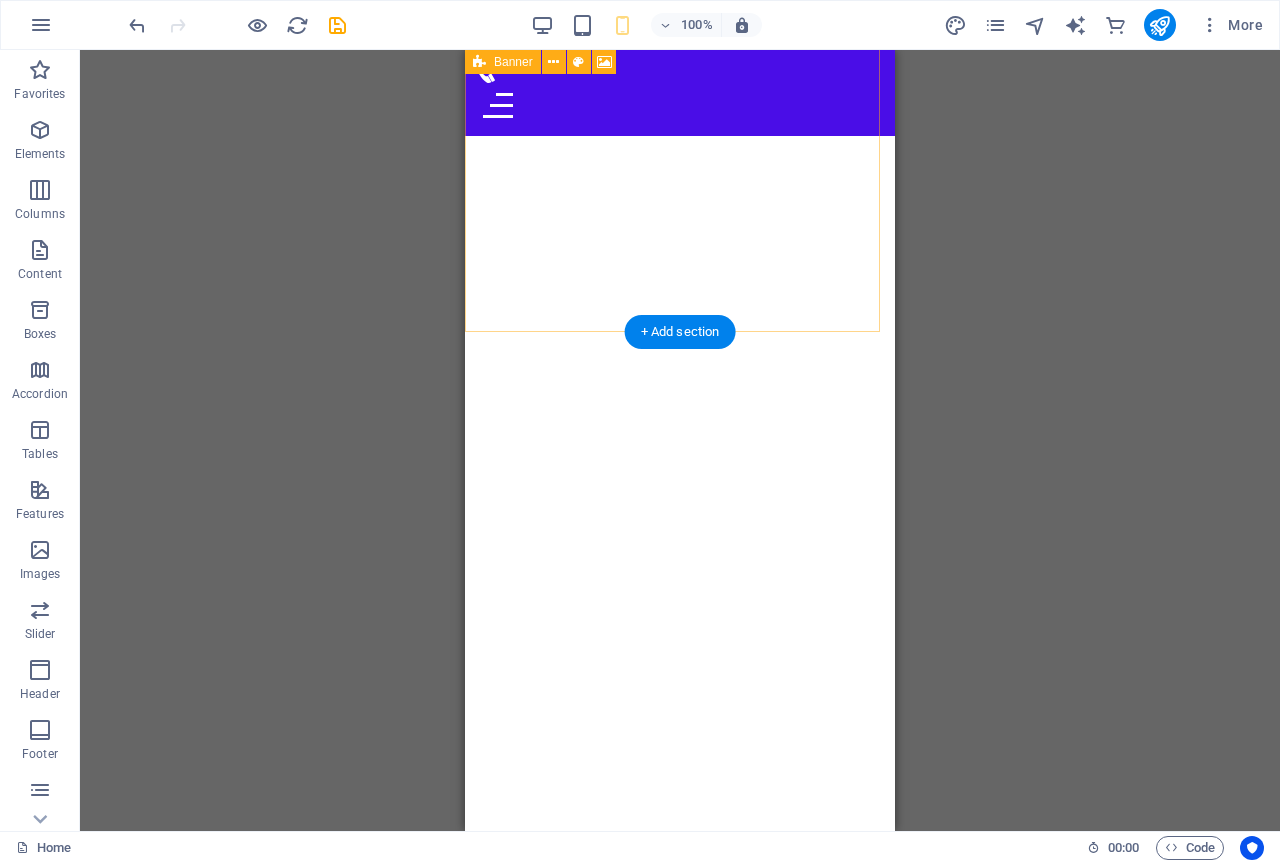 scroll, scrollTop: 0, scrollLeft: 0, axis: both 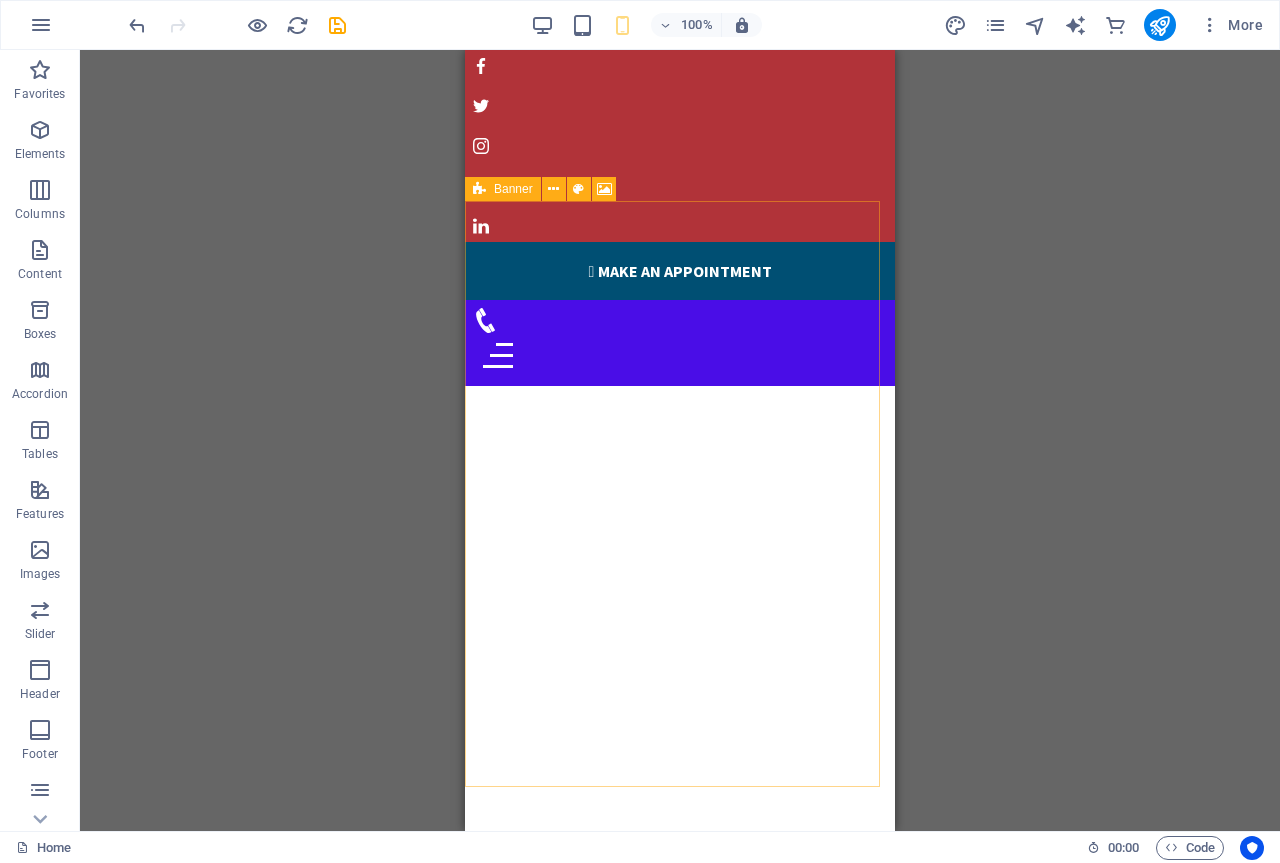 click on "Banner" at bounding box center (513, 189) 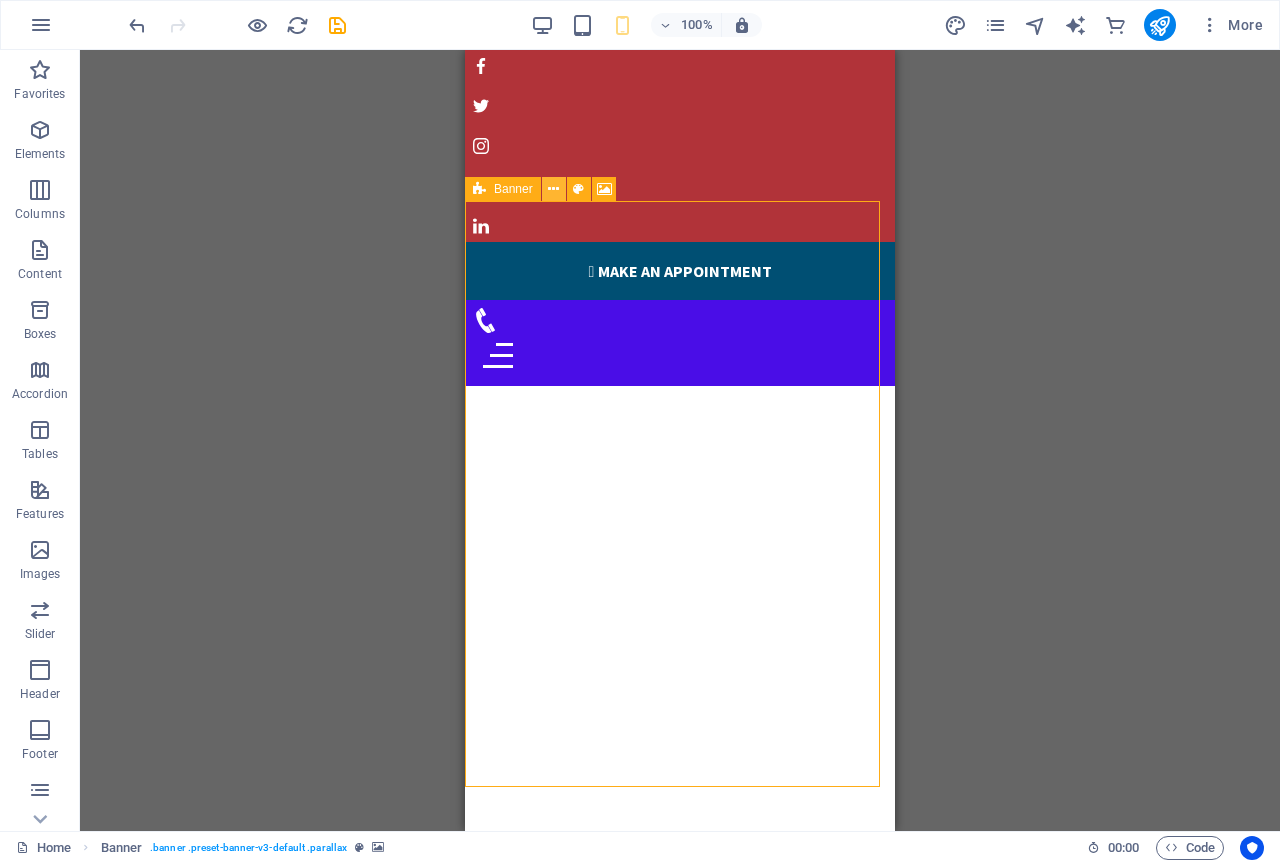 click at bounding box center [553, 189] 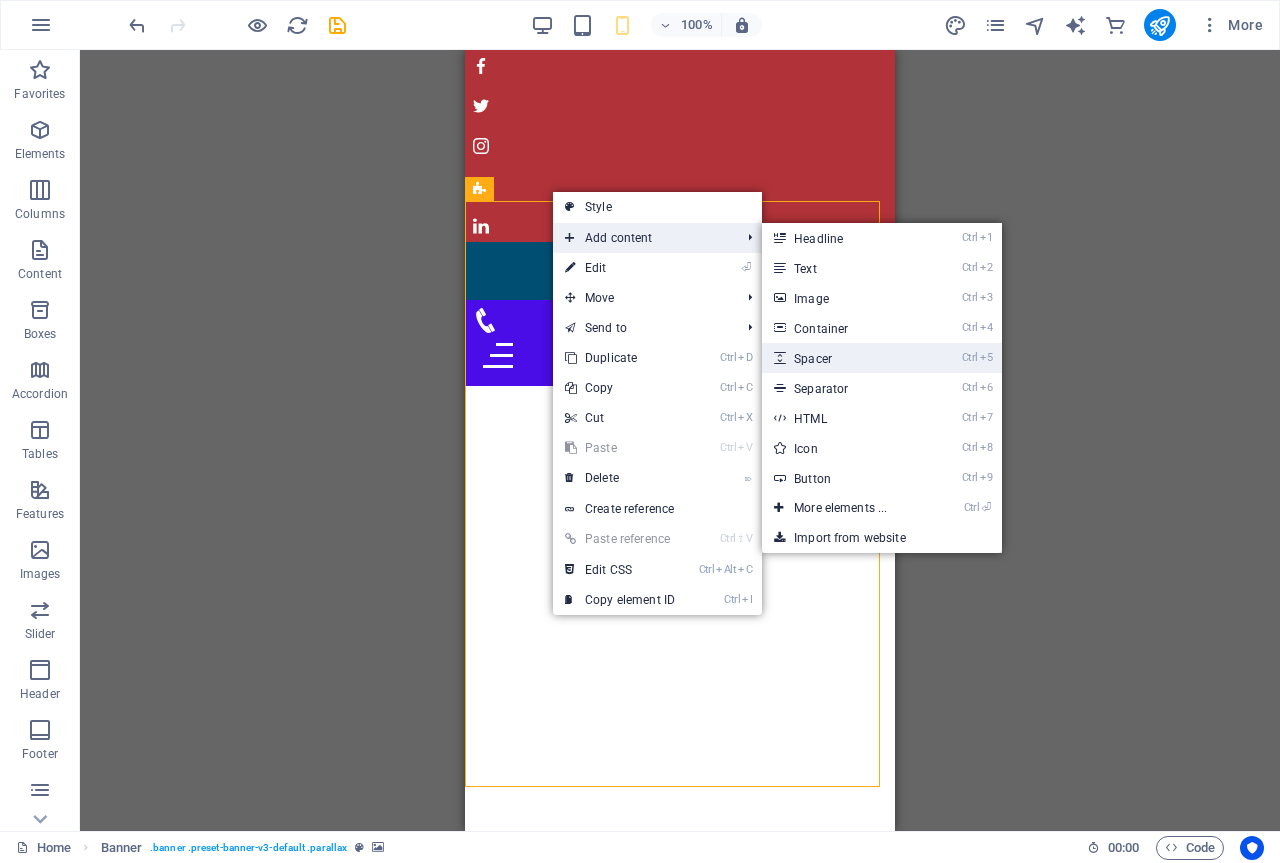 click on "Ctrl 5  Spacer" at bounding box center [844, 358] 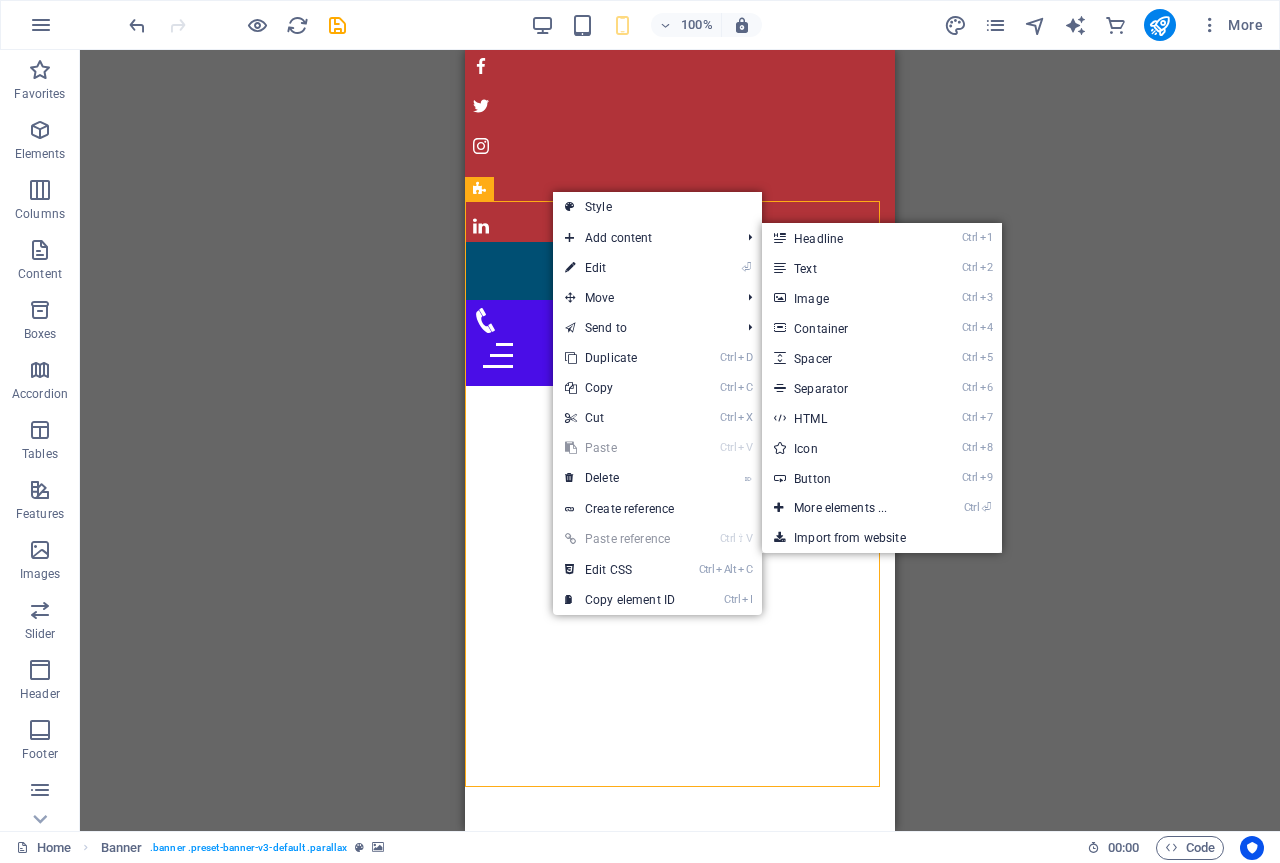 select on "px" 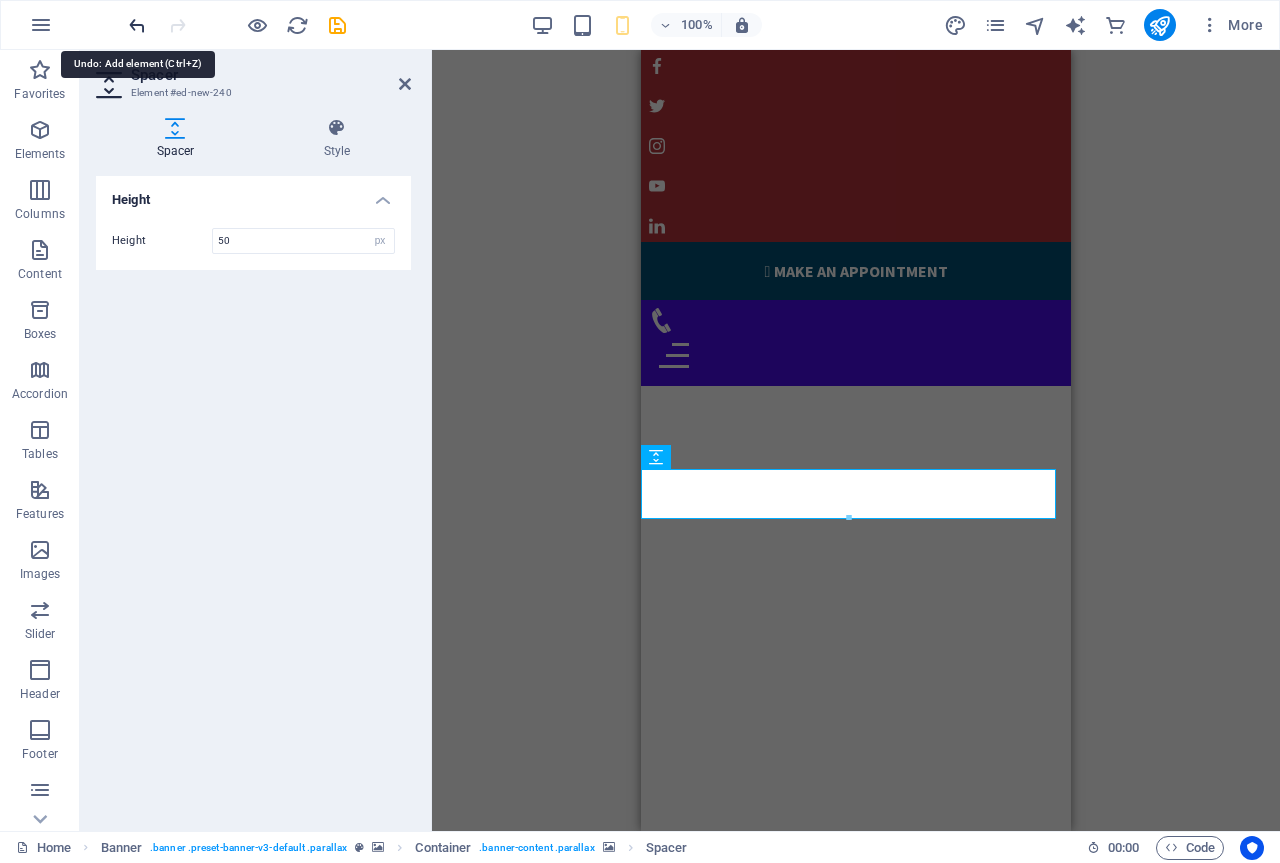 click at bounding box center [137, 25] 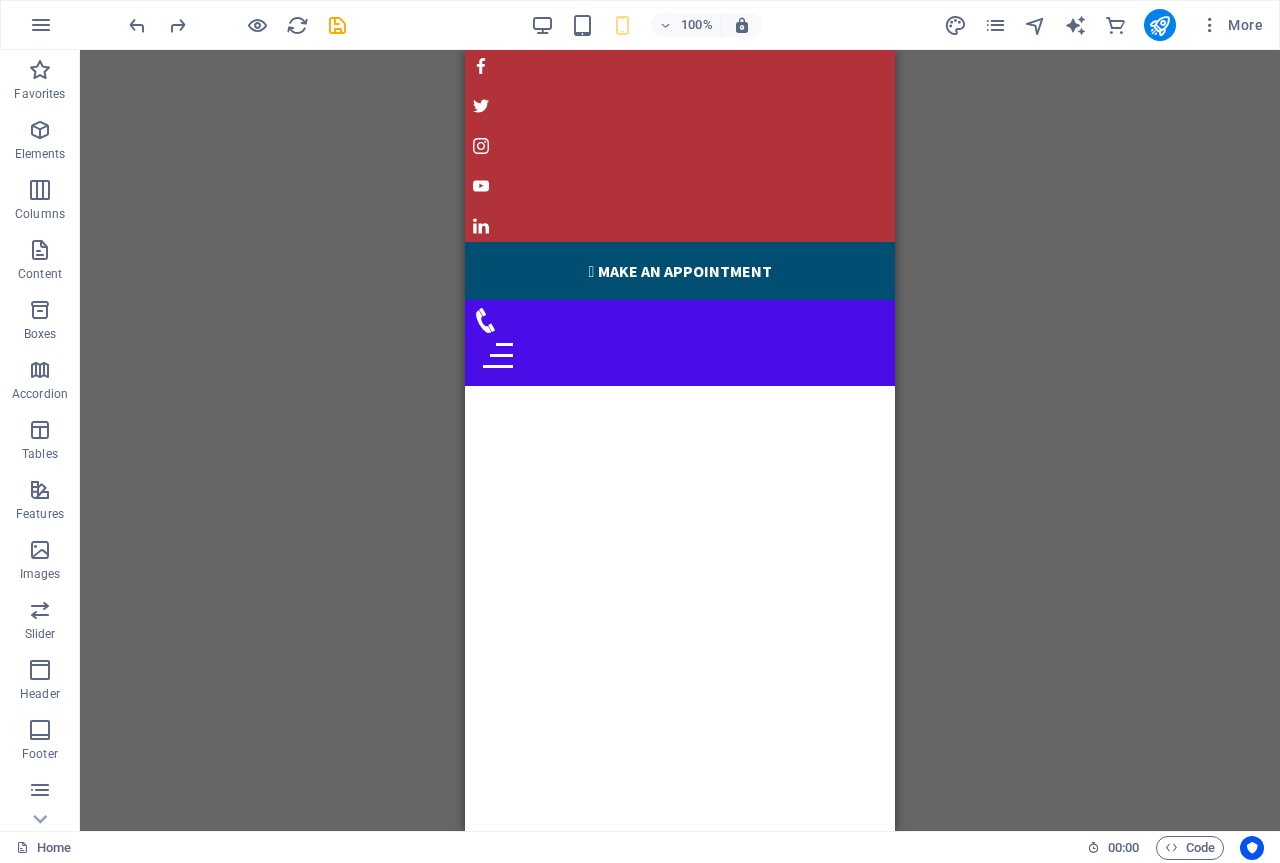 click at bounding box center (680, 1322) 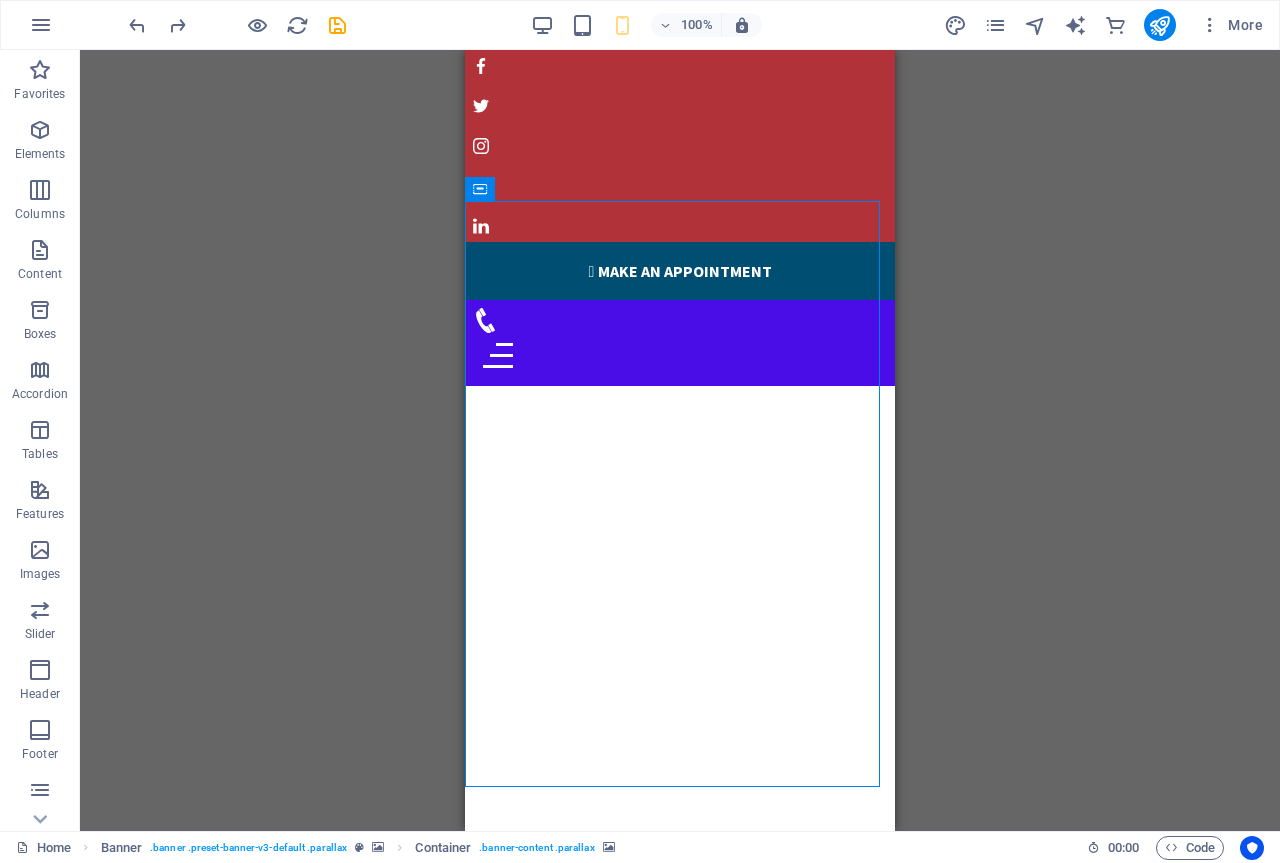 click at bounding box center (680, 1322) 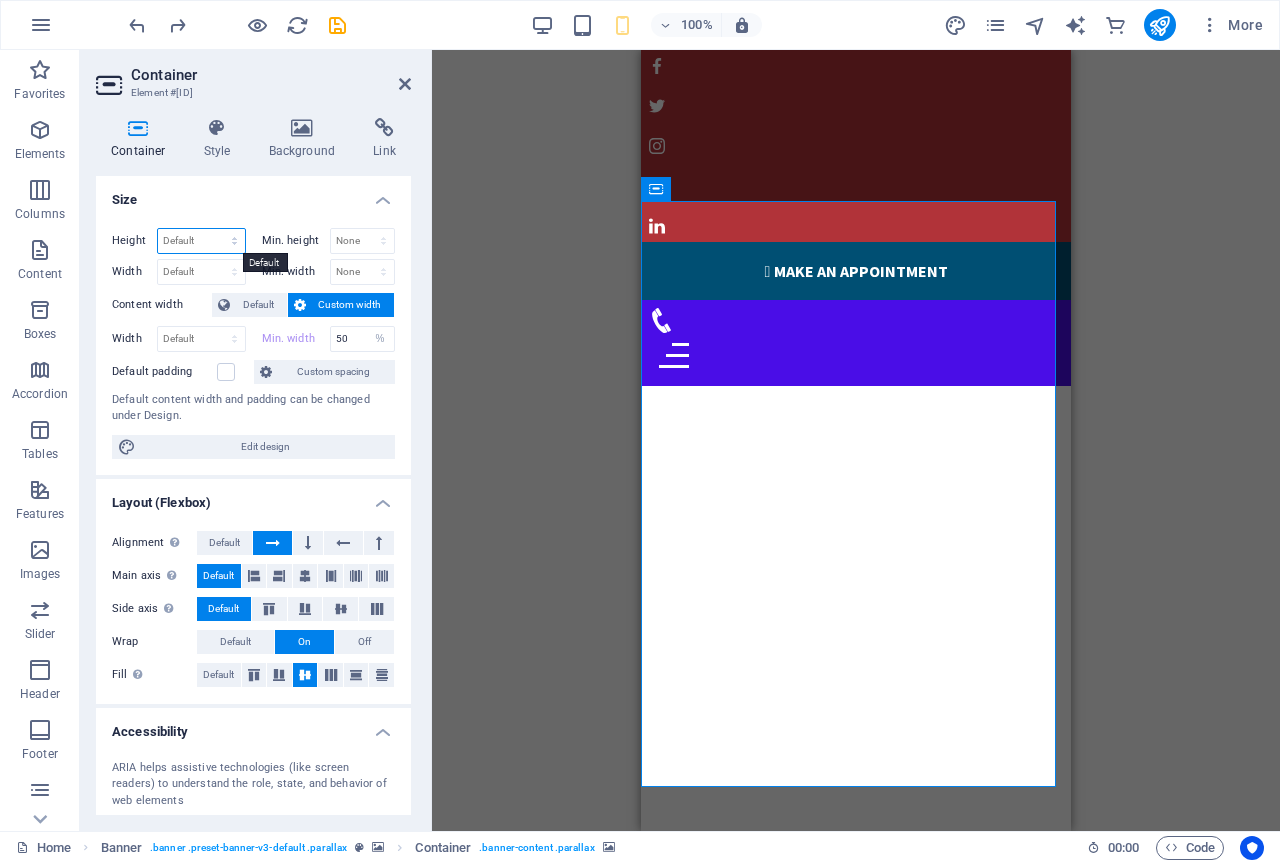 click on "Default px rem % vh vw" at bounding box center (201, 241) 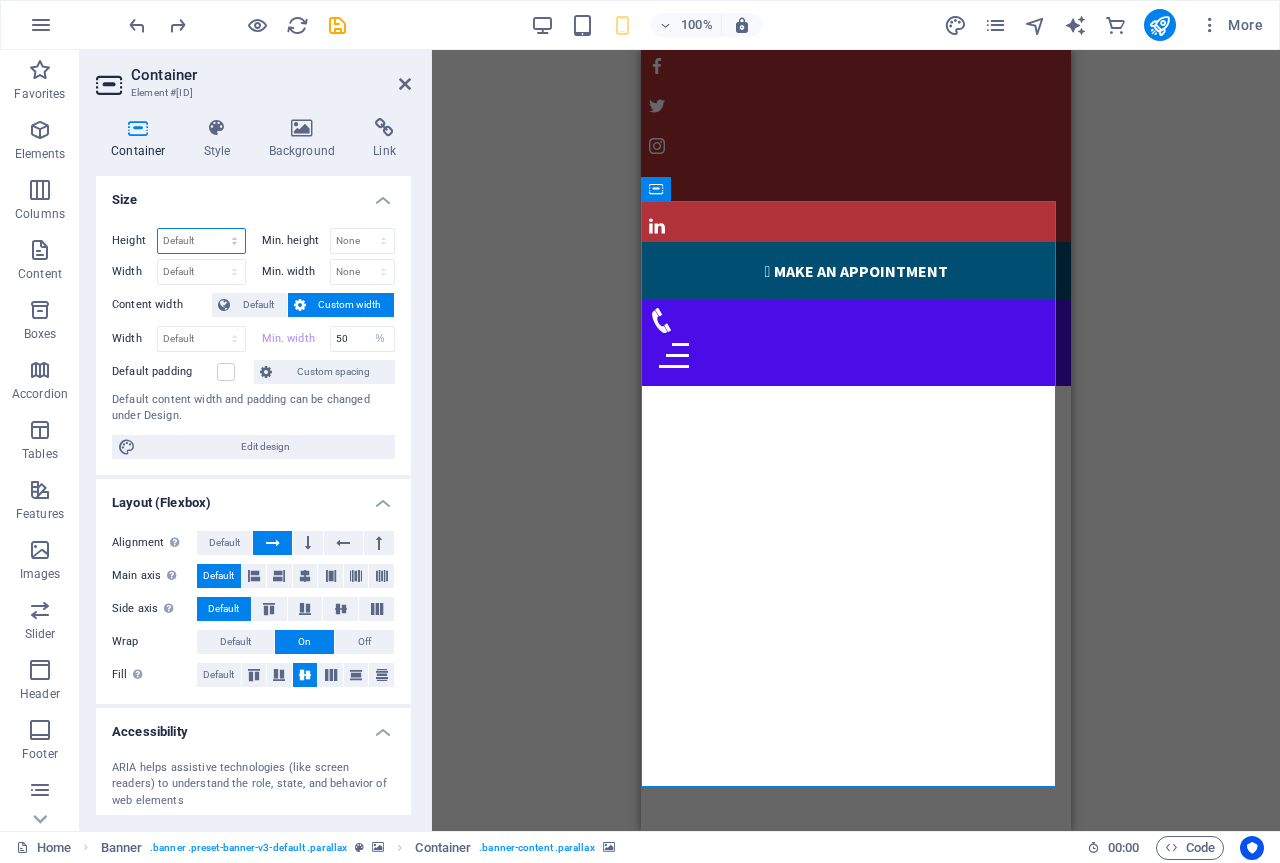select on "%" 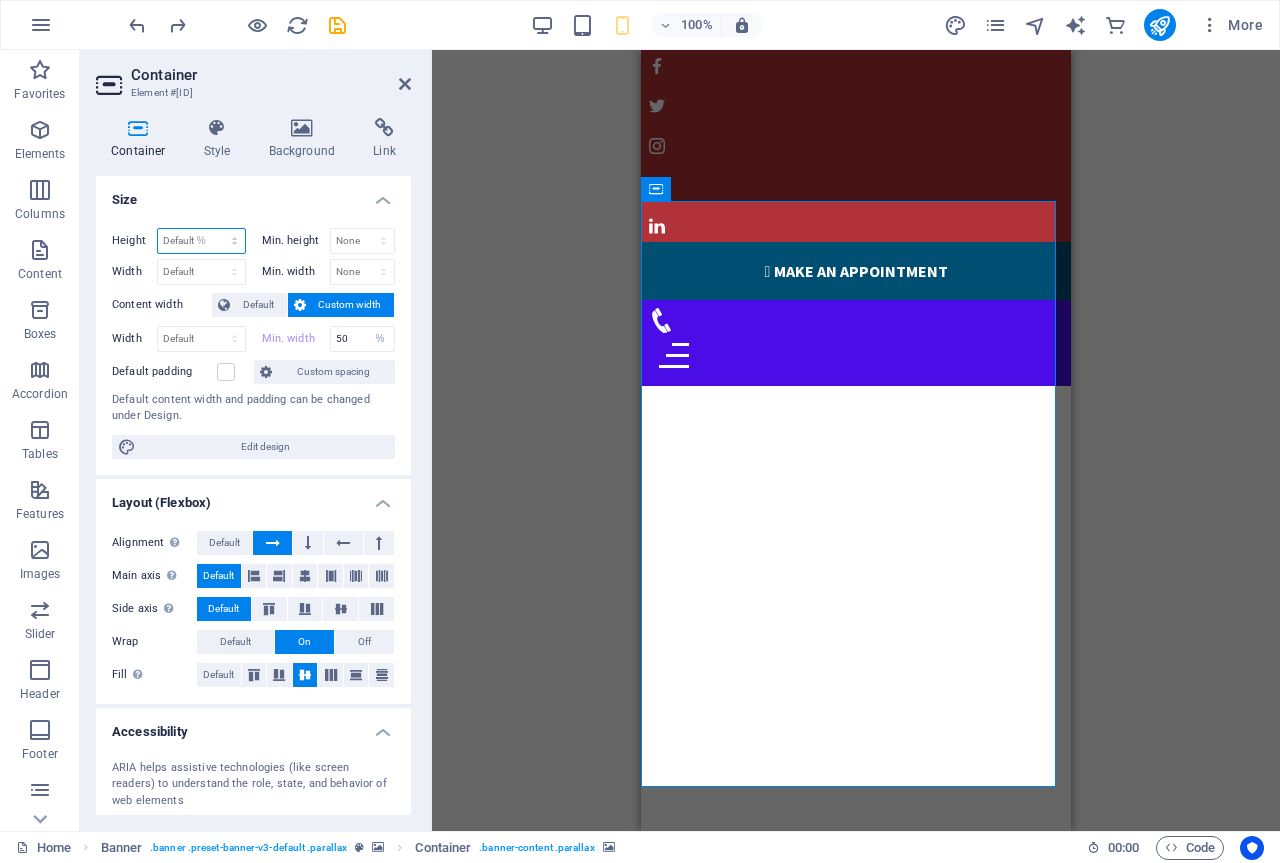 click on "Default px rem % vh vw" at bounding box center (201, 241) 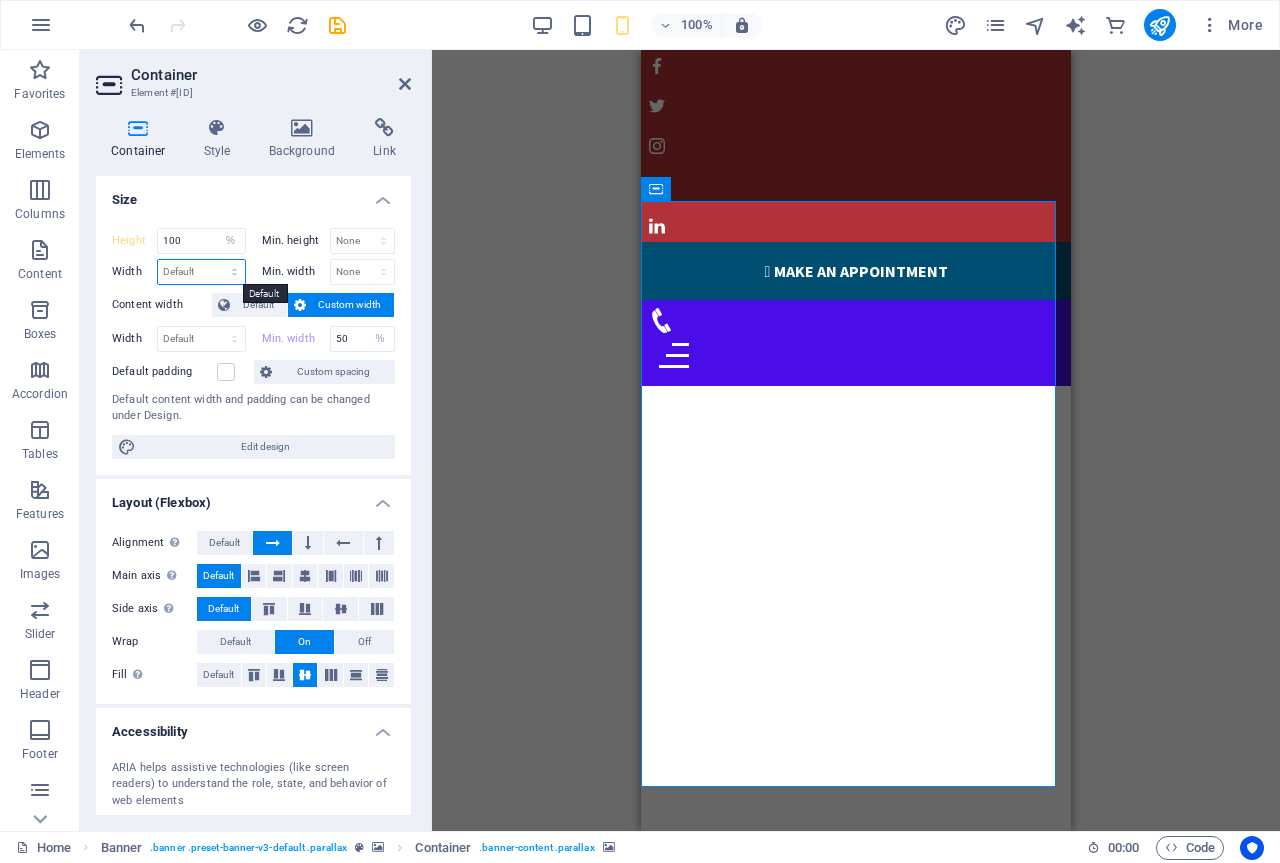 click on "Default px rem % em vh vw" at bounding box center [201, 272] 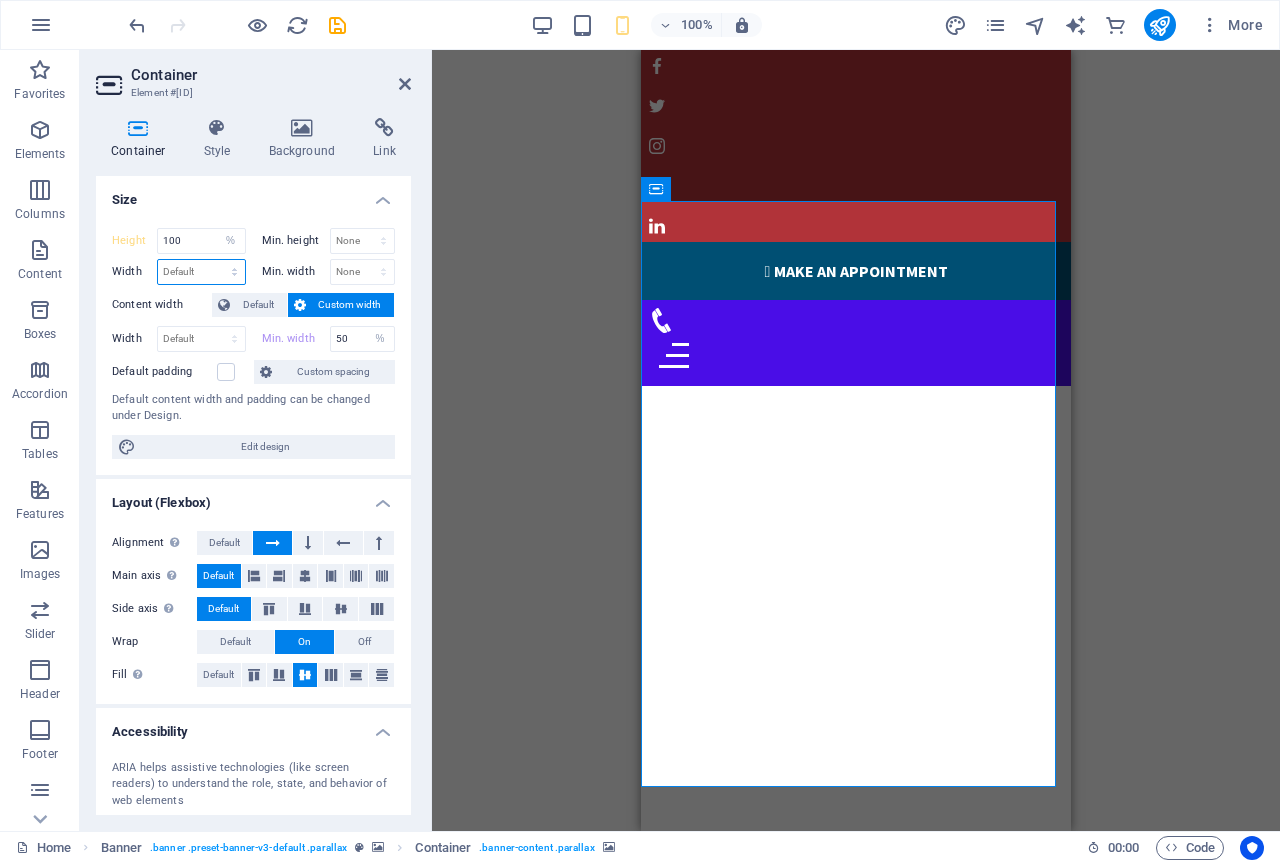 select on "%" 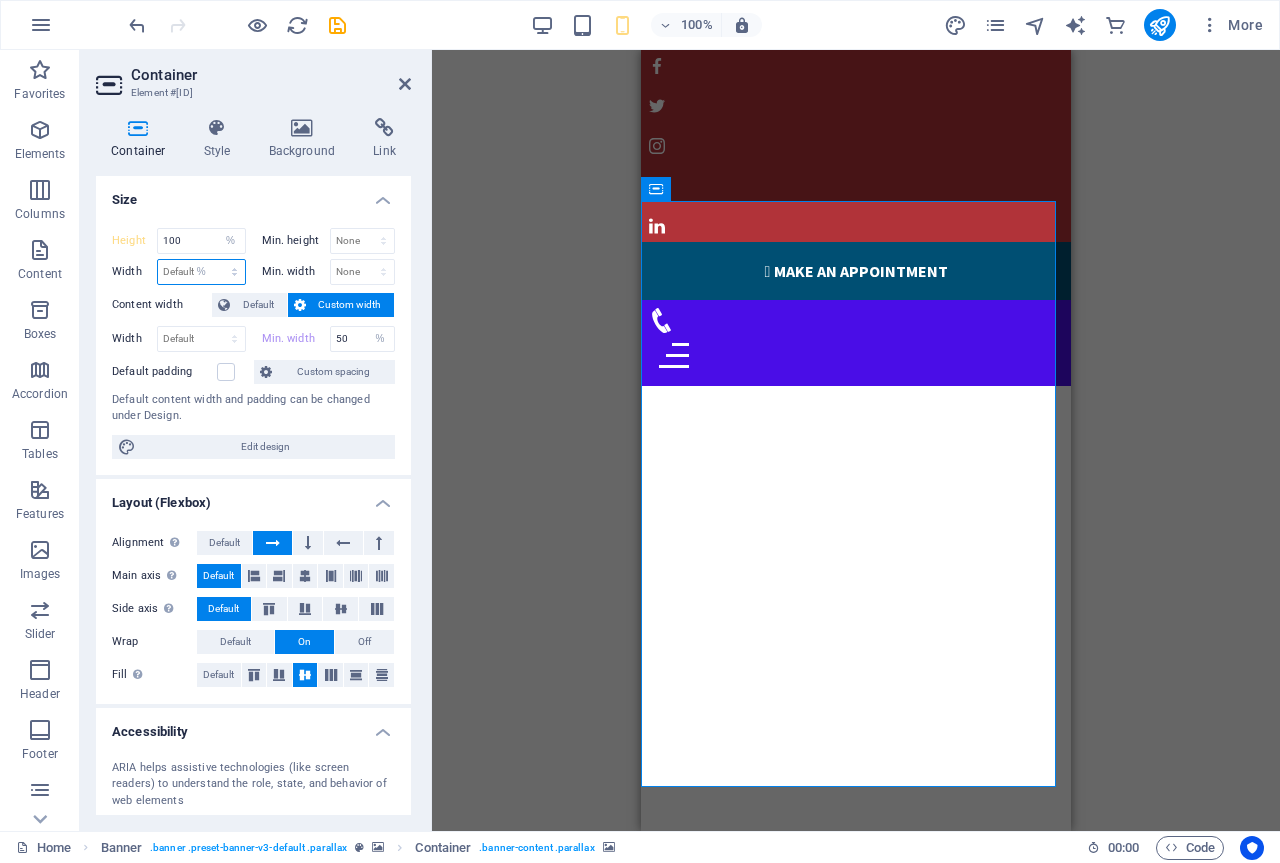 click on "Default px rem % em vh vw" at bounding box center [201, 272] 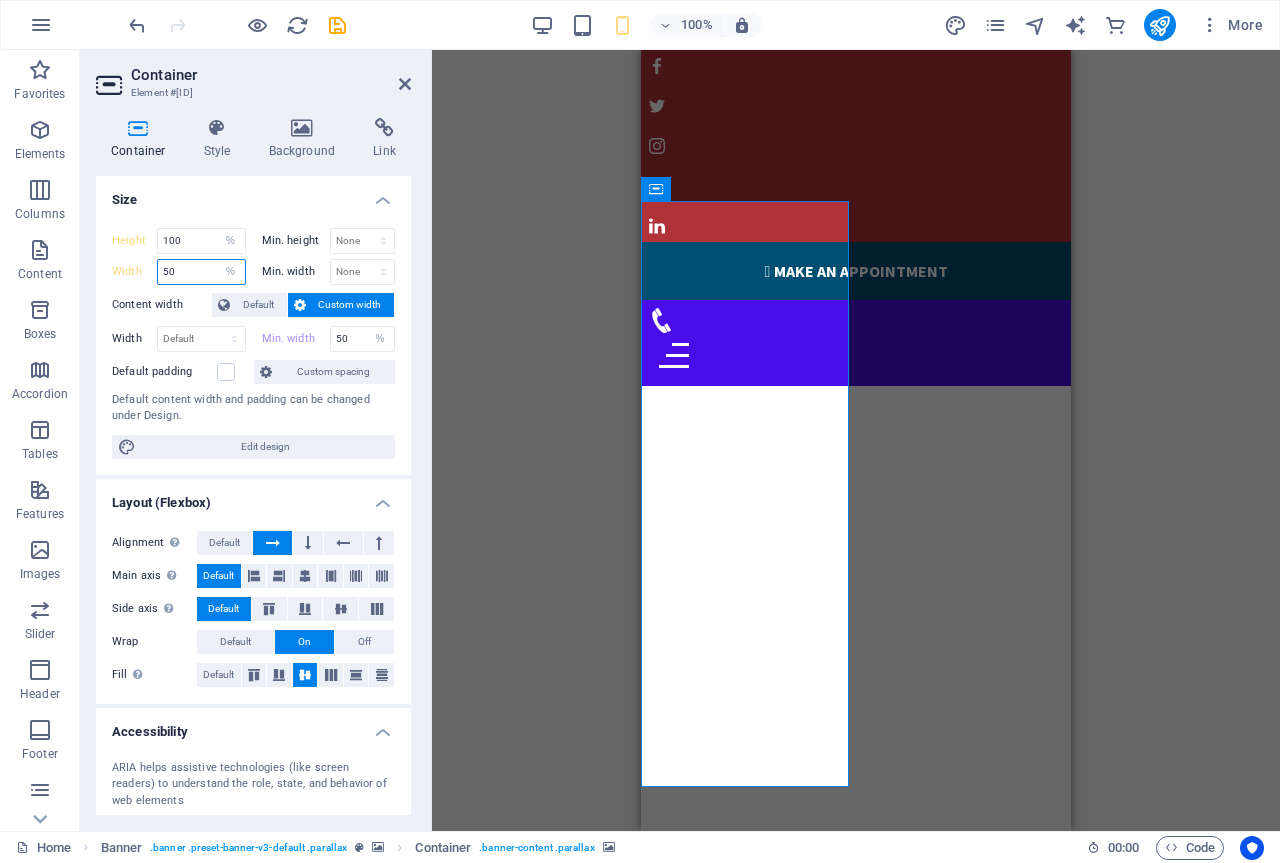 drag, startPoint x: 188, startPoint y: 273, endPoint x: 145, endPoint y: 274, distance: 43.011627 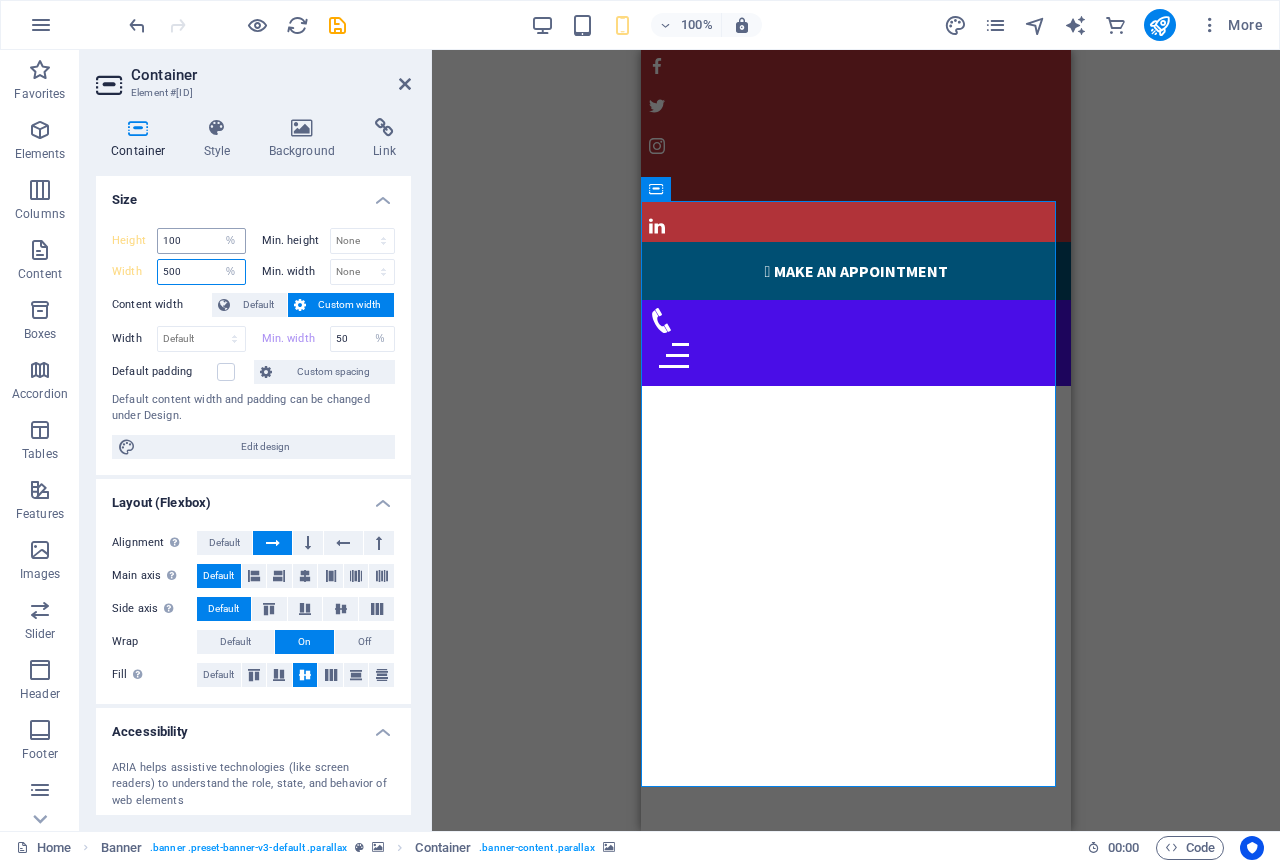 type on "500" 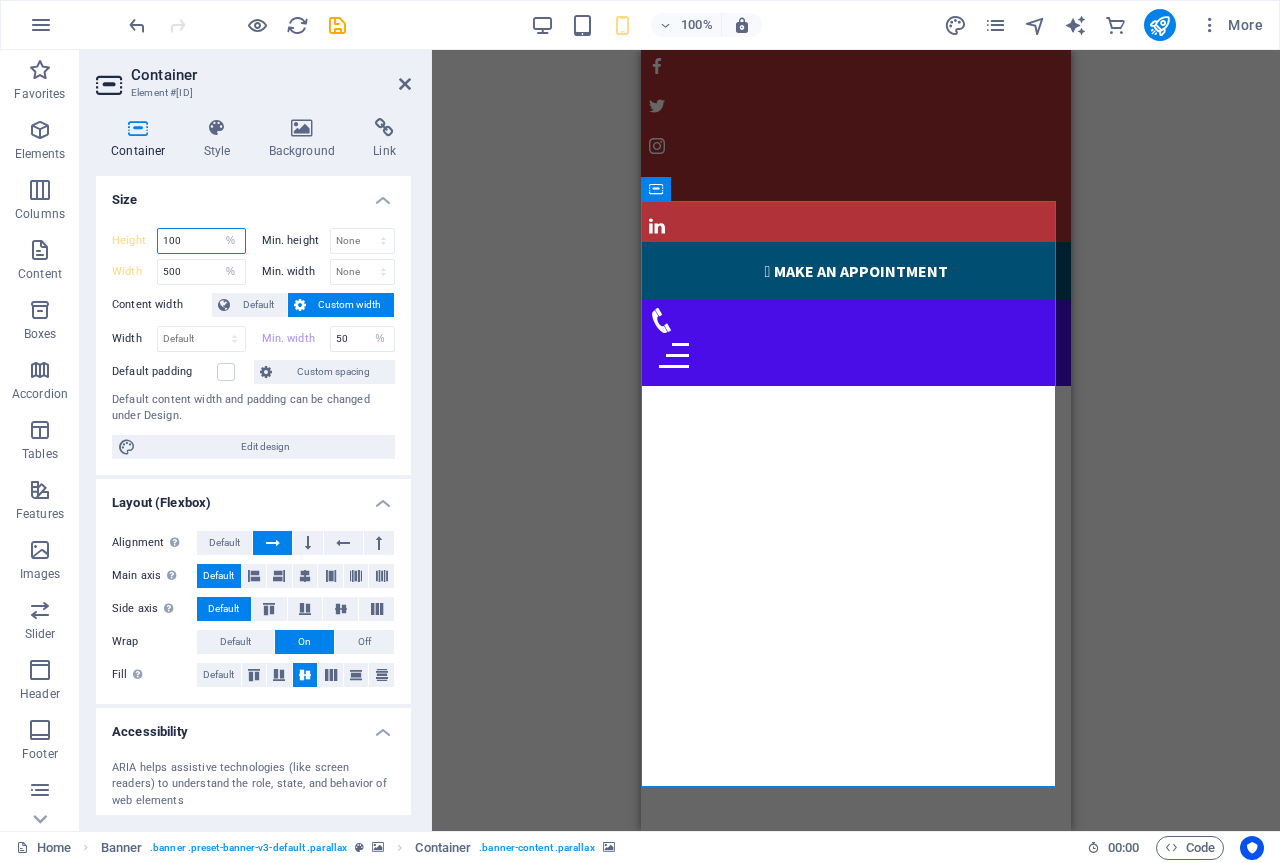 drag, startPoint x: 190, startPoint y: 234, endPoint x: 148, endPoint y: 234, distance: 42 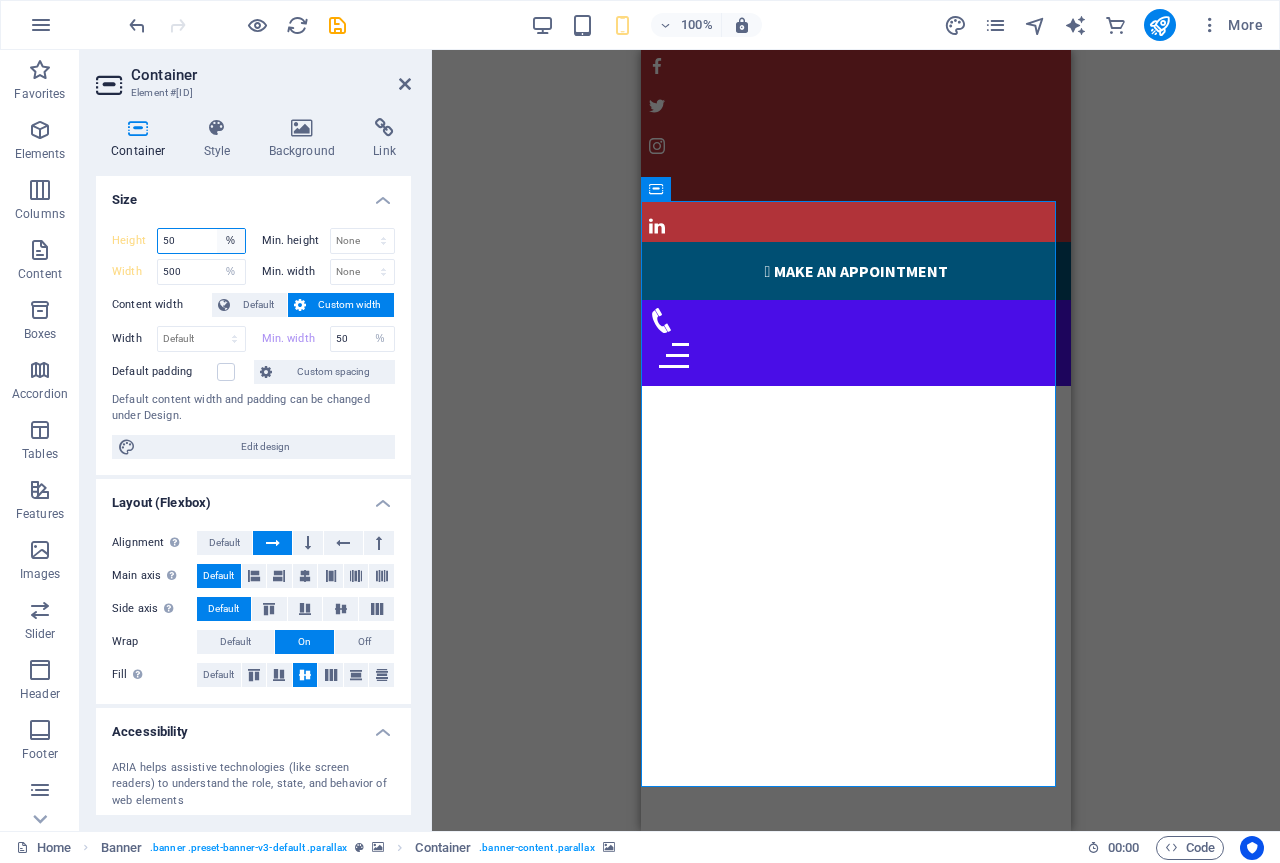 type on "50" 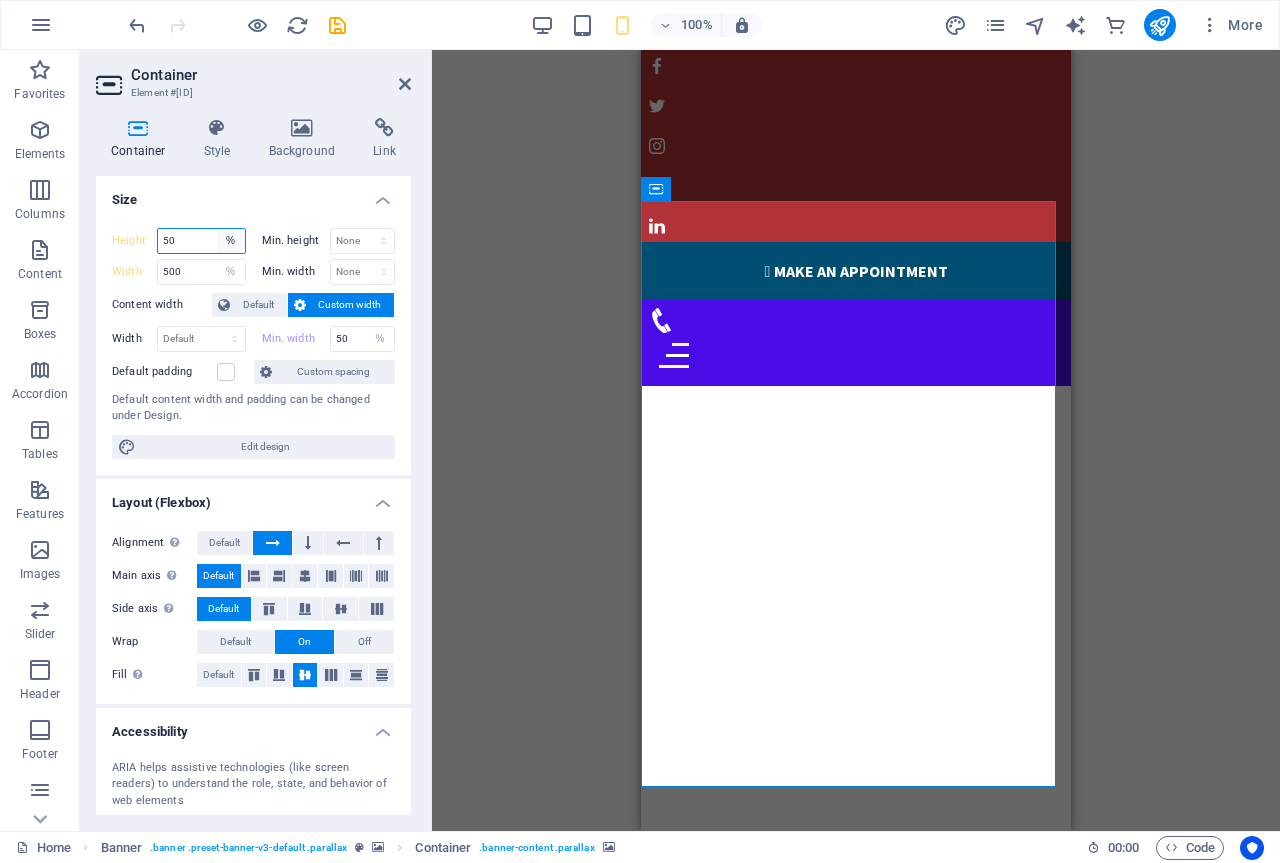 click on "Default px rem % vh vw" at bounding box center (231, 241) 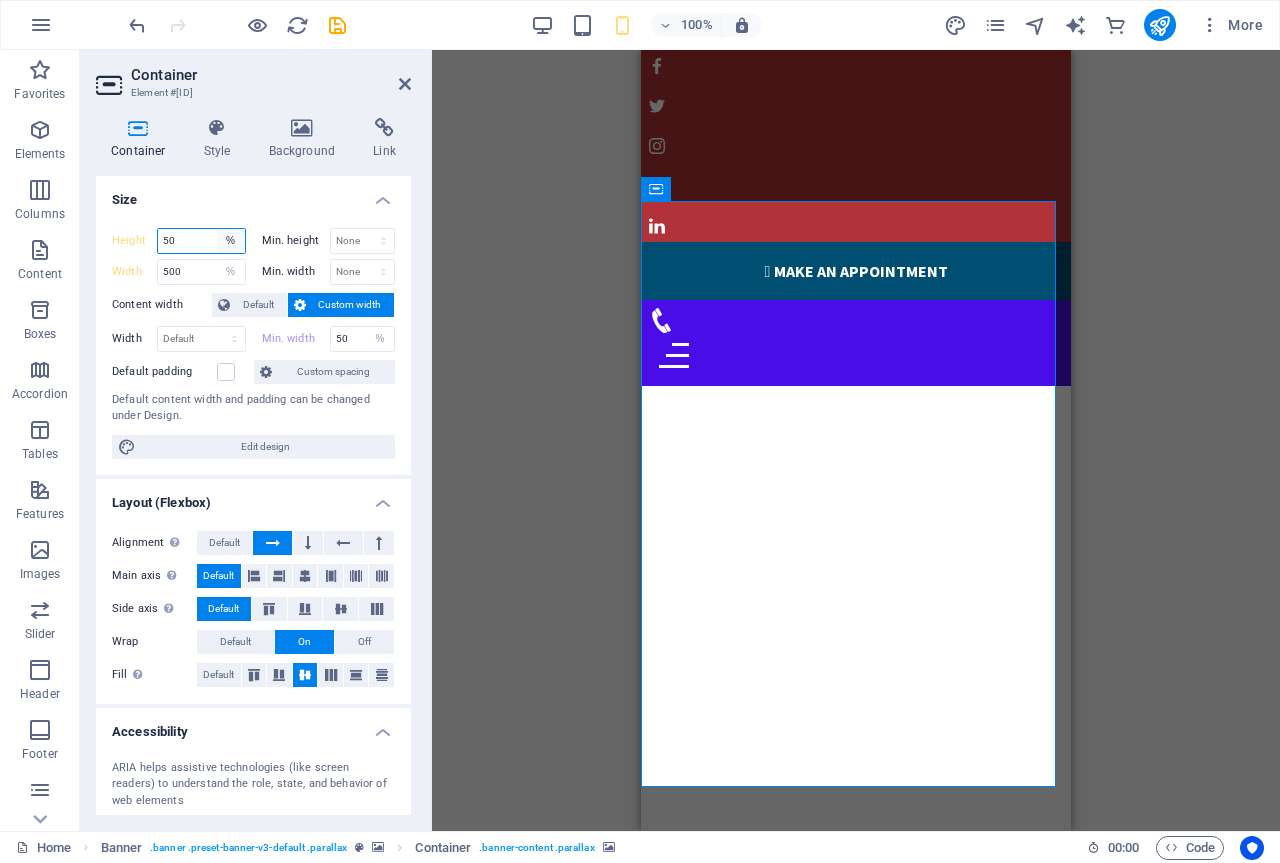 select on "px" 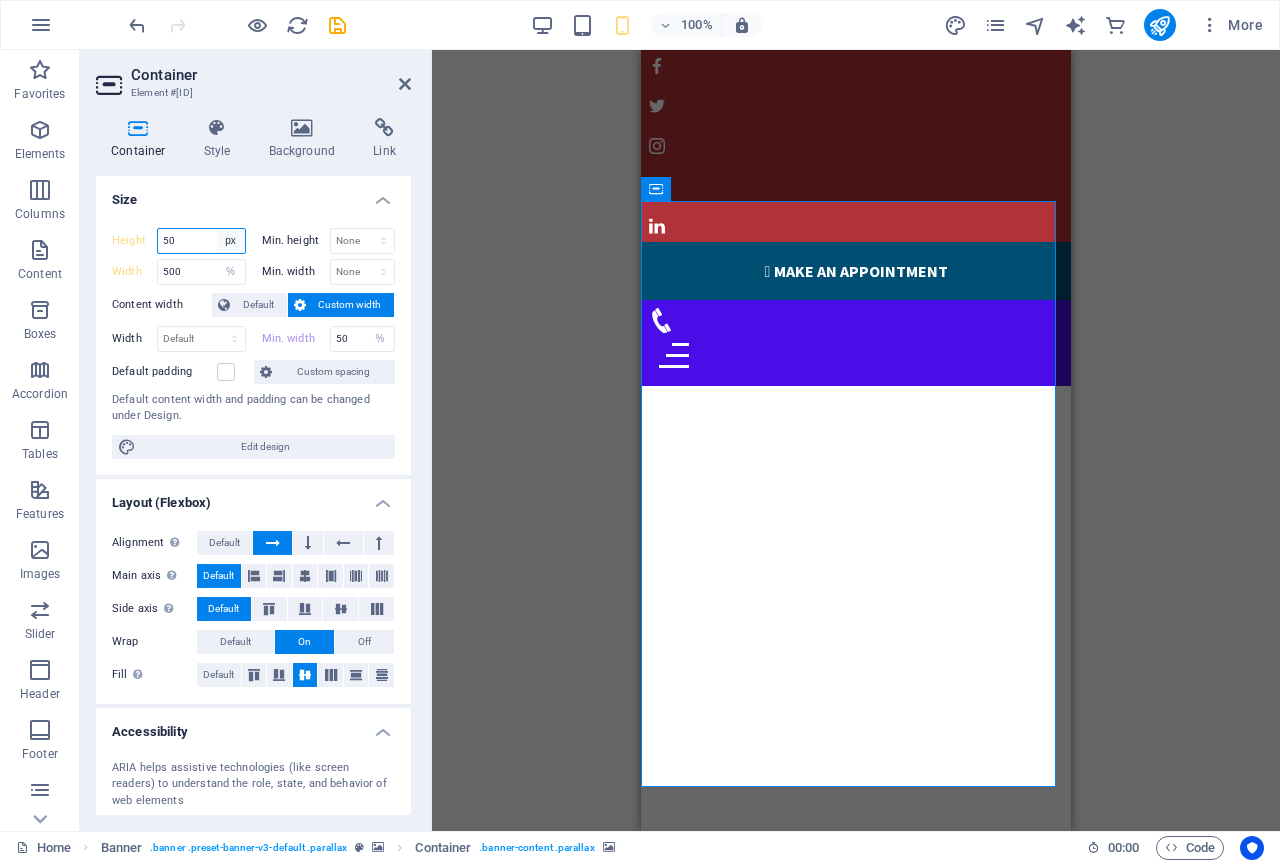 click on "Default px rem % vh vw" at bounding box center [231, 241] 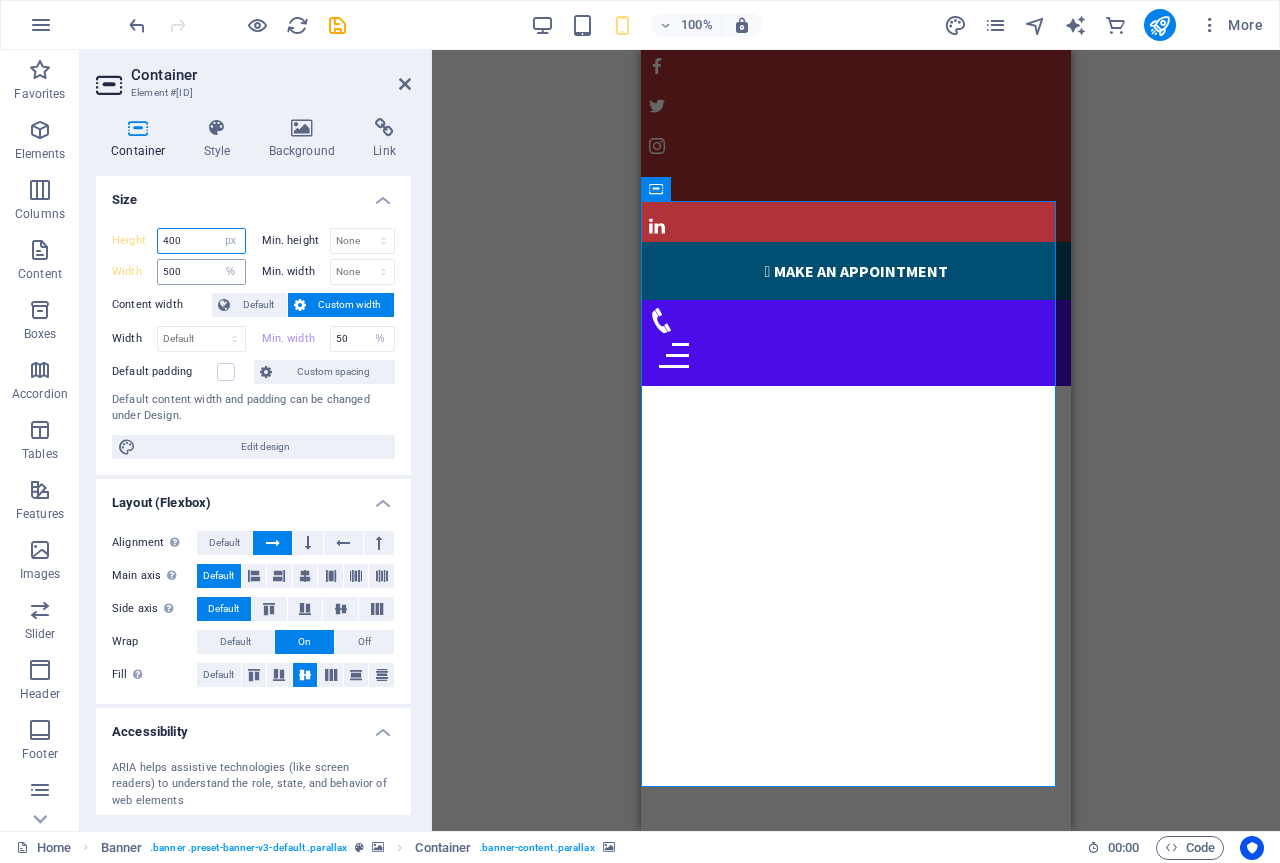 type on "400" 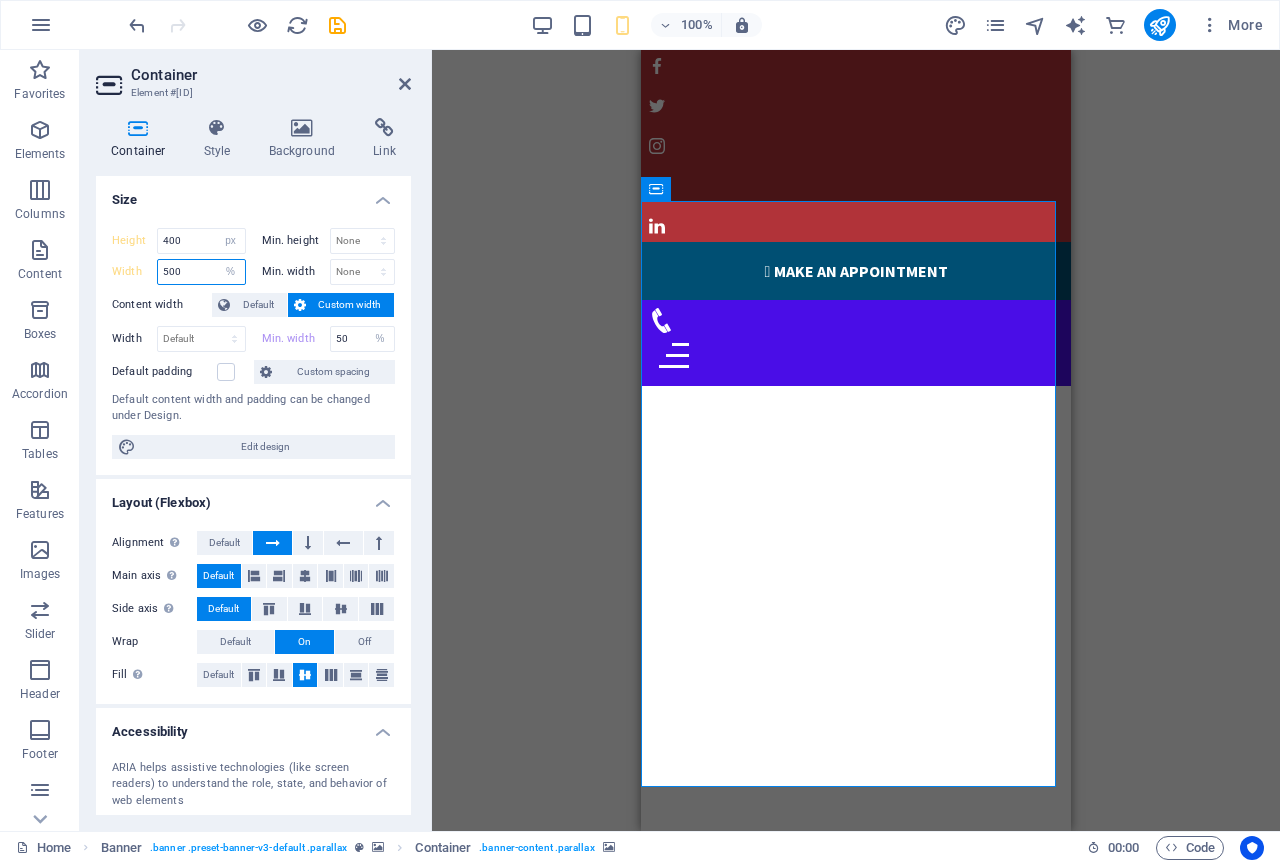 drag, startPoint x: 197, startPoint y: 268, endPoint x: 162, endPoint y: 273, distance: 35.35534 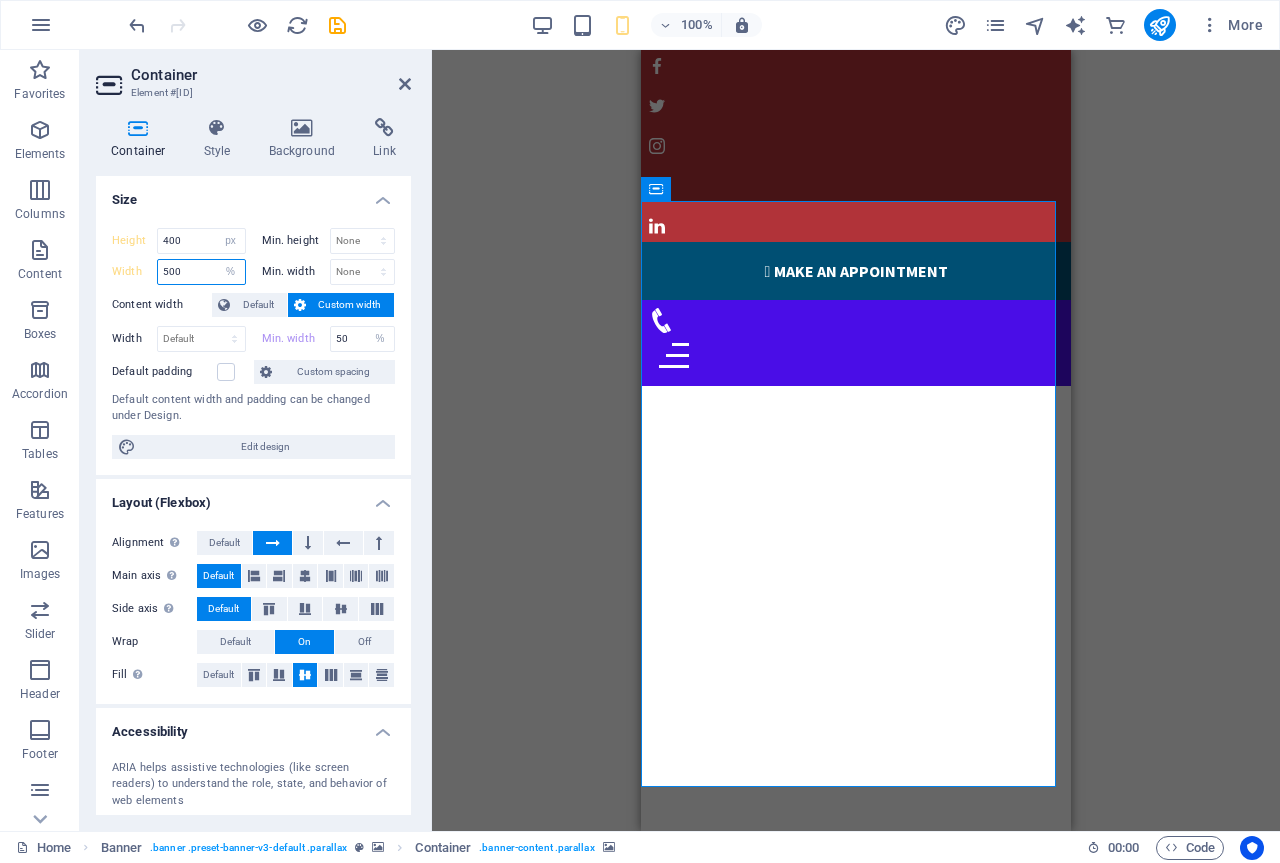 click on "500" at bounding box center (201, 272) 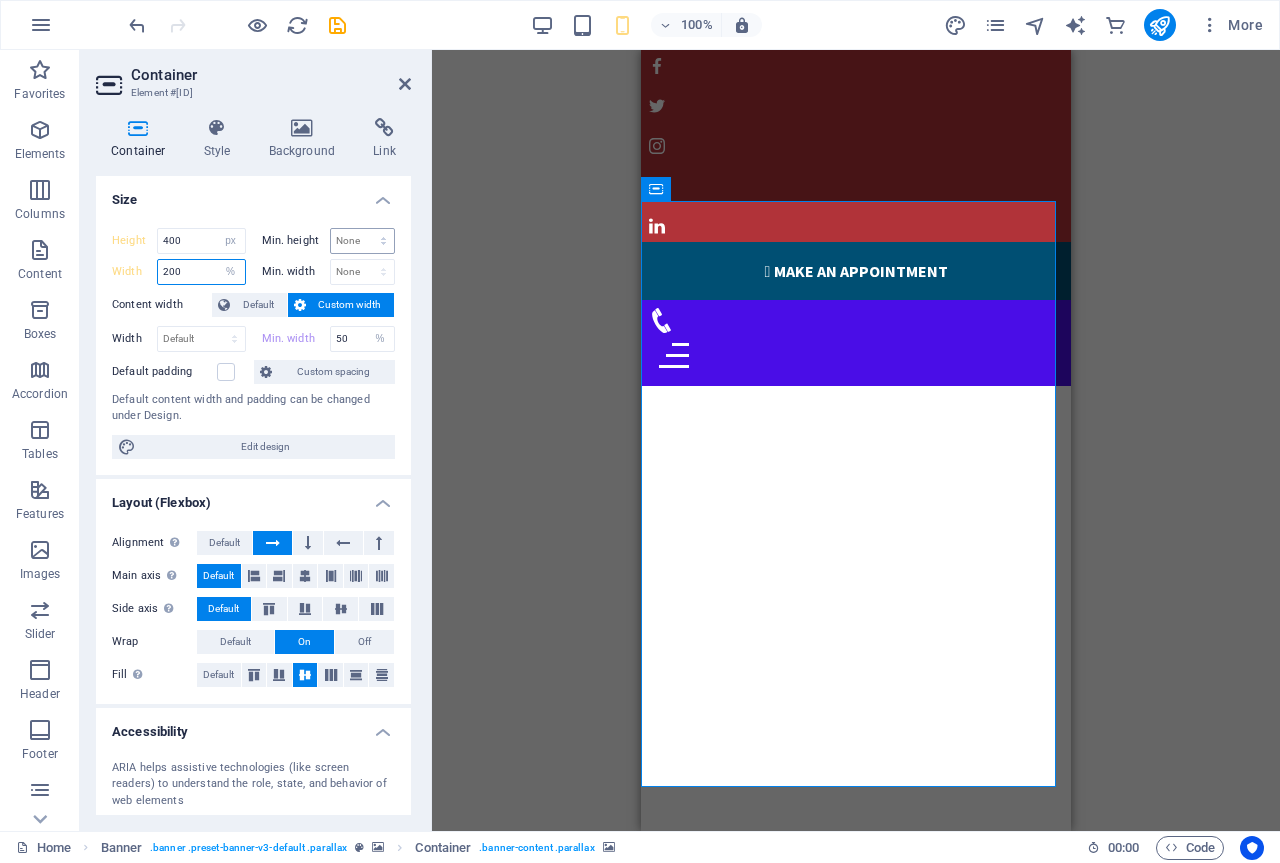 type on "200" 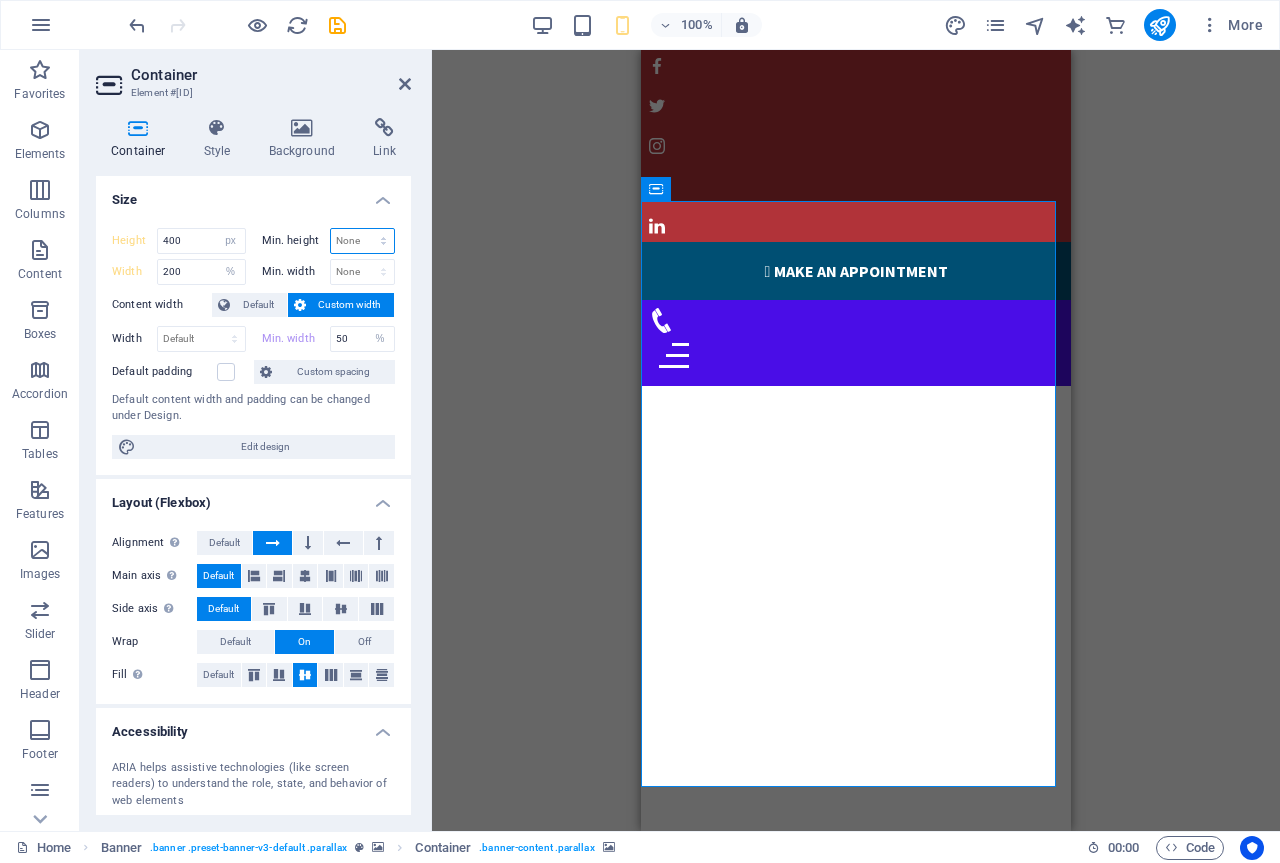 click on "None px rem % vh vw" at bounding box center (363, 241) 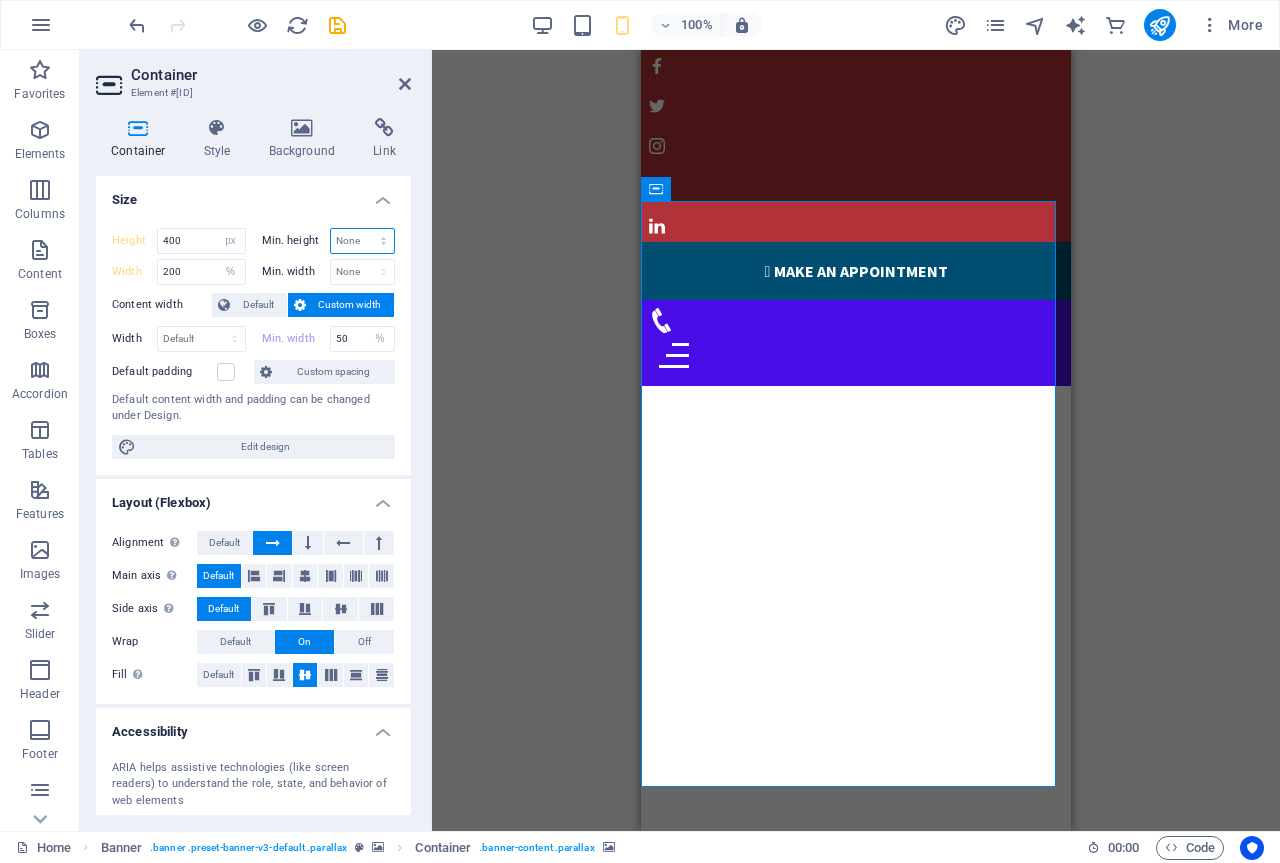 select on "%" 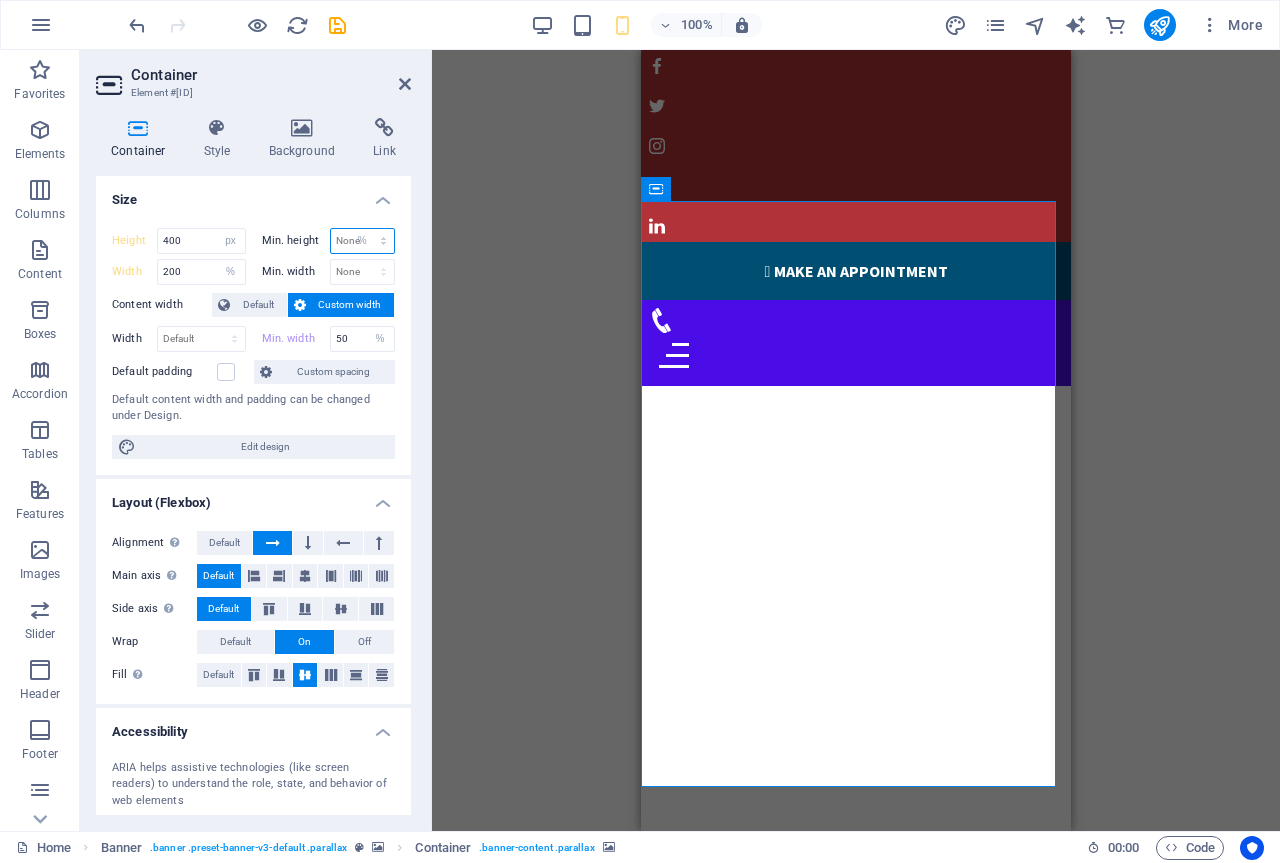 click on "None px rem % vh vw" at bounding box center [363, 241] 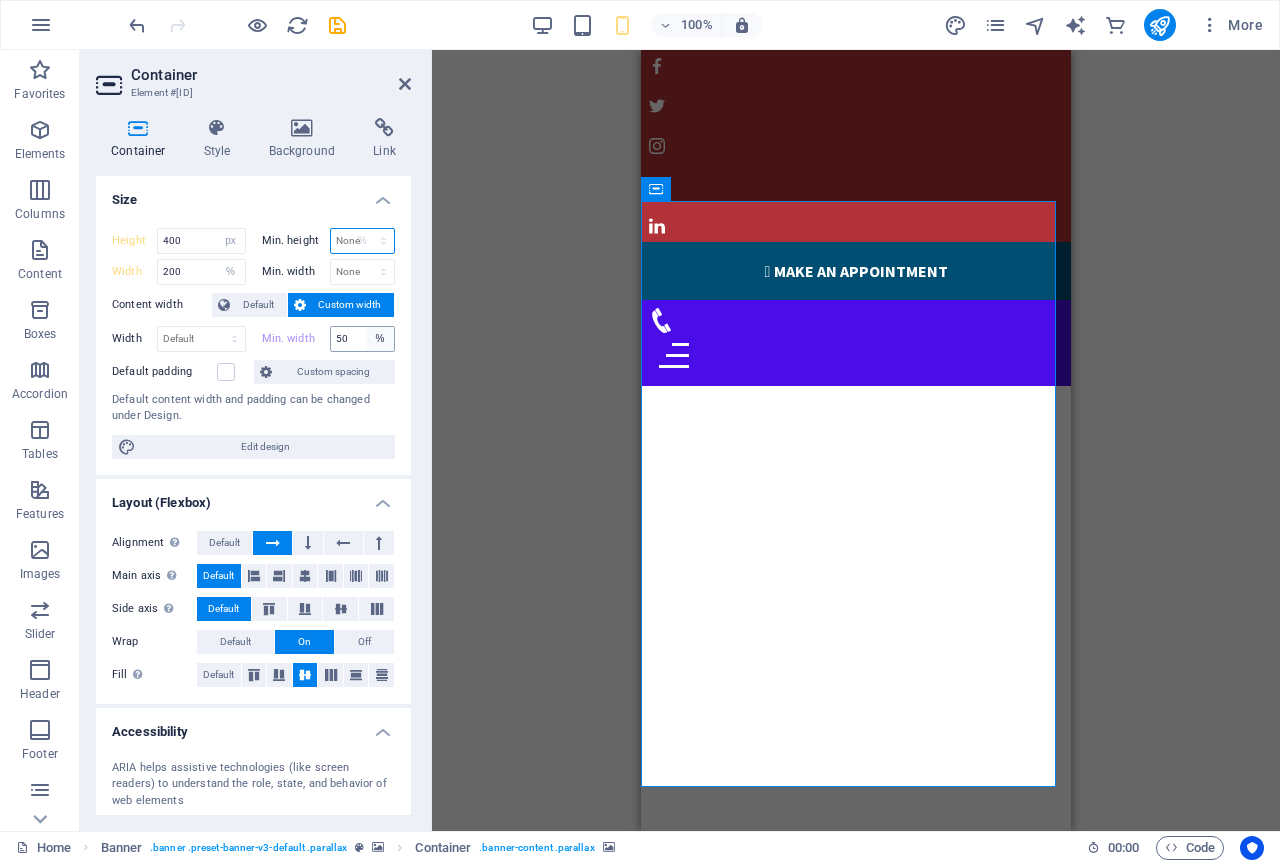 type on "100" 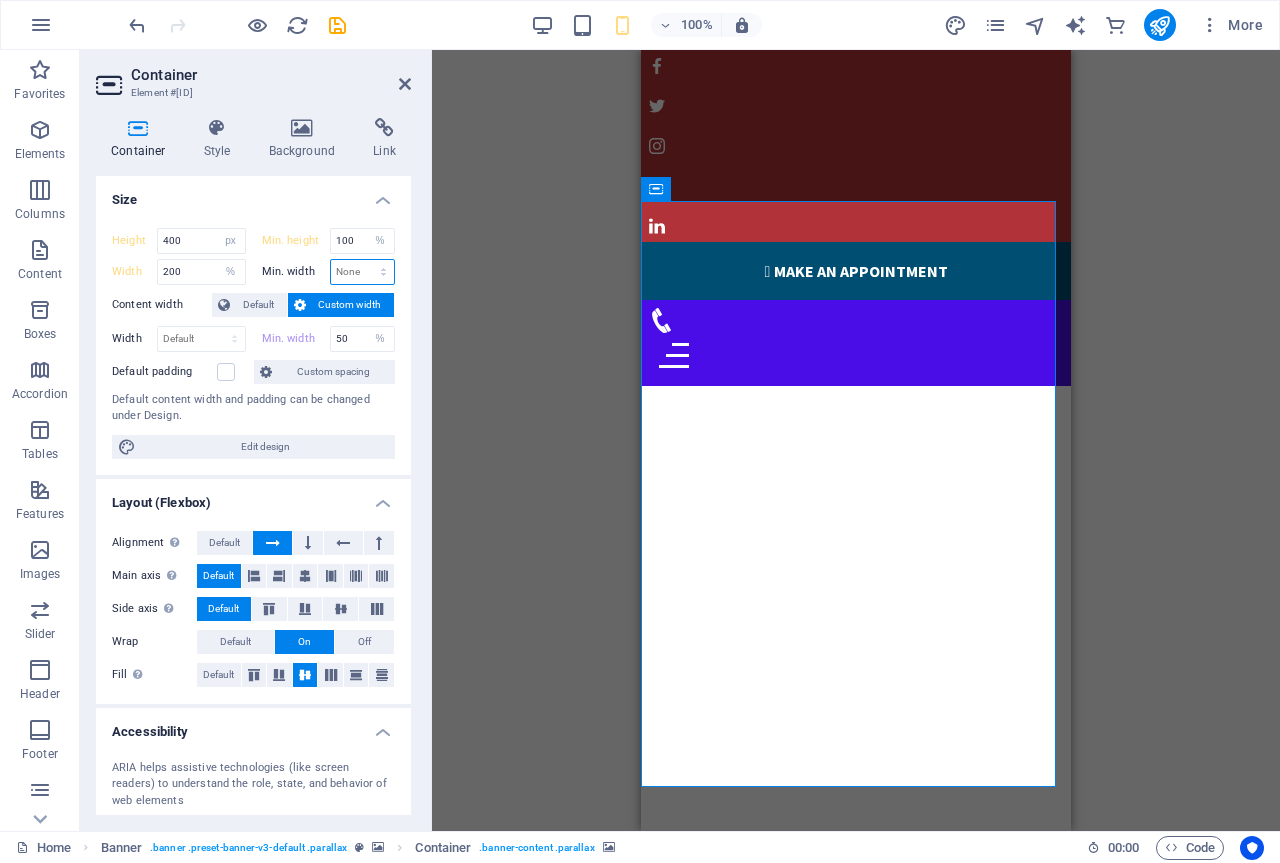 click on "None px rem % vh vw" at bounding box center [363, 272] 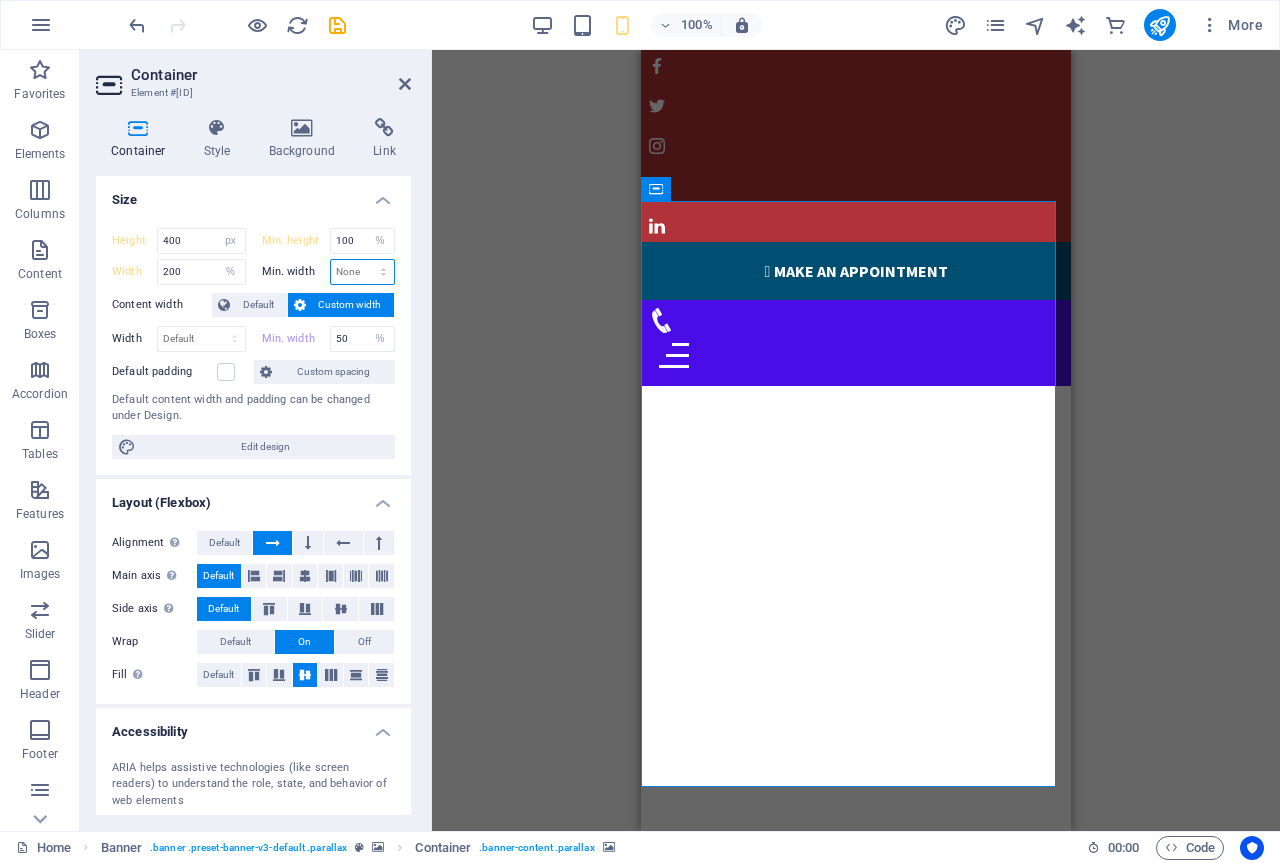 select on "%" 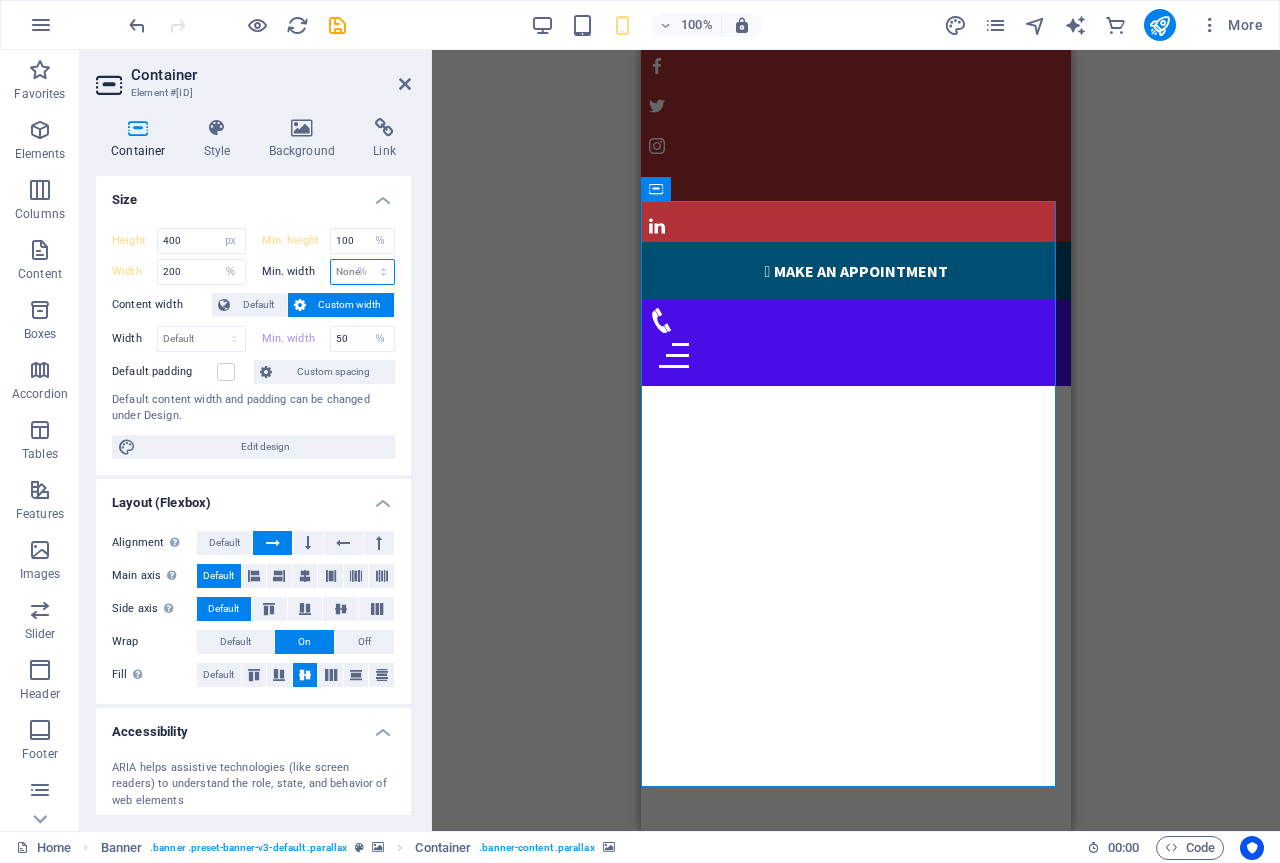 click on "None px rem % vh vw" at bounding box center (363, 272) 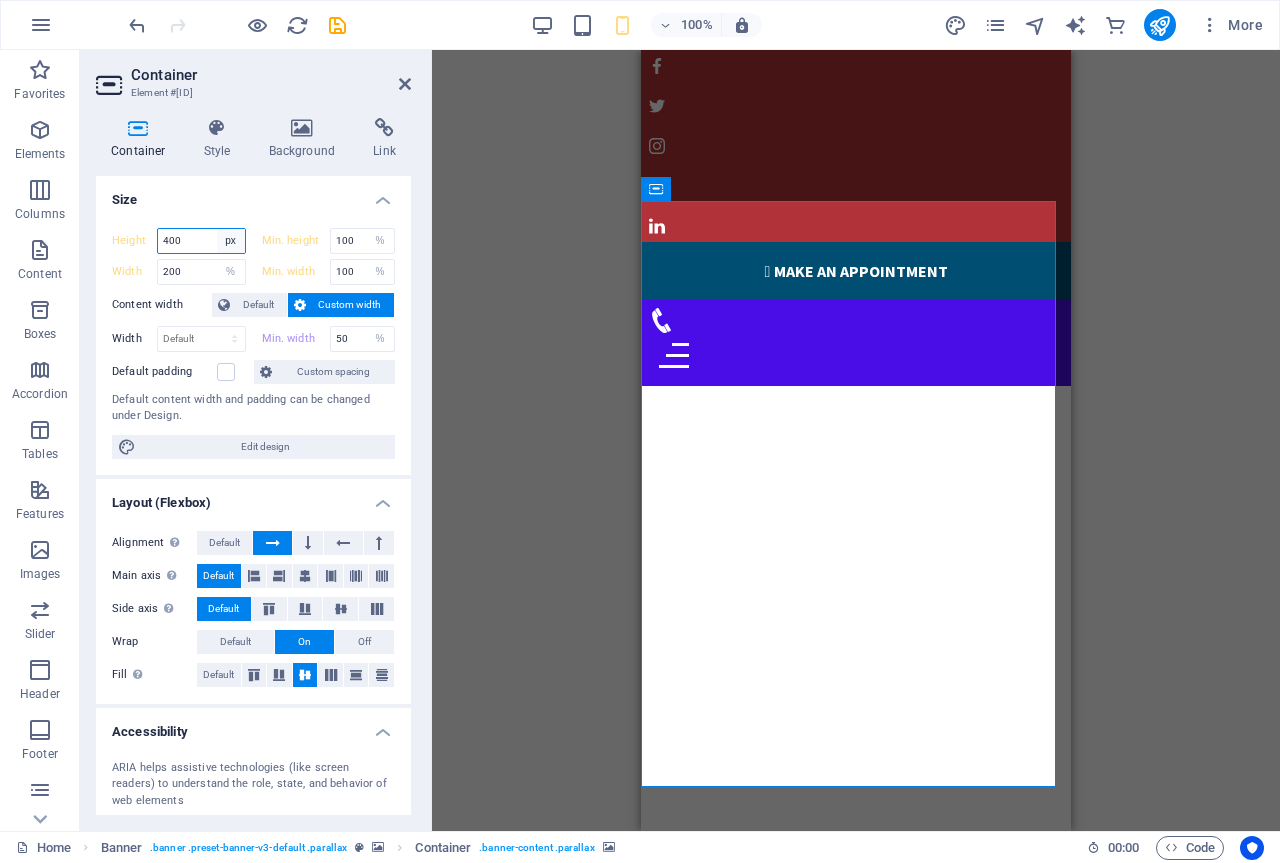 click on "Default px rem % vh vw" at bounding box center [231, 241] 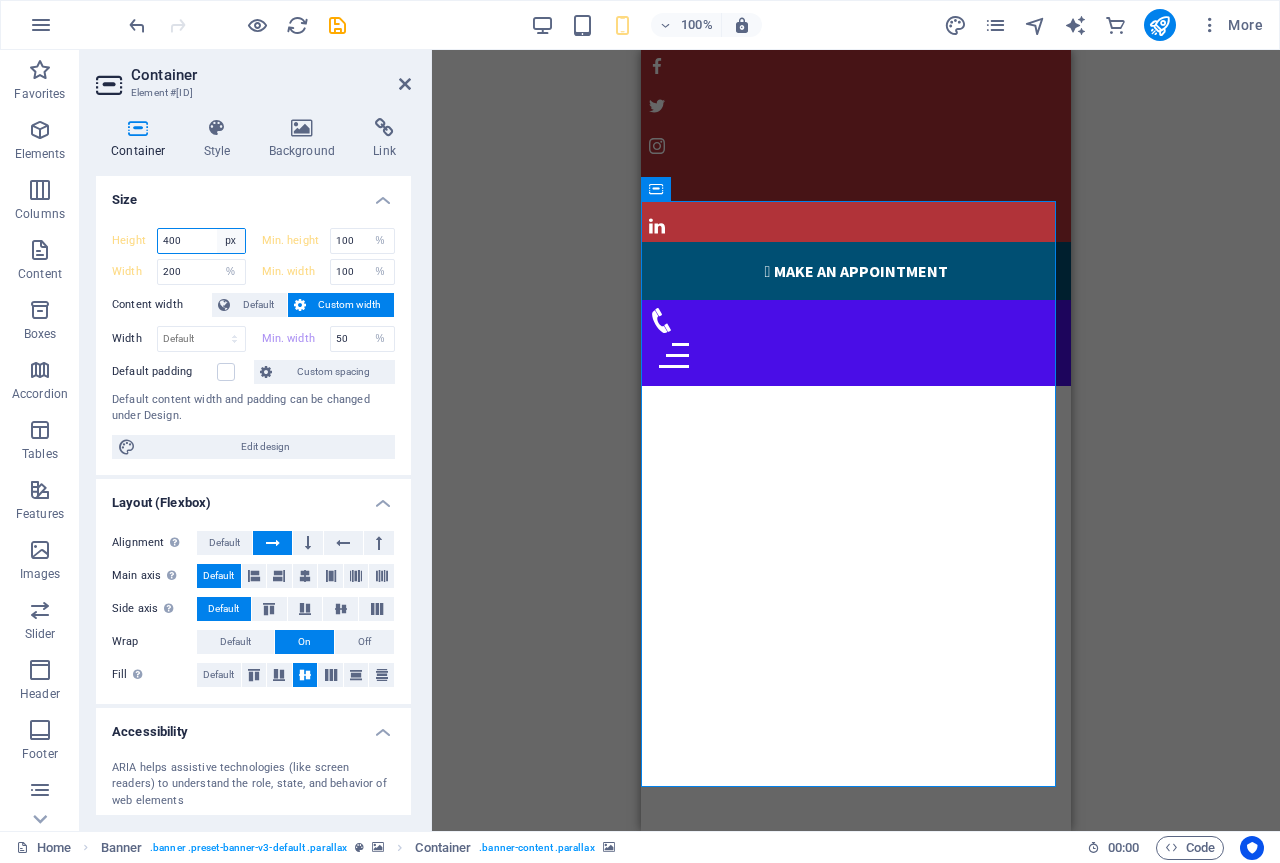 select on "%" 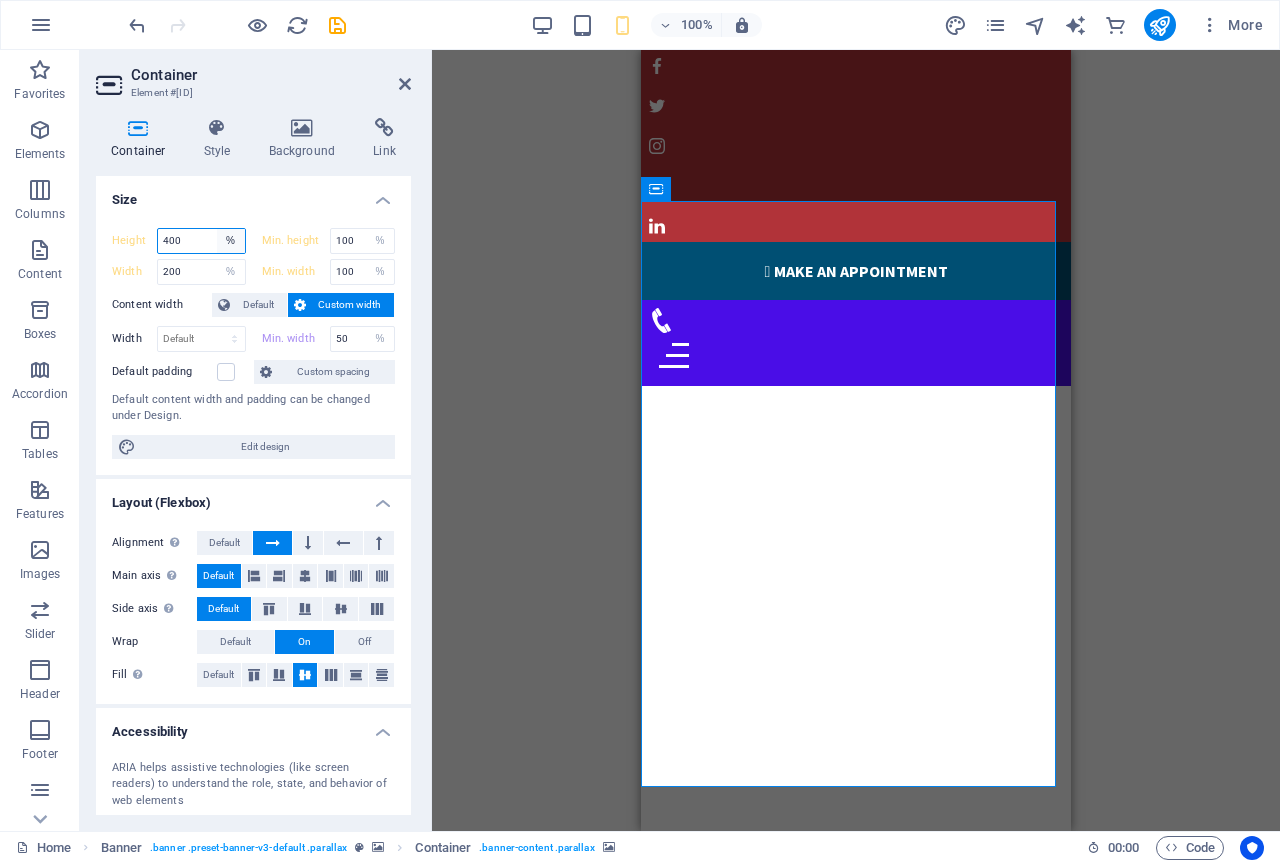 click on "Default px rem % vh vw" at bounding box center [231, 241] 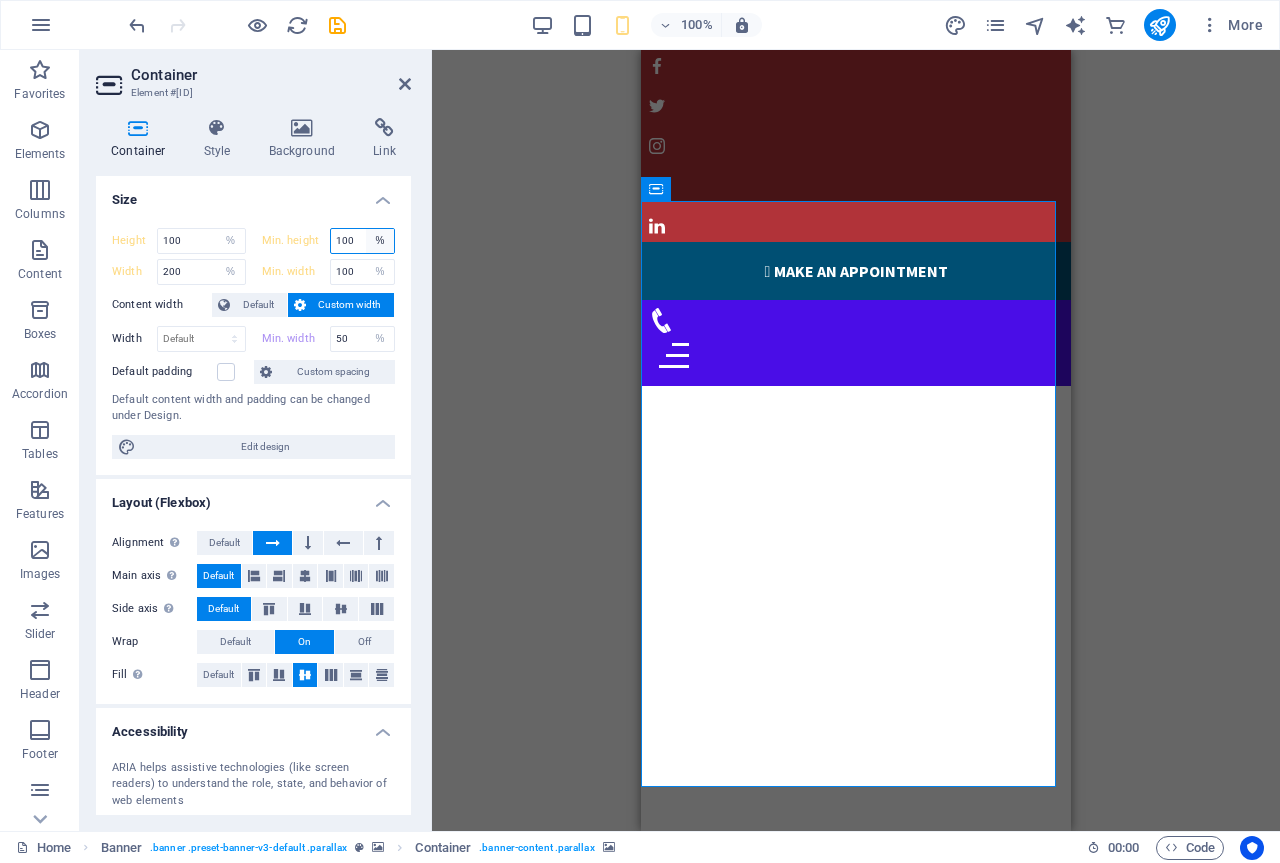 drag, startPoint x: 333, startPoint y: 242, endPoint x: 372, endPoint y: 249, distance: 39.623226 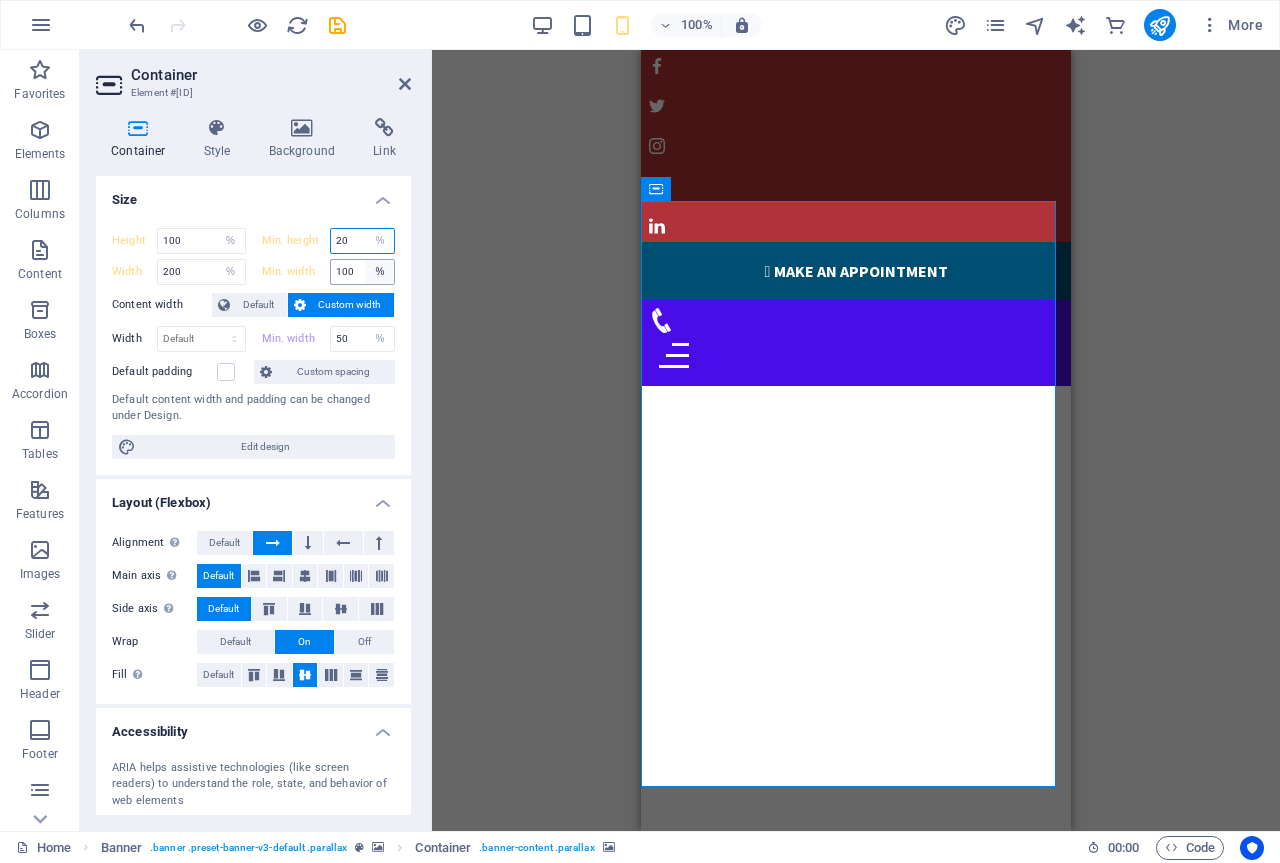 type on "20" 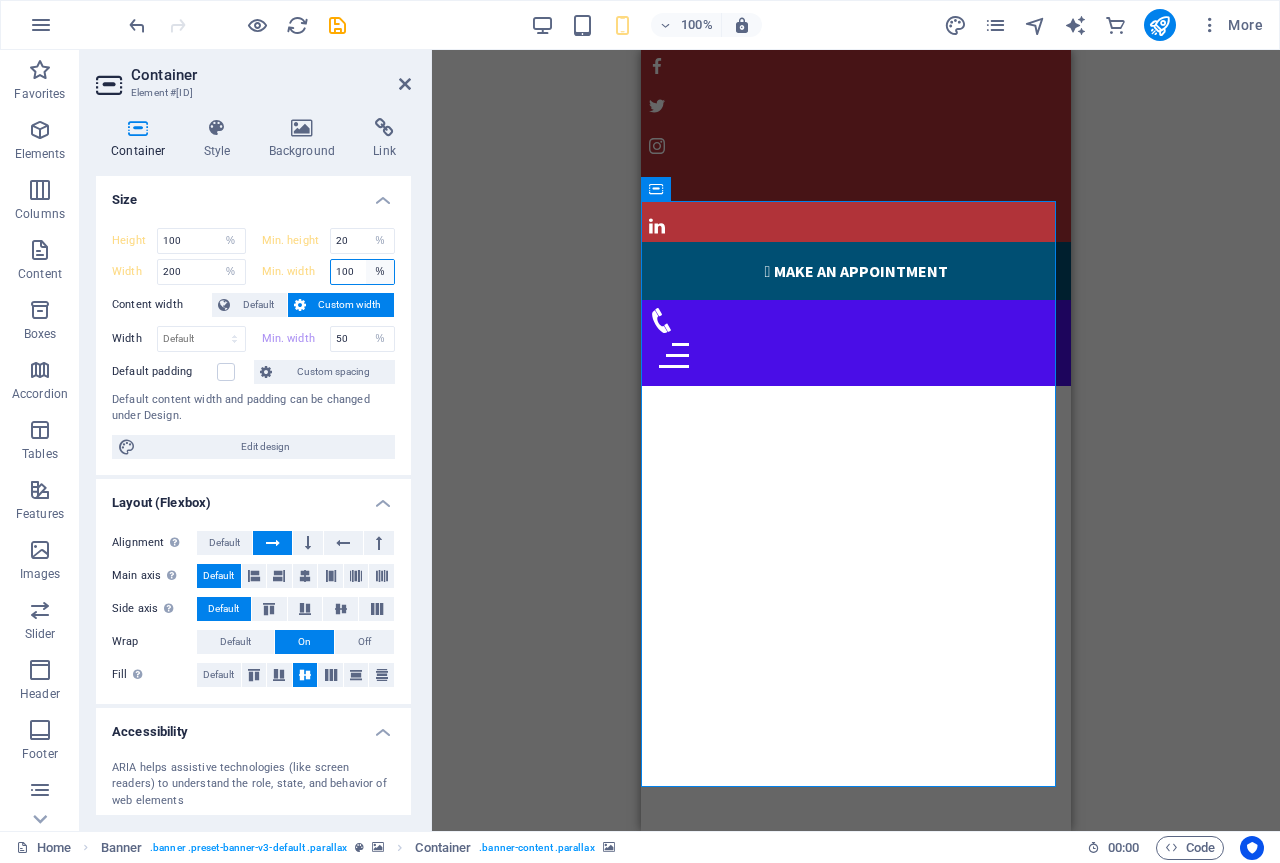 click on "None px rem % vh vw" at bounding box center [380, 272] 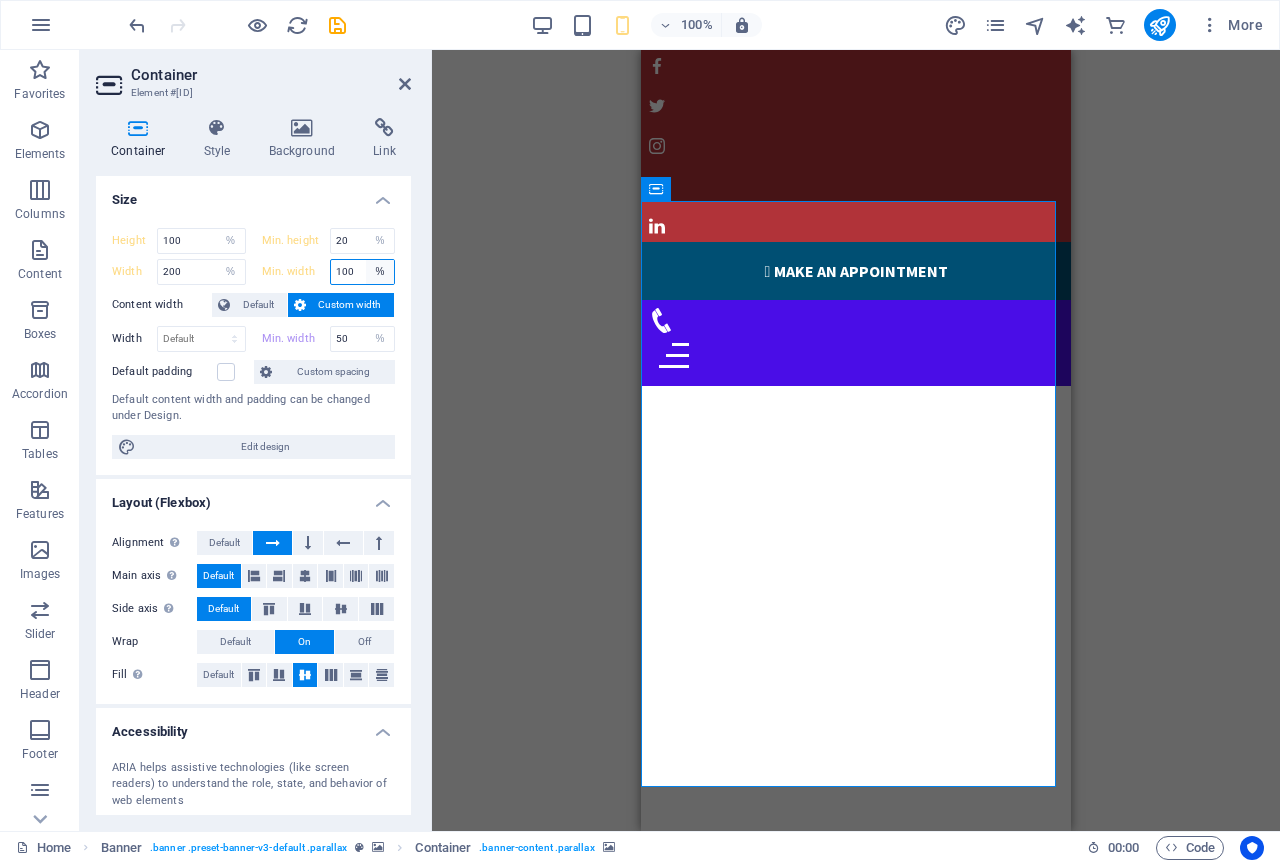 click on "None px rem % vh vw" at bounding box center [380, 272] 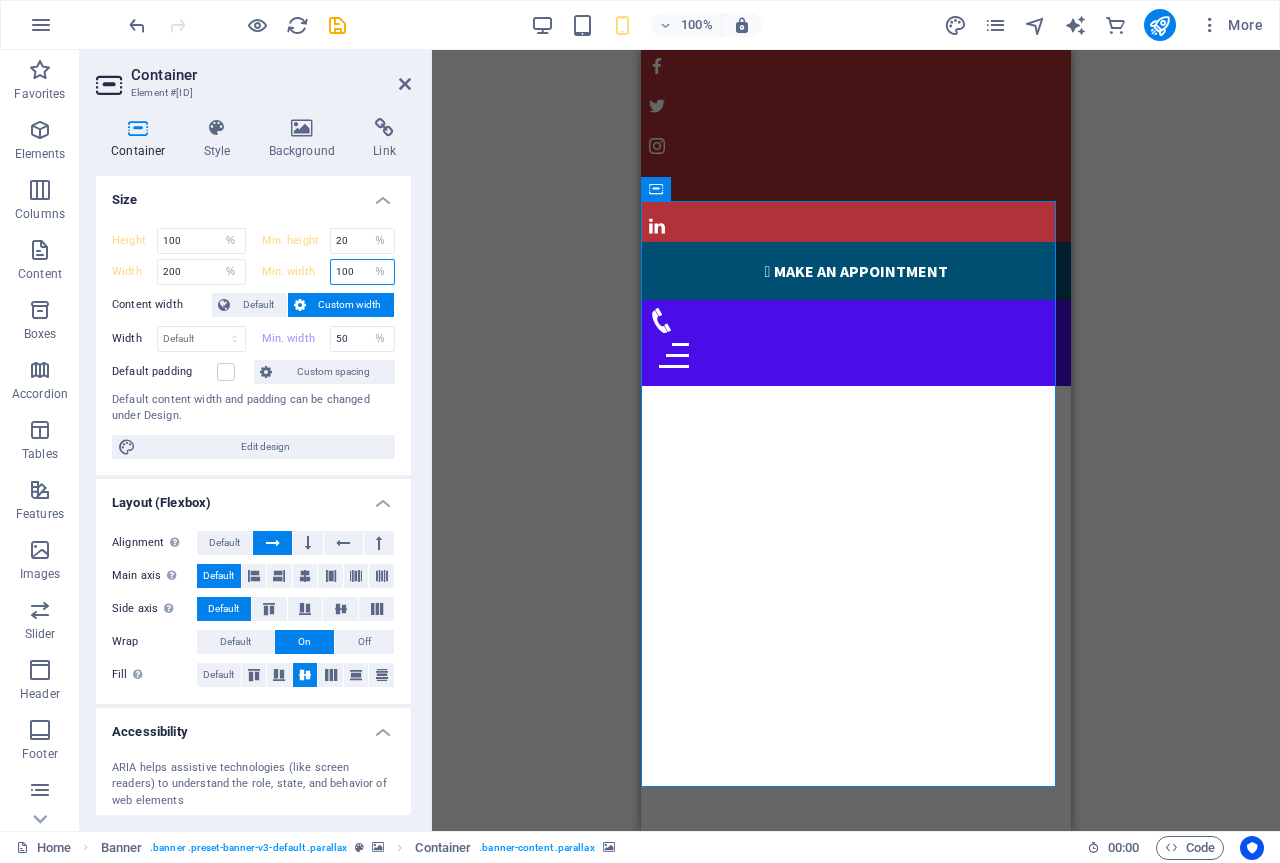 drag, startPoint x: 359, startPoint y: 277, endPoint x: 313, endPoint y: 270, distance: 46.52956 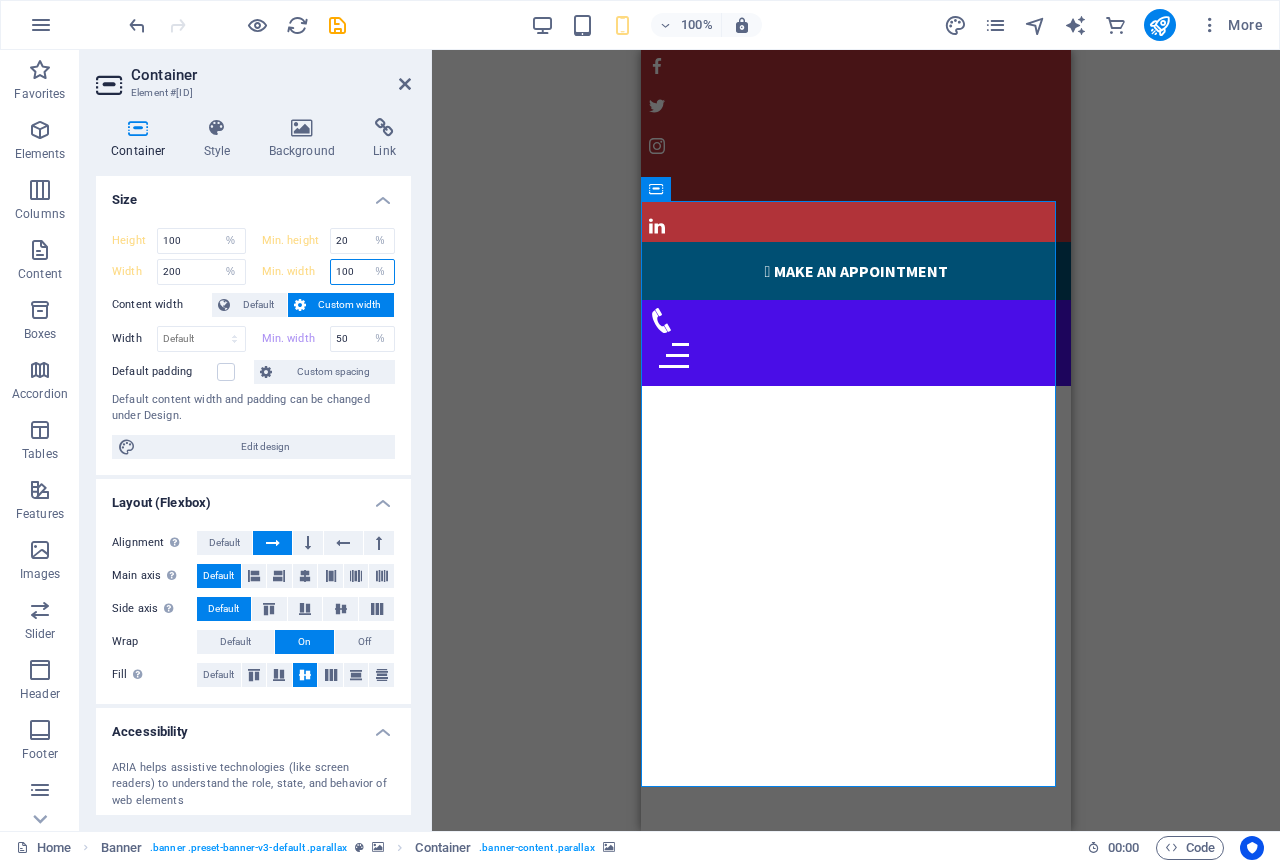 click on "Min. width 100 None px rem % vh vw" at bounding box center (329, 272) 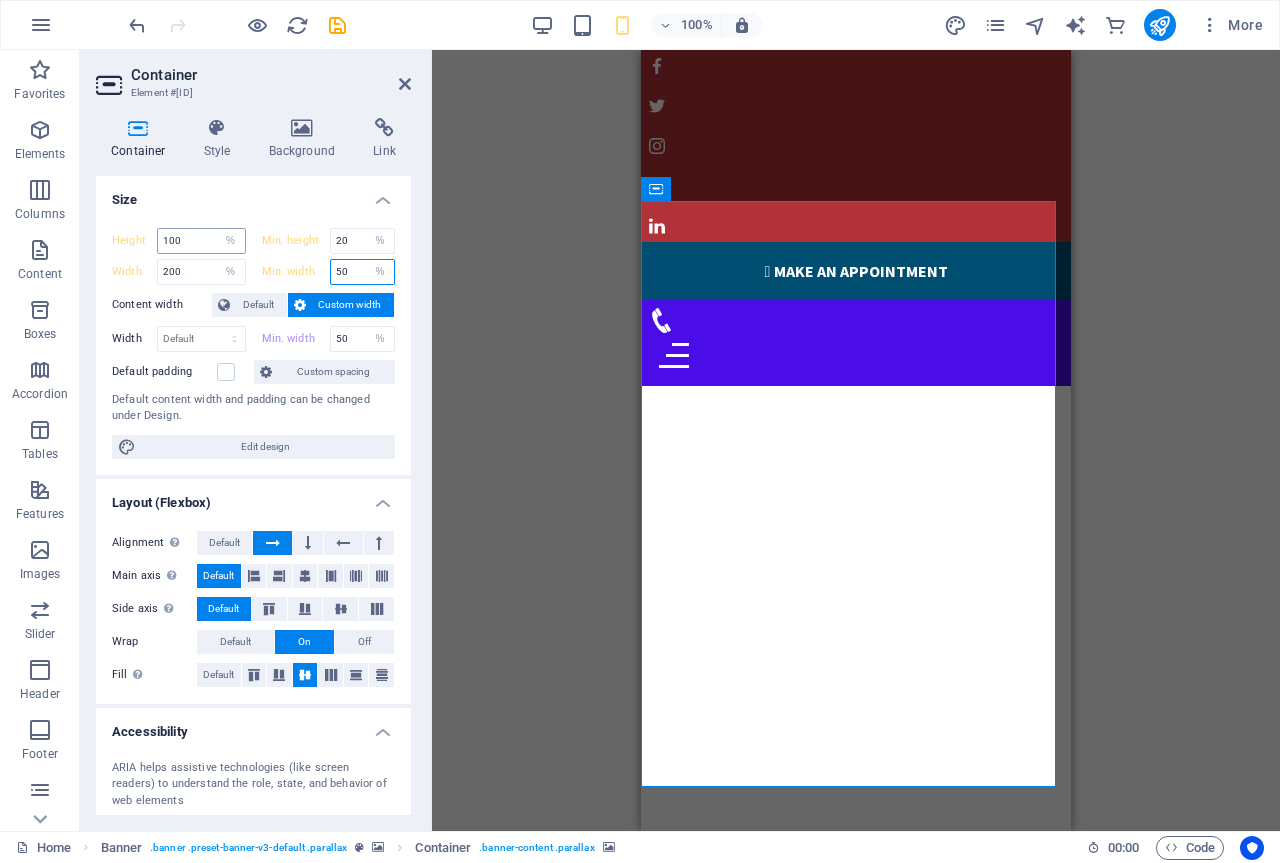 type on "50" 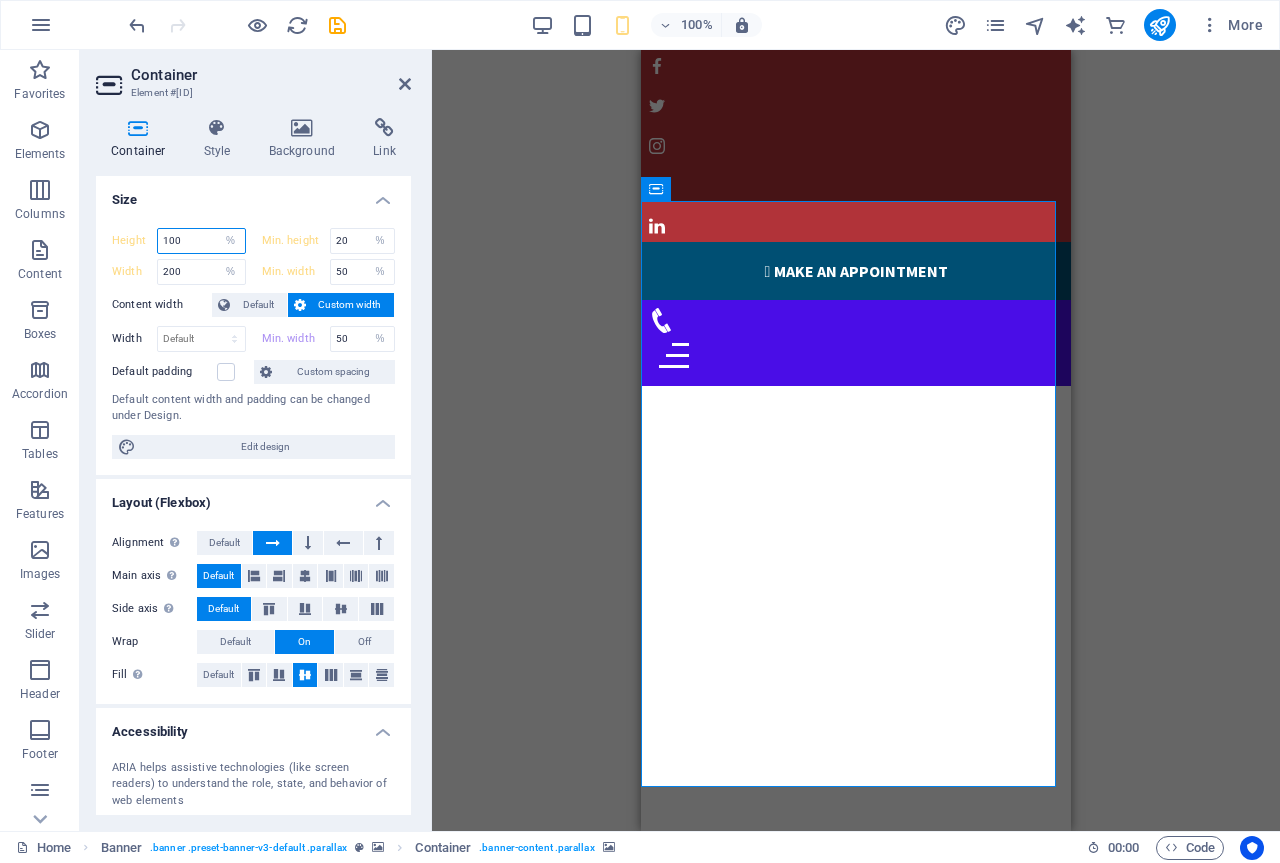drag, startPoint x: 194, startPoint y: 246, endPoint x: 143, endPoint y: 238, distance: 51.62364 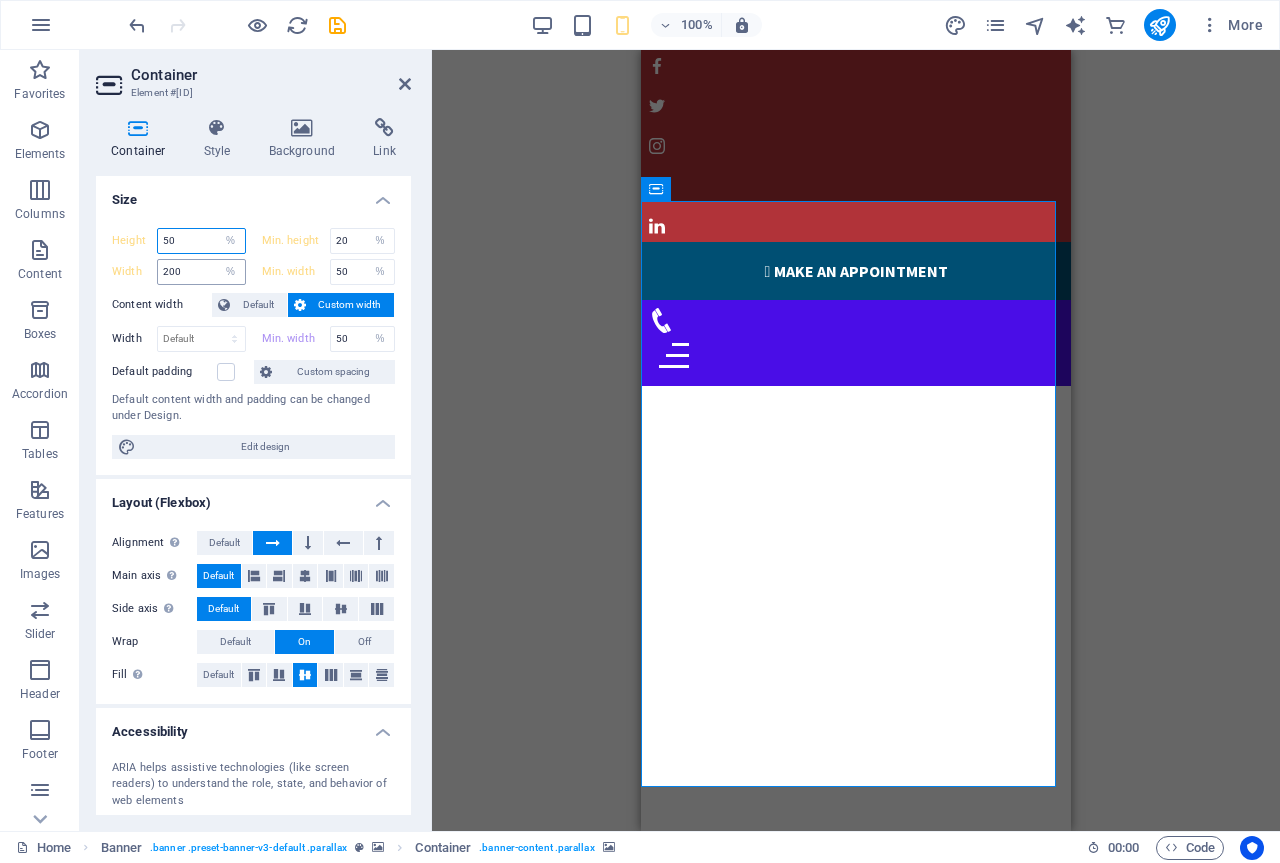 type on "50" 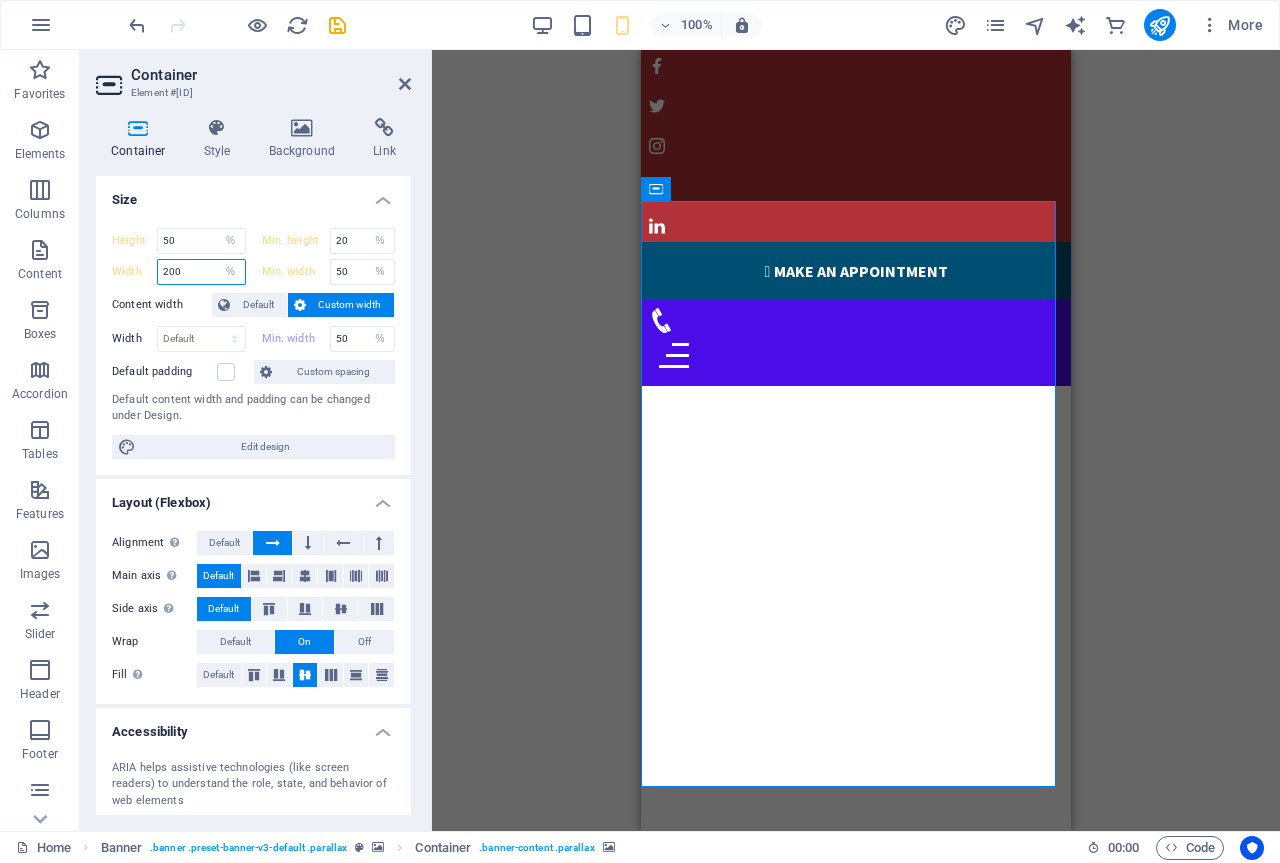 drag, startPoint x: 190, startPoint y: 267, endPoint x: 154, endPoint y: 266, distance: 36.013885 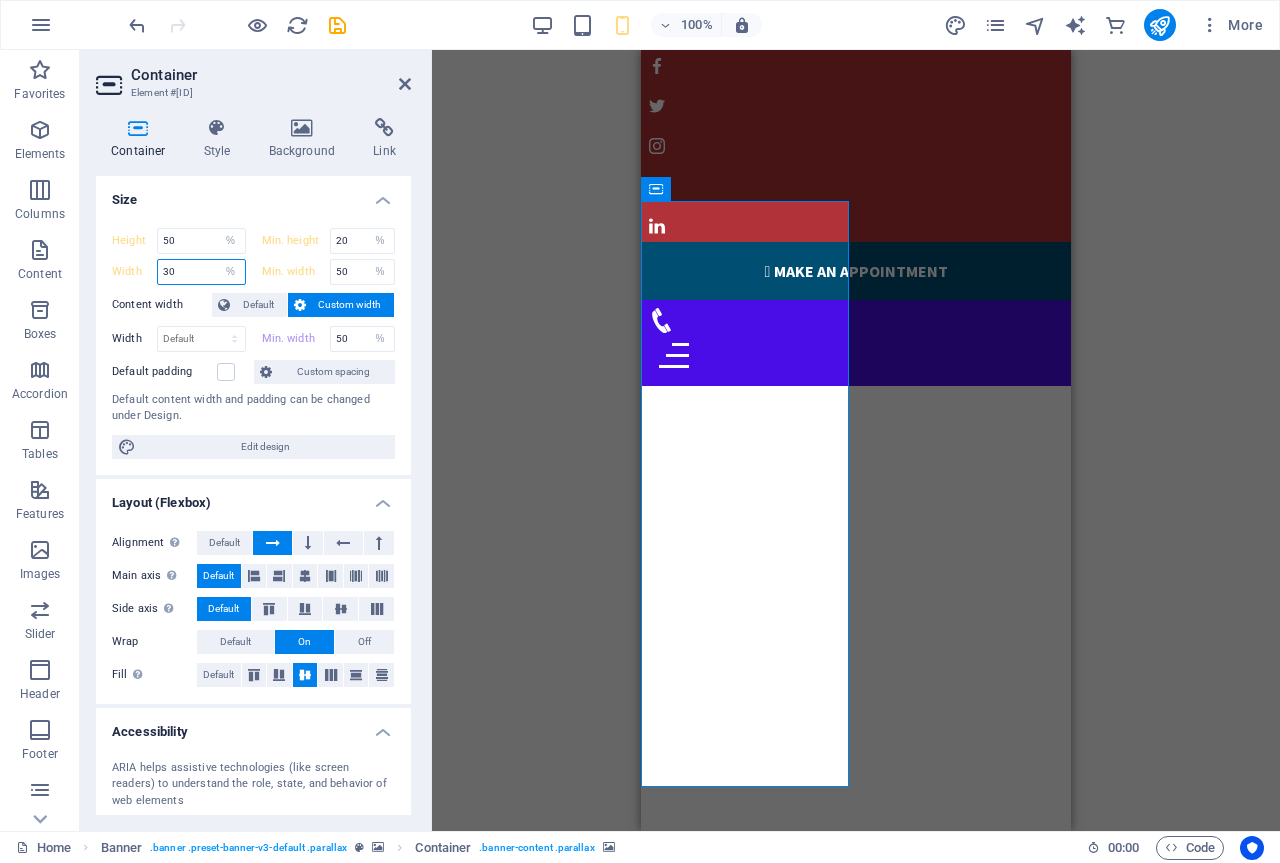 drag, startPoint x: 175, startPoint y: 265, endPoint x: 148, endPoint y: 269, distance: 27.294687 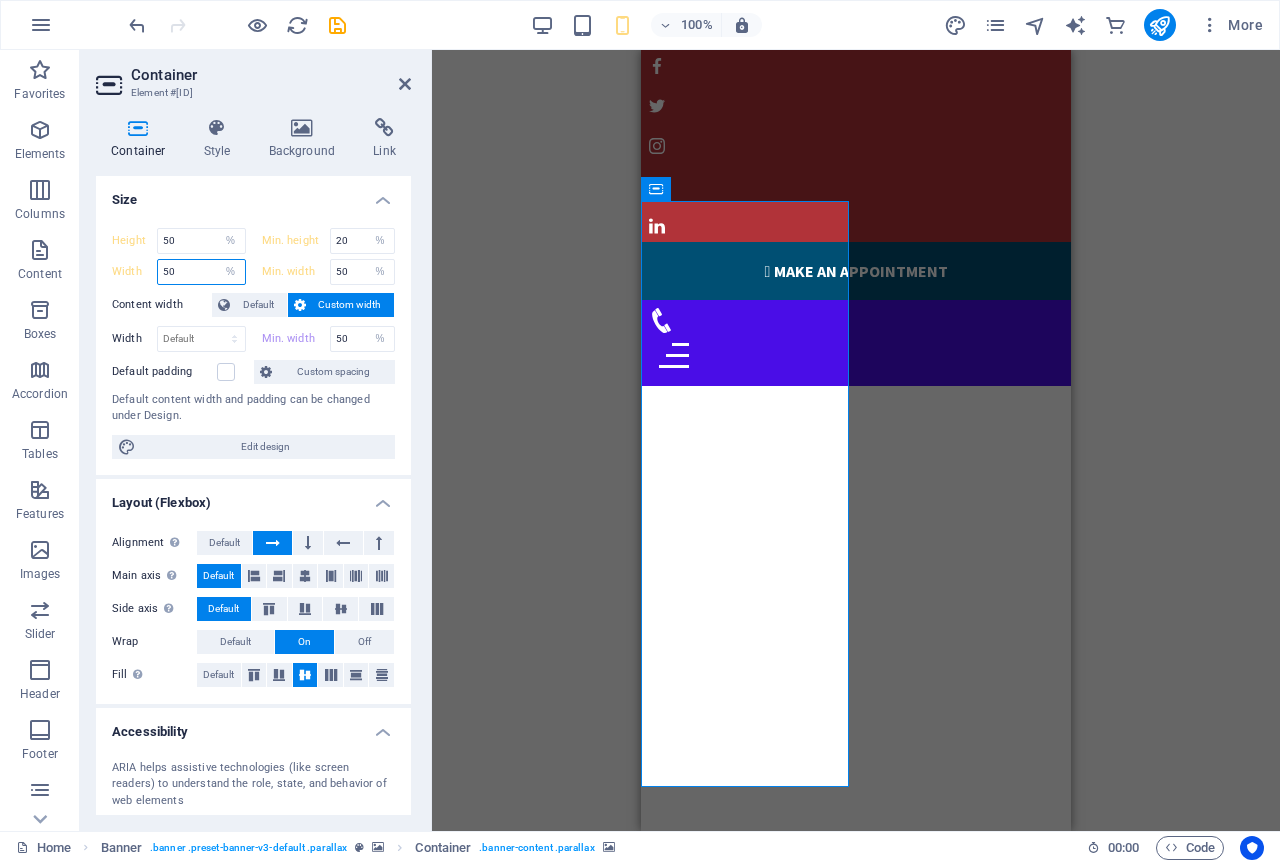 type on "50" 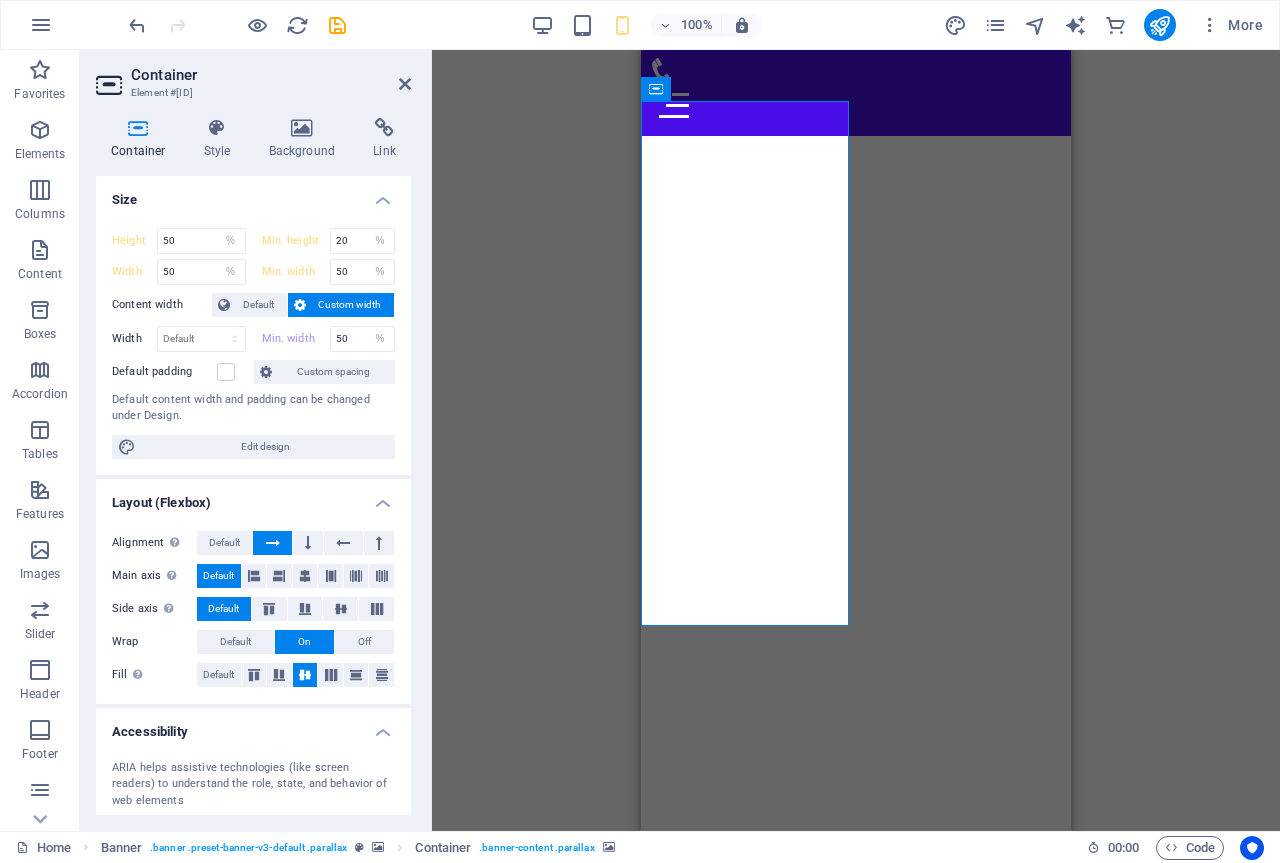 scroll, scrollTop: 100, scrollLeft: 0, axis: vertical 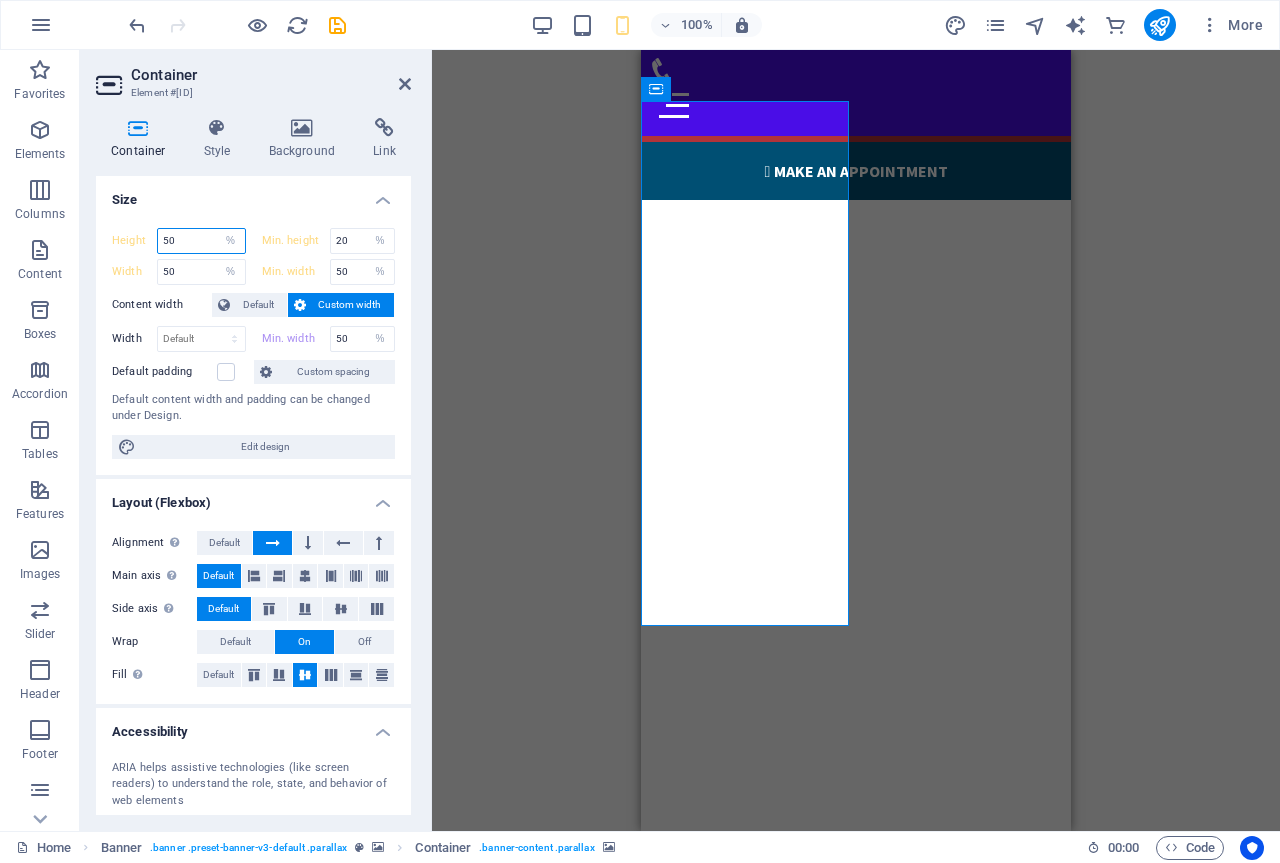 drag, startPoint x: 176, startPoint y: 241, endPoint x: 150, endPoint y: 241, distance: 26 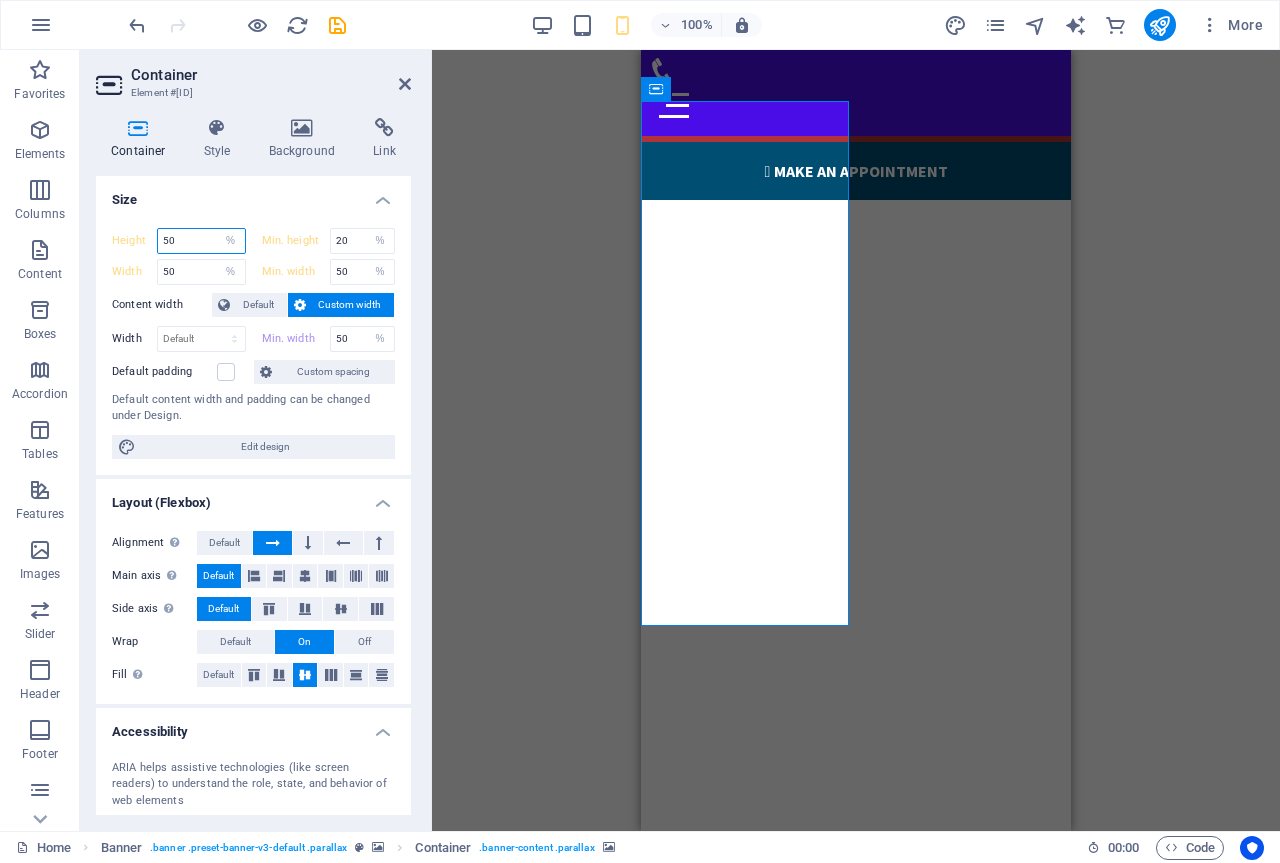 click on "Height 50 Default px rem % vh vw" at bounding box center (179, 241) 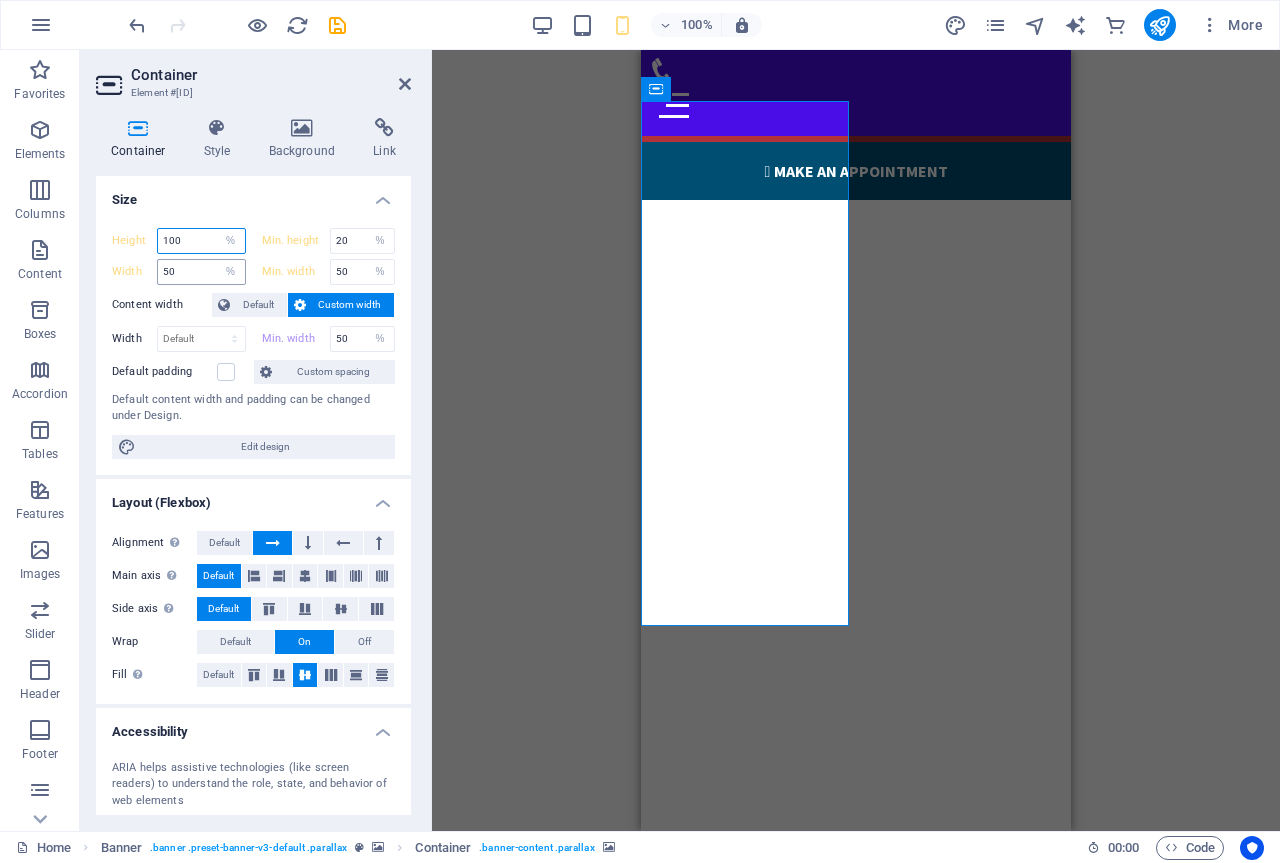 type on "100" 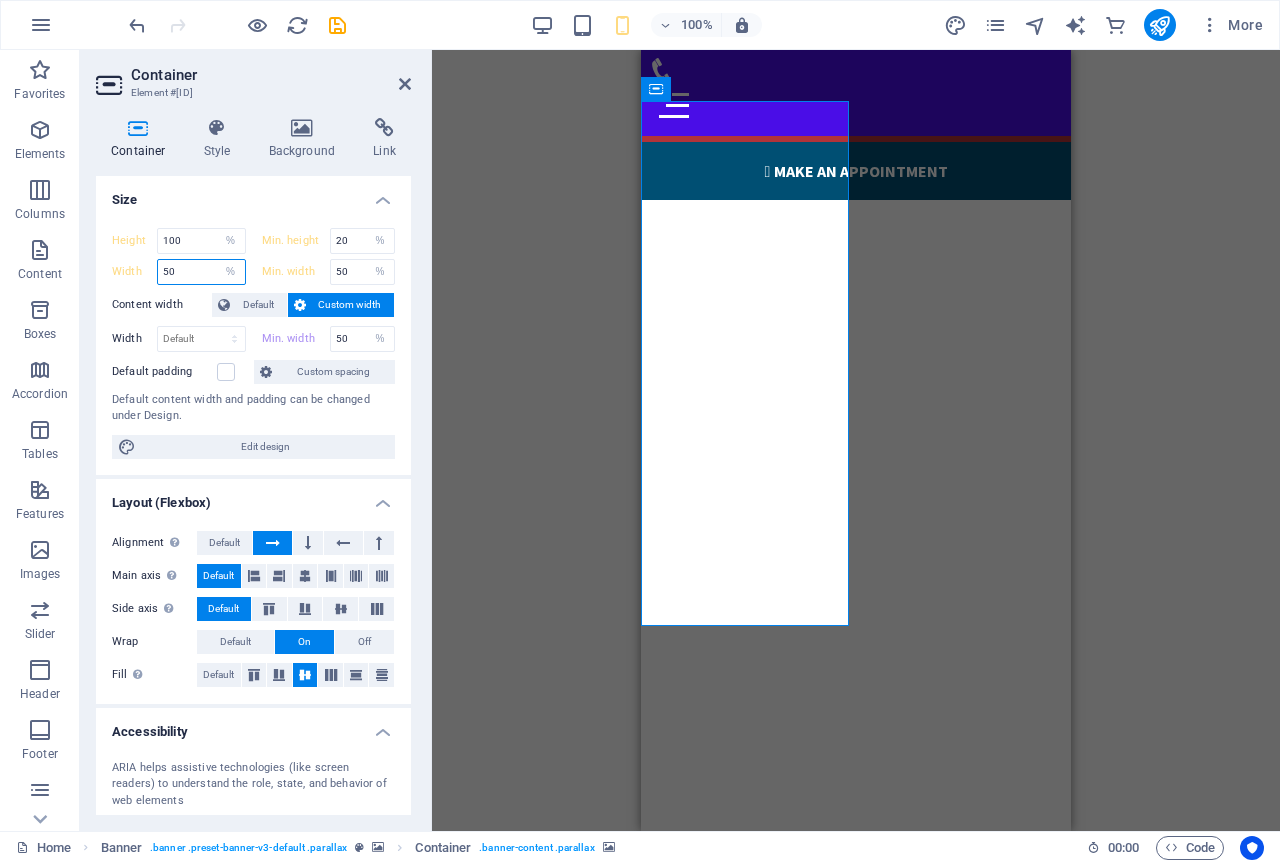 drag, startPoint x: 193, startPoint y: 268, endPoint x: 134, endPoint y: 271, distance: 59.07622 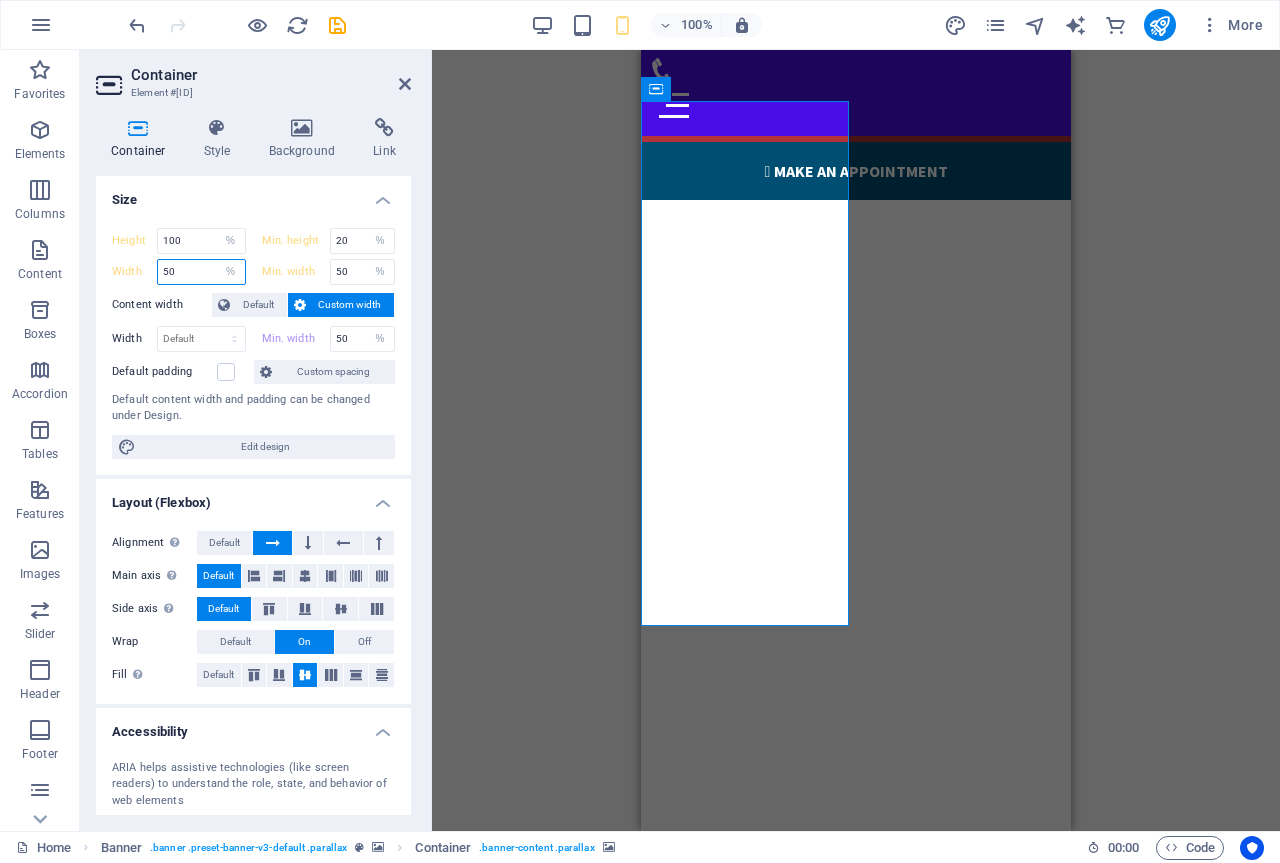 click on "Width 50 Default px rem % em vh vw" at bounding box center (179, 272) 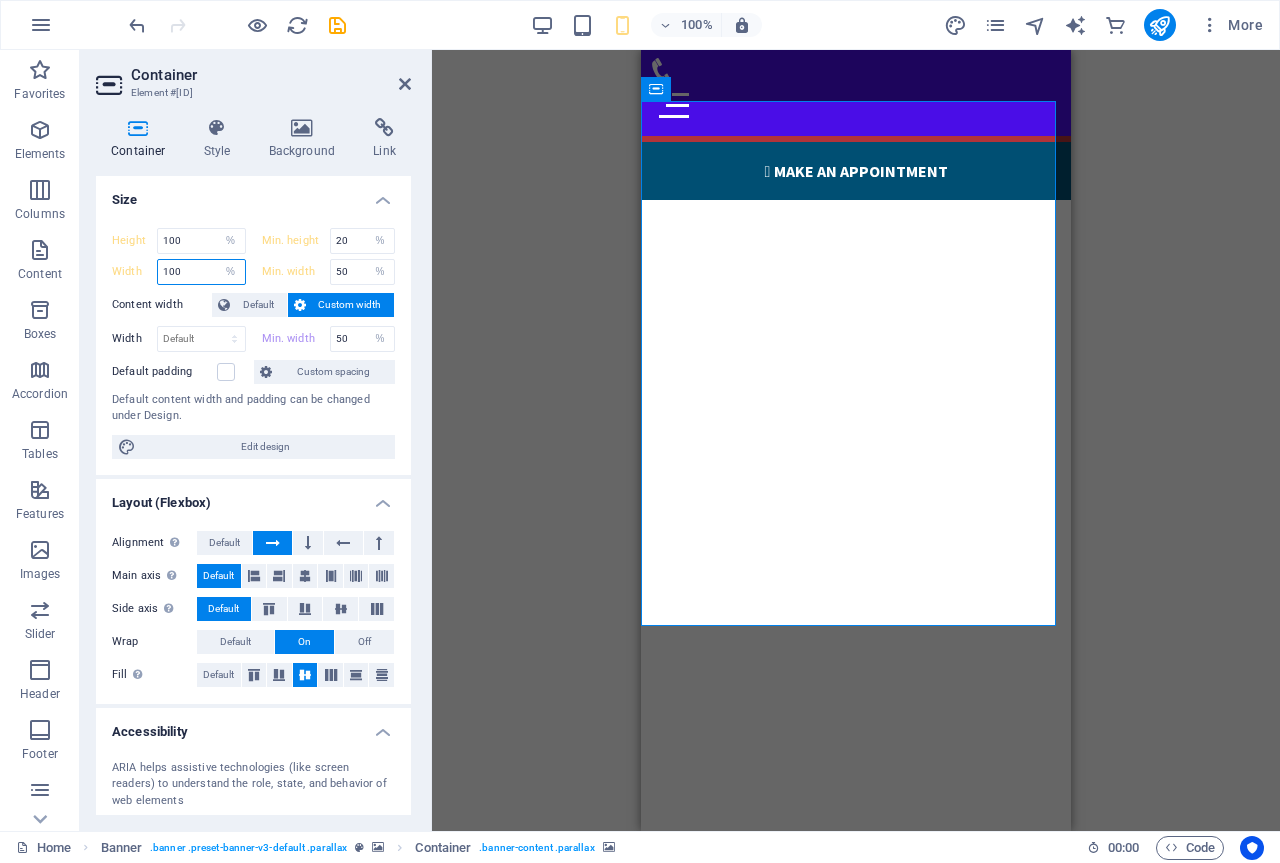 type on "100" 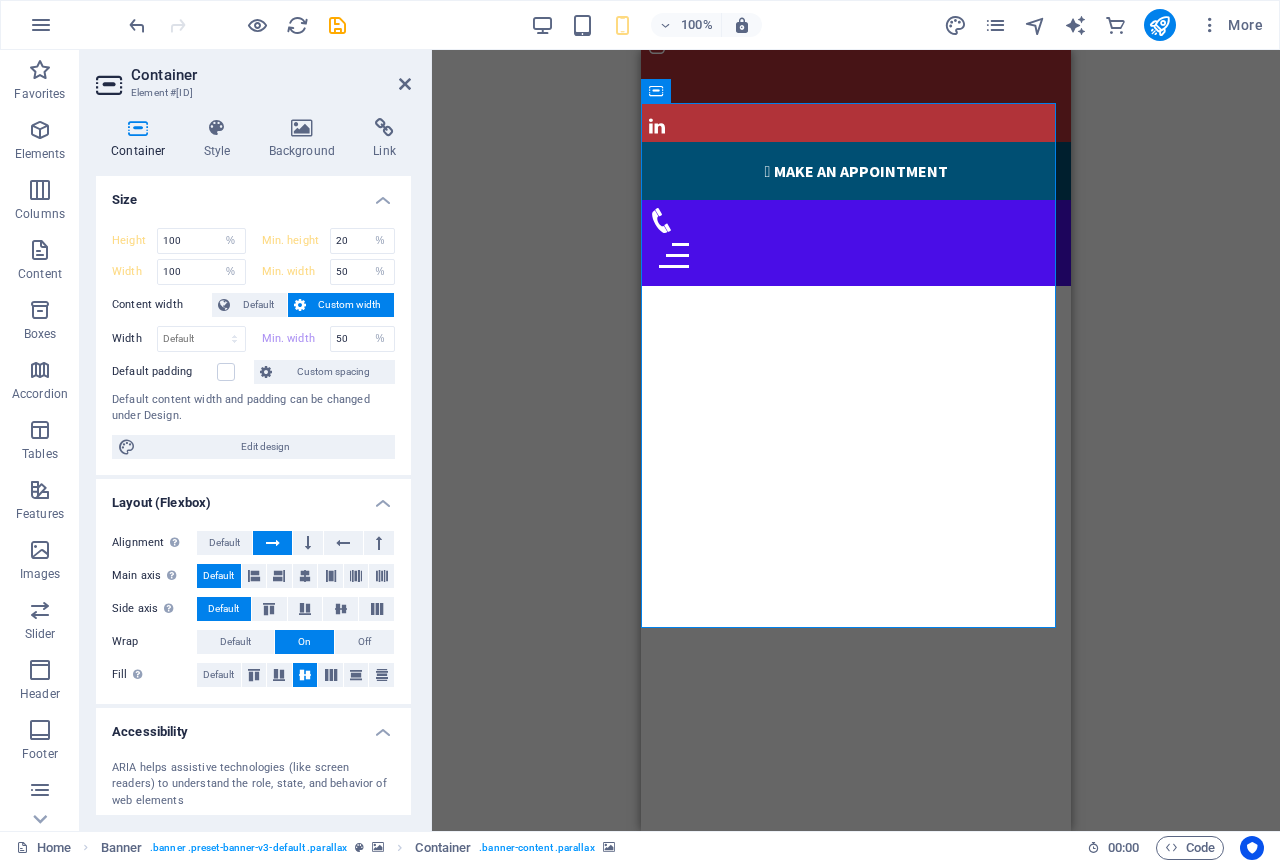 scroll, scrollTop: 0, scrollLeft: 0, axis: both 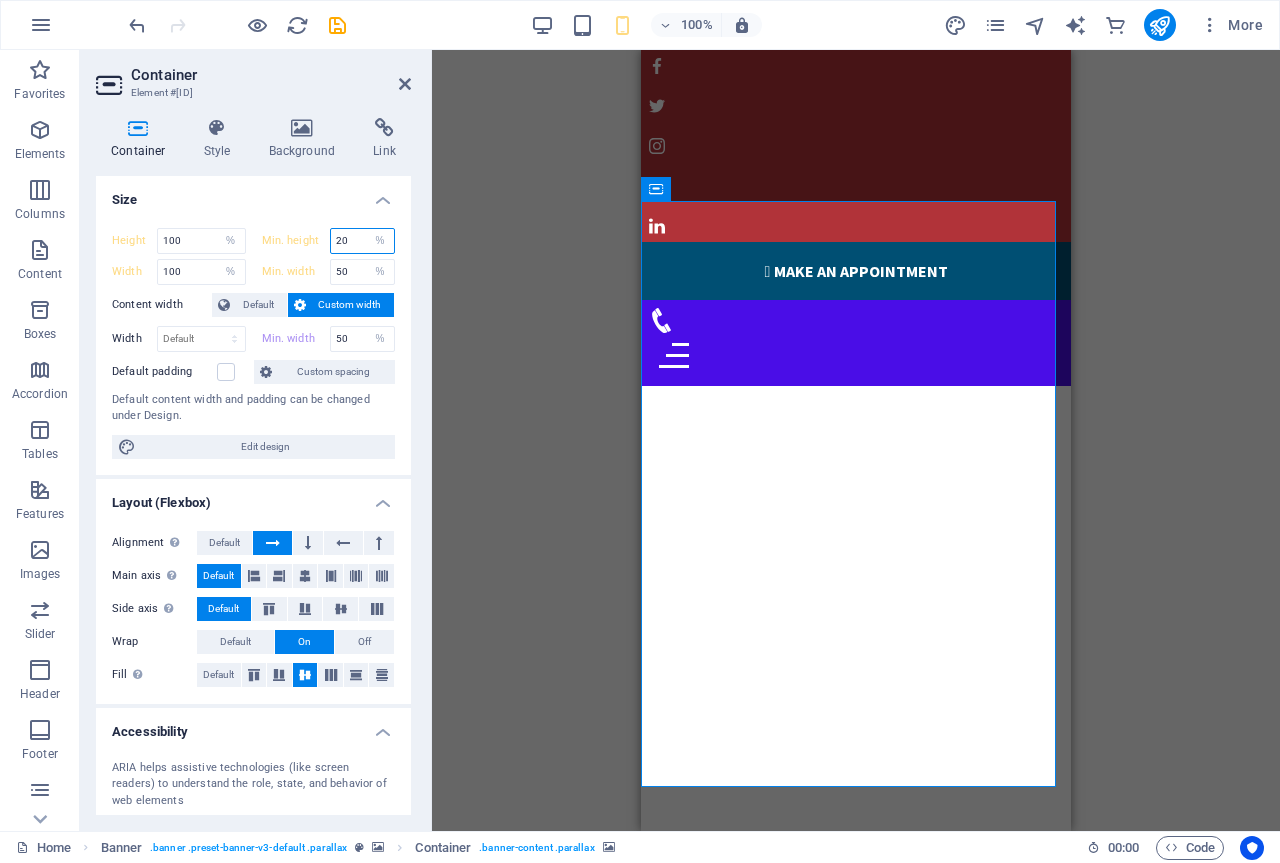 drag, startPoint x: 342, startPoint y: 242, endPoint x: 322, endPoint y: 244, distance: 20.09975 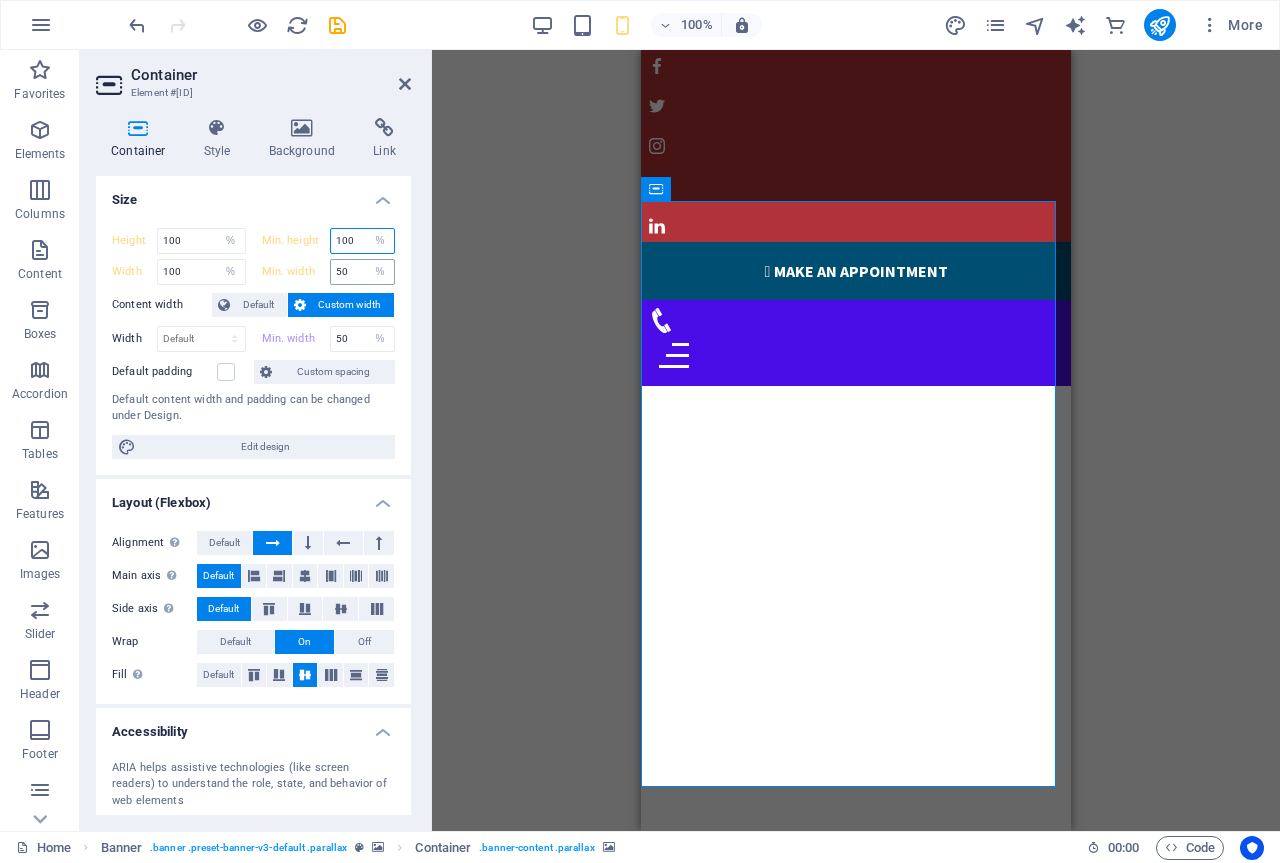 type on "100" 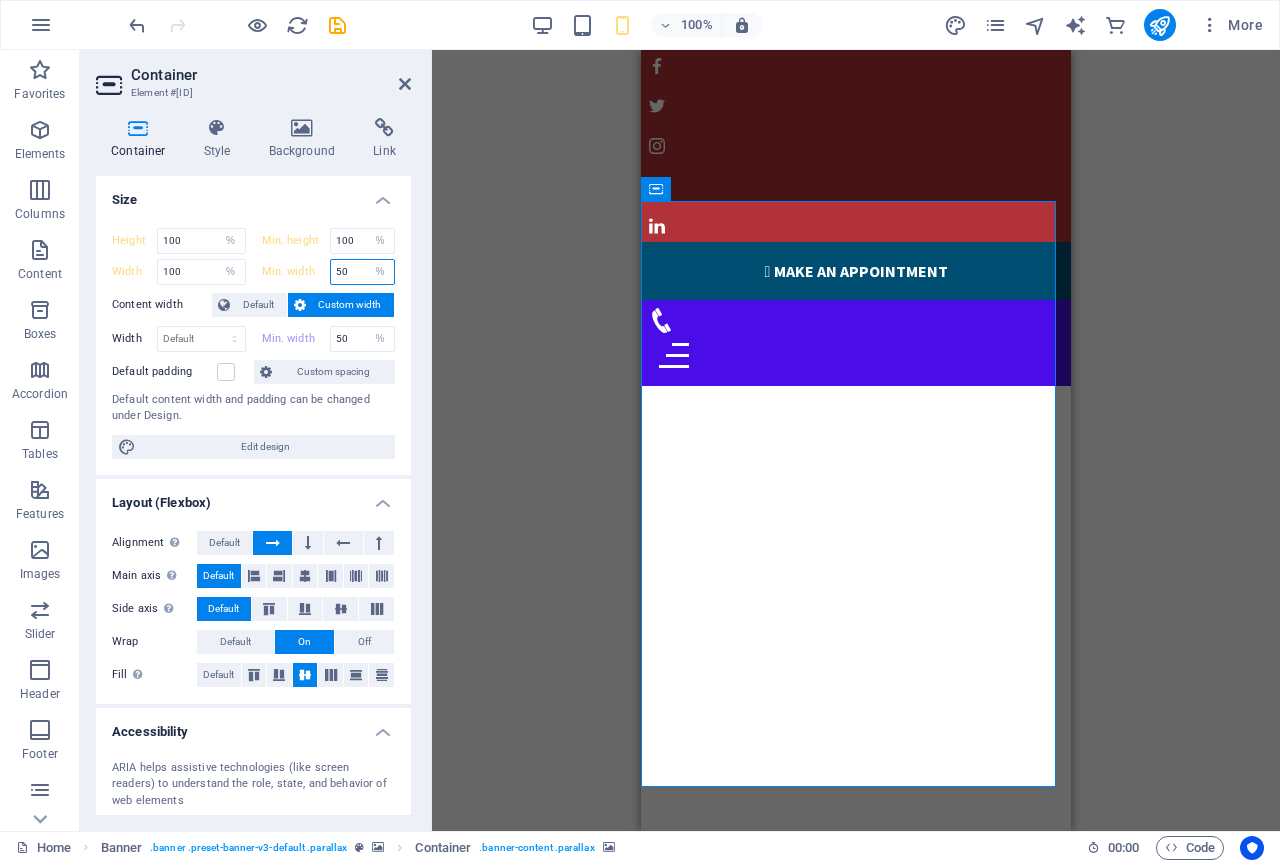 drag, startPoint x: 341, startPoint y: 263, endPoint x: 285, endPoint y: 259, distance: 56.142673 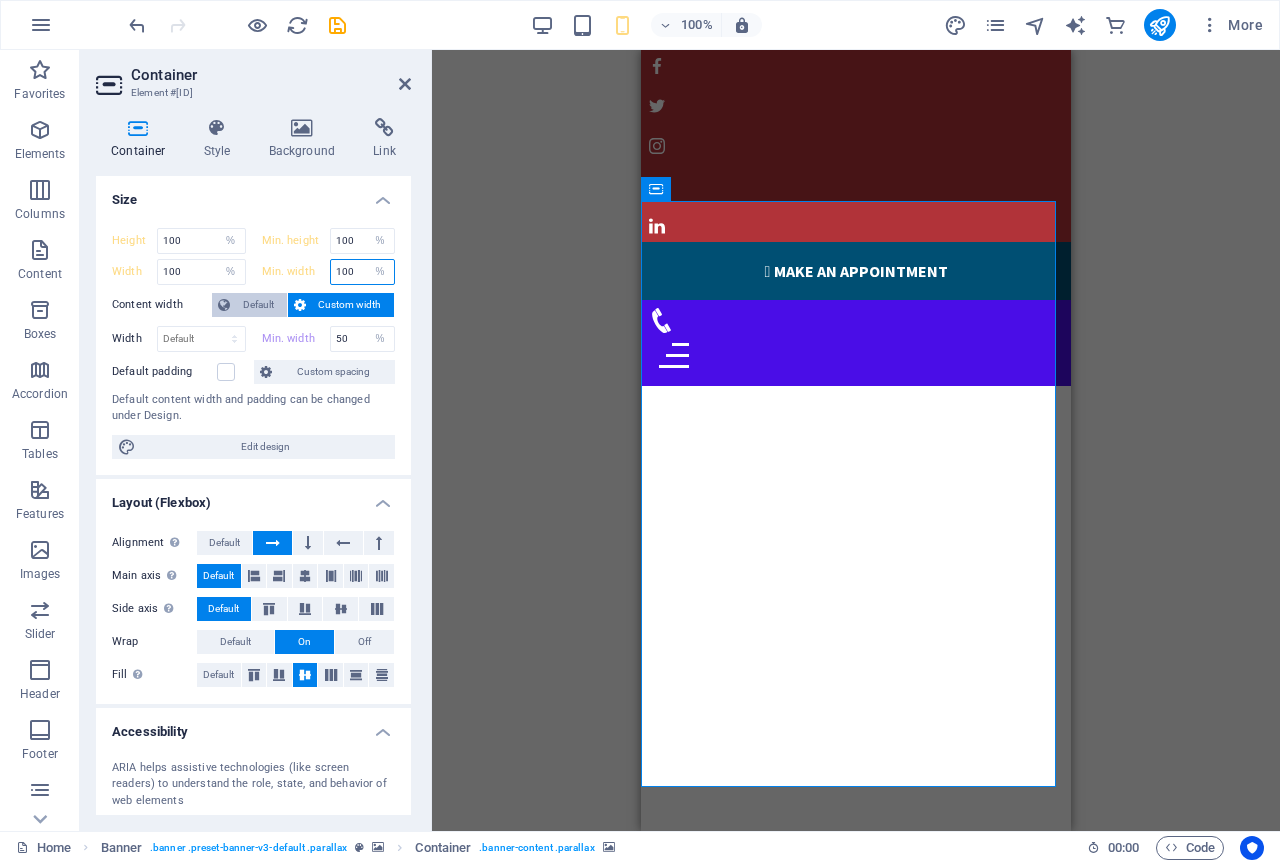 type on "100" 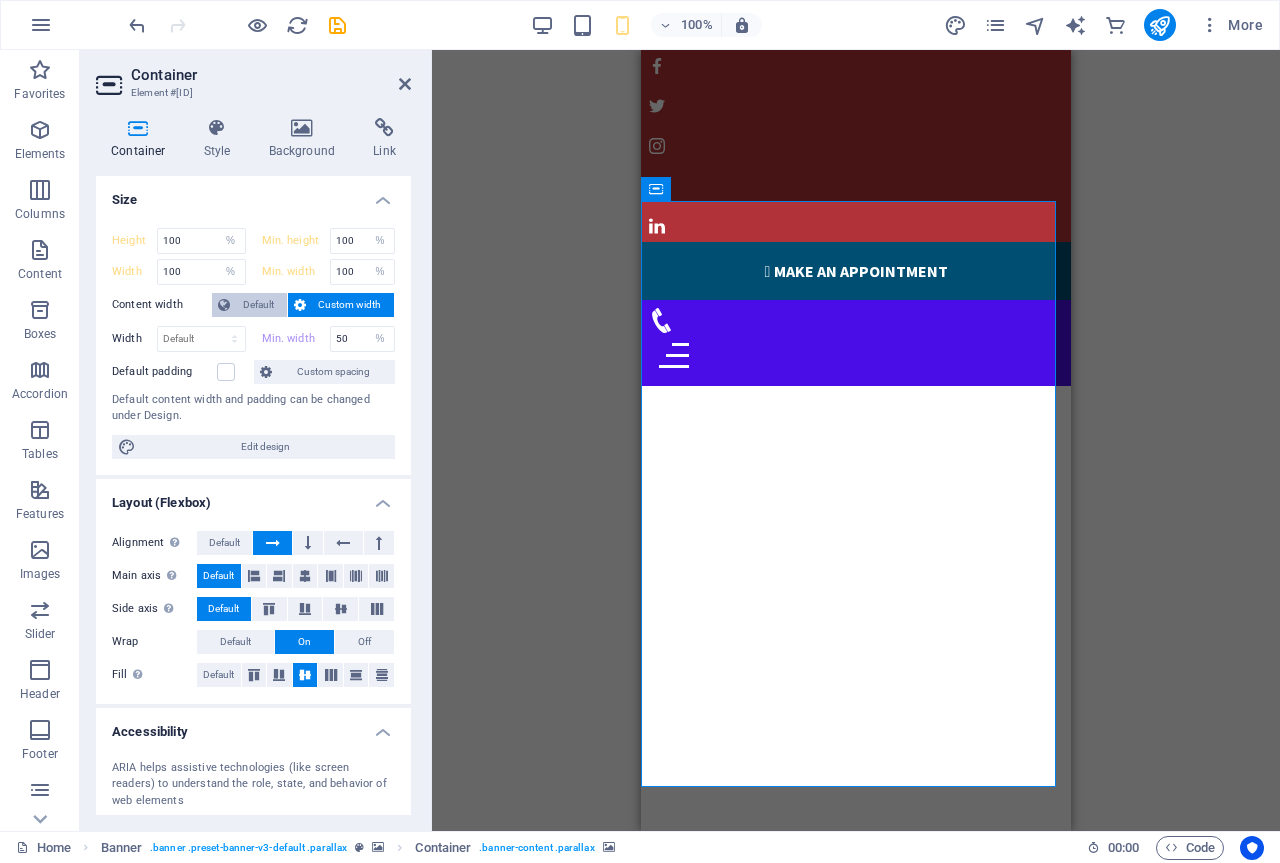 click on "Default" at bounding box center (258, 305) 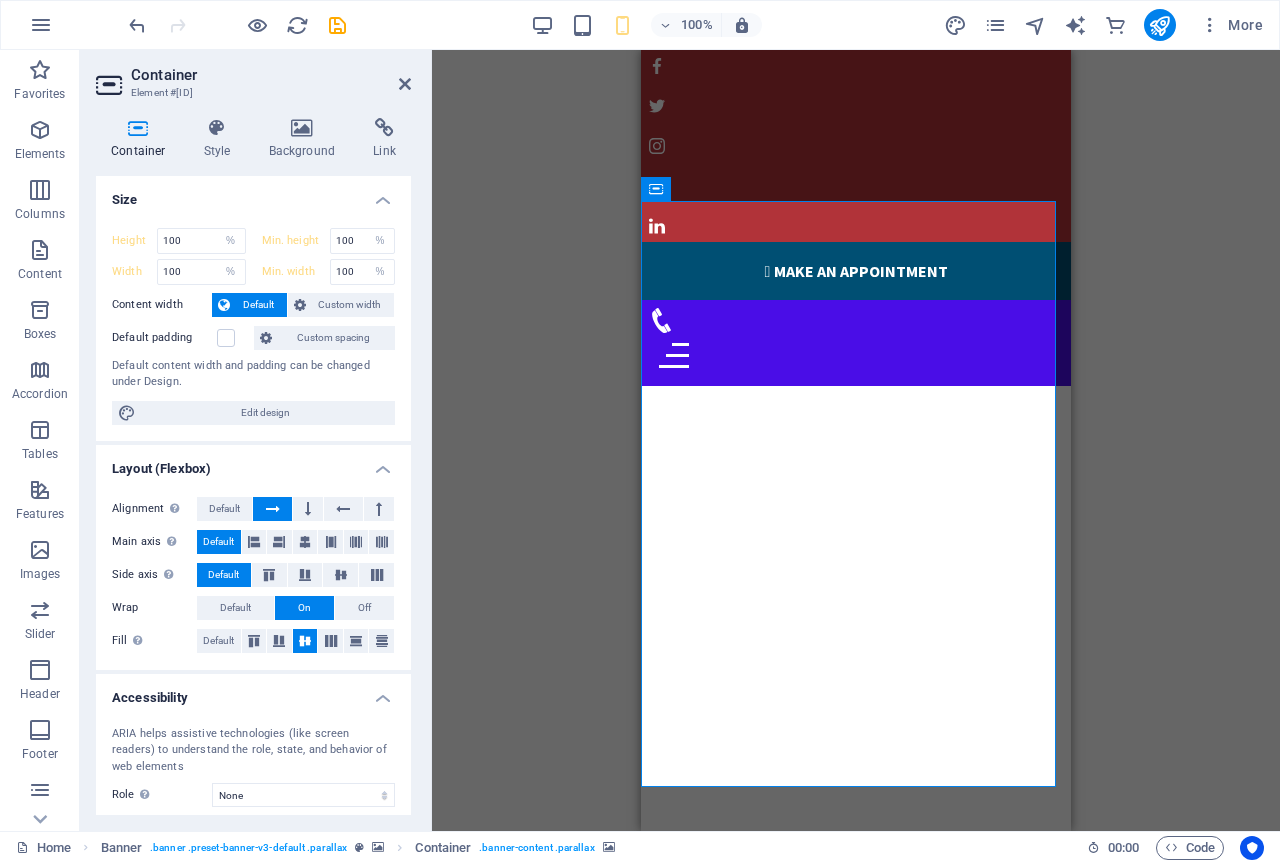 click on "Size" at bounding box center [253, 194] 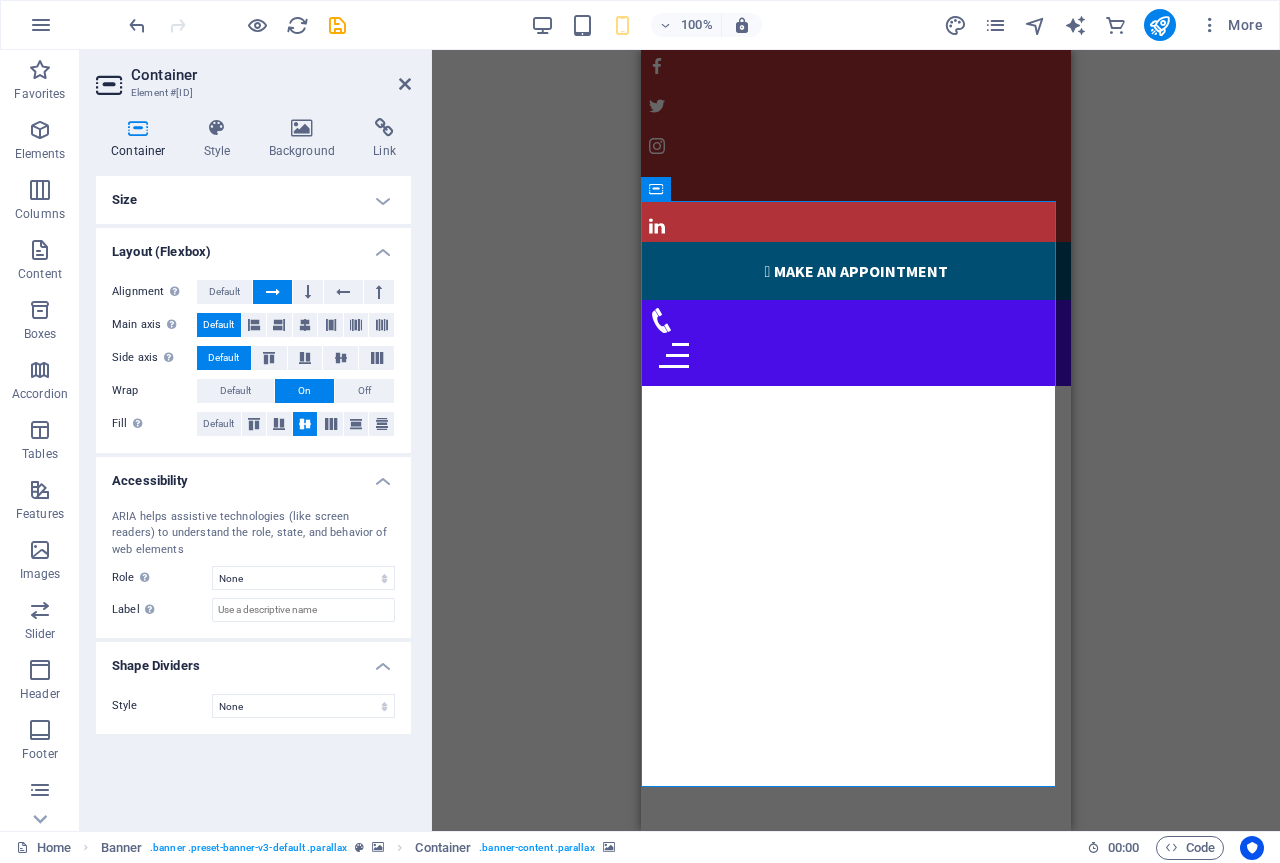 click on "Size" at bounding box center [253, 200] 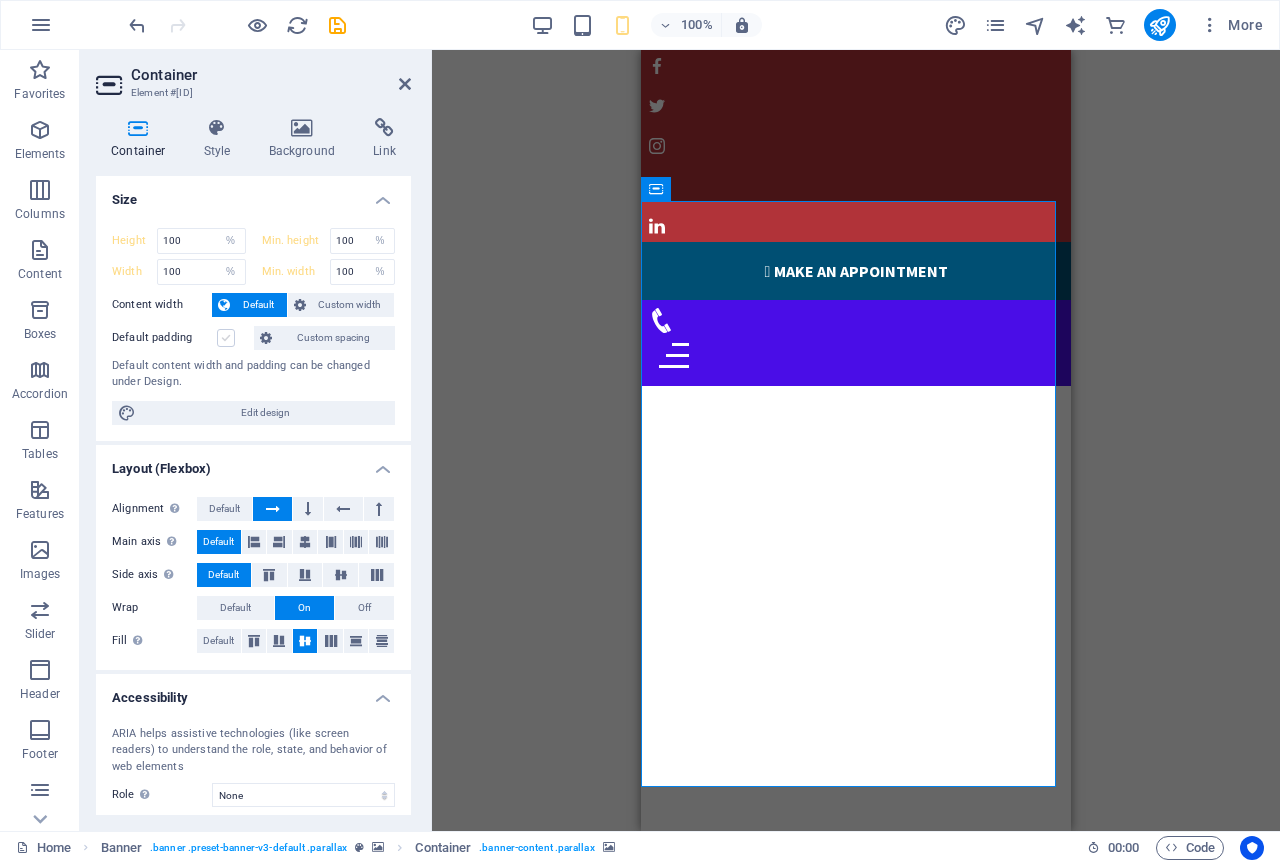 click on "Default padding" at bounding box center (180, 338) 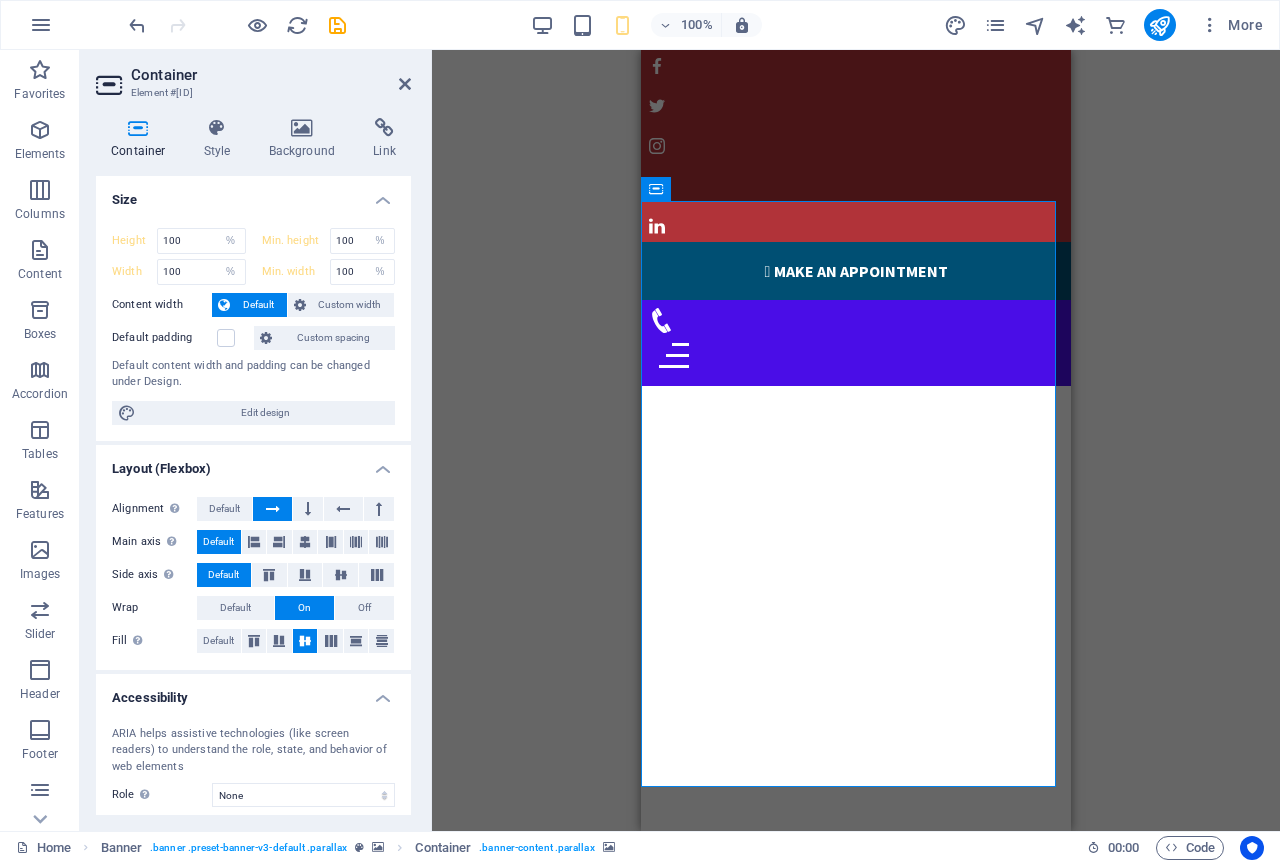 click on "Custom spacing" at bounding box center (333, 338) 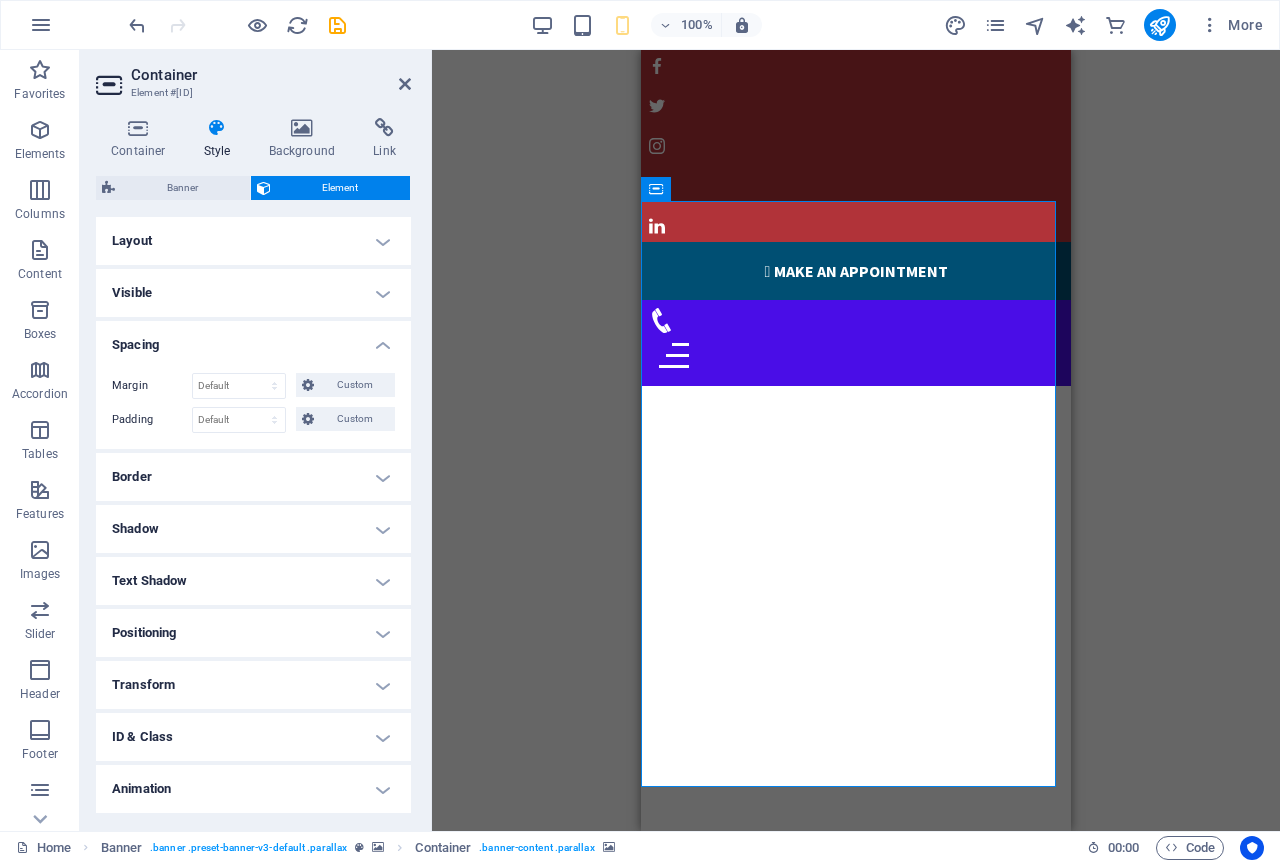 click on "Layout" at bounding box center [253, 241] 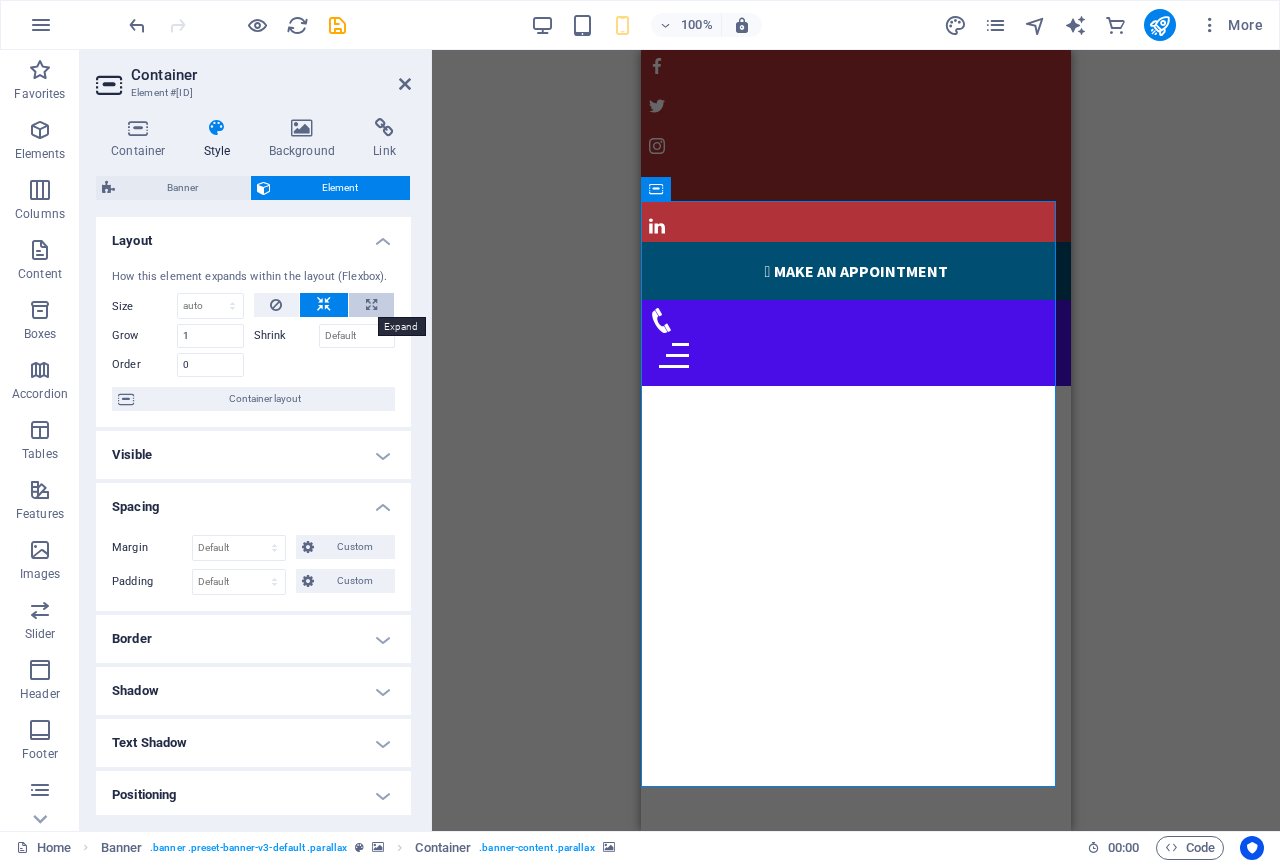 click at bounding box center [371, 305] 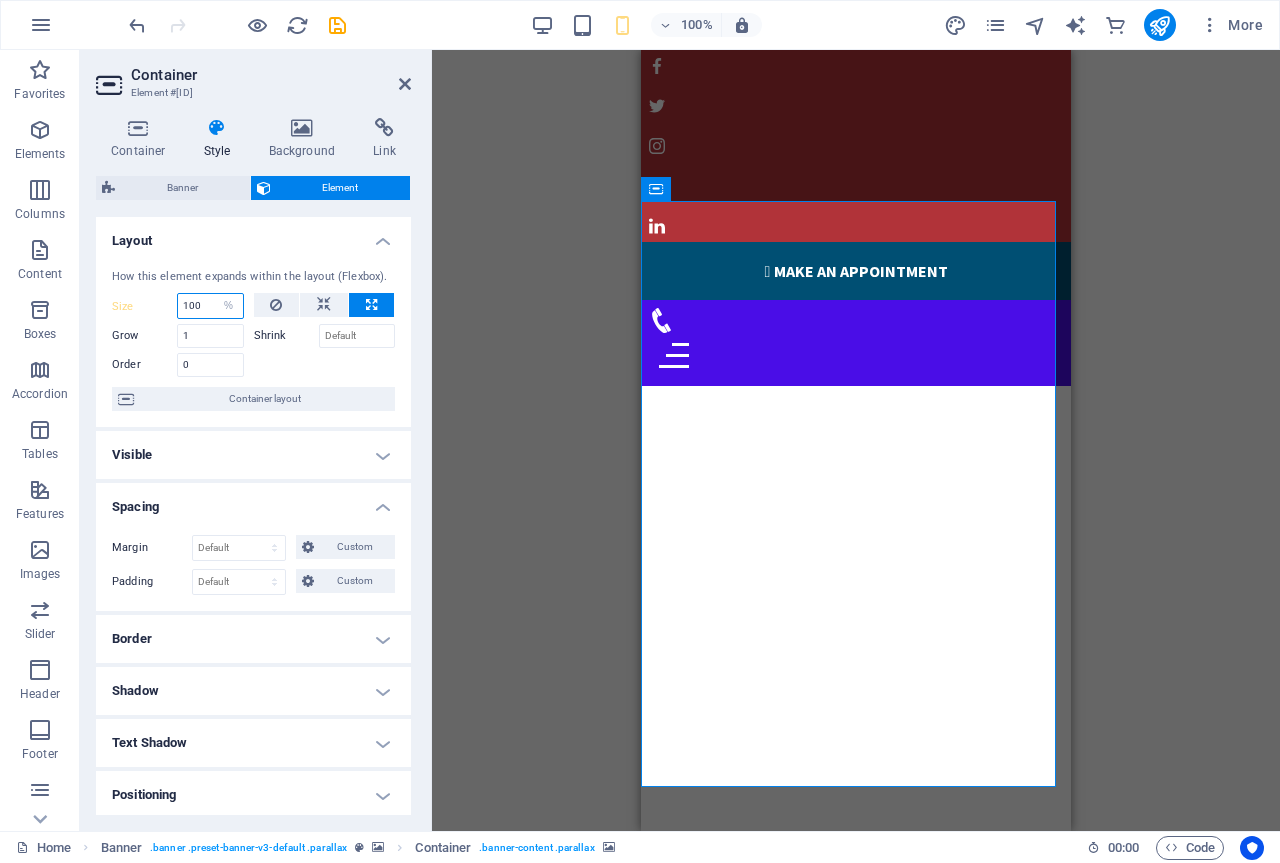 drag, startPoint x: 202, startPoint y: 308, endPoint x: 176, endPoint y: 306, distance: 26.076809 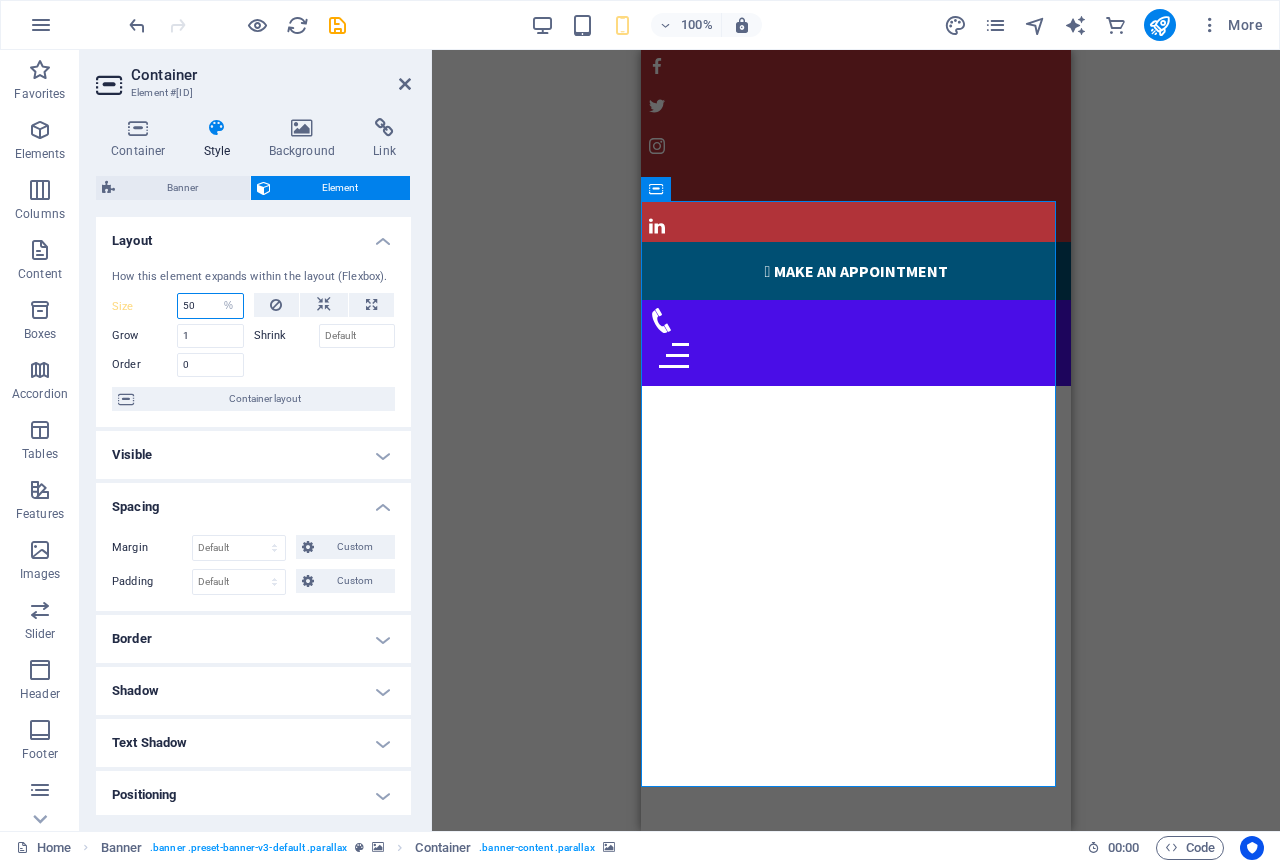 drag, startPoint x: 212, startPoint y: 298, endPoint x: 195, endPoint y: 298, distance: 17 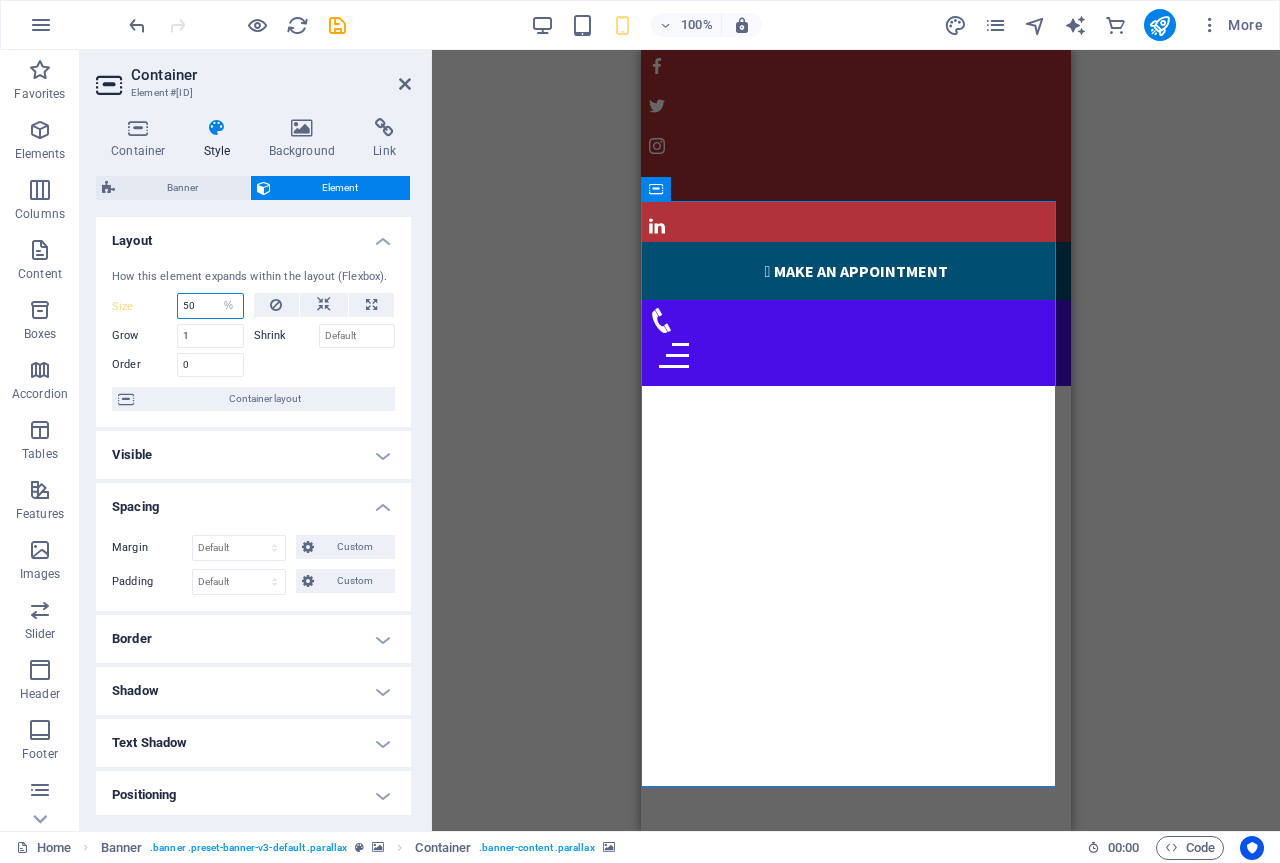 drag, startPoint x: 172, startPoint y: 304, endPoint x: 162, endPoint y: 306, distance: 10.198039 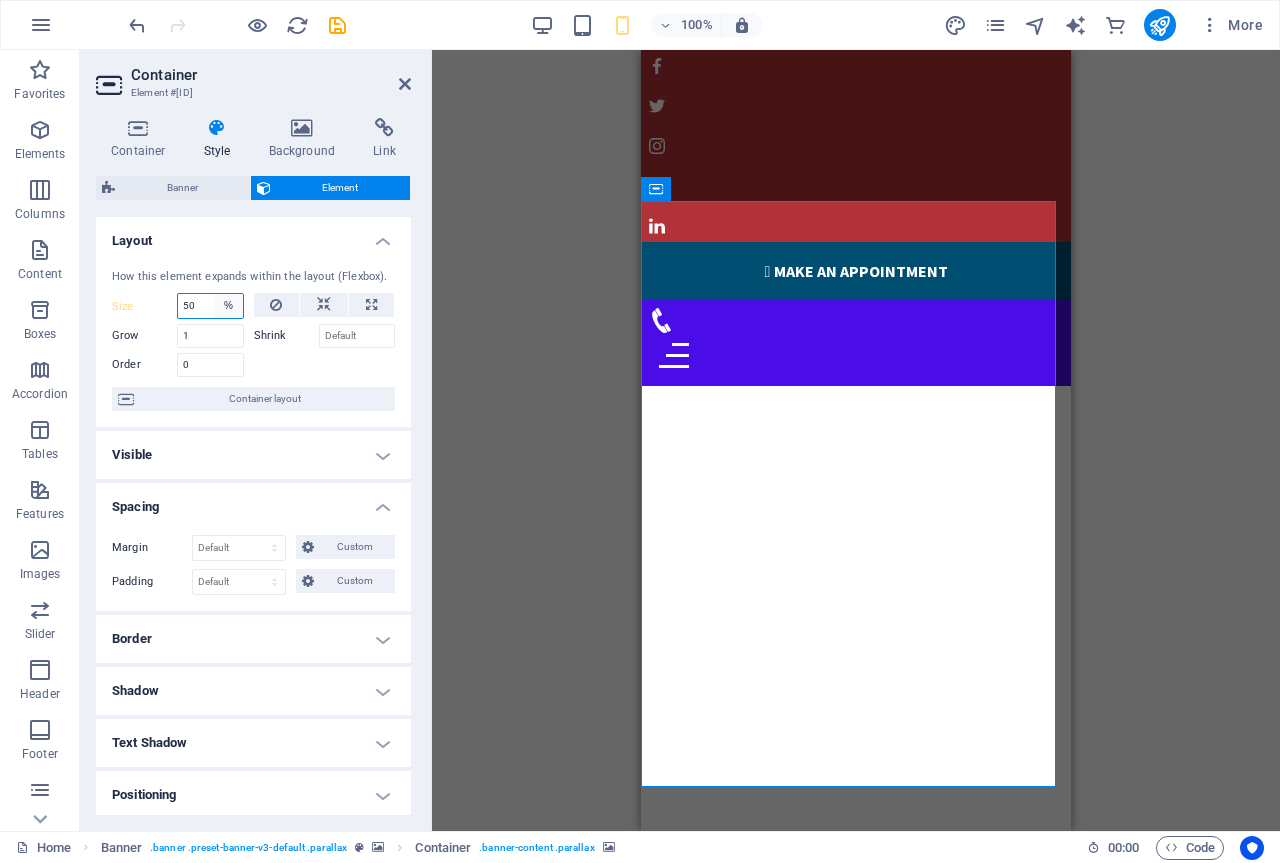 type on "5" 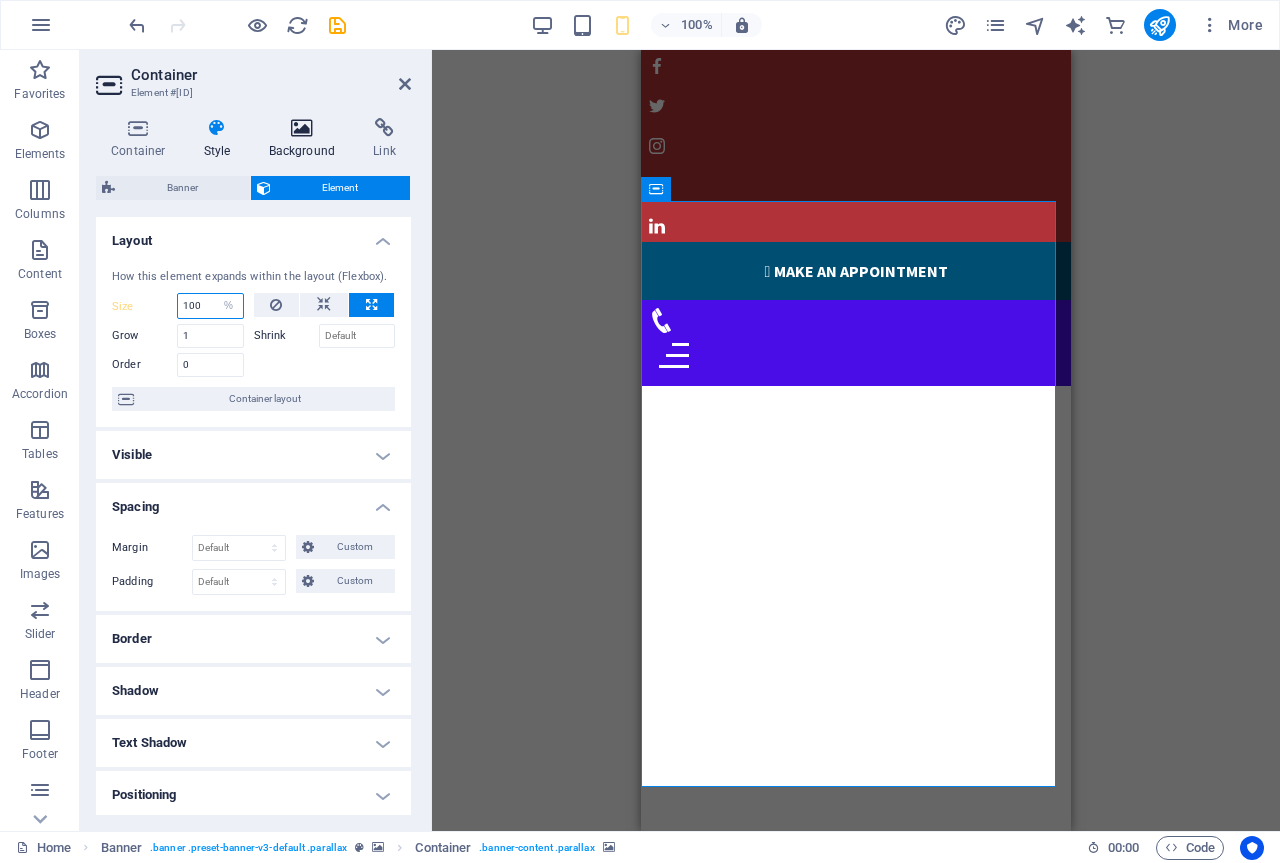 type on "100" 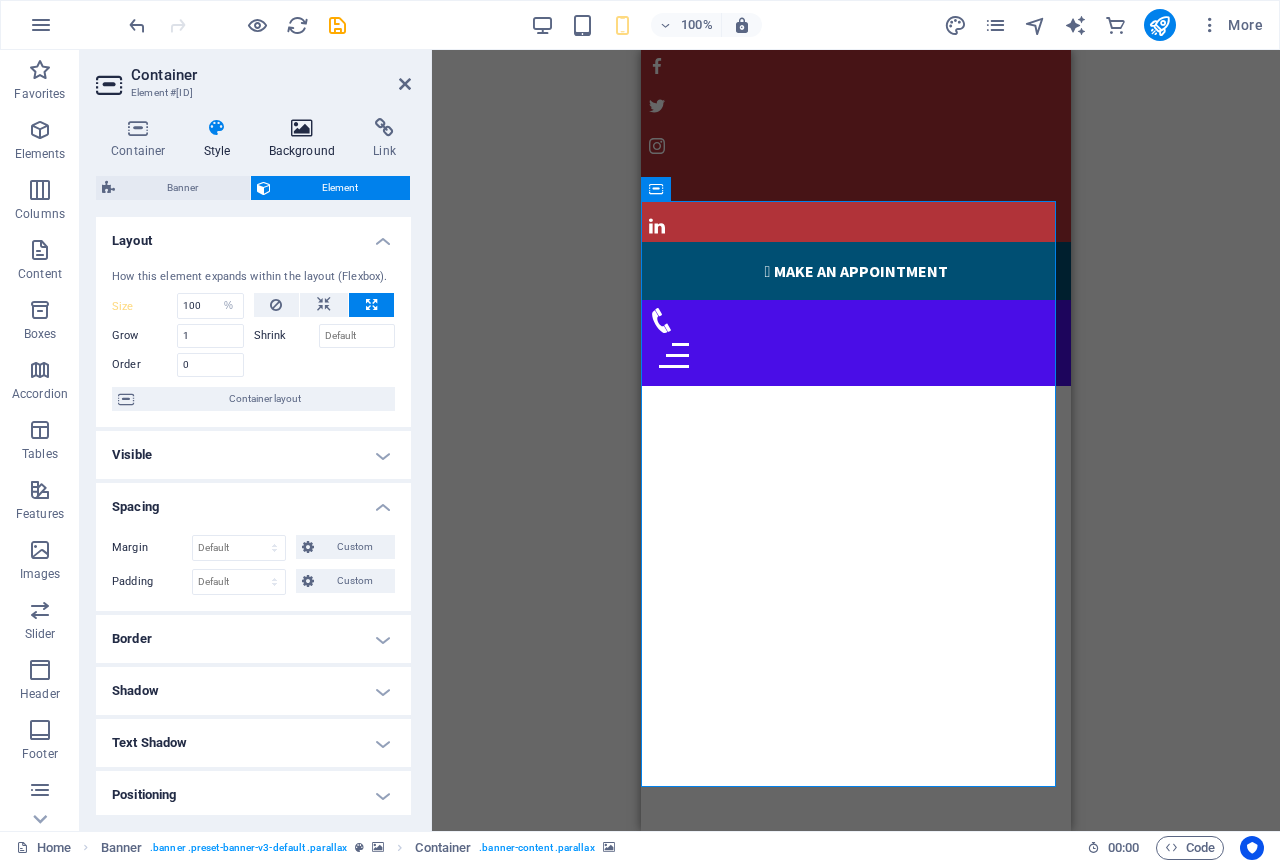 click on "Background" at bounding box center (306, 139) 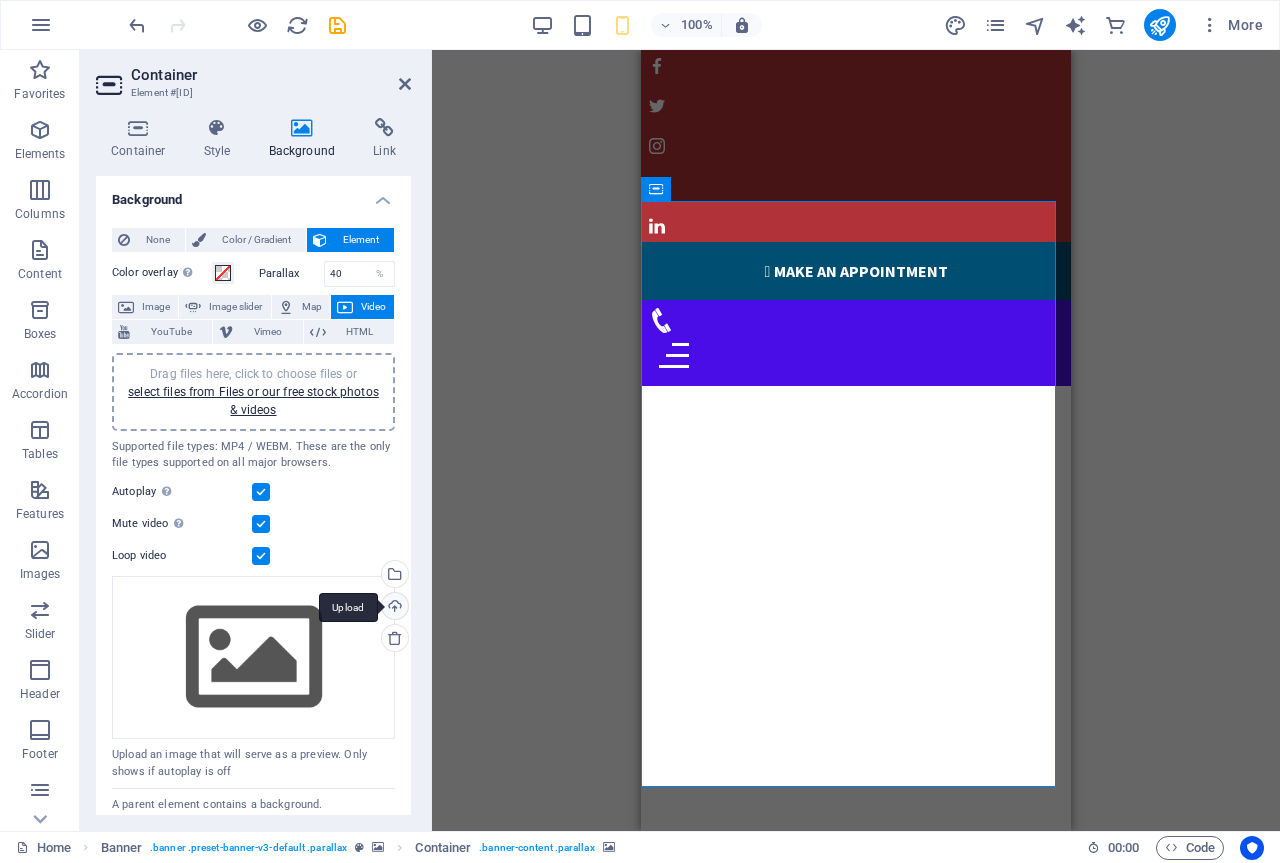 click on "Upload" at bounding box center (393, 608) 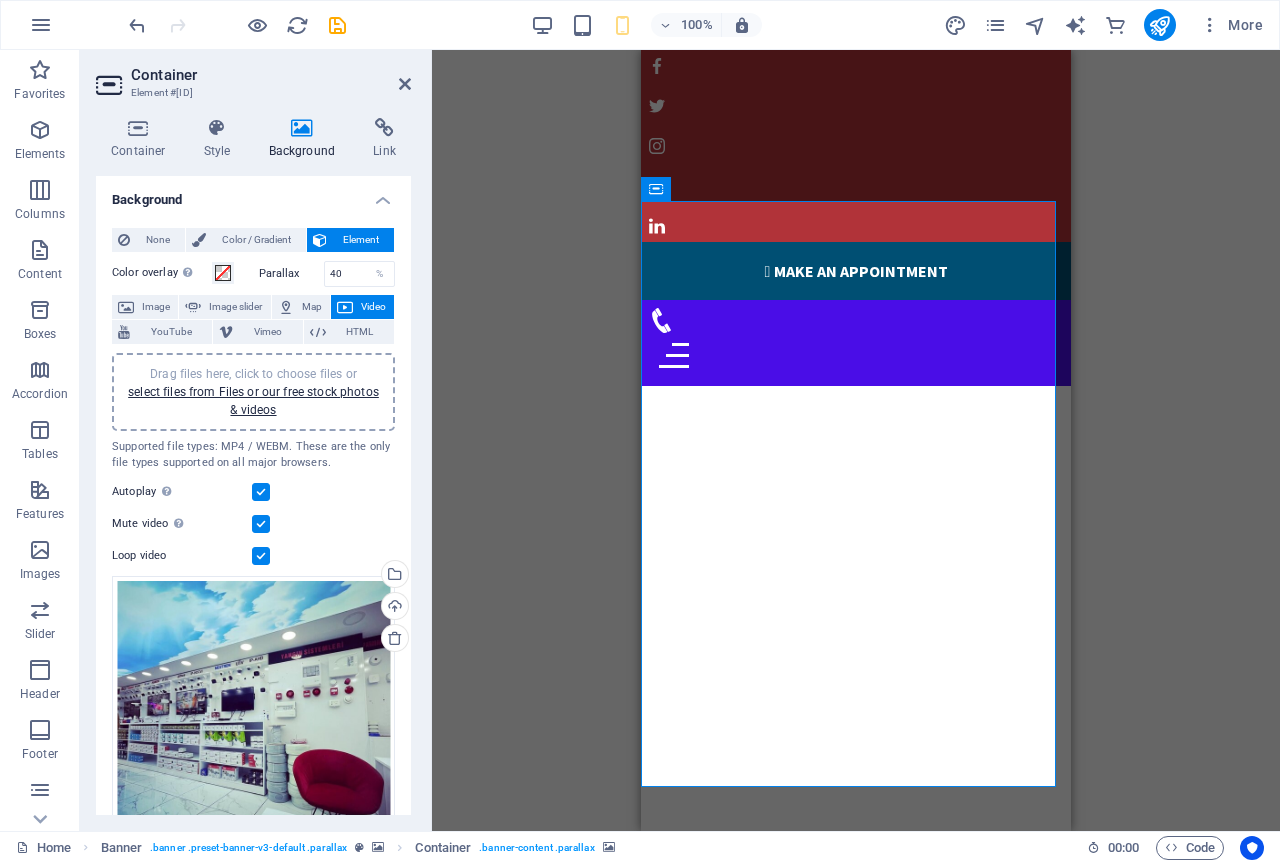 scroll, scrollTop: 162, scrollLeft: 0, axis: vertical 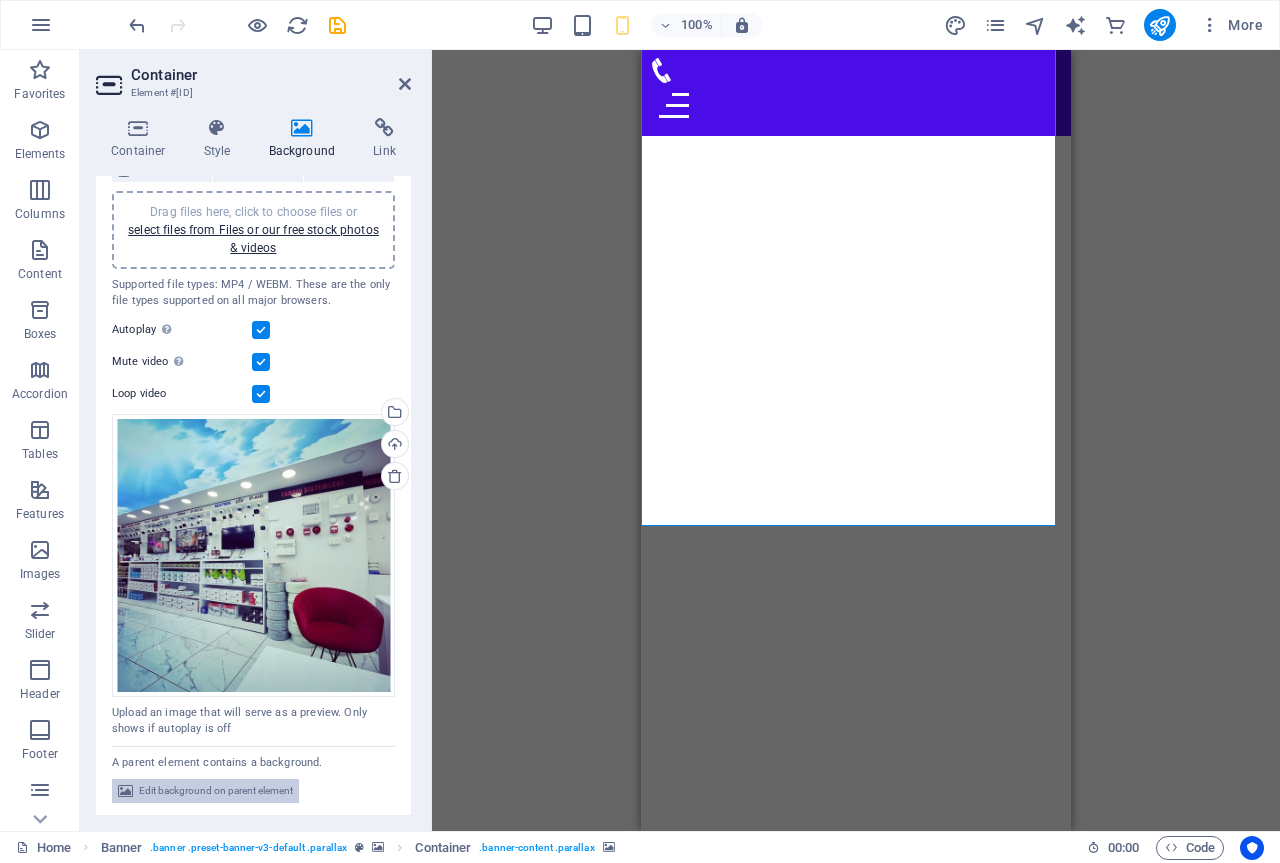 click on "Edit background on parent element" at bounding box center (216, 791) 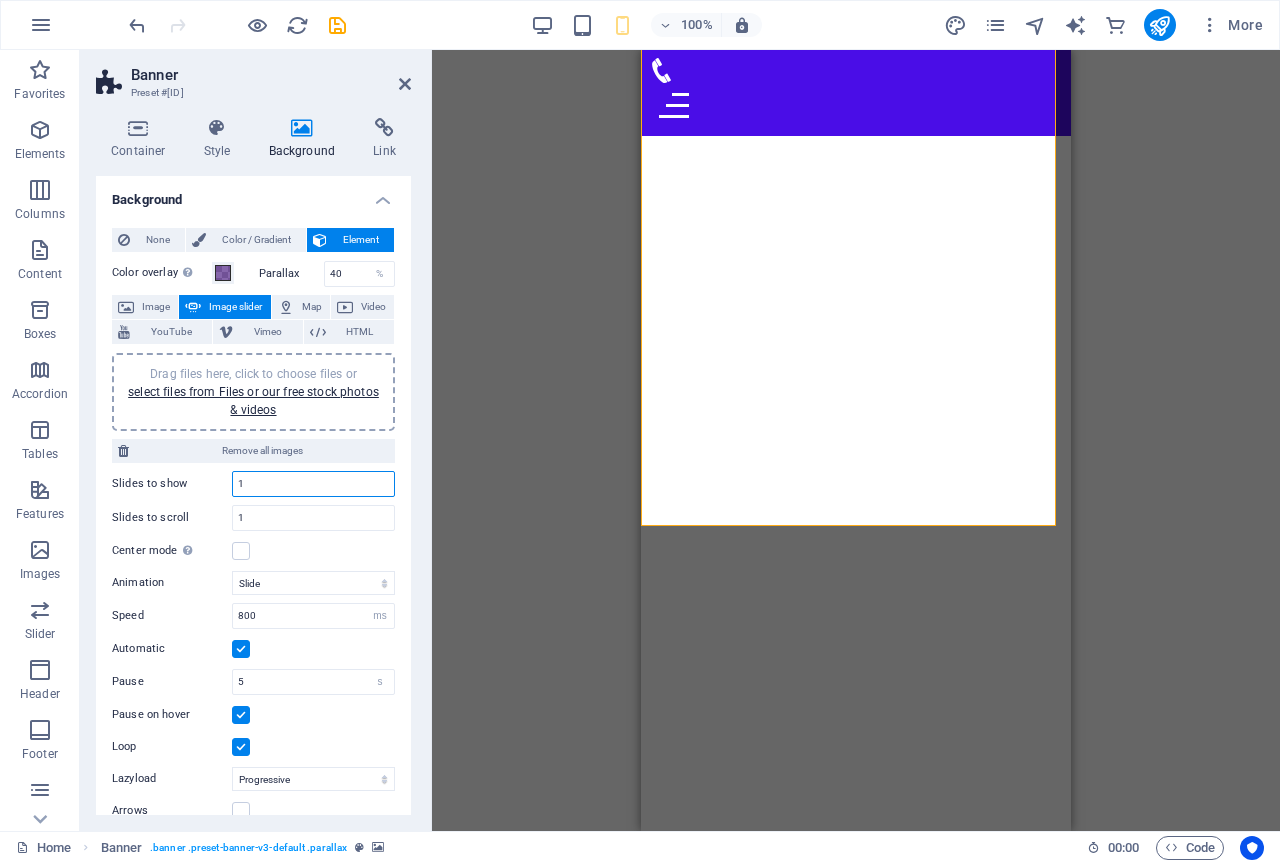 click on "1" at bounding box center [313, 484] 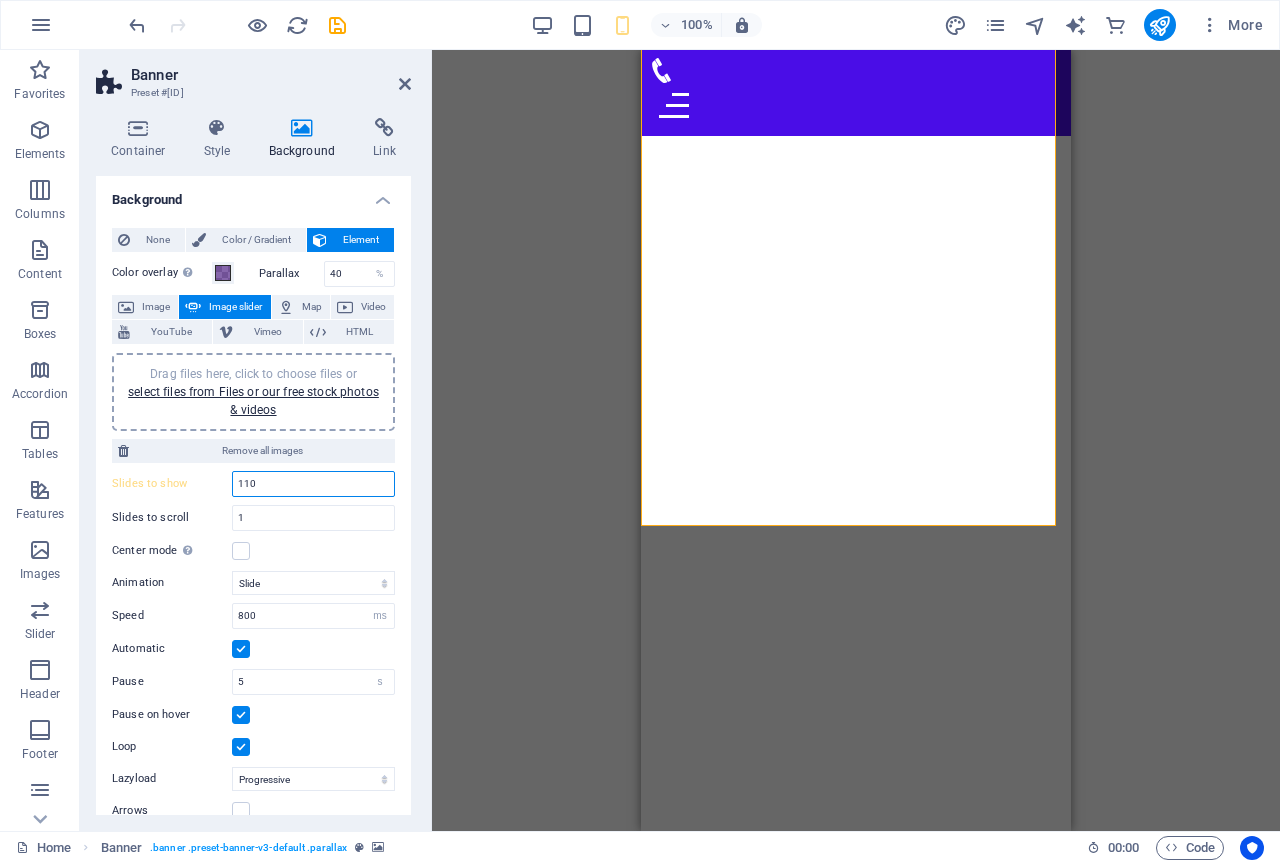type on "110" 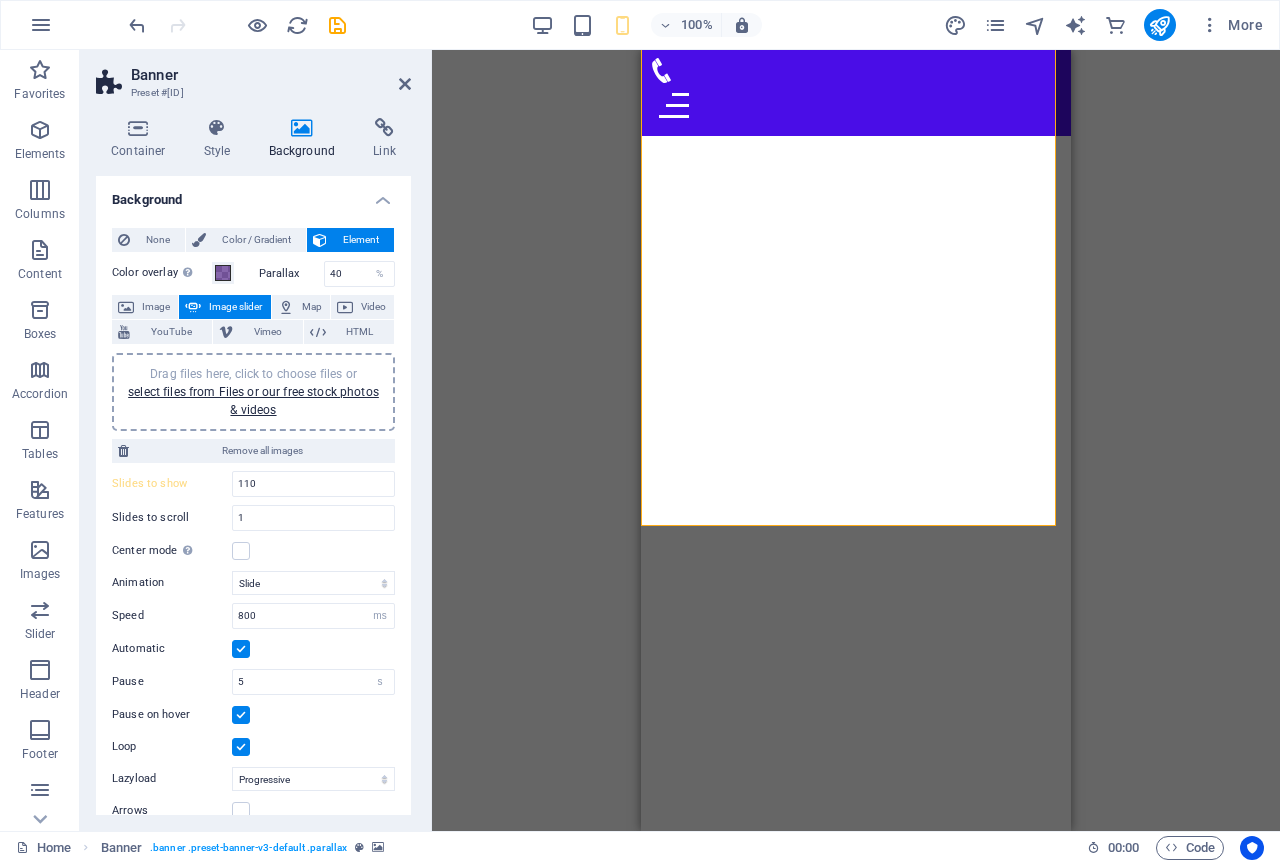 click on "Parallax 40 %" at bounding box center [325, 274] 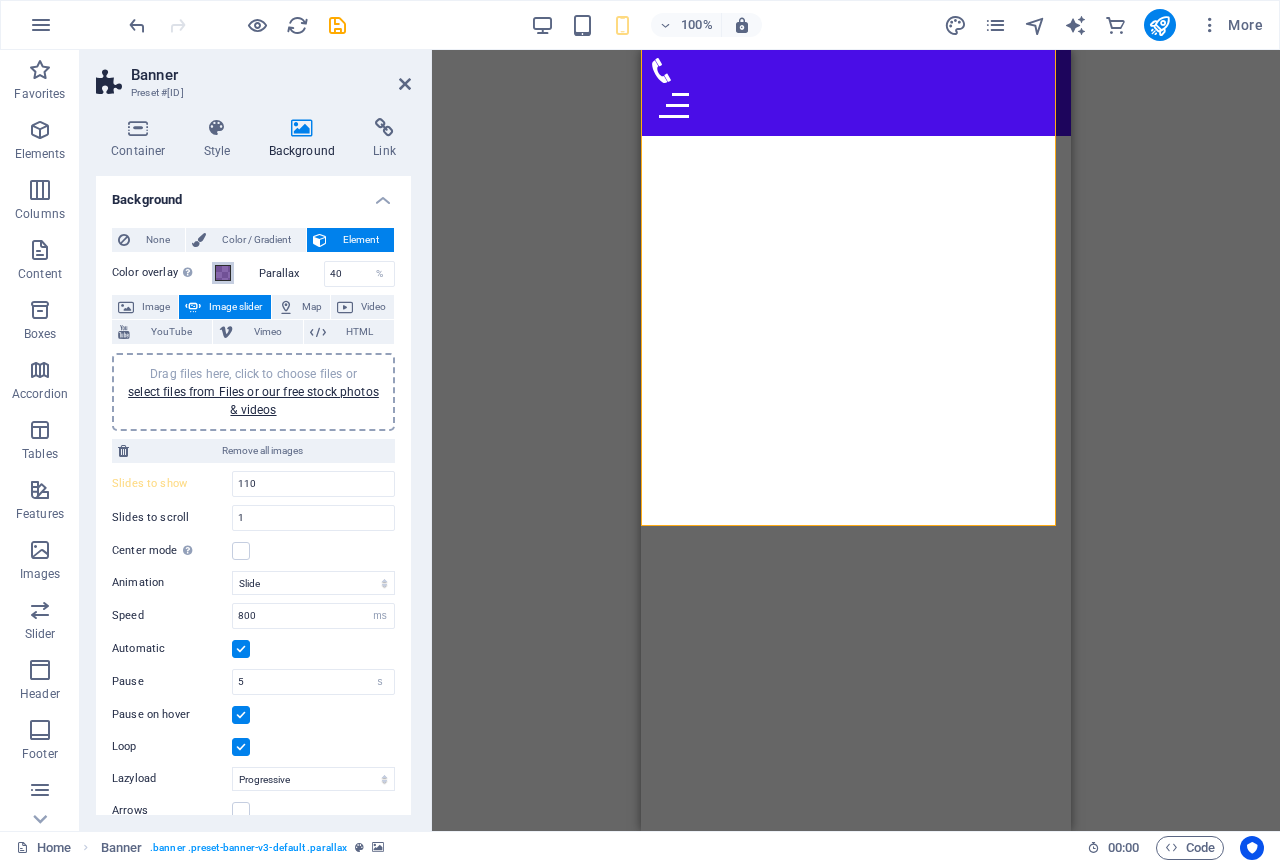 click at bounding box center [223, 273] 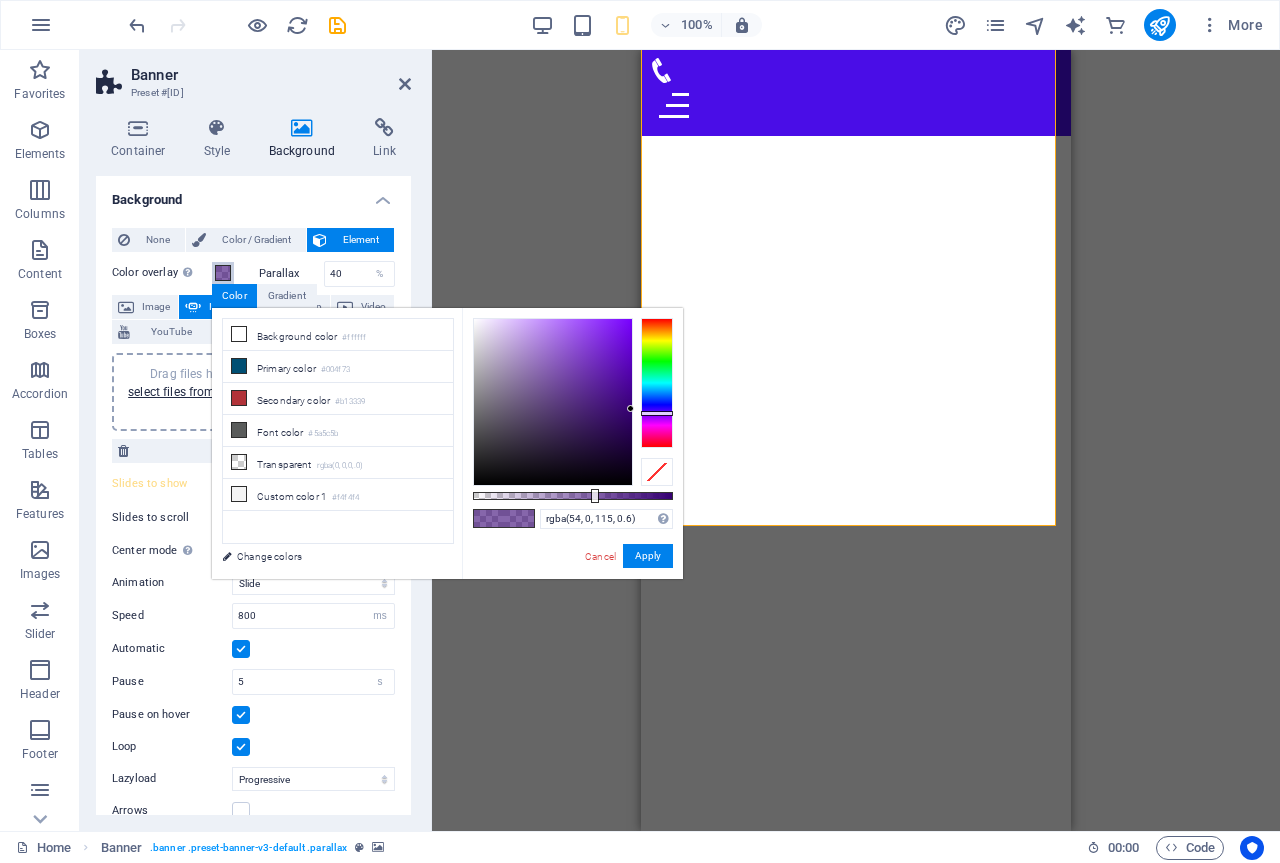 click at bounding box center [223, 273] 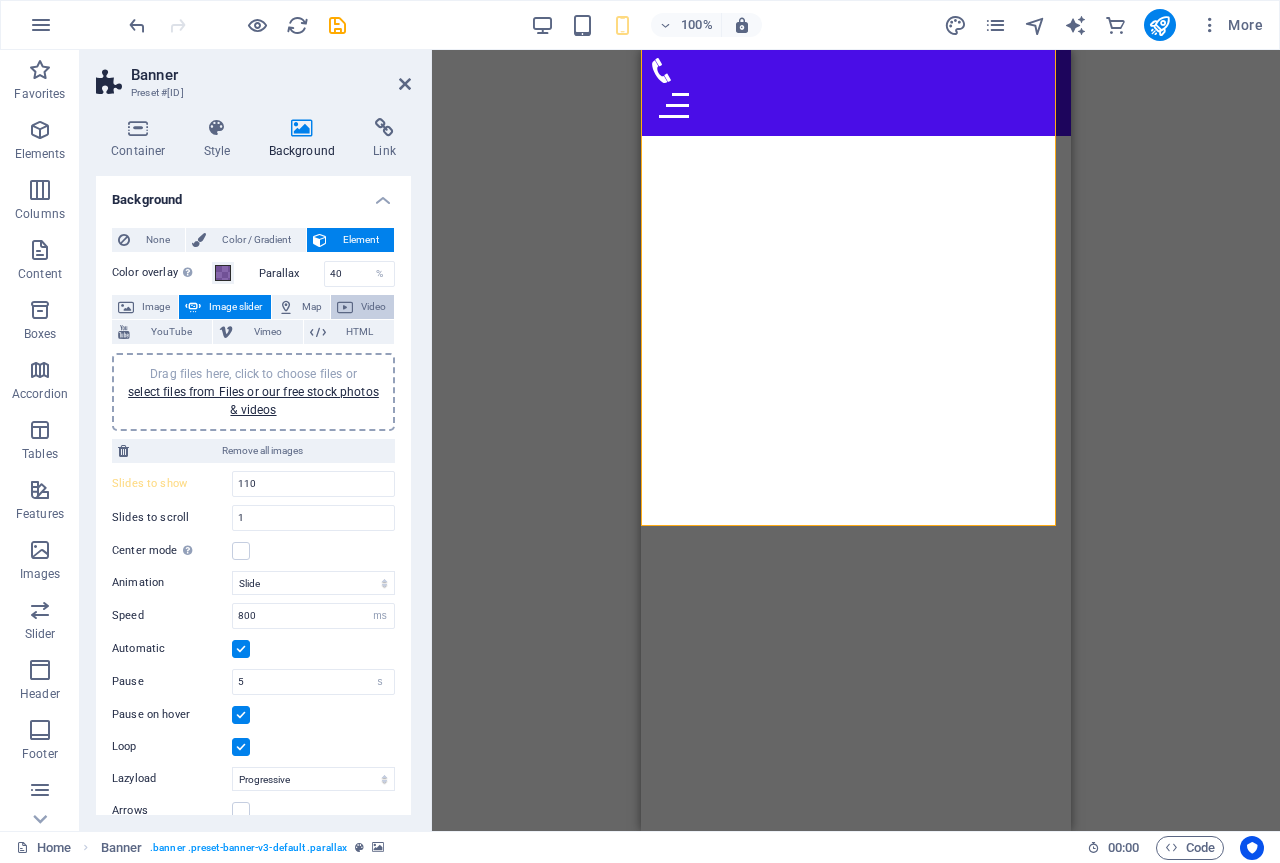 click on "Video" at bounding box center [373, 307] 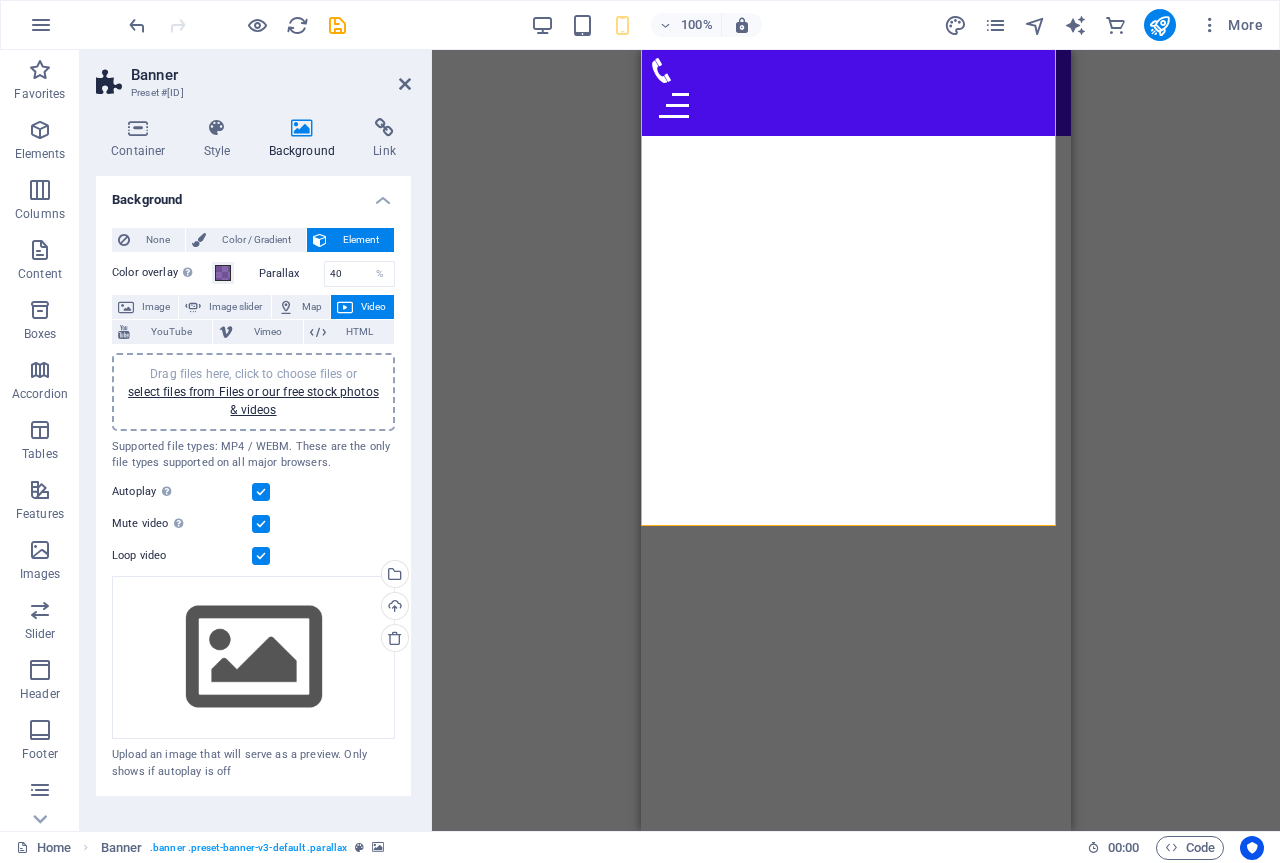 click on "Element" at bounding box center (360, 240) 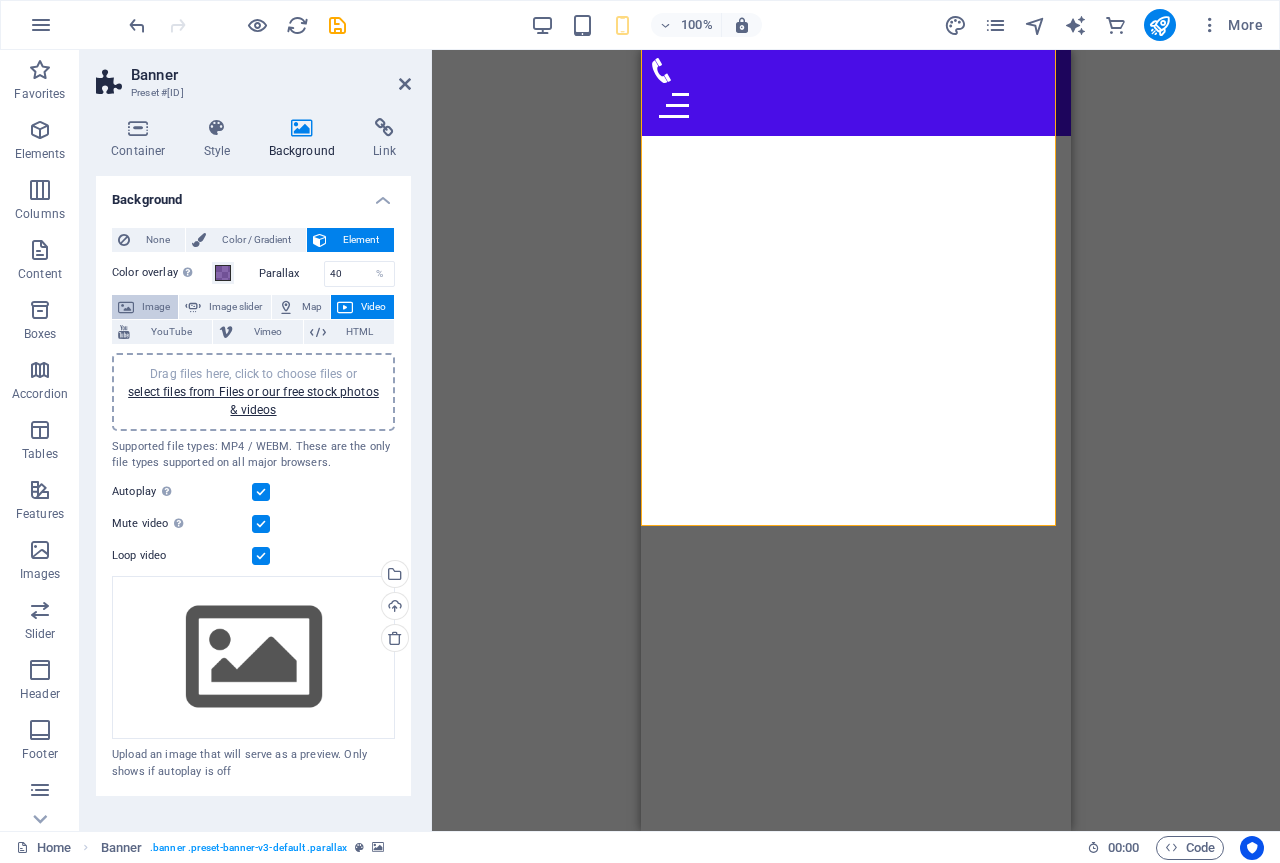 click on "Image" at bounding box center [156, 307] 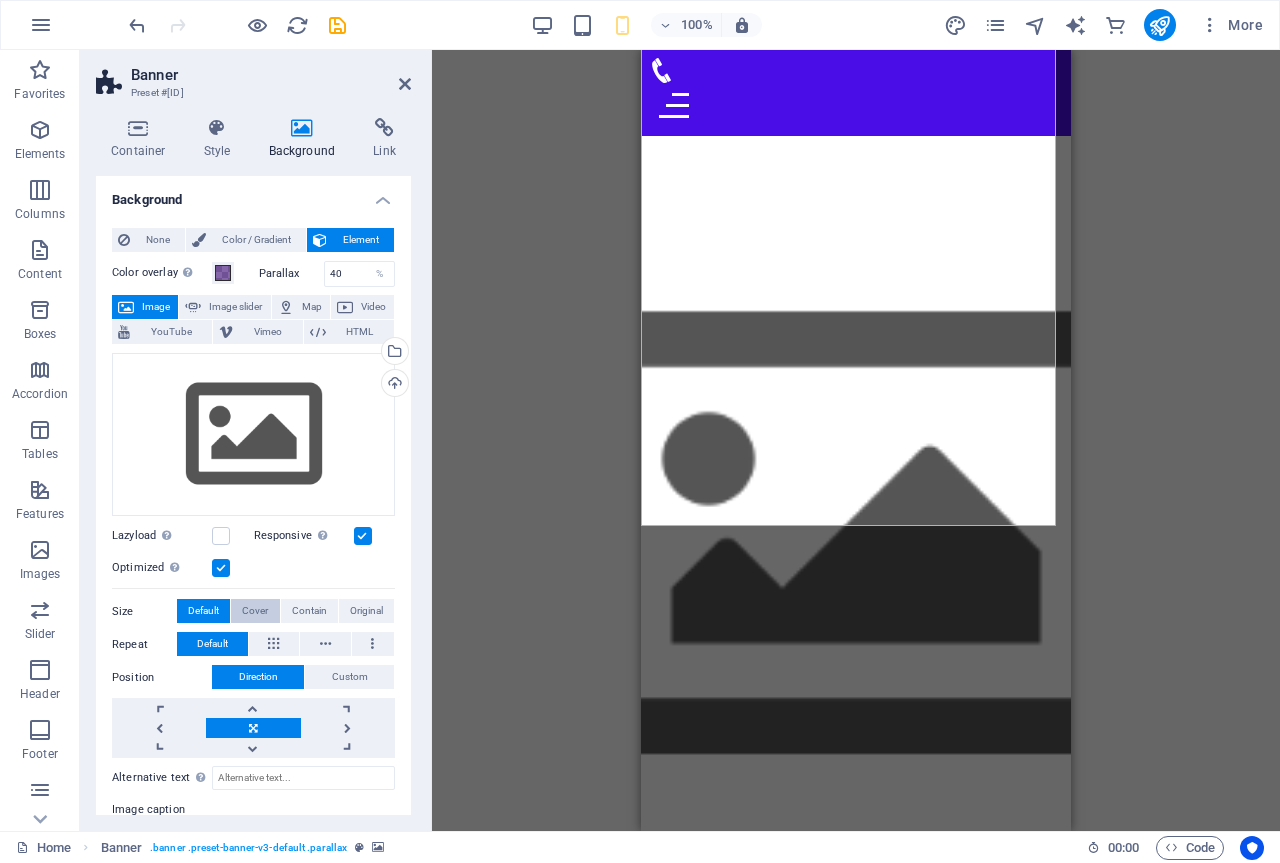 click on "Cover" at bounding box center (255, 611) 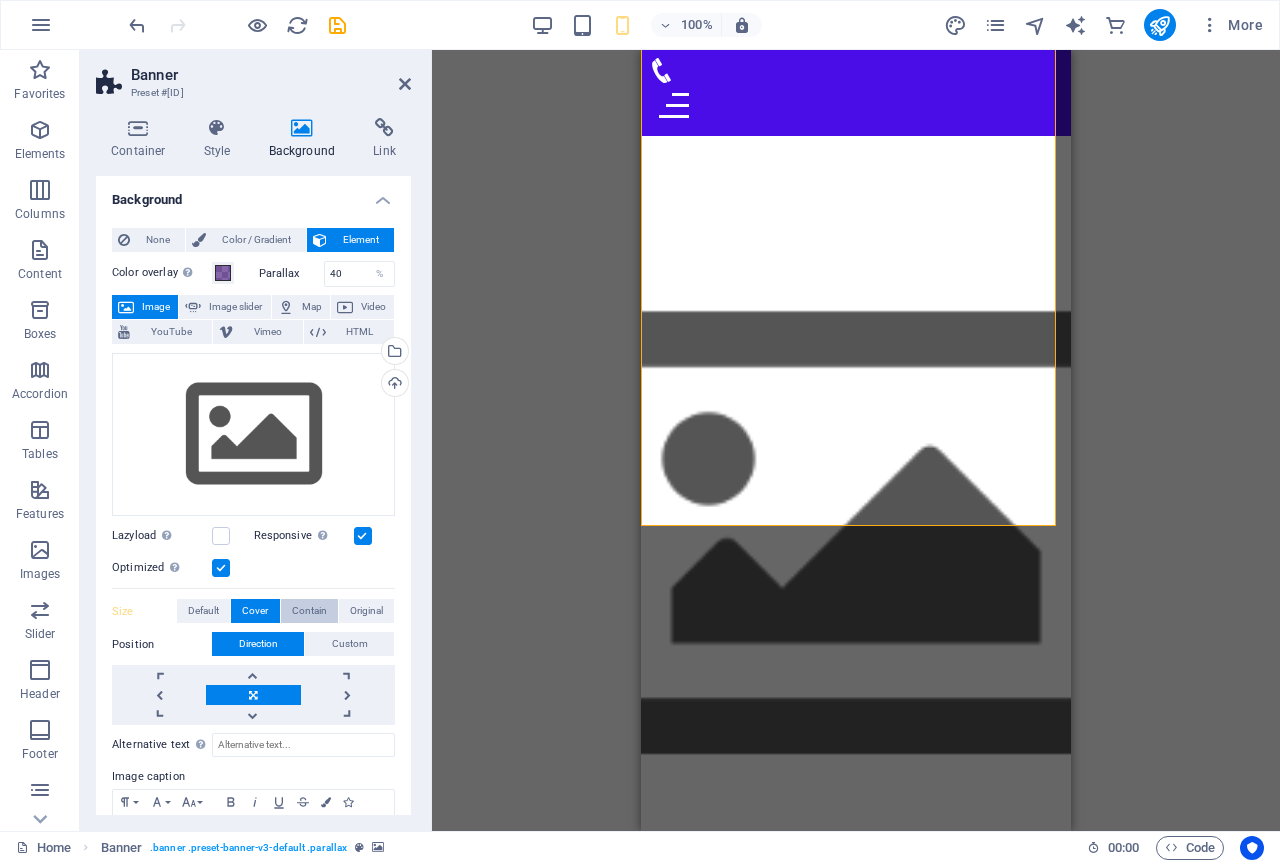 click on "Contain" at bounding box center (309, 611) 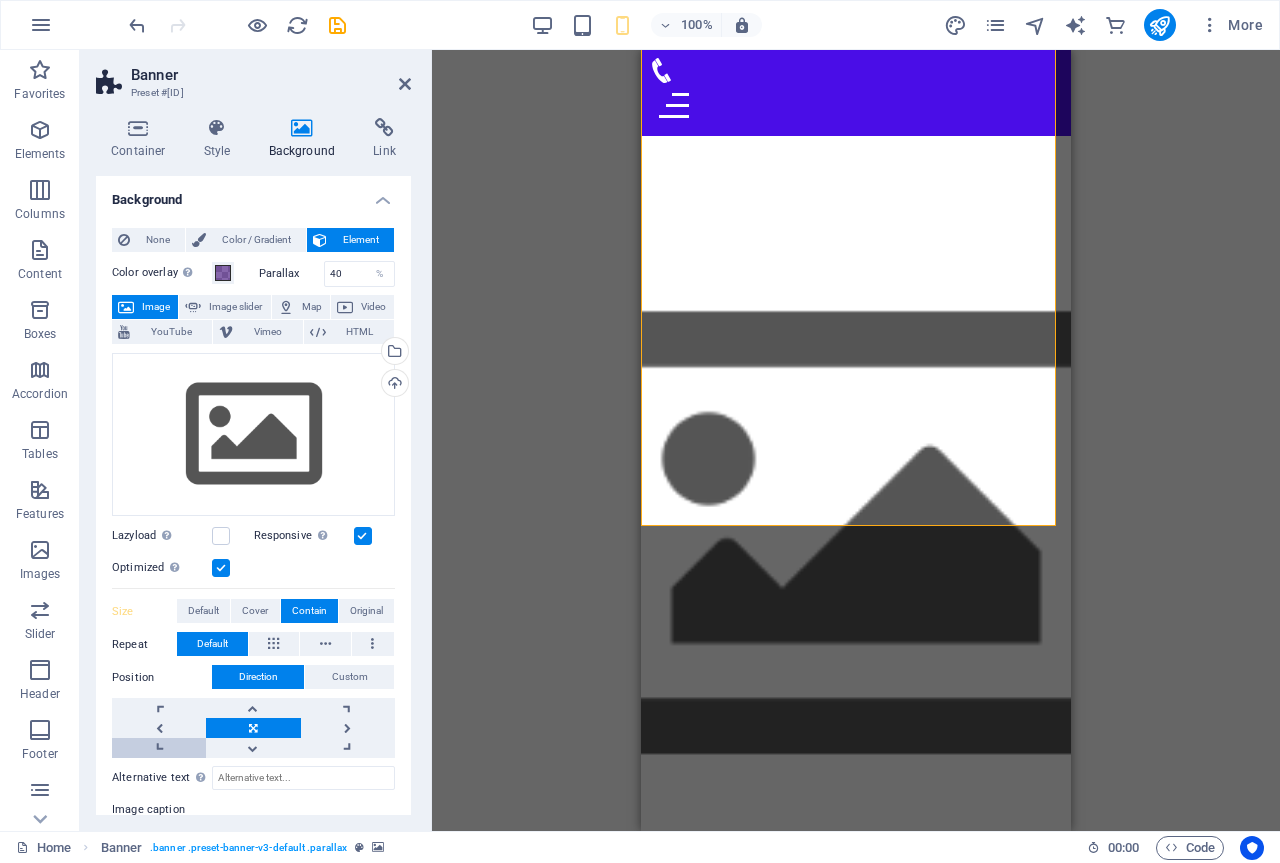 click at bounding box center (159, 748) 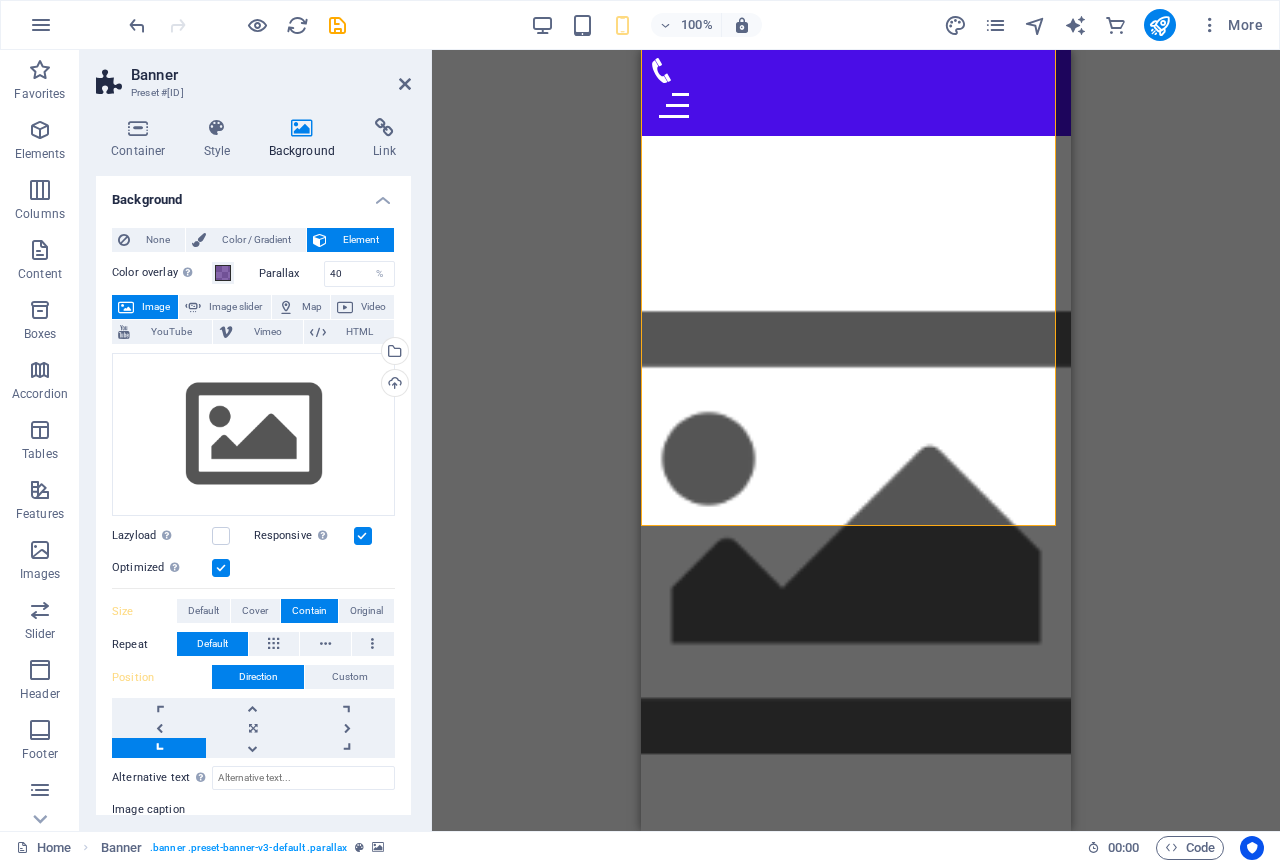 click at bounding box center (159, 748) 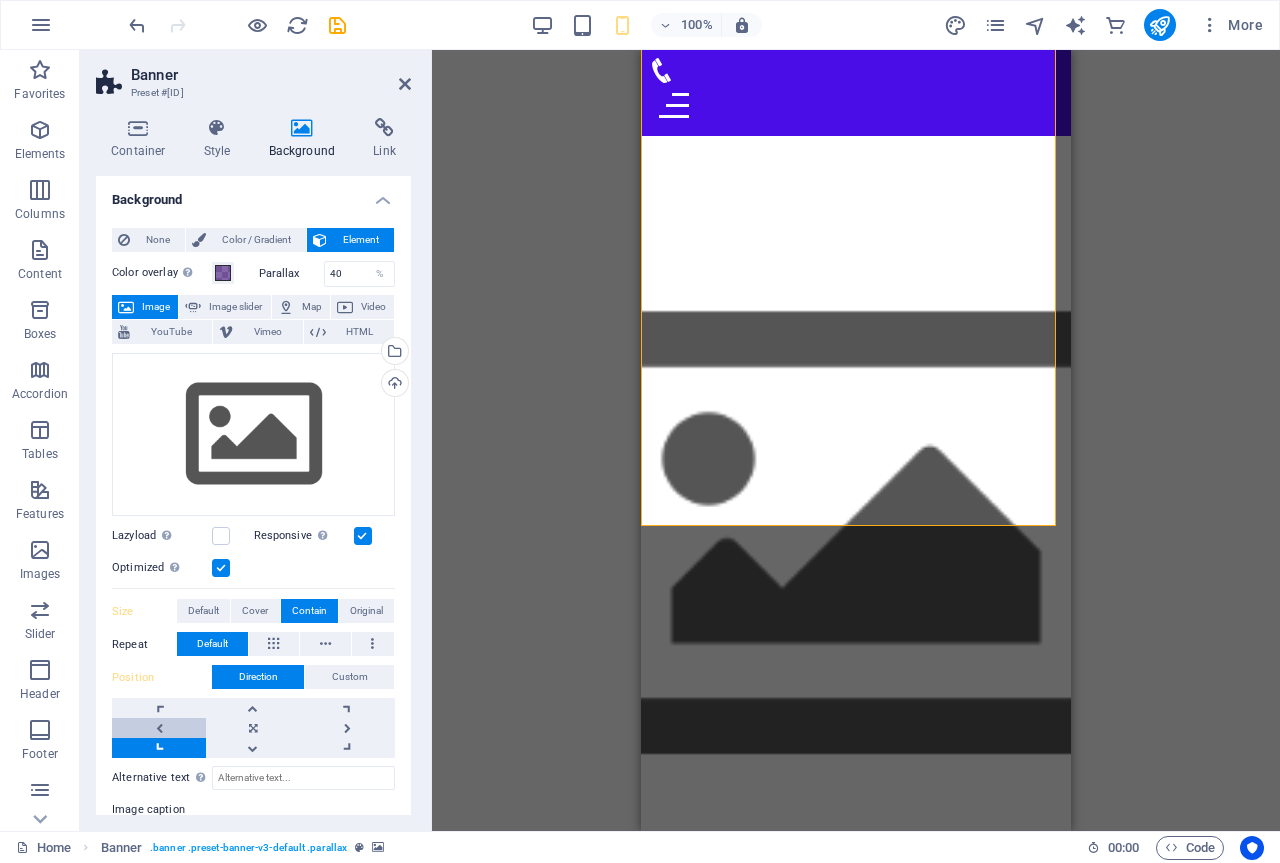 drag, startPoint x: 158, startPoint y: 746, endPoint x: 175, endPoint y: 732, distance: 22.022715 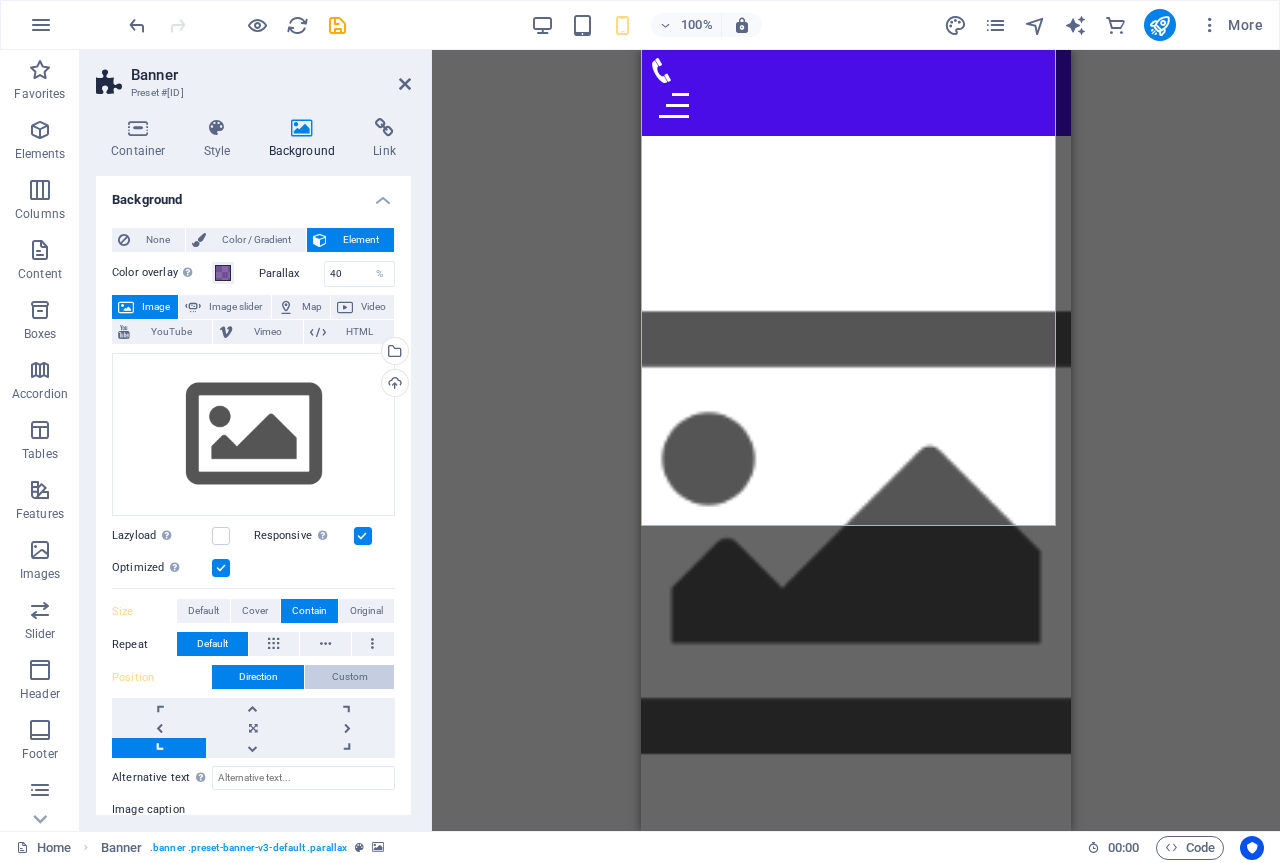 click on "Custom" at bounding box center (350, 677) 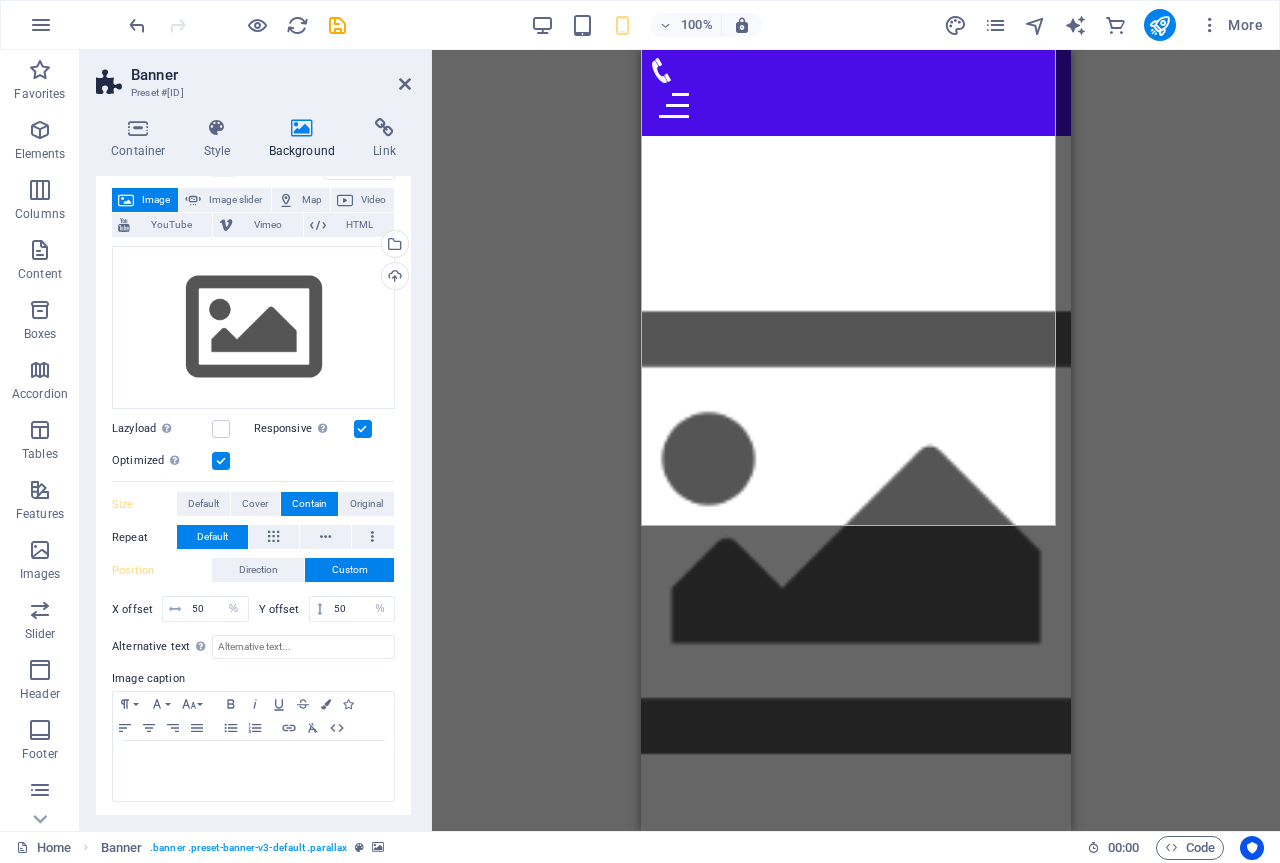 scroll, scrollTop: 109, scrollLeft: 0, axis: vertical 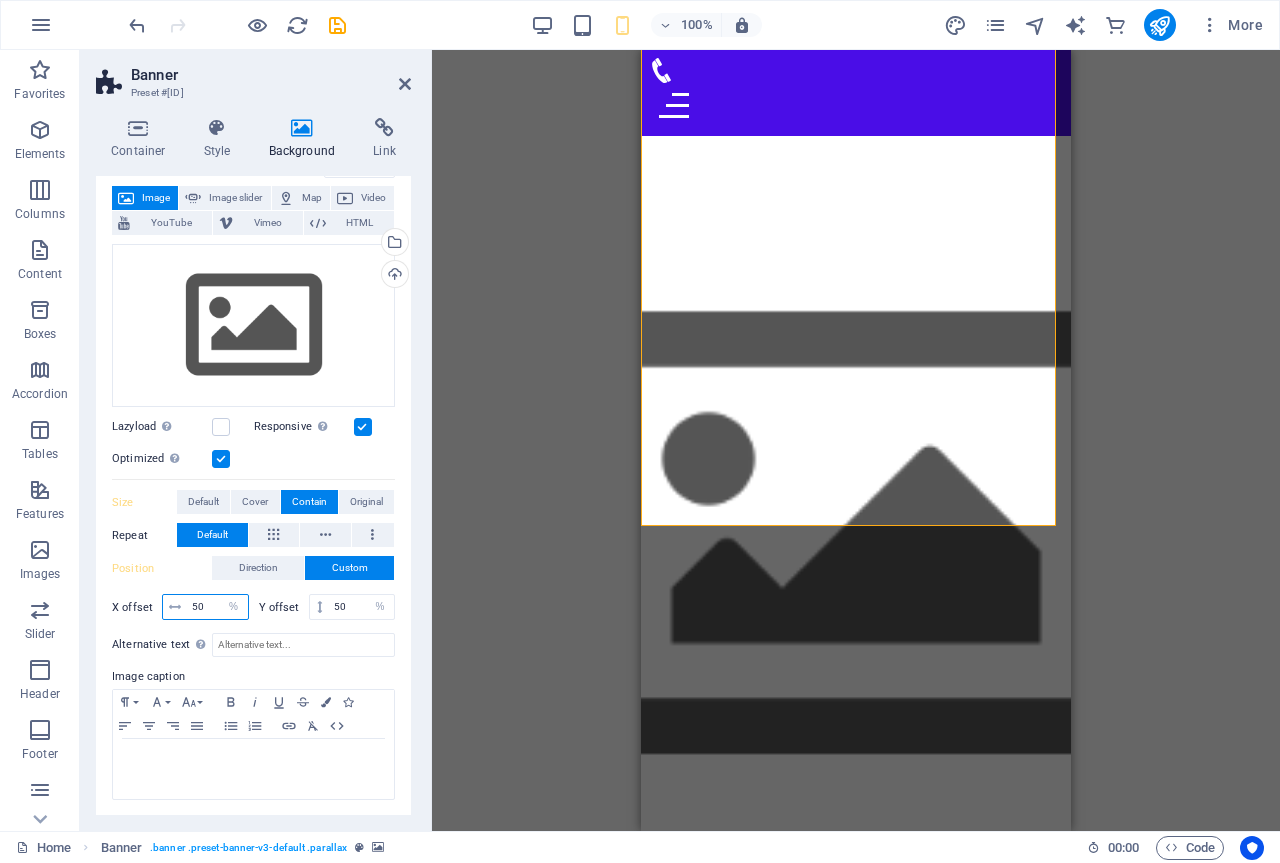 drag, startPoint x: 203, startPoint y: 601, endPoint x: 189, endPoint y: 600, distance: 14.035668 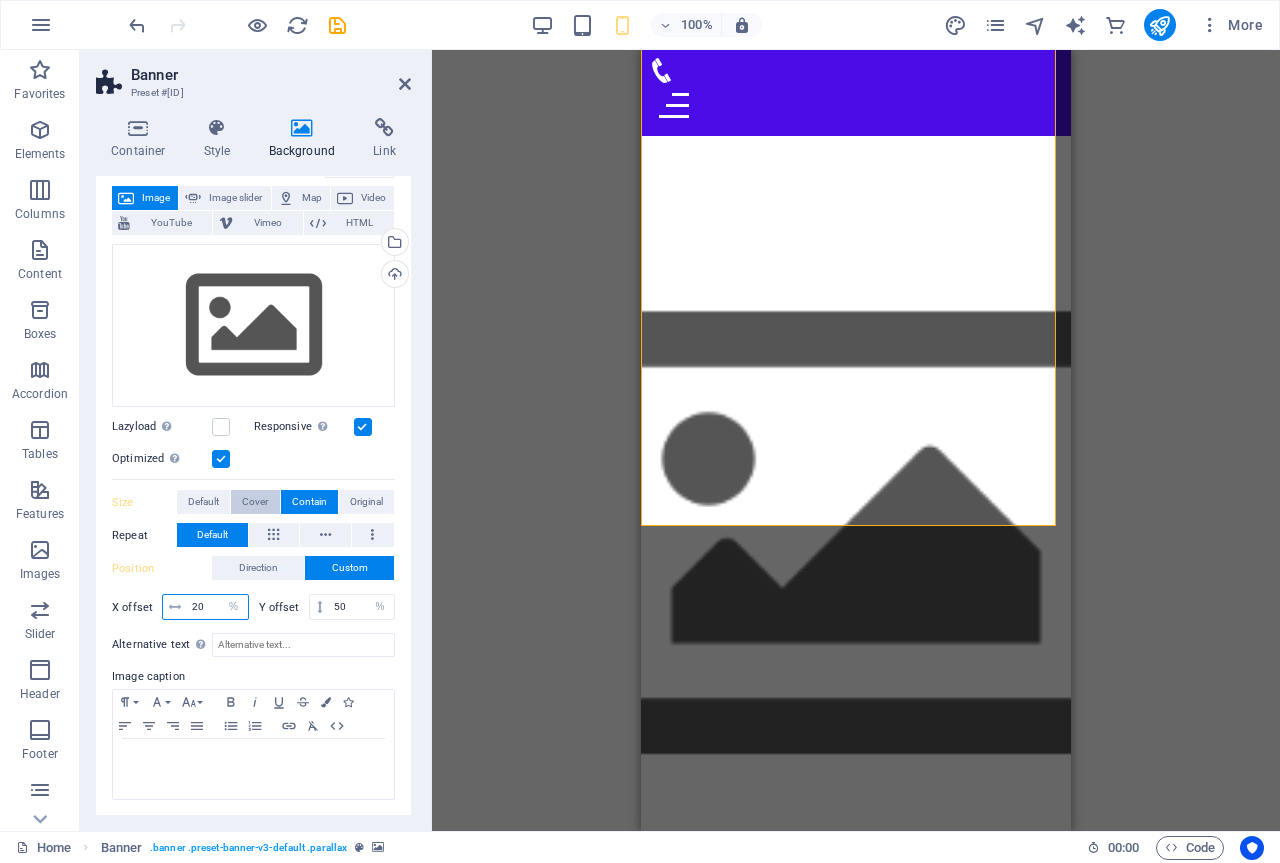 type on "20" 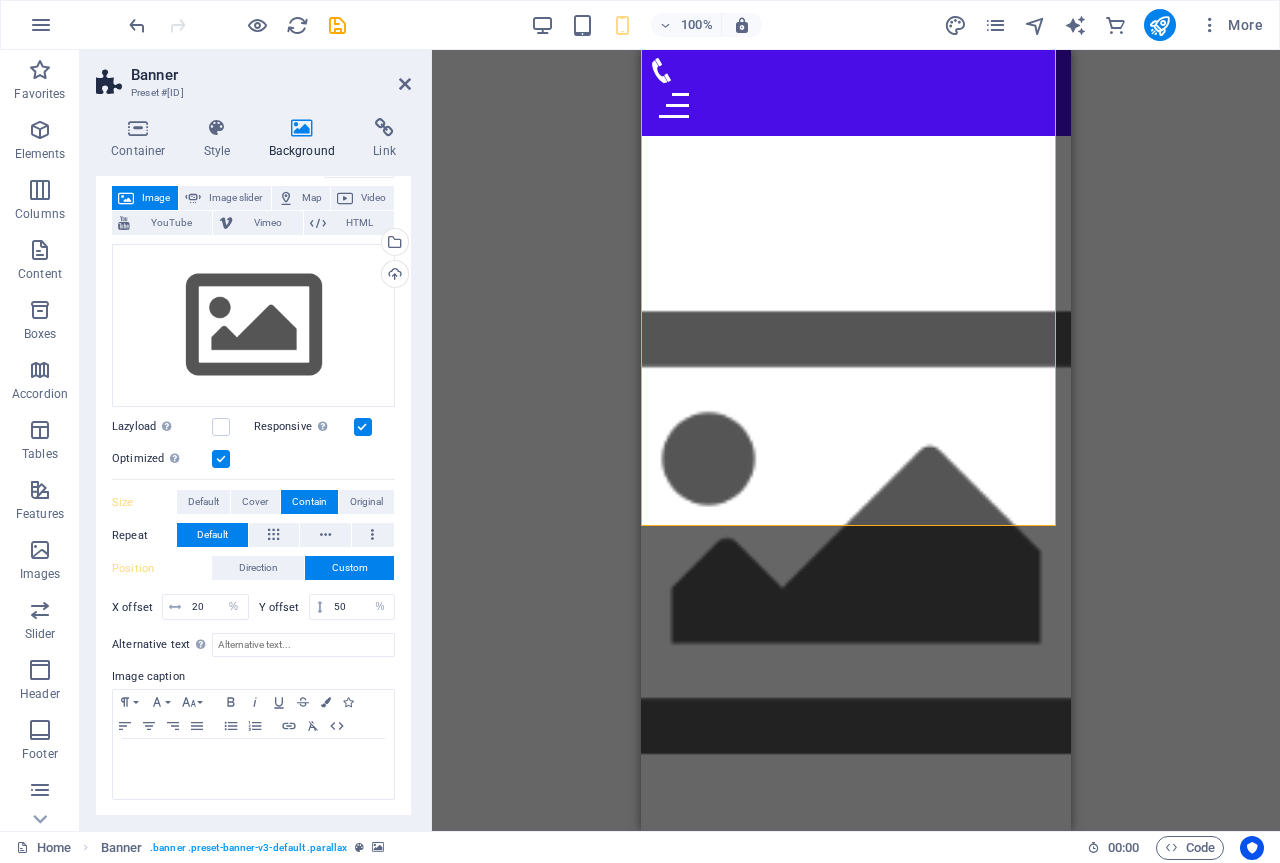 click on "Cover" at bounding box center [255, 502] 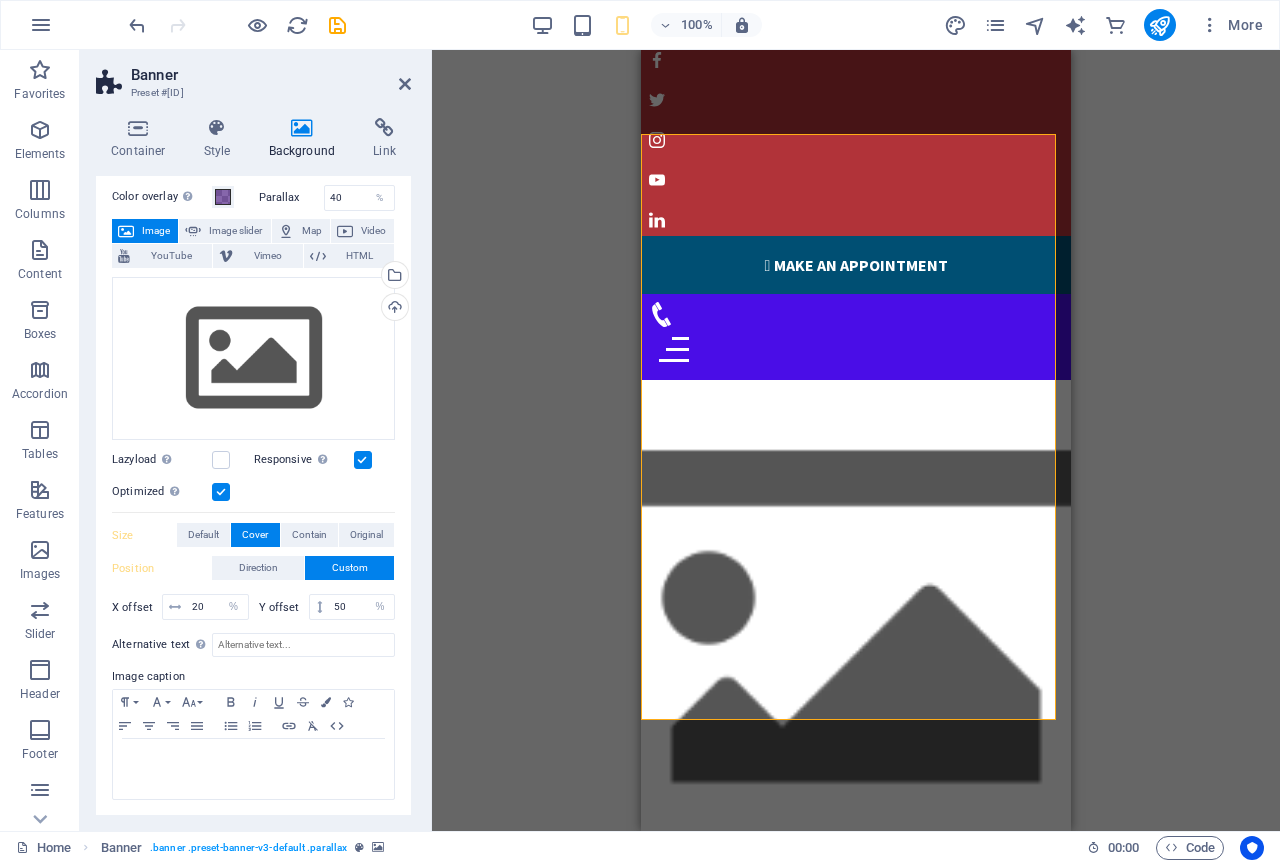 scroll, scrollTop: 0, scrollLeft: 0, axis: both 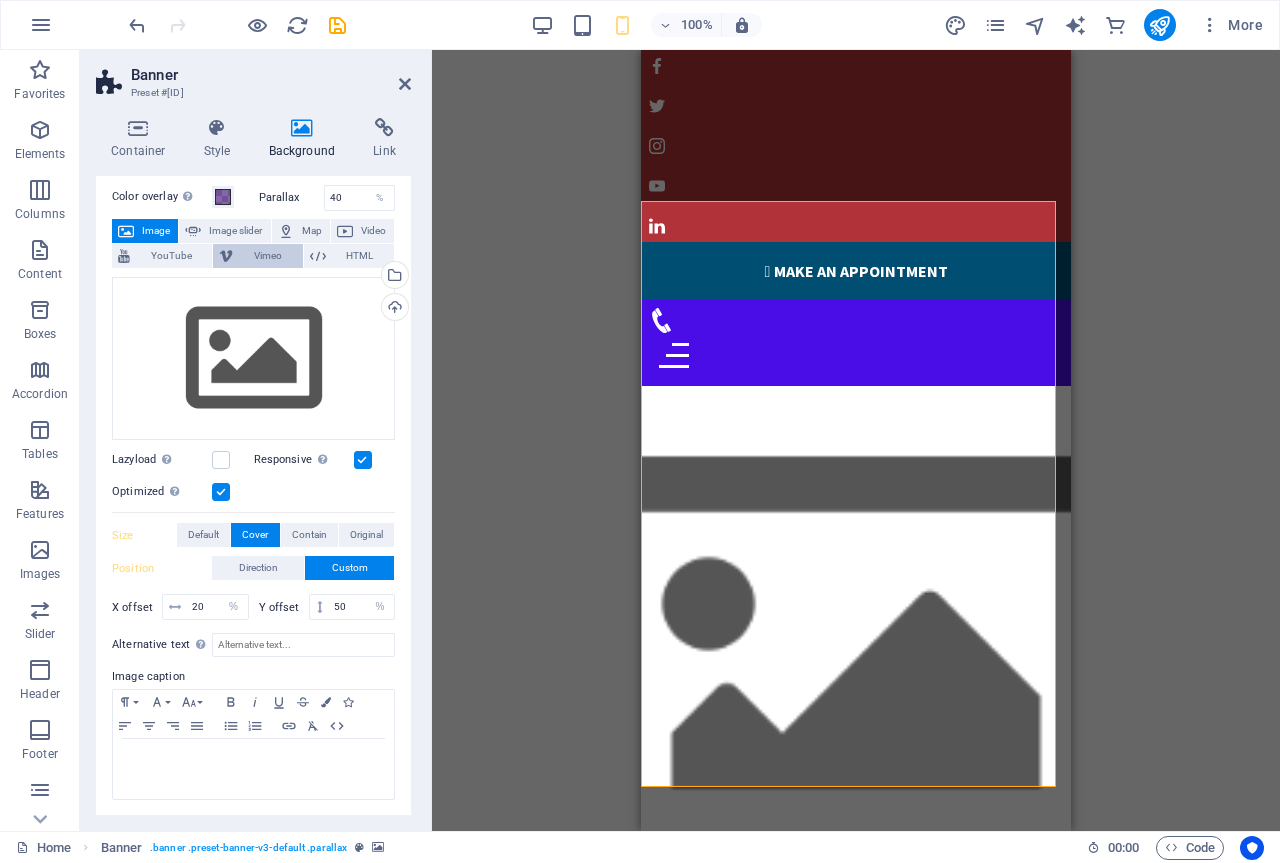 click on "Vimeo" at bounding box center (267, 256) 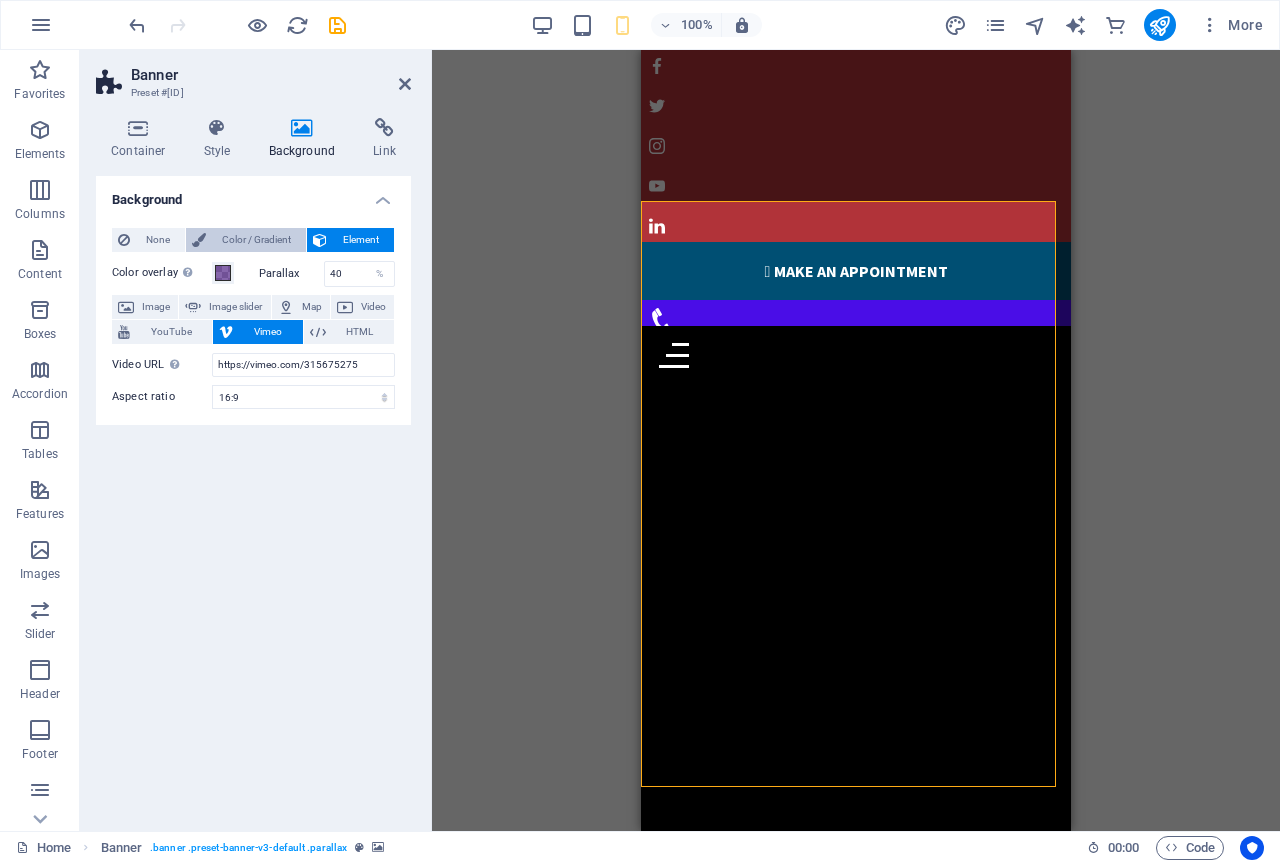 scroll, scrollTop: 0, scrollLeft: 0, axis: both 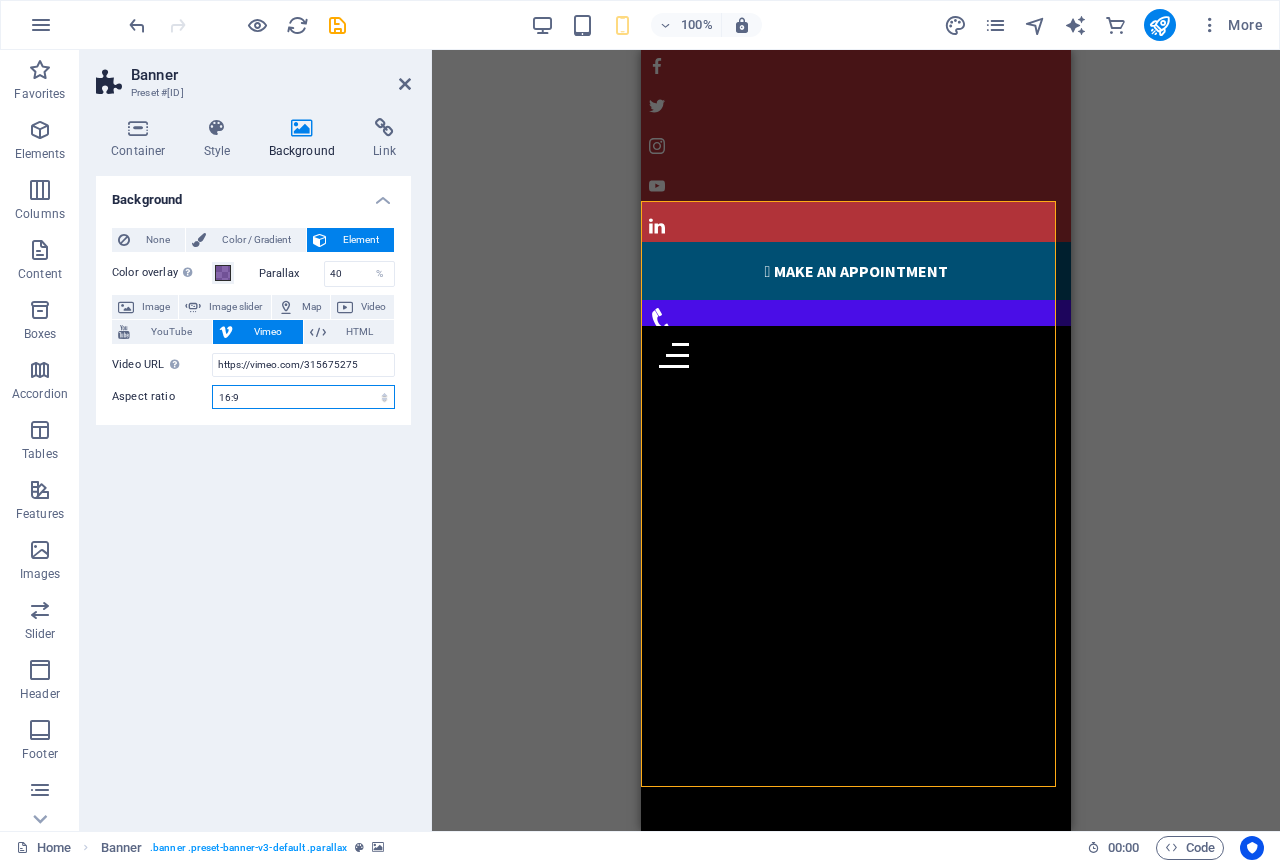 click on "16:10 16:9 4:3 2:1 1:1" at bounding box center [303, 397] 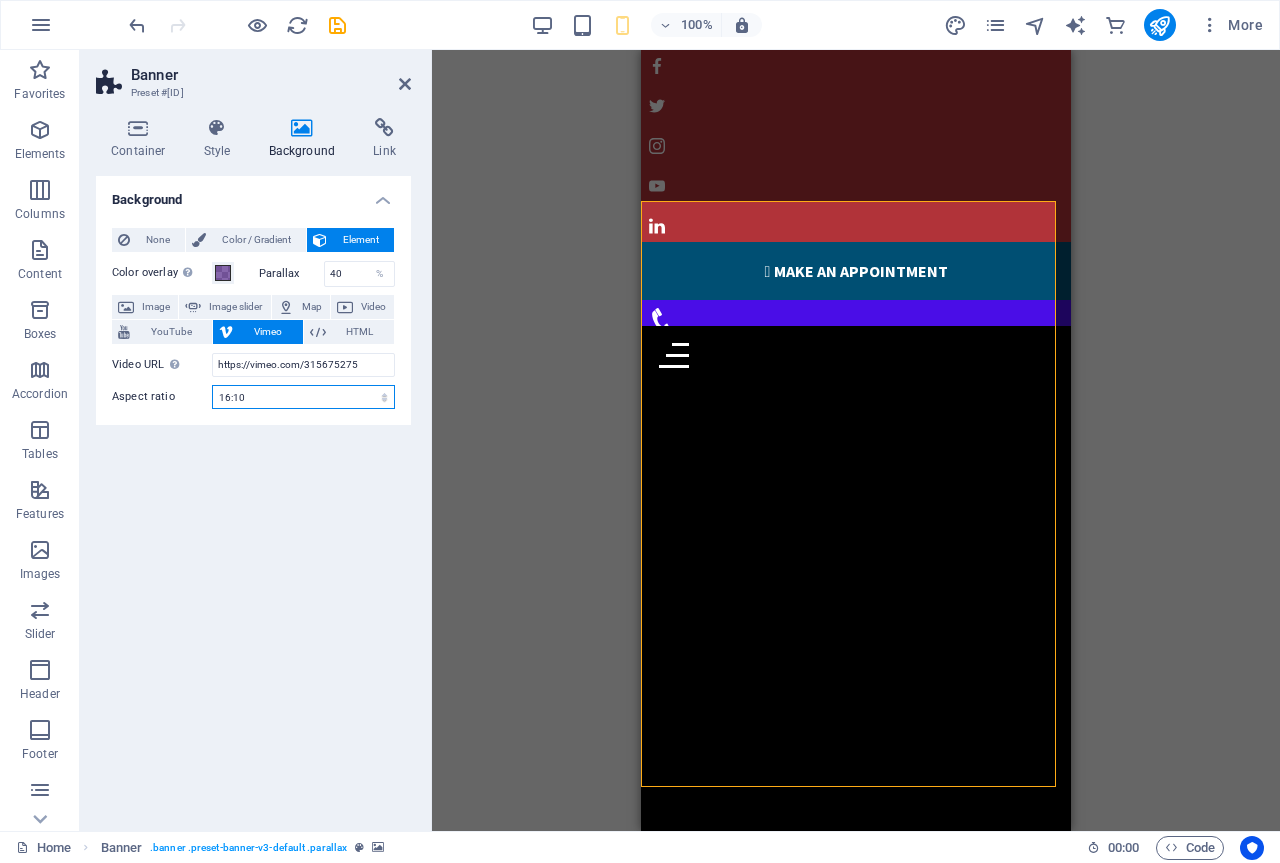click on "16:10 16:9 4:3 2:1 1:1" at bounding box center [303, 397] 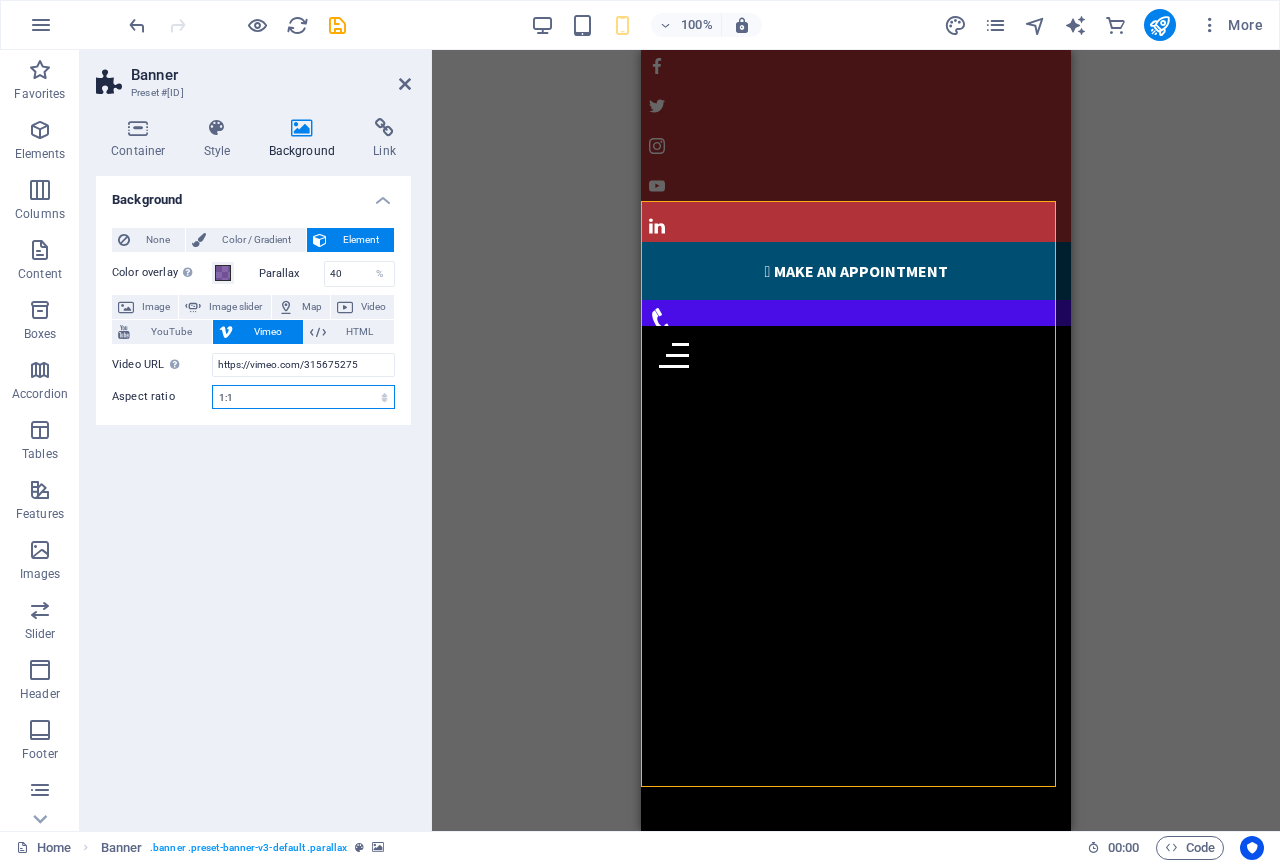 click on "16:10 16:9 4:3 2:1 1:1" at bounding box center (303, 397) 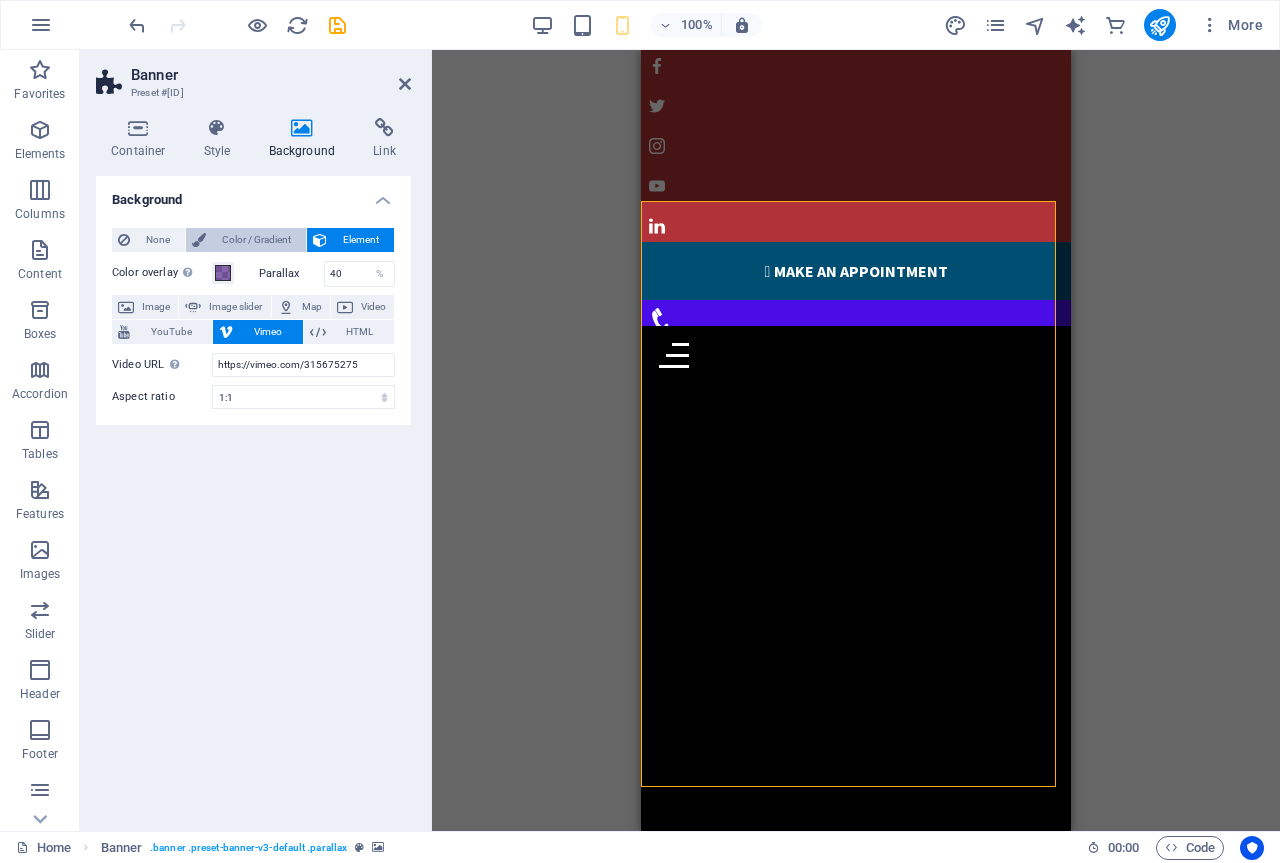 click on "Color / Gradient" at bounding box center [256, 240] 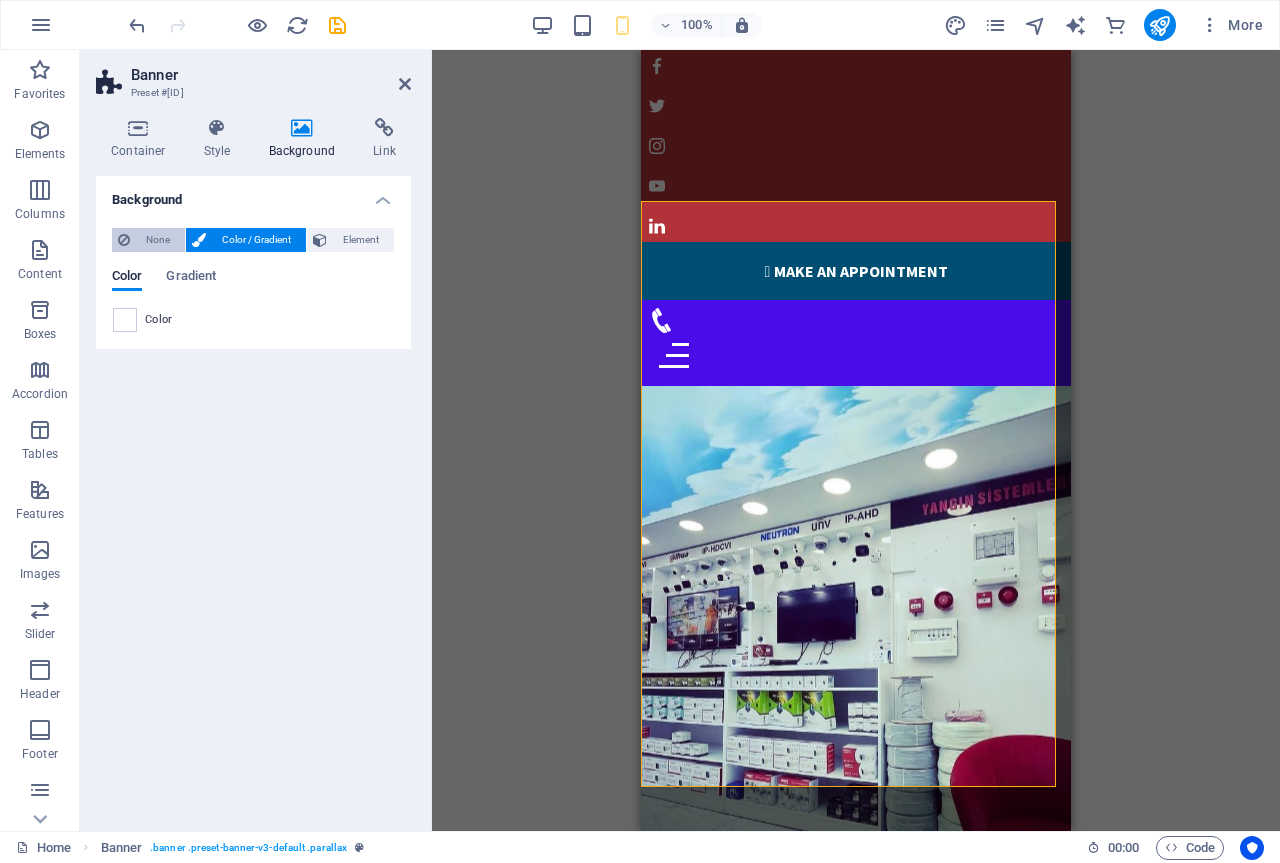 click on "None" at bounding box center [157, 240] 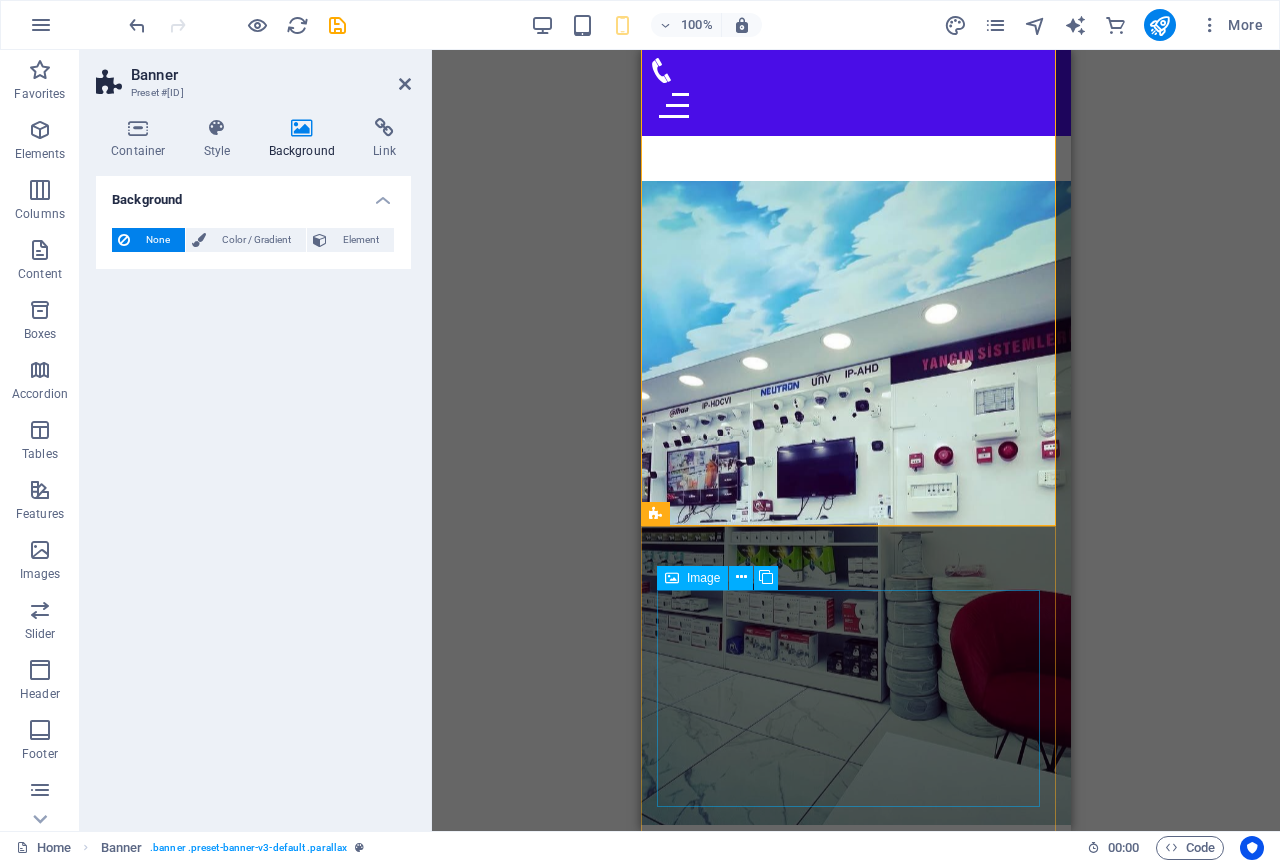 scroll, scrollTop: 0, scrollLeft: 0, axis: both 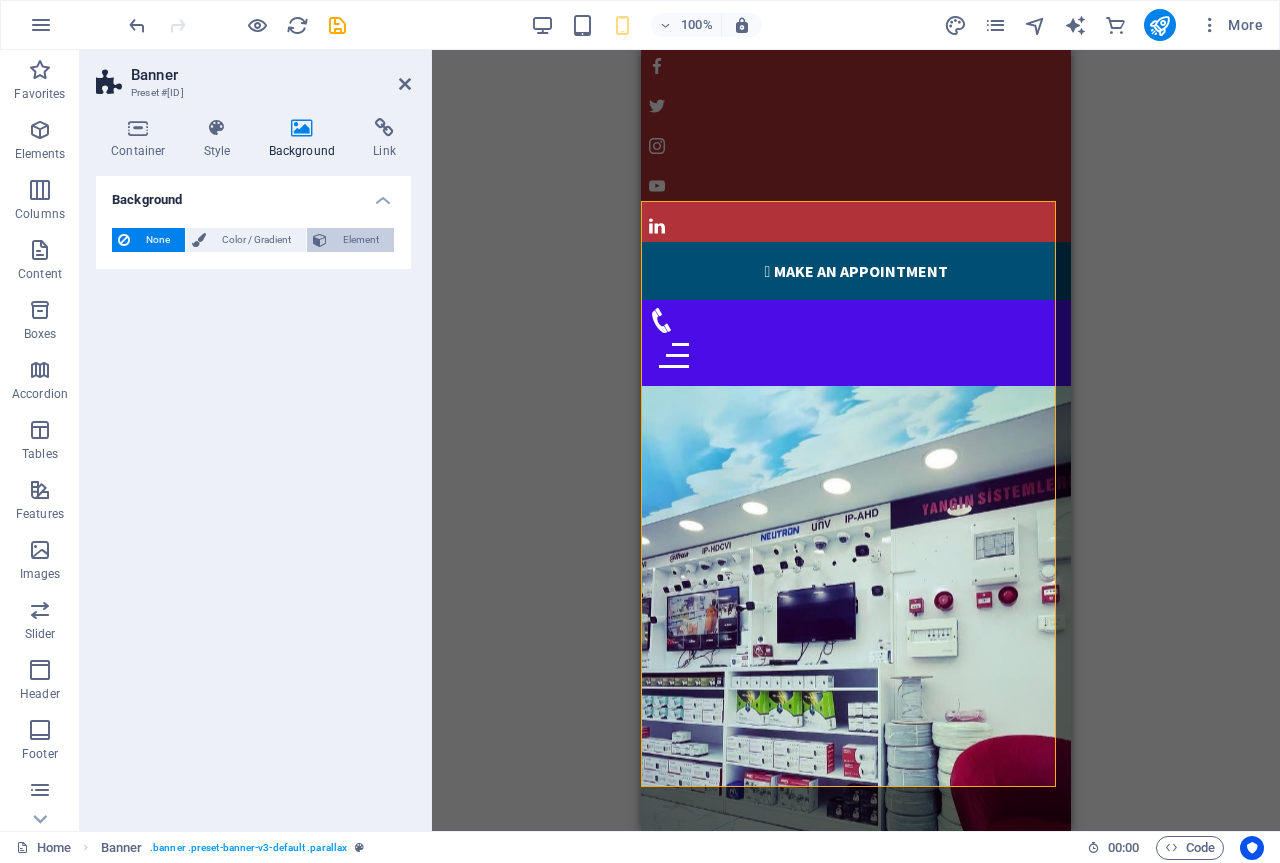 click on "Element" at bounding box center (360, 240) 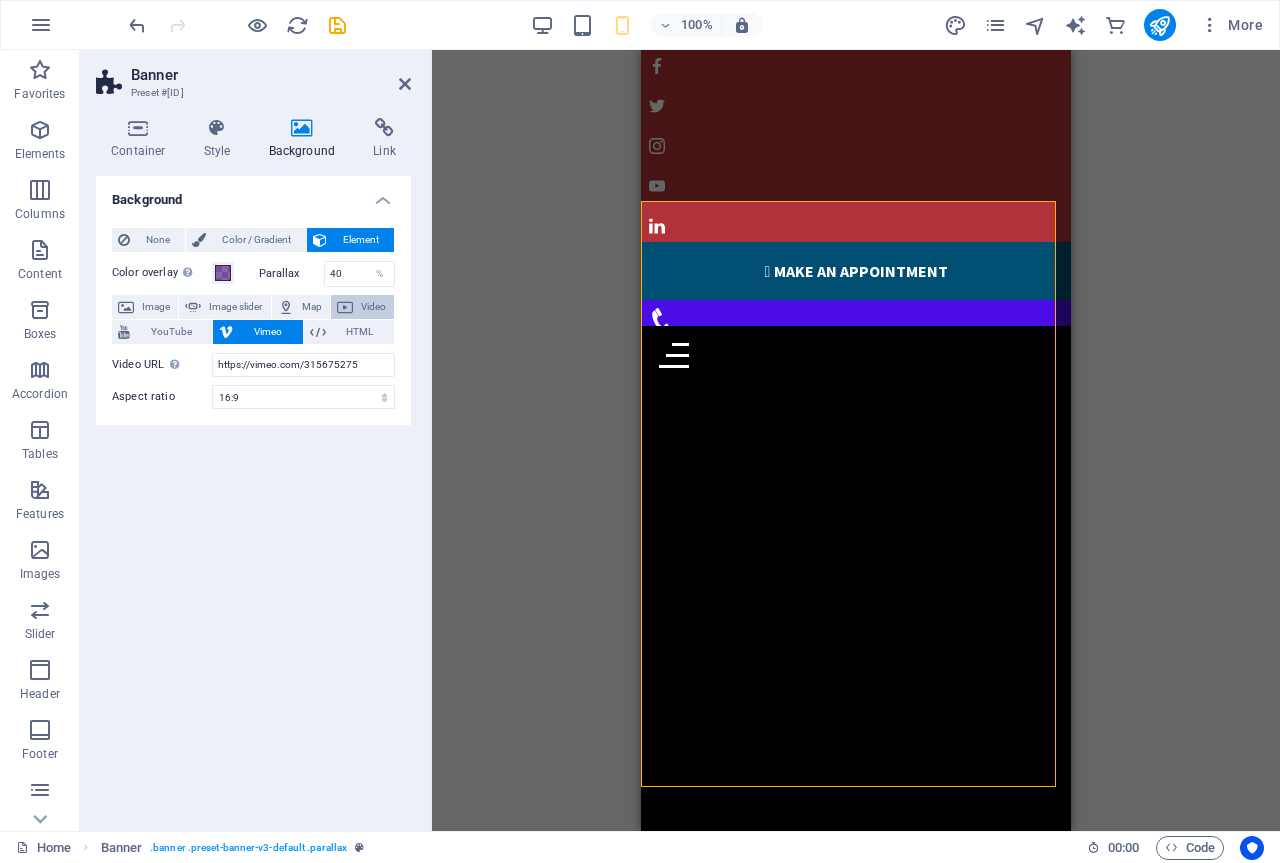 click on "Video" at bounding box center [373, 307] 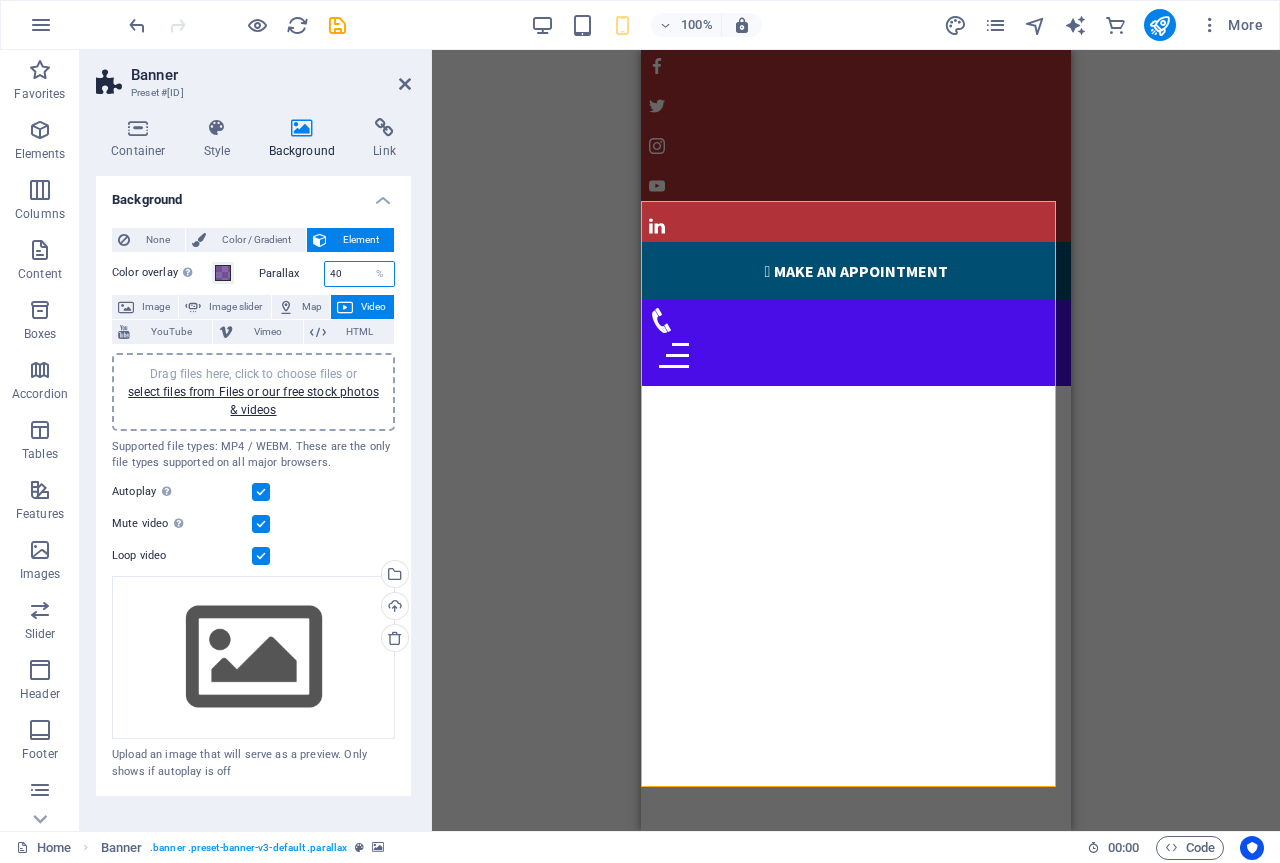 drag, startPoint x: 347, startPoint y: 270, endPoint x: 320, endPoint y: 272, distance: 27.073973 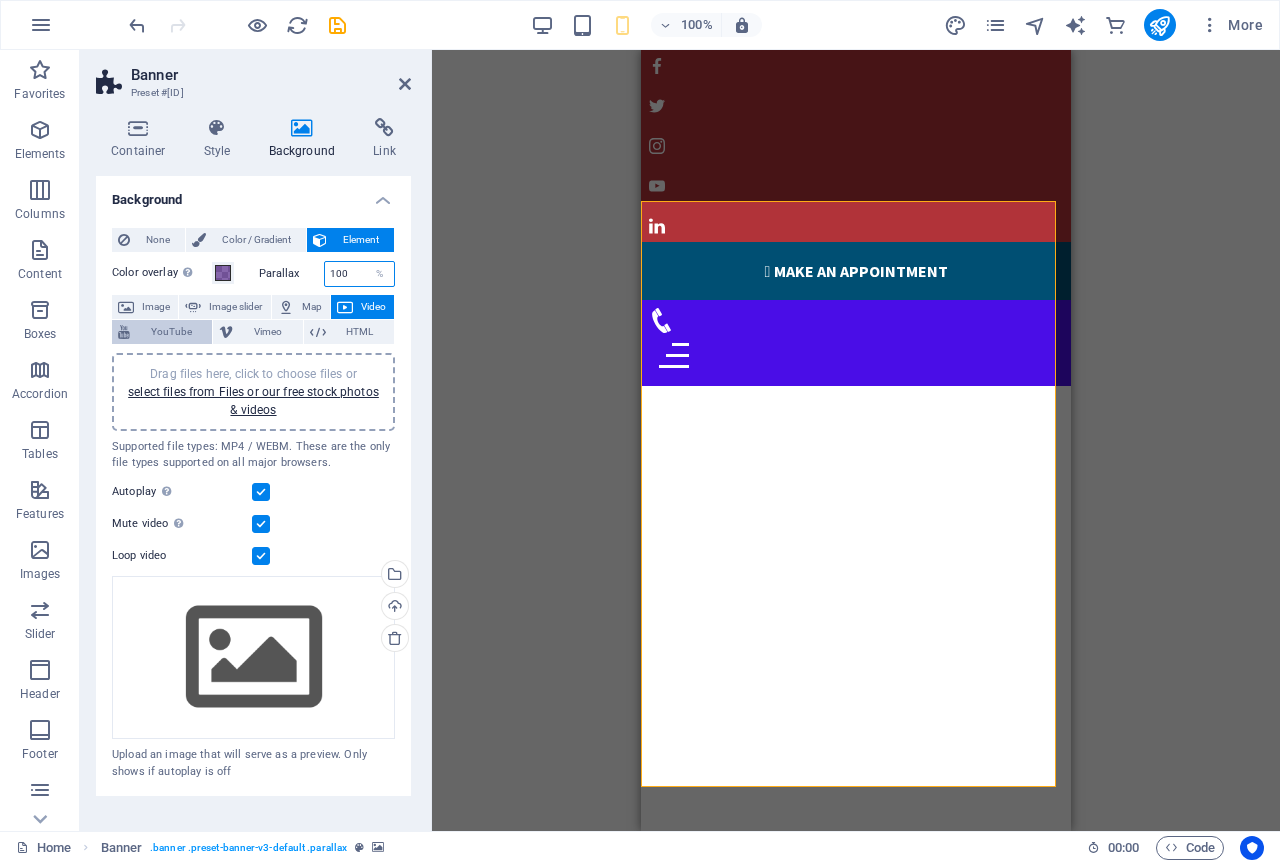 type on "100" 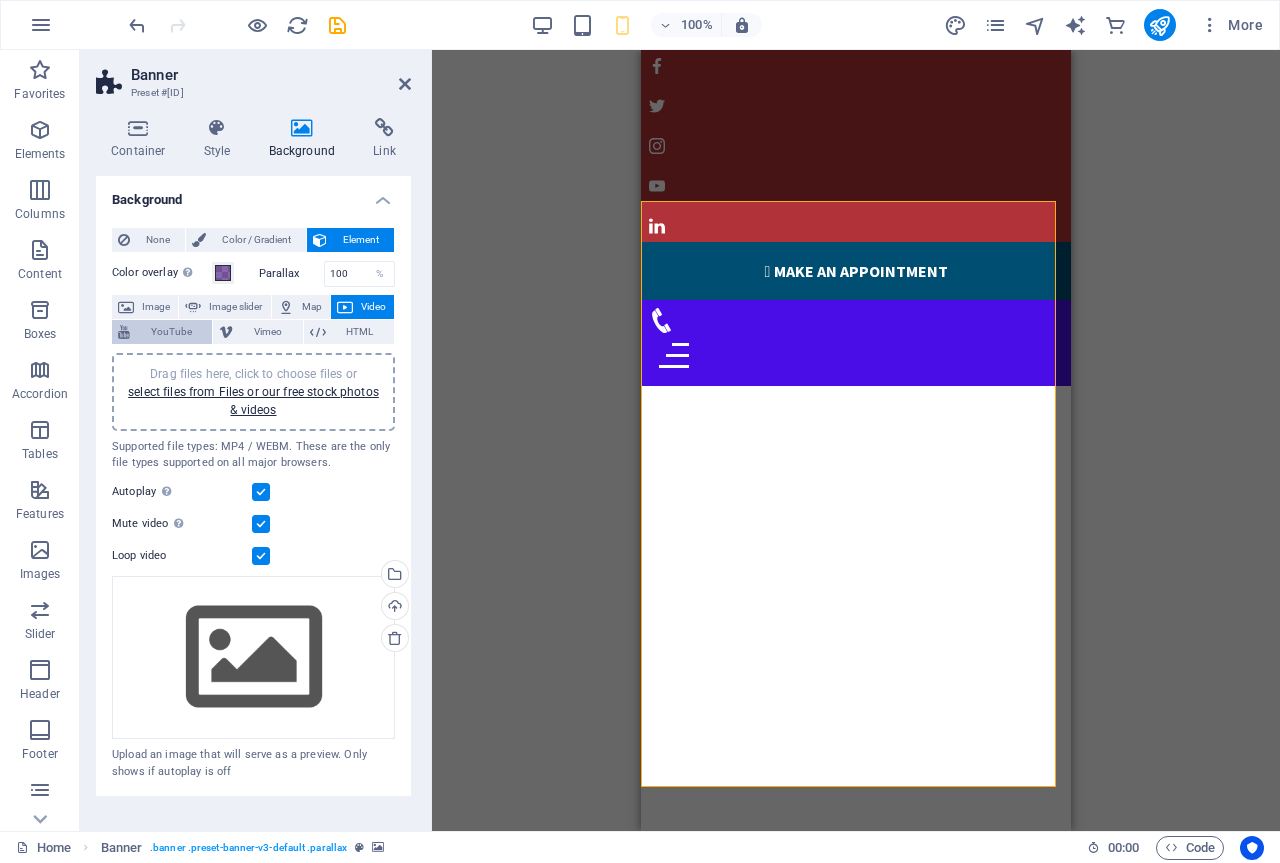 click on "YouTube" at bounding box center [171, 332] 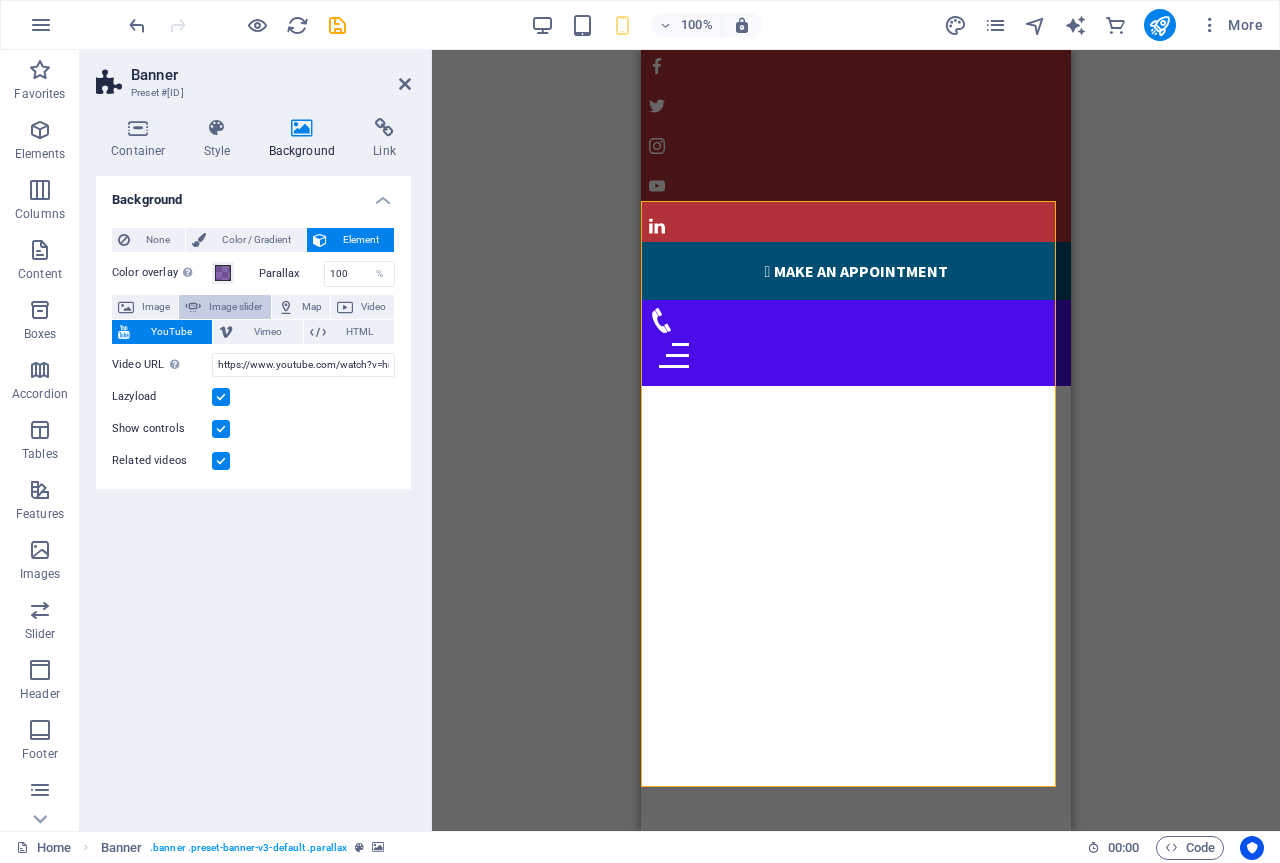 click at bounding box center (193, 307) 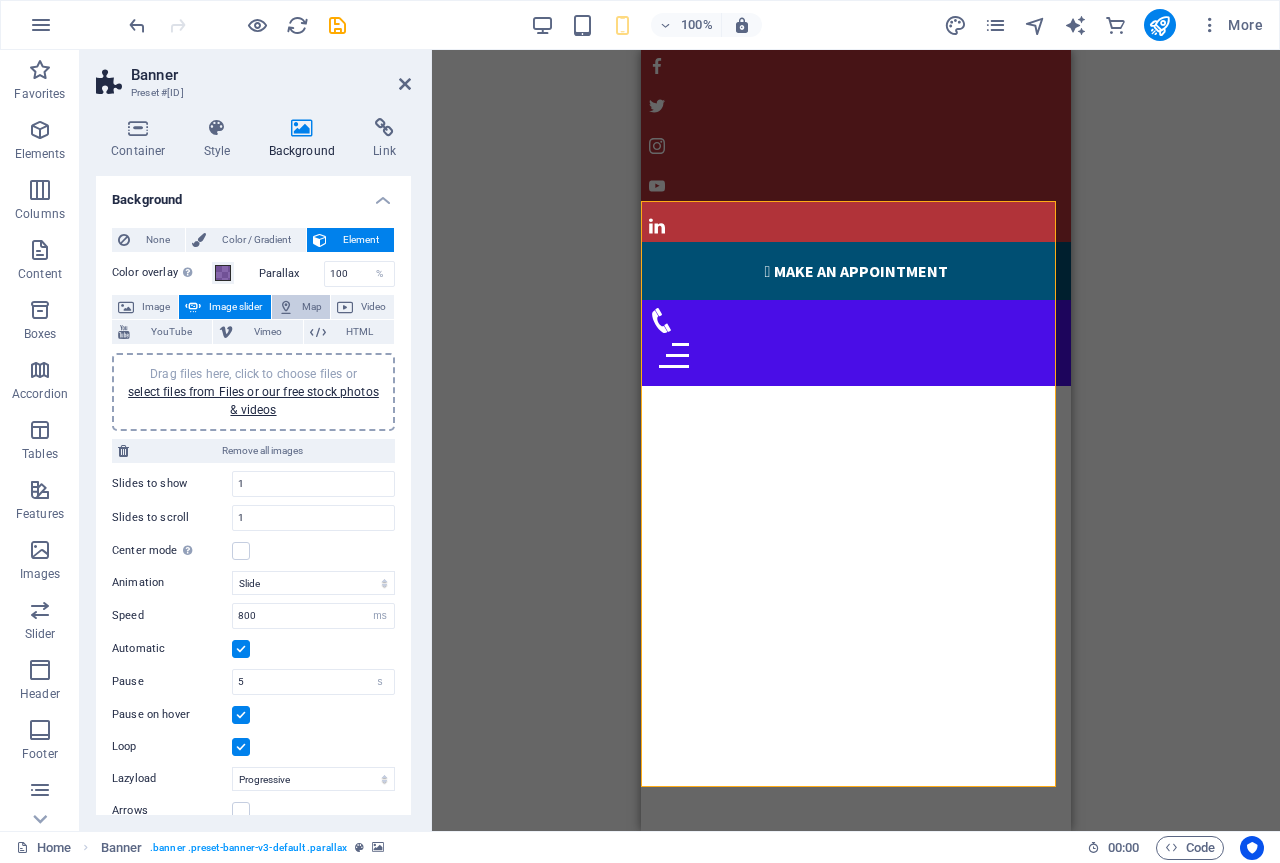 click on "Map" at bounding box center [301, 307] 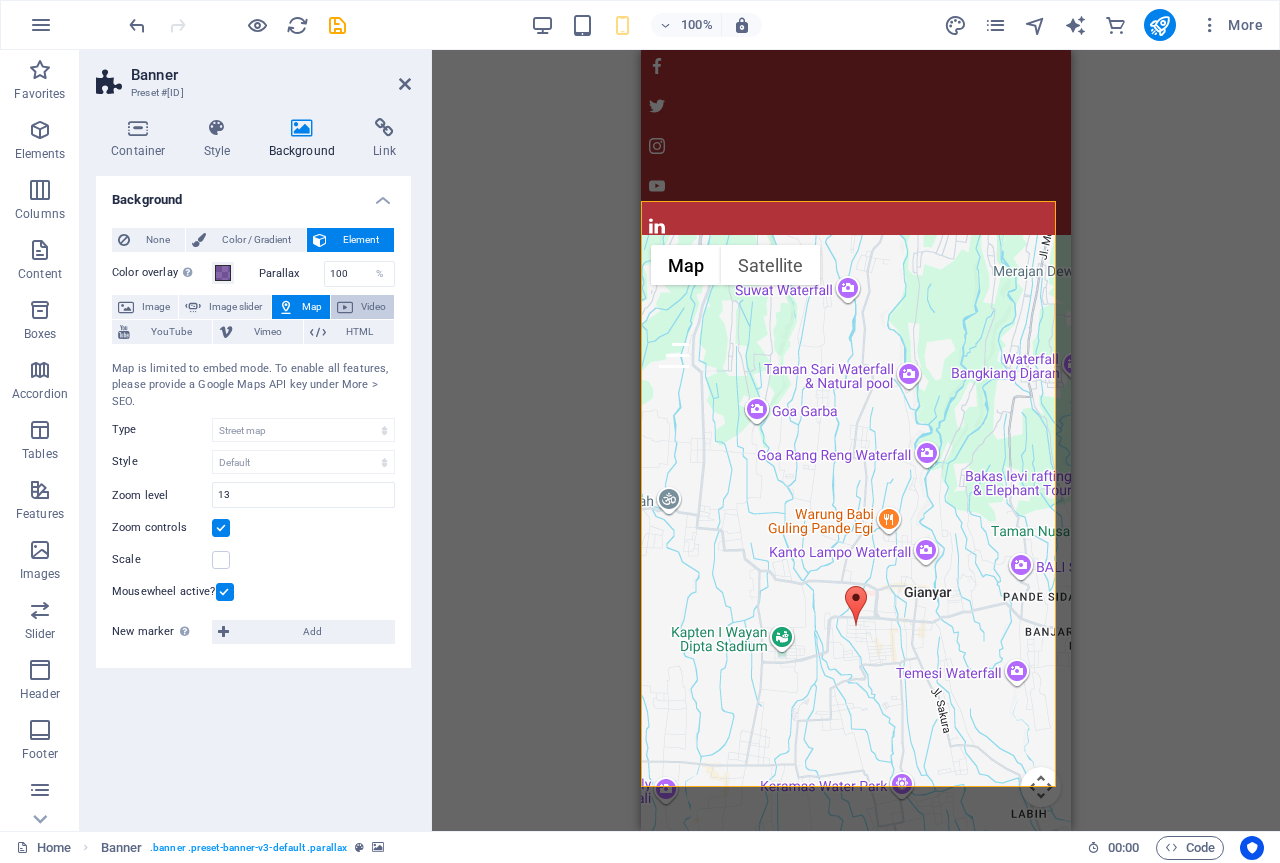 click on "Video" at bounding box center (373, 307) 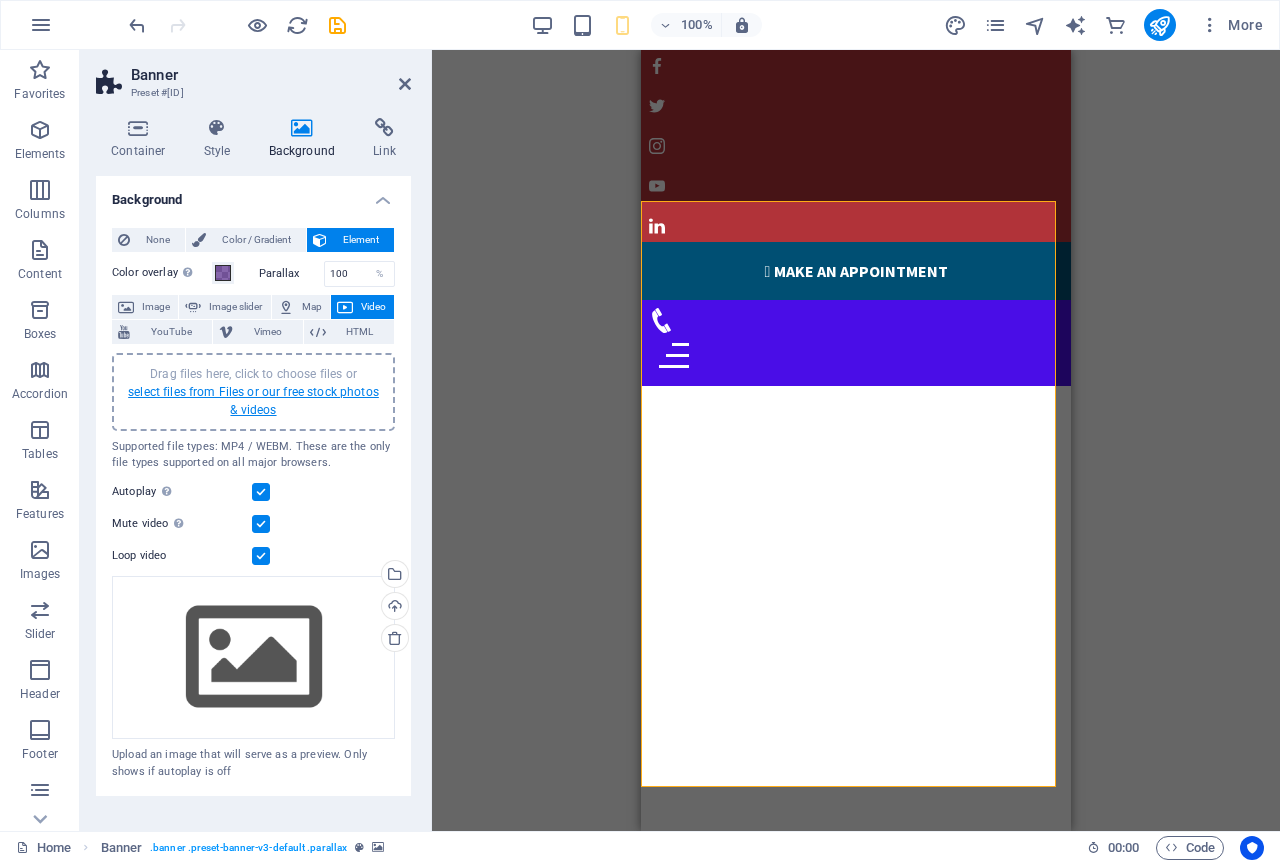click on "select files from Files or our free stock photos & videos" at bounding box center (253, 401) 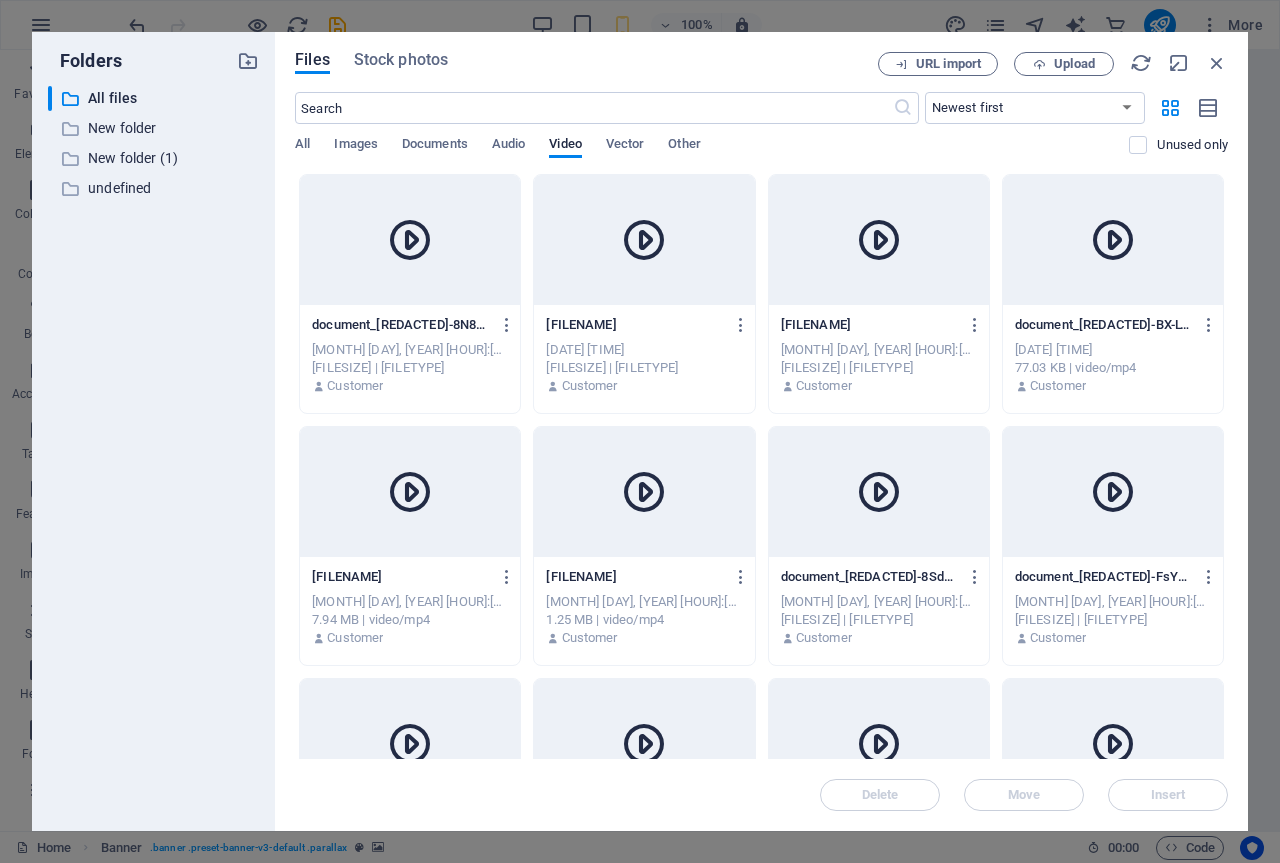click at bounding box center [879, 240] 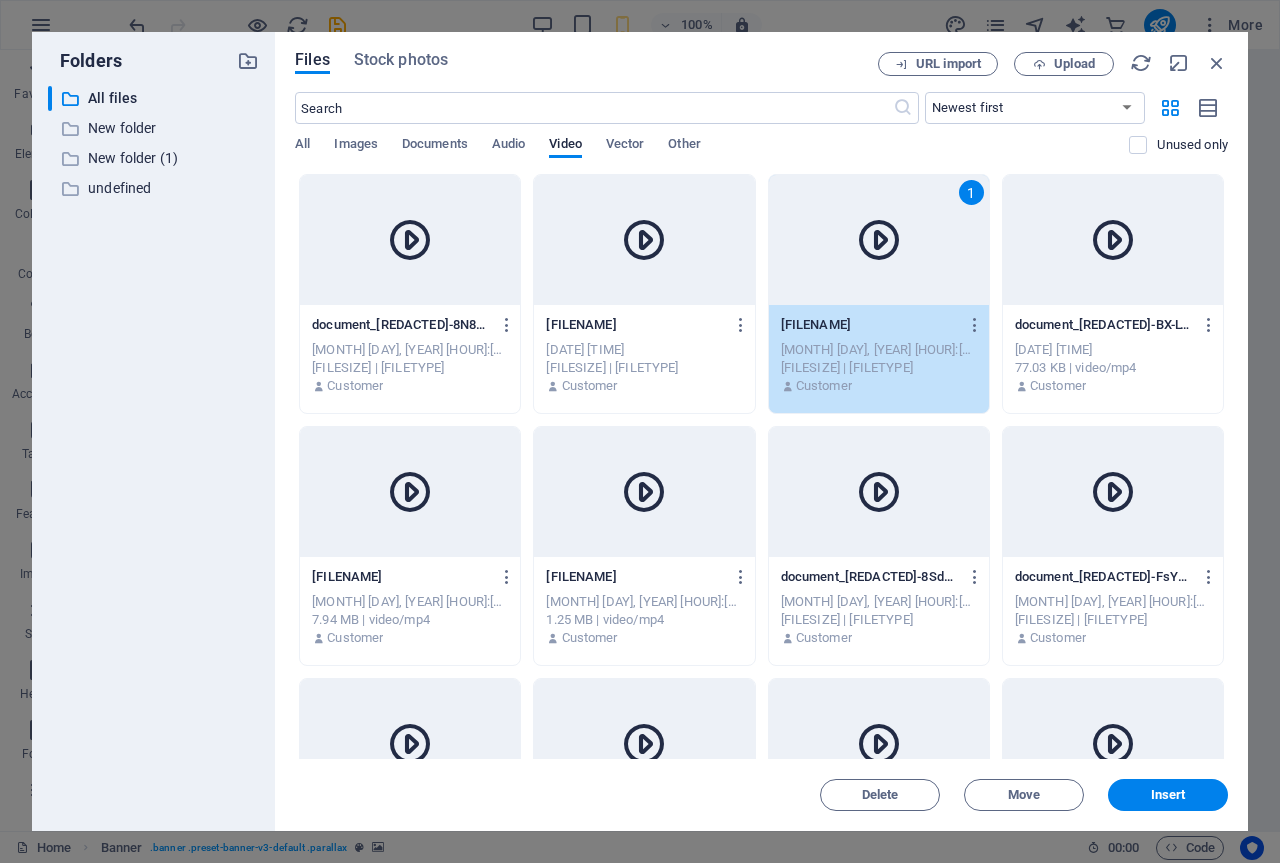 click on "Insert" at bounding box center (1168, 795) 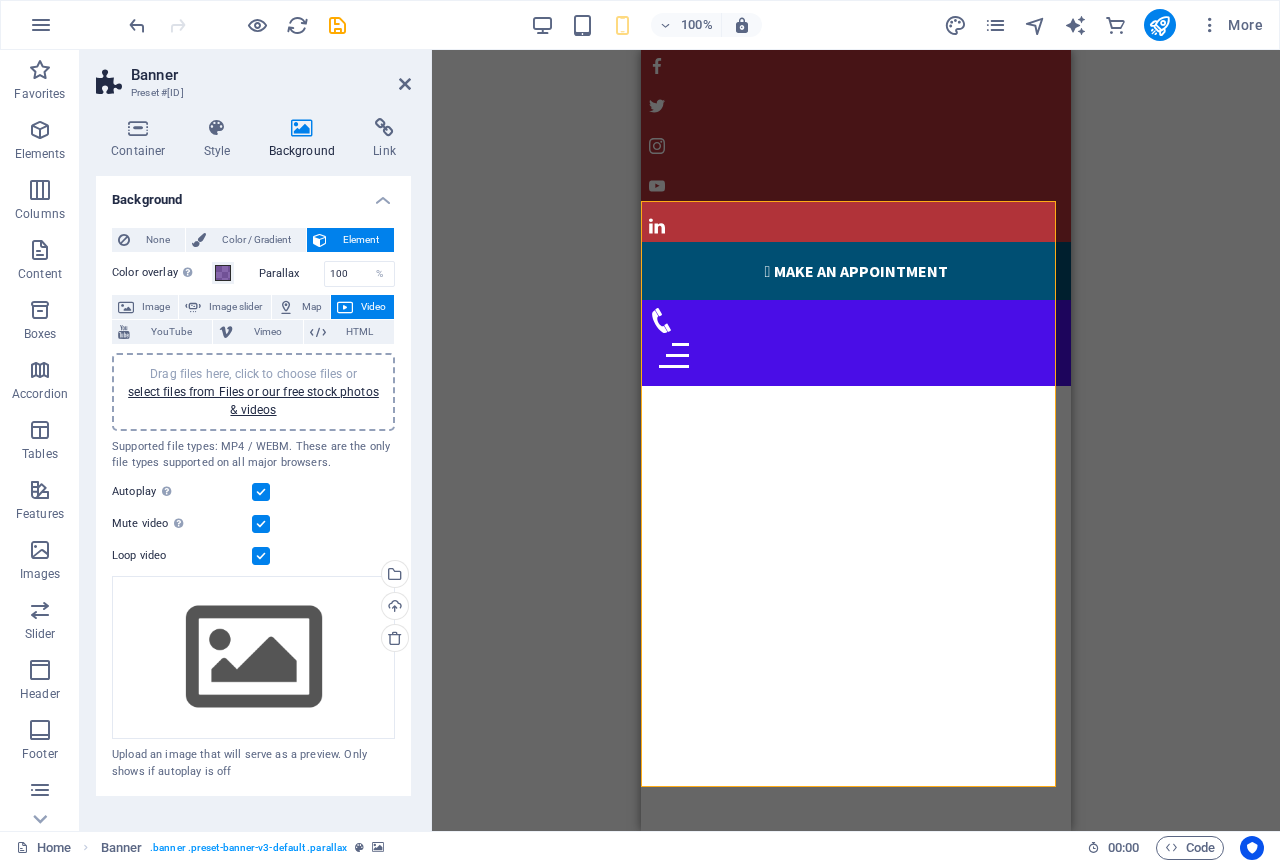 click at bounding box center (320, 240) 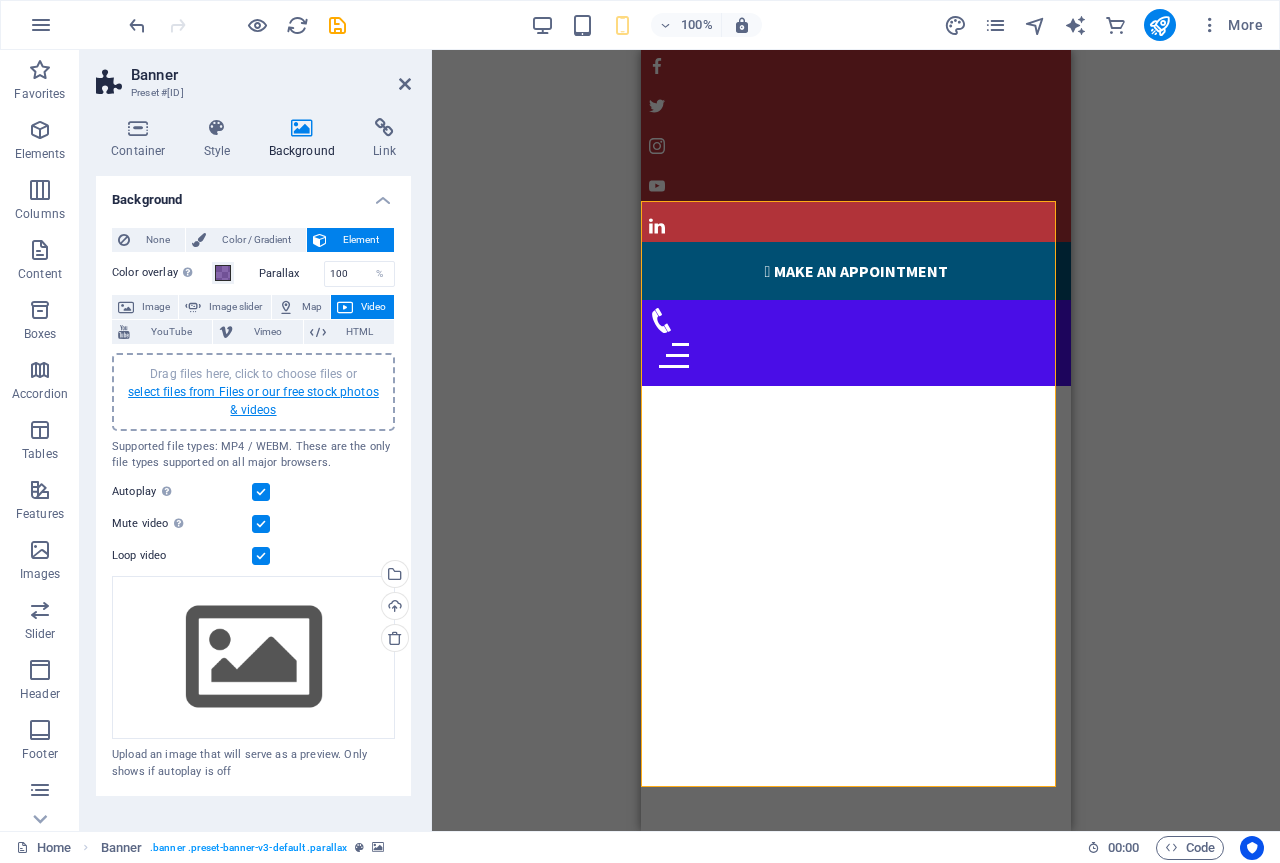 click on "Drag files here, click to choose files or select files from Files or our free stock photos & videos" at bounding box center (253, 392) 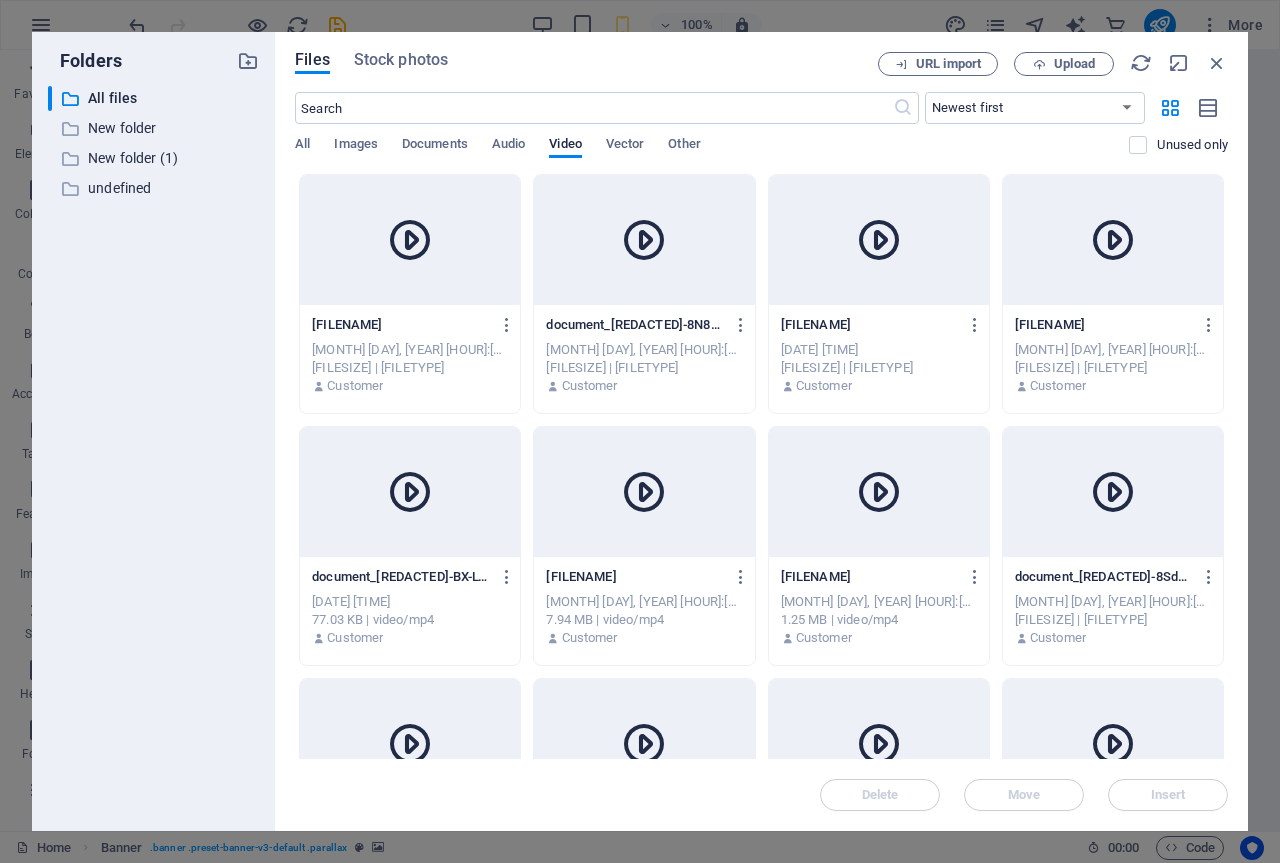 click at bounding box center [879, 492] 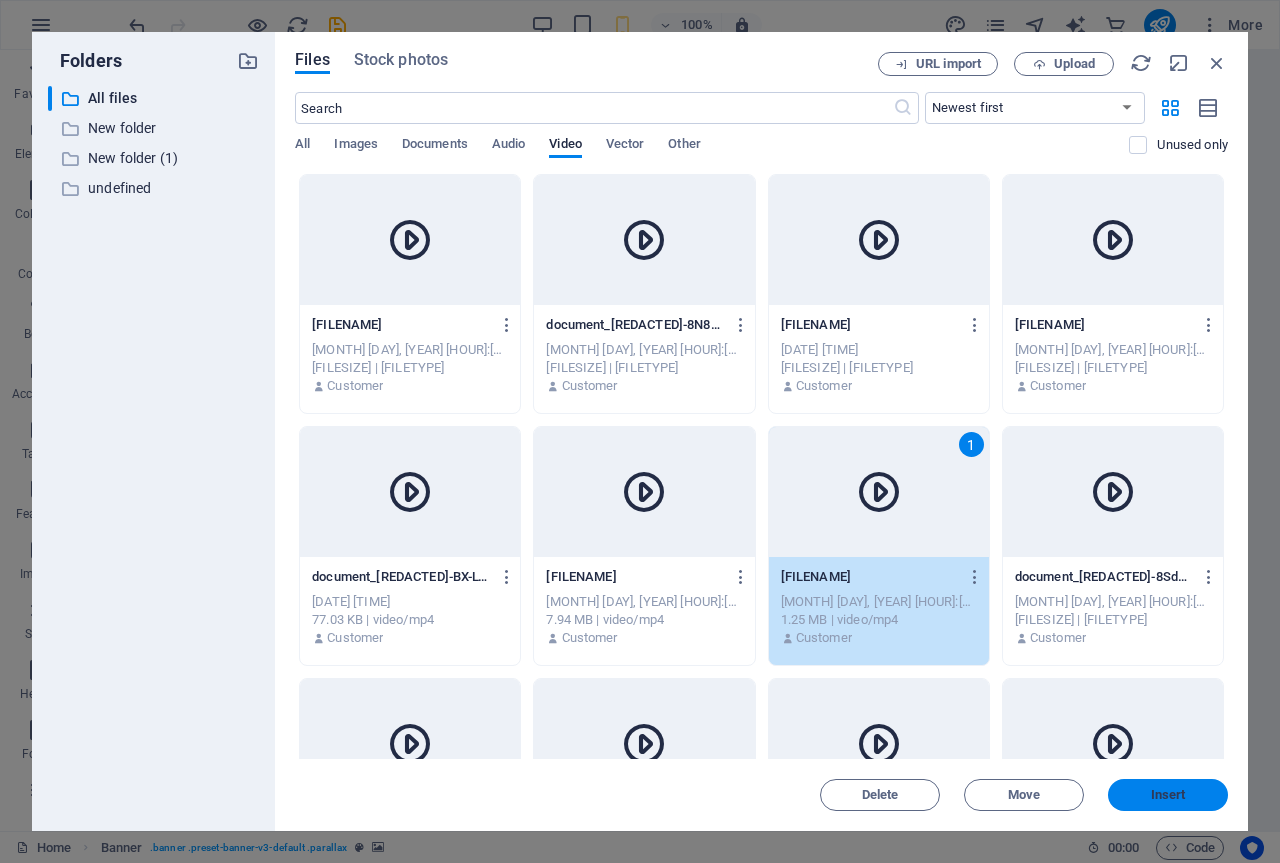 click on "Insert" at bounding box center (1168, 795) 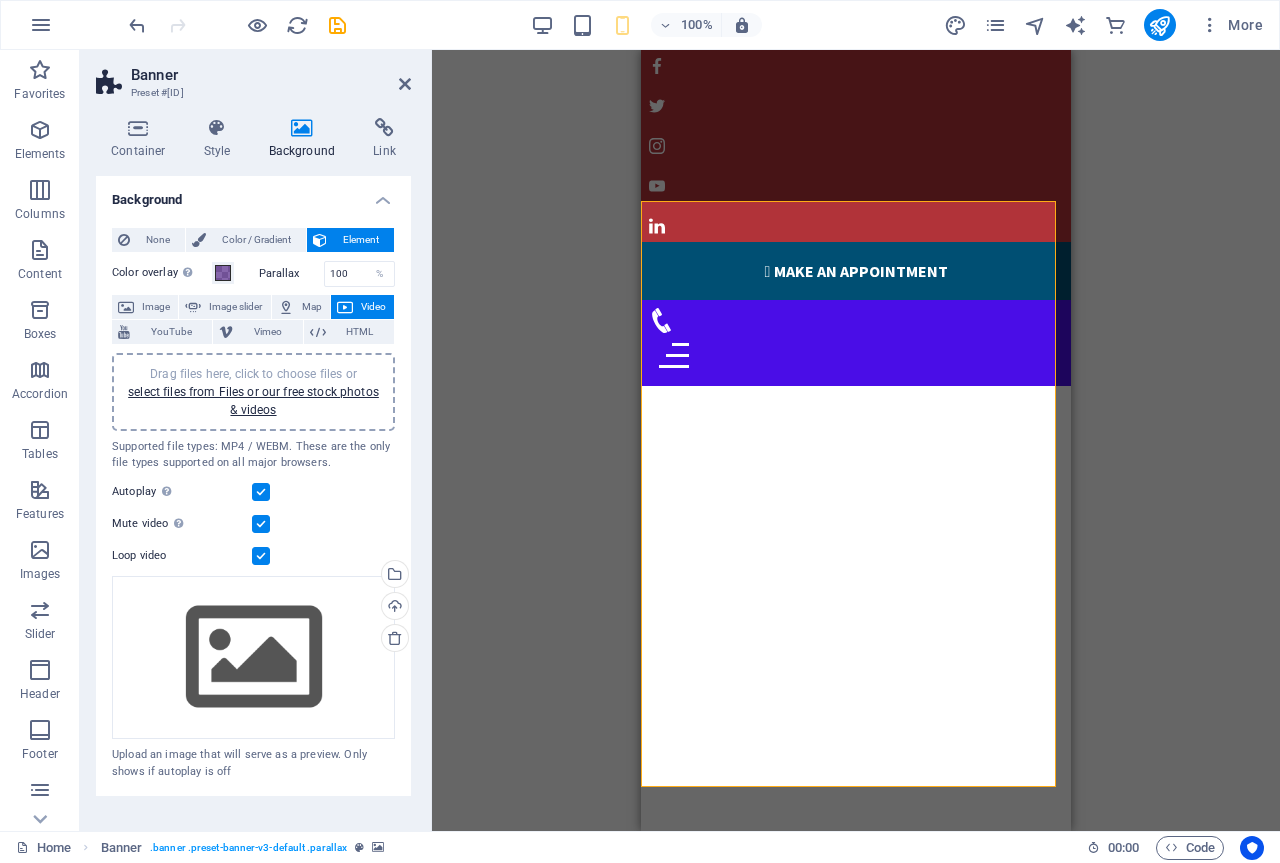 click at bounding box center [261, 556] 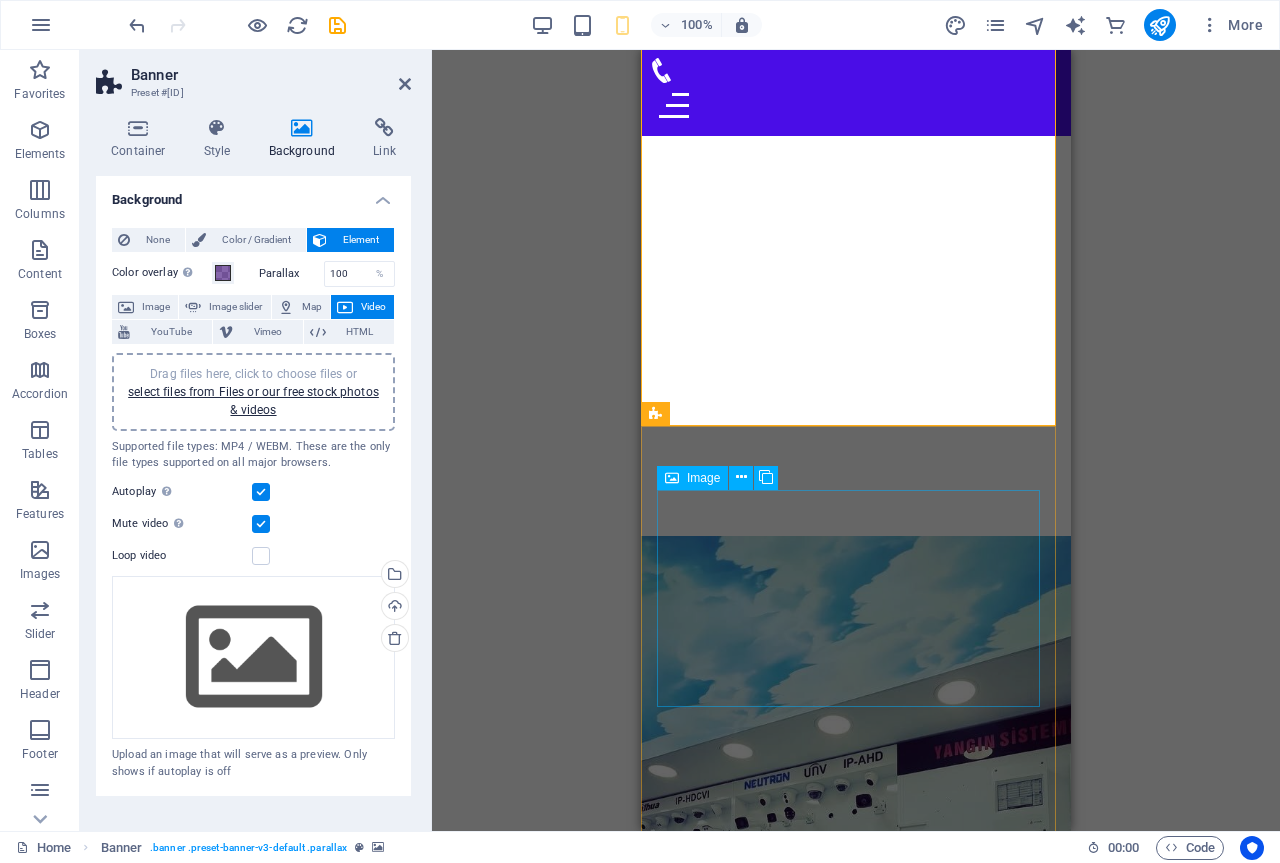 scroll, scrollTop: 300, scrollLeft: 0, axis: vertical 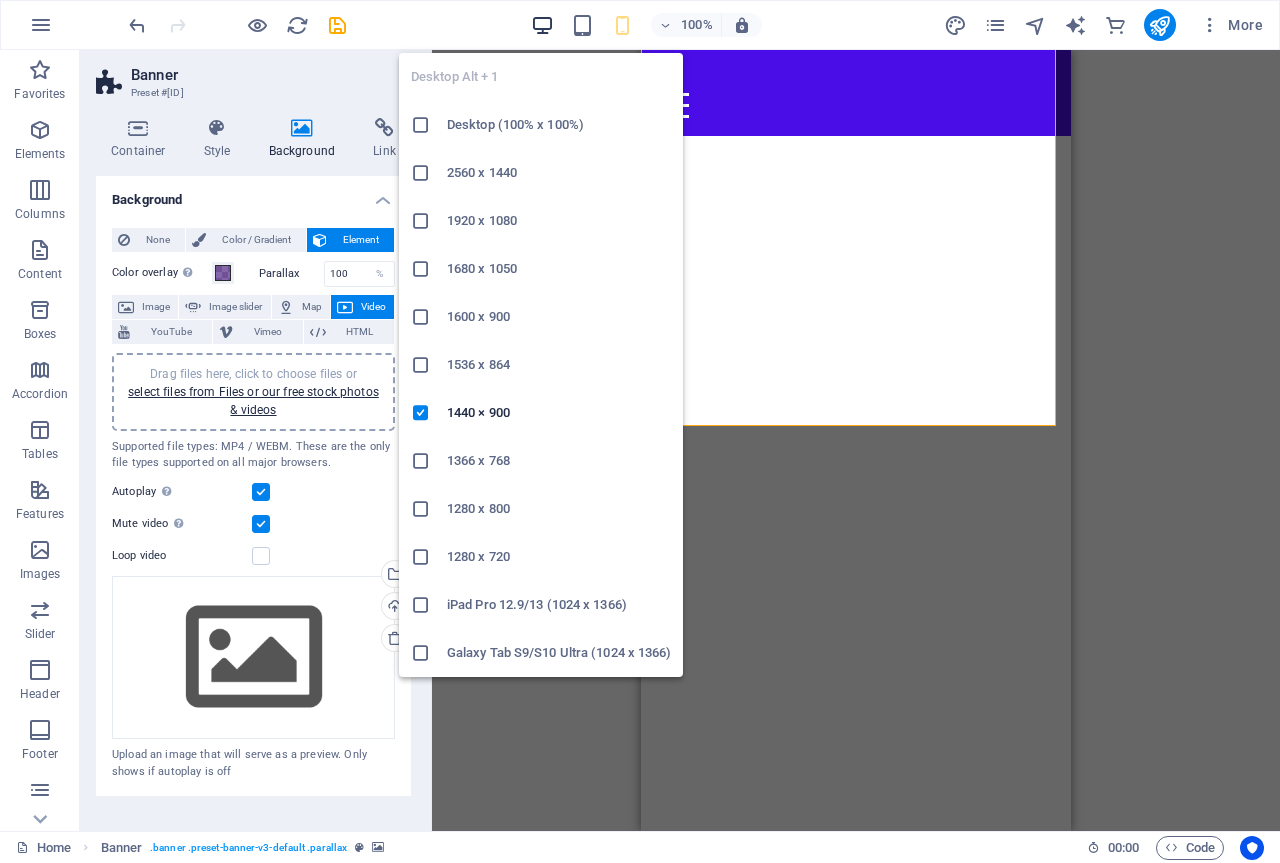 click at bounding box center (542, 25) 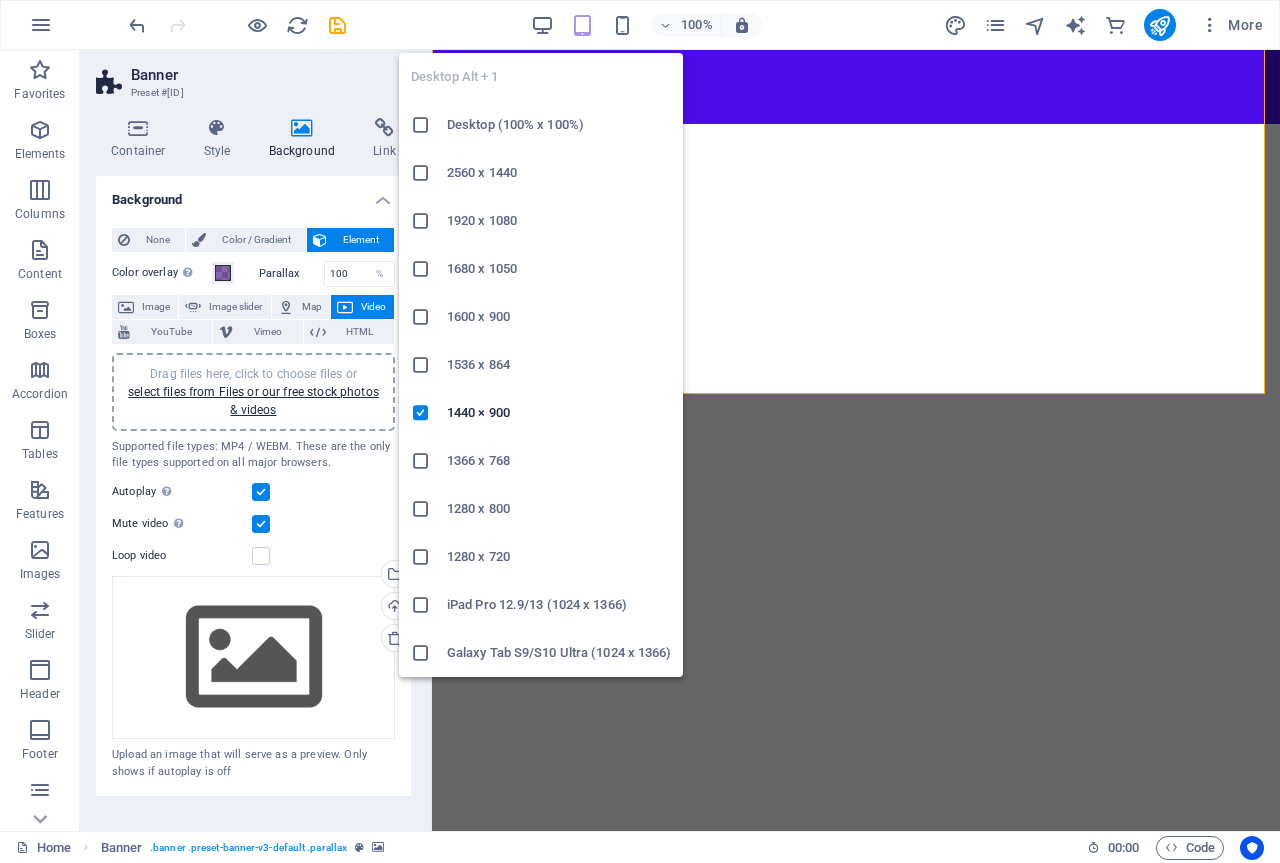 click on "Desktop (100% x 100%)" at bounding box center [559, 125] 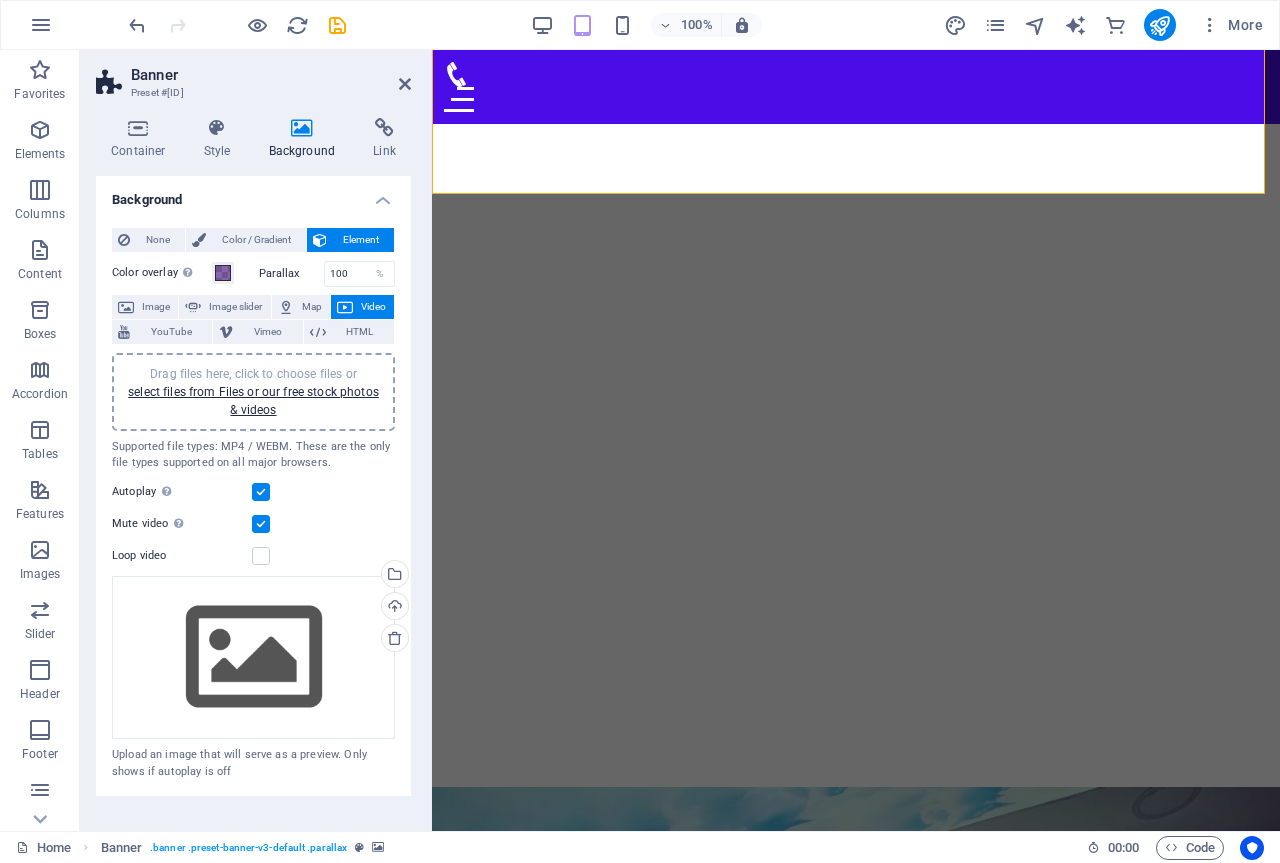 scroll, scrollTop: 0, scrollLeft: 0, axis: both 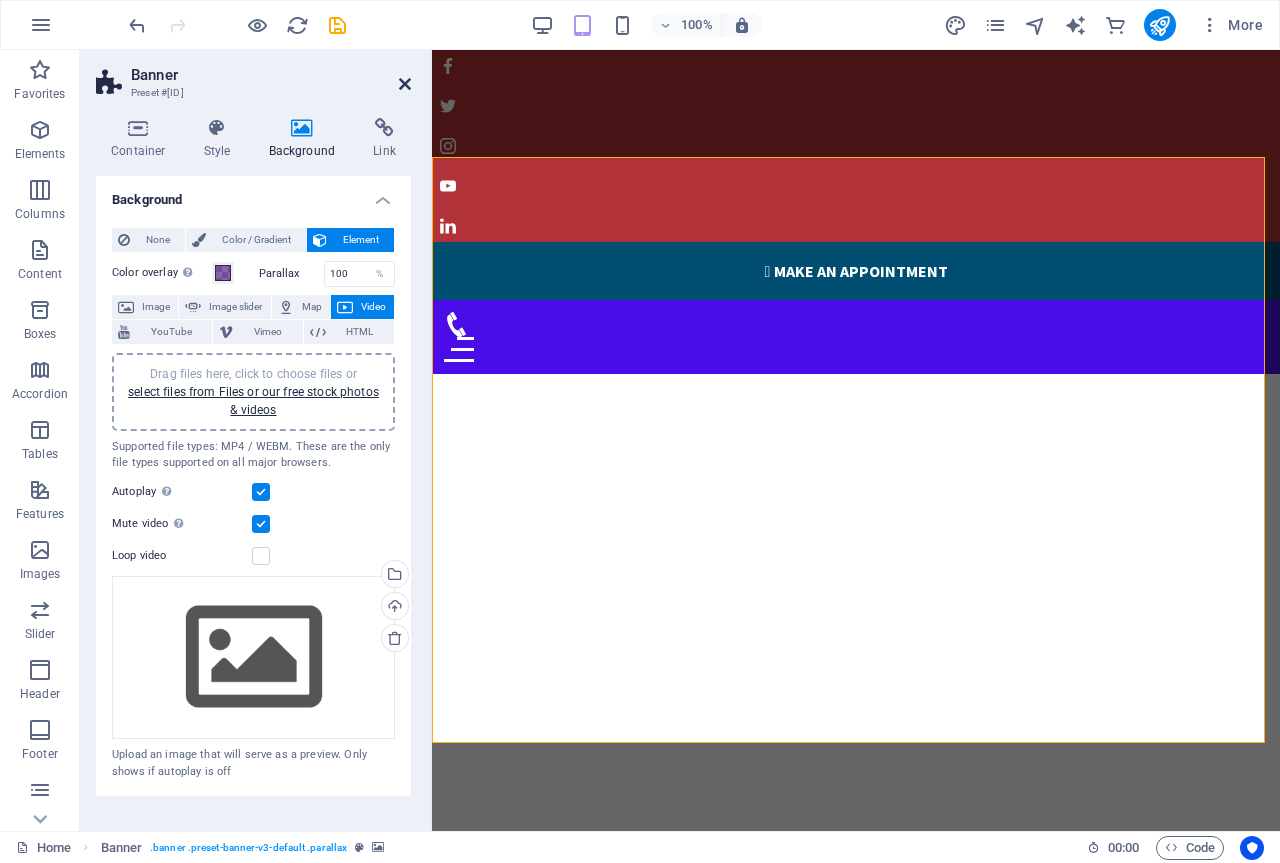 click at bounding box center (405, 84) 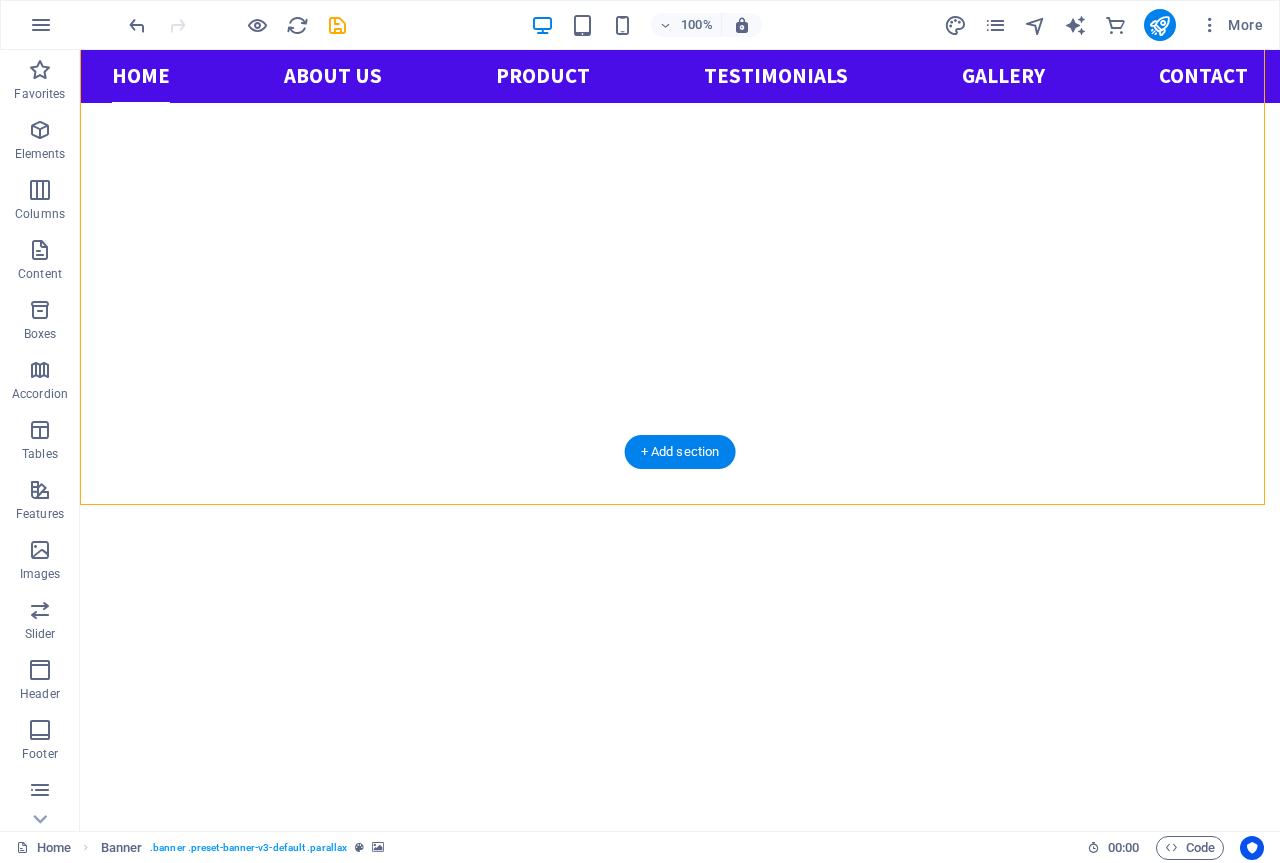 scroll, scrollTop: 300, scrollLeft: 0, axis: vertical 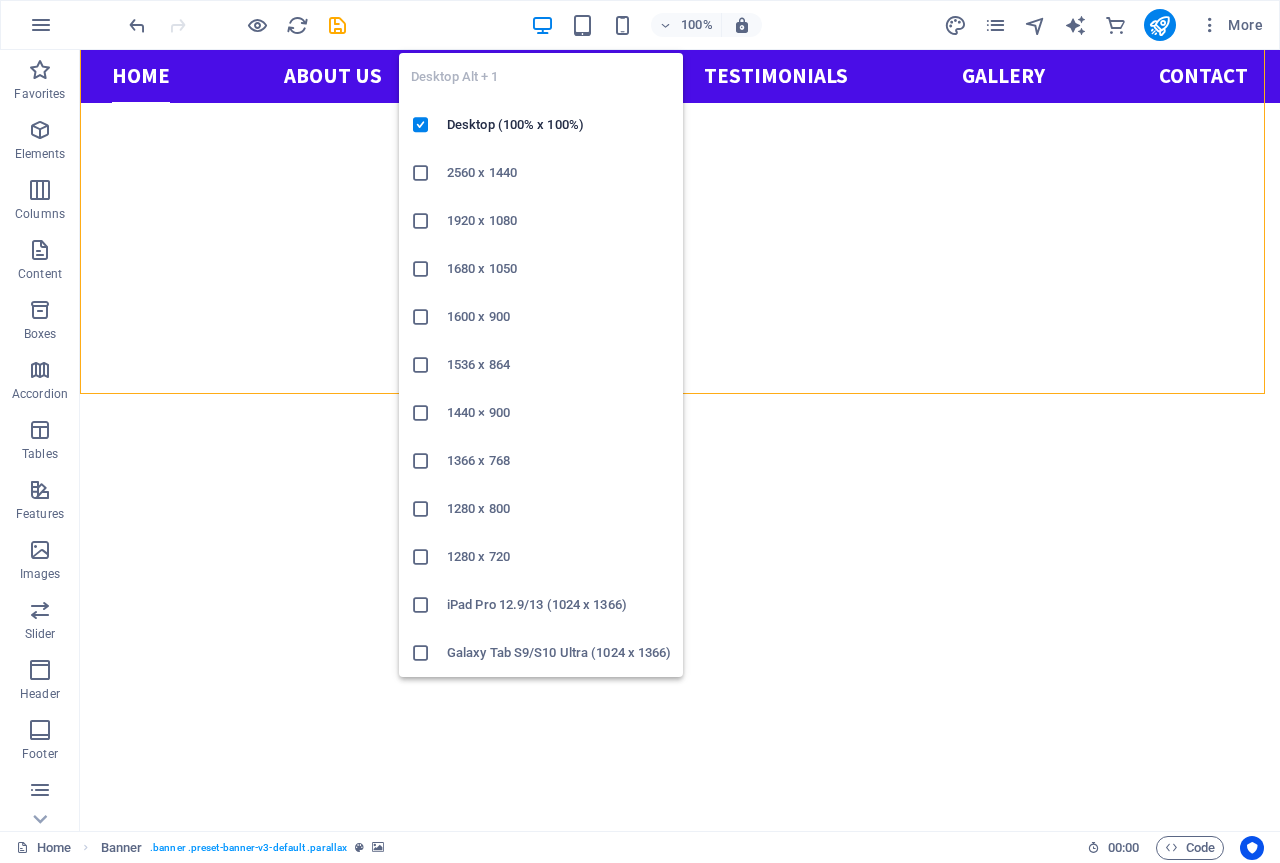 click at bounding box center (542, 25) 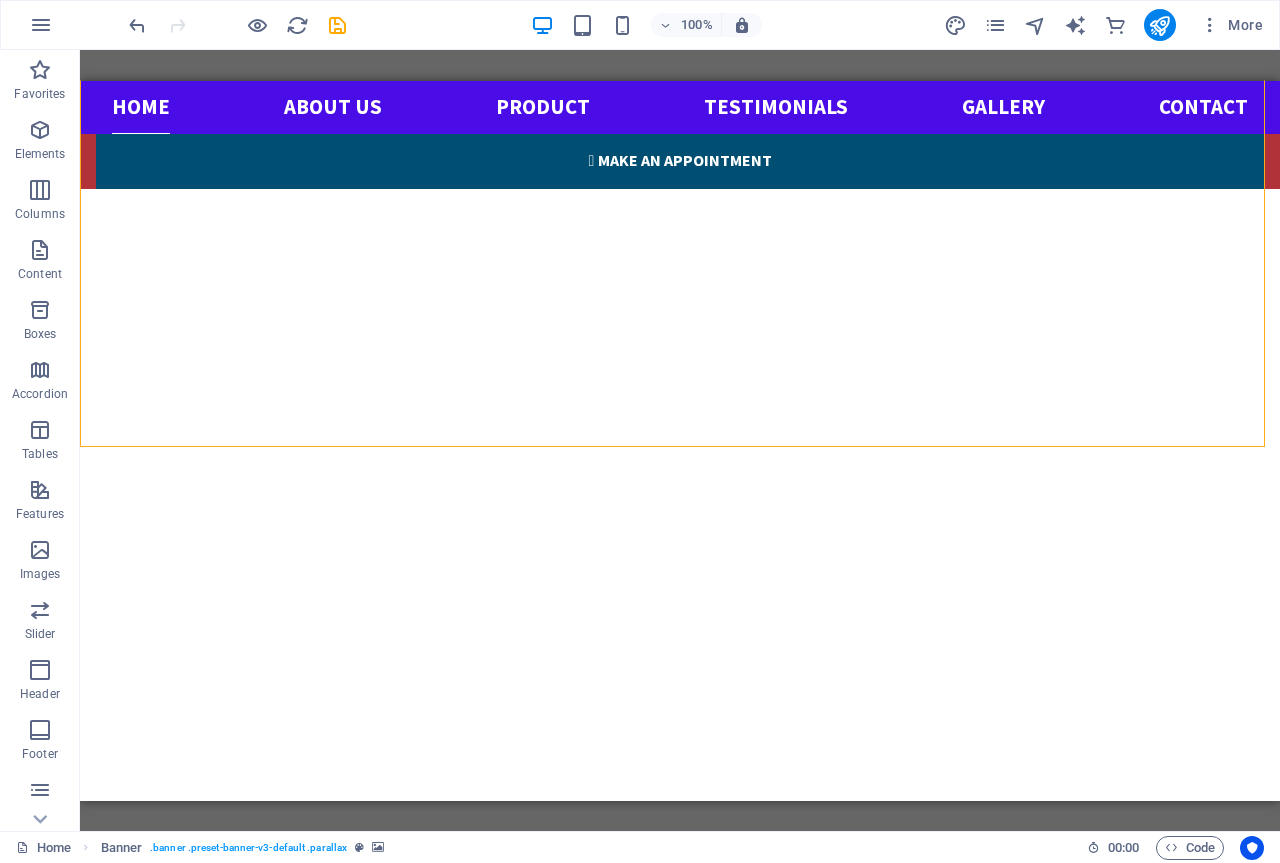 scroll, scrollTop: 0, scrollLeft: 0, axis: both 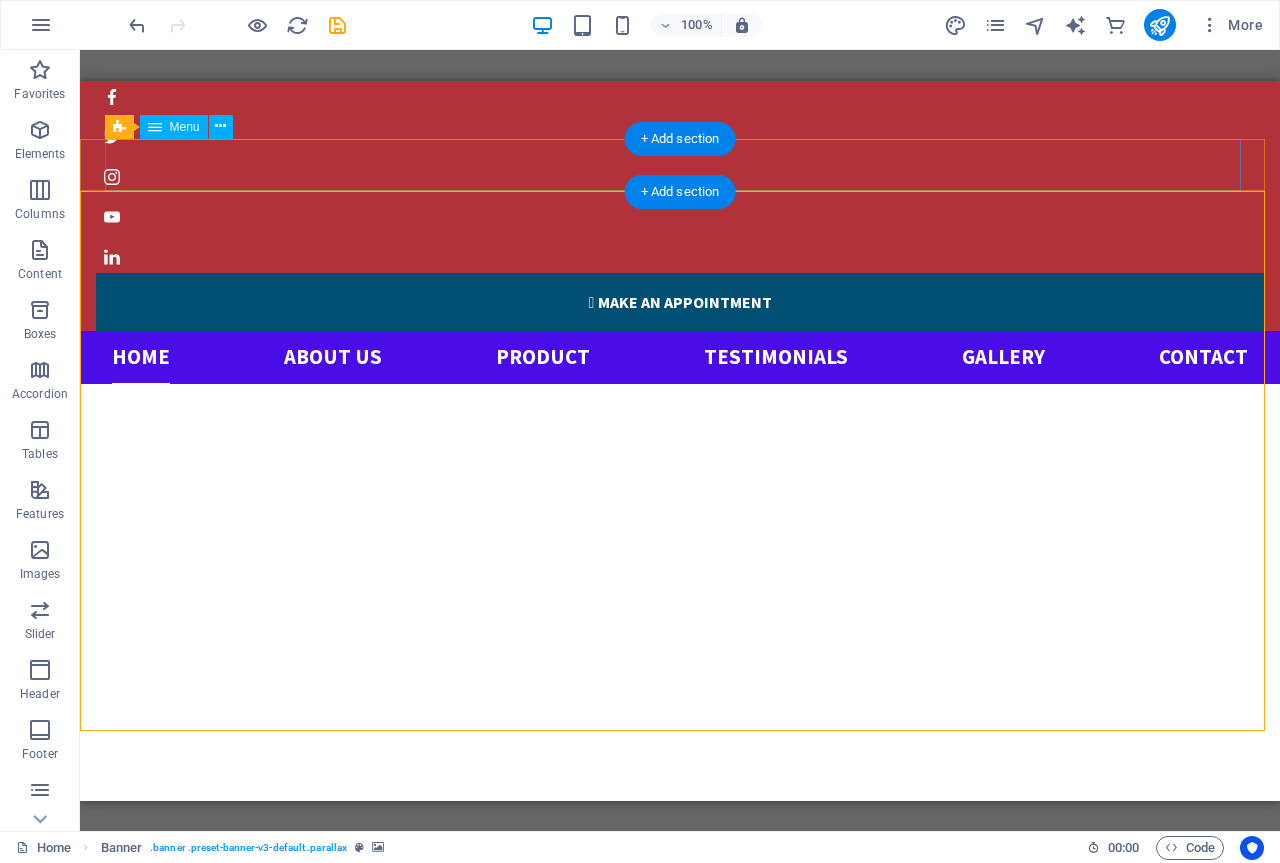 click on "[MENU] [MENU] [MENU] [MENU] [MENU]" at bounding box center (680, 356) 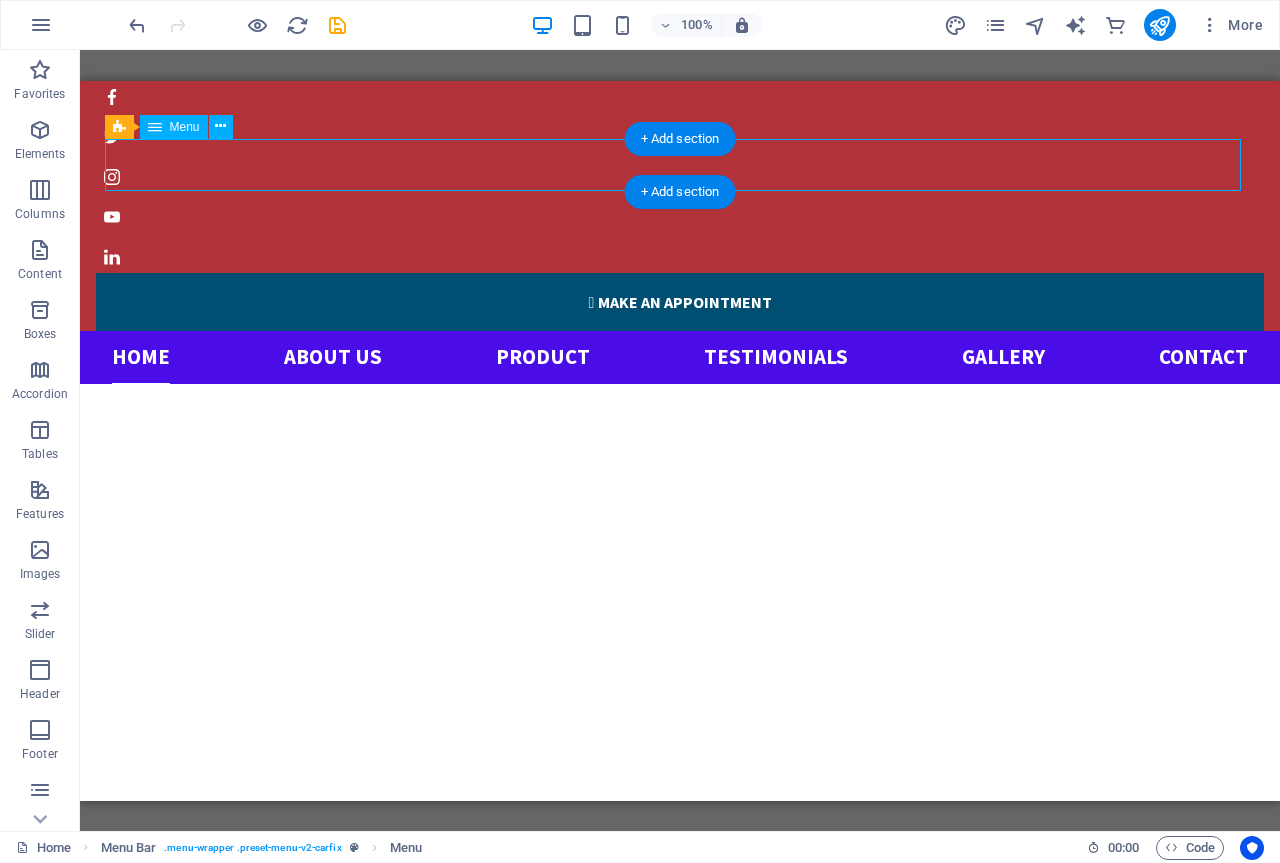 click on "[MENU] [MENU] [MENU] [MENU] [MENU]" at bounding box center [680, 356] 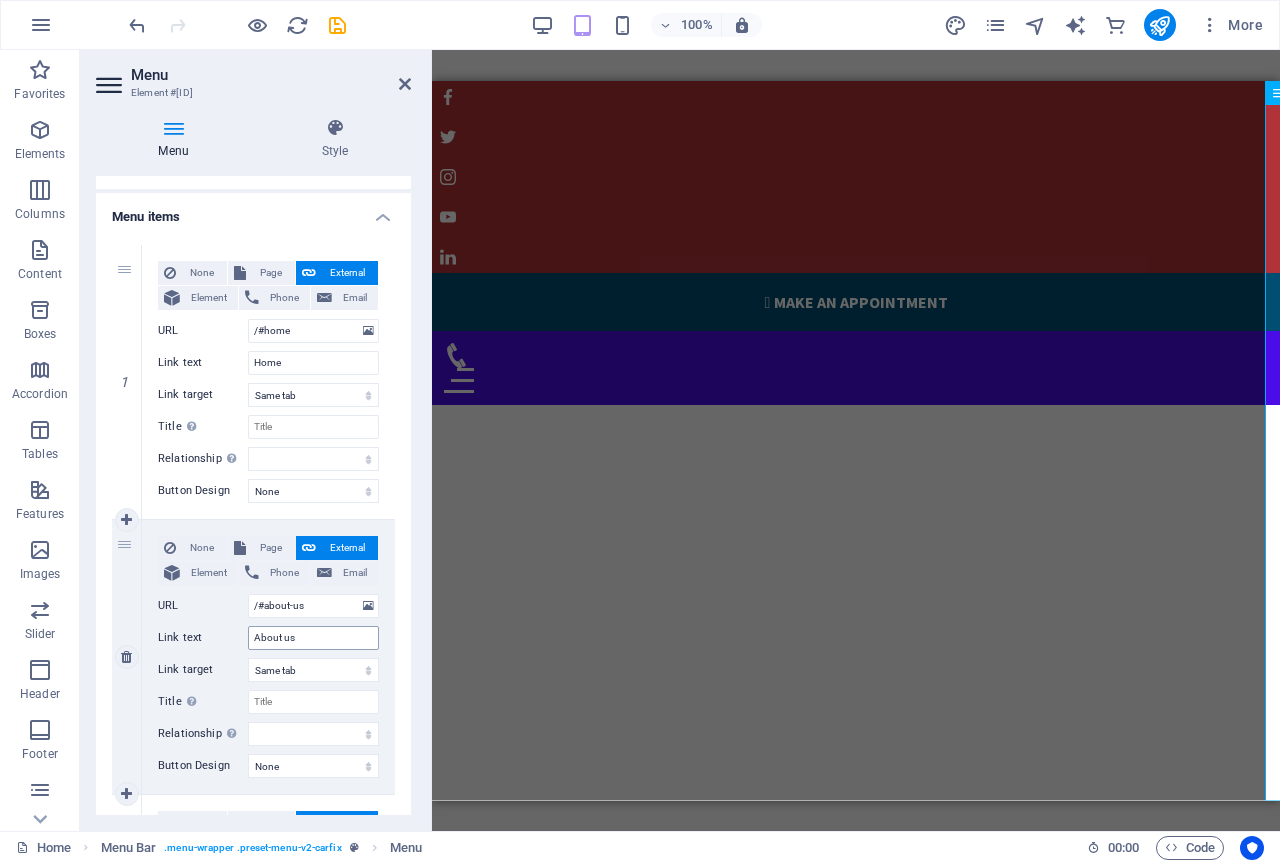 scroll, scrollTop: 0, scrollLeft: 0, axis: both 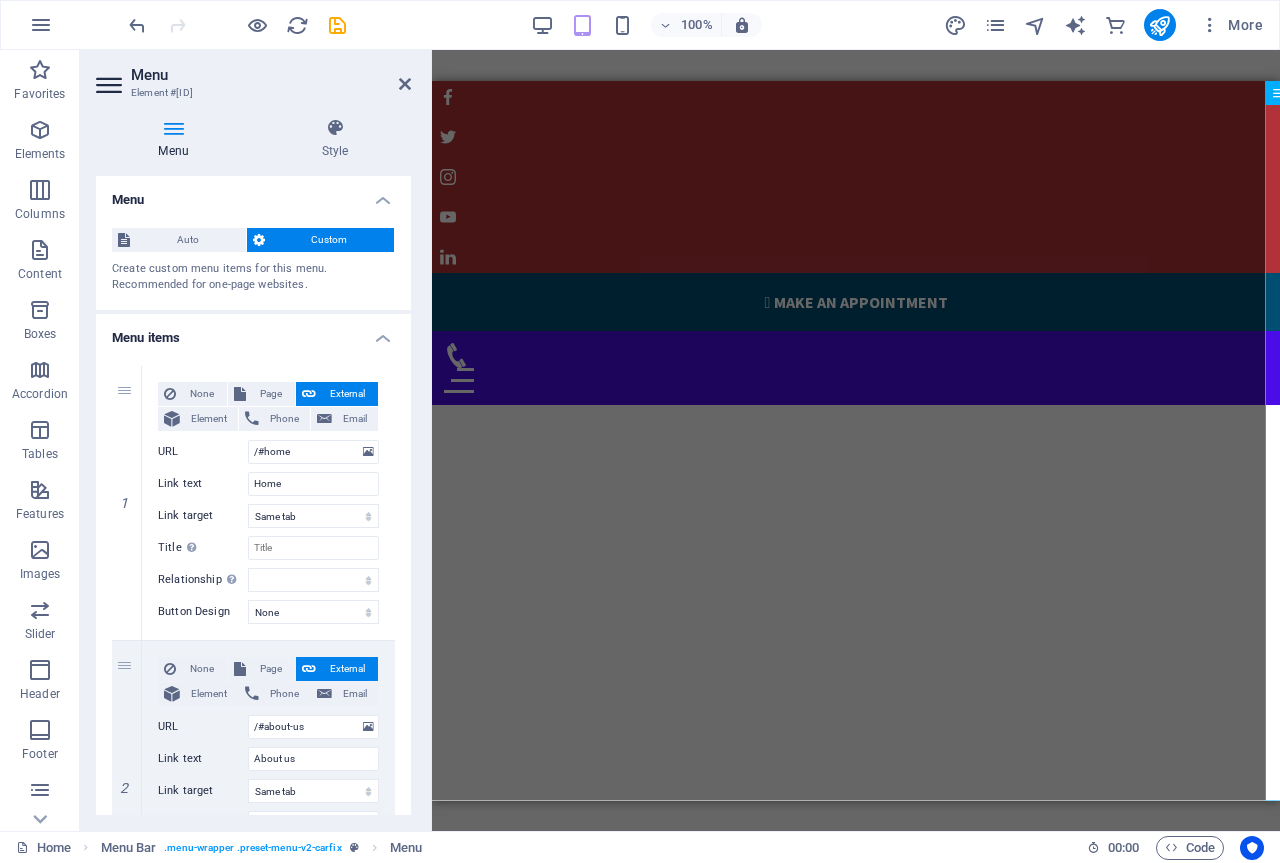 click on "Menu" at bounding box center (177, 139) 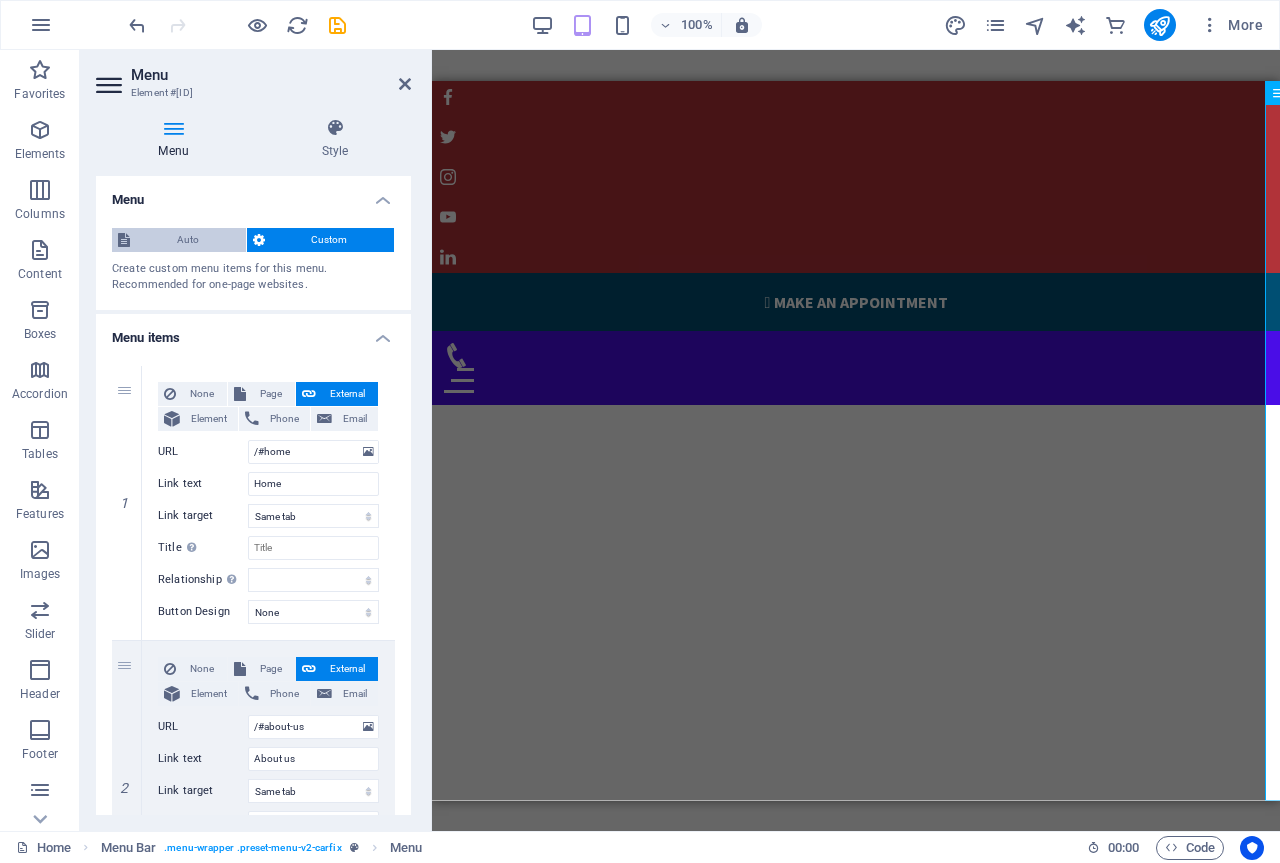 click on "Auto" at bounding box center [188, 240] 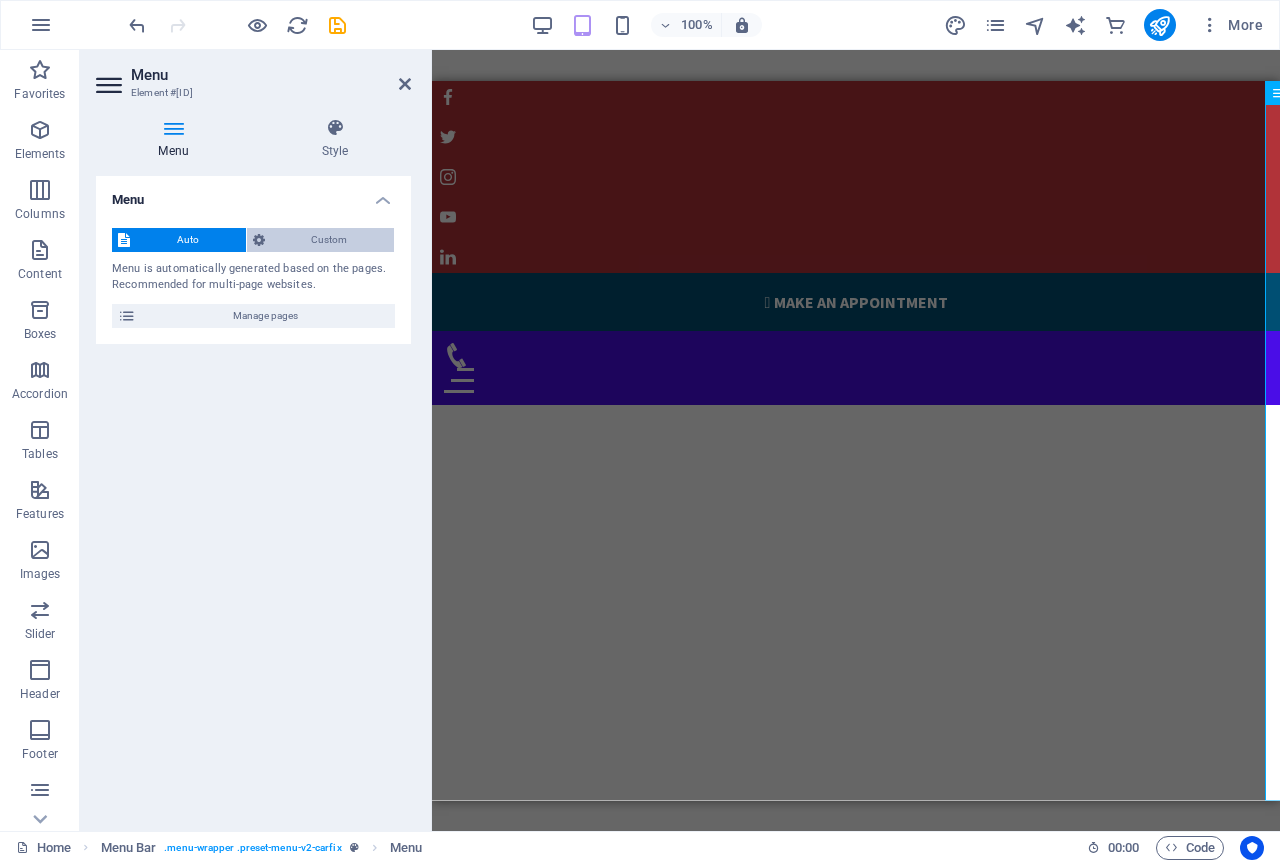 click on "Custom" at bounding box center [330, 240] 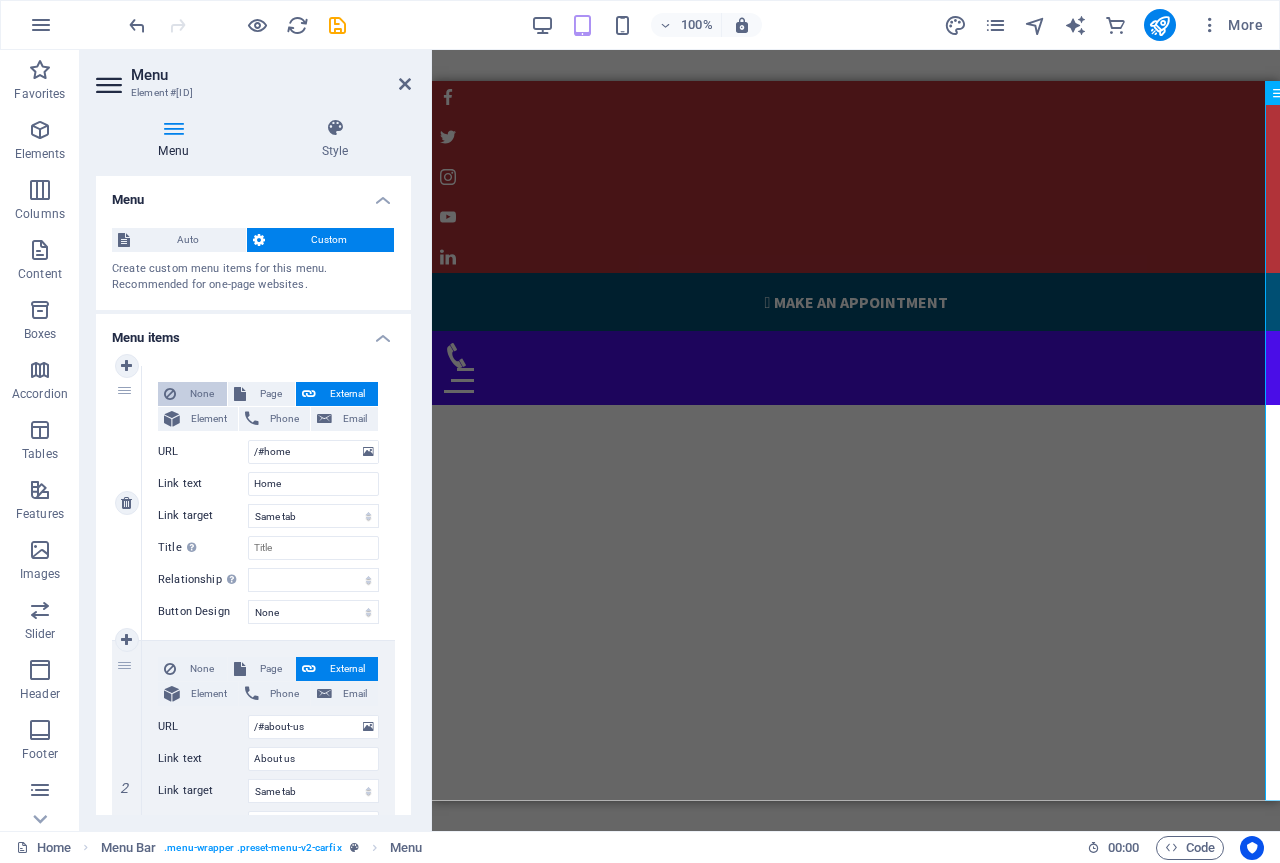 click on "None" at bounding box center [201, 394] 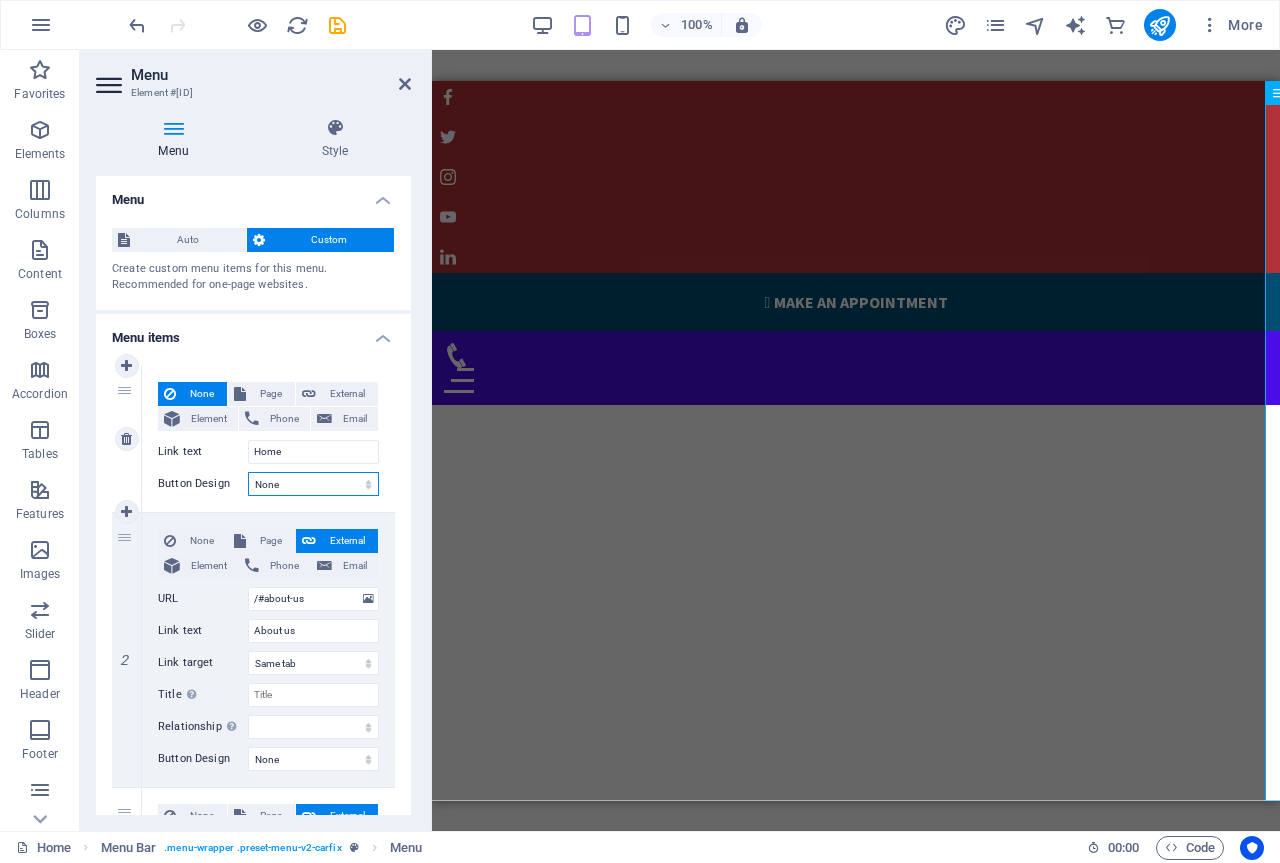 click on "None Default Primary Secondary" at bounding box center [313, 484] 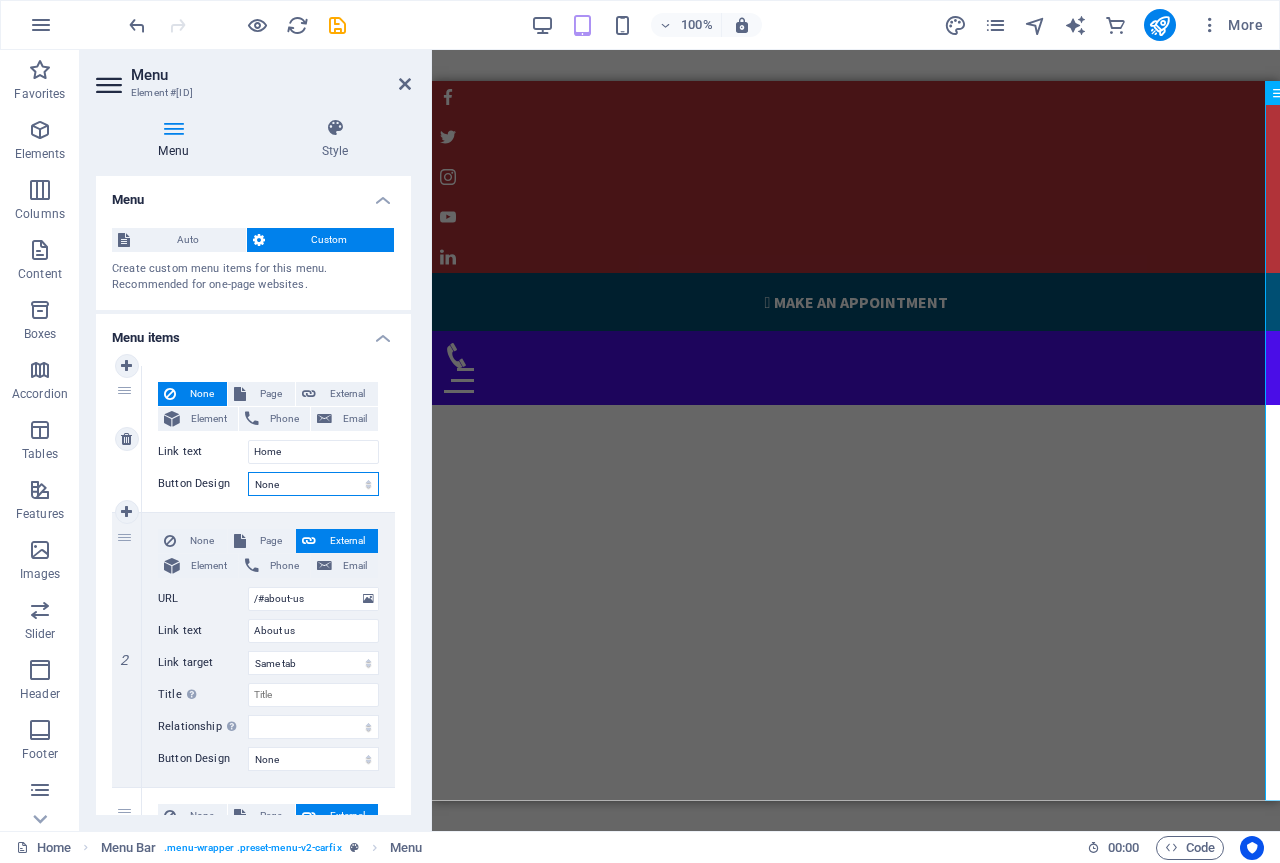 click on "None Default Primary Secondary" at bounding box center [313, 484] 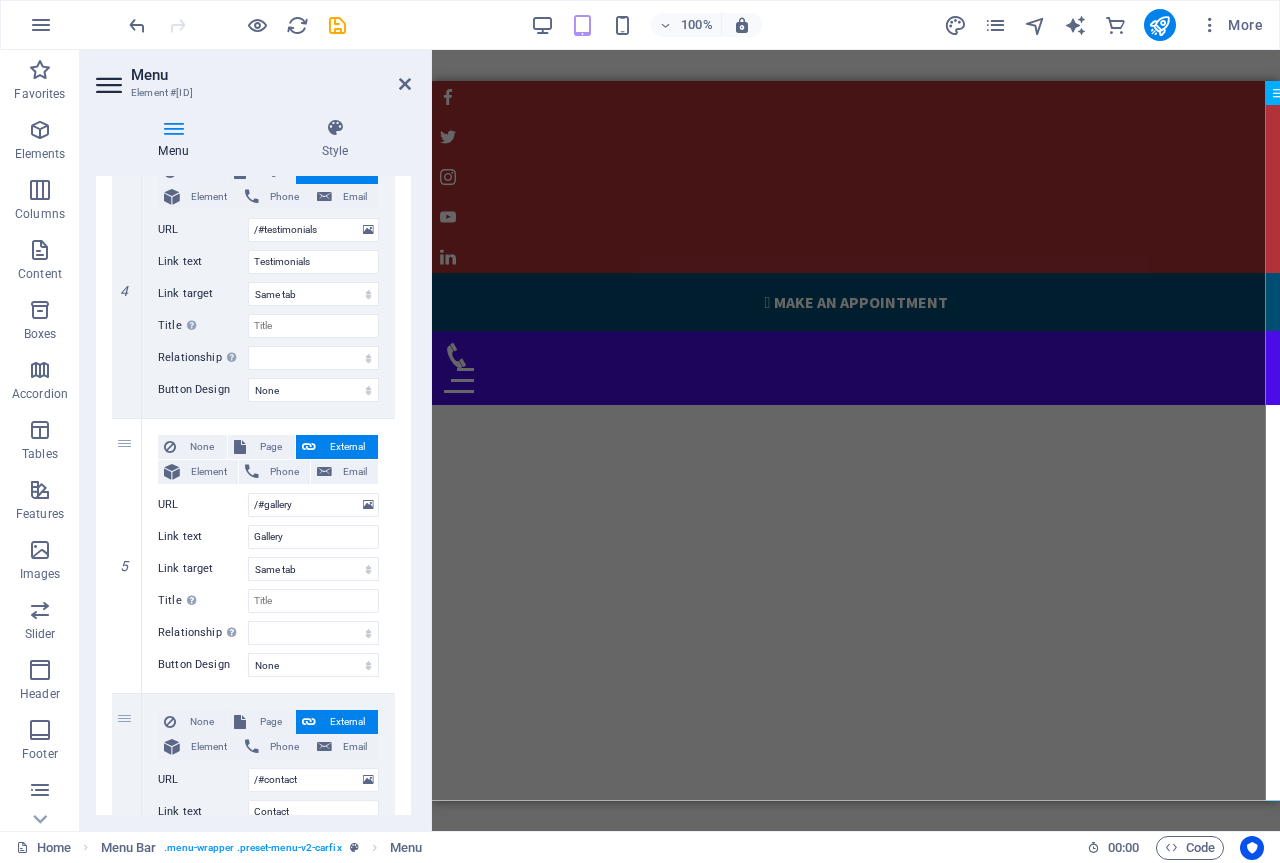 scroll, scrollTop: 728, scrollLeft: 0, axis: vertical 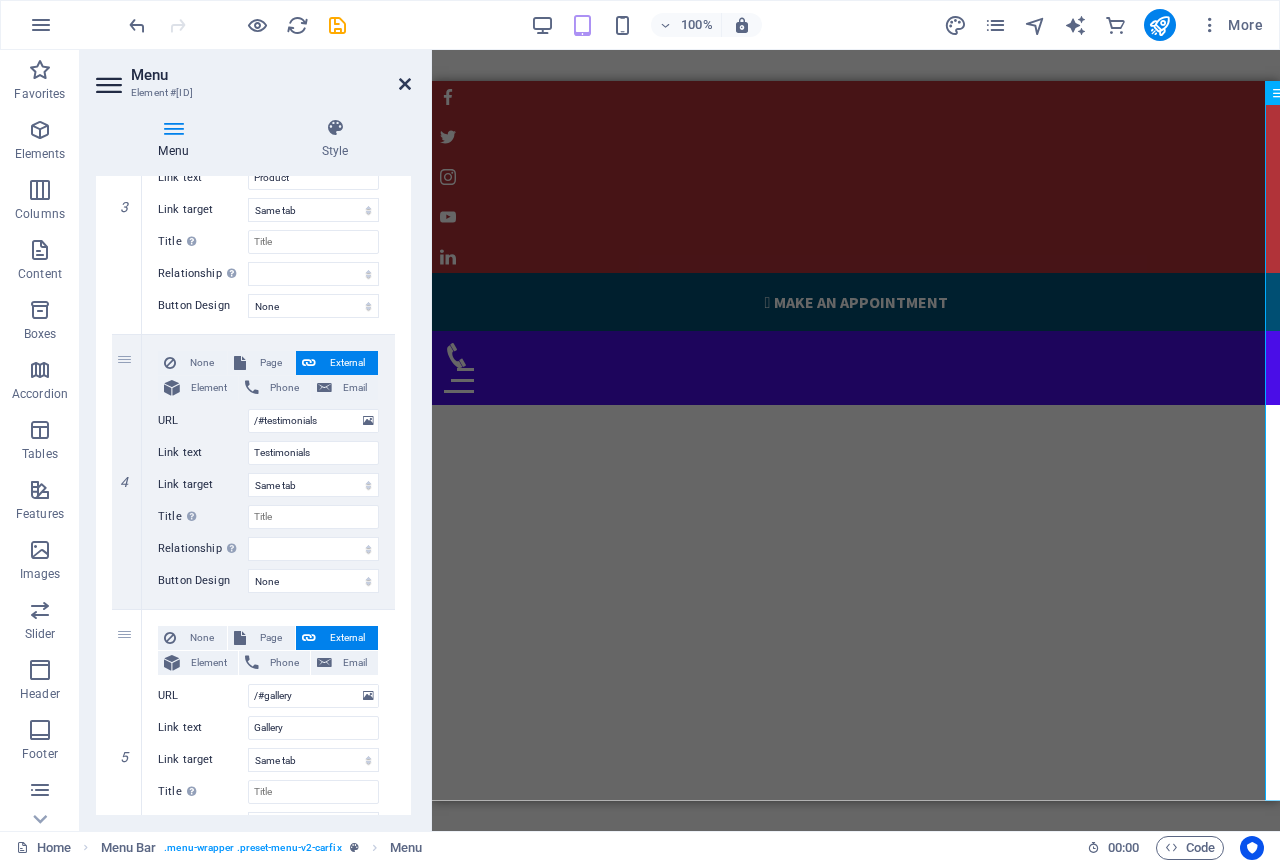 drag, startPoint x: 400, startPoint y: 85, endPoint x: 321, endPoint y: 4, distance: 113.14592 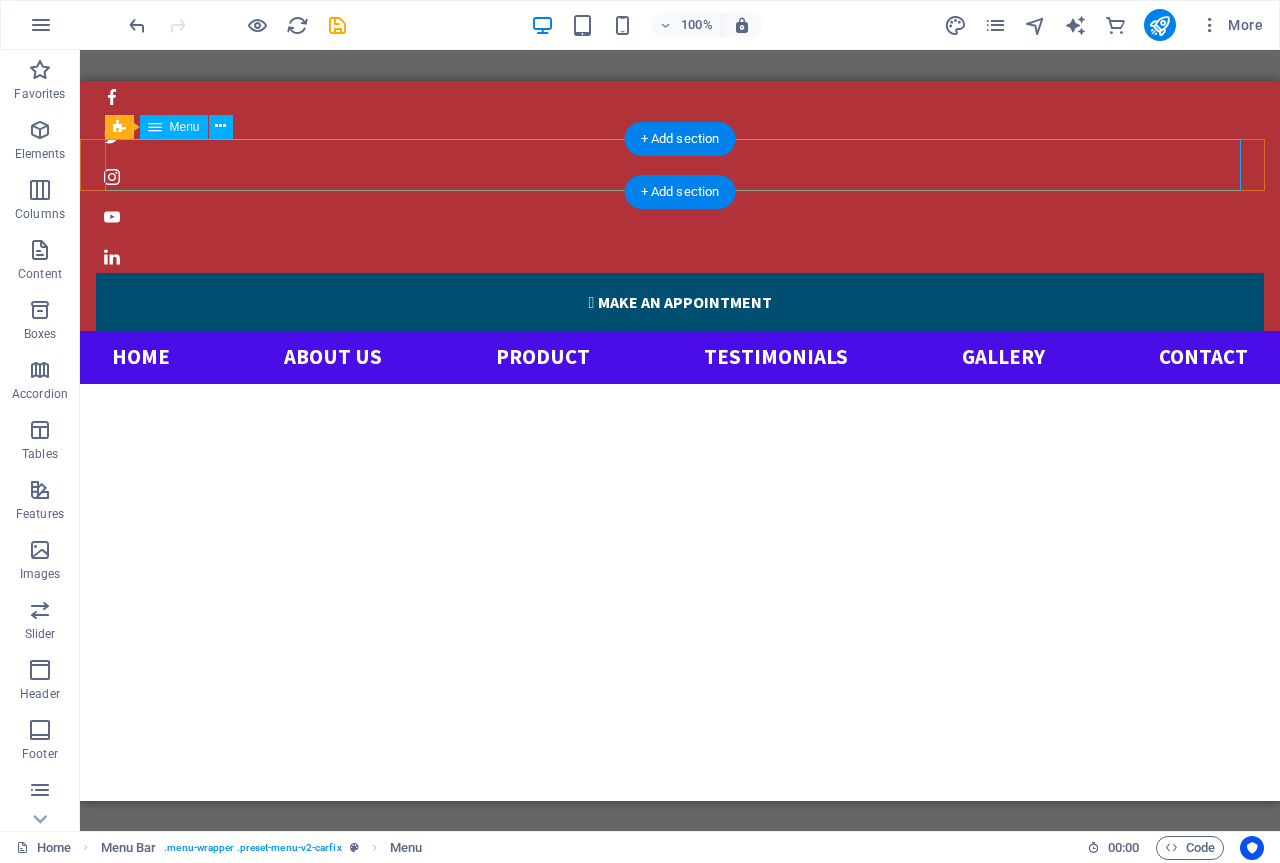 click on "[MENU] [MENU] [MENU] [MENU] [MENU]" at bounding box center [680, 356] 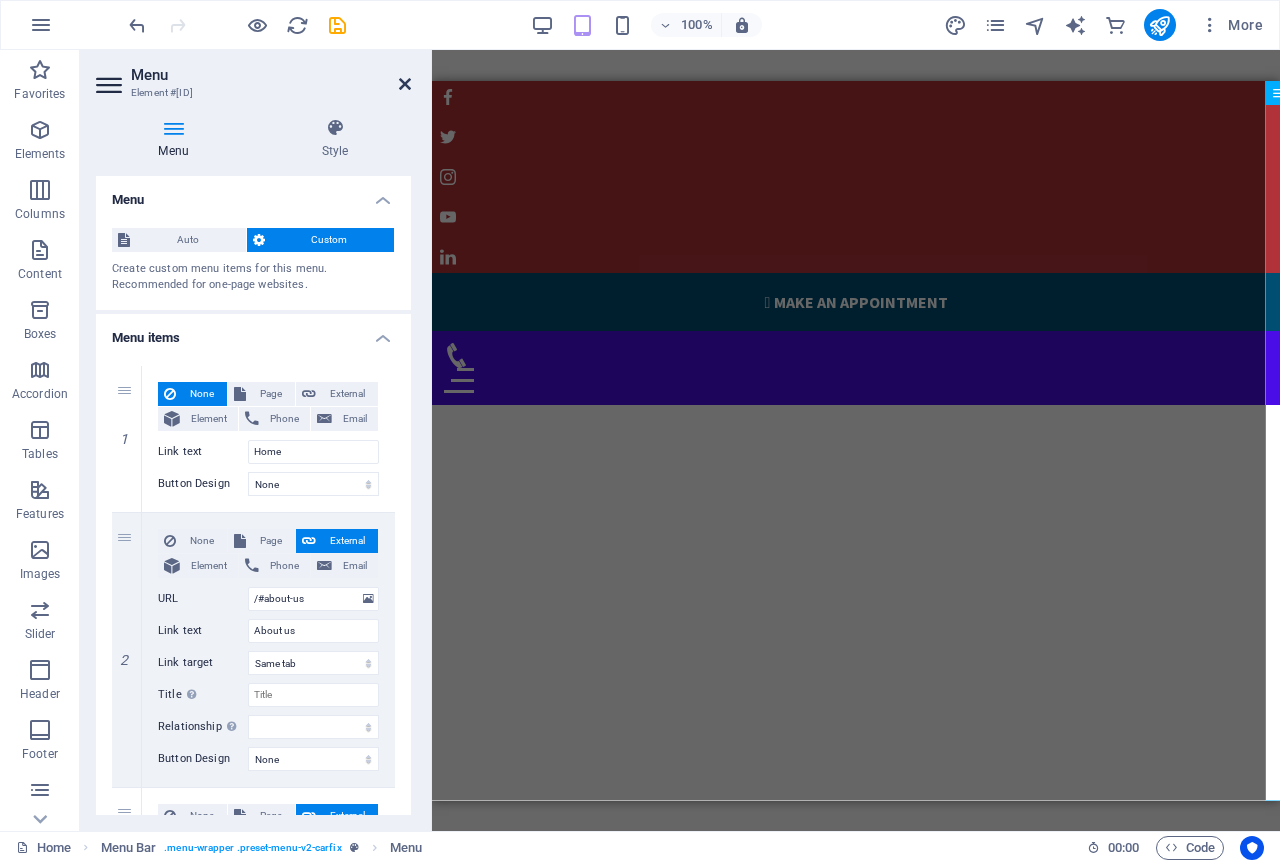 click at bounding box center [405, 84] 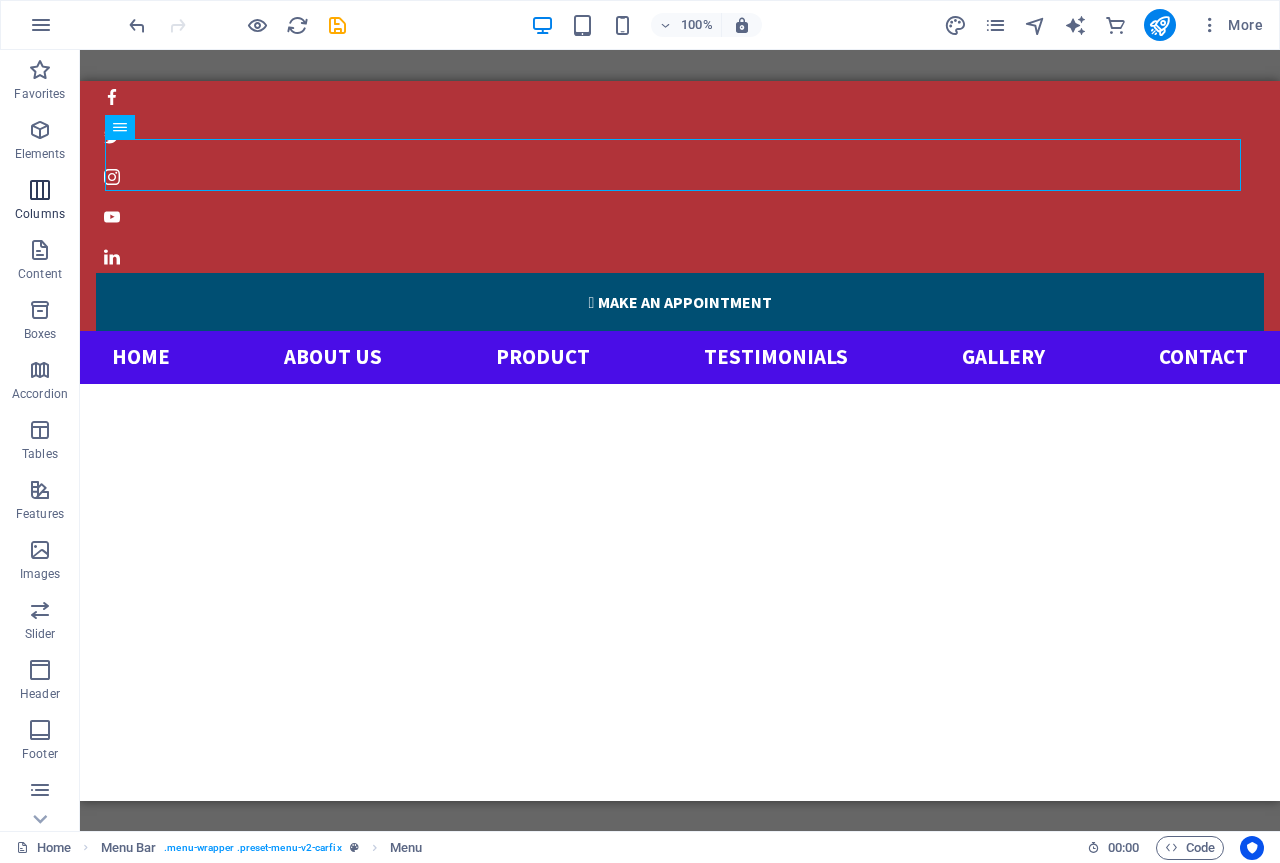 click at bounding box center (40, 190) 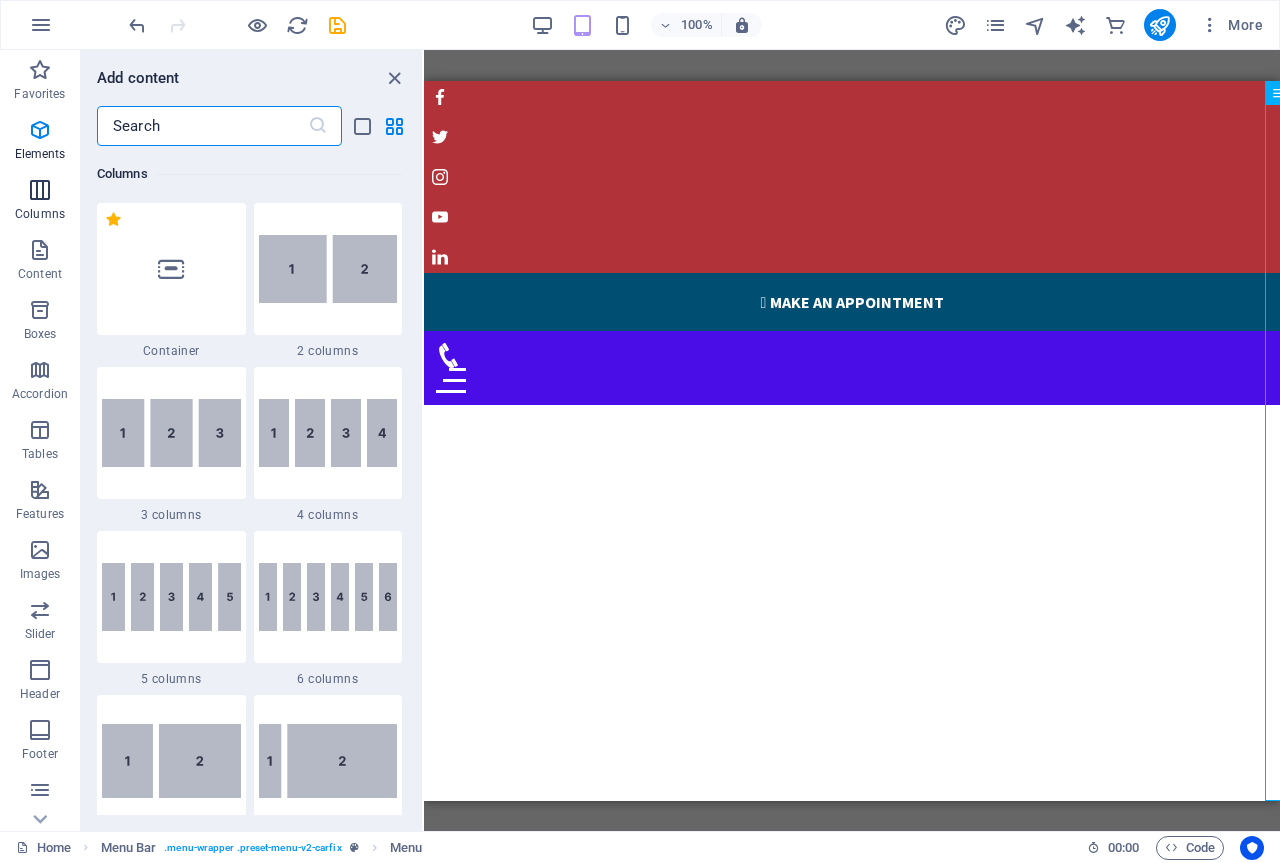 scroll, scrollTop: 990, scrollLeft: 0, axis: vertical 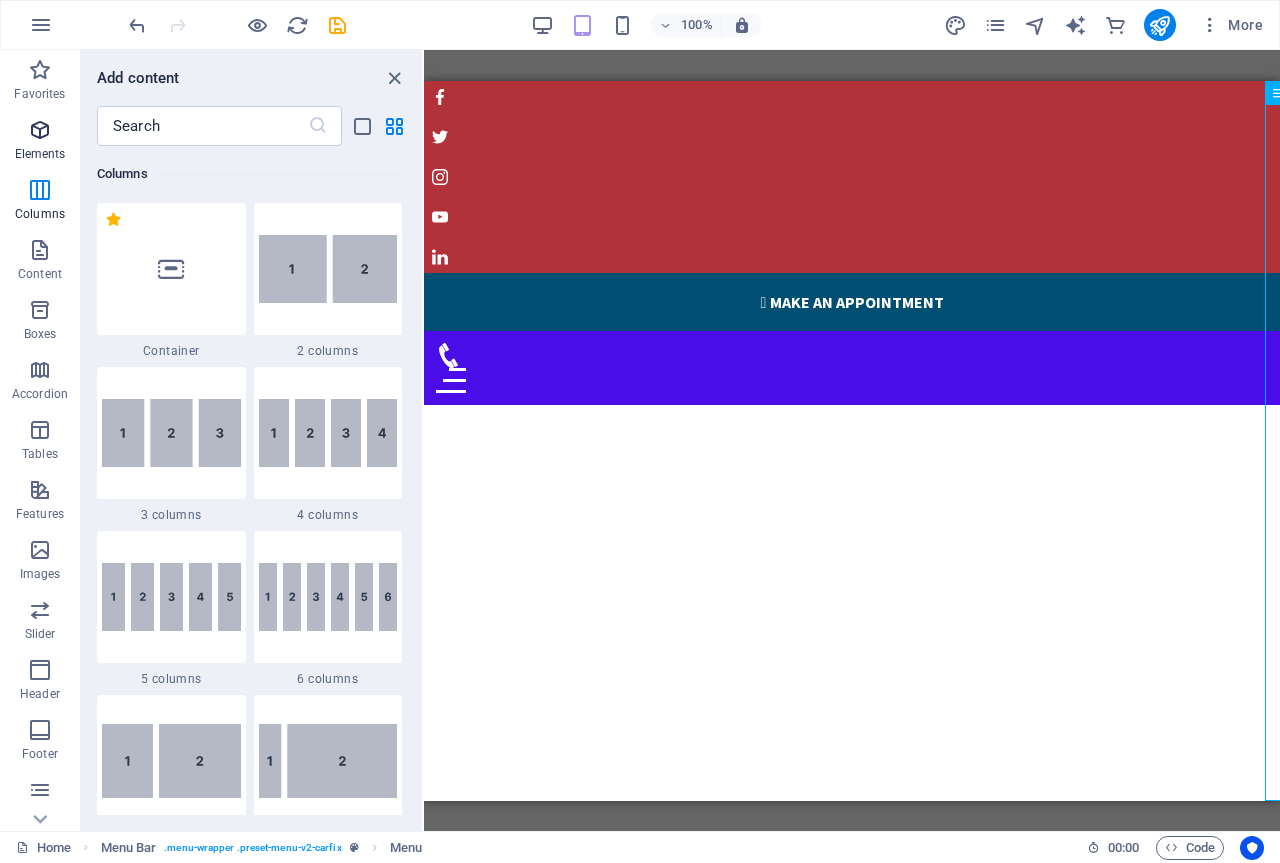 click at bounding box center (40, 130) 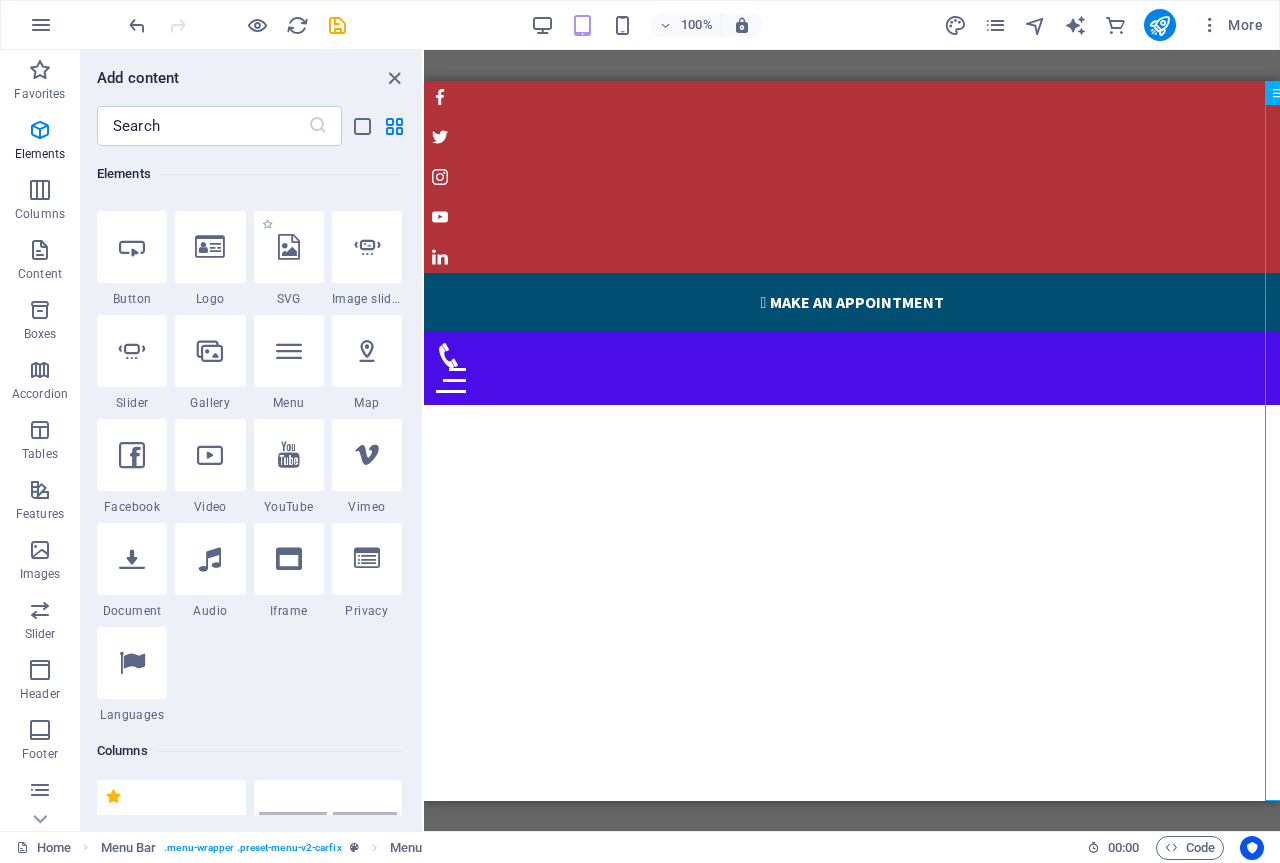scroll, scrollTop: 613, scrollLeft: 0, axis: vertical 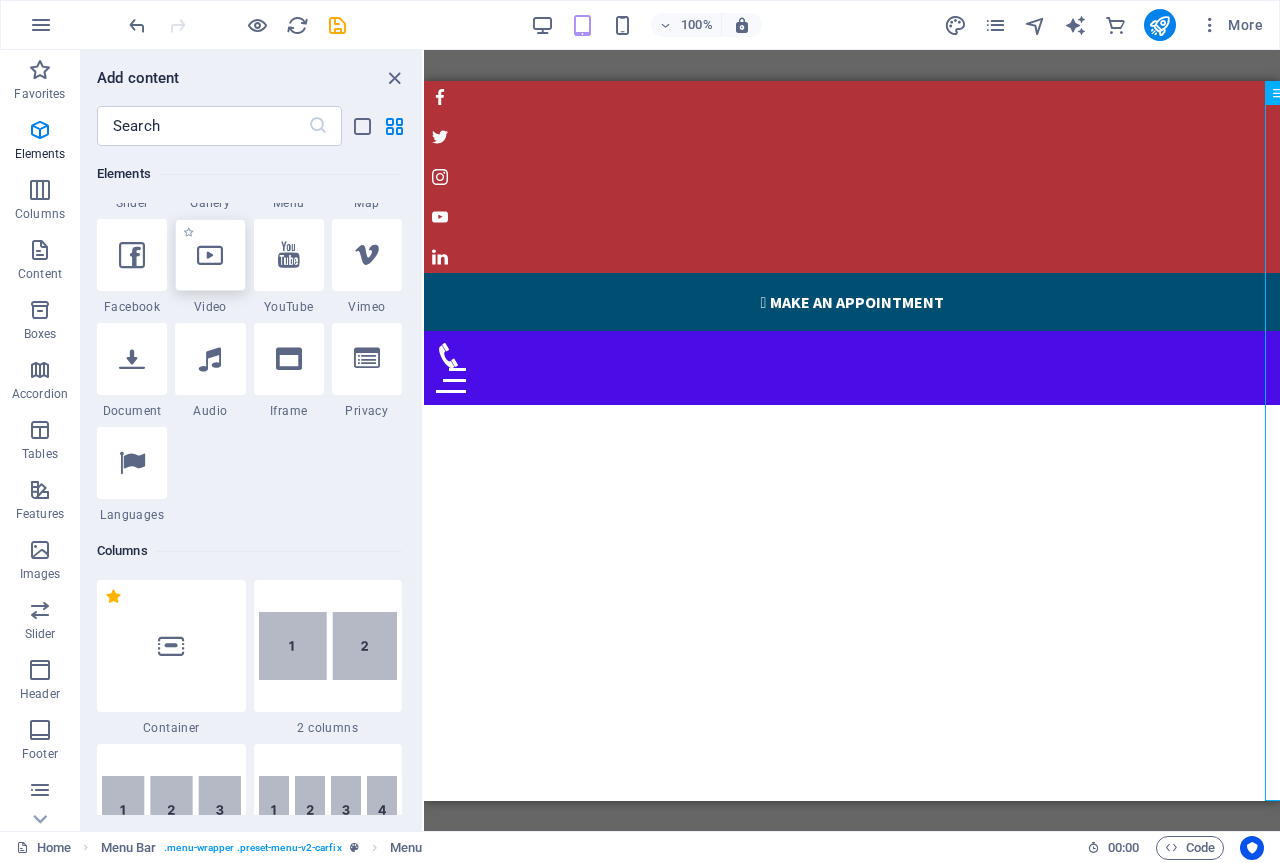 click at bounding box center (210, 255) 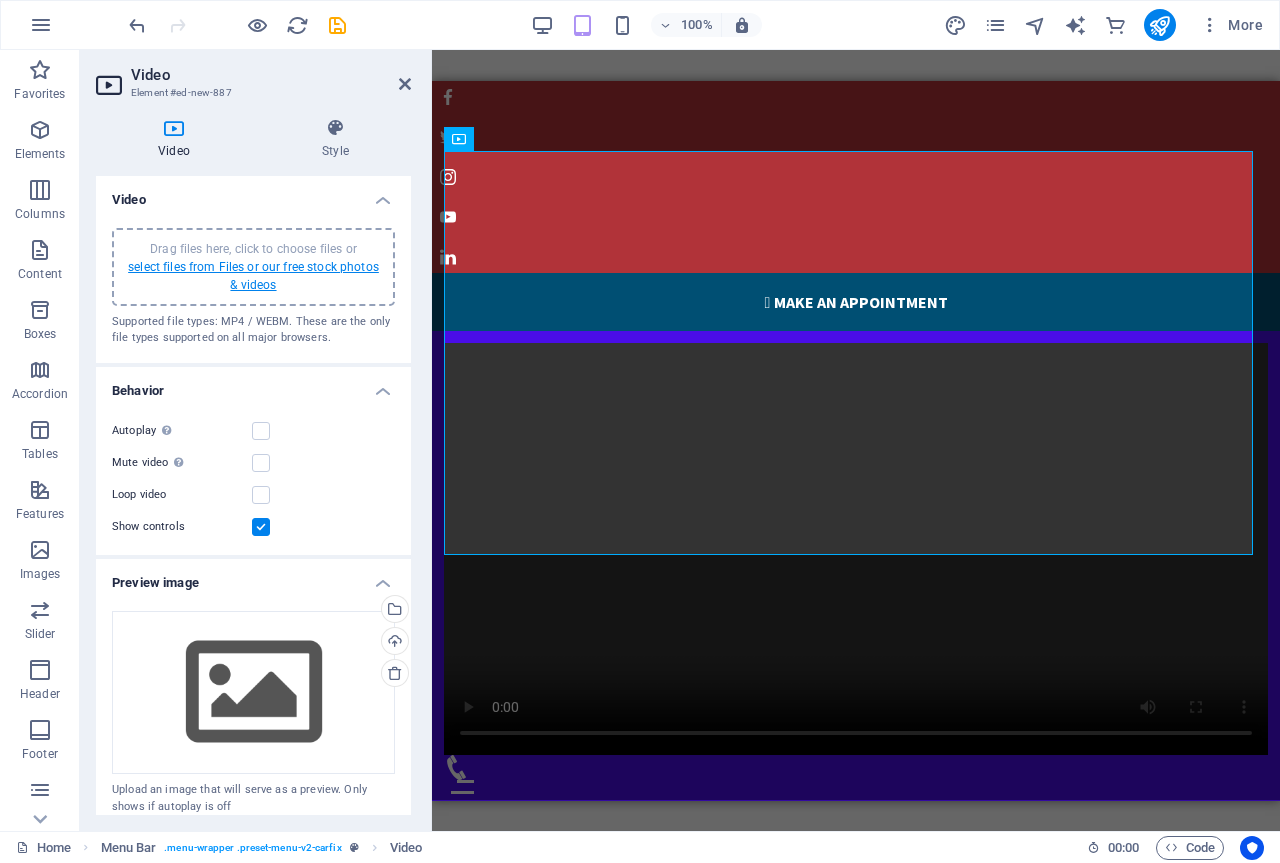 click on "select files from Files or our free stock photos & videos" at bounding box center [253, 276] 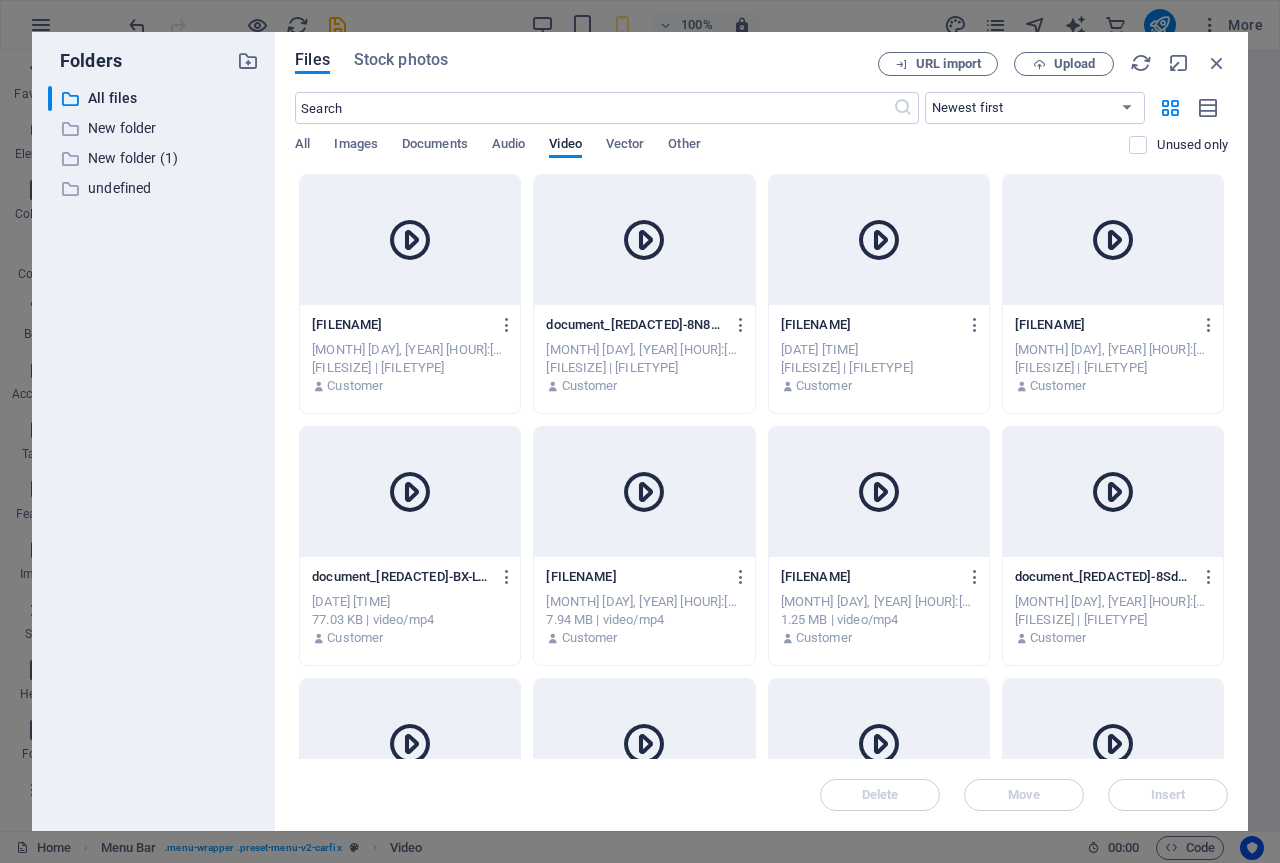 click at bounding box center (410, 240) 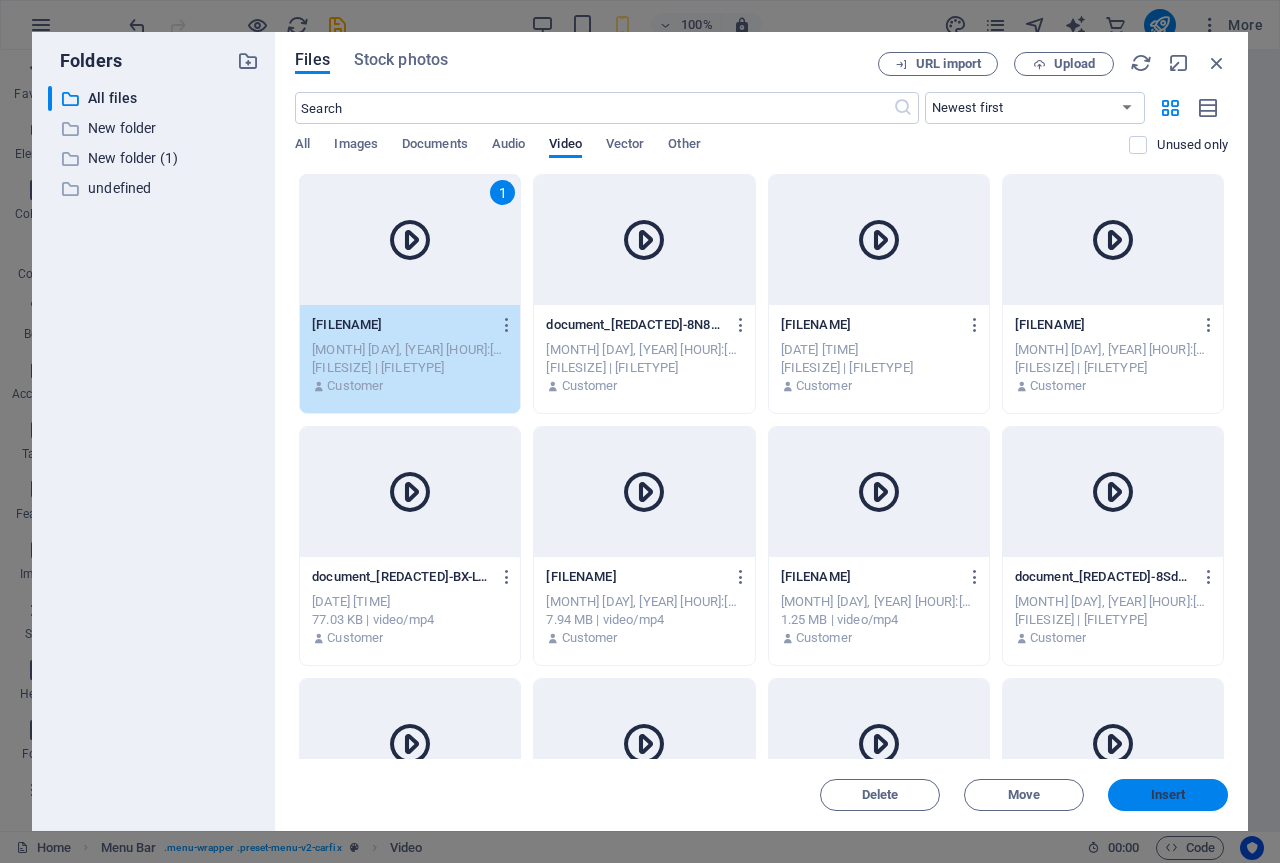 drag, startPoint x: 1164, startPoint y: 790, endPoint x: 732, endPoint y: 707, distance: 439.90112 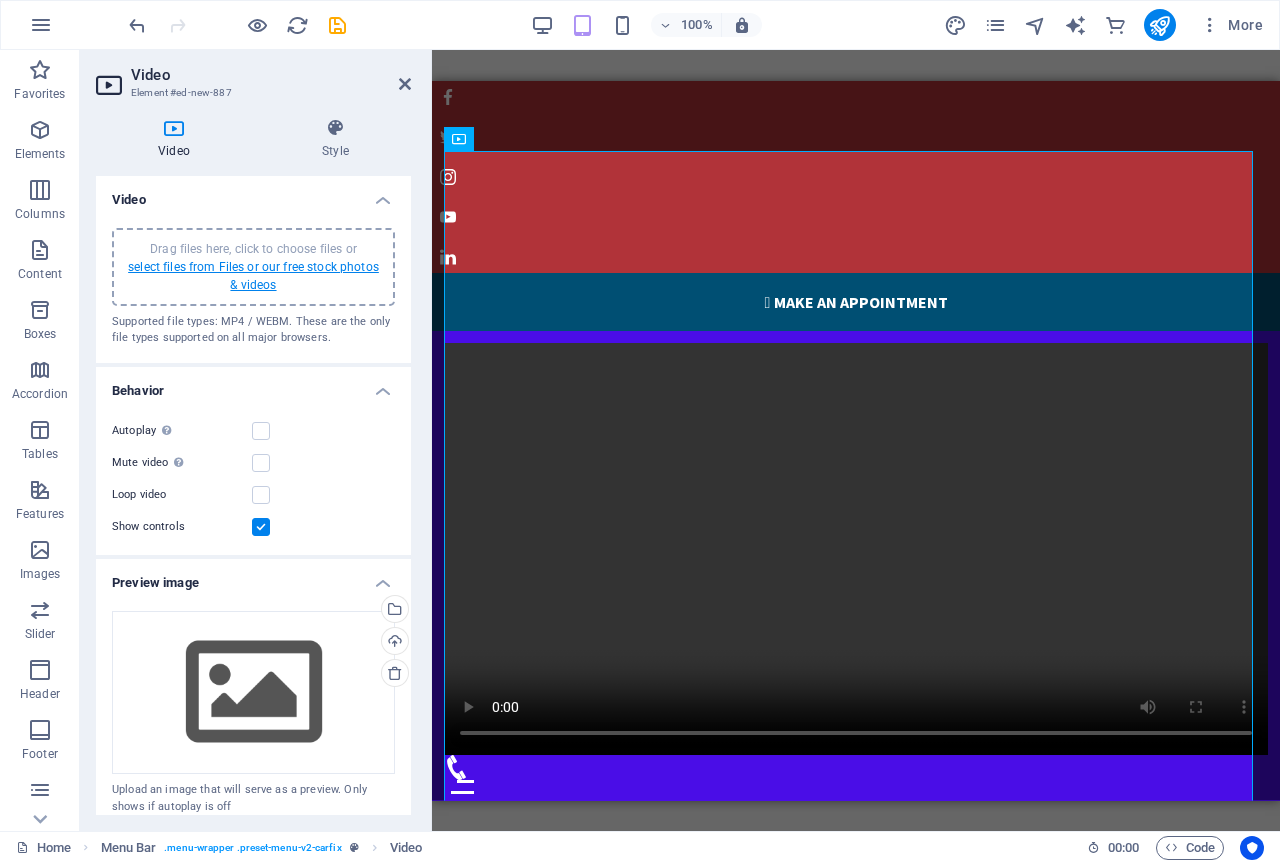 click on "select files from Files or our free stock photos & videos" at bounding box center [253, 276] 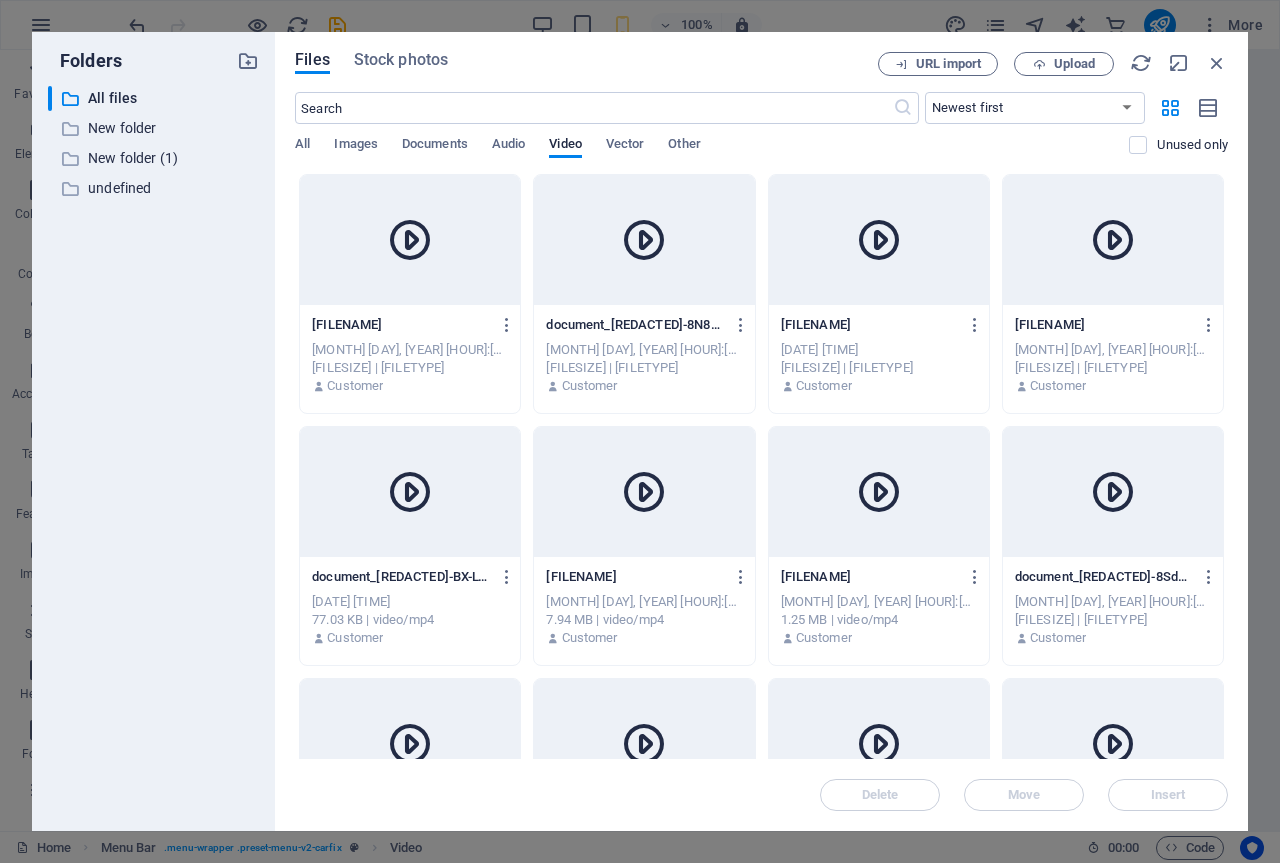 click at bounding box center [644, 240] 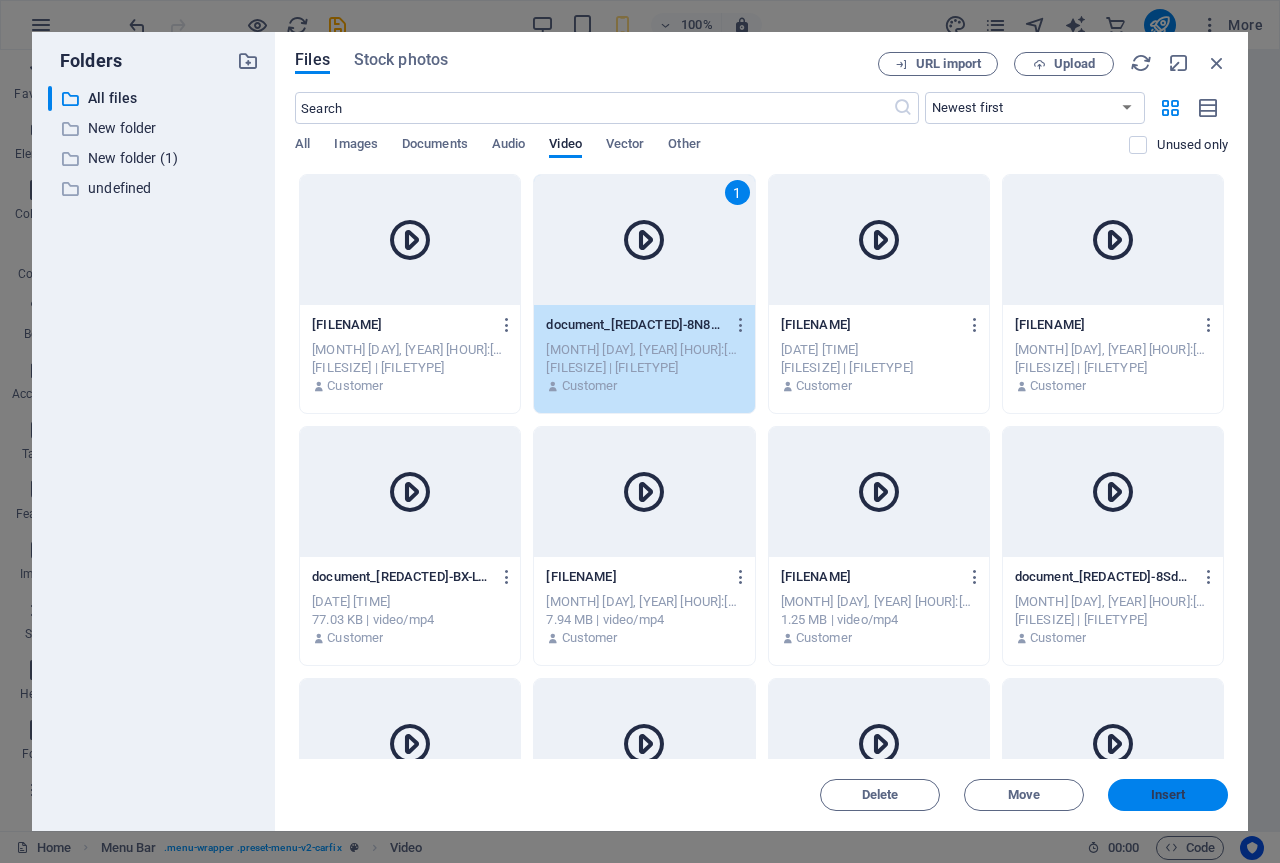 click on "Insert" at bounding box center [1168, 795] 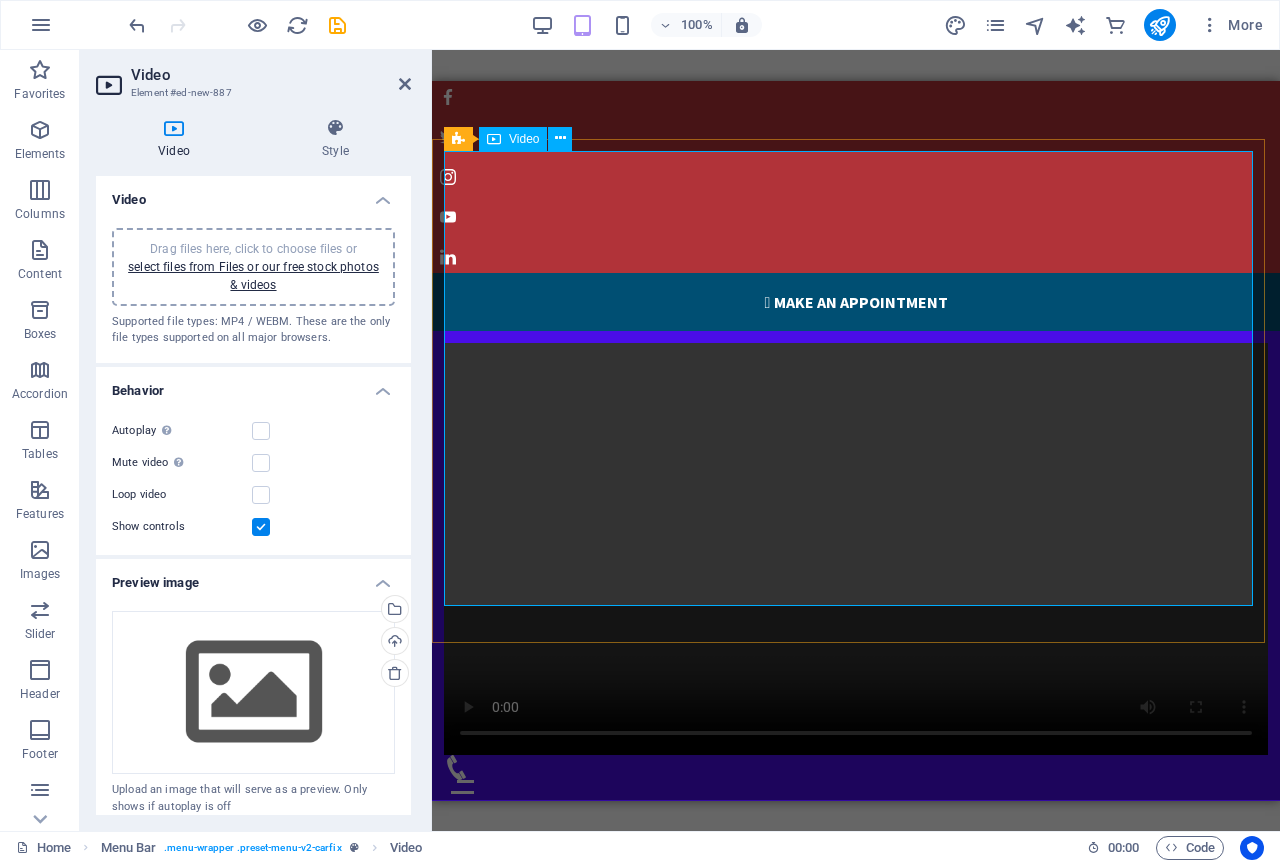 click at bounding box center (856, 548) 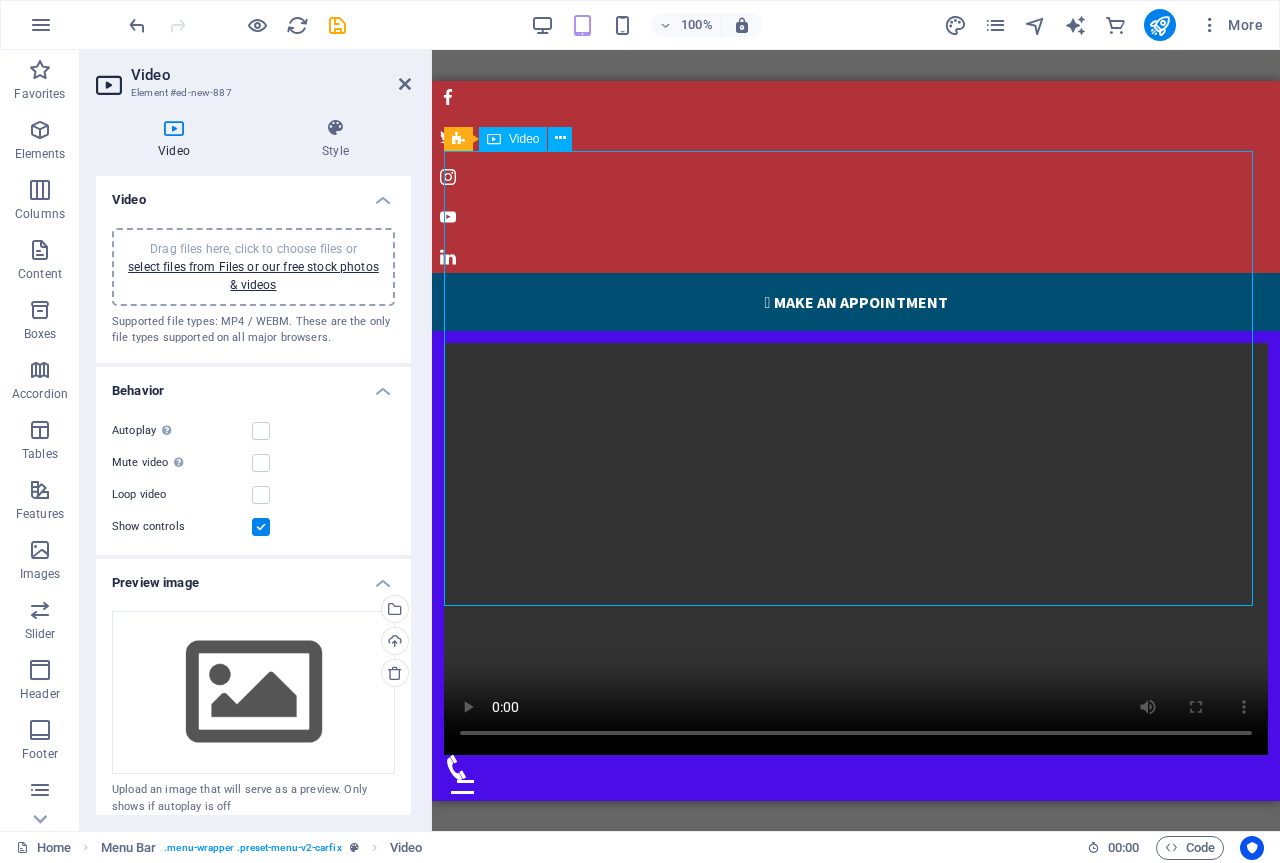 click at bounding box center [856, 548] 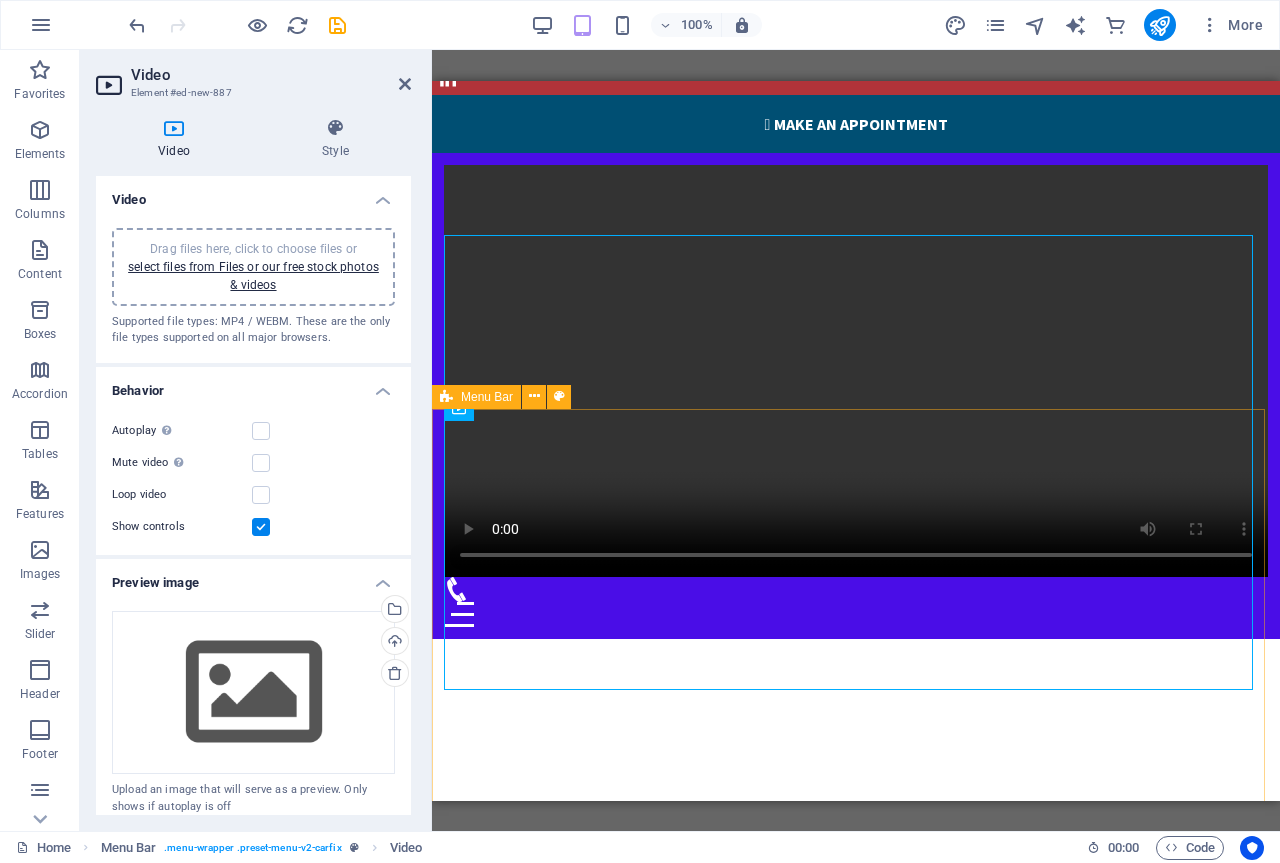 scroll, scrollTop: 0, scrollLeft: 0, axis: both 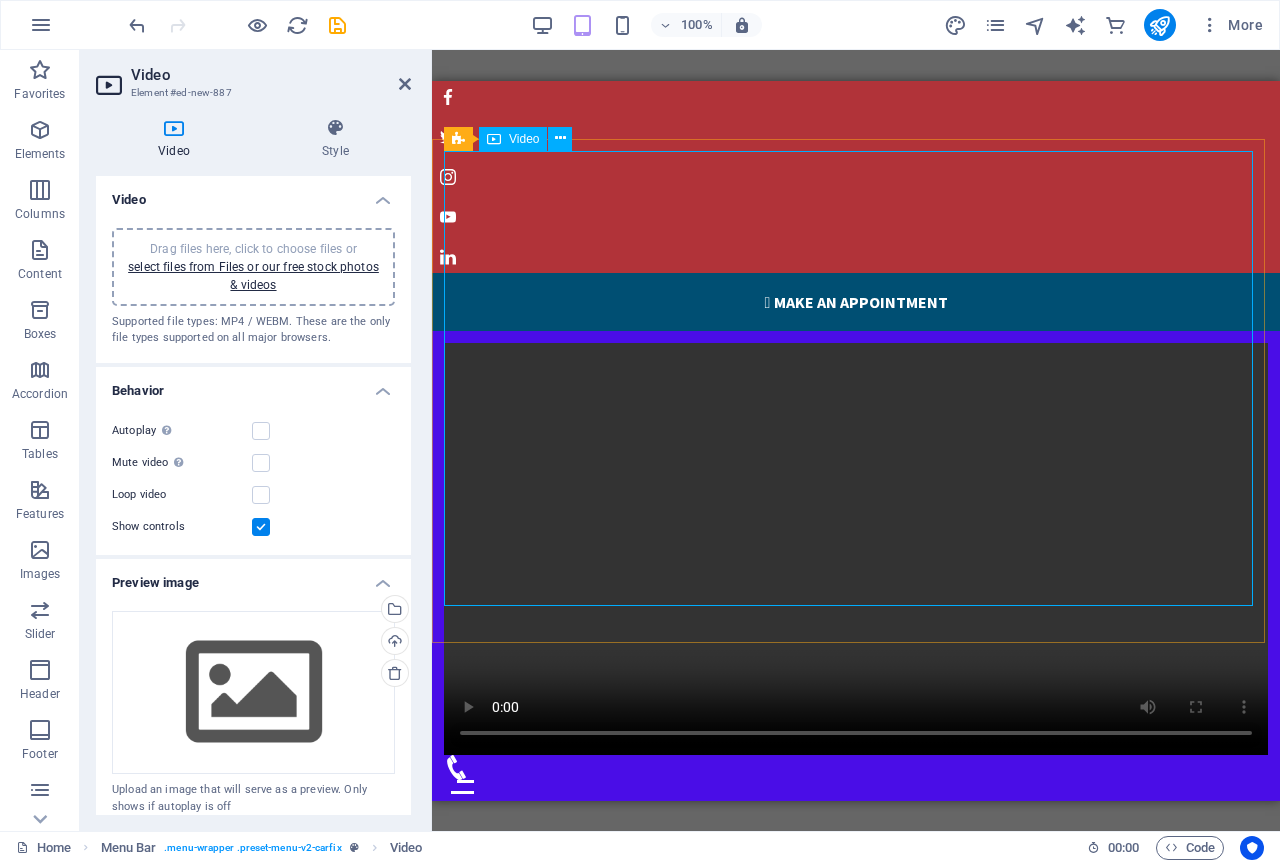 click at bounding box center (856, 548) 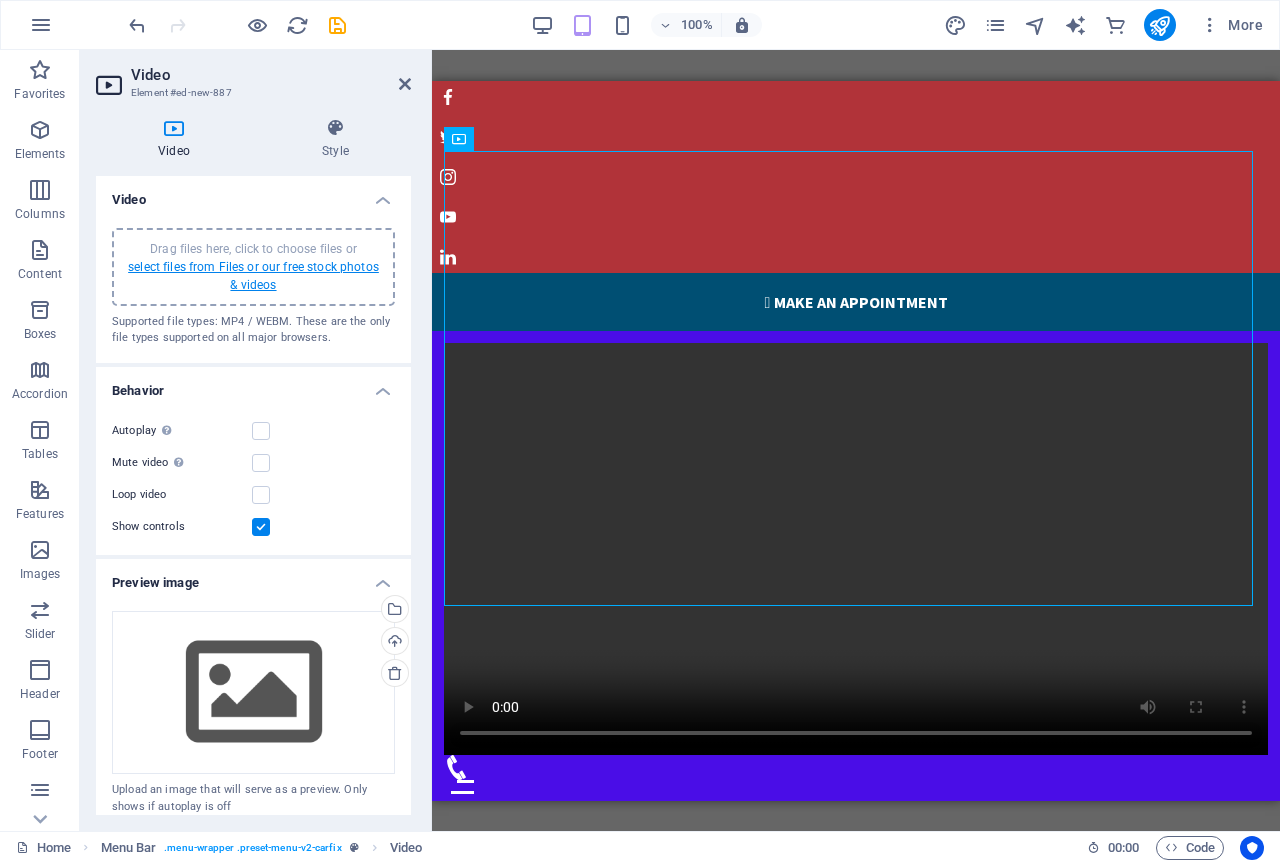 click on "select files from Files or our free stock photos & videos" at bounding box center [253, 276] 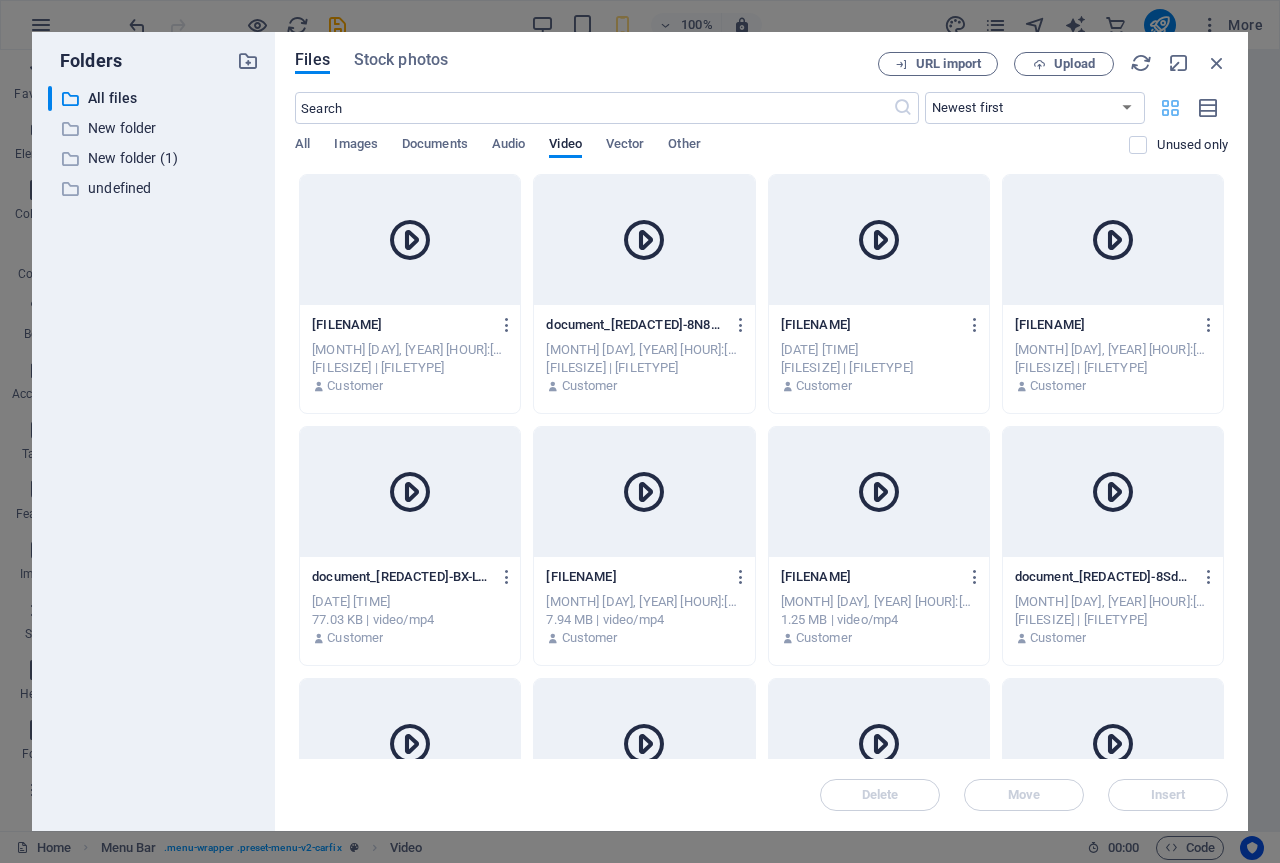 click at bounding box center (1170, 108) 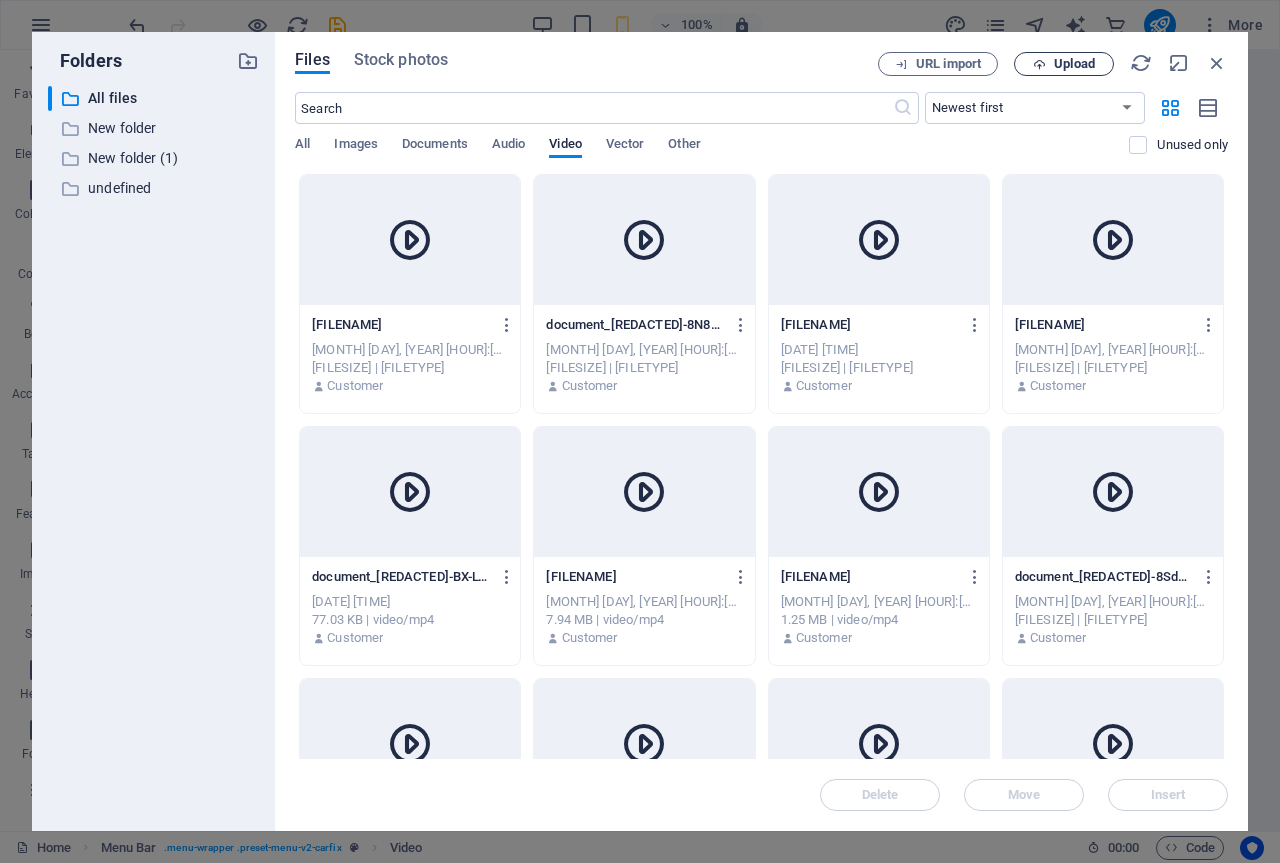 click on "Upload" at bounding box center [1074, 64] 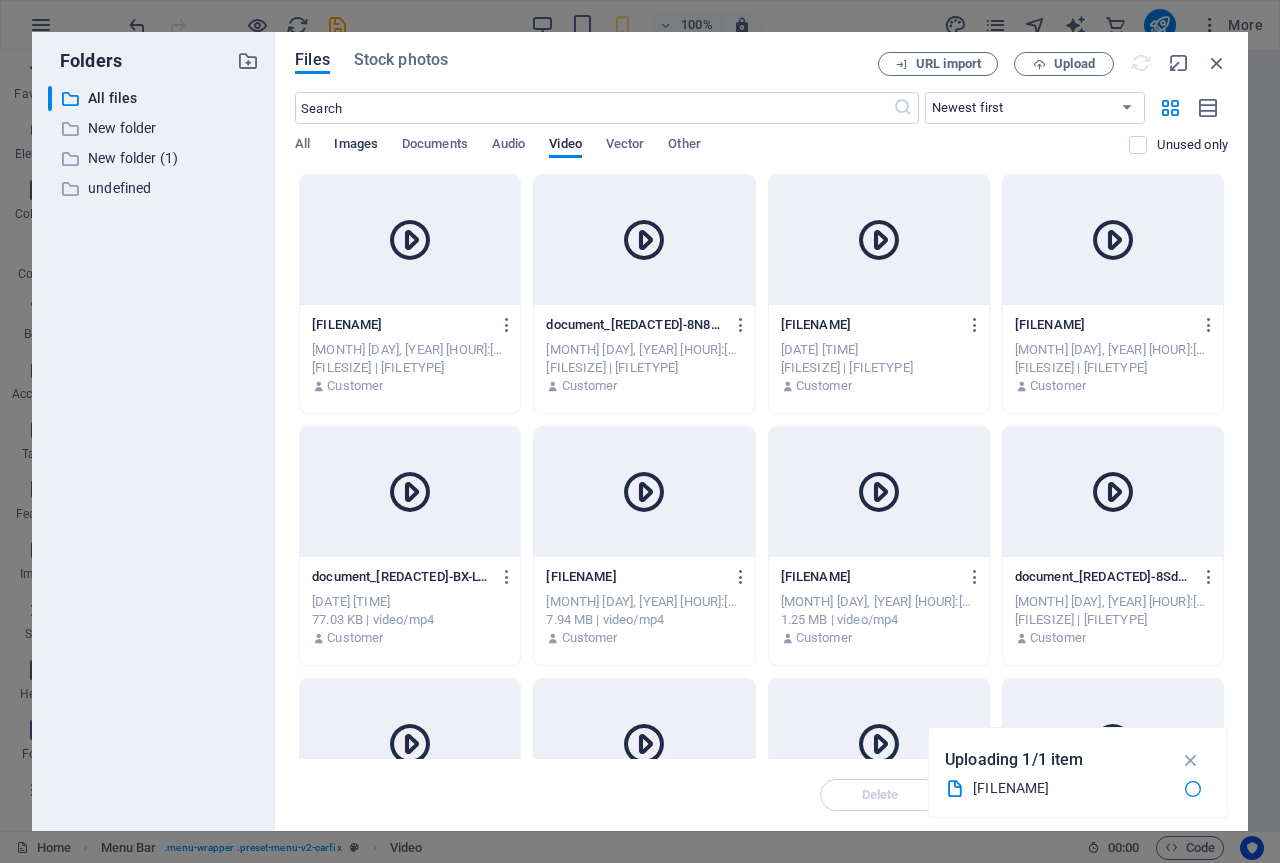 click on "Images" at bounding box center [356, 146] 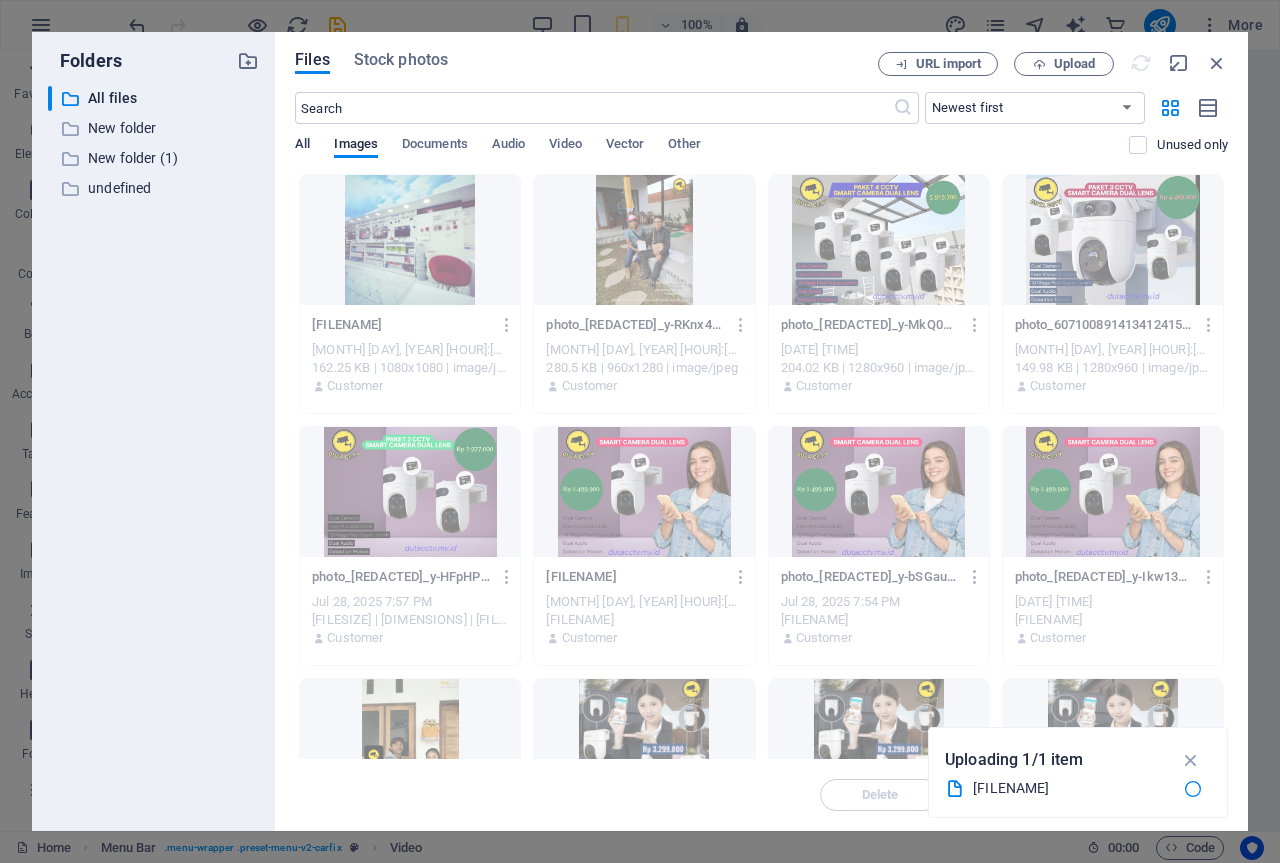 click on "All" at bounding box center [302, 146] 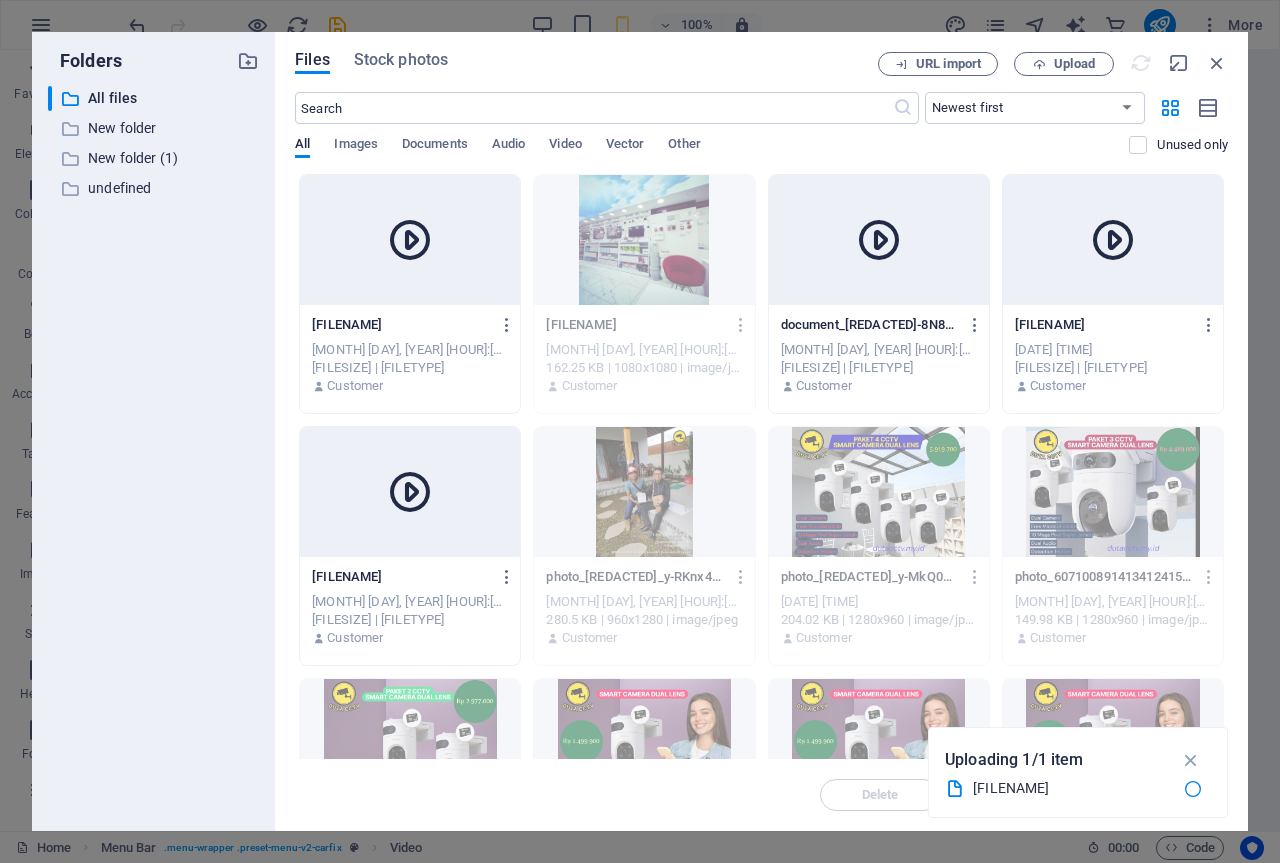 click at bounding box center [410, 240] 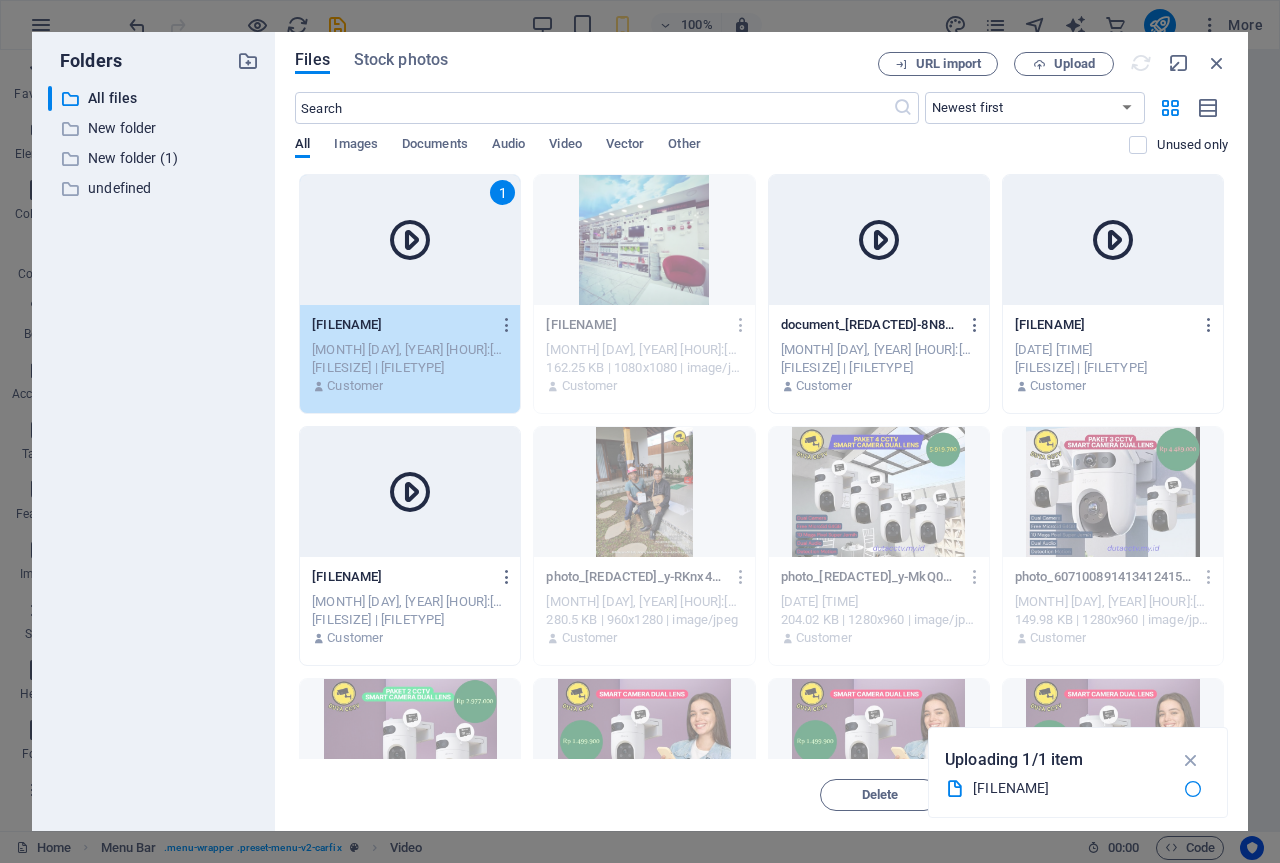 click at bounding box center (1191, 760) 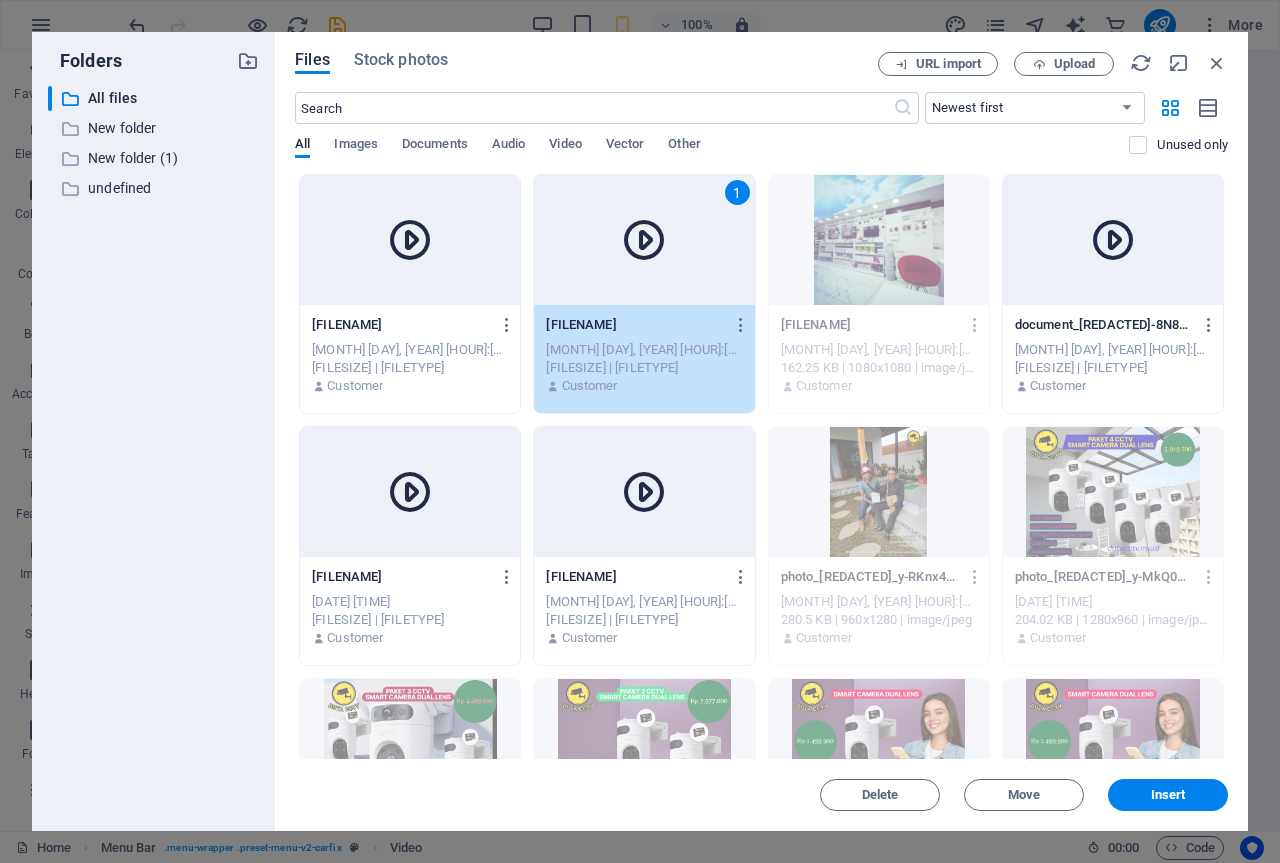 click on "Insert" at bounding box center (1168, 795) 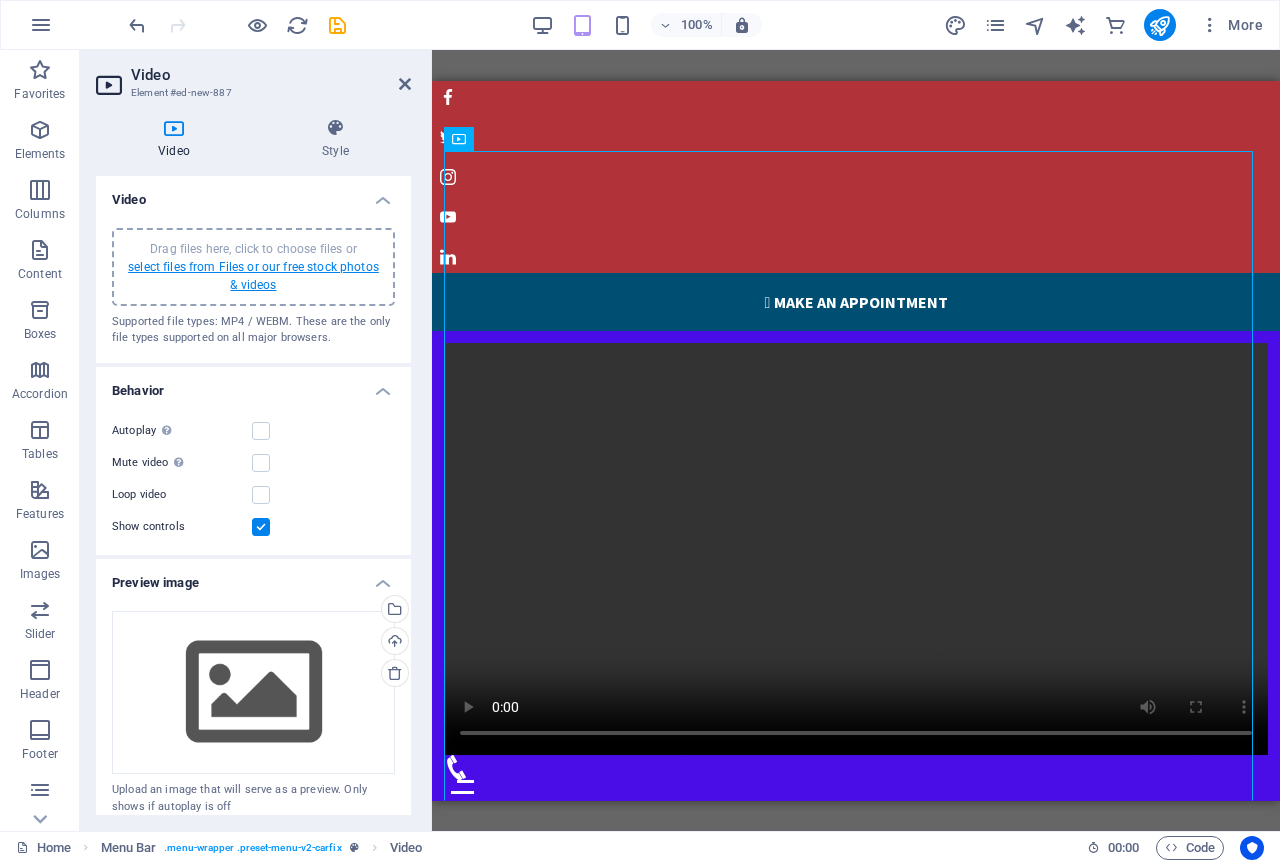 click on "select files from Files or our free stock photos & videos" at bounding box center (253, 276) 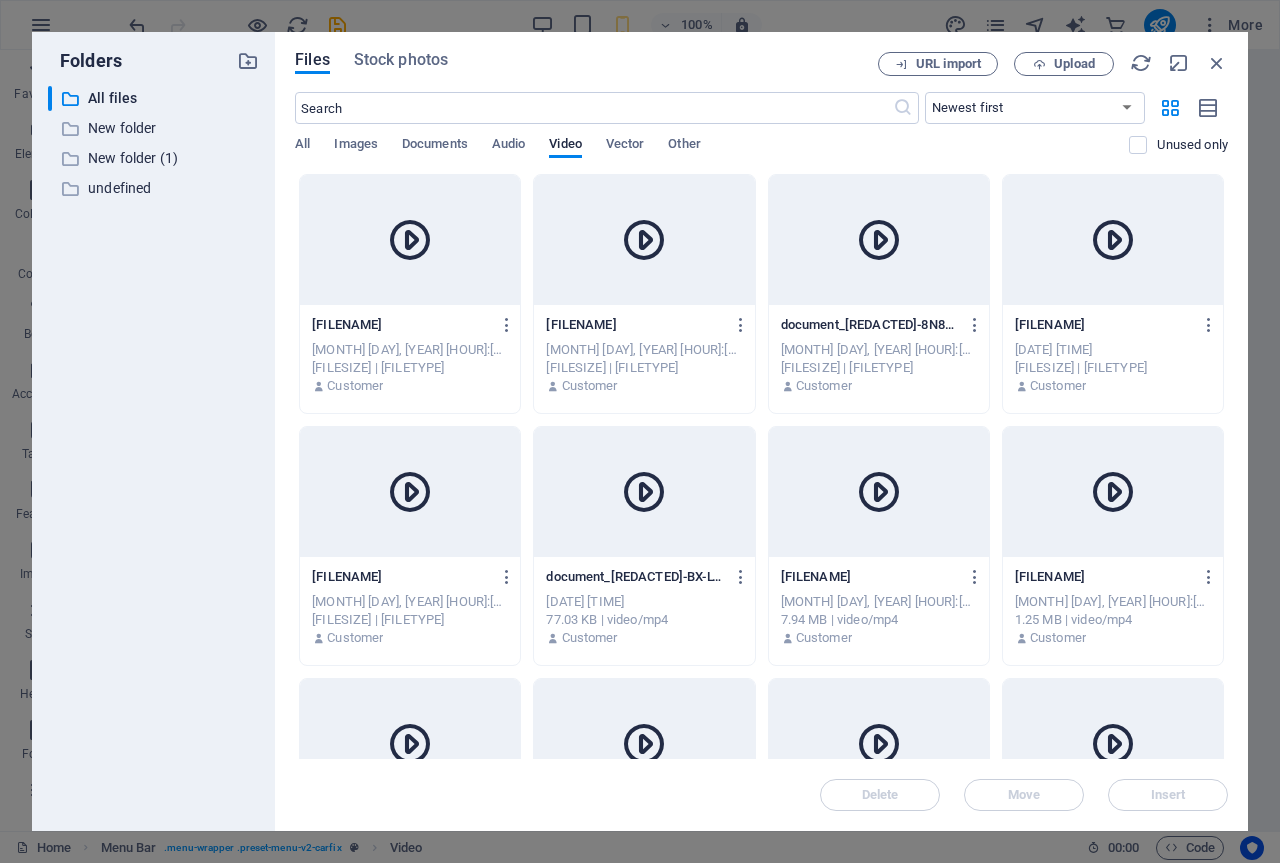 click at bounding box center (410, 240) 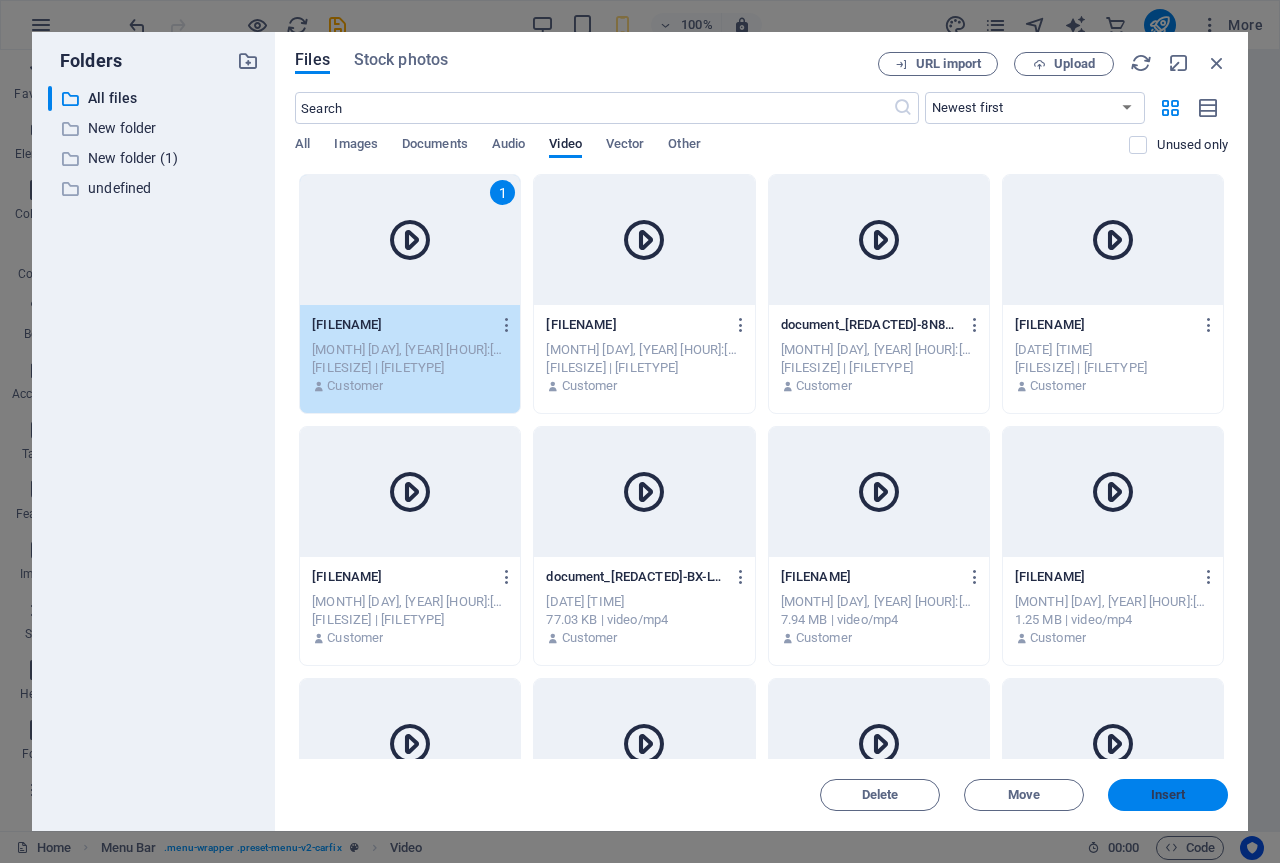 click on "Insert" at bounding box center [1168, 795] 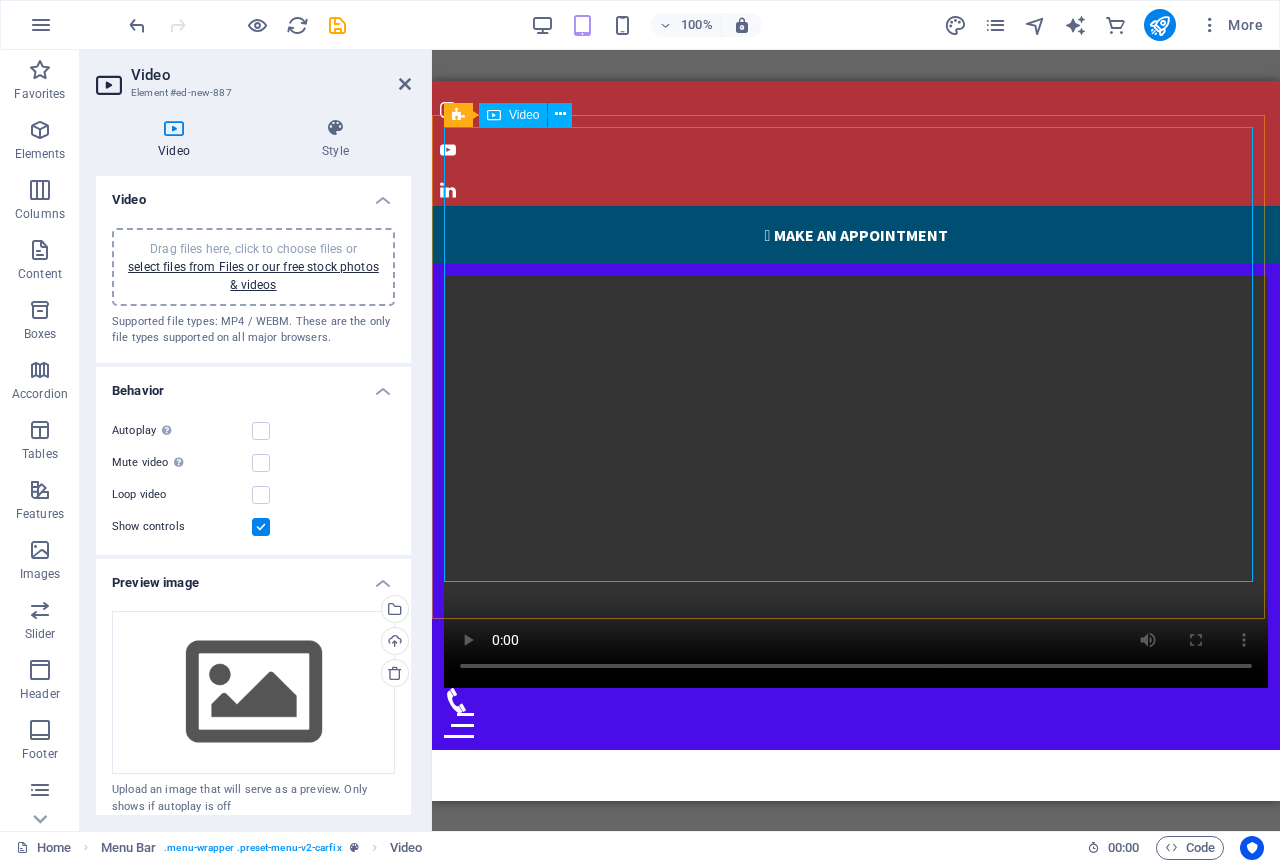 scroll, scrollTop: 100, scrollLeft: 0, axis: vertical 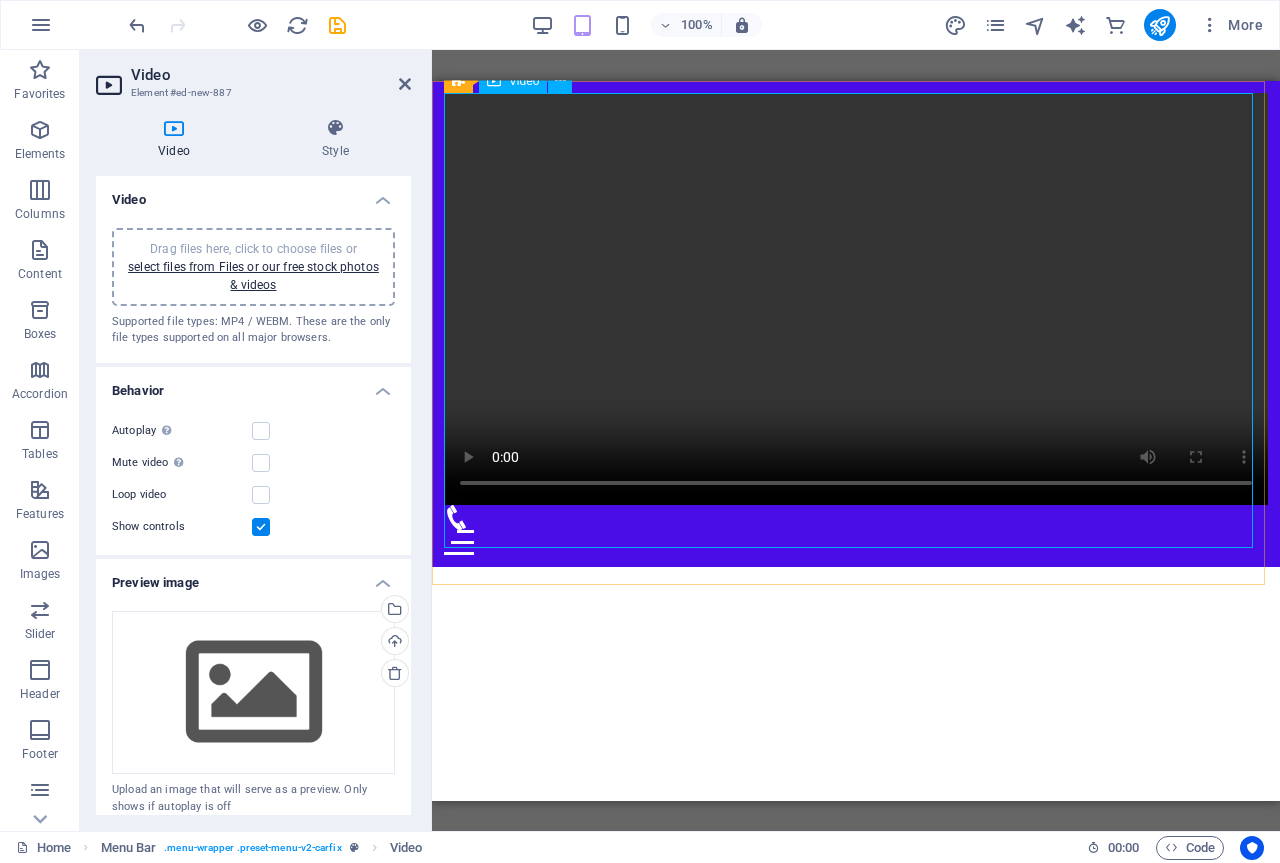 click at bounding box center [856, 298] 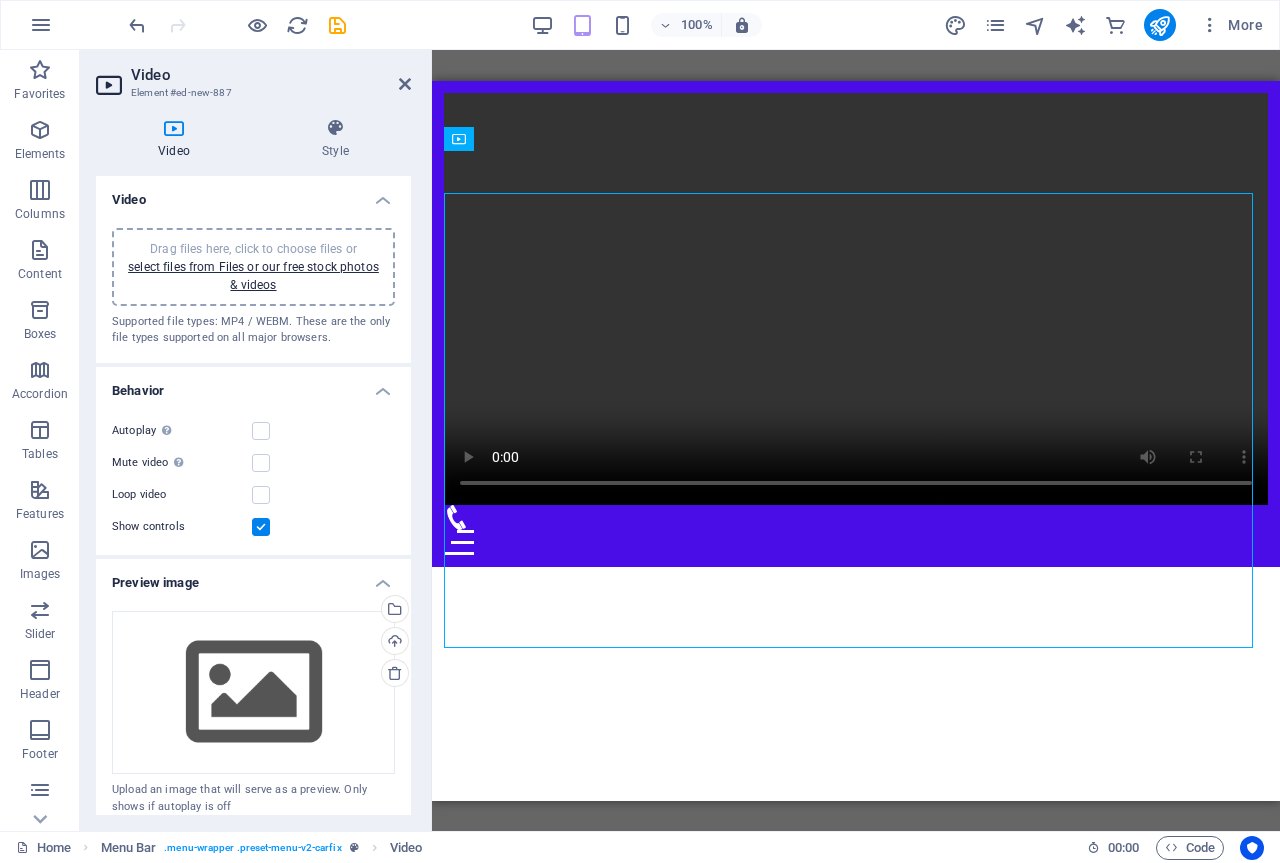 scroll, scrollTop: 0, scrollLeft: 0, axis: both 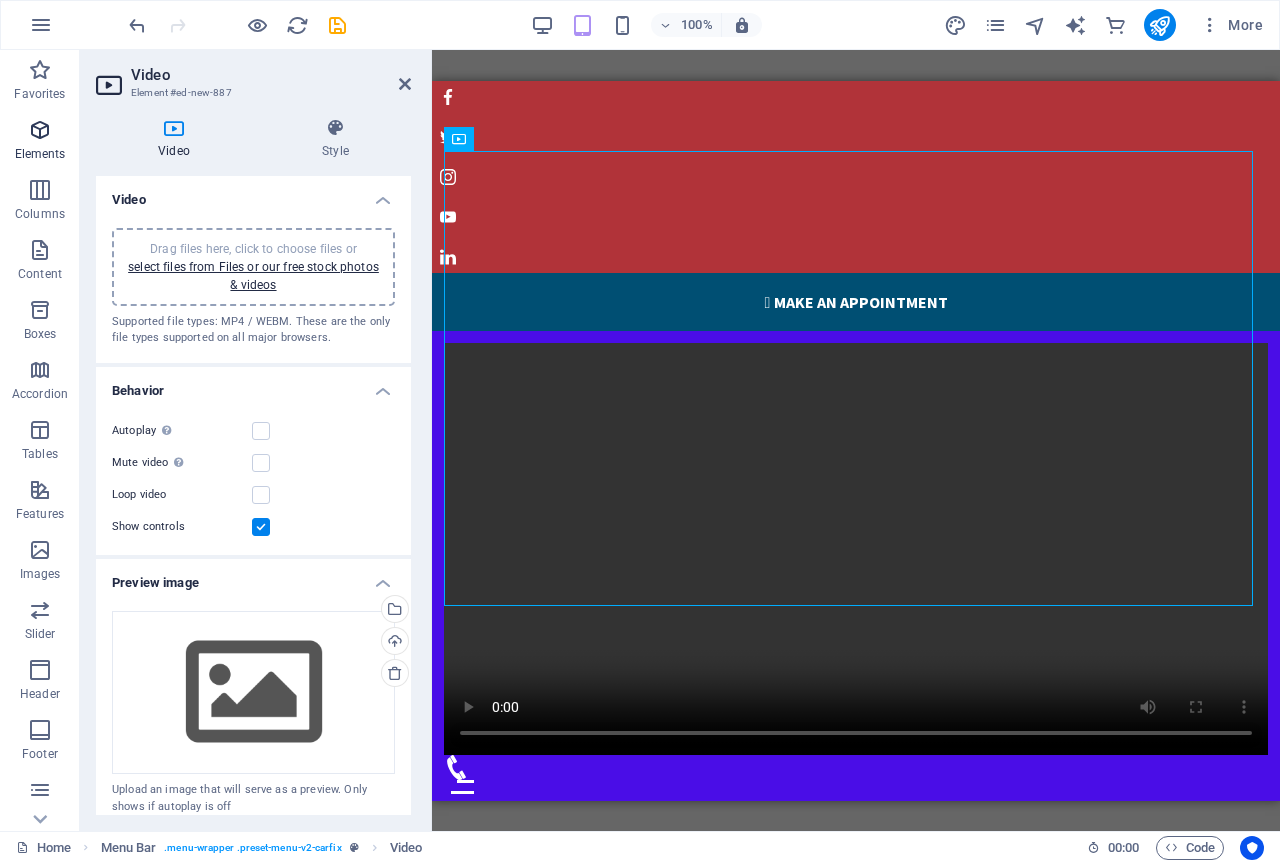 drag, startPoint x: 45, startPoint y: 188, endPoint x: 45, endPoint y: 145, distance: 43 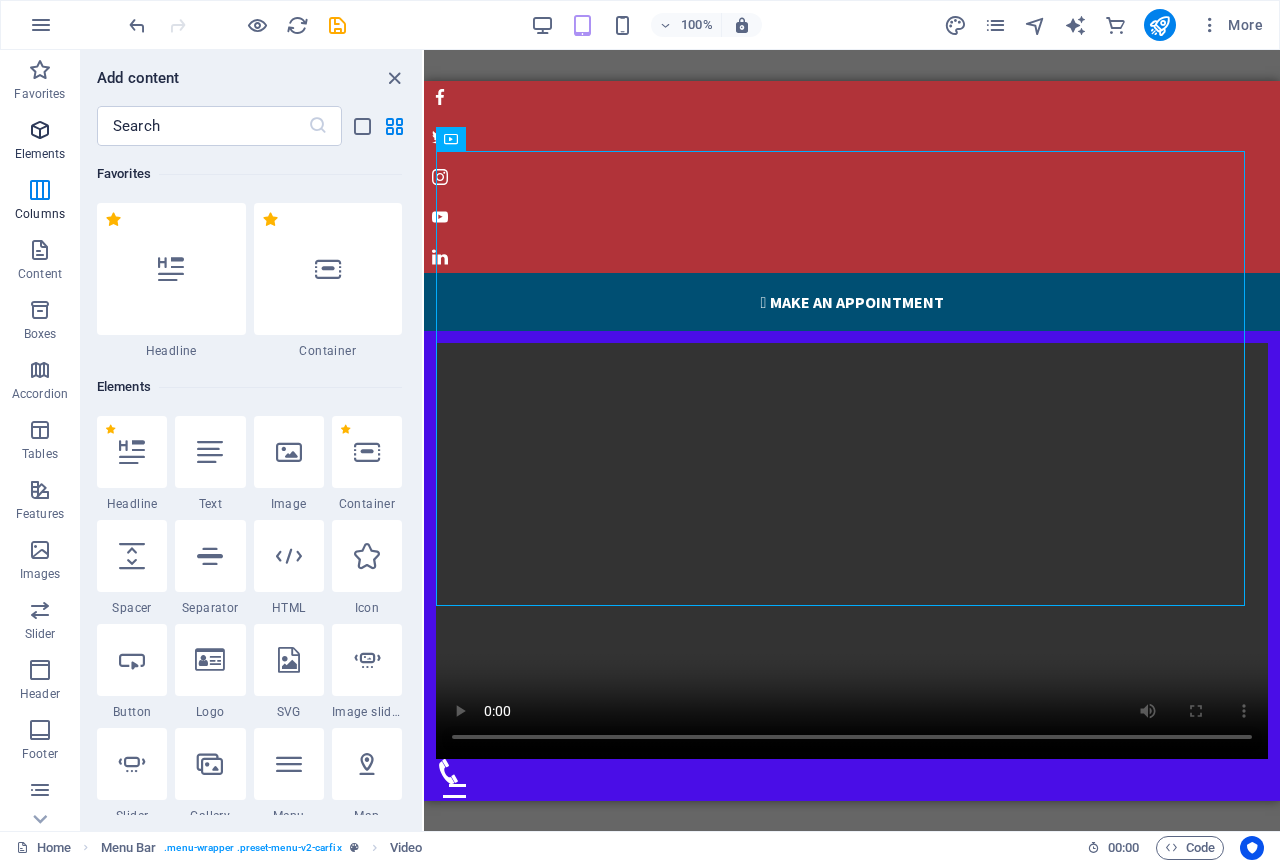 click on "Elements" at bounding box center [40, 142] 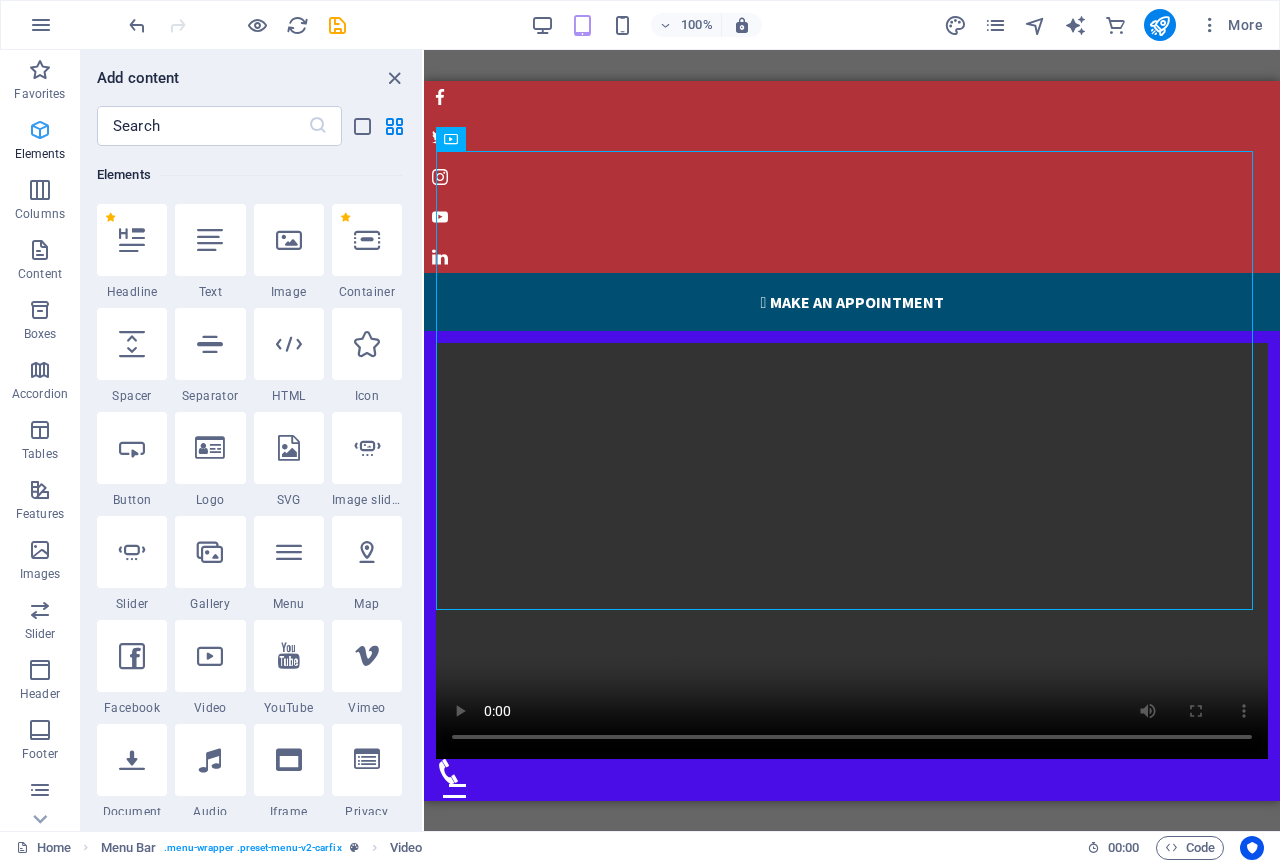 scroll, scrollTop: 213, scrollLeft: 0, axis: vertical 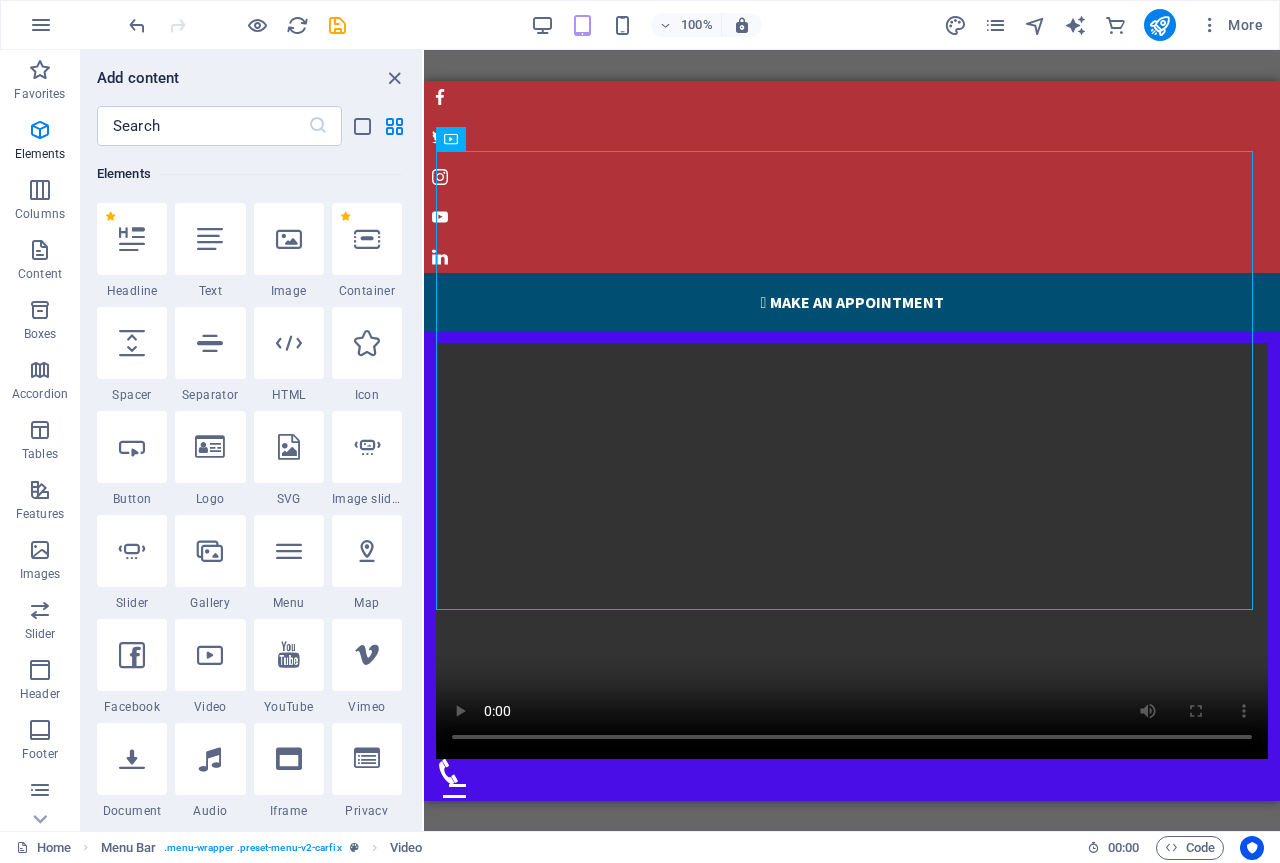 click at bounding box center [210, 655] 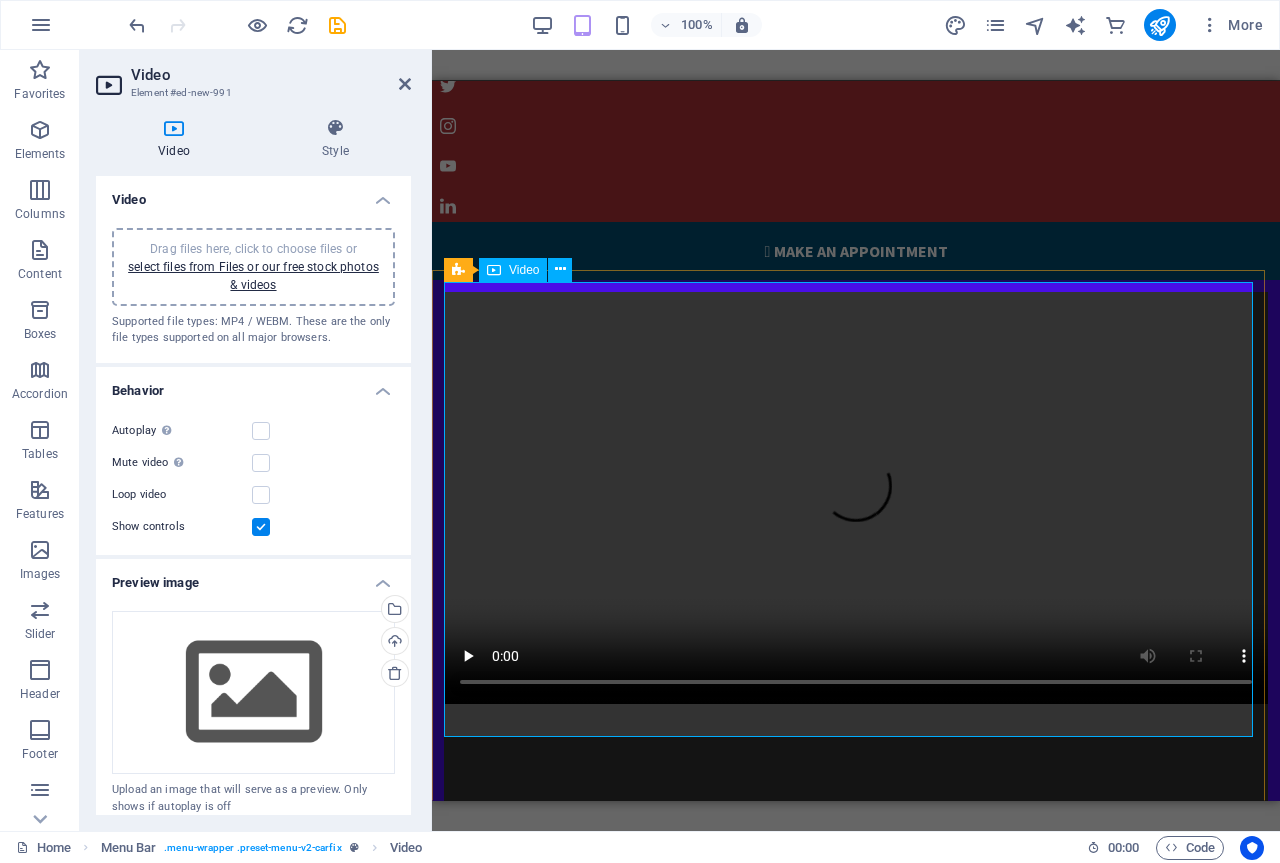 scroll, scrollTop: 0, scrollLeft: 0, axis: both 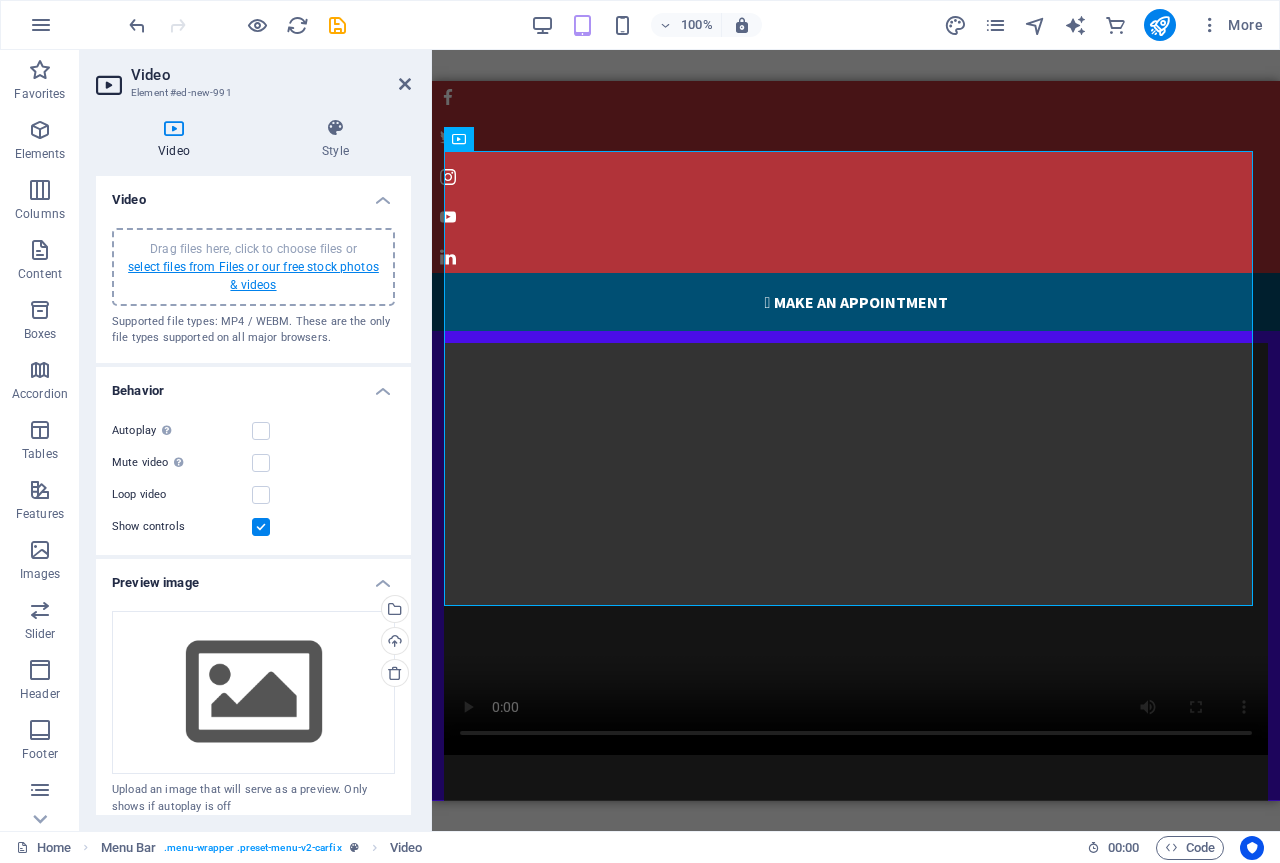 click on "select files from Files or our free stock photos & videos" at bounding box center [253, 276] 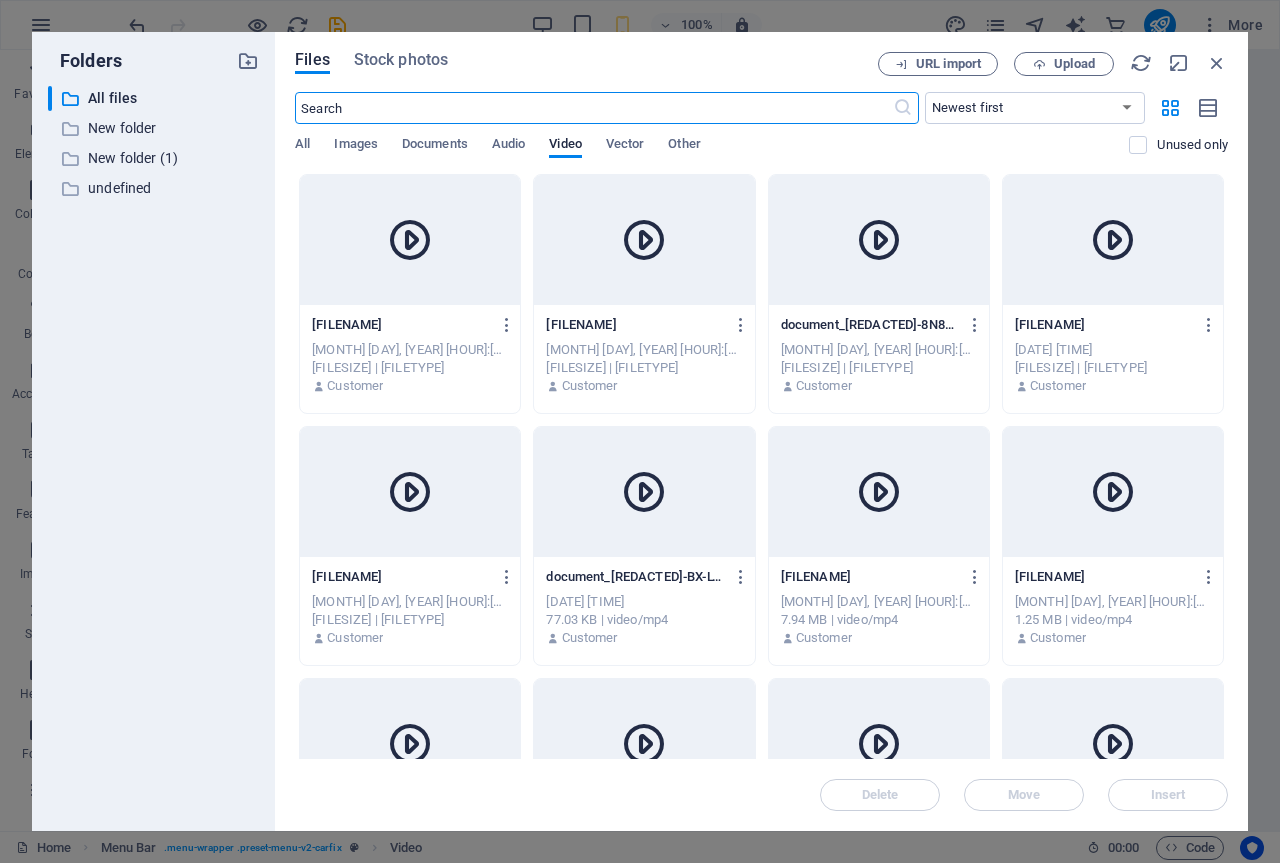 click on "[MONTH] [DAY], [YEAR] [HOUR]:[MINUTE] [AM/PM]" at bounding box center [410, 350] 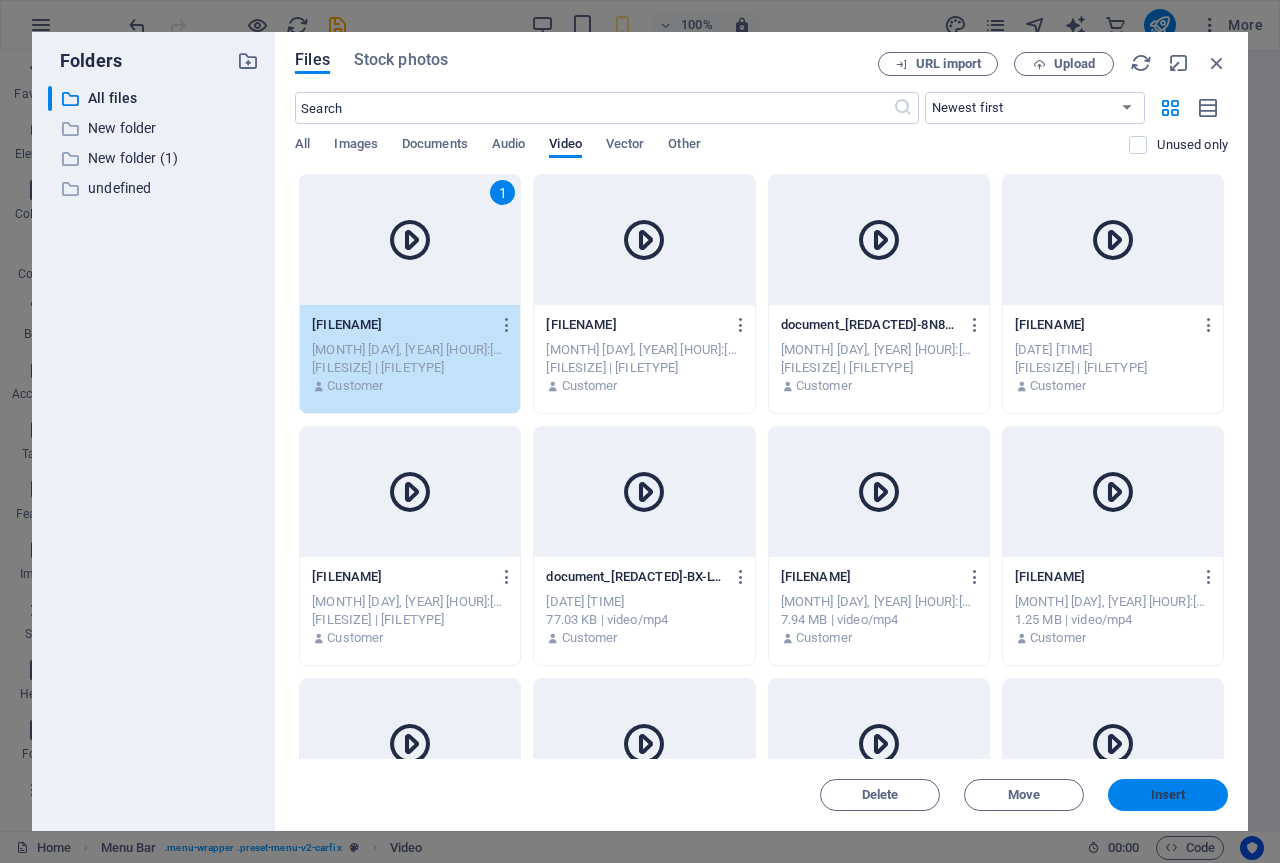 click on "Insert" at bounding box center [1168, 795] 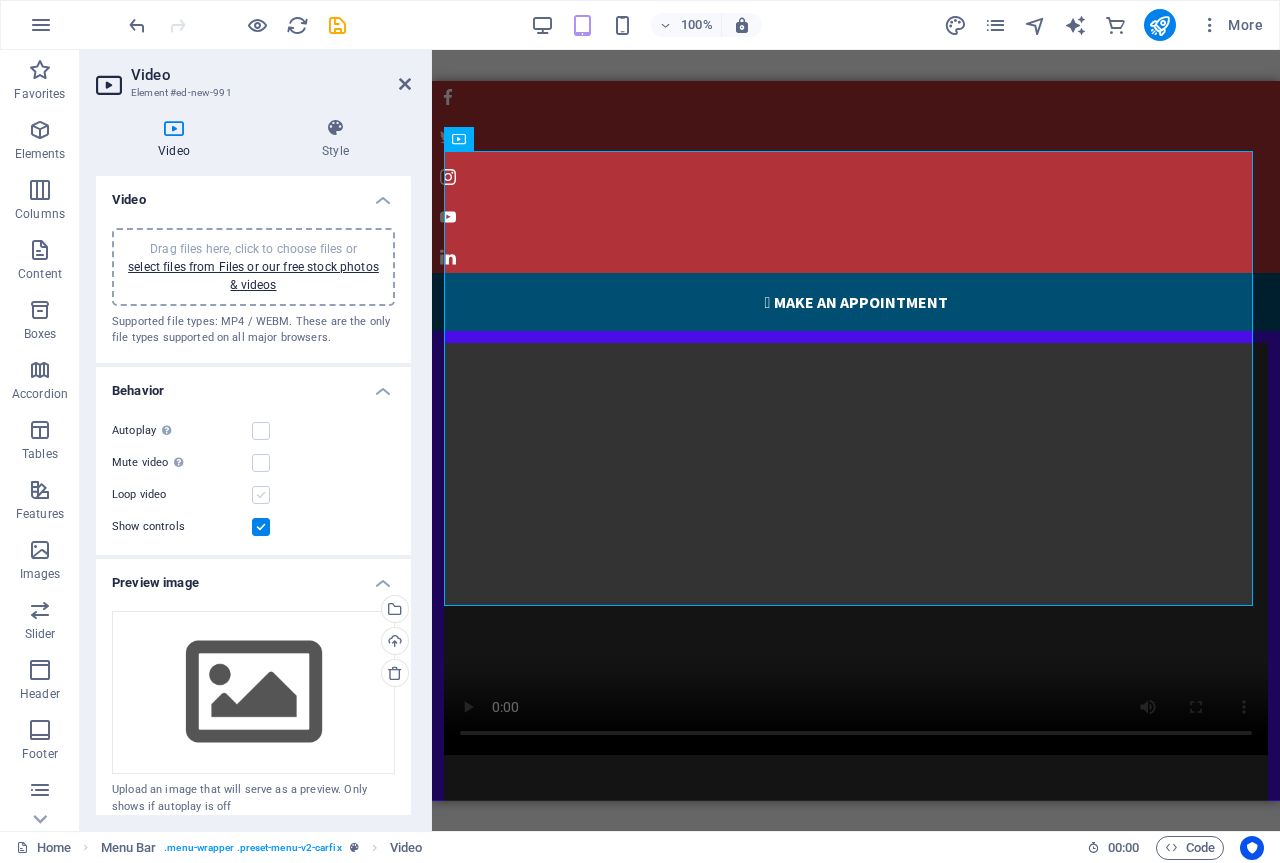 click at bounding box center [261, 495] 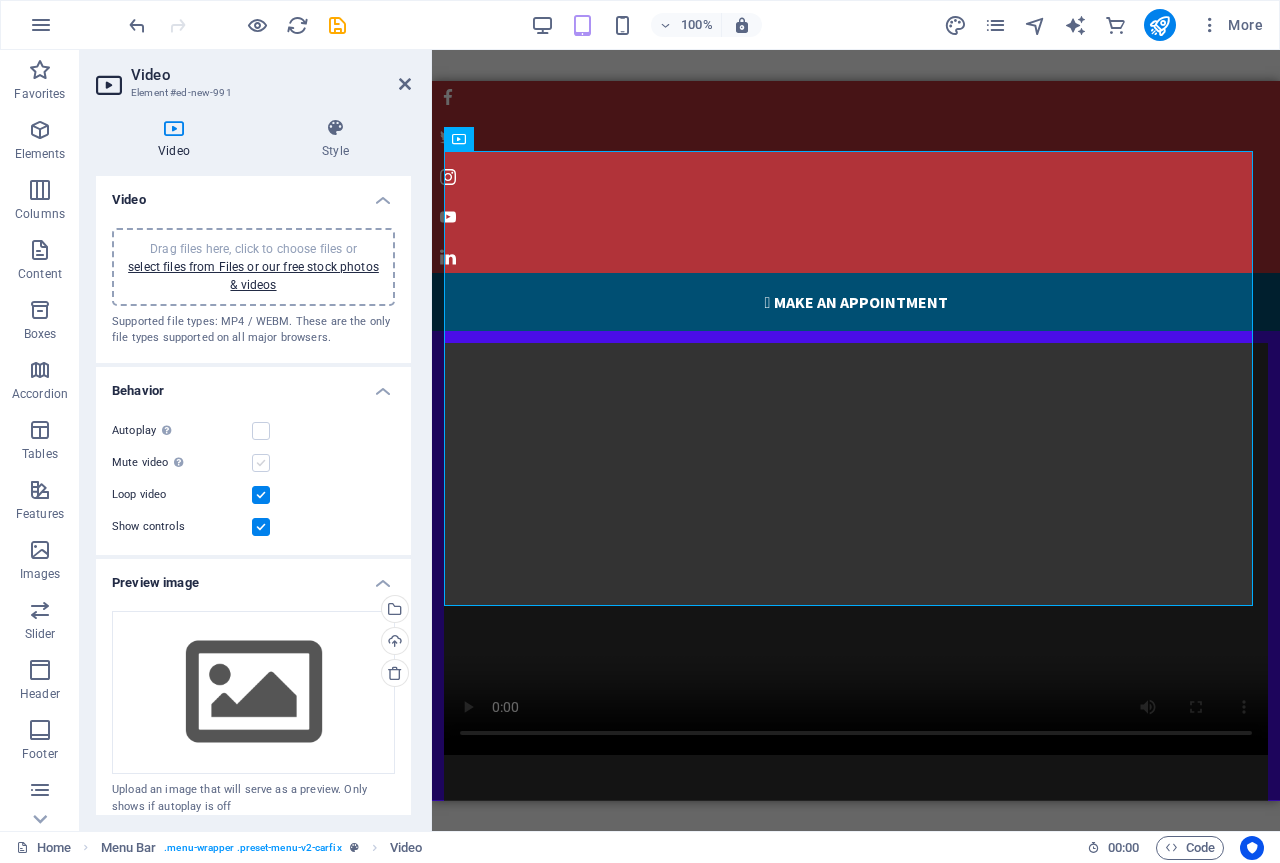 click at bounding box center (261, 463) 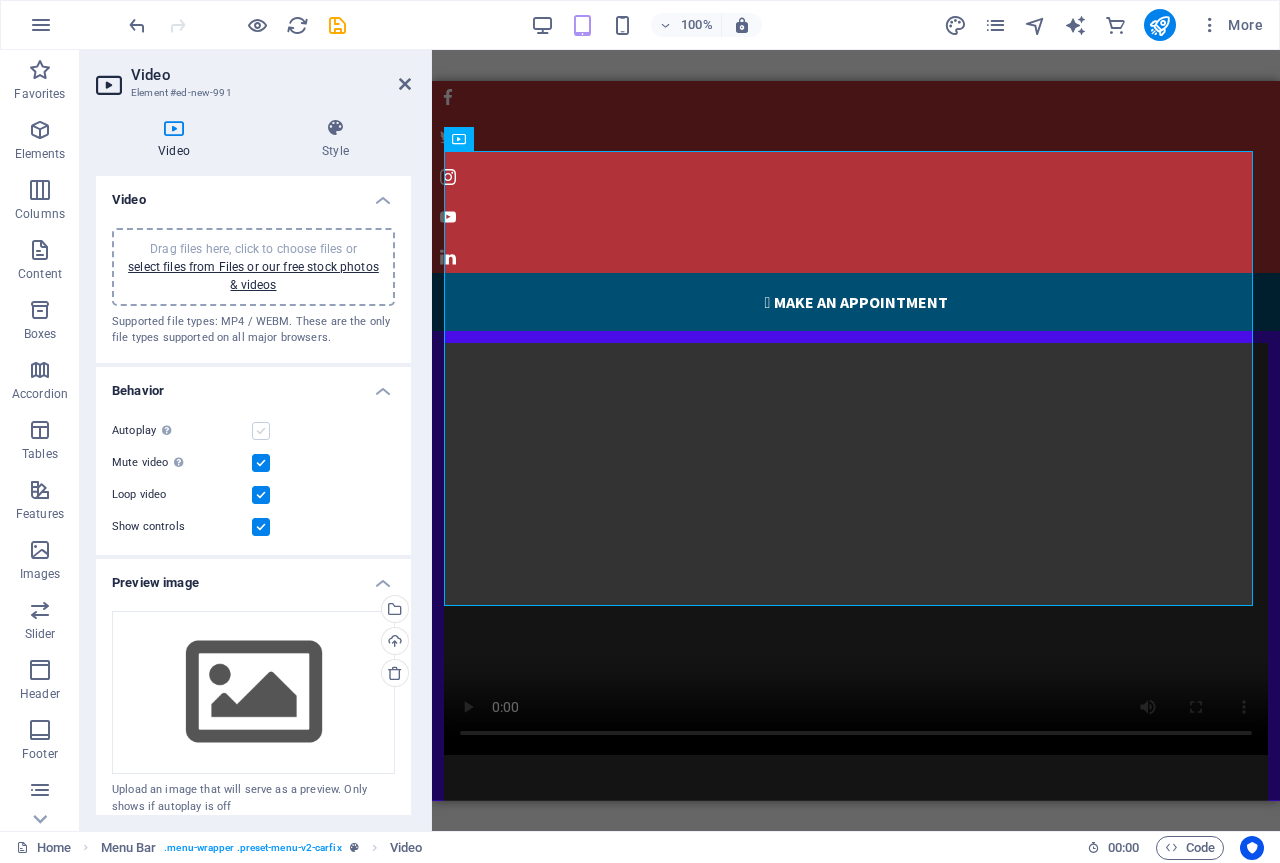 click at bounding box center (261, 431) 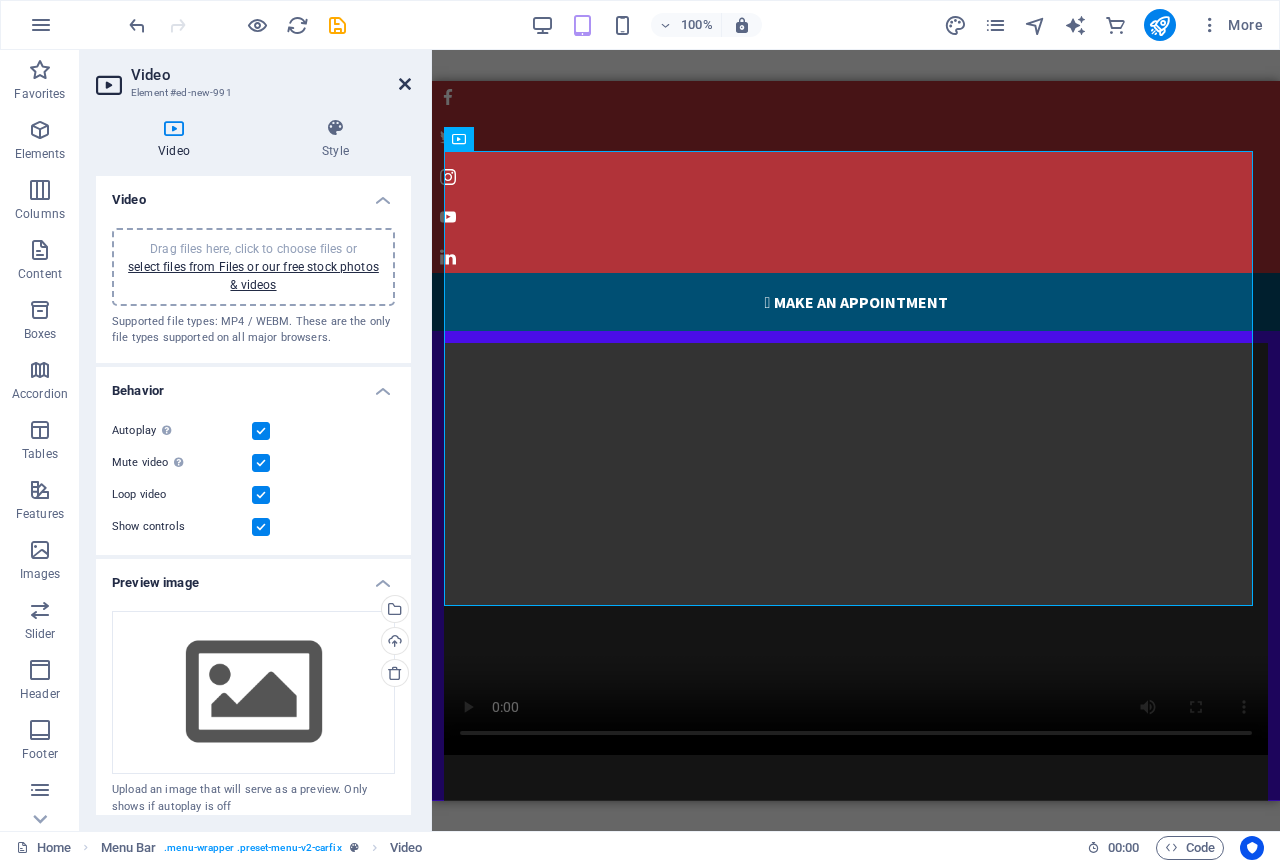click at bounding box center (405, 84) 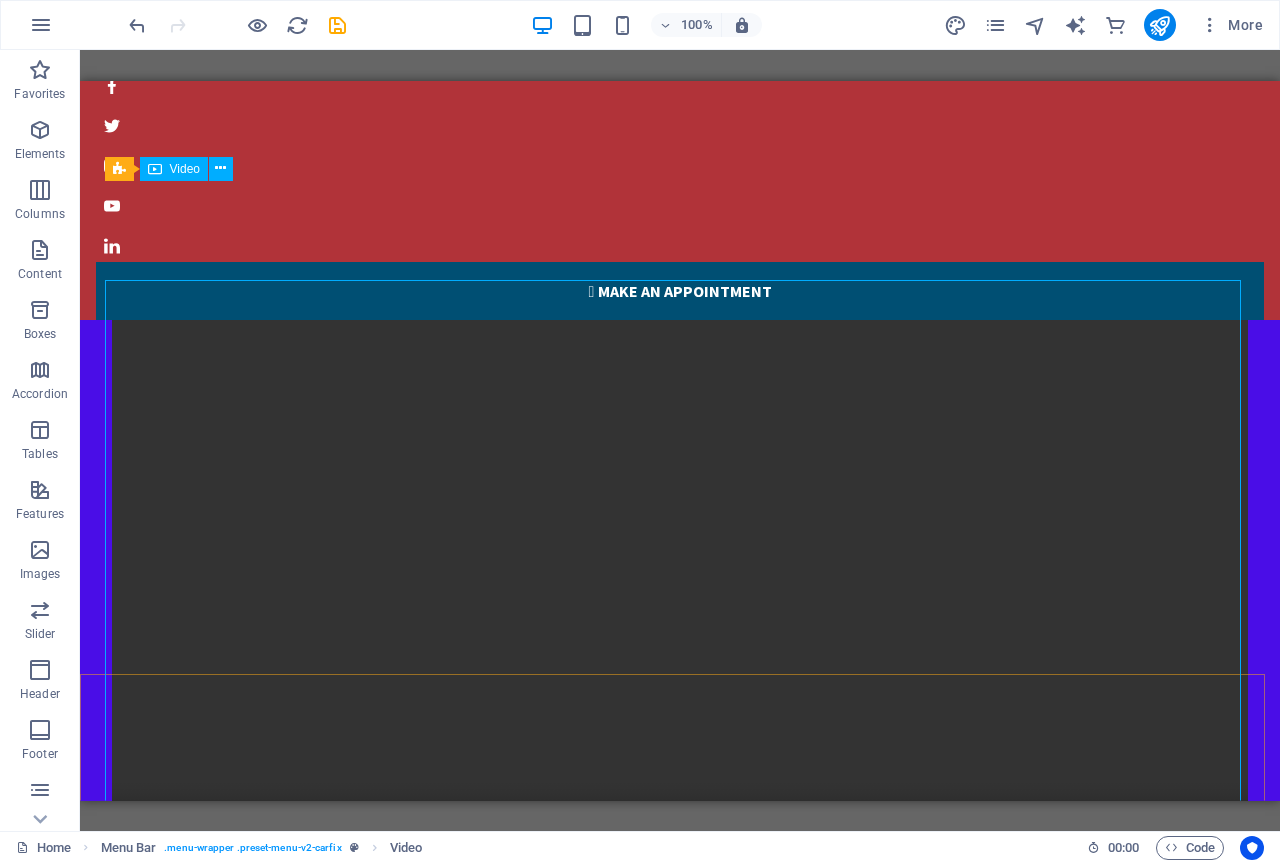 scroll, scrollTop: 0, scrollLeft: 0, axis: both 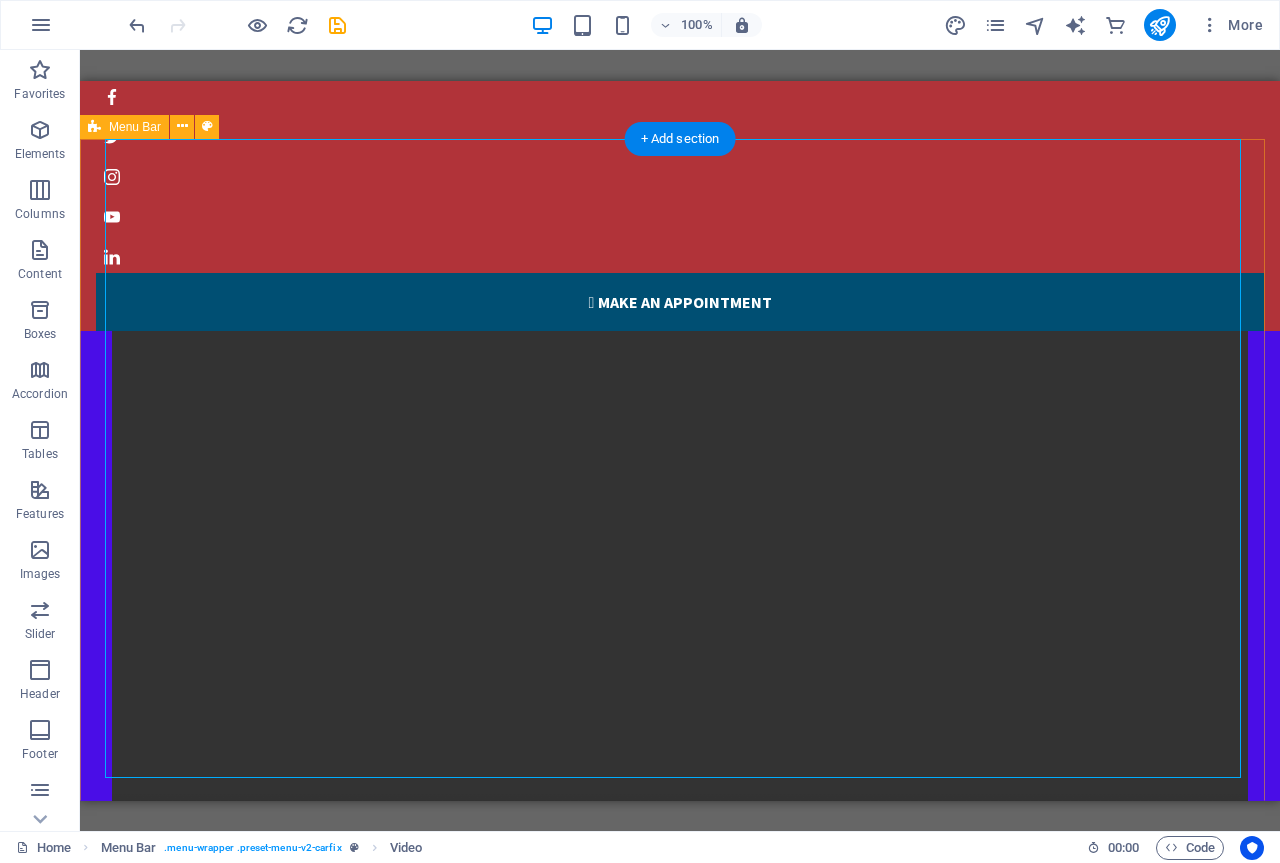 click on "[MENU] [MENU] [MENU] [MENU] [MENU]" at bounding box center (680, 924) 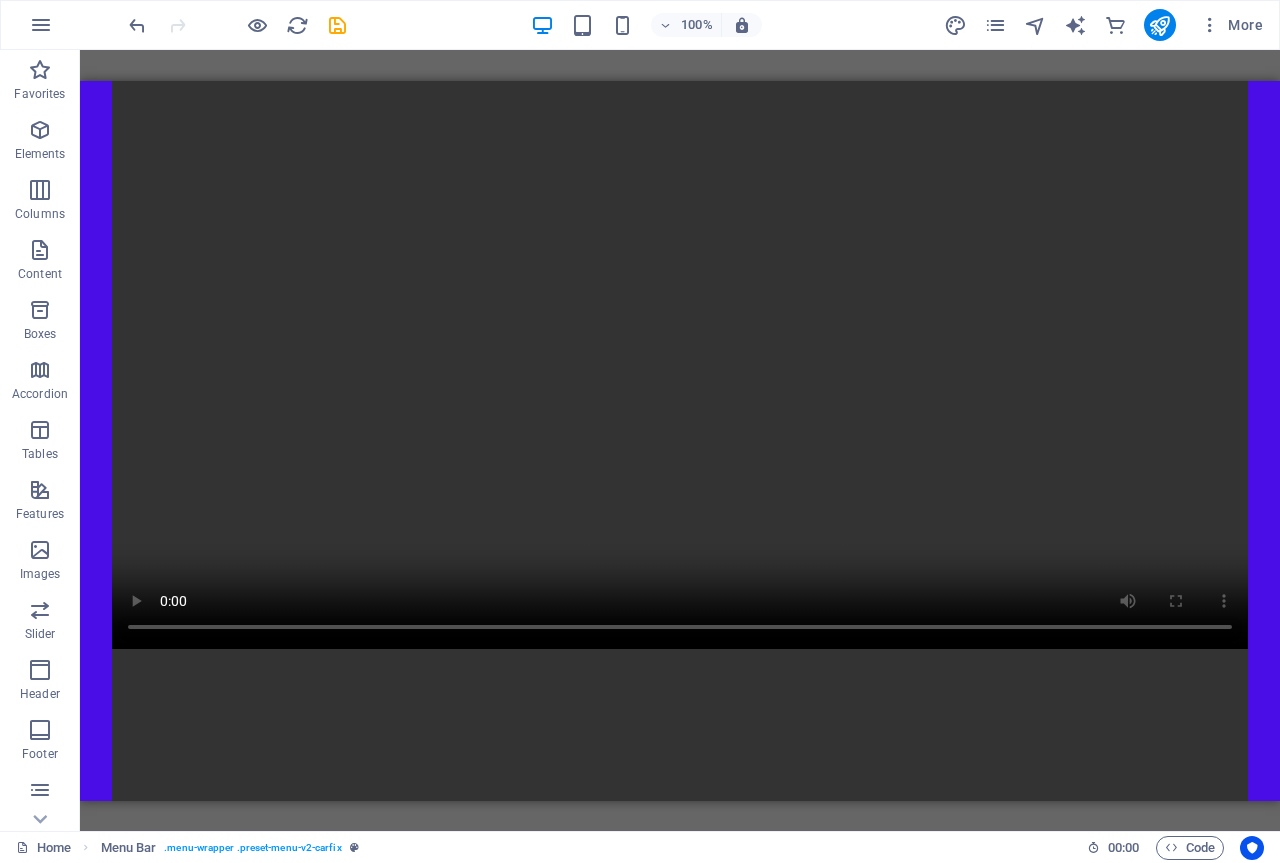 scroll, scrollTop: 2700, scrollLeft: 0, axis: vertical 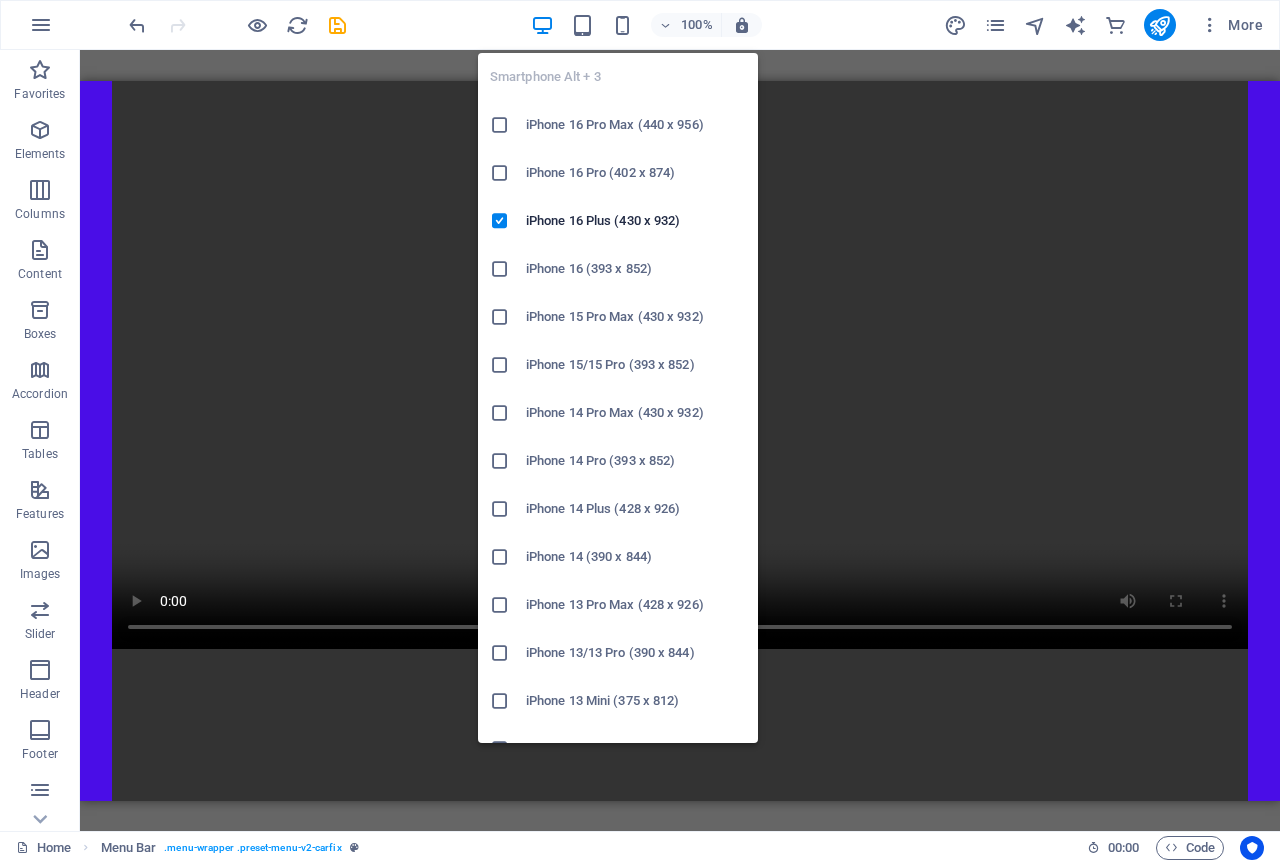 click at bounding box center [500, 461] 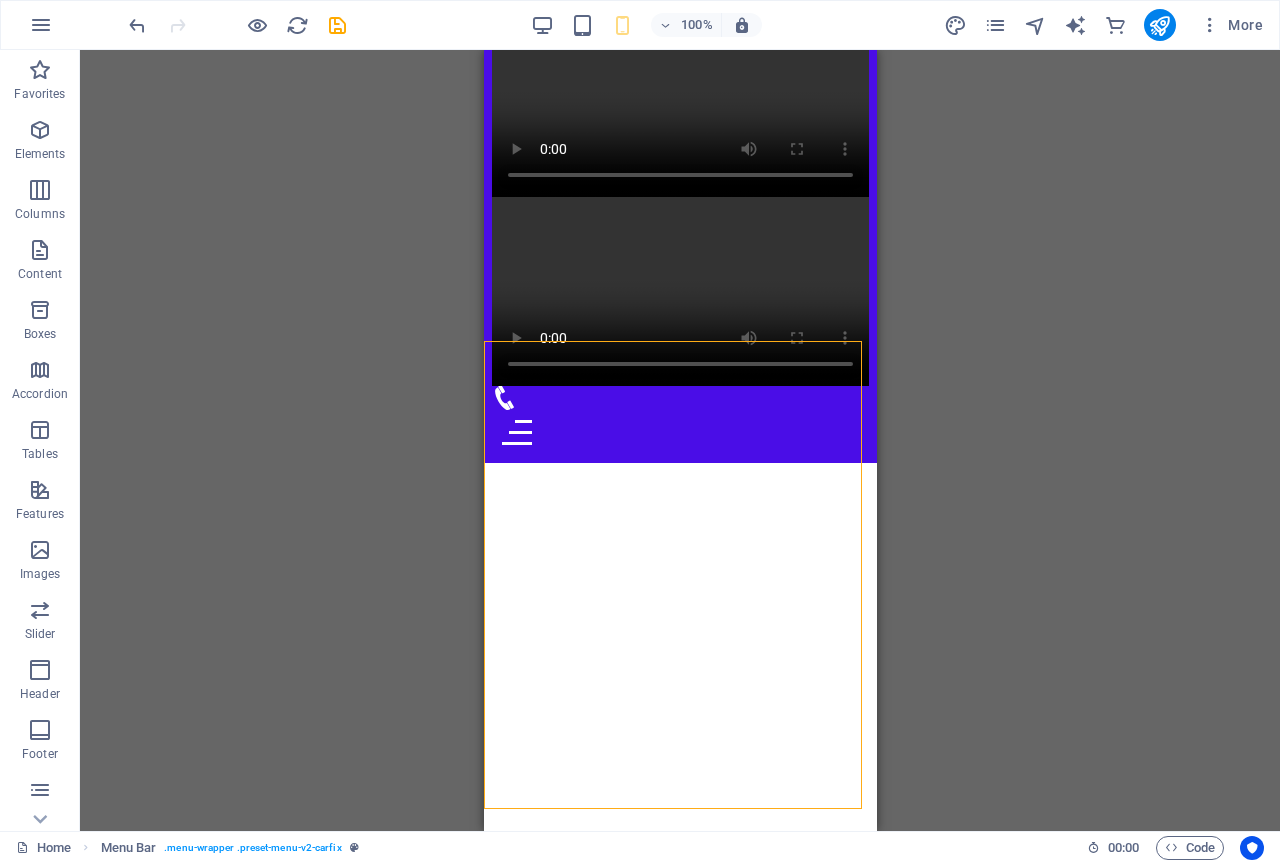 scroll, scrollTop: 0, scrollLeft: 0, axis: both 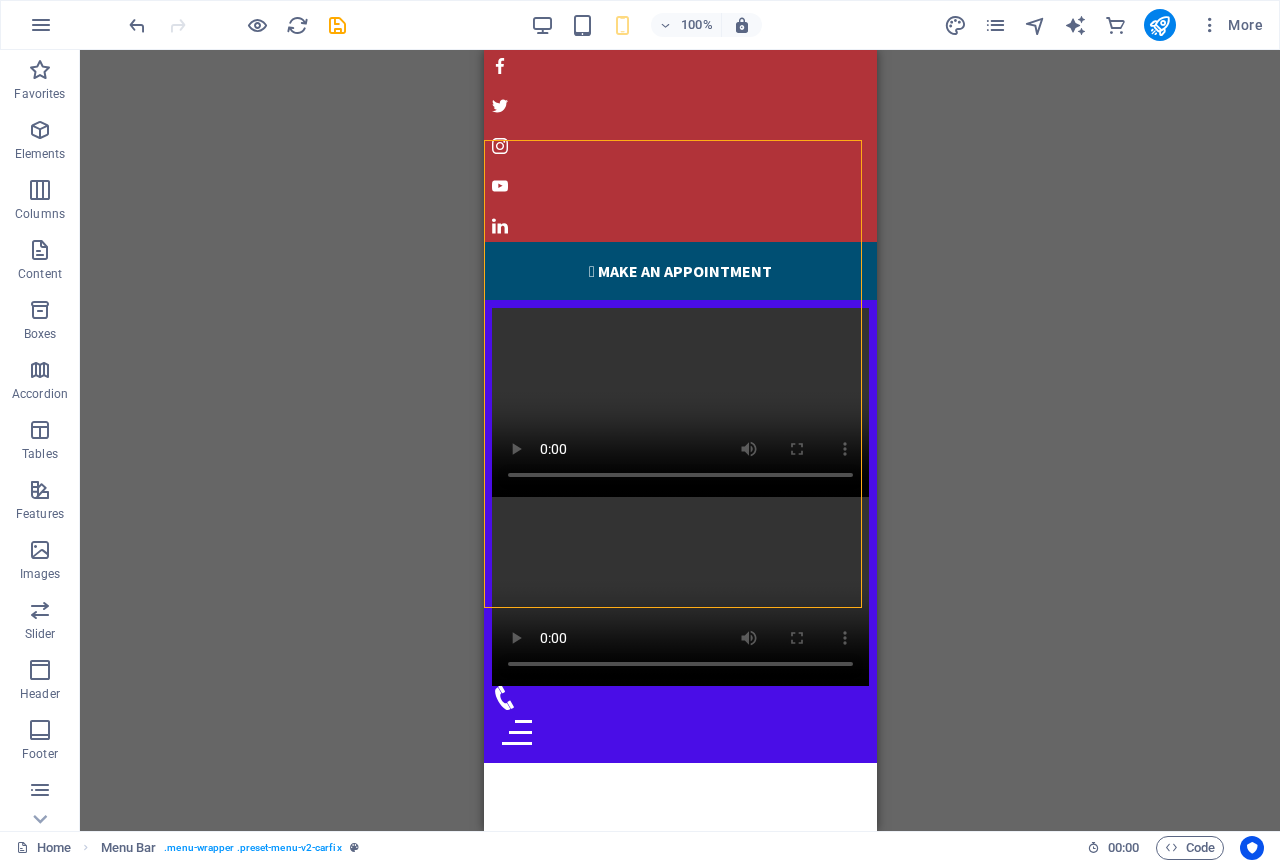 click at bounding box center [679, 1653] 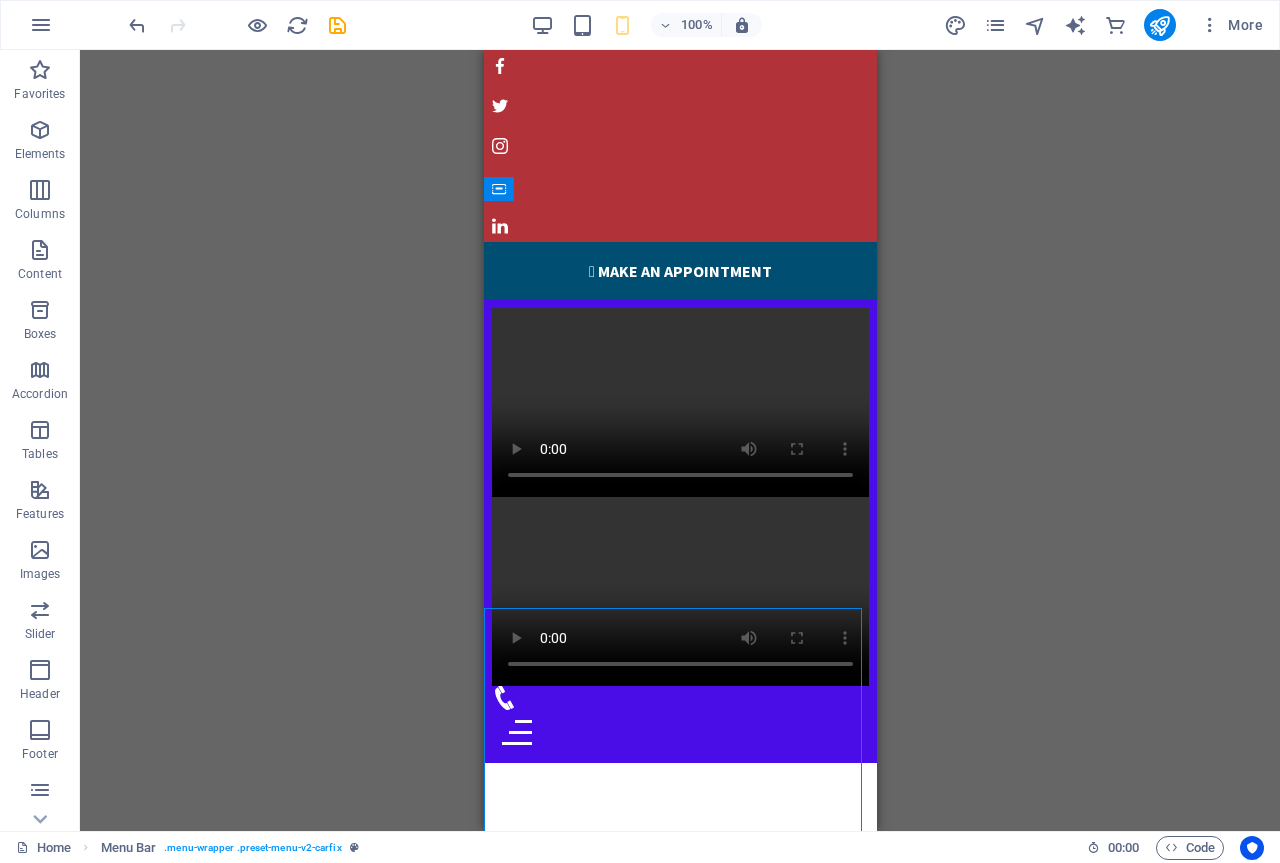 drag, startPoint x: 670, startPoint y: 683, endPoint x: 493, endPoint y: 683, distance: 177 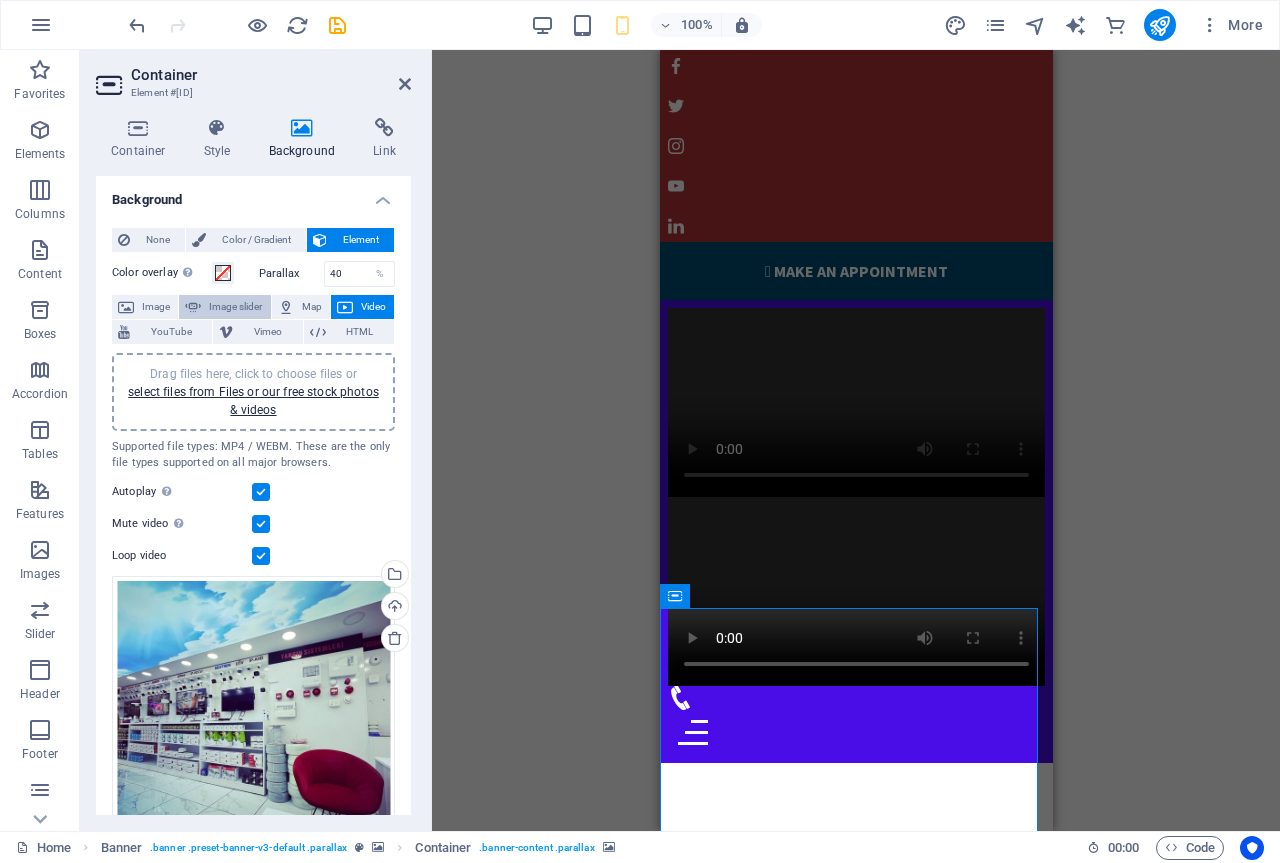 click on "Image slider" at bounding box center [235, 307] 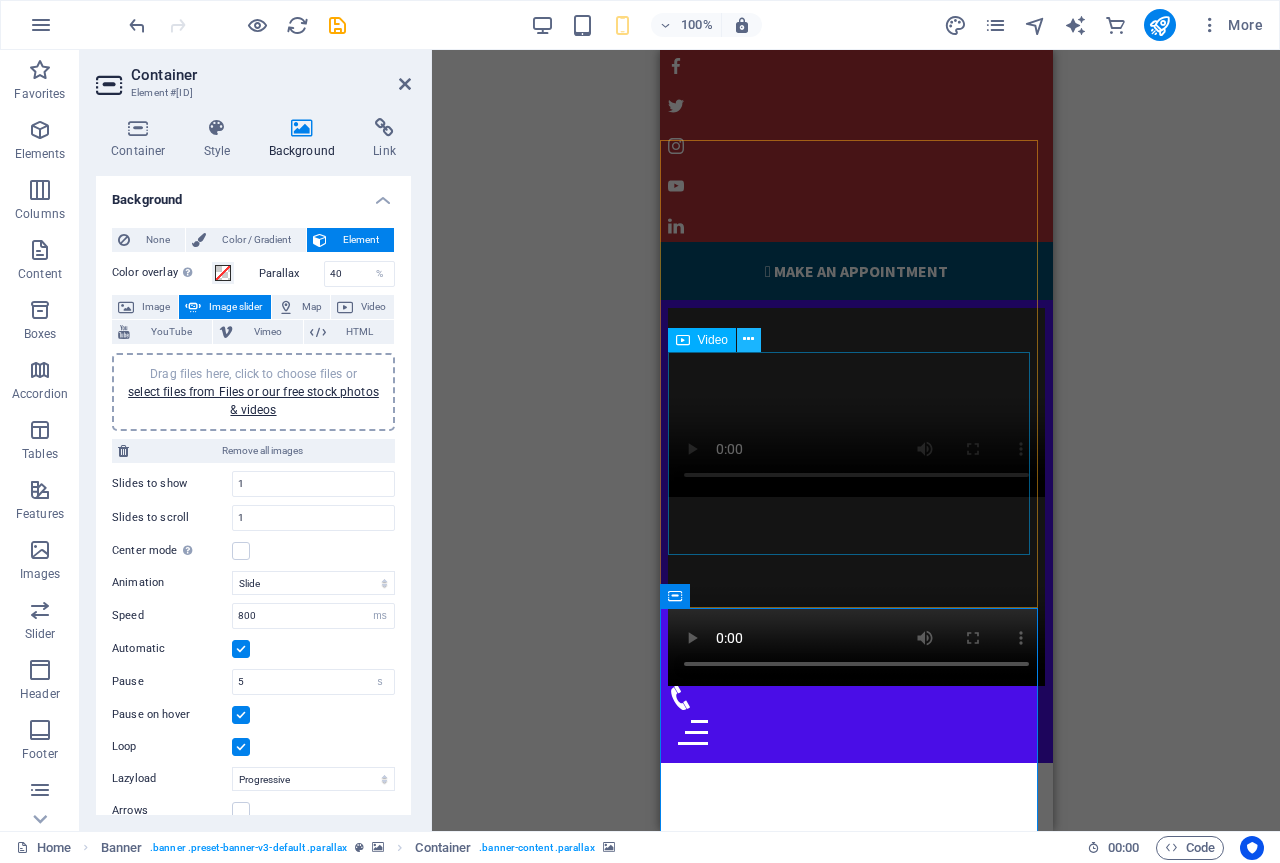 click at bounding box center (748, 339) 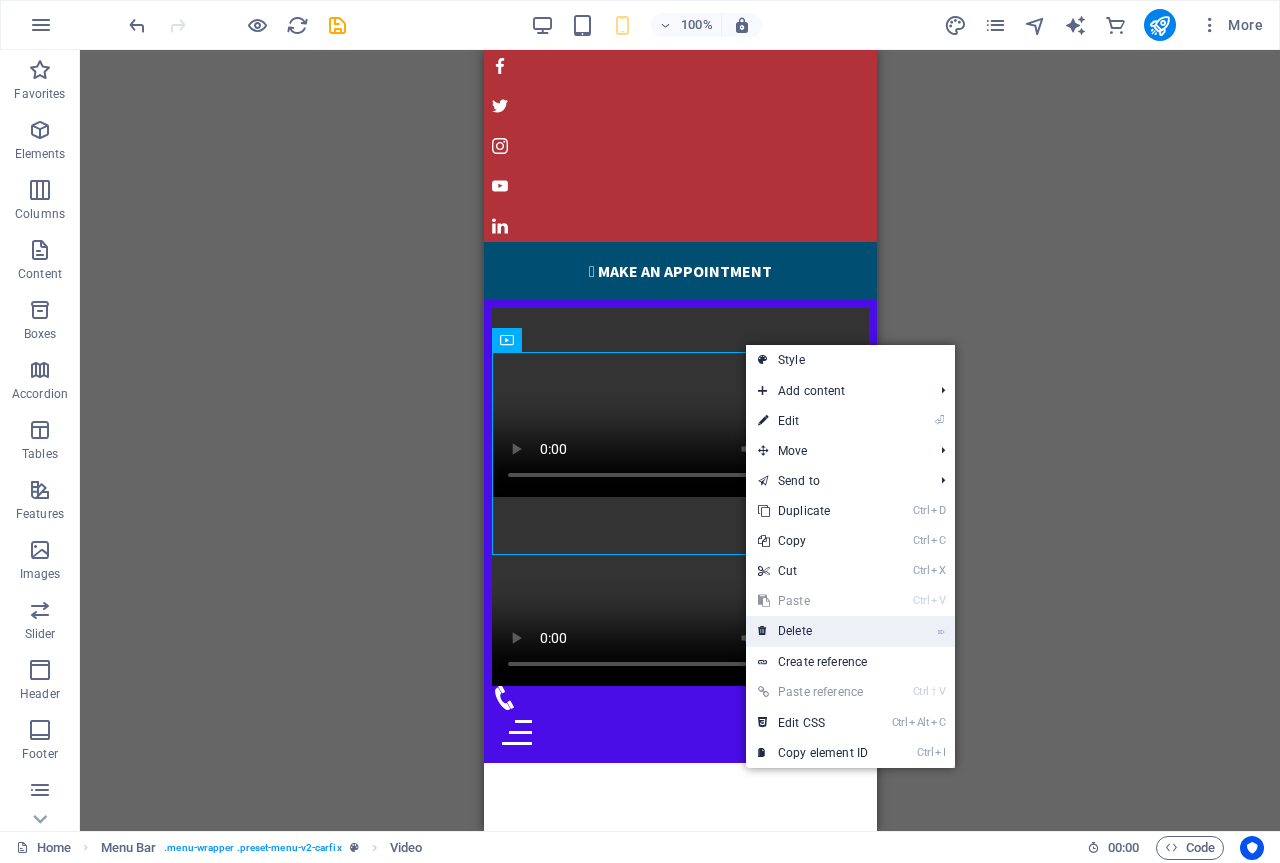 click on "⌦  Delete" at bounding box center [813, 631] 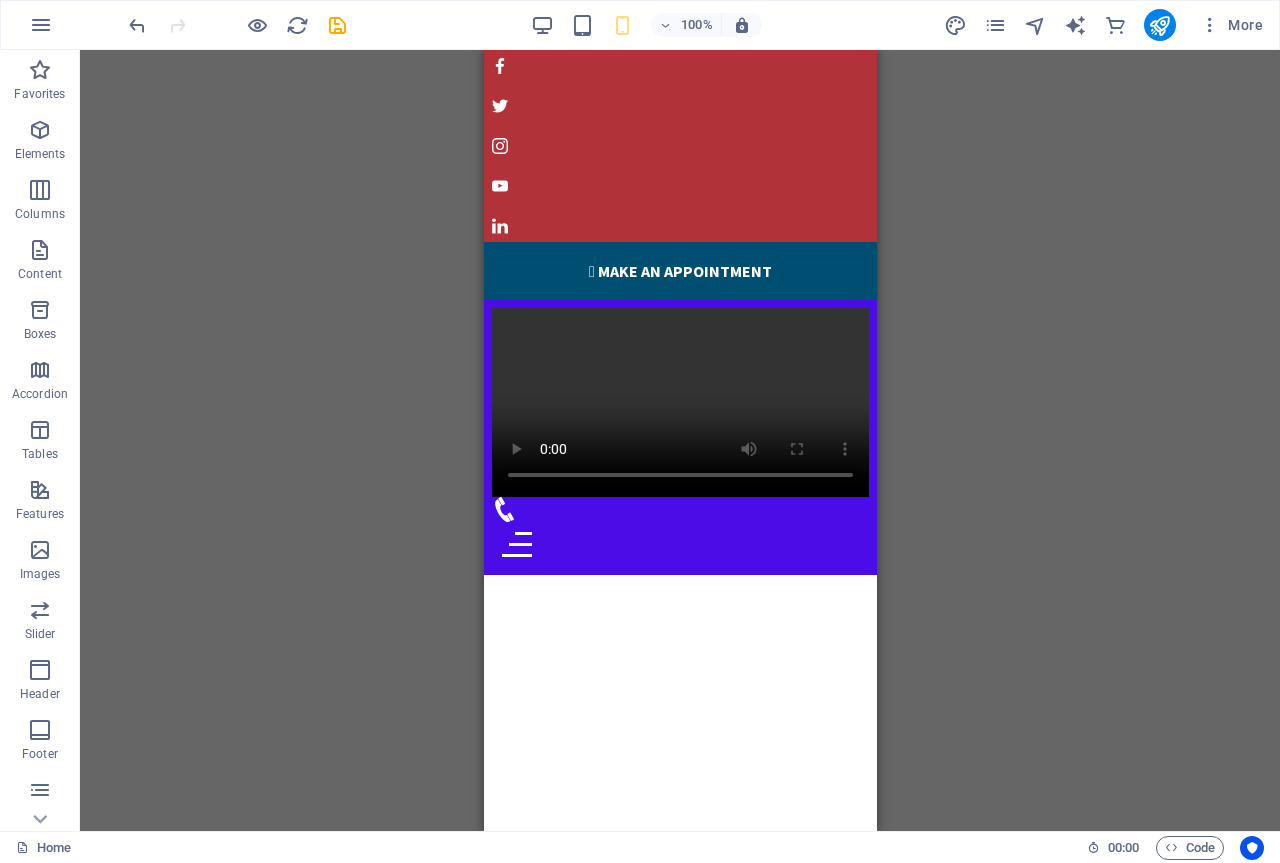 click on "Drag here to replace the existing content. Press “Ctrl” if you want to create a new element.
H3   Cards   Container   Container   Image   Container   Container   Image   Image tabs   Container   Image   Image   Menu   Menu Bar   Info Bar   Container   Image   Container   Container   Banner   Image   Container   Button   HTML   Spacer   Icon   Social Media Icons   Container   Container   Image   Video   Video" at bounding box center [680, 440] 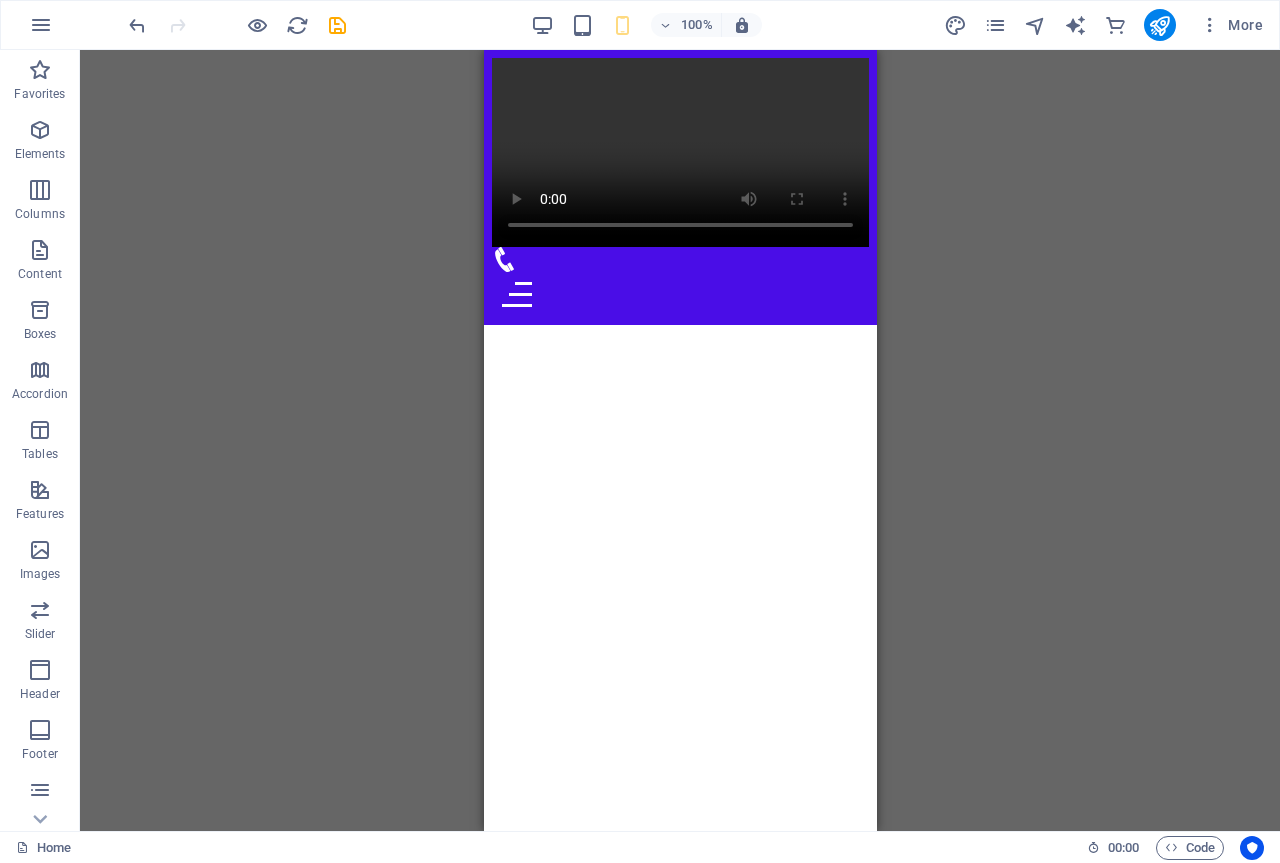 scroll, scrollTop: 200, scrollLeft: 0, axis: vertical 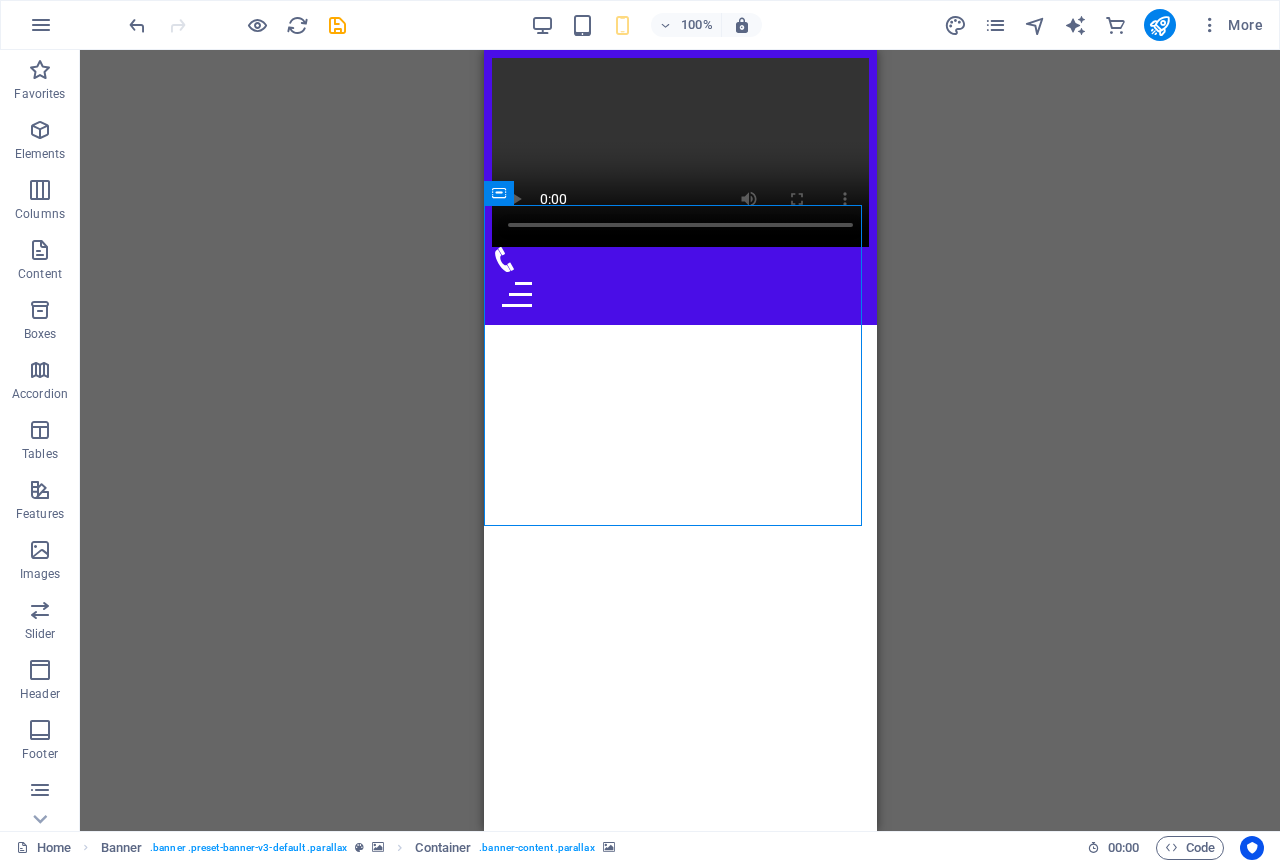 click at bounding box center [679, 1416] 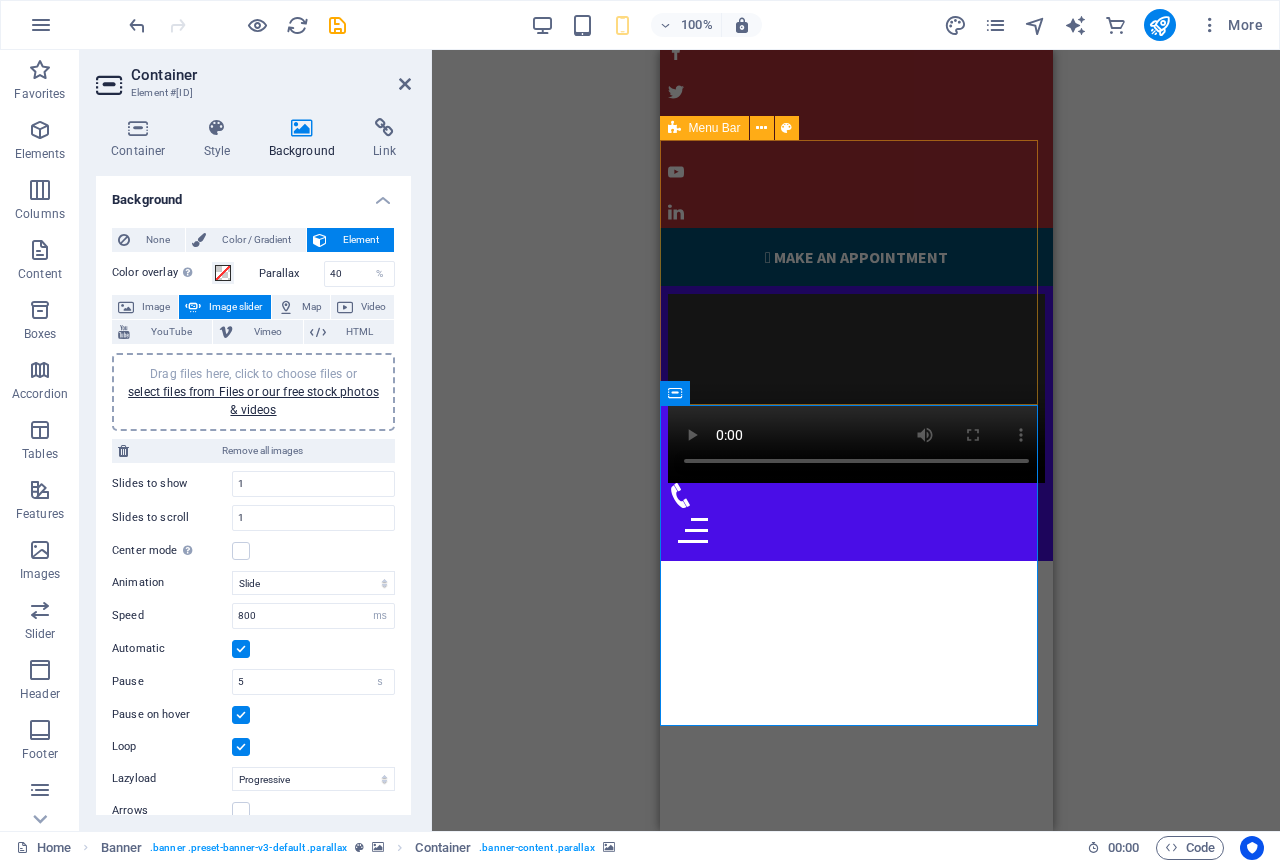 scroll, scrollTop: 0, scrollLeft: 0, axis: both 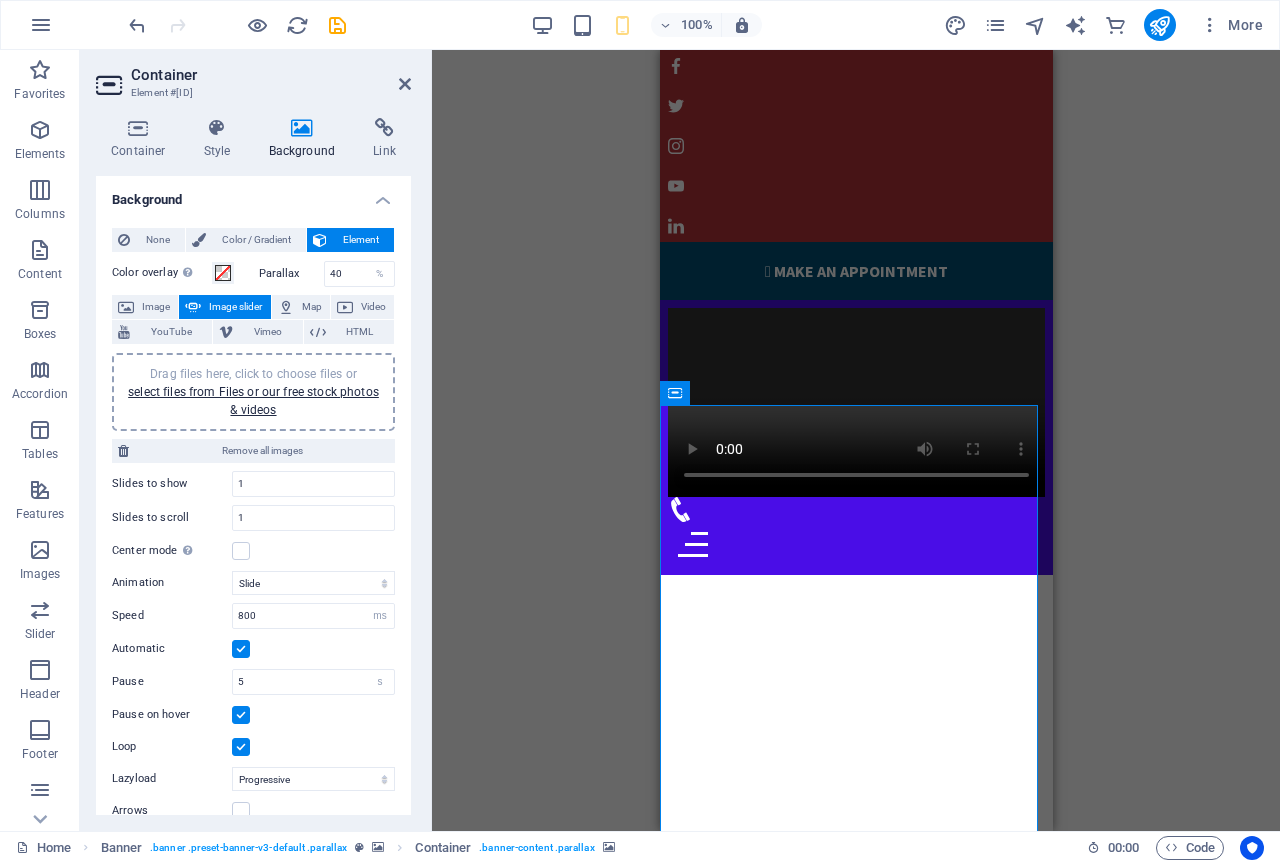 click on "Drag here to replace the existing content. Press “Ctrl” if you want to create a new element.
H3   Cards   Container   Container   Image   Container   Container   Image   Image tabs   Container   Image   Image   Menu   Menu Bar   Info Bar   Container   Image   Container   Container   Banner   Image   Container   Button   HTML   Spacer   Icon   Social Media Icons   Container   Container   Image   Video   Menu Bar   Video" at bounding box center [856, 440] 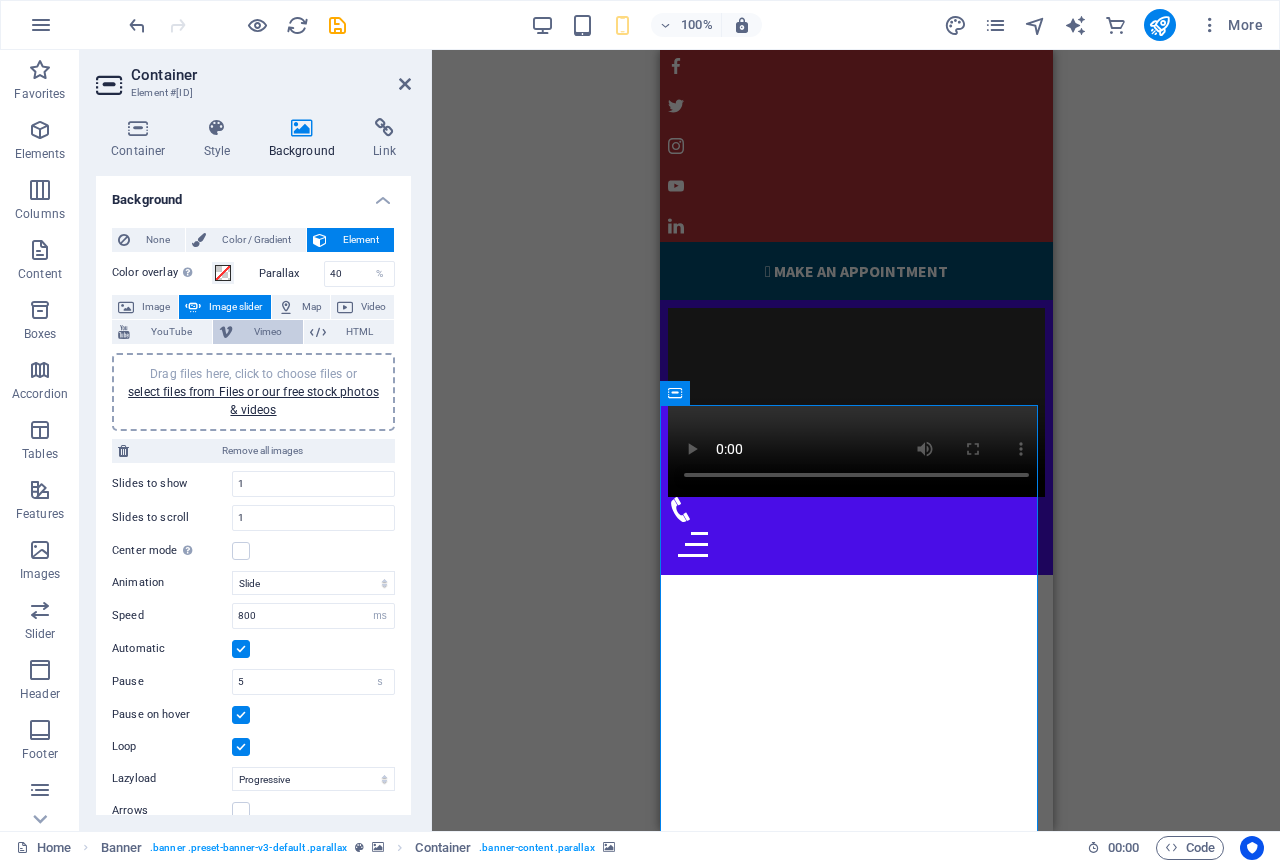 click on "Vimeo" at bounding box center (267, 332) 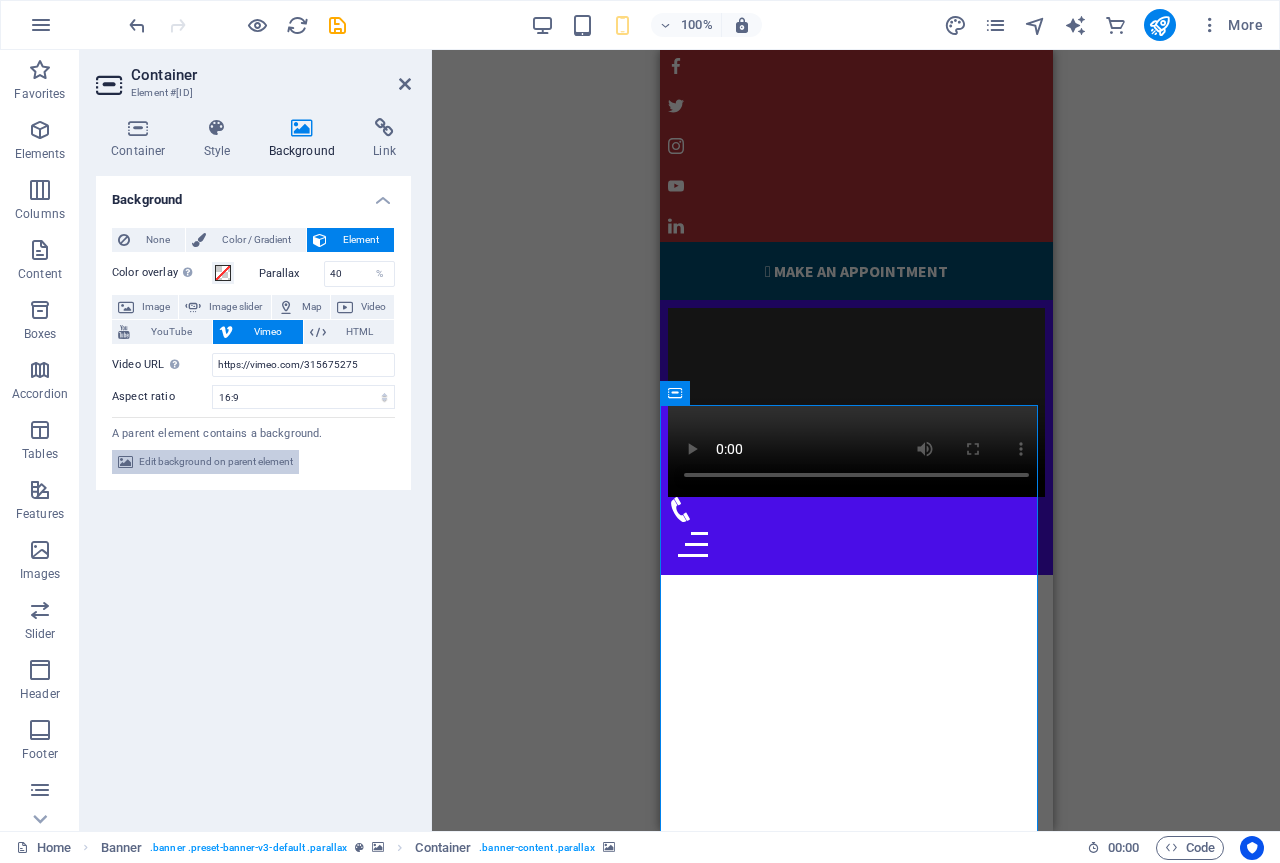 click on "Edit background on parent element" at bounding box center [216, 462] 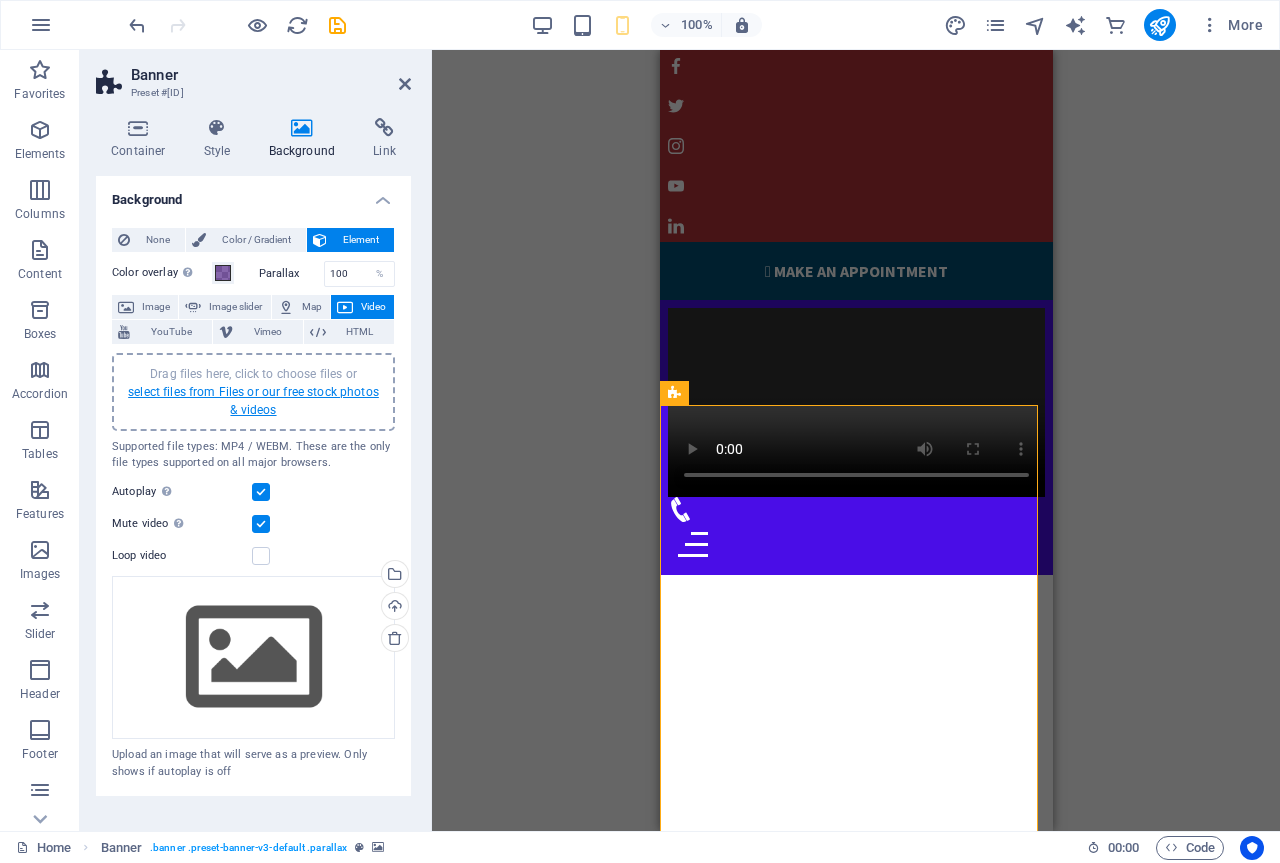 click on "select files from Files or our free stock photos & videos" at bounding box center [253, 401] 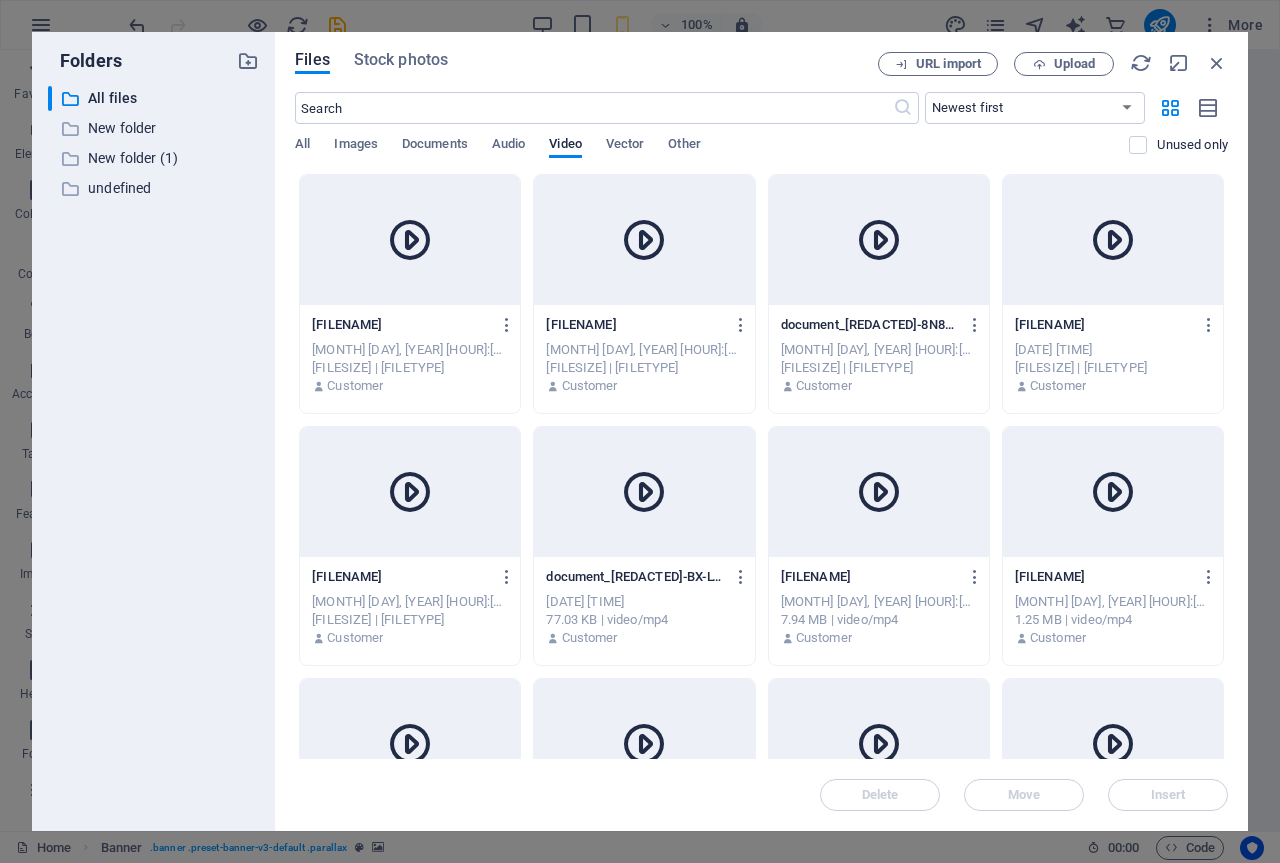 click at bounding box center (410, 240) 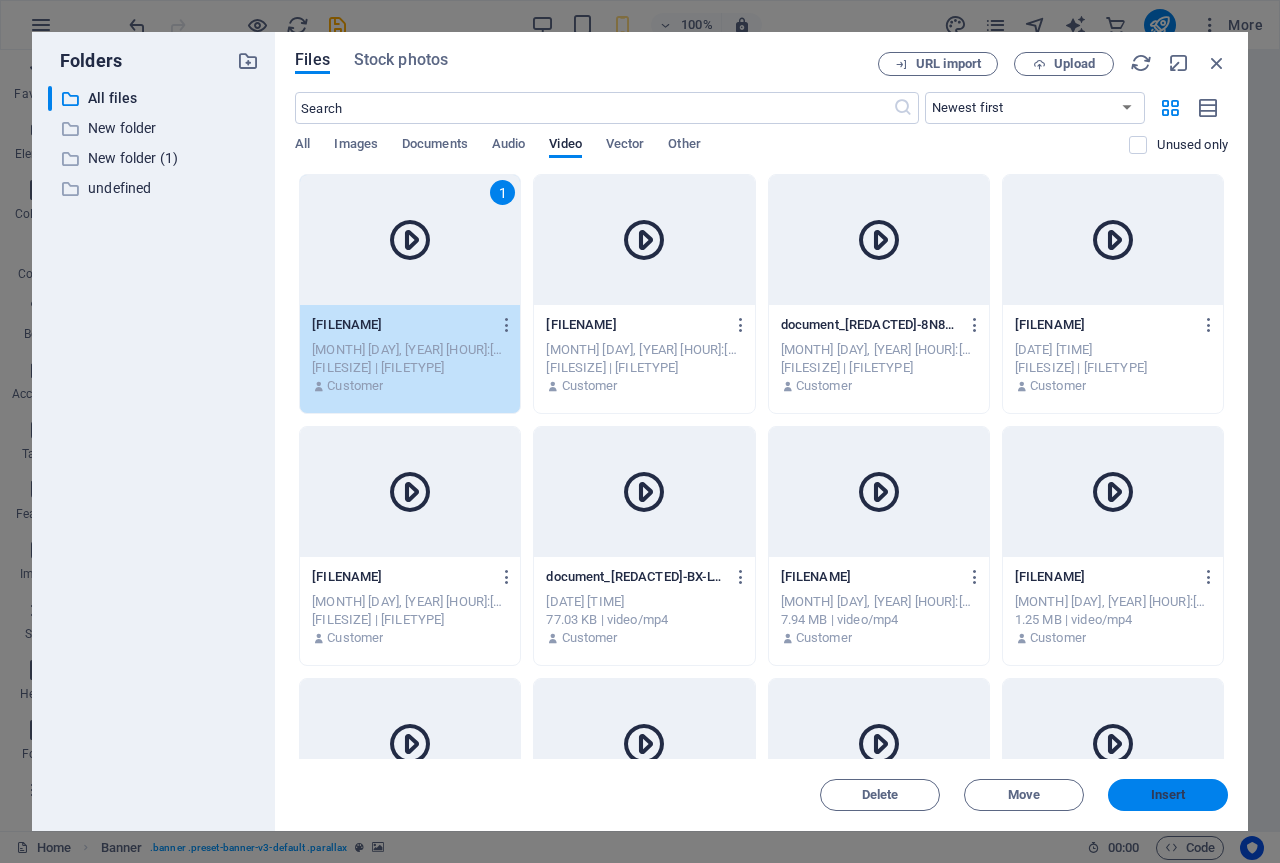 click on "Insert" at bounding box center [1168, 795] 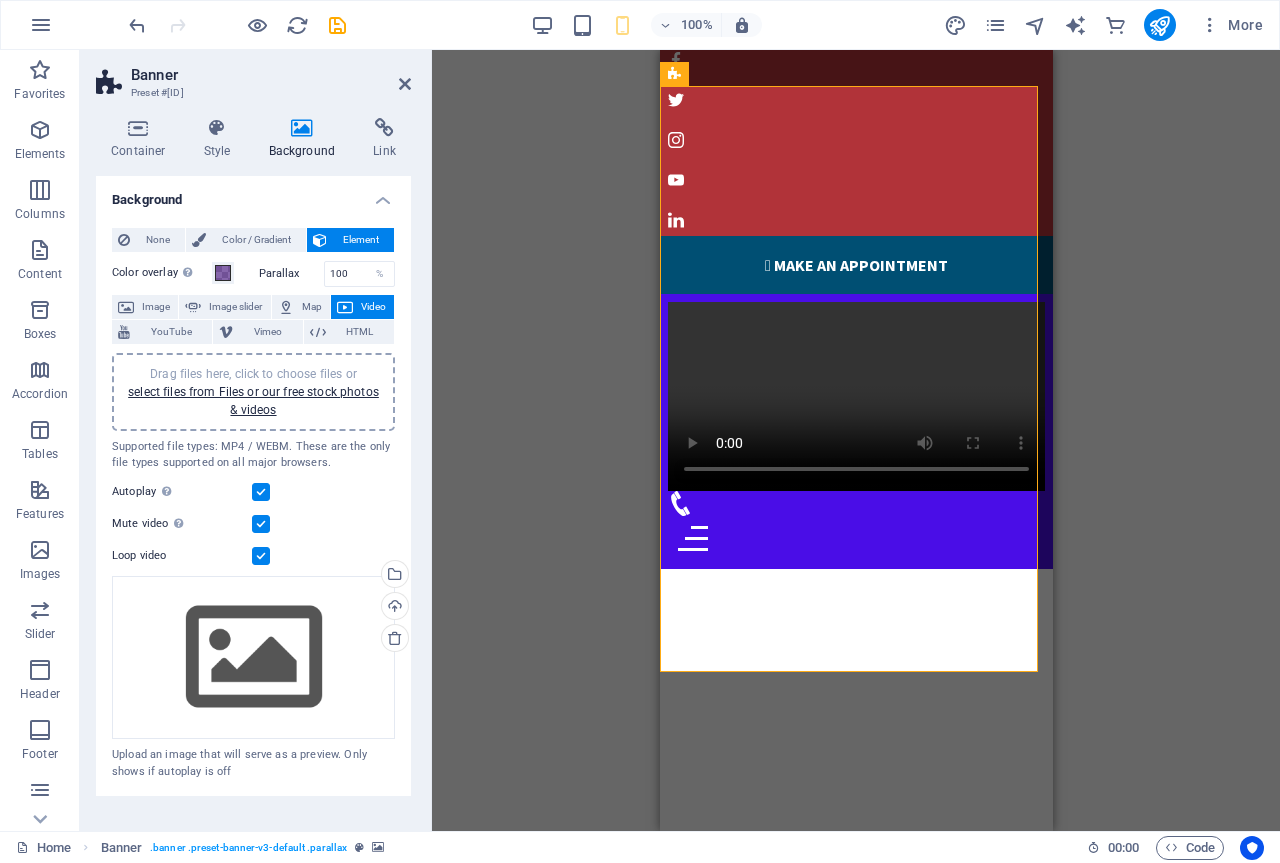 scroll, scrollTop: 0, scrollLeft: 0, axis: both 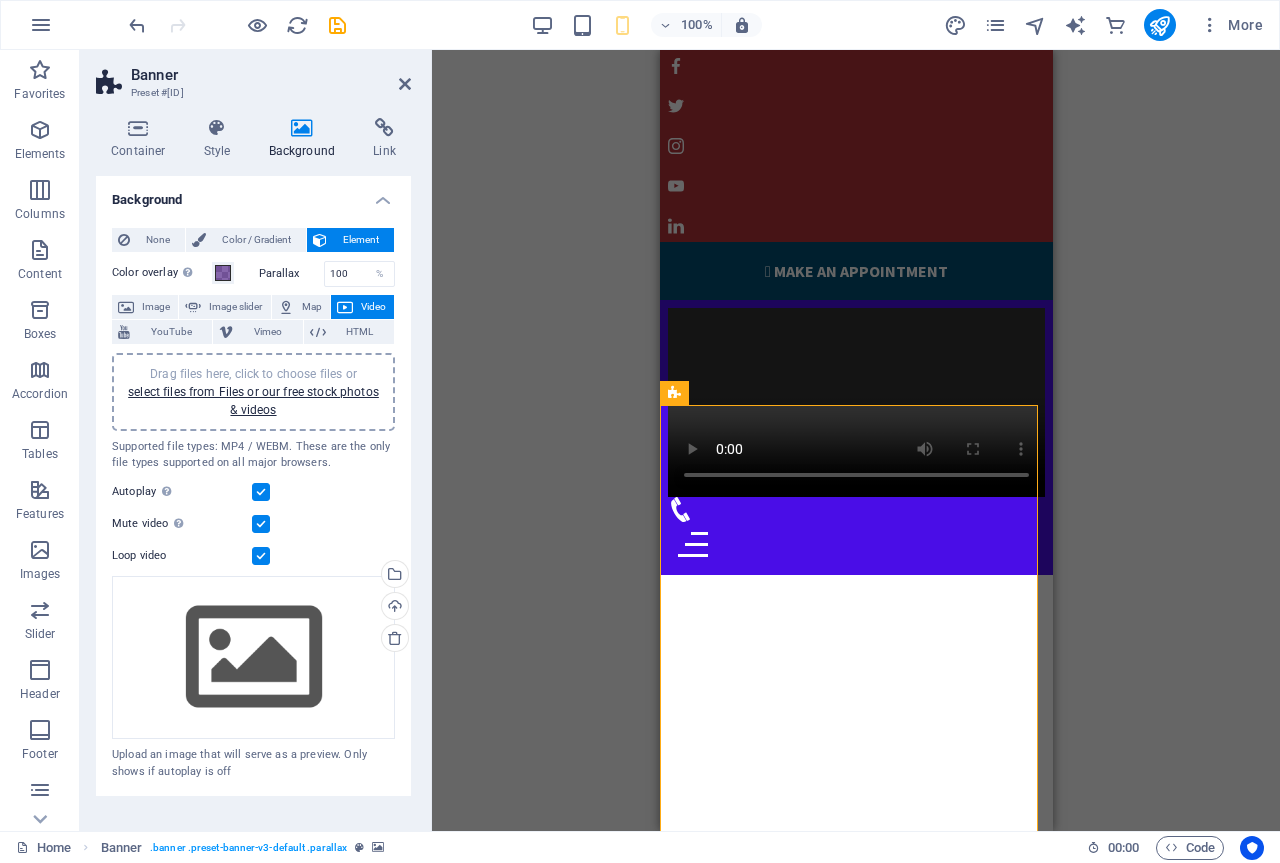 click on "Video" at bounding box center (373, 307) 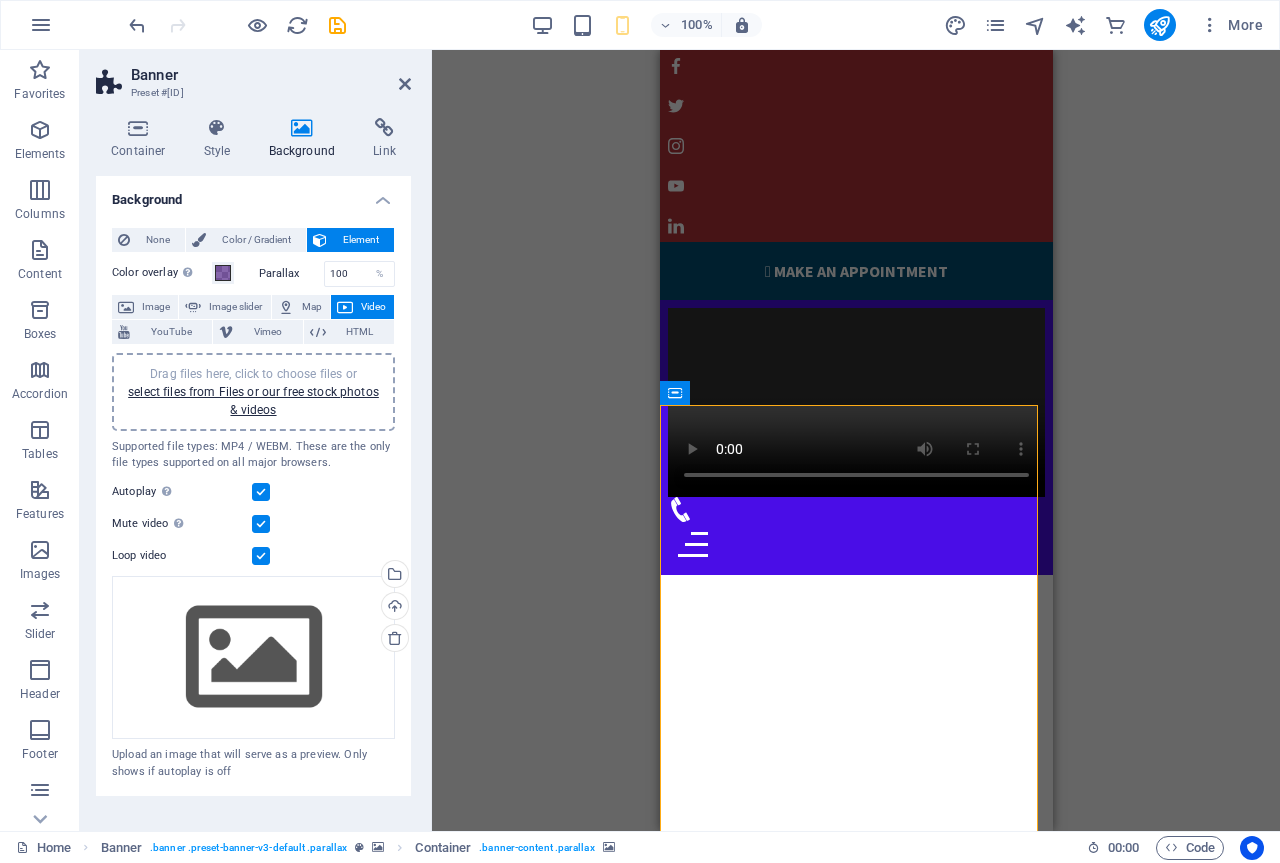click at bounding box center [855, 1466] 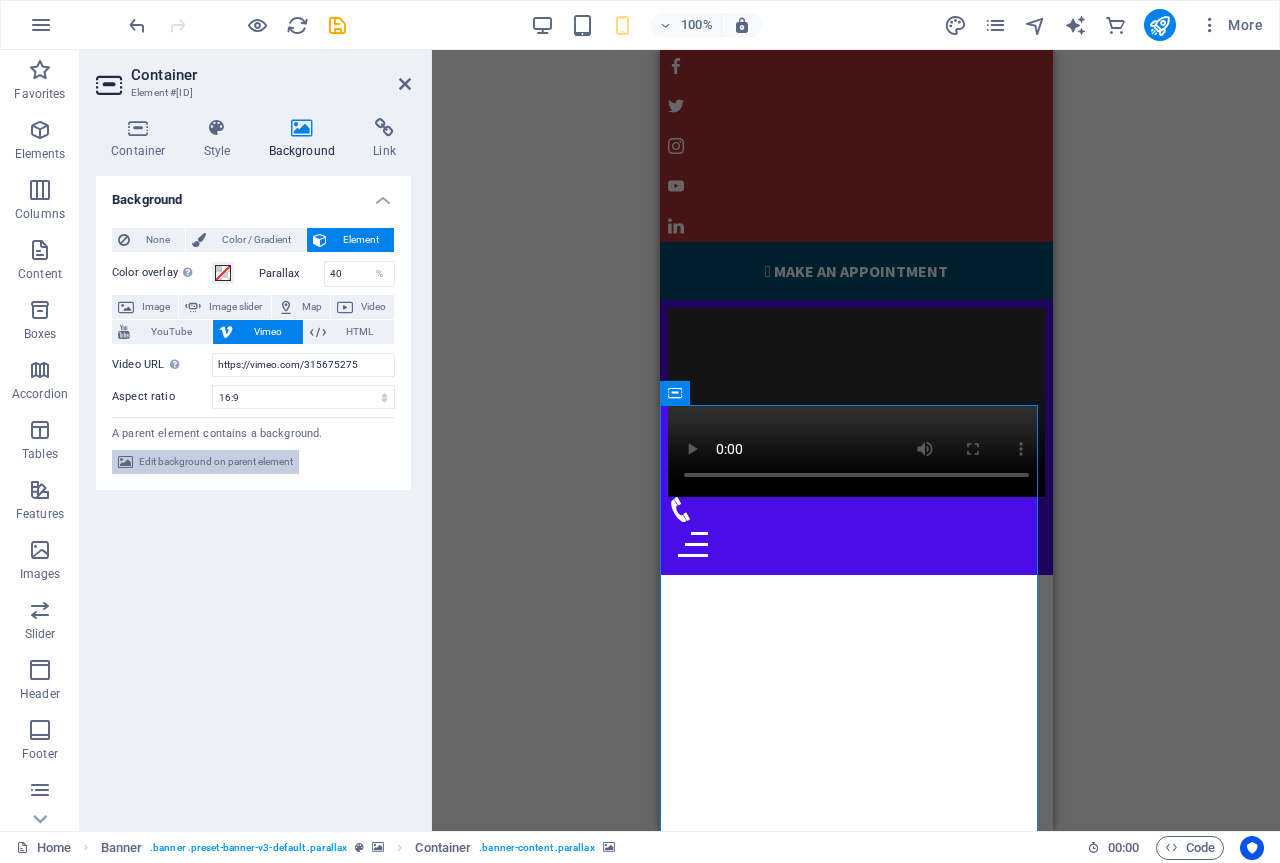 click on "Edit background on parent element" at bounding box center [216, 462] 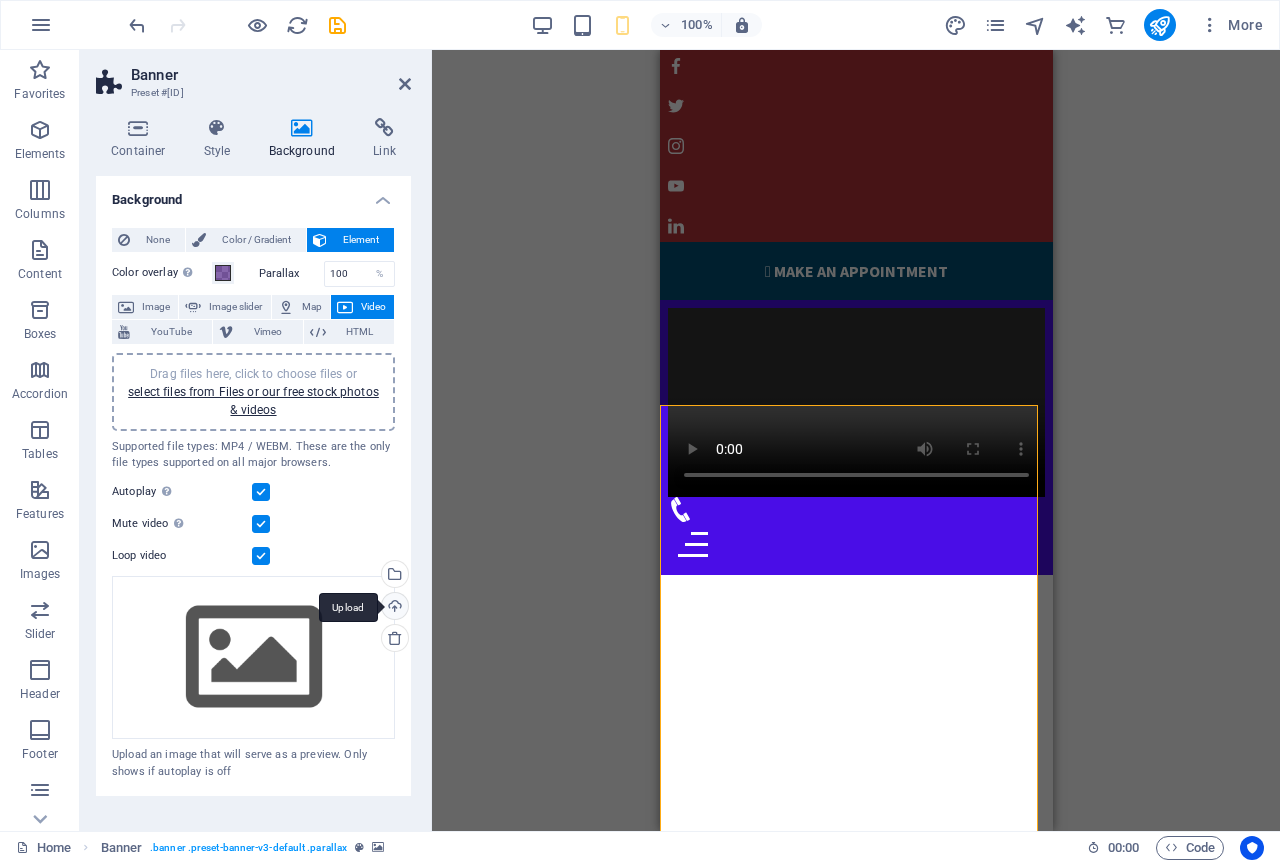 click on "Upload" at bounding box center (393, 608) 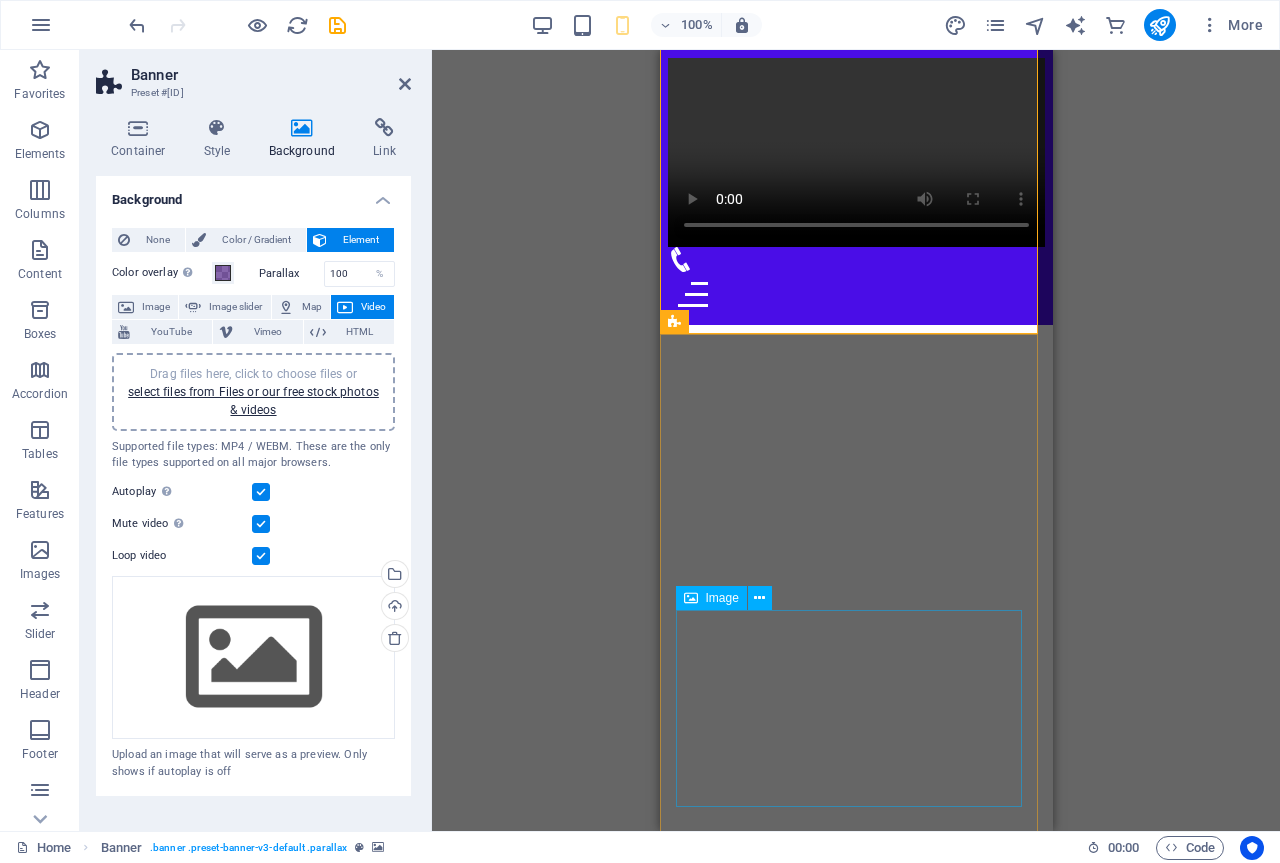 scroll, scrollTop: 0, scrollLeft: 0, axis: both 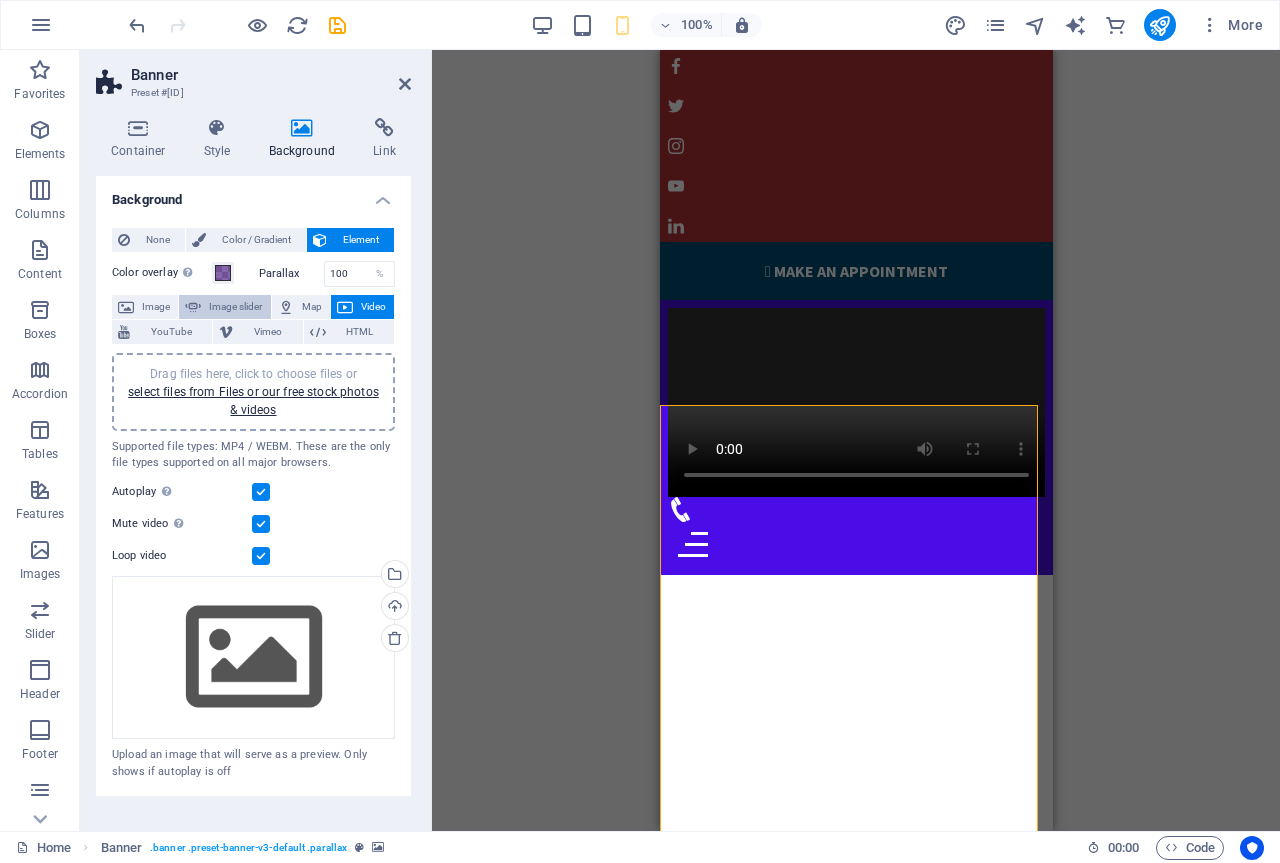 click on "Image slider" at bounding box center (235, 307) 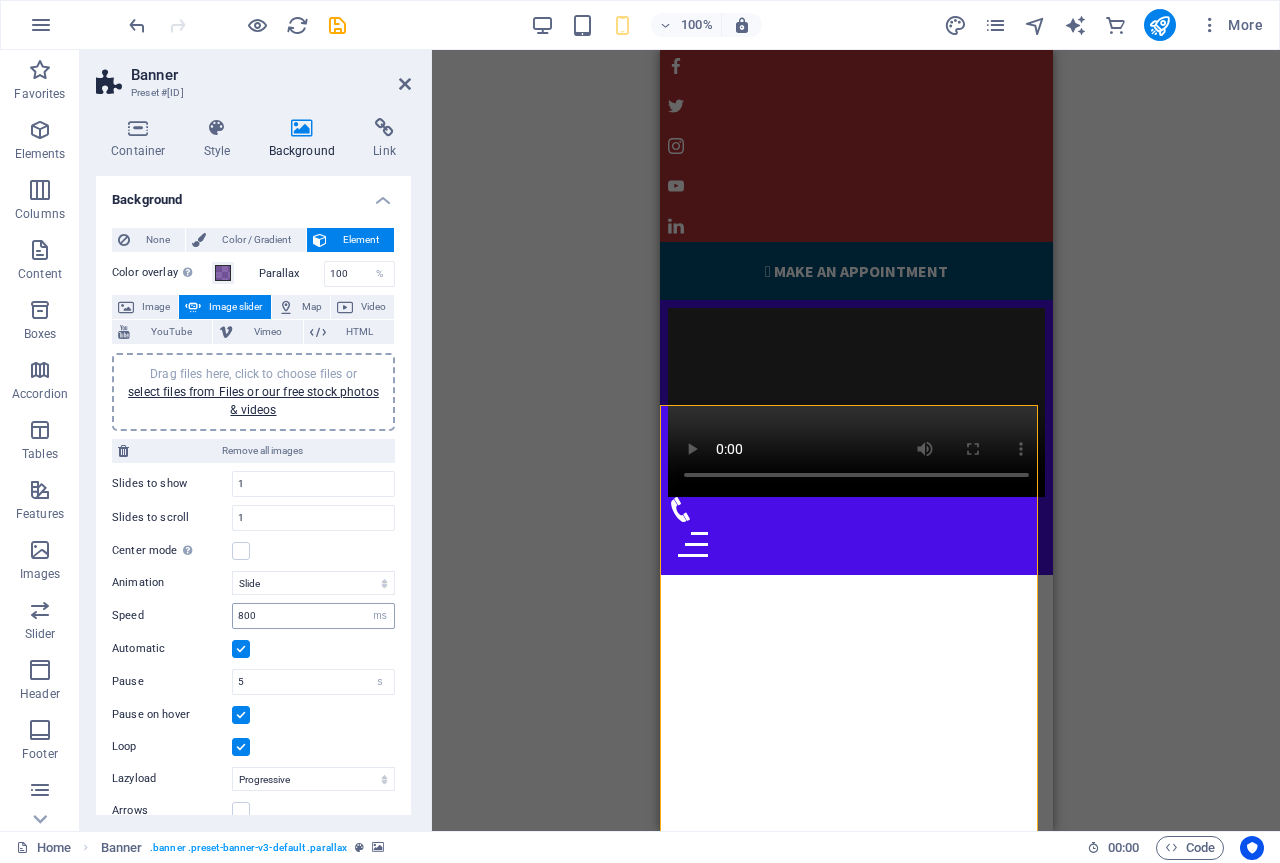 scroll, scrollTop: 56, scrollLeft: 0, axis: vertical 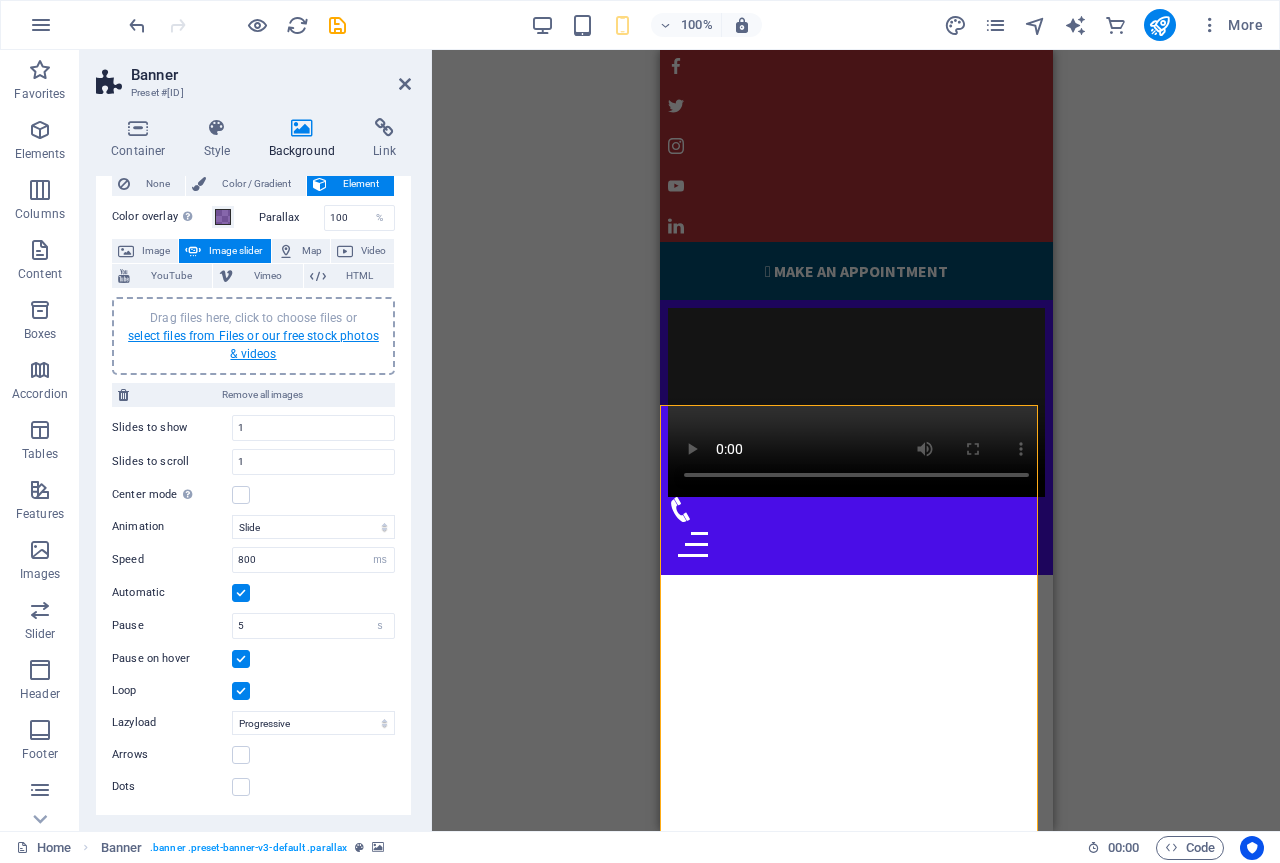 click on "select files from Files or our free stock photos & videos" at bounding box center (253, 345) 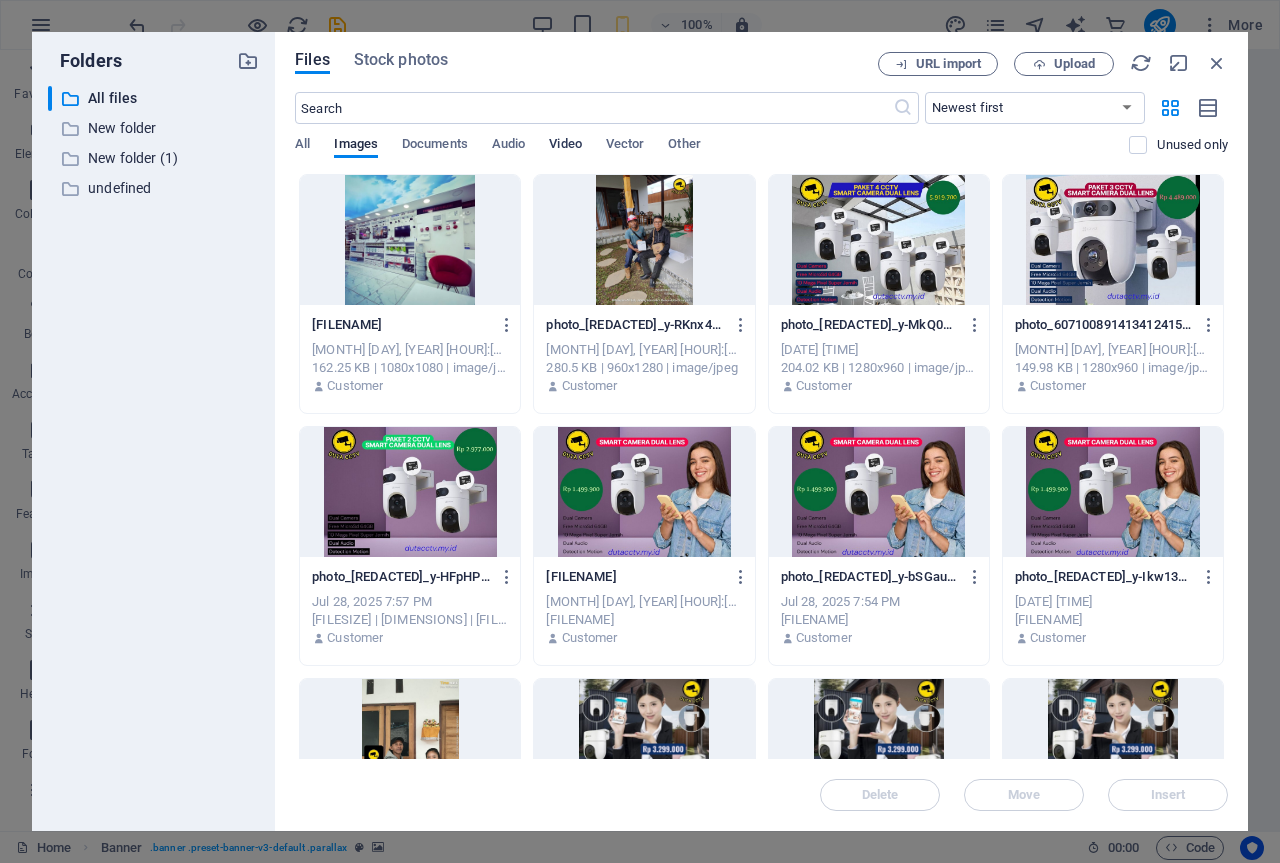 click on "Video" at bounding box center [565, 146] 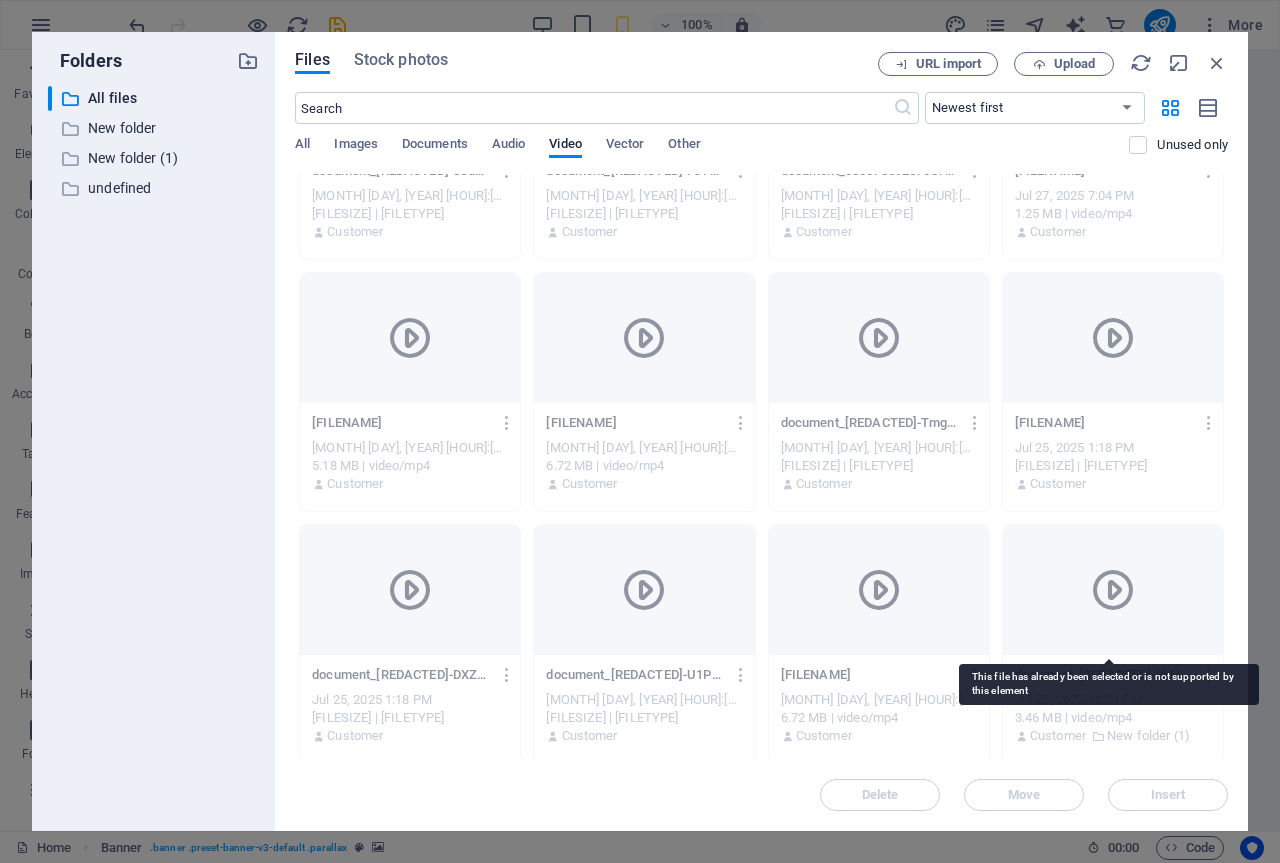 scroll, scrollTop: 663, scrollLeft: 0, axis: vertical 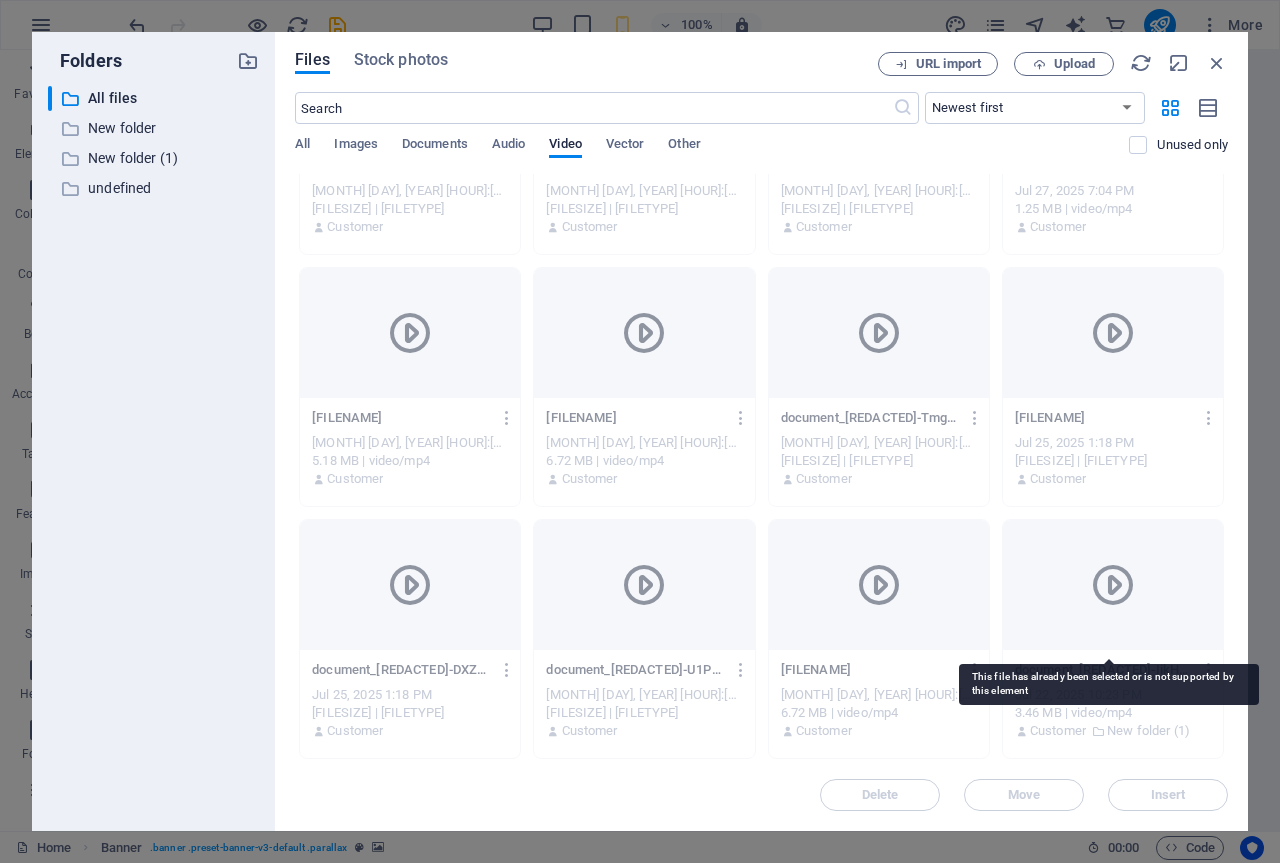 click at bounding box center (1113, 585) 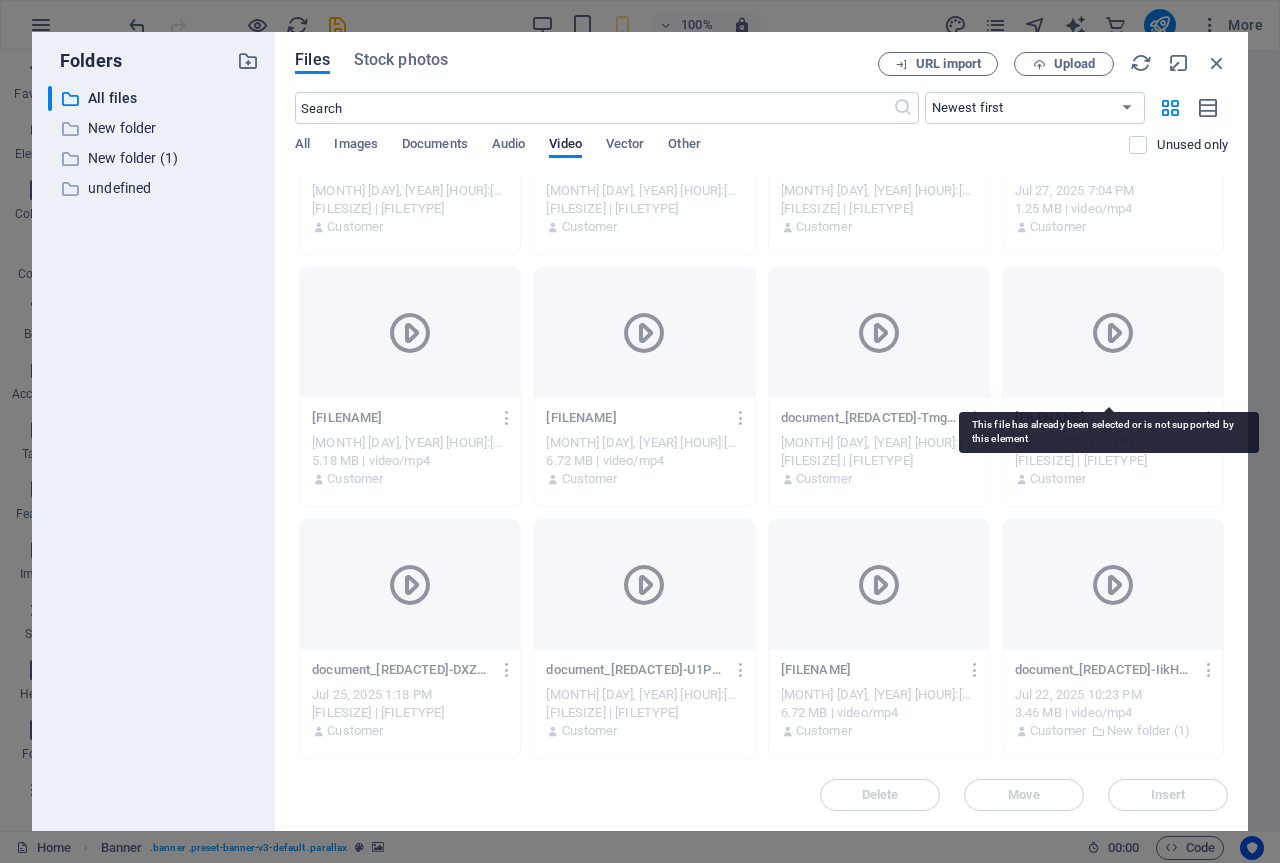 click at bounding box center (1113, 333) 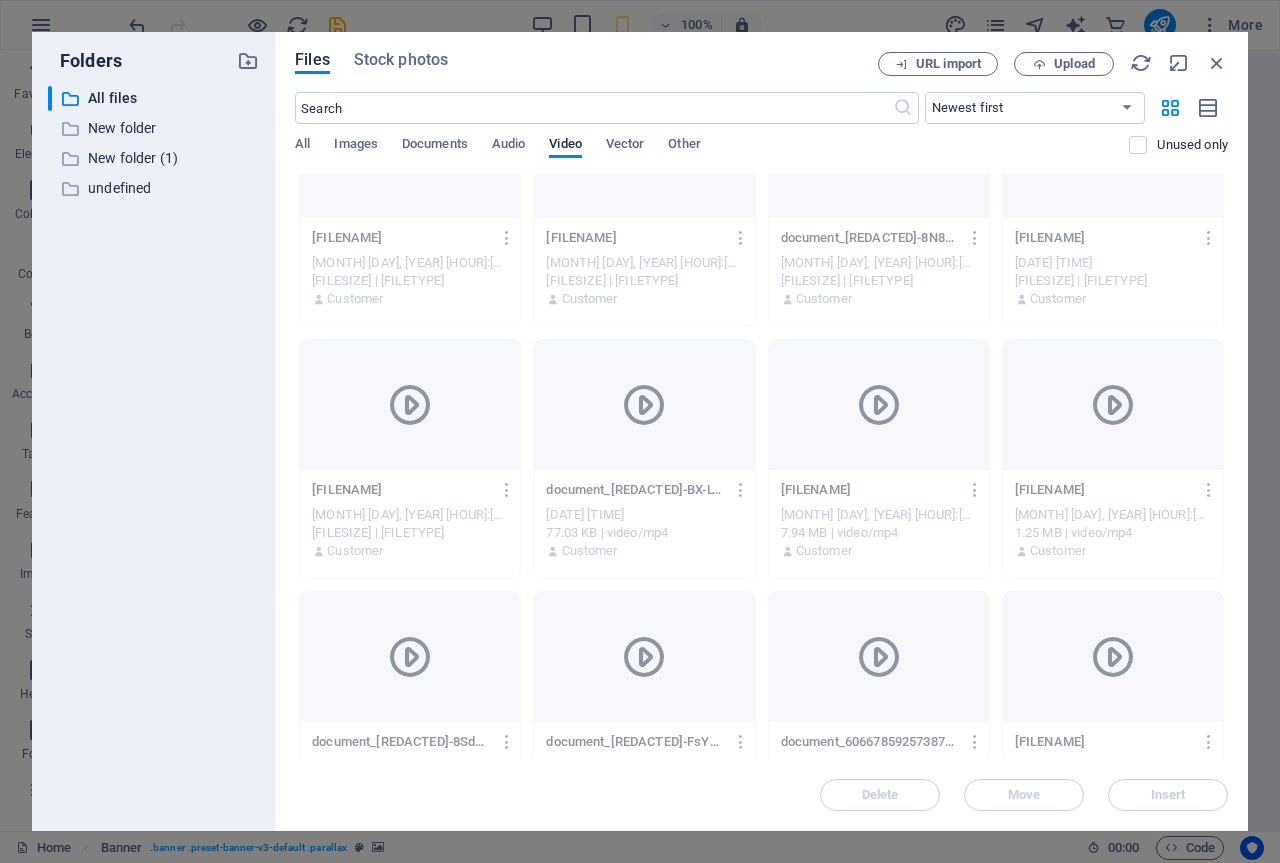 scroll, scrollTop: 0, scrollLeft: 0, axis: both 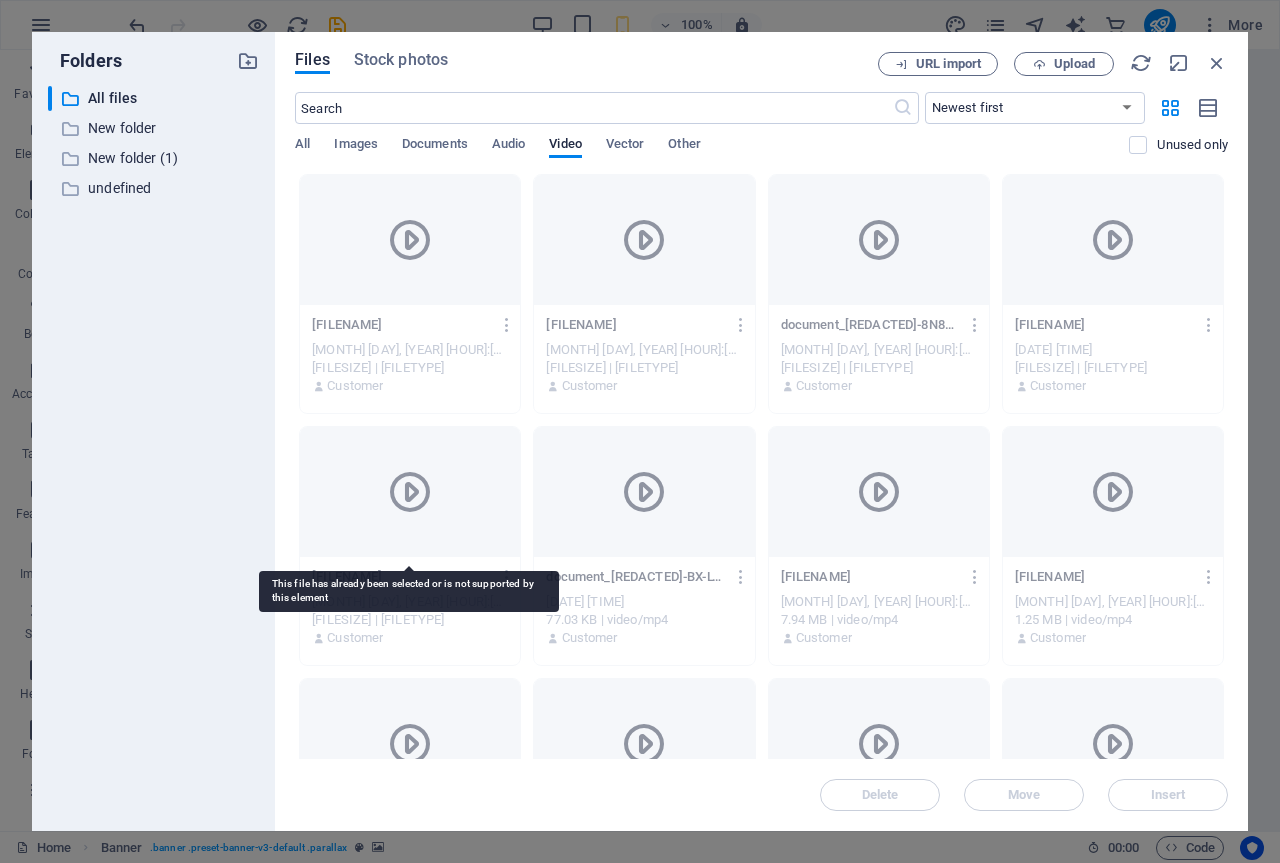 click at bounding box center (410, 492) 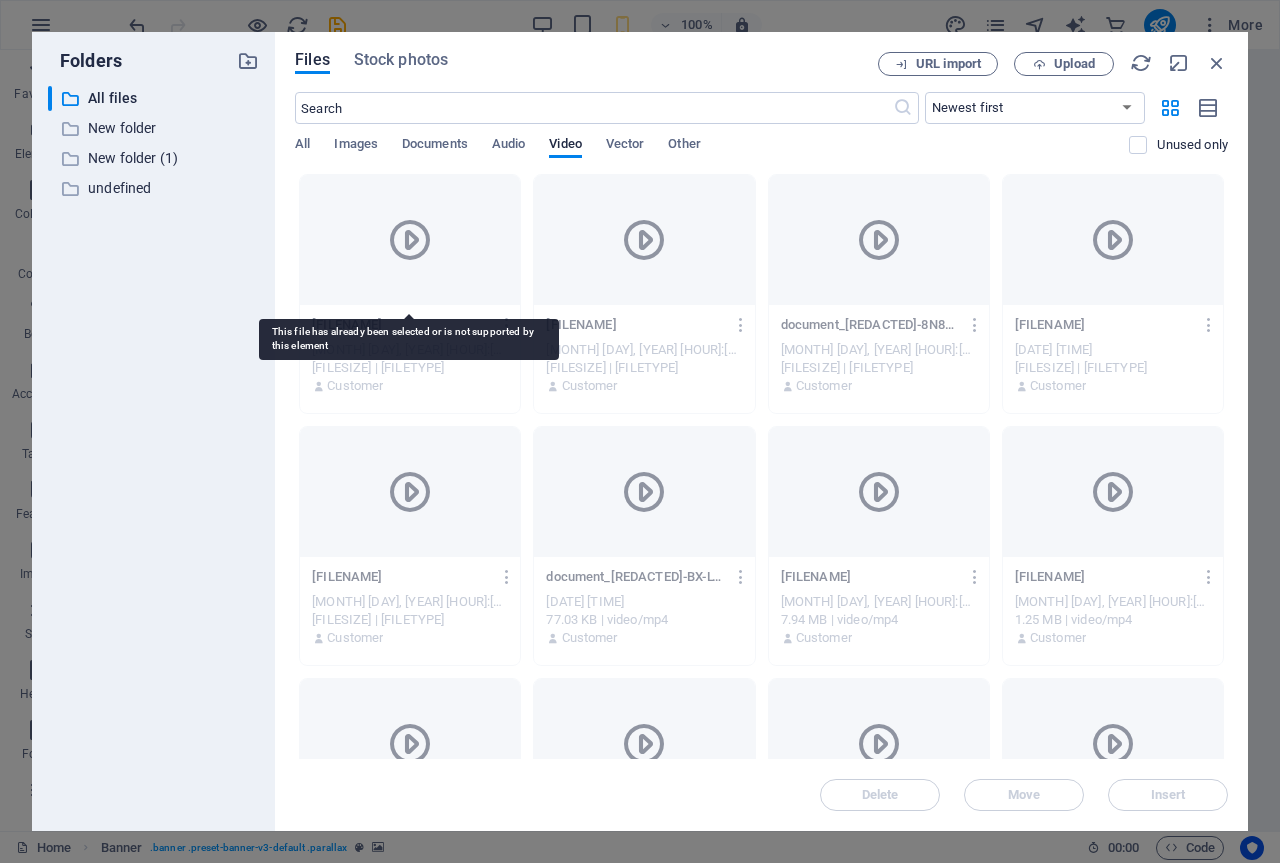 click at bounding box center (410, 240) 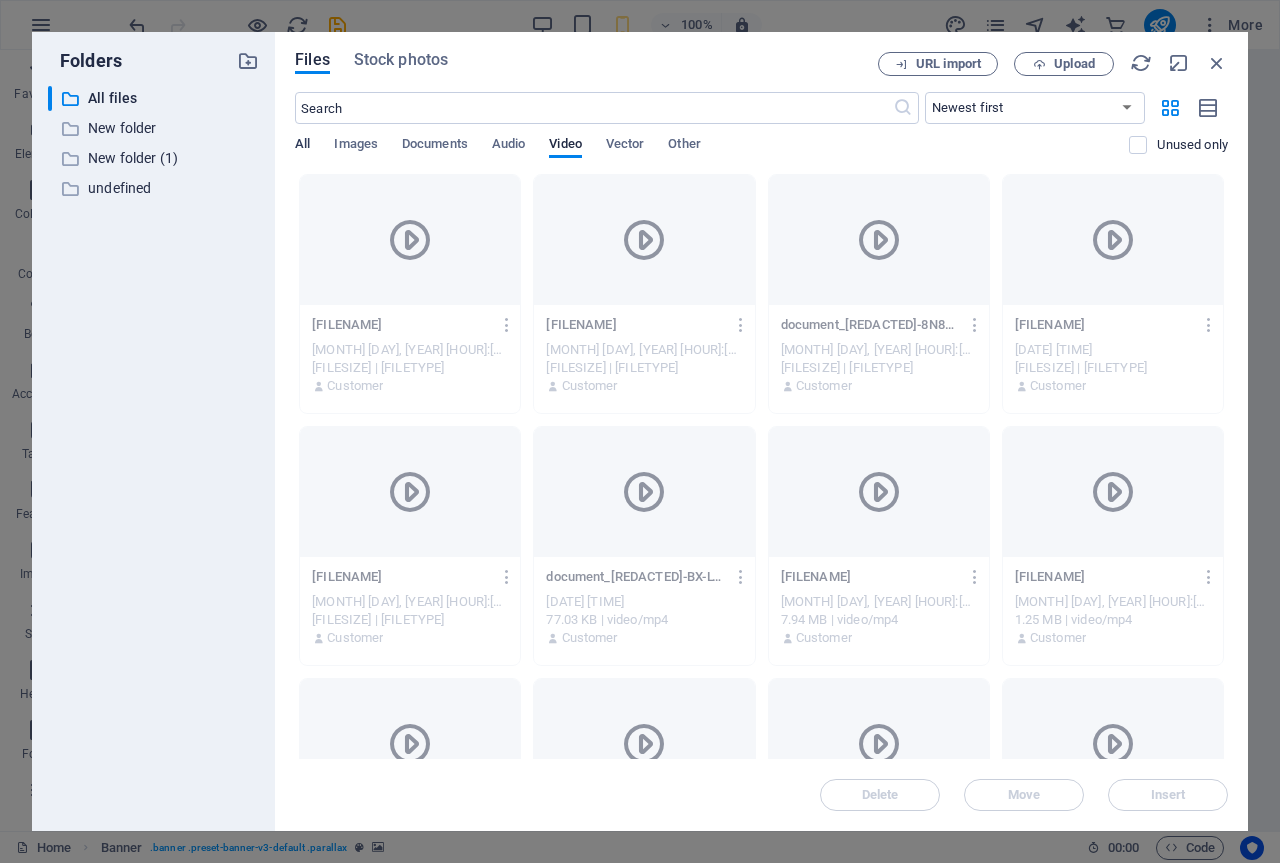 click on "All" at bounding box center (302, 146) 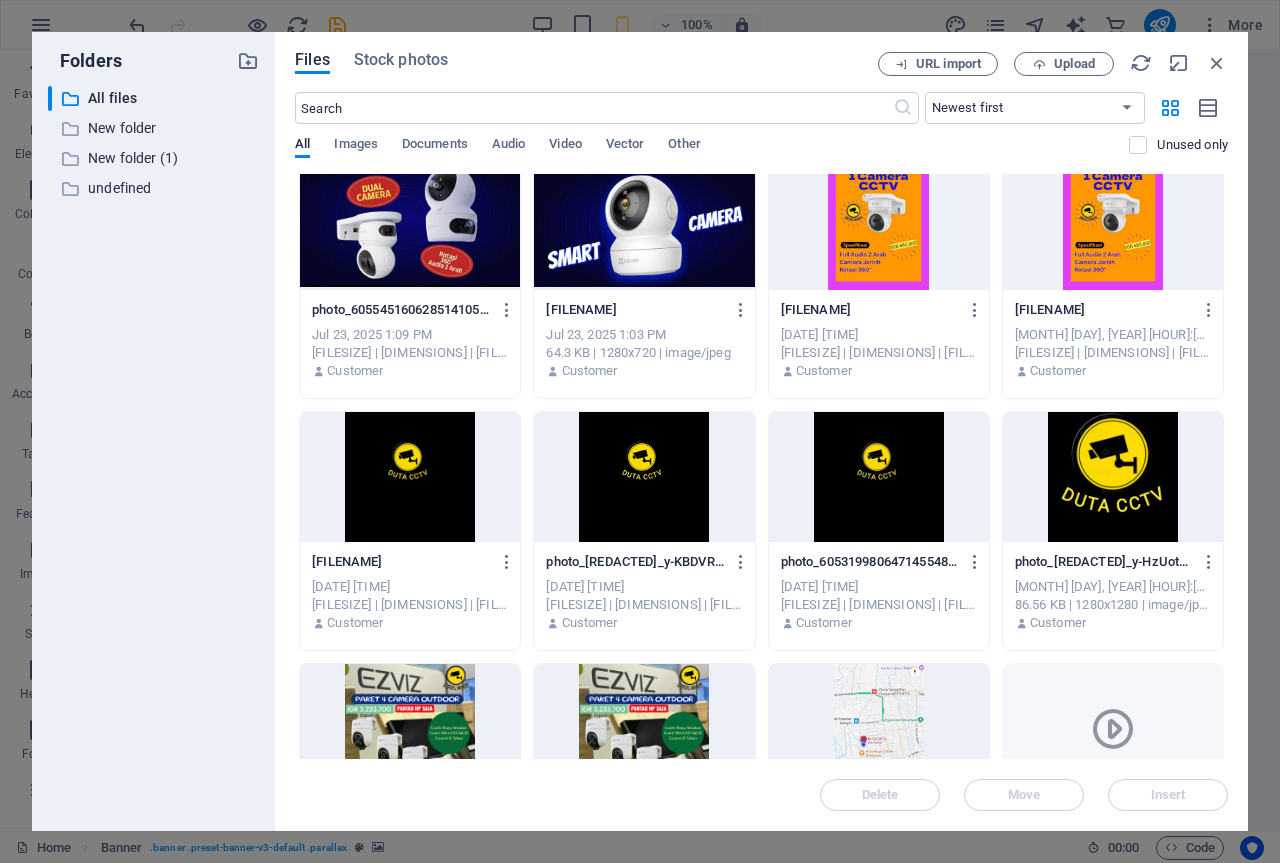 scroll, scrollTop: 6915, scrollLeft: 0, axis: vertical 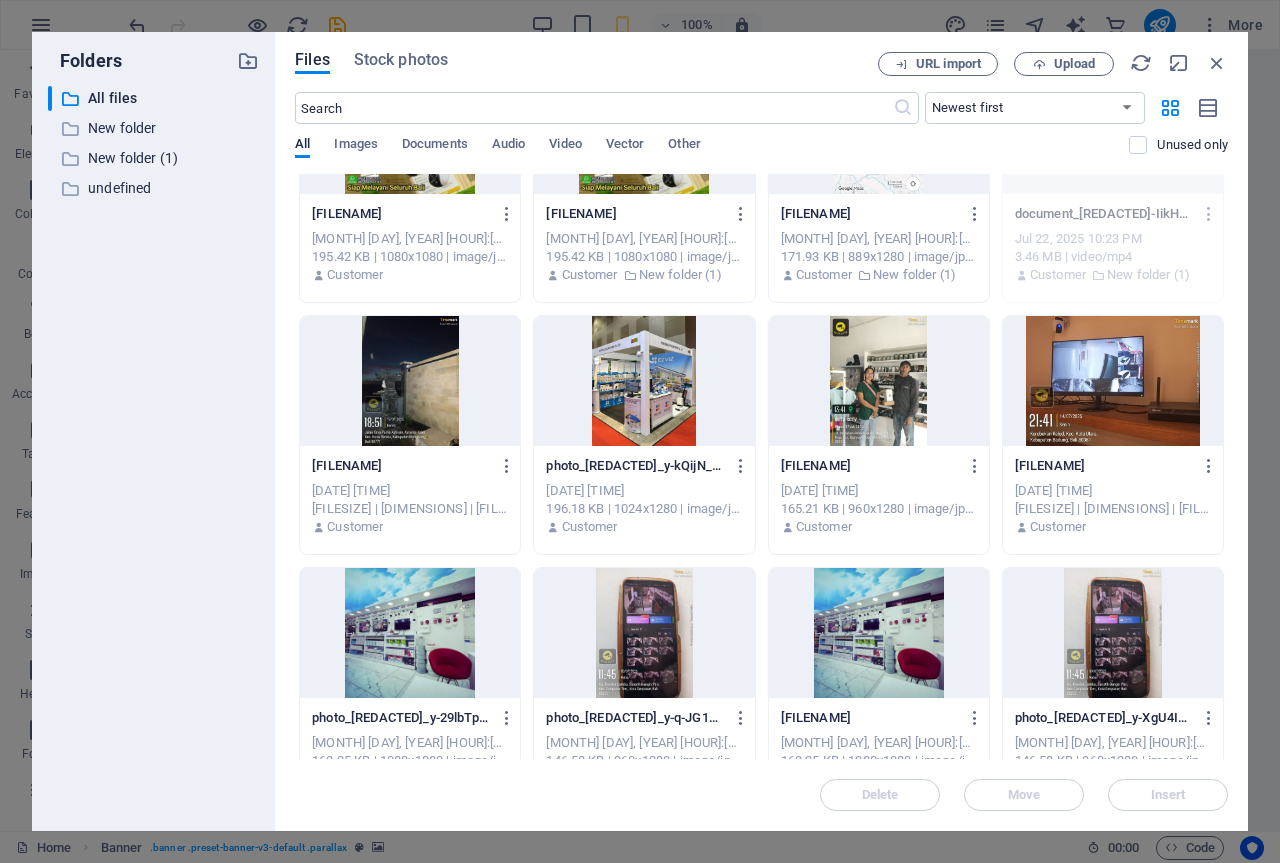 click at bounding box center (644, 381) 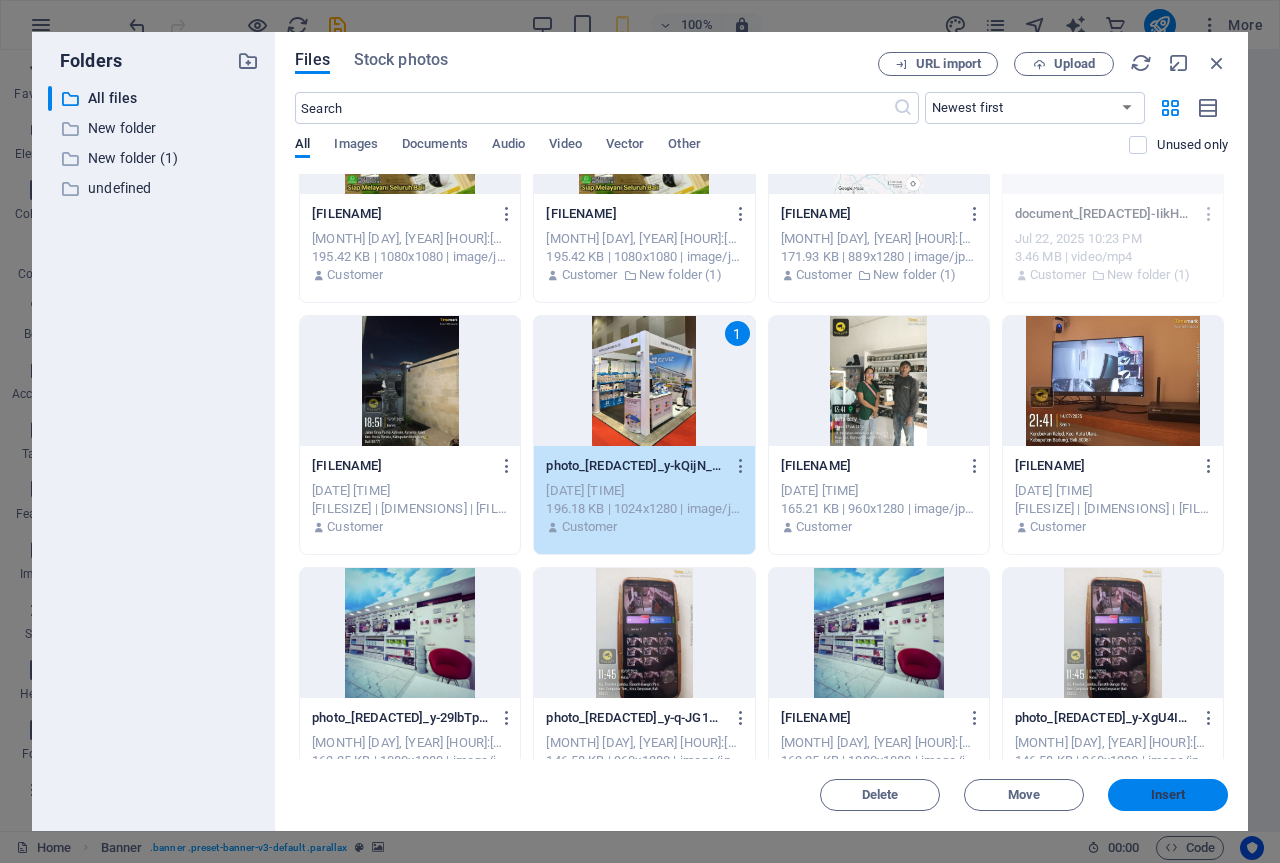 click on "Insert" at bounding box center [1168, 795] 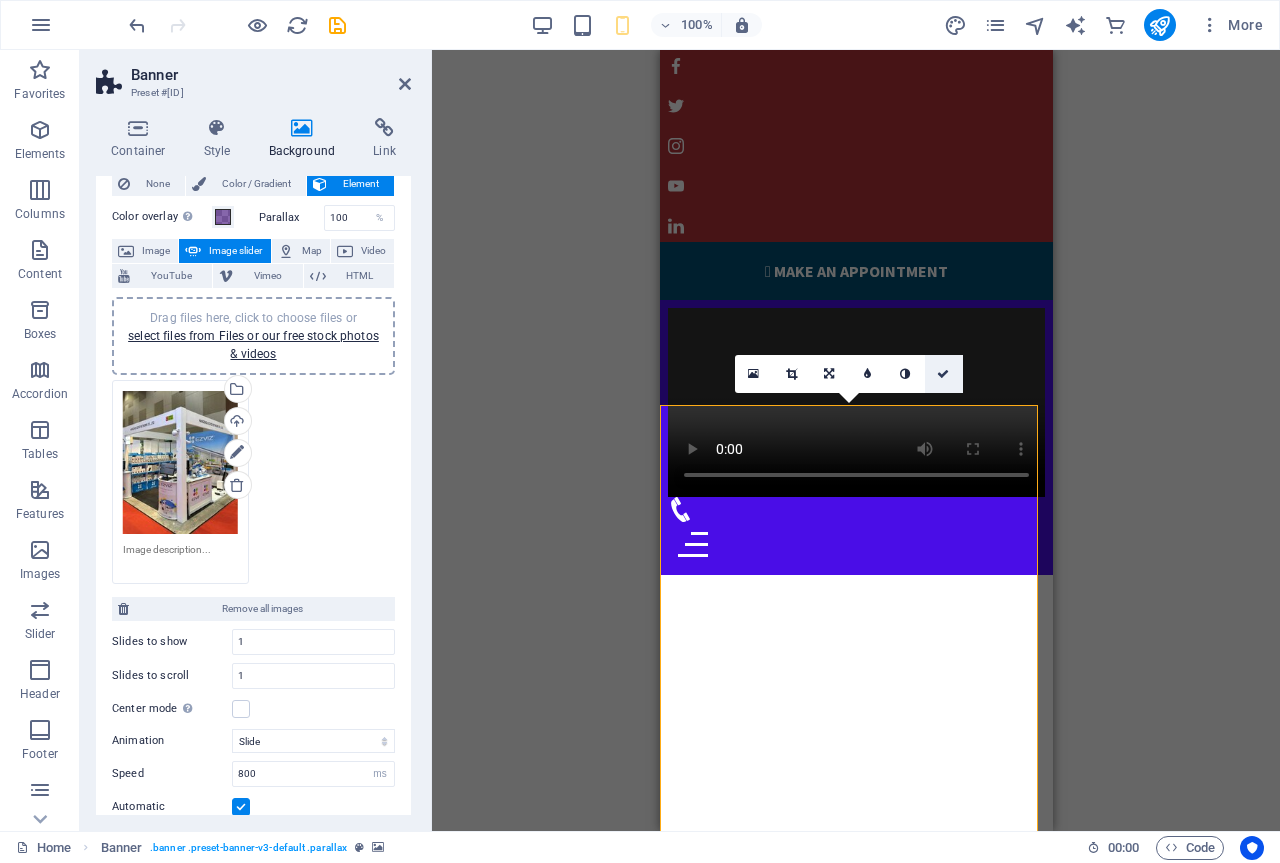 click at bounding box center [943, 374] 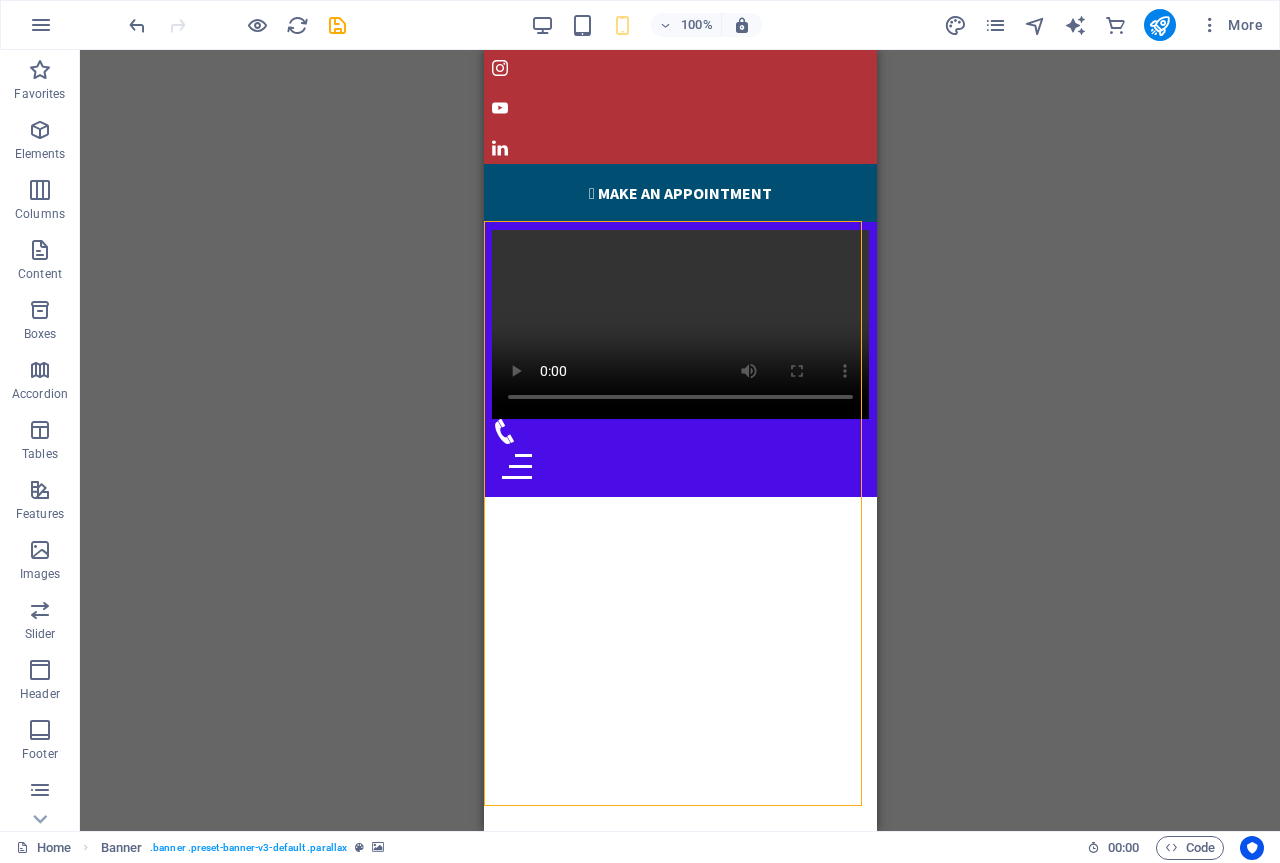 scroll, scrollTop: 200, scrollLeft: 0, axis: vertical 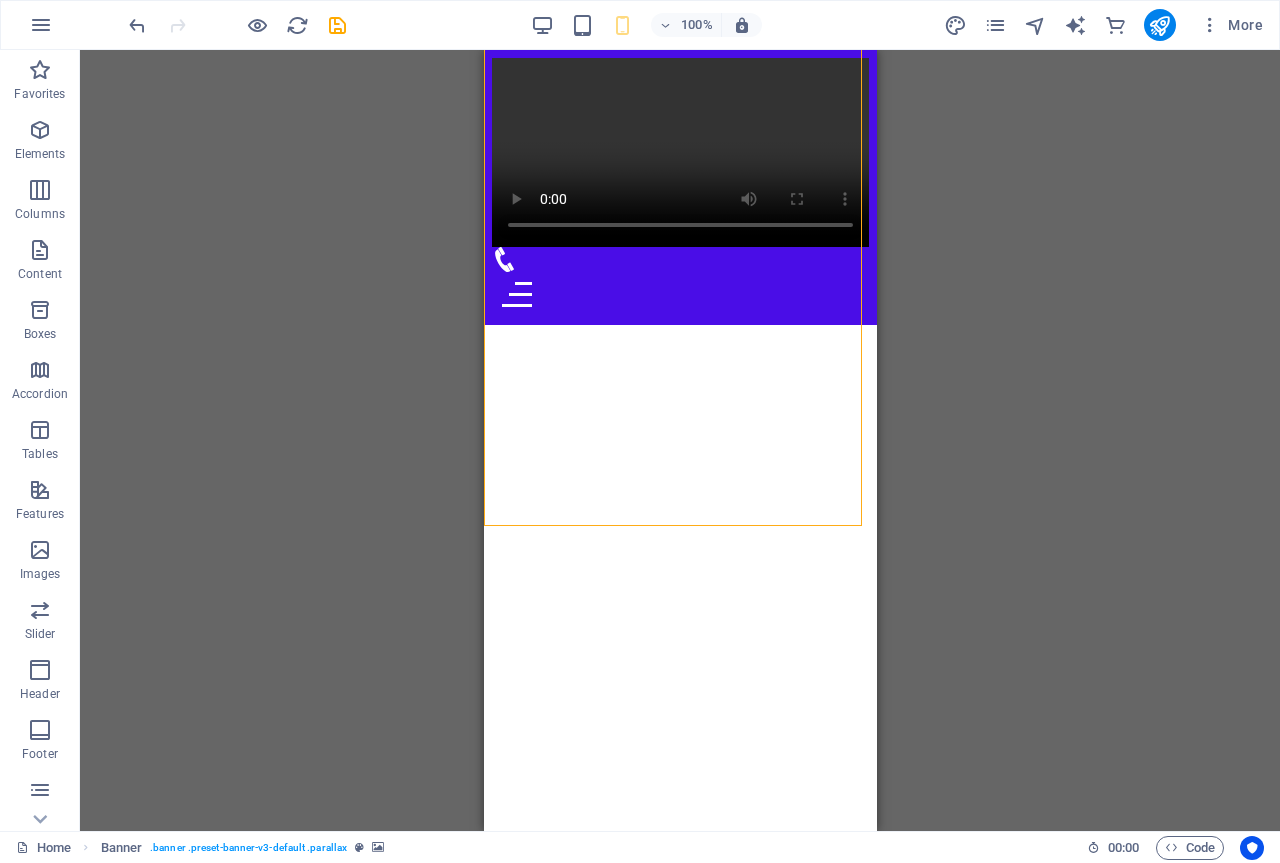 click at bounding box center (679, 1416) 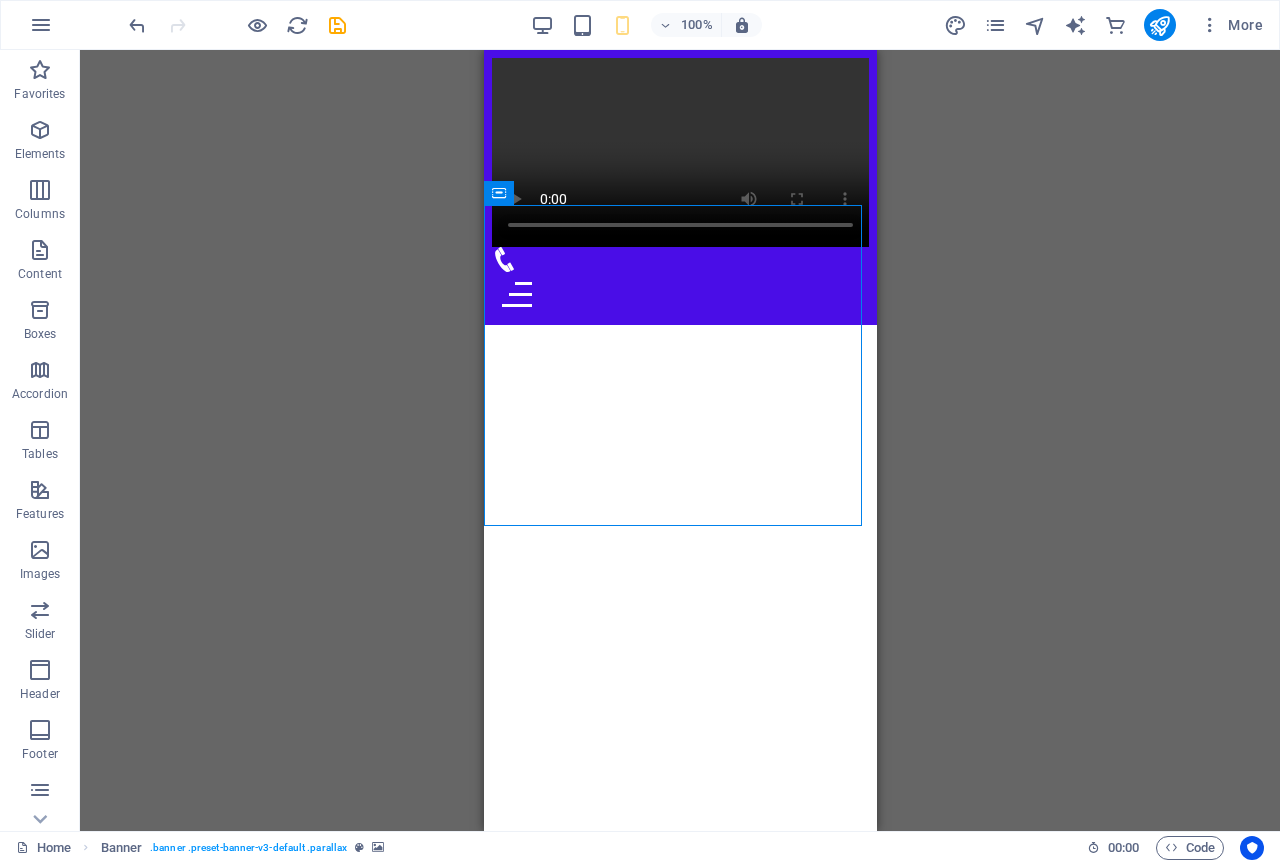click at bounding box center (679, 1416) 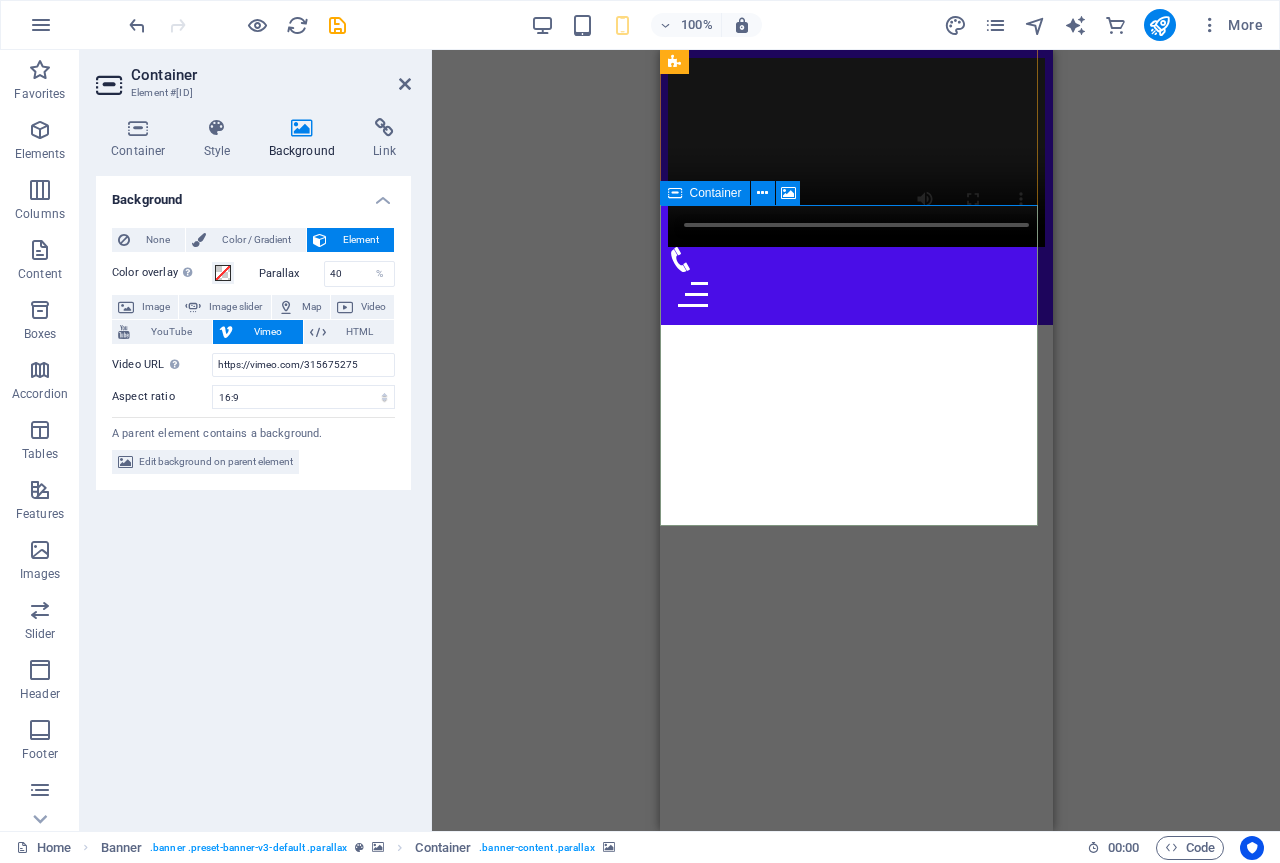 click at bounding box center [675, 193] 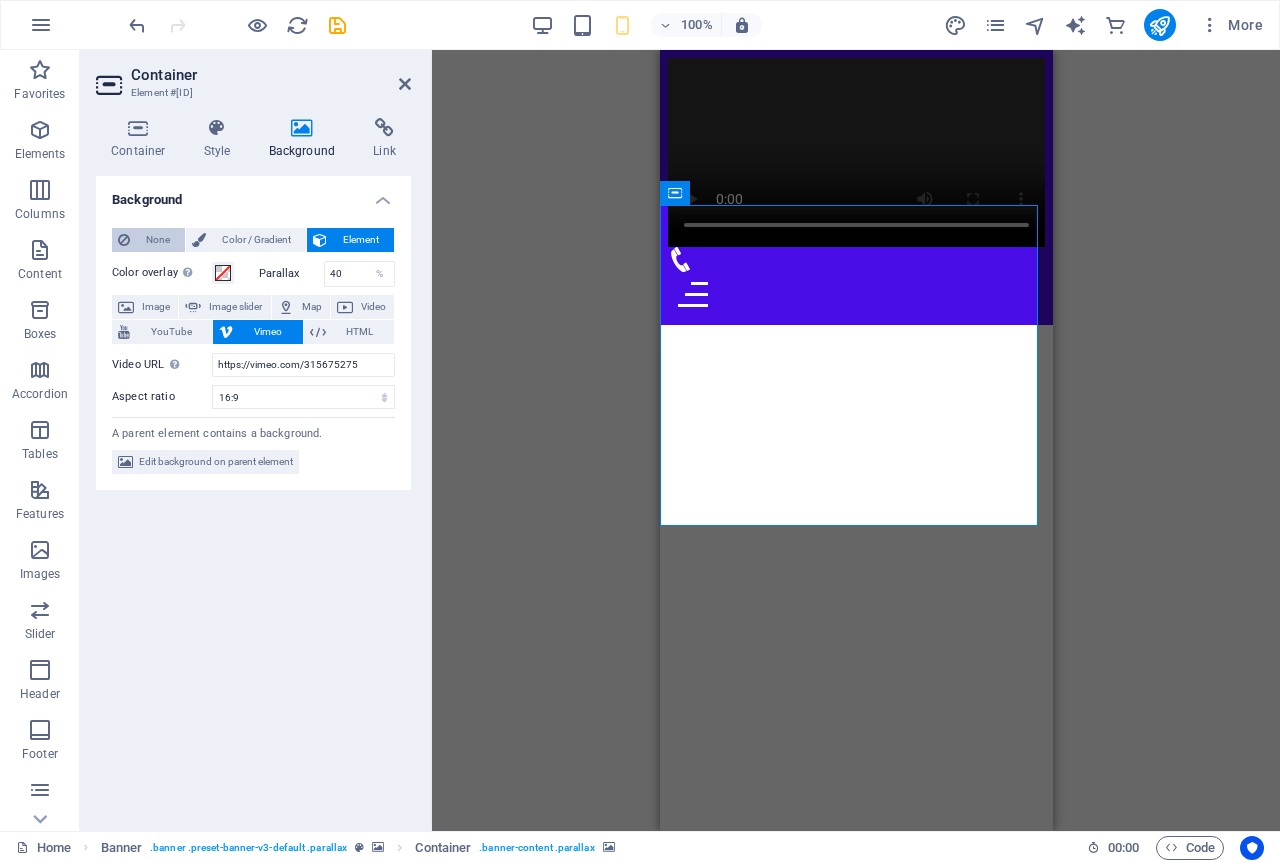 click on "None" at bounding box center [157, 240] 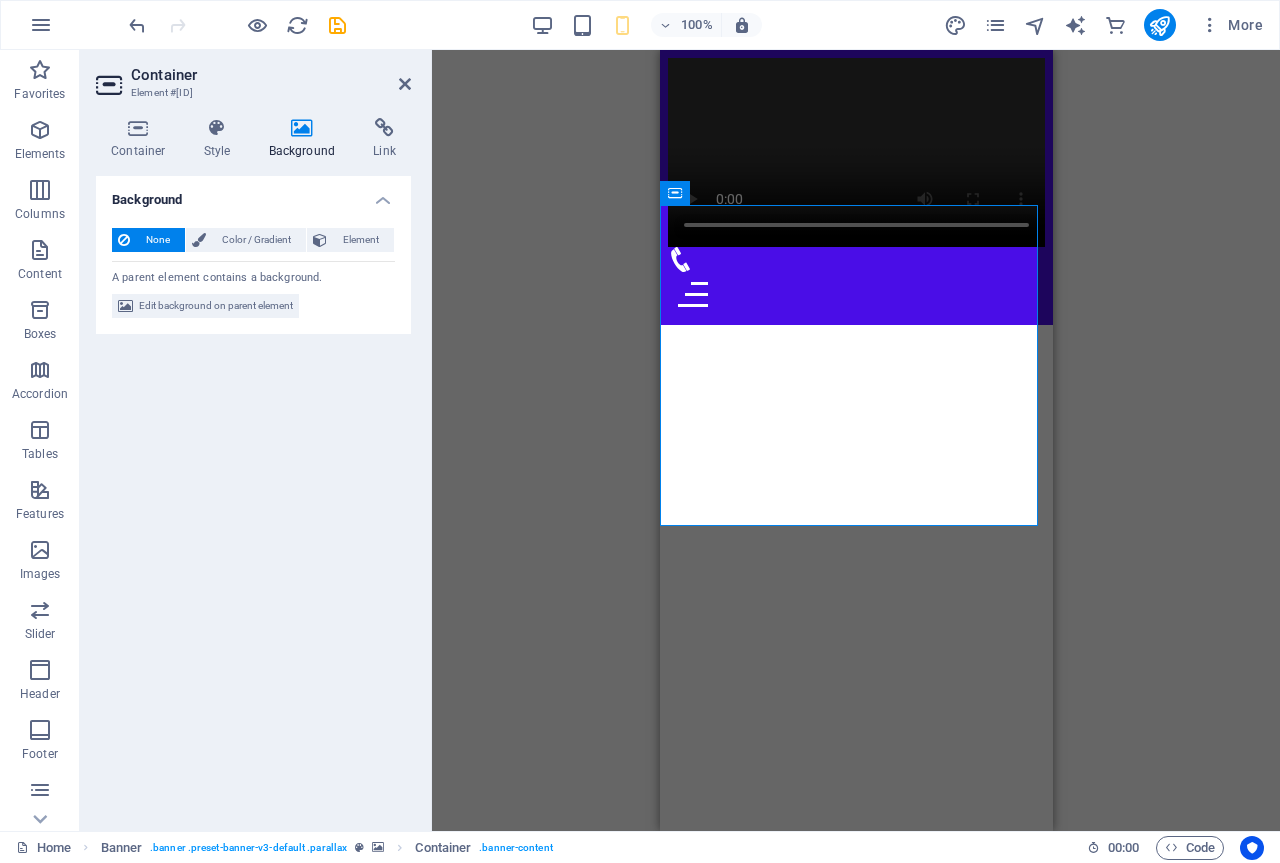 click on "Drag here to replace the existing content. Press “Ctrl” if you want to create a new element.
H3   Cards   Container   Container   Image   Container   Container   Image   Image tabs   Container   Image   Image   Menu   Menu Bar   Info Bar   Container   Image   Container   Container   Banner   Image   Container   Button   HTML   Spacer   Icon   Social Media Icons   Container   Container   Image   Video   Menu Bar   Video   Icon" at bounding box center (856, 440) 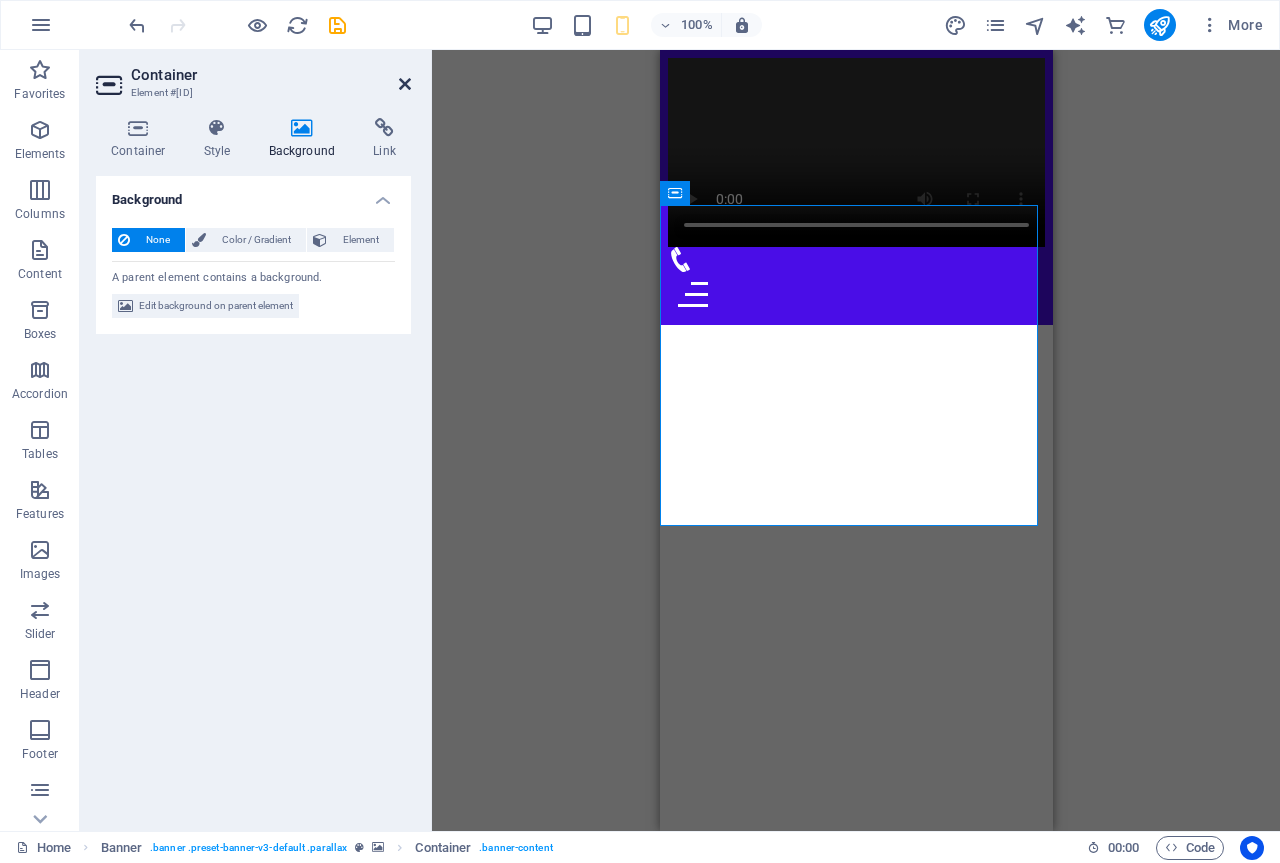 click at bounding box center [405, 84] 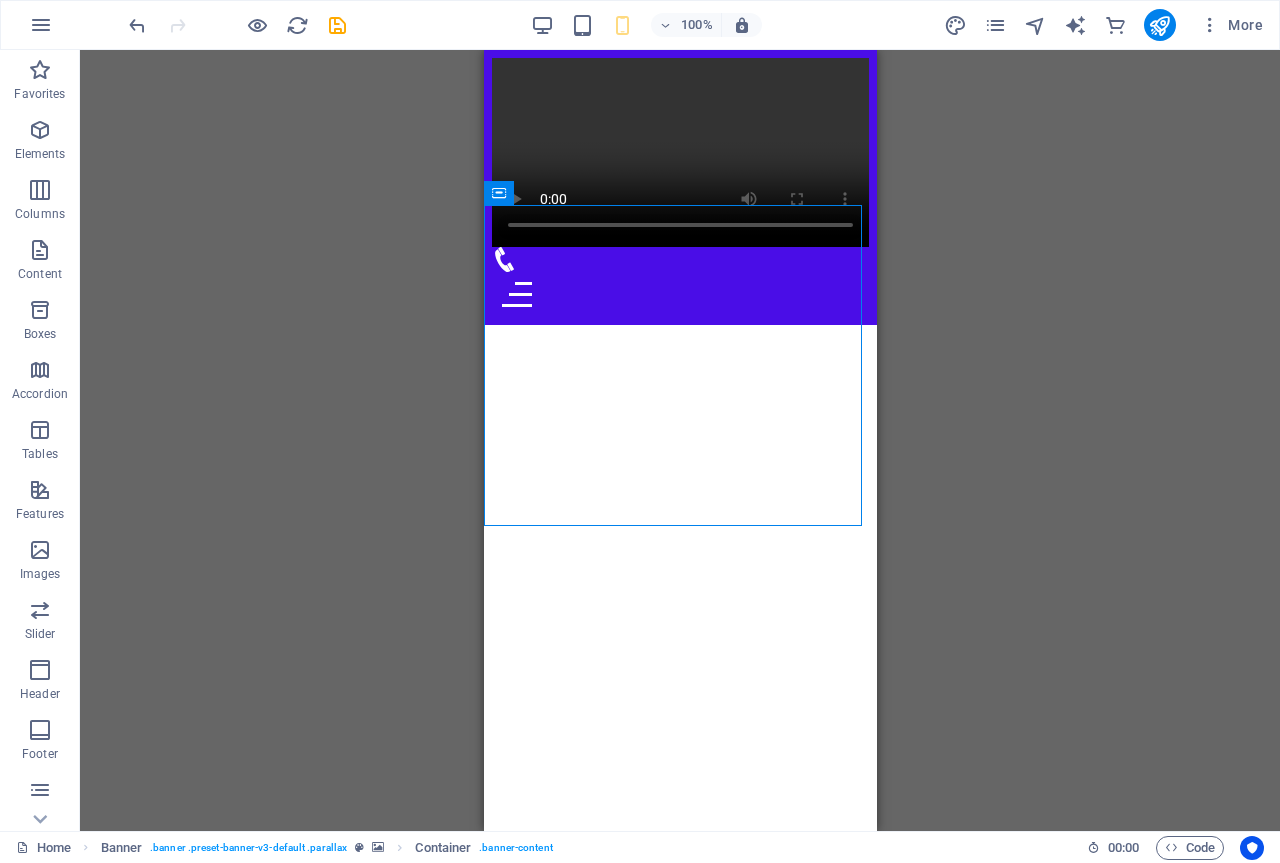 click on "Drag here to replace the existing content. Press “Ctrl” if you want to create a new element.
H3   Cards   Container   Container   Image   Container   Container   Image   Image tabs   Container   Image   Image   Menu   Menu Bar   Info Bar   Container   Image   Container   Container   Banner   Image   Container   Button   HTML   Spacer   Icon   Social Media Icons   Container   Container   Image   Video   Video   Icon" at bounding box center (680, 440) 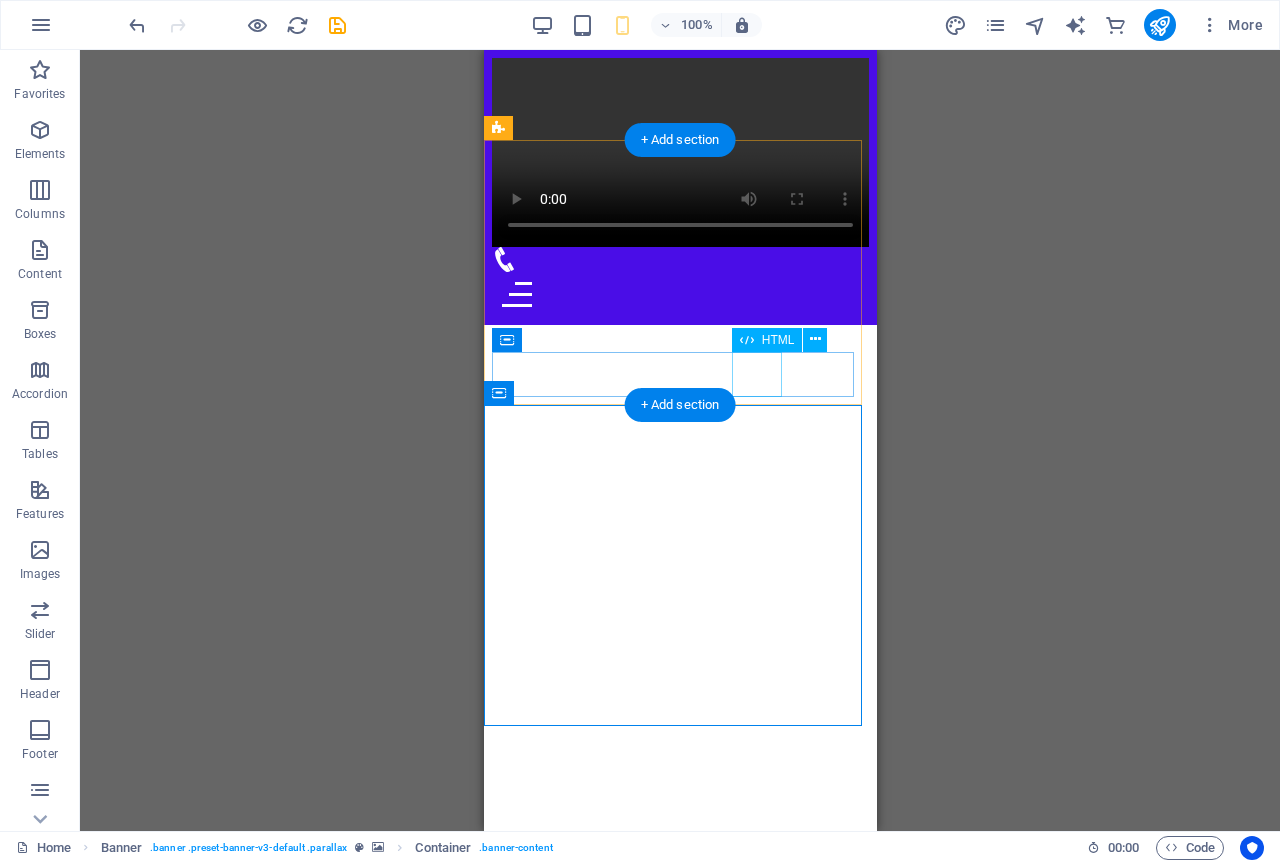 scroll, scrollTop: 0, scrollLeft: 0, axis: both 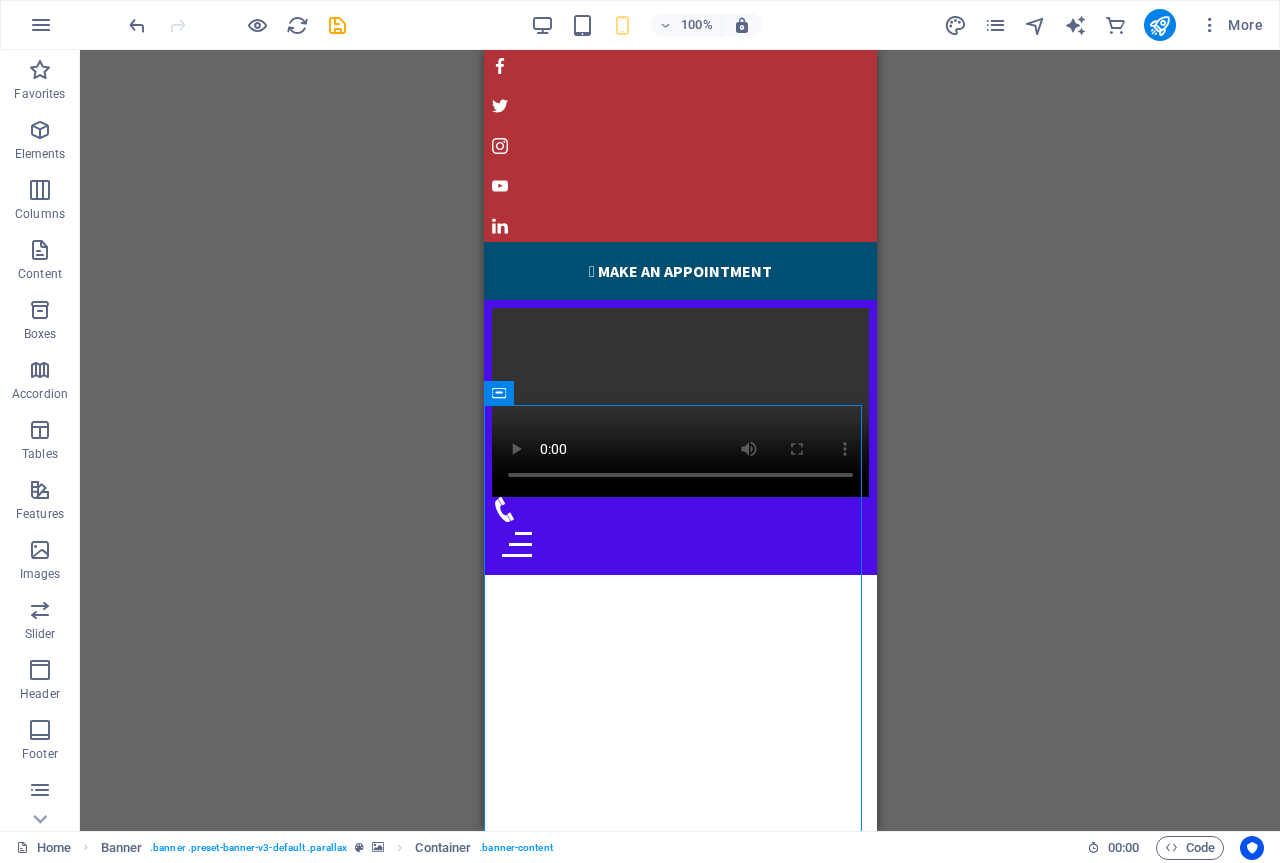 click on "100%" at bounding box center (646, 25) 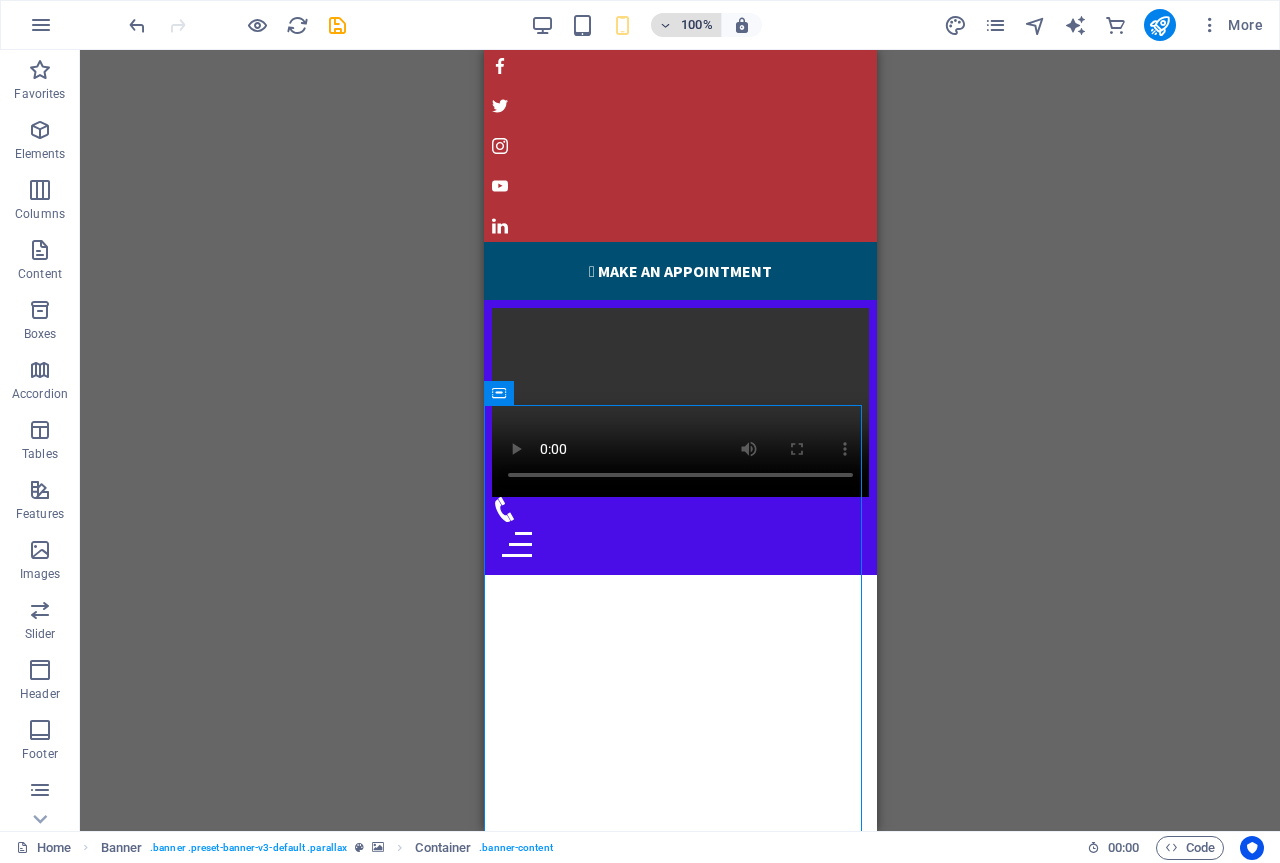 click on "100%" at bounding box center (686, 25) 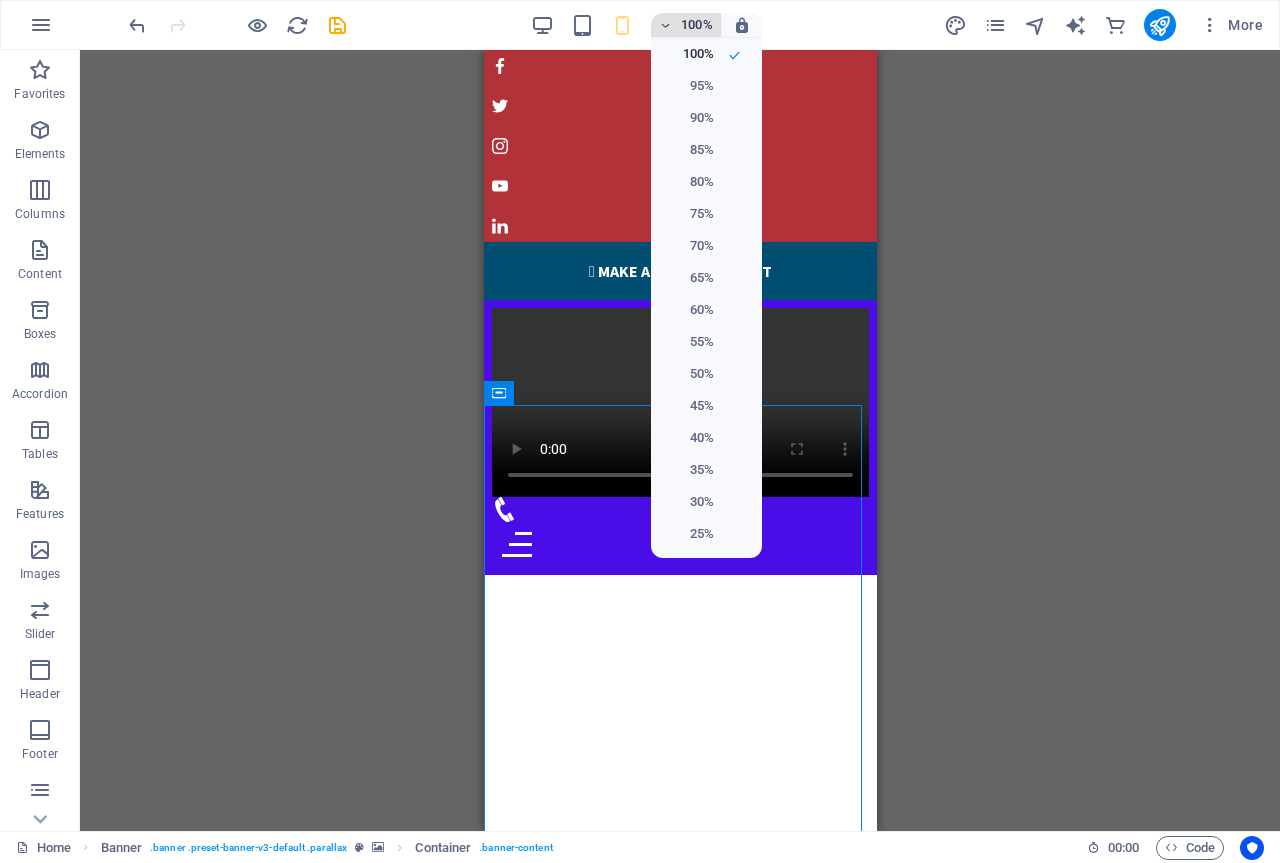 click at bounding box center (640, 431) 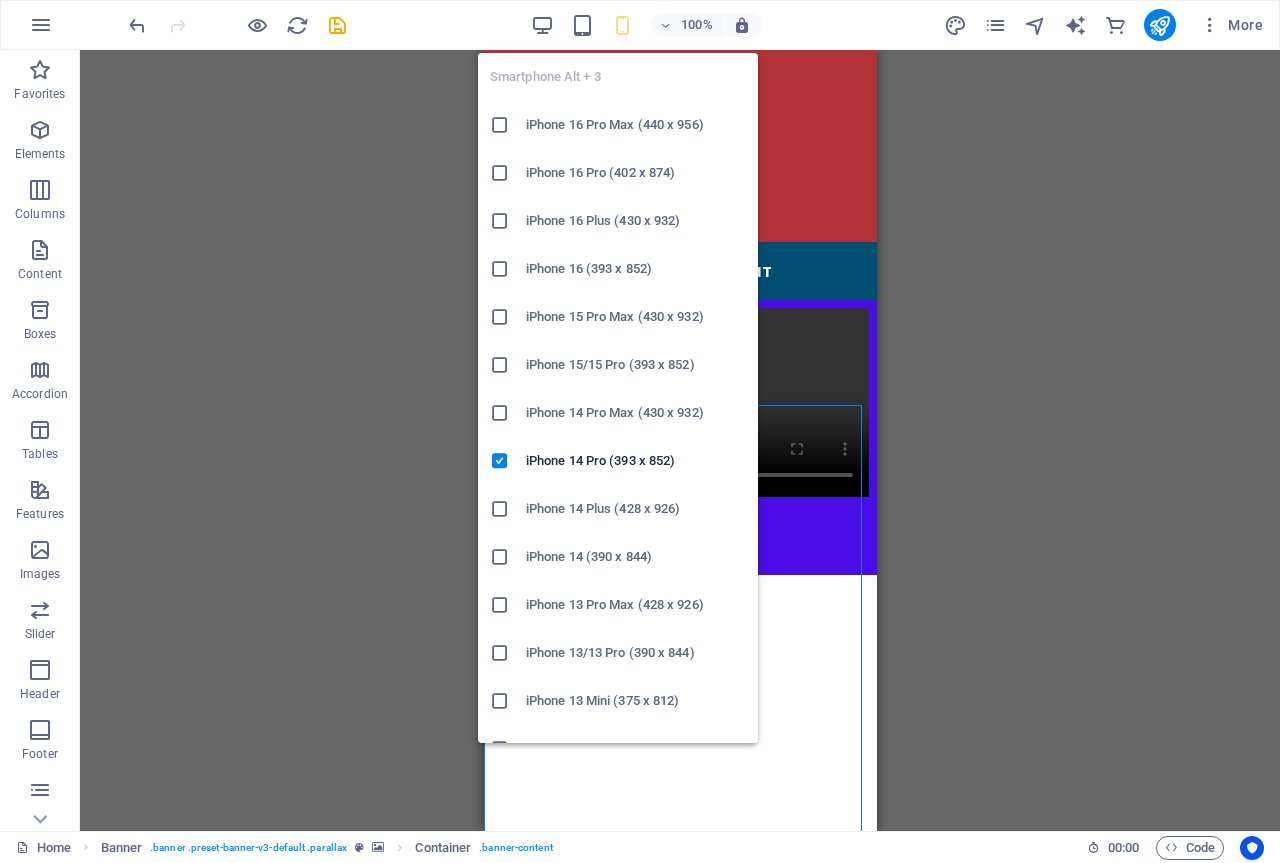 click at bounding box center [622, 25] 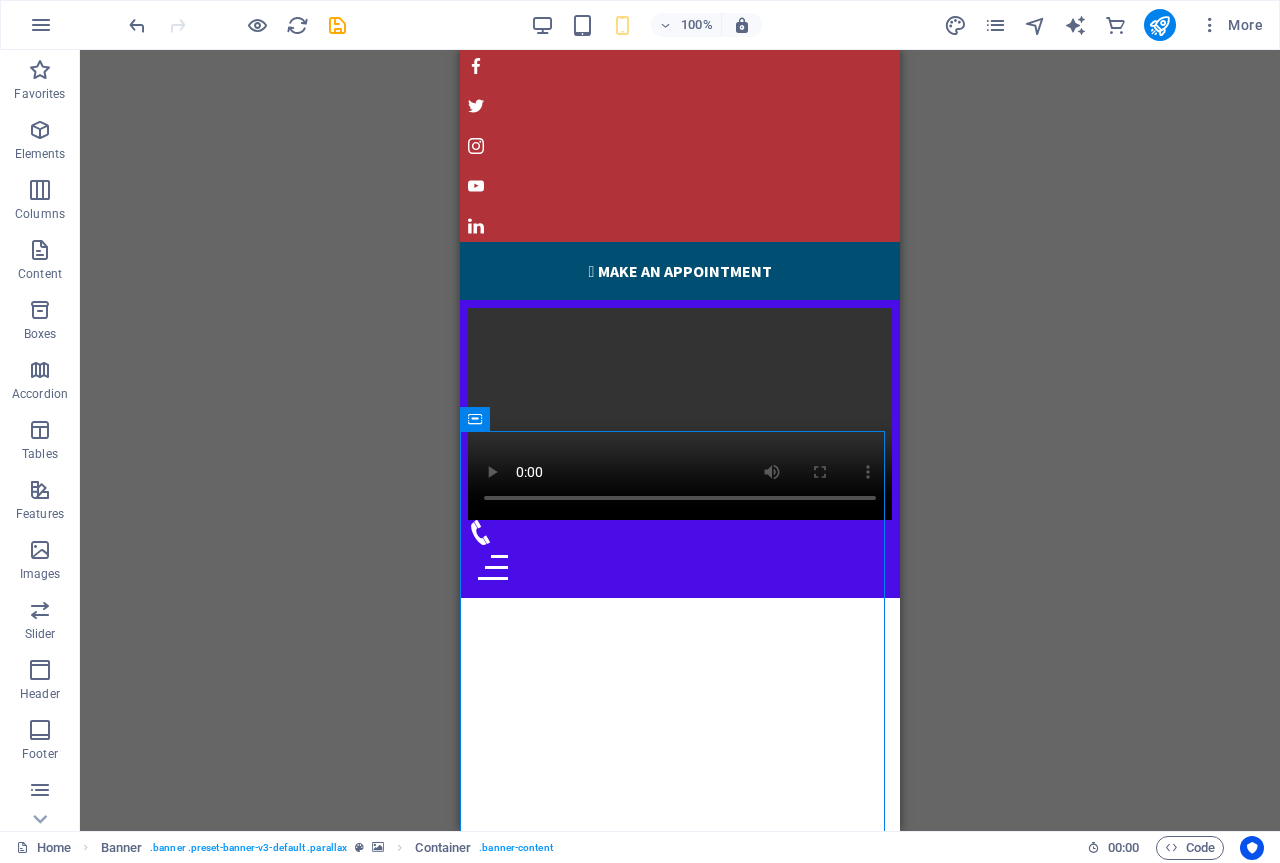 click on "Drag here to replace the existing content. Press “Ctrl” if you want to create a new element.
H3   Cards   Container   Container   Image   Container   Container   Image   Image tabs   Container   Image   Image   Menu   Menu Bar   Info Bar   Container   Image   Container   Container   Banner   Image   Container   Info Bar   Button   HTML   Spacer   Icon   Social Media Icons   Container   Container   Image   Video   Video   Icon   Info Bar   Social Media Icons   Icon" at bounding box center [680, 440] 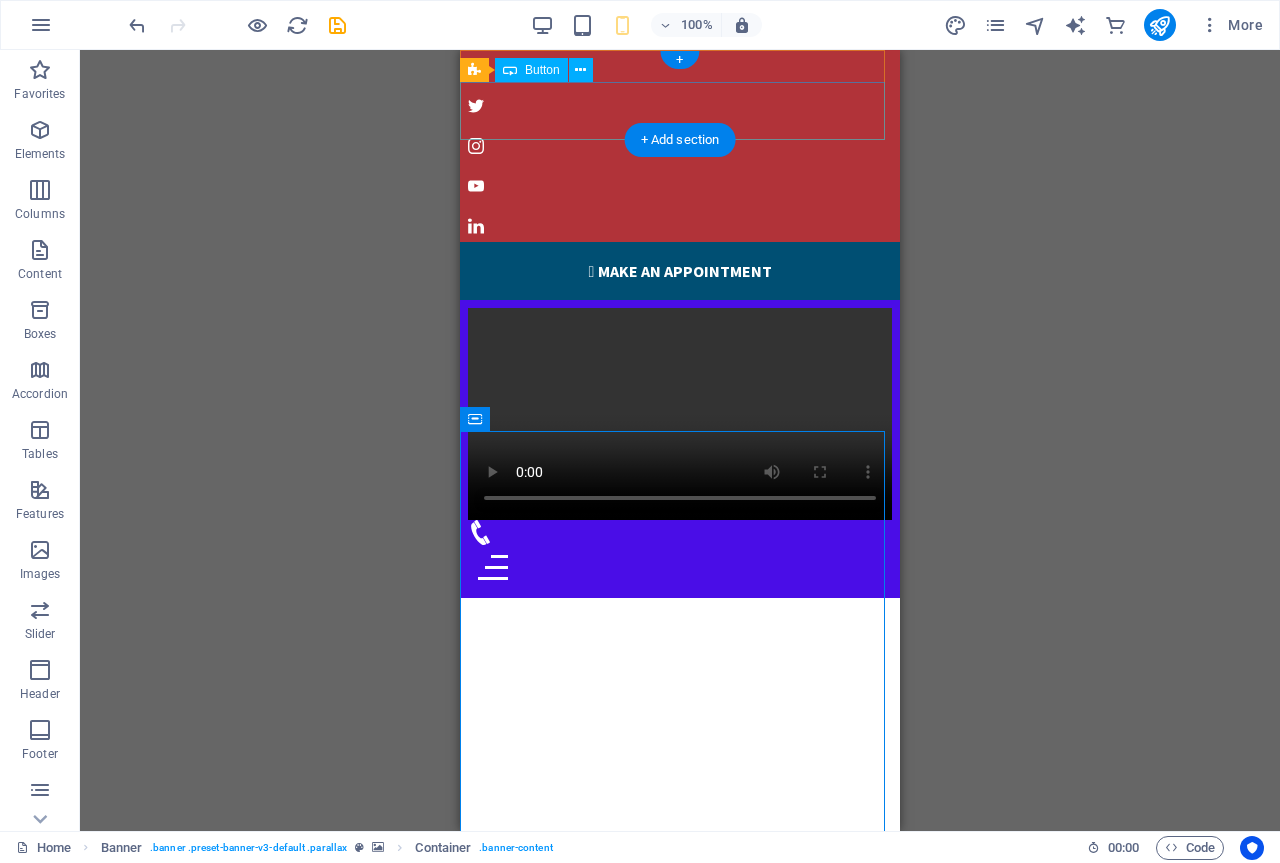 click on "  Make an appointment" at bounding box center [680, 271] 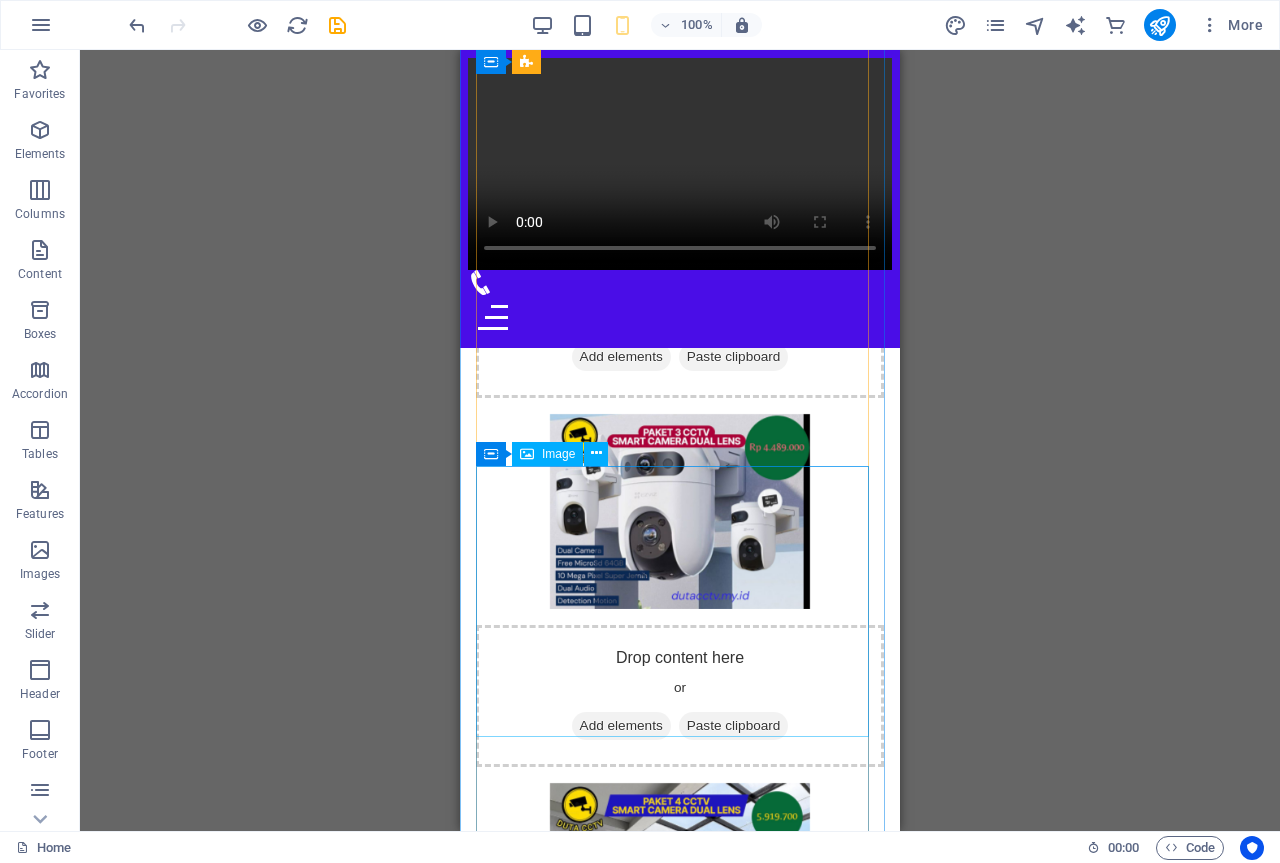 scroll, scrollTop: 9600, scrollLeft: 0, axis: vertical 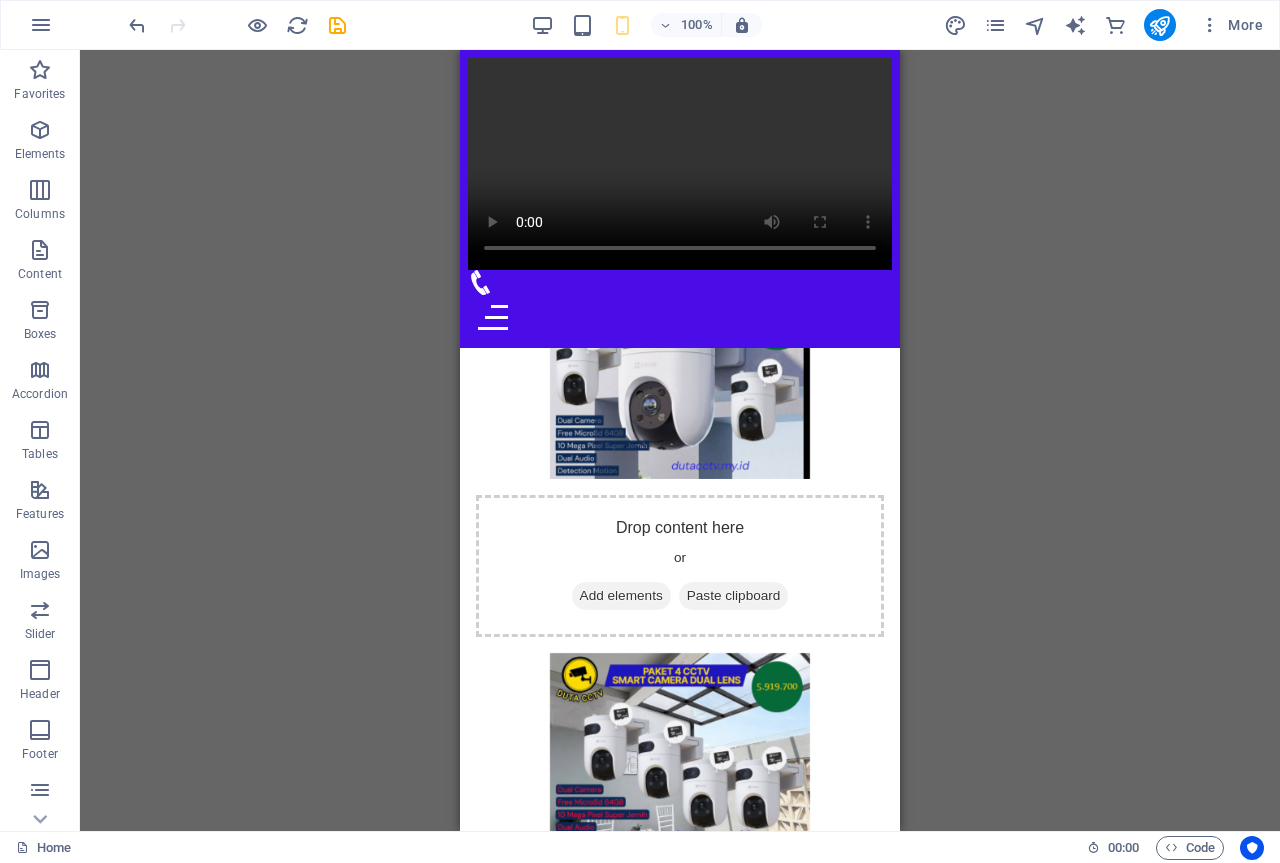 click on "Drag here to replace the existing content. Press “Ctrl” if you want to create a new element.
H3   Cards   Container   Container   Image   Container   Container   Image   Image tabs   Container   Image   Image   Menu   Menu Bar   Info Bar   Container   Image   Container   Container   Banner   Image   Container   Info Bar   Button   HTML   Spacer   Icon   Social Media Icons   Container   Container   Image   Video   Menu Bar   Video   Icon   Info Bar   Social Media Icons   Icon   Container   Image   H2   Container   Spacer   Container   H4   Boxes   Container   Container   Container   H4   Container   Container   Container   Container   Text   Container   Text   Container   Container   Container   Container   Container   H4   Text   Placeholder   Banner Grid   Banner Grid   Container   Container   Placeholder   Container   Placeholder   Container   Placeholder   Container   Gallery   Gallery   Gallery   Container   H2   Image with text   Container   Text   Image   Container   Image slider" at bounding box center [680, 440] 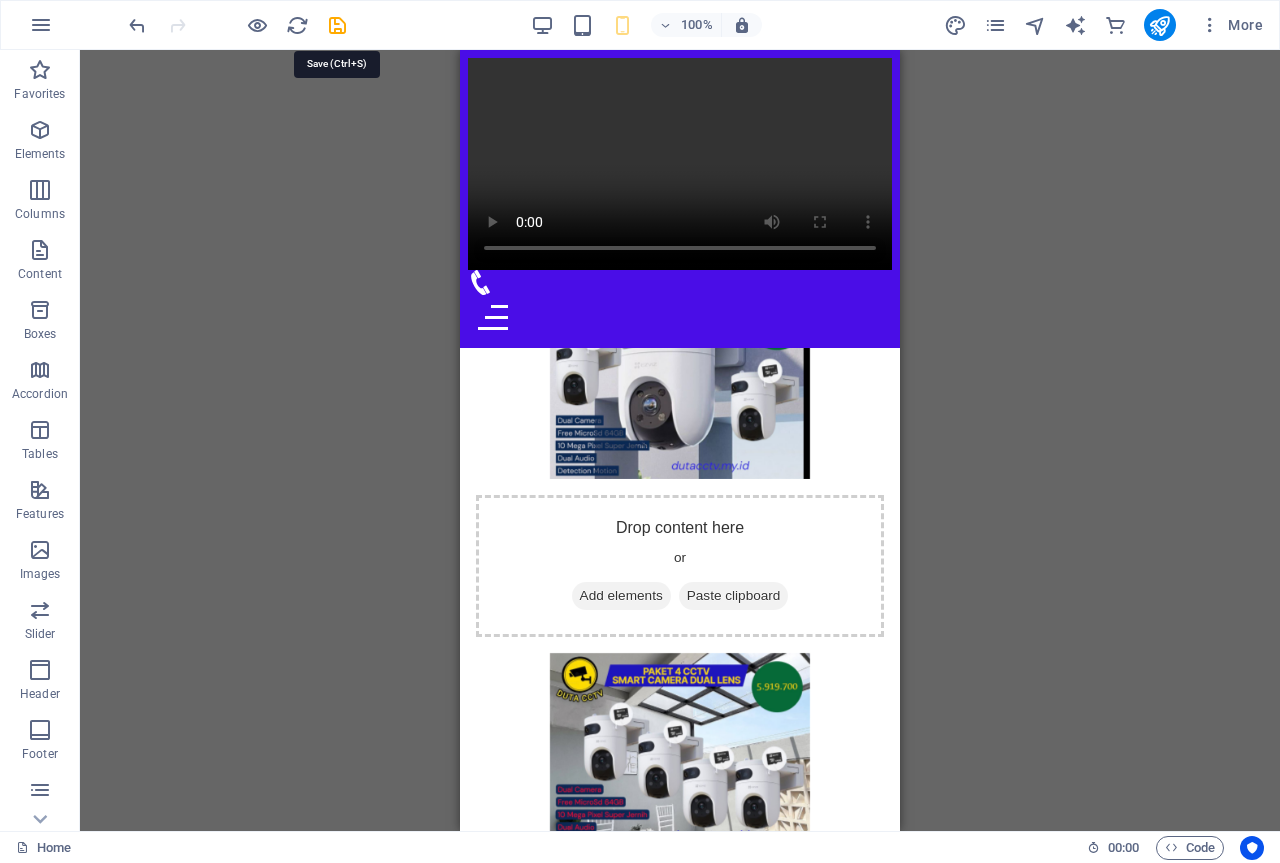 click at bounding box center [337, 25] 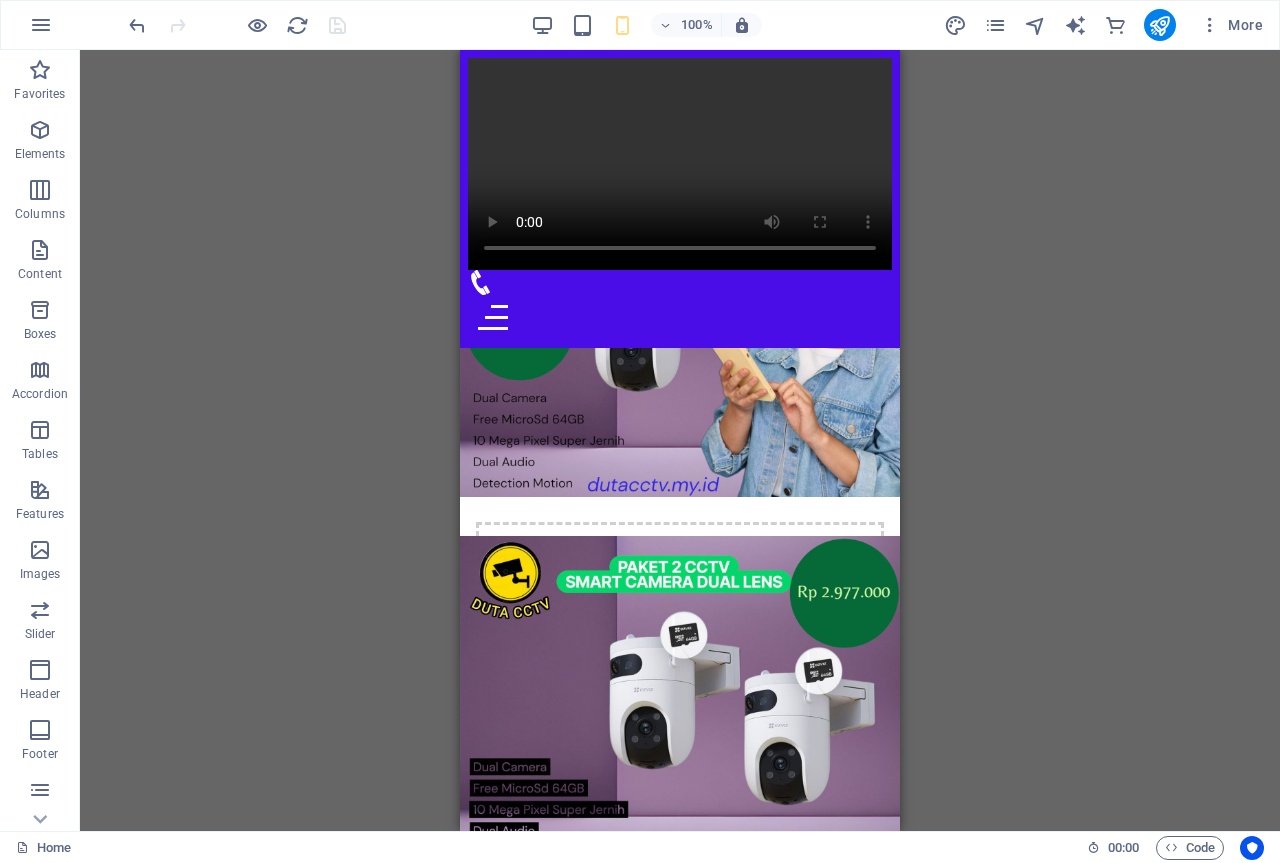 scroll, scrollTop: 9200, scrollLeft: 0, axis: vertical 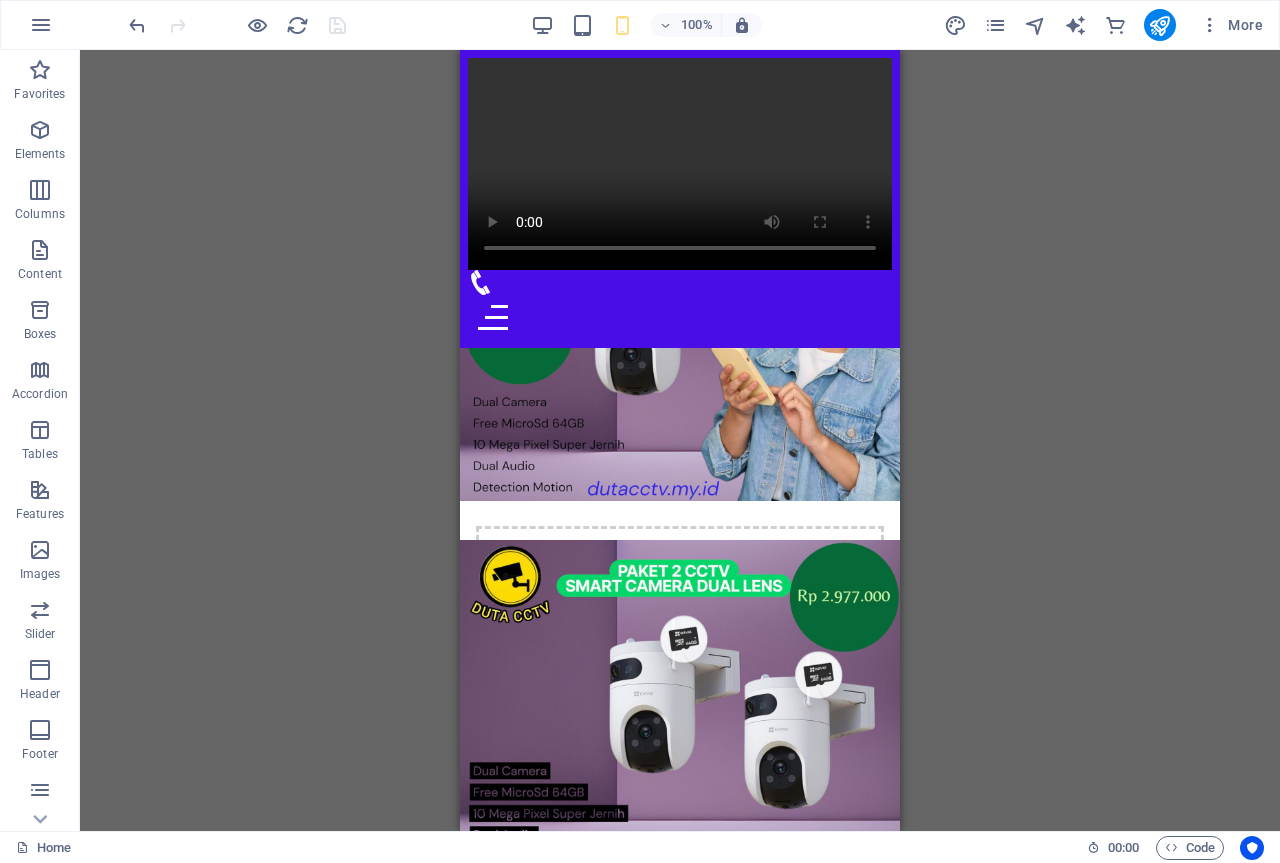 drag, startPoint x: 1076, startPoint y: 326, endPoint x: 1007, endPoint y: 277, distance: 84.6286 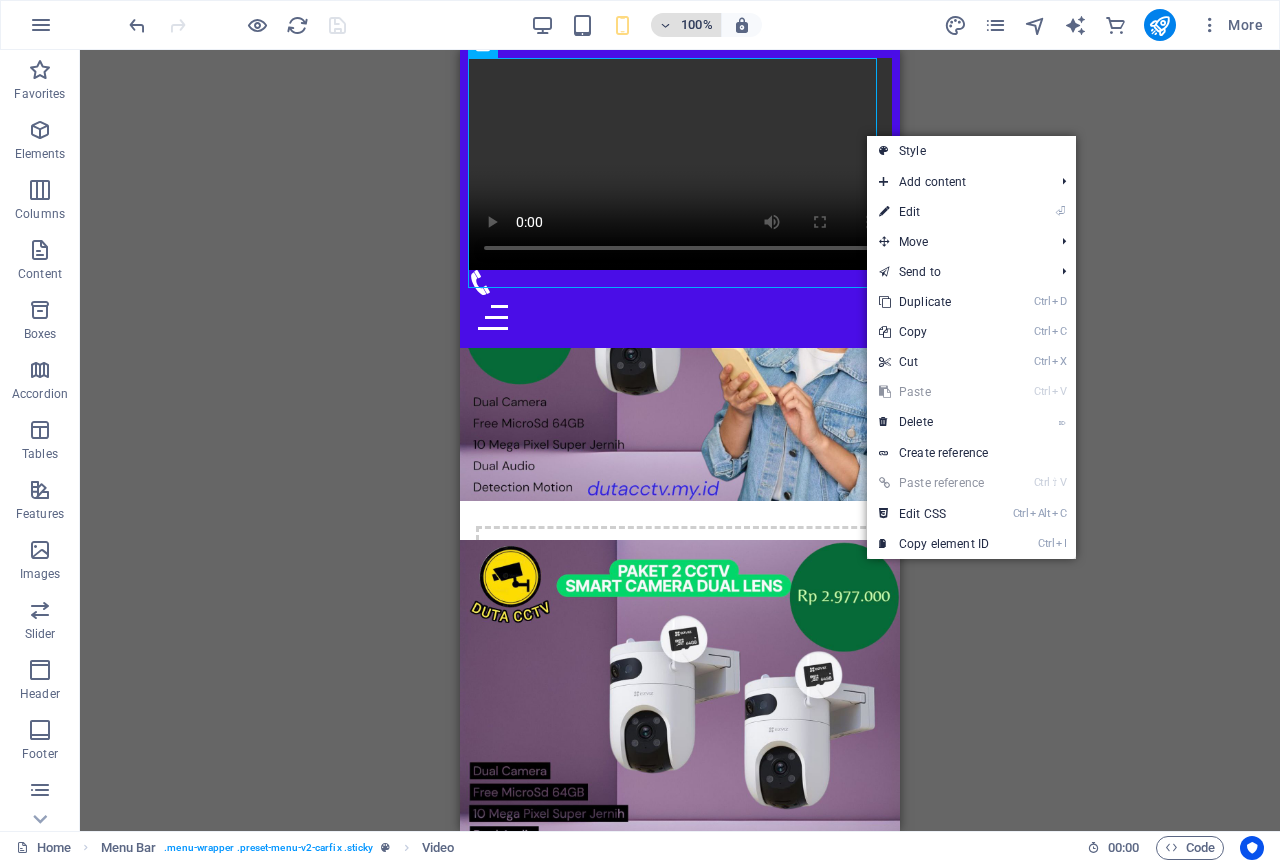 click on "100%" at bounding box center (697, 25) 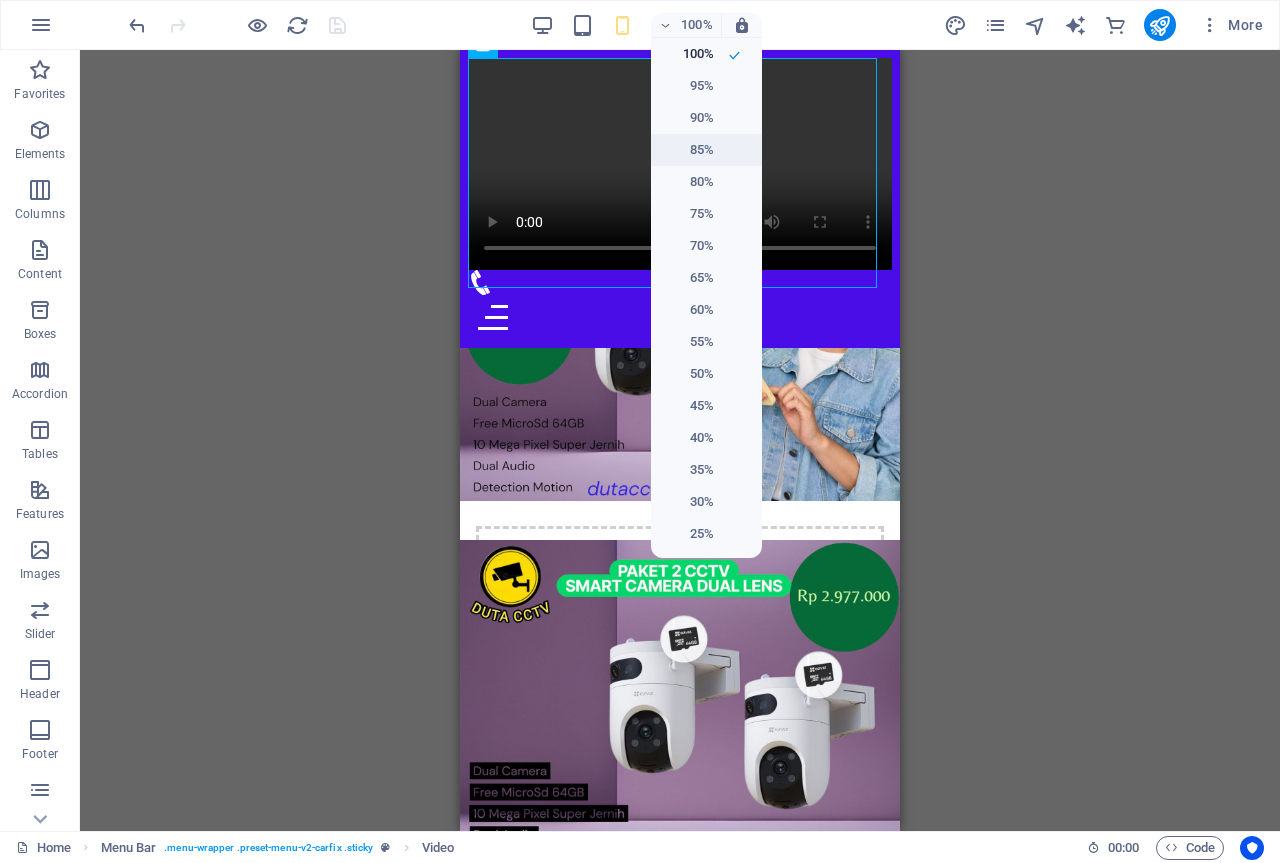click on "85%" at bounding box center (688, 150) 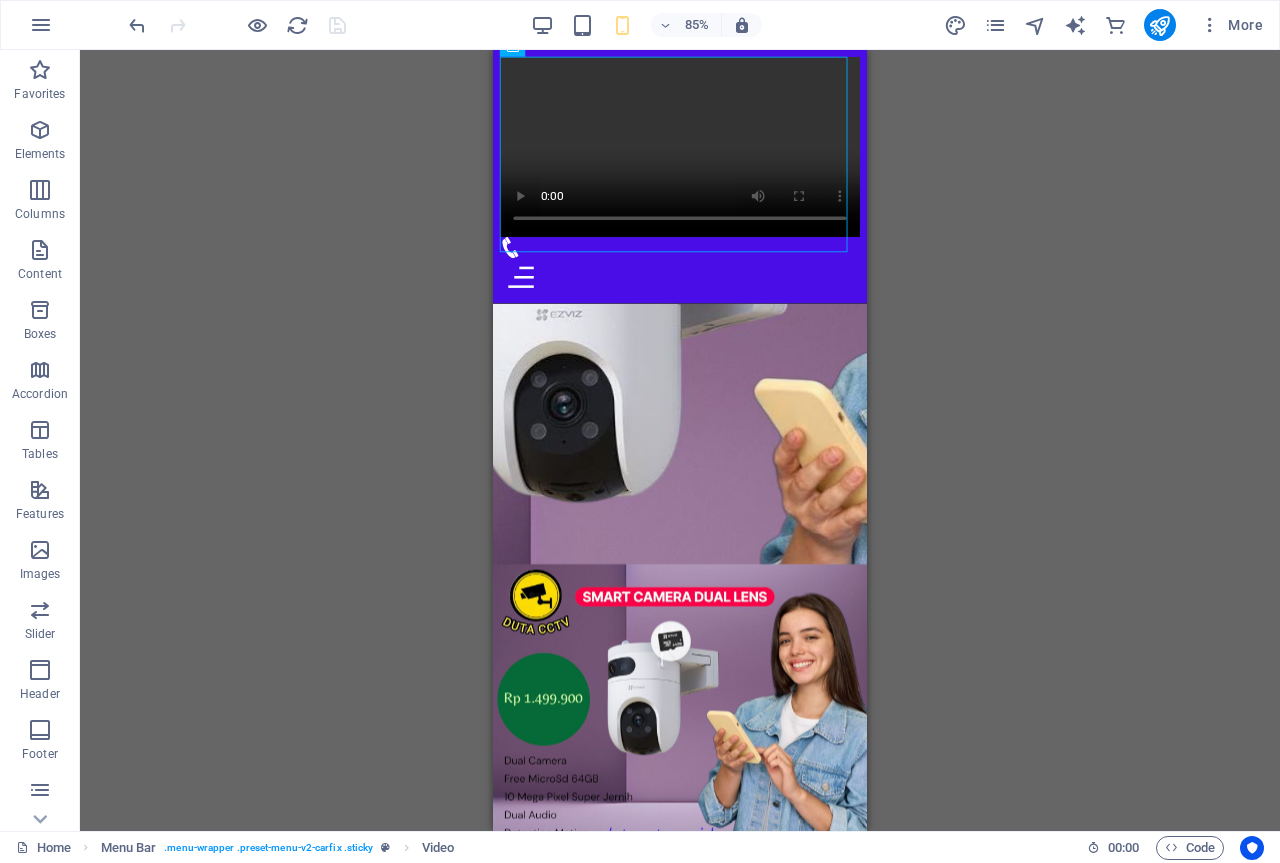 scroll, scrollTop: 9476, scrollLeft: 0, axis: vertical 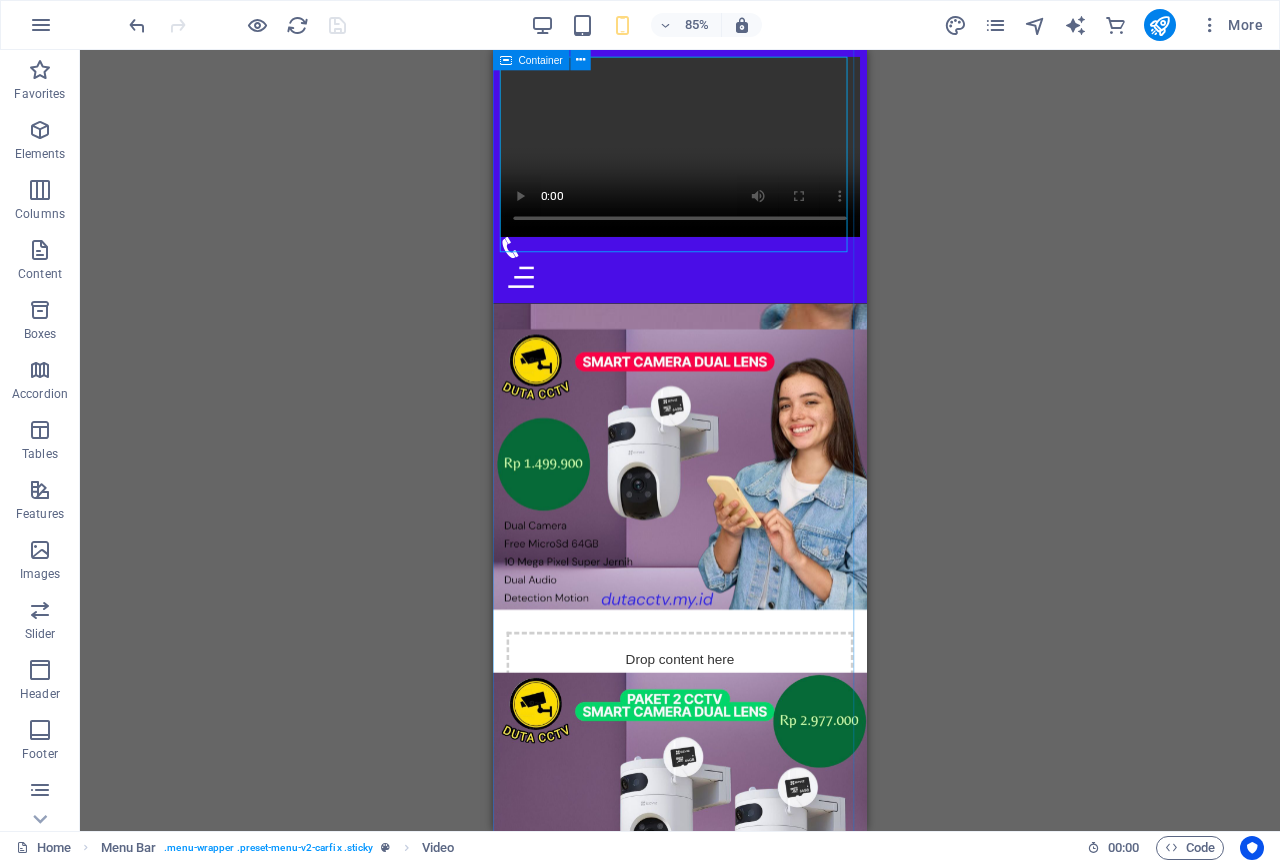 click on "[PRODUCT] [PRODUCT] [PRODUCT] [PRICE] [PRODUCT] [PRODUCT] [PRICE] [PRODUCT] [PRODUCT] [PRODUCT] [PRICE] [PRODUCT] [PRODUCT] [PRODUCT] [PRICE] [PRODUCT] [PRODUCT] [PRODUCT] [PRICE]" at bounding box center [713, 10775] 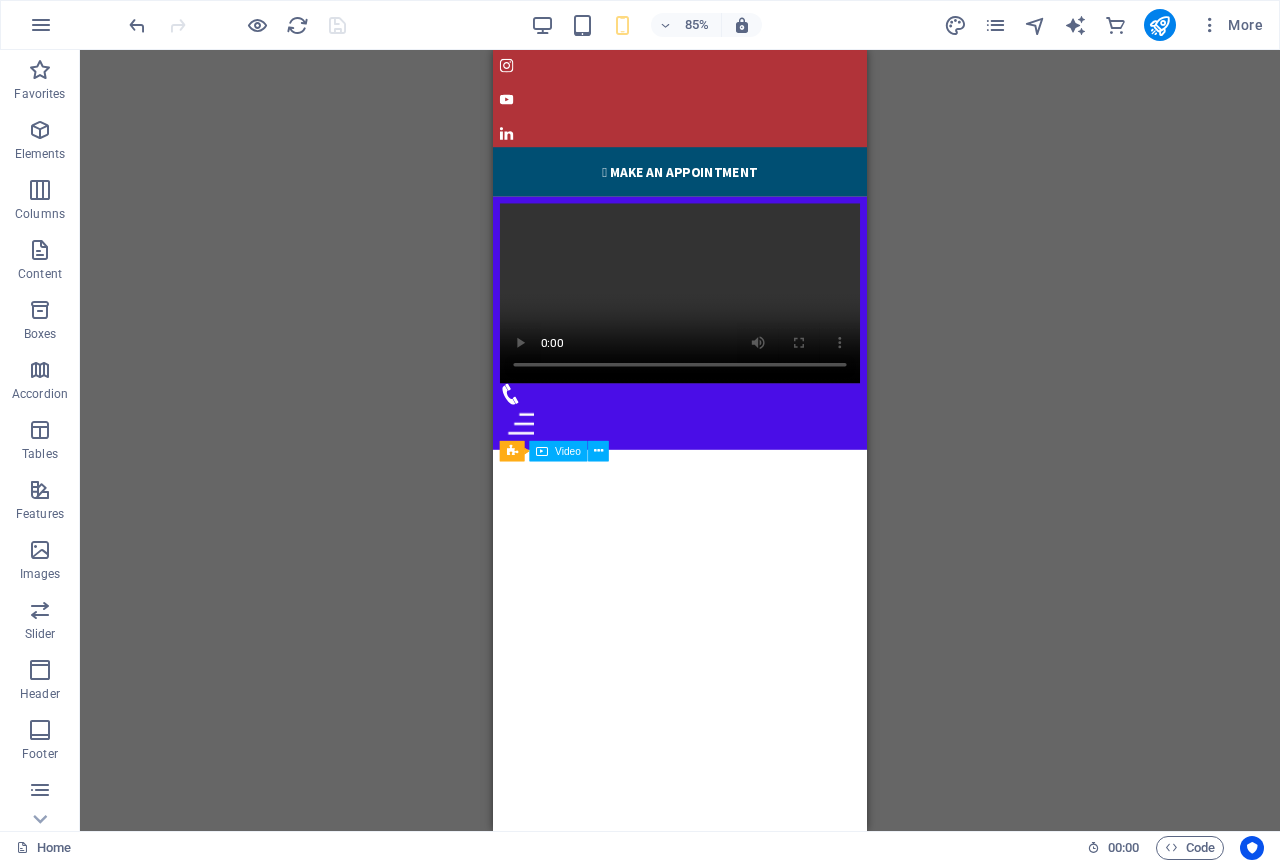 scroll, scrollTop: 0, scrollLeft: 0, axis: both 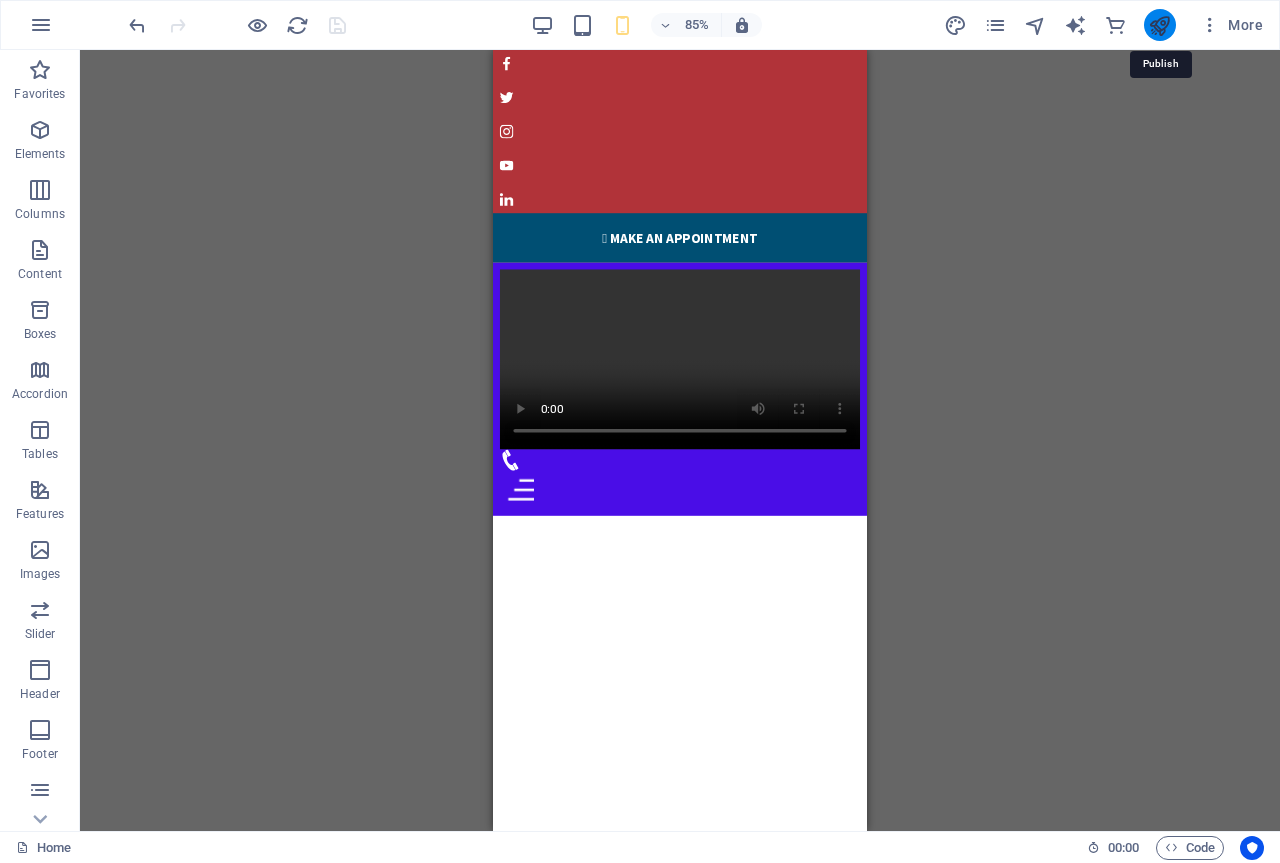 click at bounding box center (1159, 25) 